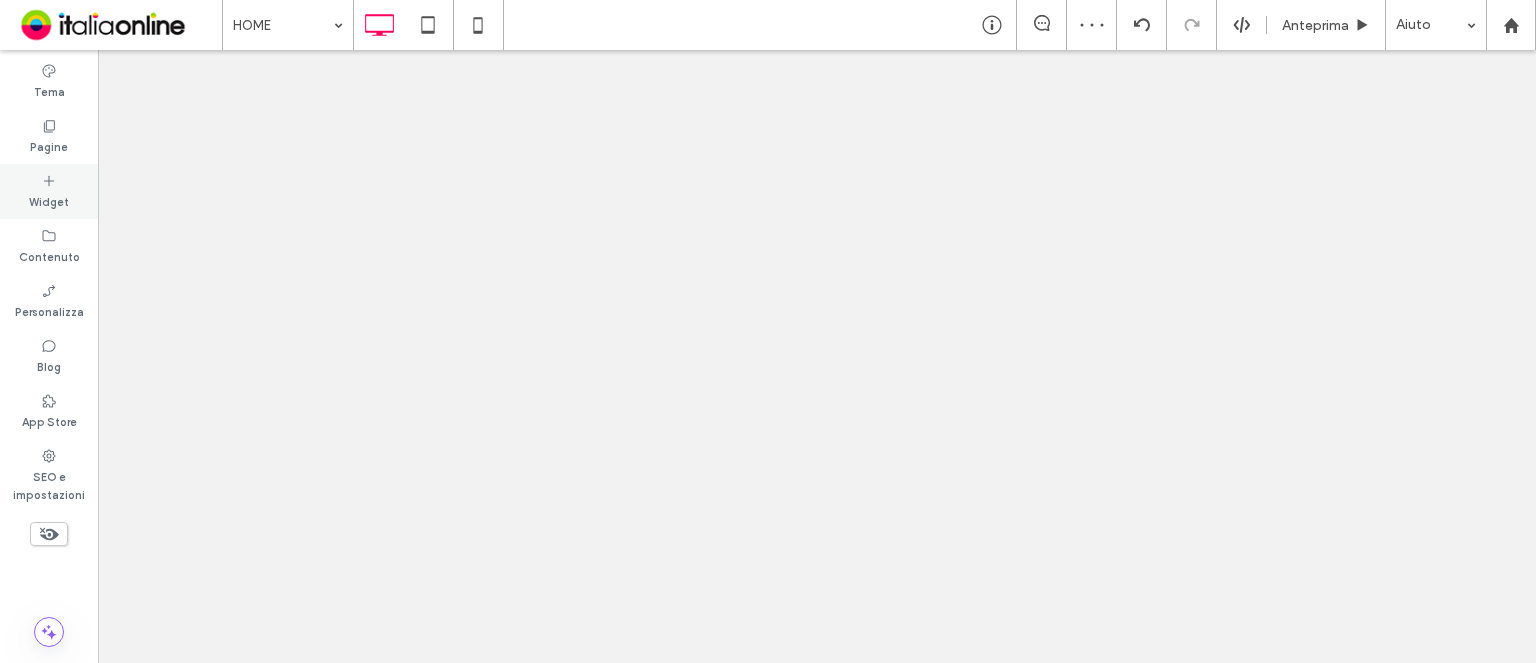 click on "Widget" at bounding box center [49, 191] 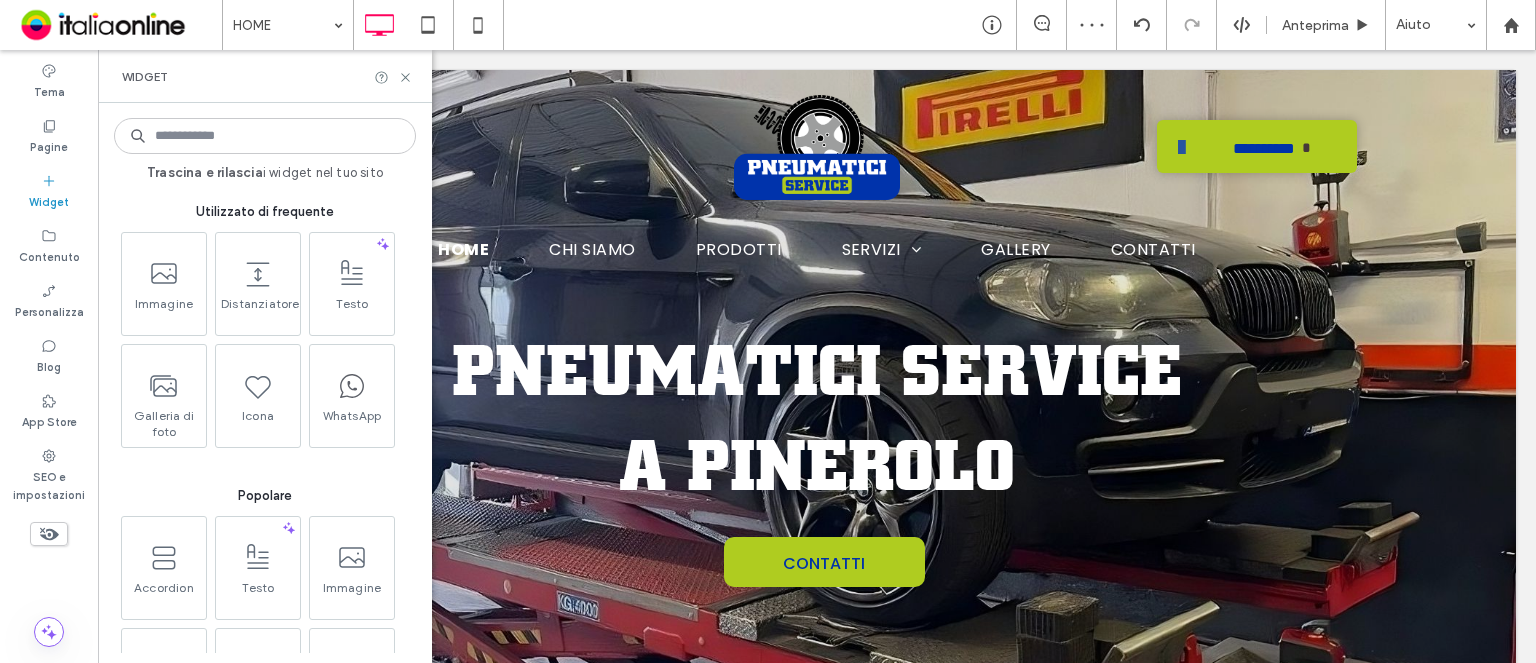 scroll, scrollTop: 0, scrollLeft: 0, axis: both 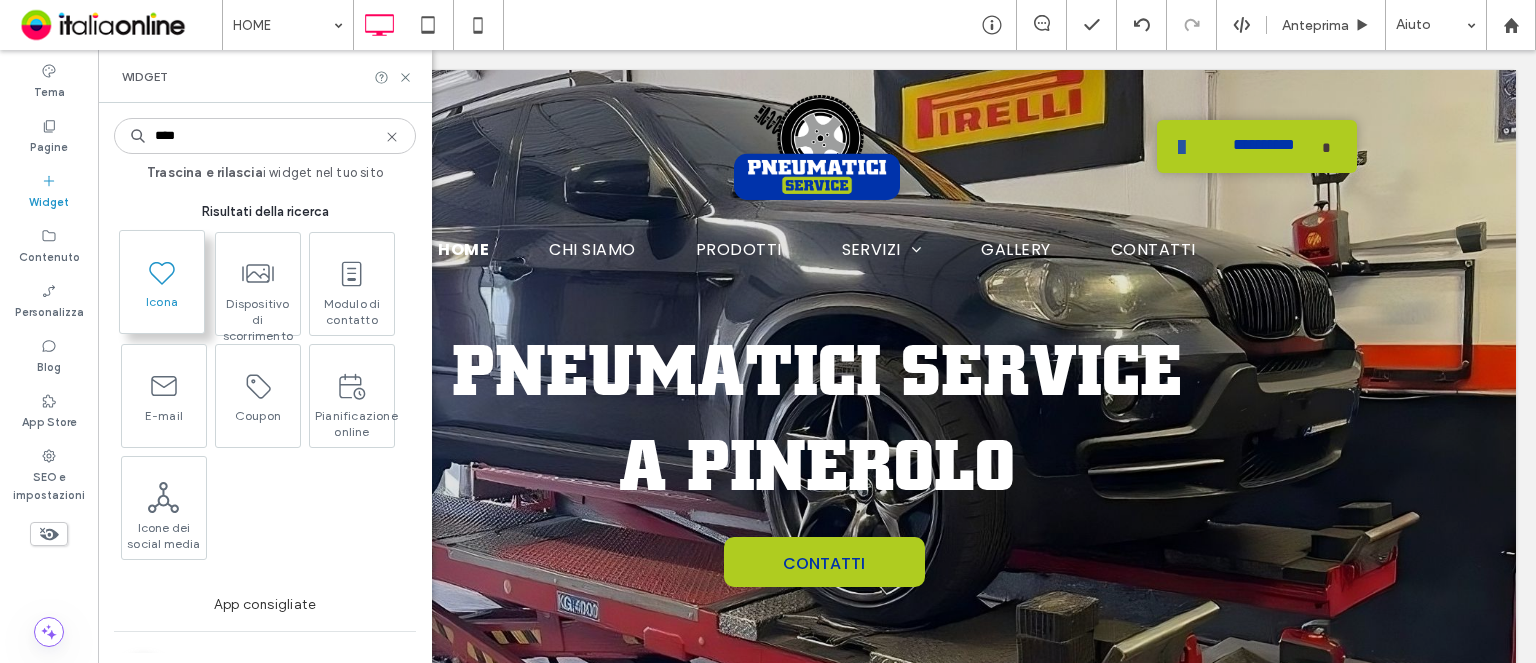 type on "****" 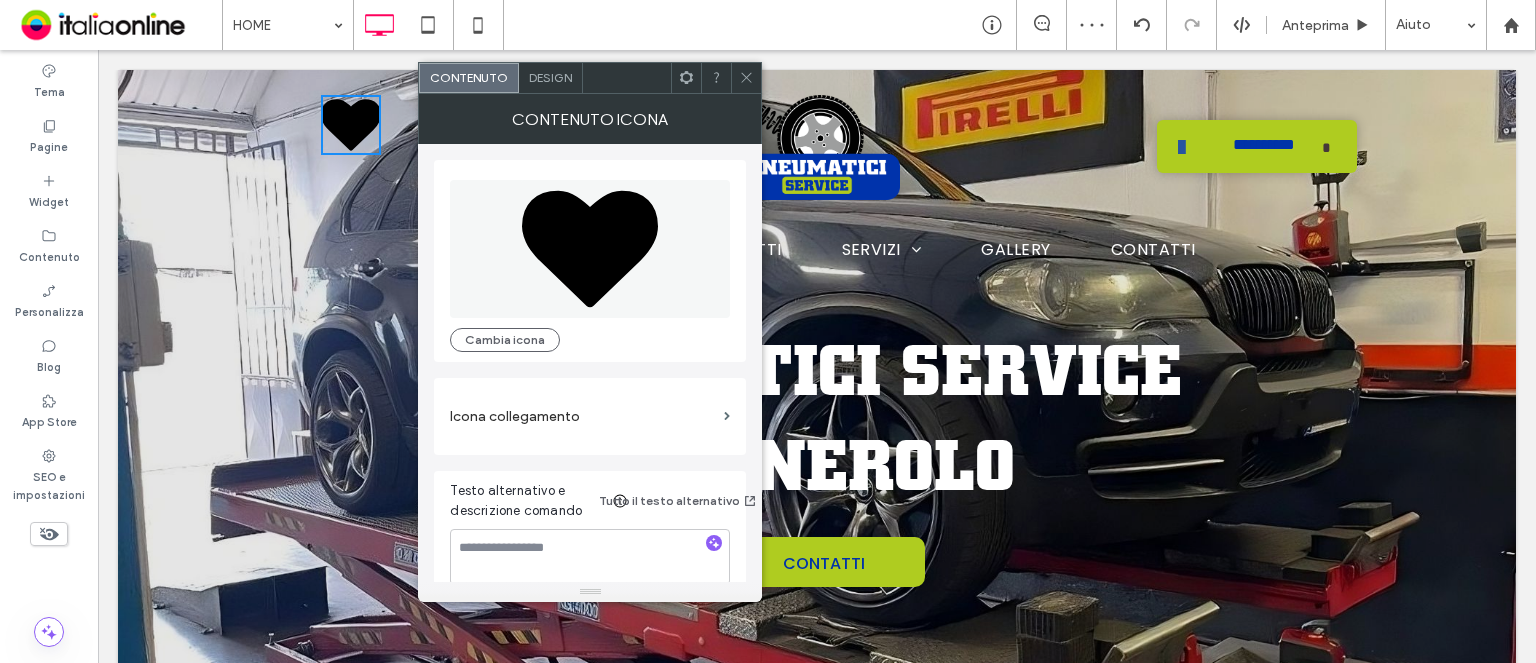 click on "Design" at bounding box center (551, 78) 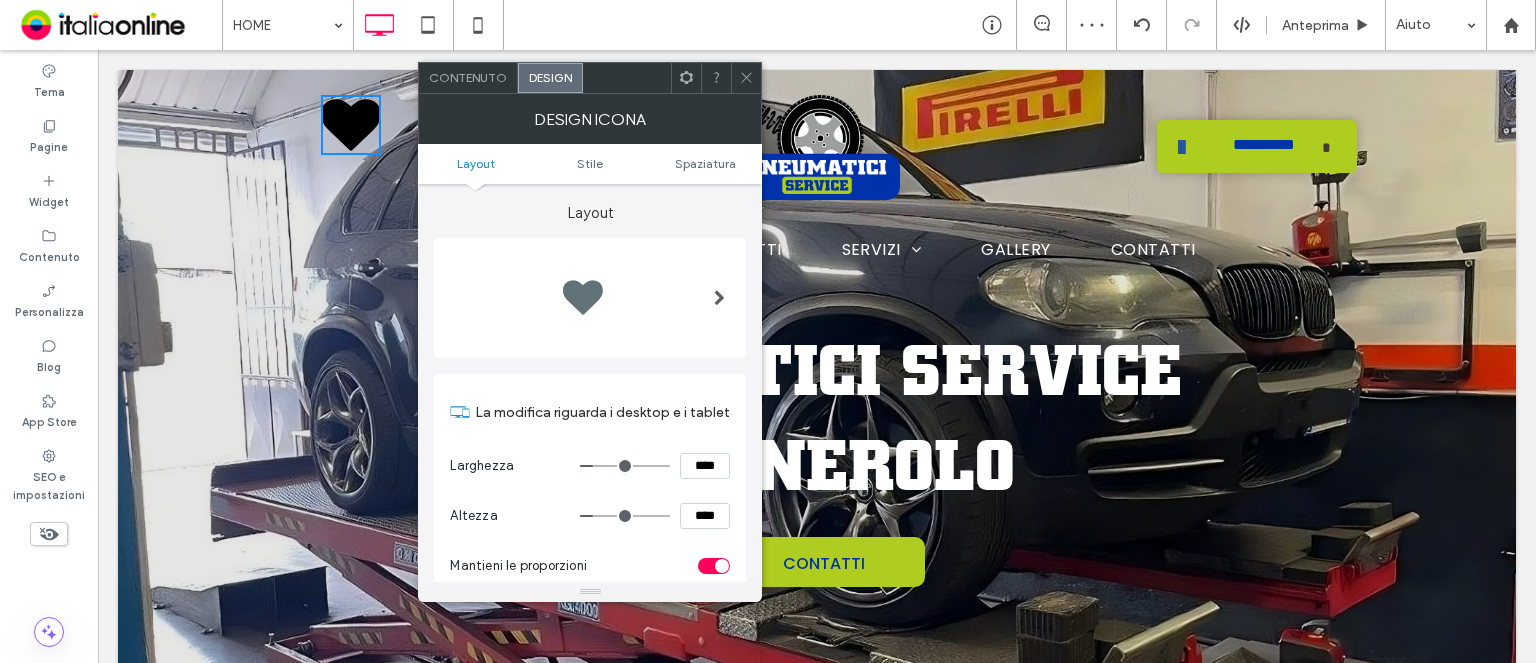 click at bounding box center (719, 298) 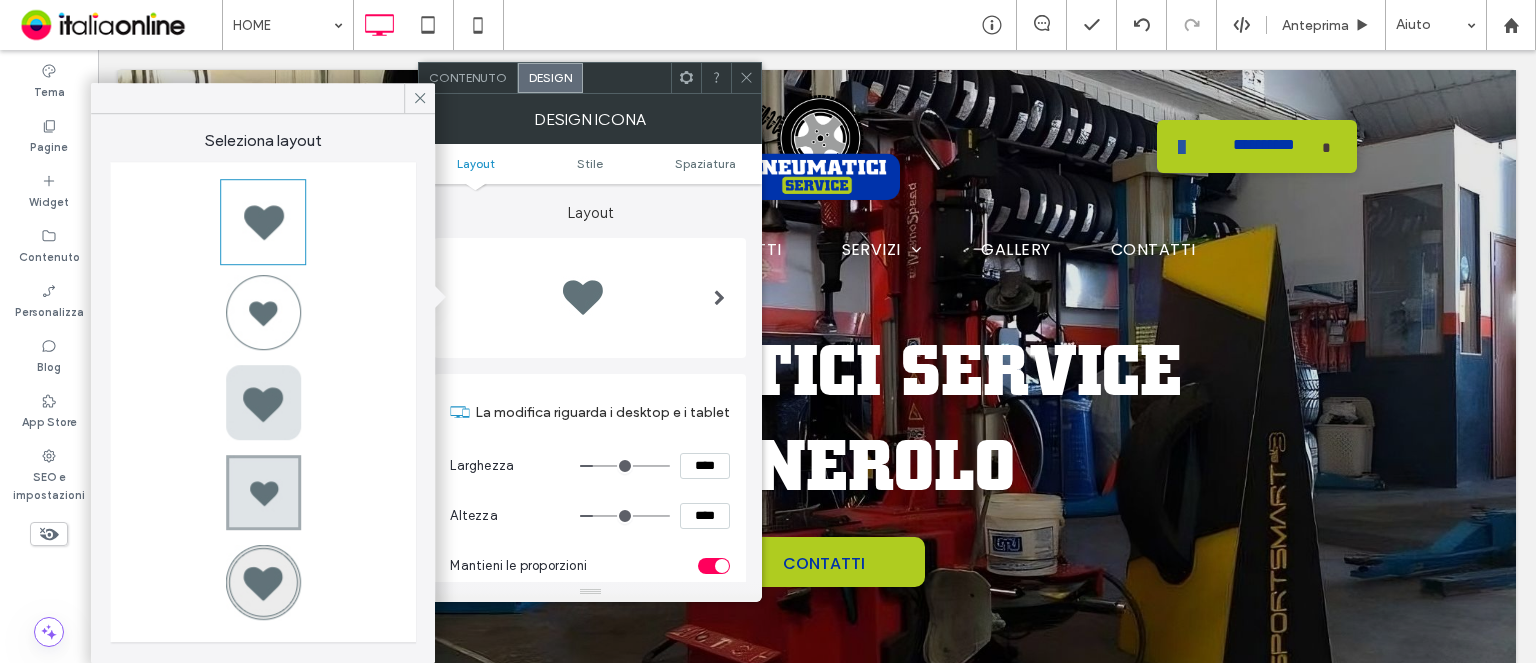 drag, startPoint x: 417, startPoint y: 103, endPoint x: 432, endPoint y: 103, distance: 15 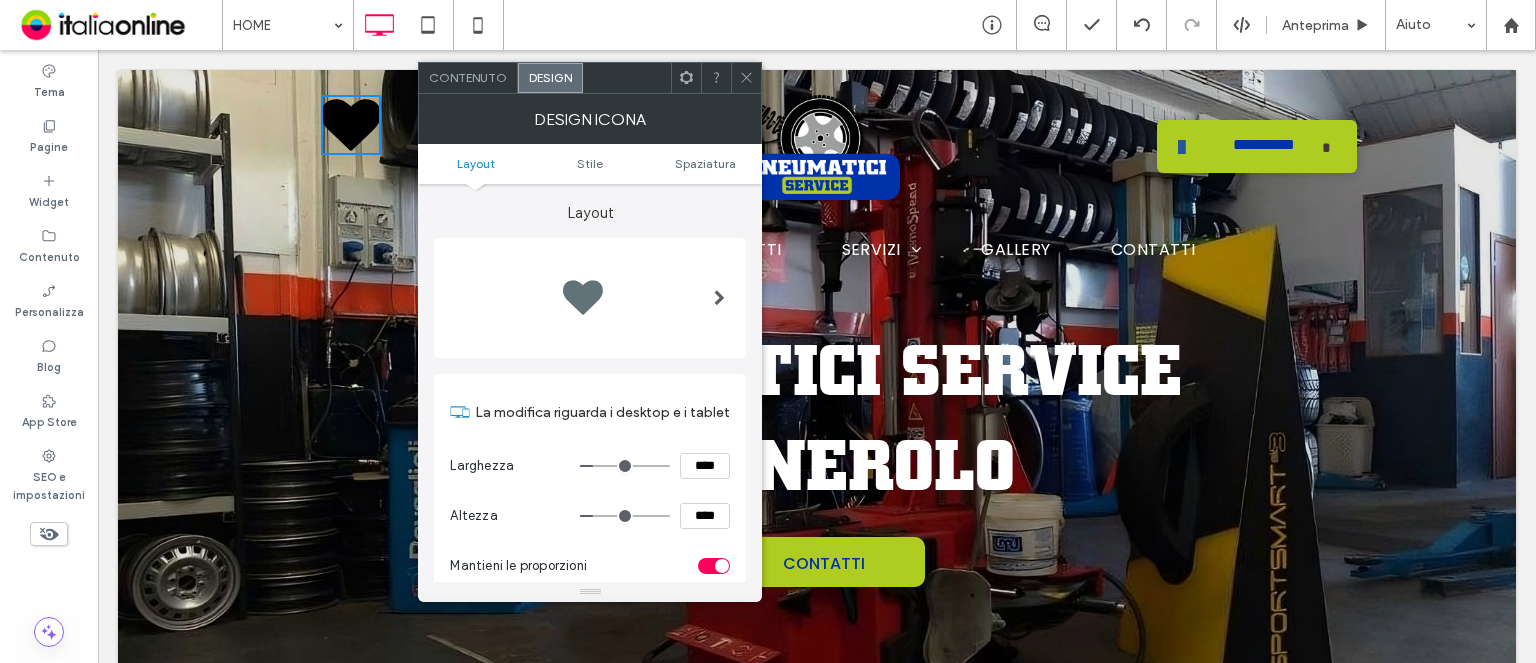 click on "Contenuto" at bounding box center [468, 77] 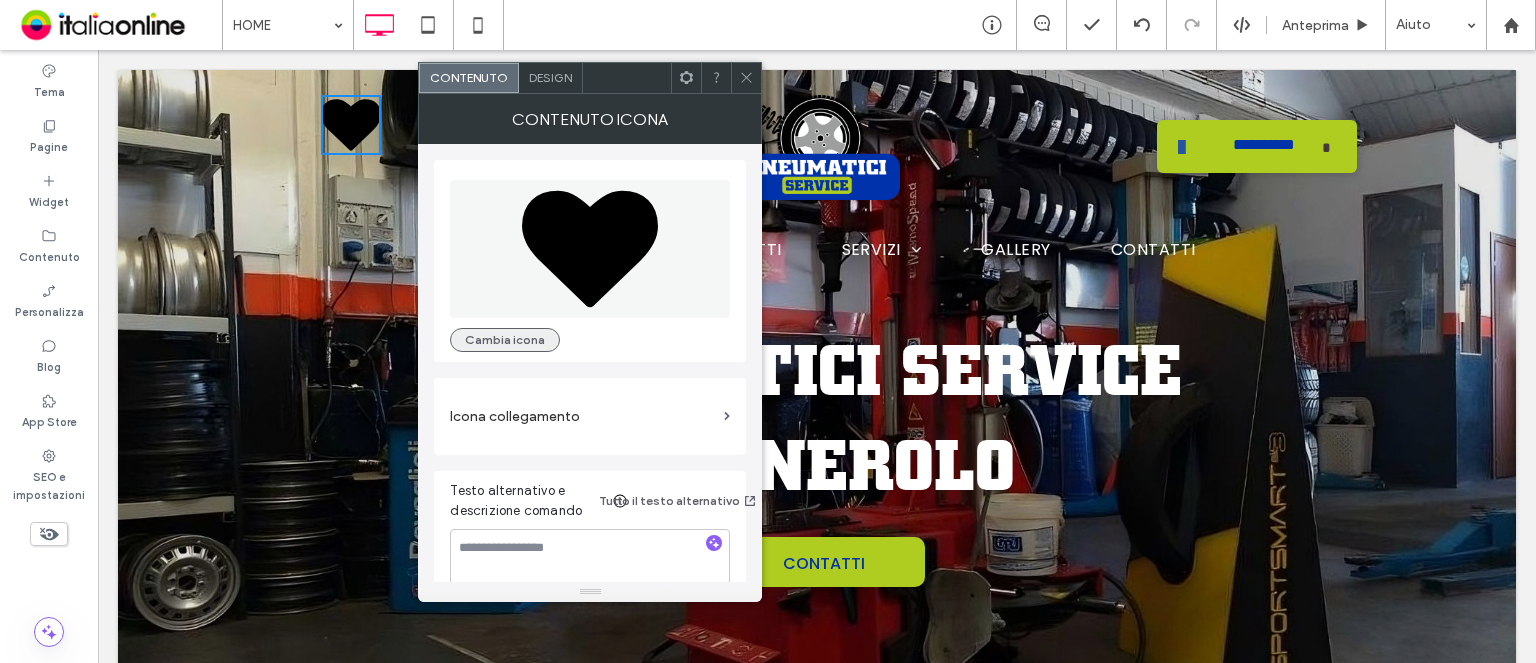 click on "Cambia icona" at bounding box center (505, 340) 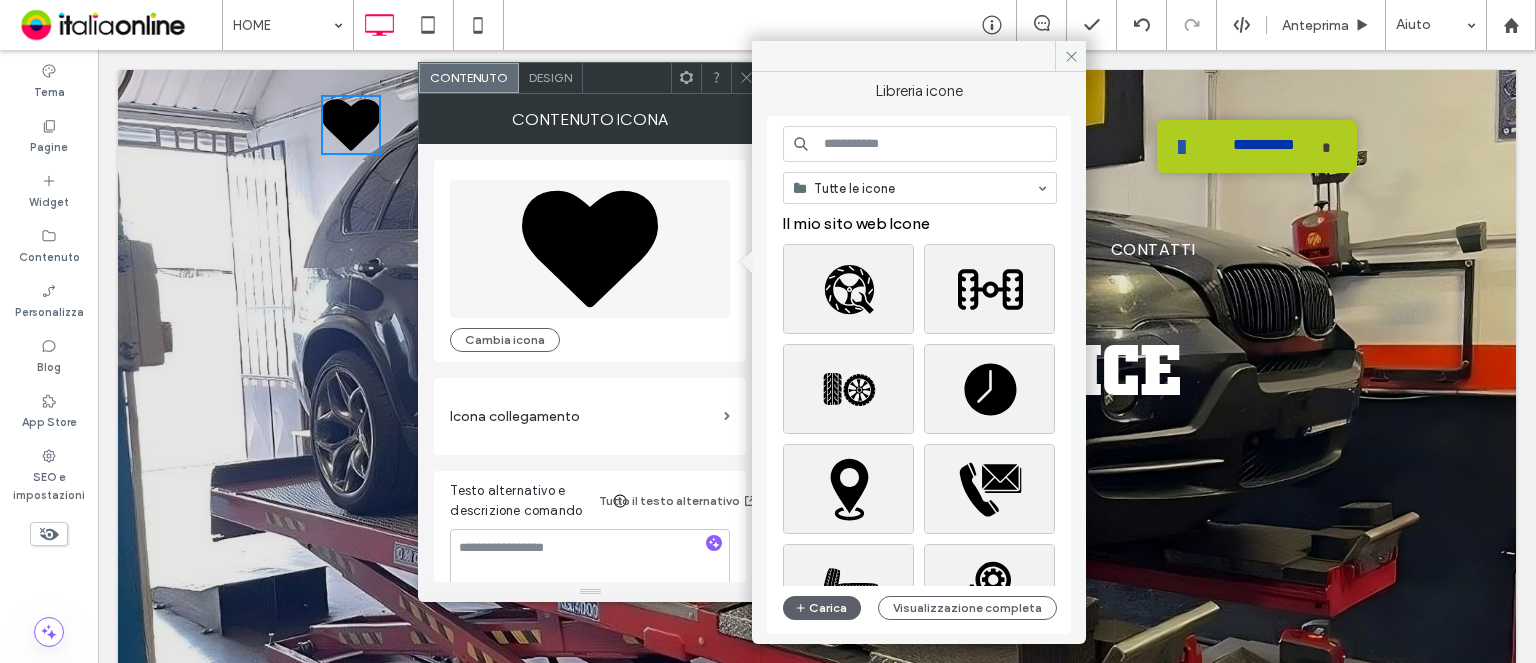 click at bounding box center [920, 144] 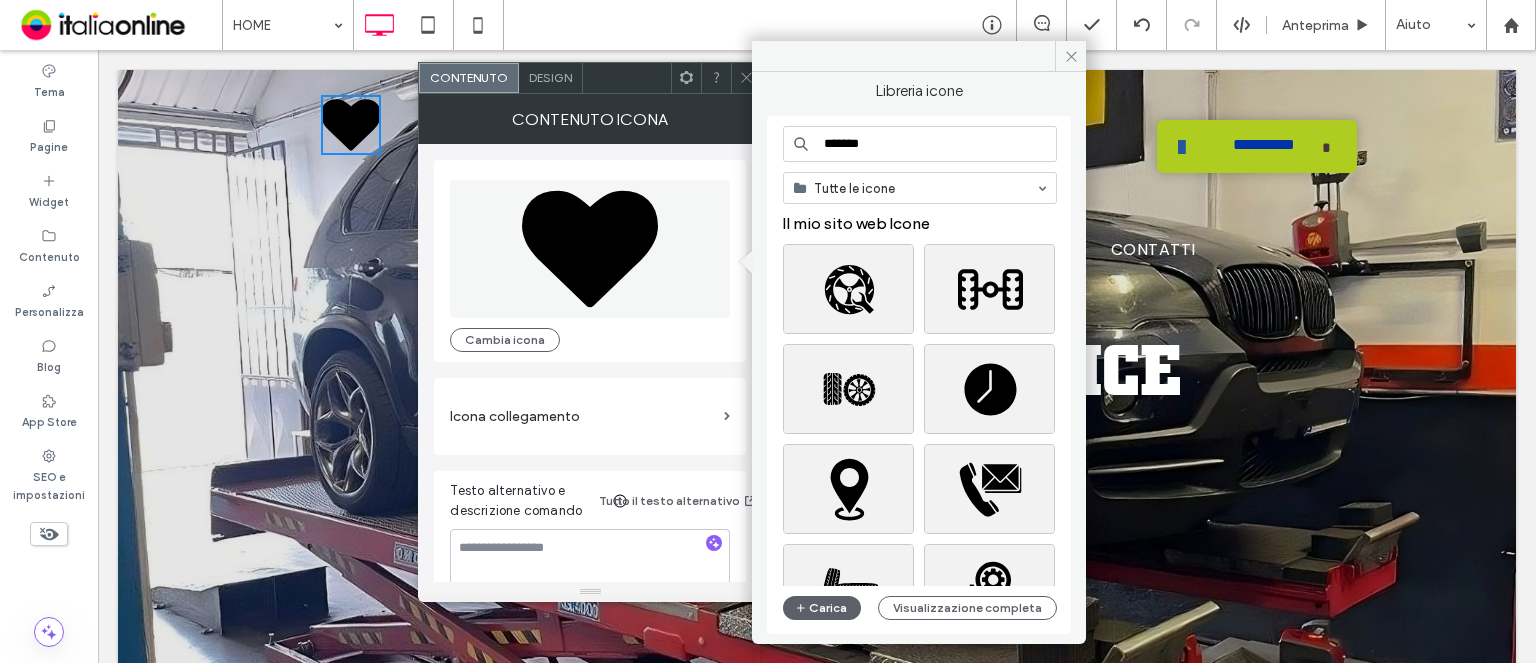 type on "********" 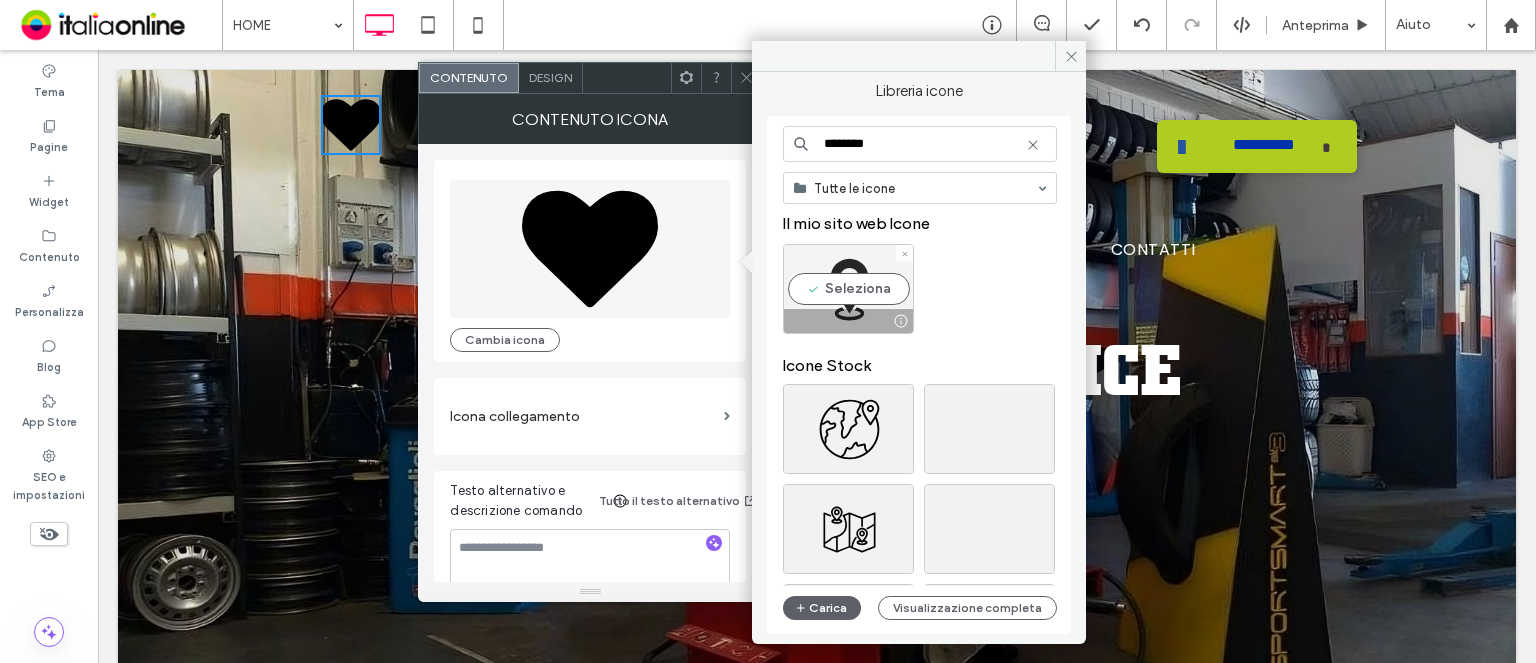 click on "Seleziona" at bounding box center (848, 289) 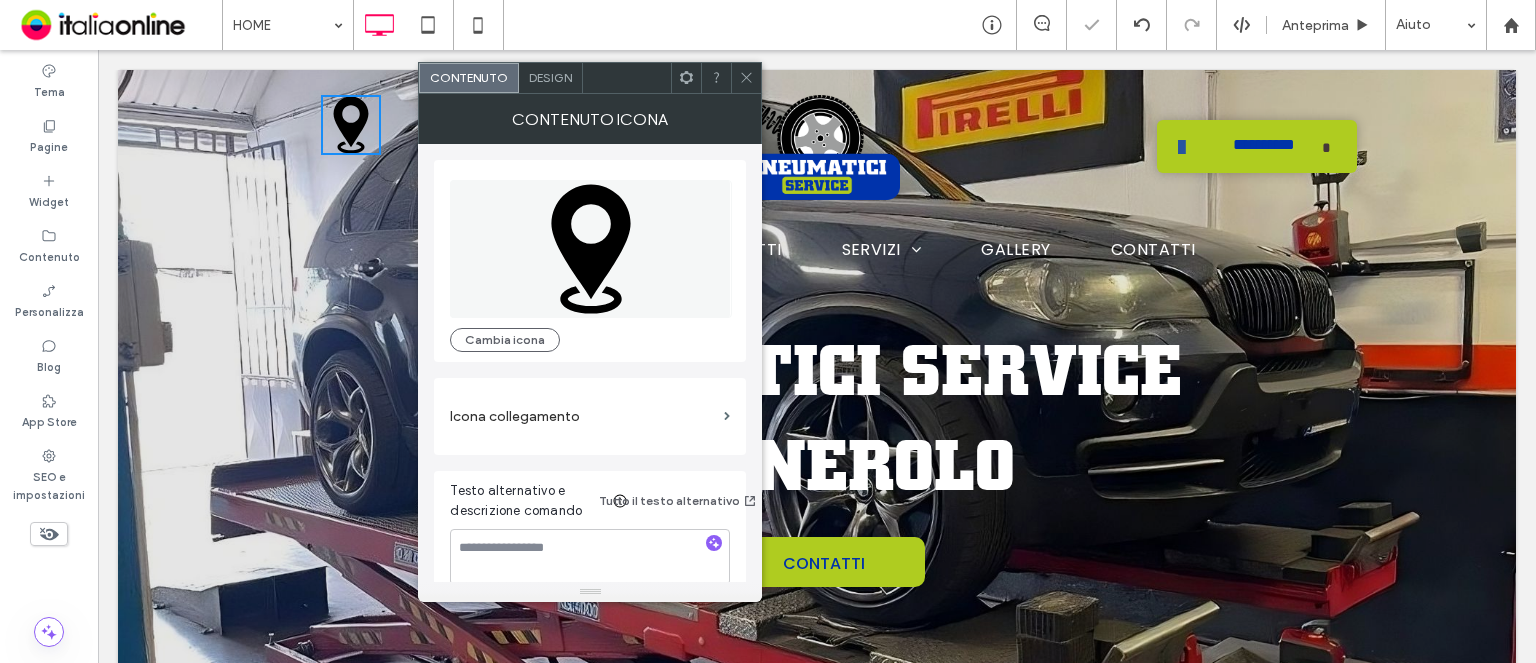 click on "Design" at bounding box center [550, 77] 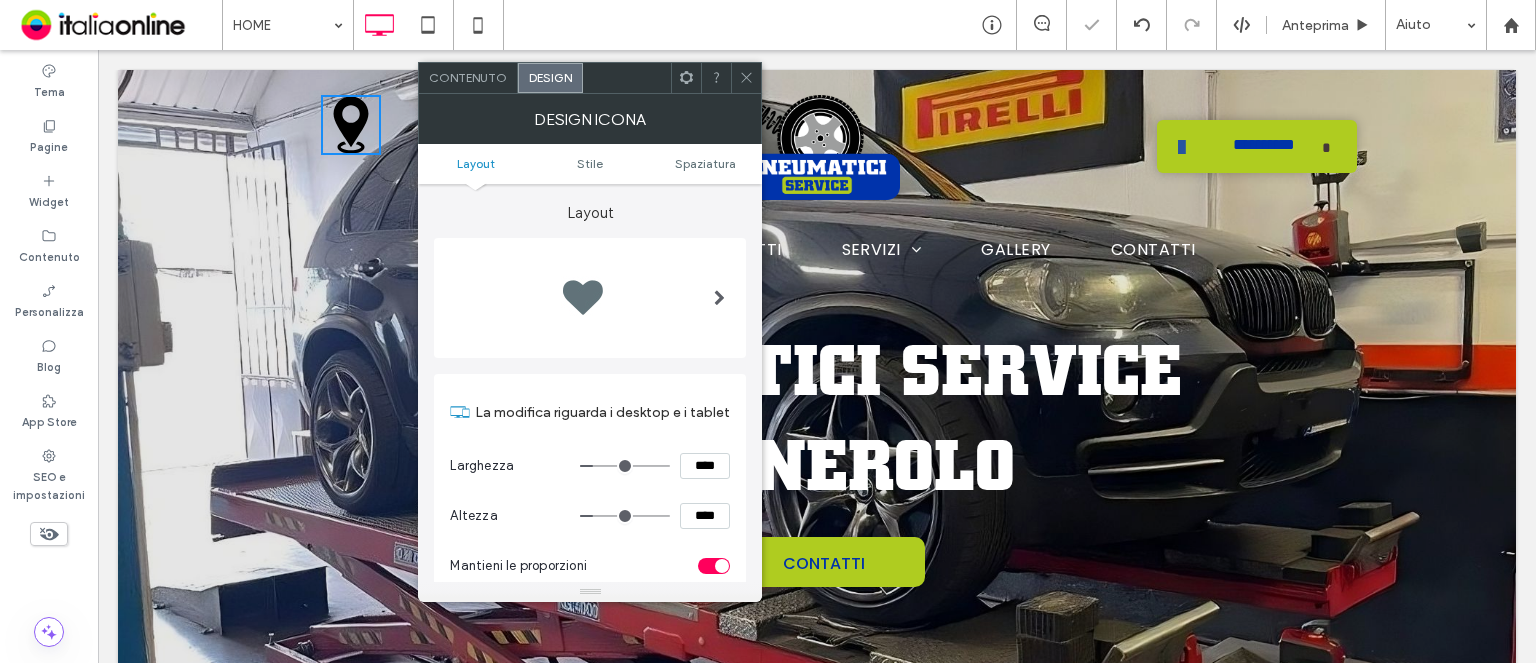 click at bounding box center (590, 298) 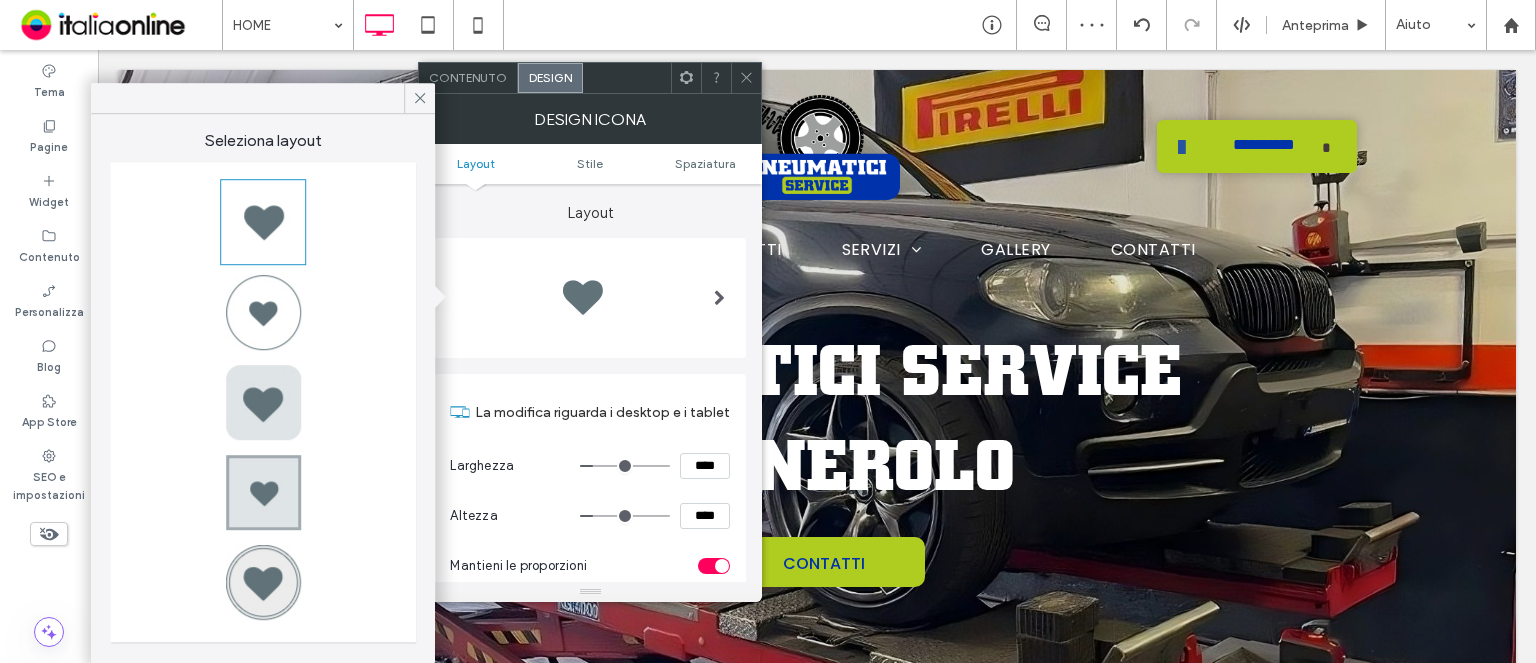 click at bounding box center [263, 312] 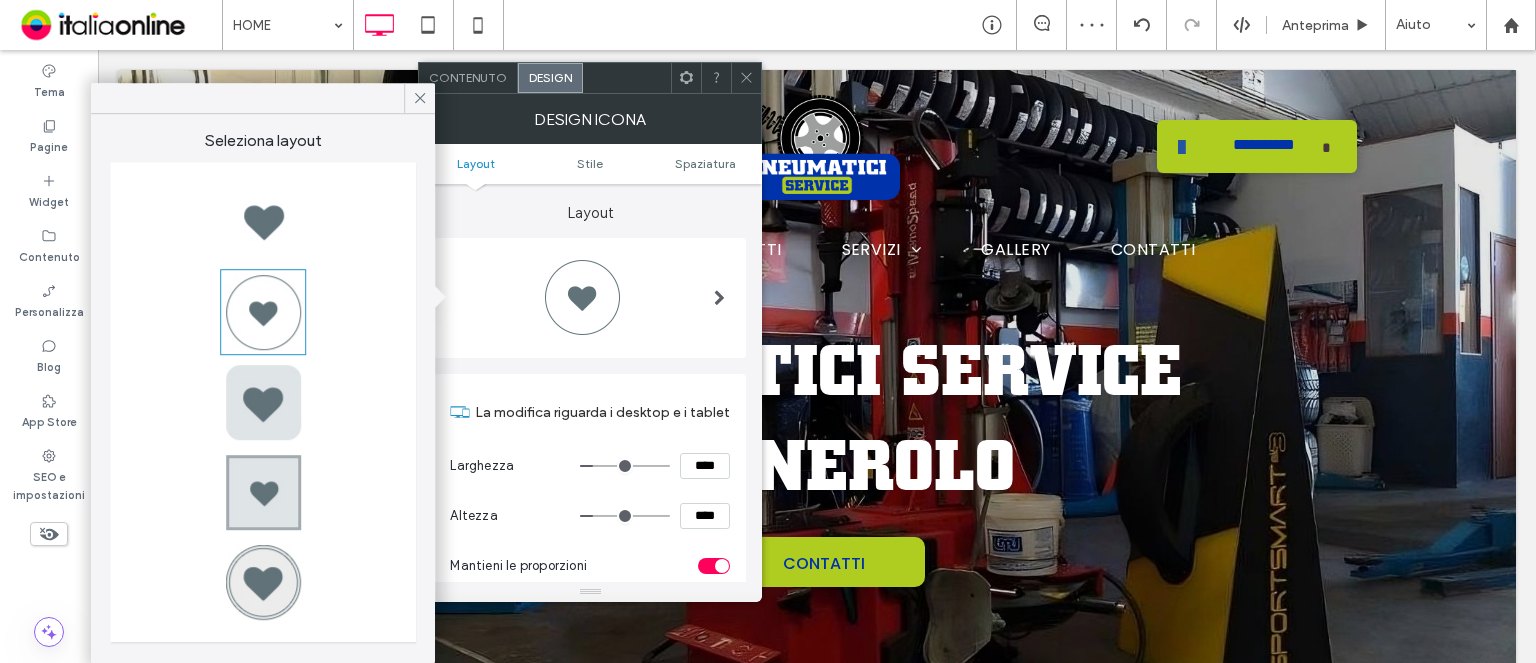 type on "*" 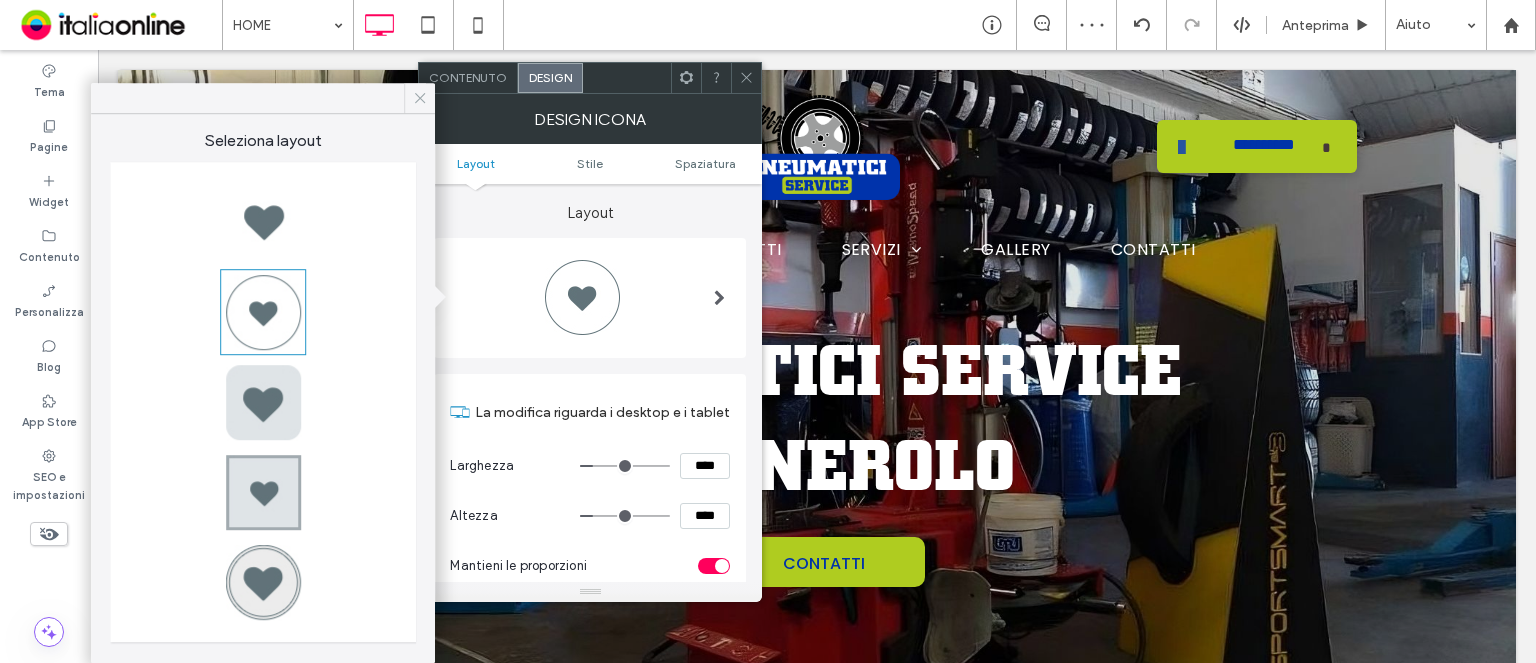 click 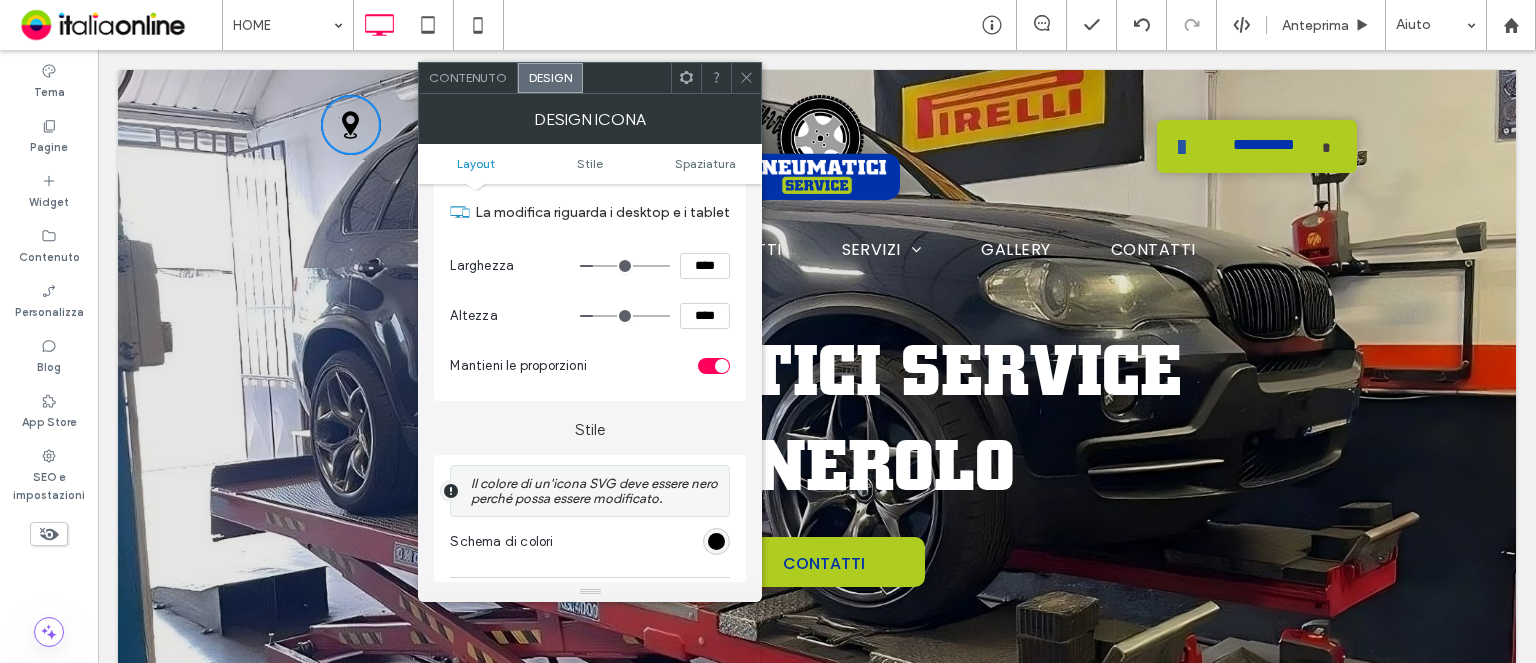 scroll, scrollTop: 300, scrollLeft: 0, axis: vertical 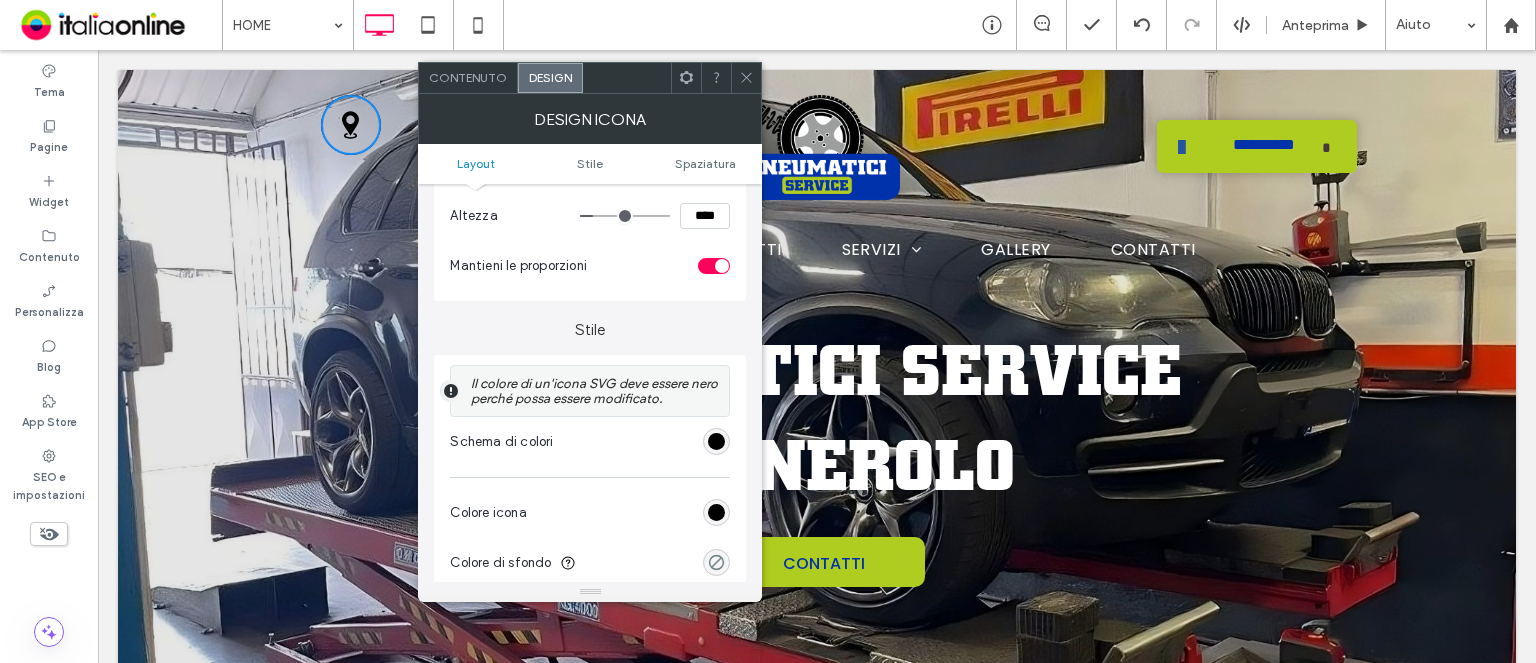 click at bounding box center [716, 562] 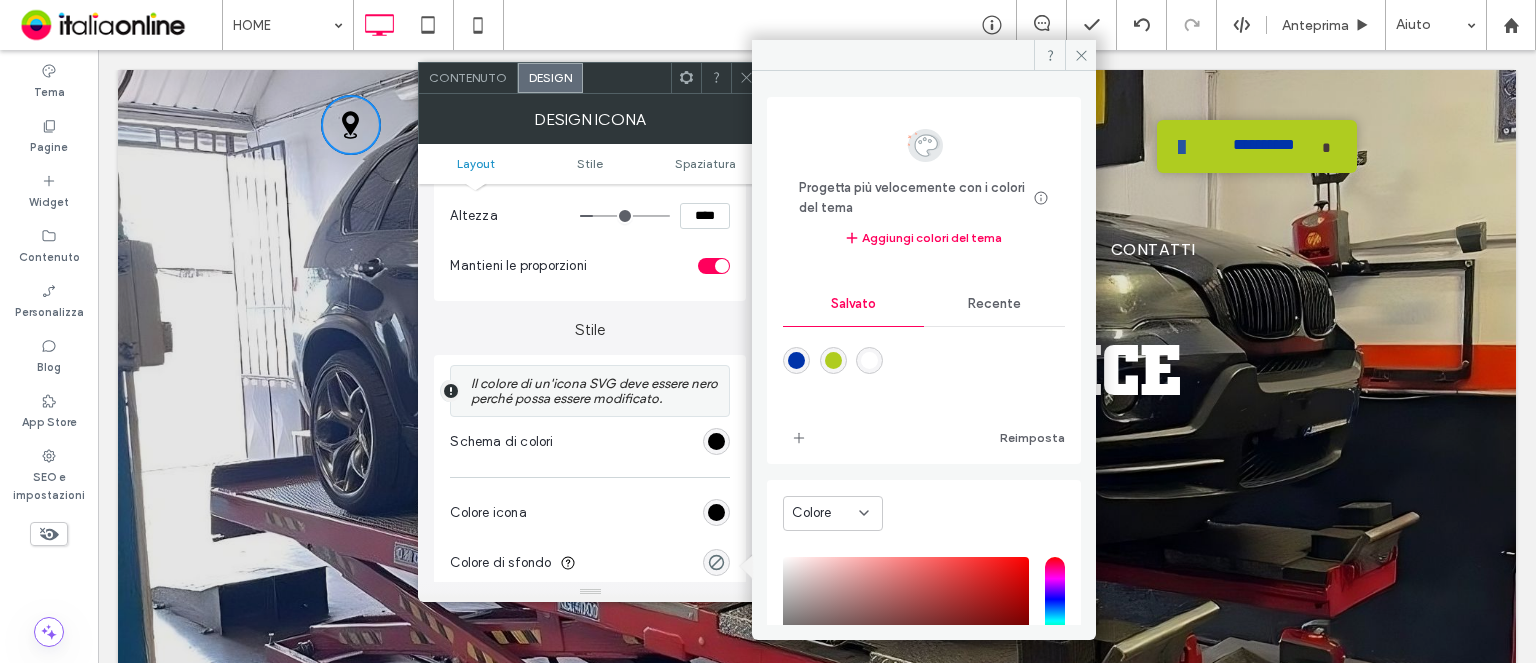 drag, startPoint x: 834, startPoint y: 358, endPoint x: 792, endPoint y: 388, distance: 51.613953 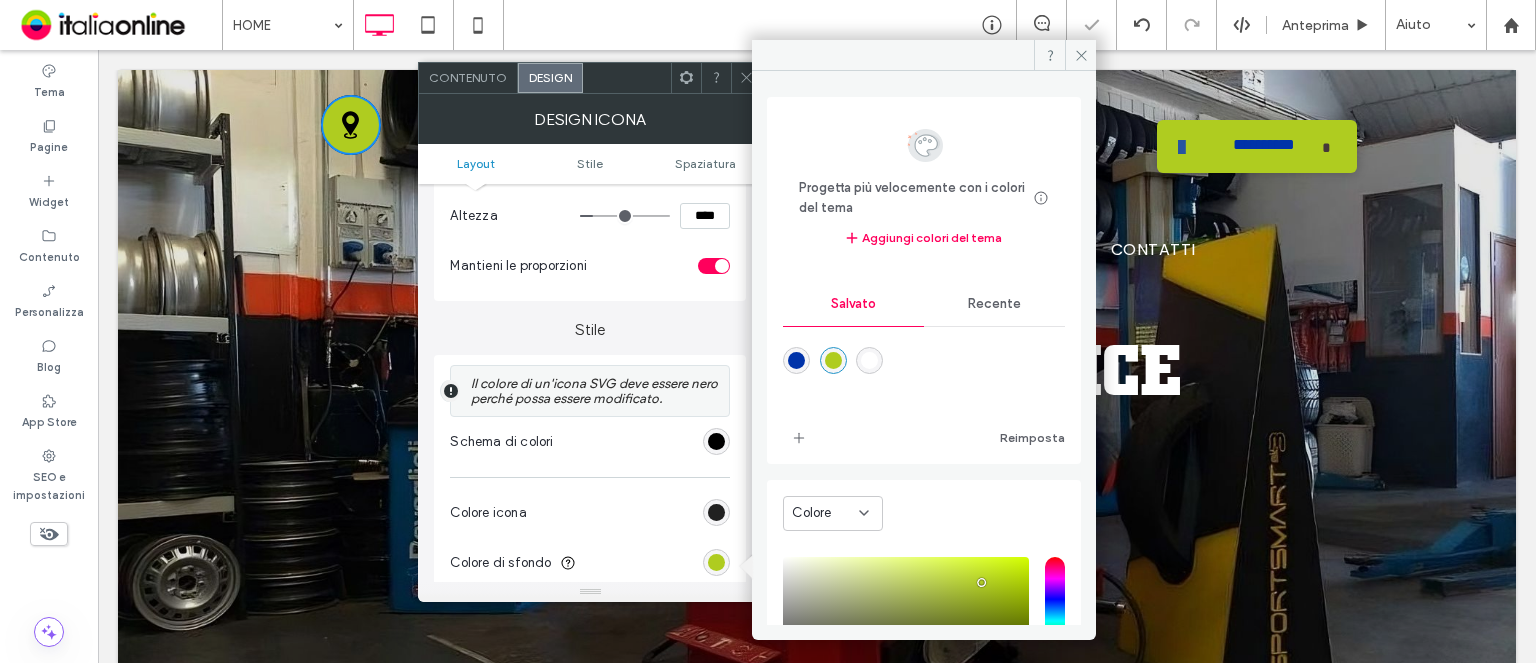 click at bounding box center (716, 512) 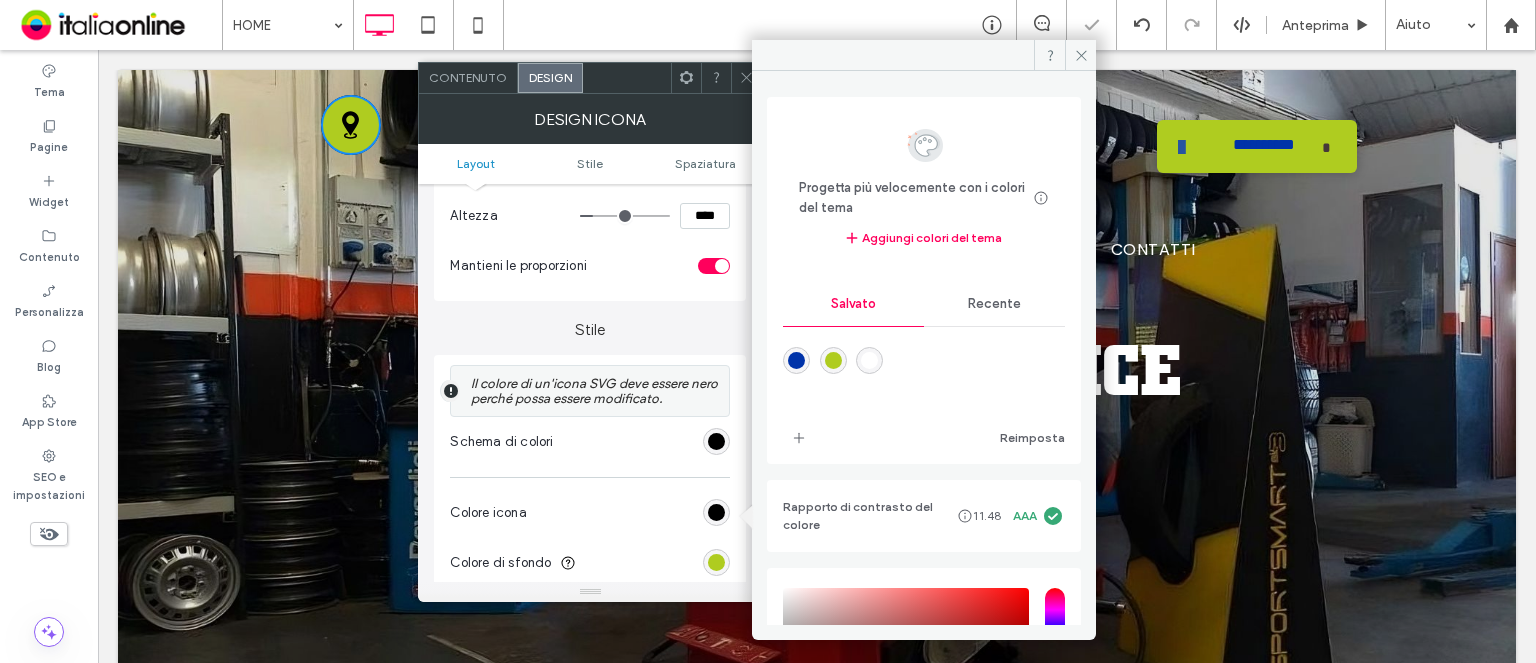 drag, startPoint x: 805, startPoint y: 361, endPoint x: 800, endPoint y: 328, distance: 33.37664 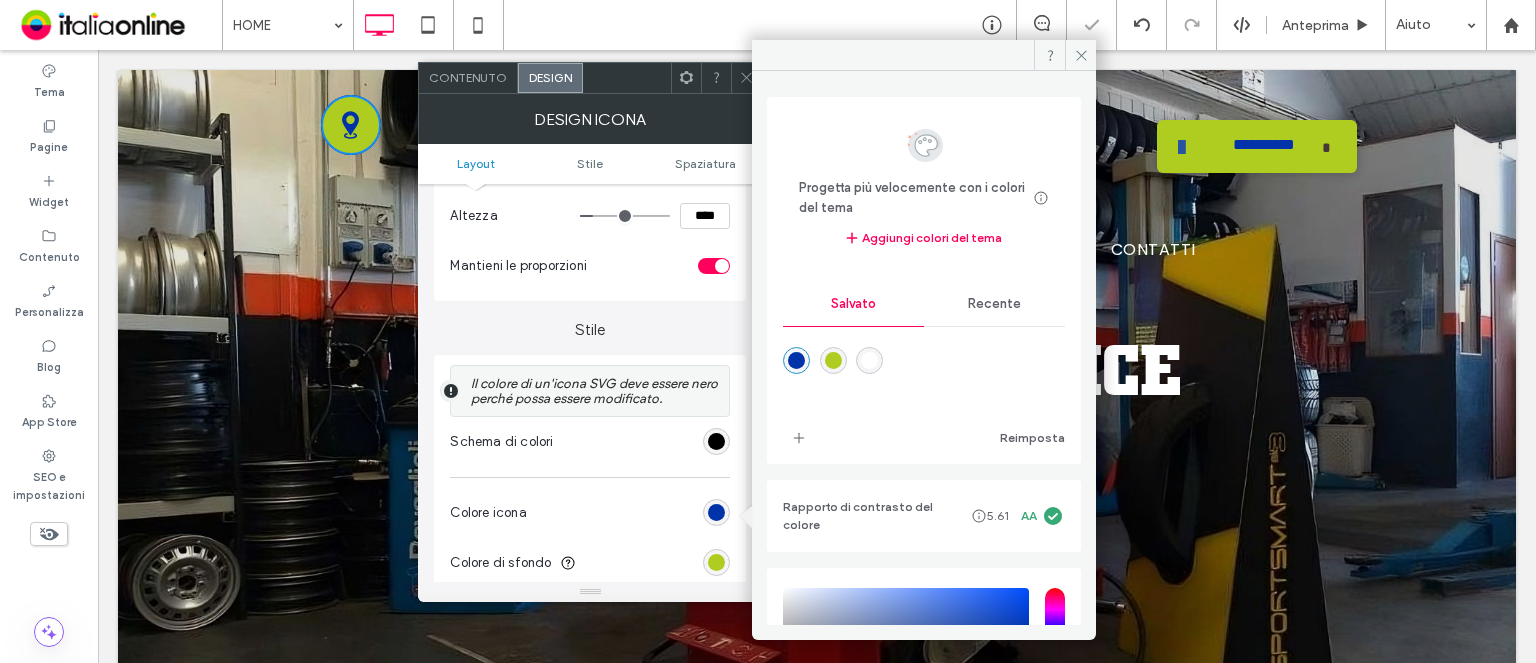 type on "*******" 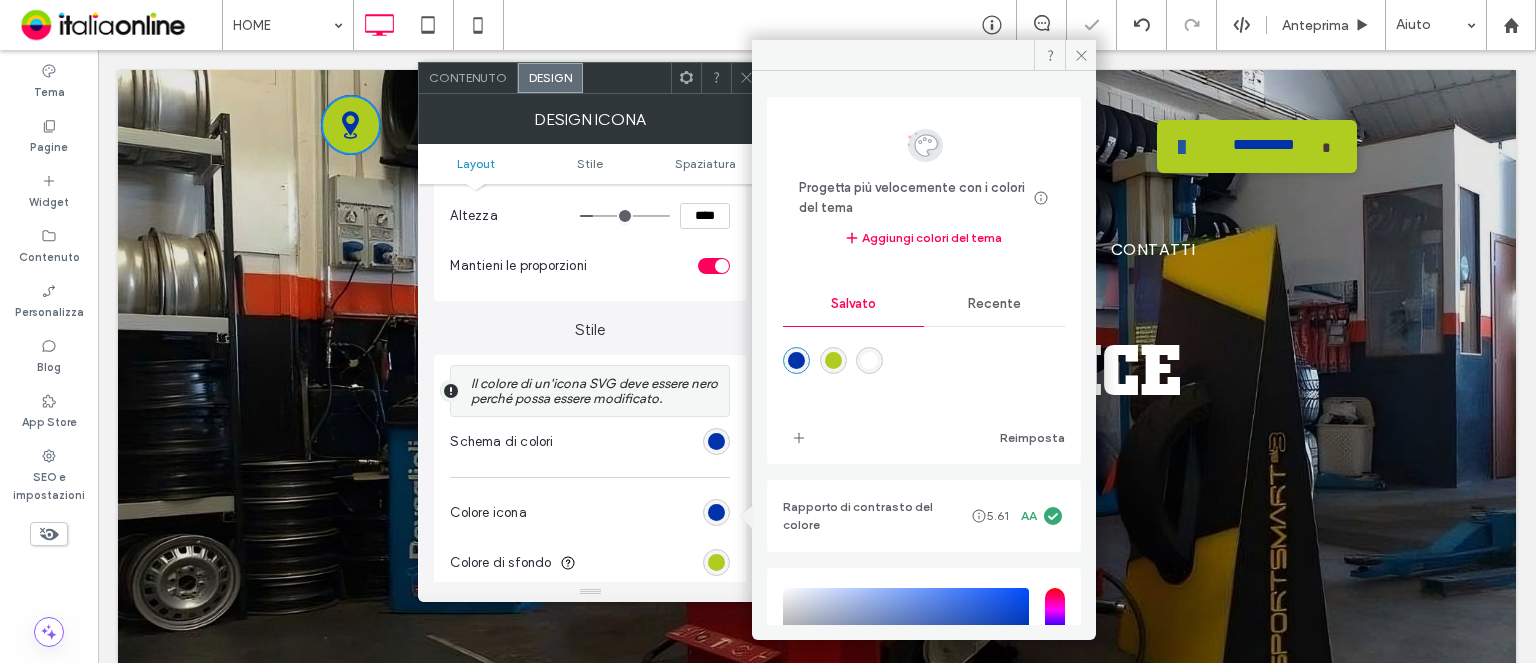 click 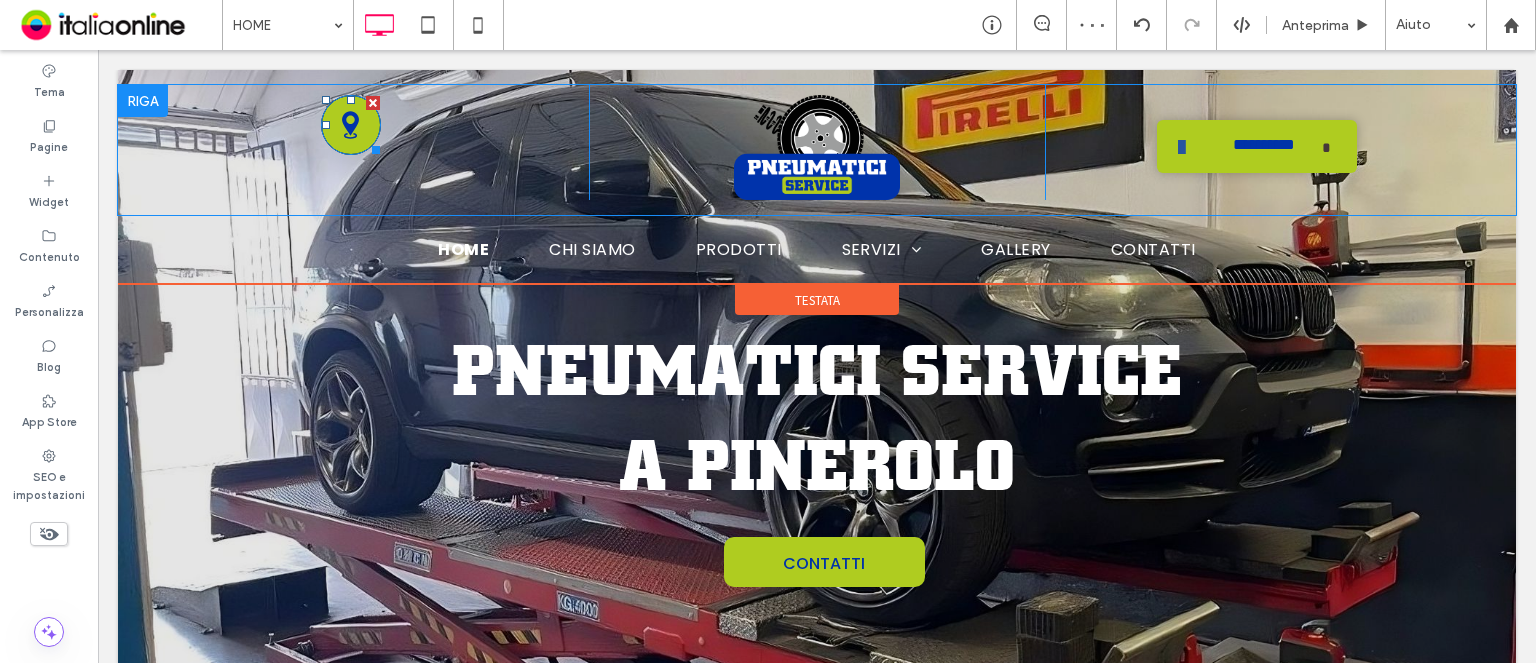 click 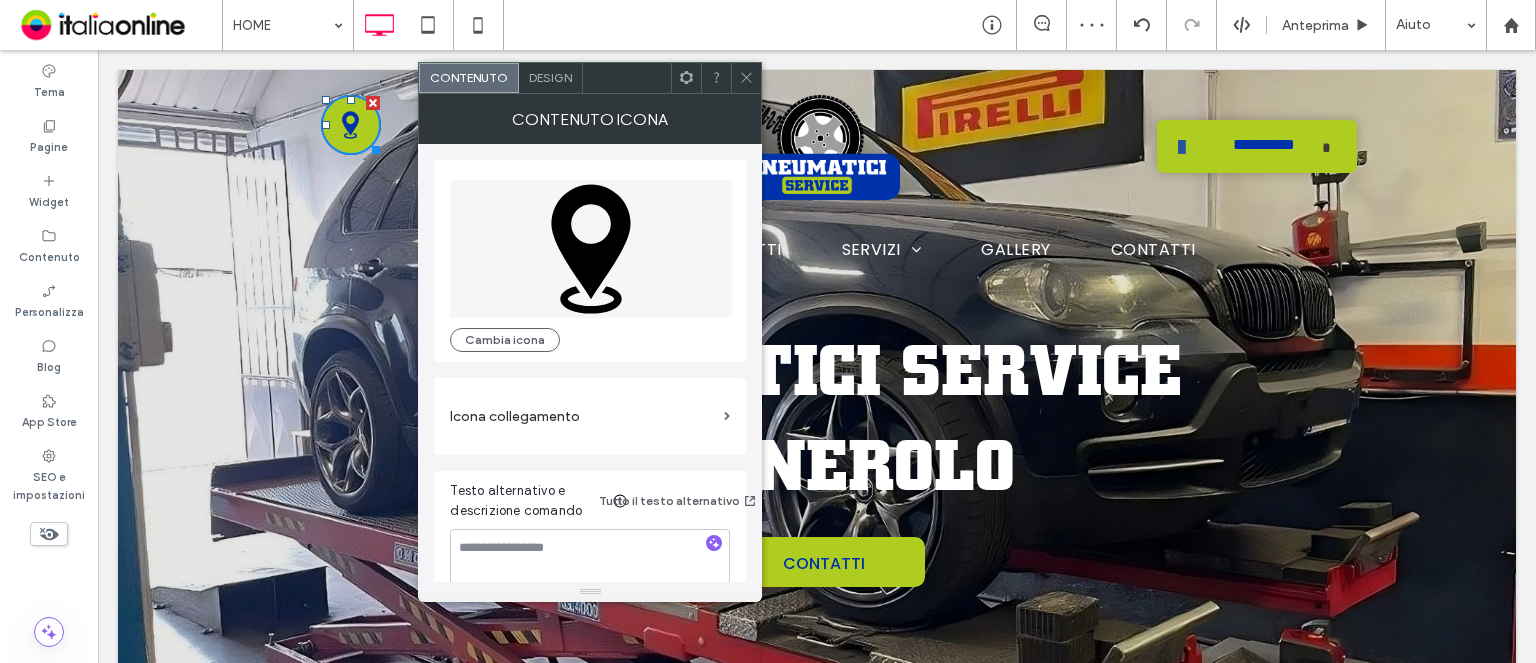 click on "Design" at bounding box center (550, 77) 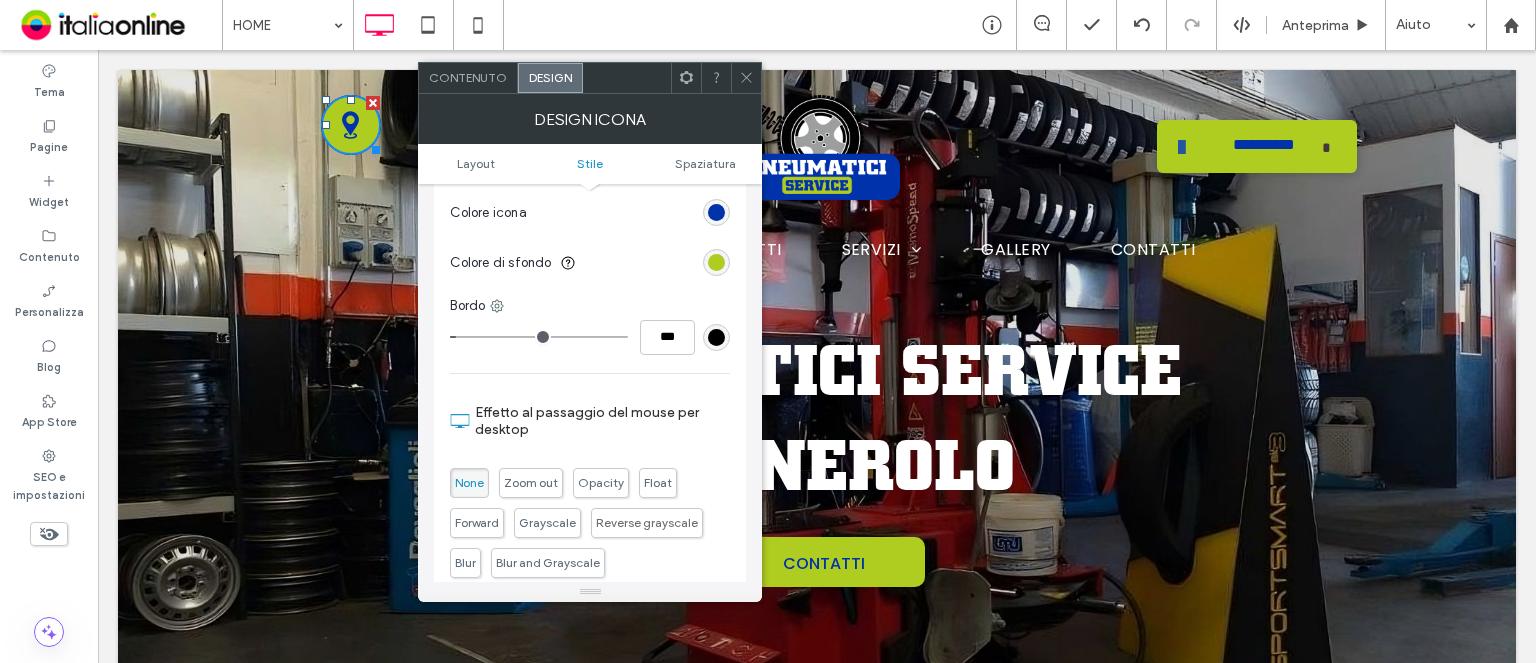 scroll, scrollTop: 500, scrollLeft: 0, axis: vertical 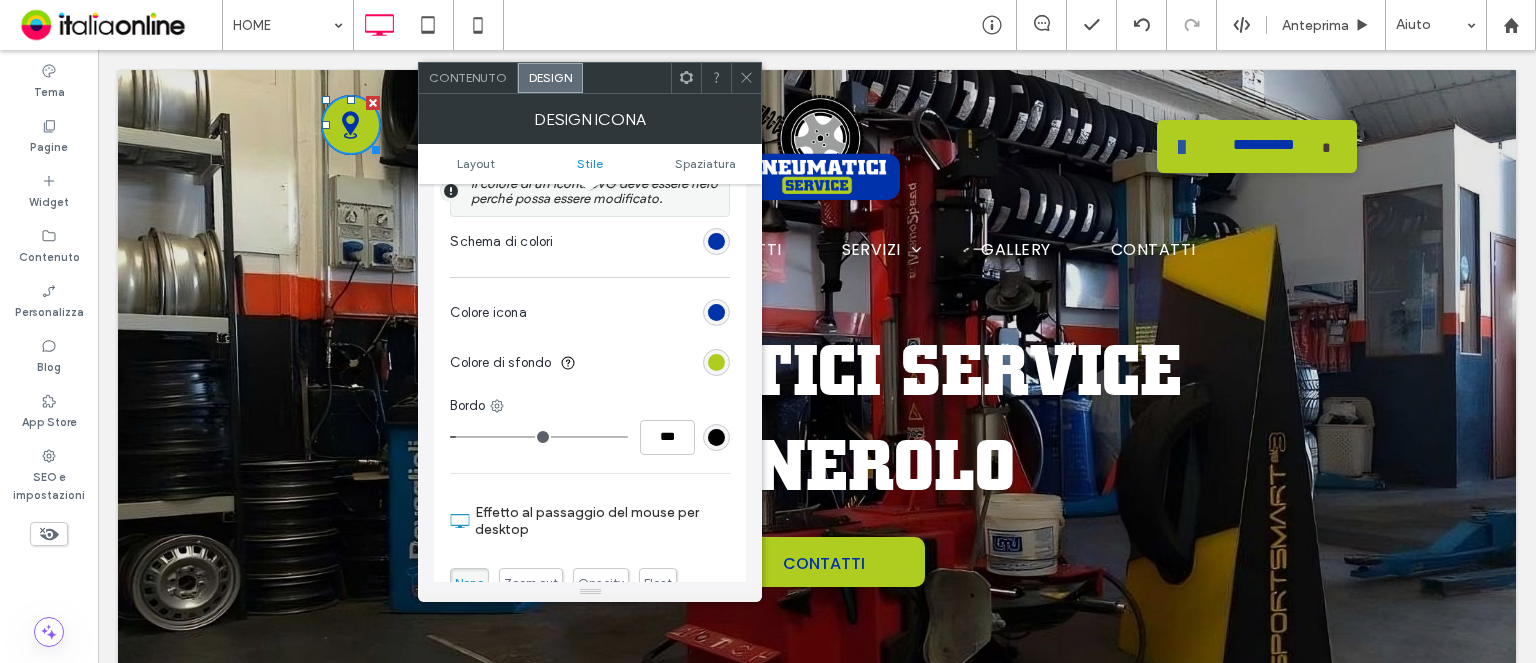 drag, startPoint x: 657, startPoint y: 466, endPoint x: 657, endPoint y: 439, distance: 27 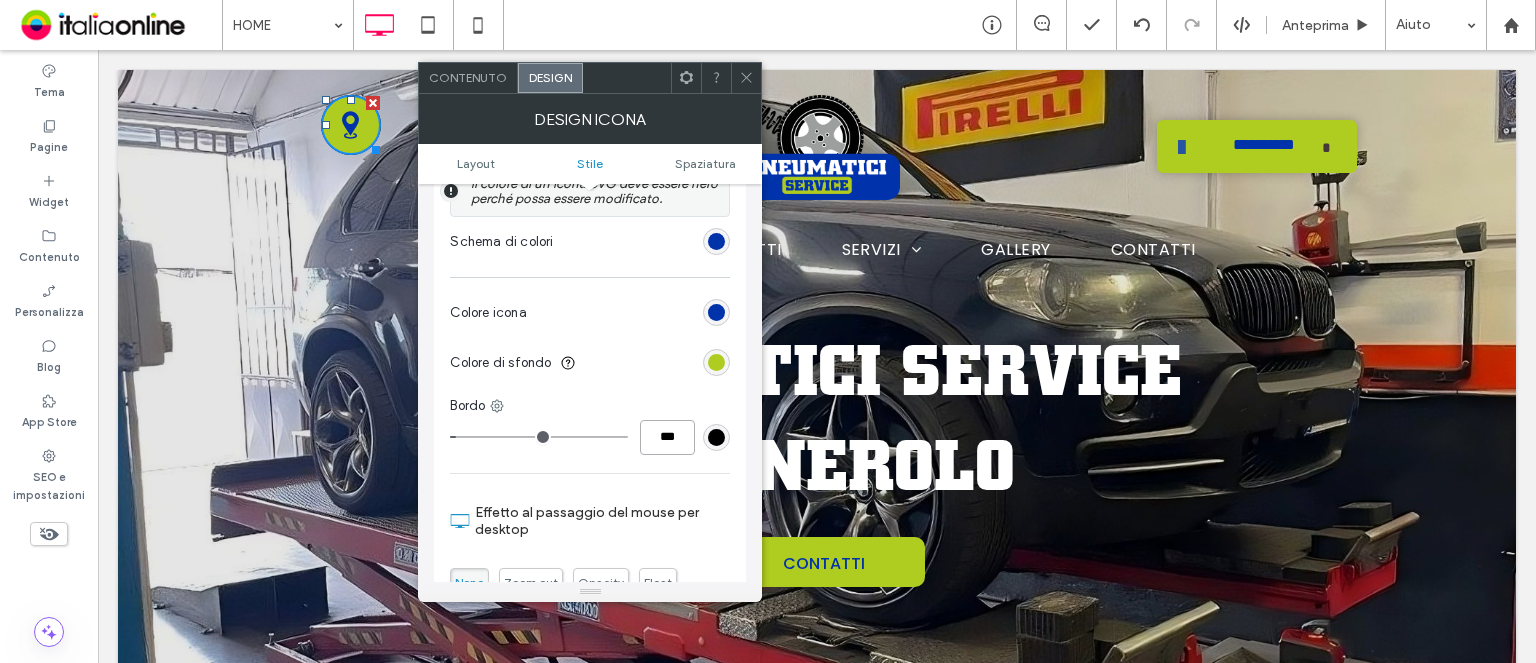 click on "***" at bounding box center [667, 437] 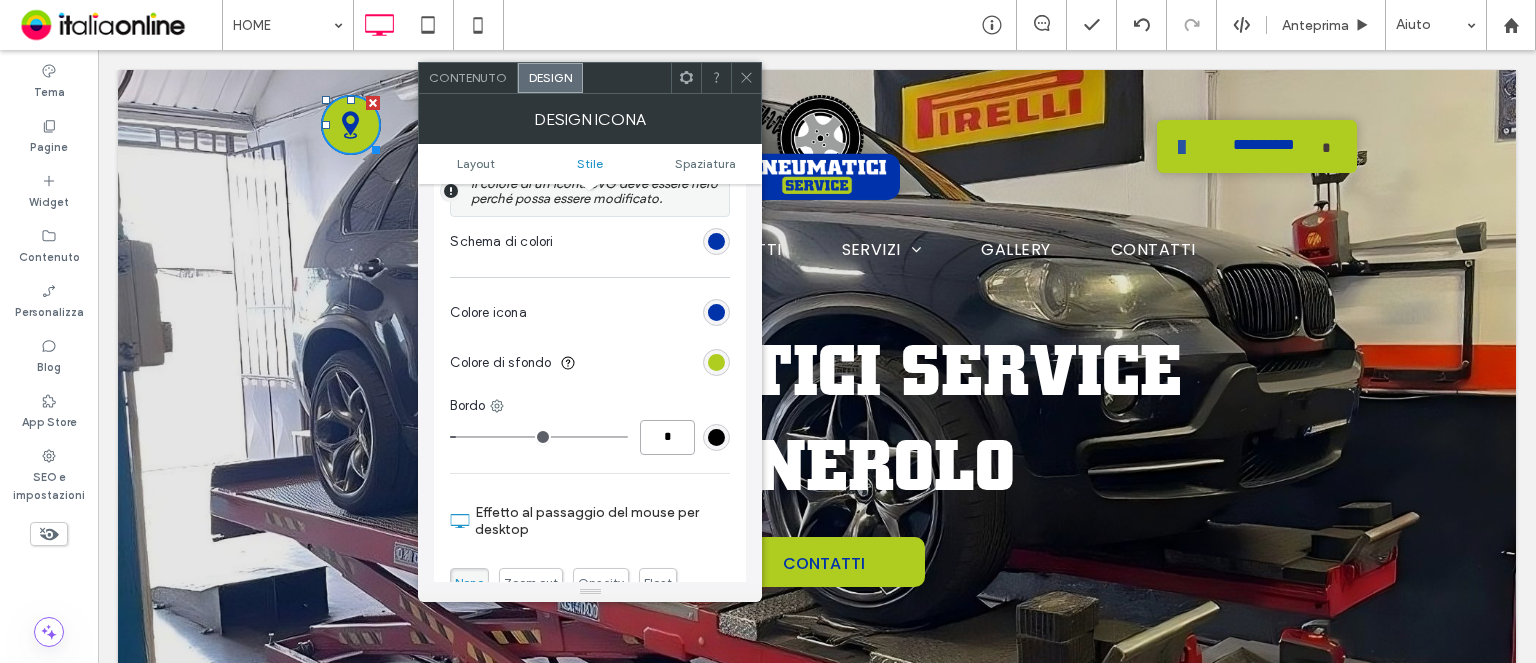 type on "*" 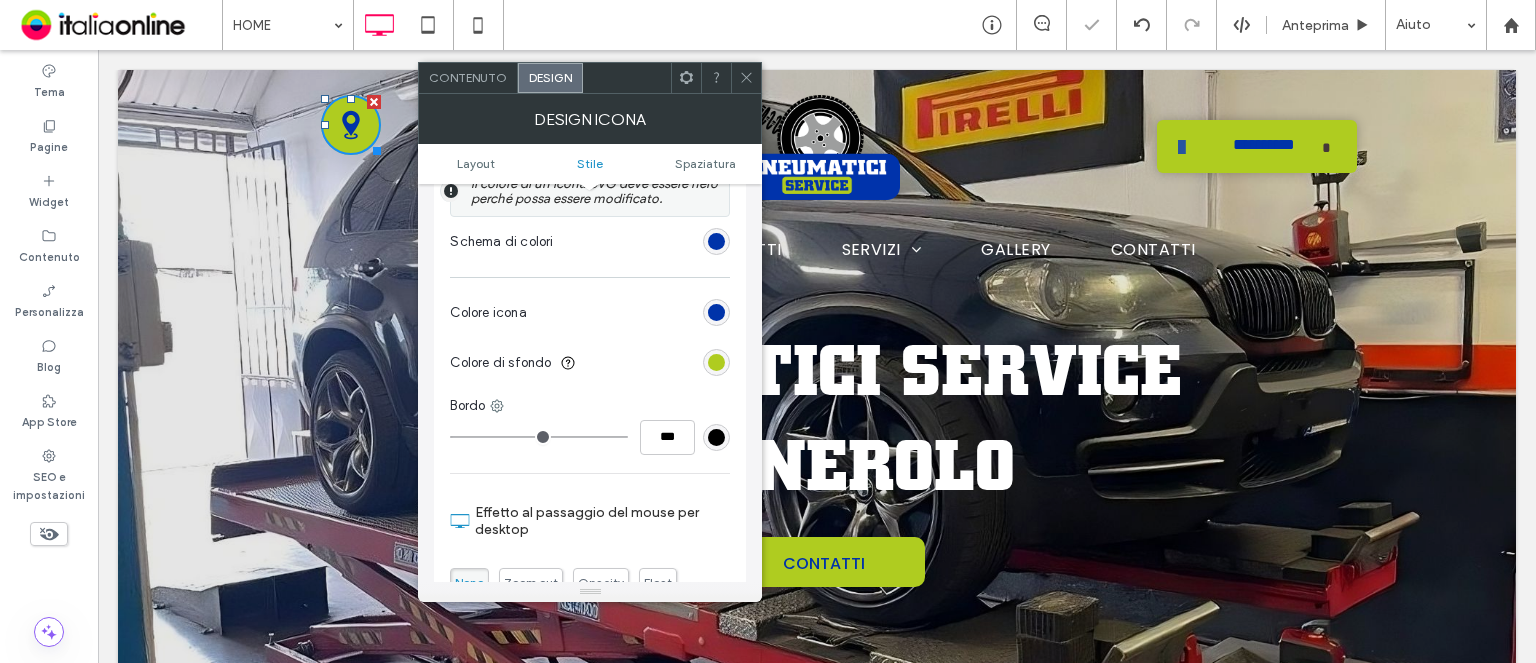 click 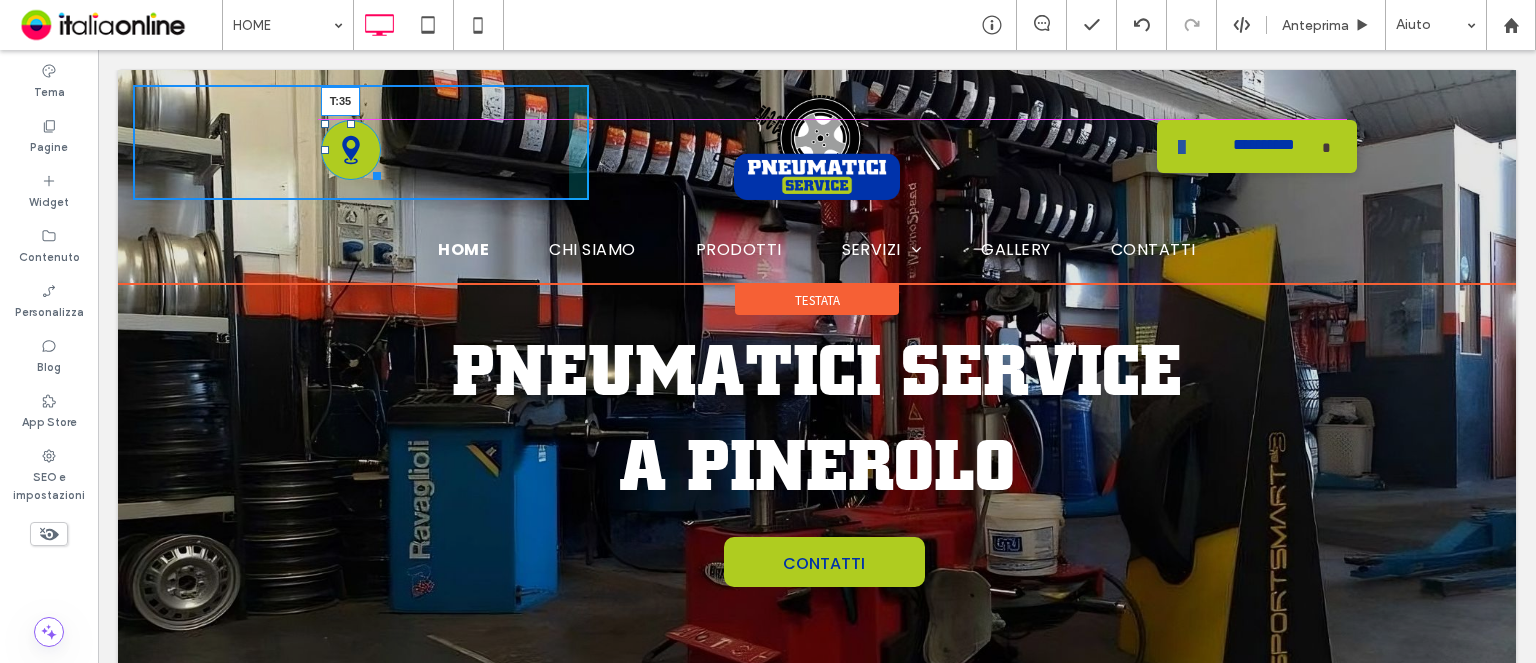 drag, startPoint x: 349, startPoint y: 98, endPoint x: 1124, endPoint y: 67, distance: 775.61975 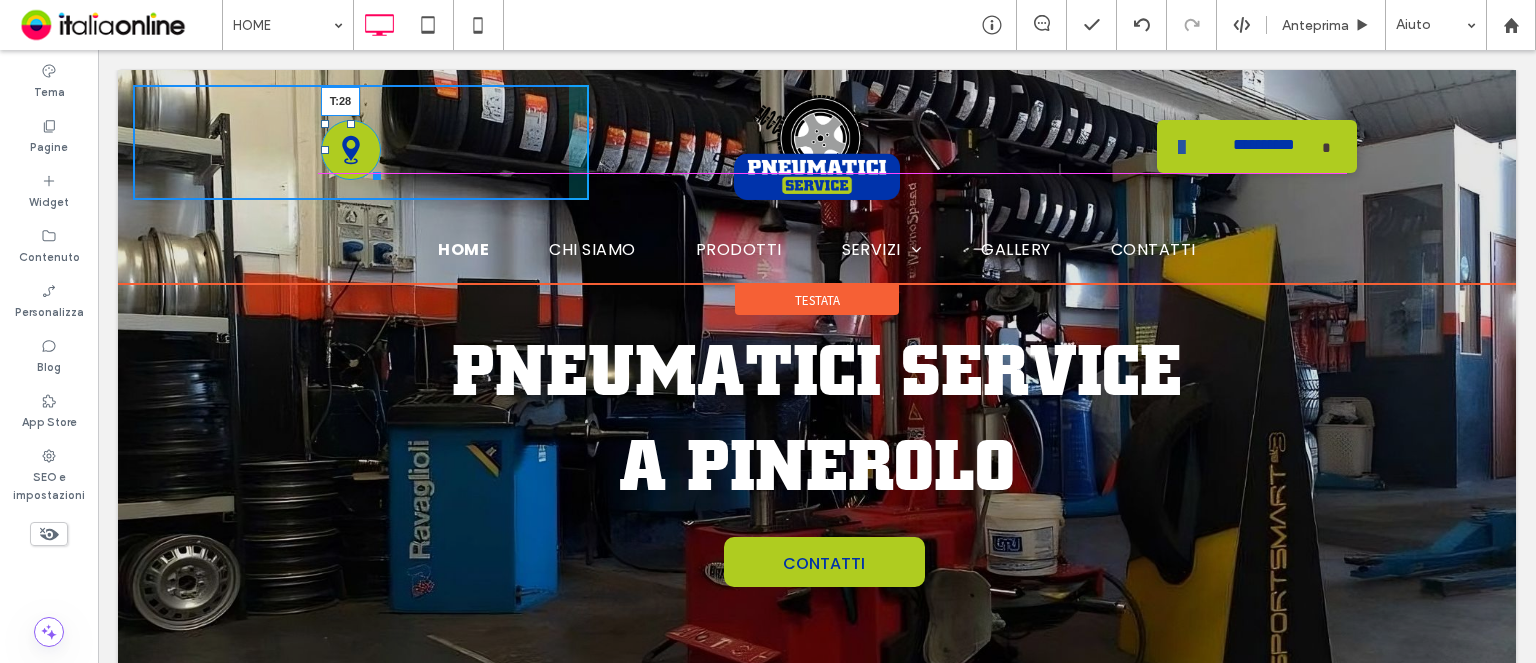 click at bounding box center (351, 124) 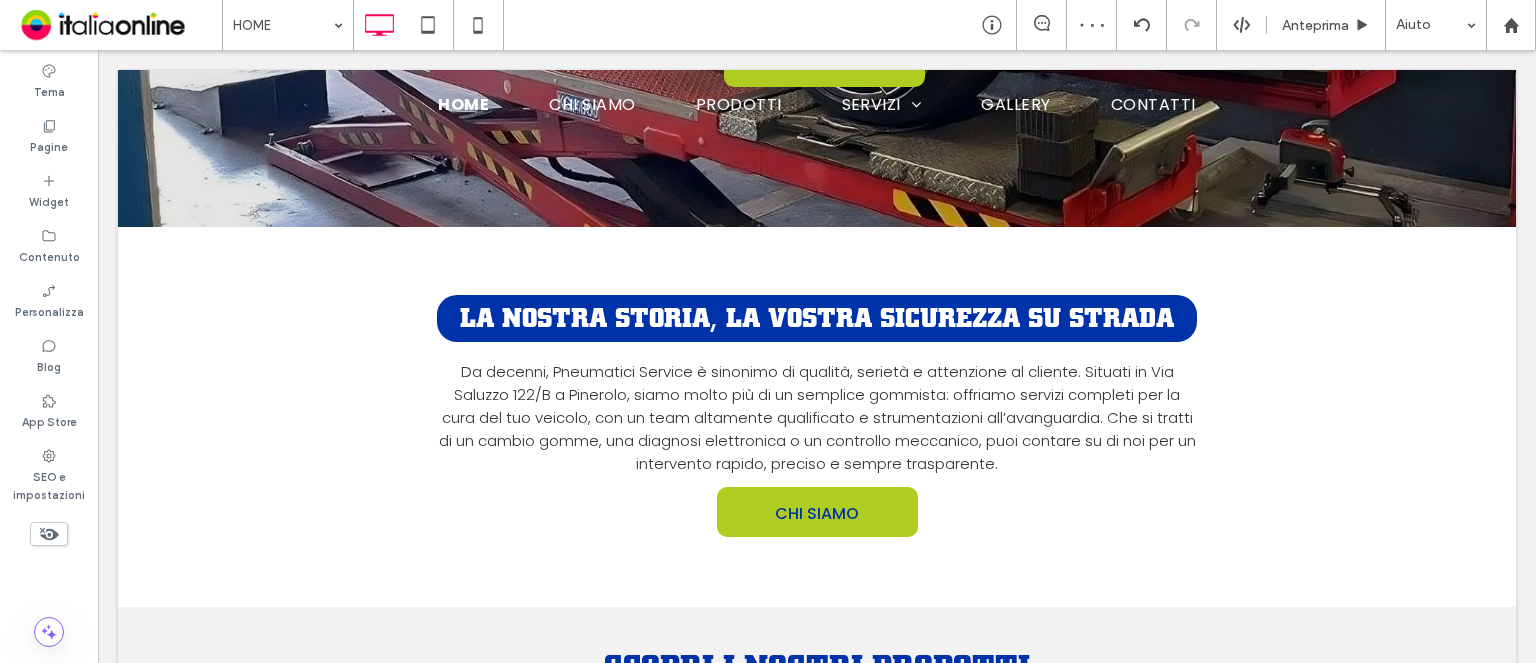 scroll, scrollTop: 3326, scrollLeft: 0, axis: vertical 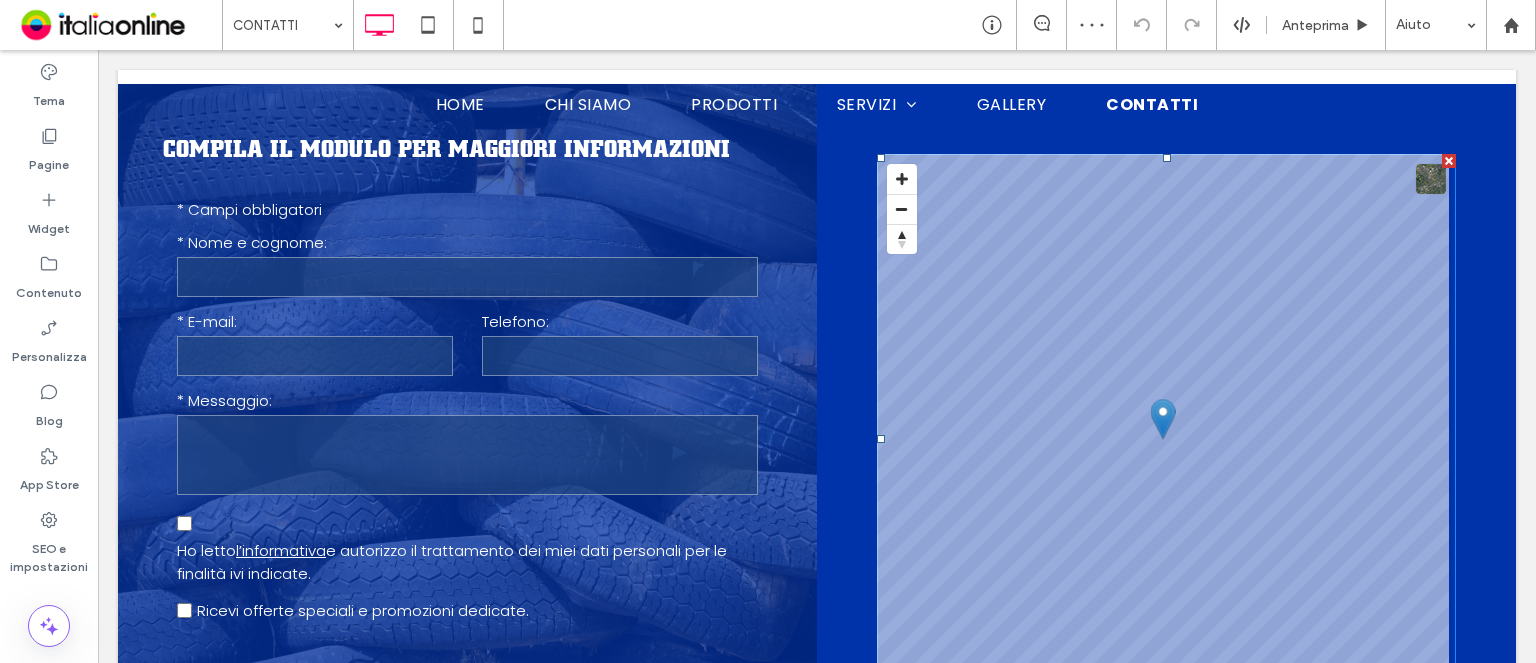 click at bounding box center (1166, 439) 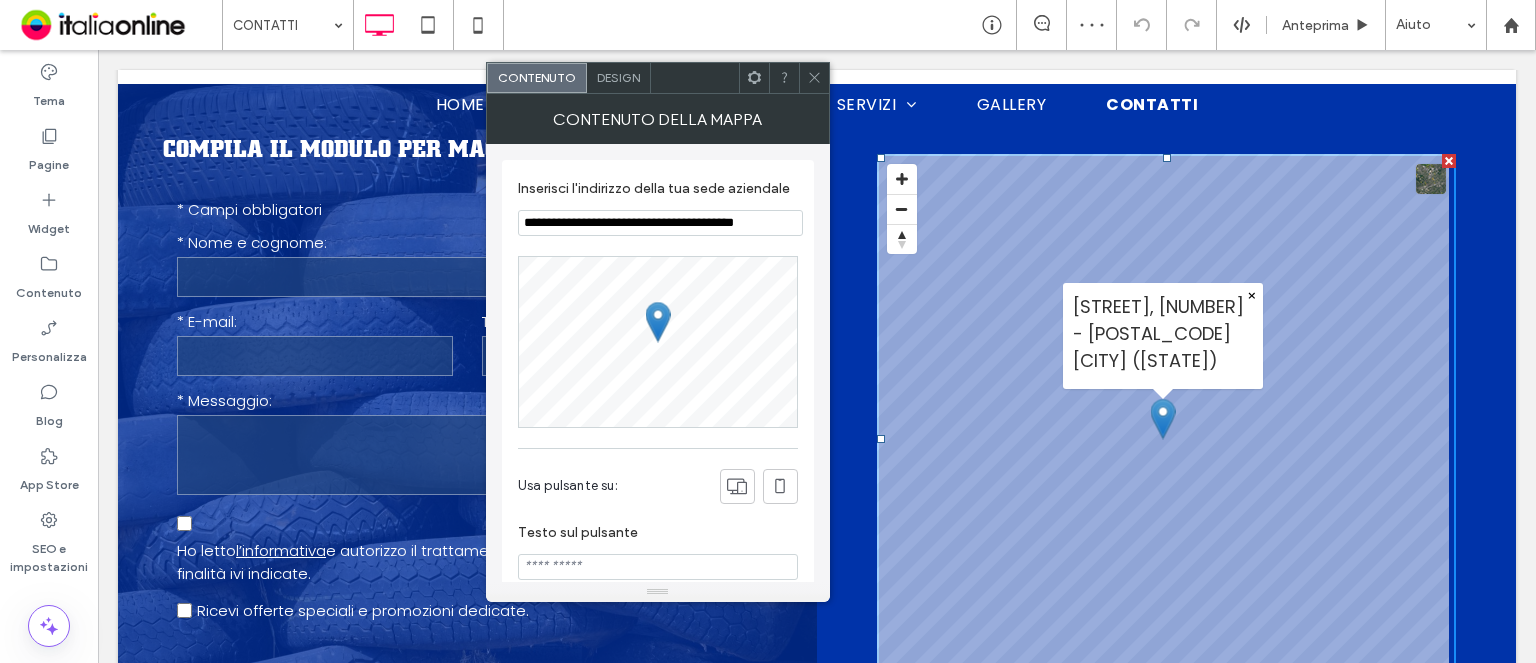 scroll, scrollTop: 353, scrollLeft: 0, axis: vertical 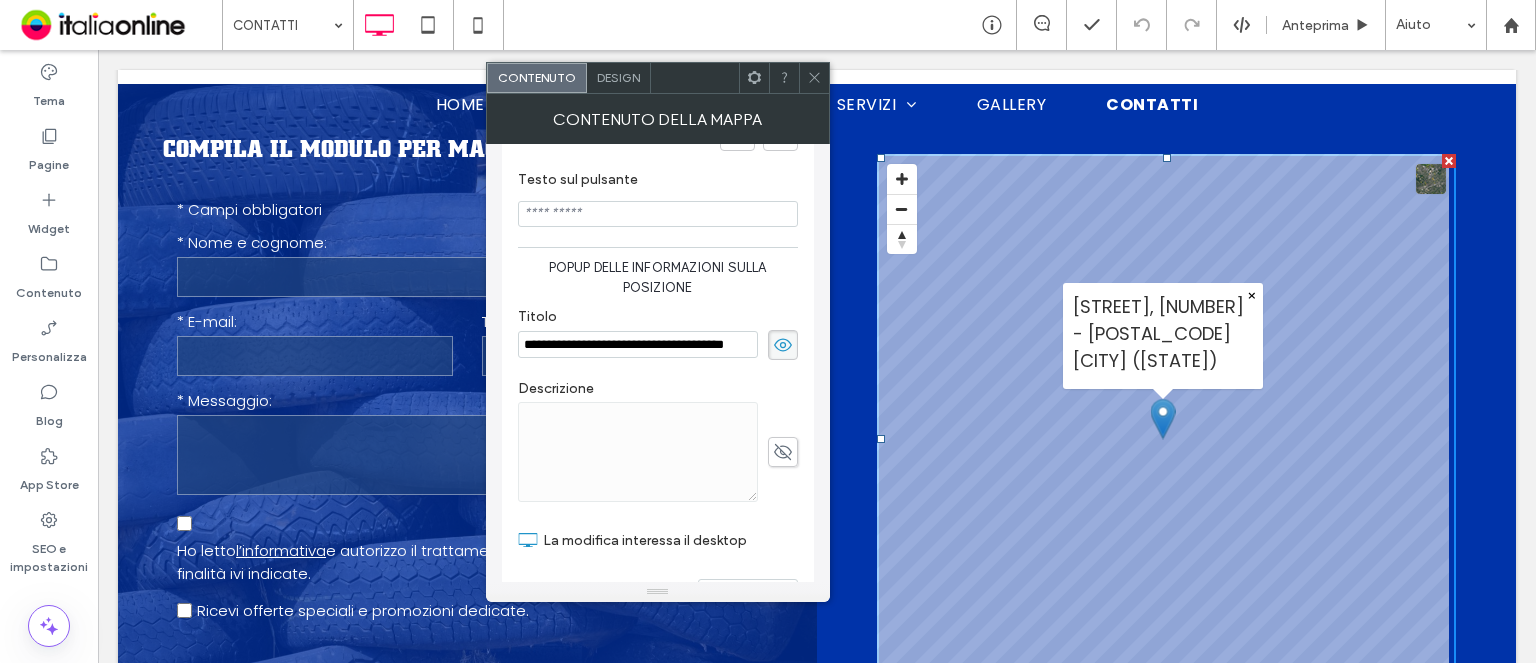 click 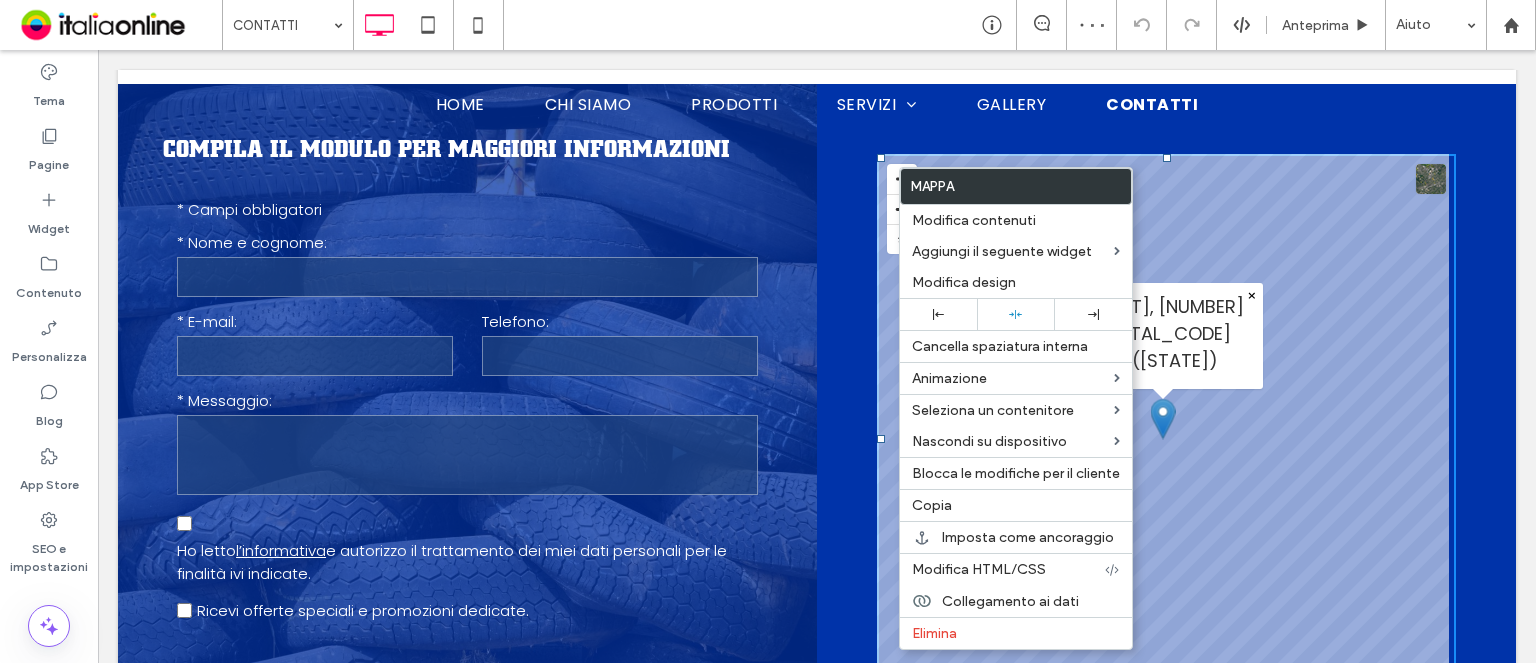 click on "© Mapbox   © OpenStreetMap   Improve this map × Via Saluzzo, 122/B - 10064 Pinerolo (TO)
Click To Paste" at bounding box center [1166, 434] 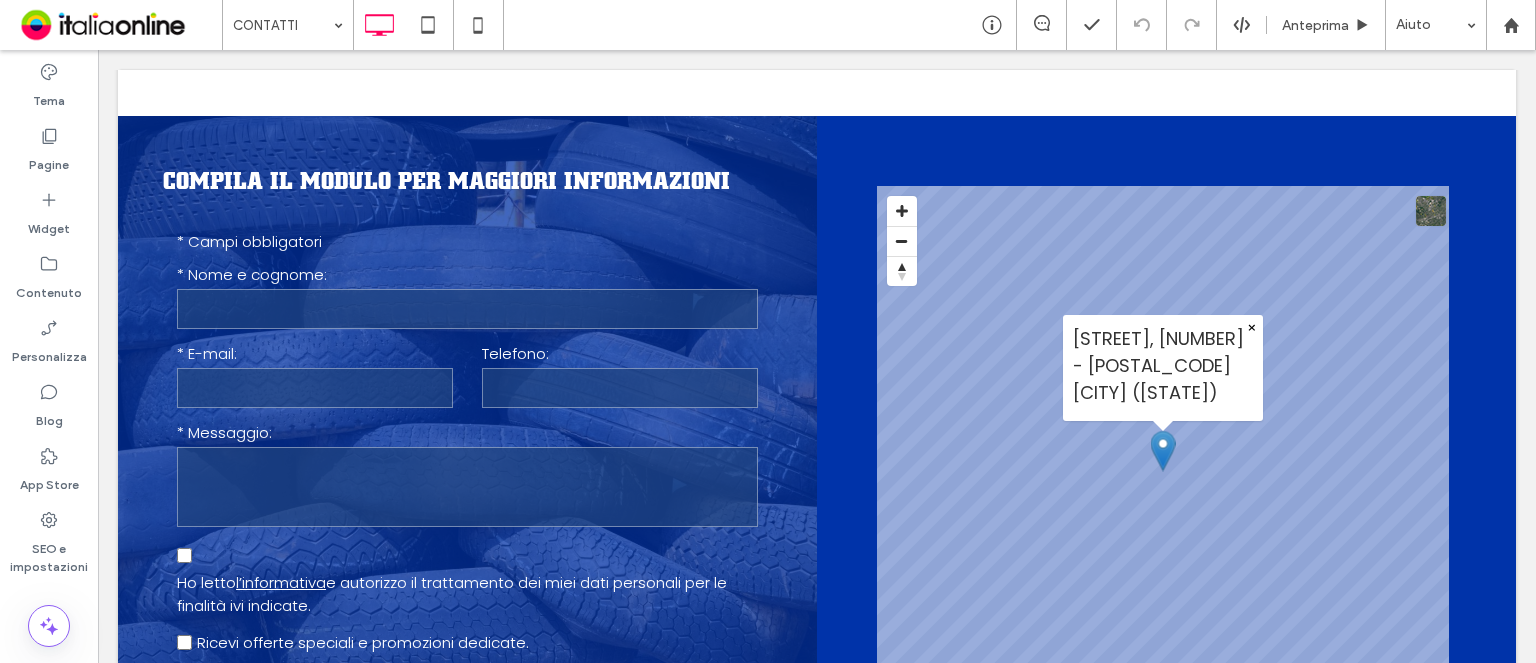 scroll, scrollTop: 1070, scrollLeft: 0, axis: vertical 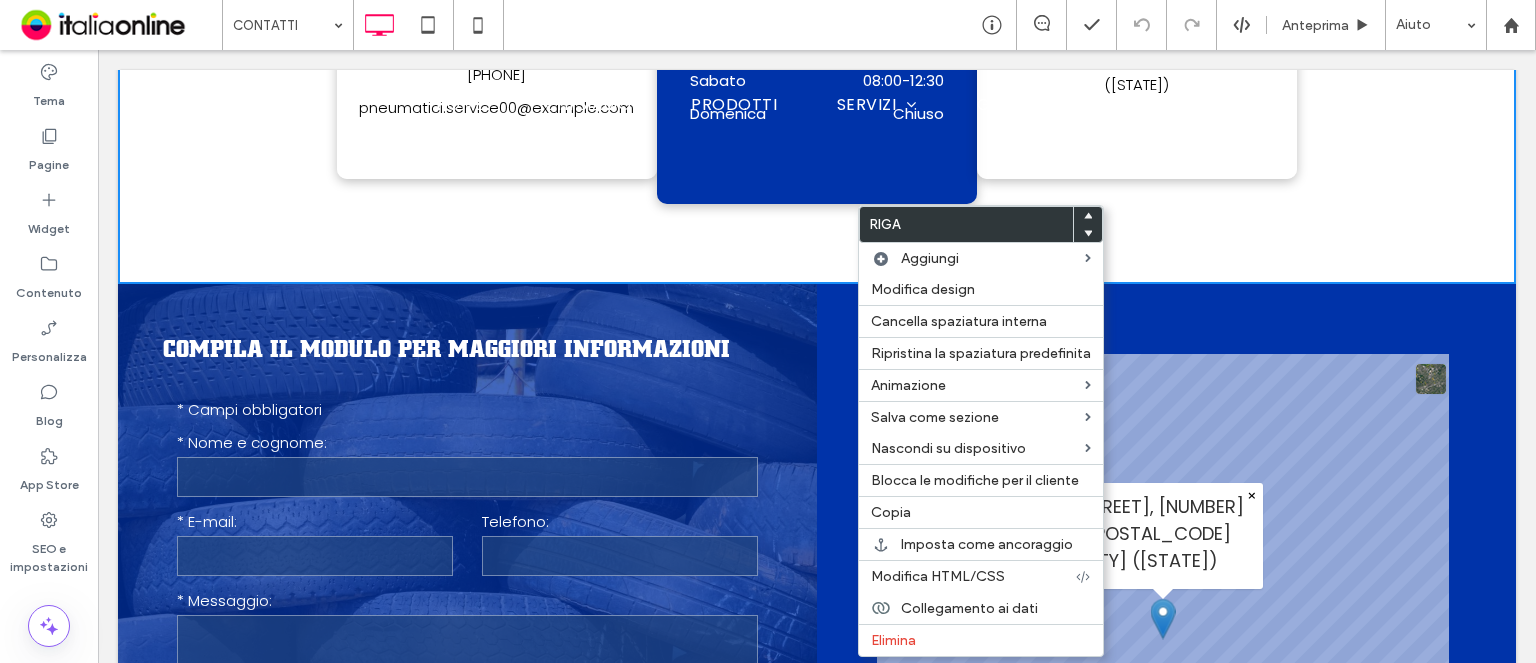 click on "**********" at bounding box center (467, 634) 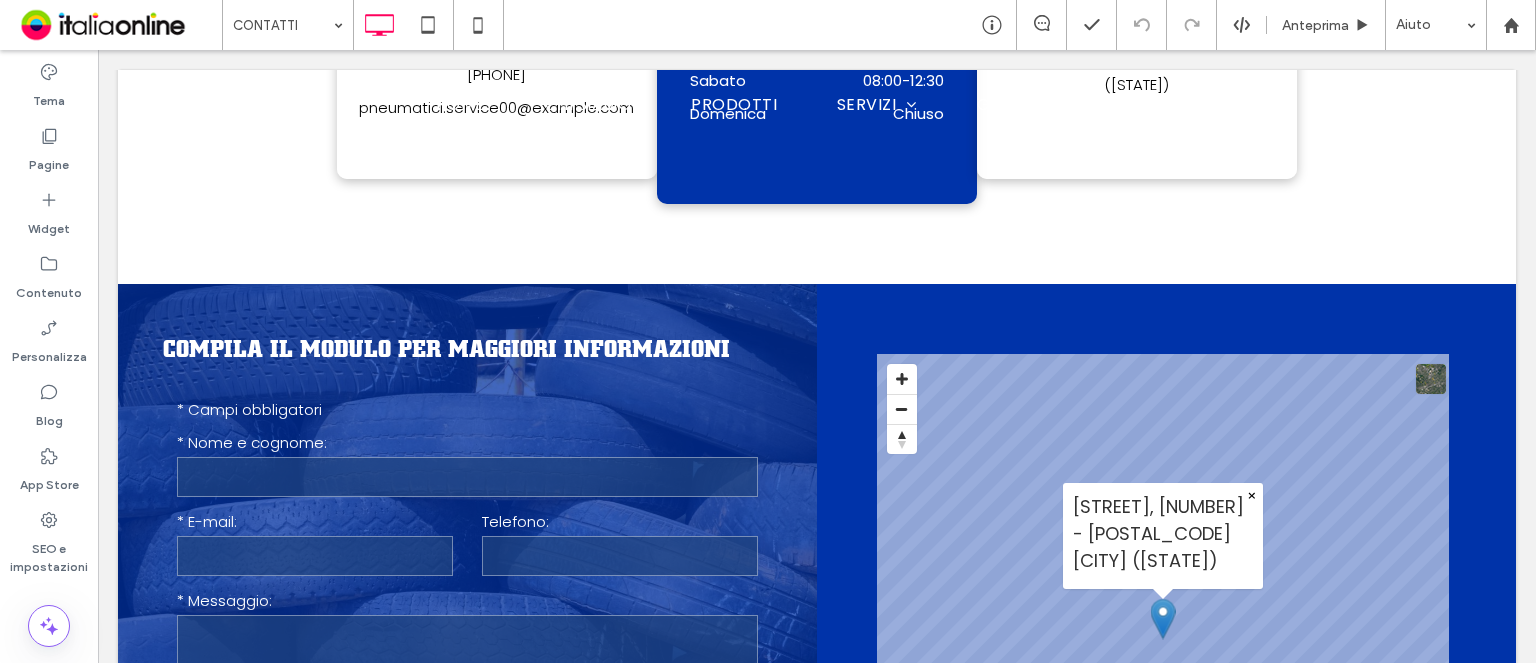 click on "**********" at bounding box center (467, 634) 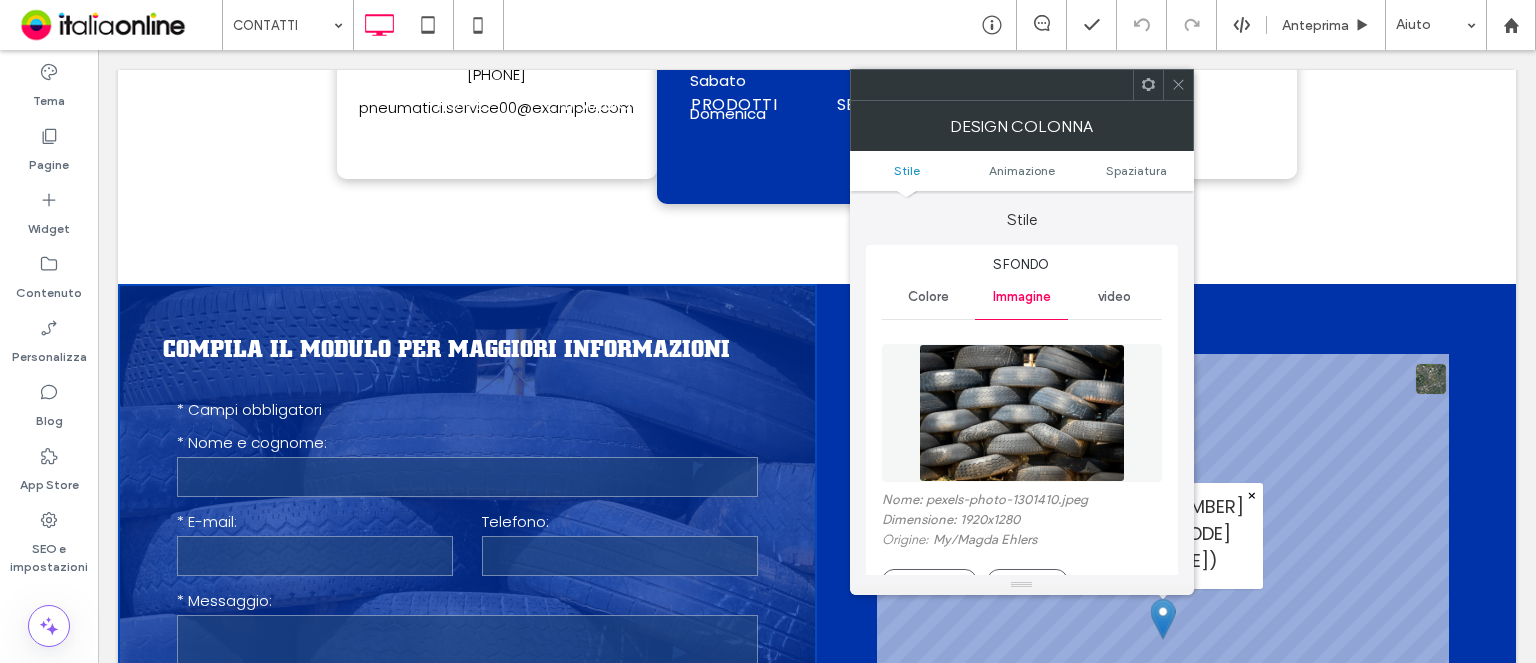 click at bounding box center [1178, 85] 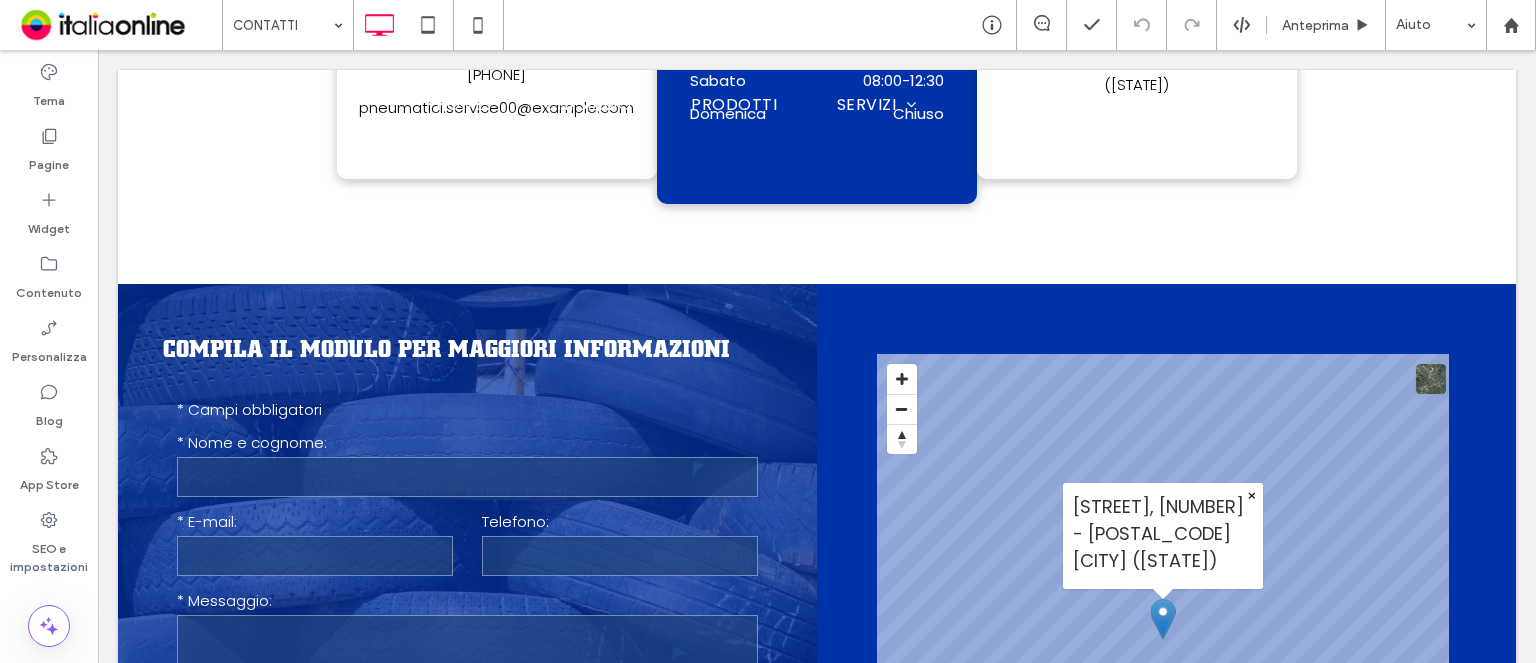 click on "© Mapbox   © OpenStreetMap   Improve this map × Via Saluzzo, 122/B - 10064 Pinerolo (TO)
Click To Paste" at bounding box center [1166, 634] 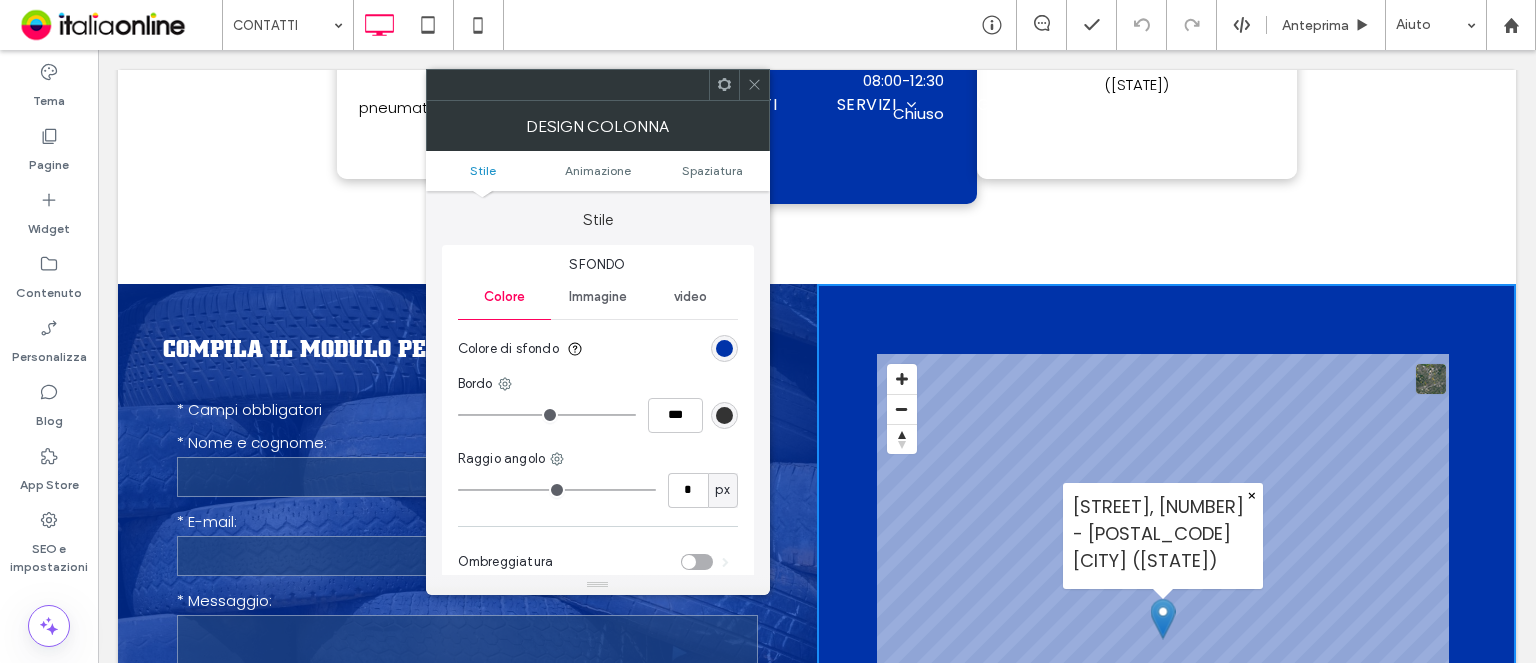 click at bounding box center [724, 85] 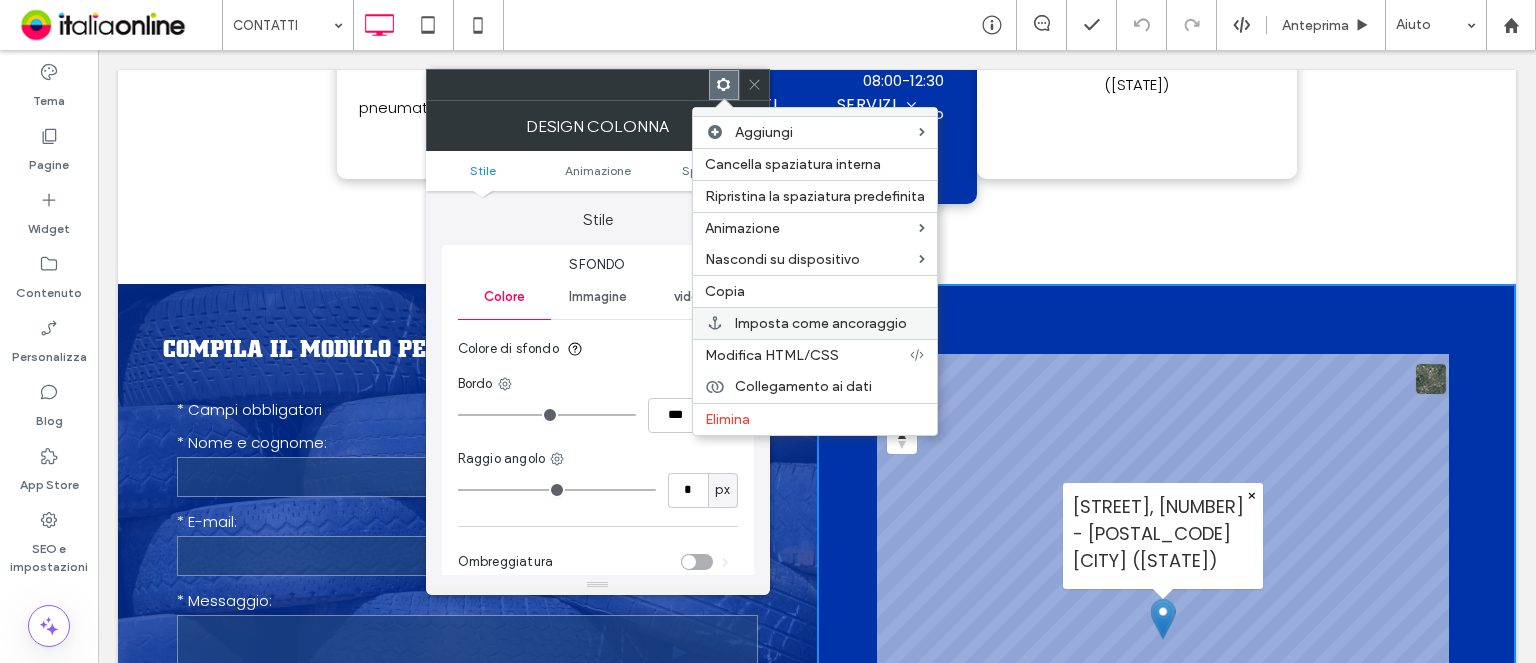 click on "Imposta come ancoraggio" at bounding box center (821, 323) 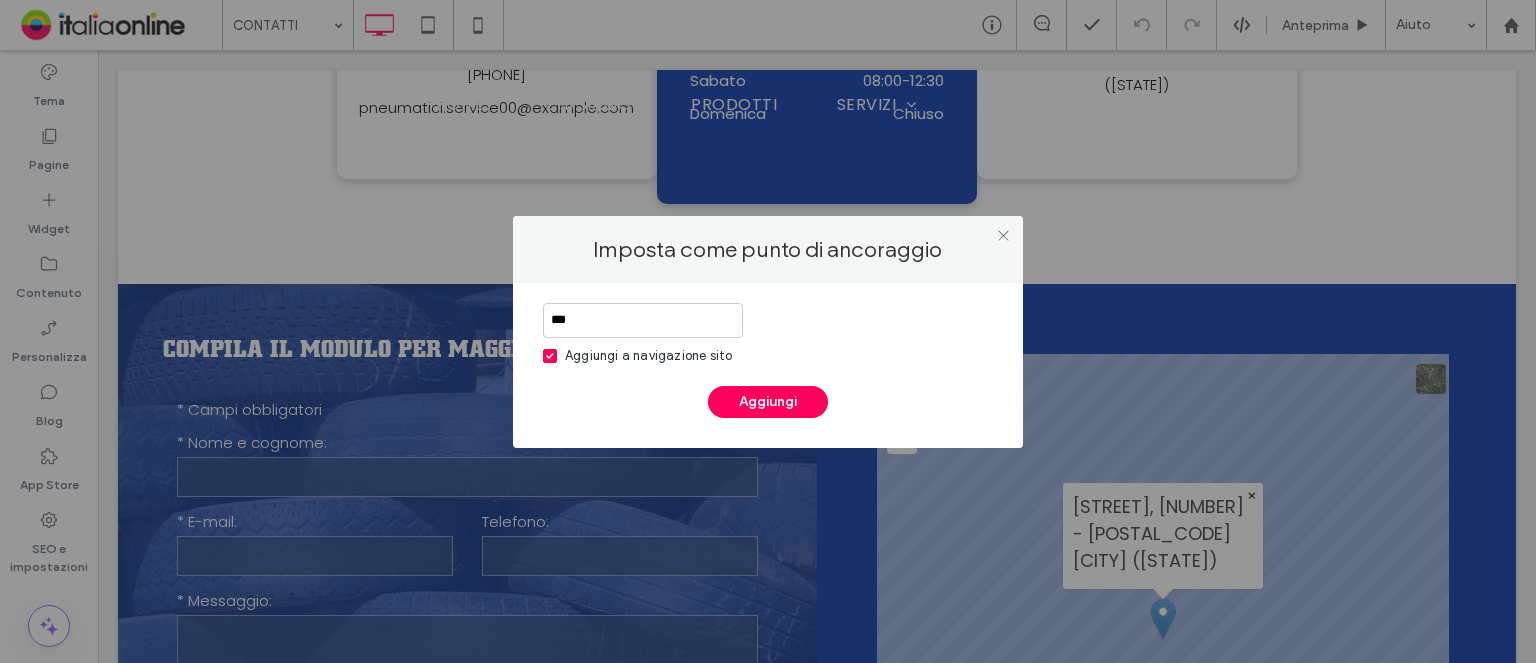 type on "***" 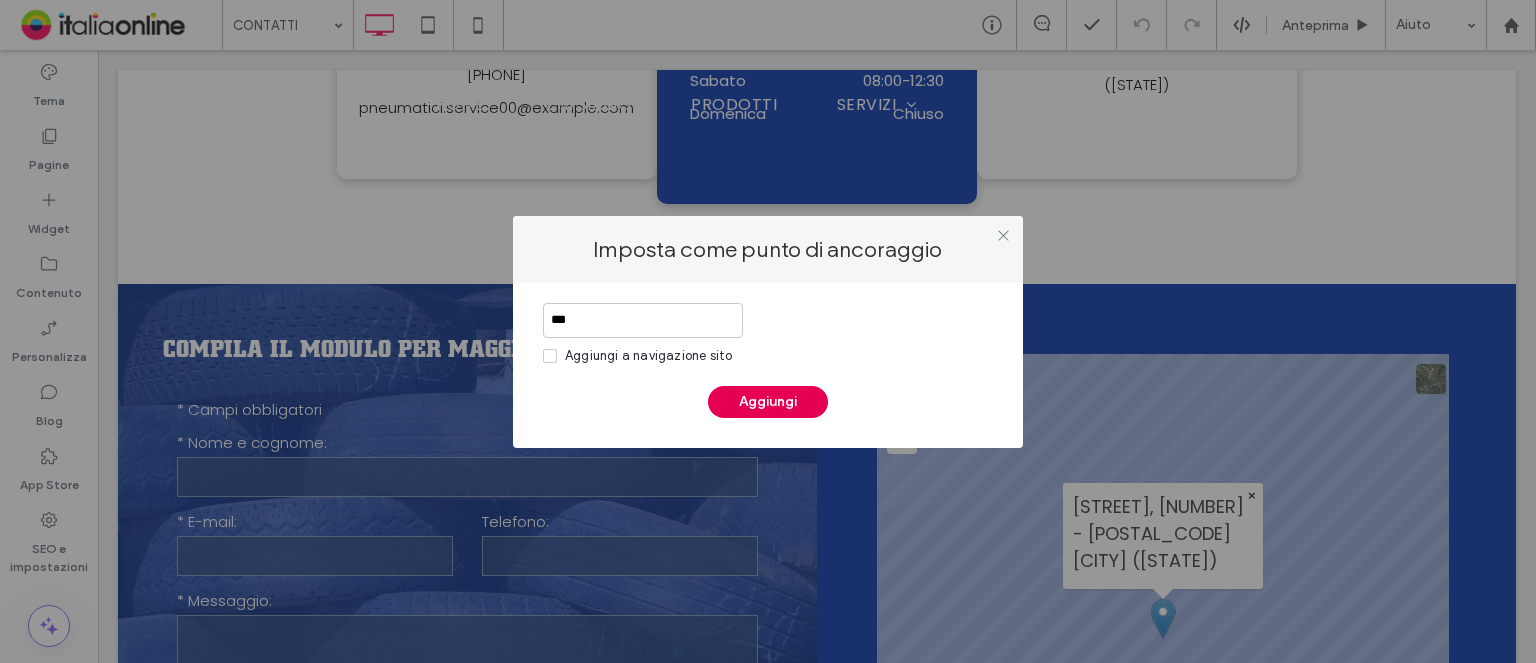 click on "Aggiungi" at bounding box center (768, 402) 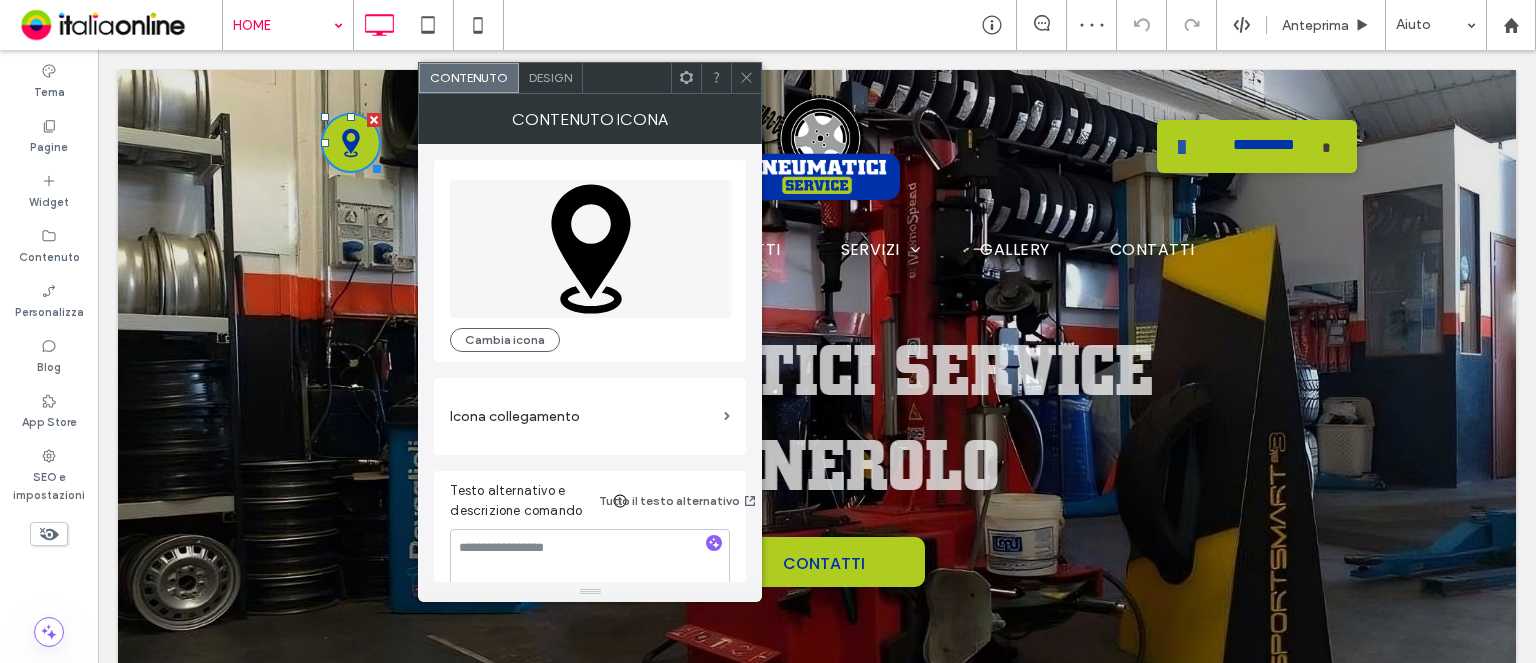 scroll, scrollTop: 0, scrollLeft: 0, axis: both 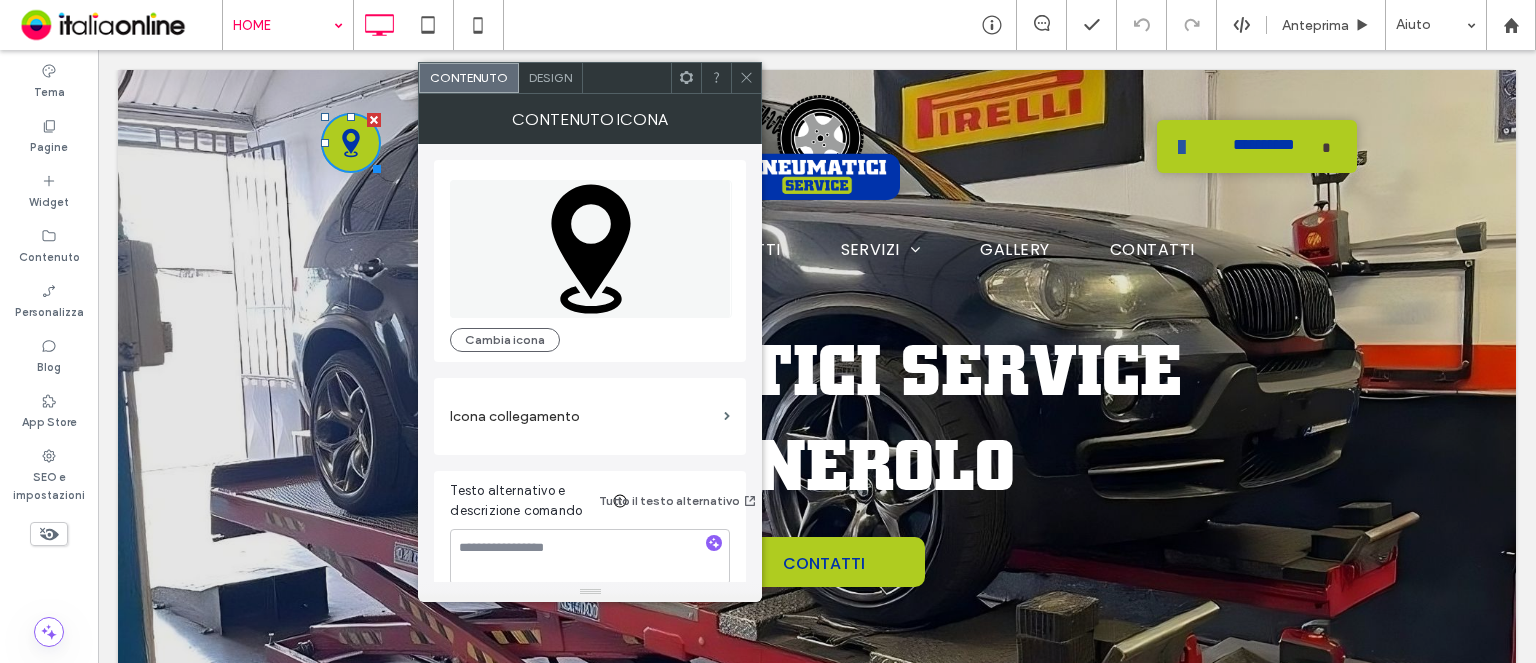 click on "Design" at bounding box center (550, 77) 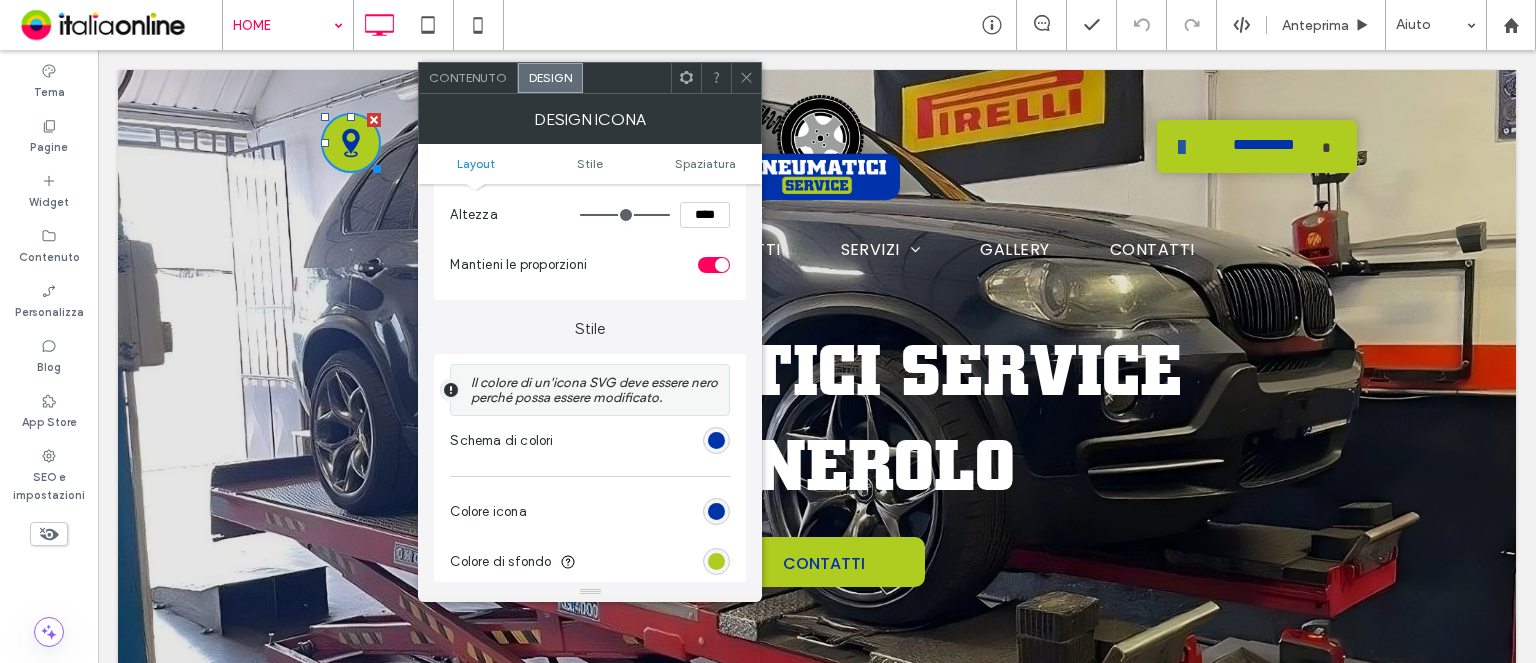 scroll, scrollTop: 0, scrollLeft: 0, axis: both 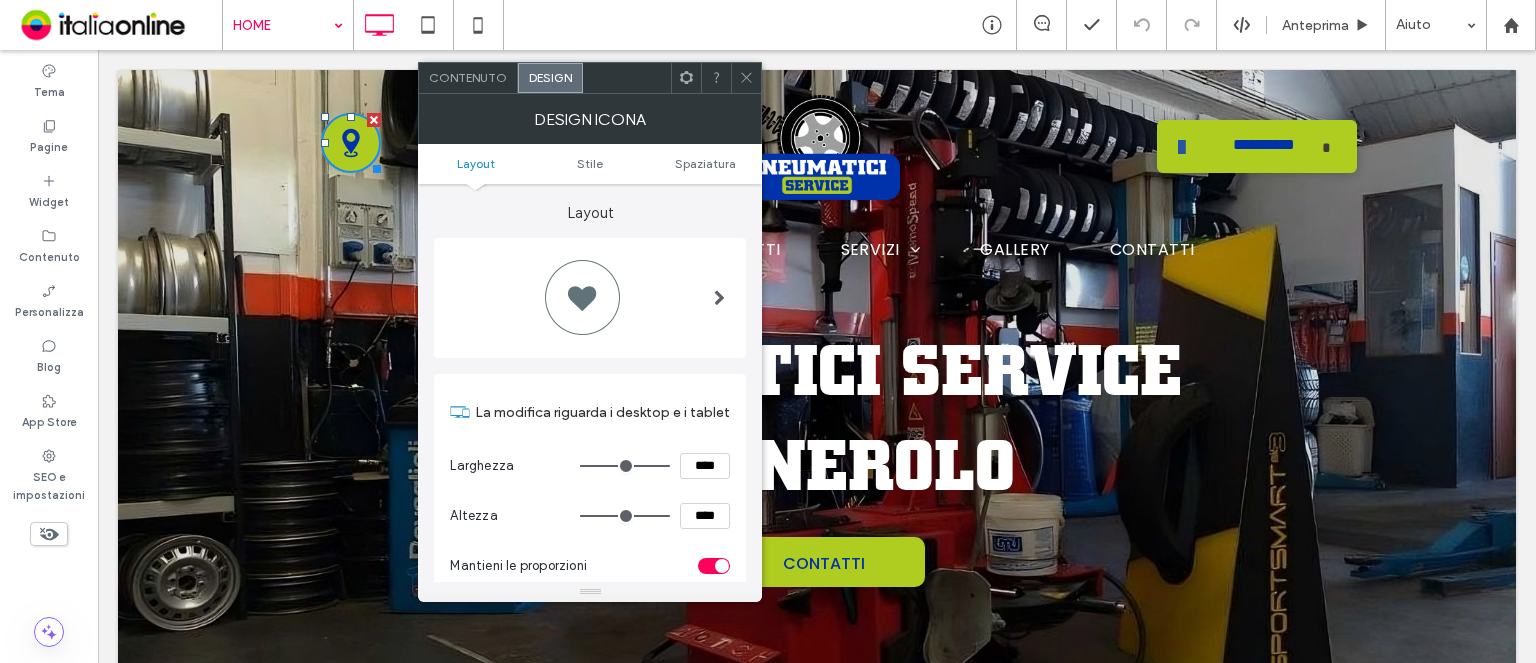 click on "Contenuto" at bounding box center (468, 78) 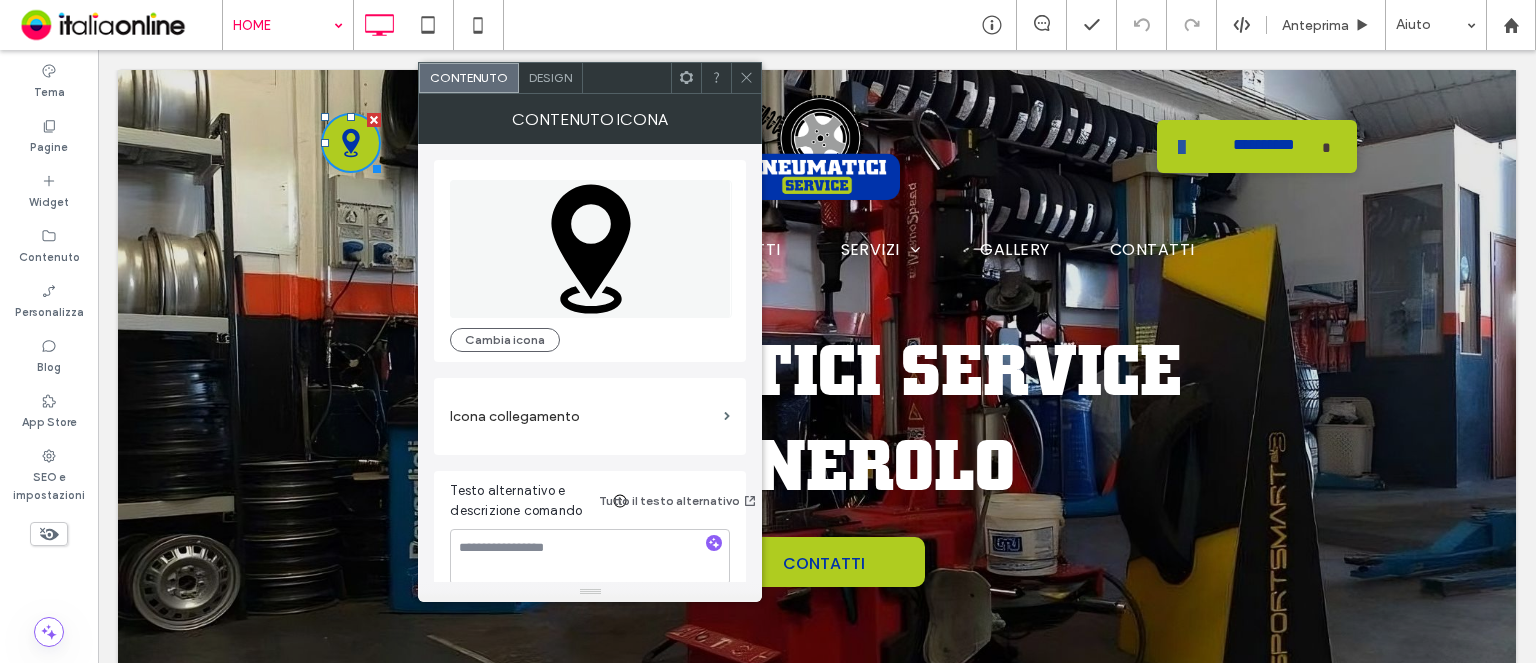 scroll, scrollTop: 20, scrollLeft: 0, axis: vertical 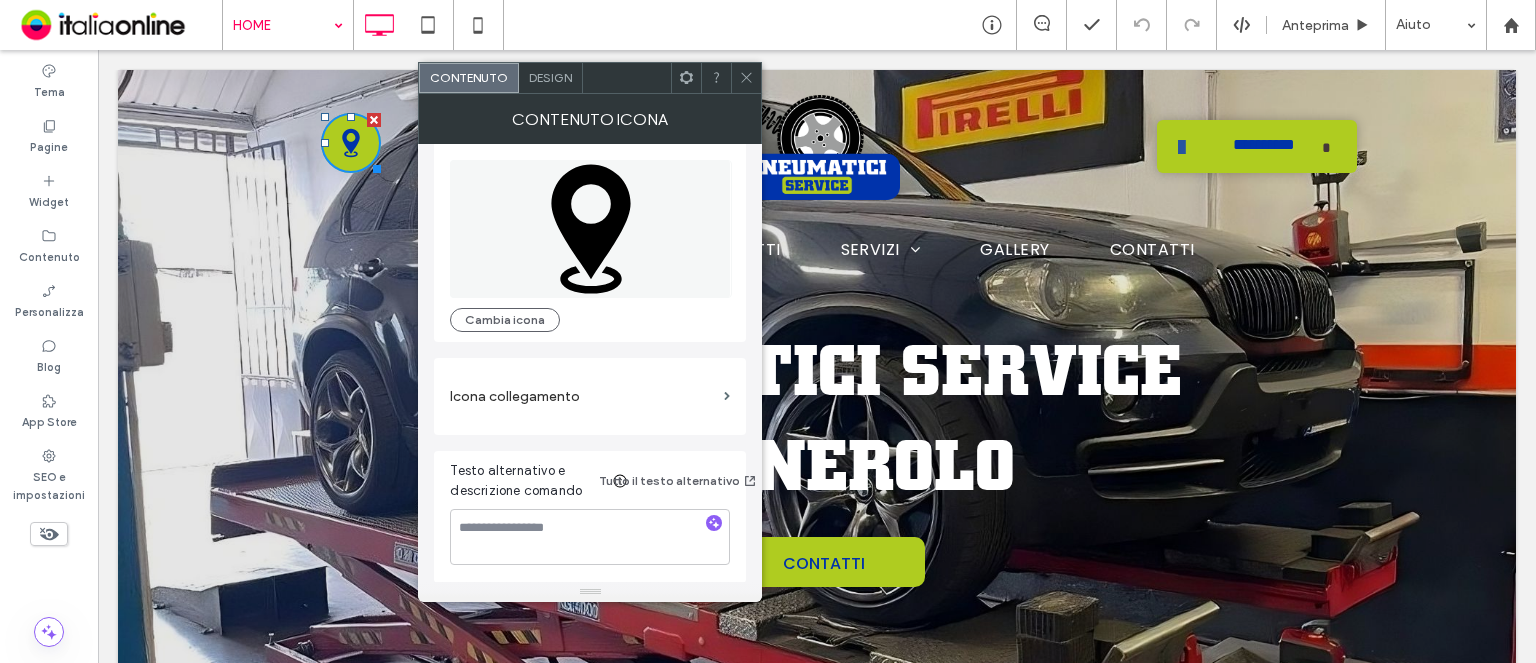 click on "Icona collegamento" at bounding box center [583, 396] 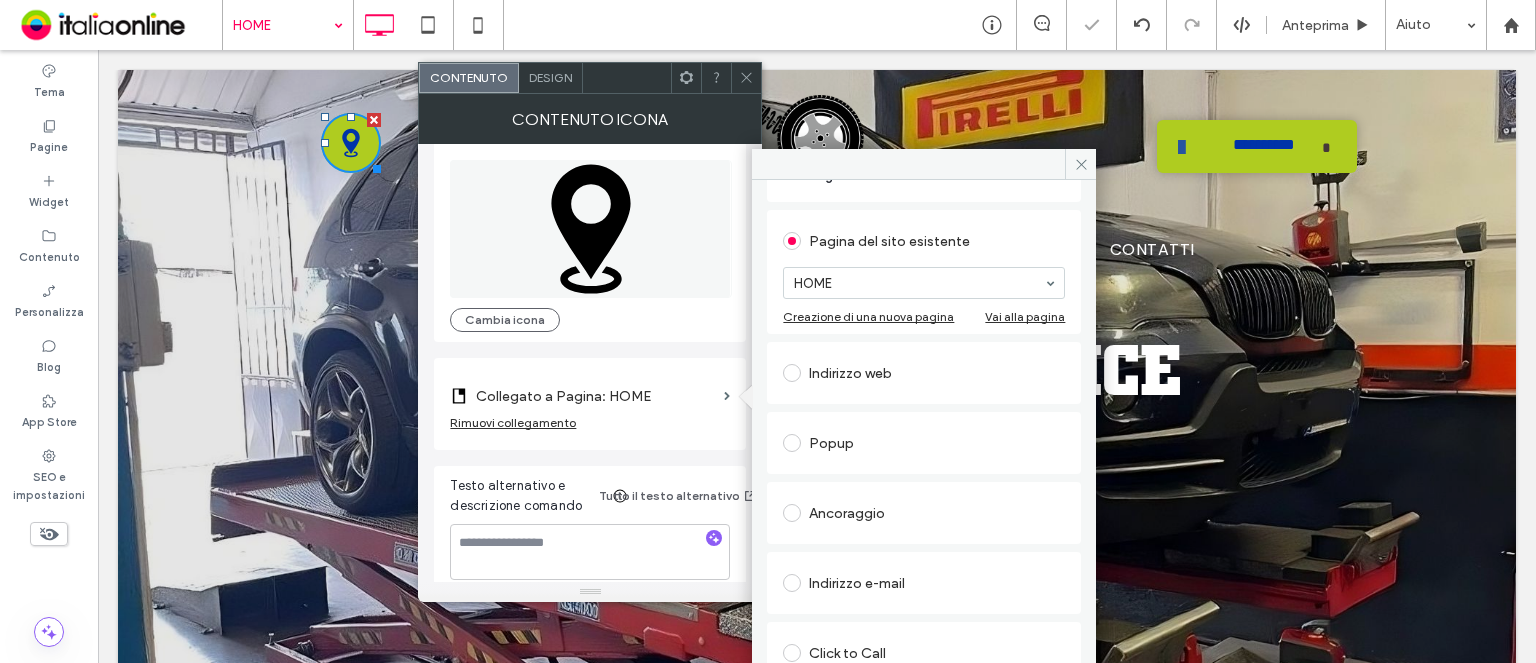 scroll, scrollTop: 144, scrollLeft: 0, axis: vertical 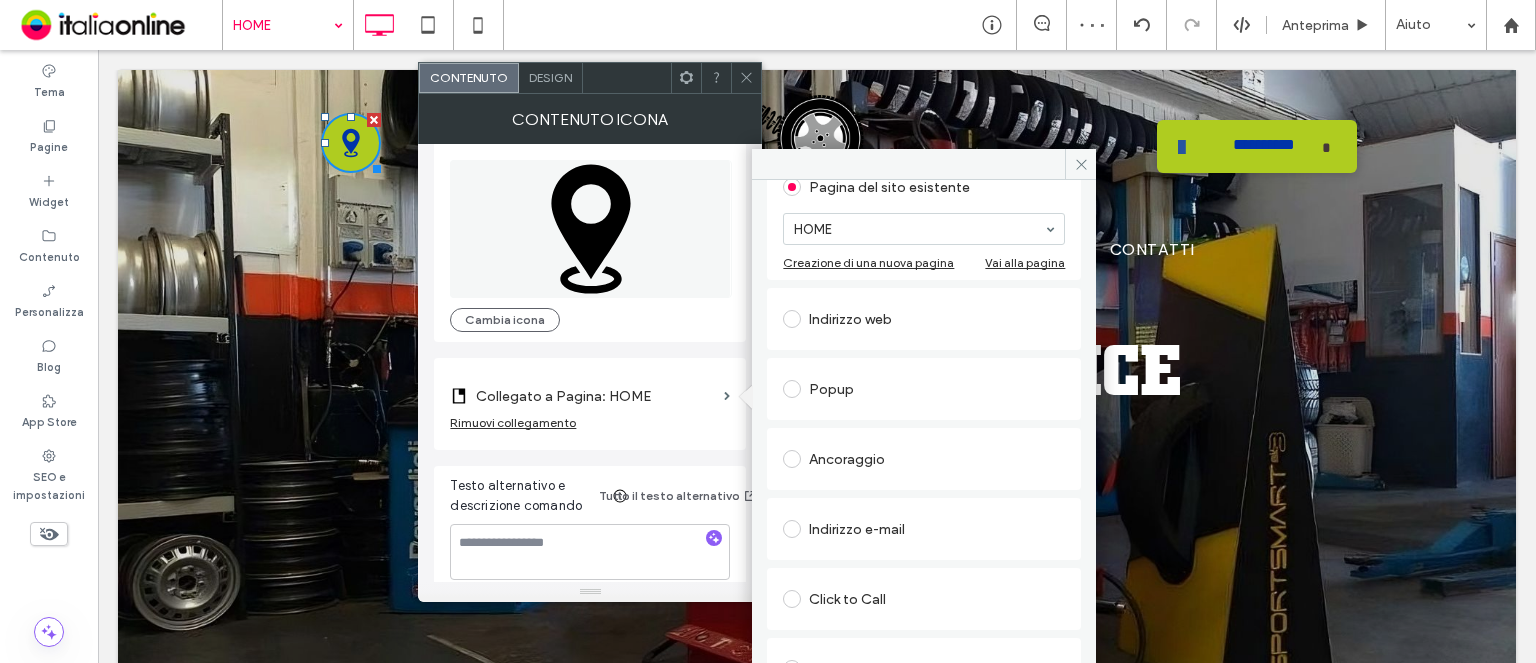 click on "Ancoraggio" at bounding box center [924, 459] 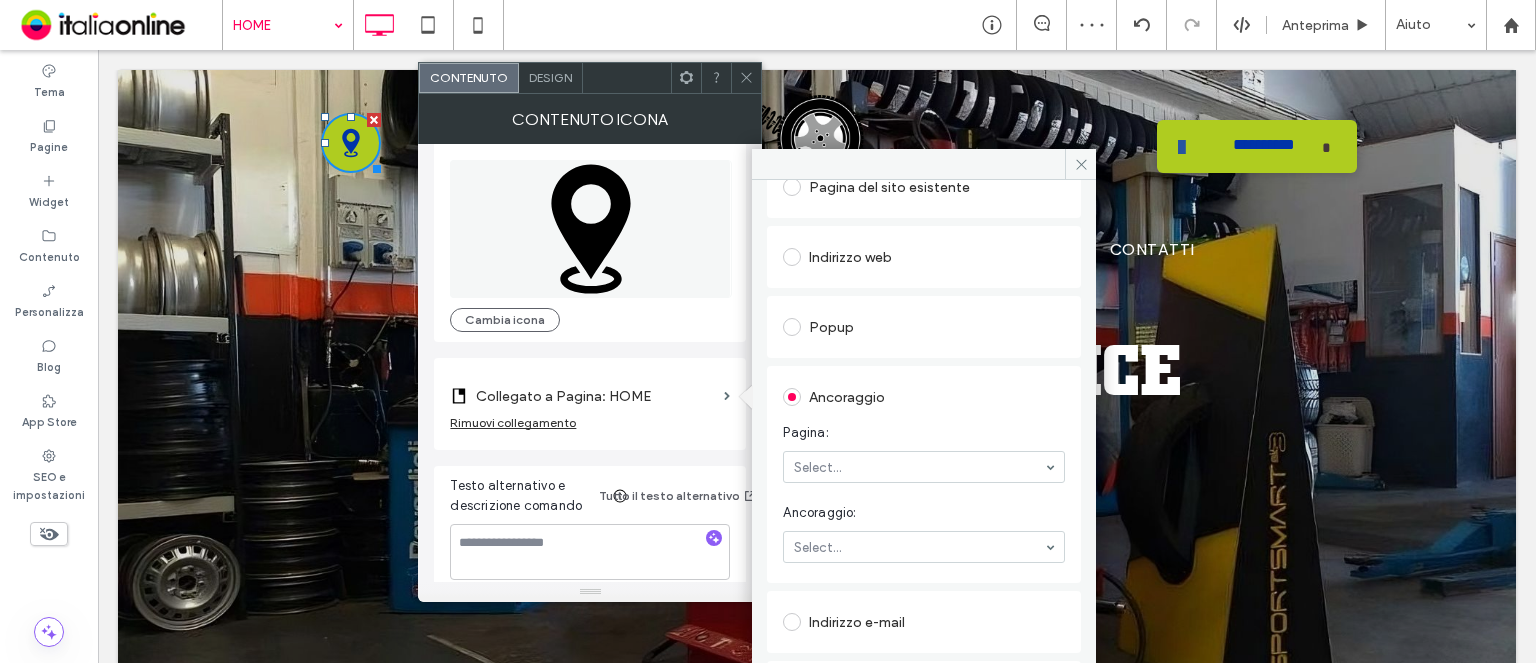 scroll, scrollTop: 237, scrollLeft: 0, axis: vertical 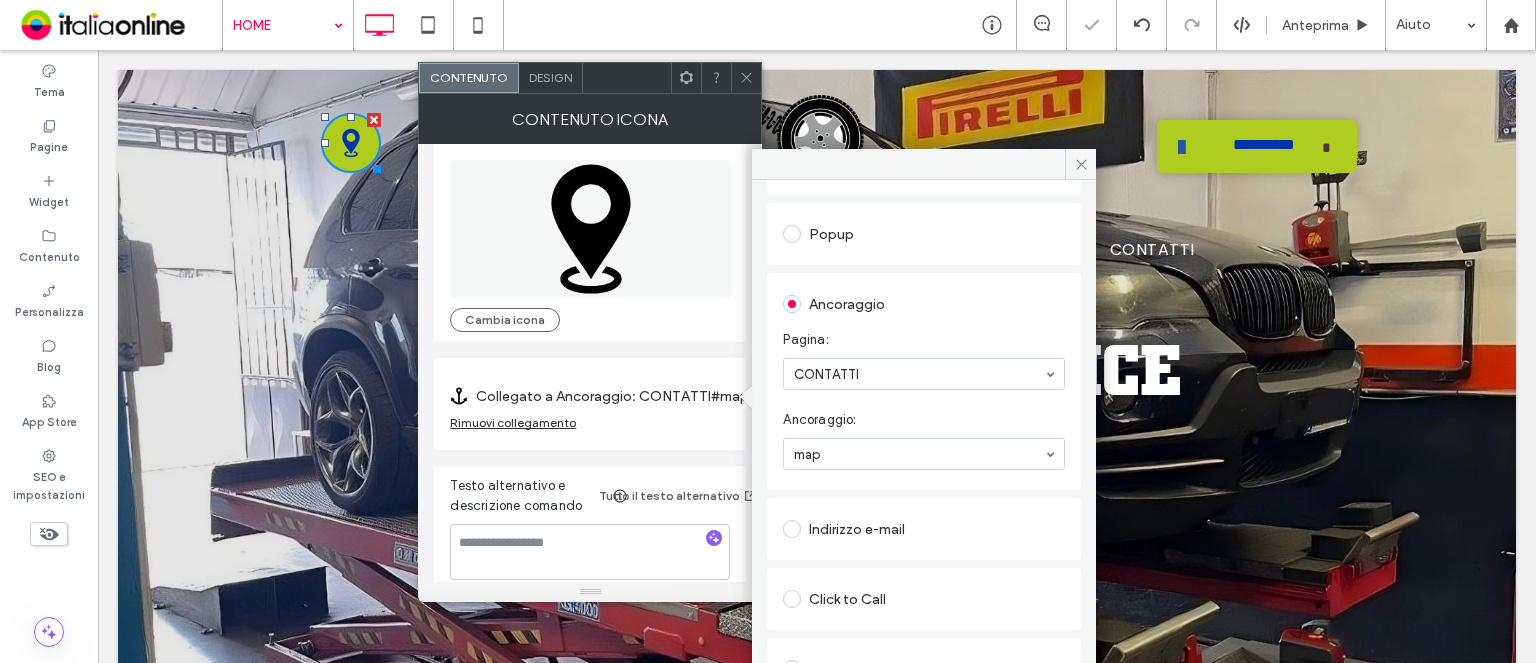 click 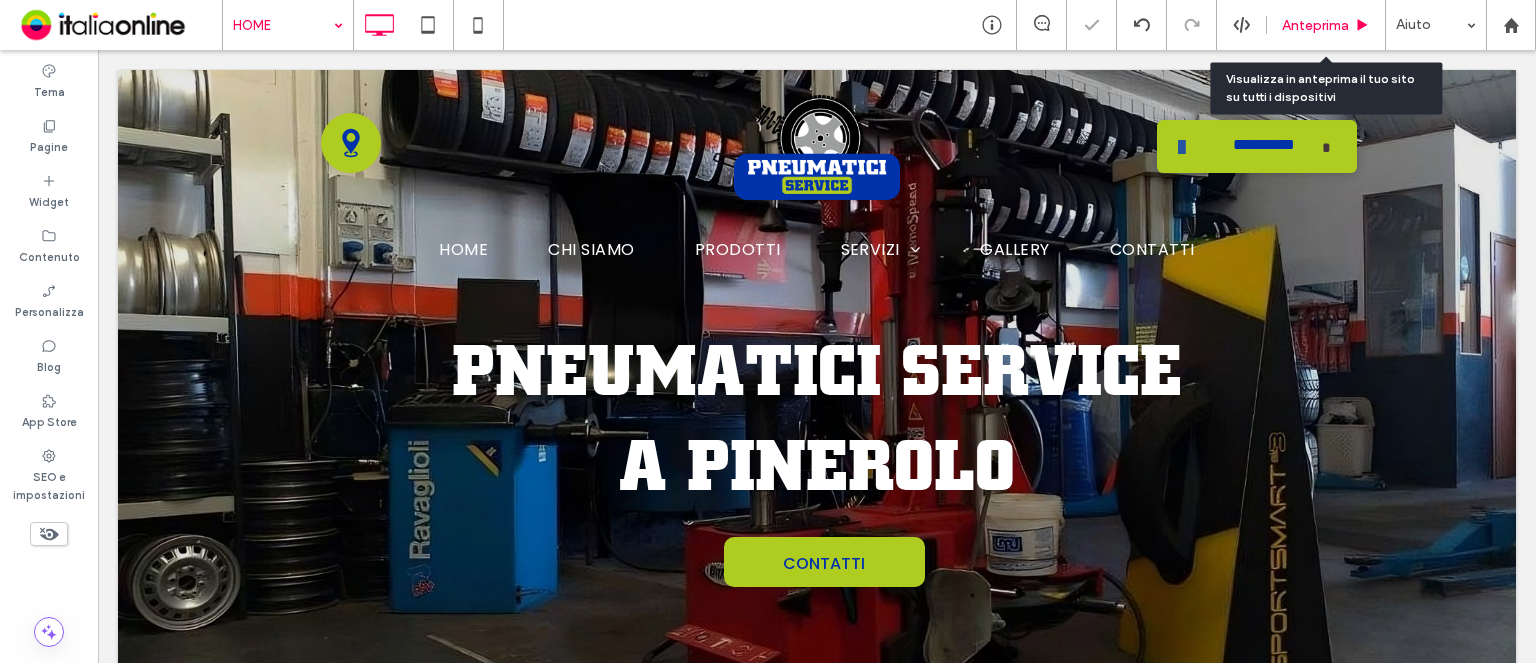 click on "Anteprima" at bounding box center [1315, 25] 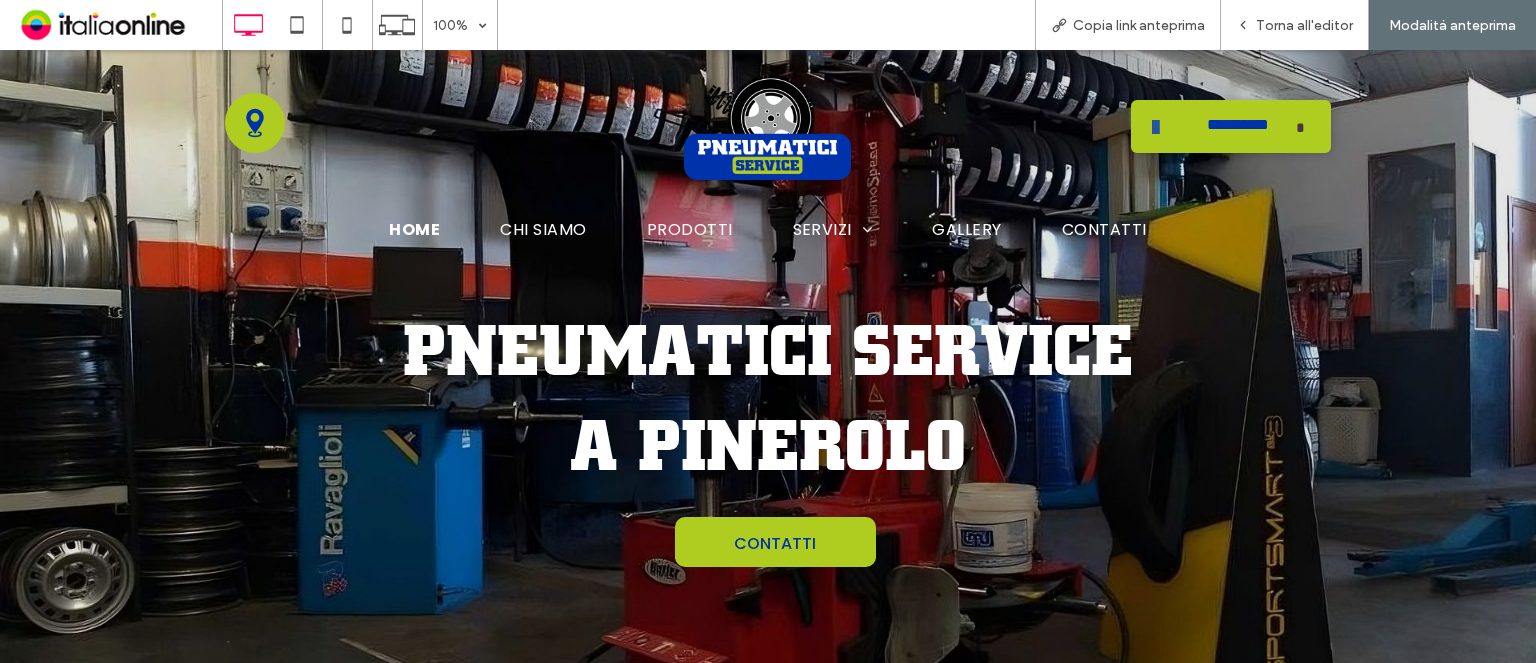 click 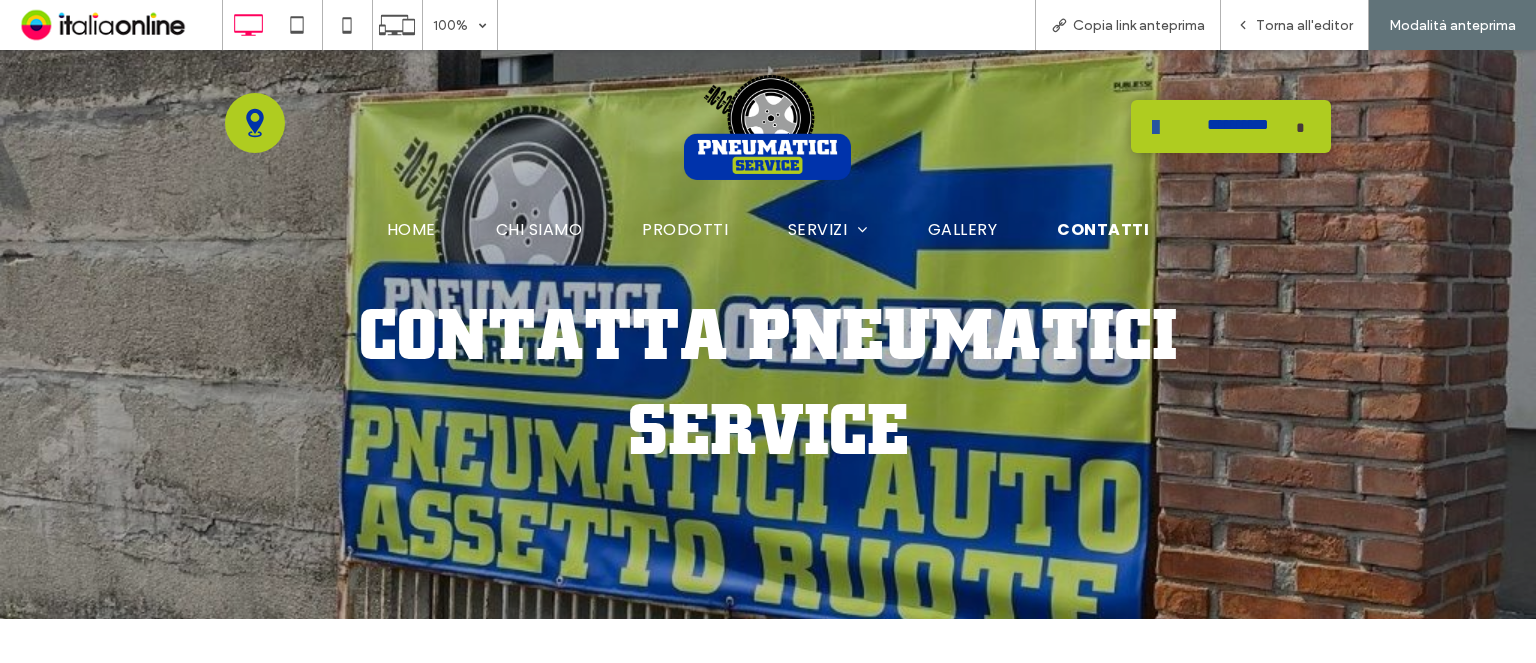 scroll, scrollTop: 0, scrollLeft: 0, axis: both 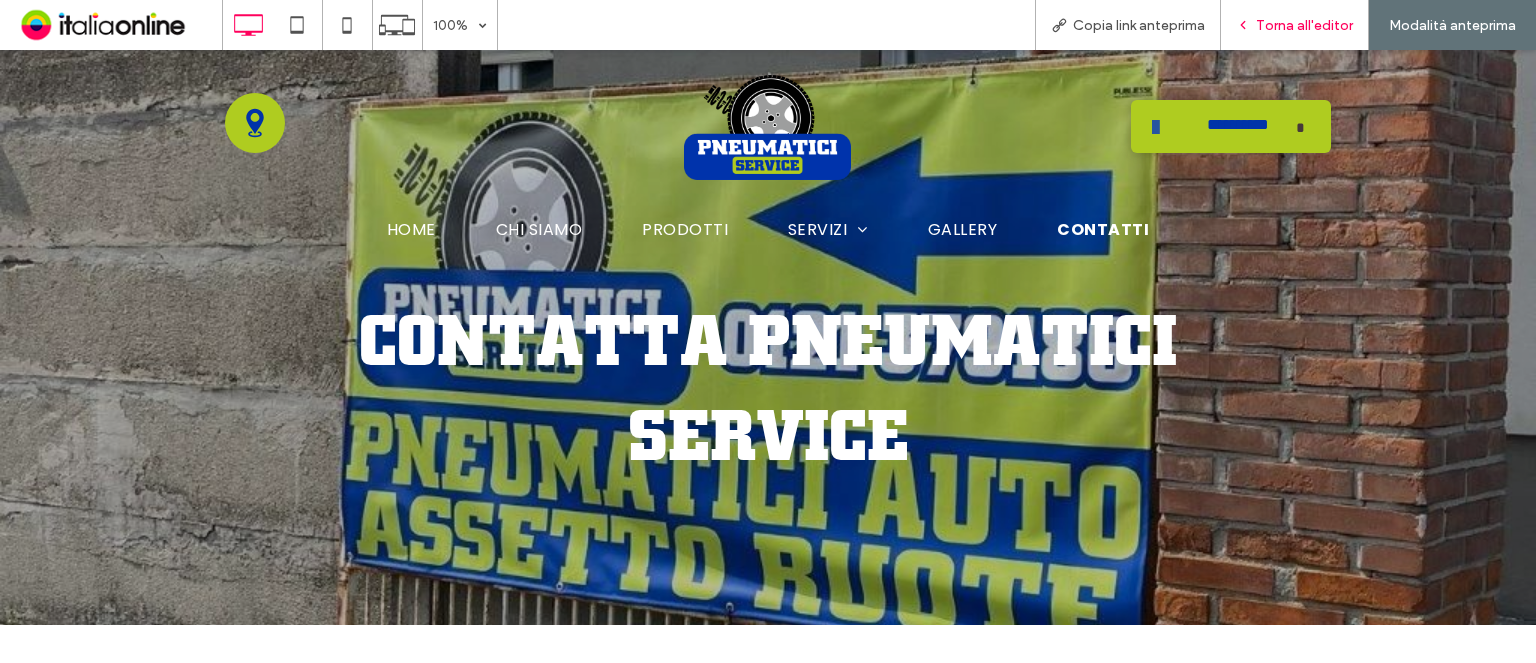 click on "Torna all'editor" at bounding box center [1304, 25] 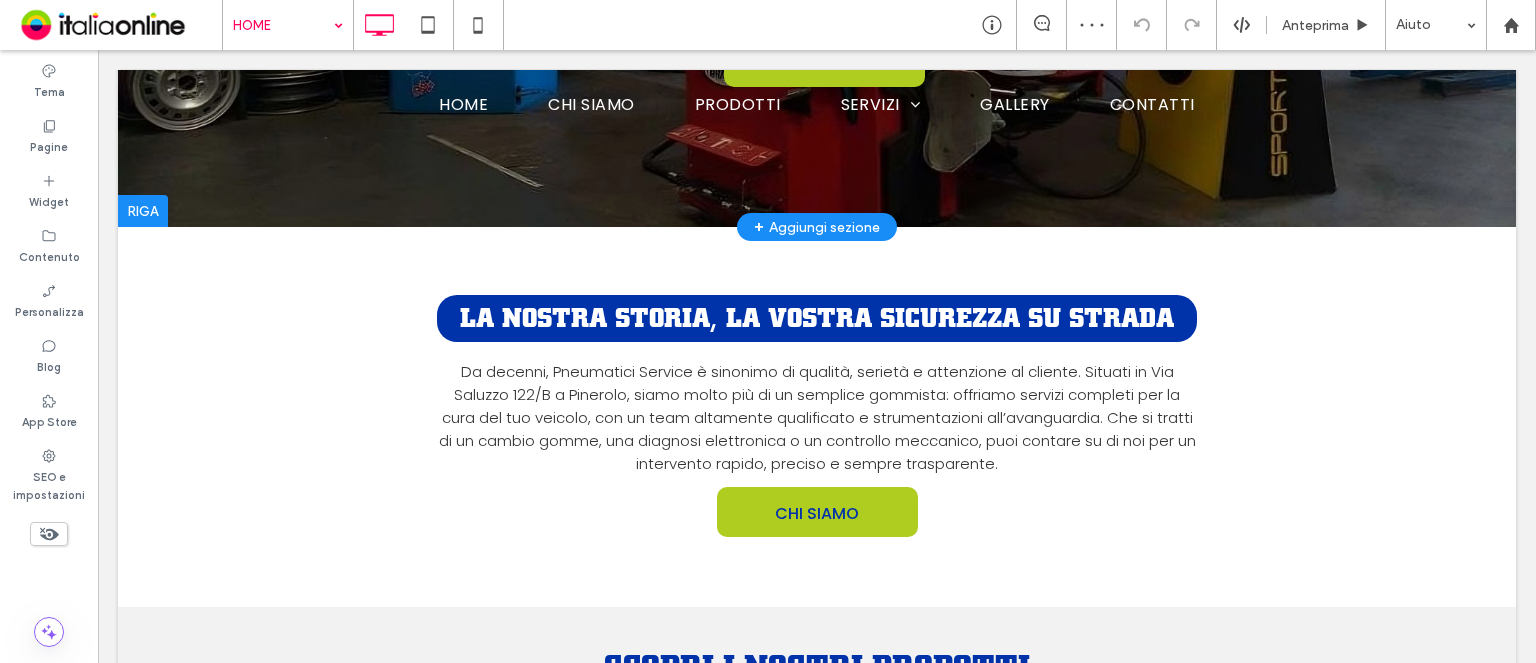 scroll, scrollTop: 1100, scrollLeft: 0, axis: vertical 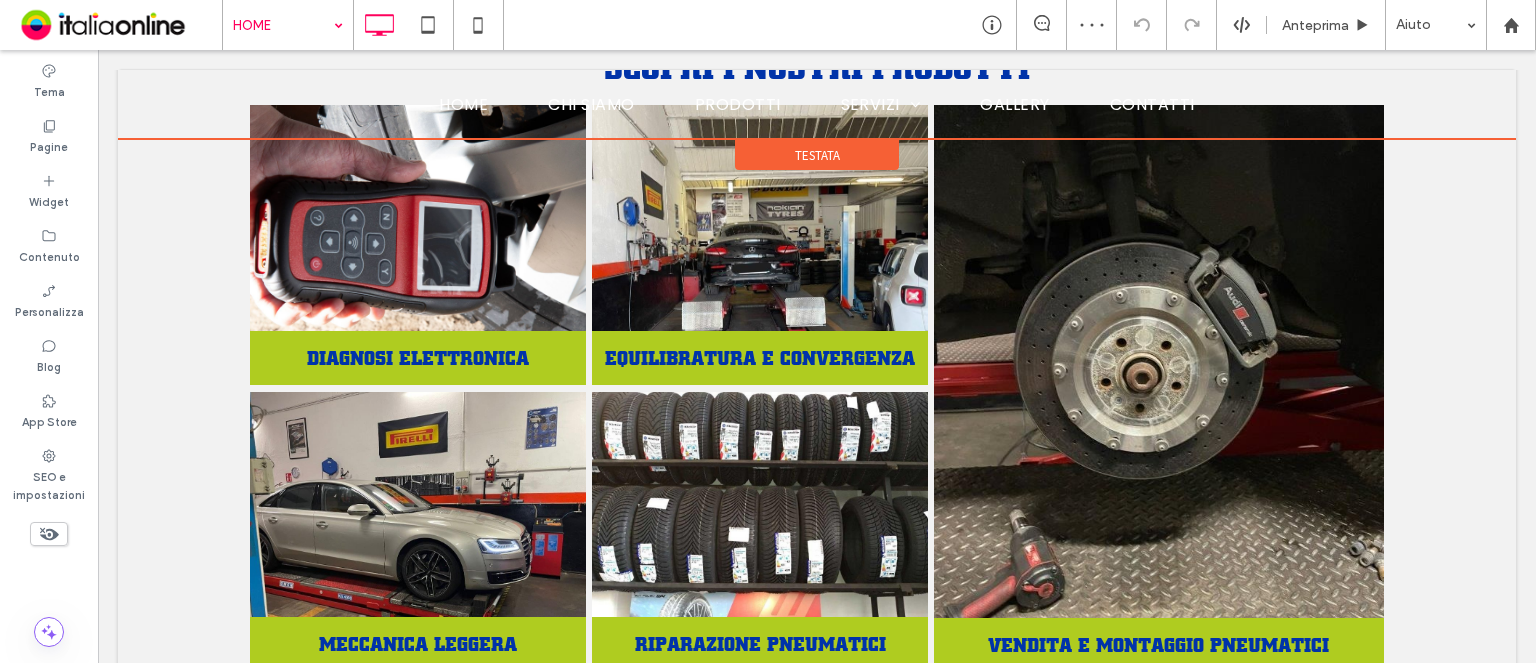 click on "Testata" at bounding box center [817, 155] 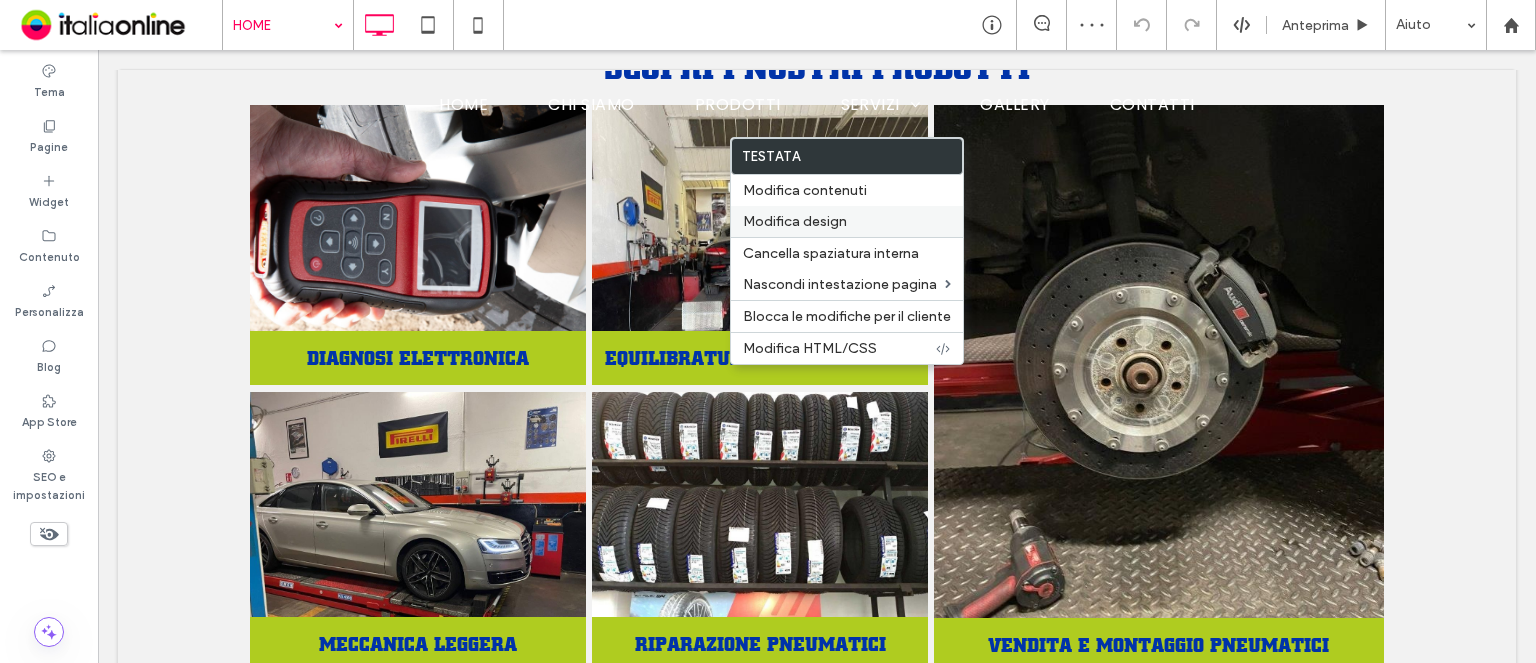 click on "Modifica design" at bounding box center (795, 221) 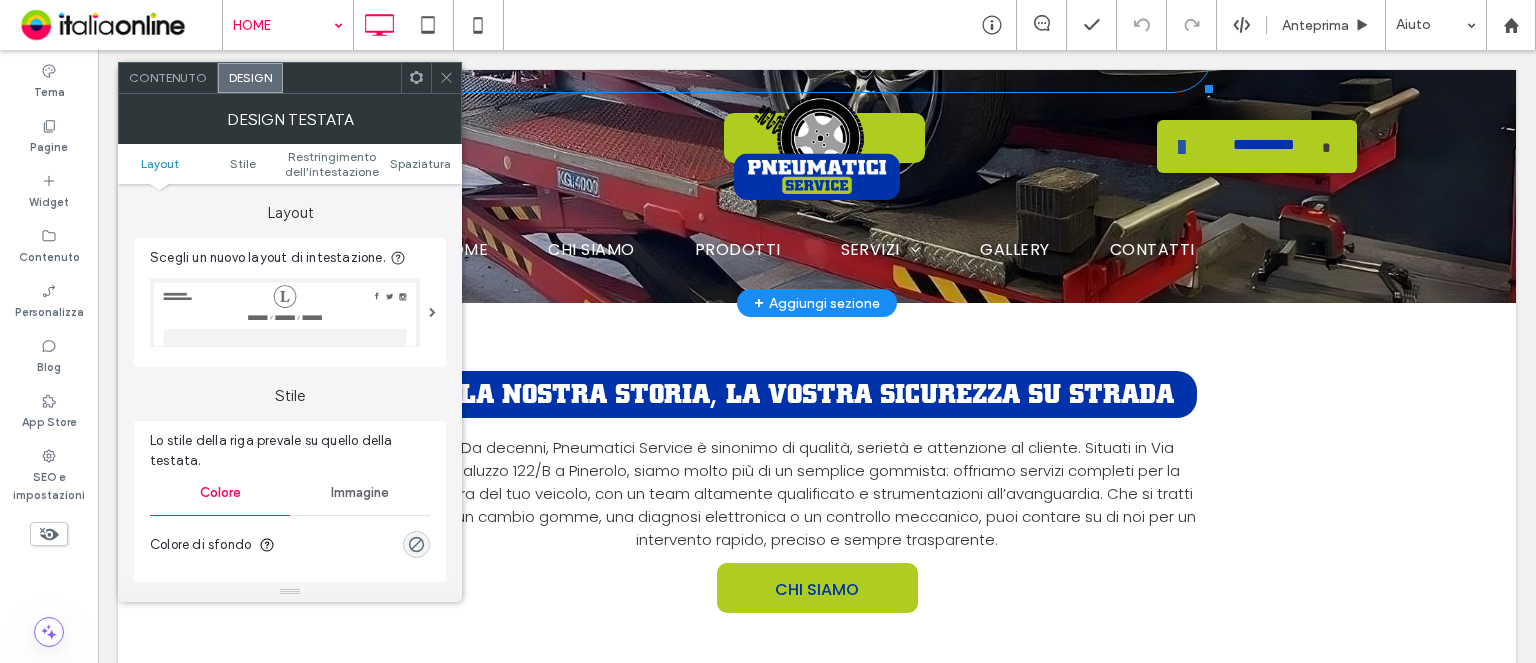scroll, scrollTop: 0, scrollLeft: 0, axis: both 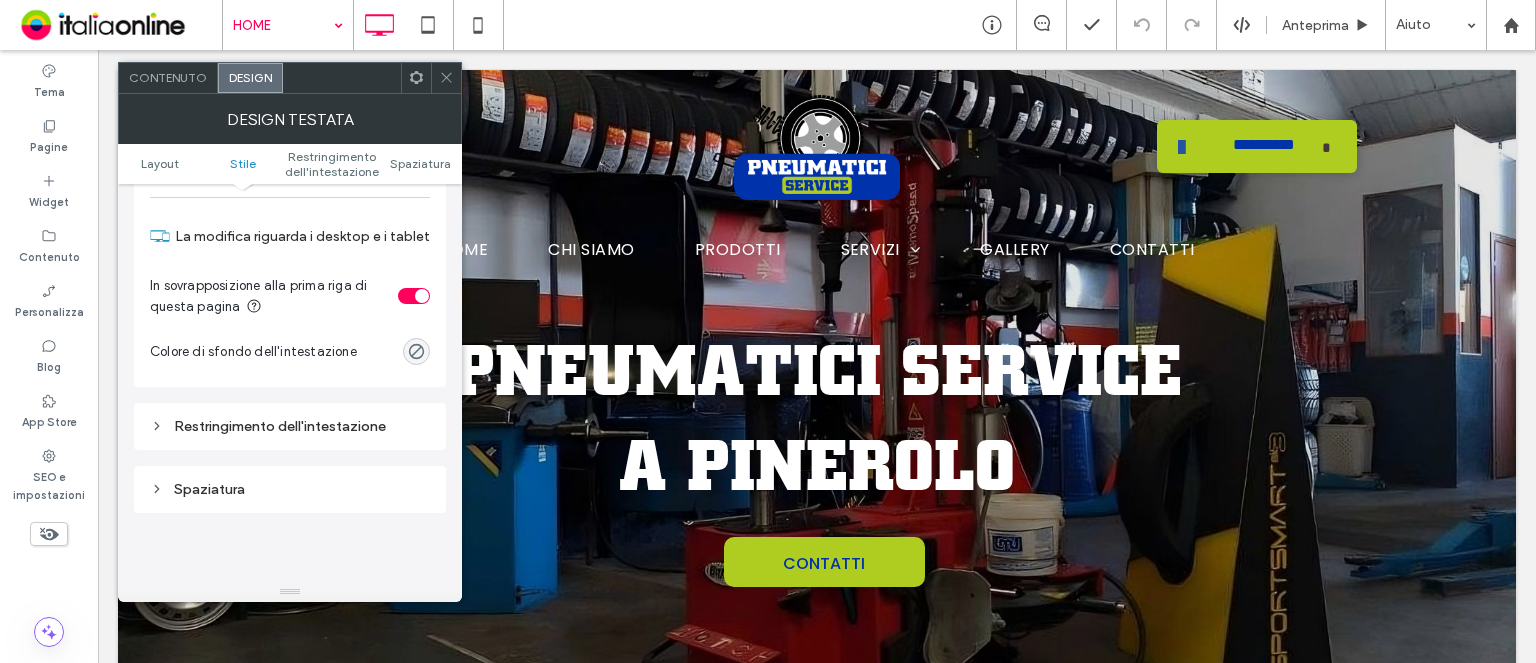 click on "Restringimento dell'intestazione" at bounding box center (290, 426) 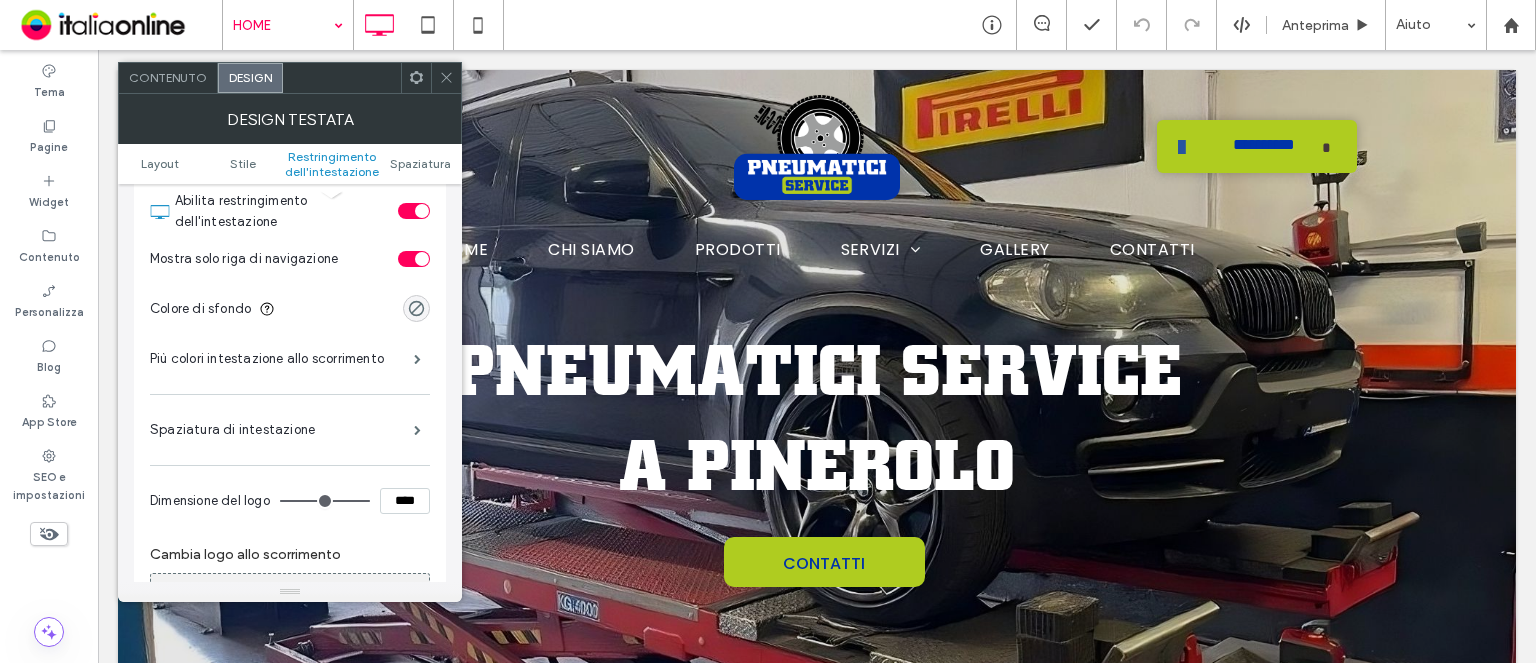 scroll, scrollTop: 700, scrollLeft: 0, axis: vertical 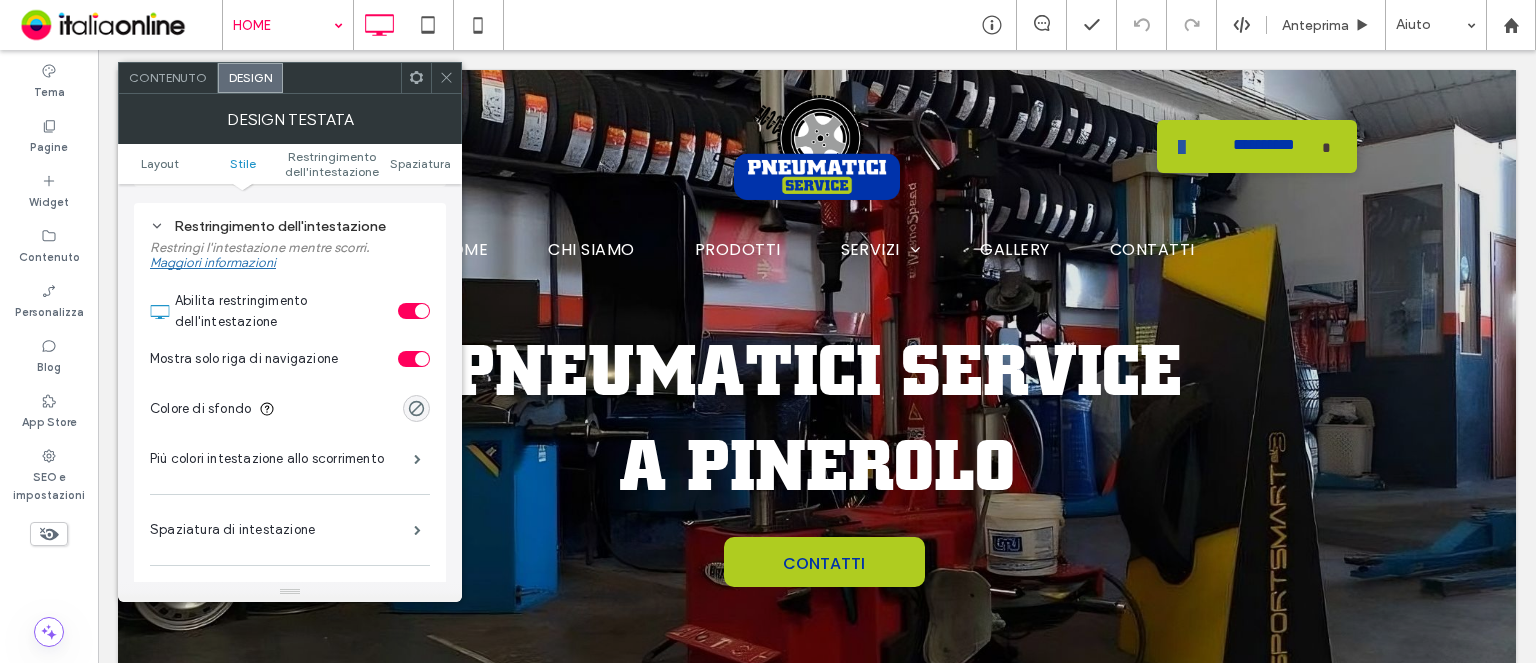 click at bounding box center [422, 359] 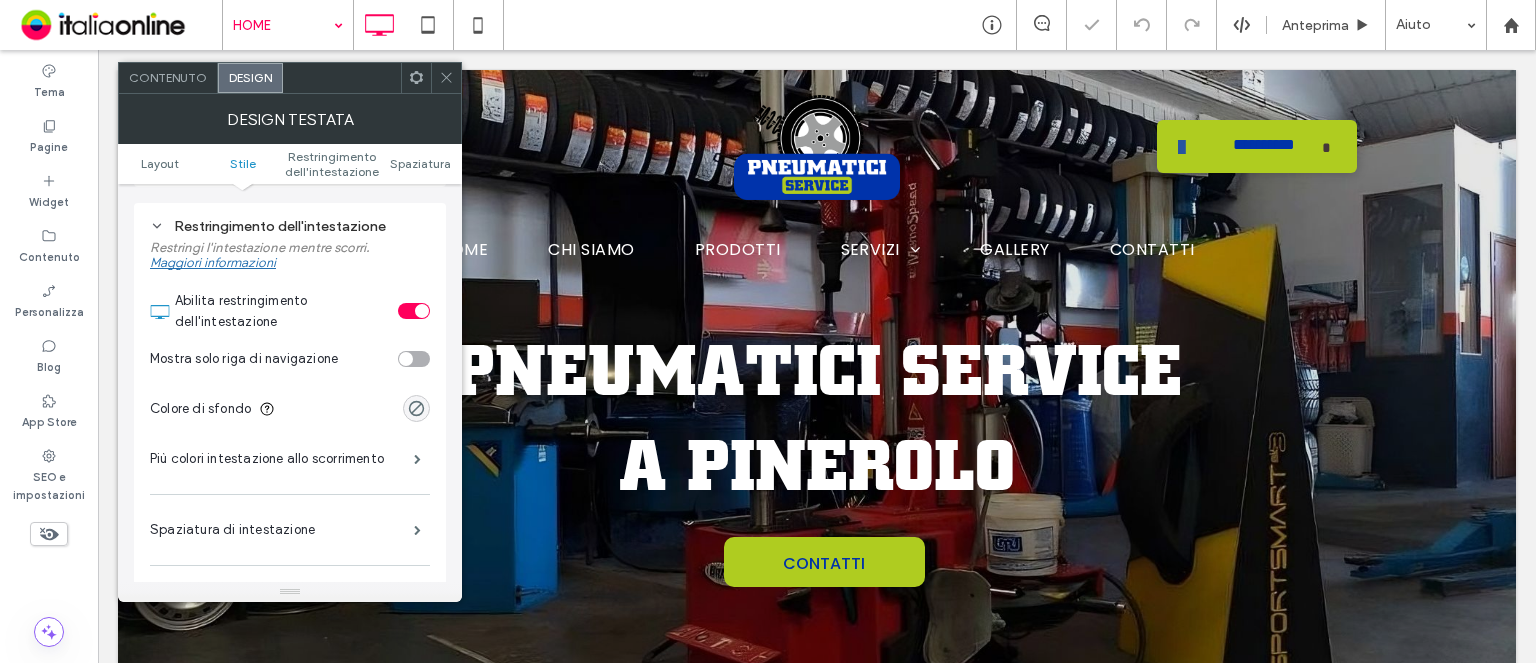 click at bounding box center [416, 408] 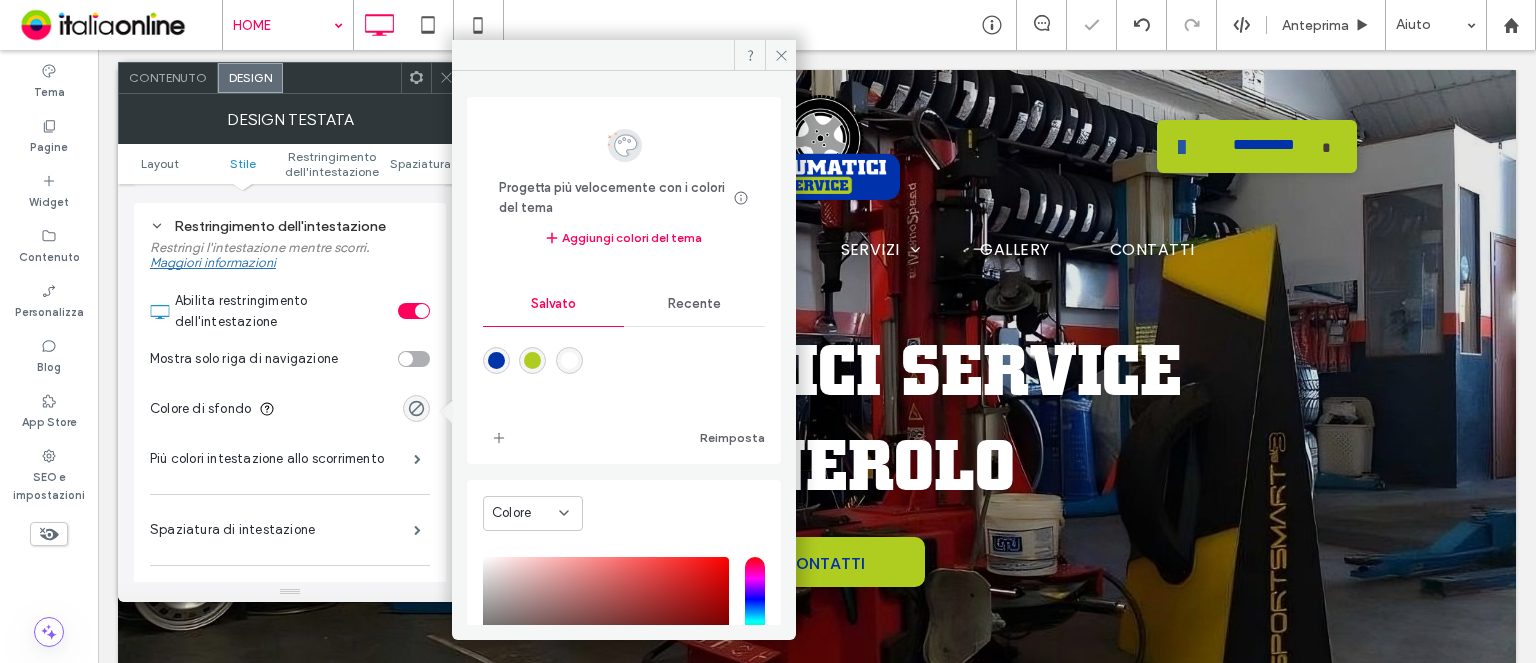 click on "Recente" at bounding box center (694, 304) 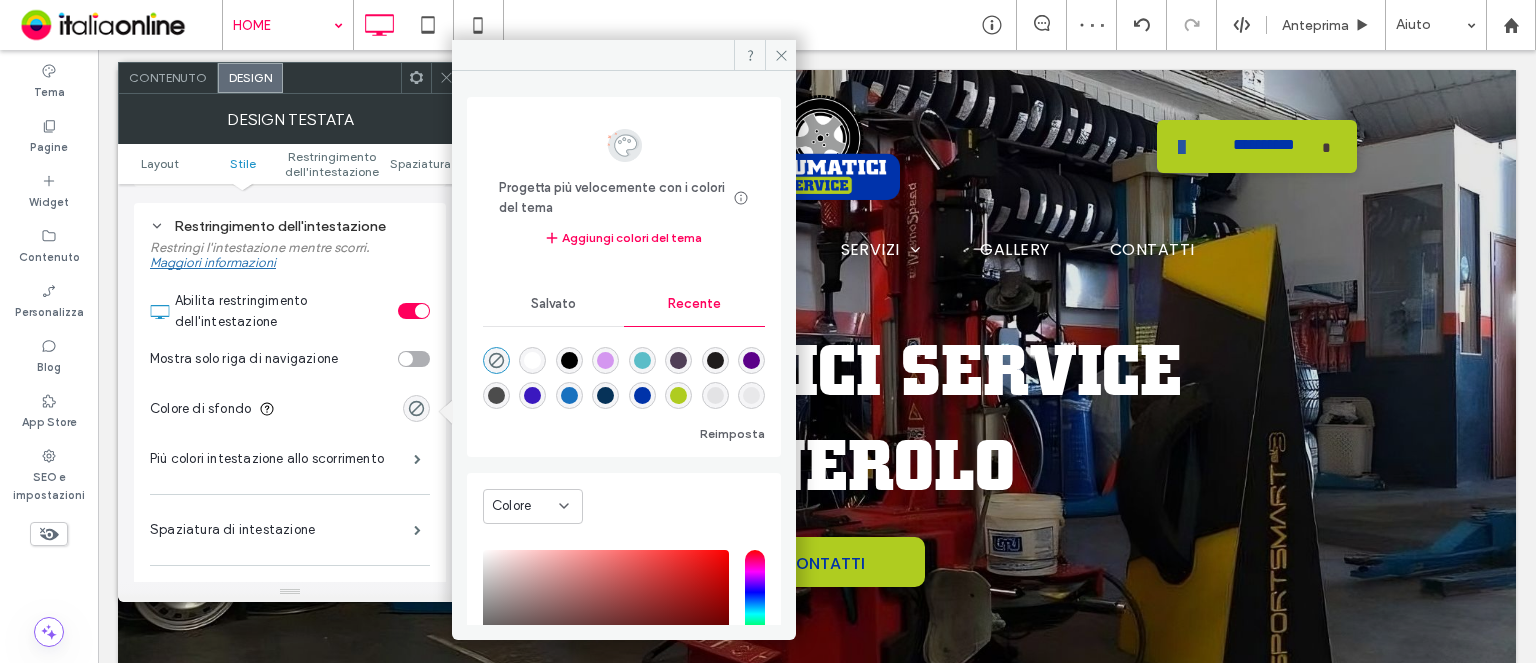 drag, startPoint x: 529, startPoint y: 352, endPoint x: 739, endPoint y: 347, distance: 210.05951 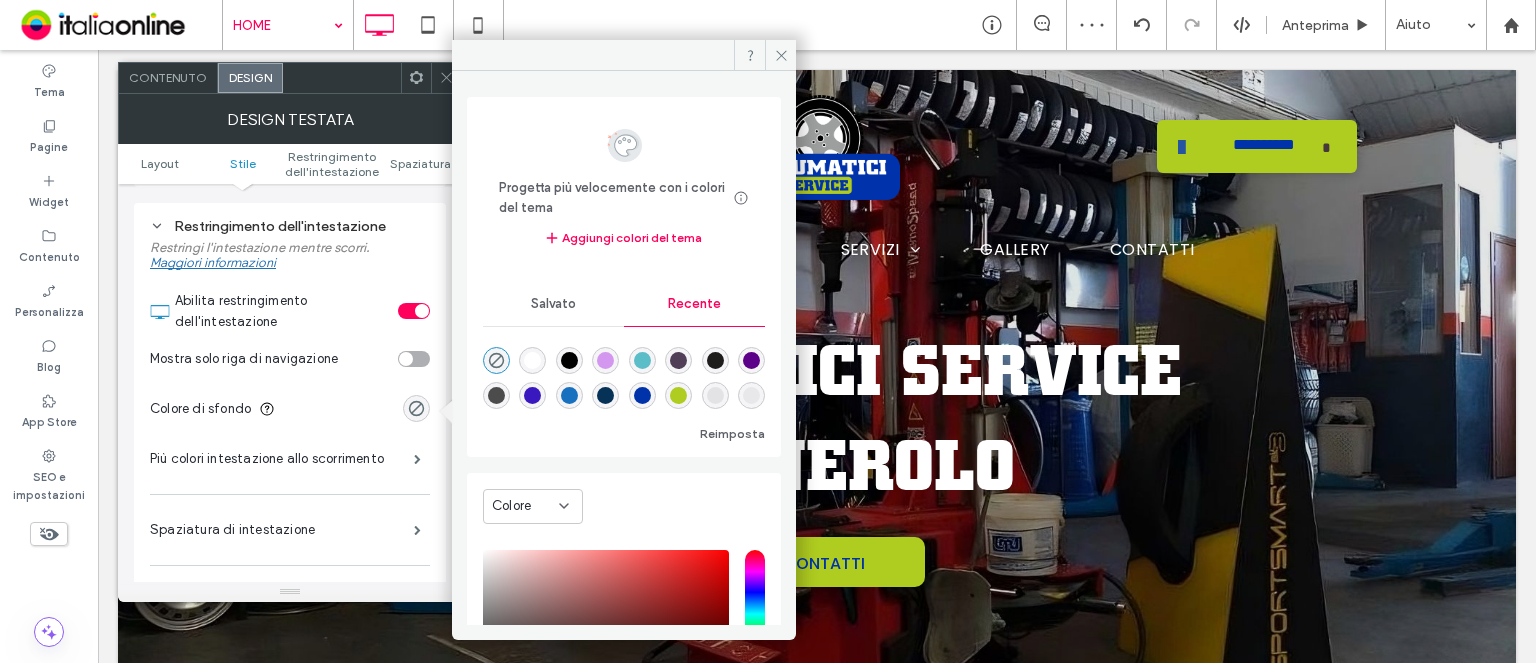 click at bounding box center (532, 360) 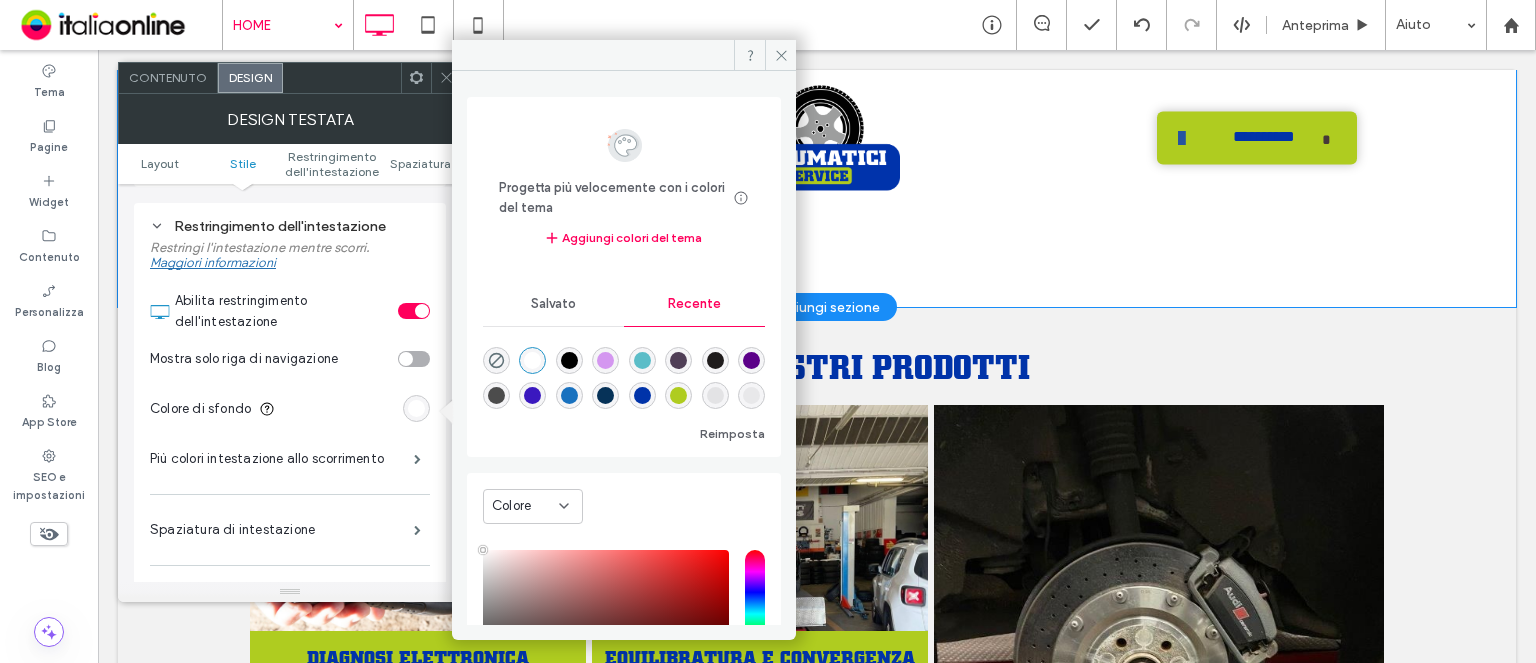 scroll, scrollTop: 1100, scrollLeft: 0, axis: vertical 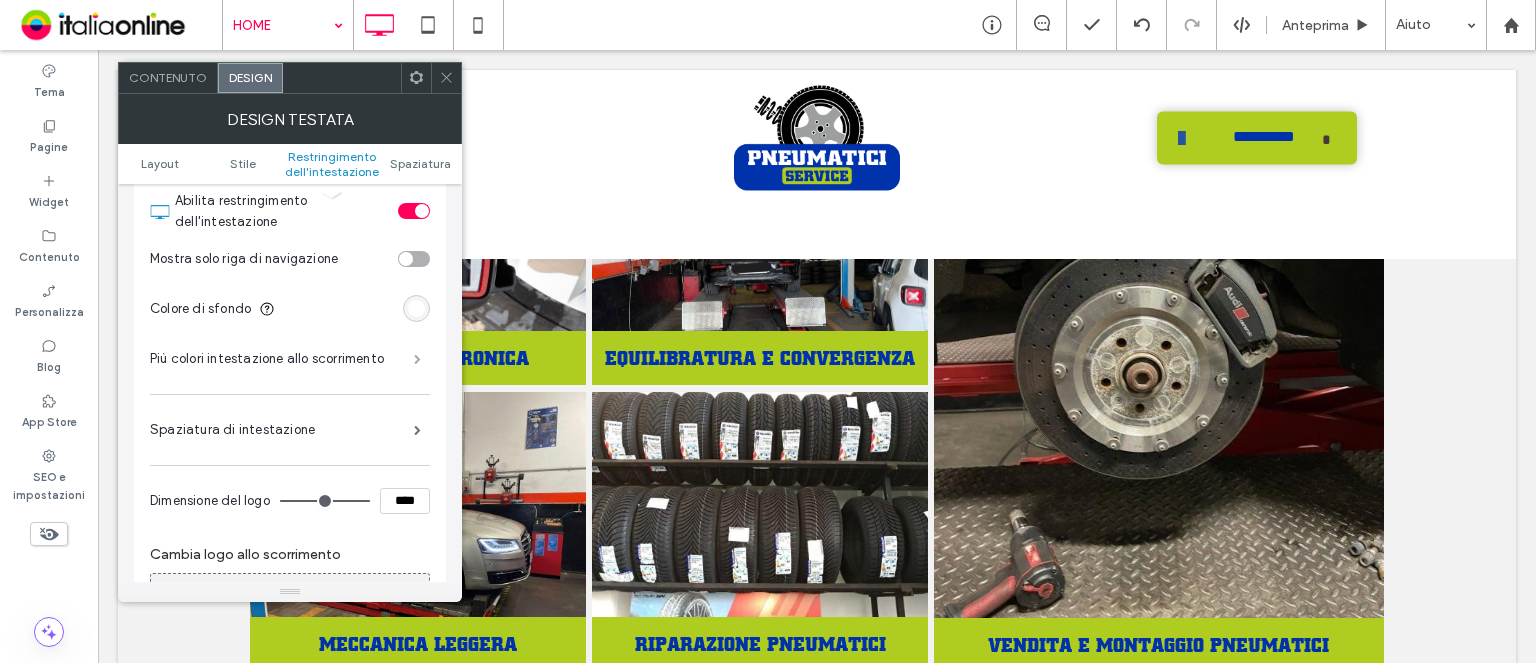 click at bounding box center [417, 359] 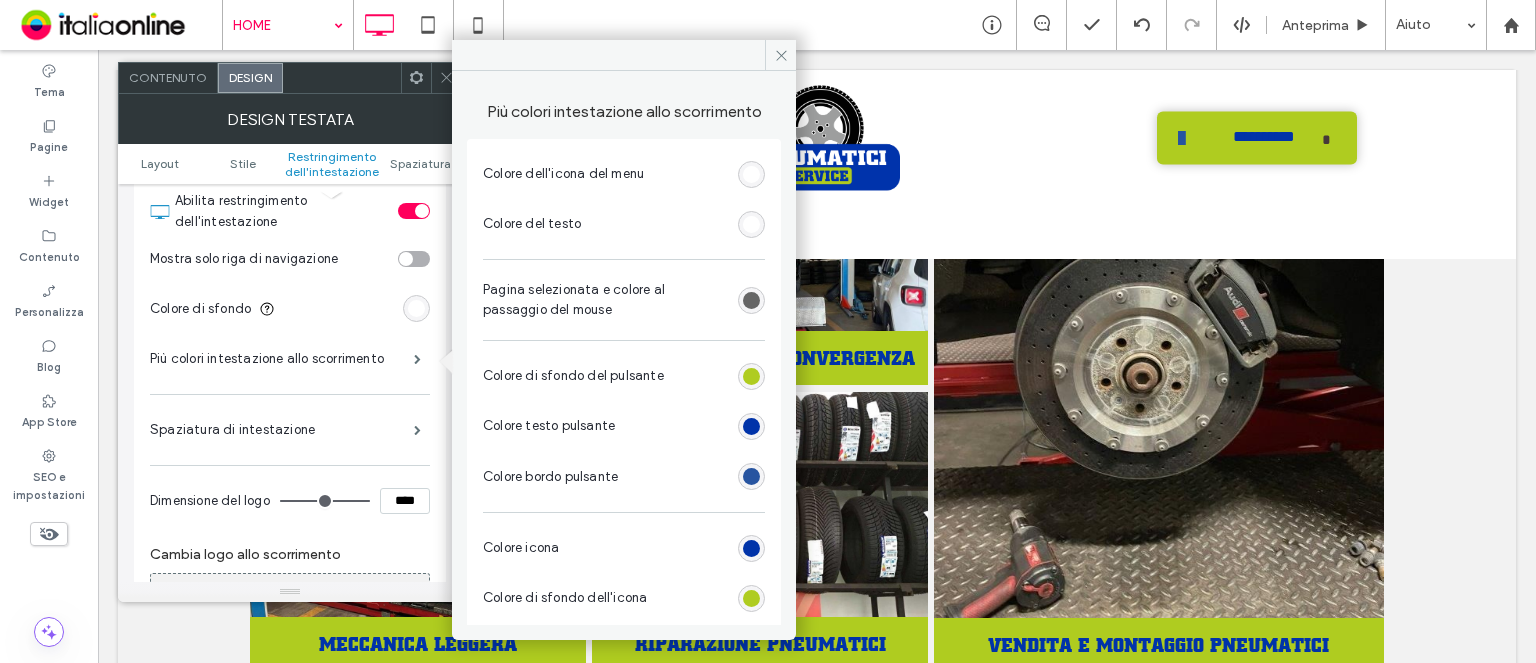 drag, startPoint x: 444, startPoint y: 81, endPoint x: 535, endPoint y: 143, distance: 110.11358 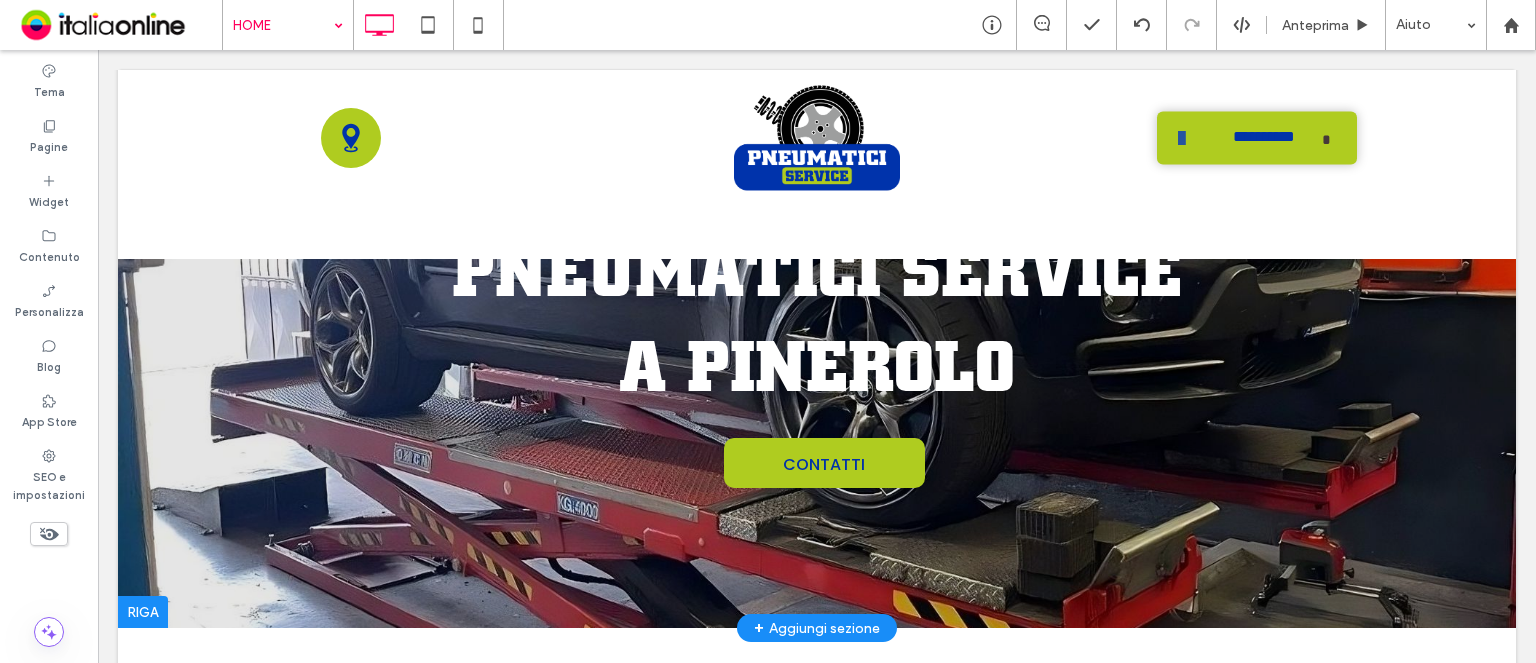scroll, scrollTop: 0, scrollLeft: 0, axis: both 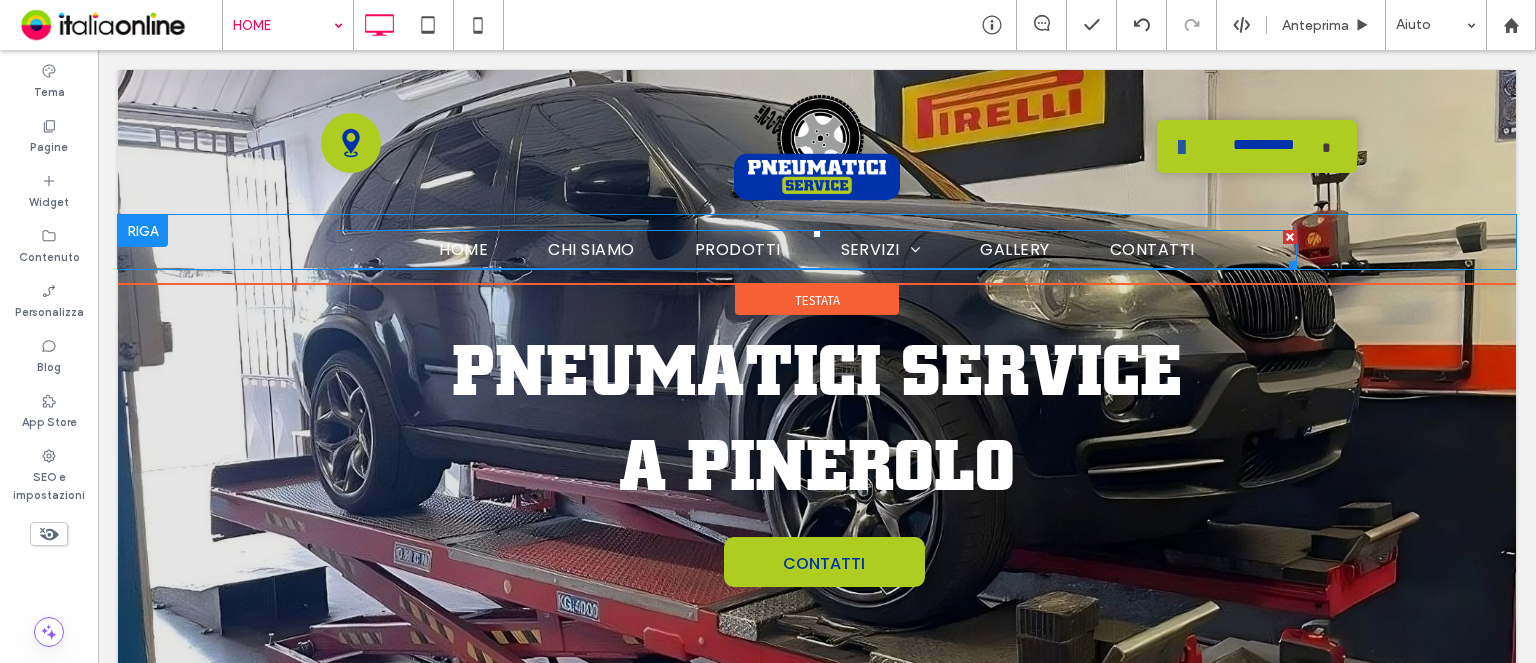 click on "HOME
CHI SIAMO
PRODOTTI
SERVIZI
VENDITA E MONTAGGIO PNEUMATICI
EQUILIBRATURA E CONVERGENZA
RIPARAZIONE PNEUMATICI
MECCANICA LEGGERA
DIAGNOSI ELETTRONICA
GALLERY
CONTATTI" at bounding box center (817, 249) 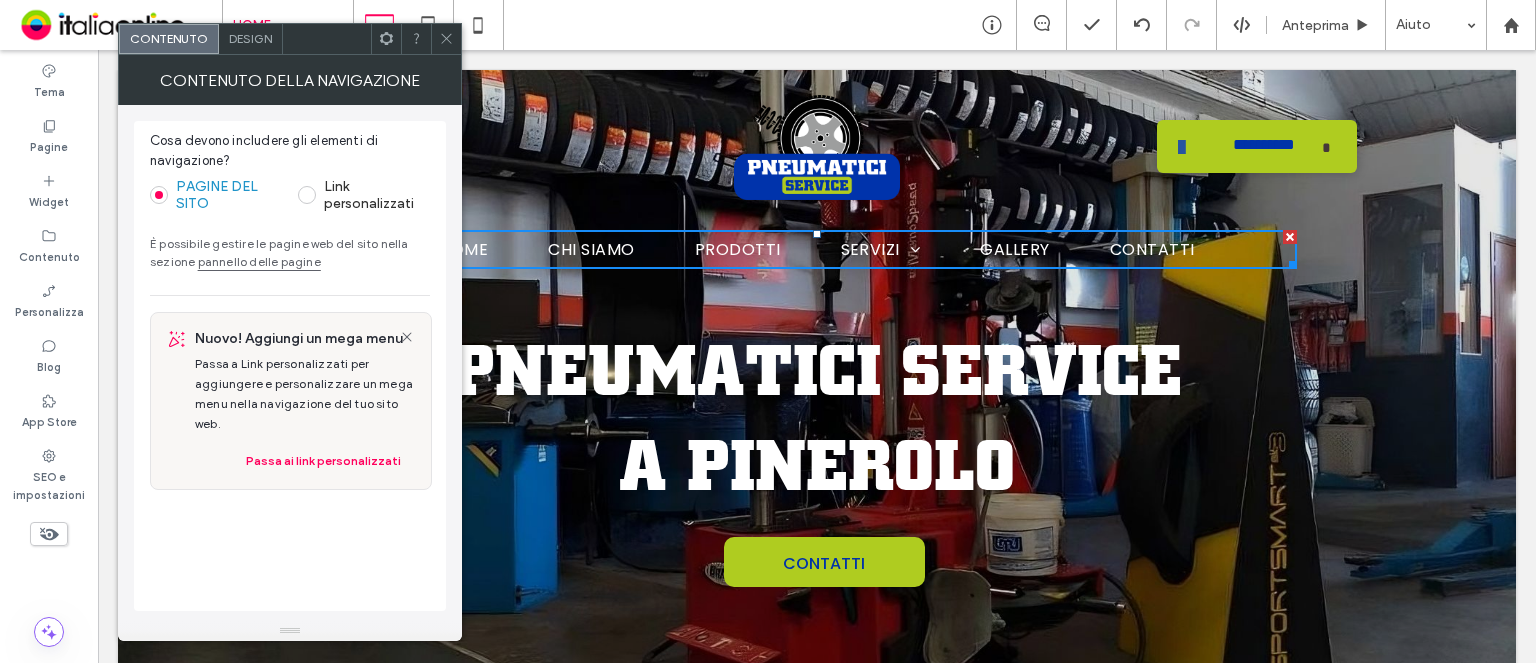 click on "Design" at bounding box center [250, 38] 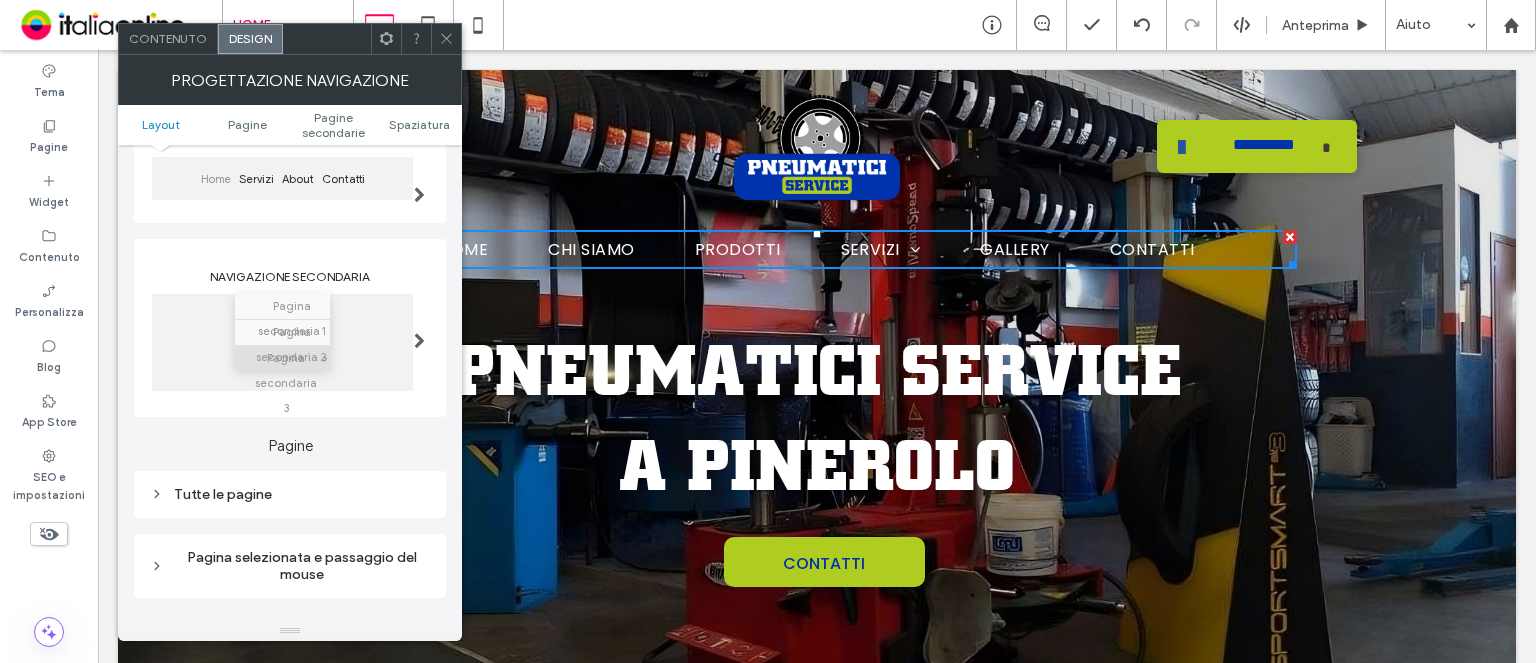 scroll, scrollTop: 400, scrollLeft: 0, axis: vertical 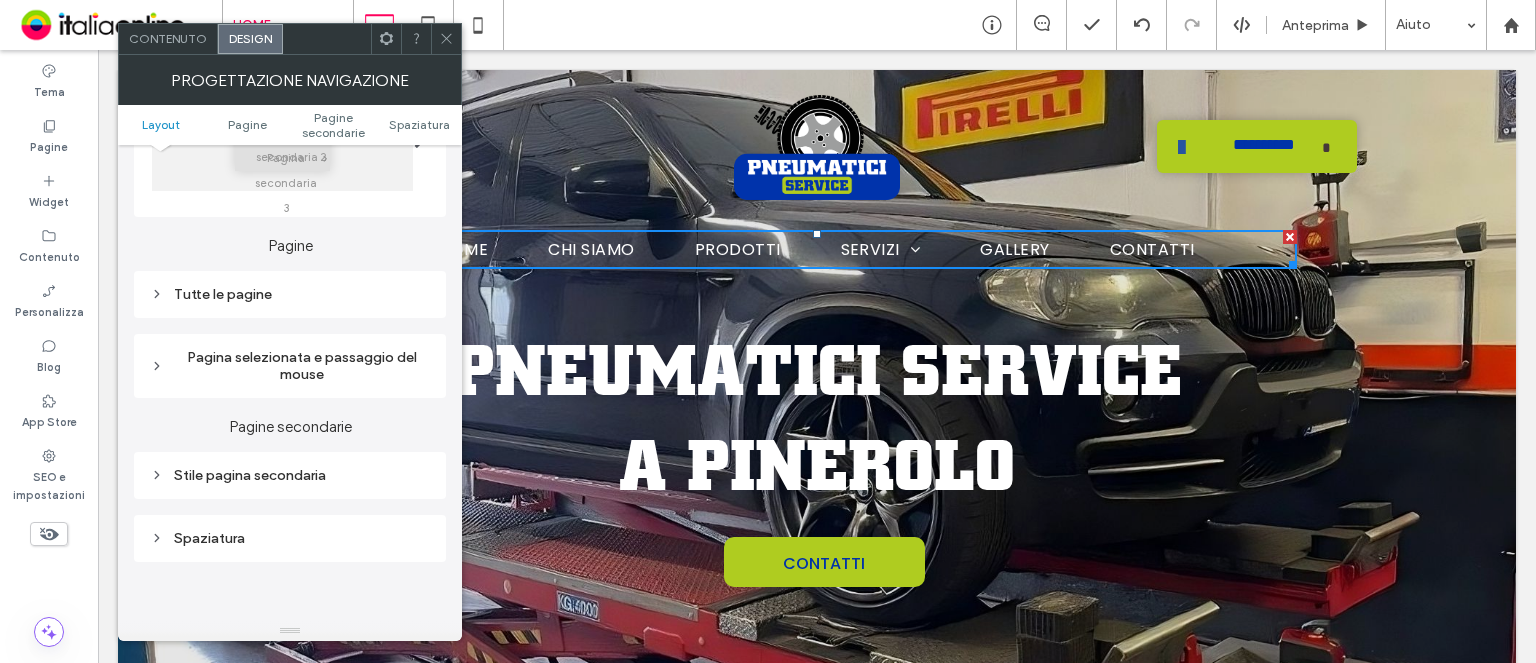 drag, startPoint x: 320, startPoint y: 381, endPoint x: 320, endPoint y: 367, distance: 14 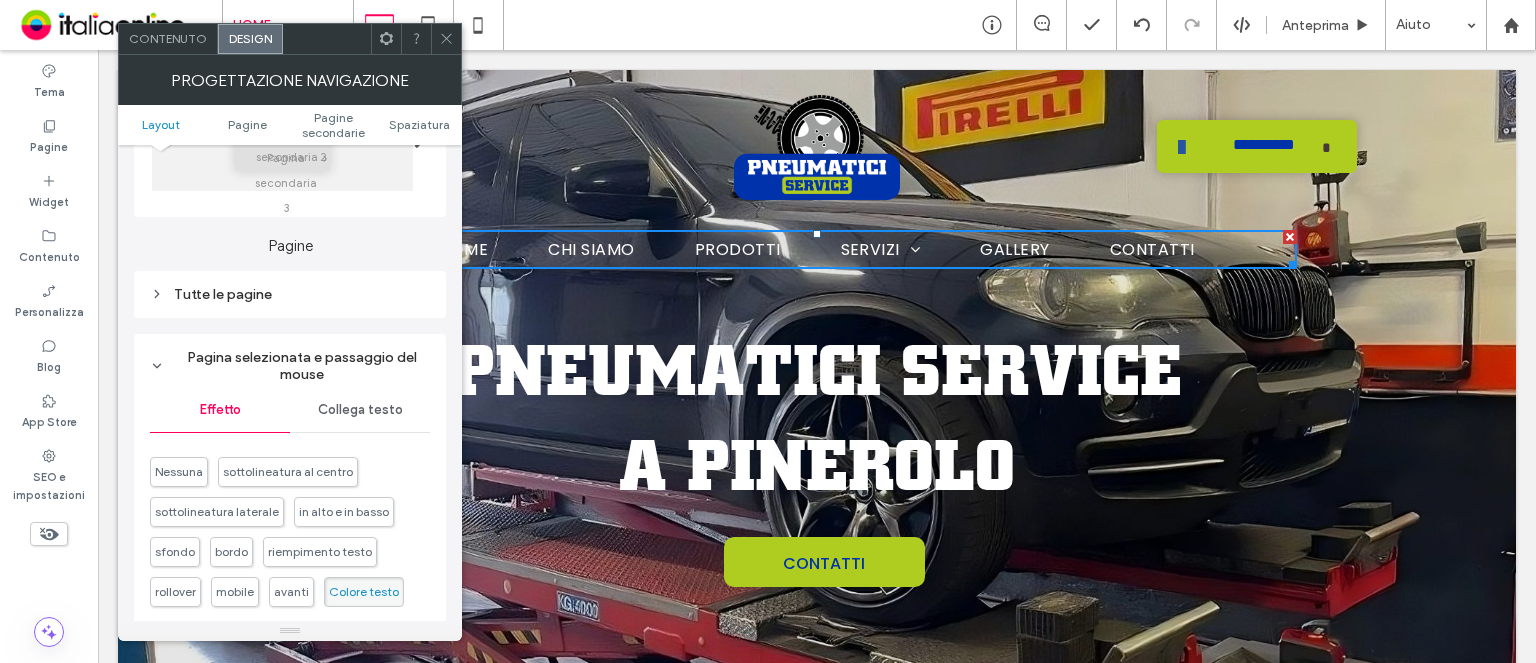 click 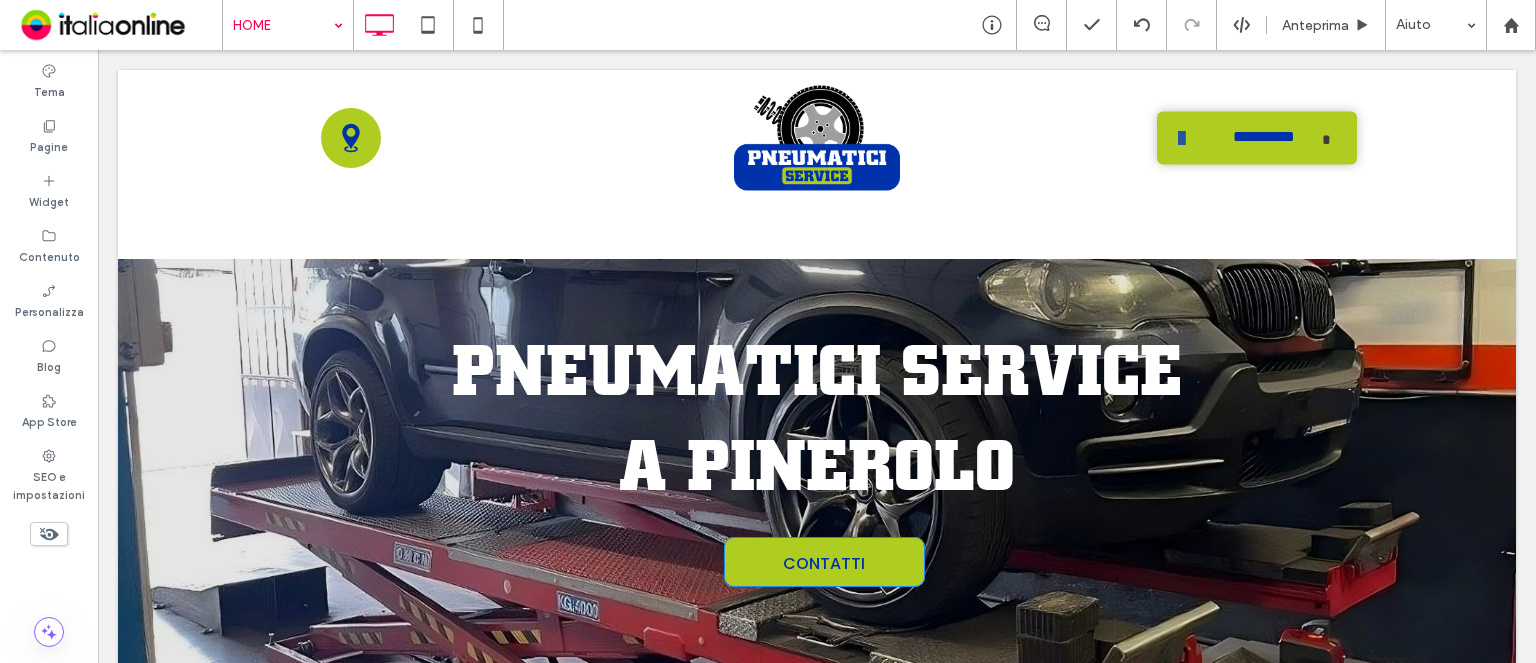 scroll, scrollTop: 400, scrollLeft: 0, axis: vertical 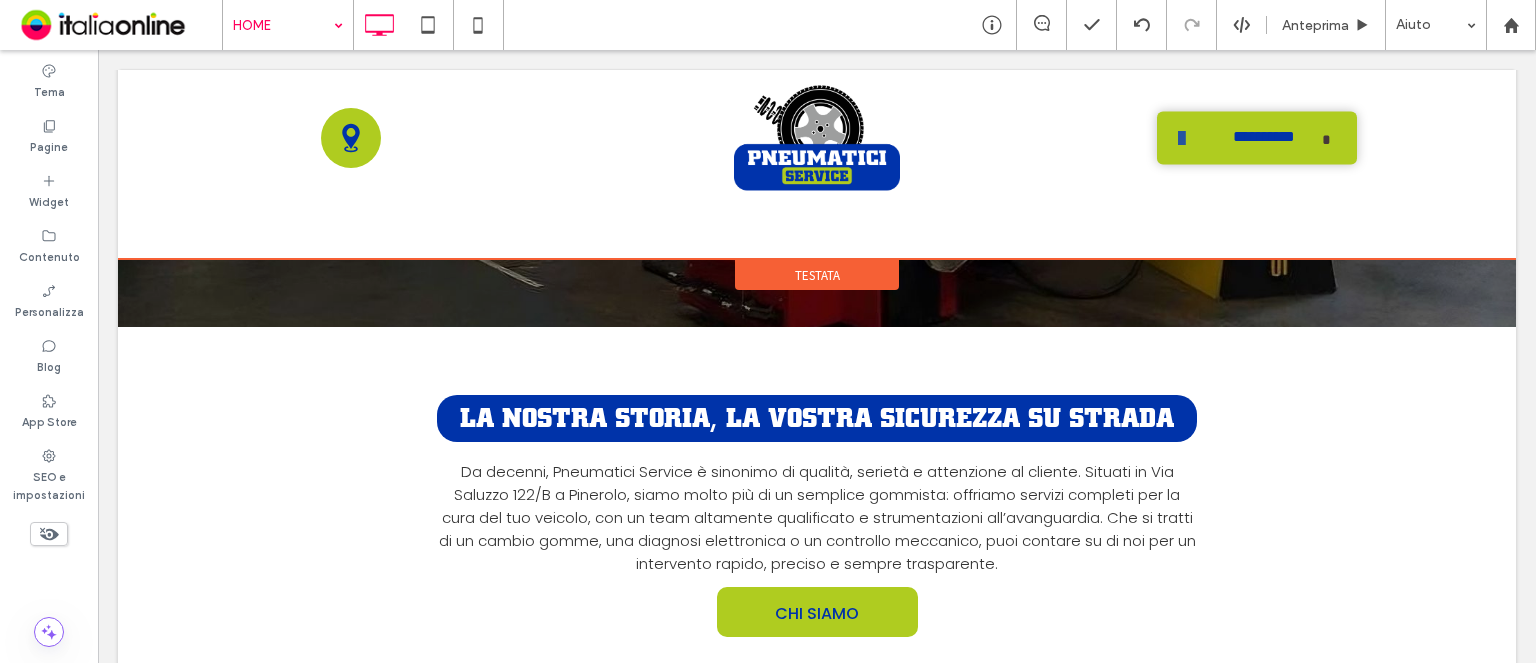 click on "Testata" at bounding box center [817, 275] 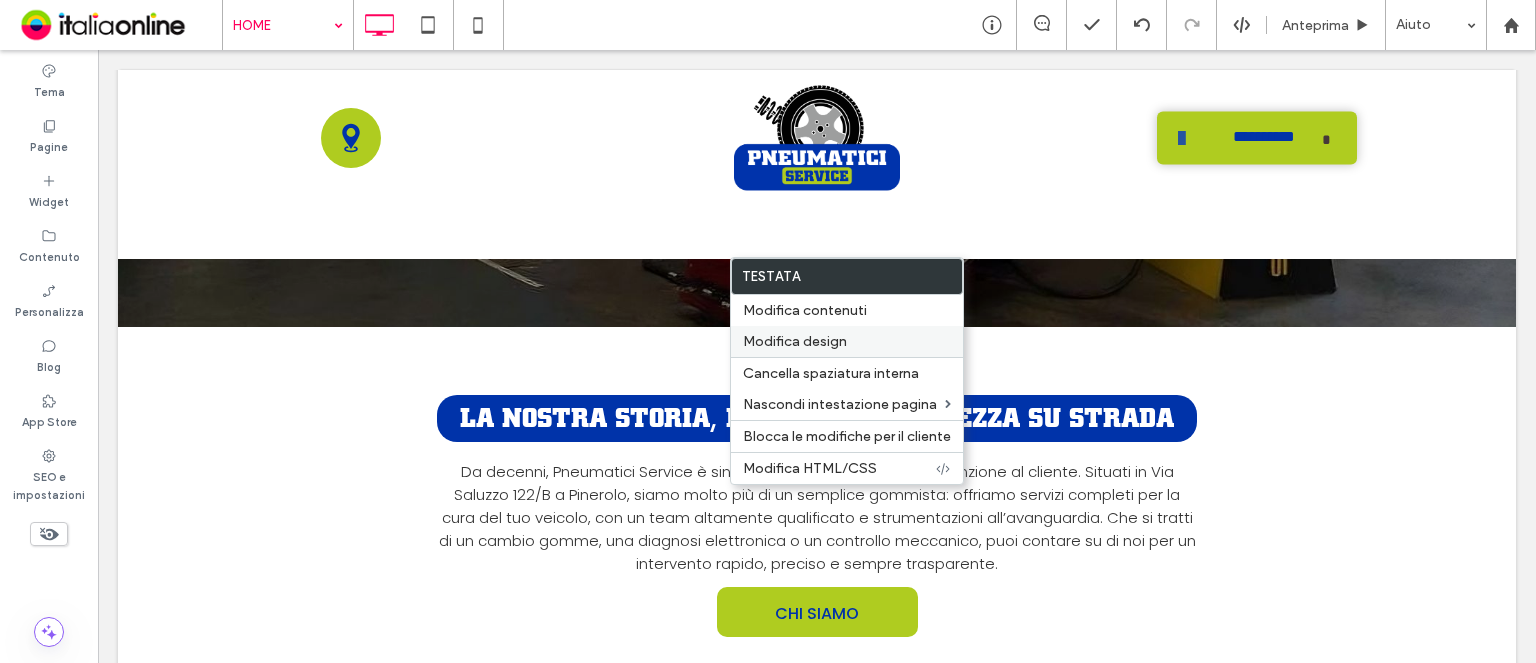 click on "Modifica design" at bounding box center [795, 341] 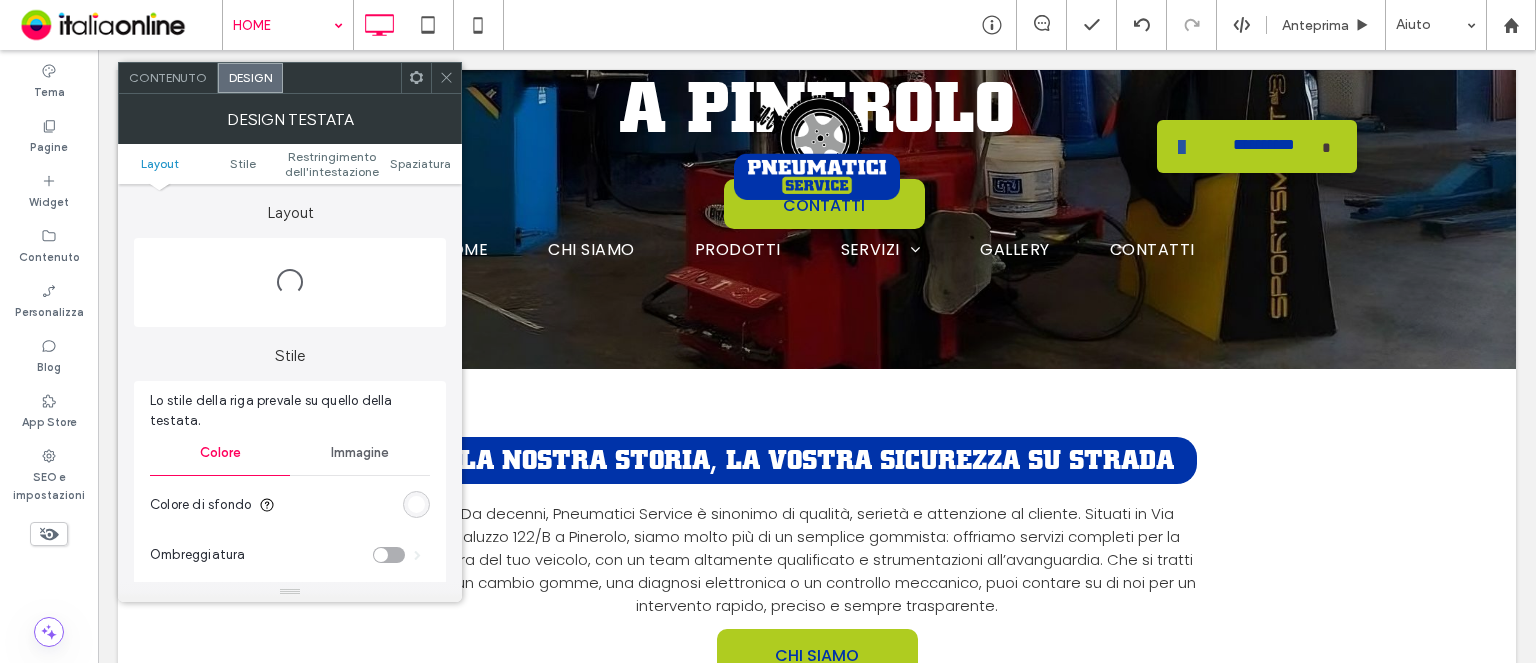 scroll, scrollTop: 0, scrollLeft: 0, axis: both 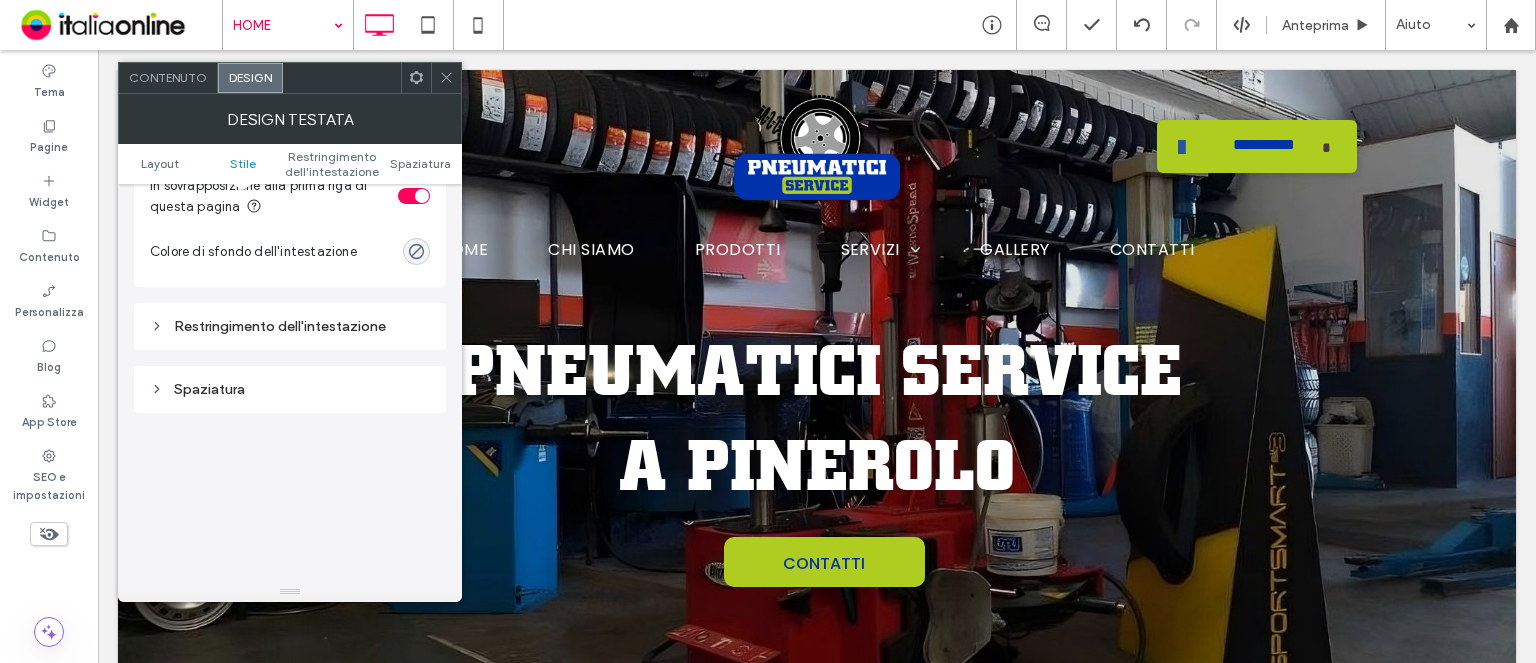 click on "Restringimento dell'intestazione" at bounding box center [290, 326] 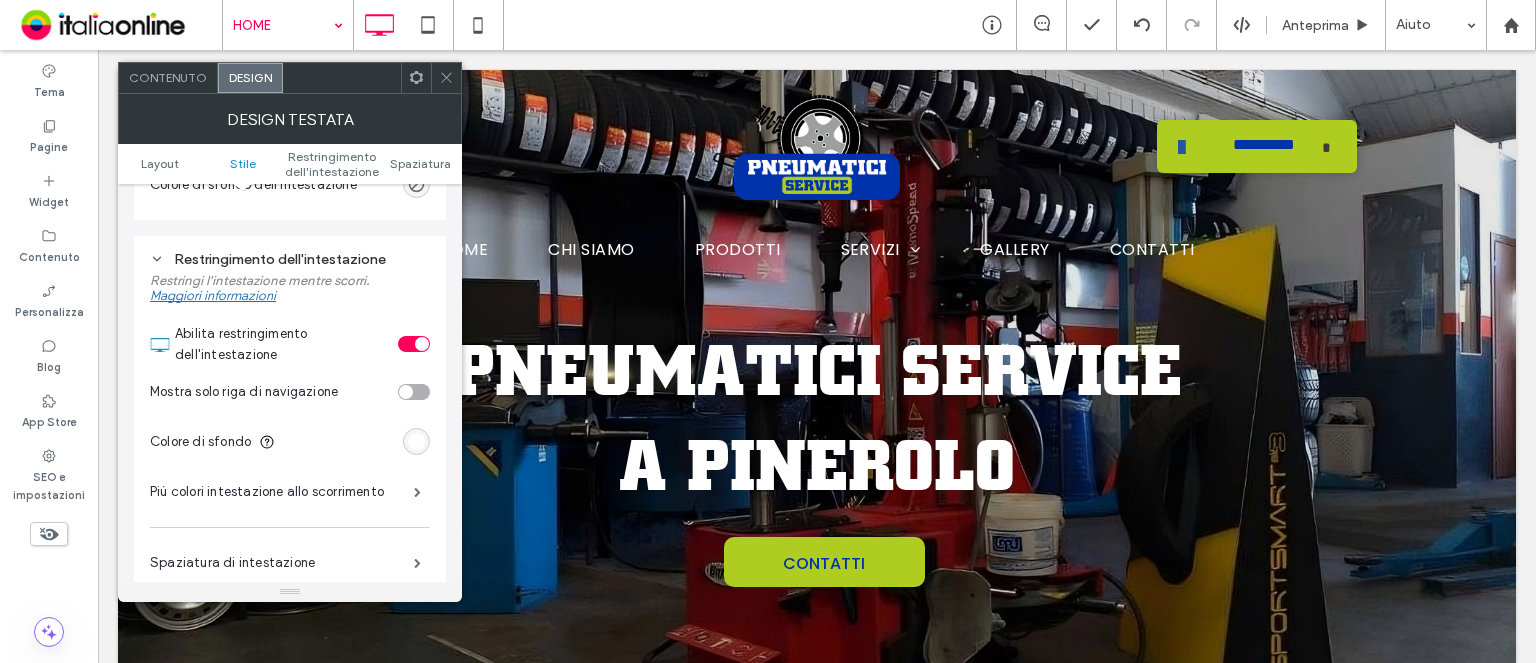 scroll, scrollTop: 700, scrollLeft: 0, axis: vertical 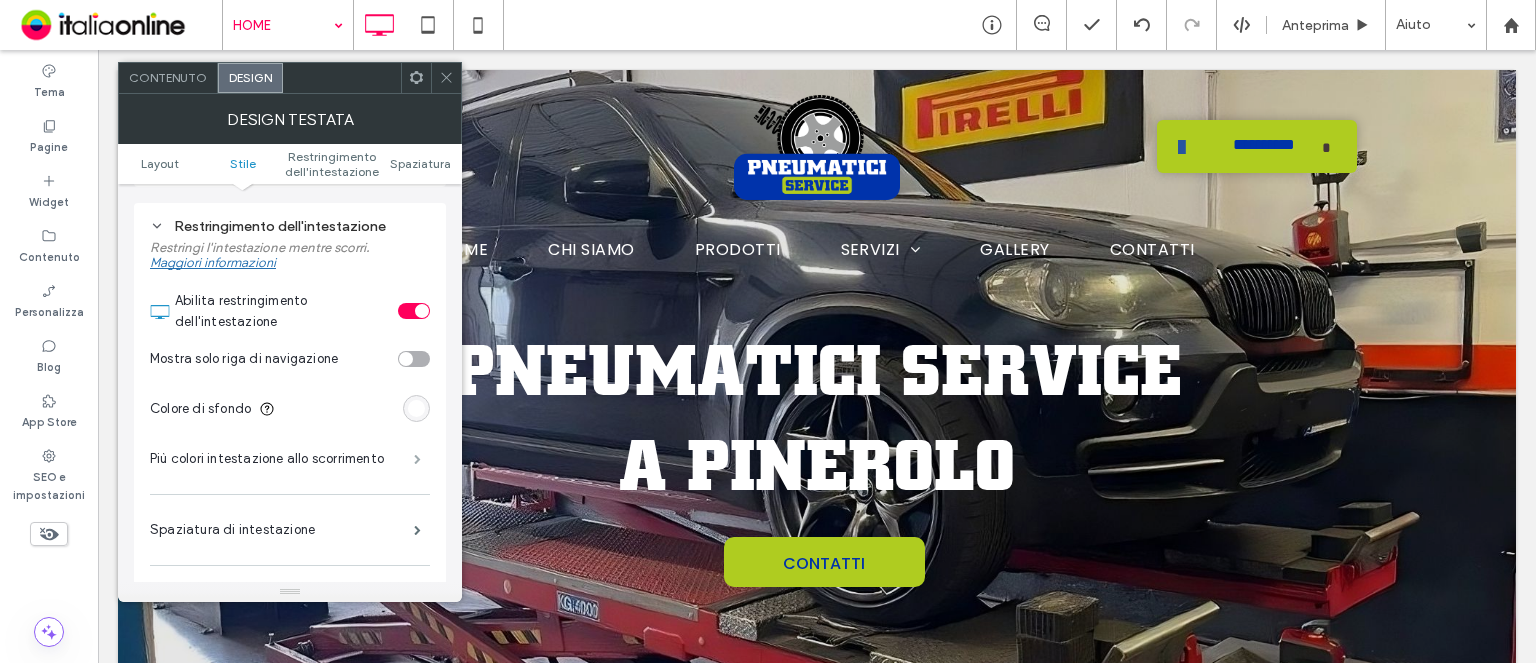 drag, startPoint x: 416, startPoint y: 453, endPoint x: 409, endPoint y: 469, distance: 17.464249 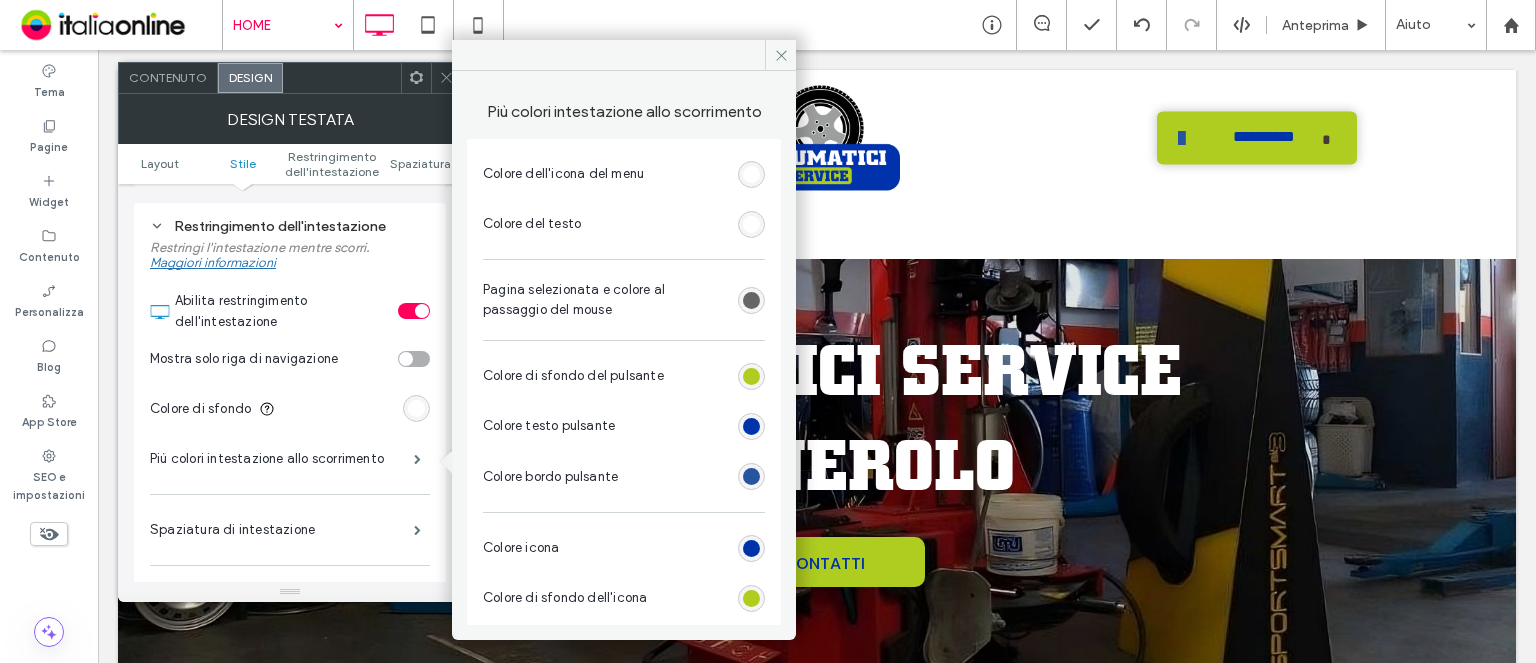 click at bounding box center [751, 224] 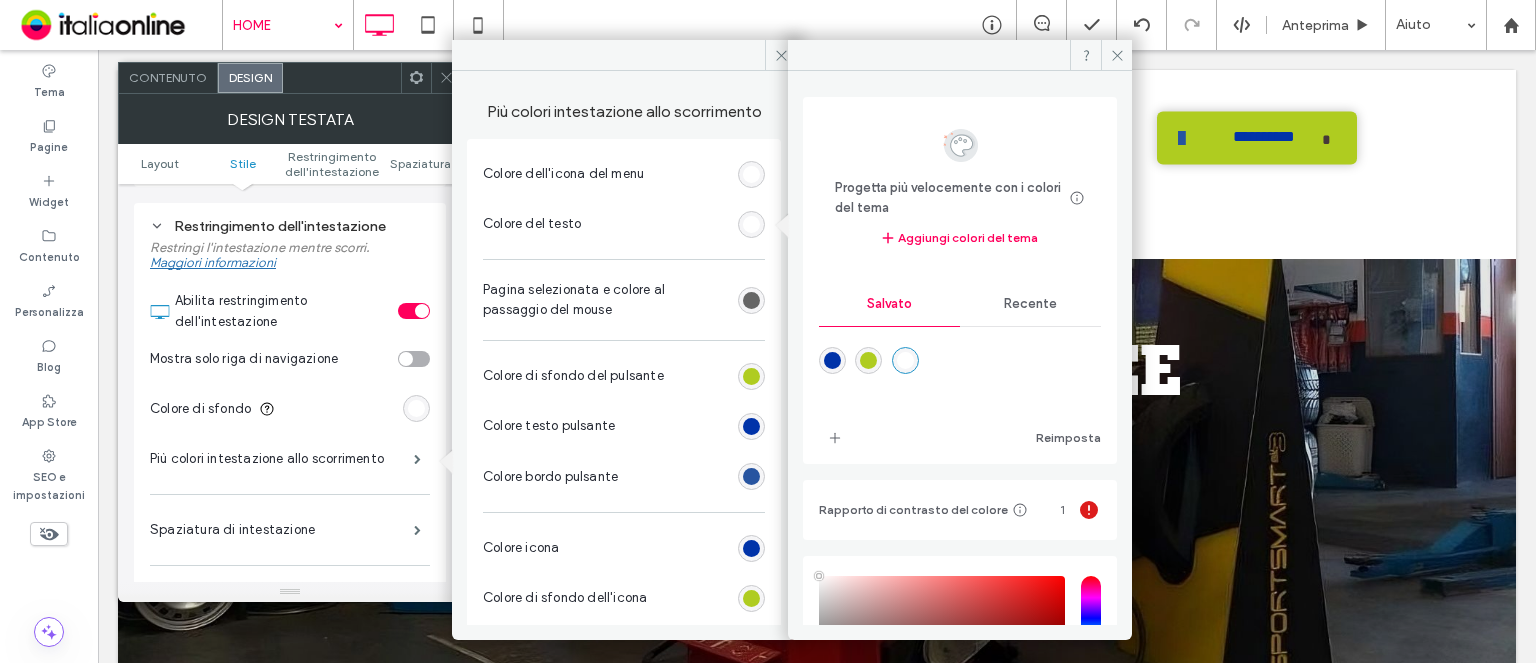 click at bounding box center [832, 360] 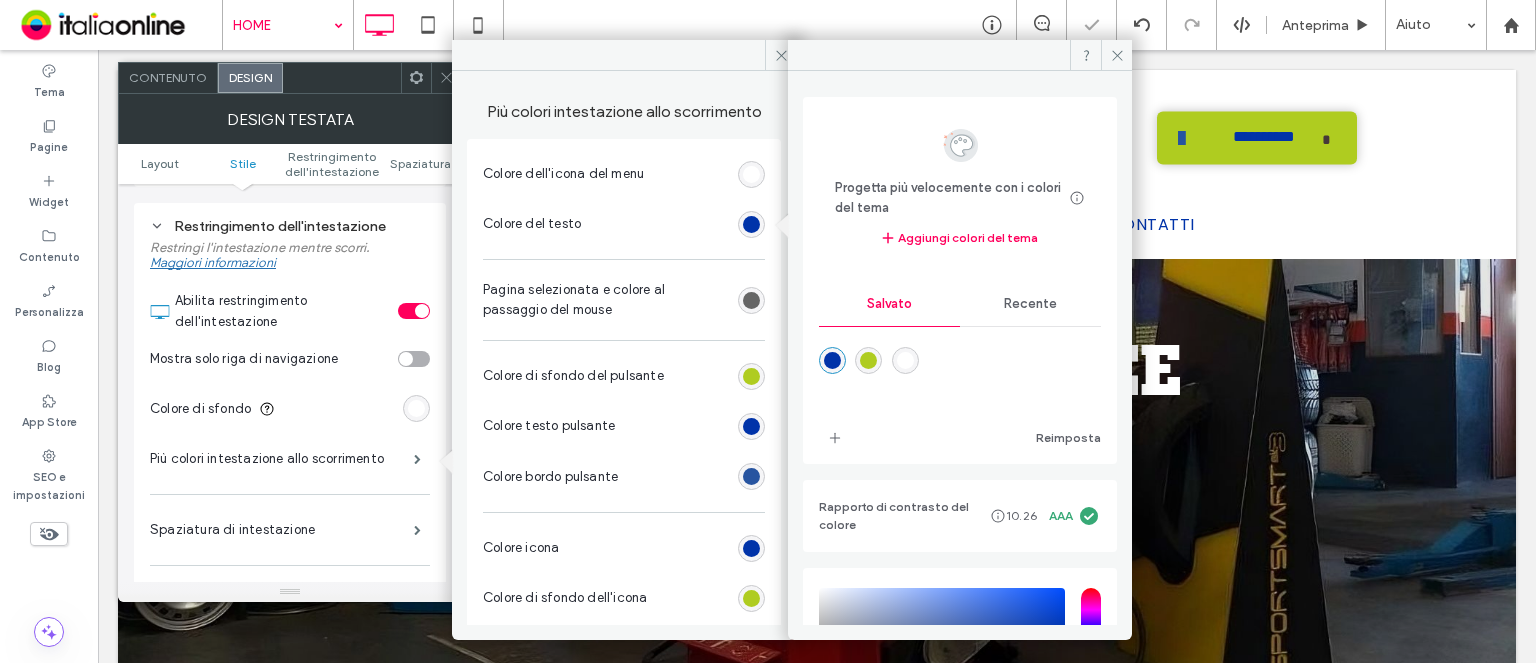 type on "*******" 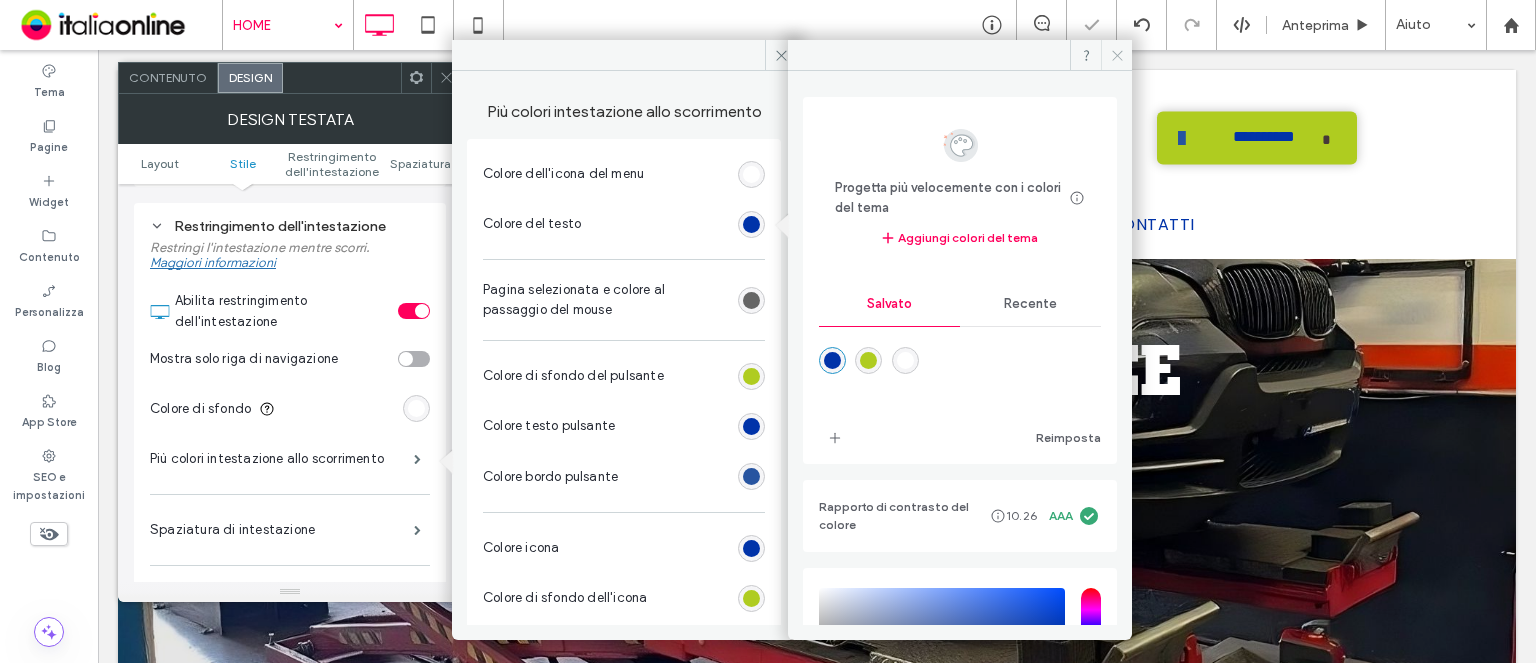 drag, startPoint x: 1030, startPoint y: 5, endPoint x: 1128, endPoint y: 56, distance: 110.47624 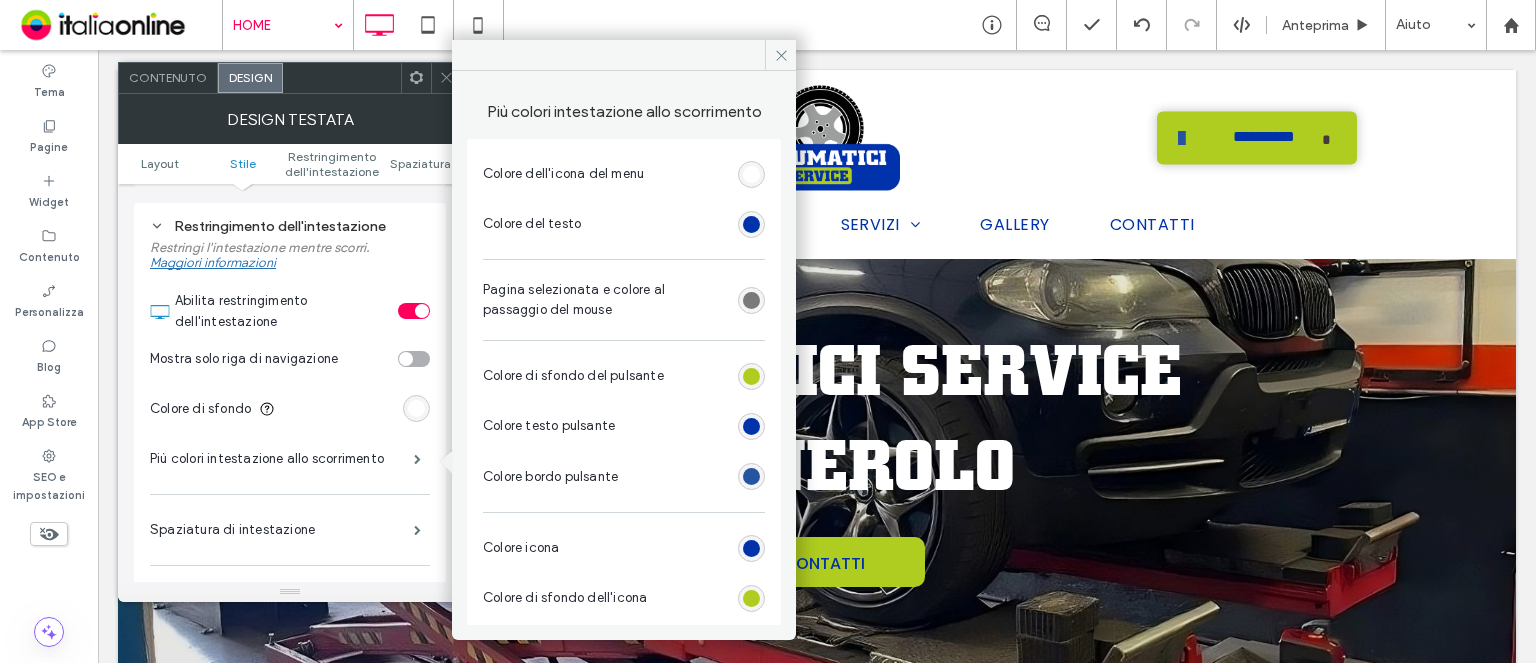click at bounding box center [751, 300] 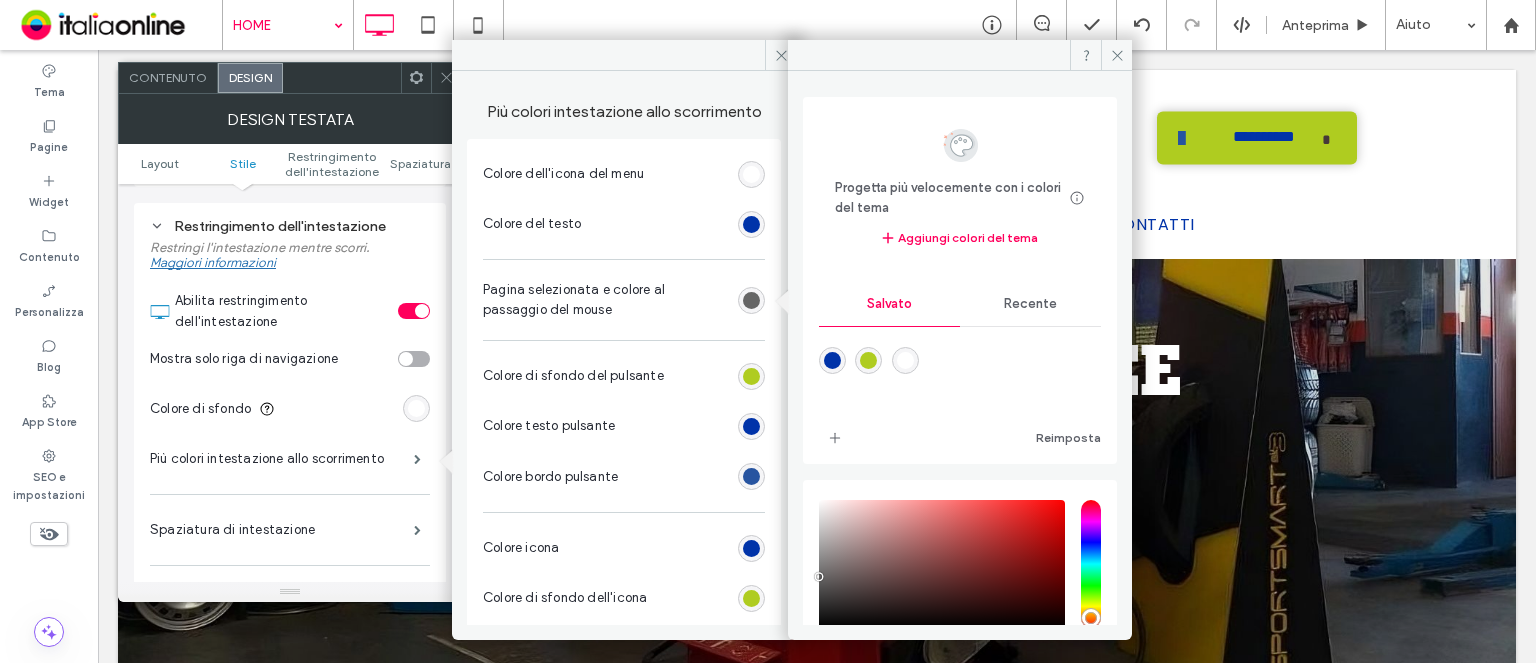 click at bounding box center (832, 360) 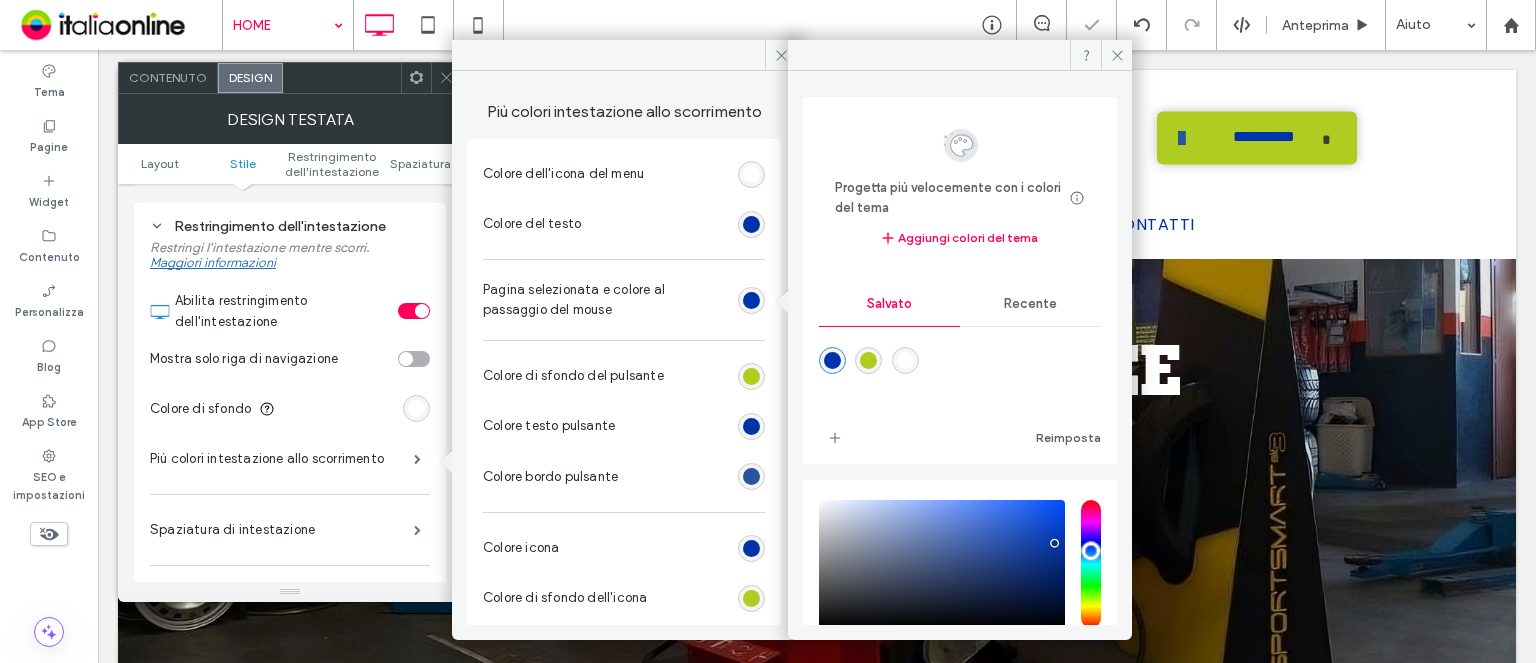 type on "*******" 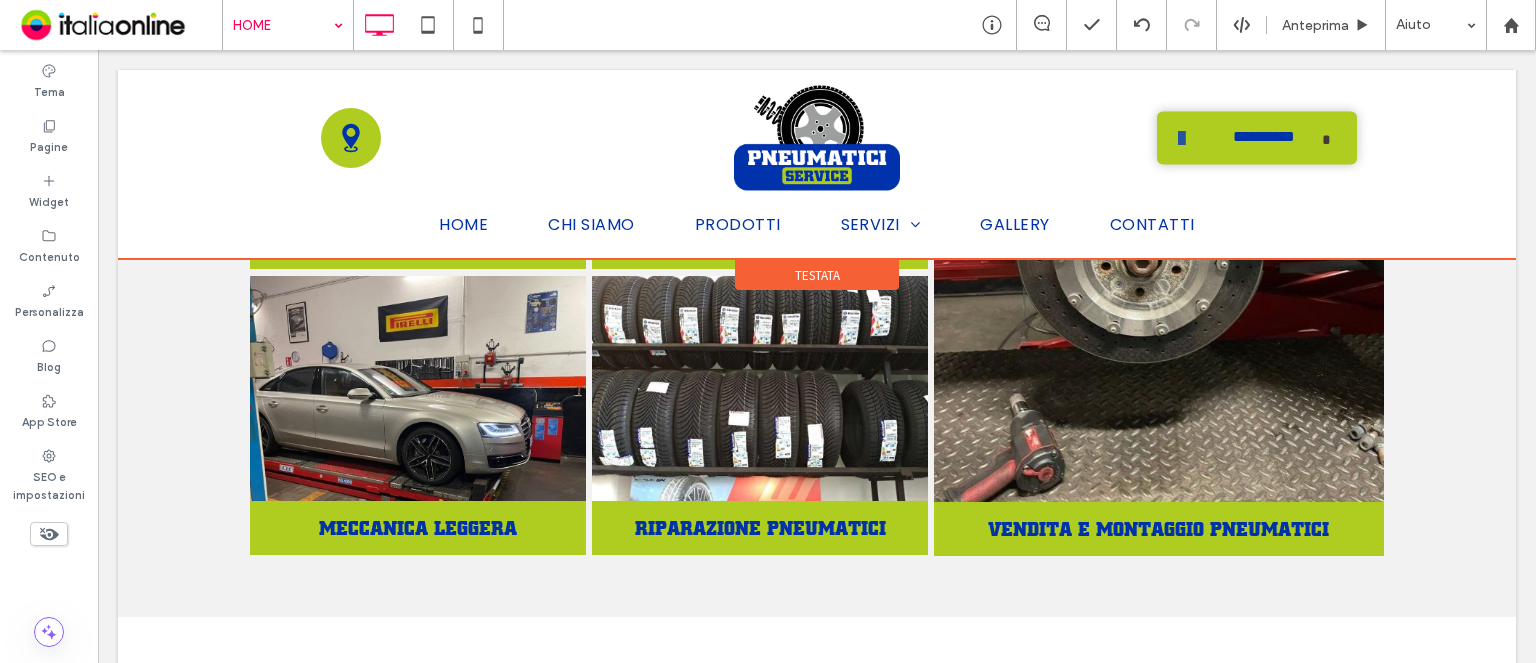 scroll, scrollTop: 1300, scrollLeft: 0, axis: vertical 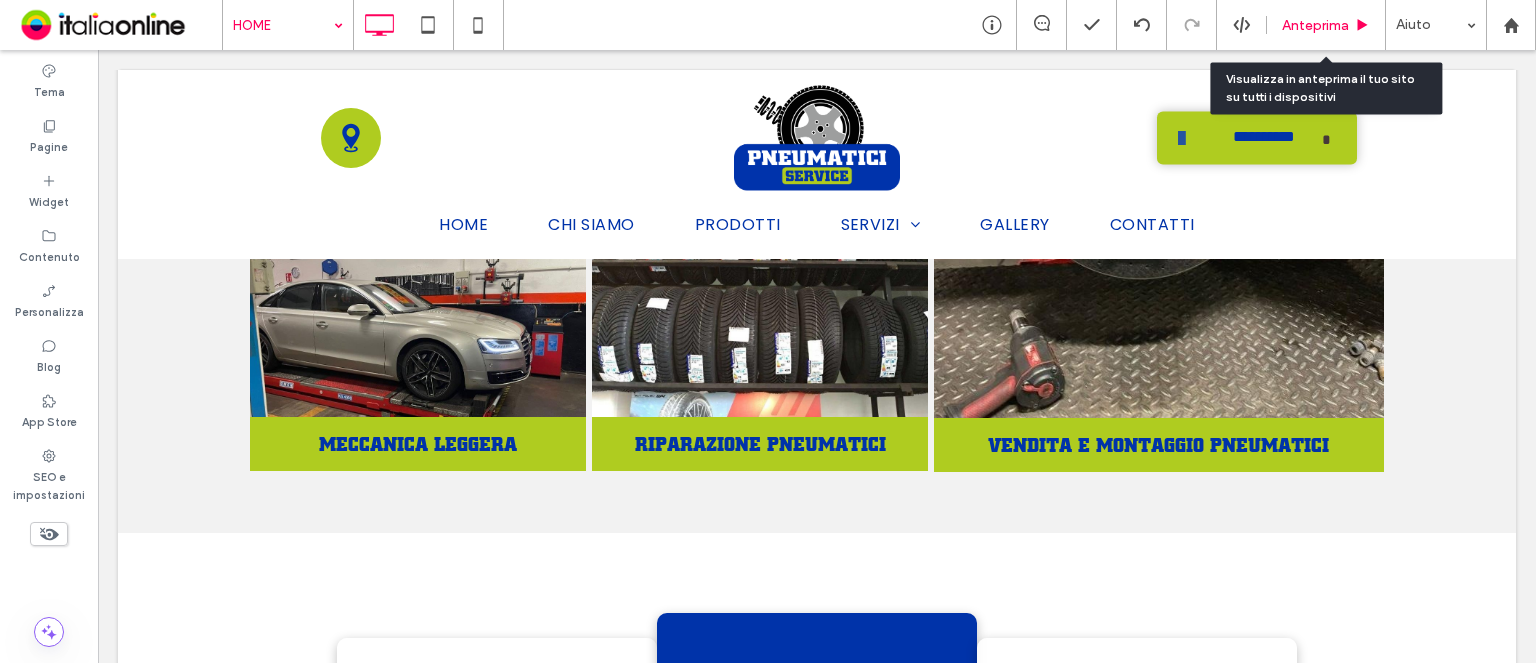 click on "Anteprima" at bounding box center [1315, 25] 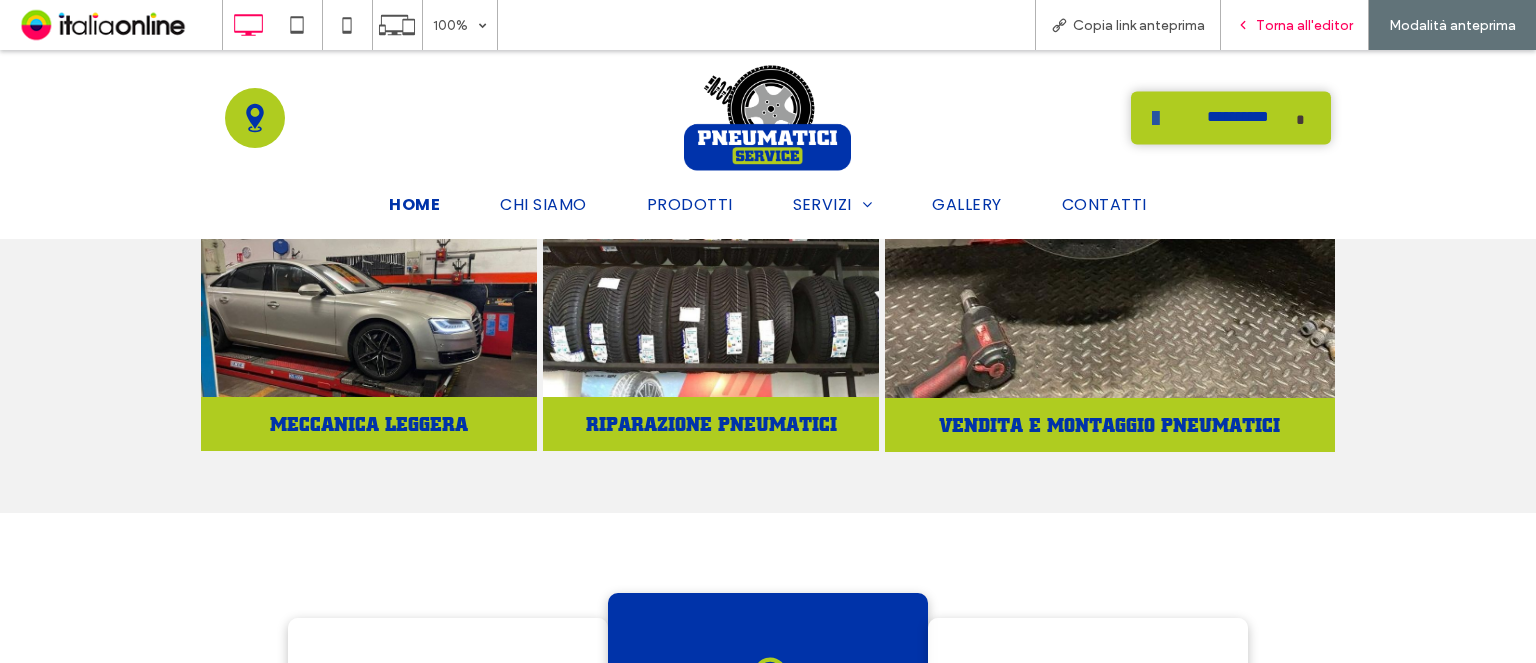 click on "Torna all'editor" at bounding box center (1304, 25) 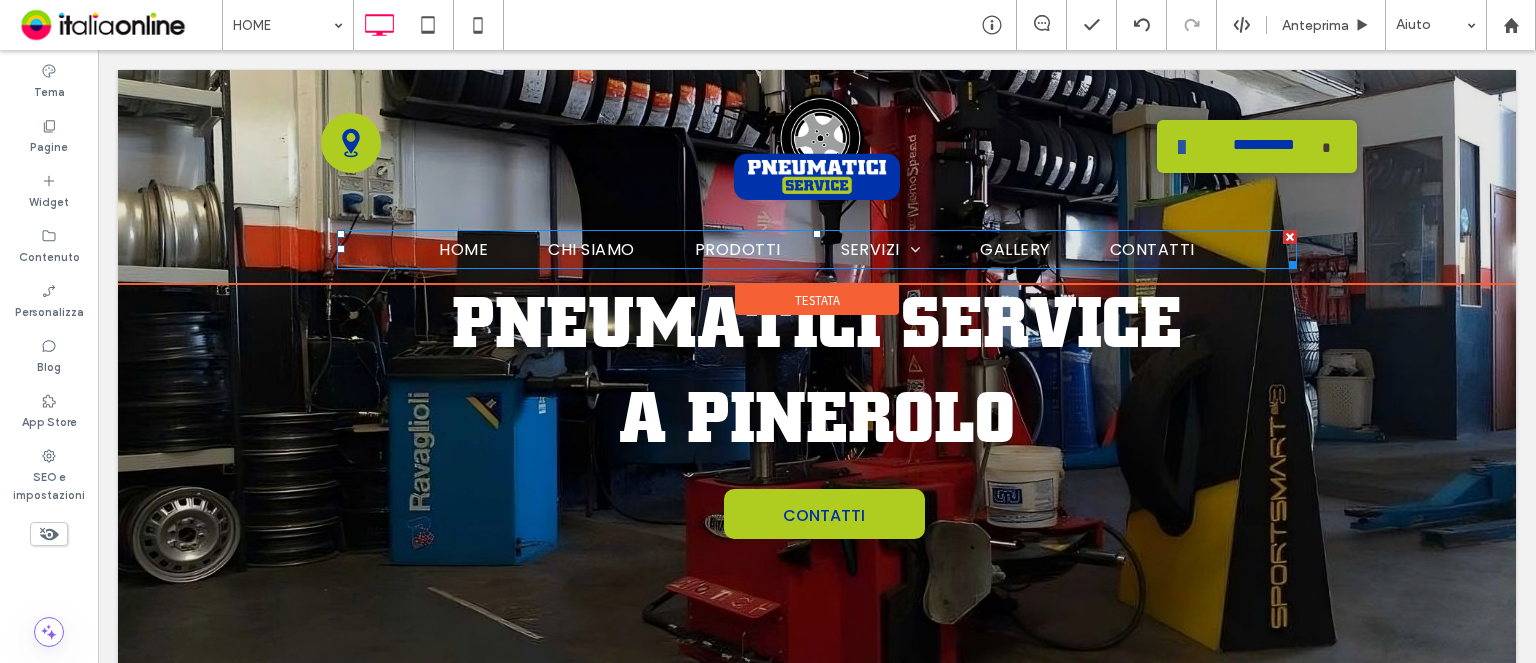 scroll, scrollTop: 0, scrollLeft: 0, axis: both 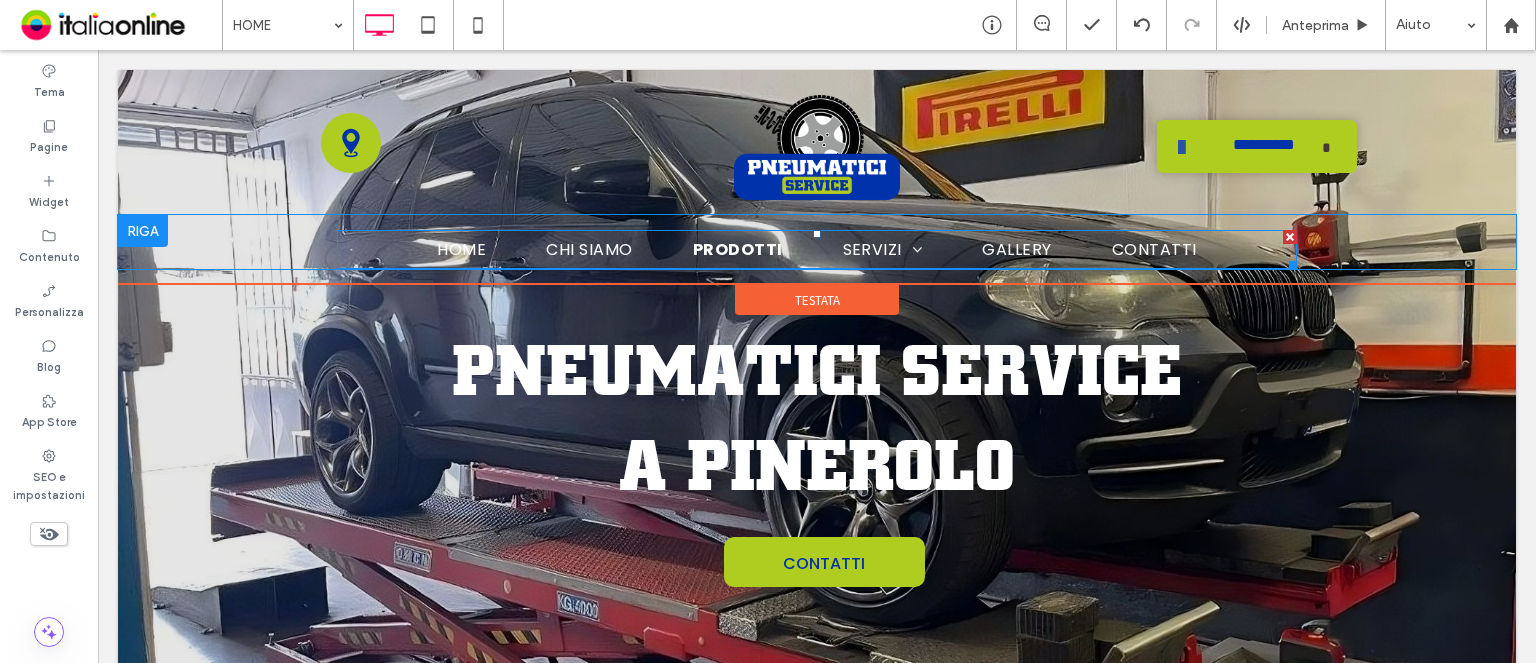drag, startPoint x: 754, startPoint y: 253, endPoint x: 714, endPoint y: 247, distance: 40.4475 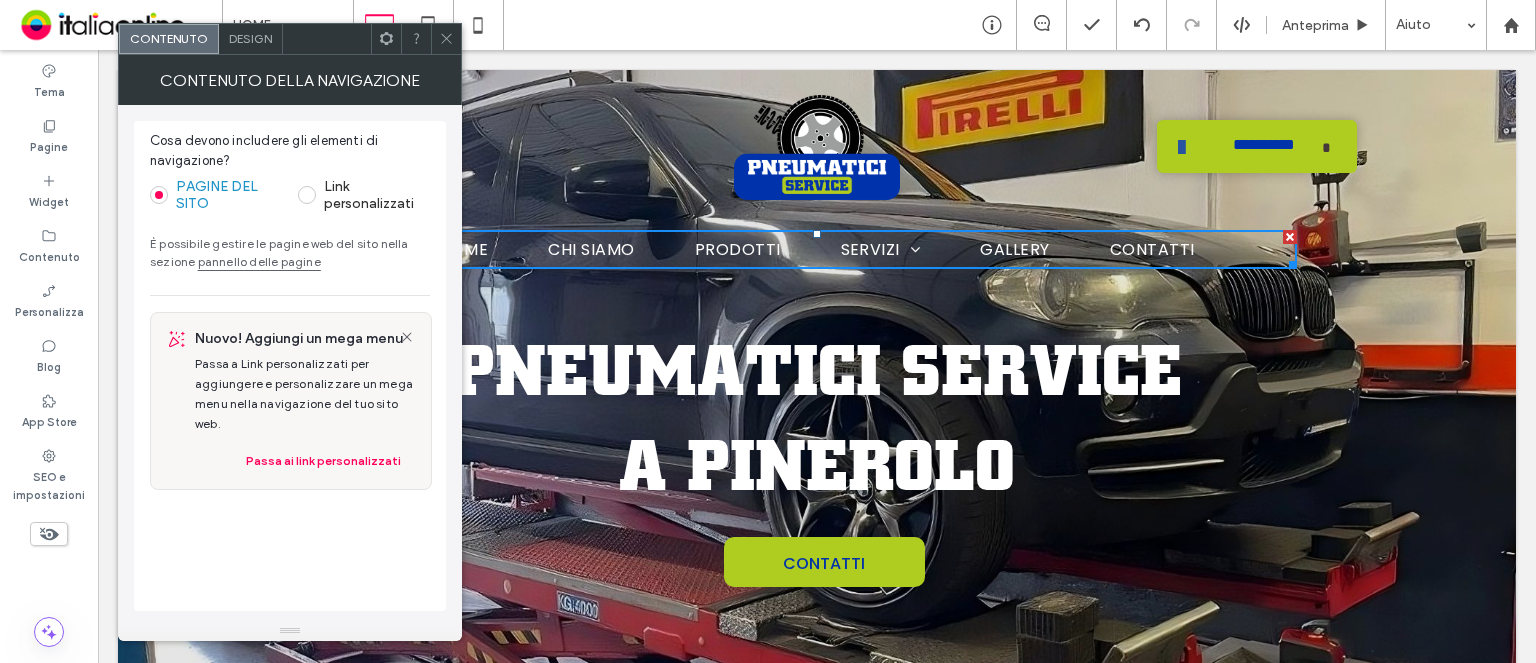 click on "CONTENUTO DELLA NAVIGAZIONE" at bounding box center (290, 80) 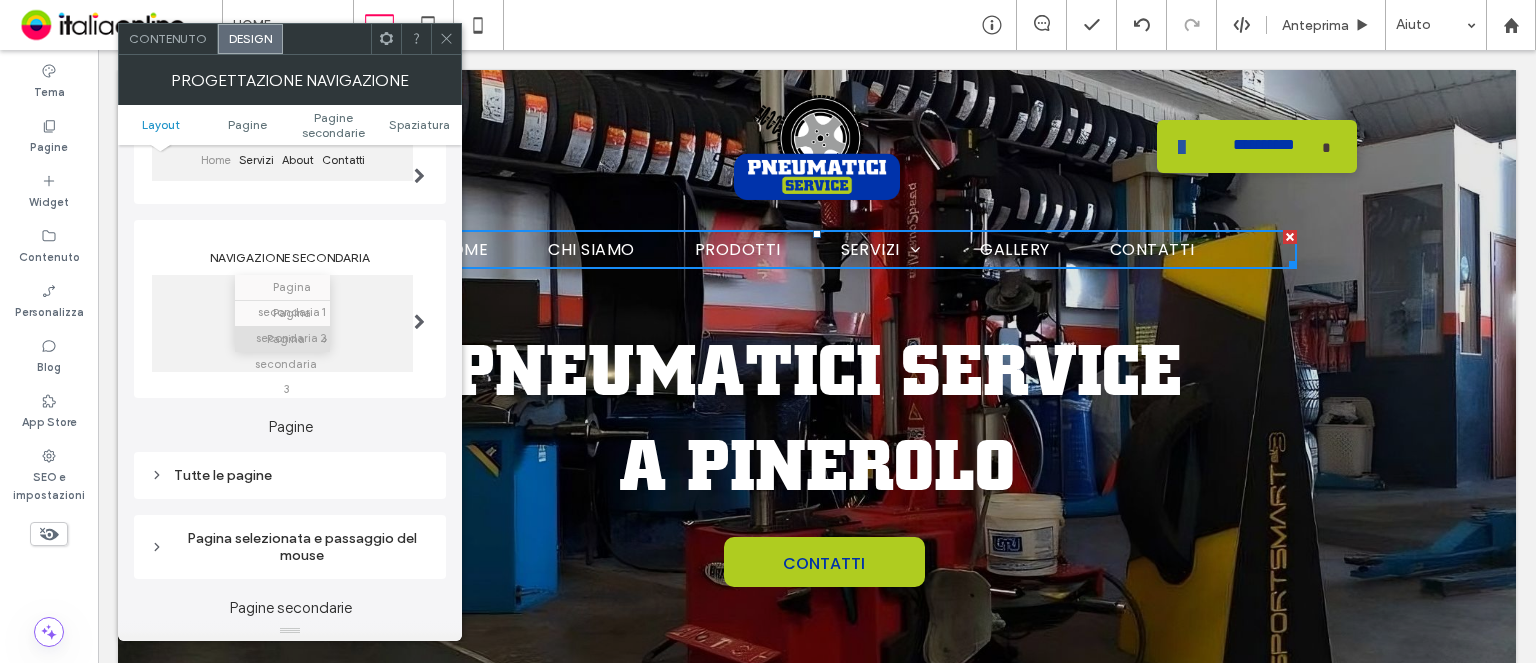 scroll, scrollTop: 400, scrollLeft: 0, axis: vertical 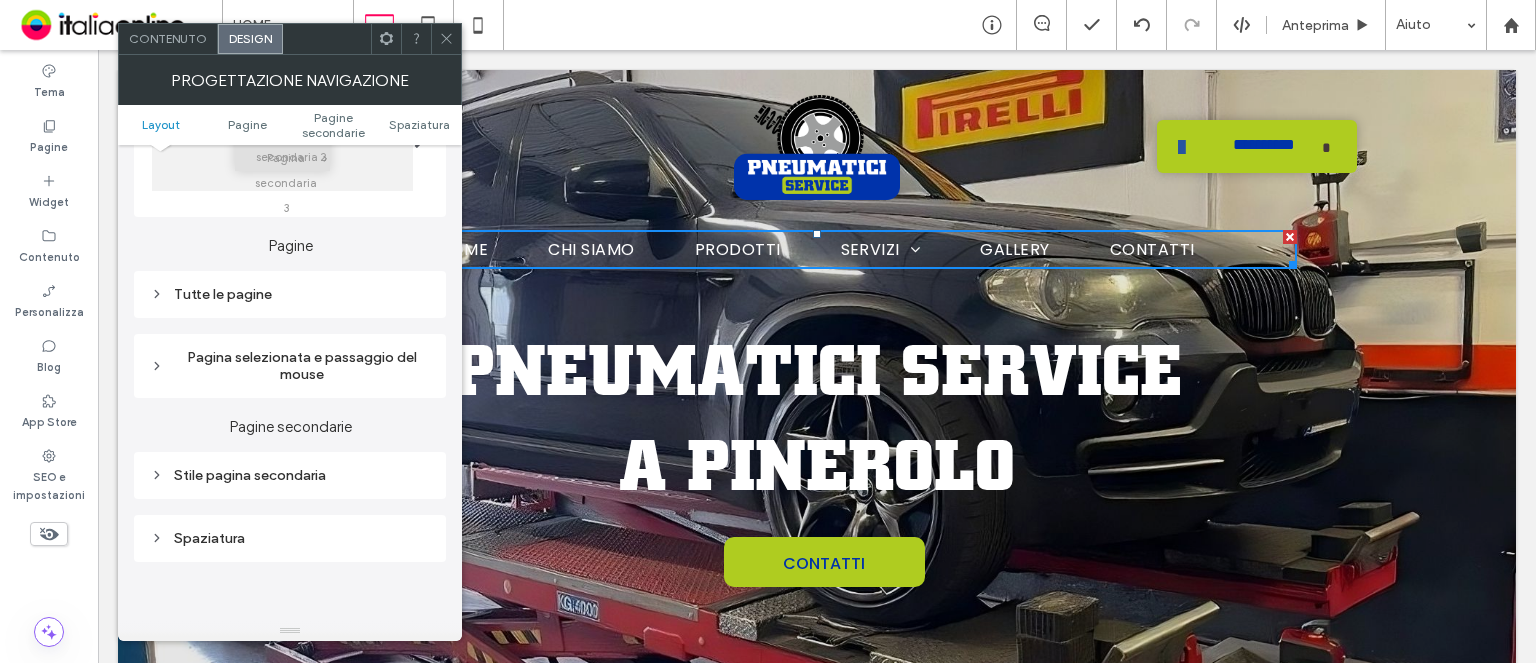 click on "Stile pagina secondaria" at bounding box center (290, 475) 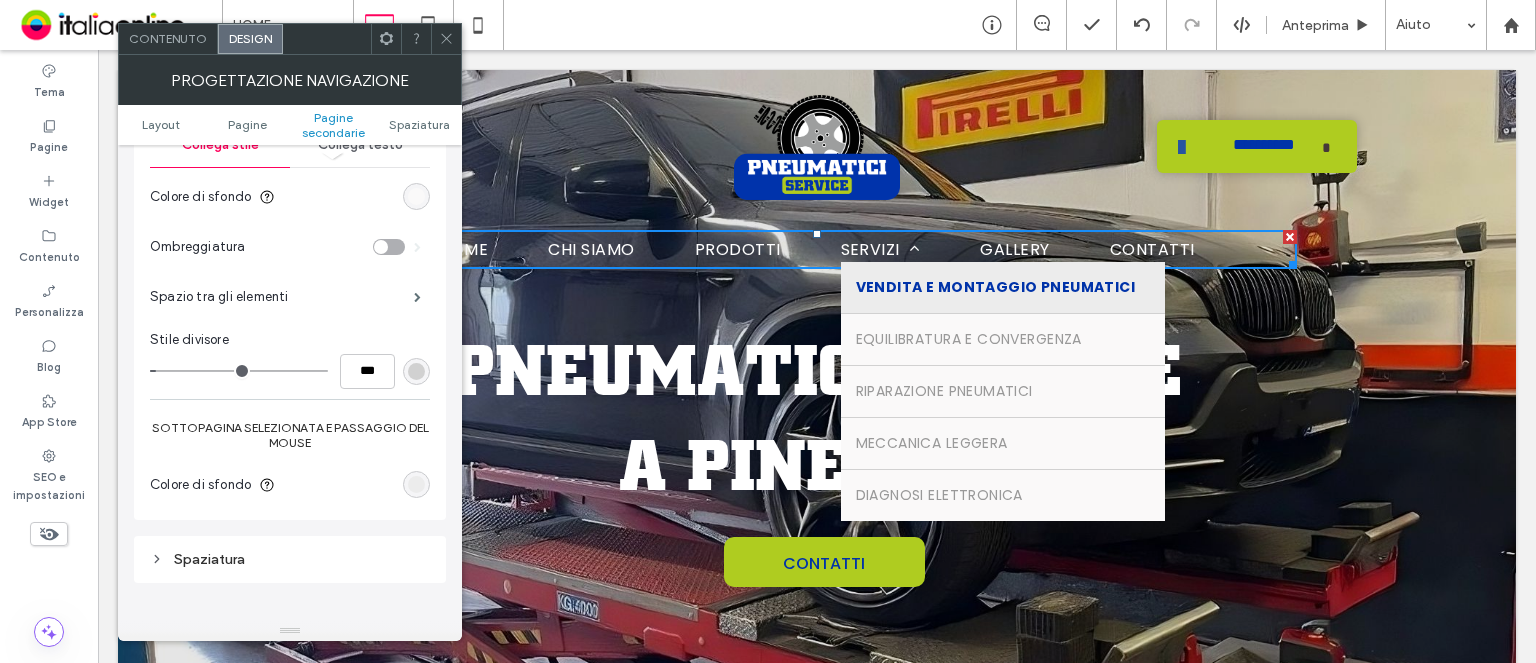 scroll, scrollTop: 800, scrollLeft: 0, axis: vertical 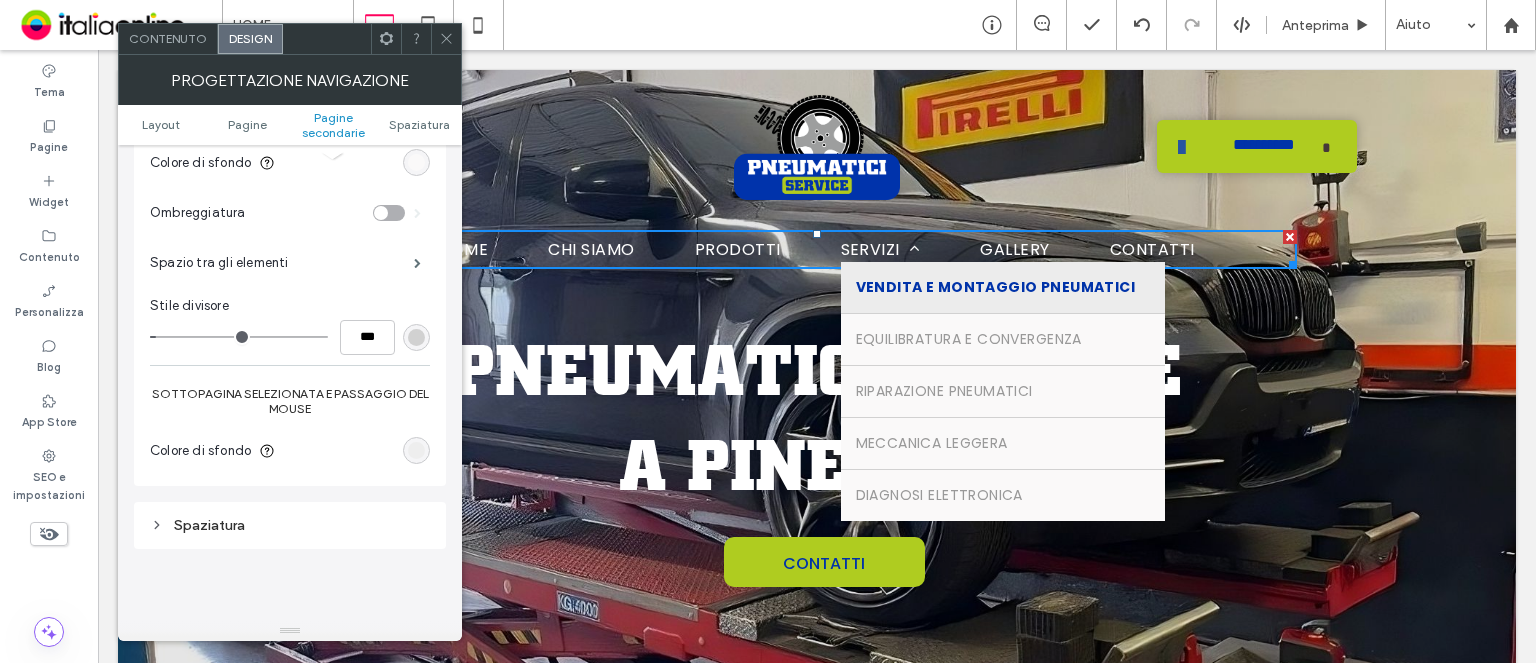 click at bounding box center [416, 450] 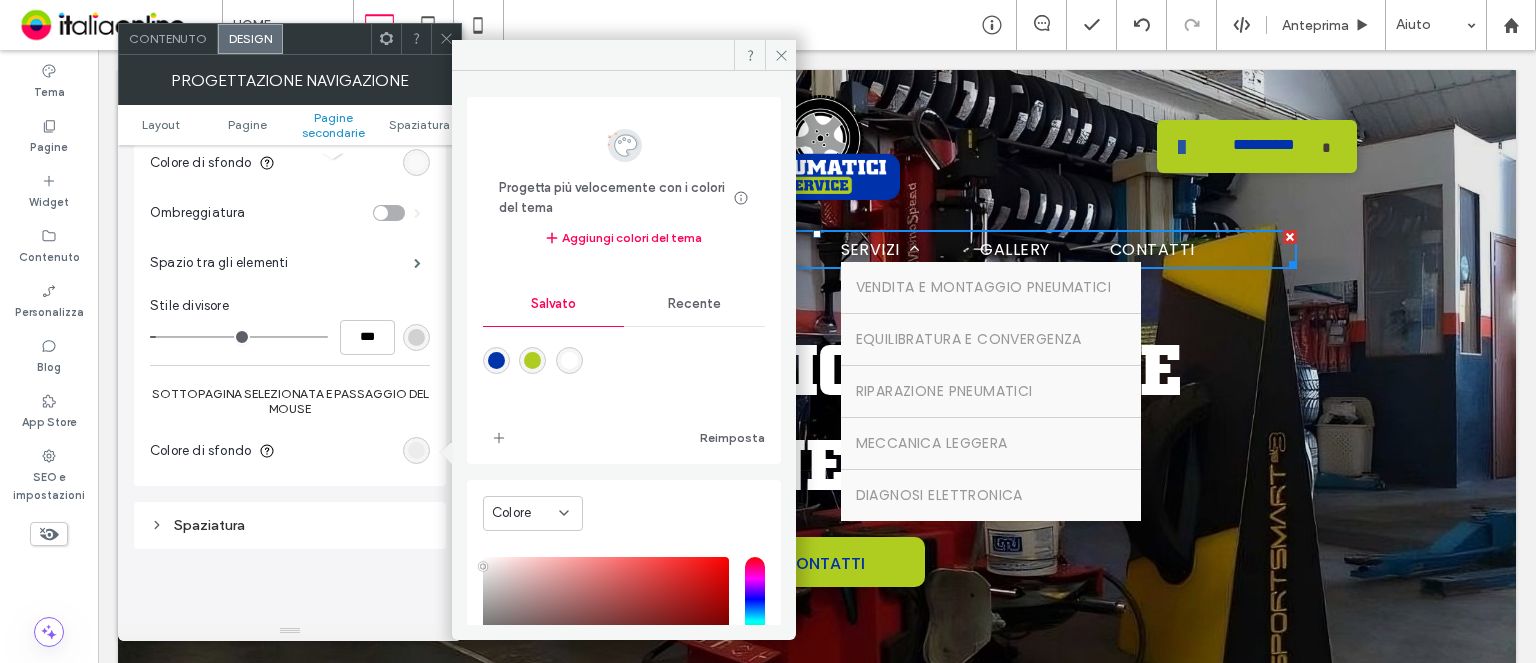 click at bounding box center [496, 360] 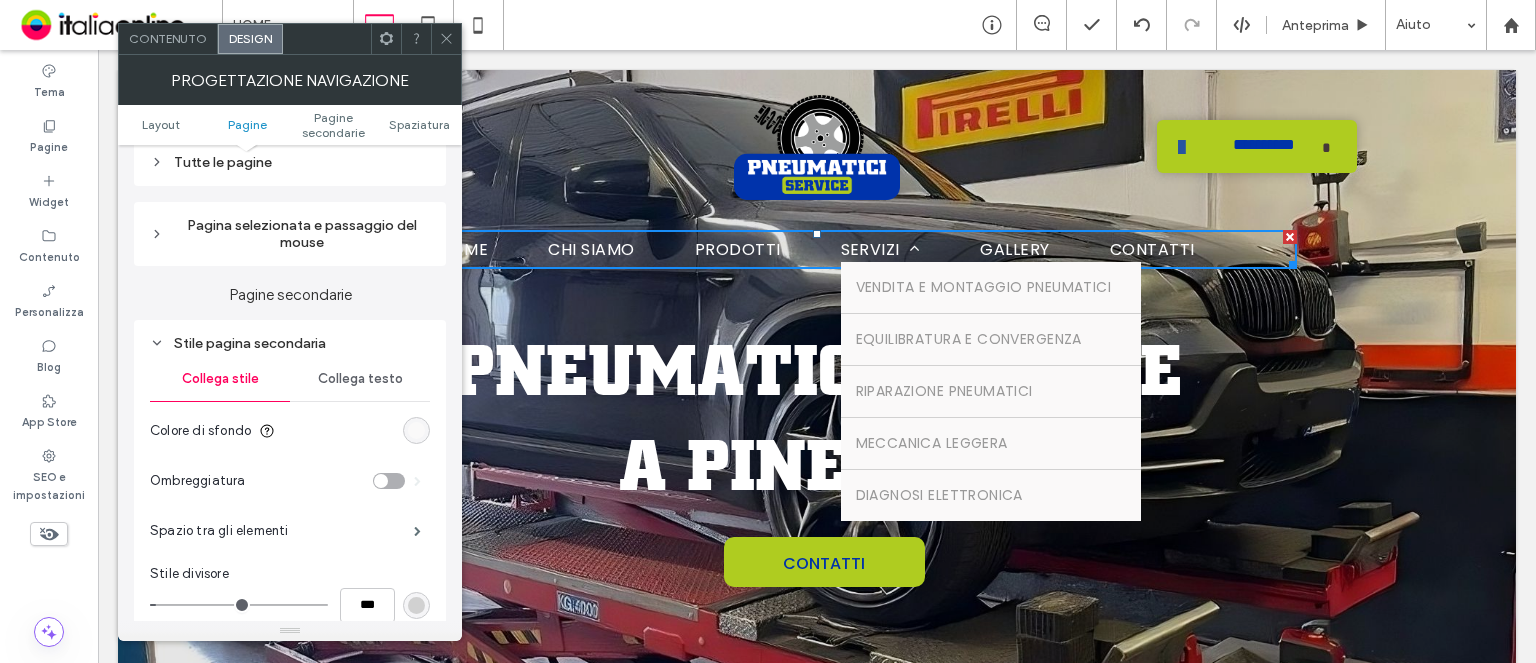 scroll, scrollTop: 500, scrollLeft: 0, axis: vertical 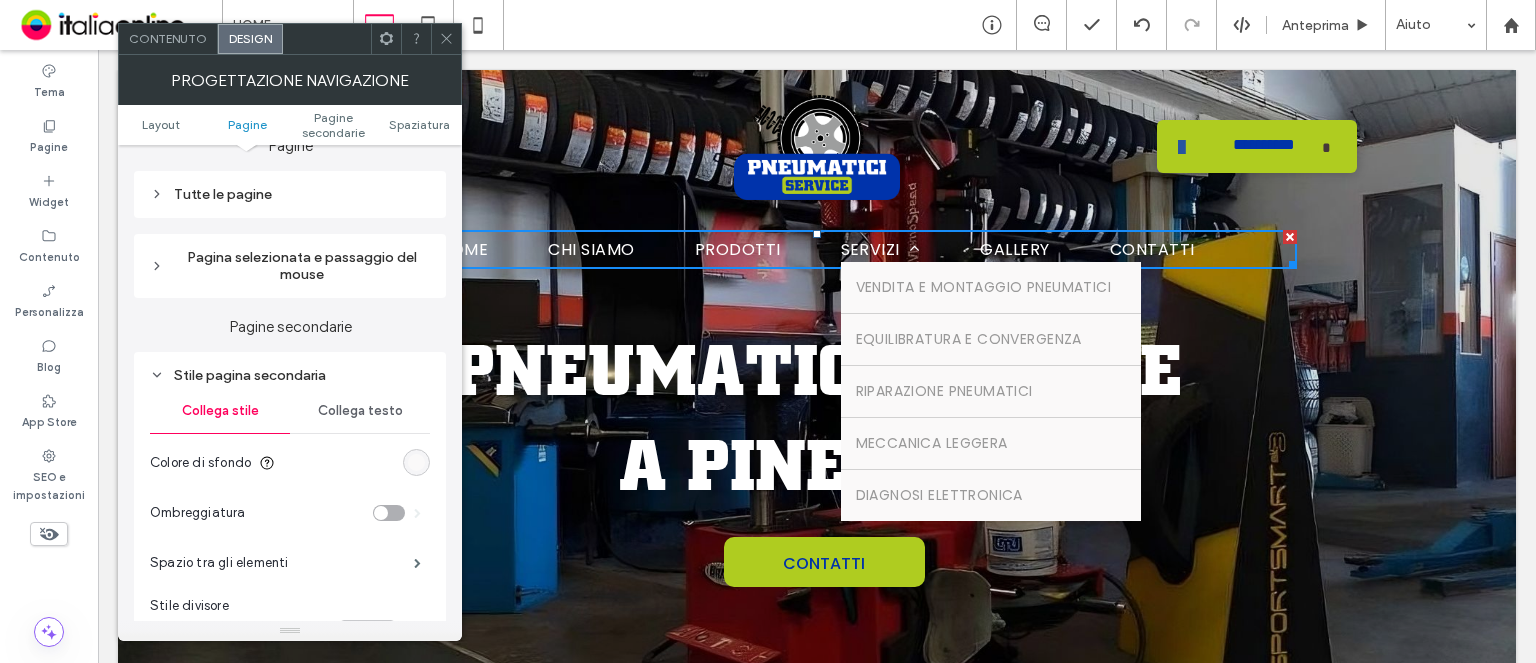click on "Collega testo" at bounding box center (360, 411) 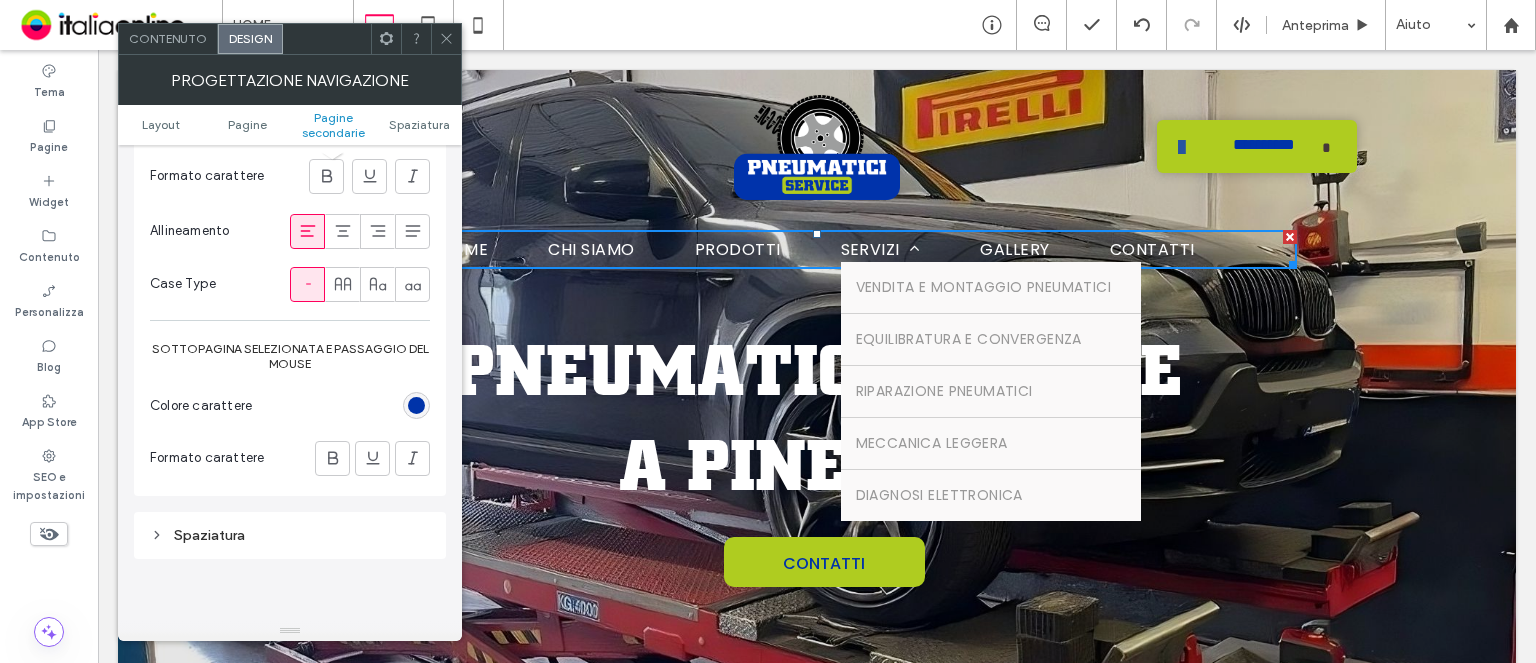 scroll, scrollTop: 1000, scrollLeft: 0, axis: vertical 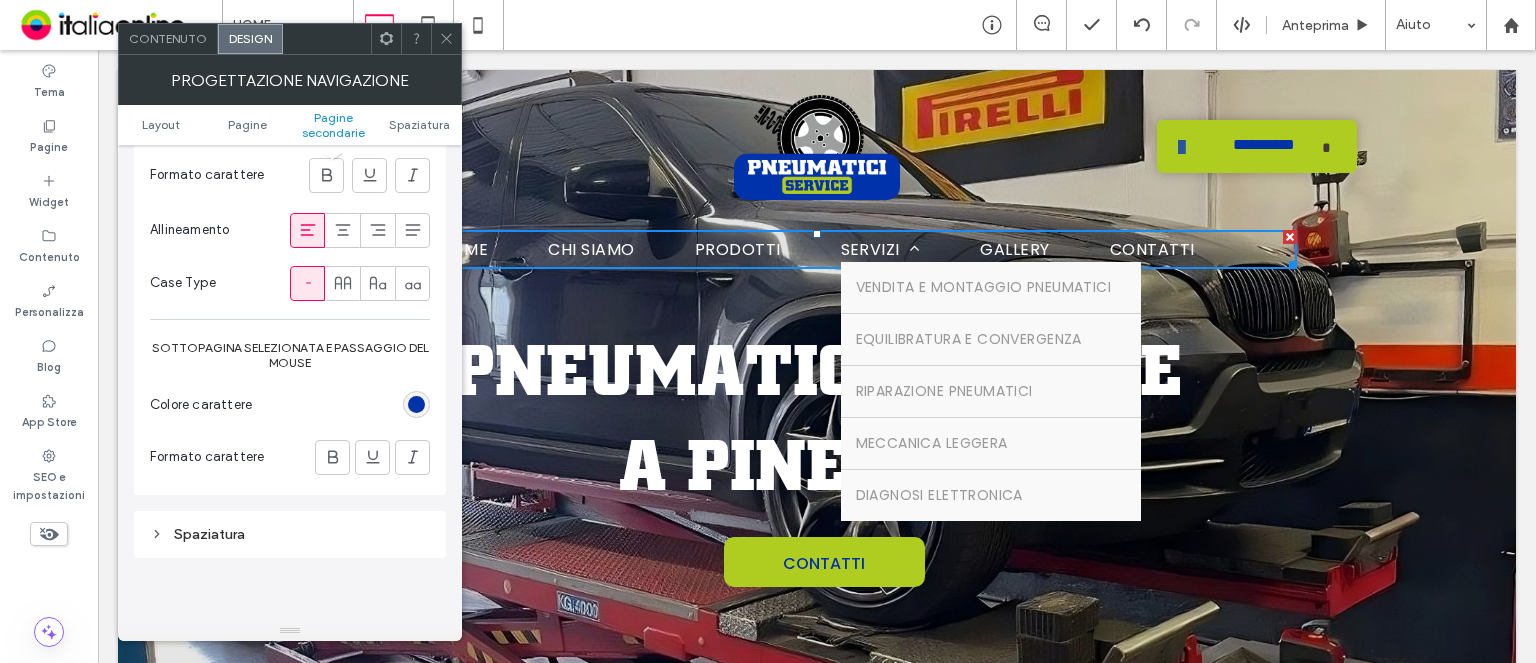 click at bounding box center [416, 404] 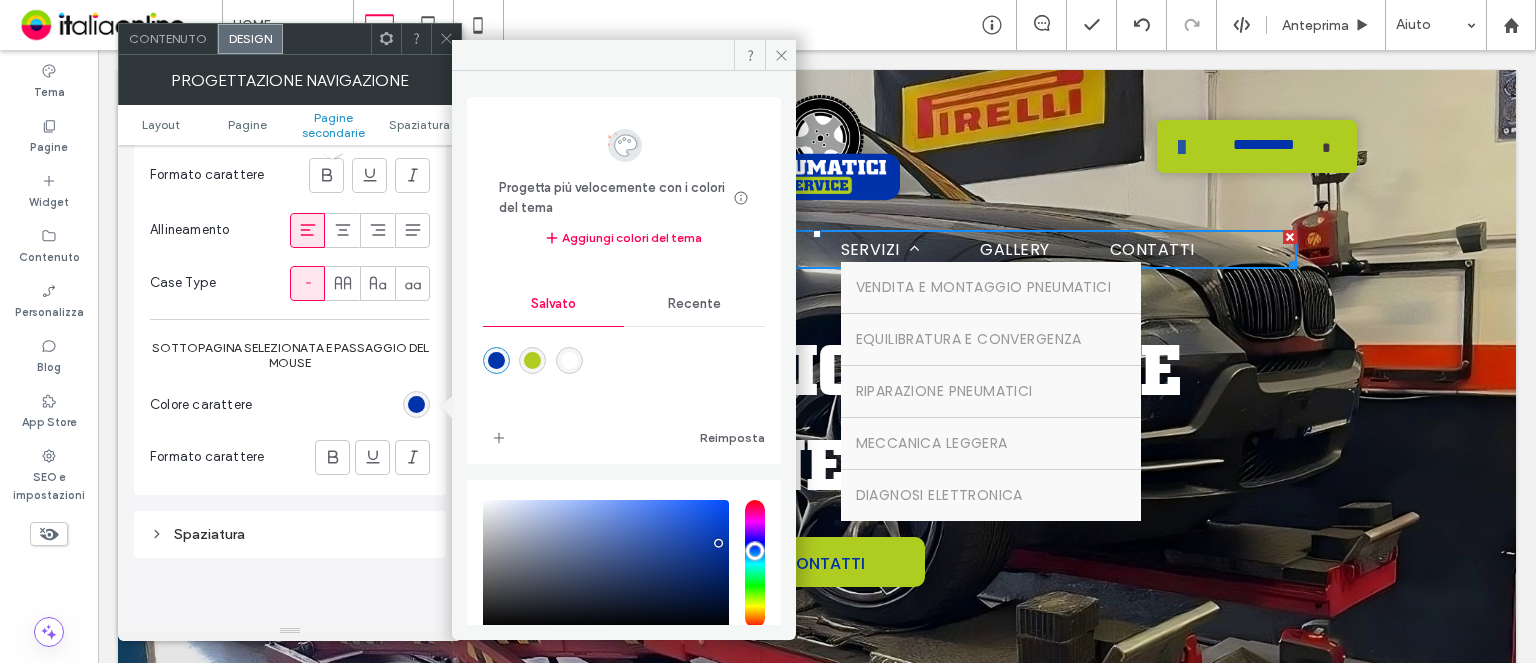 click on "Recente" at bounding box center [694, 304] 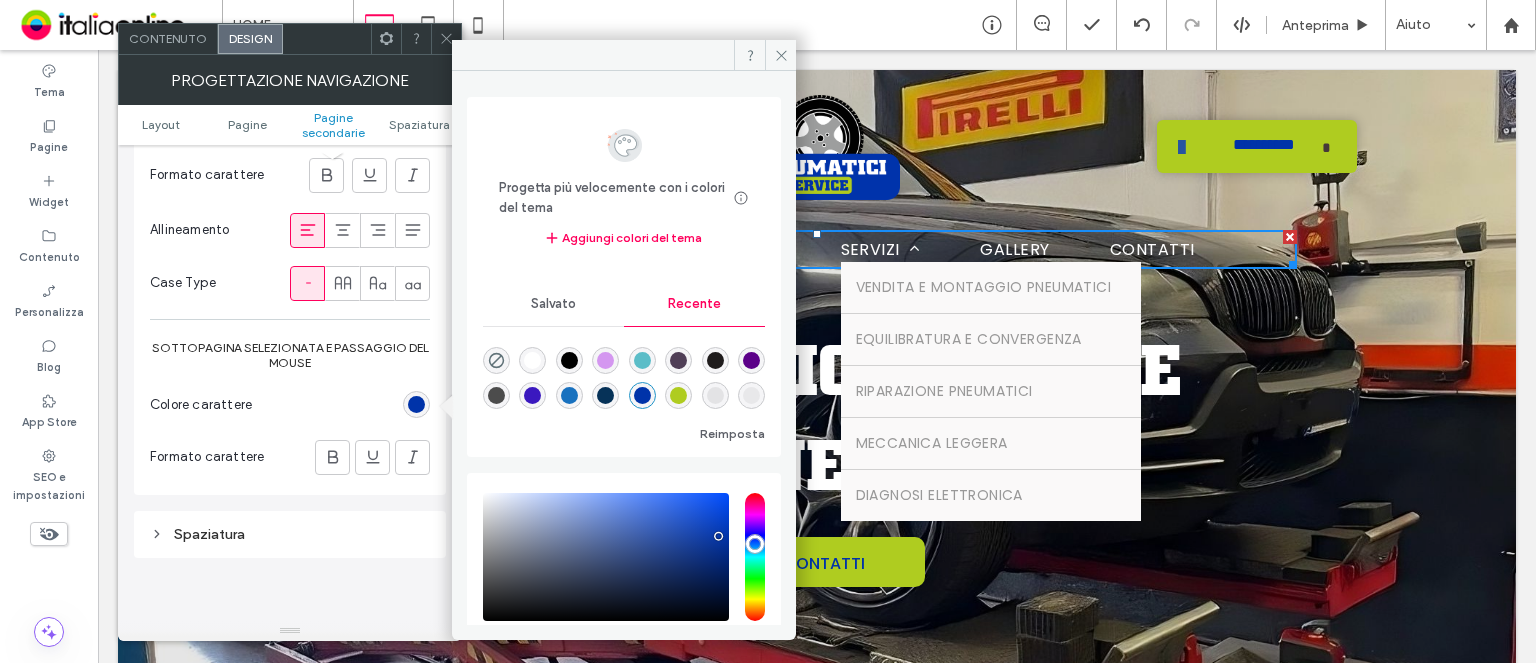 drag, startPoint x: 535, startPoint y: 359, endPoint x: 792, endPoint y: 330, distance: 258.631 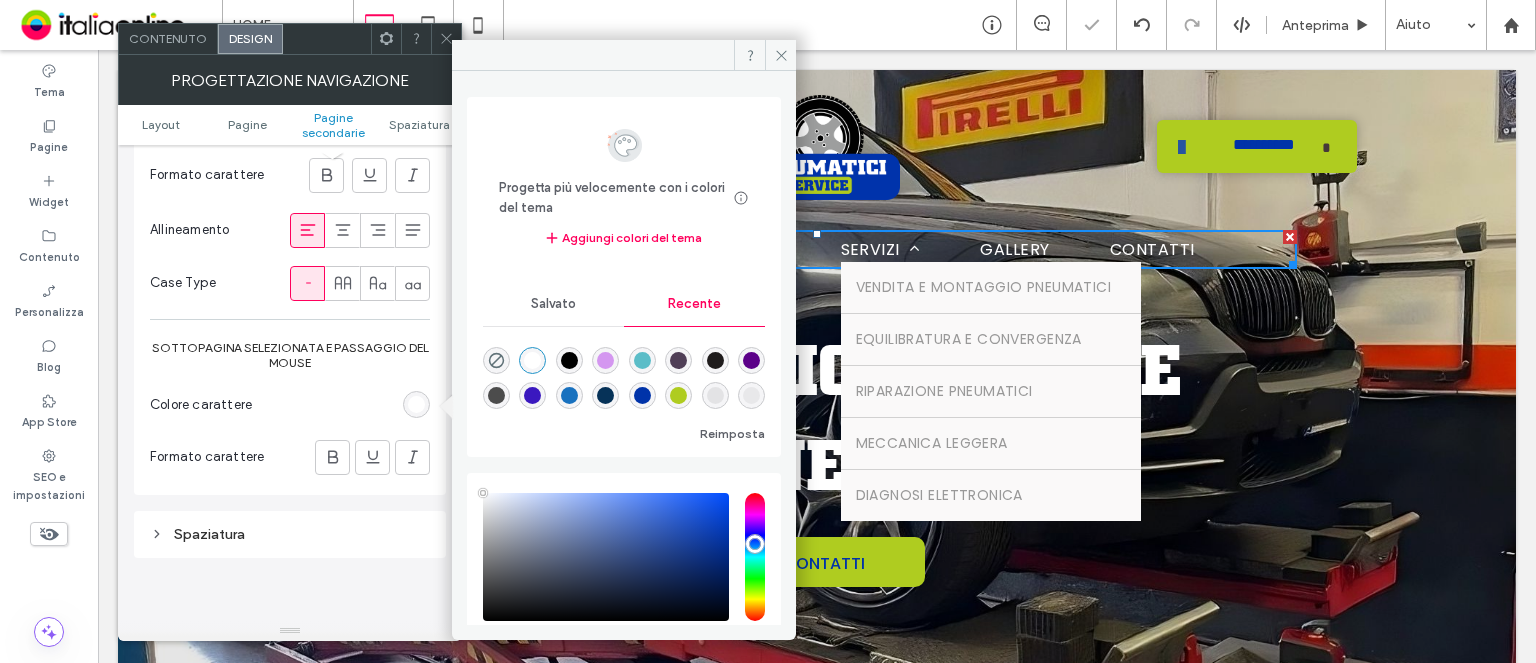 type on "*******" 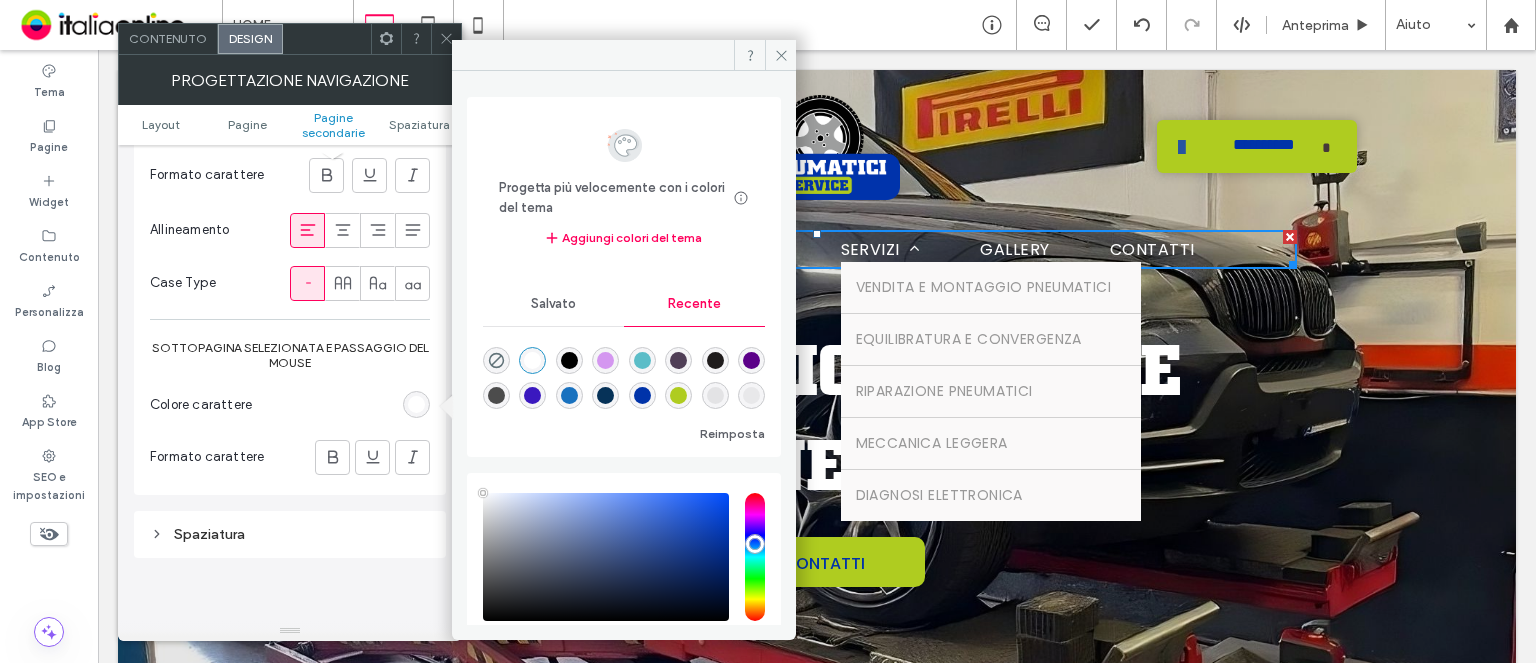 click 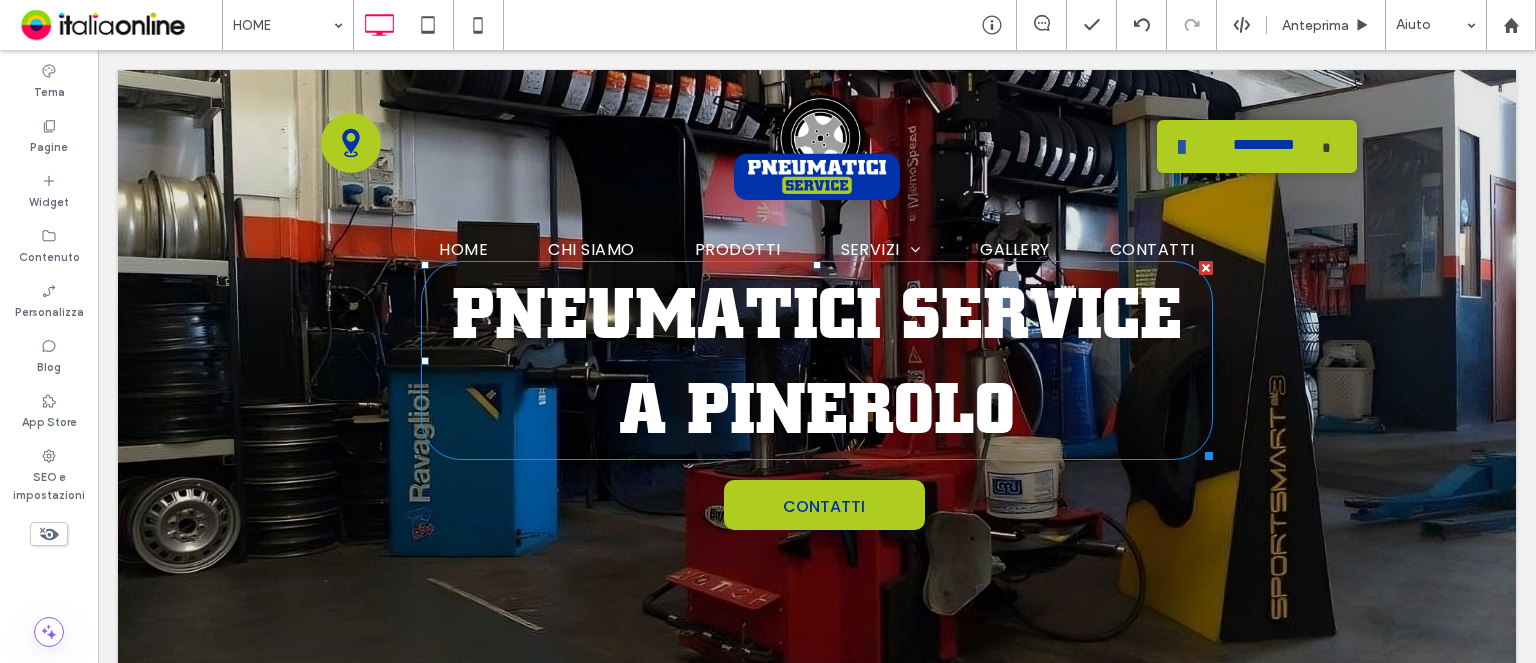 scroll, scrollTop: 0, scrollLeft: 0, axis: both 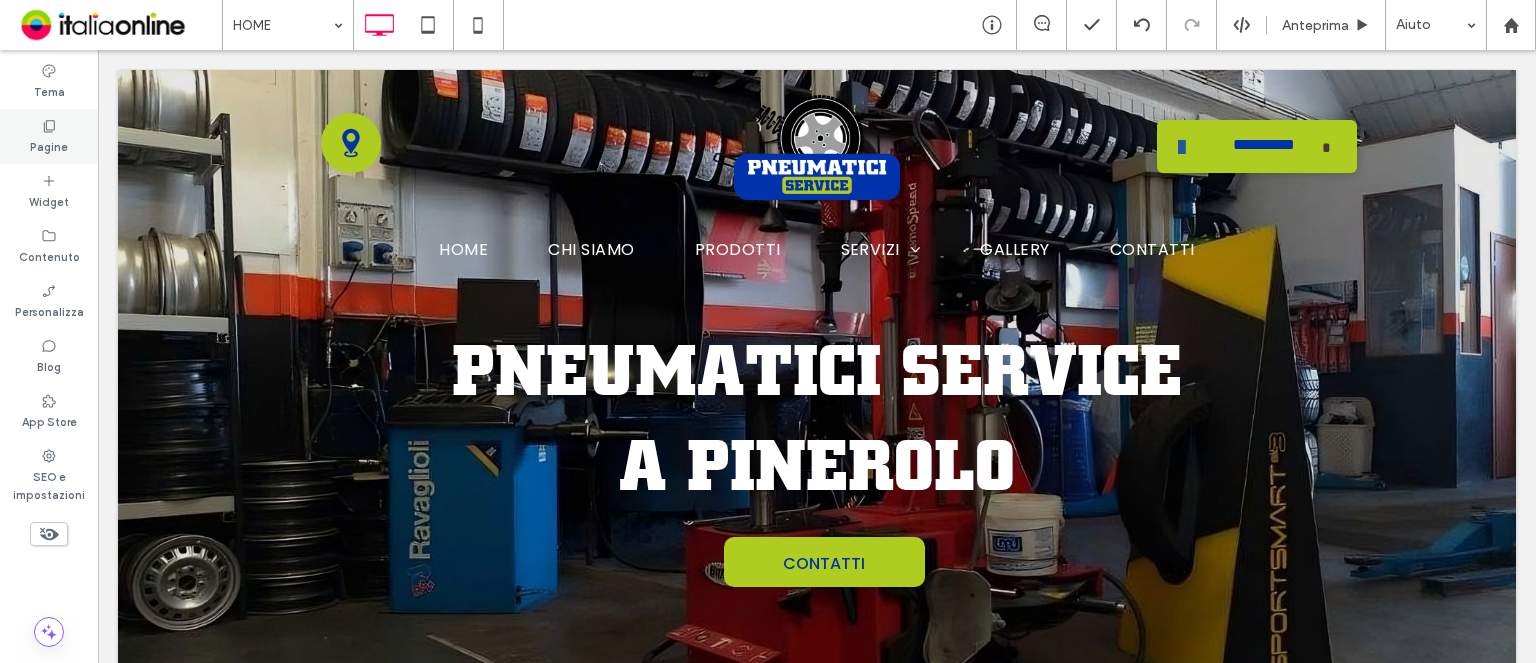 click on "Pagine" at bounding box center [49, 145] 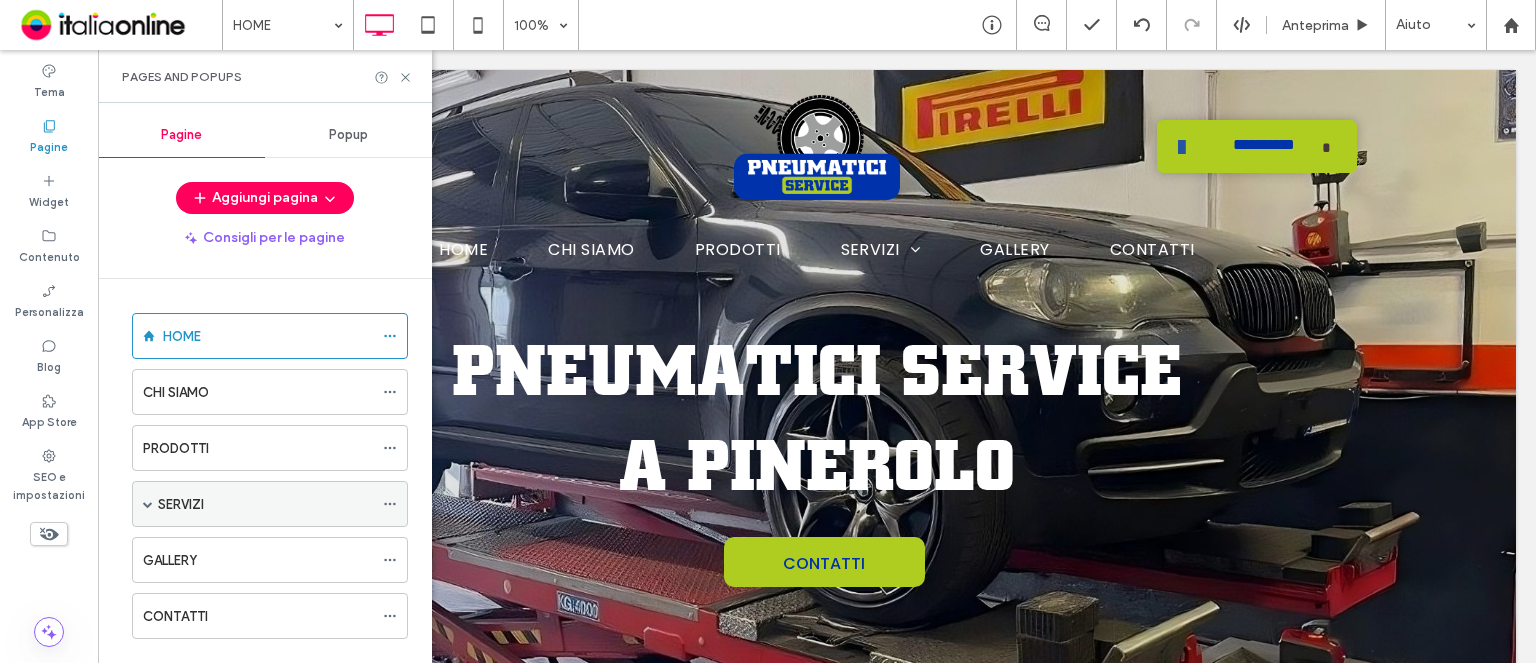 click at bounding box center (148, 504) 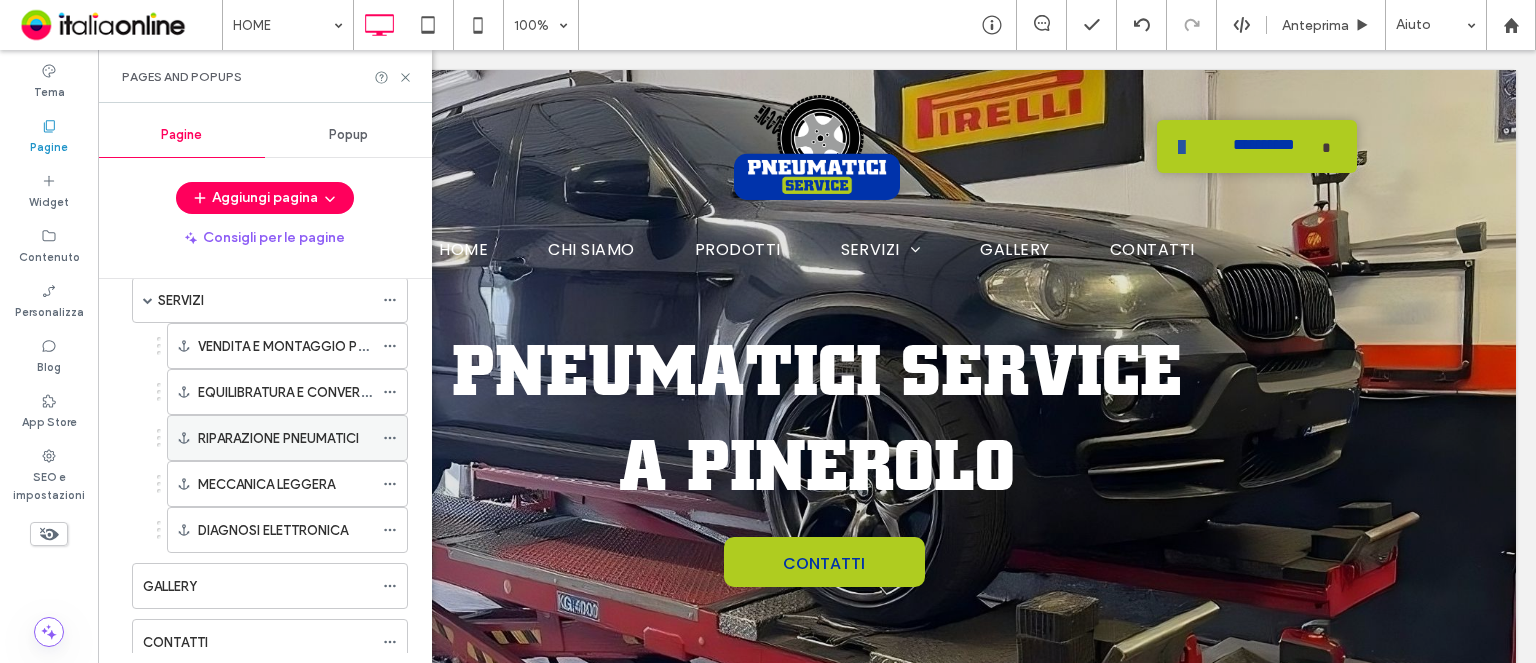 scroll, scrollTop: 160, scrollLeft: 0, axis: vertical 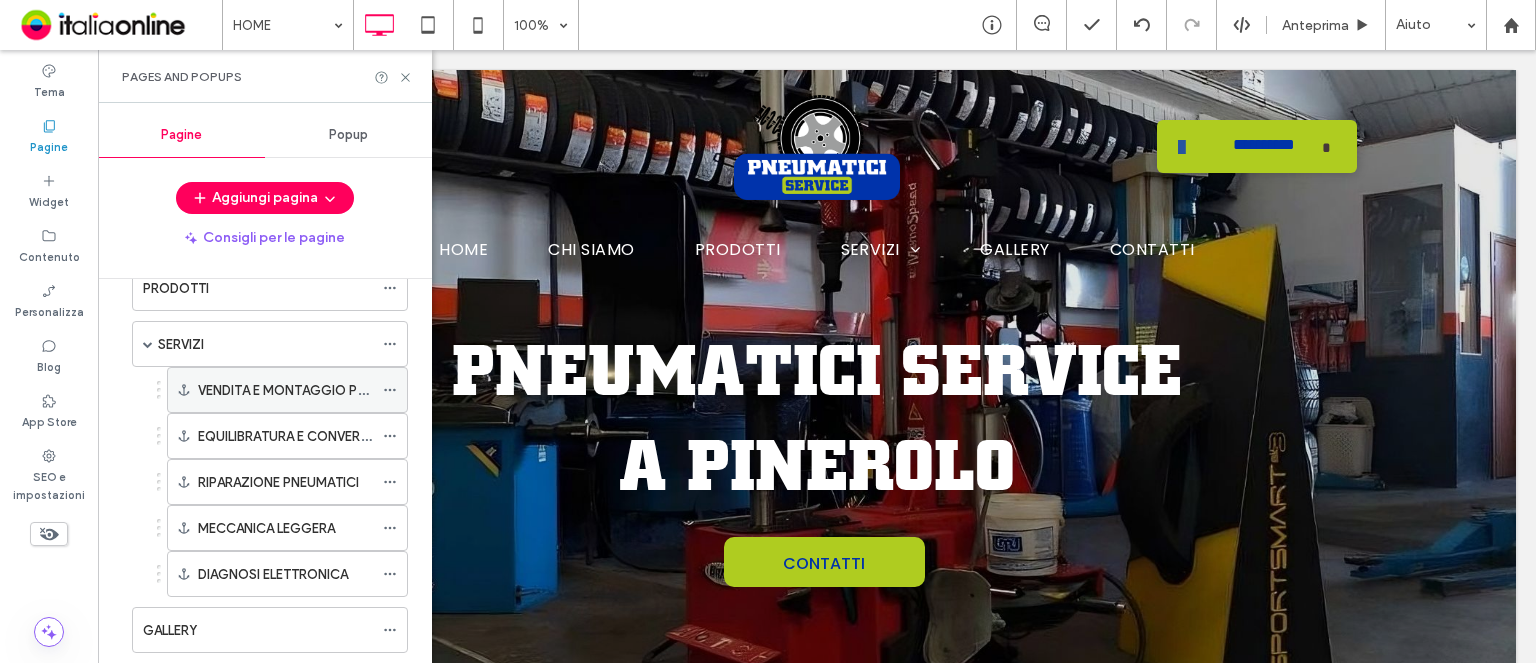 click on "VENDITA E MONTAGGIO PNEUMATICI" at bounding box center (285, 390) 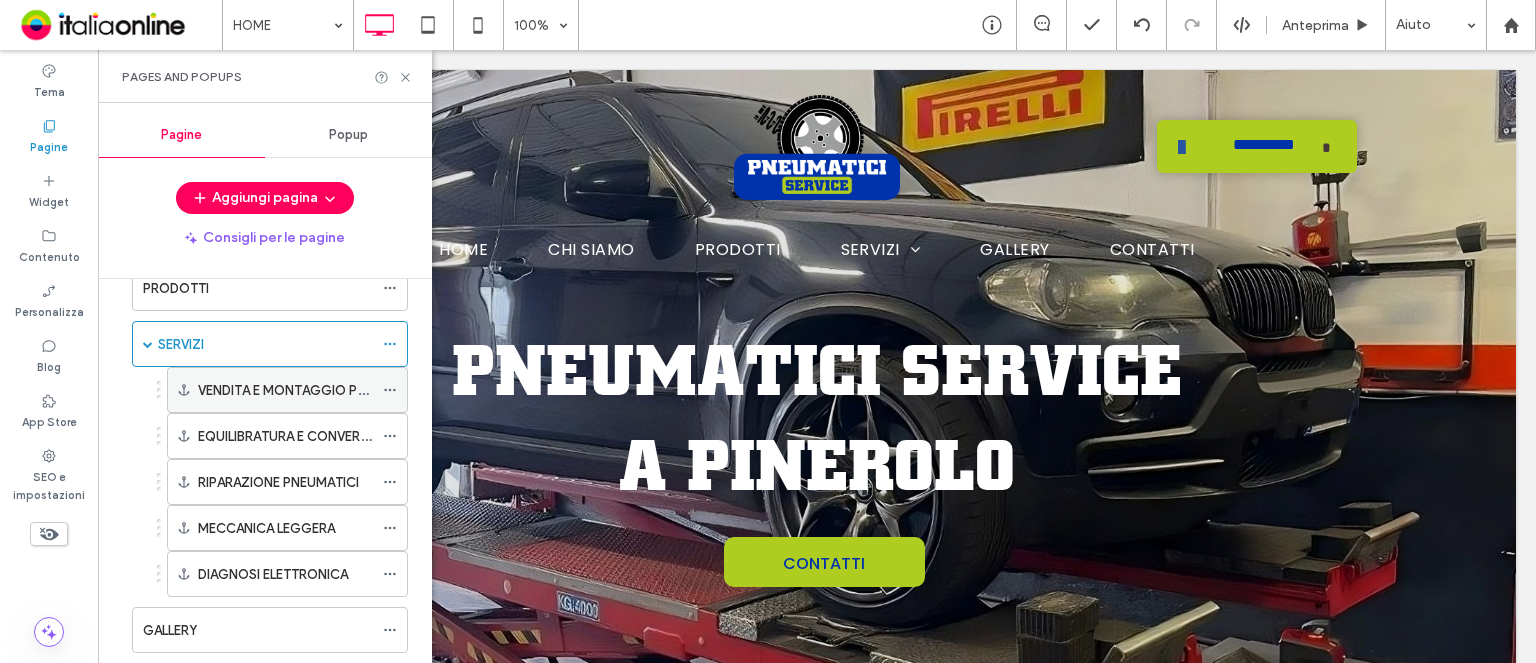 scroll, scrollTop: 32, scrollLeft: 0, axis: vertical 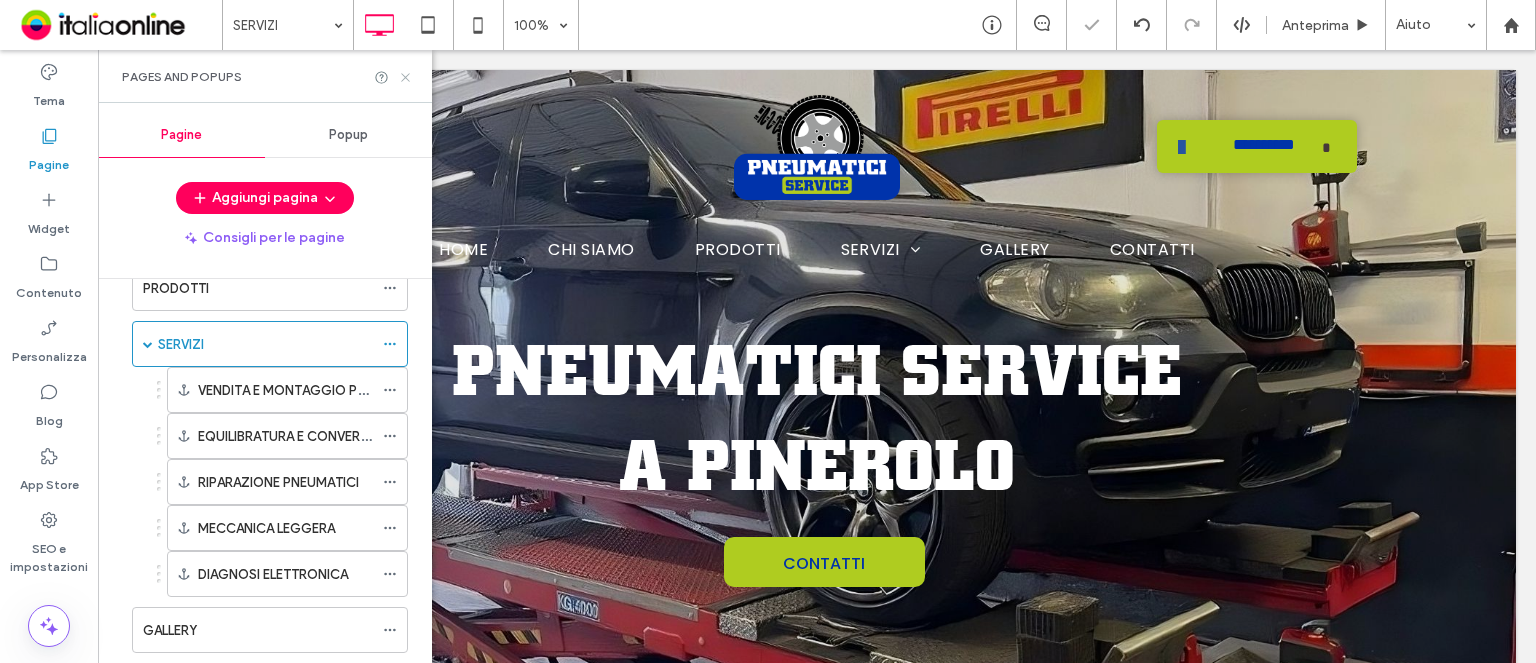 click 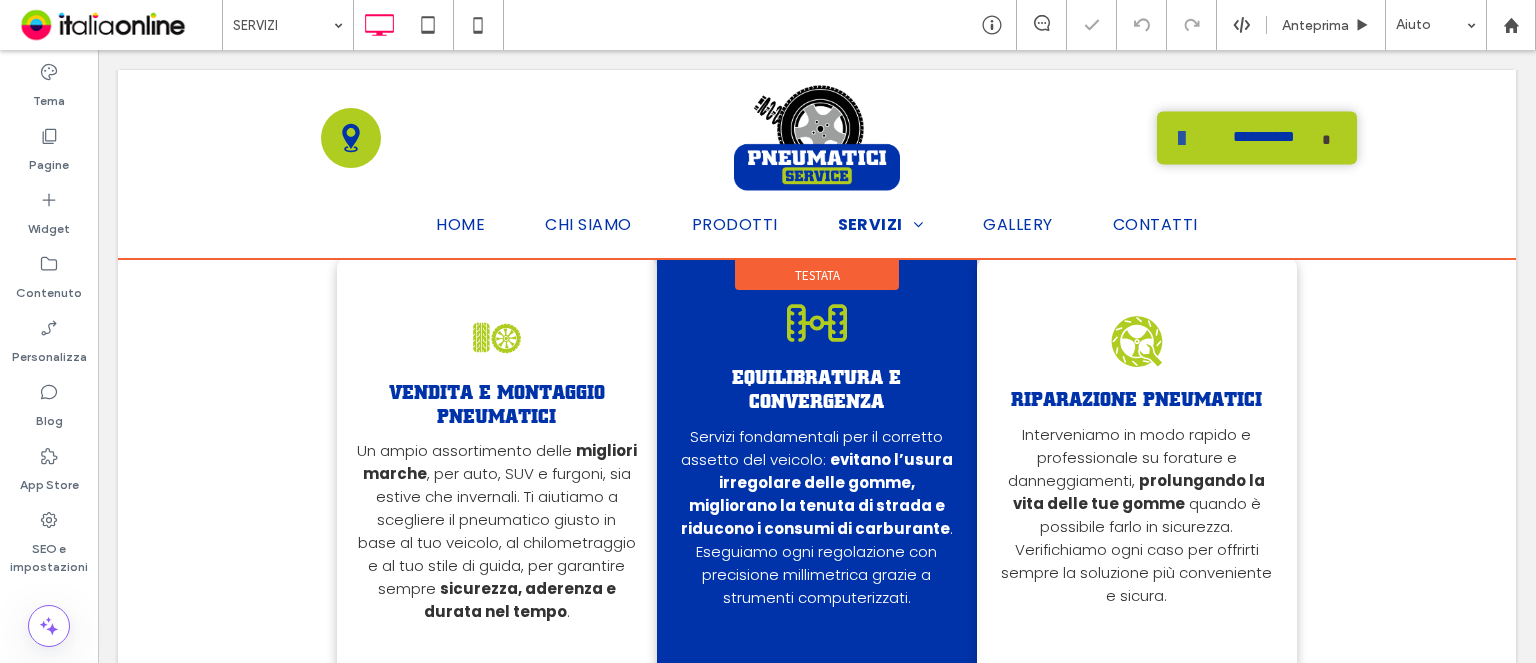 scroll, scrollTop: 651, scrollLeft: 0, axis: vertical 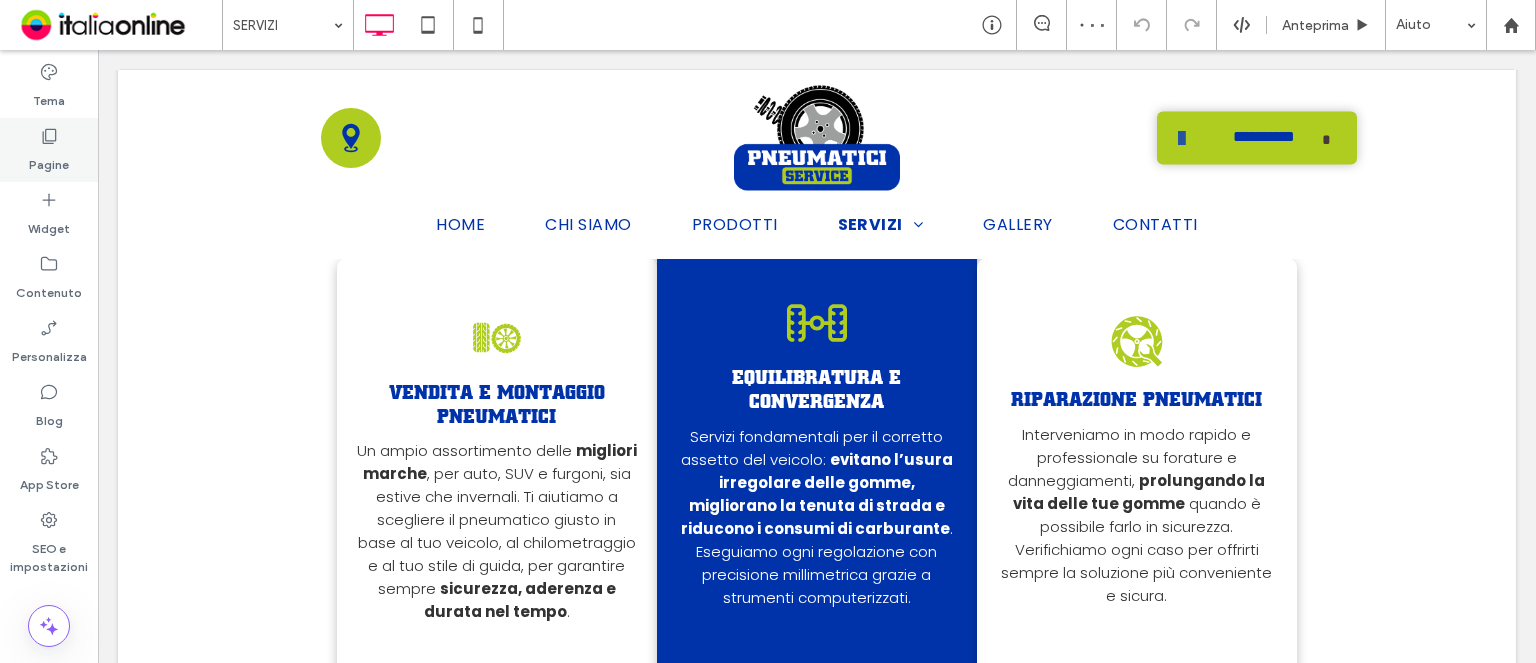 click on "Pagine" at bounding box center (49, 160) 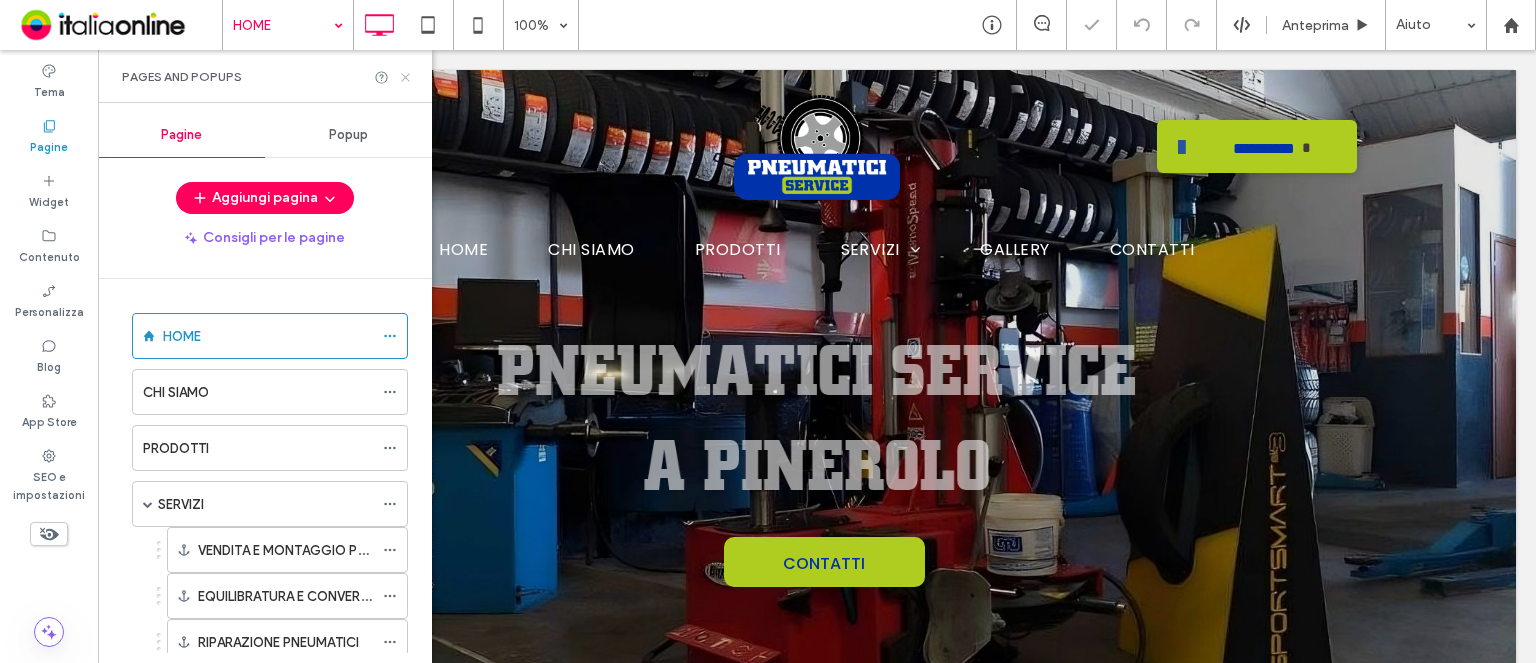 click 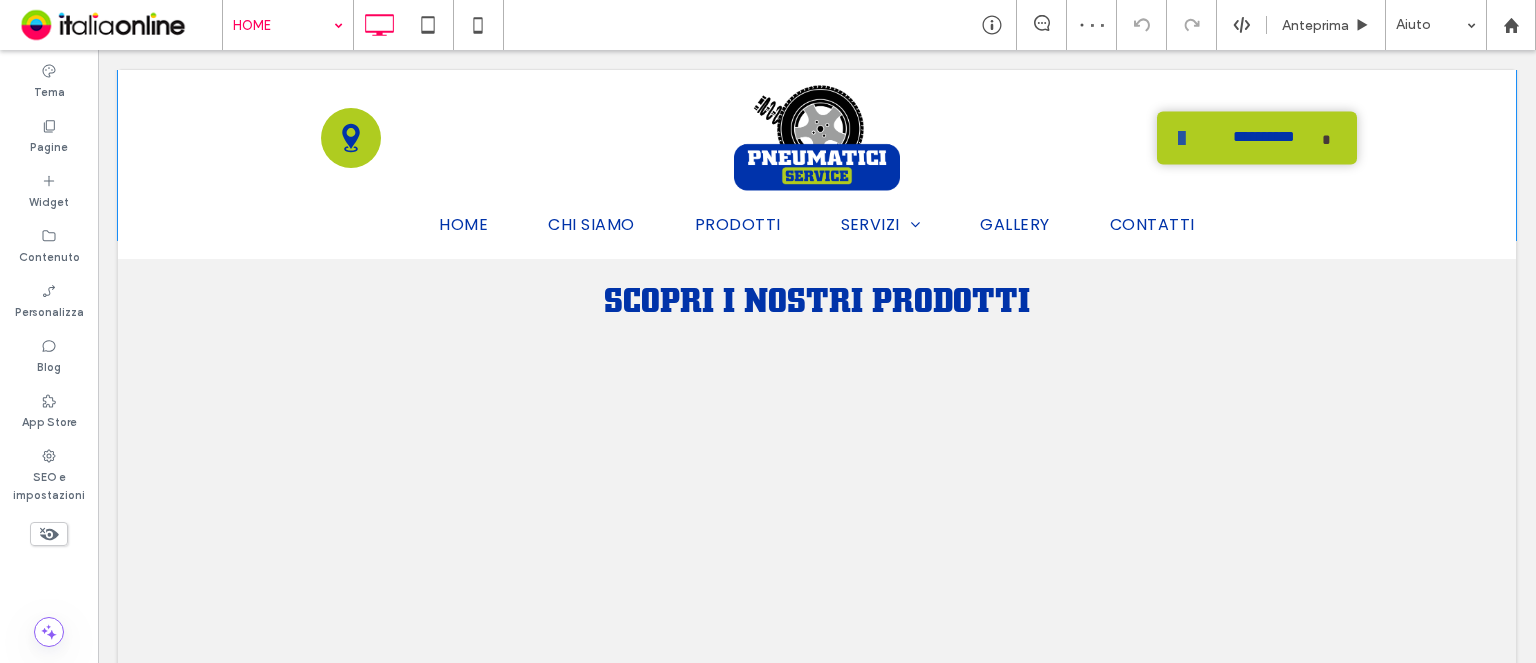 scroll, scrollTop: 900, scrollLeft: 0, axis: vertical 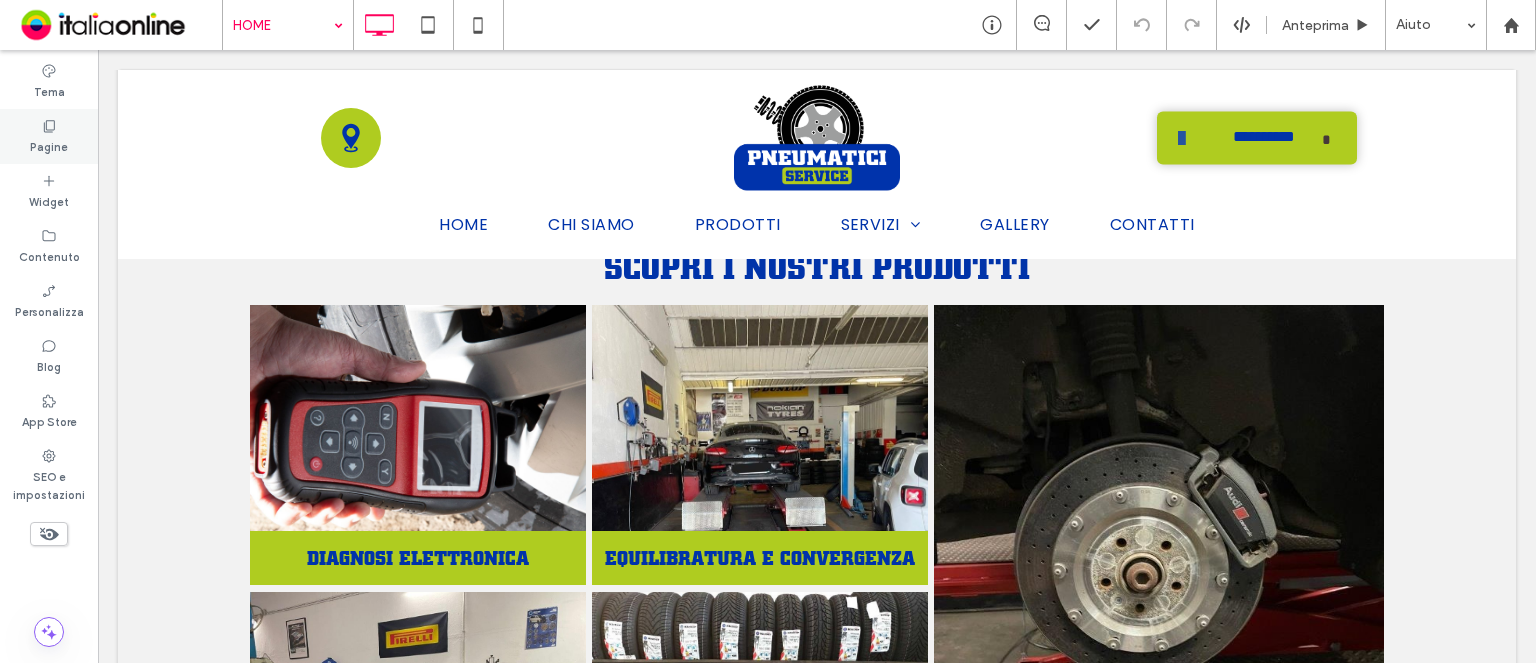 click on "Pagine" at bounding box center (49, 145) 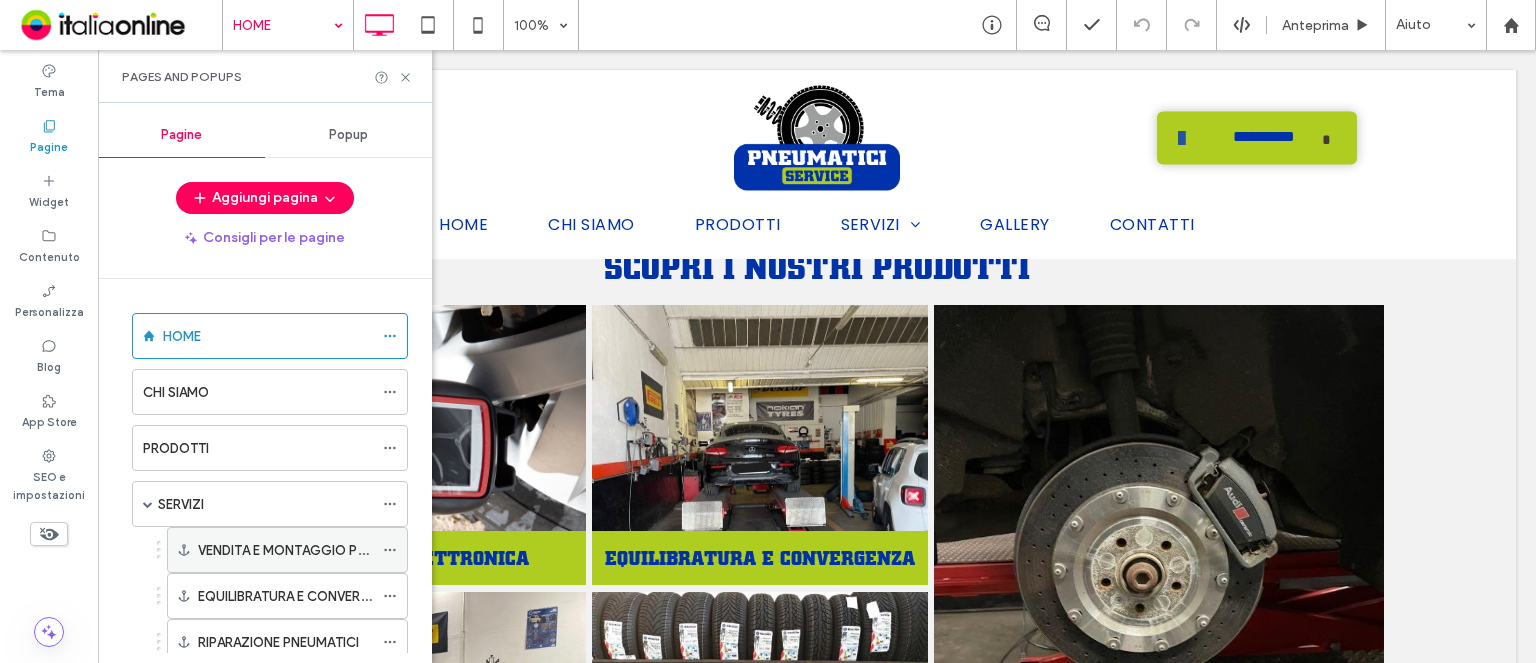 click 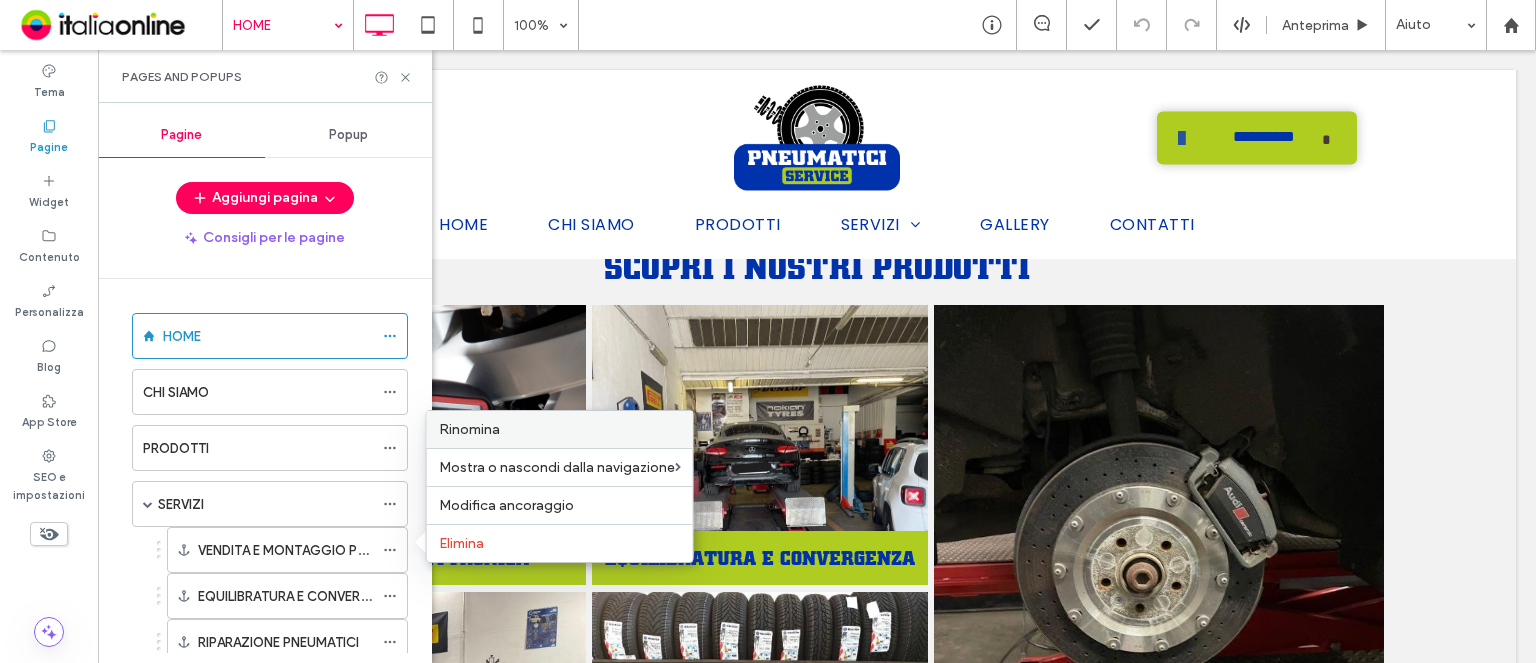 click on "Rinomina" at bounding box center (469, 429) 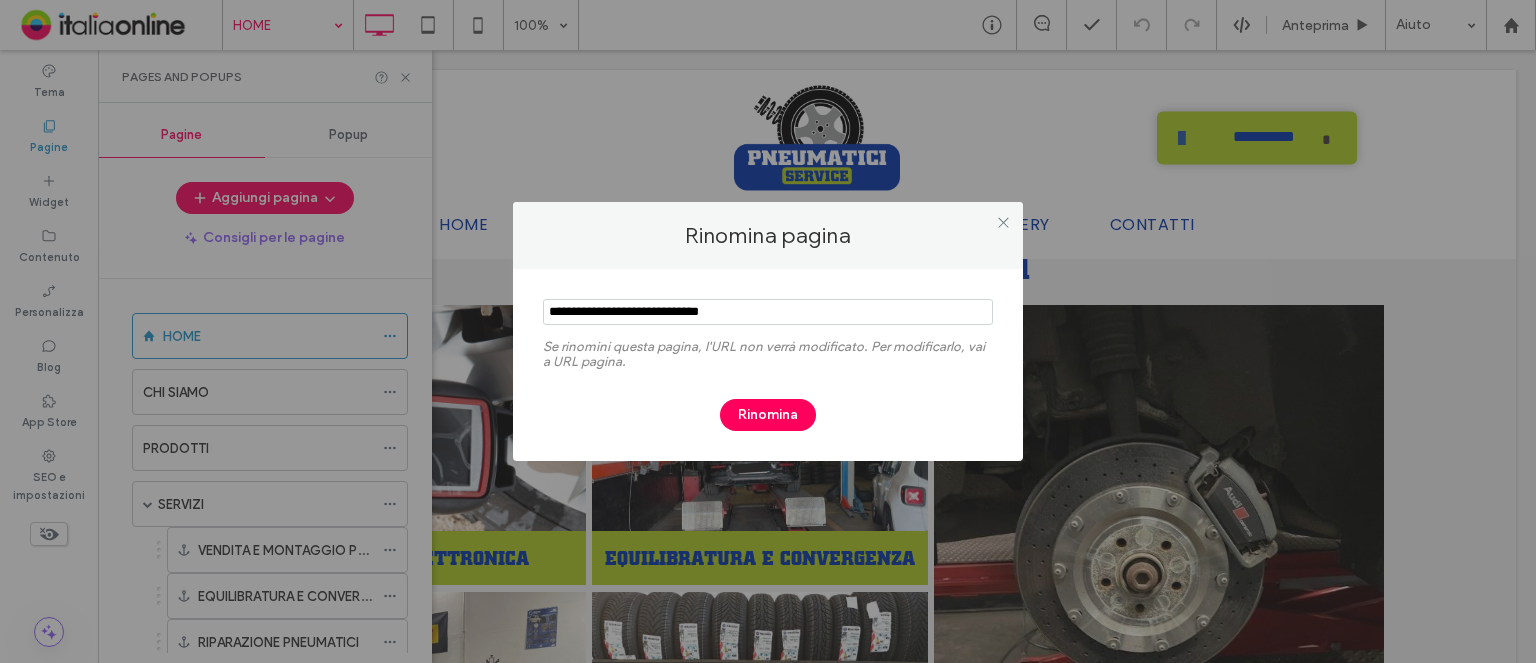 drag, startPoint x: 523, startPoint y: 296, endPoint x: 0, endPoint y: 347, distance: 525.4807 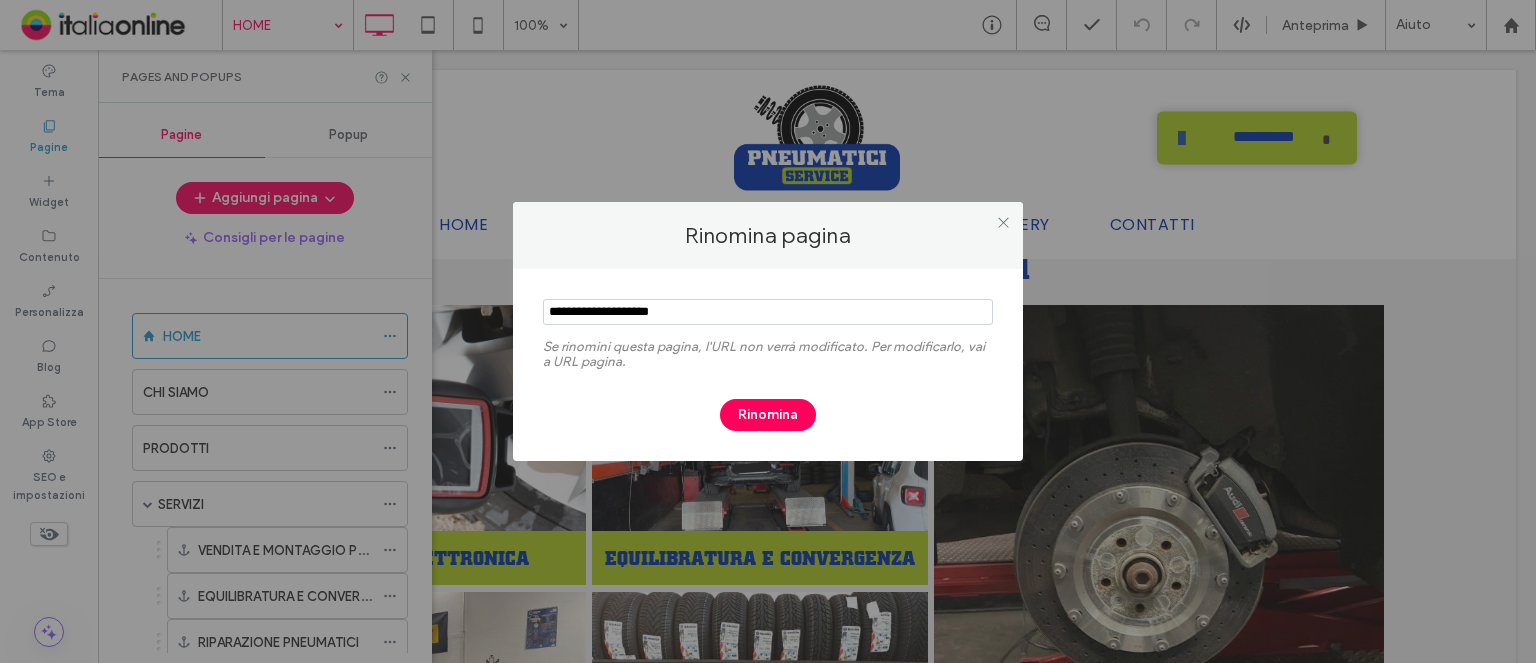 type on "**********" 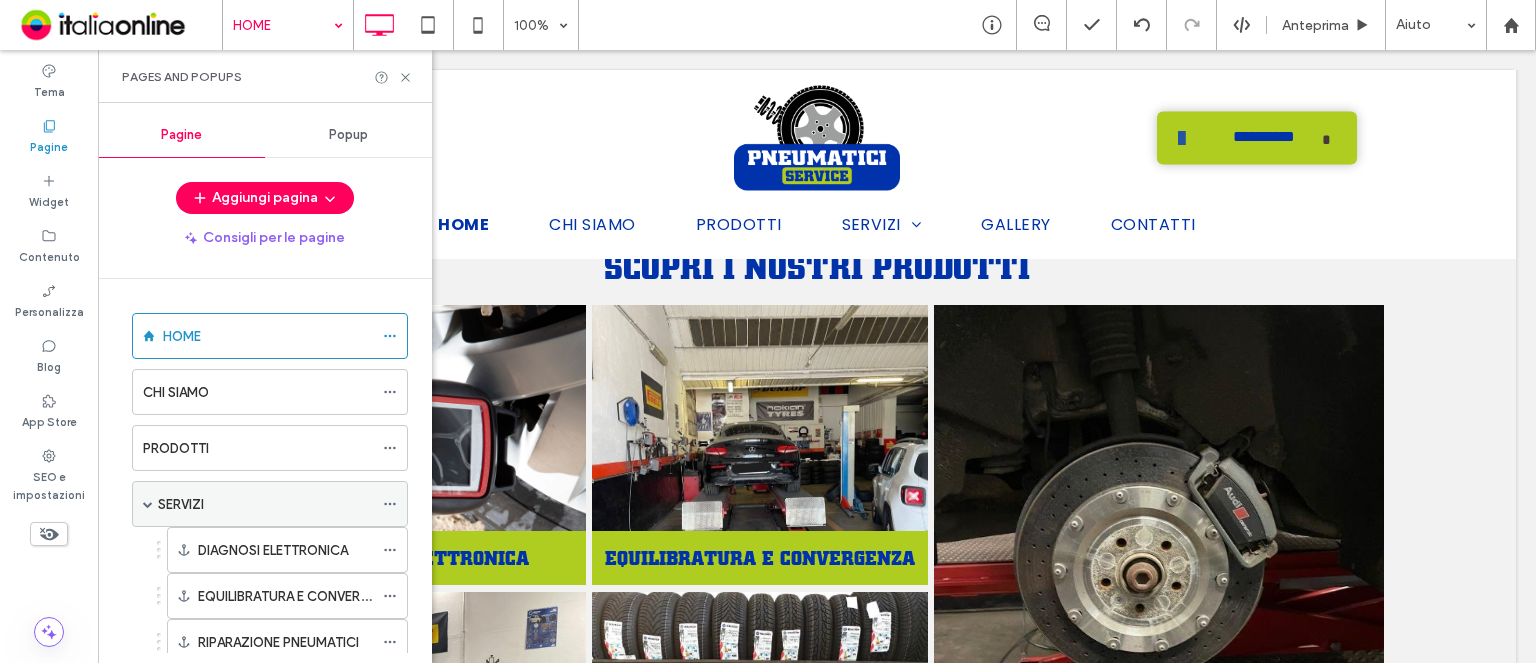 click 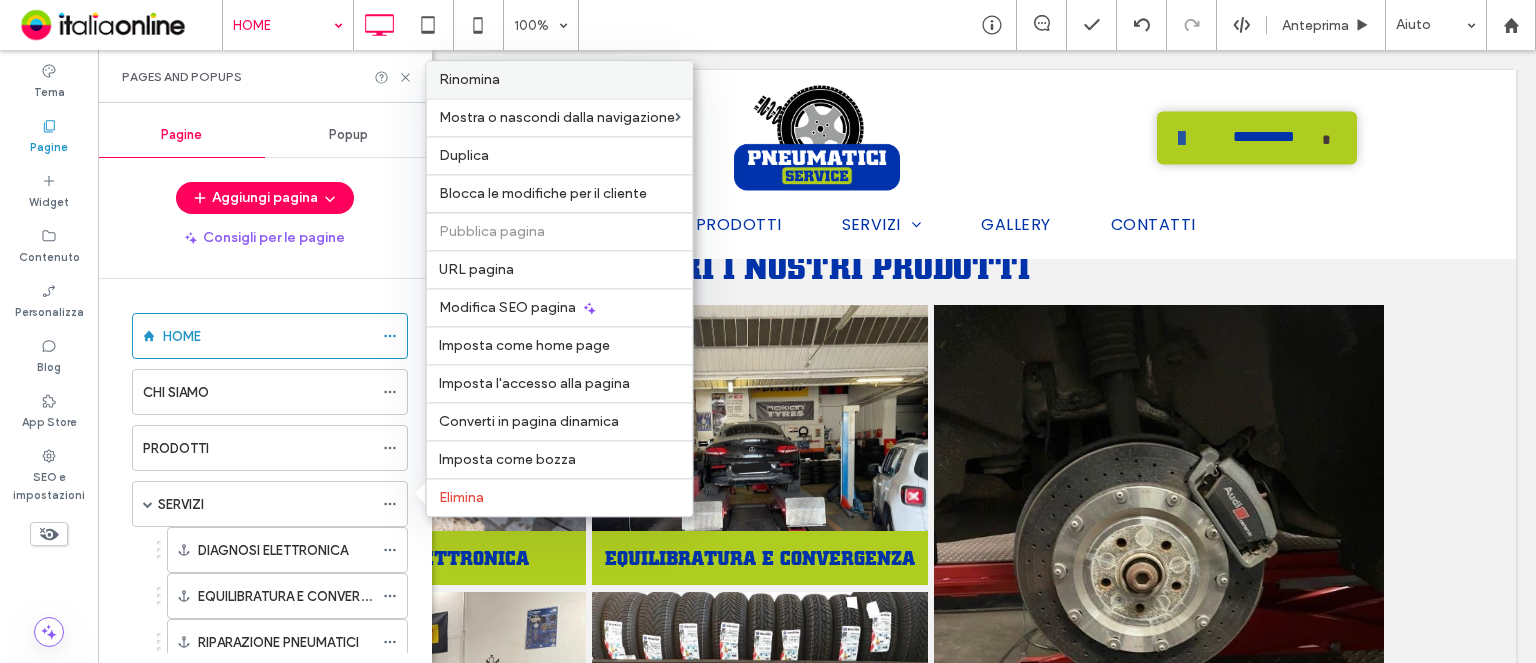click on "Rinomina" at bounding box center [560, 79] 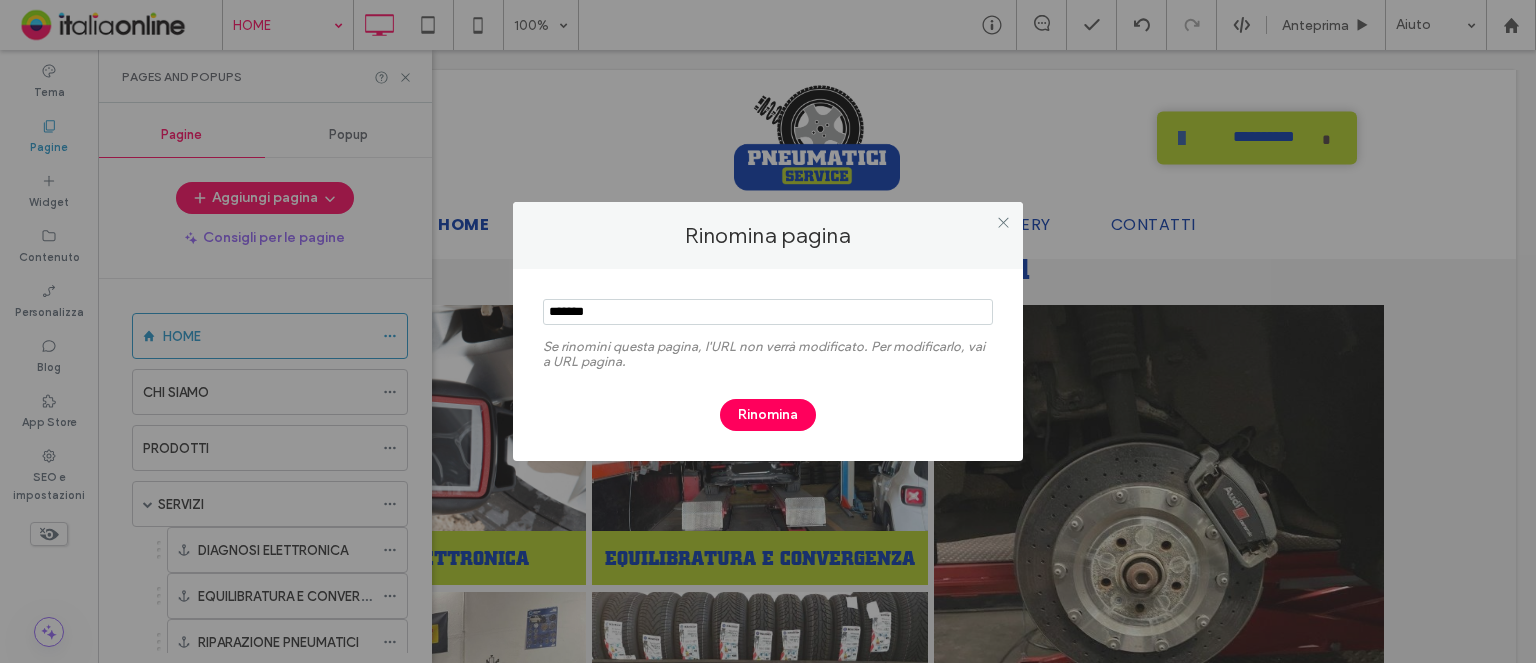 drag, startPoint x: 633, startPoint y: 302, endPoint x: 432, endPoint y: 308, distance: 201.08954 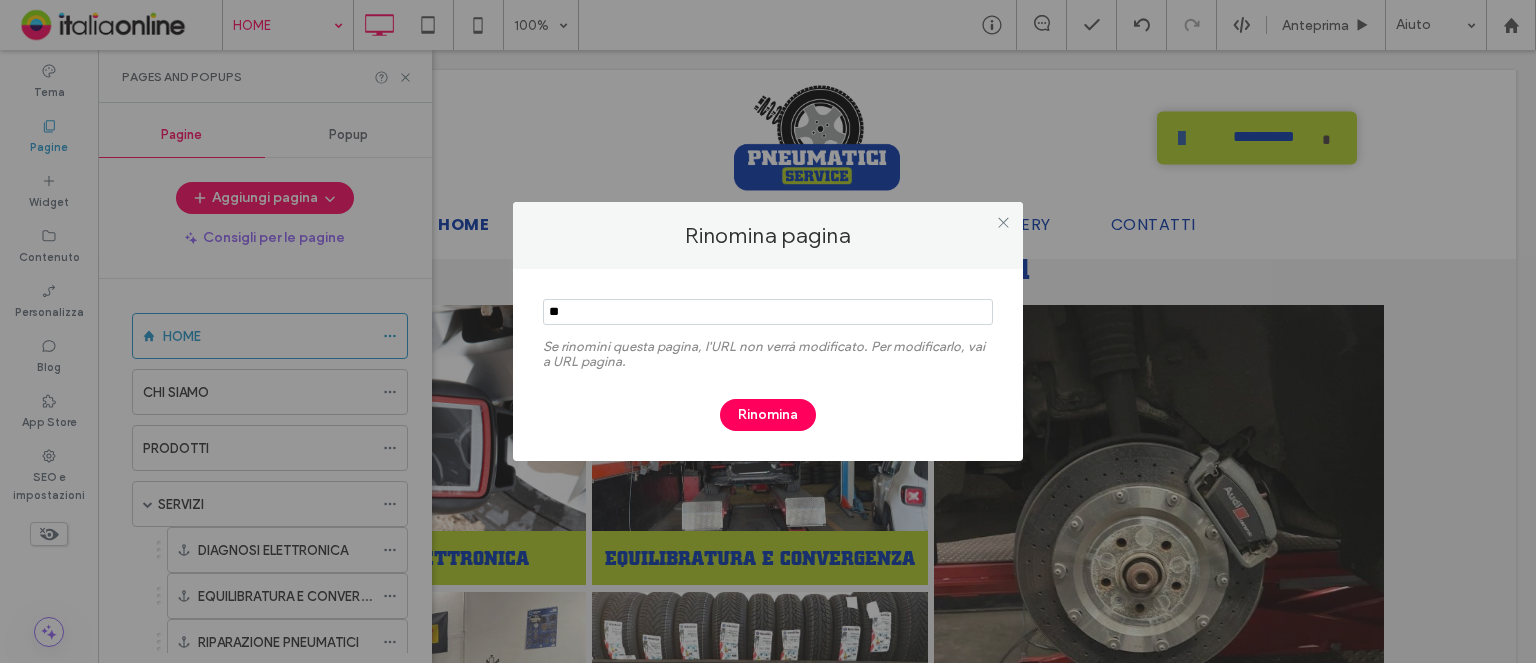 type on "*" 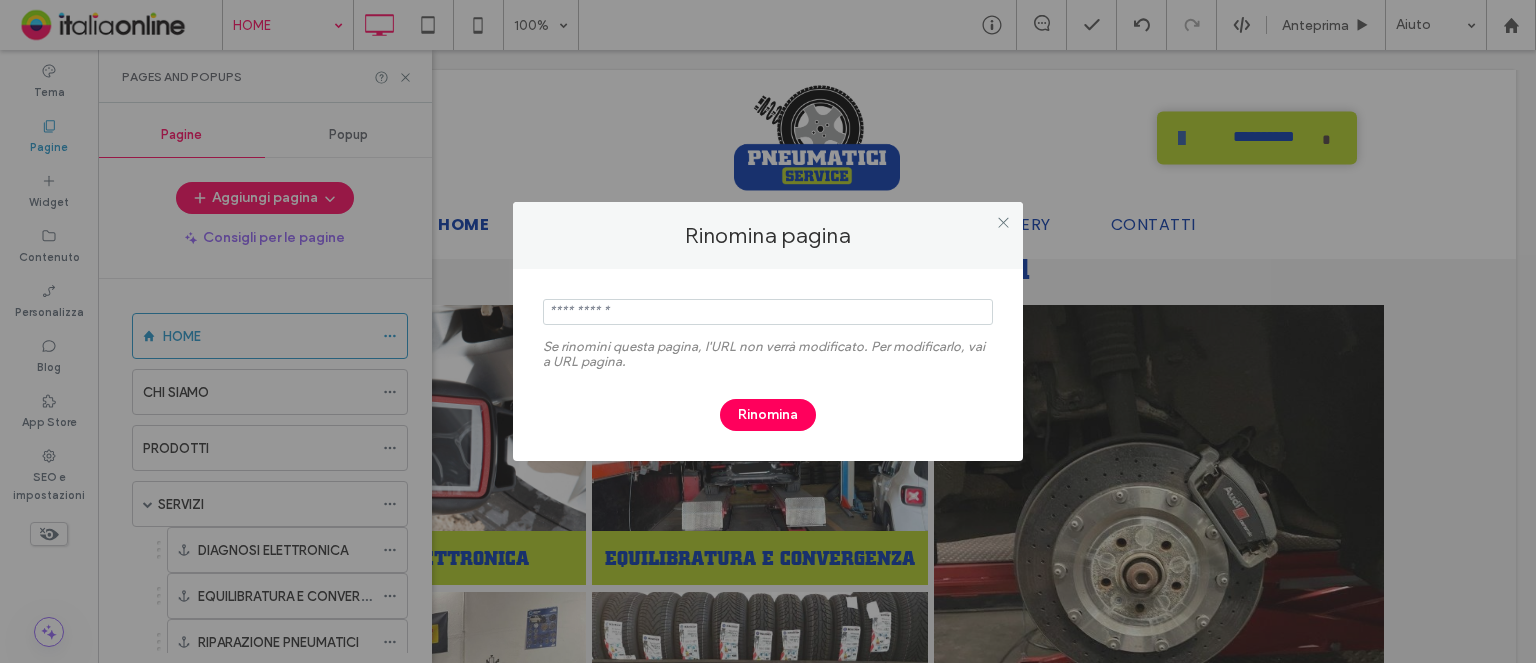 type 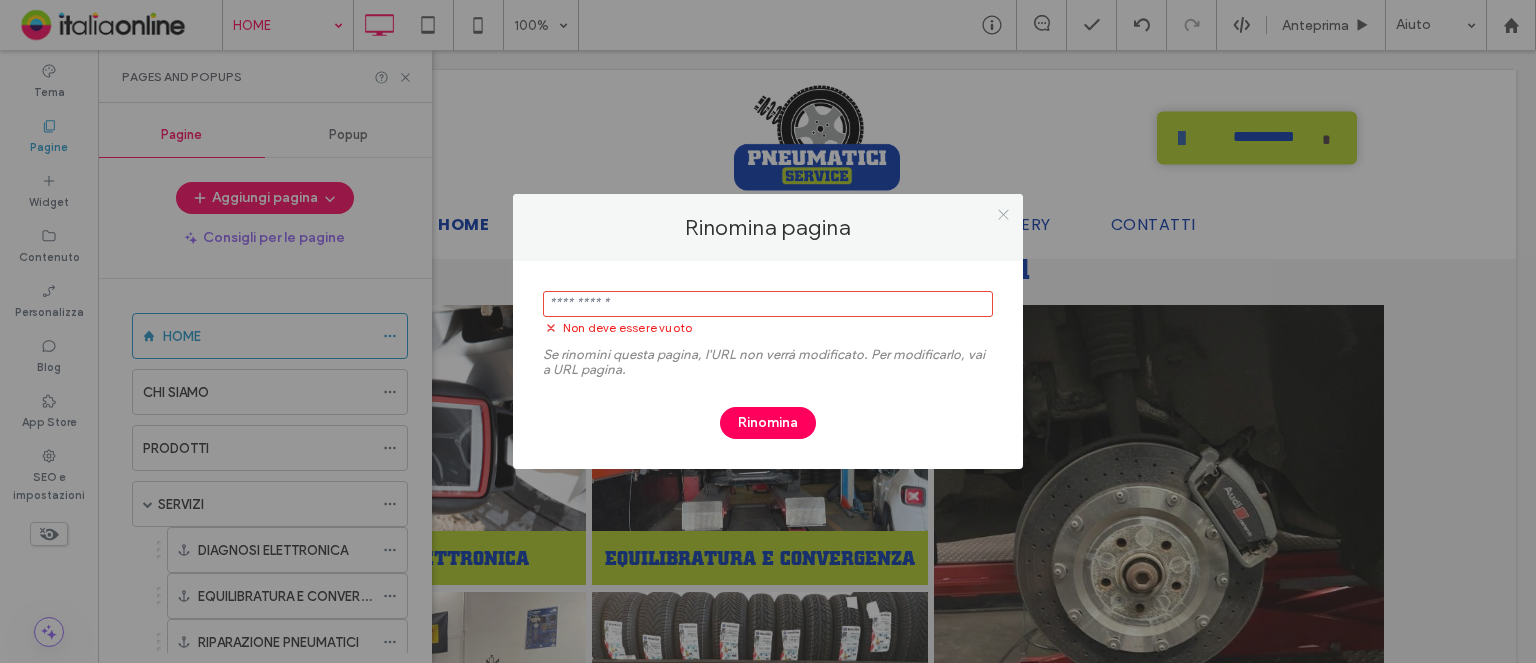 click 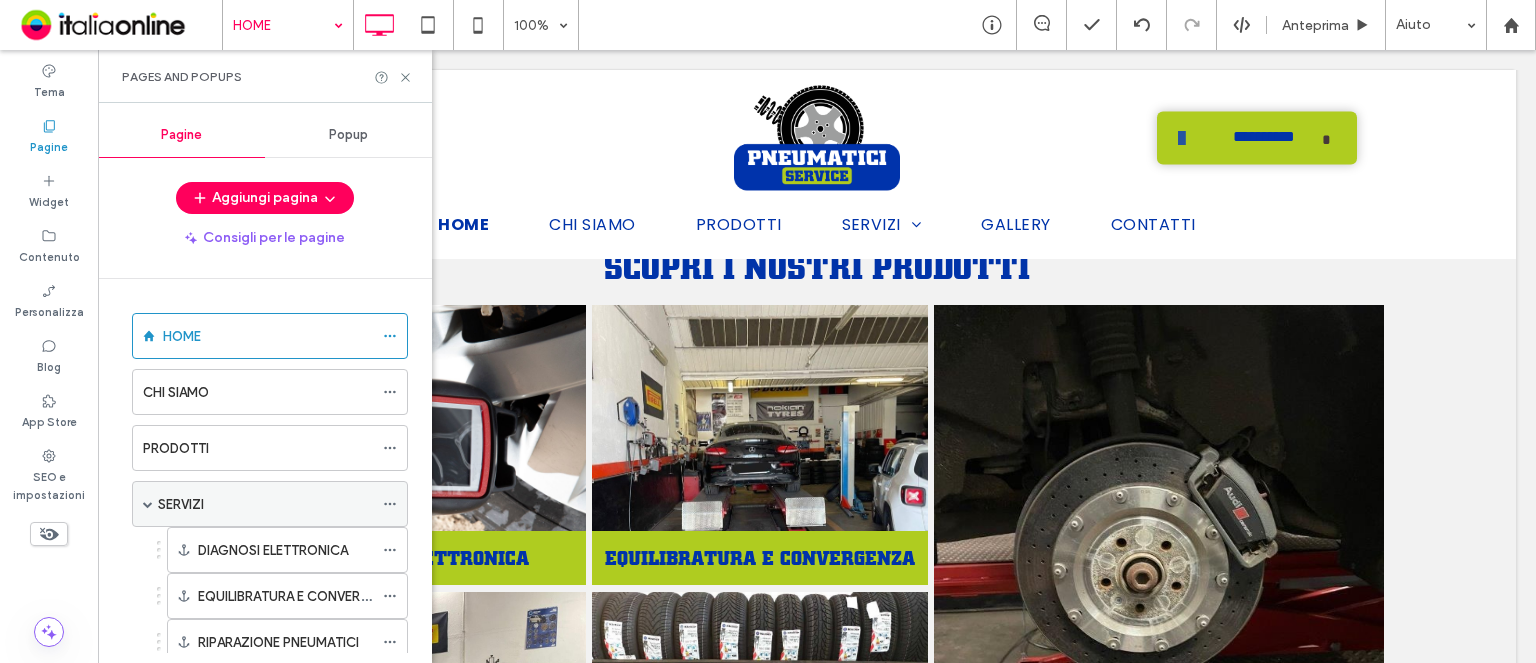 click 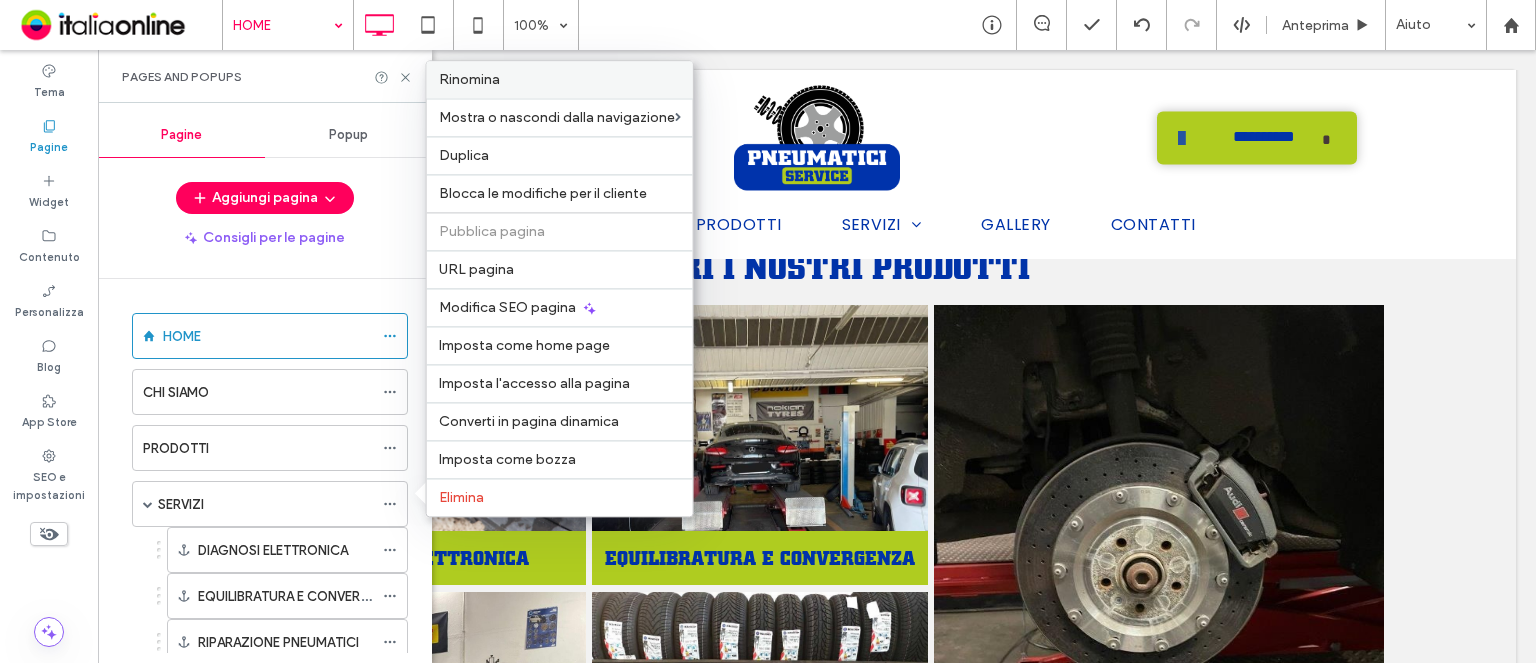 click on "Rinomina" at bounding box center [560, 79] 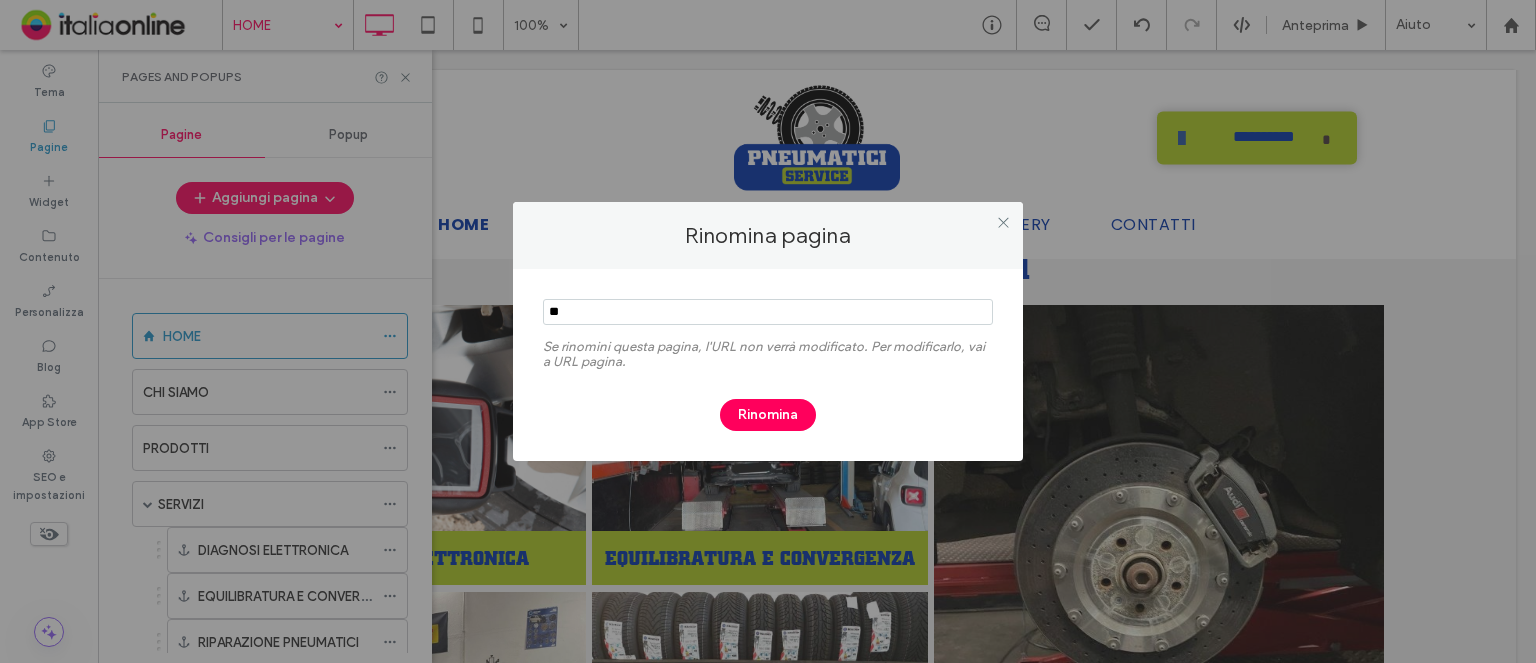 type on "*" 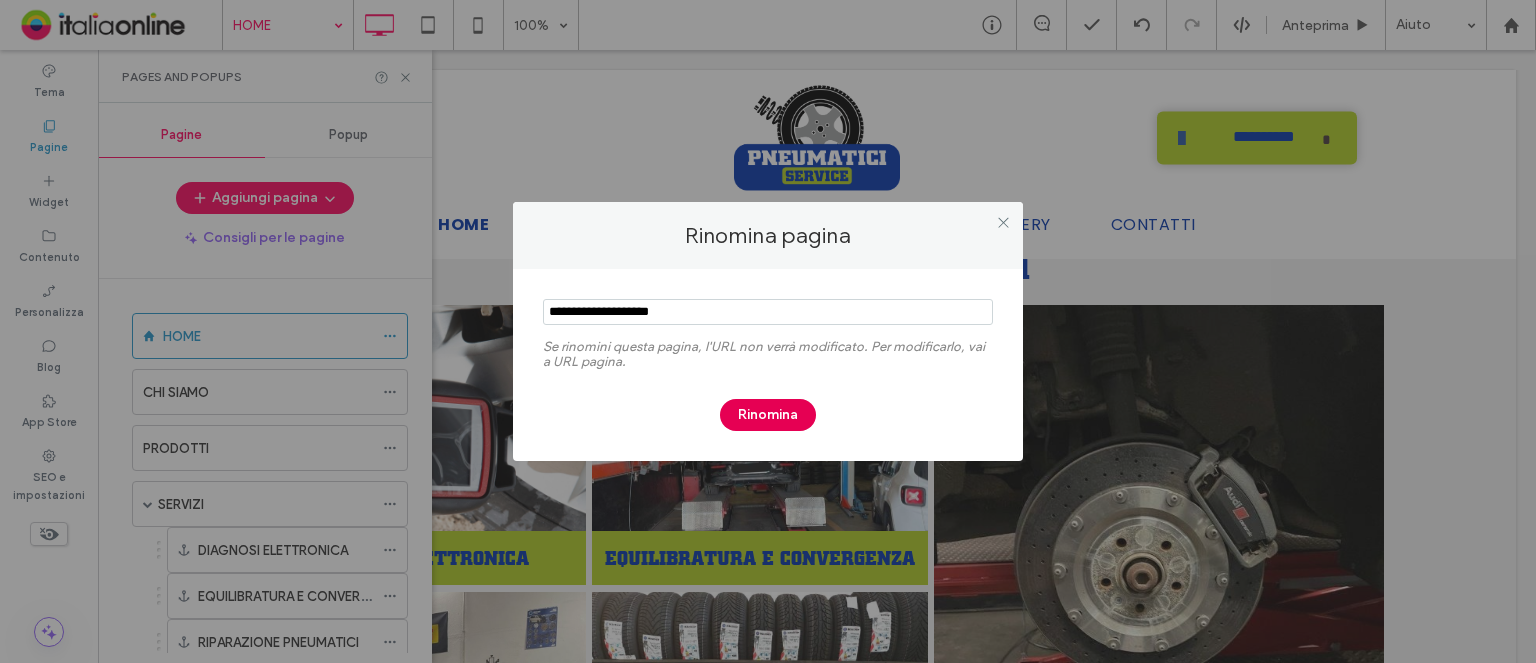 type on "**********" 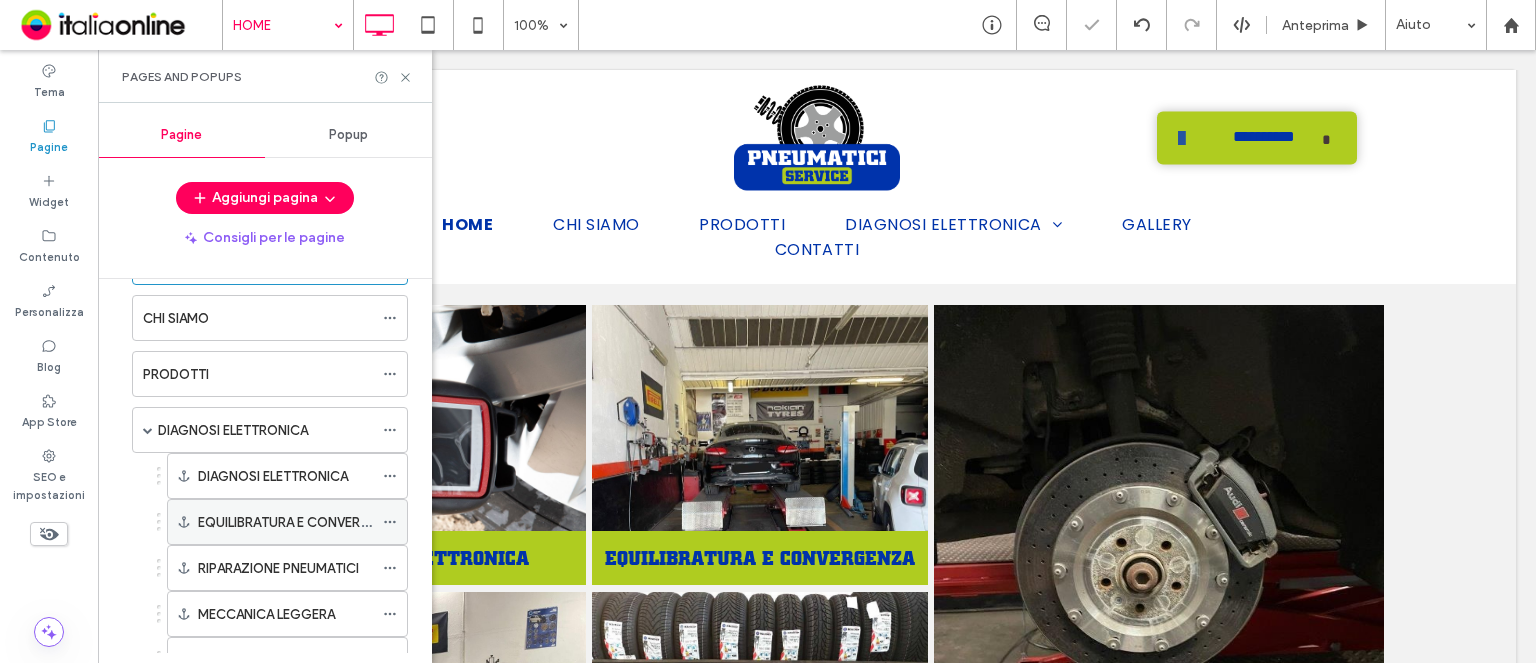 scroll, scrollTop: 100, scrollLeft: 0, axis: vertical 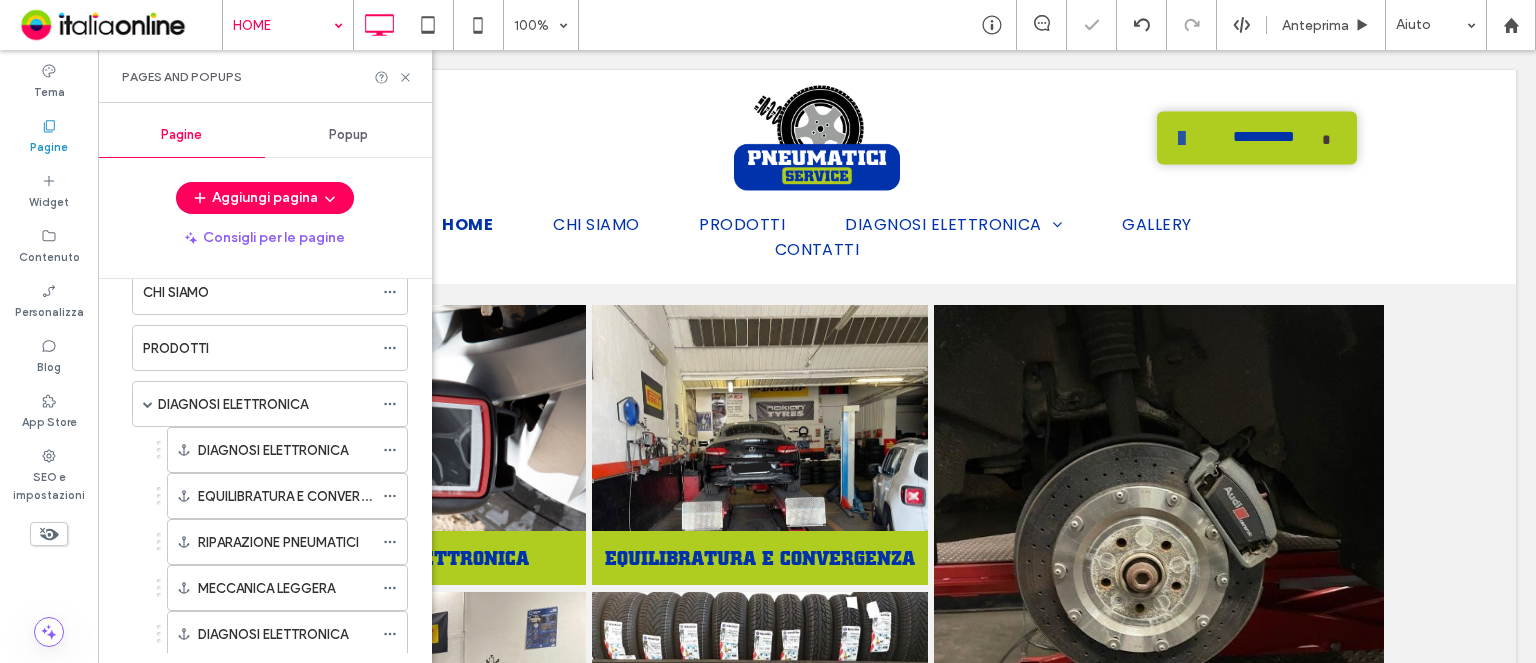 drag, startPoint x: 274, startPoint y: 437, endPoint x: 269, endPoint y: 422, distance: 15.811388 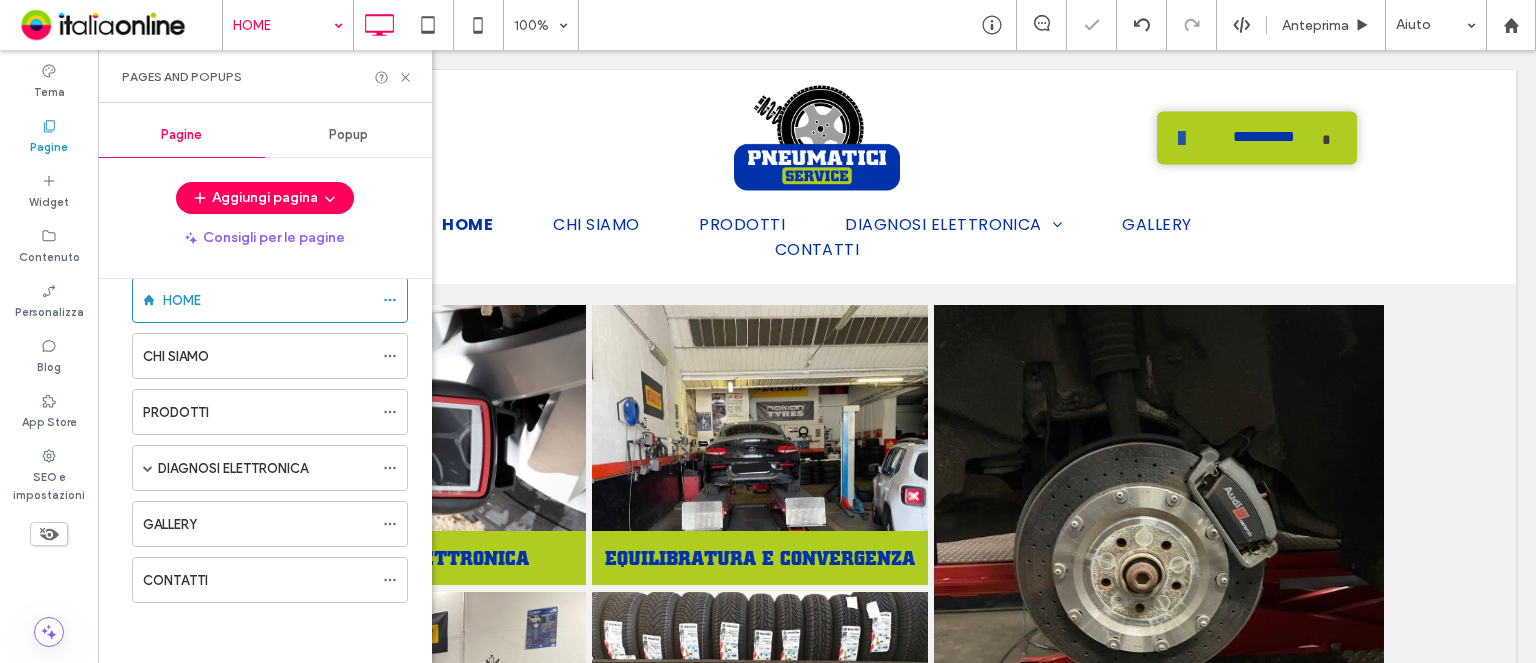 scroll, scrollTop: 32, scrollLeft: 0, axis: vertical 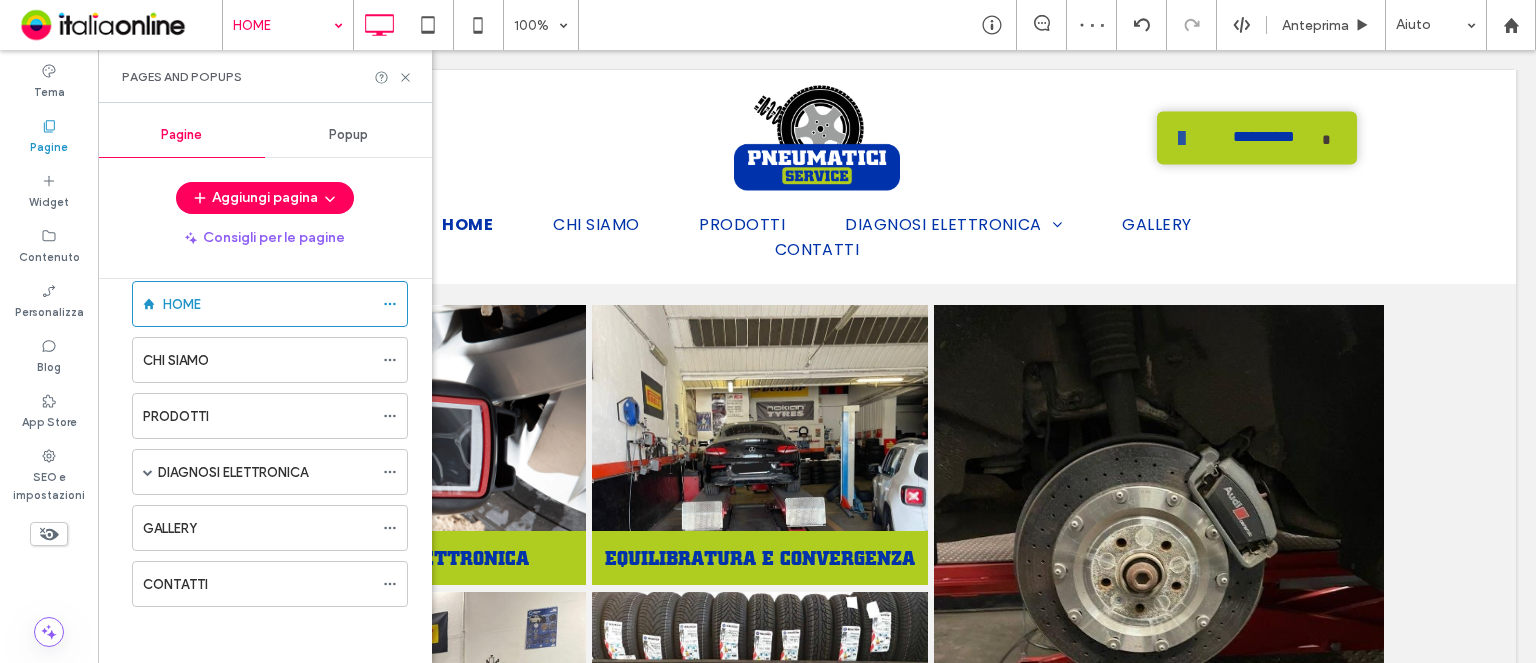 click at bounding box center (768, 331) 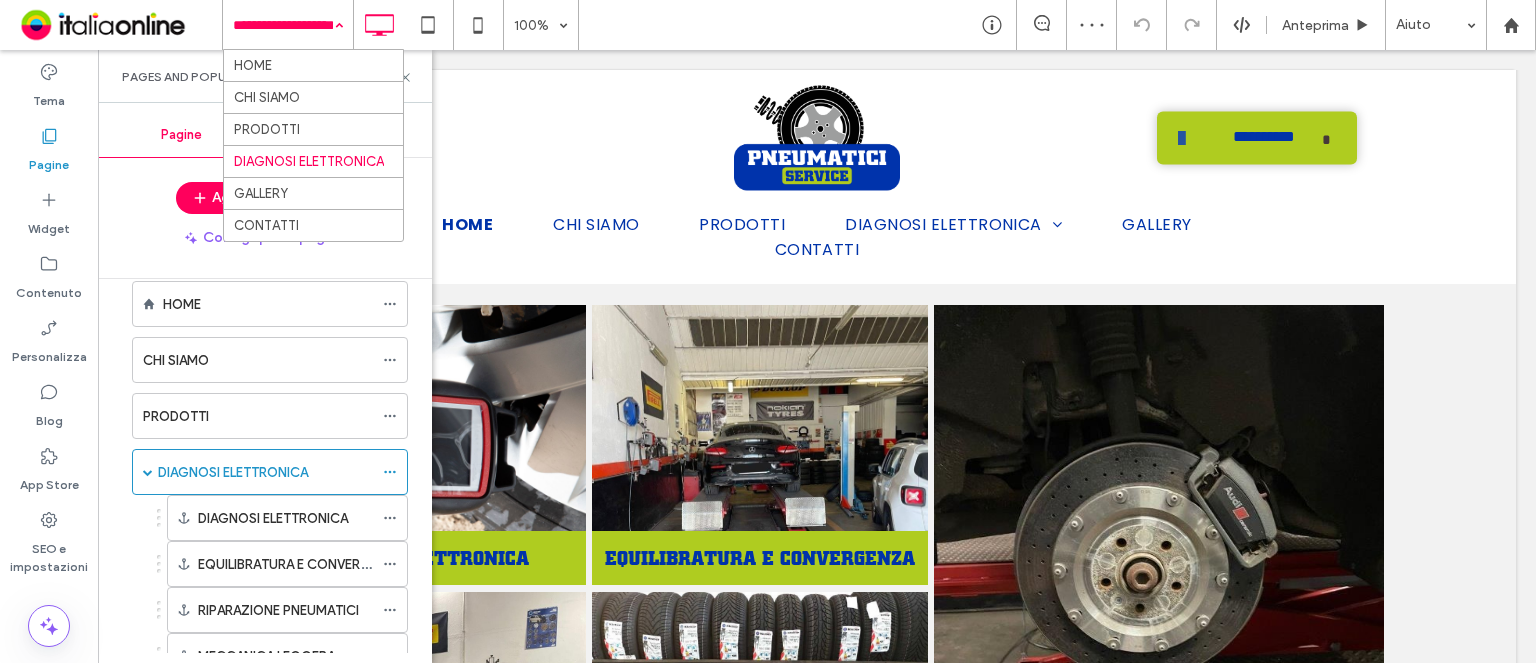 scroll, scrollTop: 100, scrollLeft: 0, axis: vertical 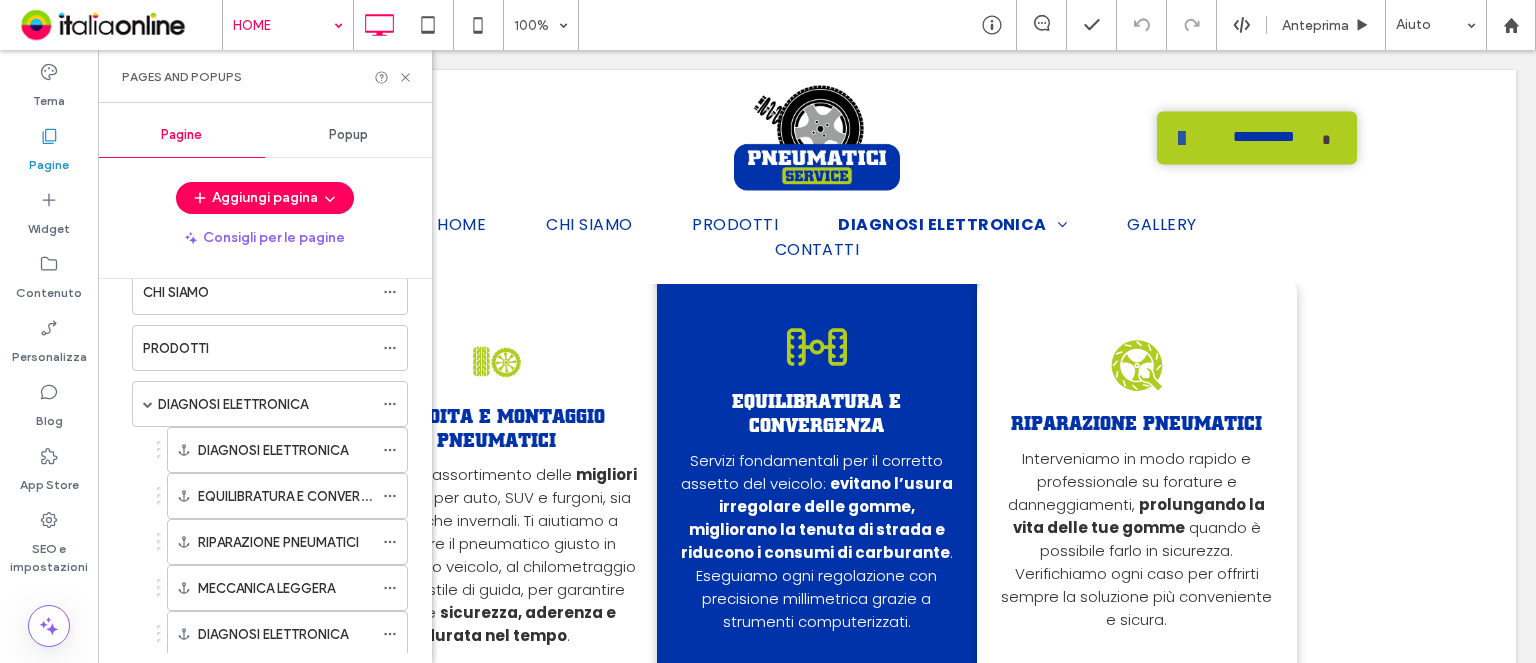 drag, startPoint x: 402, startPoint y: 73, endPoint x: 468, endPoint y: 91, distance: 68.41052 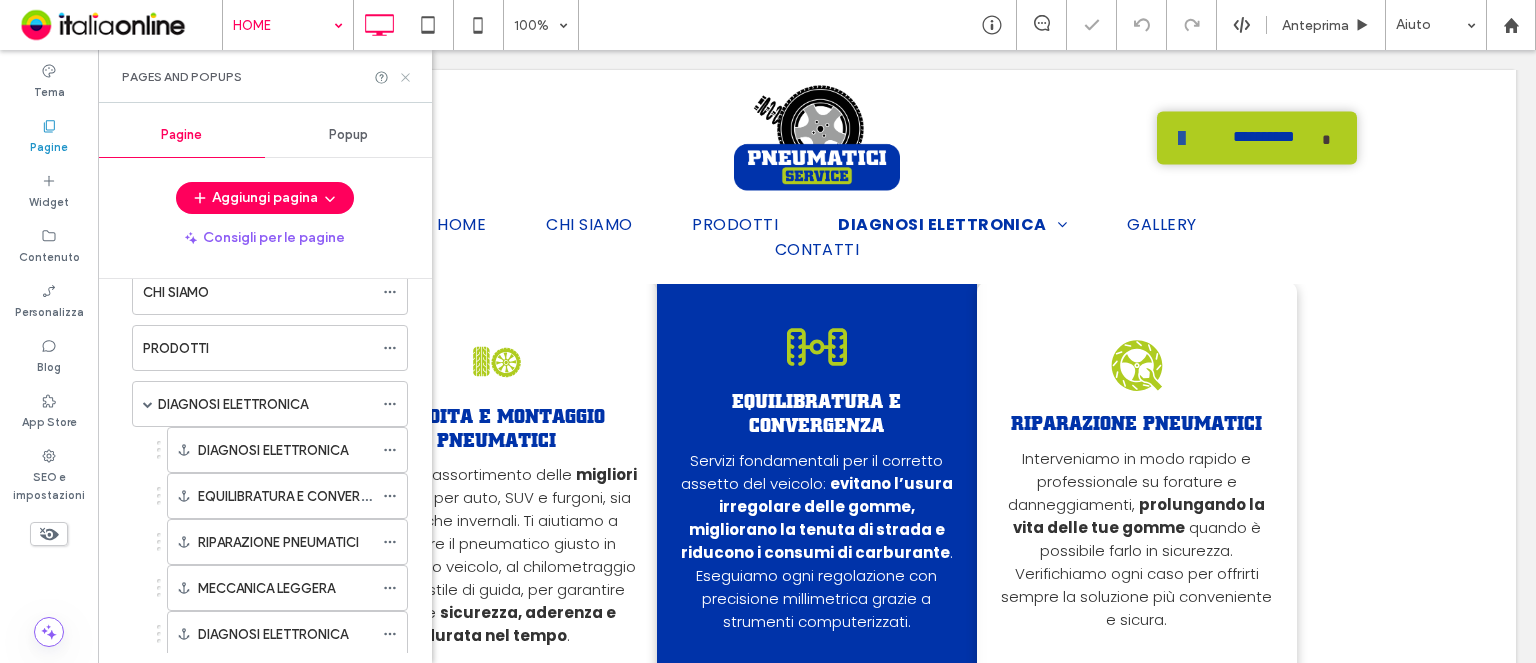 click 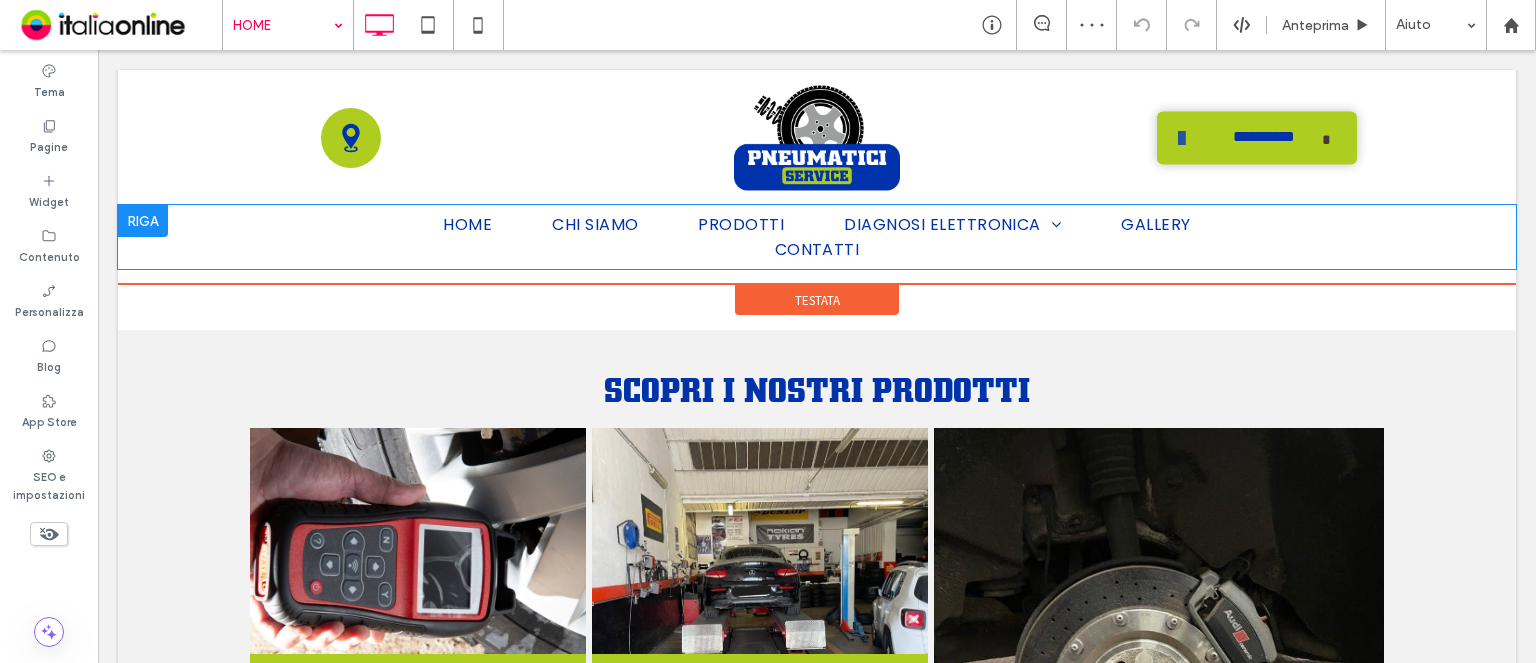 scroll, scrollTop: 700, scrollLeft: 0, axis: vertical 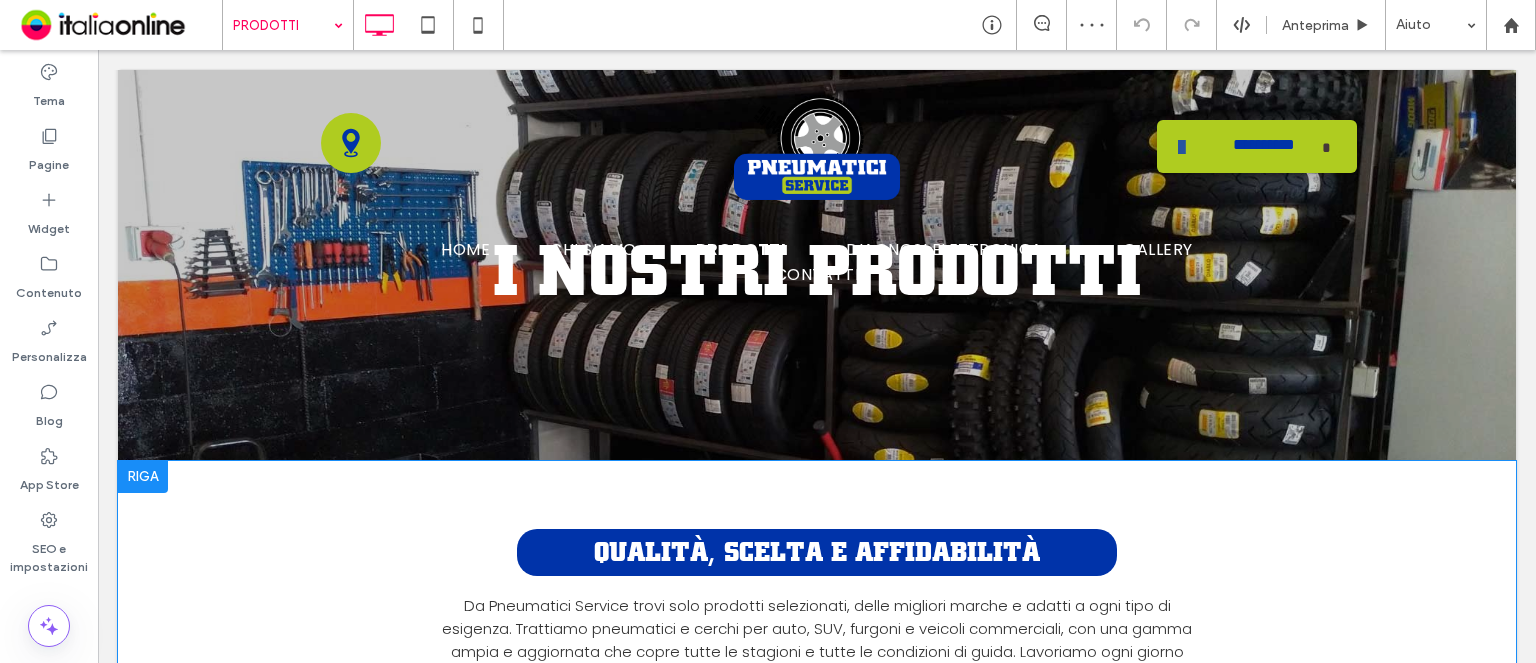 click at bounding box center (143, 477) 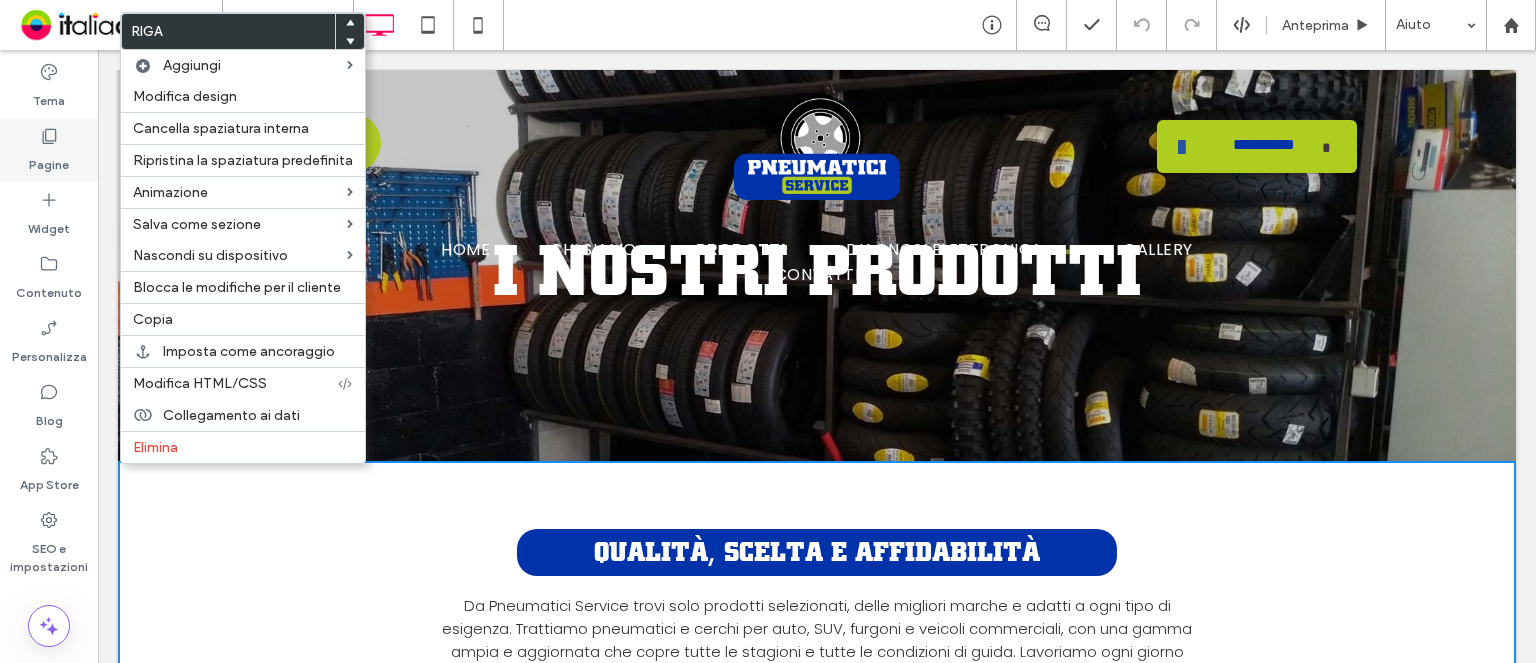 click 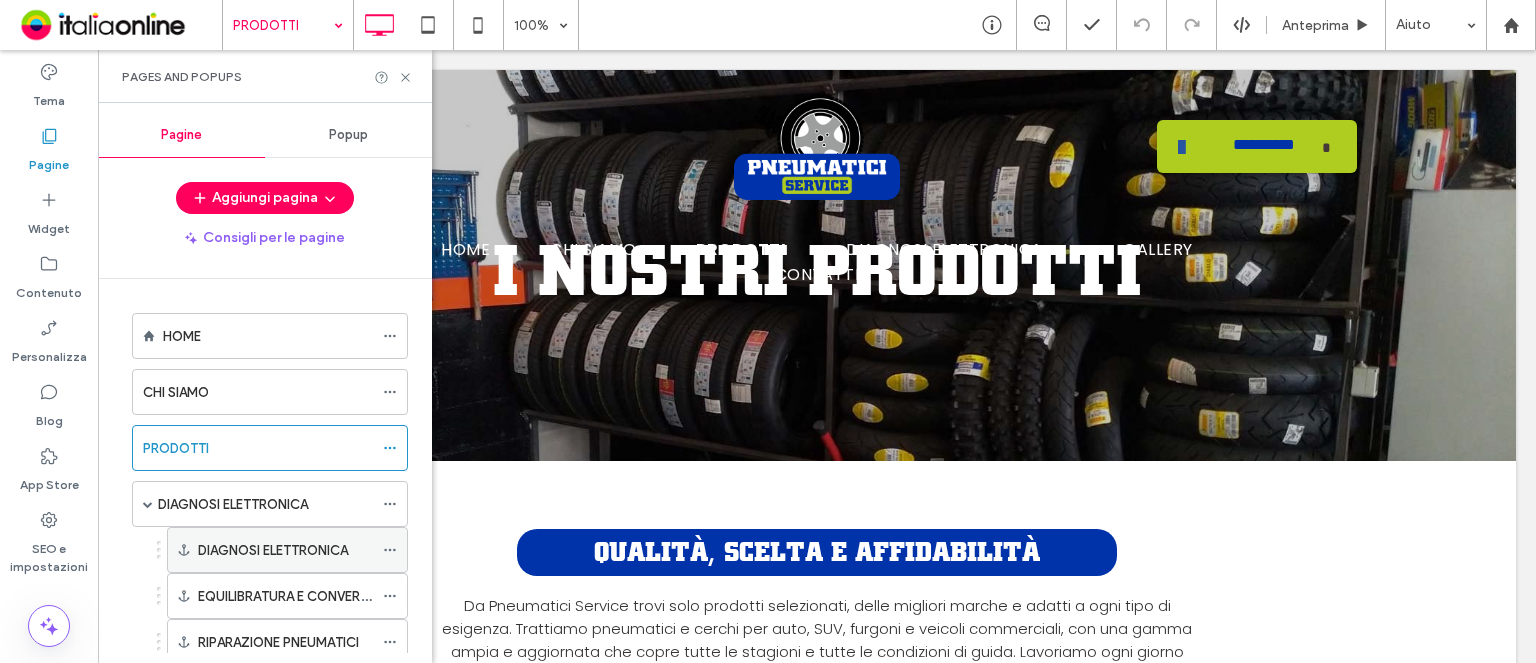 scroll, scrollTop: 100, scrollLeft: 0, axis: vertical 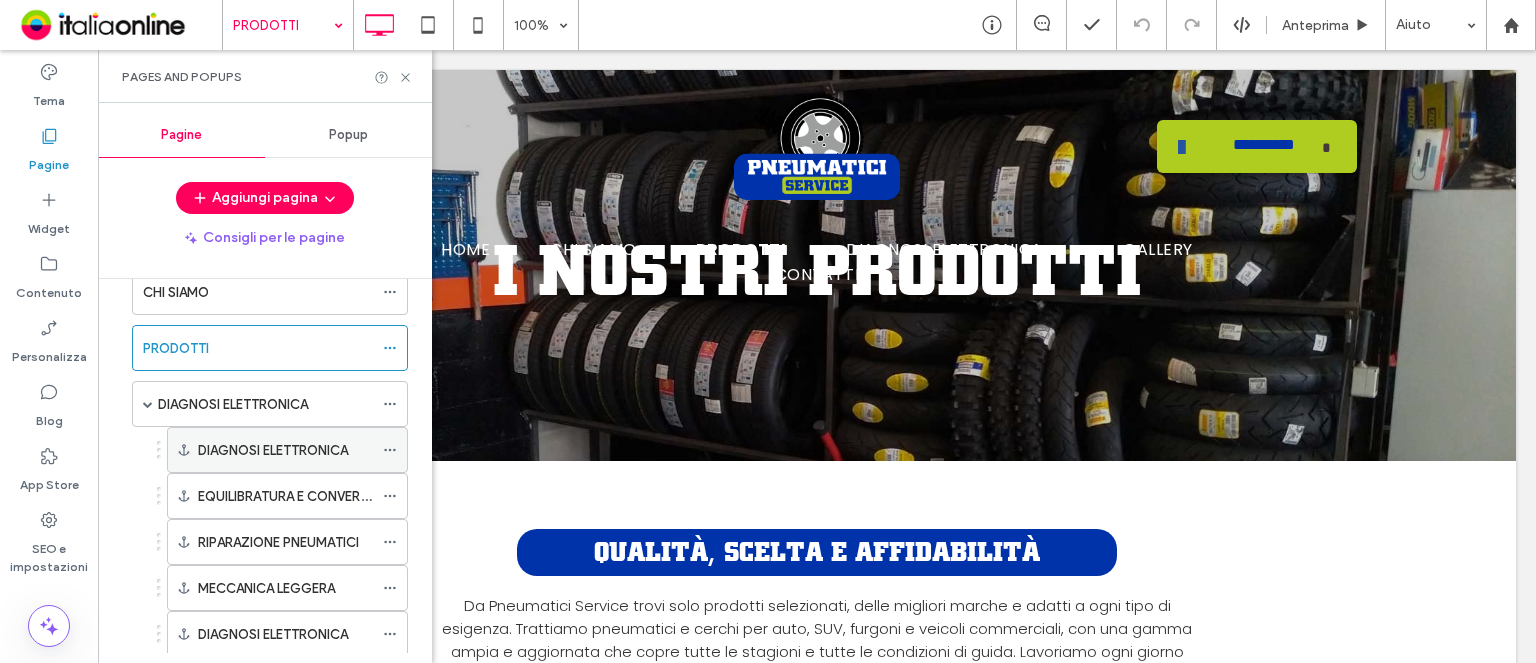 click at bounding box center [390, 450] 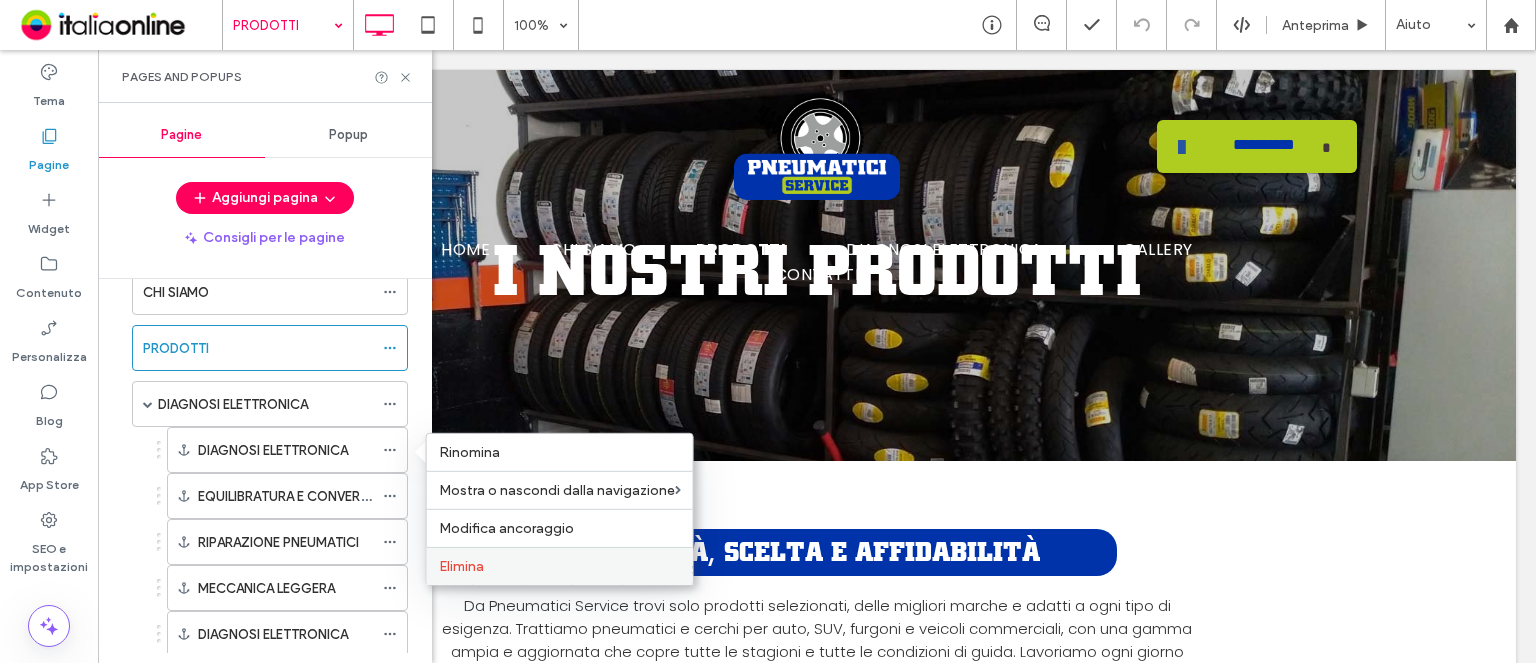 click on "Elimina" at bounding box center (560, 566) 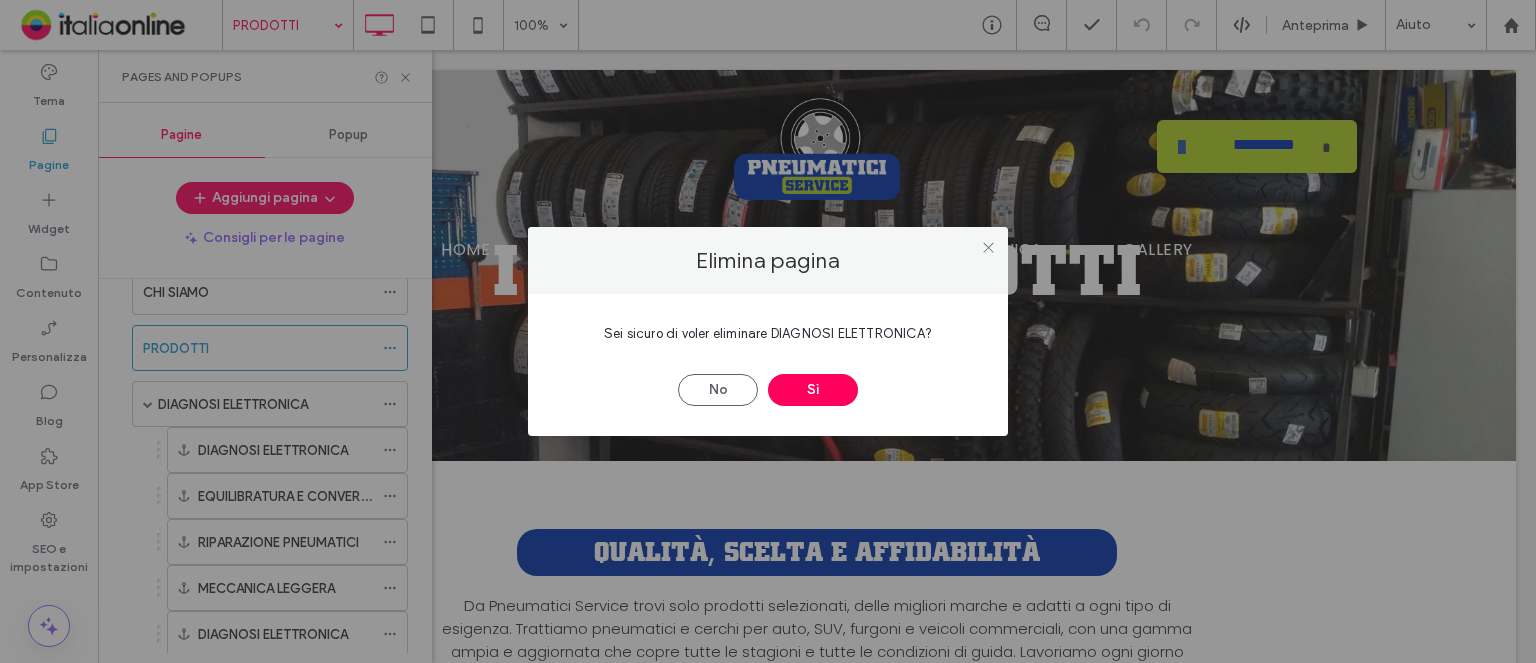 drag, startPoint x: 835, startPoint y: 374, endPoint x: 1003, endPoint y: 364, distance: 168.29736 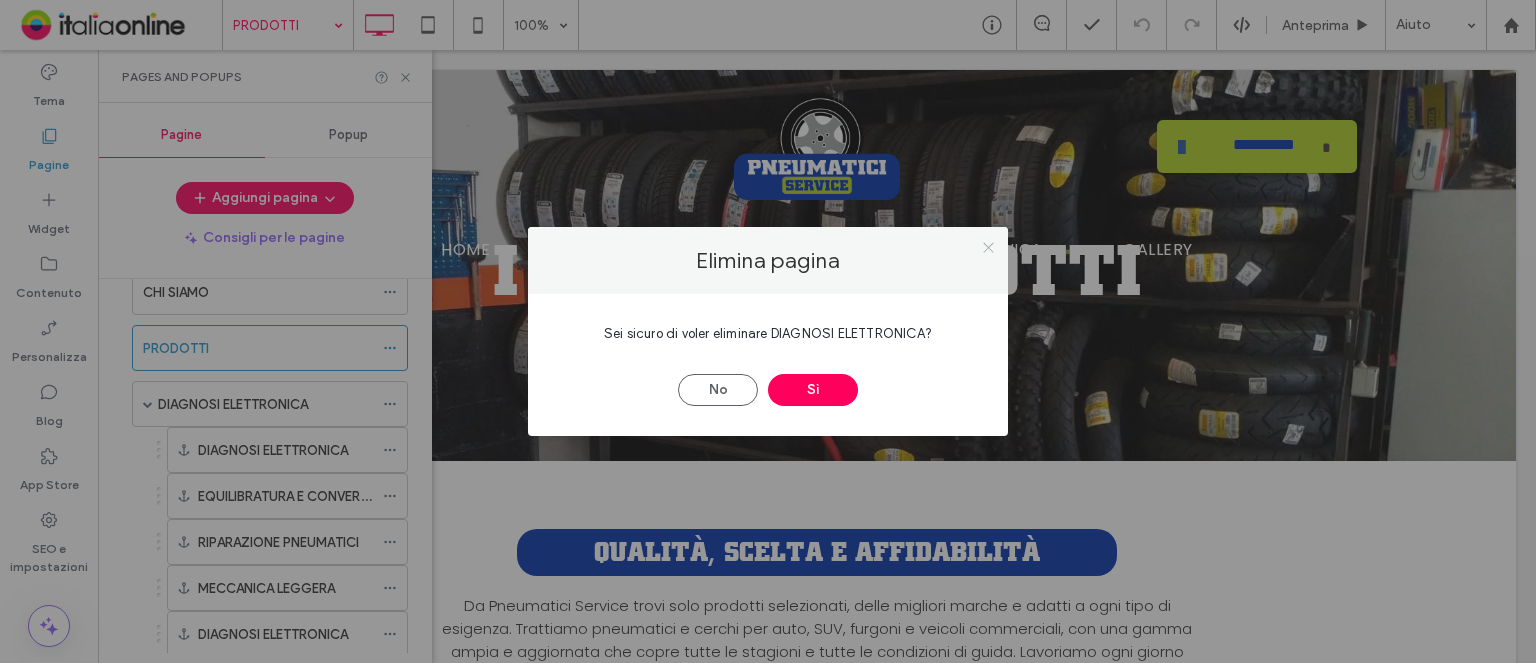 click 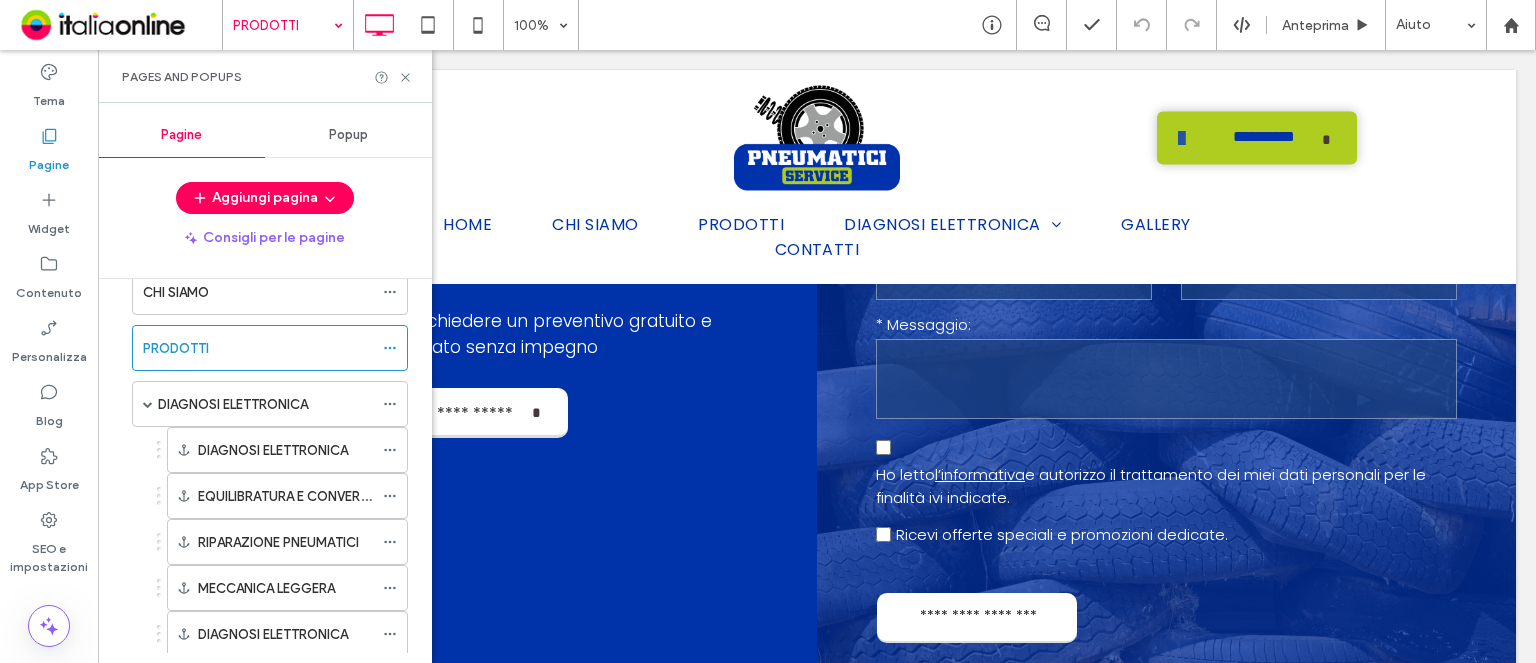 scroll, scrollTop: 1500, scrollLeft: 0, axis: vertical 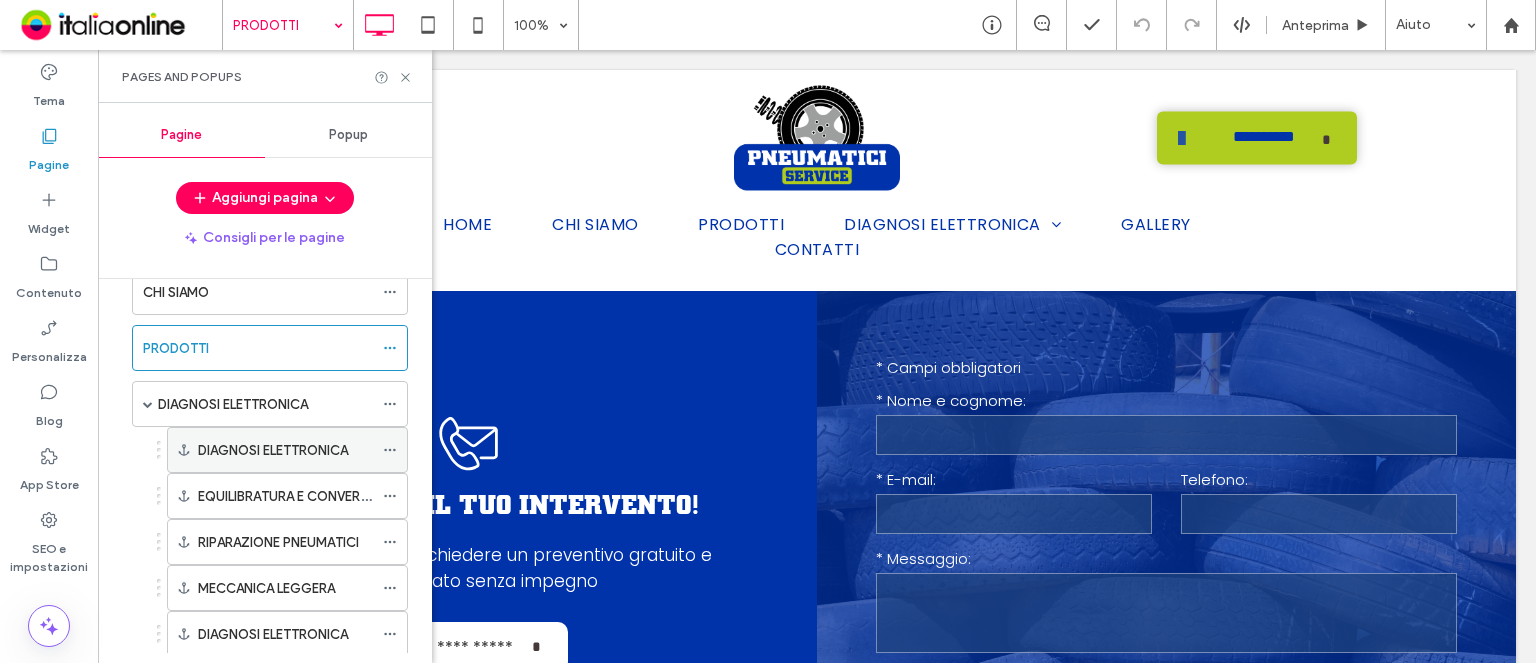 click on "DIAGNOSI ELETTRONICA" at bounding box center [273, 450] 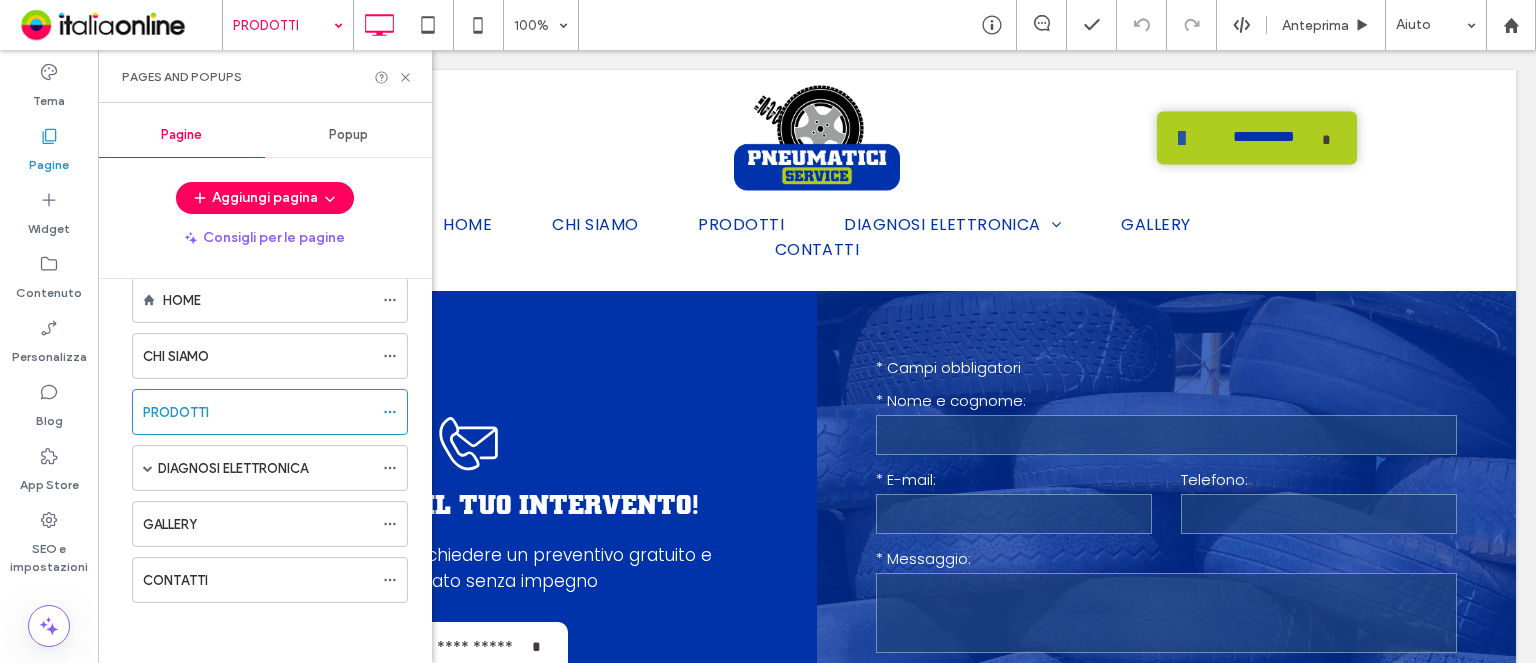 scroll, scrollTop: 32, scrollLeft: 0, axis: vertical 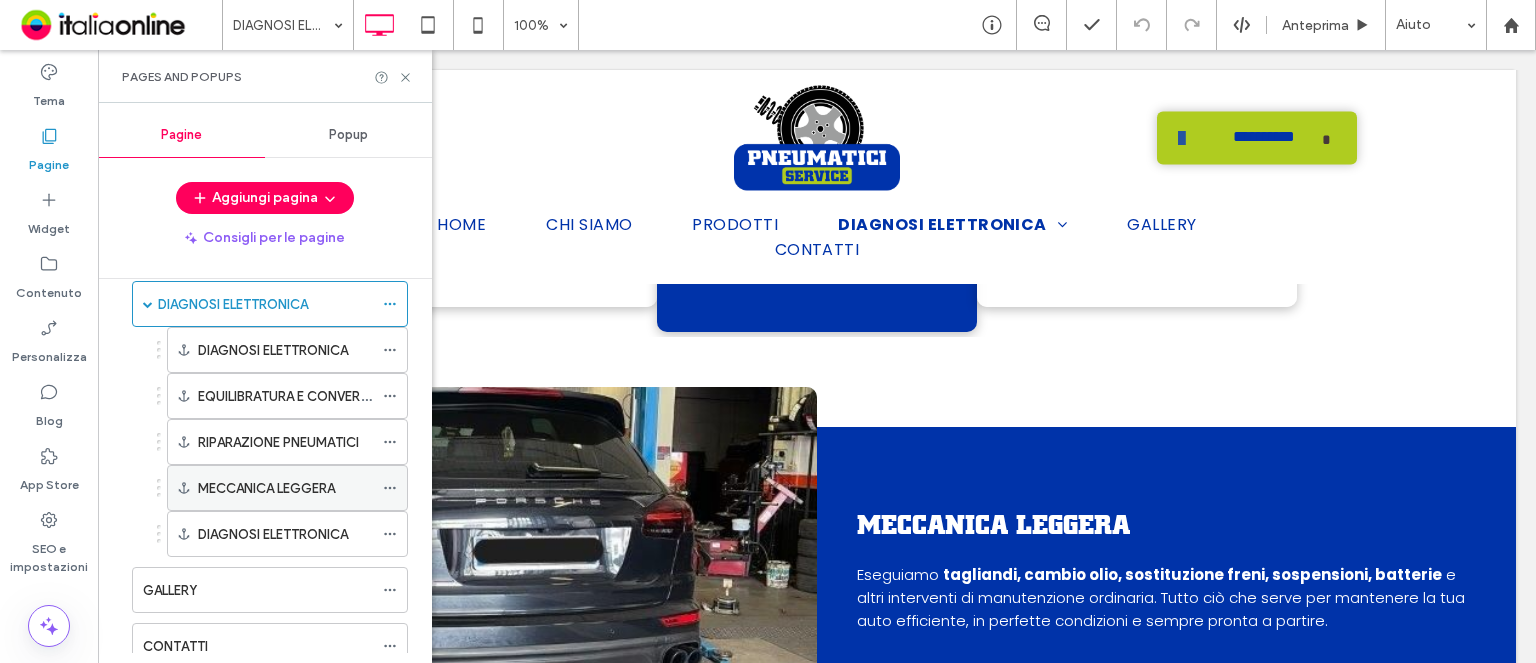 click at bounding box center [390, 488] 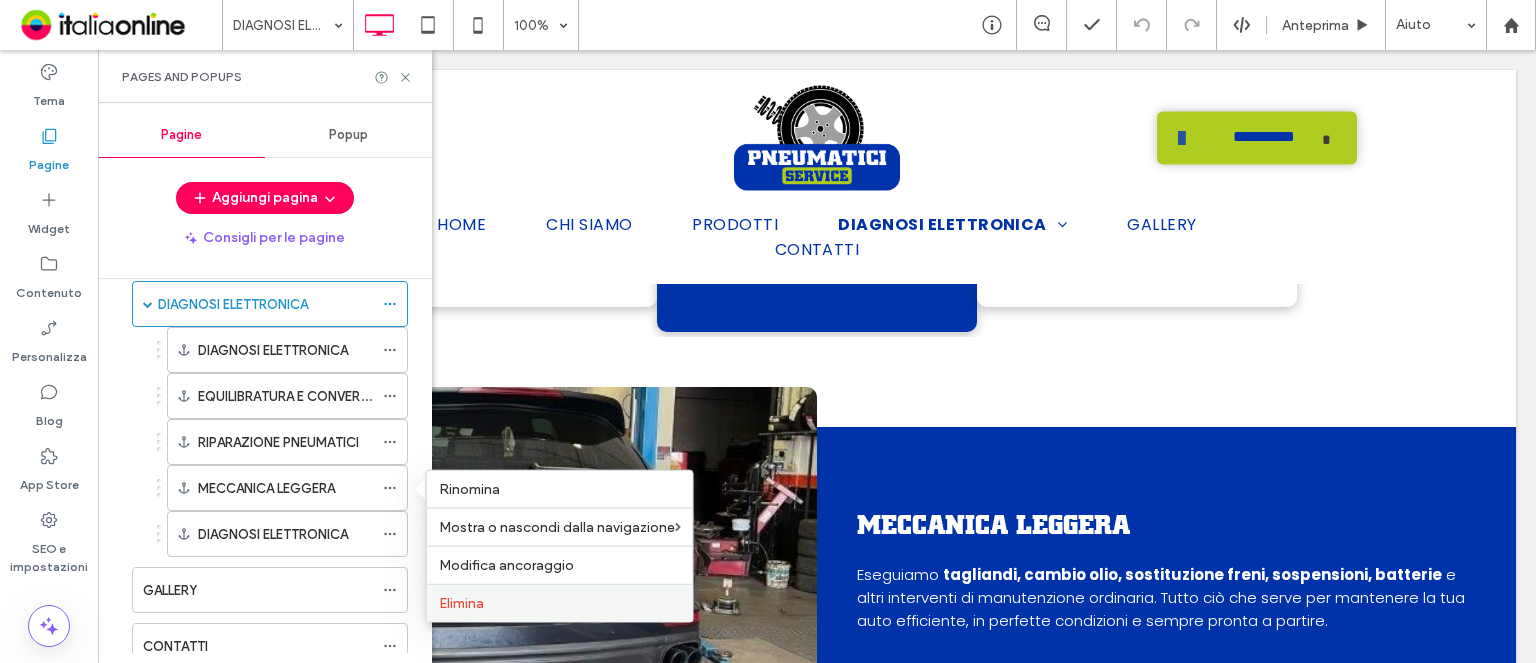 click on "Elimina" at bounding box center (560, 603) 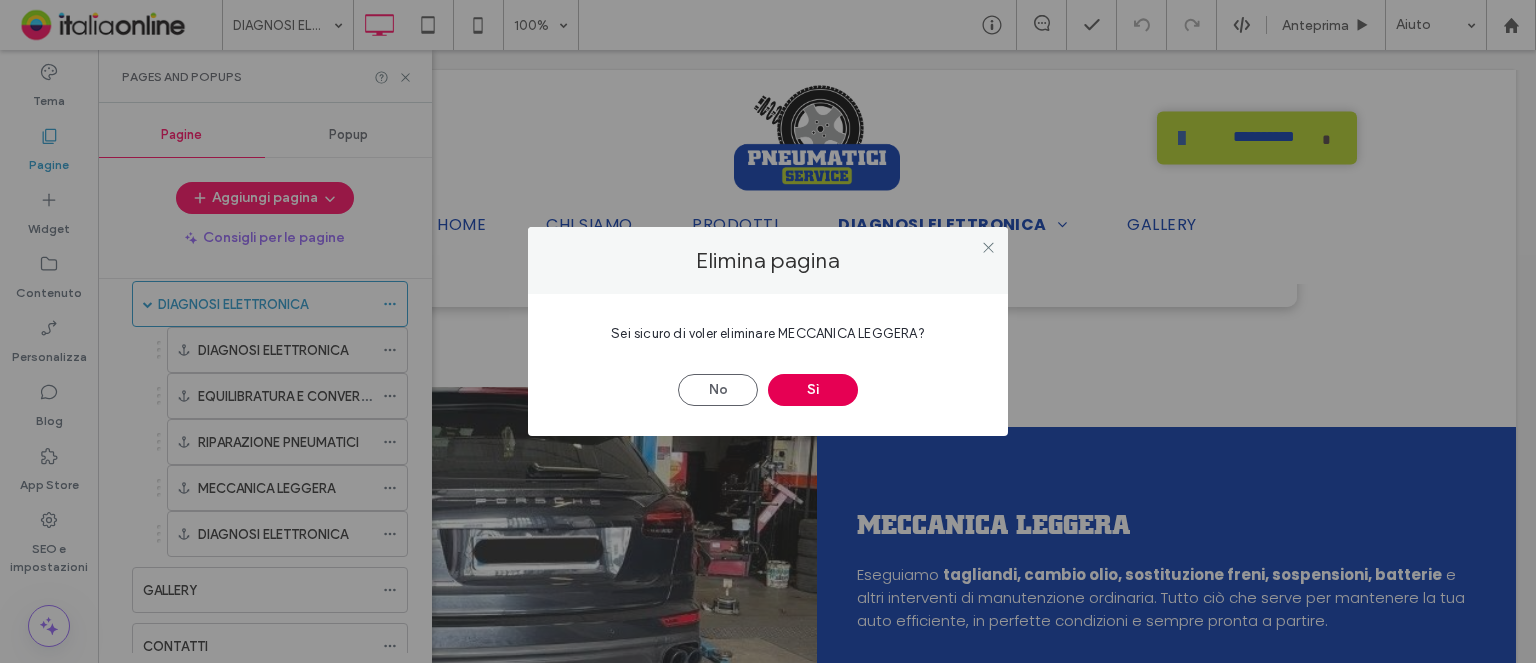 click on "Sì" at bounding box center (813, 390) 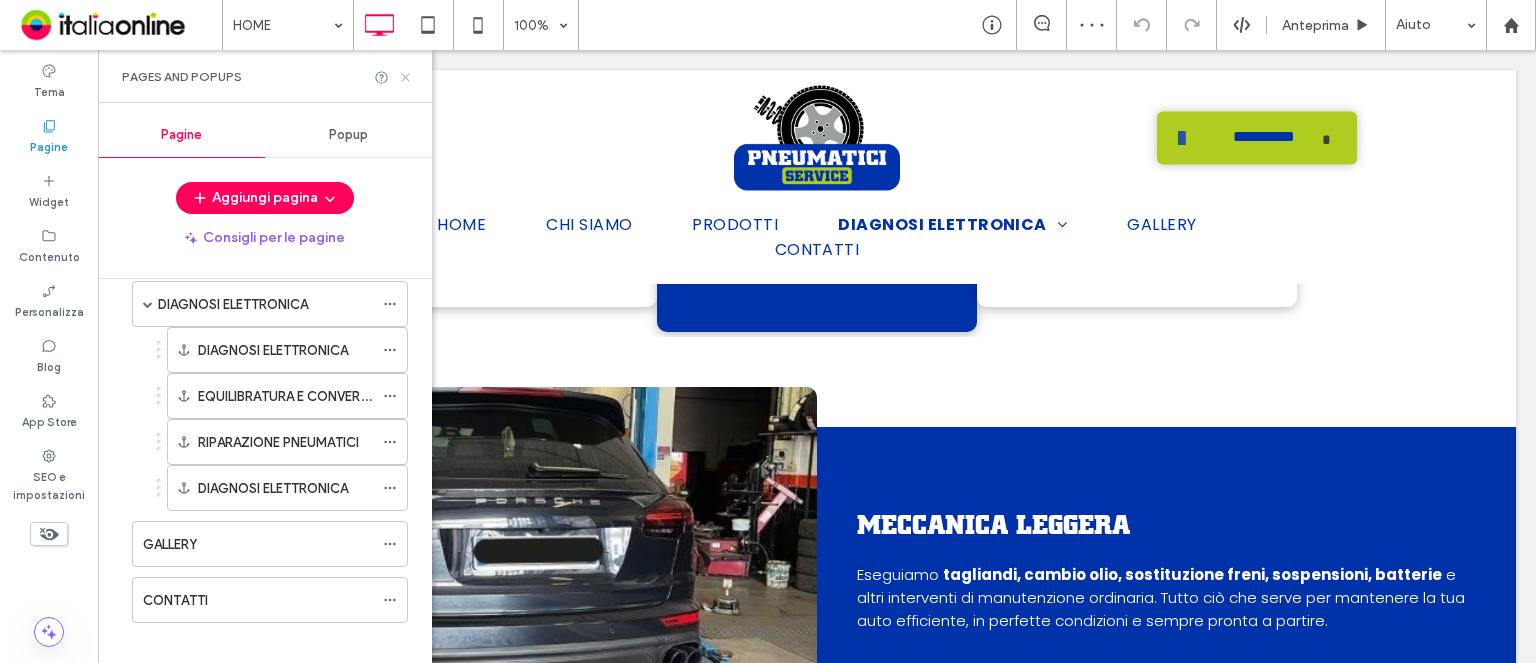 click 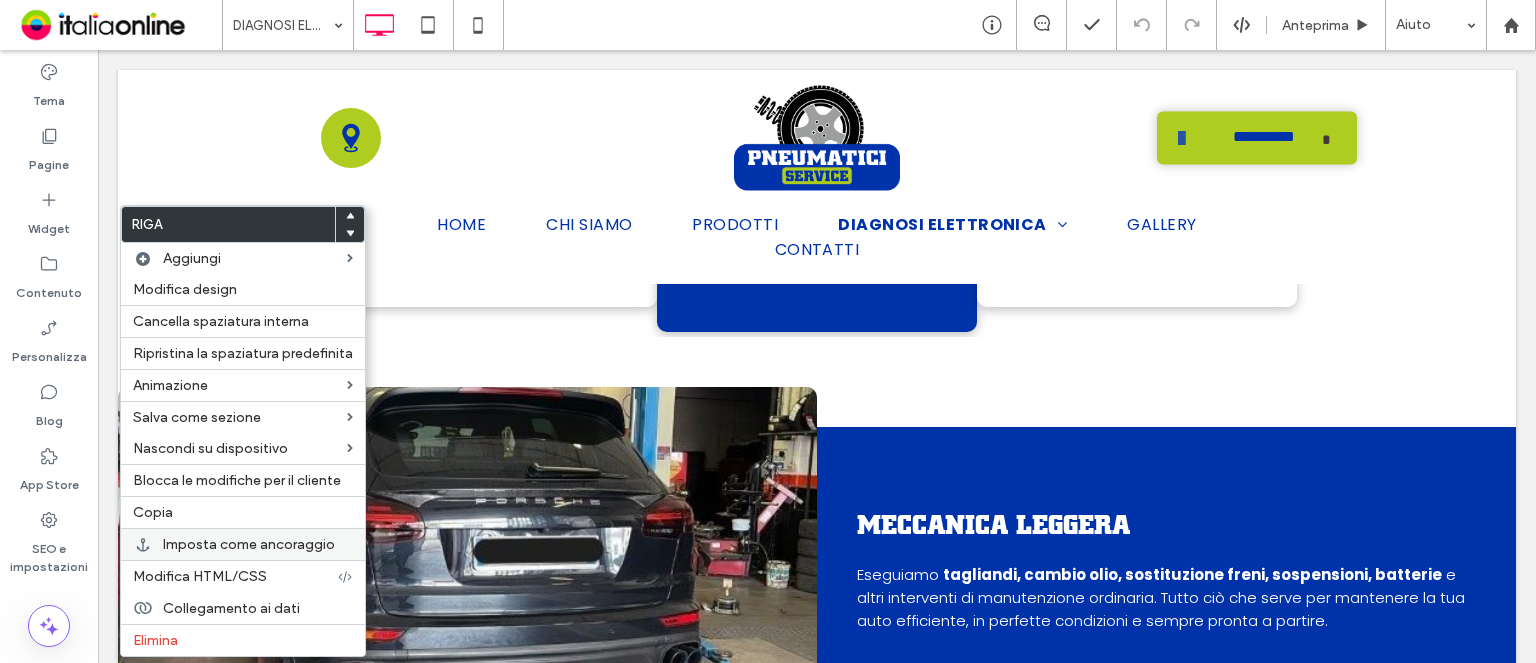 click on "Imposta come ancoraggio" at bounding box center (249, 544) 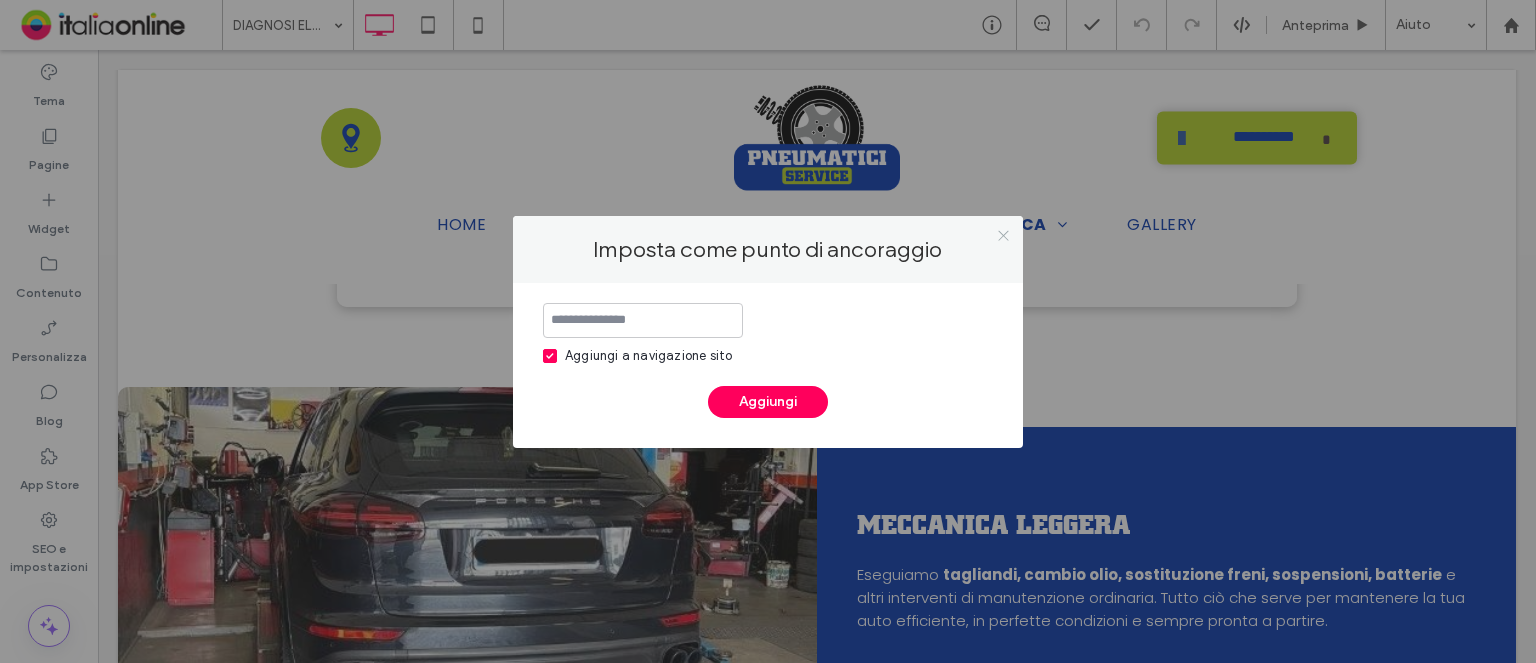 click 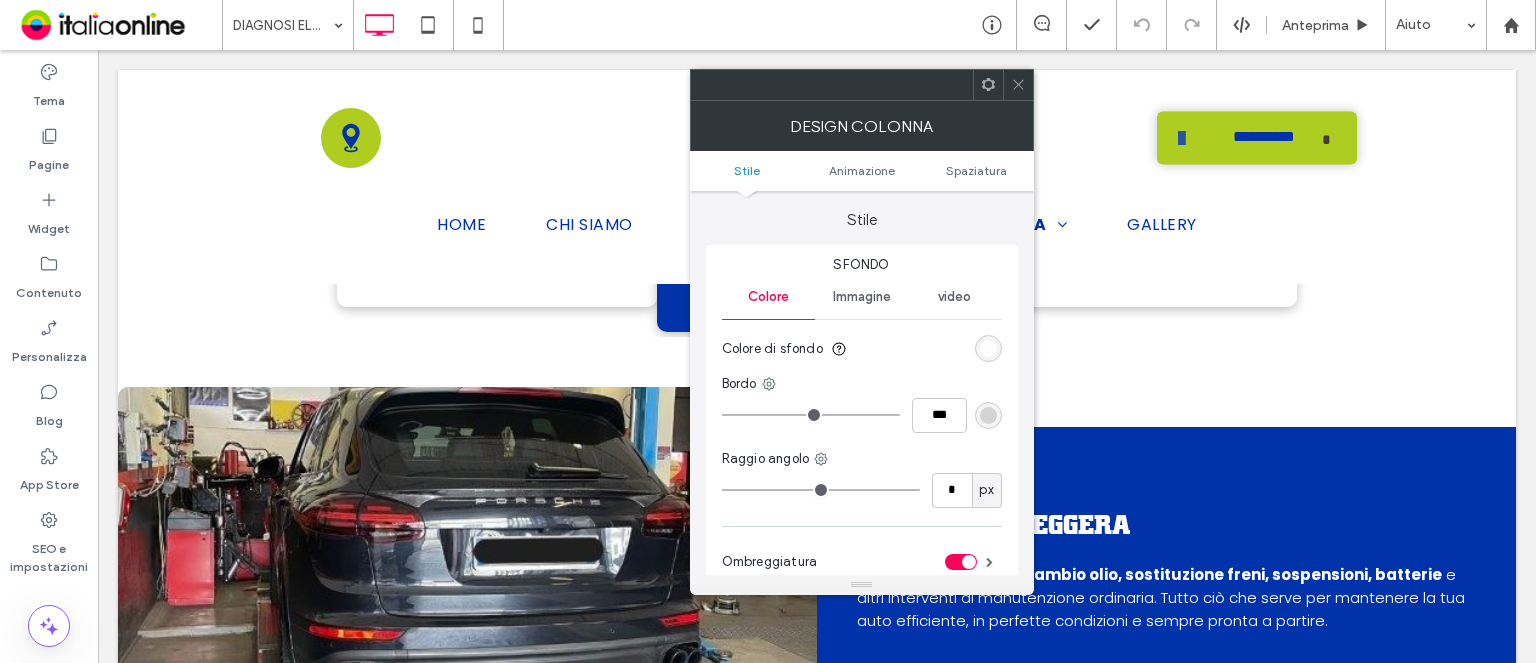 type on "**" 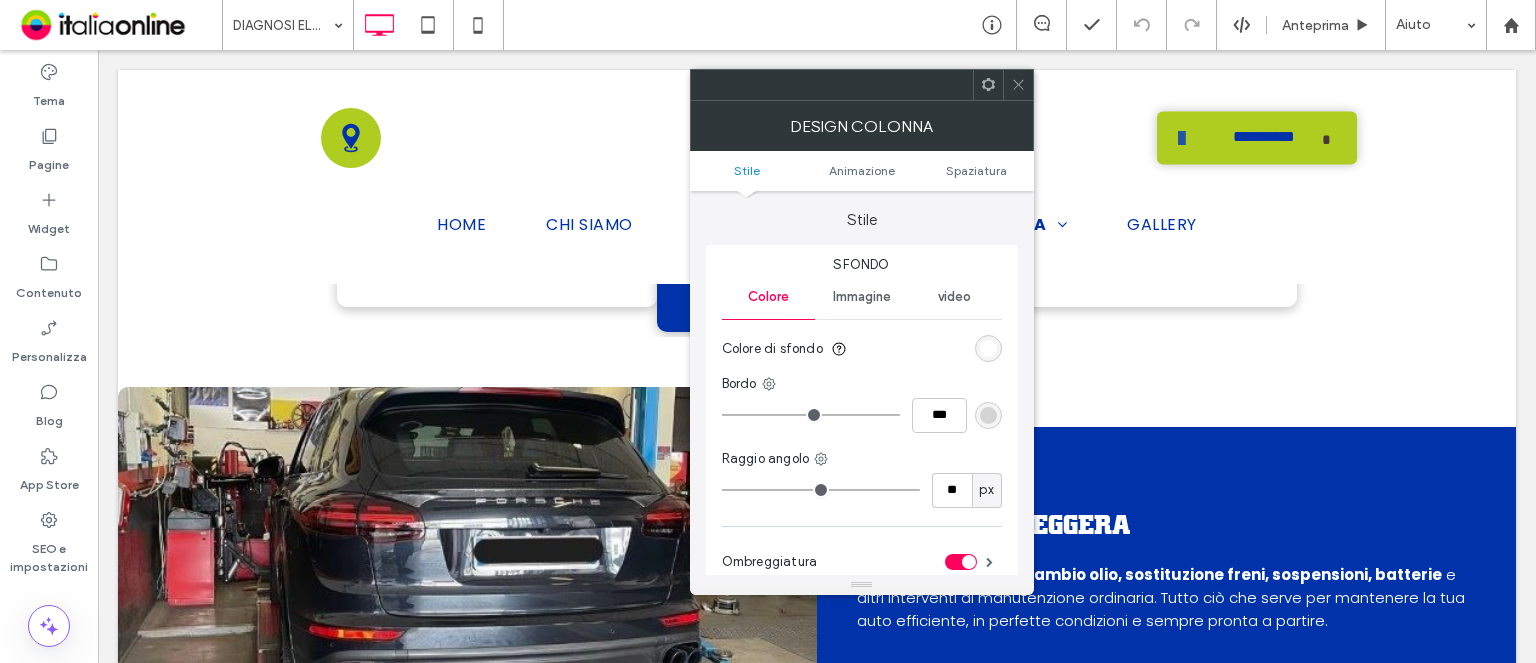 click 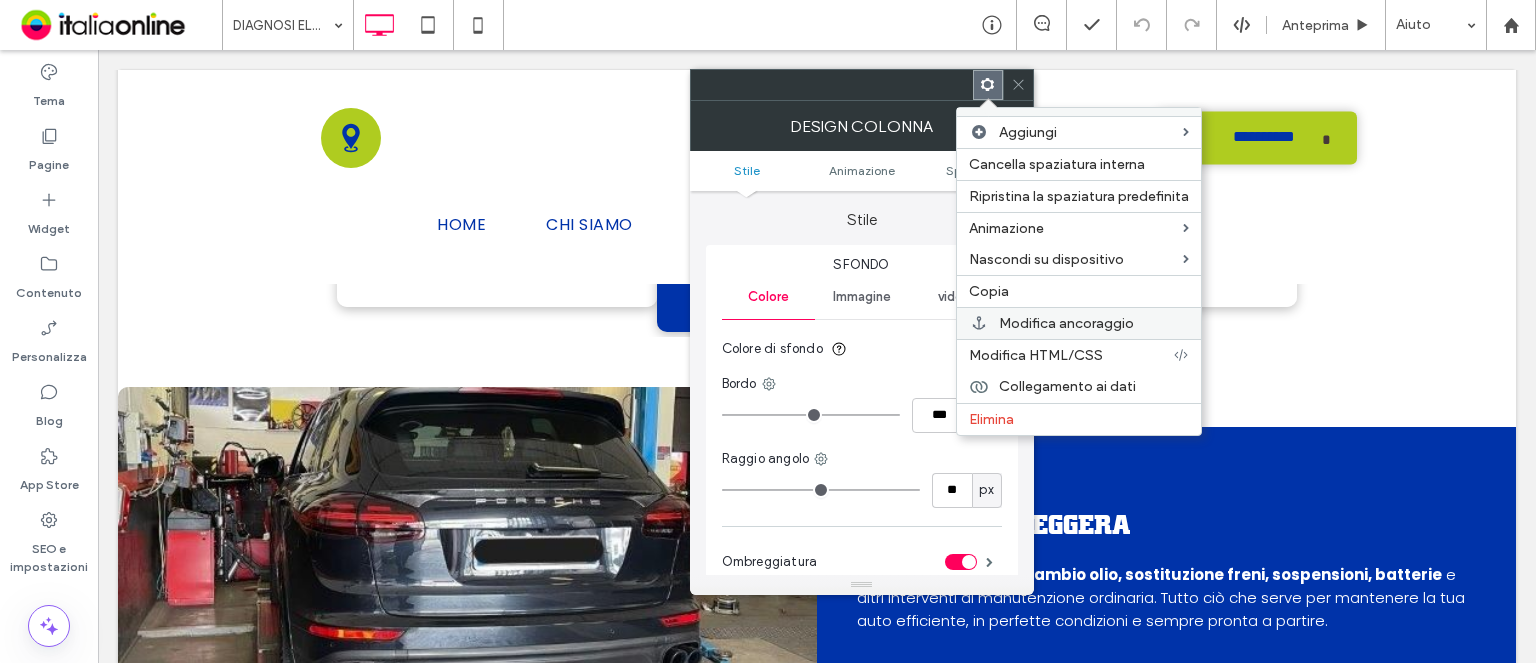 click on "Modifica ancoraggio" at bounding box center [1066, 323] 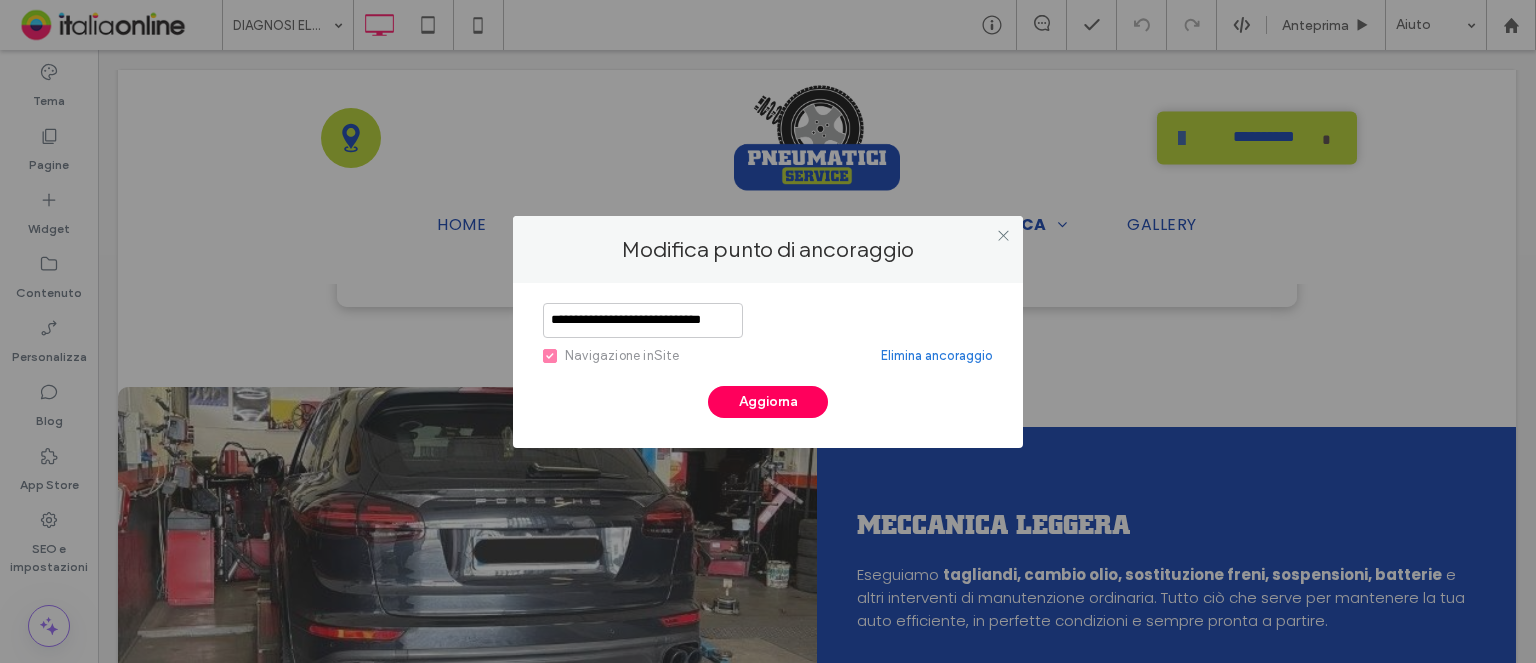 scroll, scrollTop: 0, scrollLeft: 45, axis: horizontal 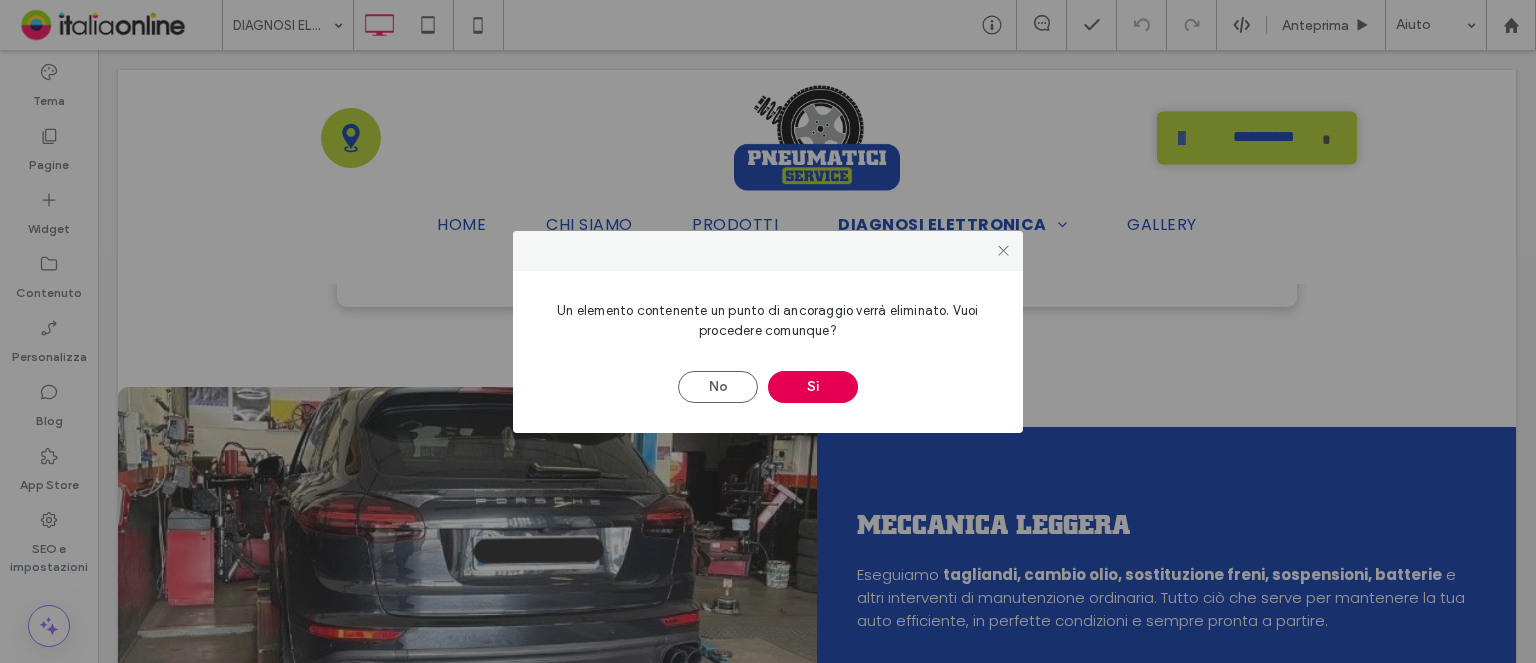 click on "Sì" at bounding box center (813, 387) 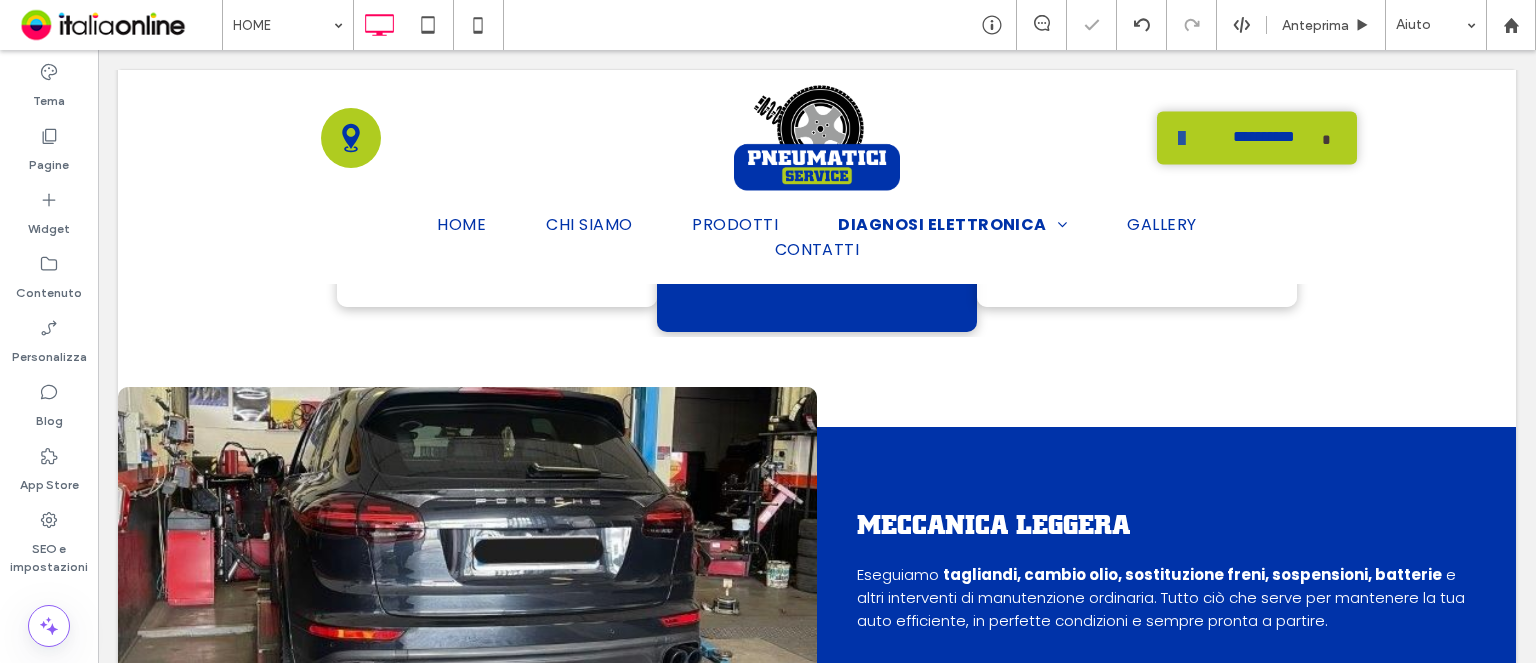 click at bounding box center [768, 331] 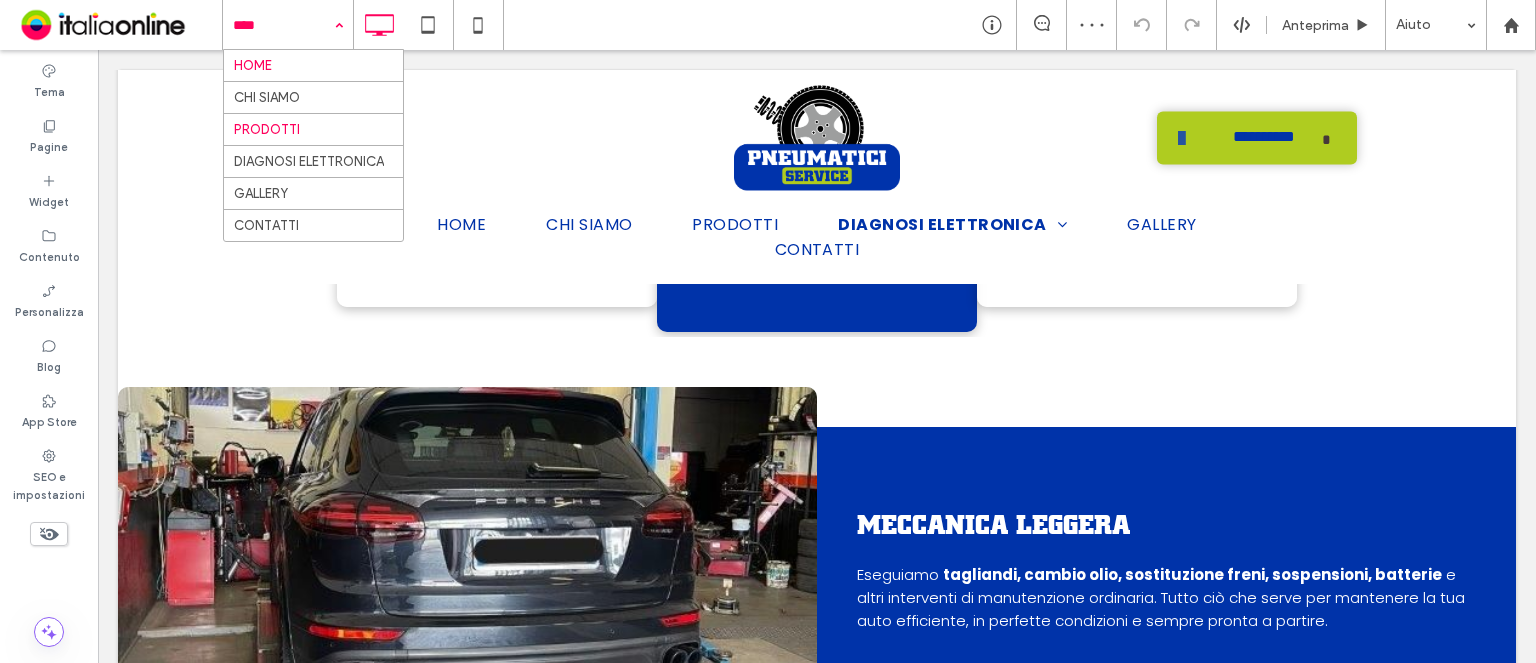 drag, startPoint x: 264, startPoint y: 127, endPoint x: 275, endPoint y: 128, distance: 11.045361 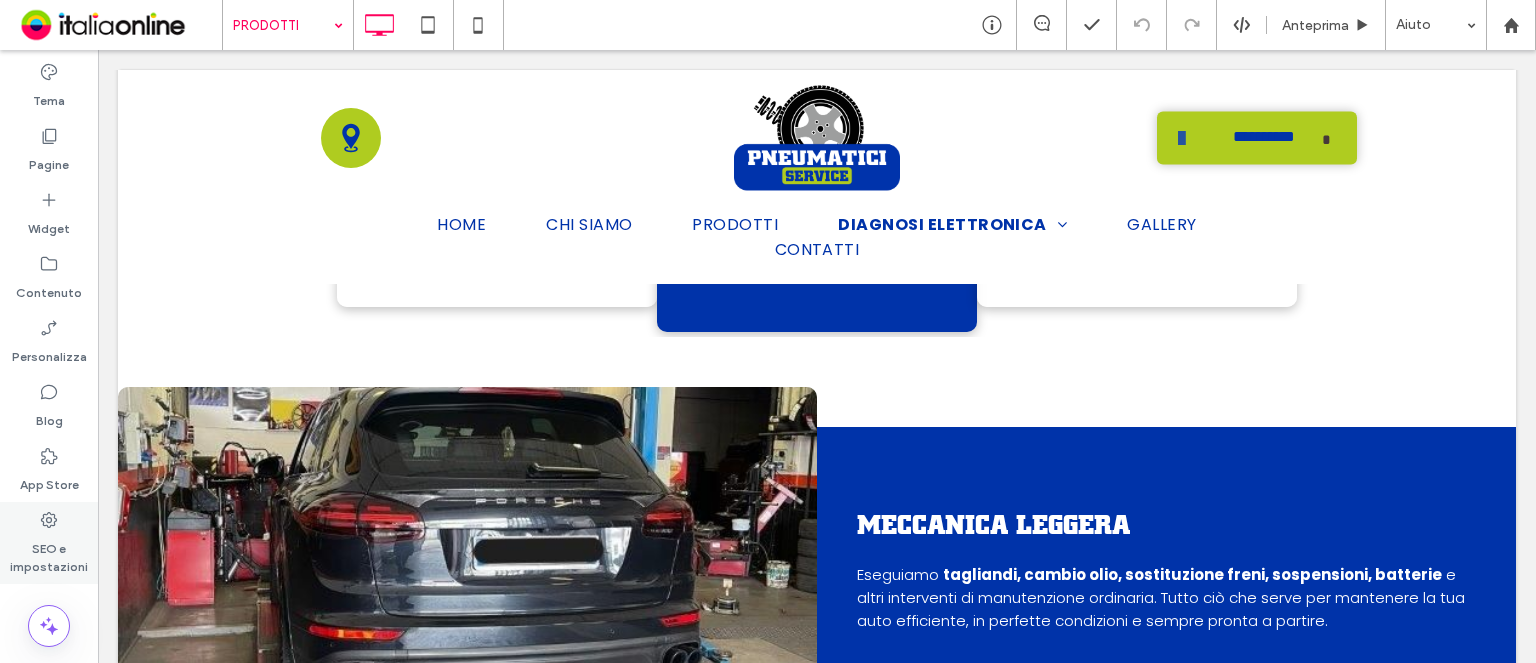 click on "SEO e impostazioni" at bounding box center [49, 553] 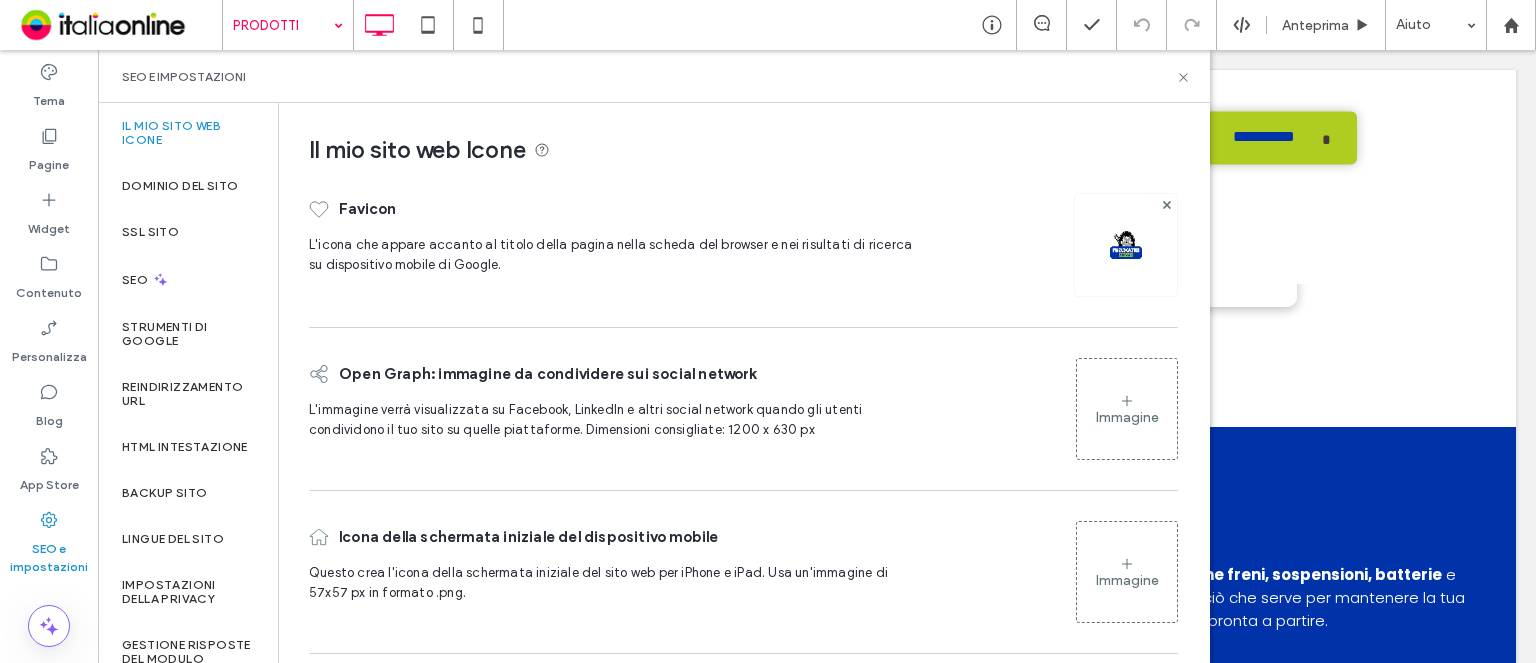 drag, startPoint x: 53, startPoint y: 166, endPoint x: 375, endPoint y: 326, distance: 359.56085 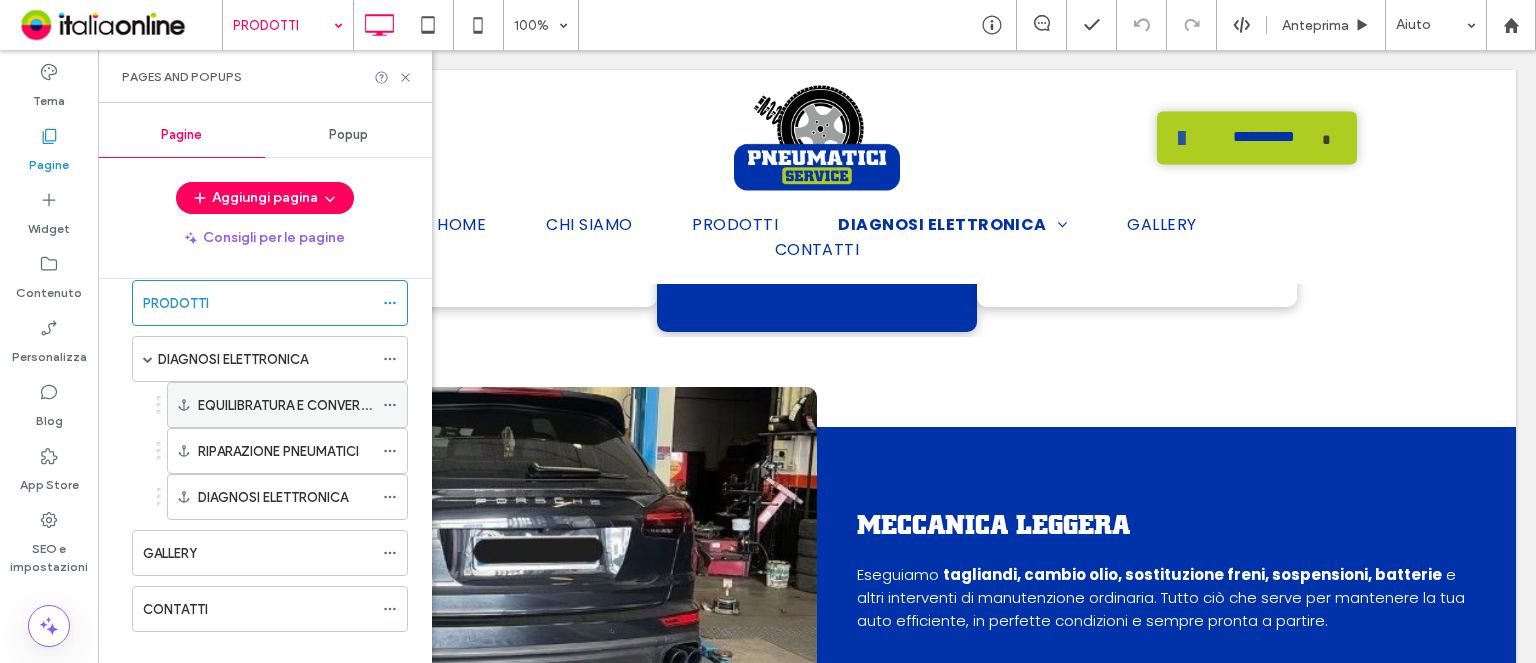scroll, scrollTop: 169, scrollLeft: 0, axis: vertical 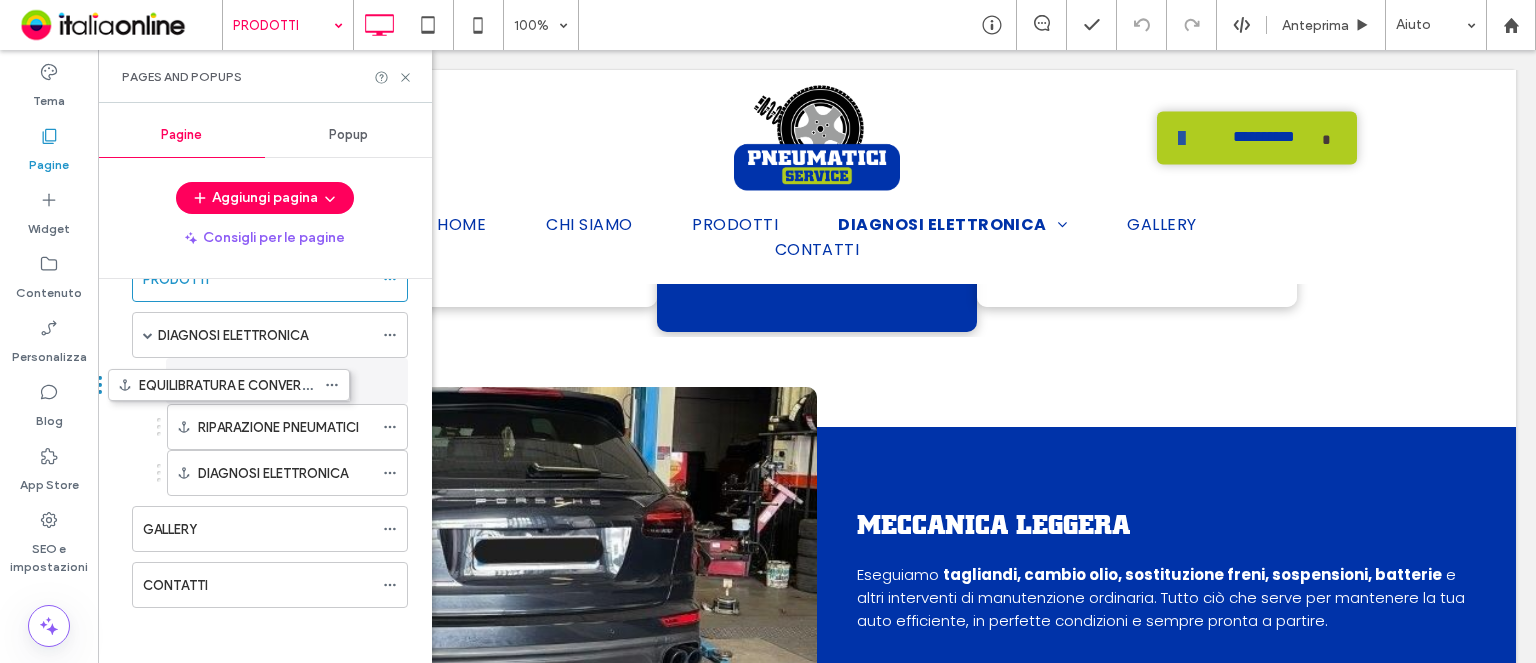 drag, startPoint x: 191, startPoint y: 367, endPoint x: 131, endPoint y: 371, distance: 60.133186 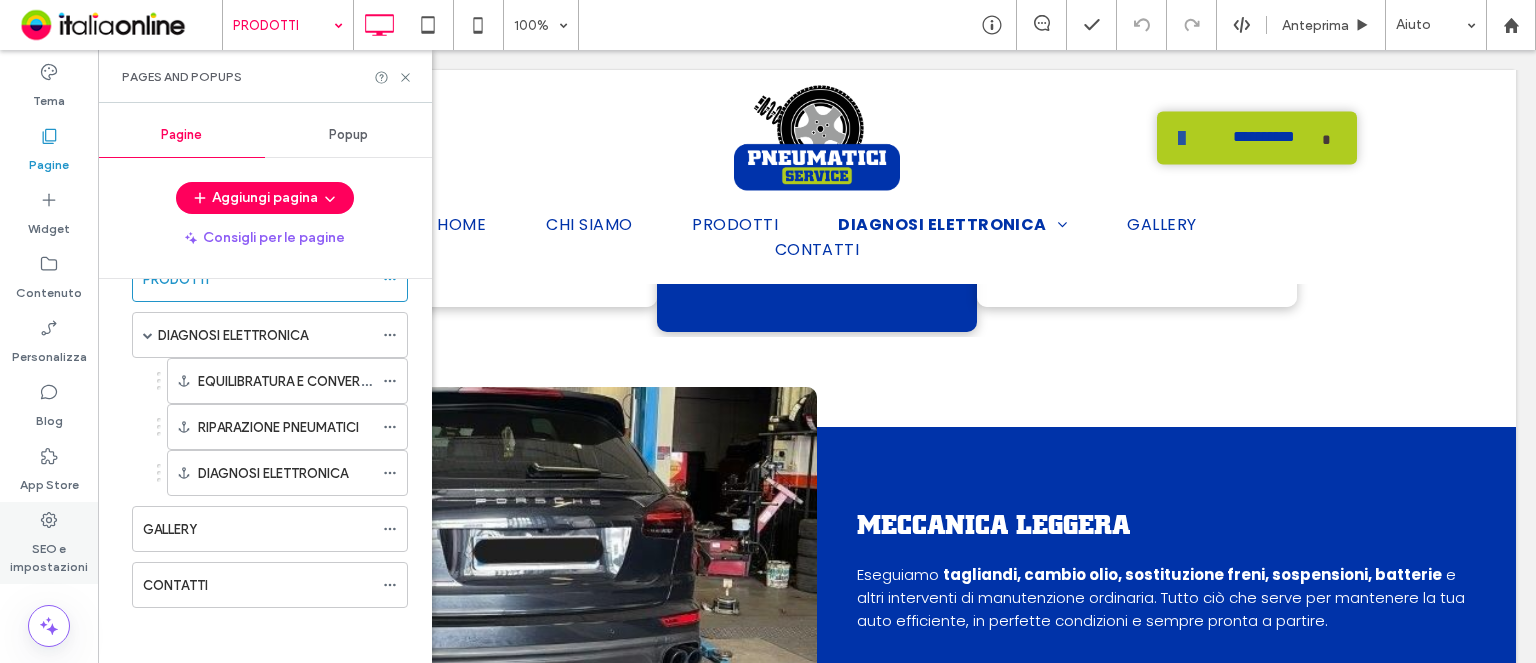 click on "SEO e impostazioni" at bounding box center [49, 553] 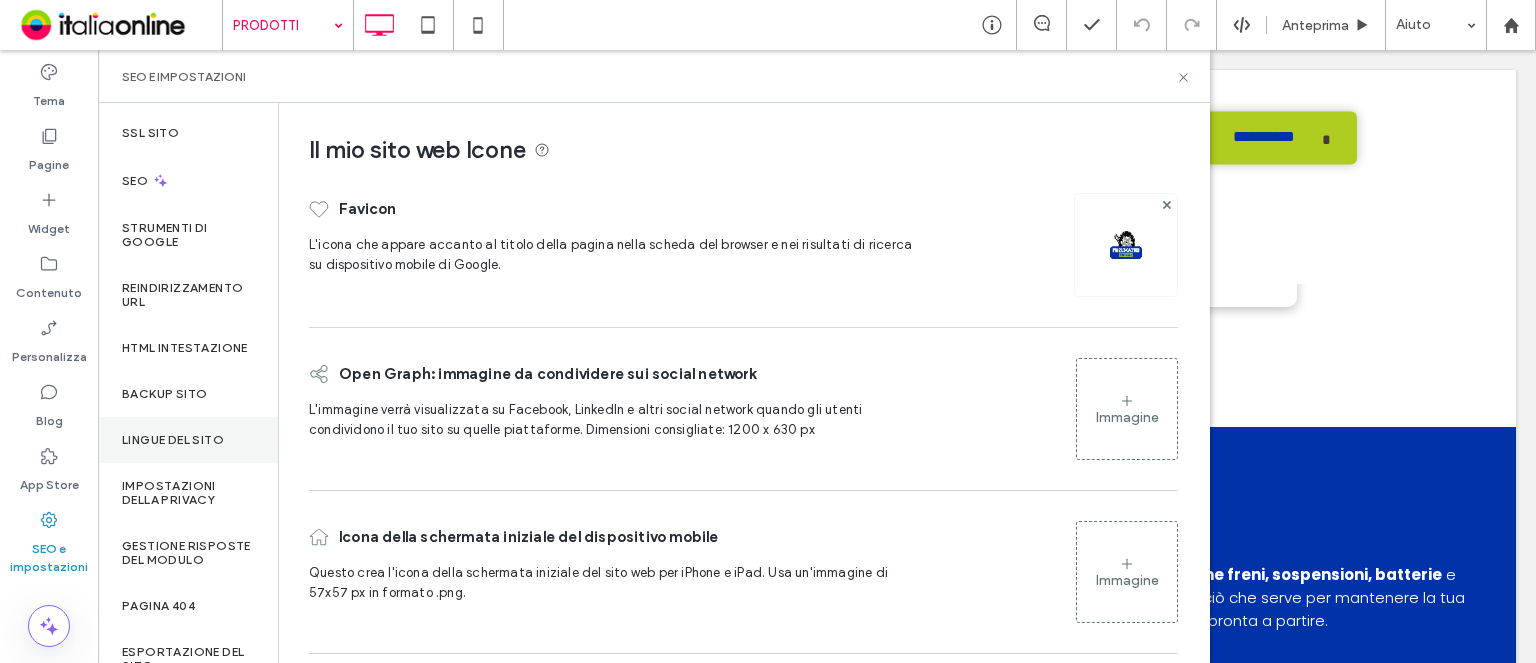 scroll, scrollTop: 100, scrollLeft: 0, axis: vertical 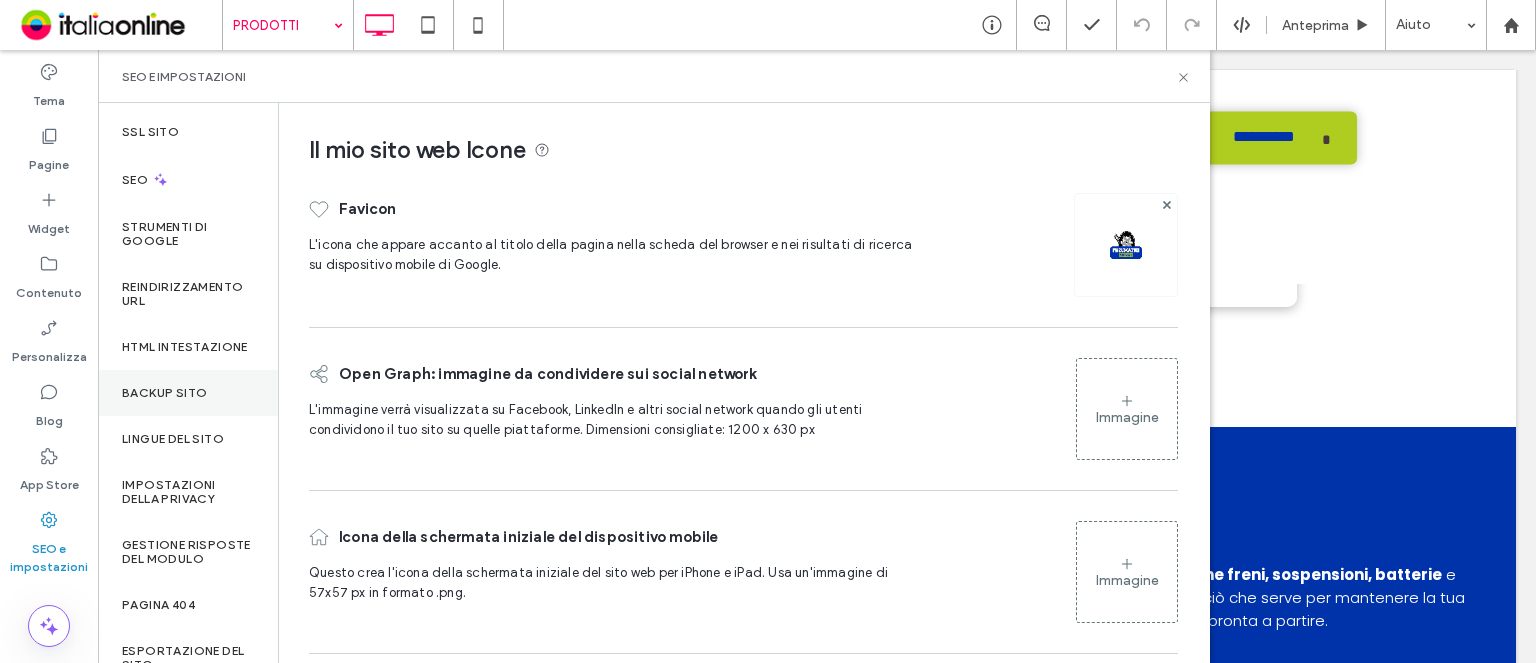 click on "Backup sito" at bounding box center [188, 393] 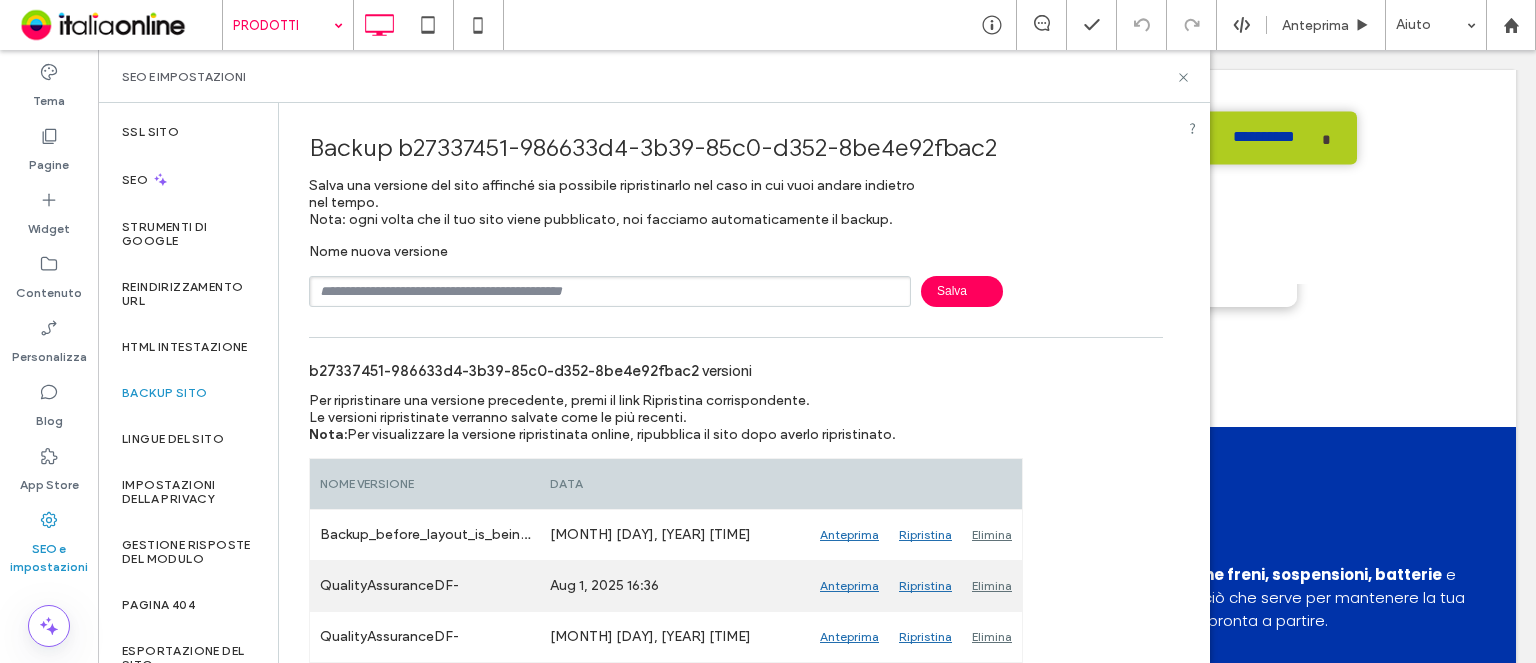 click on "Ripristina" at bounding box center [925, 586] 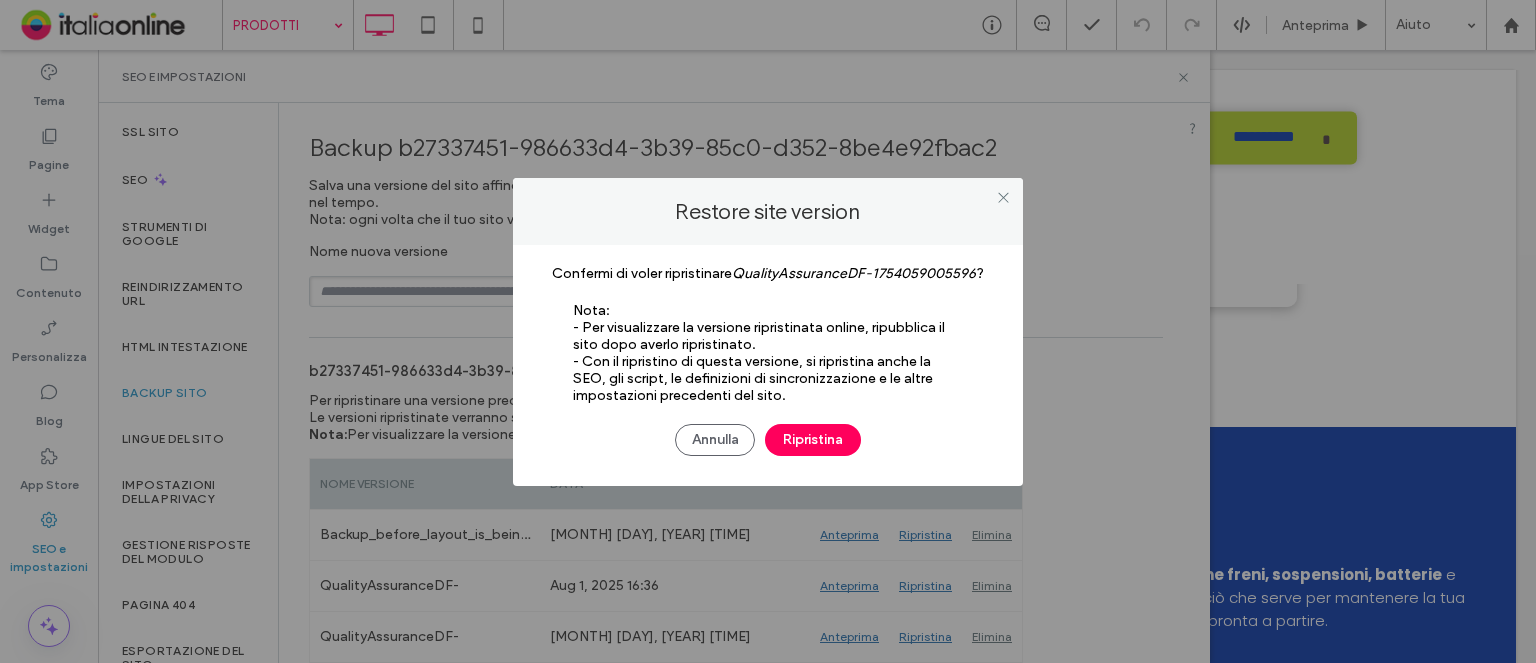 drag, startPoint x: 1004, startPoint y: 202, endPoint x: 841, endPoint y: 246, distance: 168.83424 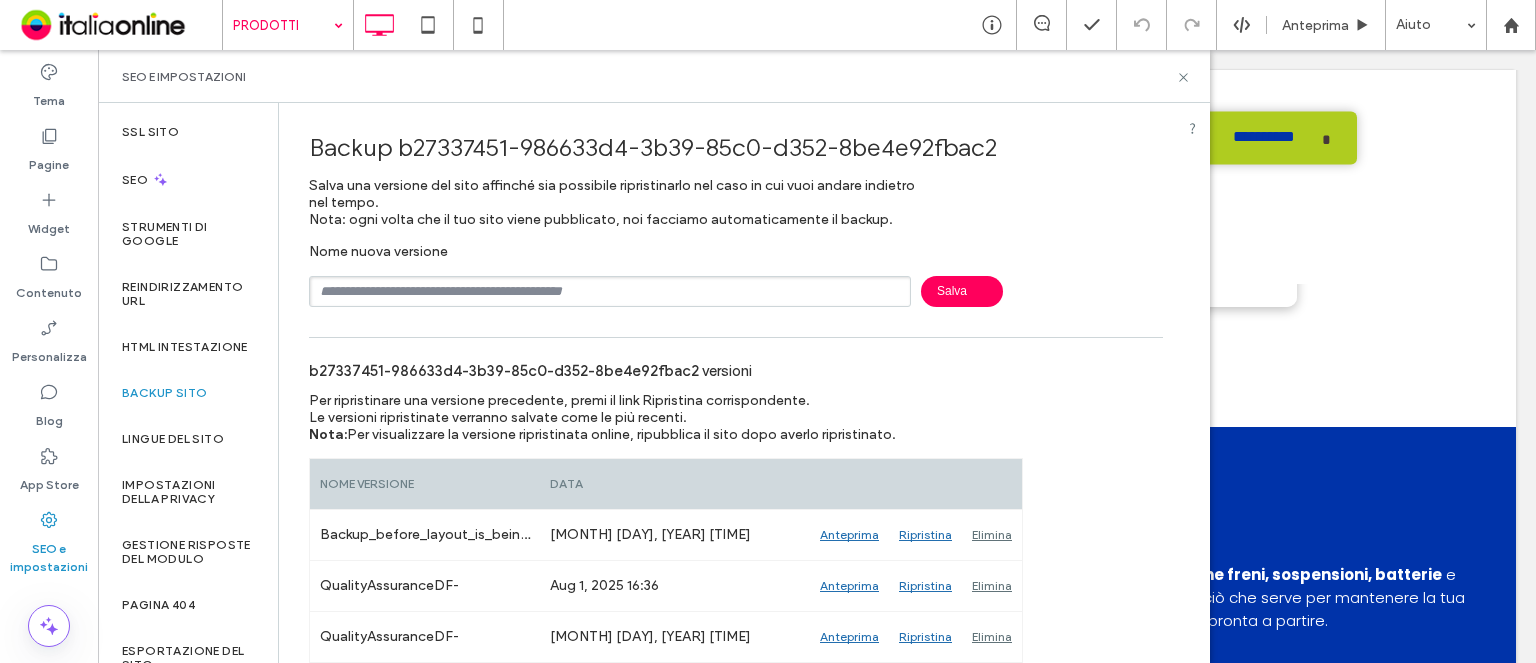 click on "Backup
b27337451-986633d4-3b39-85c0-d352-8be4e92fbac2
Salva una versione del sito affinché sia possibile ripristinarlo nel caso in cui vuoi andare indietro nel tempo.
Nota: ogni volta che il tuo sito viene pubblicato, noi facciamo automaticamente il backup.
Nome nuova versione
Salva
b27337451-986633d4-3b39-85c0-d352-8be4e92fbac2
versioni
Per ripristinare una versione precedente, premi il link Ripristina corrispondente.
Le versioni ripristinate verranno salvate come le più recenti.
Nota:  Per visualizzare la versione ripristinata online, ripubblica il sito dopo averlo ripristinato.
Anteprima" at bounding box center [736, 434] 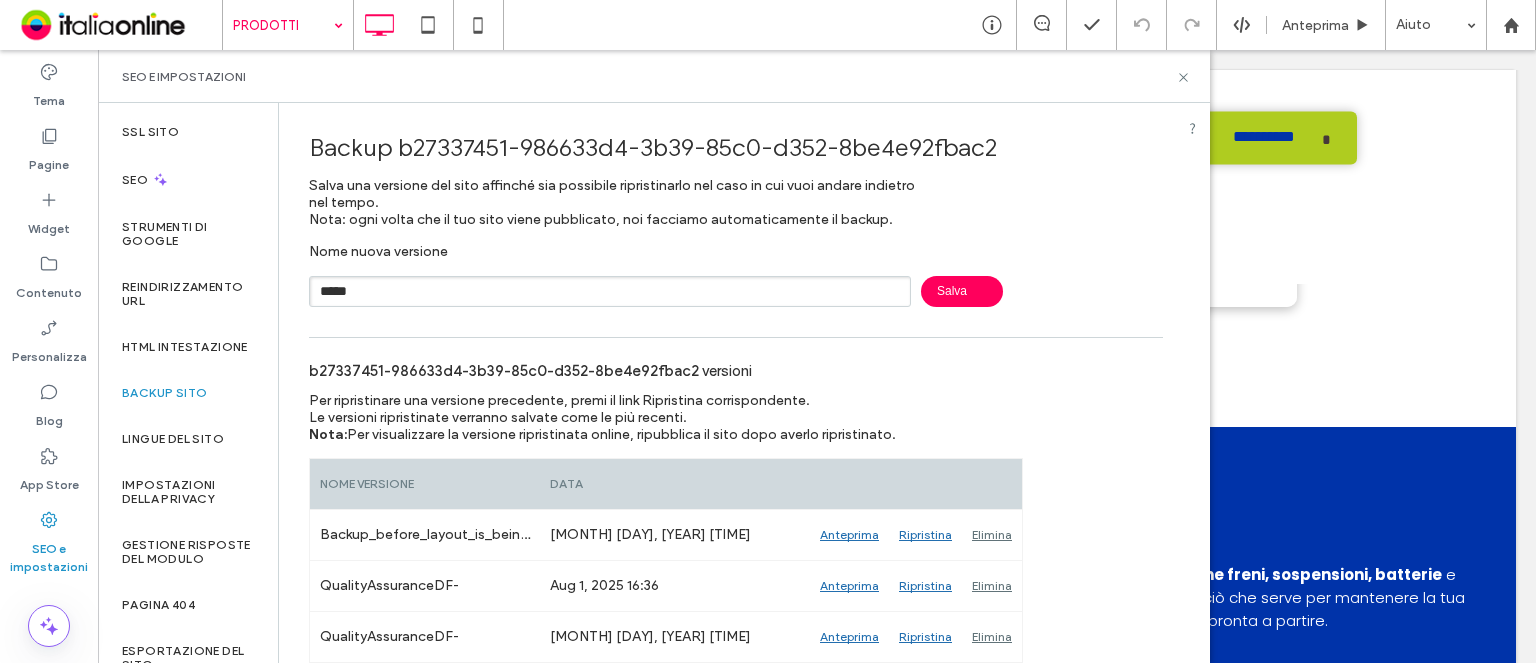 type on "**********" 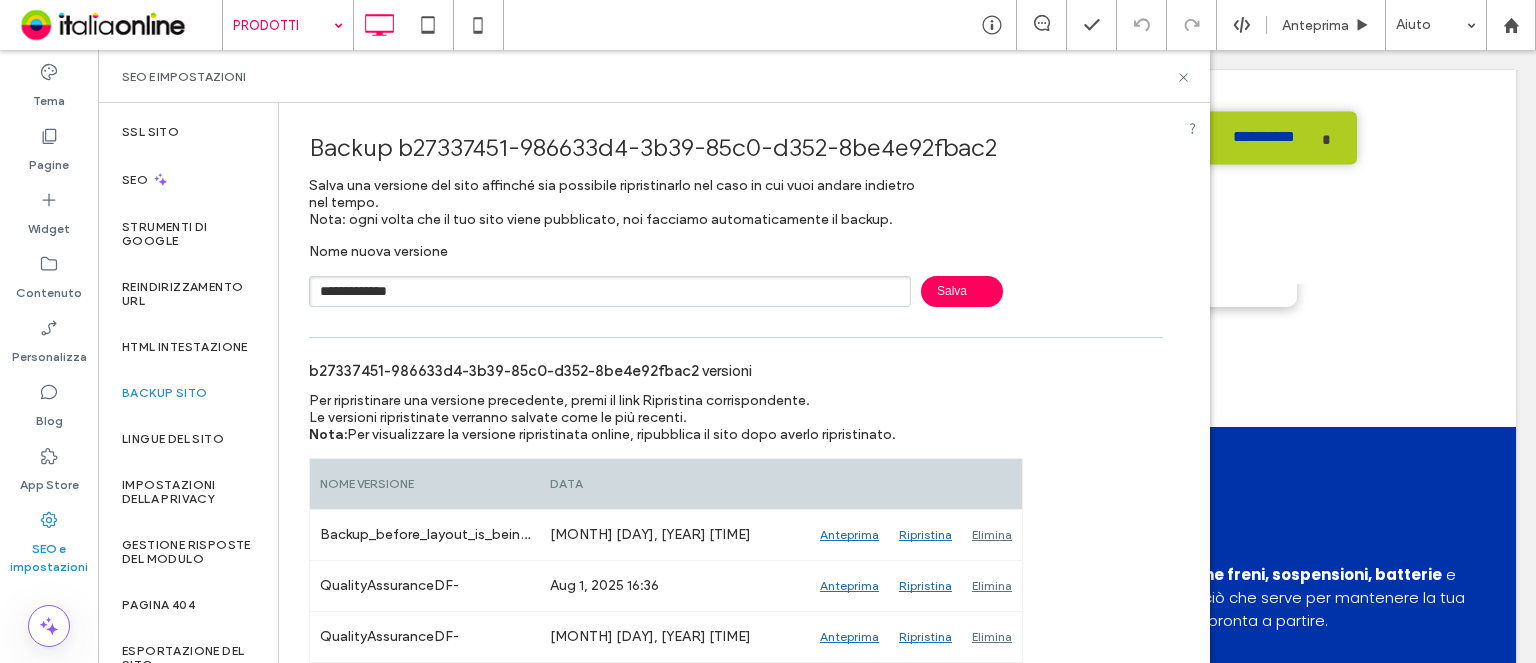 click on "Salva" at bounding box center (962, 291) 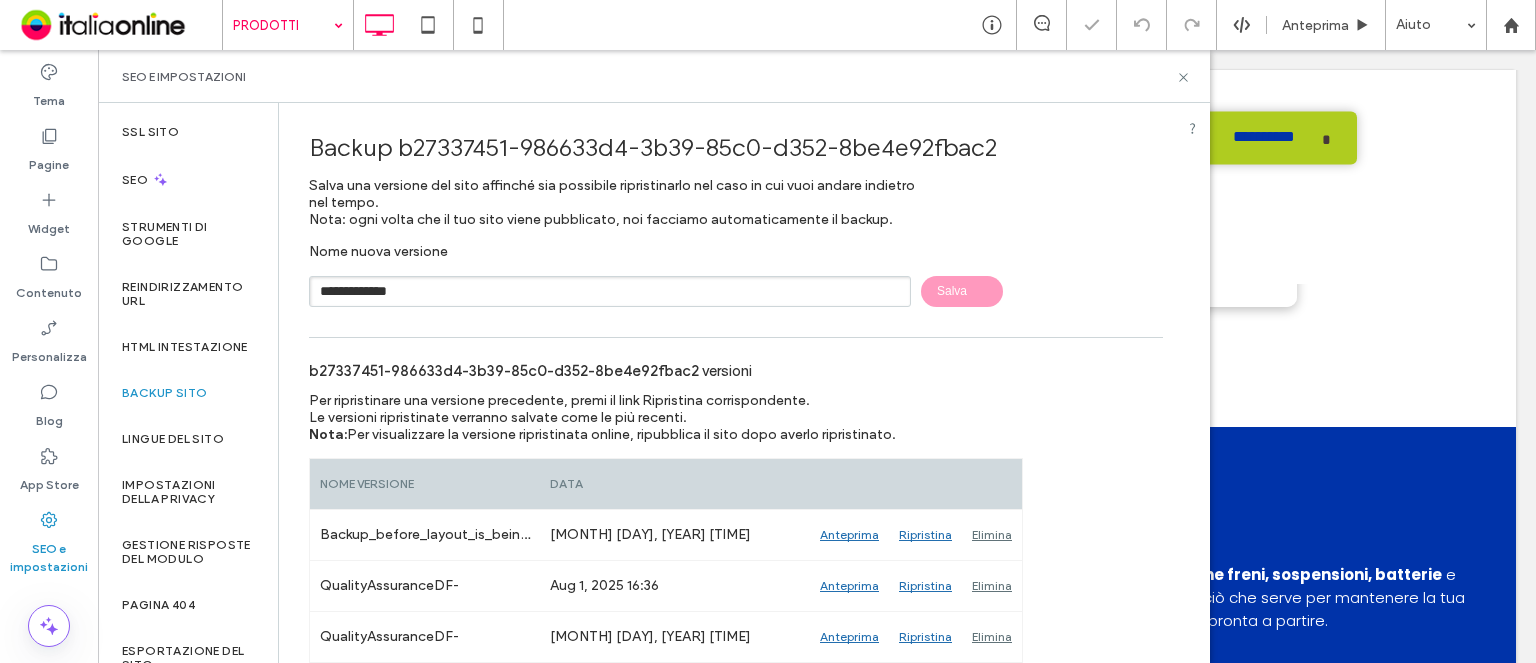 type 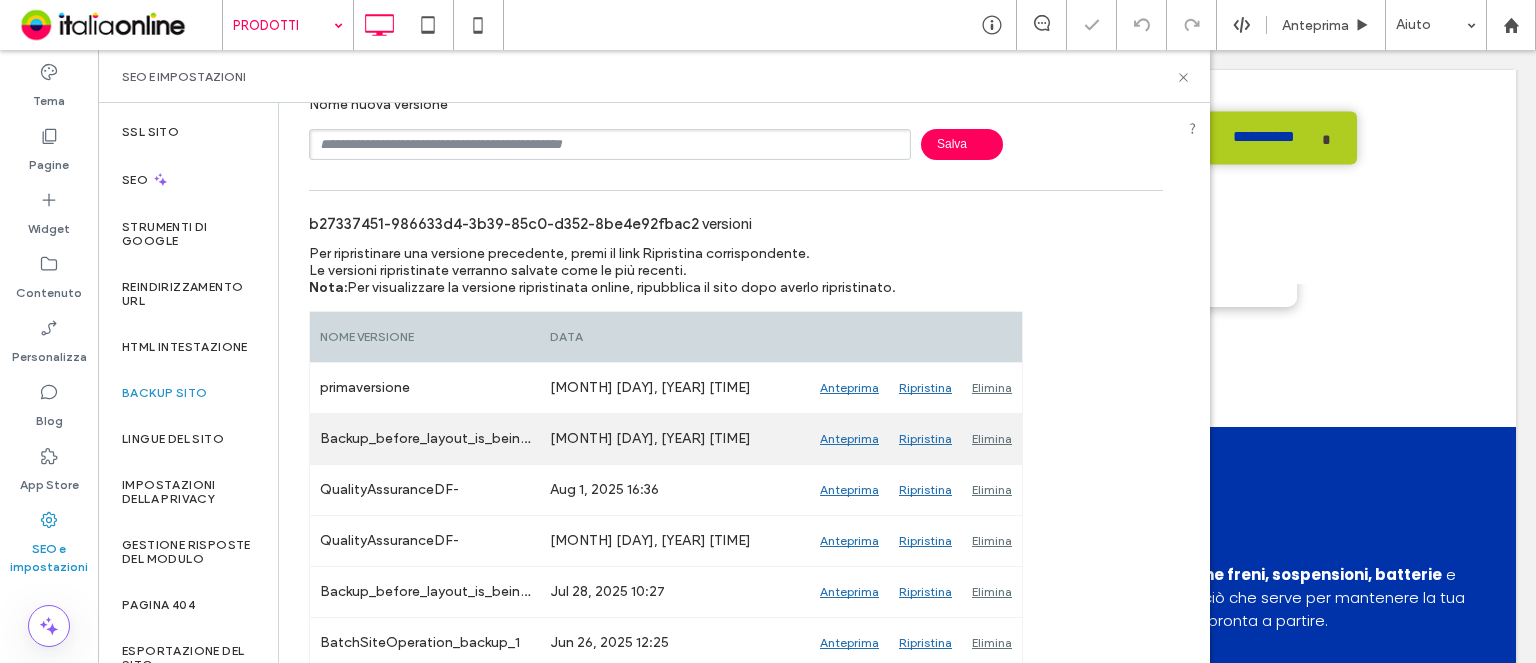 scroll, scrollTop: 150, scrollLeft: 0, axis: vertical 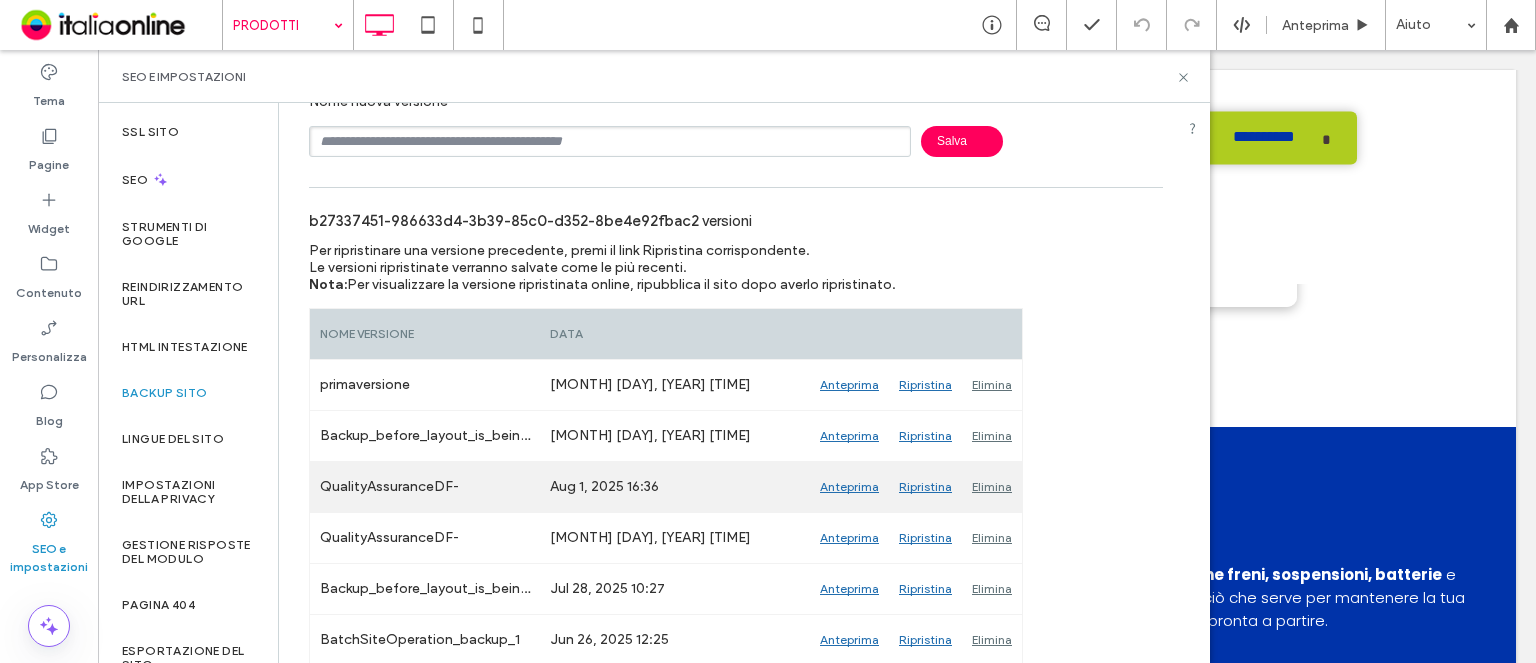 click on "Ripristina" at bounding box center (925, 487) 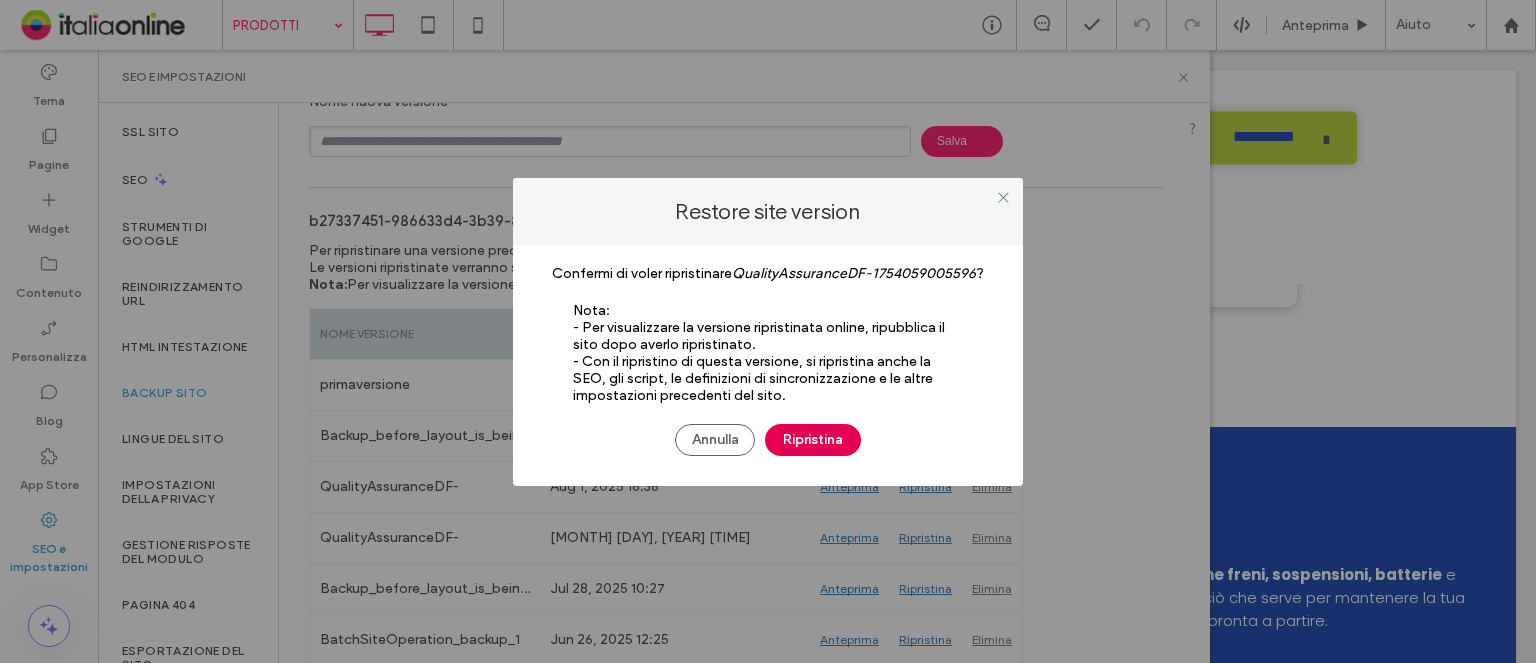 click on "Ripristina" at bounding box center [813, 440] 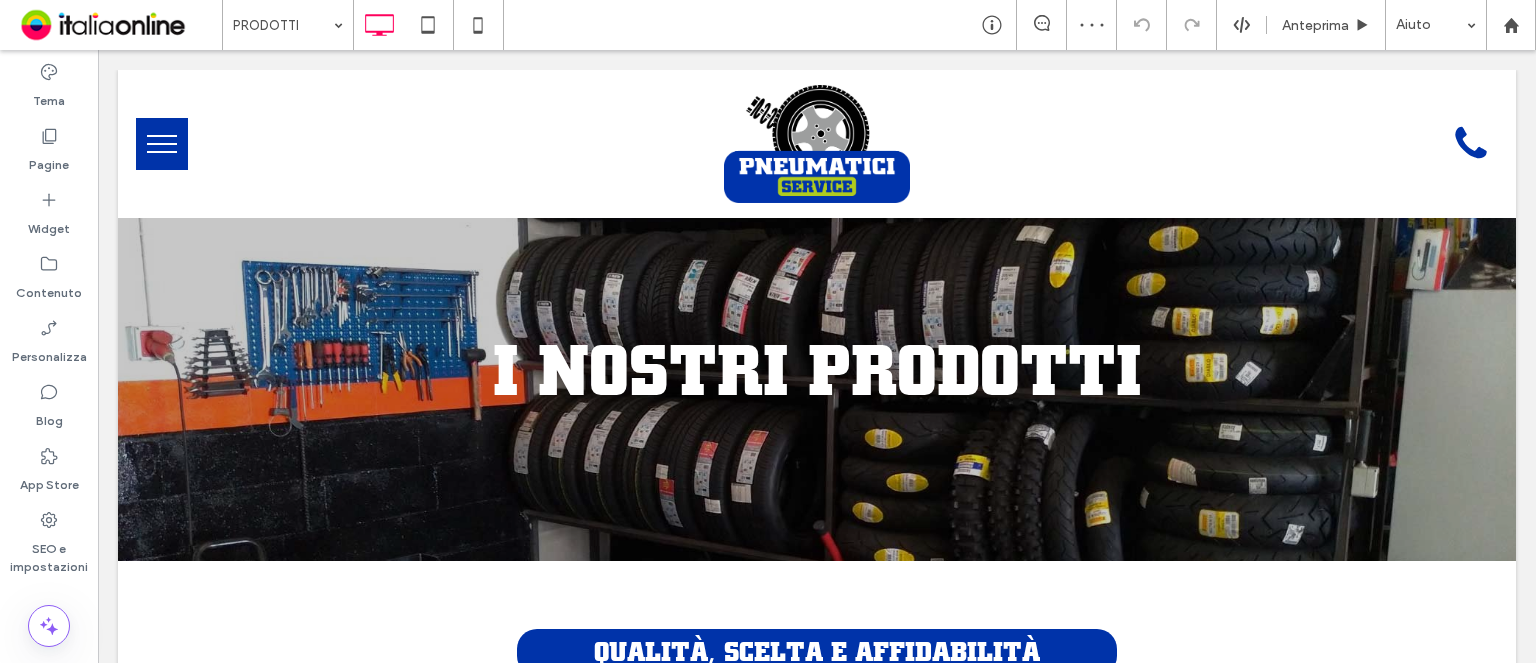 scroll, scrollTop: 1505, scrollLeft: 0, axis: vertical 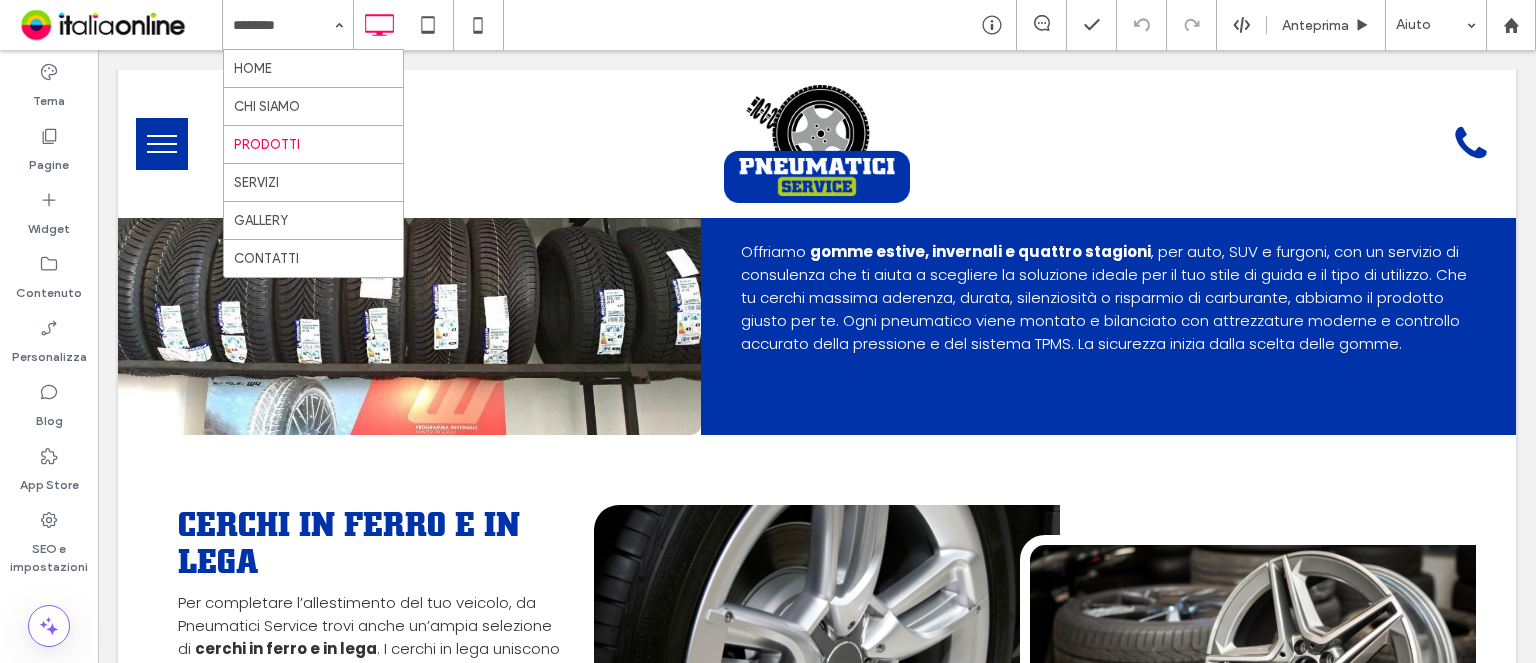 drag, startPoint x: 272, startPoint y: 188, endPoint x: 403, endPoint y: 175, distance: 131.64346 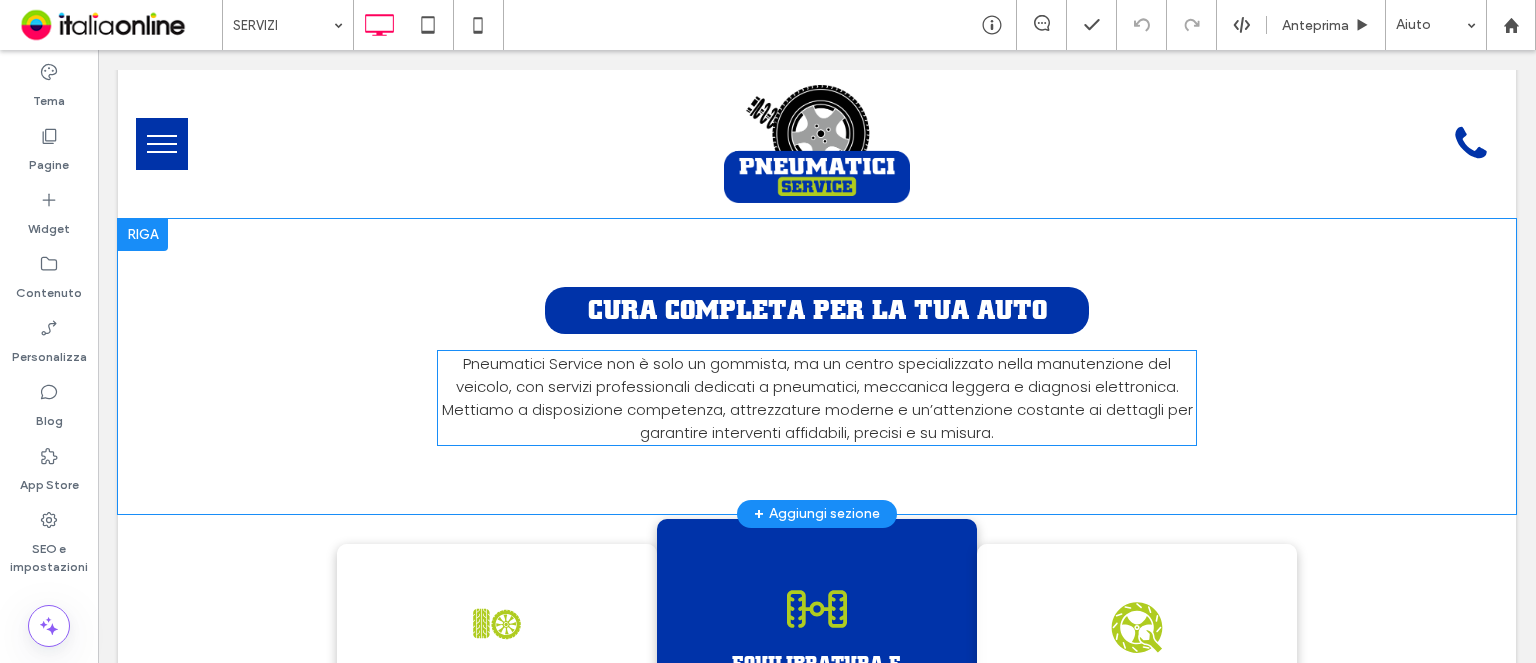 scroll, scrollTop: 400, scrollLeft: 0, axis: vertical 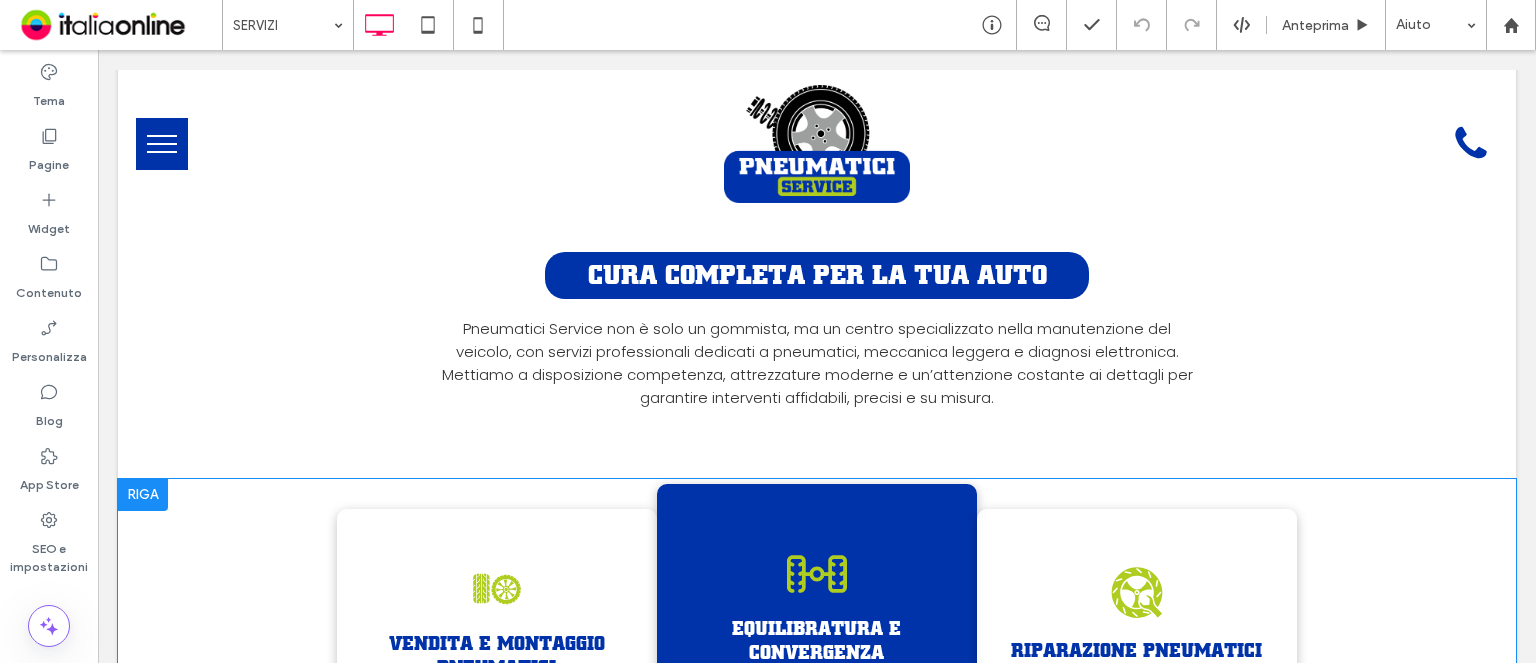 click on "Vendita e montaggio pneumatici
Un ampio assortimento delle
migliori marche , per auto, SUV e furgoni, sia estive che invernali. Ti aiutiamo a scegliere il pneumatico giusto in base al tuo veicolo, al chilometraggio e al tuo stile di guida, per garantire sempre
sicurezza, aderenza e durata nel tempo . Click To Paste" at bounding box center [497, 721] 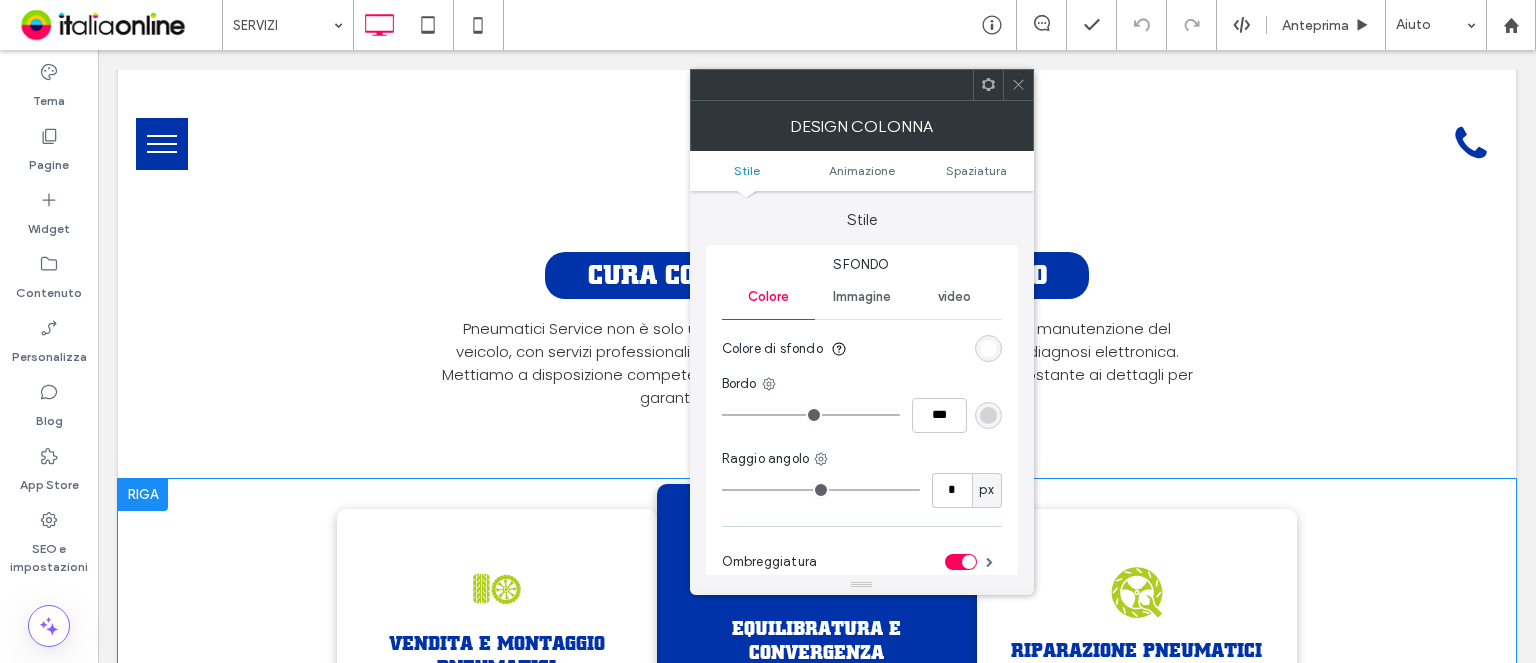 type on "**" 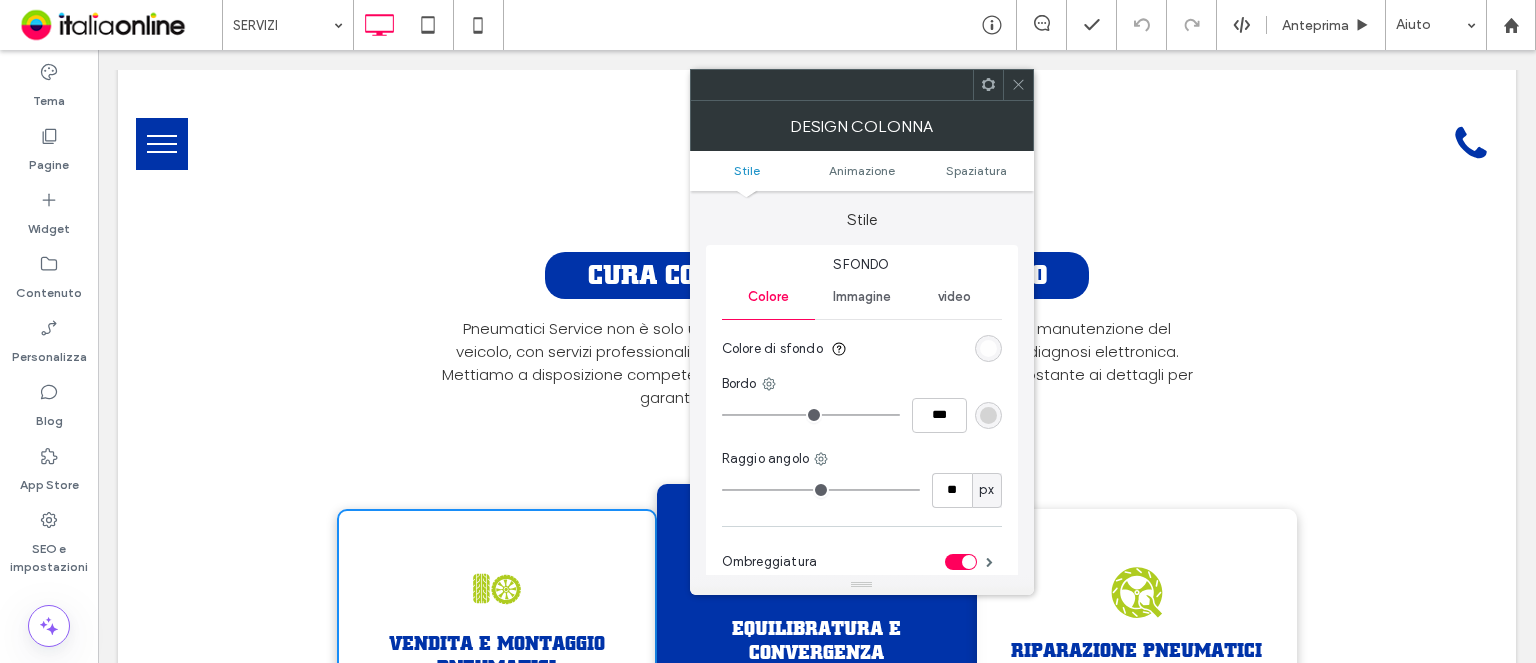 click 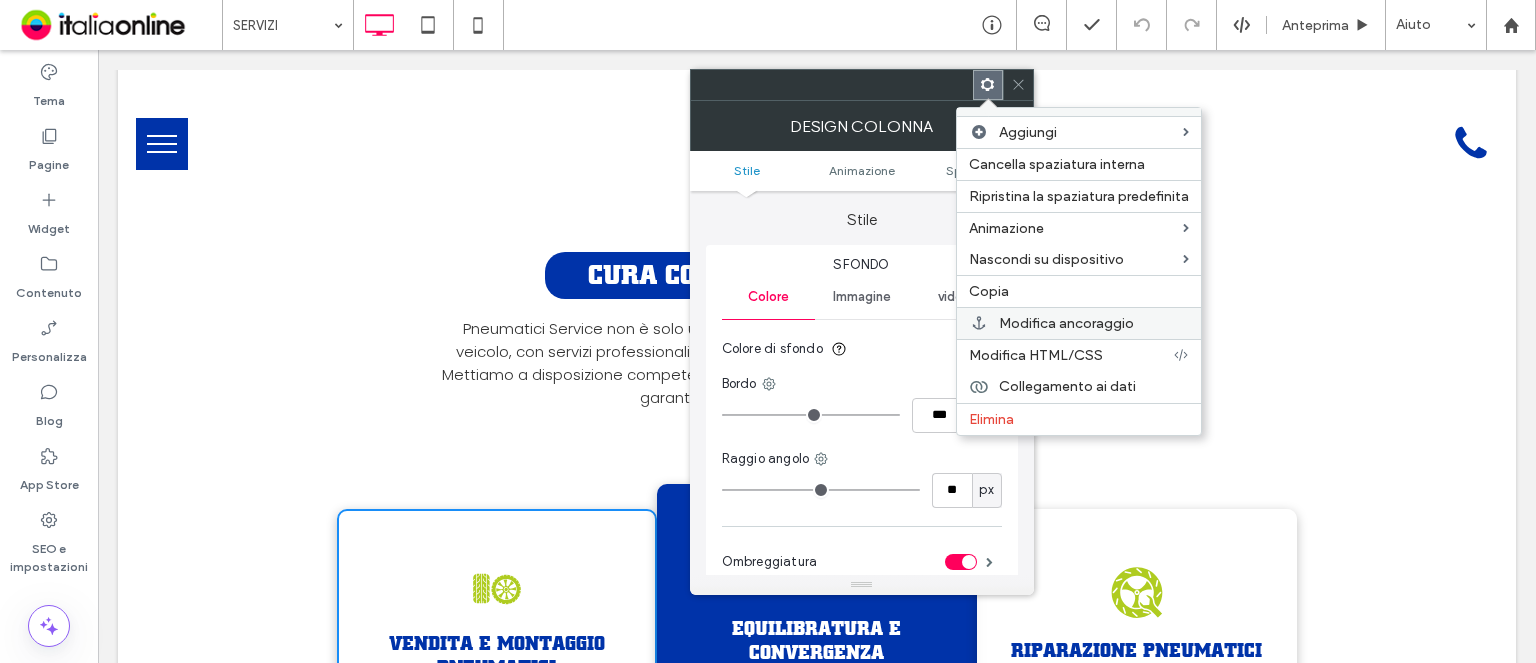 click on "Modifica ancoraggio" at bounding box center [1066, 323] 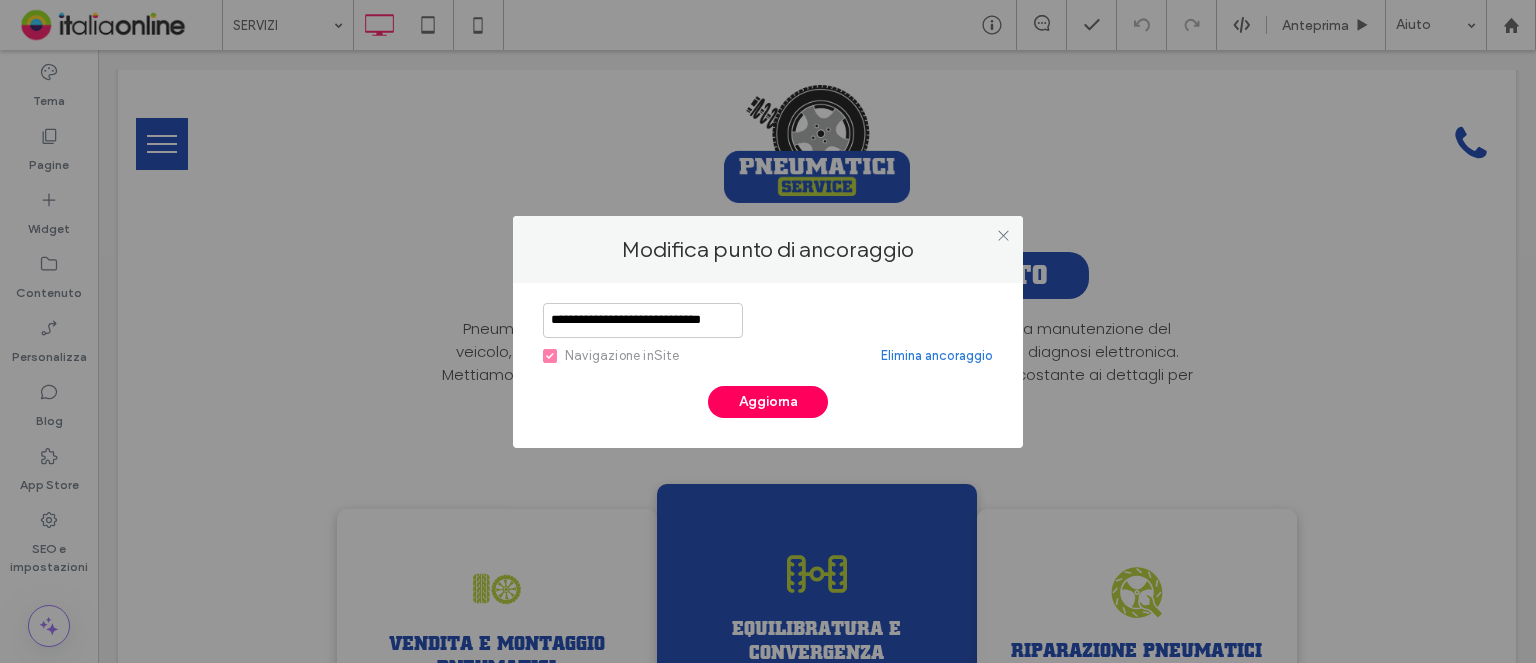 scroll, scrollTop: 0, scrollLeft: 45, axis: horizontal 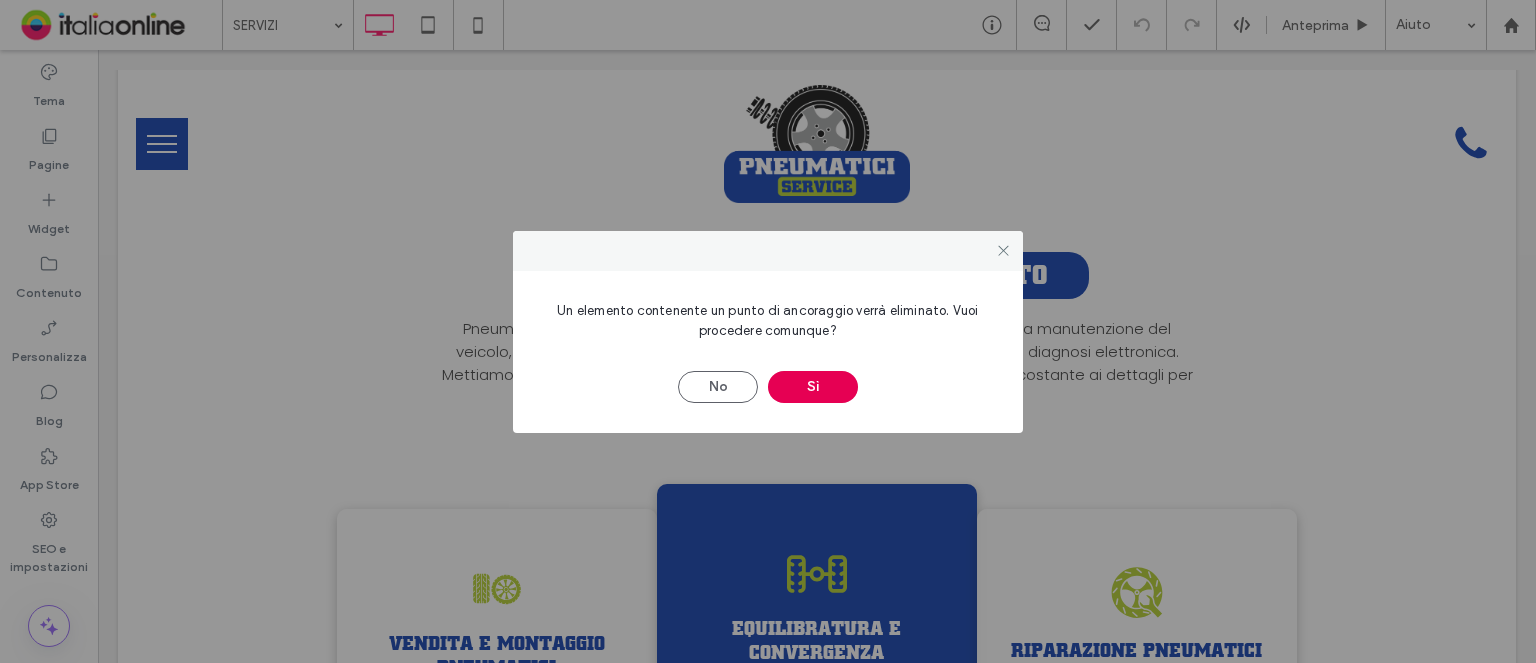 click on "Sì" at bounding box center (813, 387) 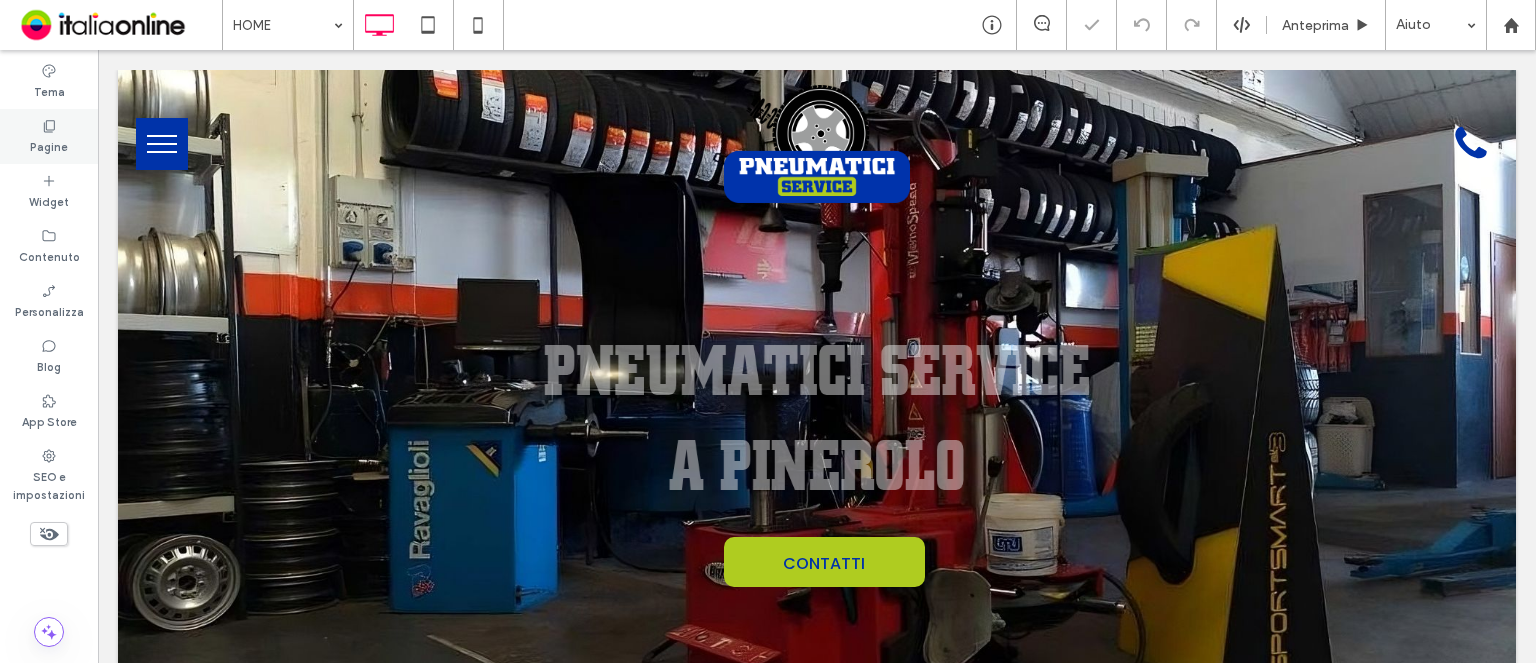 click on "Pagine" at bounding box center [49, 136] 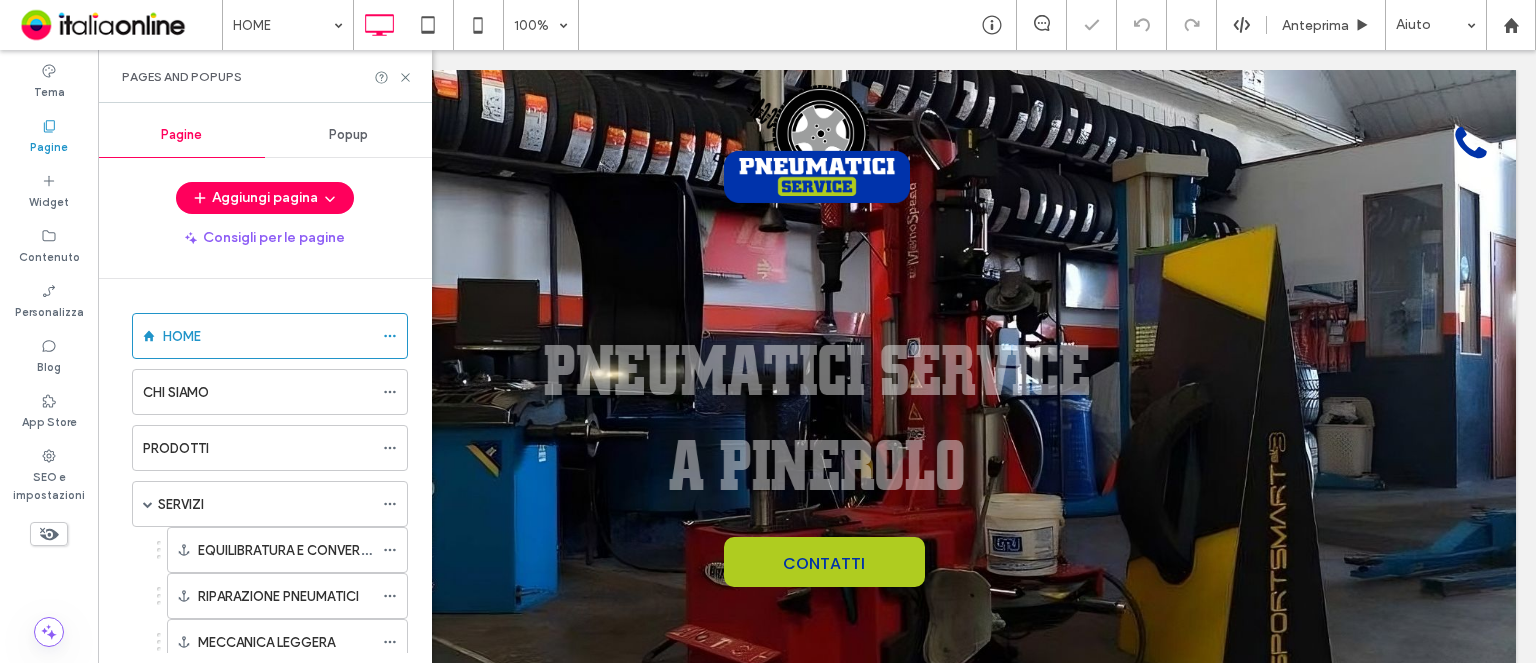 scroll, scrollTop: 0, scrollLeft: 0, axis: both 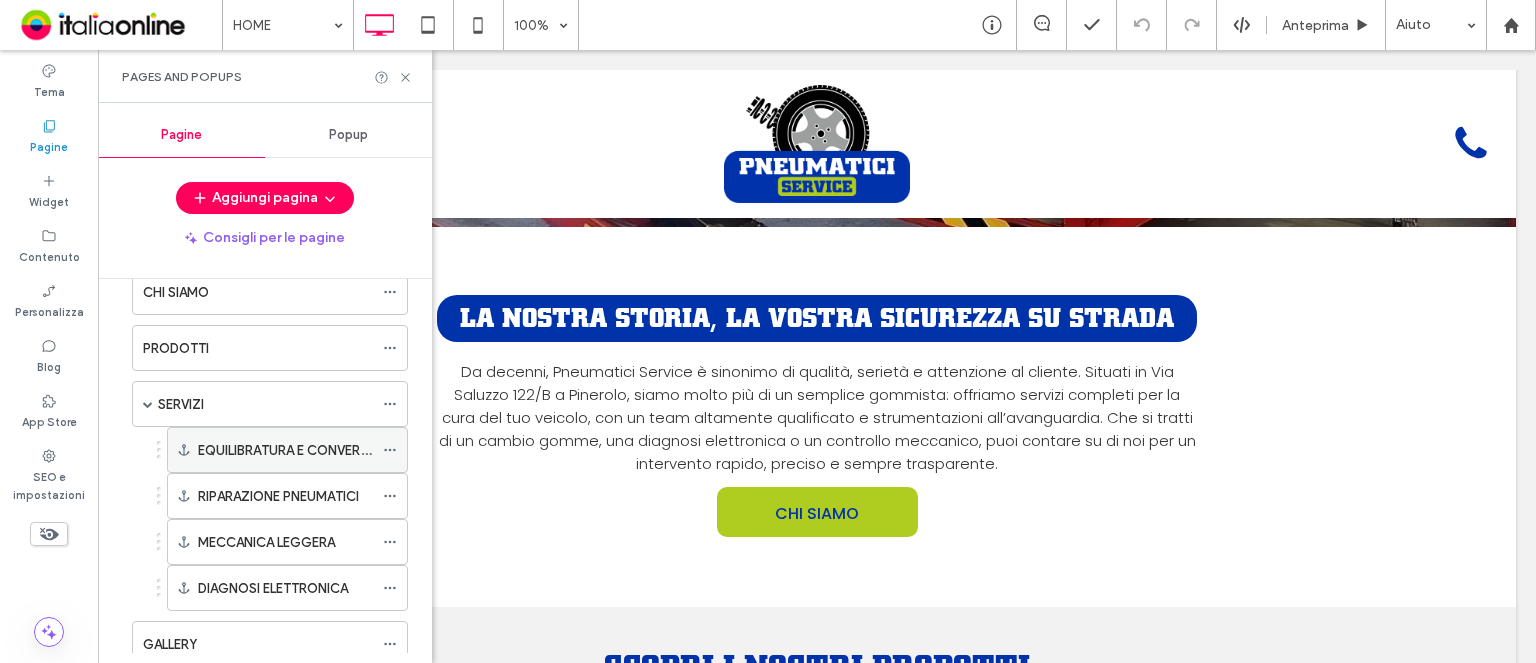 click on "EQUILIBRATURA E CONVERGENZA" at bounding box center (301, 450) 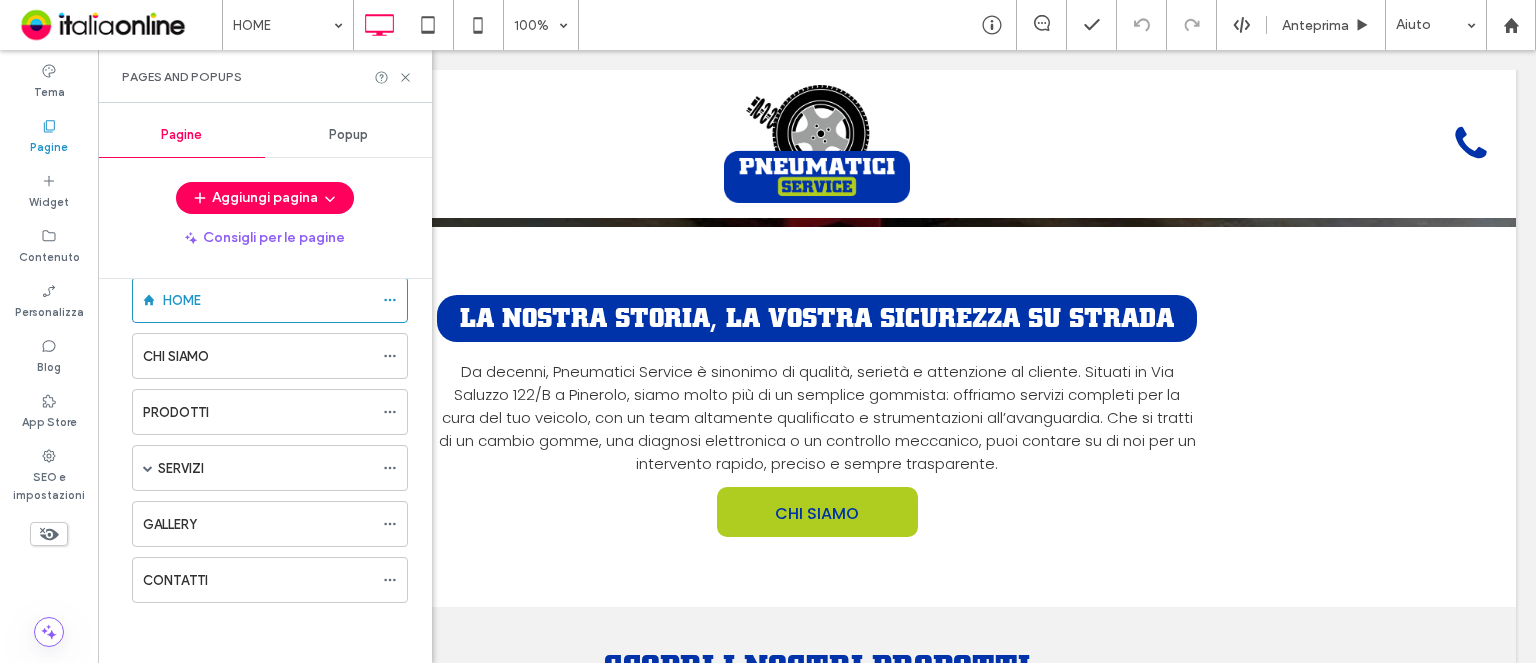 scroll, scrollTop: 32, scrollLeft: 0, axis: vertical 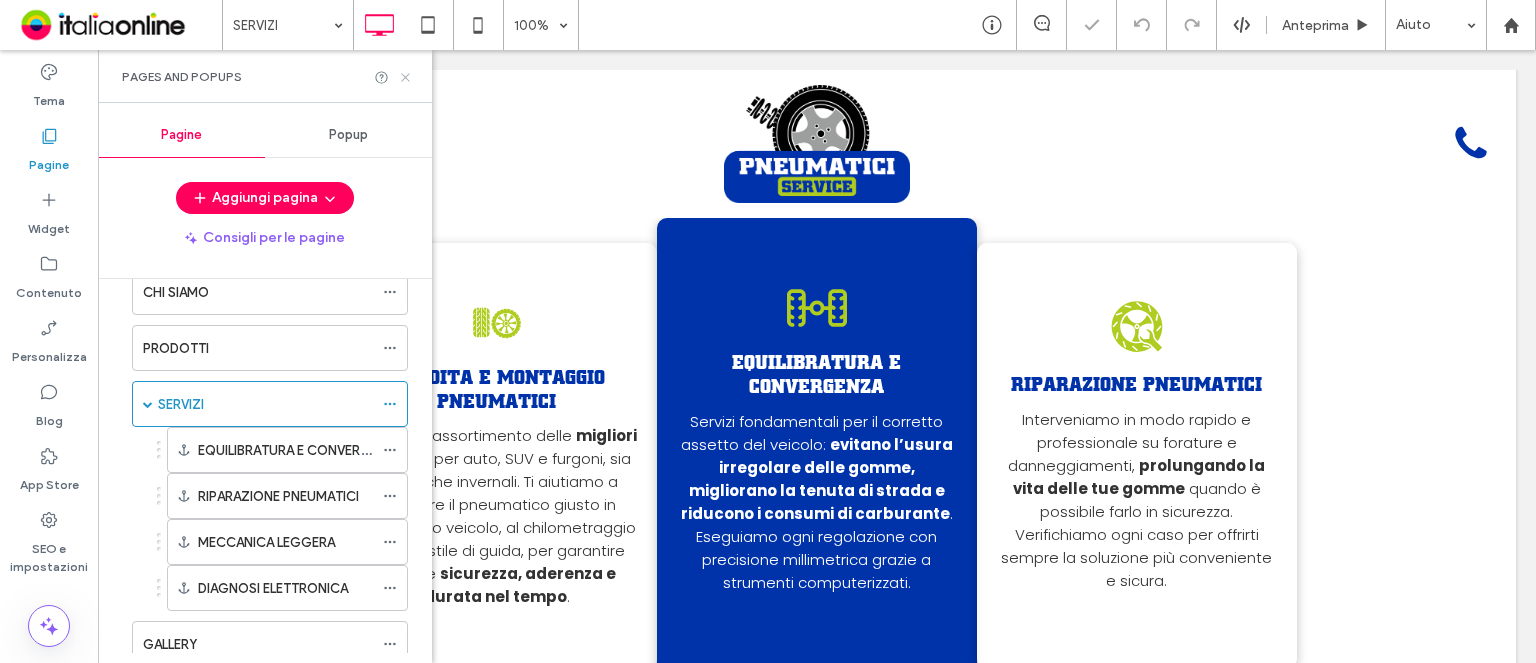 click 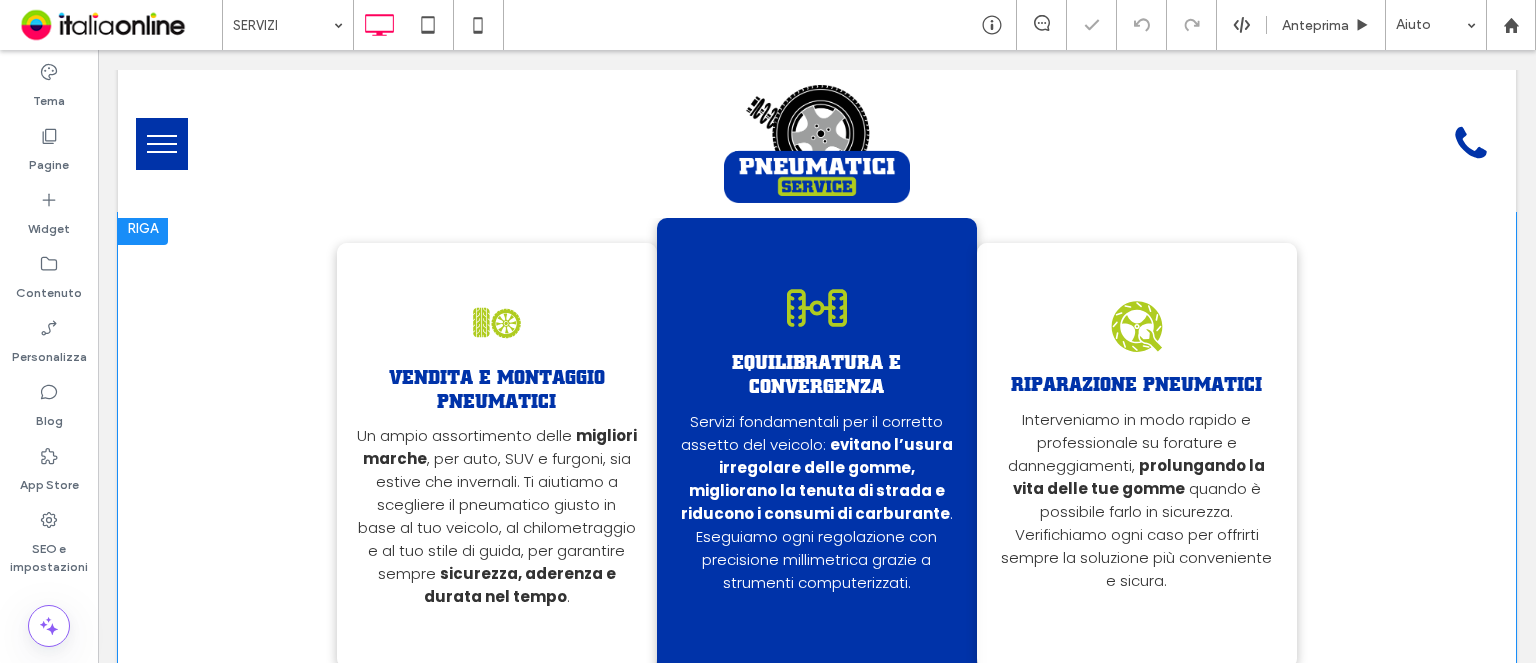 click on "Equilibratura e convergenza
Servizi fondamentali per il corretto assetto del veicolo:
evitano l’usura irregolare delle gomme, migliorano la tenuta di strada e riducono i consumi di carburante . Eseguiamo ogni regolazione con precisione millimetrica grazie a strumenti computerizzati. Click To Paste" at bounding box center (817, 455) 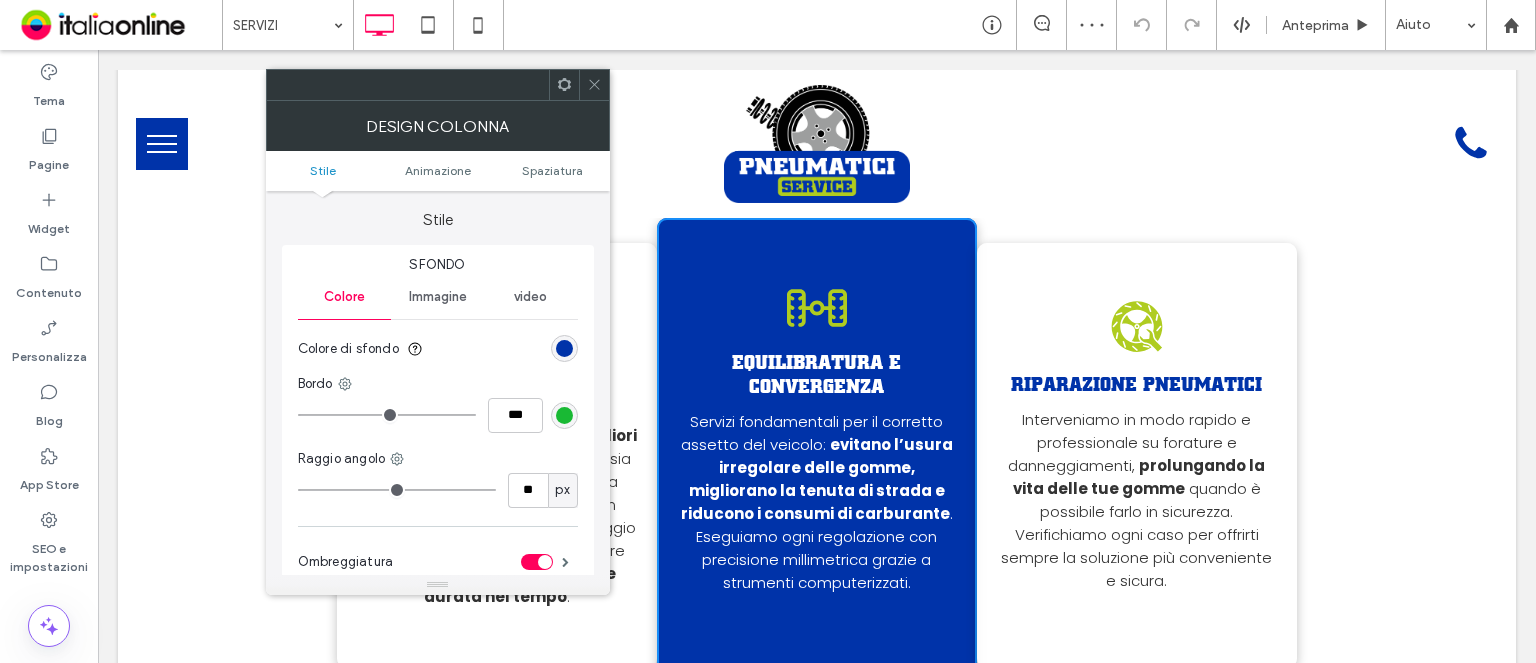 drag, startPoint x: 564, startPoint y: 87, endPoint x: 561, endPoint y: 99, distance: 12.369317 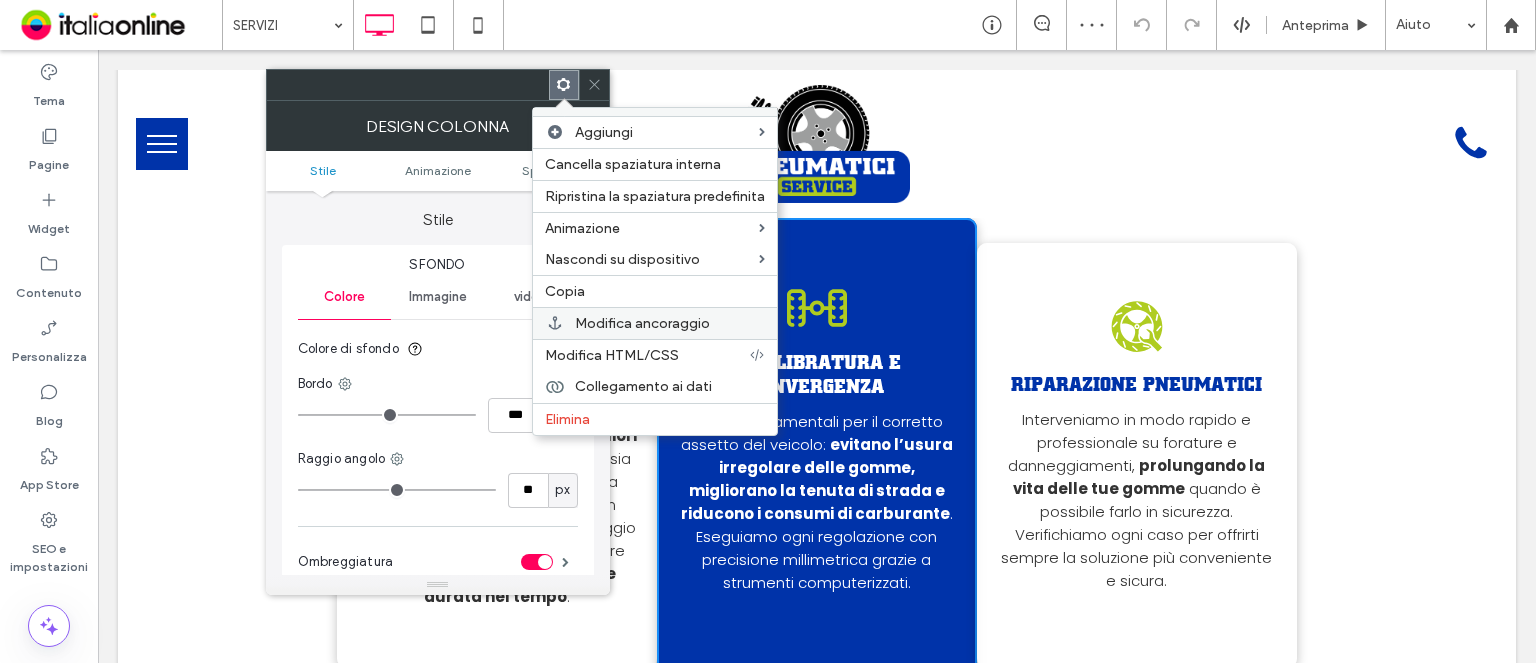 click on "Modifica ancoraggio" at bounding box center (642, 323) 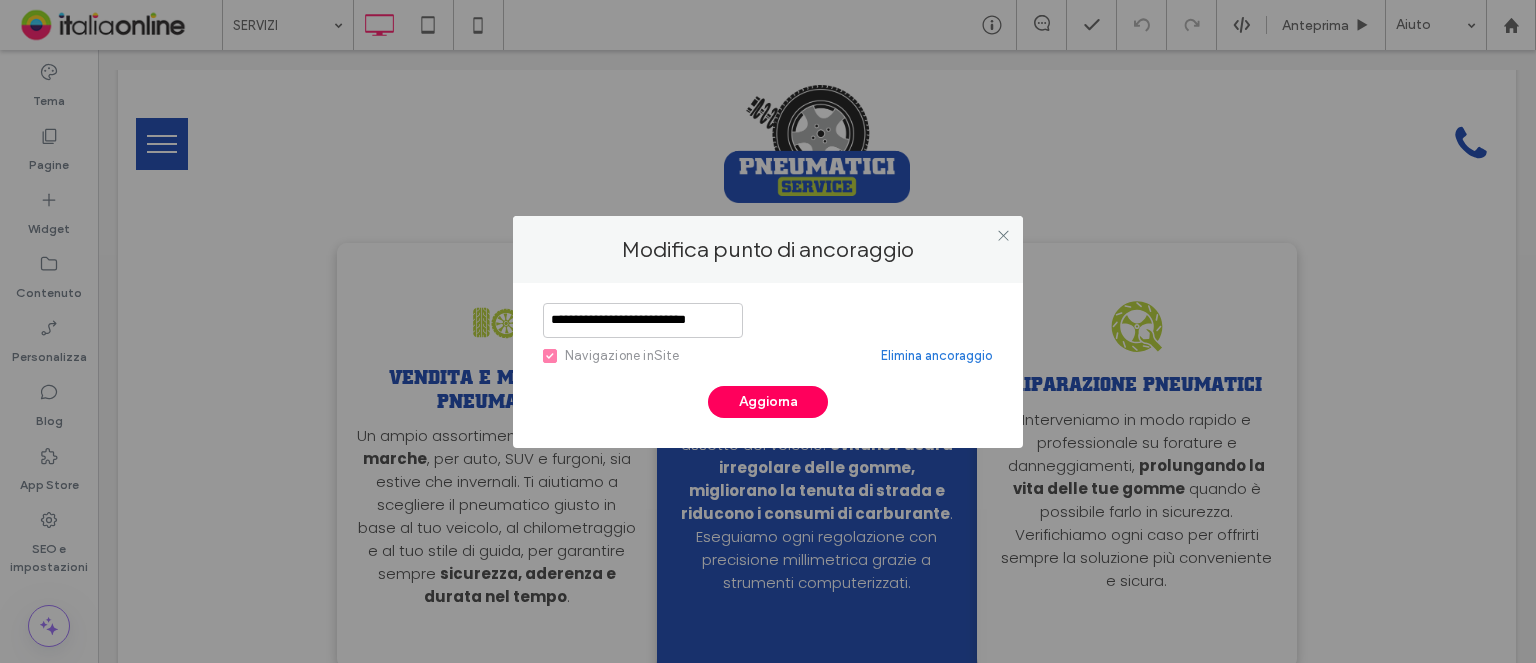 scroll, scrollTop: 0, scrollLeft: 26, axis: horizontal 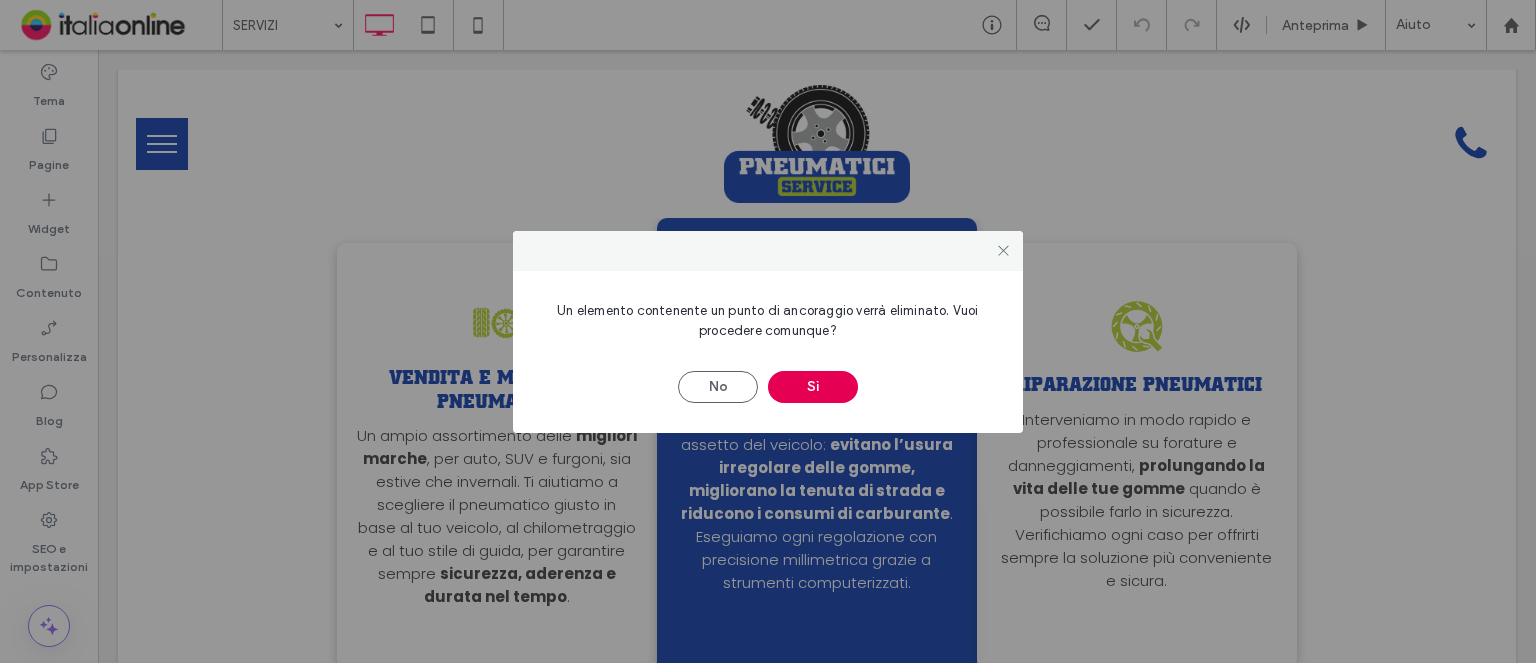 click on "Sì" at bounding box center [813, 387] 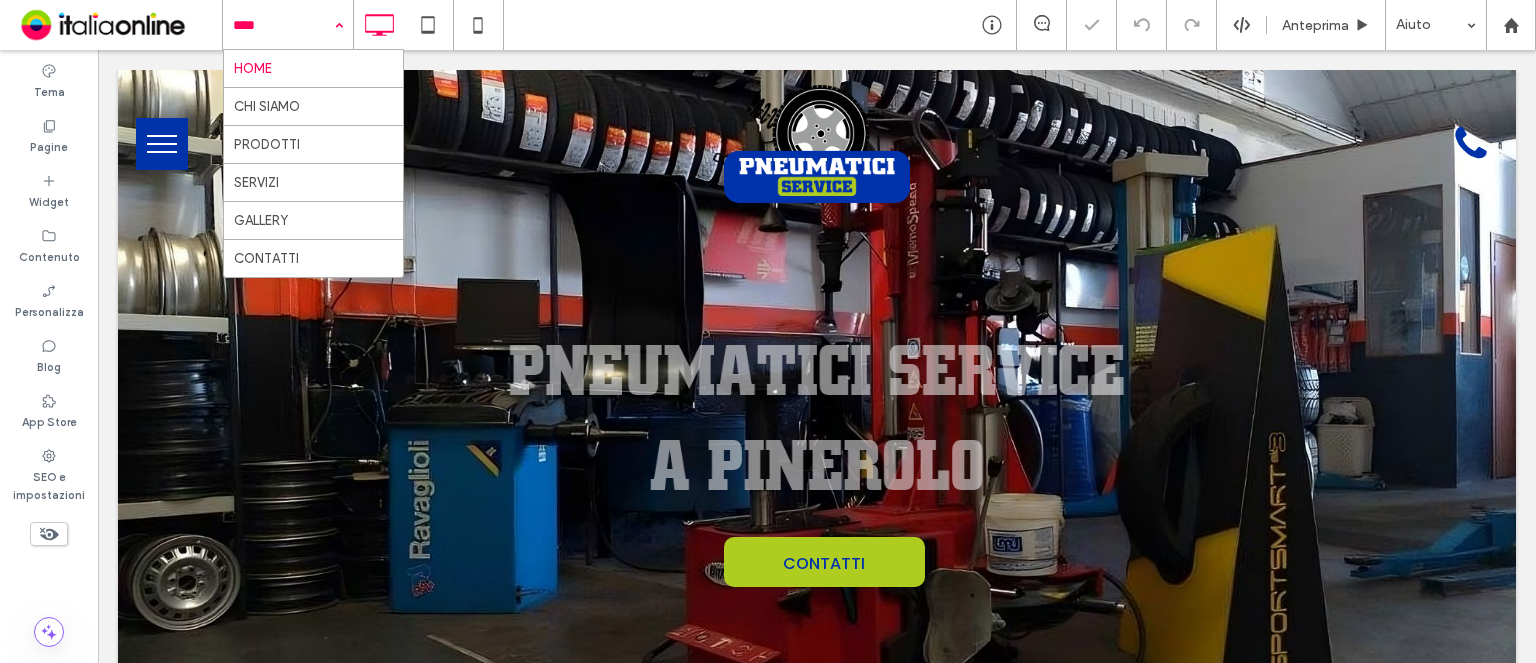 scroll, scrollTop: 0, scrollLeft: 0, axis: both 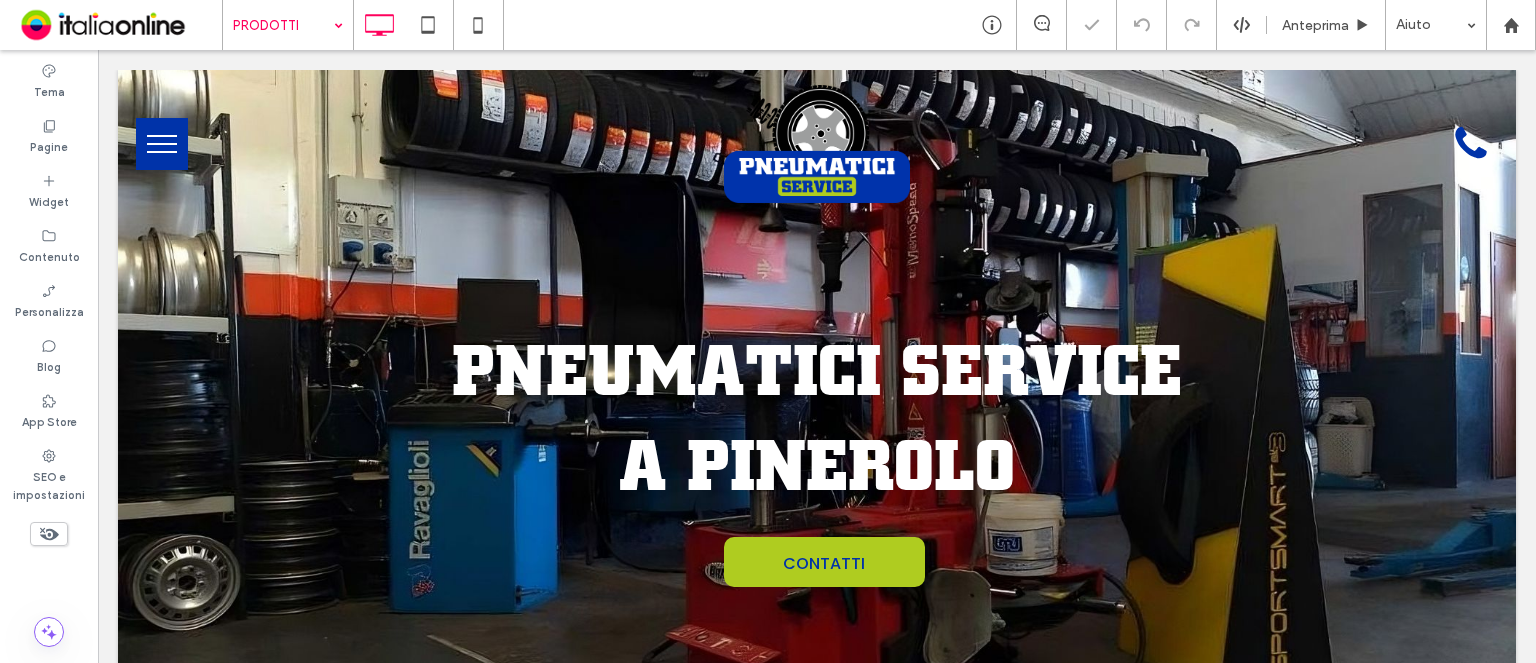 drag, startPoint x: 276, startPoint y: 144, endPoint x: 275, endPoint y: 168, distance: 24.020824 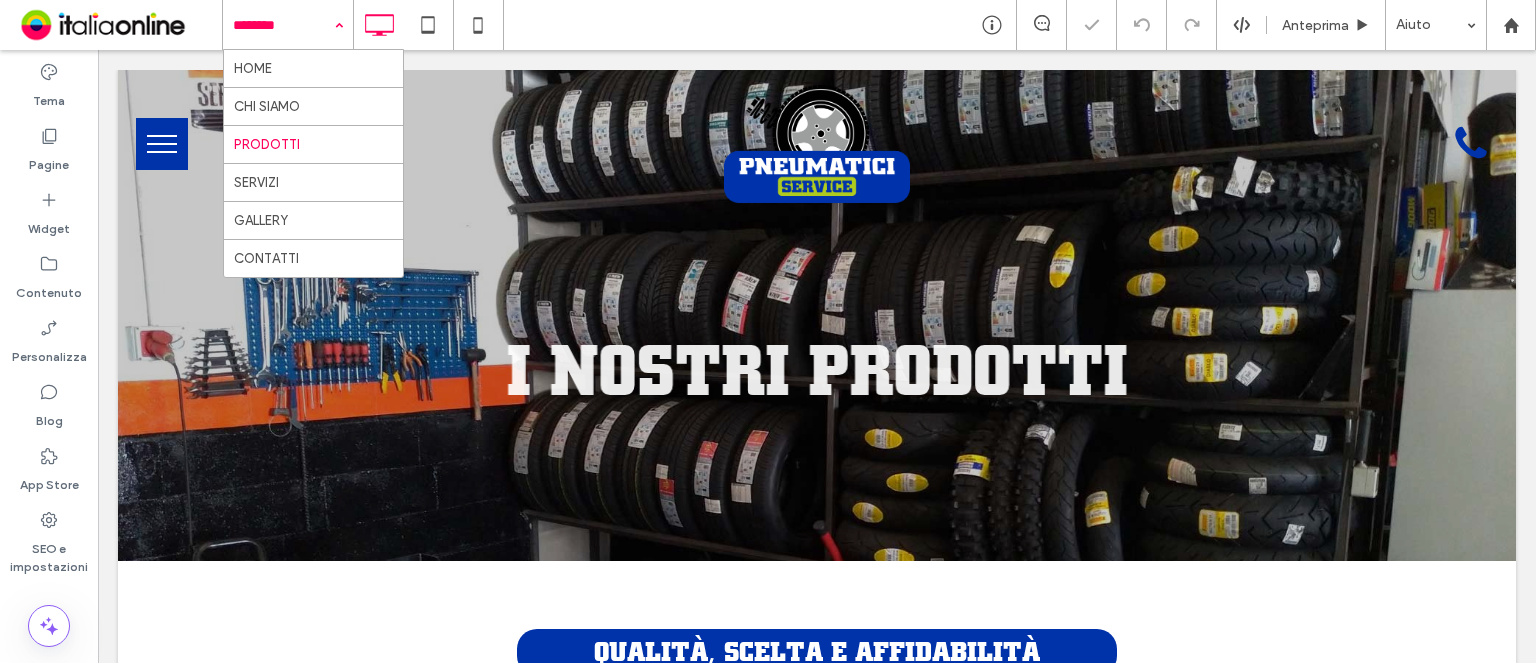scroll, scrollTop: 0, scrollLeft: 0, axis: both 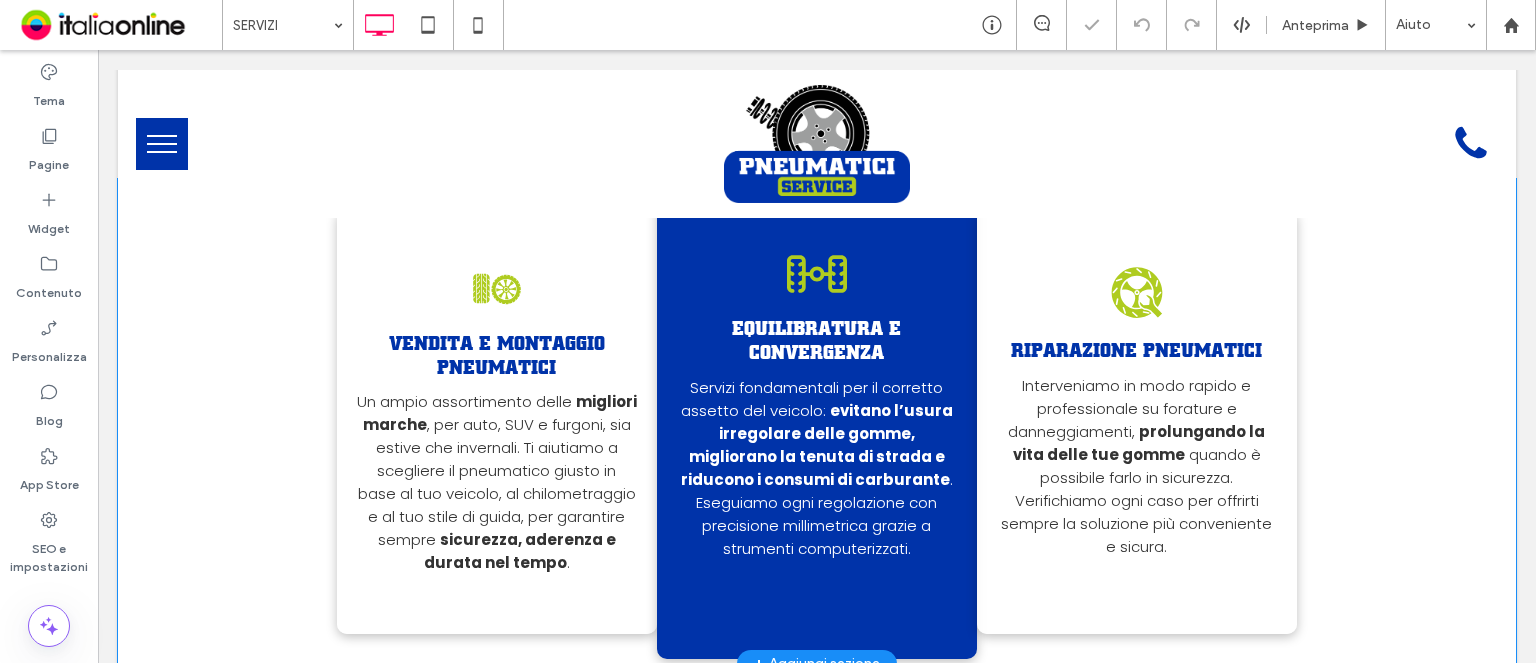 click on "RIPARAZIONE PNEUMATICI
Interveniamo in modo rapido e professionale su forature e danneggiamenti,
prolungando la vita delle tue gomme   quando è possibile farlo in sicurezza. Verifichiamo ogni caso per offrirti sempre la soluzione più conveniente e sicura. Click To Paste" at bounding box center [1137, 421] 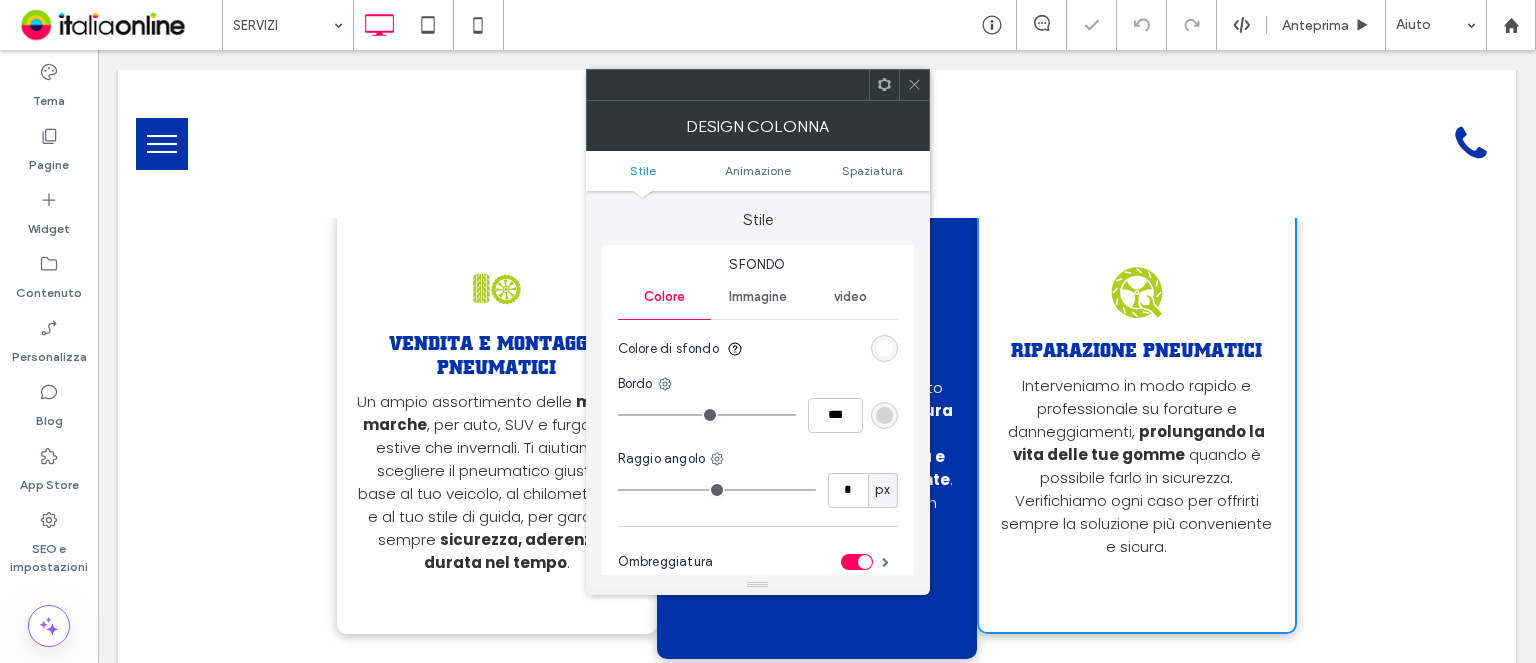 type on "**" 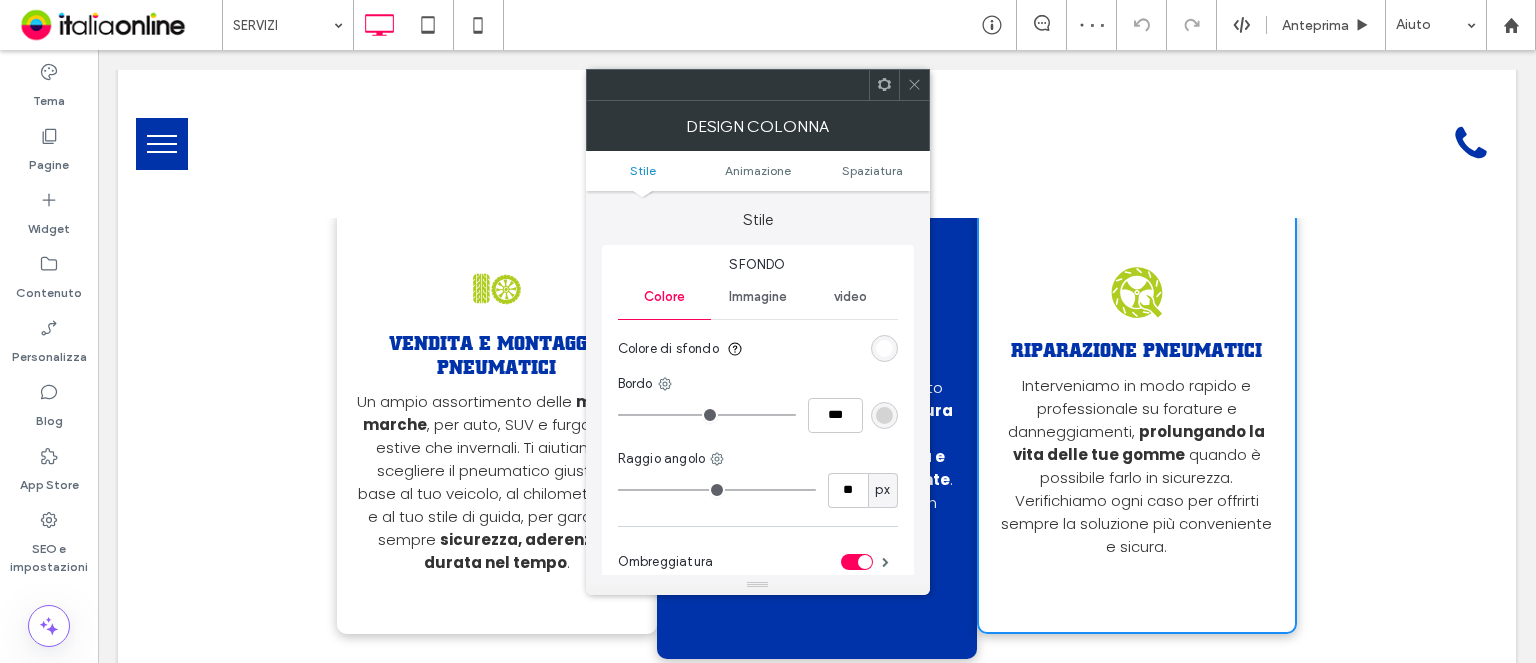 click 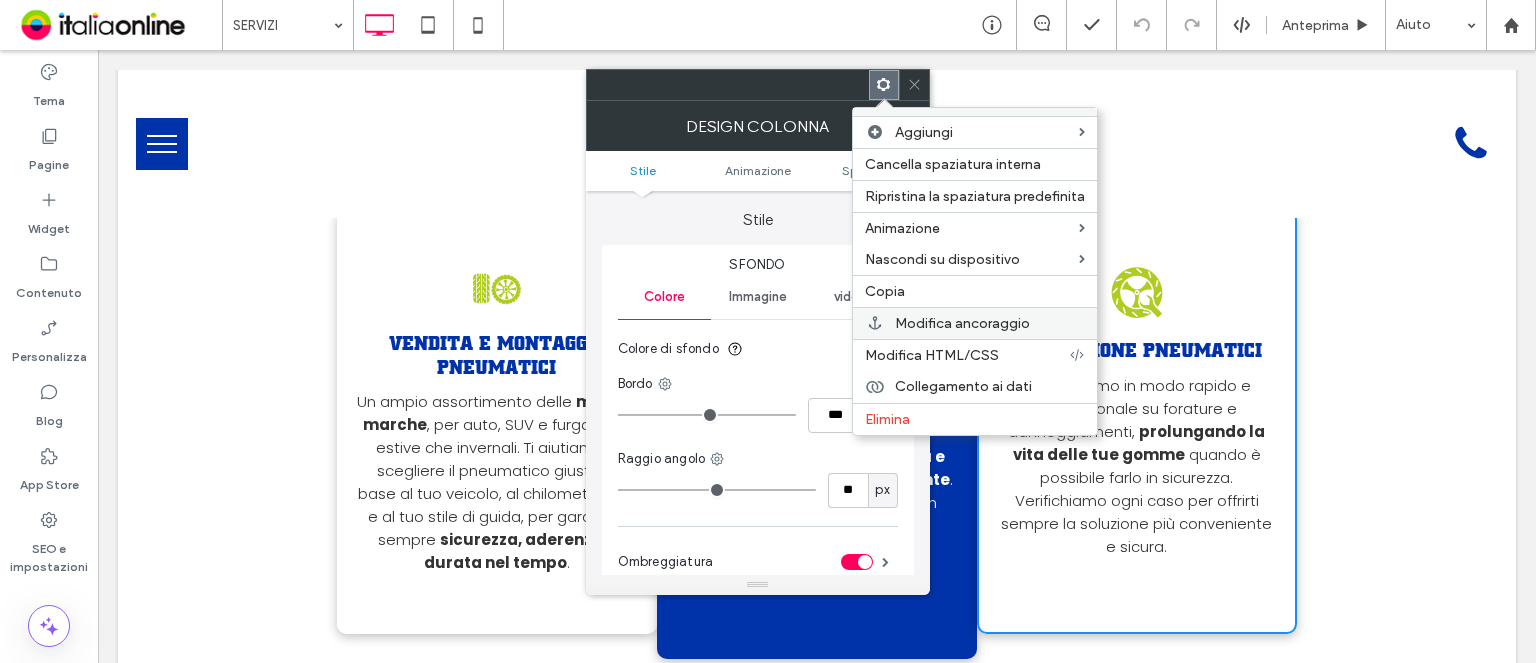 click on "Modifica ancoraggio" at bounding box center [962, 323] 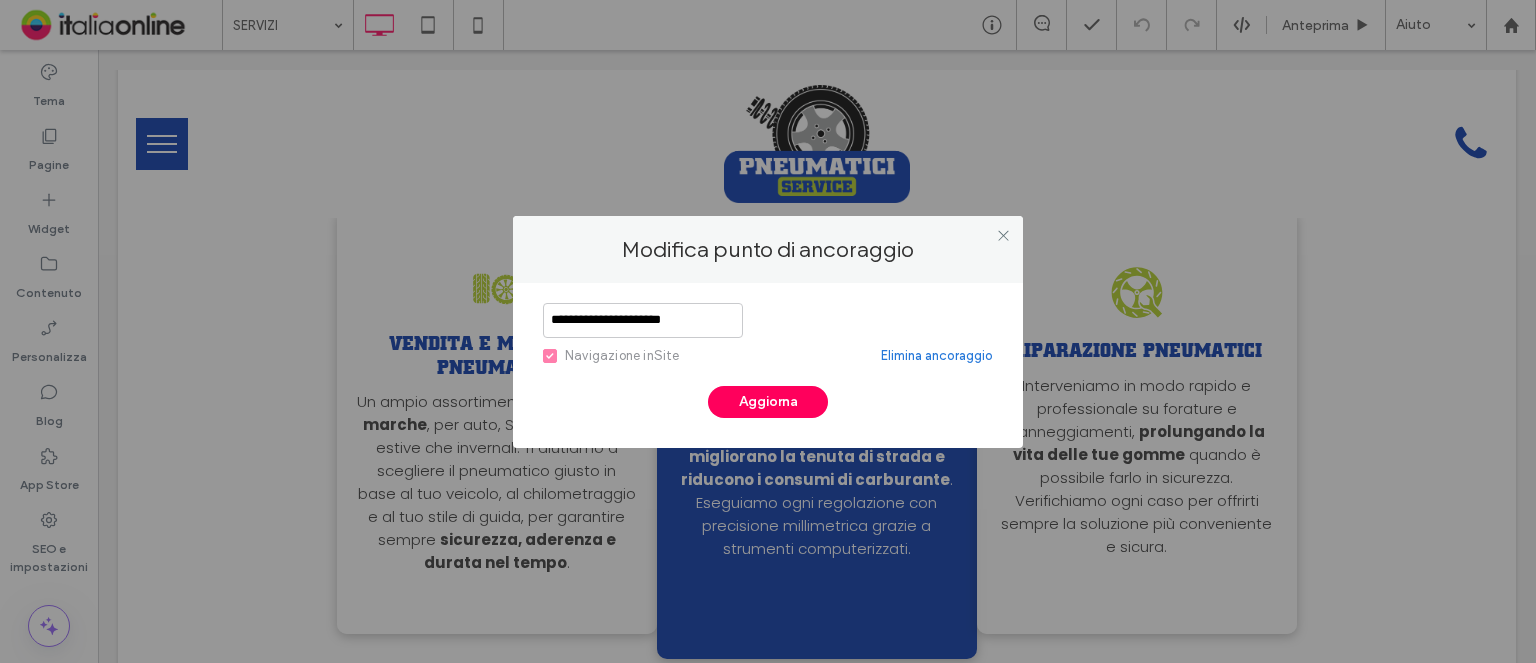 click on "Elimina ancoraggio" at bounding box center (937, 356) 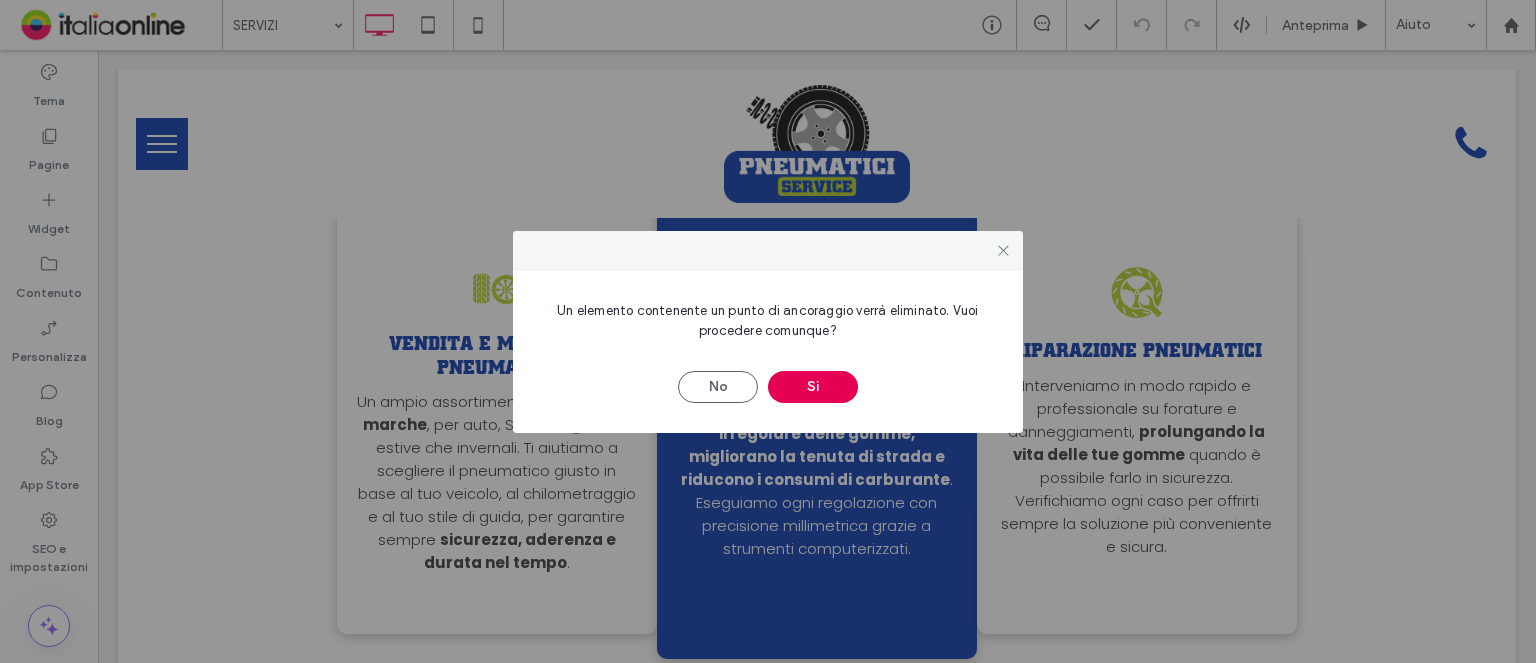 click on "Sì" at bounding box center (813, 387) 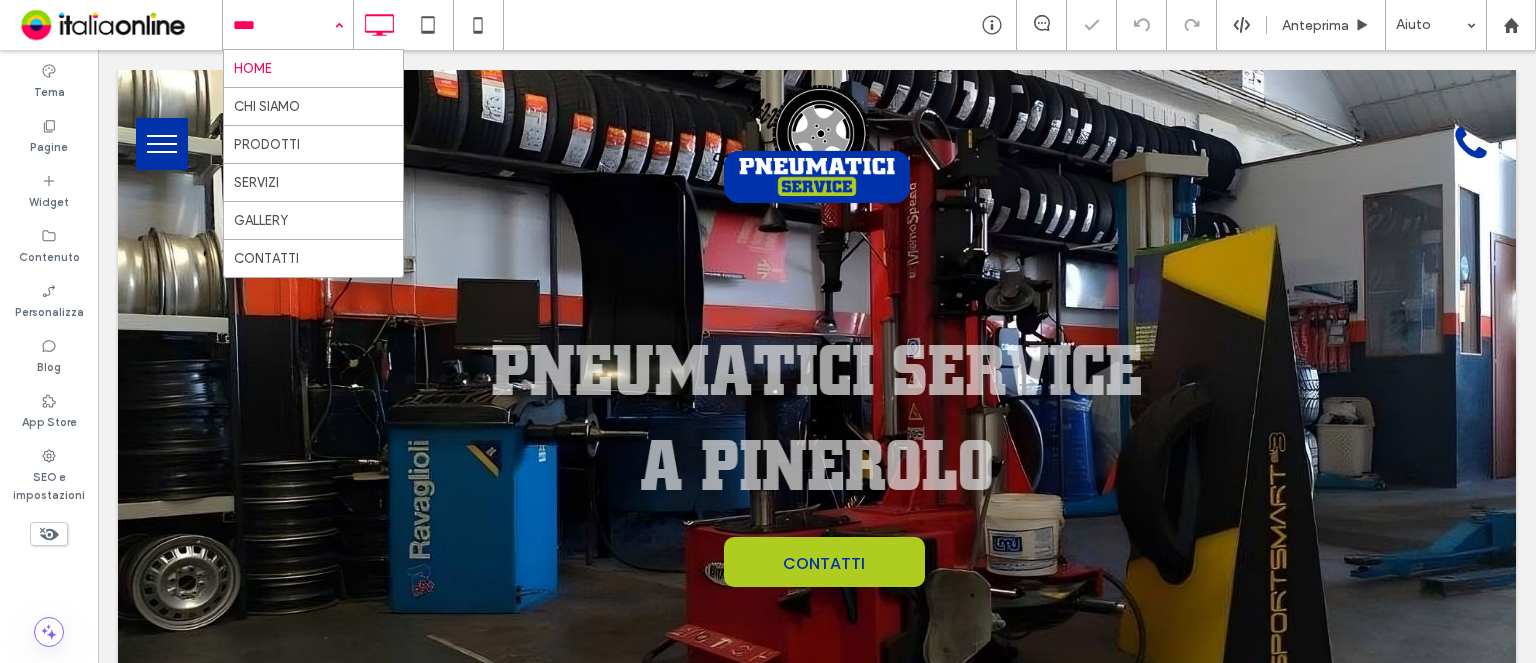 scroll, scrollTop: 0, scrollLeft: 0, axis: both 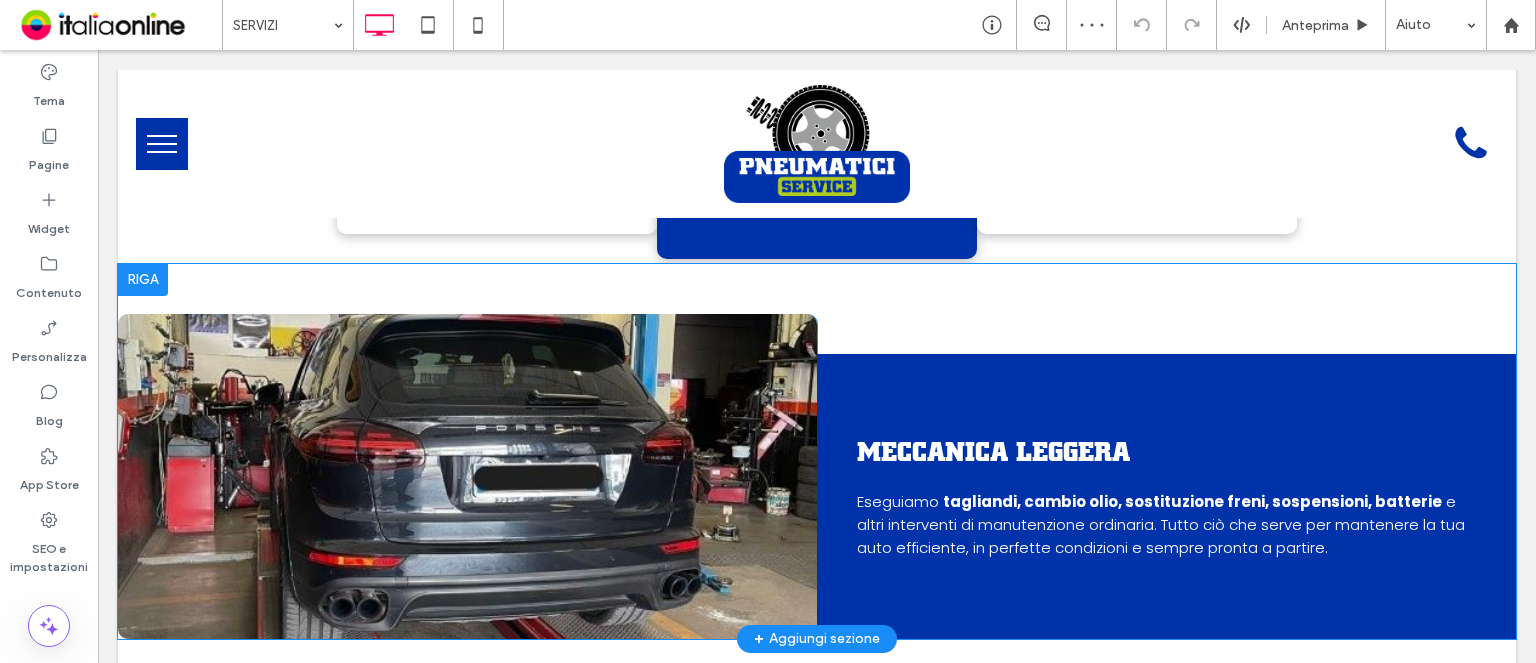 click on "Meccanica leggera
Eseguiamo
tagliandi, cambio olio, sostituzione freni, sospensioni, batterie   e altri interventi di manutenzione ordinaria. Tutto ciò che serve per mantenere la tua auto efficiente, in perfette condizioni e sempre pronta a partire. Click To Paste" at bounding box center [1166, 496] 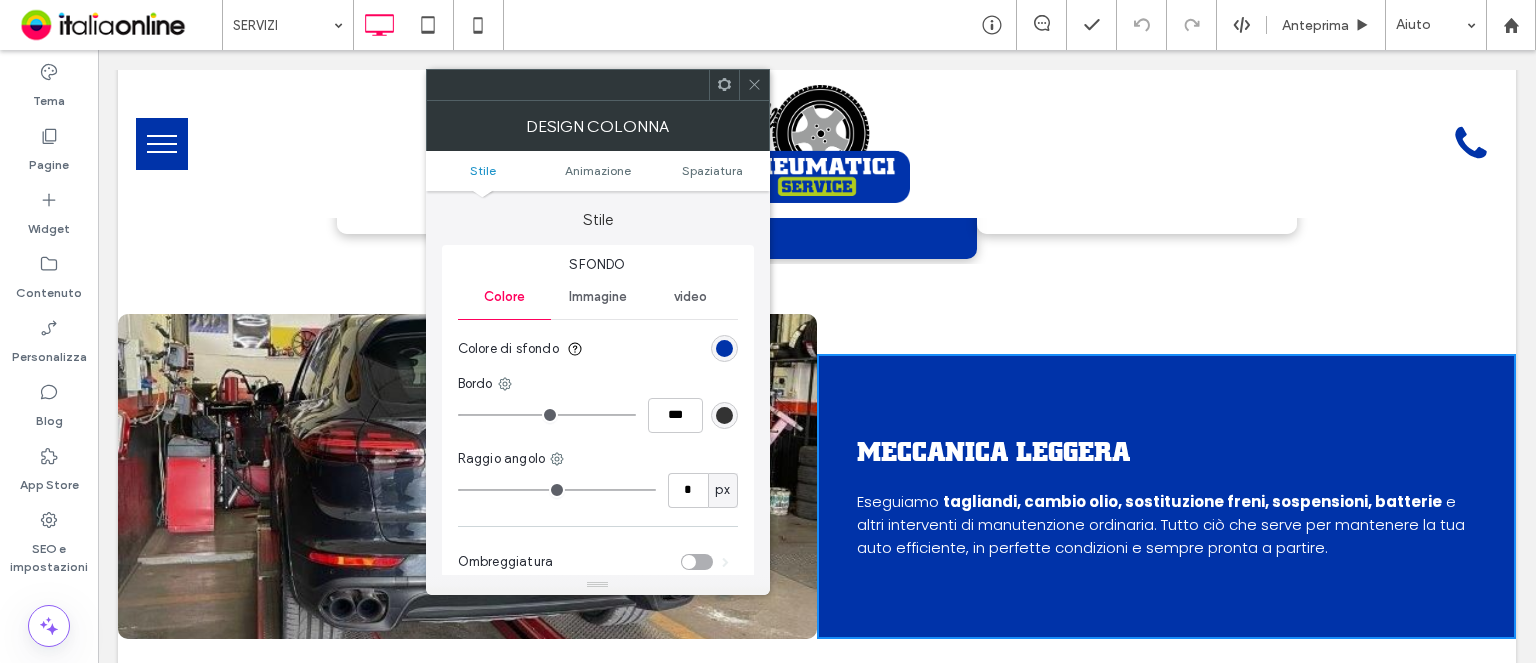 click 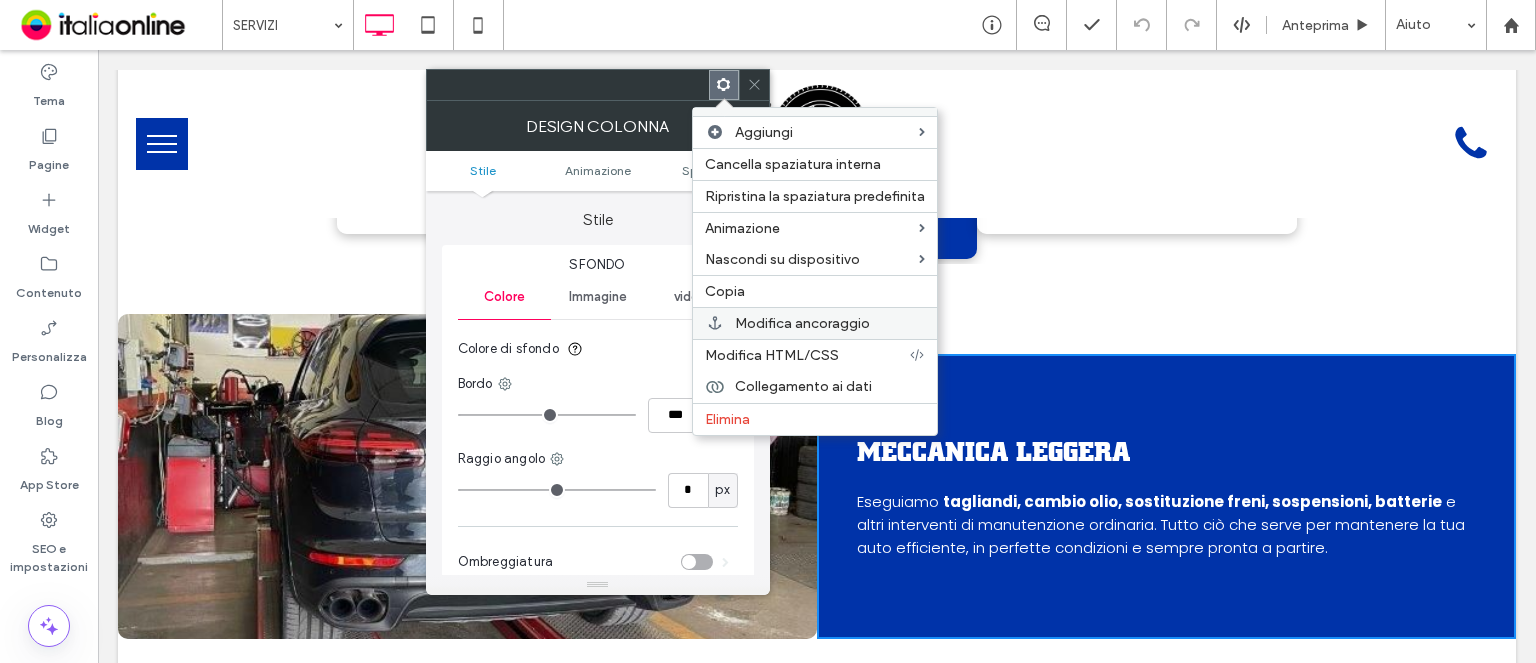 click on "Modifica ancoraggio" at bounding box center (802, 323) 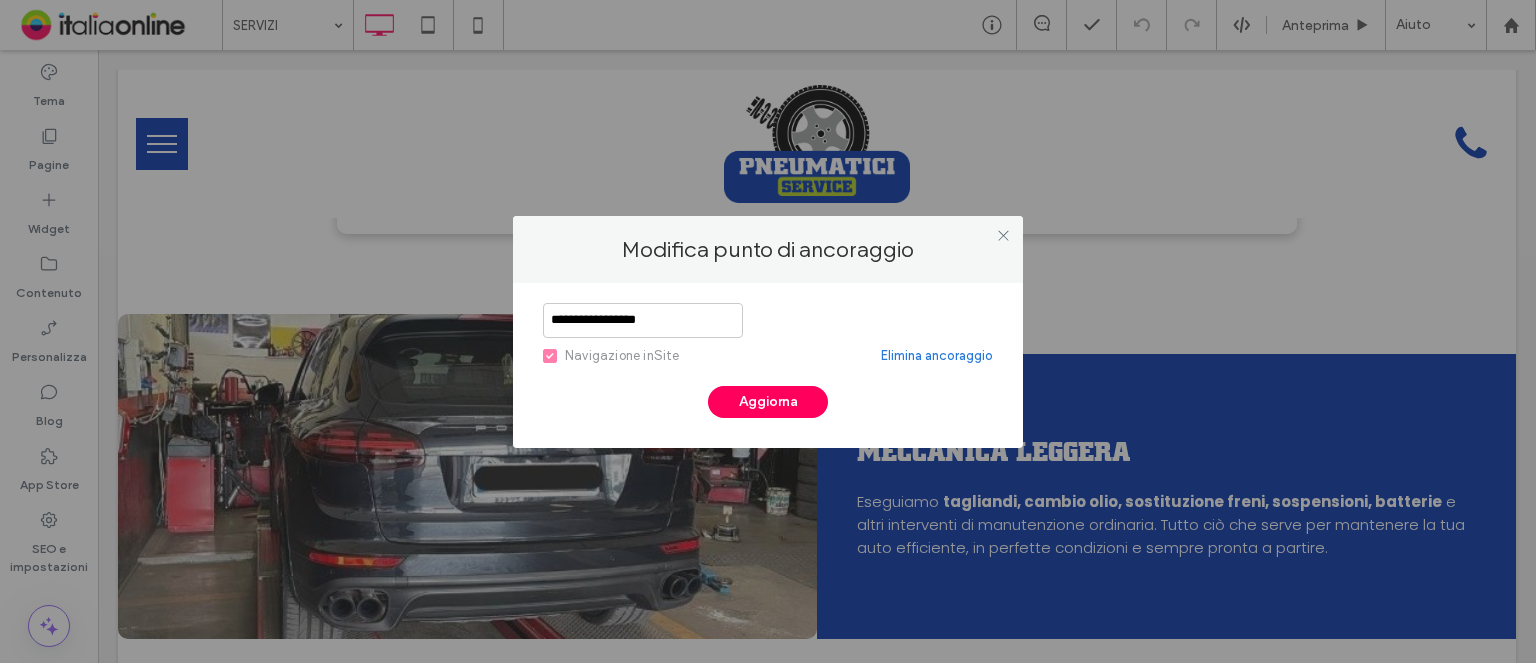 click on "**********" at bounding box center [768, 334] 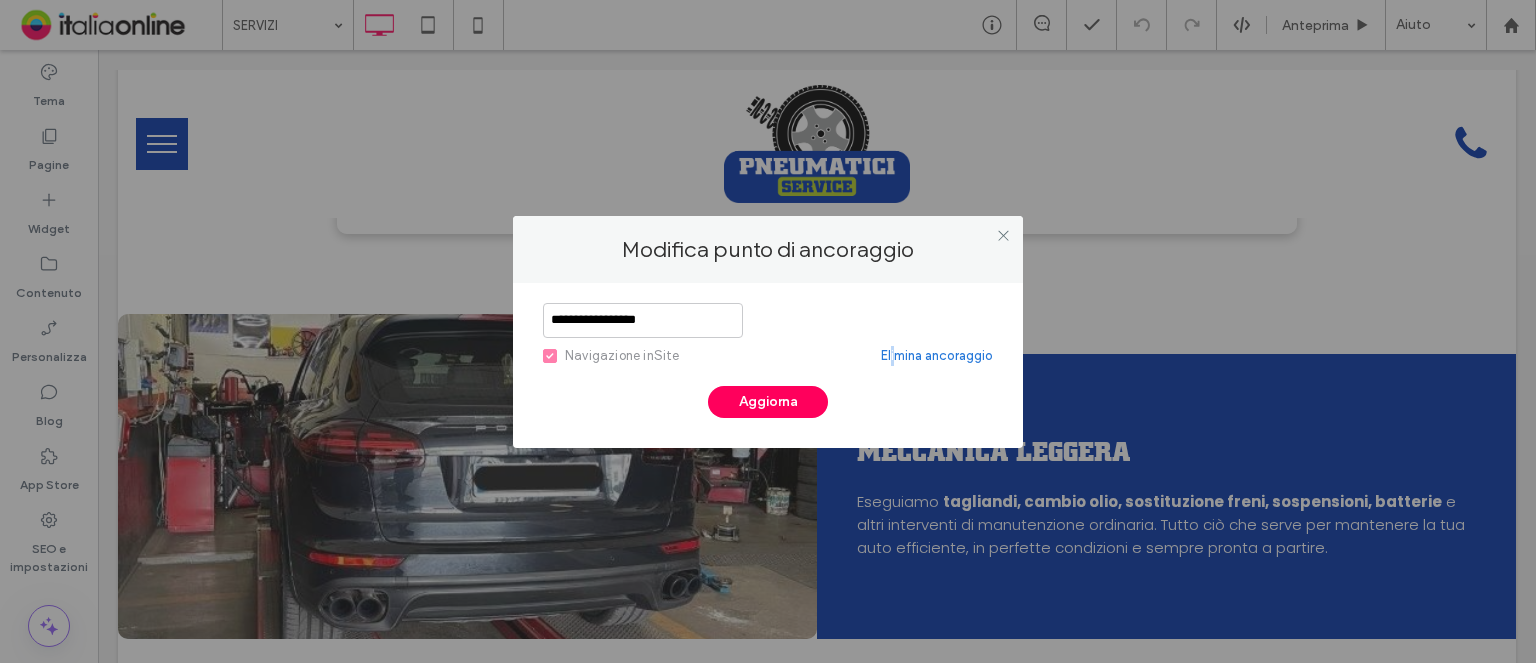 click on "Elimina ancoraggio" at bounding box center (937, 356) 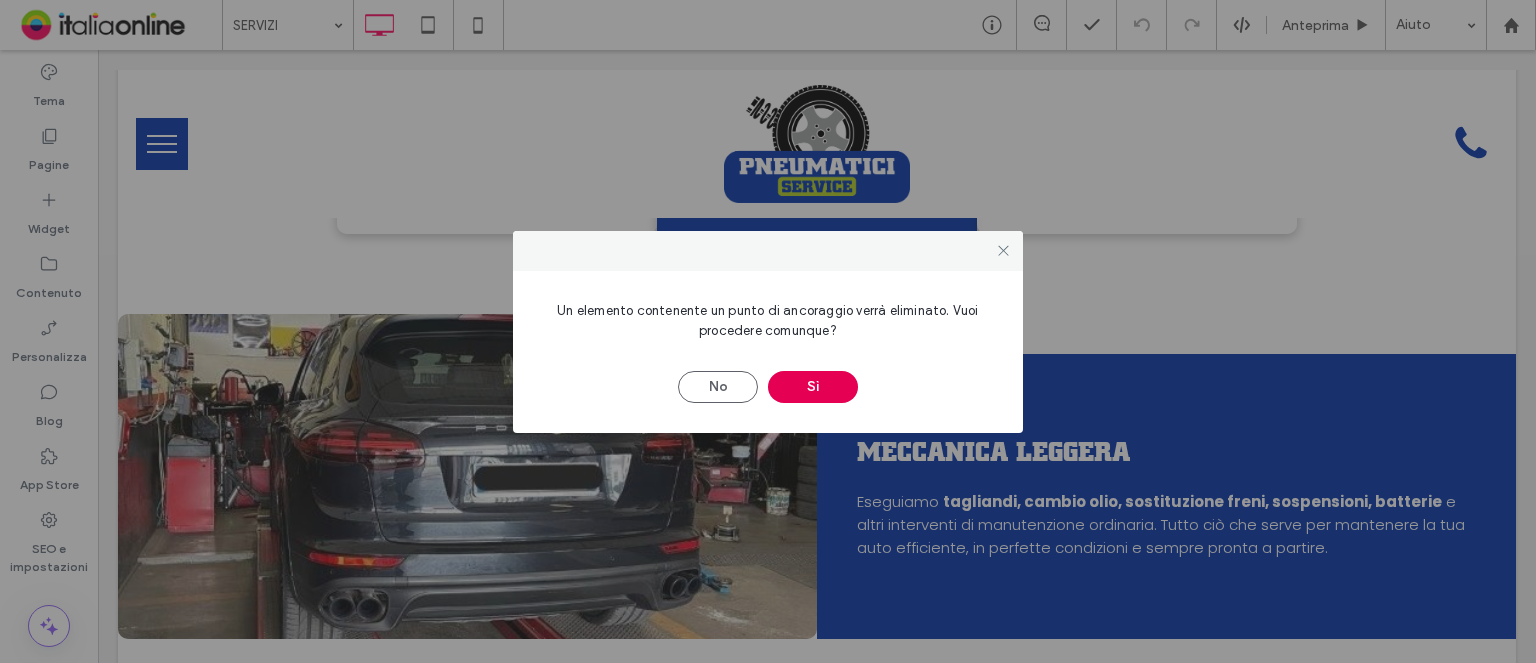 click on "Sì" at bounding box center [813, 387] 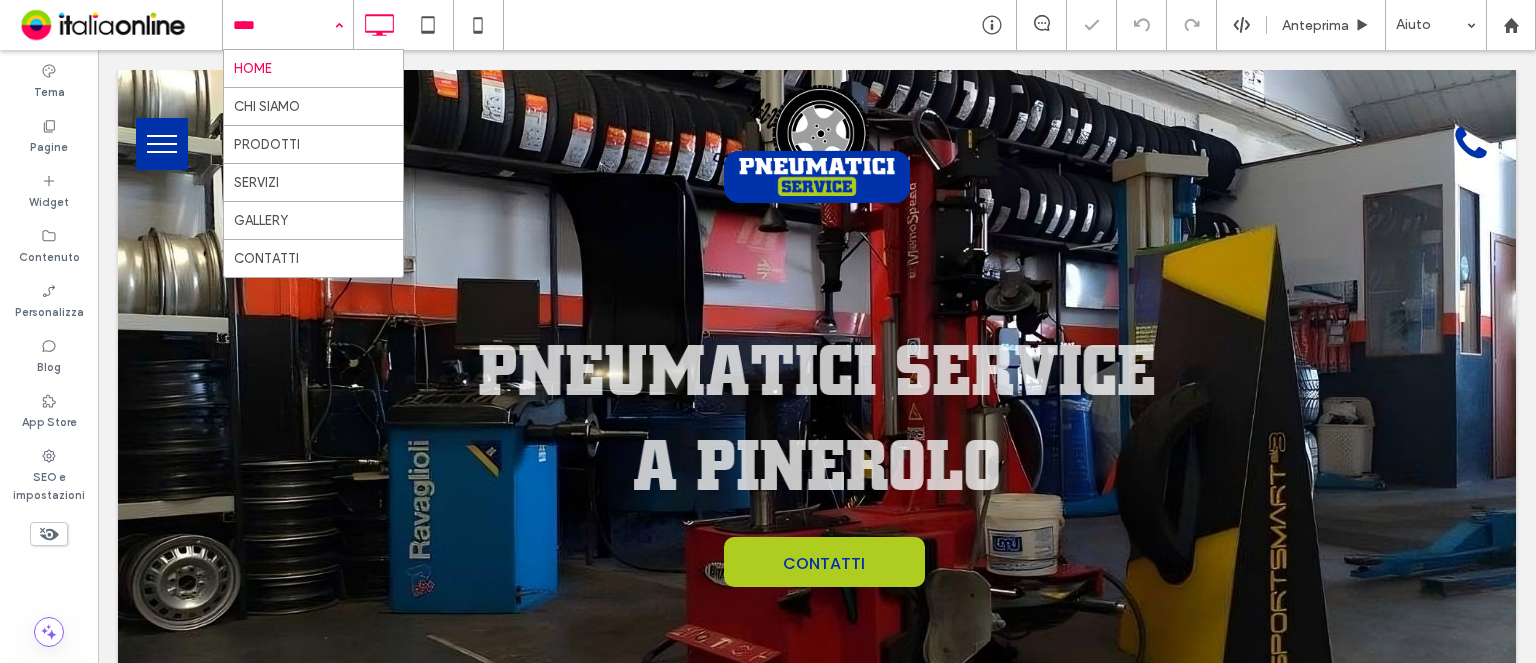 scroll, scrollTop: 0, scrollLeft: 0, axis: both 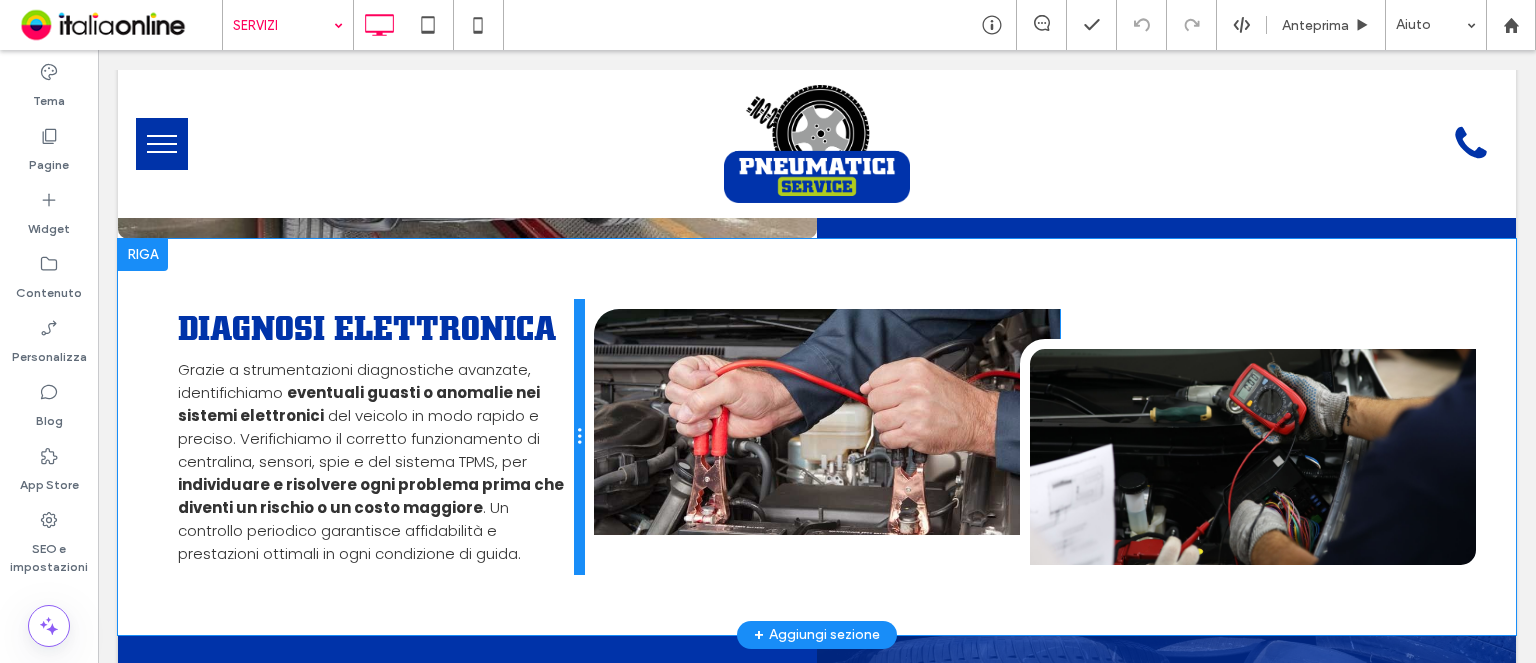 click at bounding box center [579, 437] 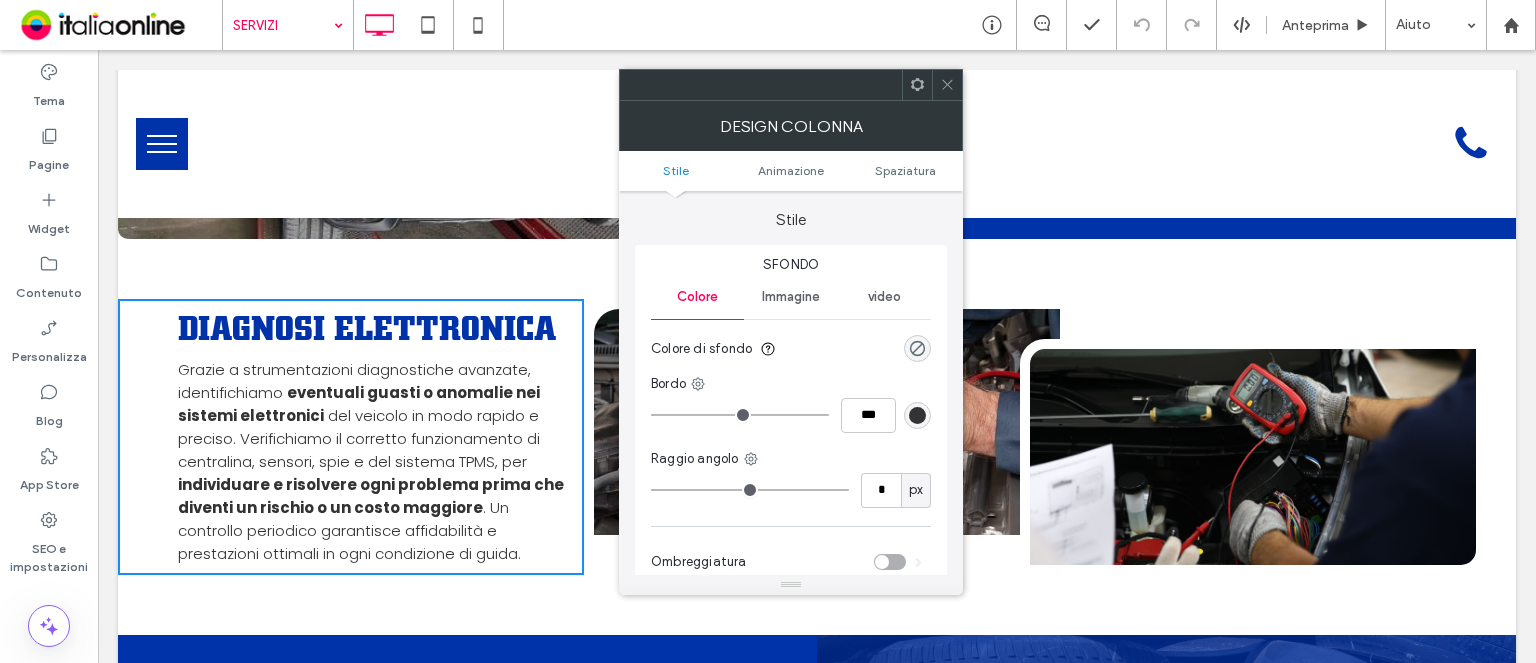 click 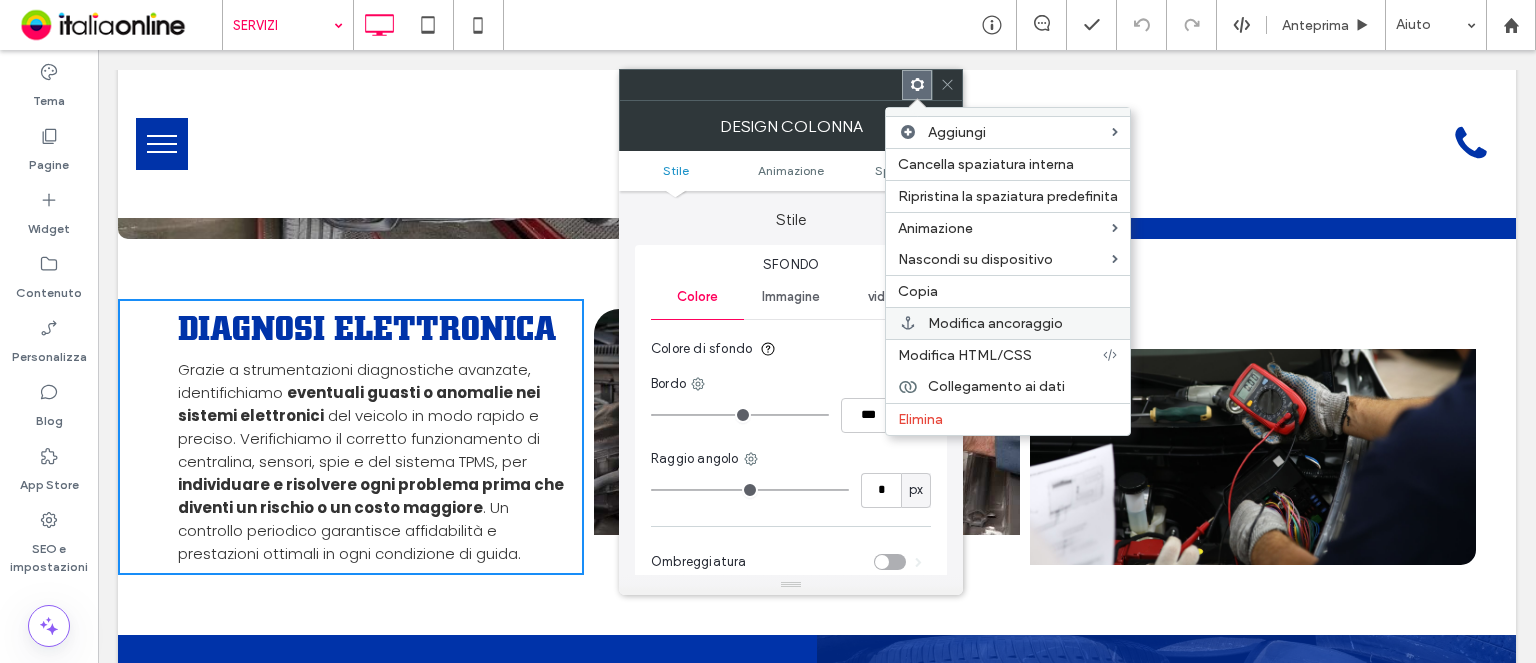 click on "Modifica ancoraggio" at bounding box center (1008, 323) 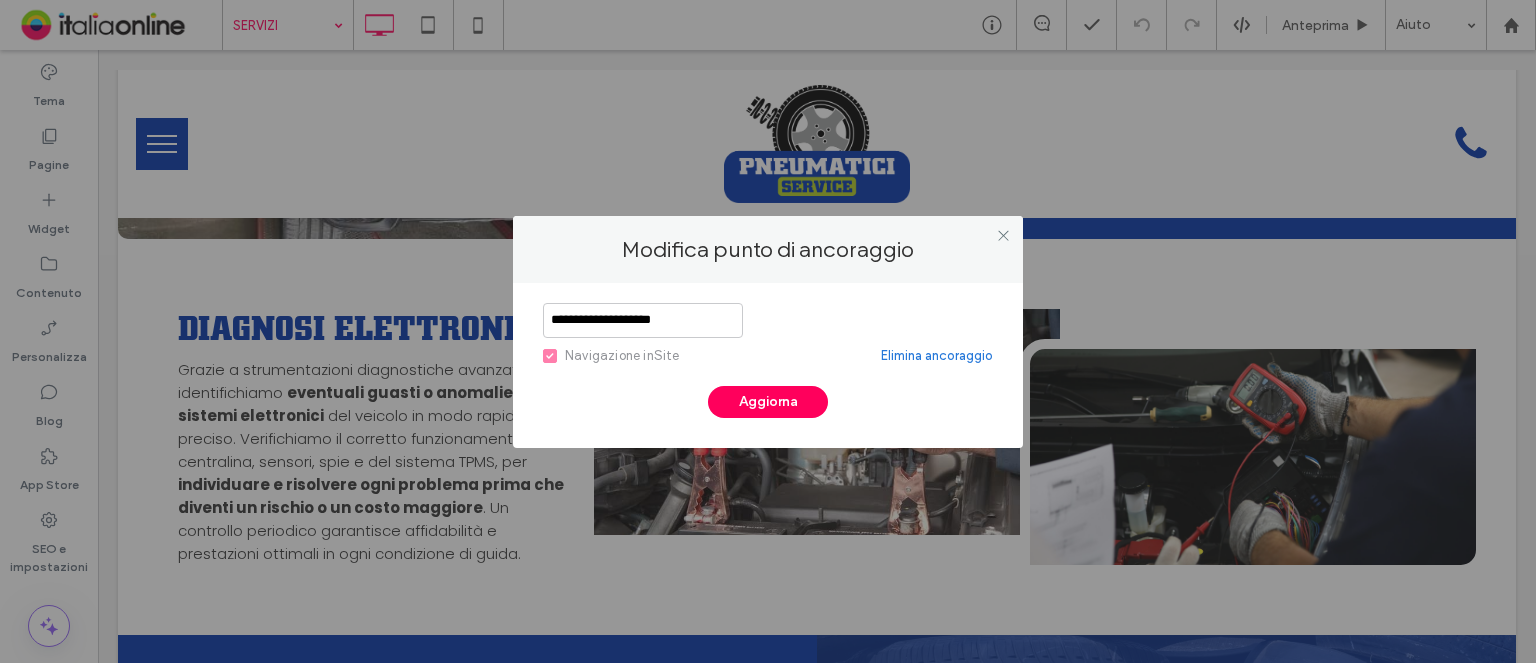click on "Elimina ancoraggio" at bounding box center [937, 356] 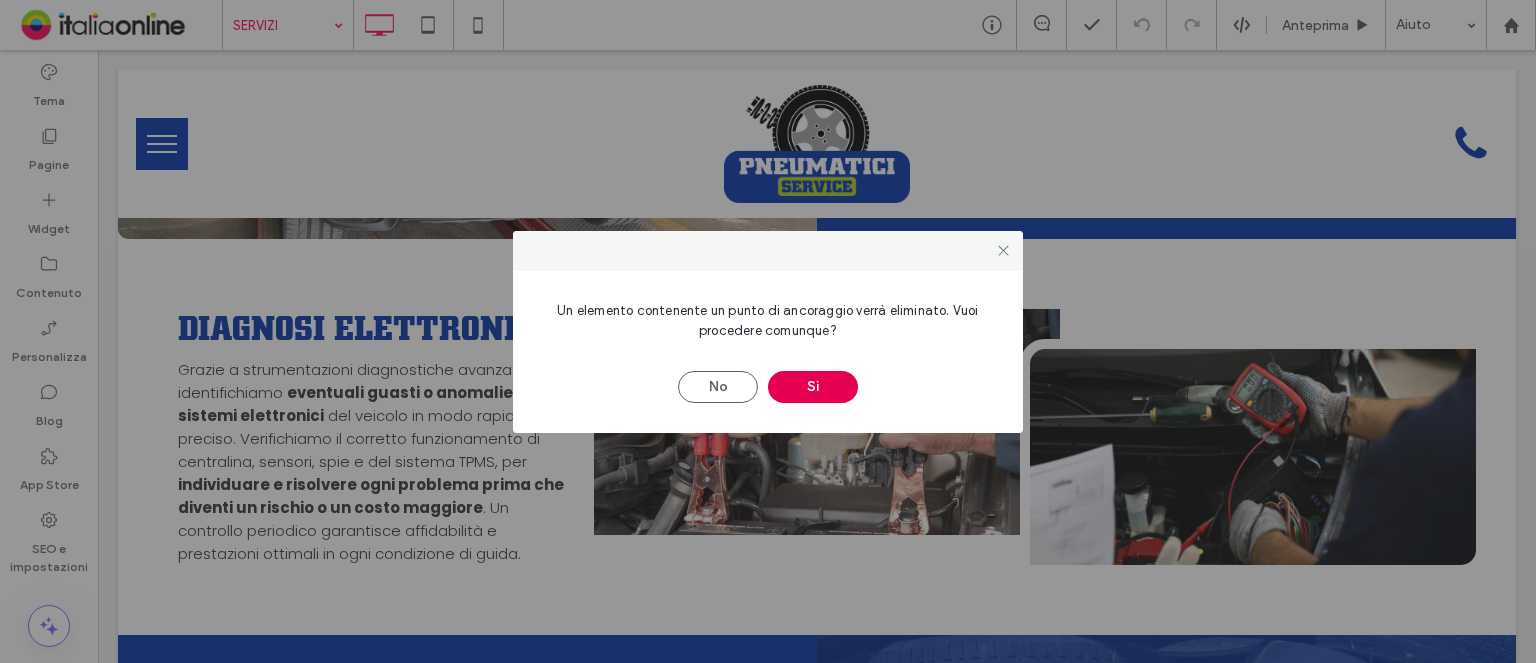 click on "Sì" at bounding box center (813, 387) 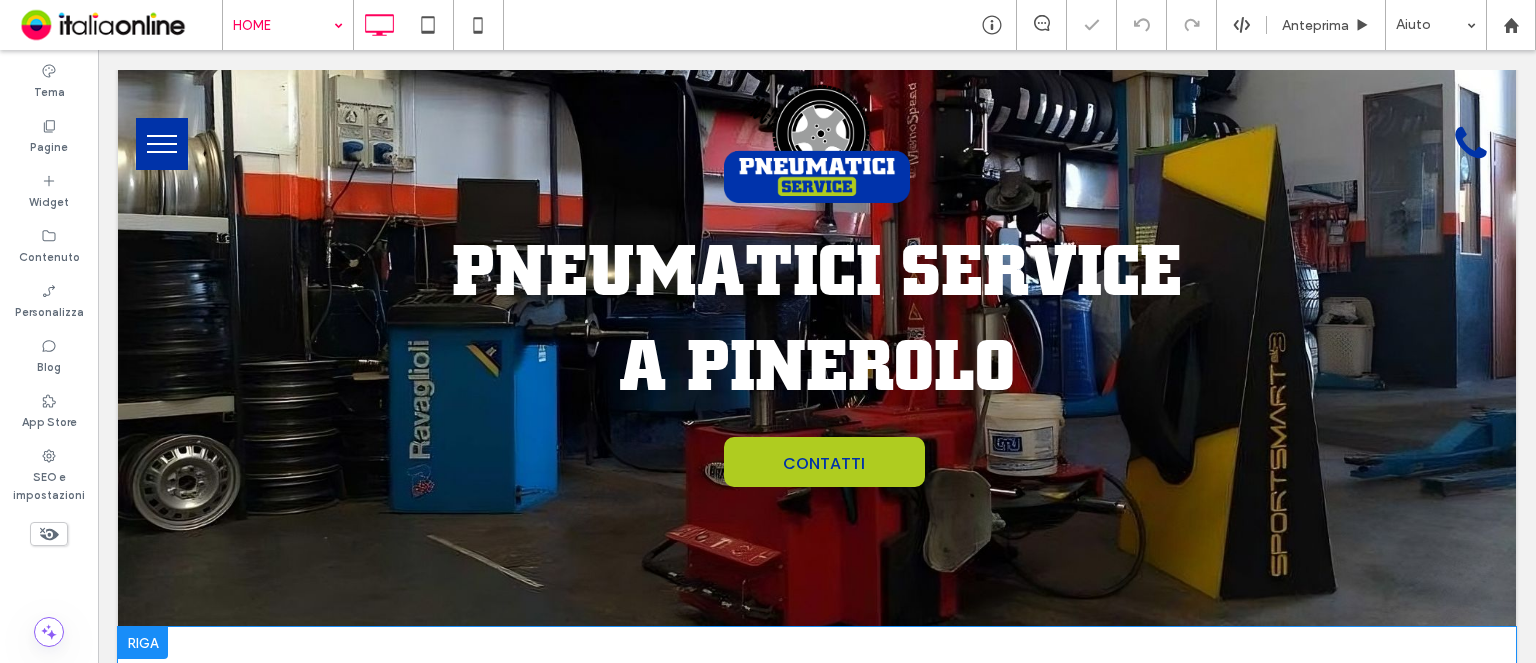 scroll, scrollTop: 0, scrollLeft: 0, axis: both 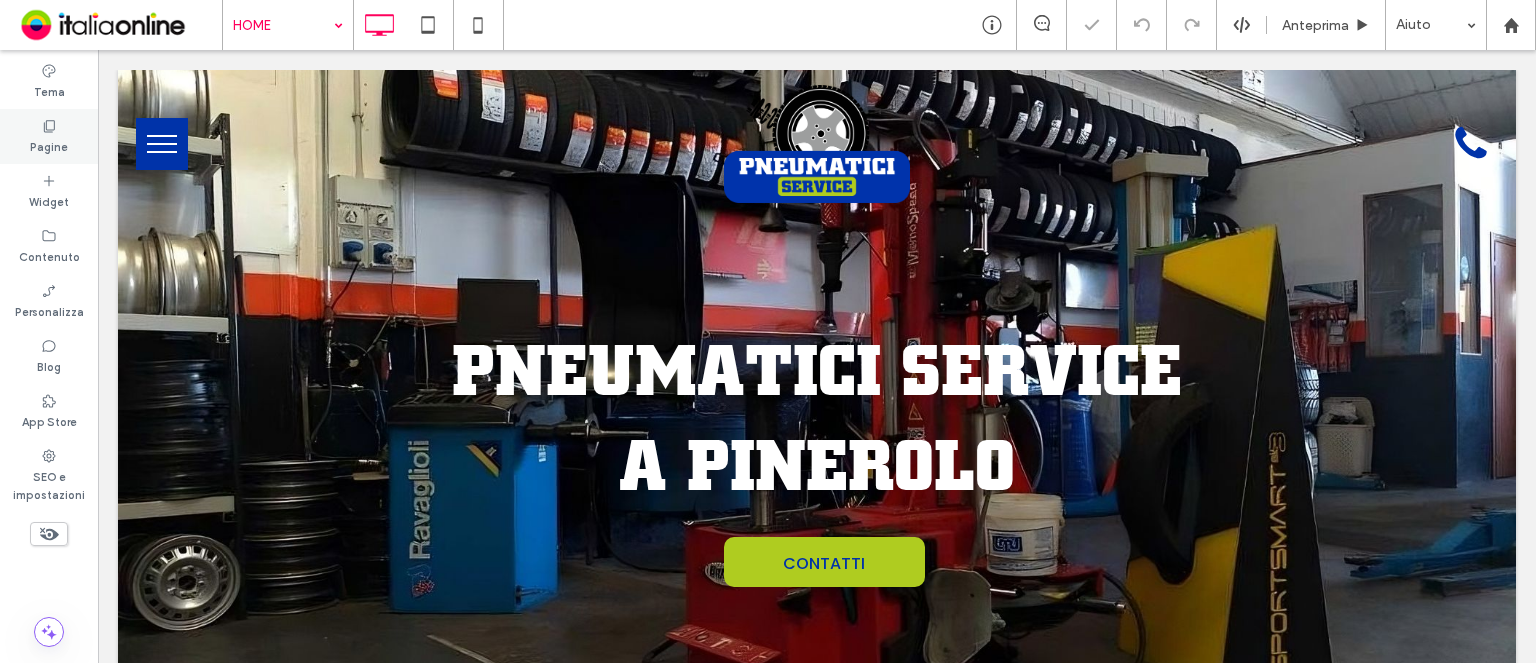 drag, startPoint x: 173, startPoint y: 123, endPoint x: 58, endPoint y: 117, distance: 115.15642 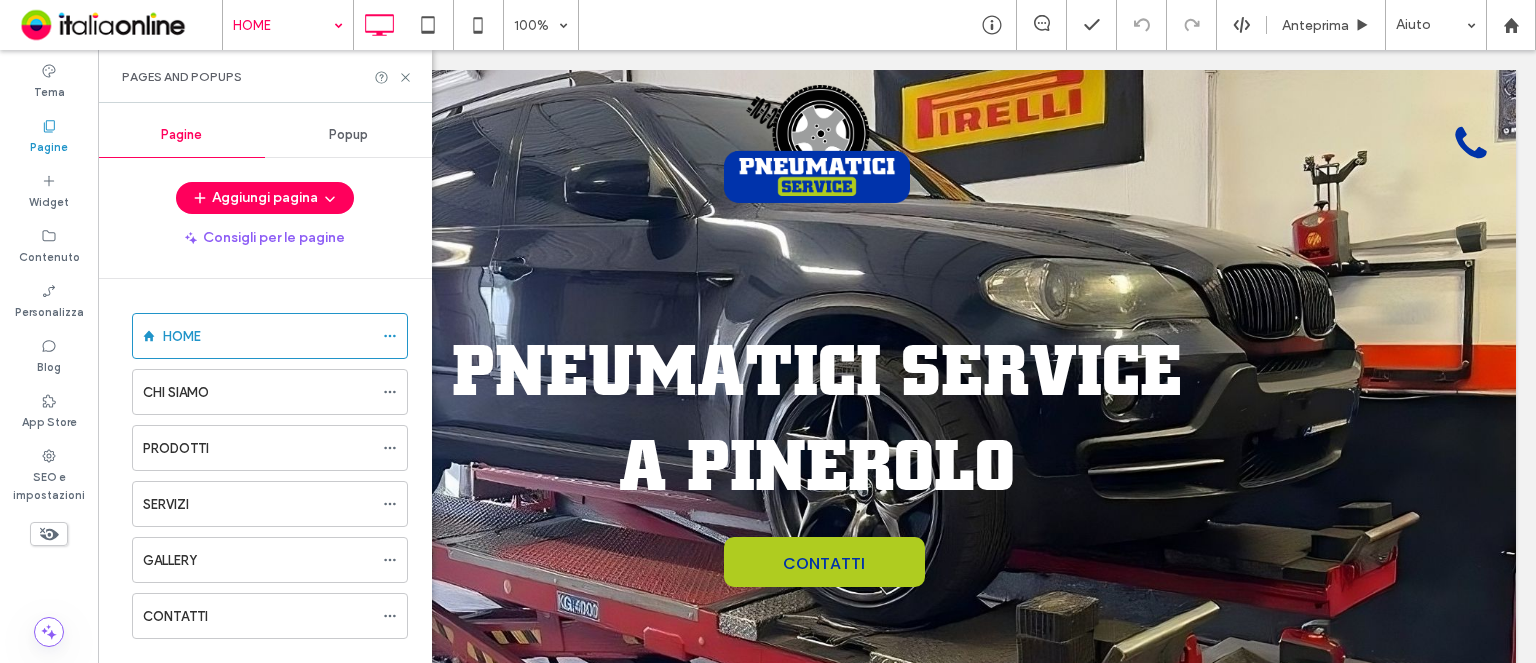click on "PRODOTTI" at bounding box center [258, 448] 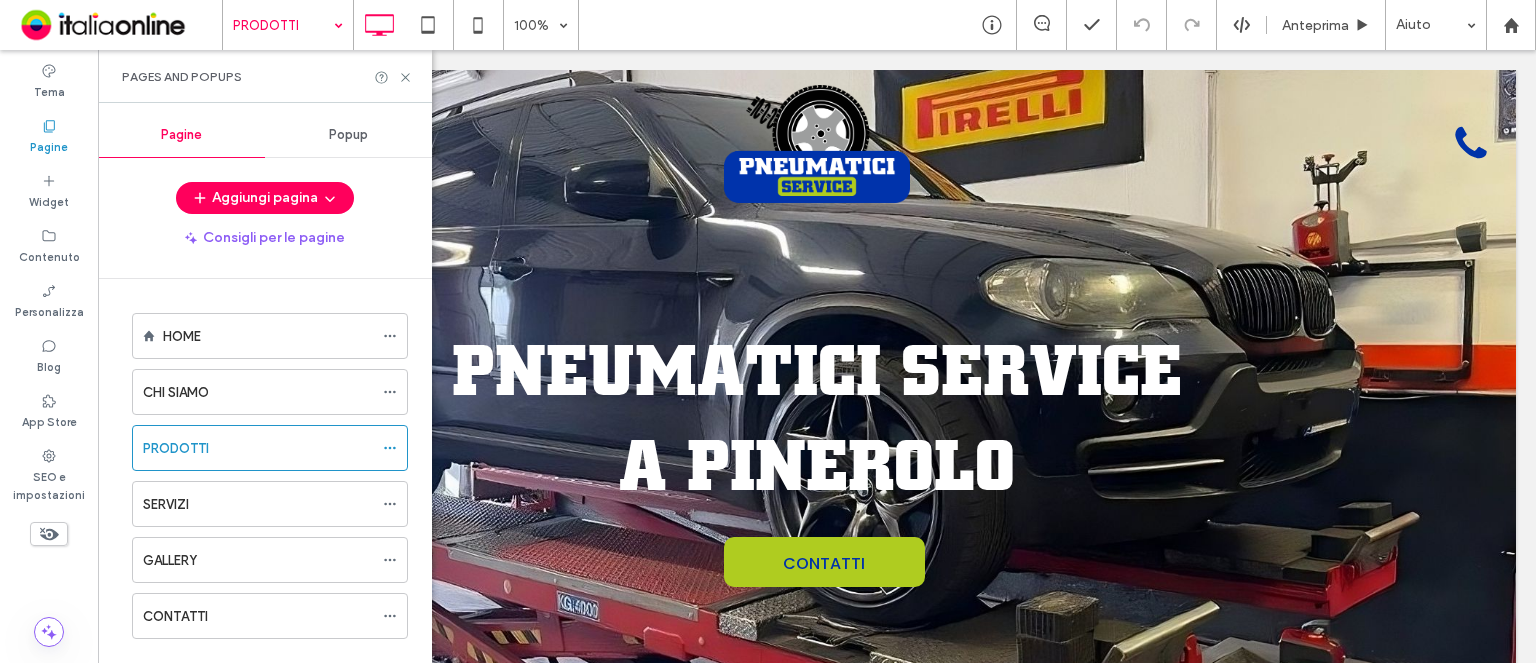 click at bounding box center [768, 331] 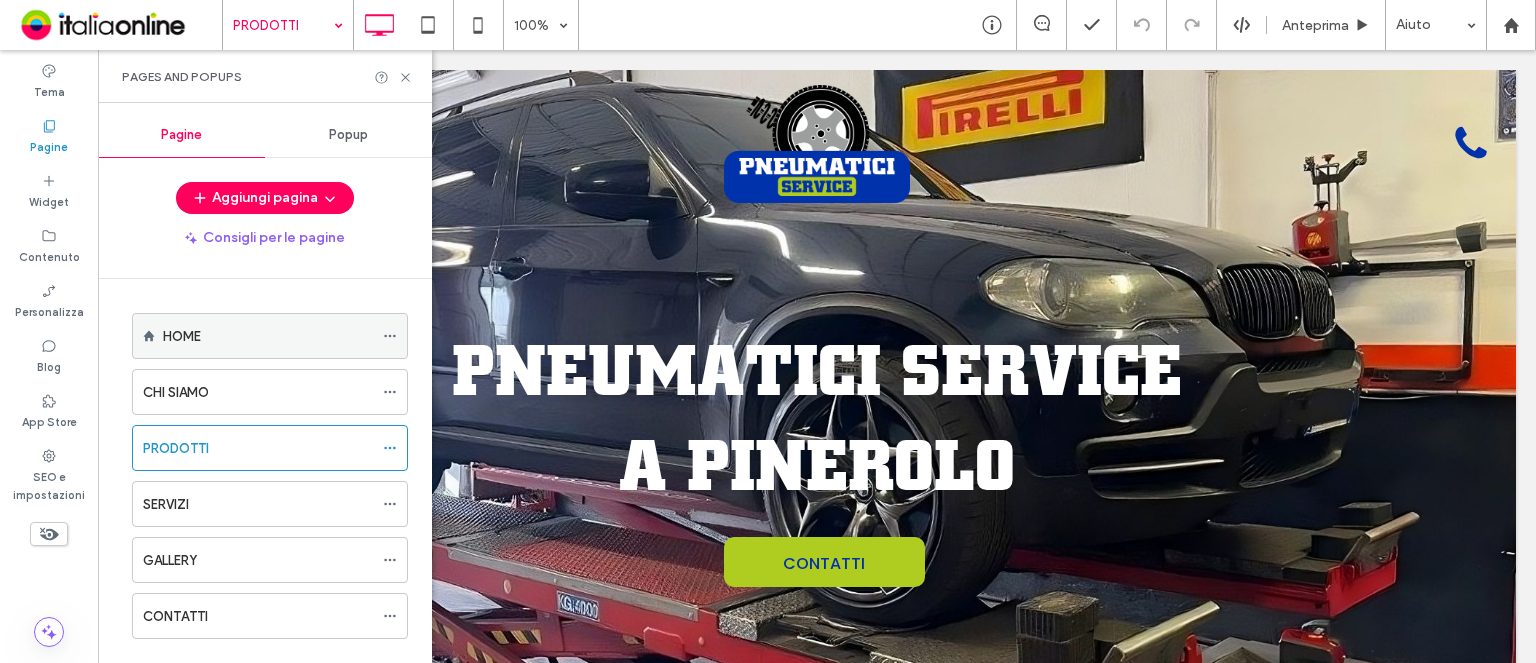 click on "PRODOTTI 100% Anteprima Aiuto
Commenti sito Commenti sito Automatizza i nuovi commenti Informa immediatamente il tuo team quando qualcuno aggiunge o aggiorna un commento su un sito. Vedi gli esempi di Zap
Tema Pagine Widget Contenuto Personalizza Blog App Store SEO e impostazioni Pages and Popups Pagine Popup Aggiungi pagina Consigli per le pagine HOME CHI SIAMO PRODOTTI SERVIZI GALLERY CONTATTI
Mostrare?
Sì
Mostrare?
Sì
Mostrare?" at bounding box center (768, 331) 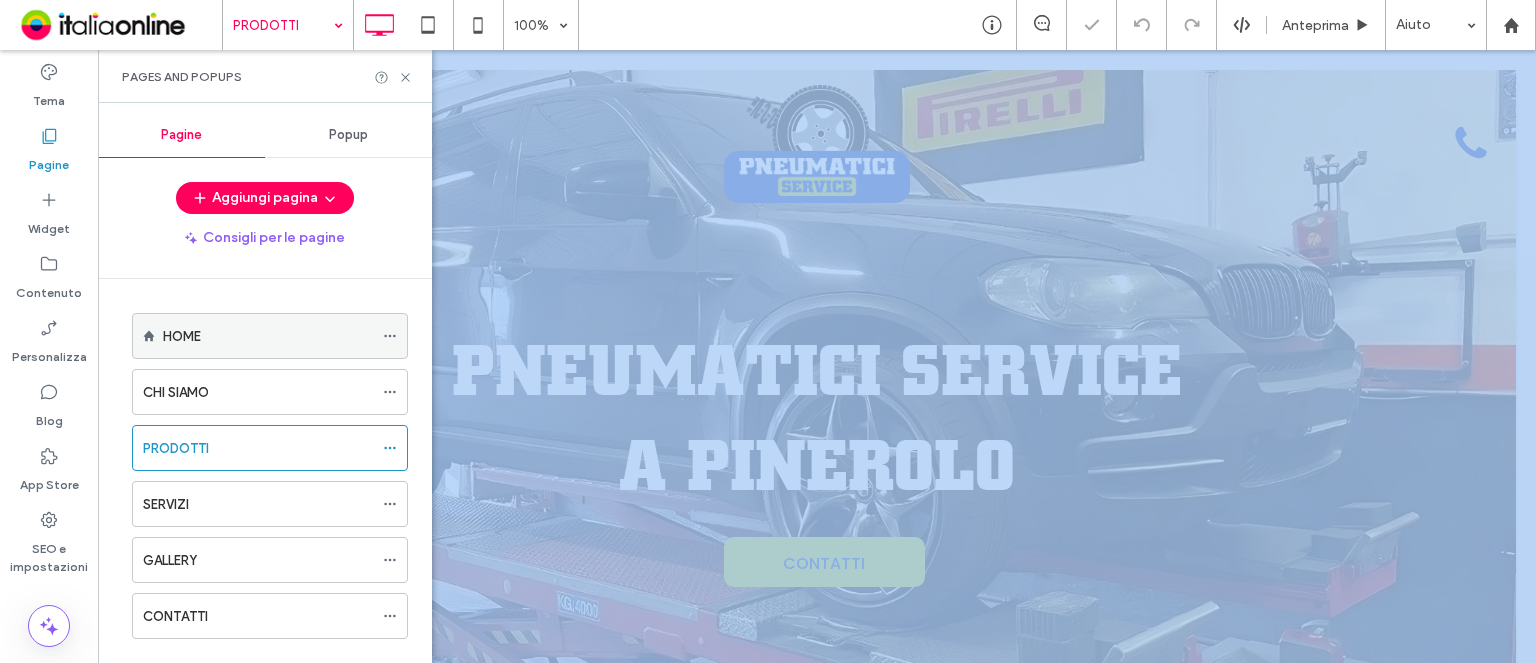 click on "HOME" at bounding box center (268, 336) 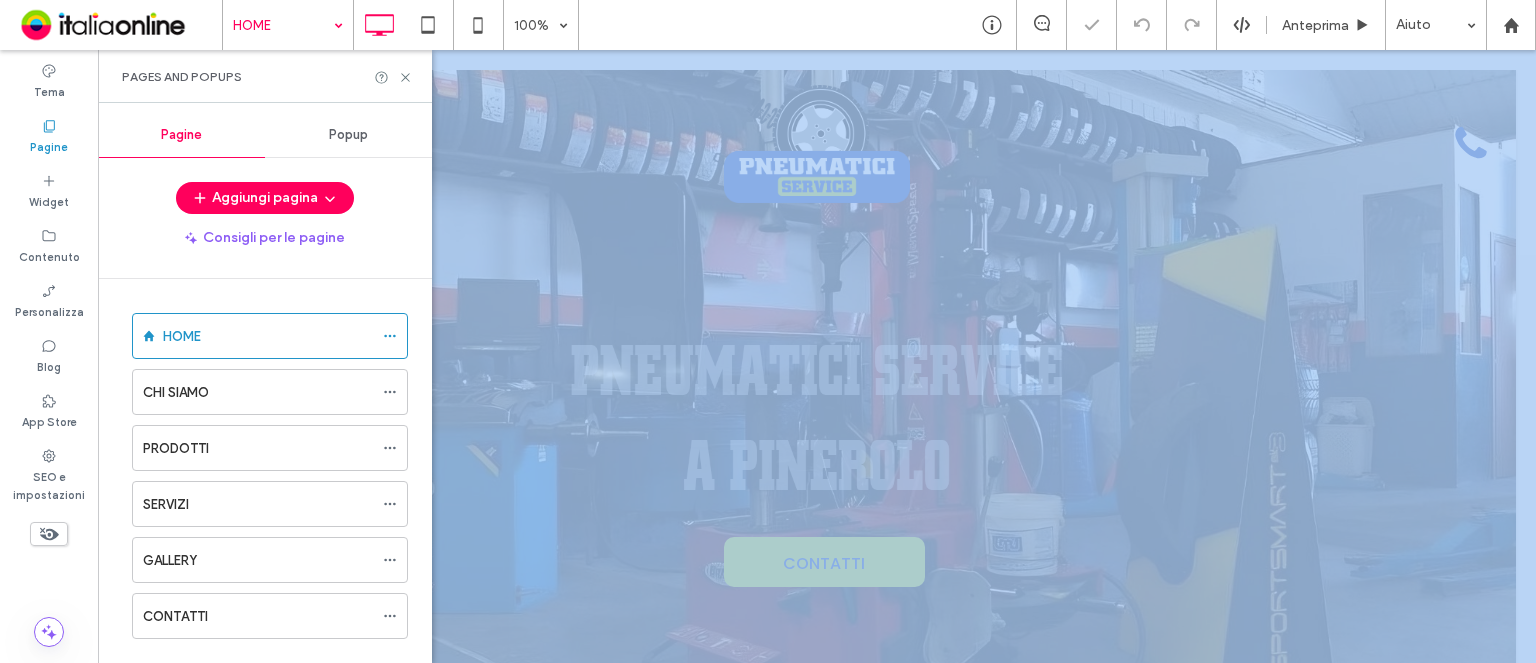 scroll, scrollTop: 0, scrollLeft: 0, axis: both 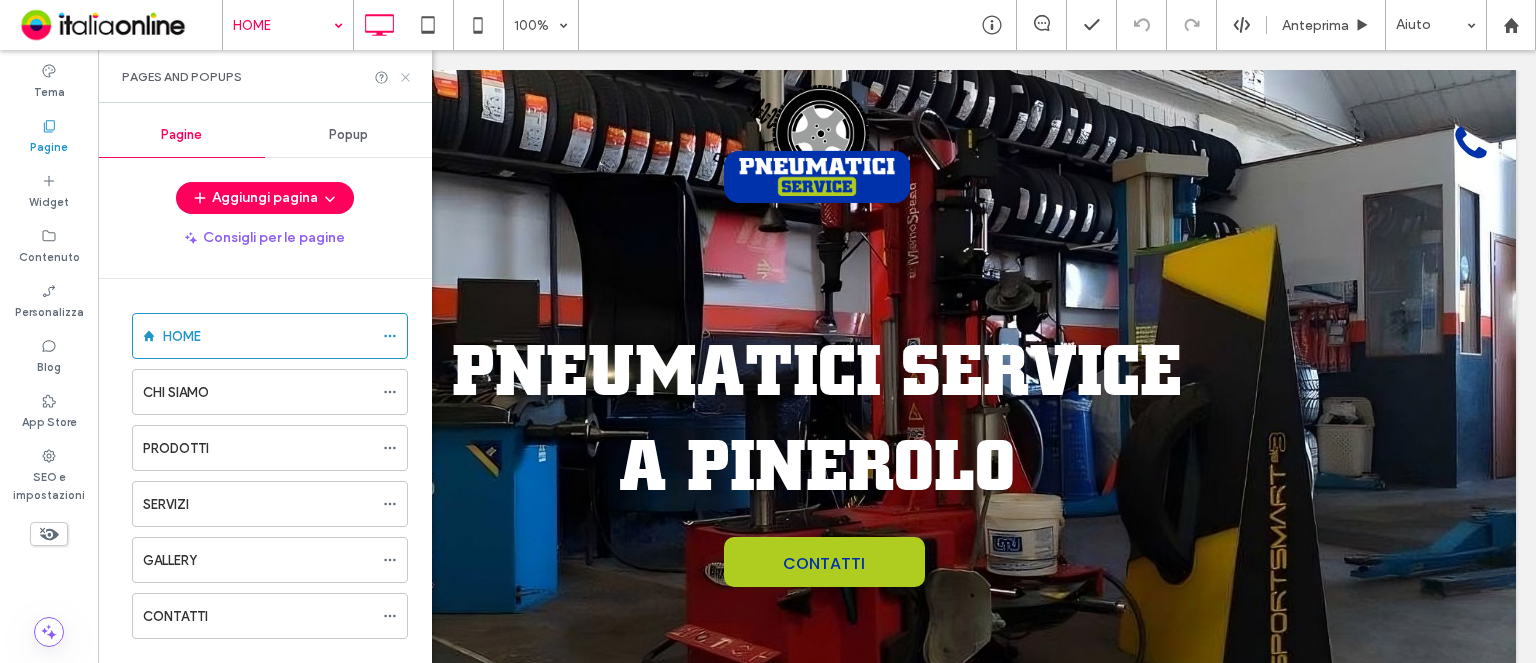 click 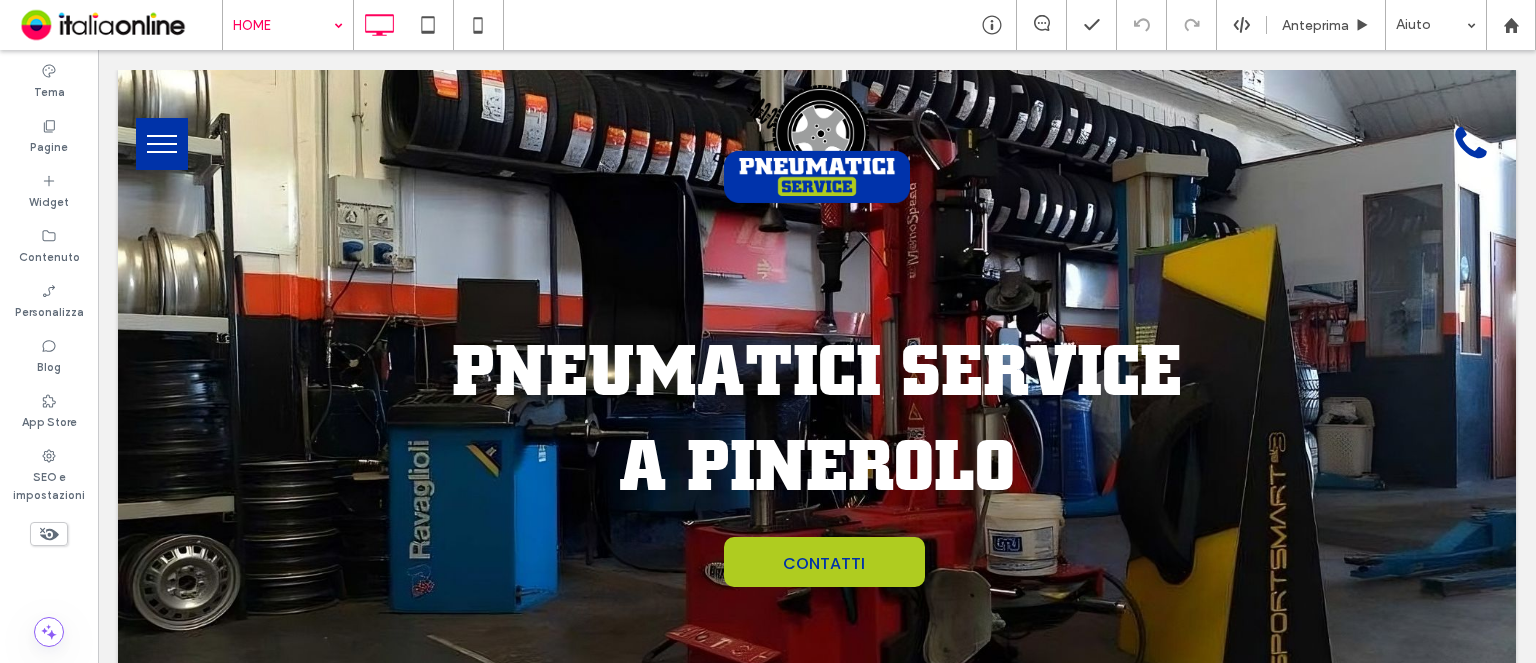 drag, startPoint x: 308, startPoint y: 35, endPoint x: 296, endPoint y: 35, distance: 12 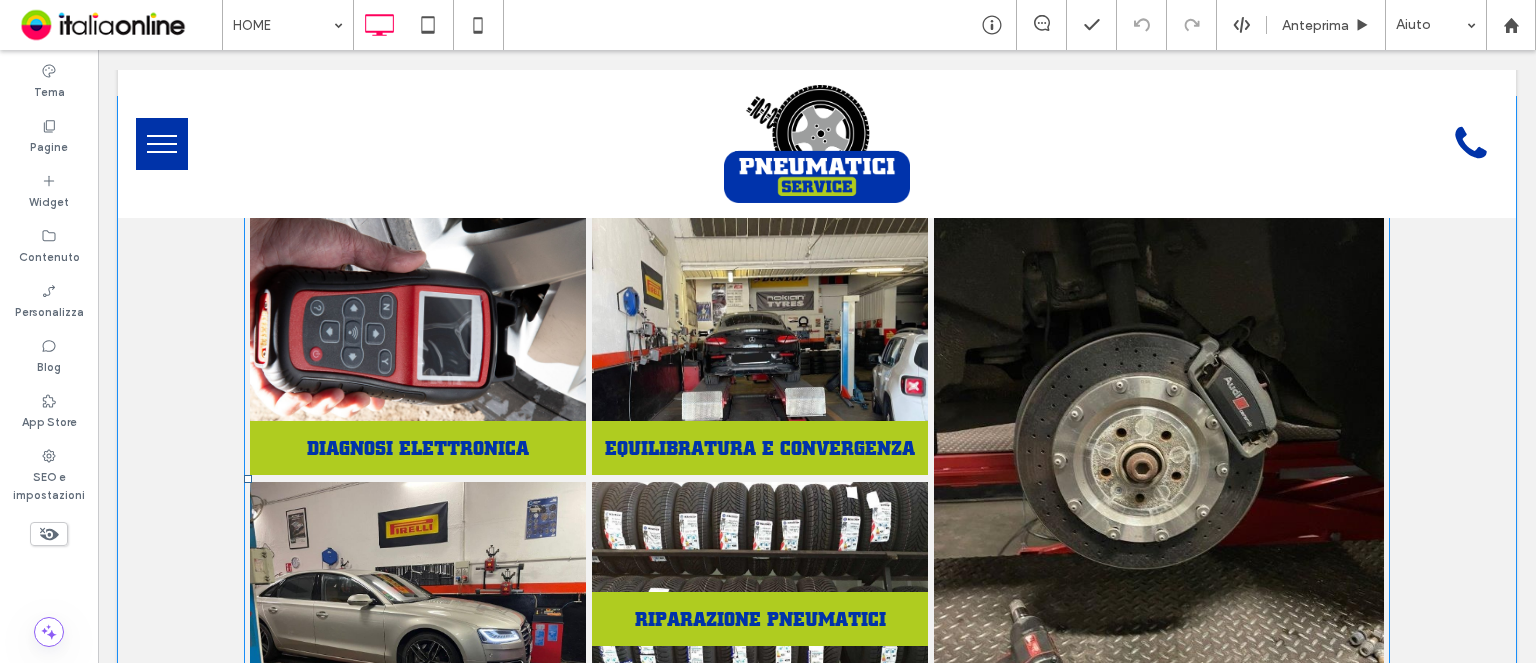 scroll, scrollTop: 1000, scrollLeft: 0, axis: vertical 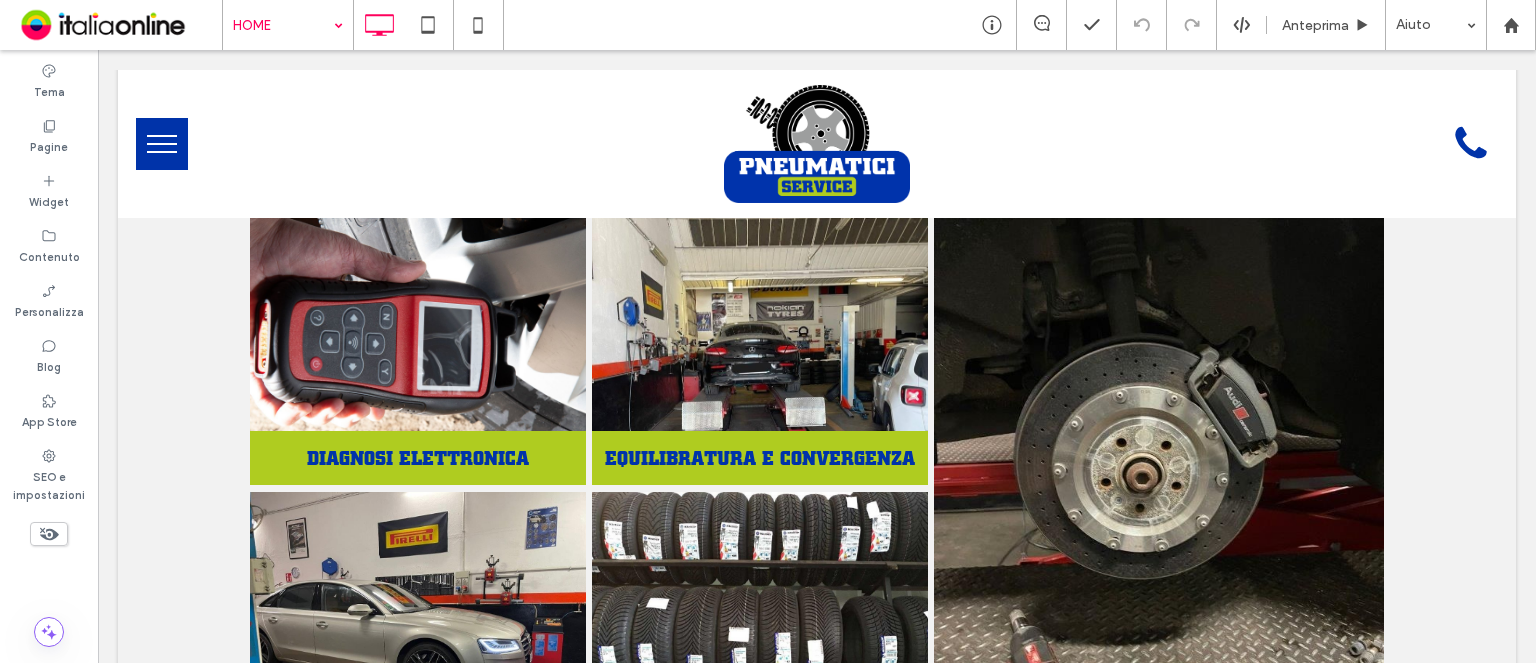 click at bounding box center [283, 25] 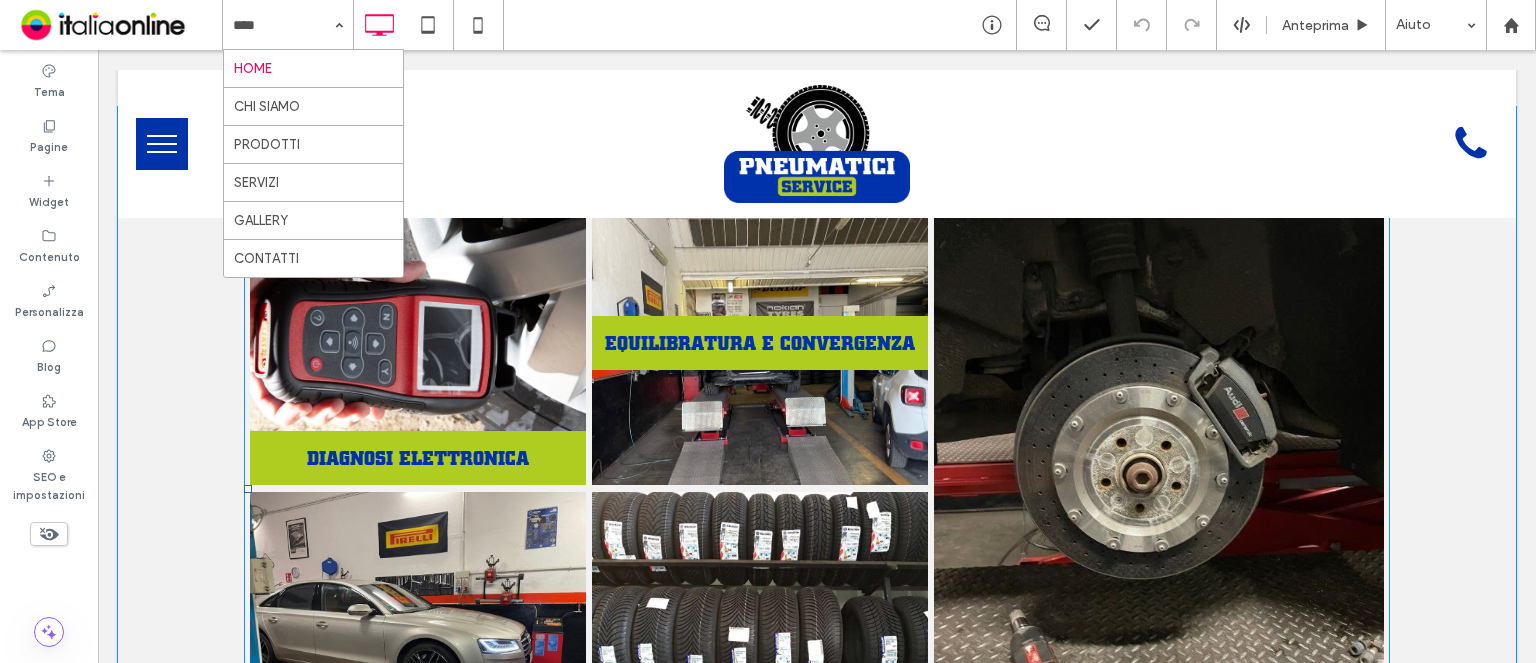 scroll, scrollTop: 900, scrollLeft: 0, axis: vertical 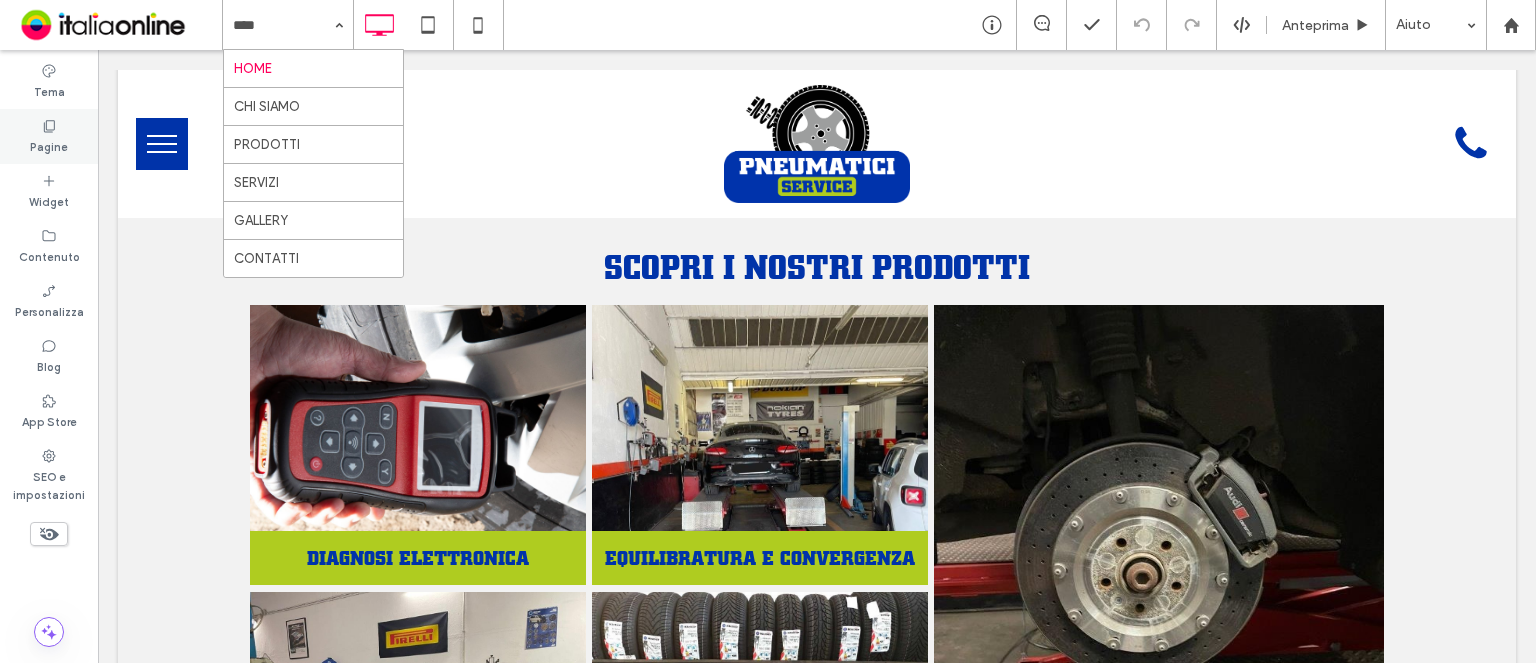 click on "Pagine" at bounding box center [49, 136] 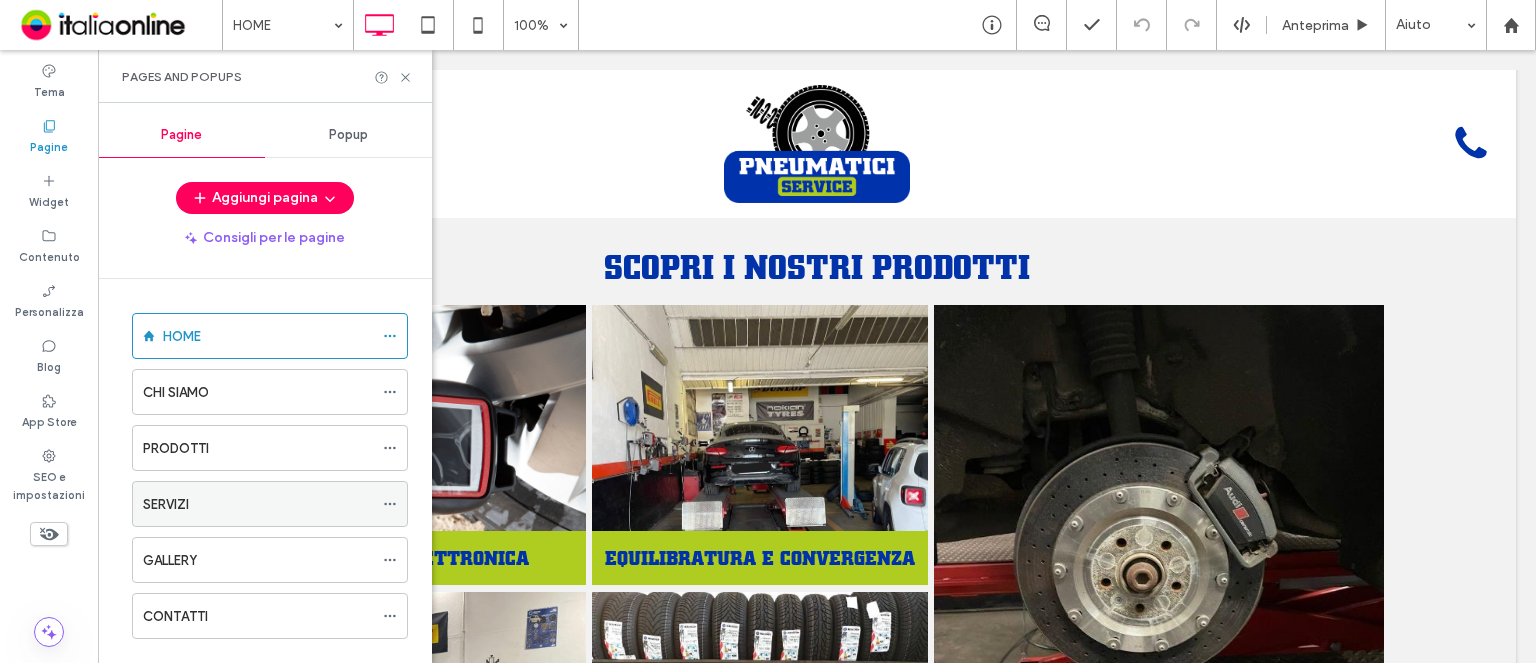 click 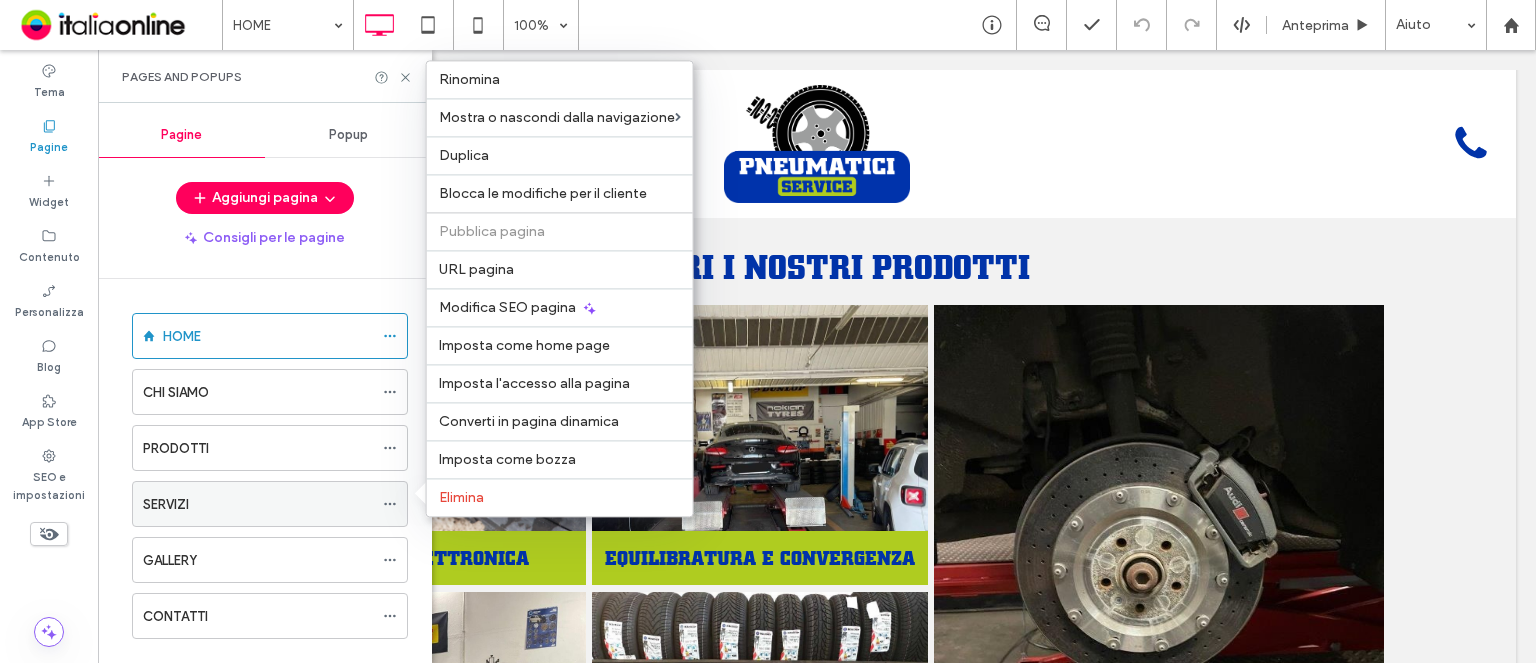 click on "SERVIZI" at bounding box center [258, 504] 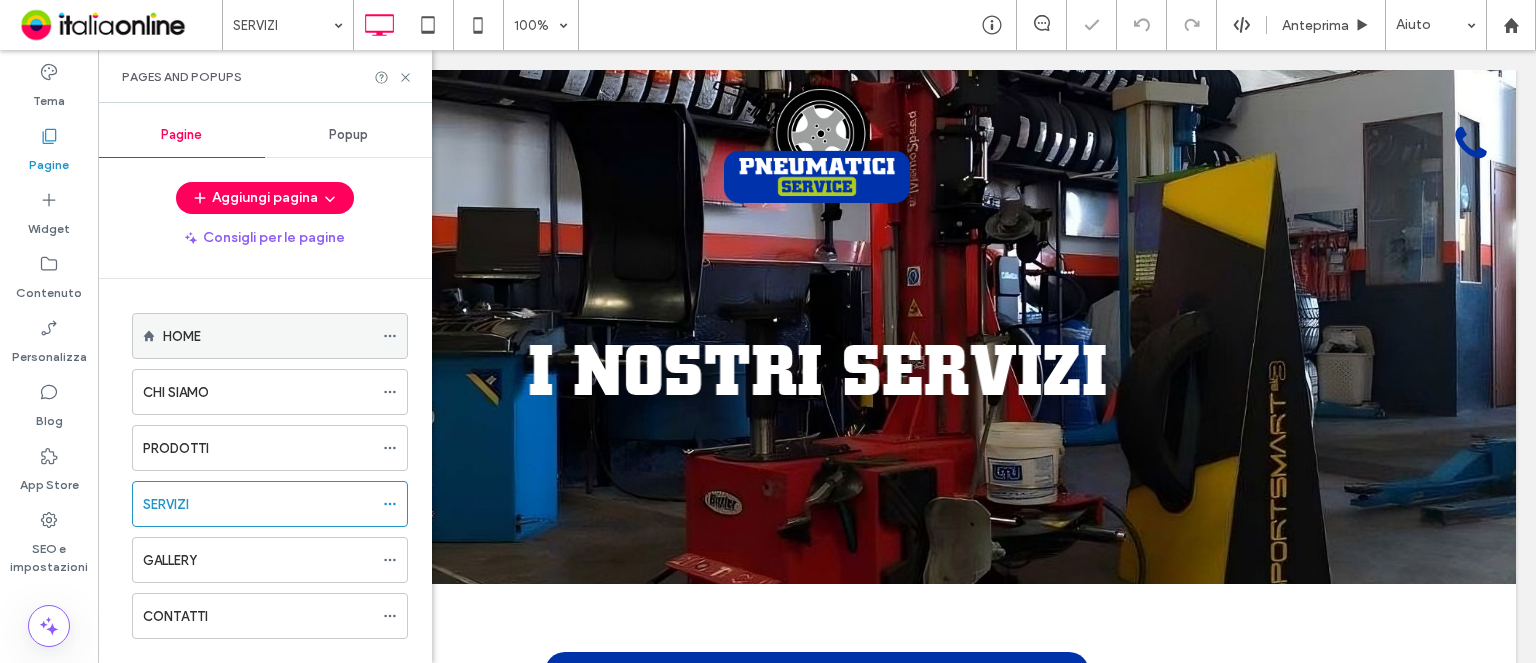 scroll, scrollTop: 0, scrollLeft: 0, axis: both 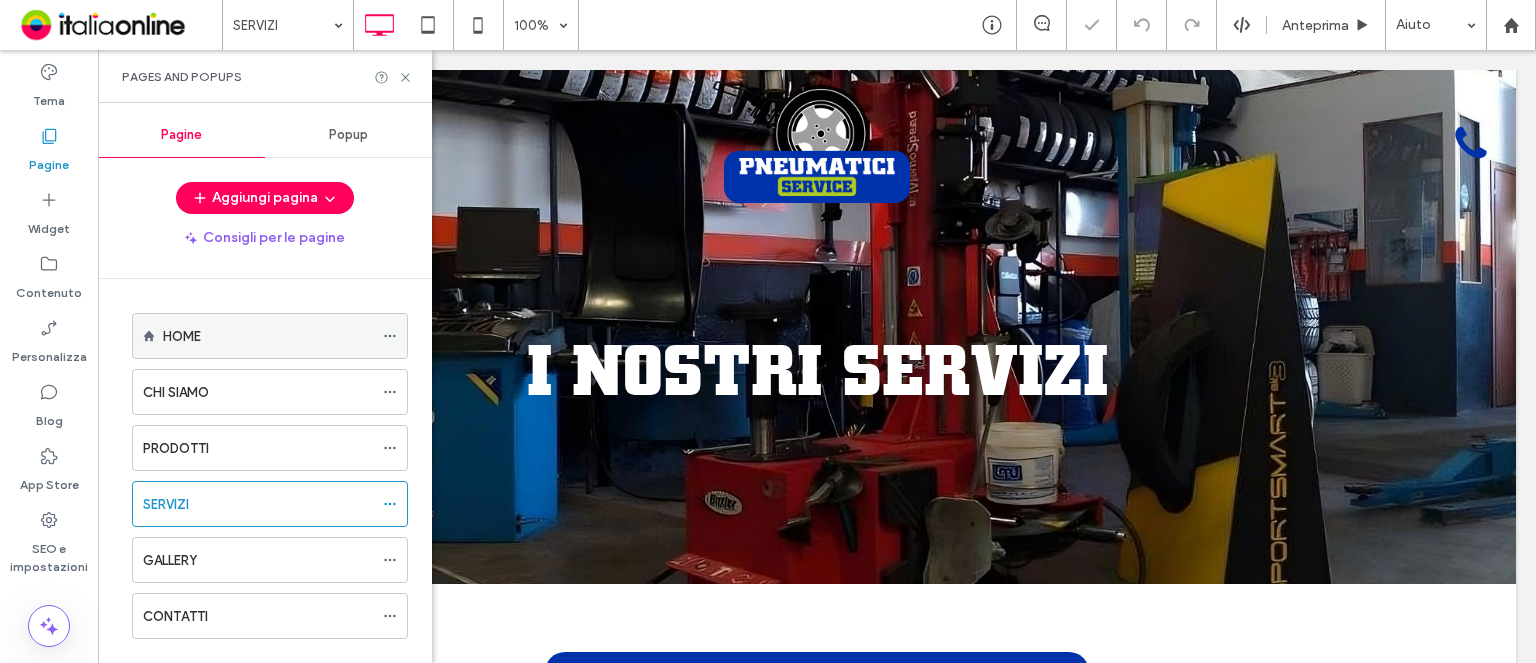 click on "HOME" at bounding box center (268, 336) 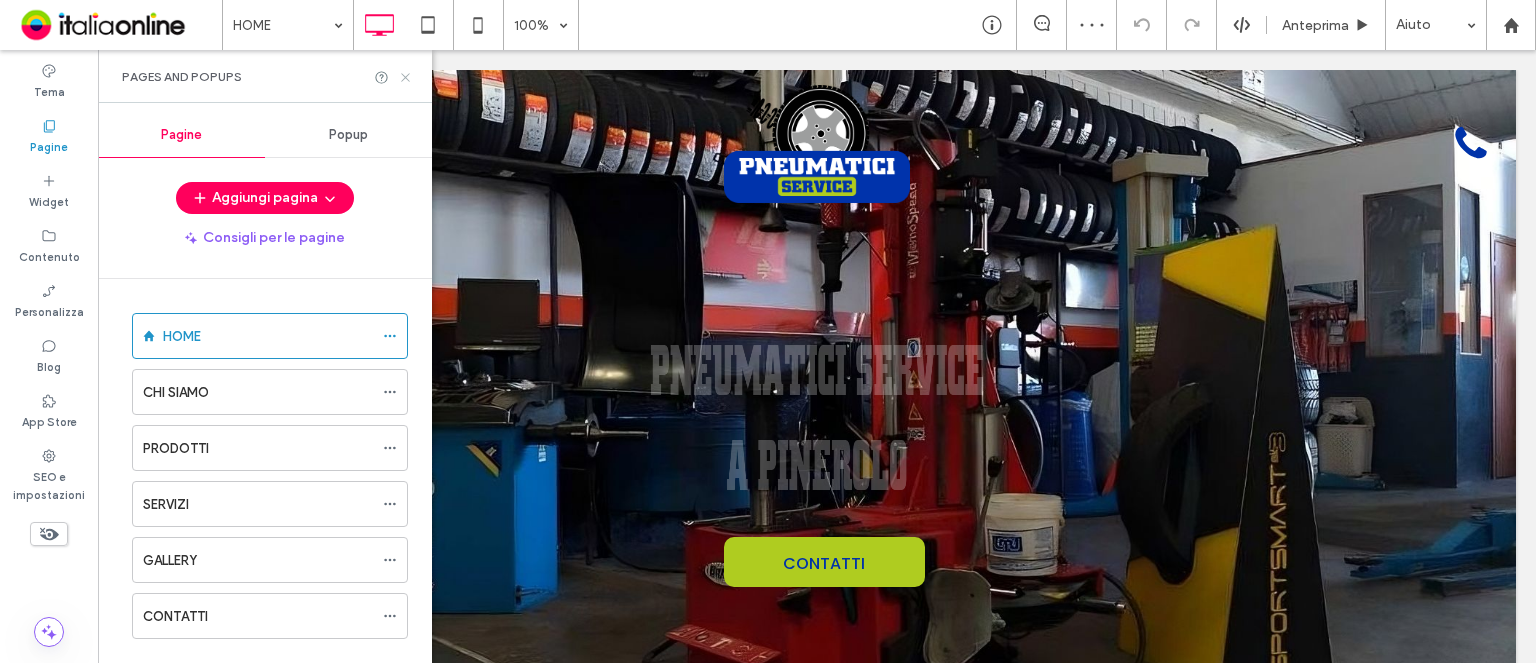 scroll, scrollTop: 0, scrollLeft: 0, axis: both 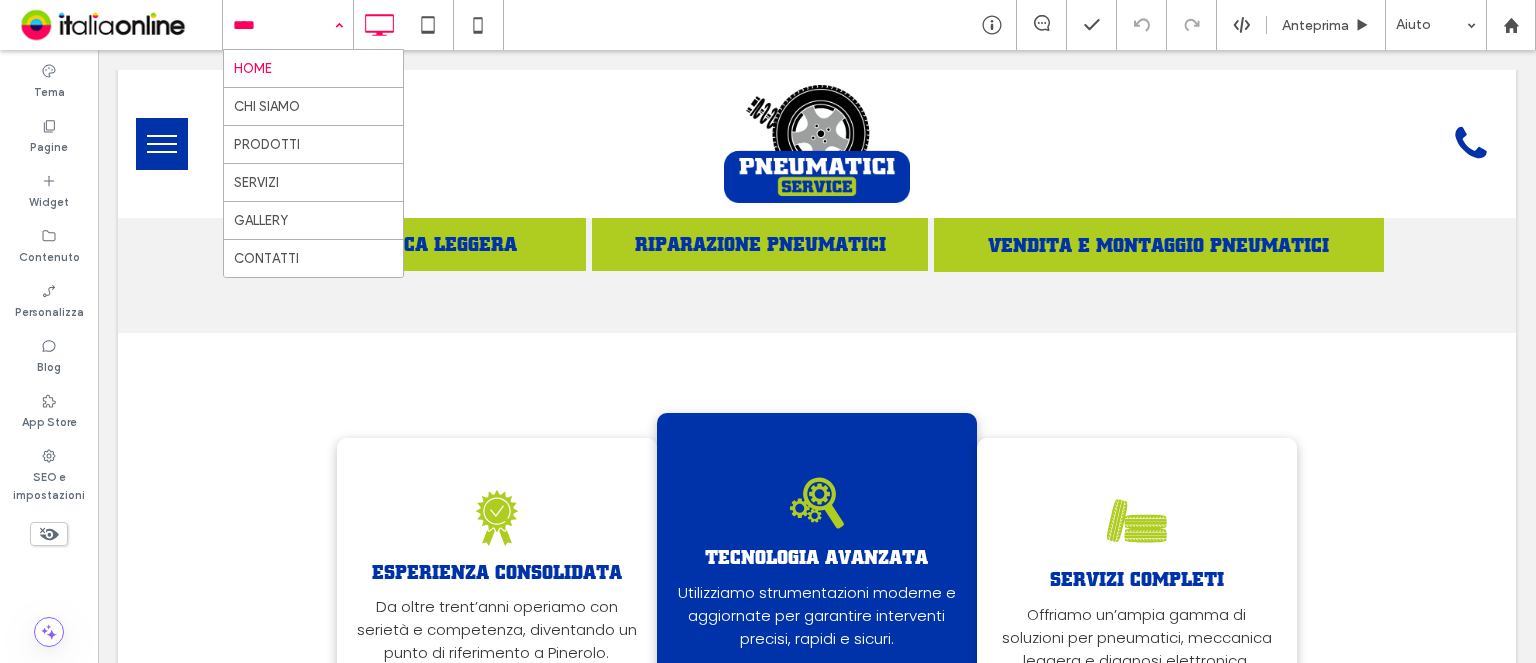 drag, startPoint x: 271, startPoint y: 37, endPoint x: 173, endPoint y: 1, distance: 104.40307 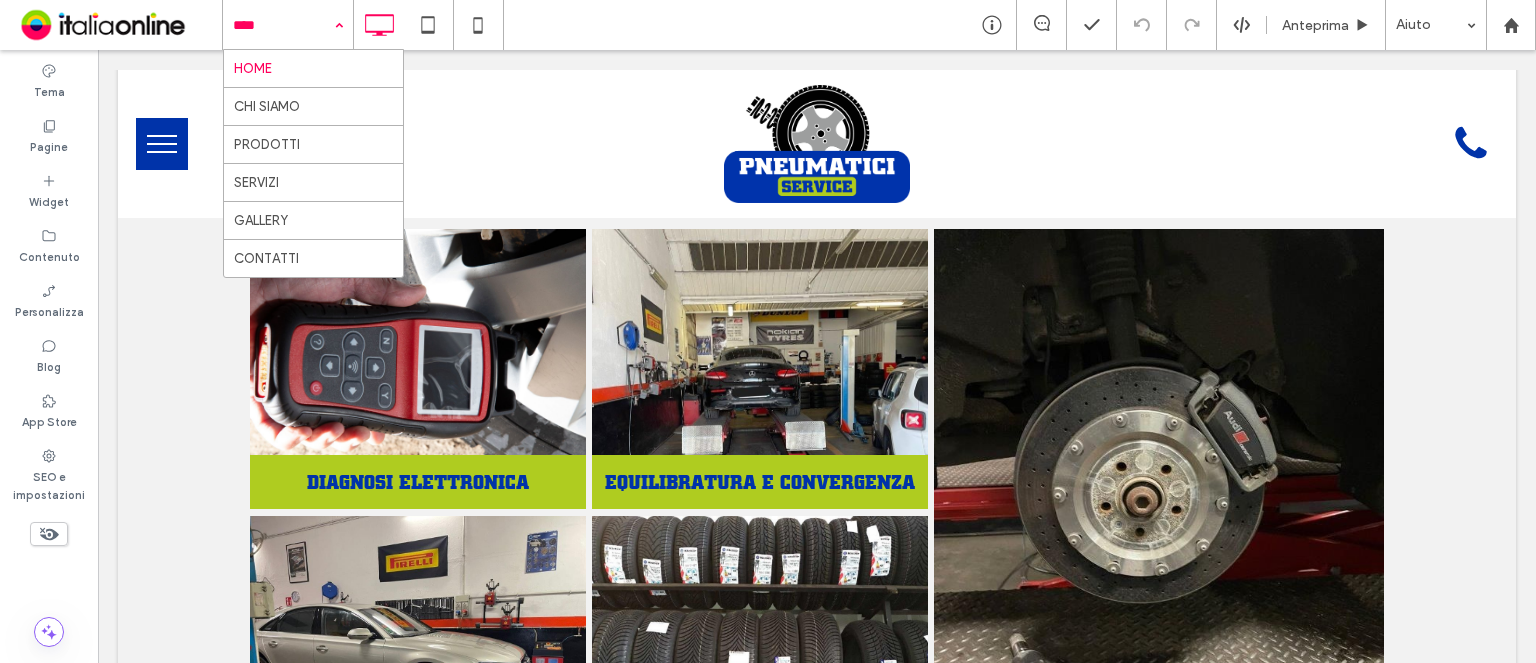 scroll, scrollTop: 900, scrollLeft: 0, axis: vertical 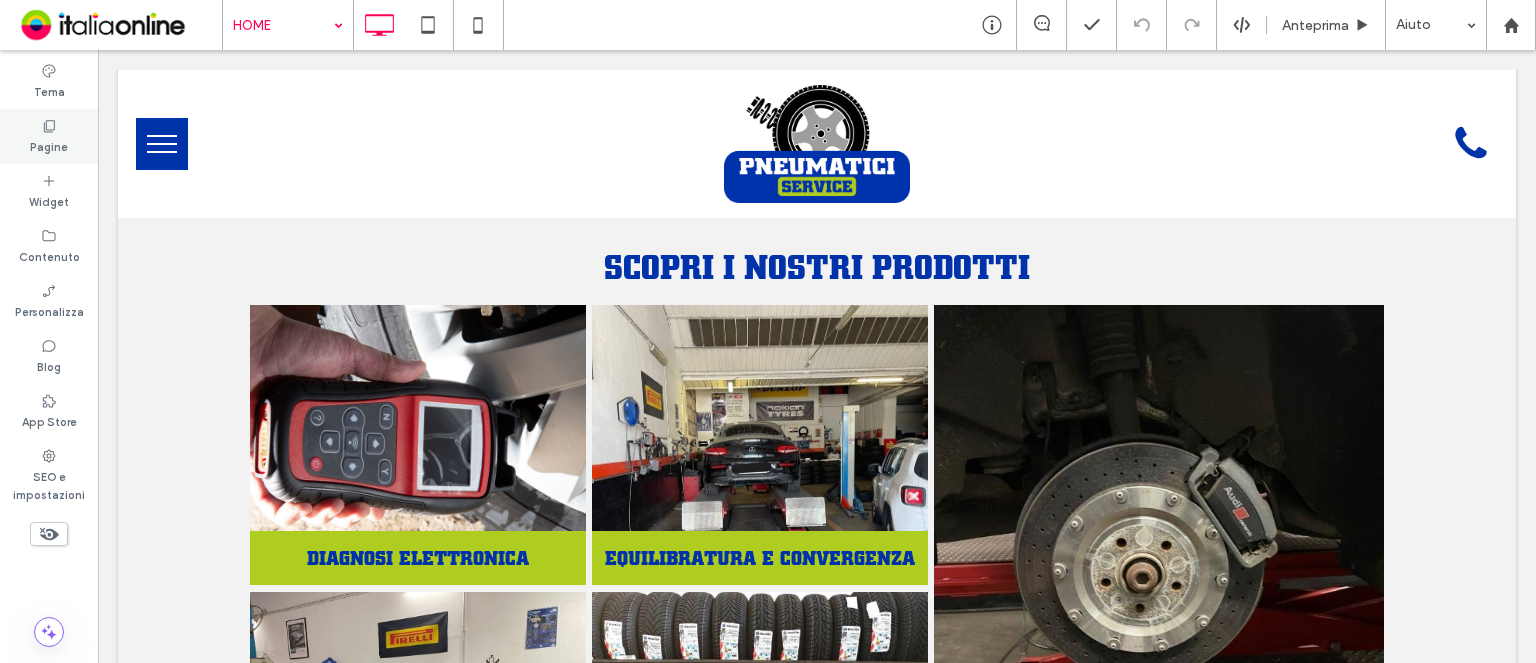 click on "Pagine" at bounding box center (49, 145) 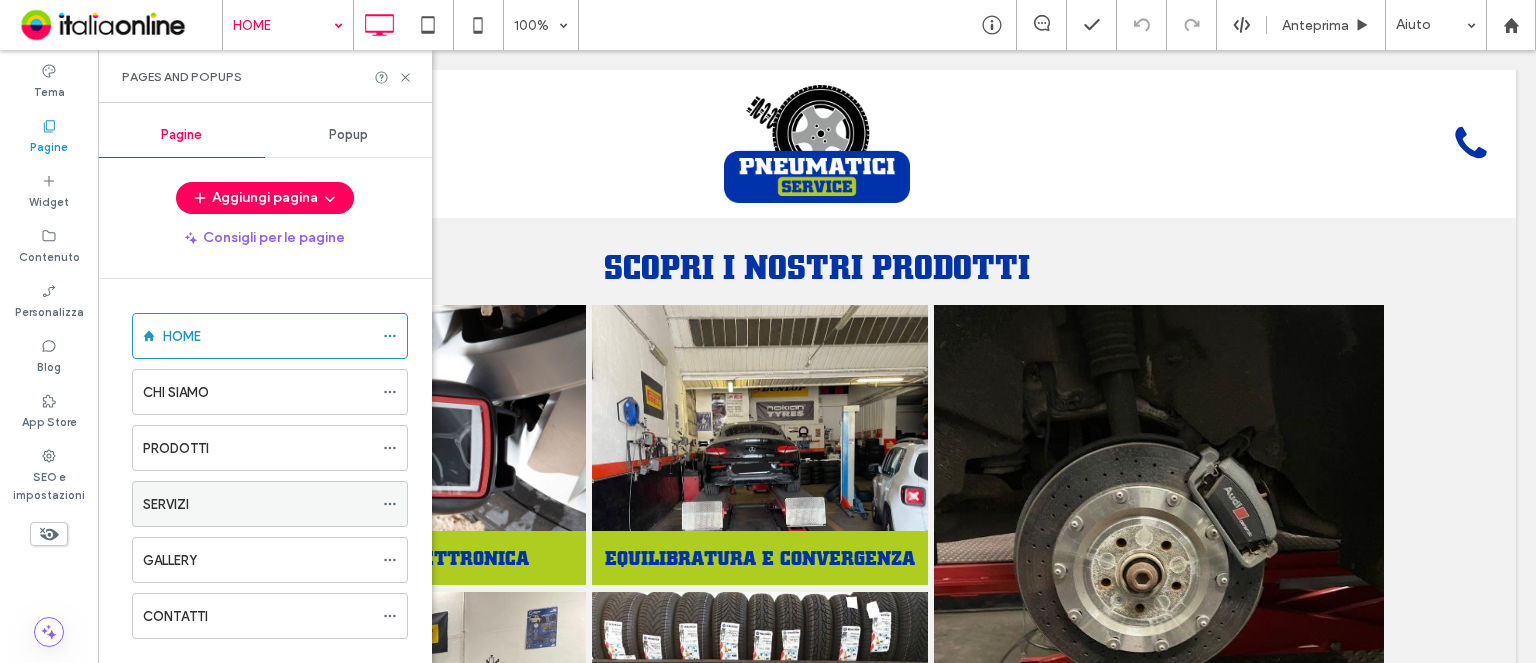 click 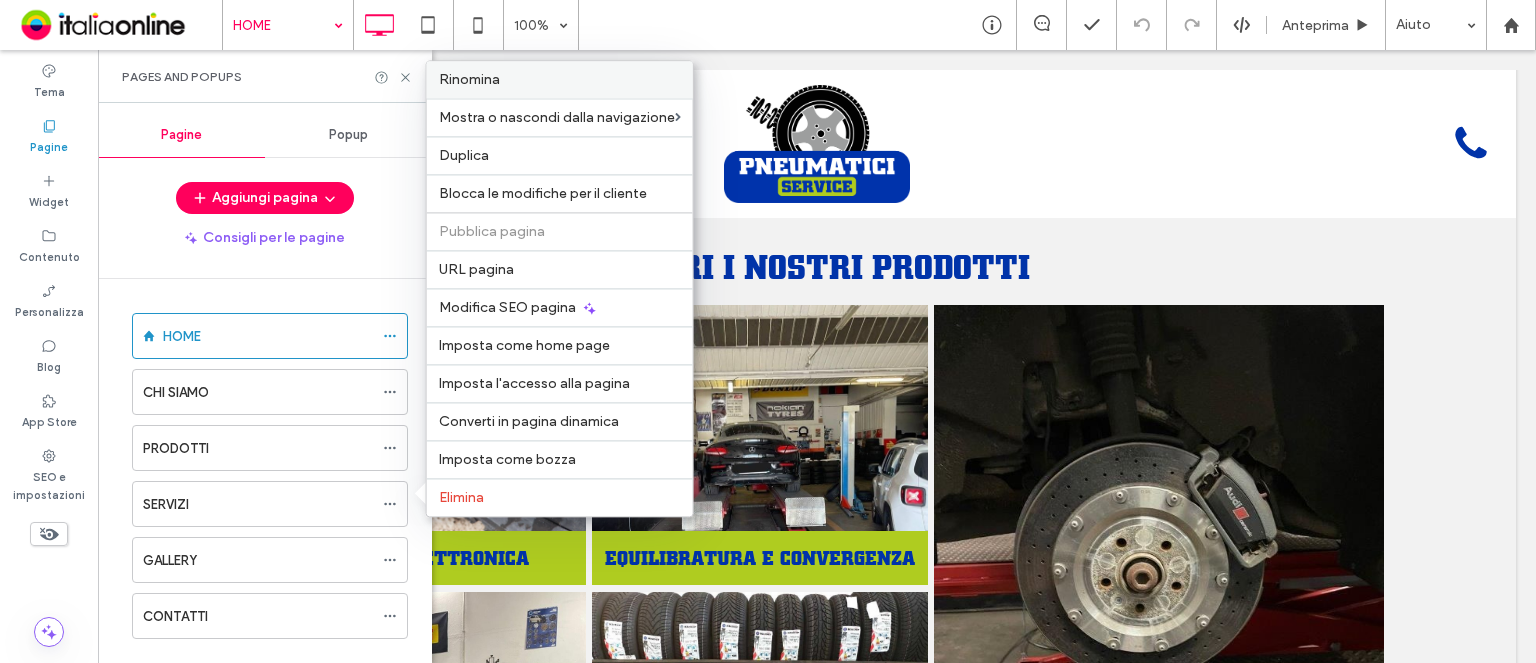 click on "Rinomina" at bounding box center (469, 79) 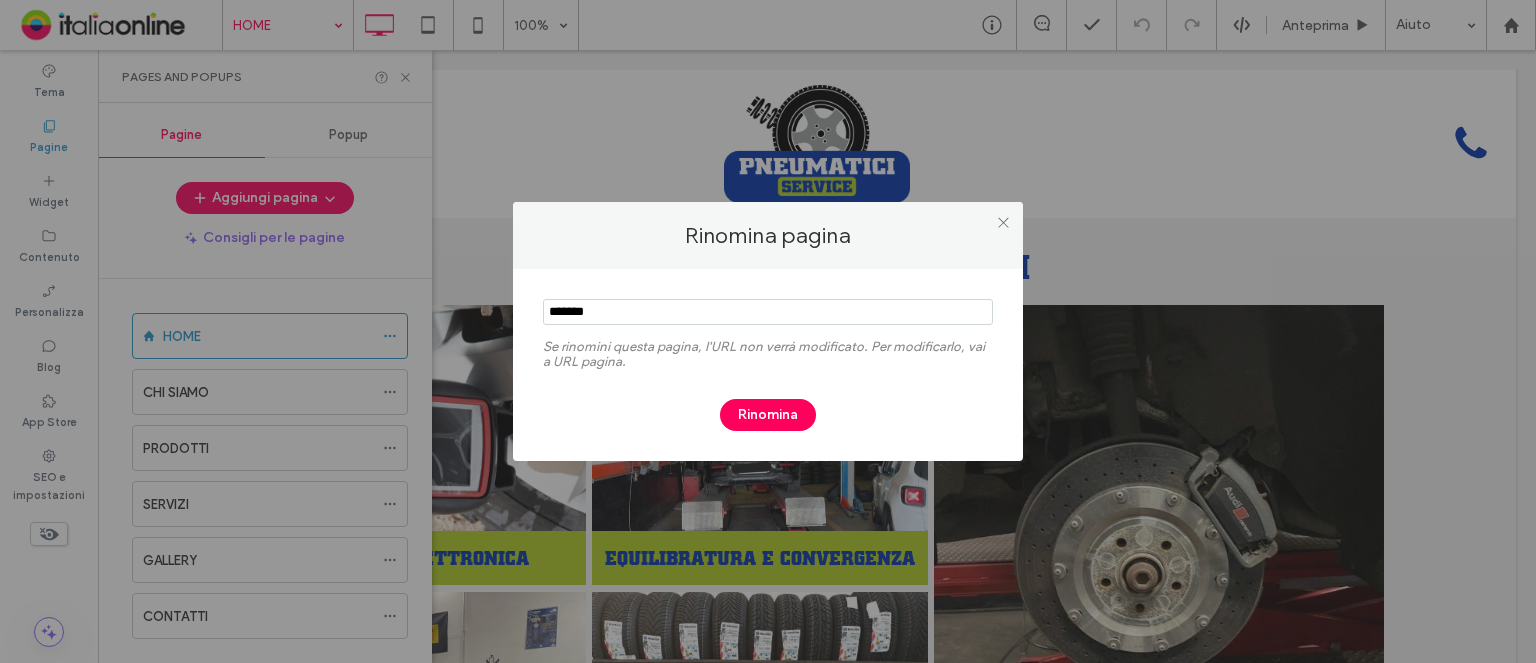 drag, startPoint x: 619, startPoint y: 311, endPoint x: 329, endPoint y: 281, distance: 291.5476 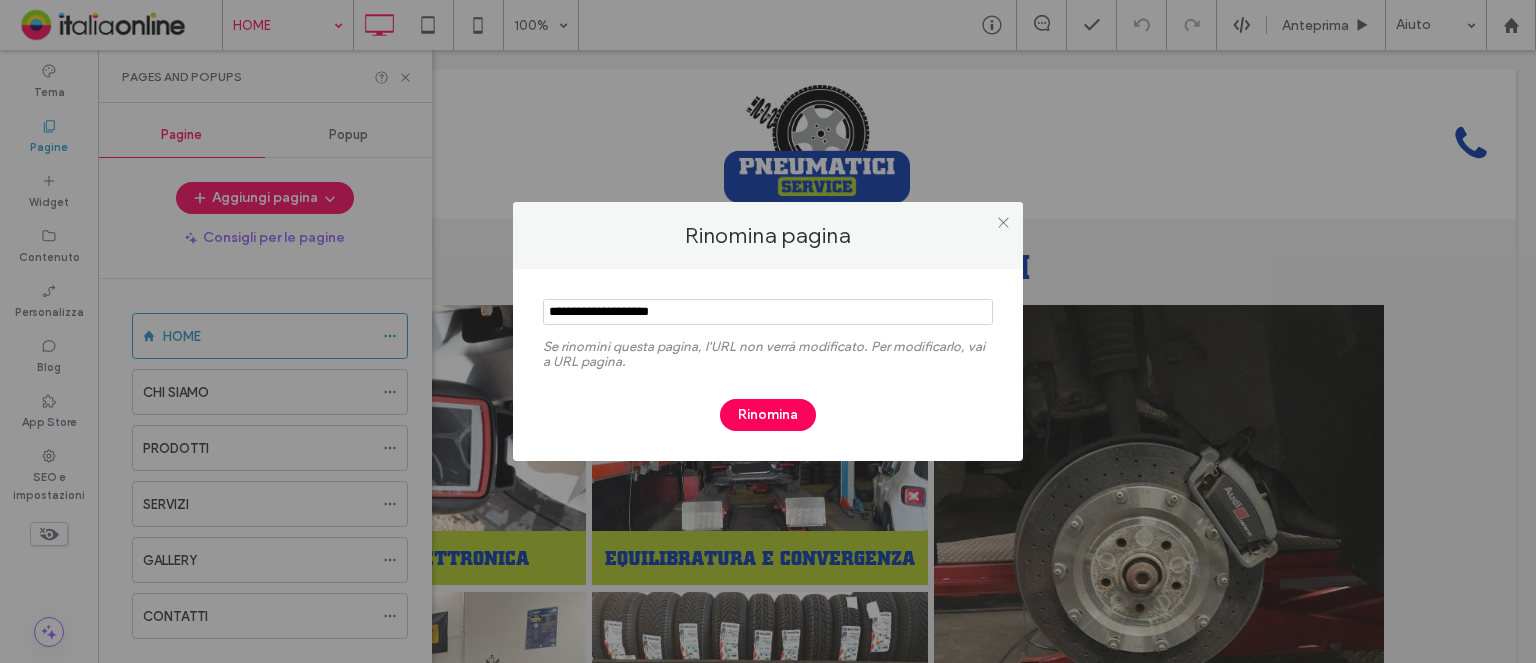 type on "**********" 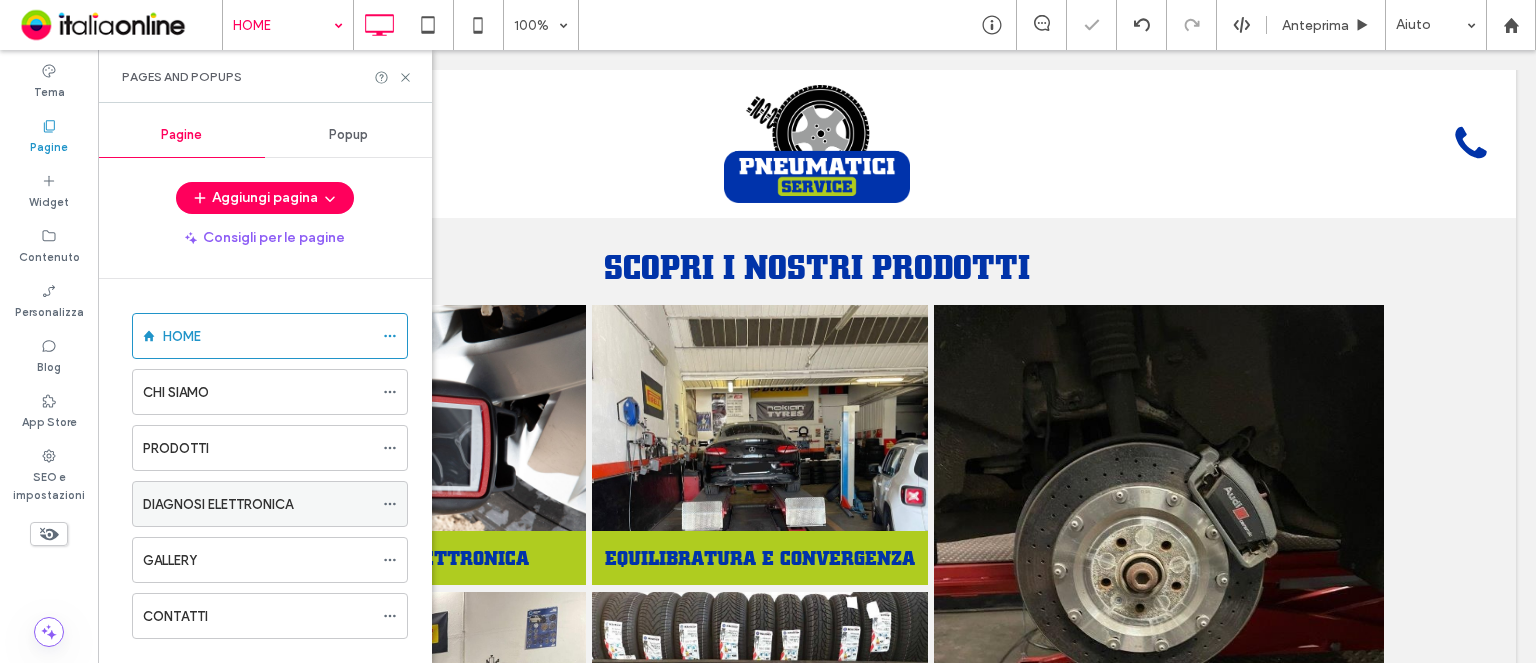click on "DIAGNOSI ELETTRONICA" at bounding box center (258, 504) 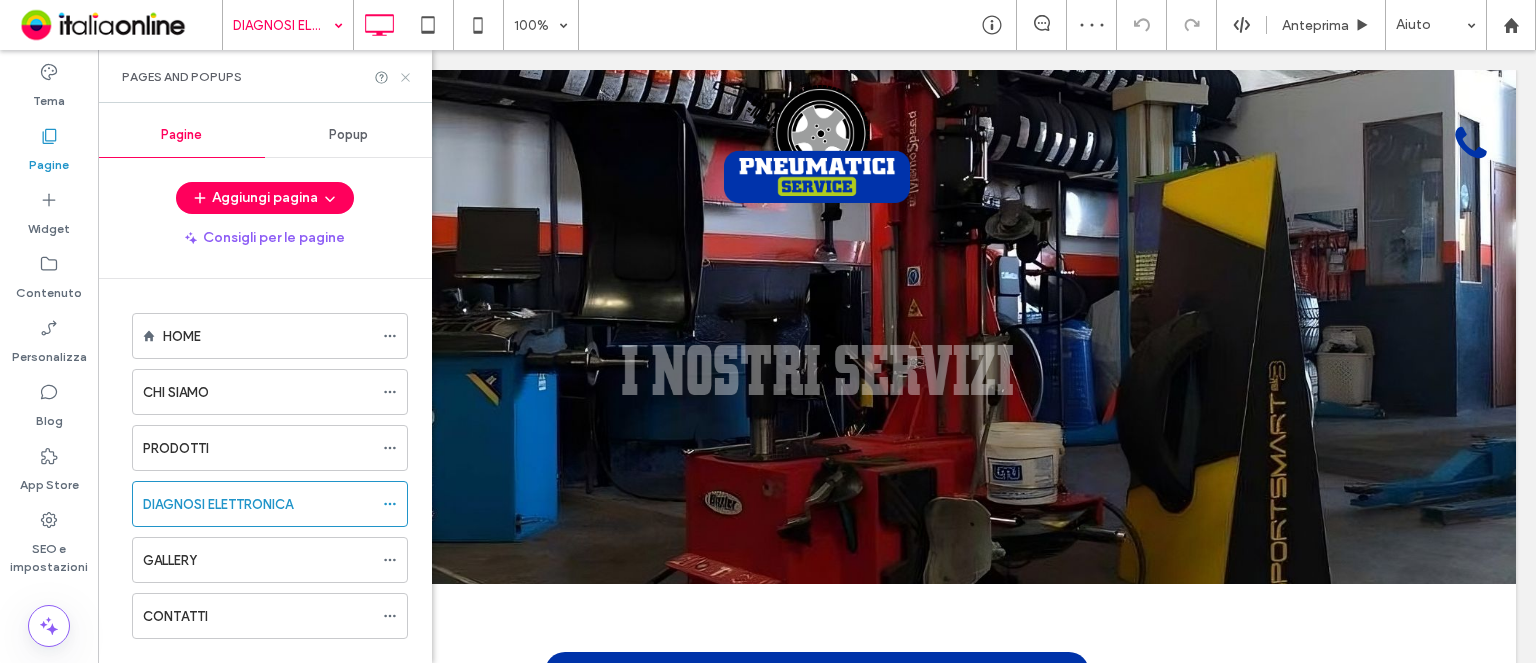 click 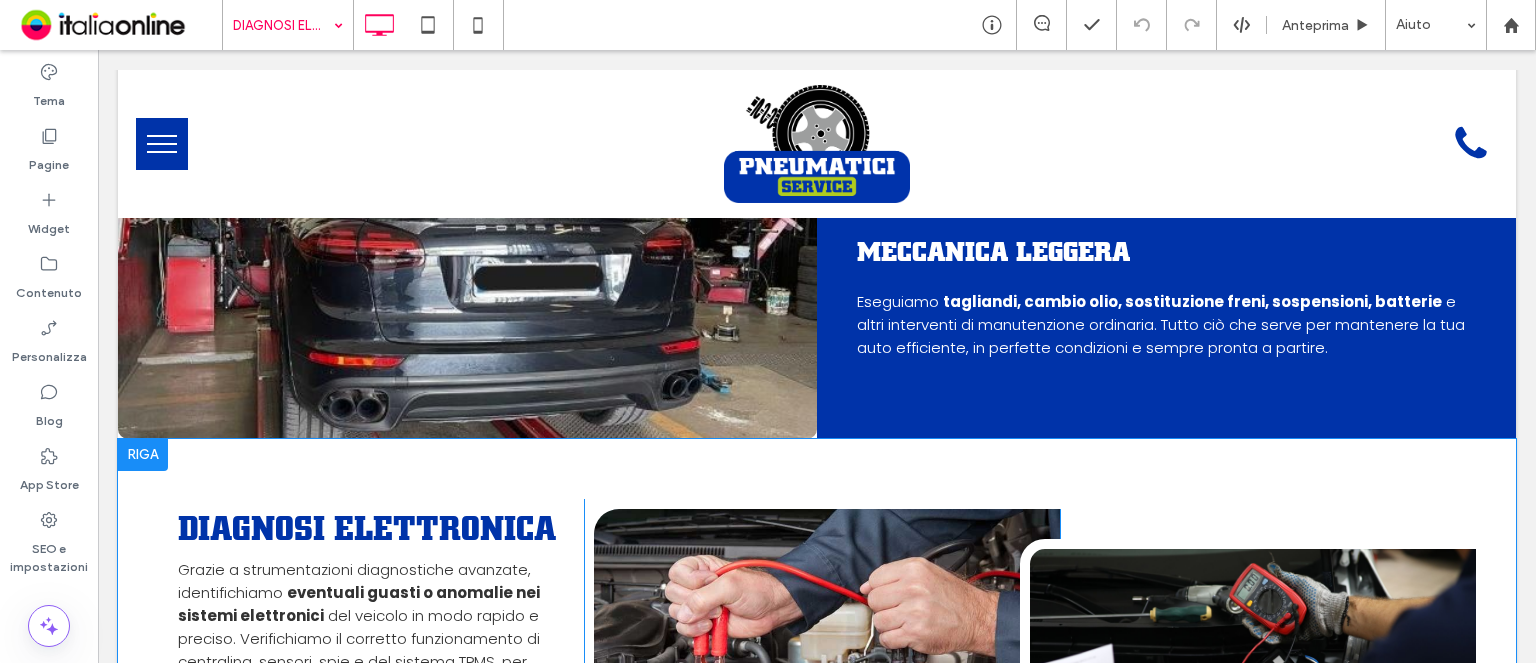 scroll, scrollTop: 1400, scrollLeft: 0, axis: vertical 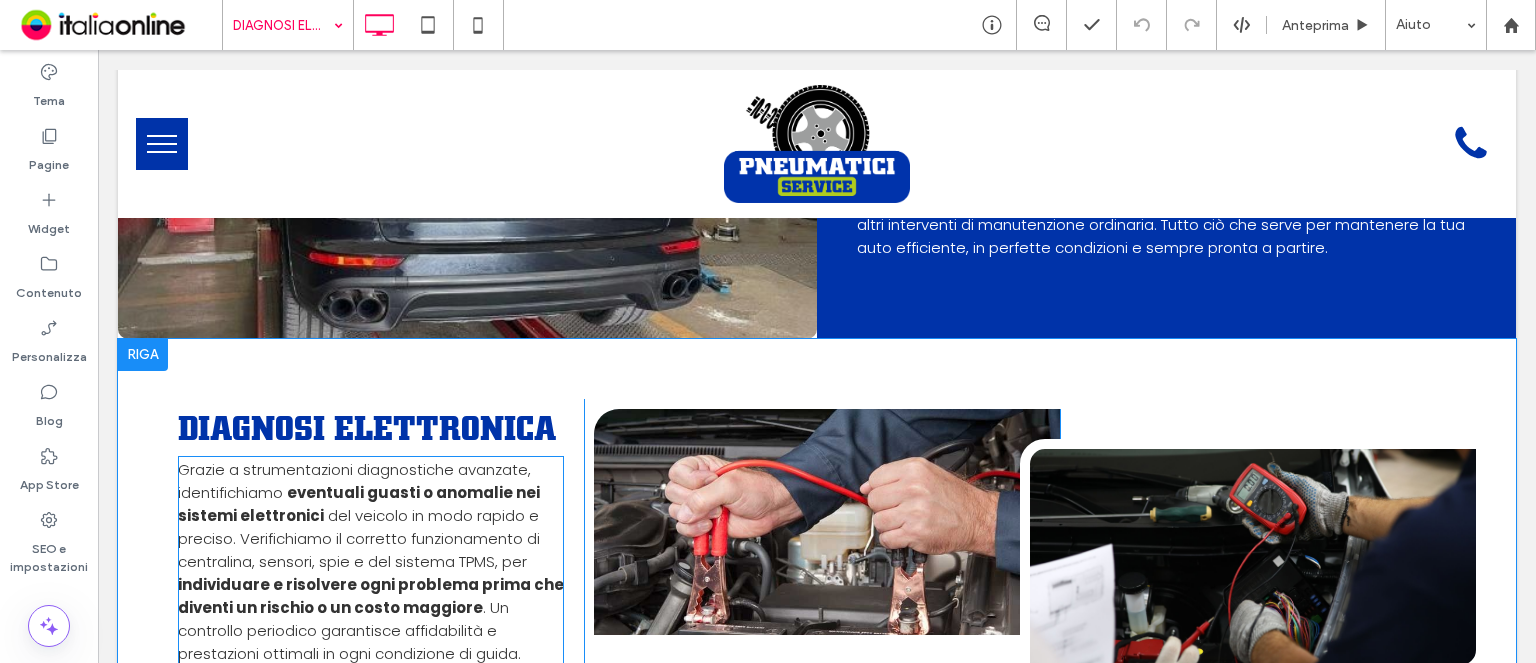 click on "del veicolo in modo rapido e preciso. Verifichiamo il corretto funzionamento di centralina, sensori, spie e del sistema TPMS, per" at bounding box center [359, 538] 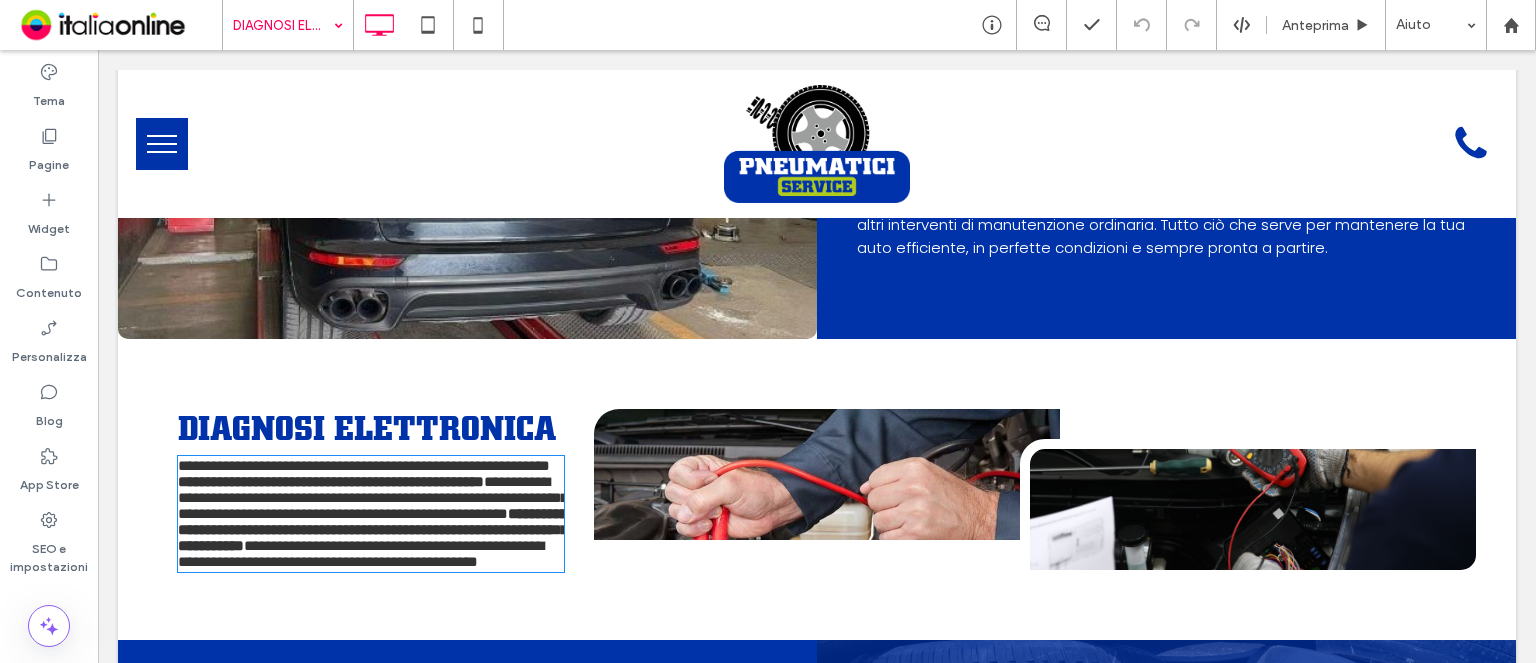 type on "*******" 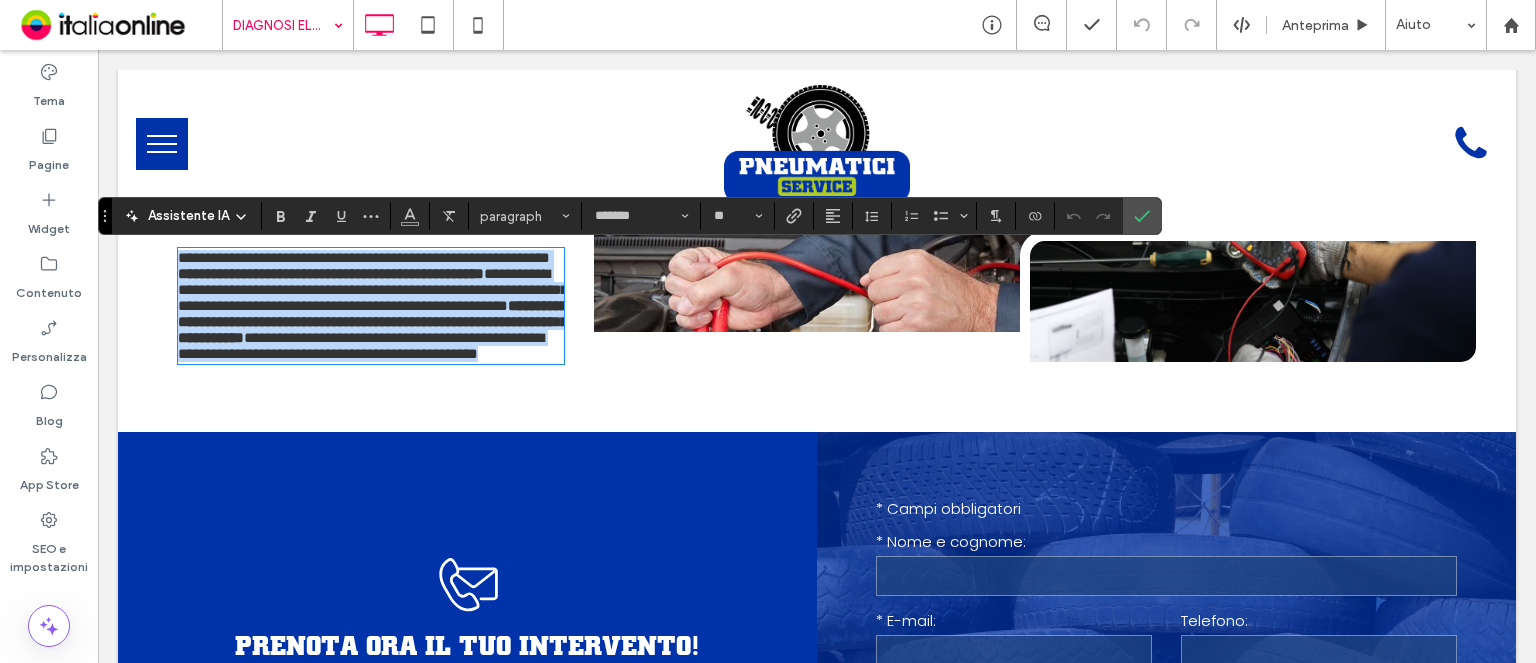 copy on "**********" 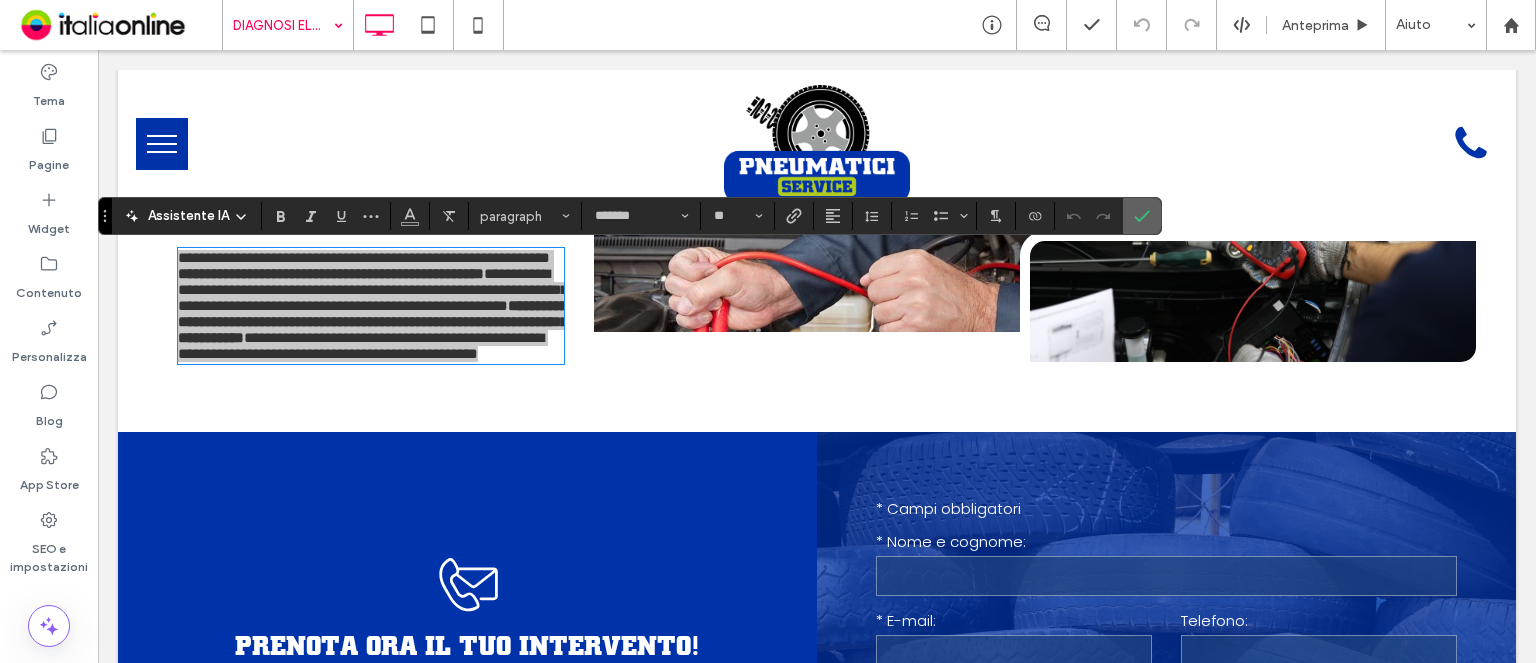 drag, startPoint x: 944, startPoint y: 161, endPoint x: 1148, endPoint y: 210, distance: 209.80229 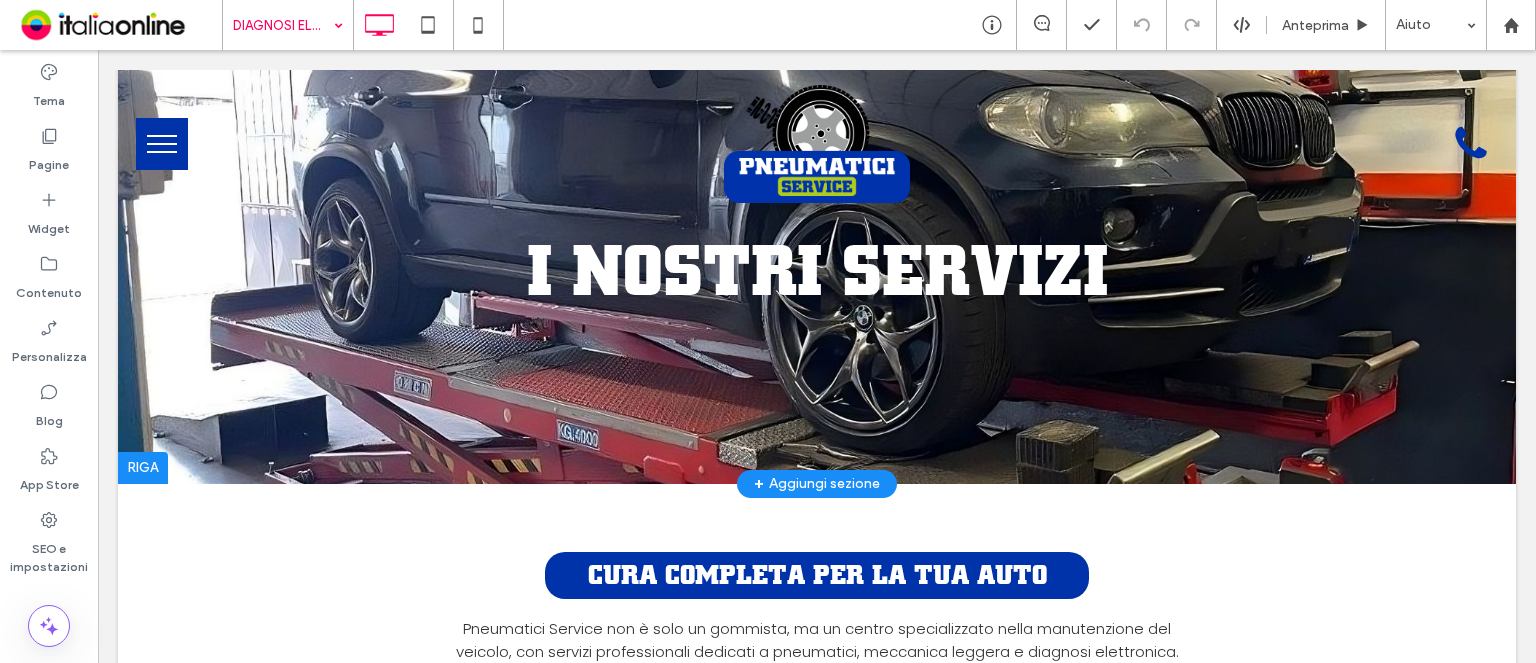 scroll, scrollTop: 0, scrollLeft: 0, axis: both 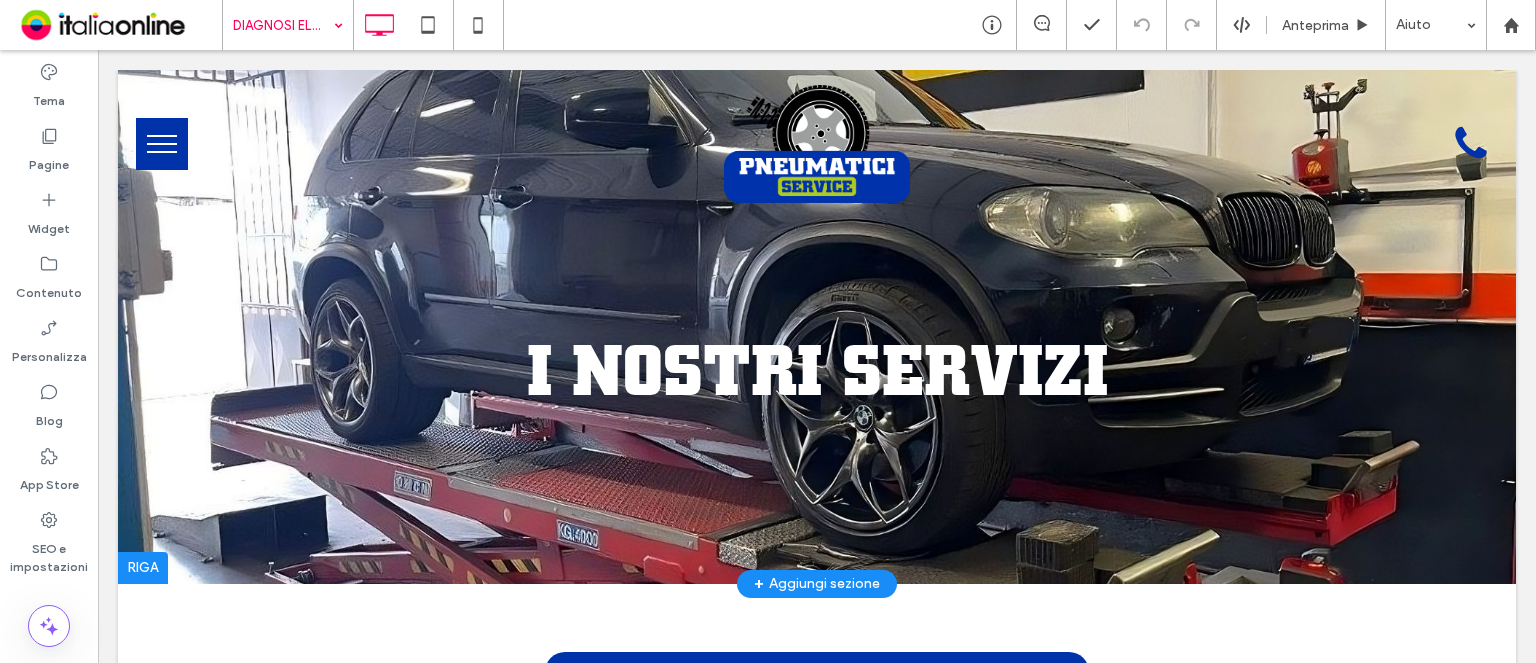 click on "I NOSTRI SERVIZI" at bounding box center [817, 369] 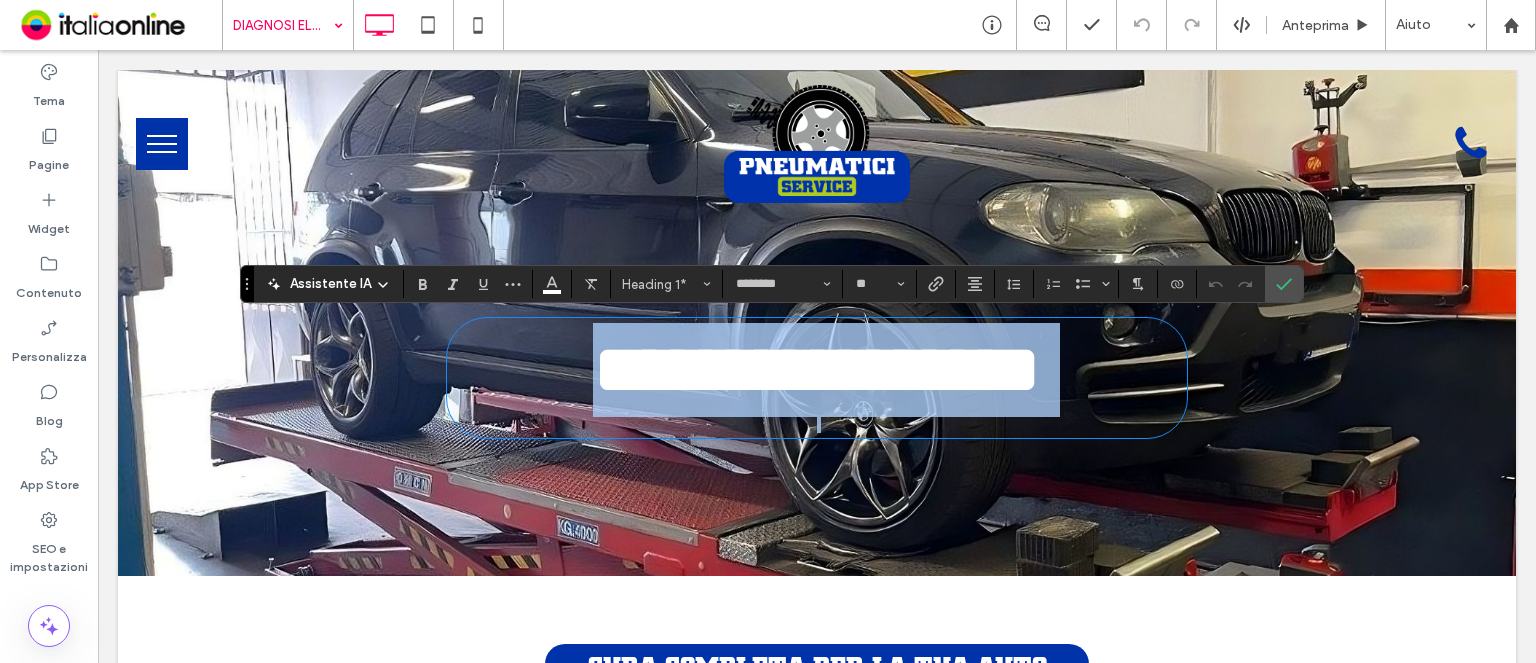 type 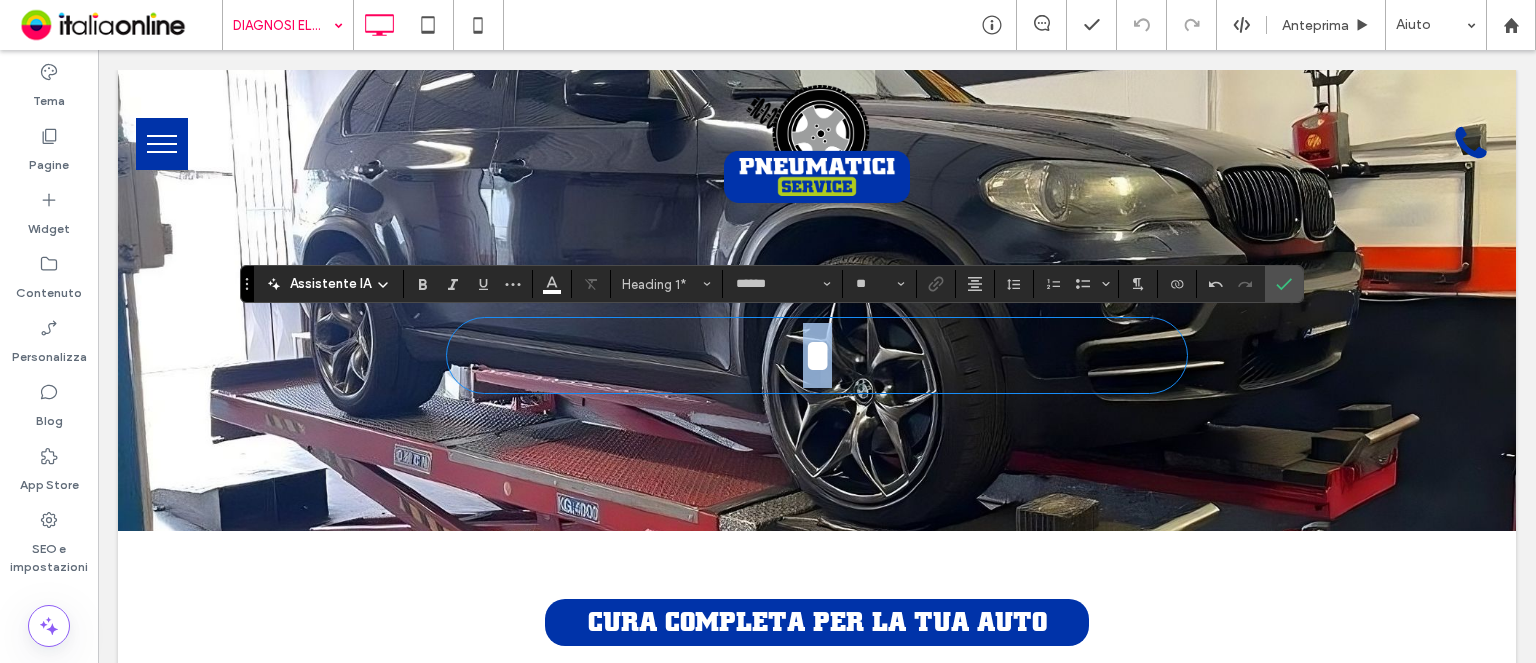 type on "******" 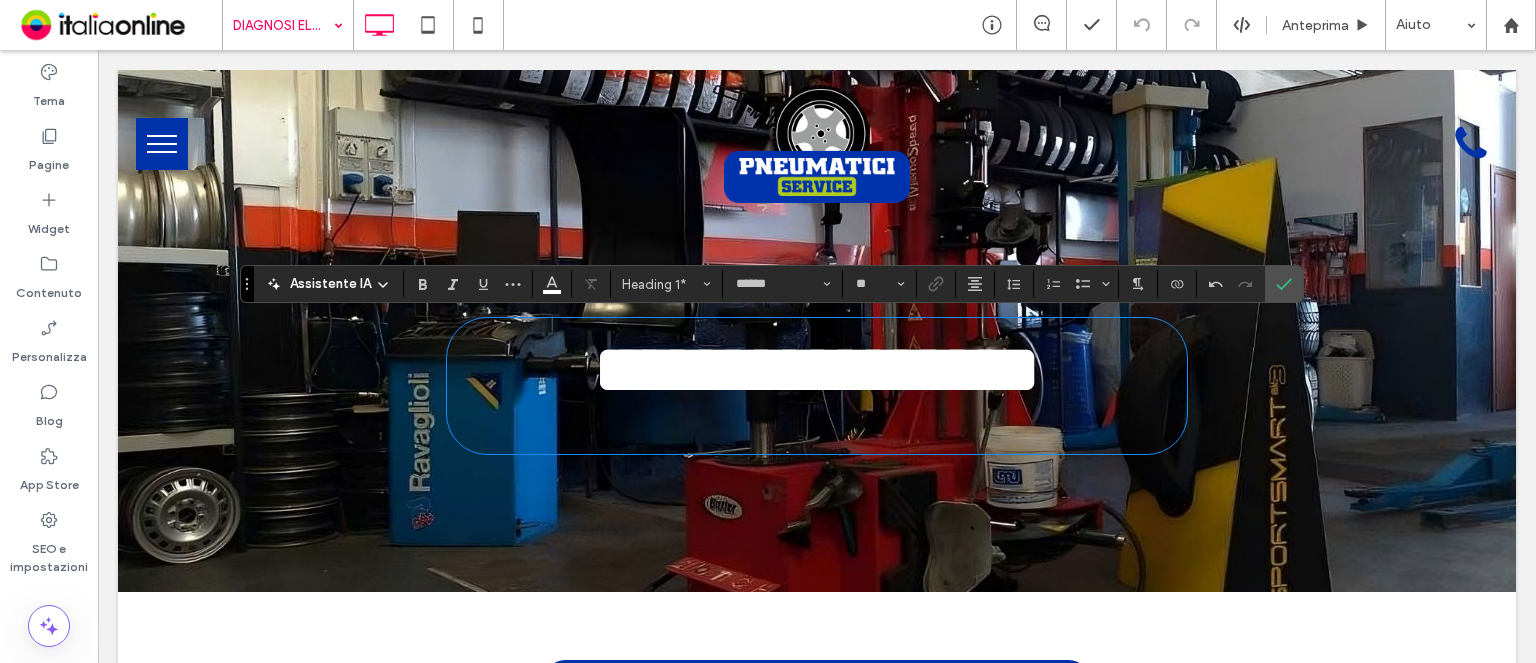 type on "*******" 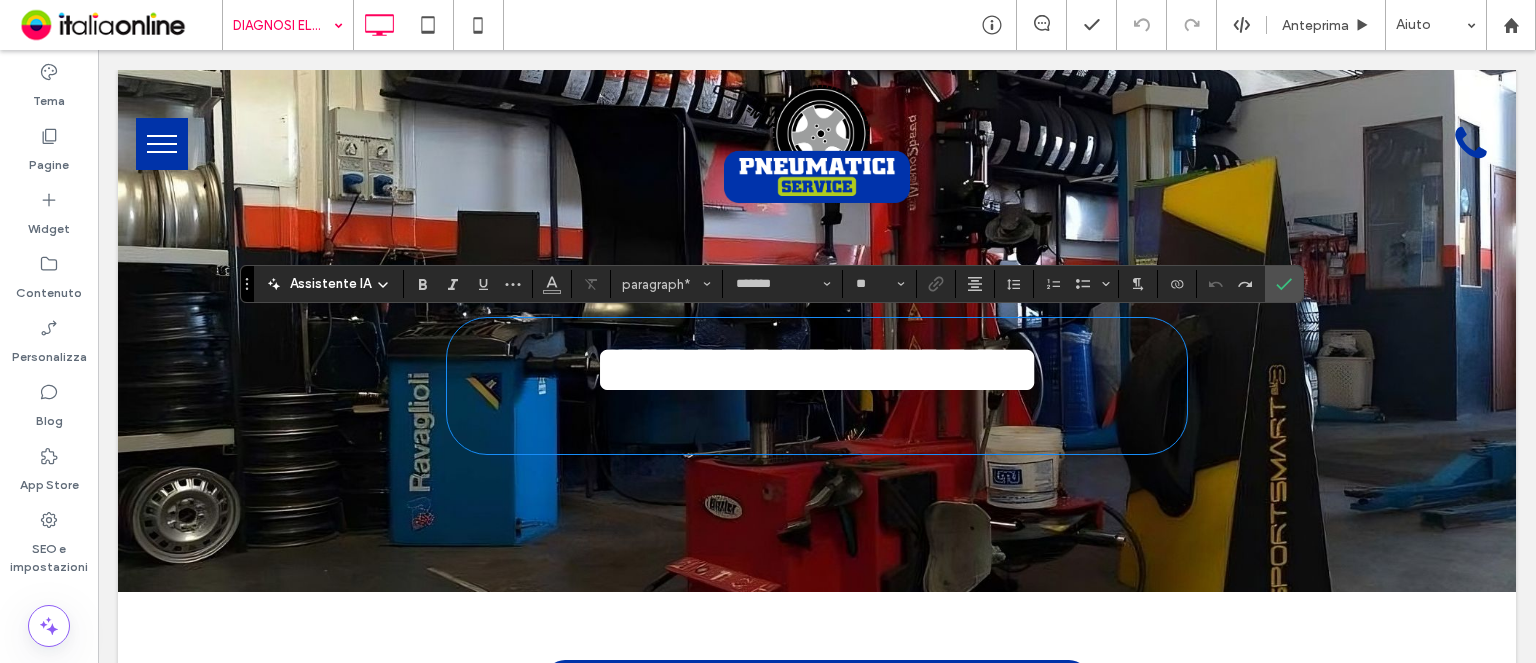 type on "********" 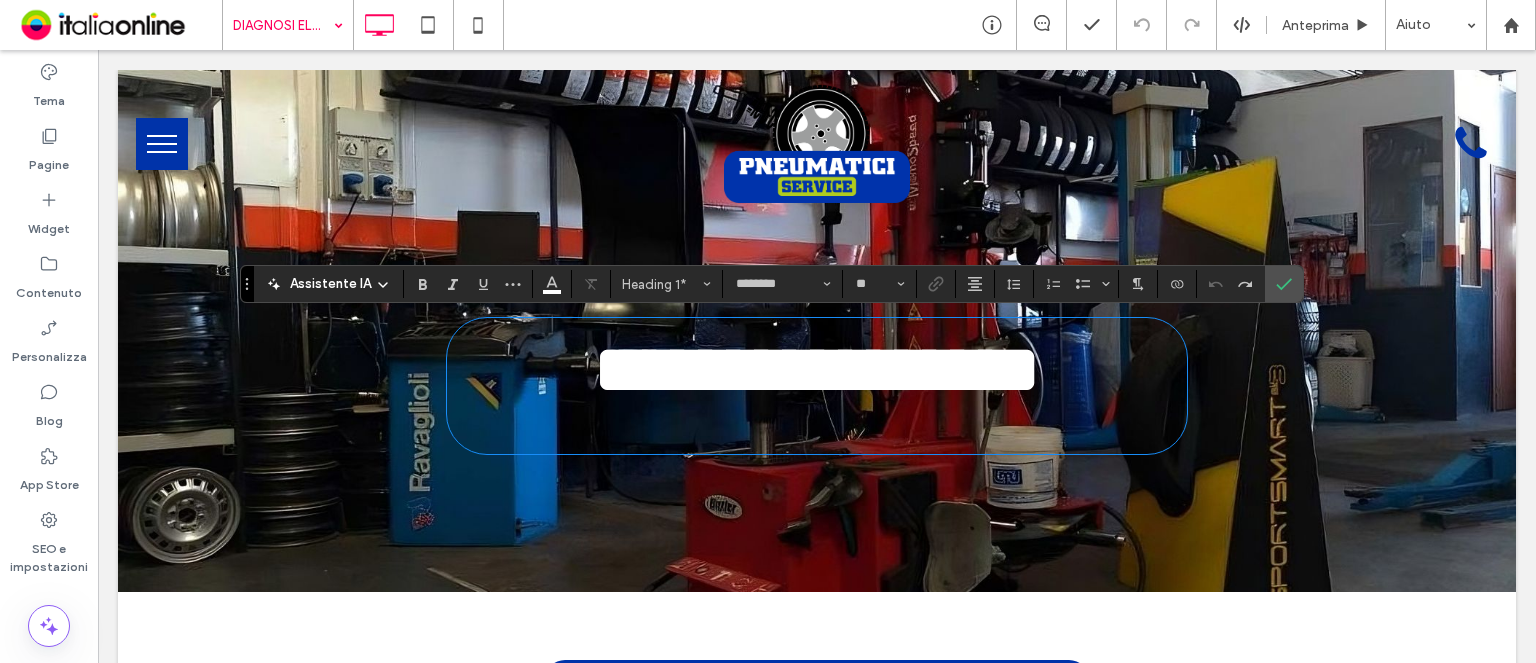 click on "**********" at bounding box center [817, 370] 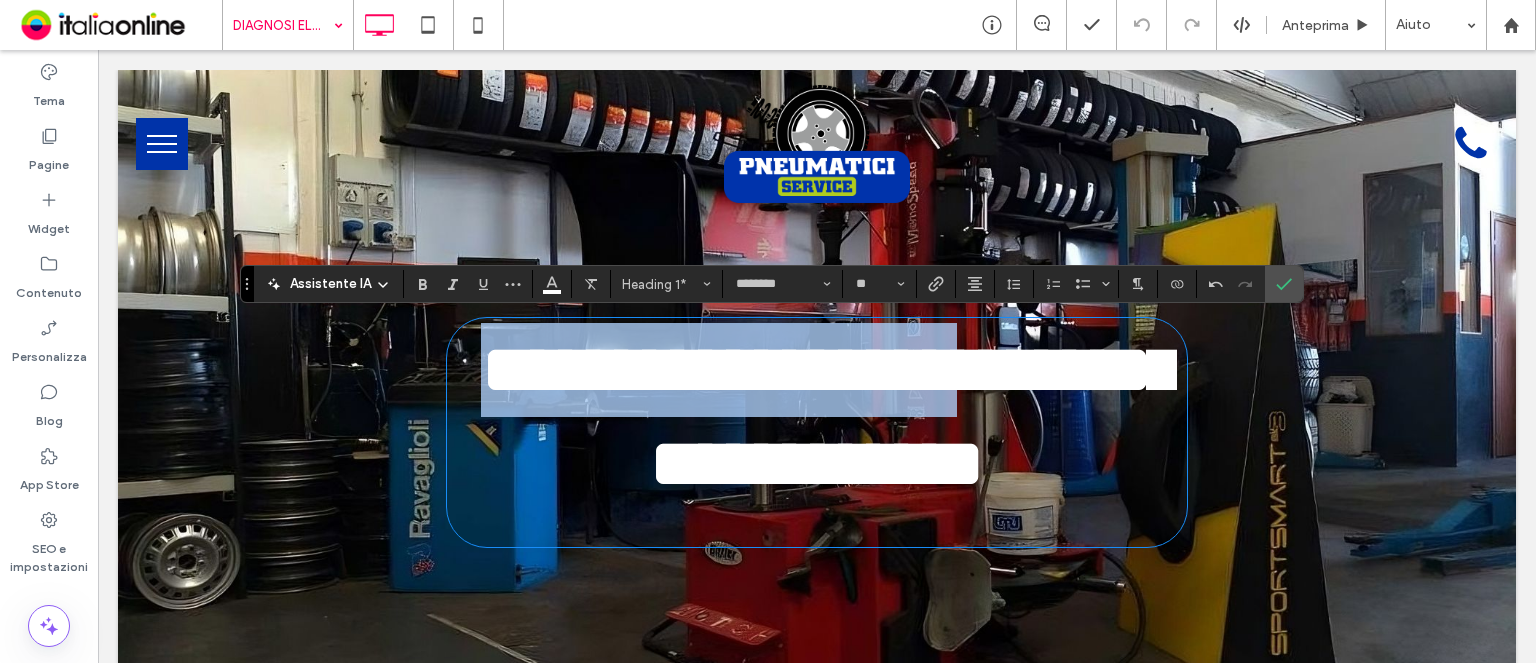drag, startPoint x: 1111, startPoint y: 363, endPoint x: 0, endPoint y: 312, distance: 1112.1699 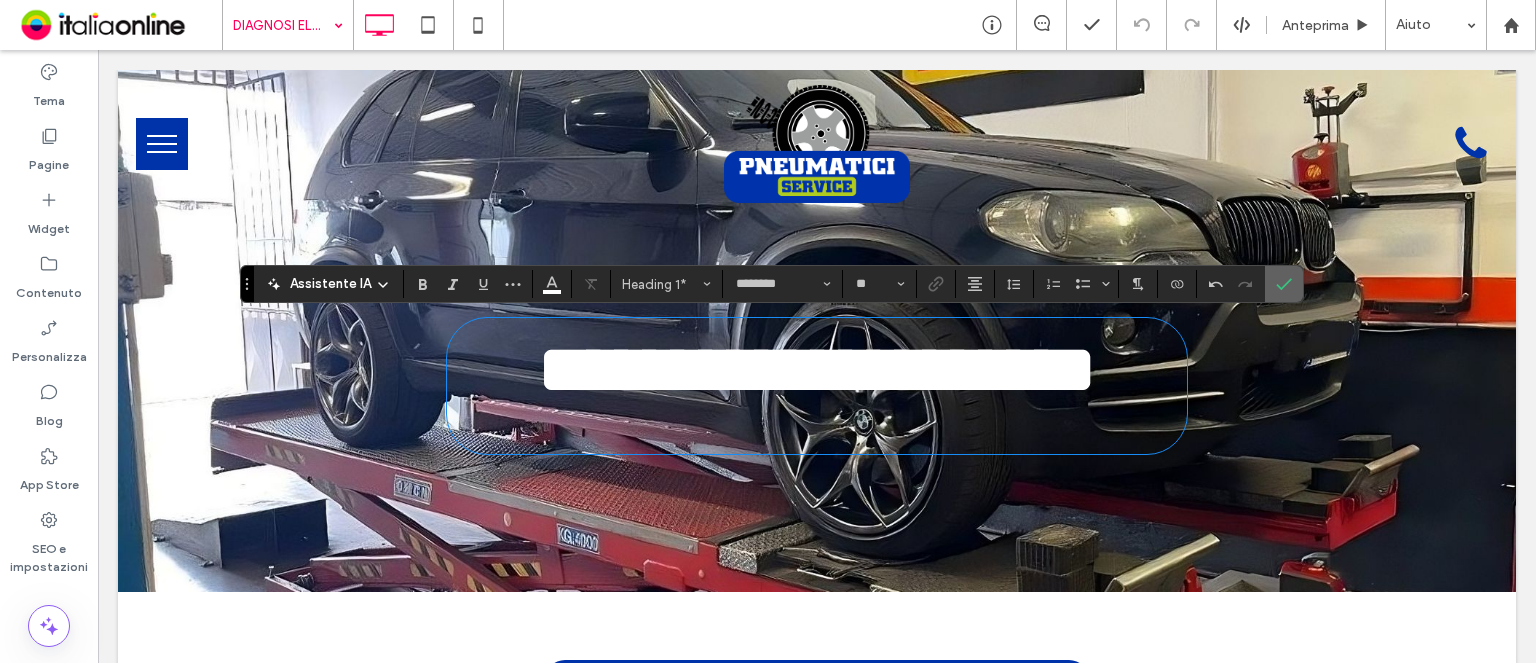 click 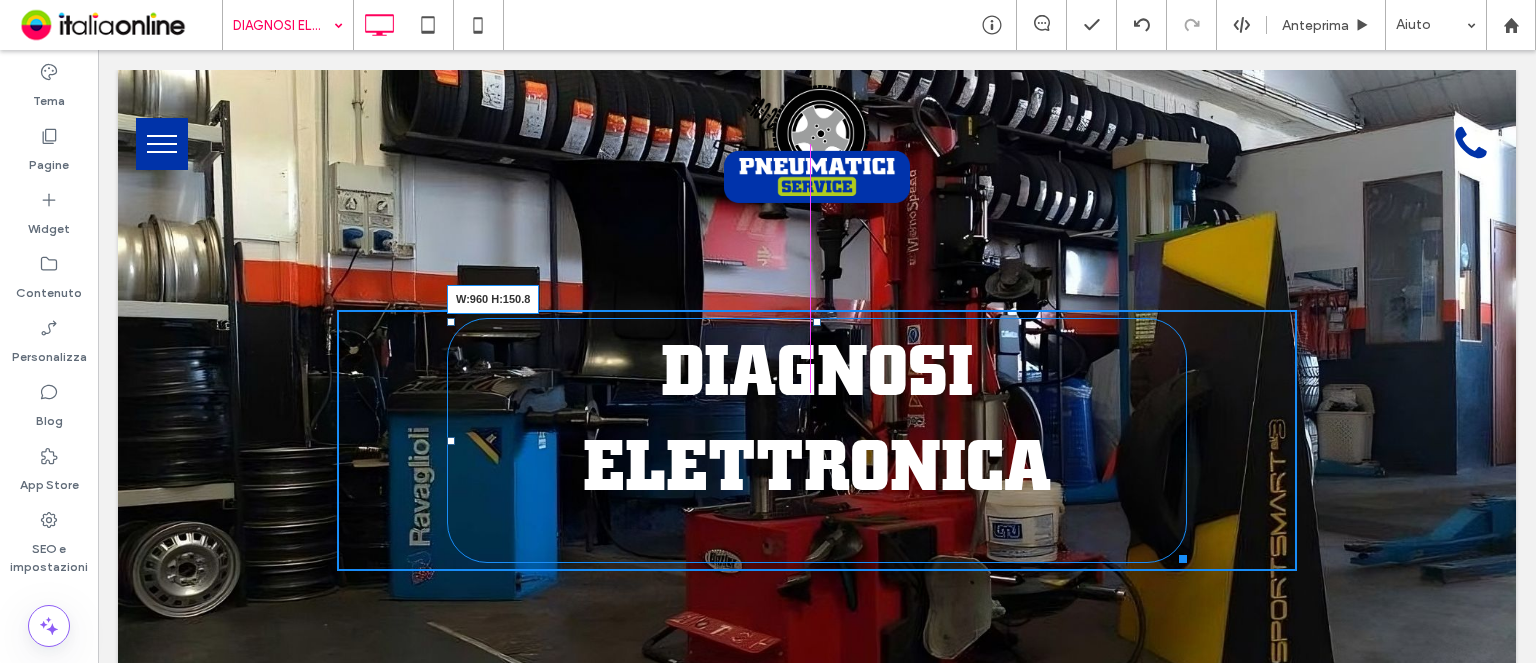 drag, startPoint x: 1172, startPoint y: 552, endPoint x: 1372, endPoint y: 539, distance: 200.42206 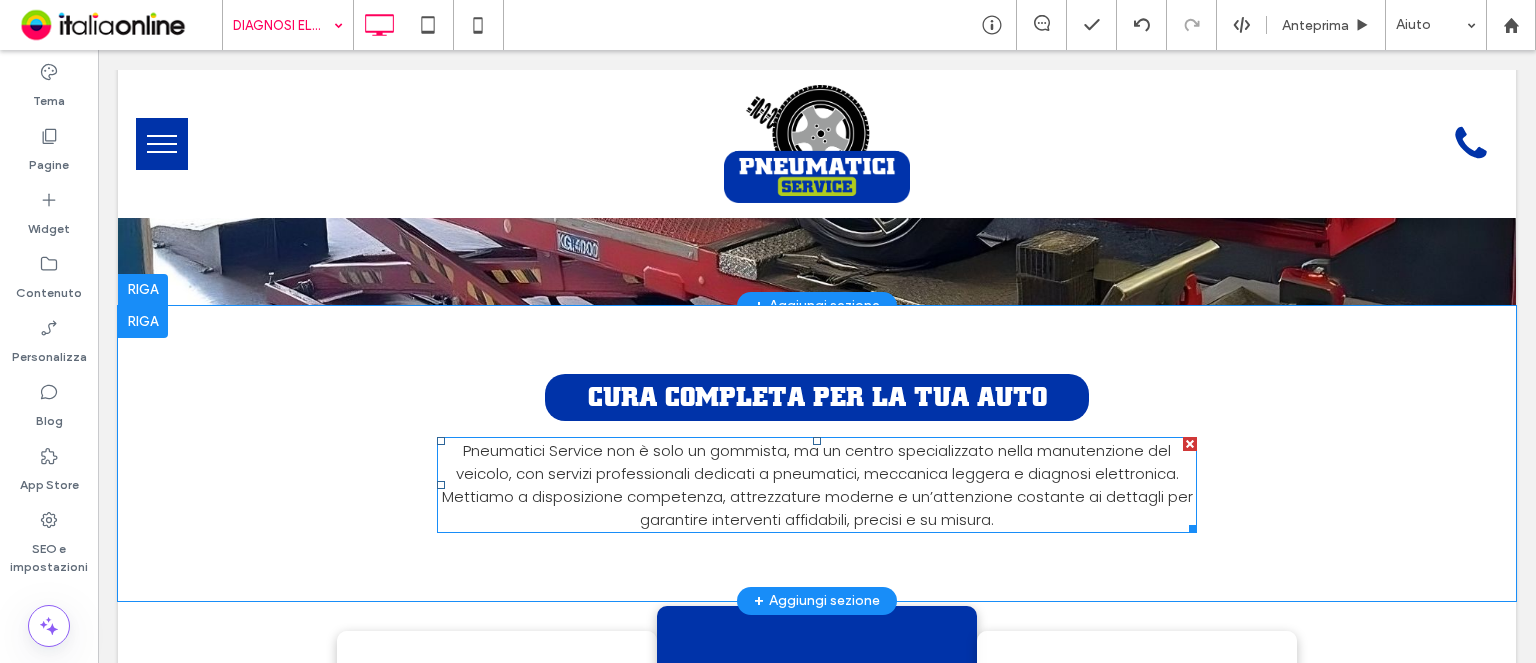 scroll, scrollTop: 300, scrollLeft: 0, axis: vertical 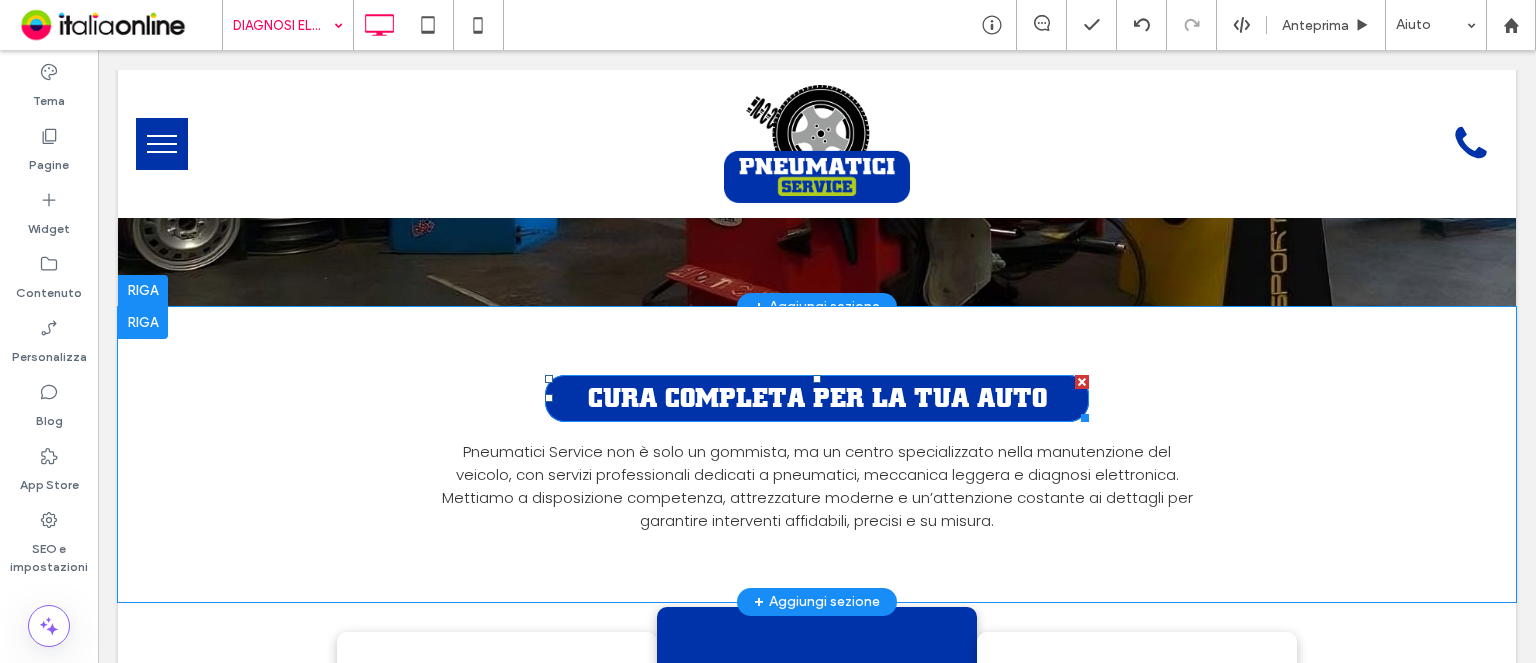 click at bounding box center [1082, 382] 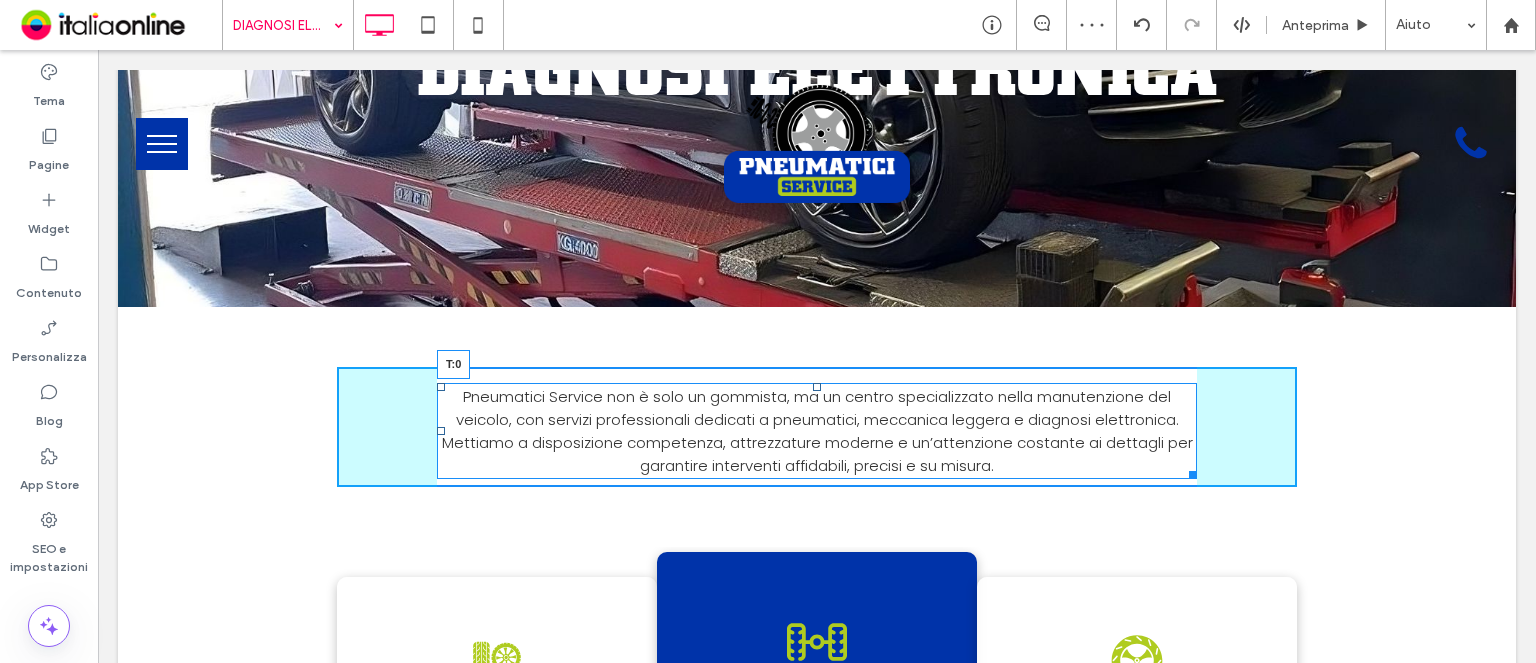 drag, startPoint x: 808, startPoint y: 383, endPoint x: 811, endPoint y: 367, distance: 16.27882 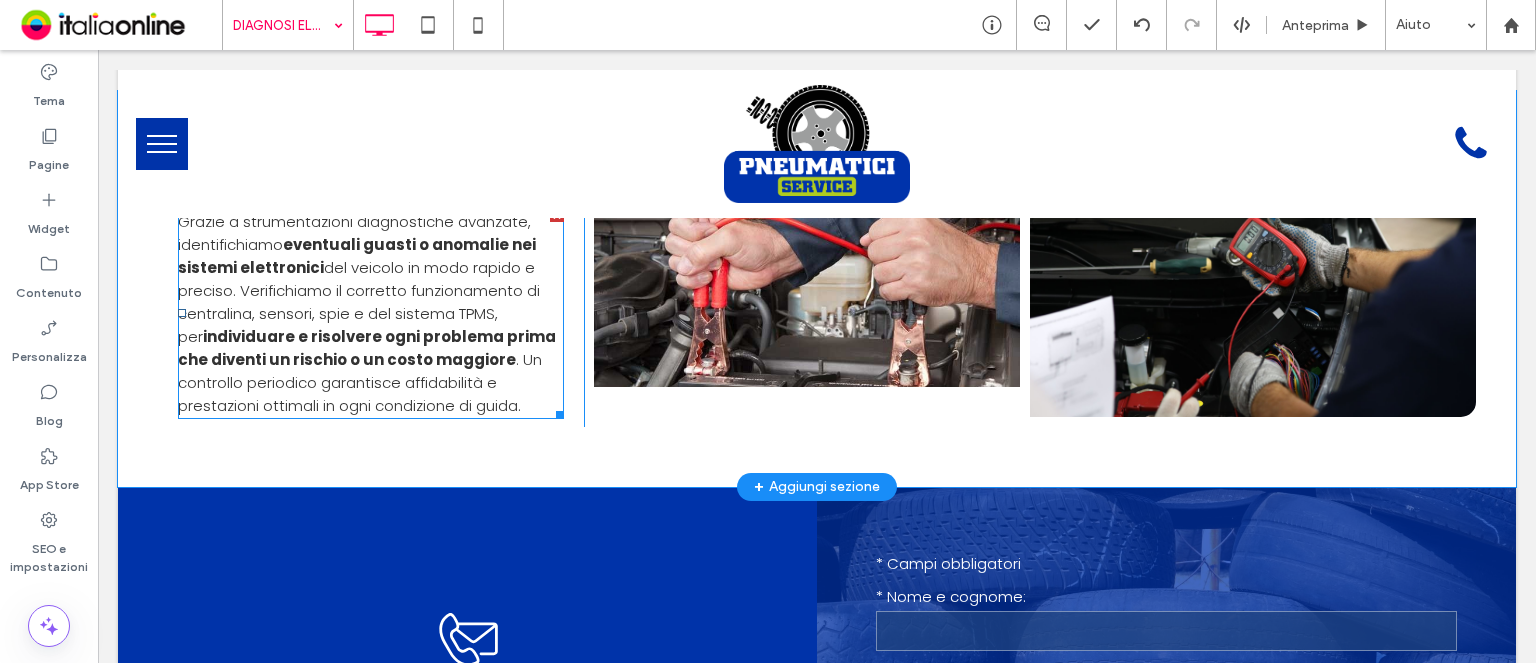 scroll, scrollTop: 1400, scrollLeft: 0, axis: vertical 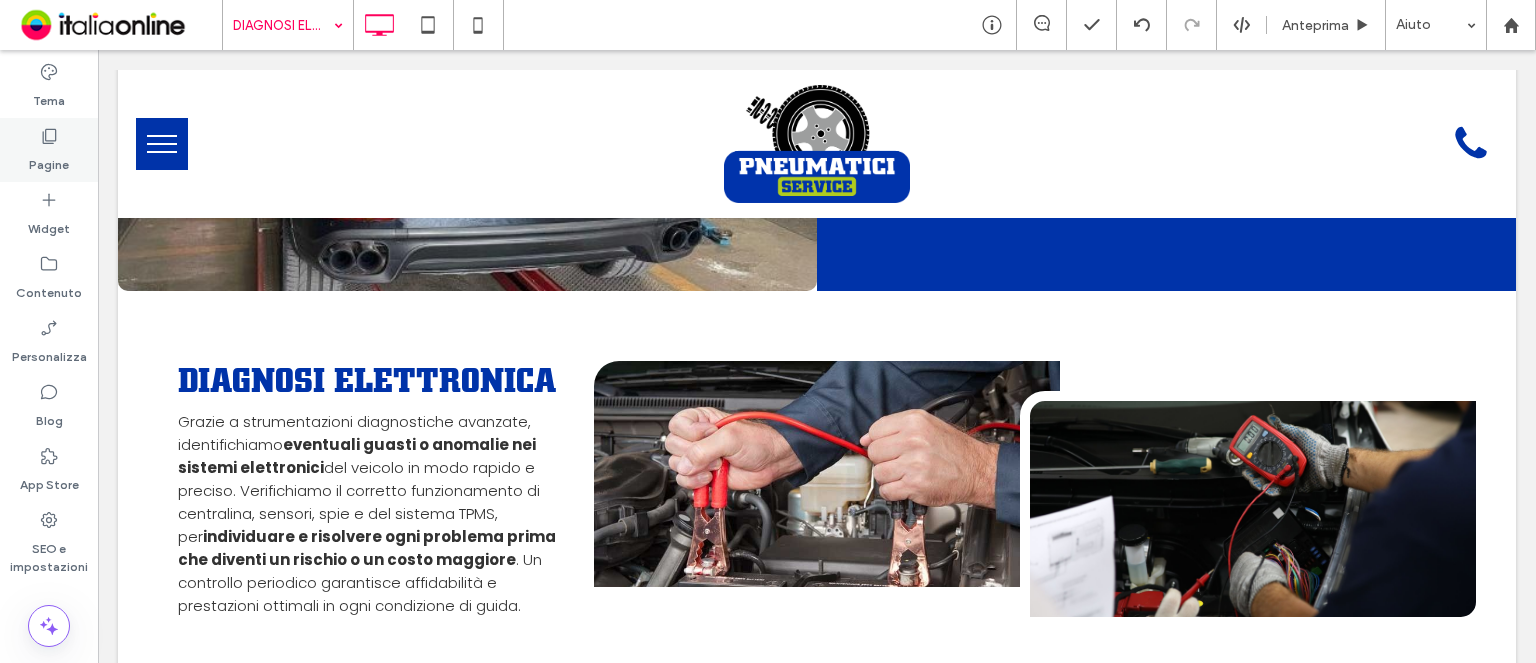 click 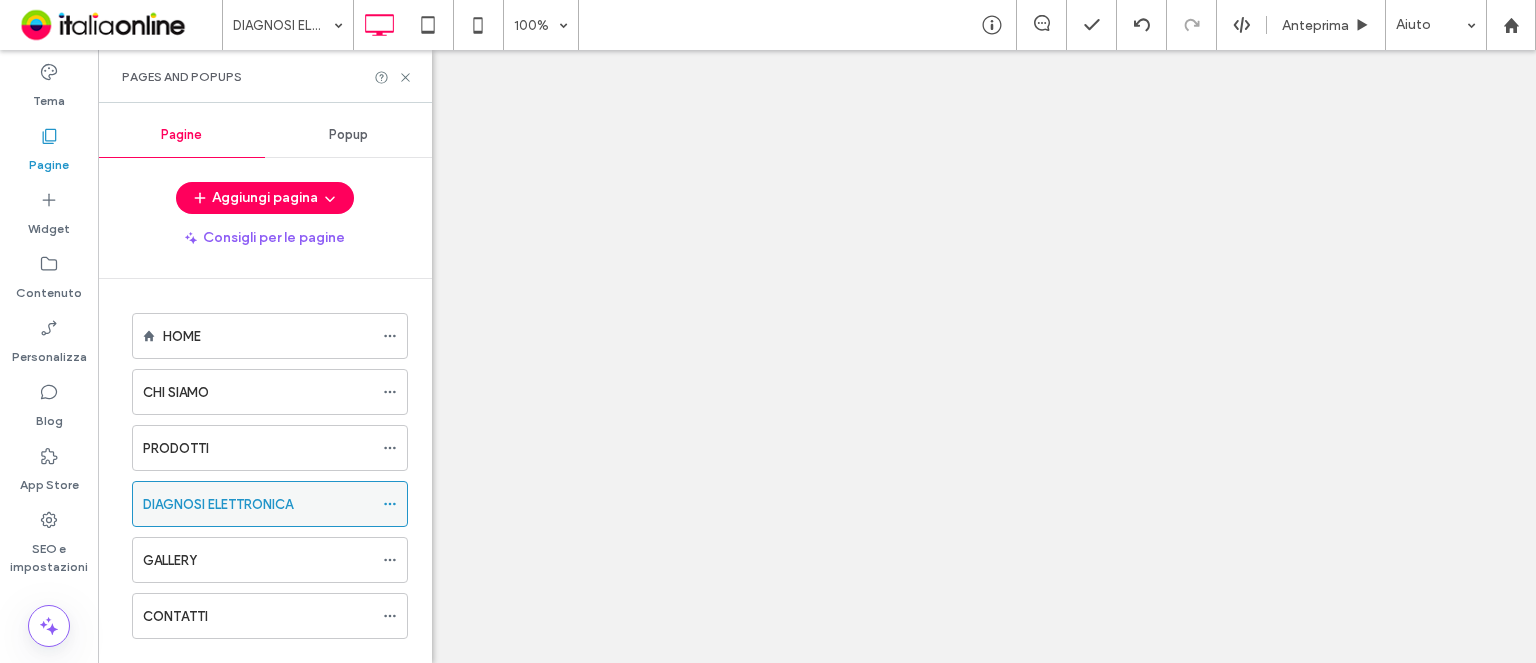scroll, scrollTop: 0, scrollLeft: 0, axis: both 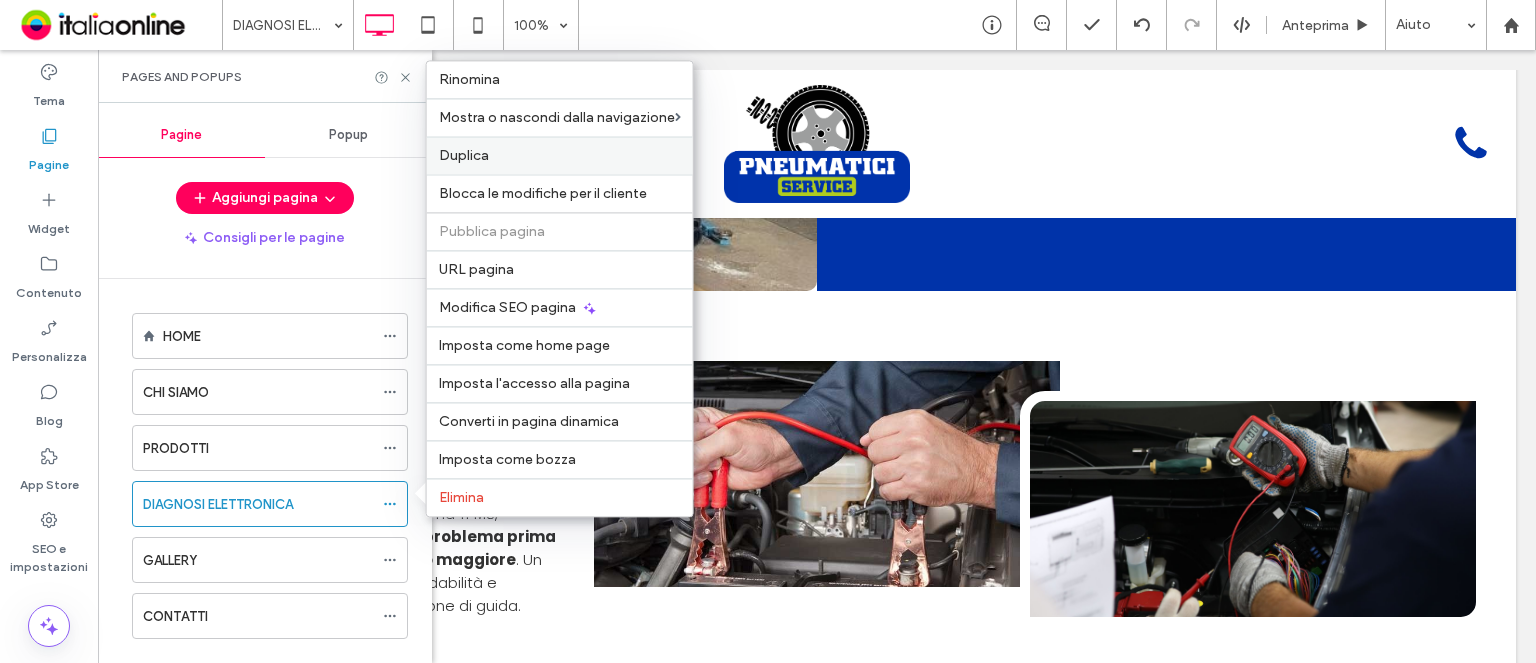 click on "Duplica" at bounding box center [560, 155] 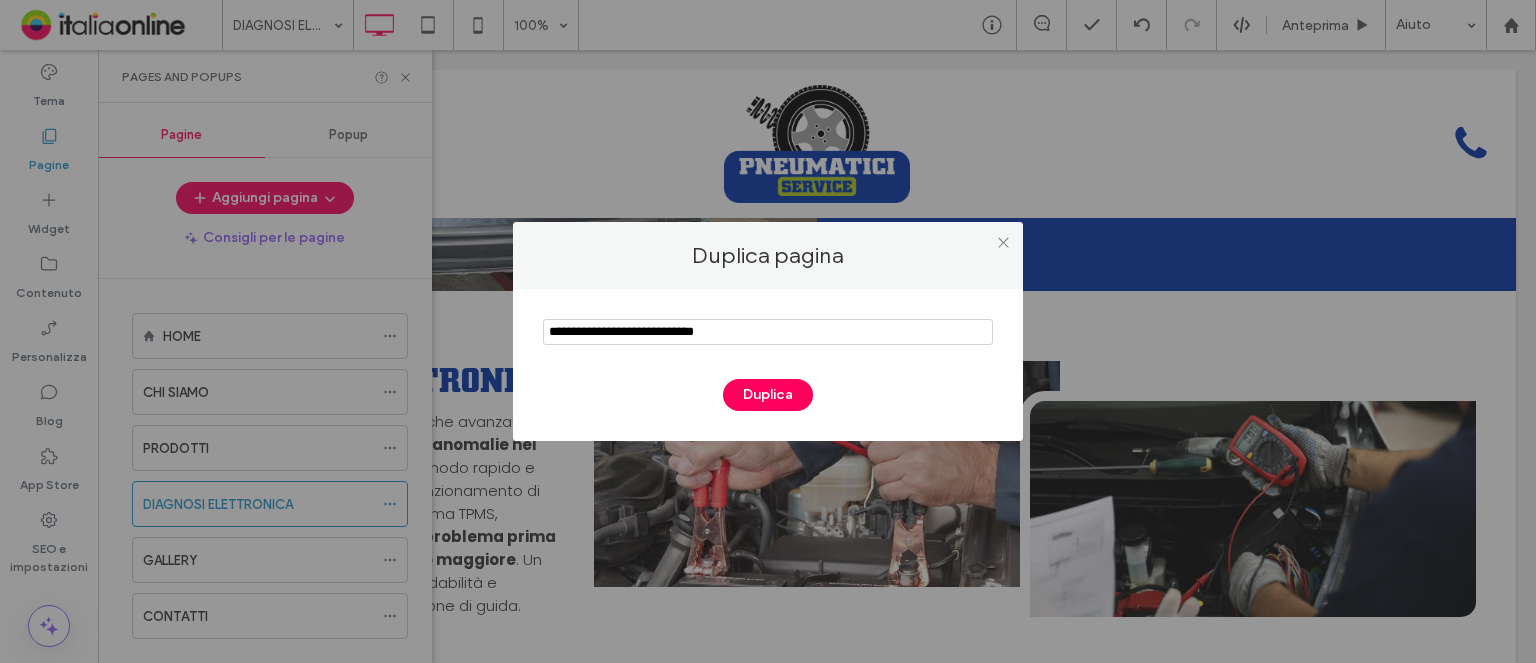 drag, startPoint x: 796, startPoint y: 331, endPoint x: 0, endPoint y: 312, distance: 796.22675 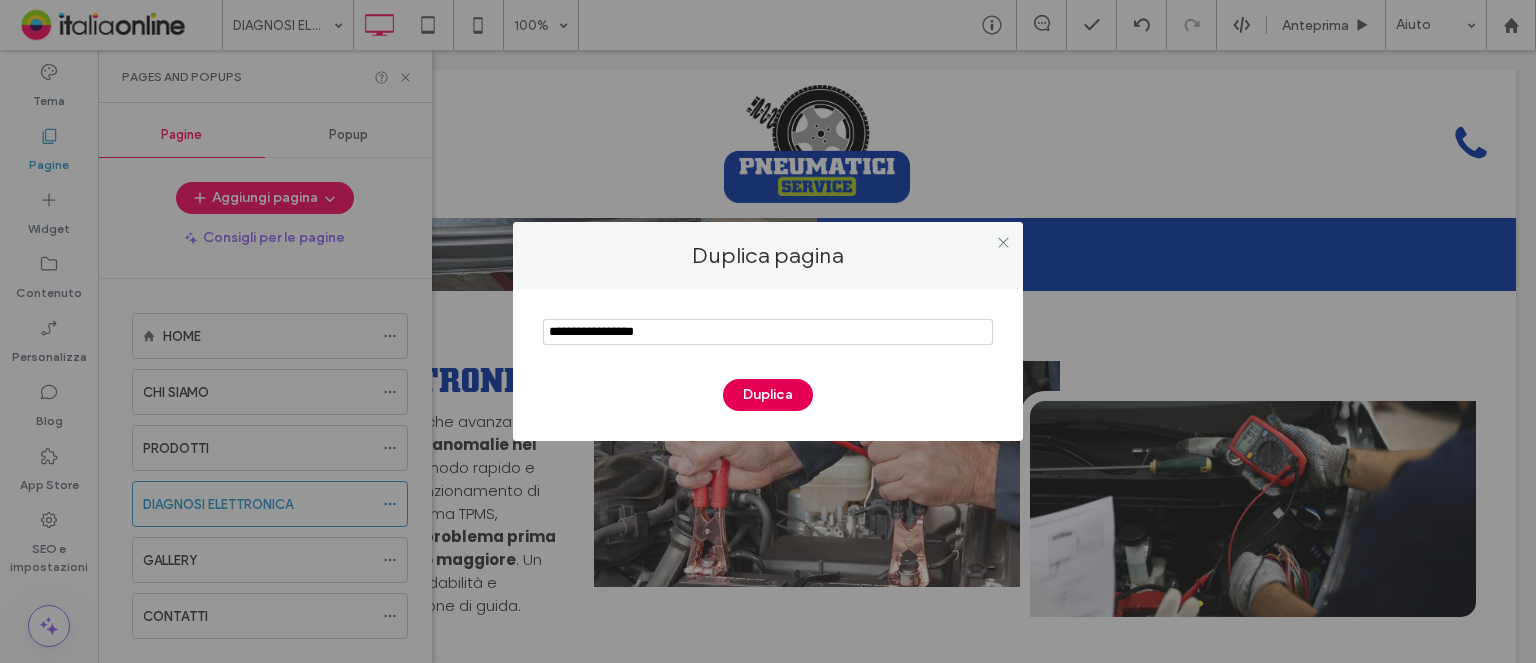 type on "**********" 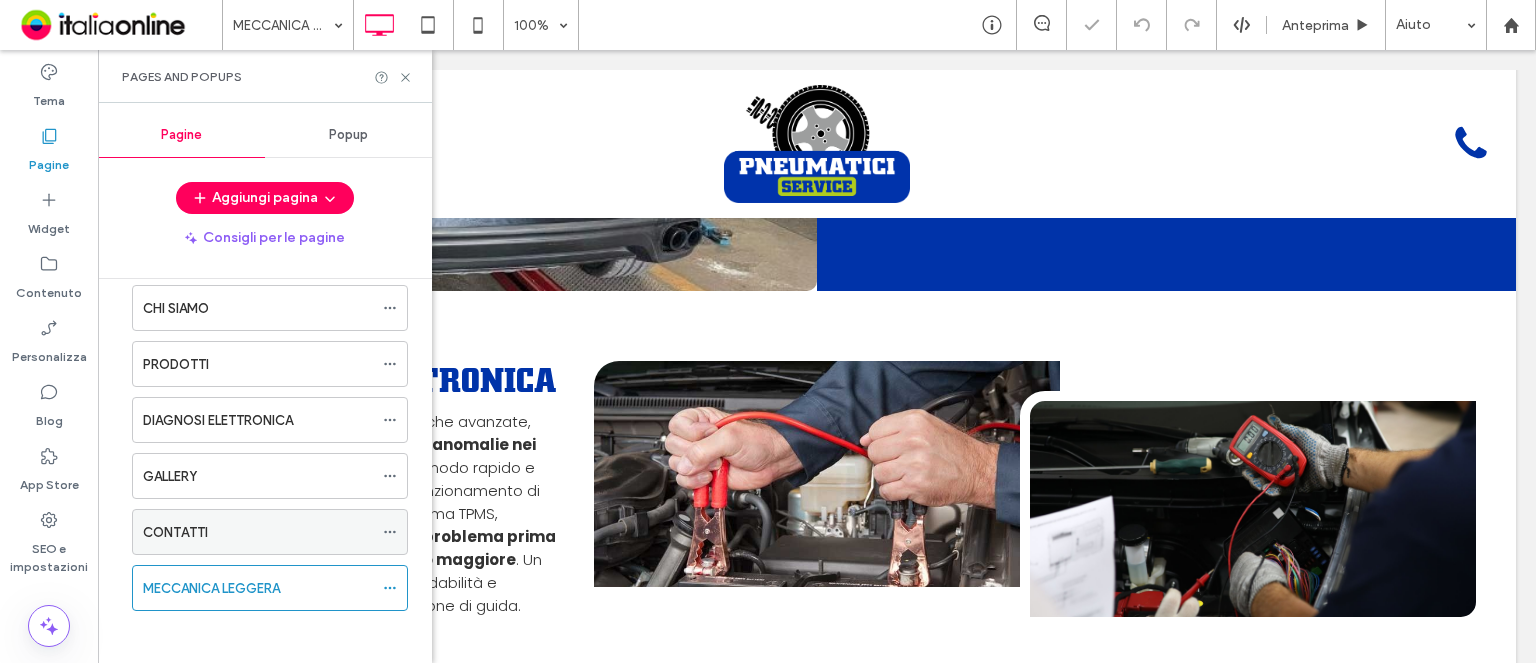 scroll, scrollTop: 88, scrollLeft: 0, axis: vertical 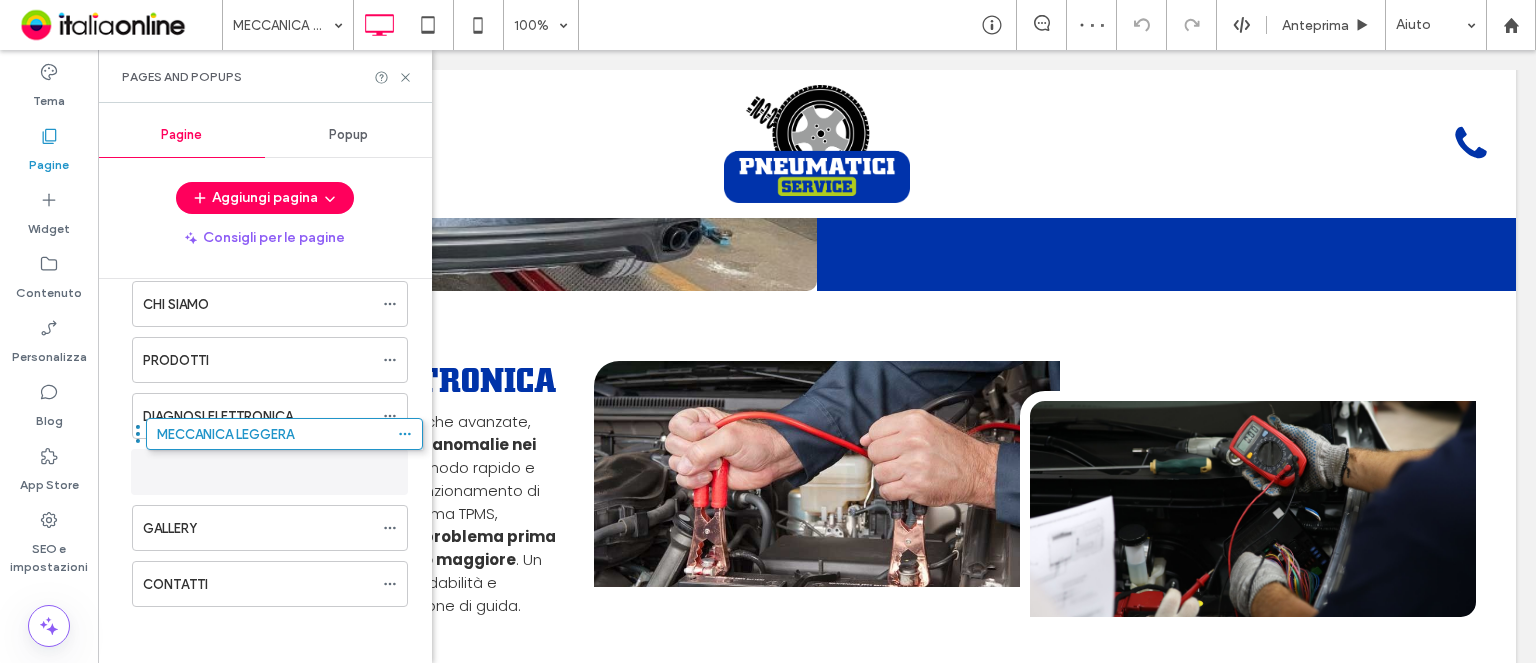 drag, startPoint x: 234, startPoint y: 583, endPoint x: 248, endPoint y: 443, distance: 140.69826 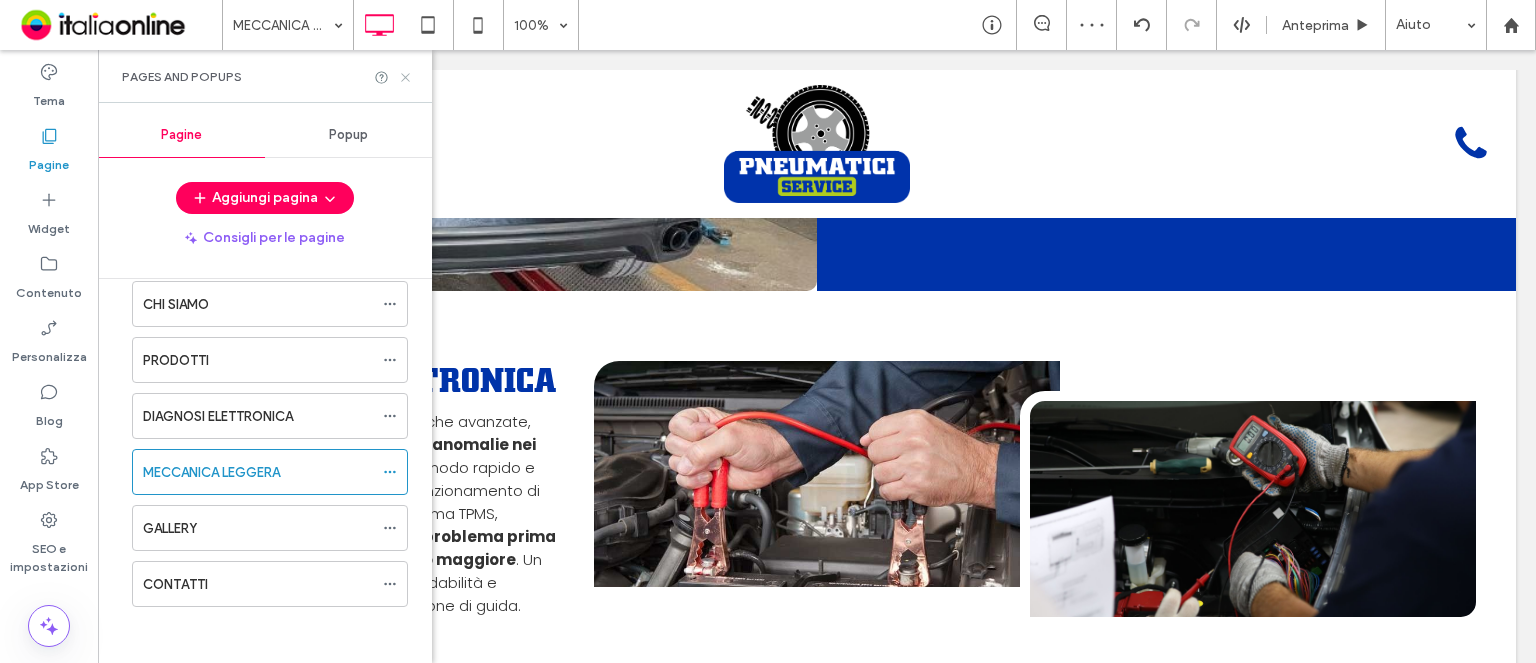 click 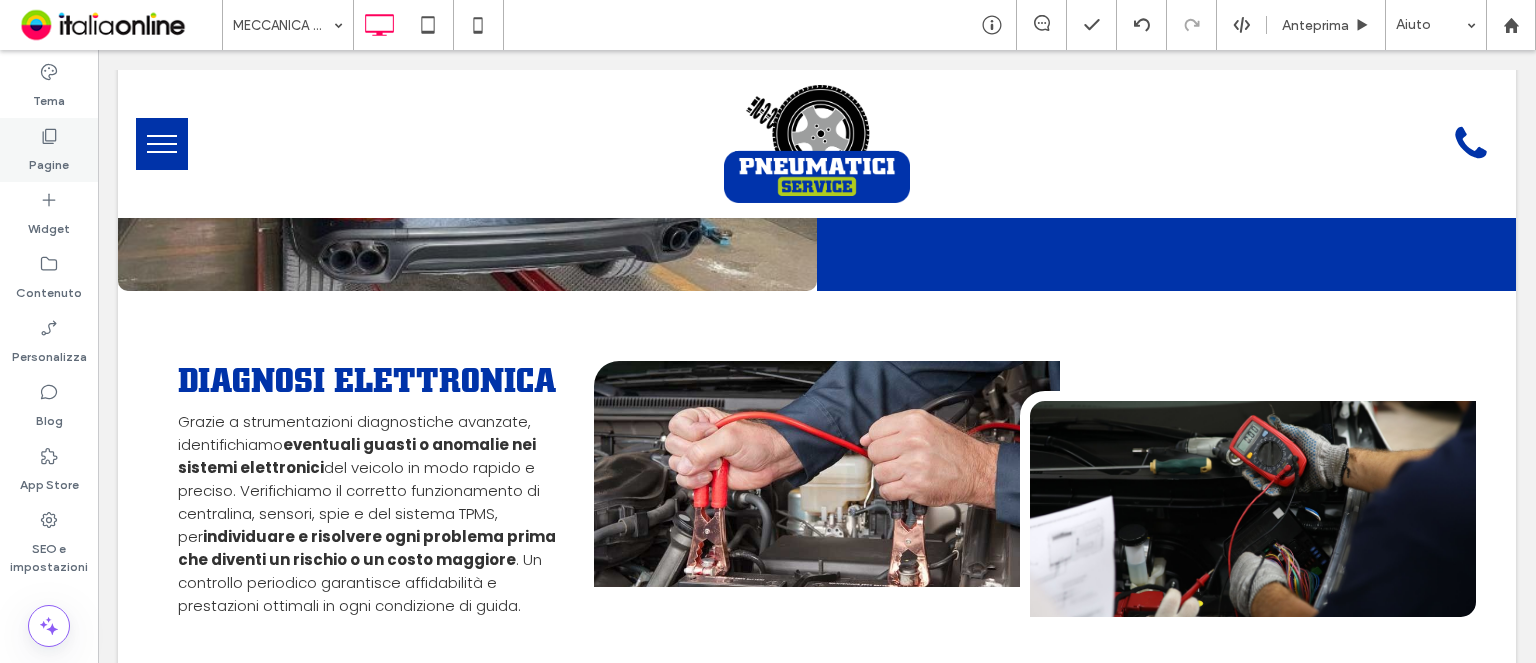 click on "Pagine" at bounding box center (49, 160) 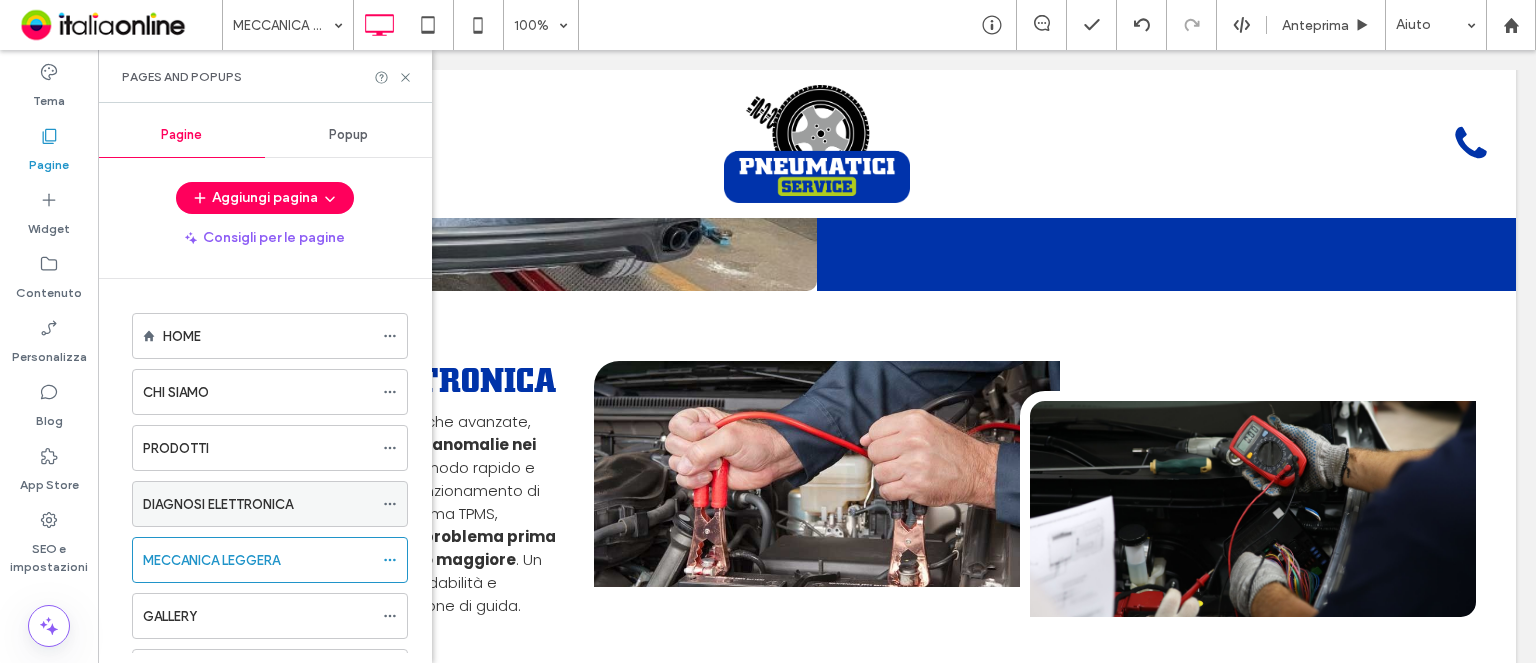 click on "DIAGNOSI ELETTRONICA" at bounding box center (258, 504) 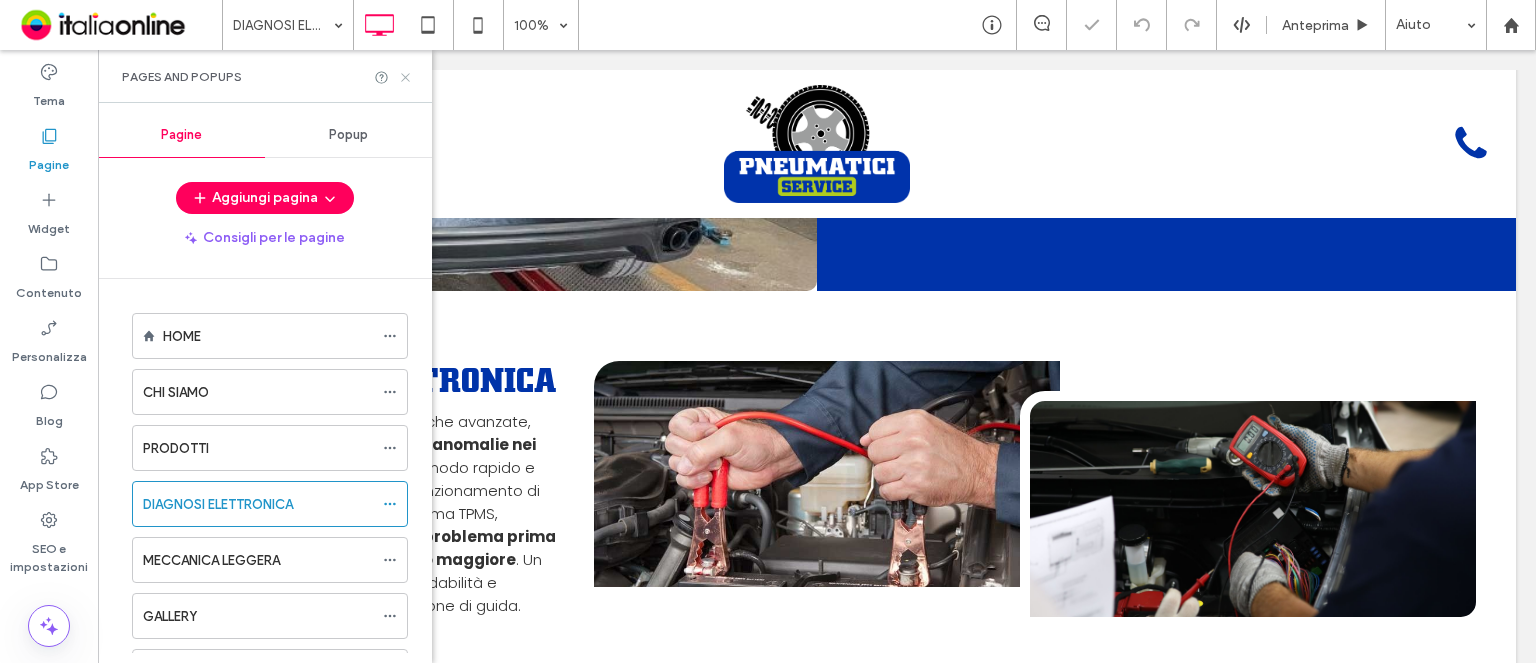 click 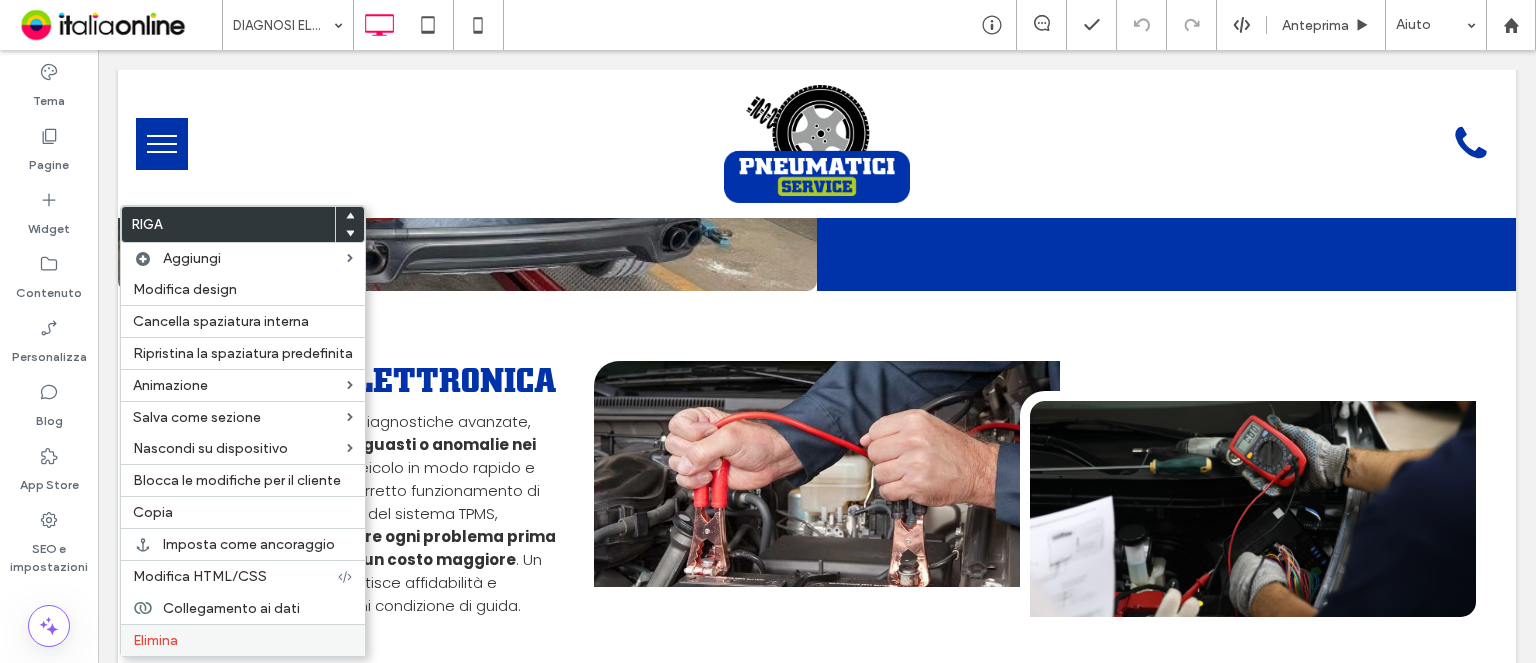 click on "Elimina" at bounding box center [243, 640] 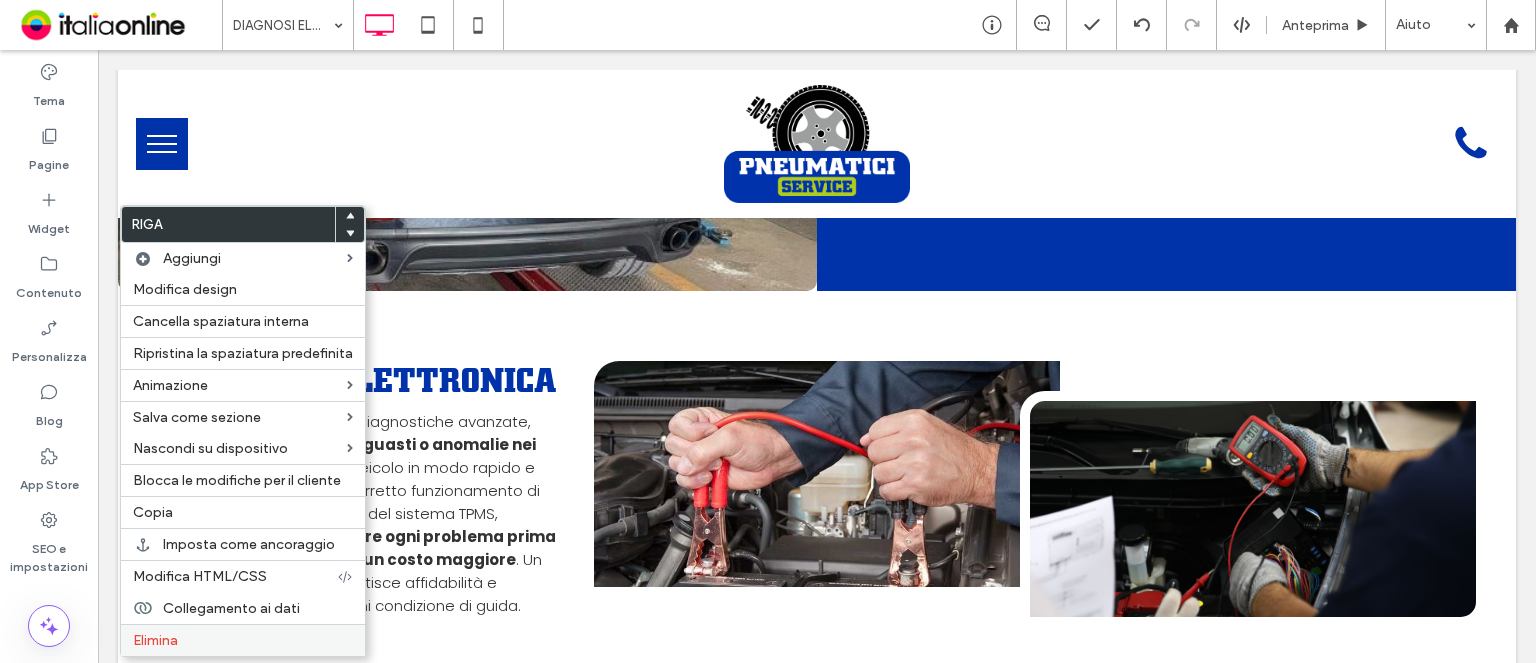 click on "Elimina" at bounding box center (243, 640) 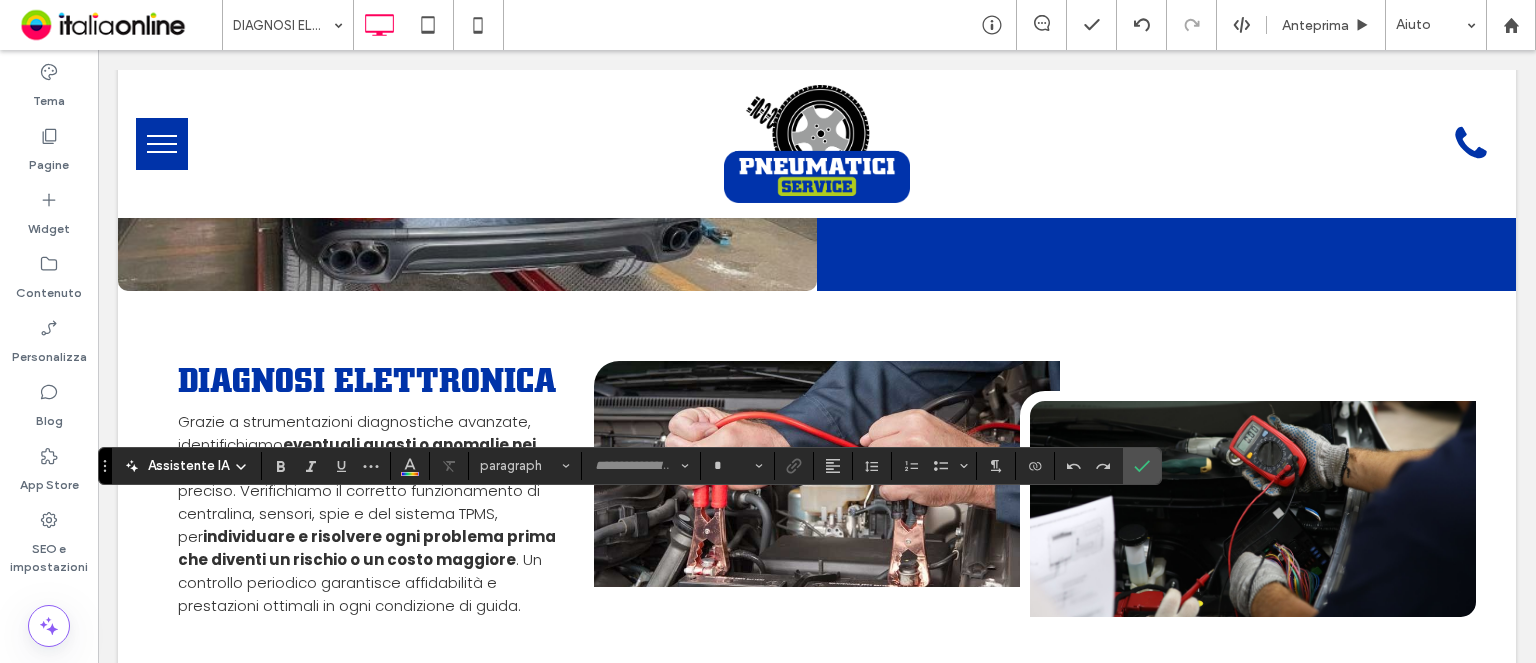 type on "********" 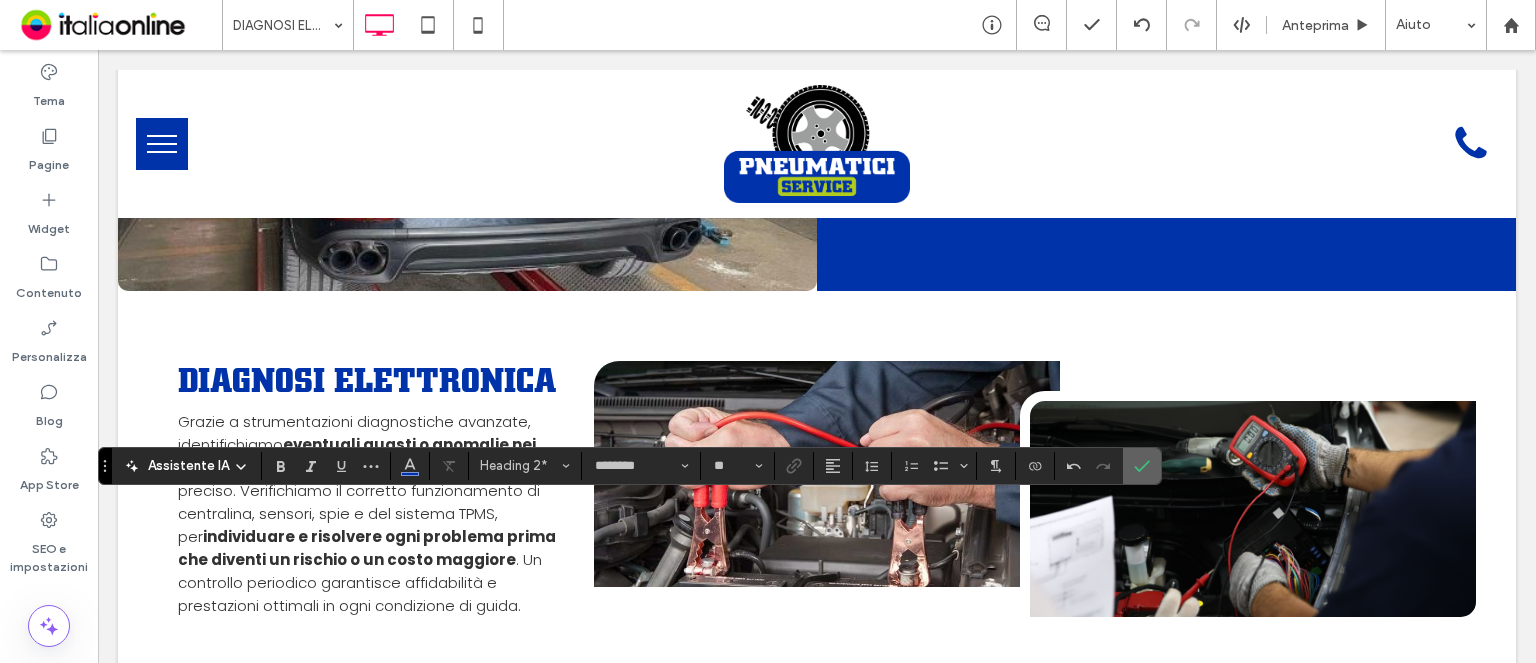 click 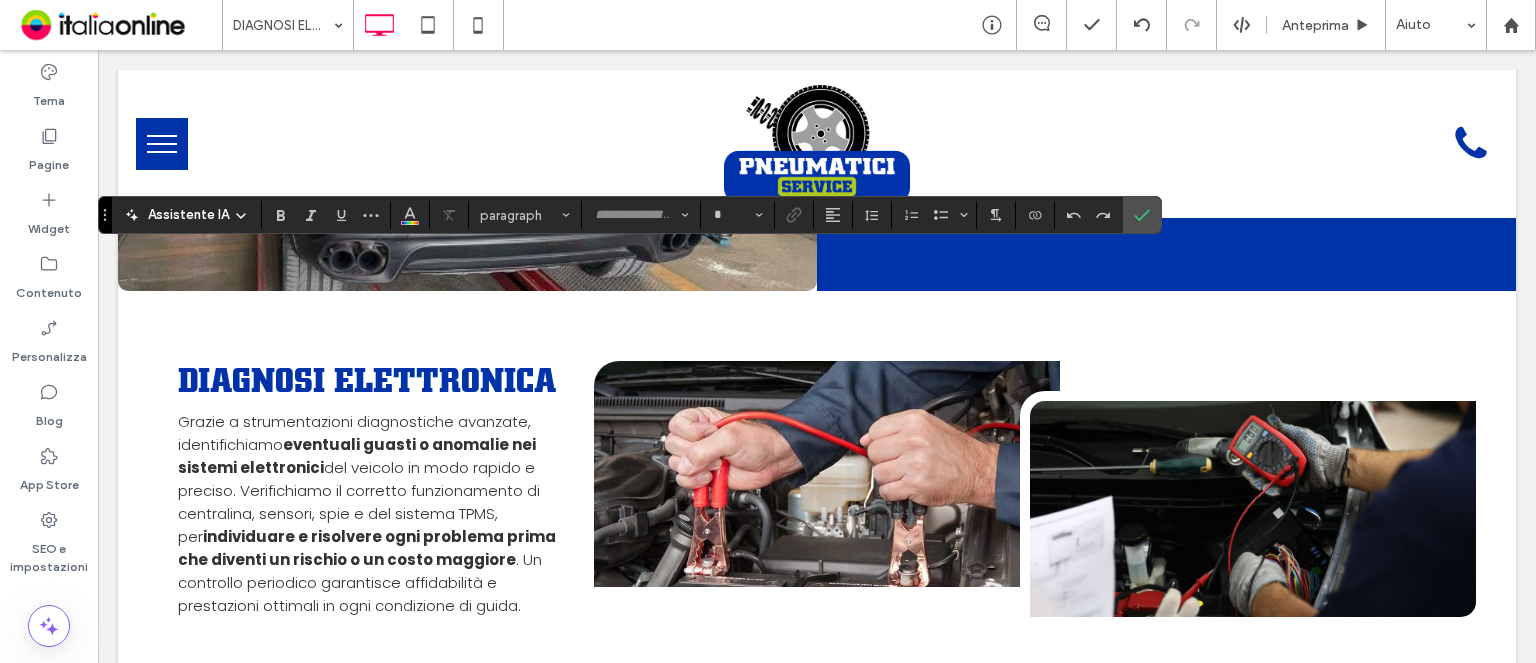 type on "*******" 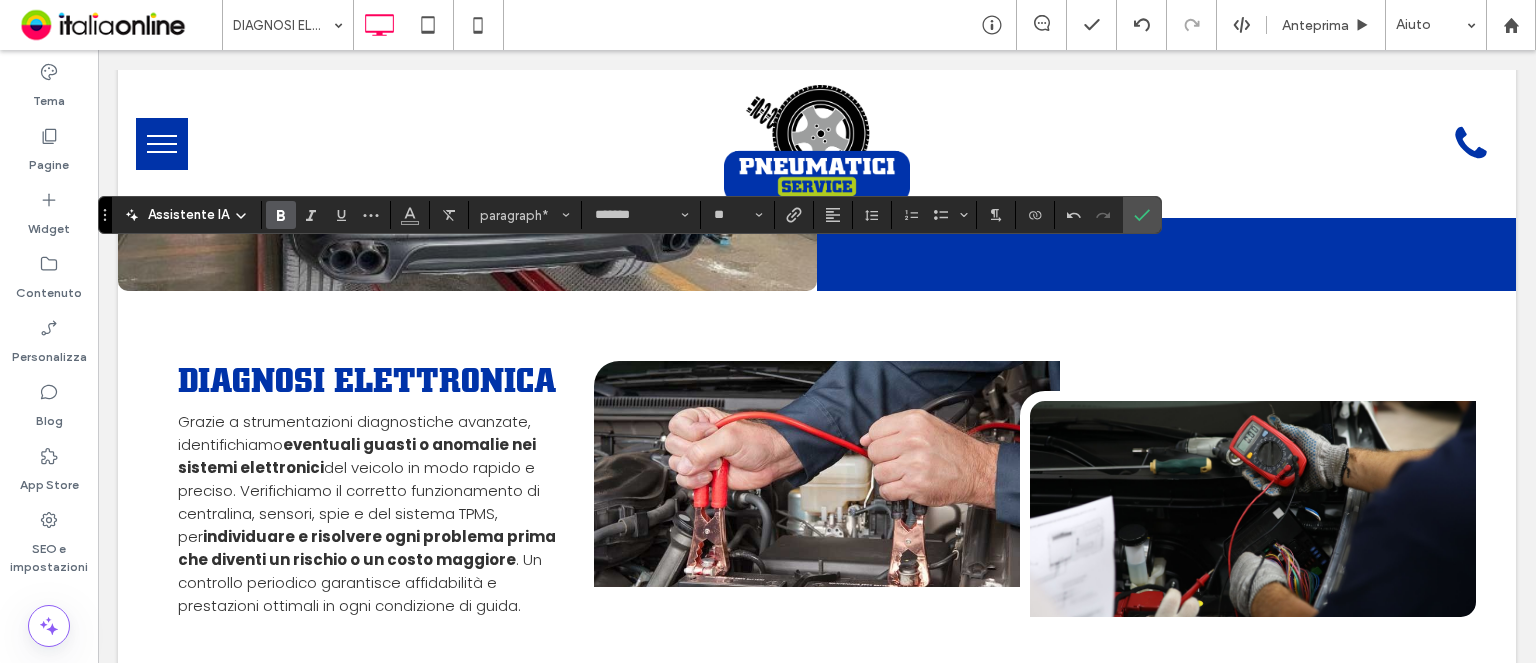 click 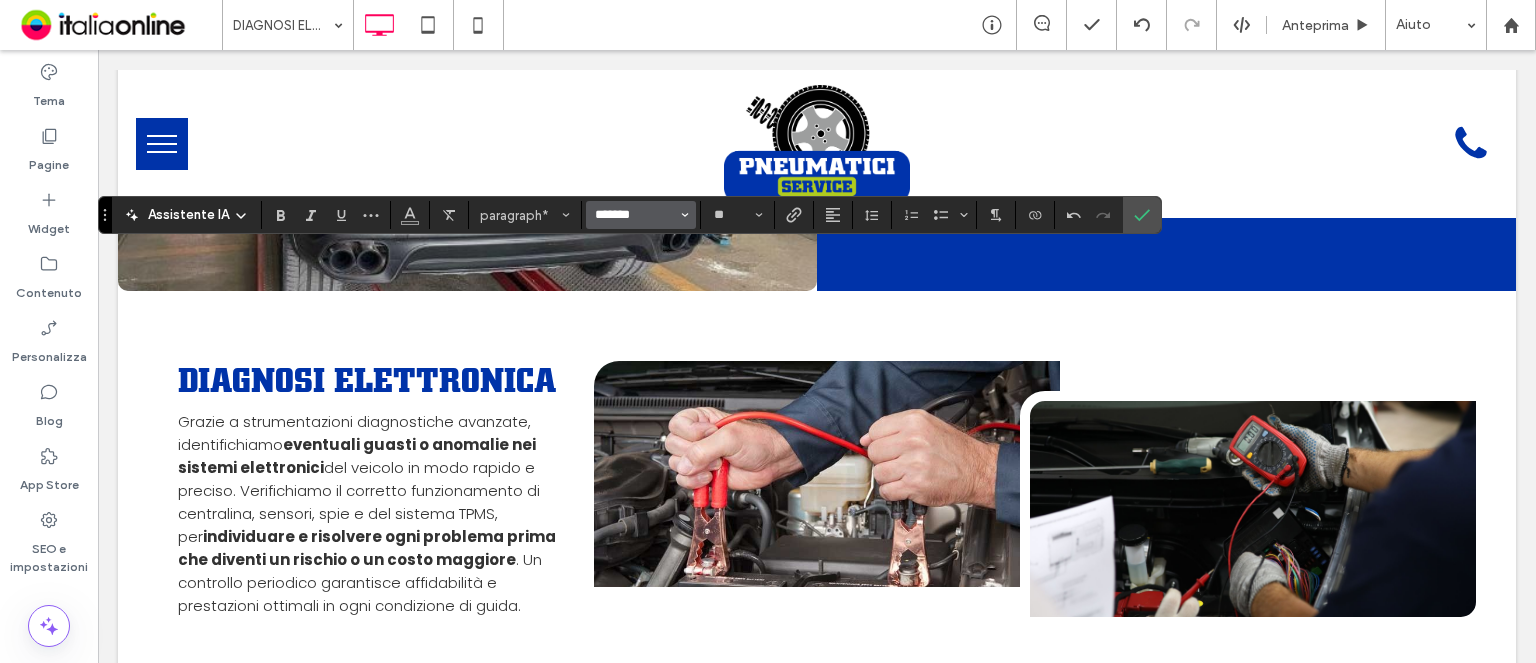 click on "*******" at bounding box center [635, 215] 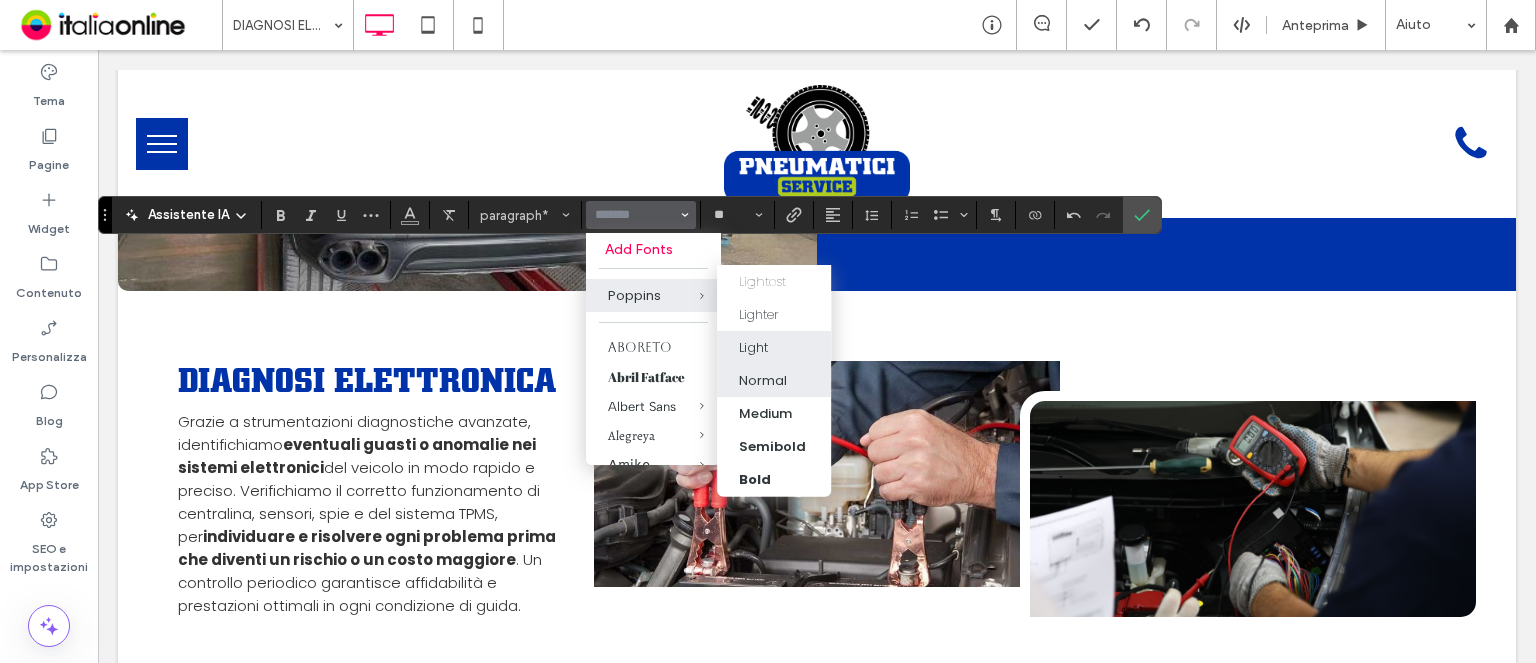 click on "Light" at bounding box center [753, 347] 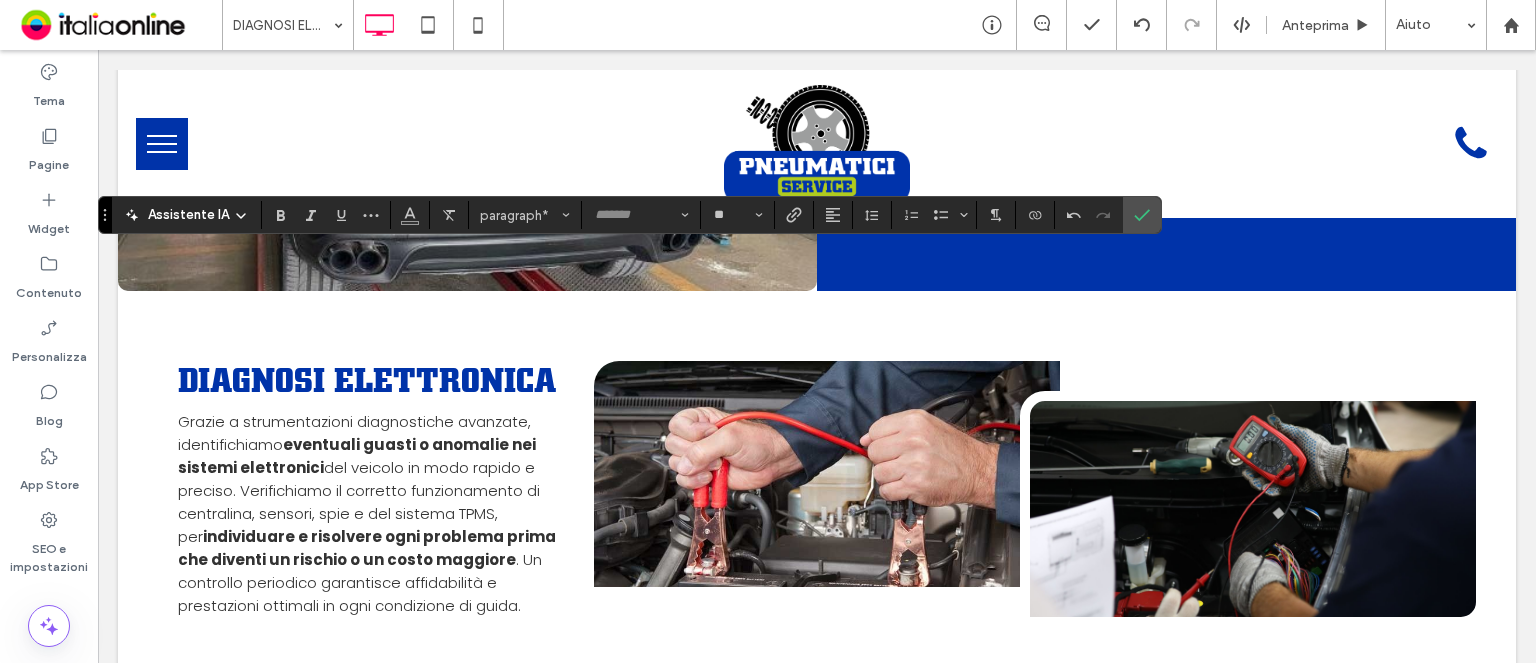 type on "*******" 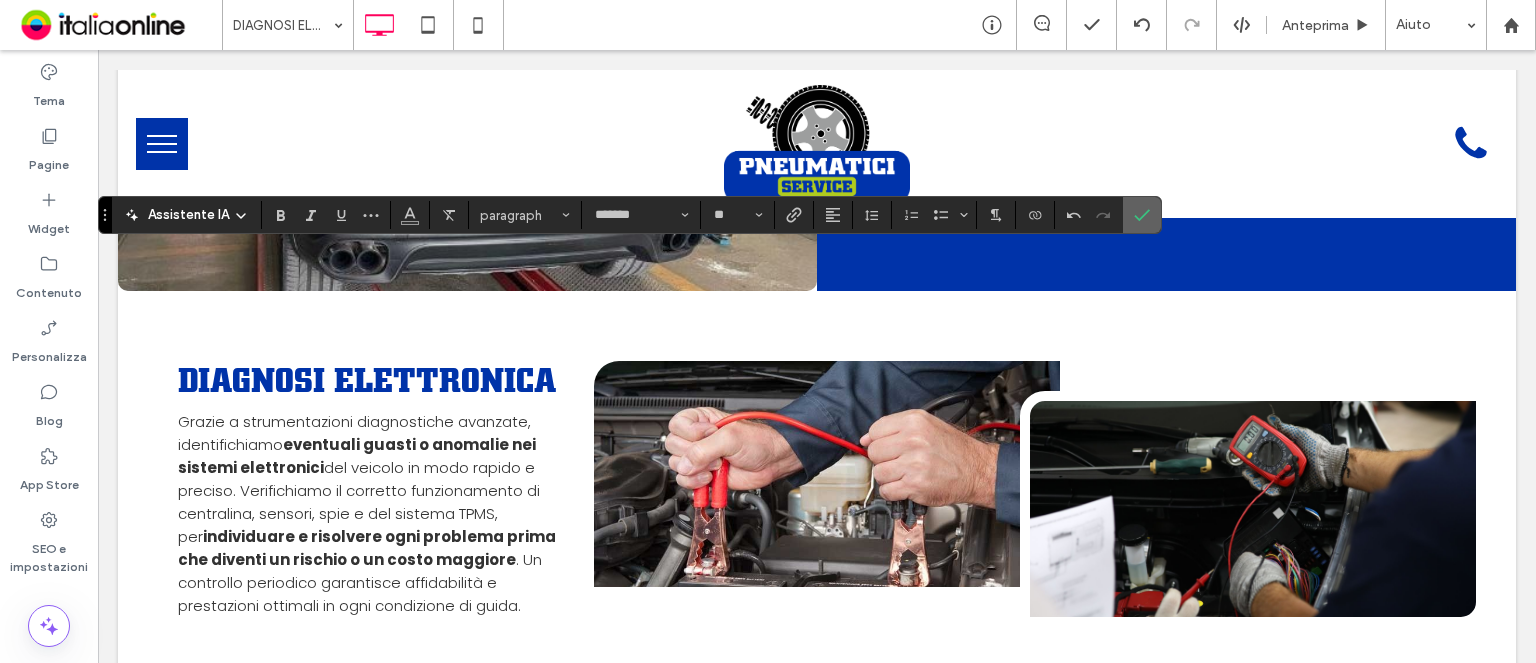 click at bounding box center [1138, 215] 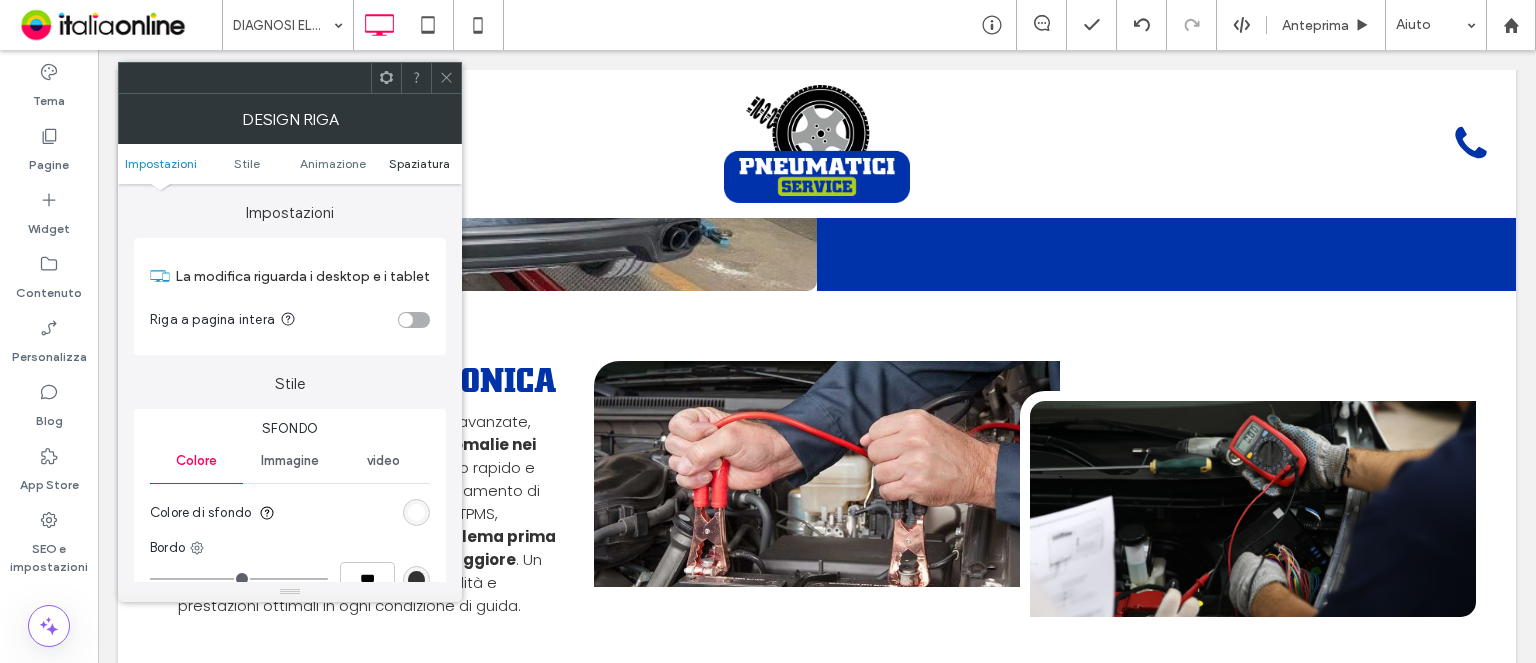 click on "Spaziatura" at bounding box center (419, 163) 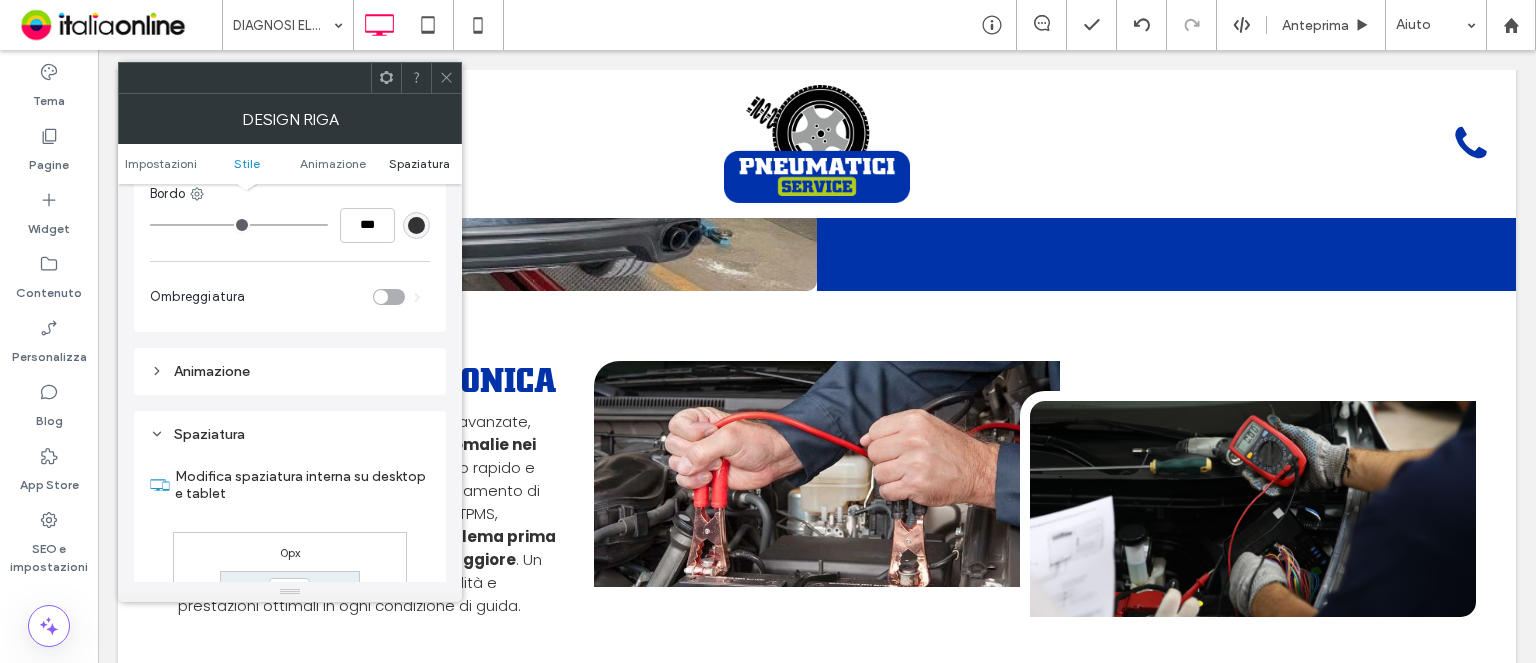 scroll, scrollTop: 564, scrollLeft: 0, axis: vertical 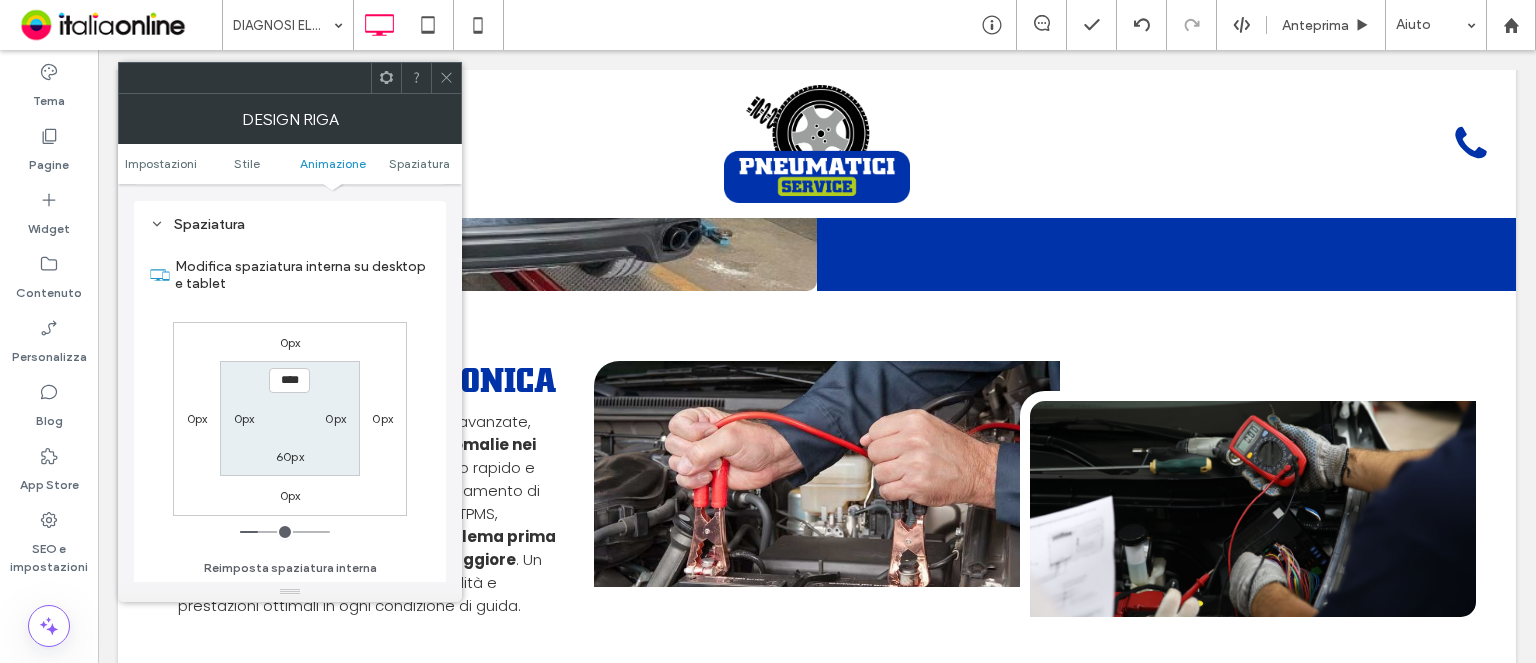 click on "60px" at bounding box center (290, 456) 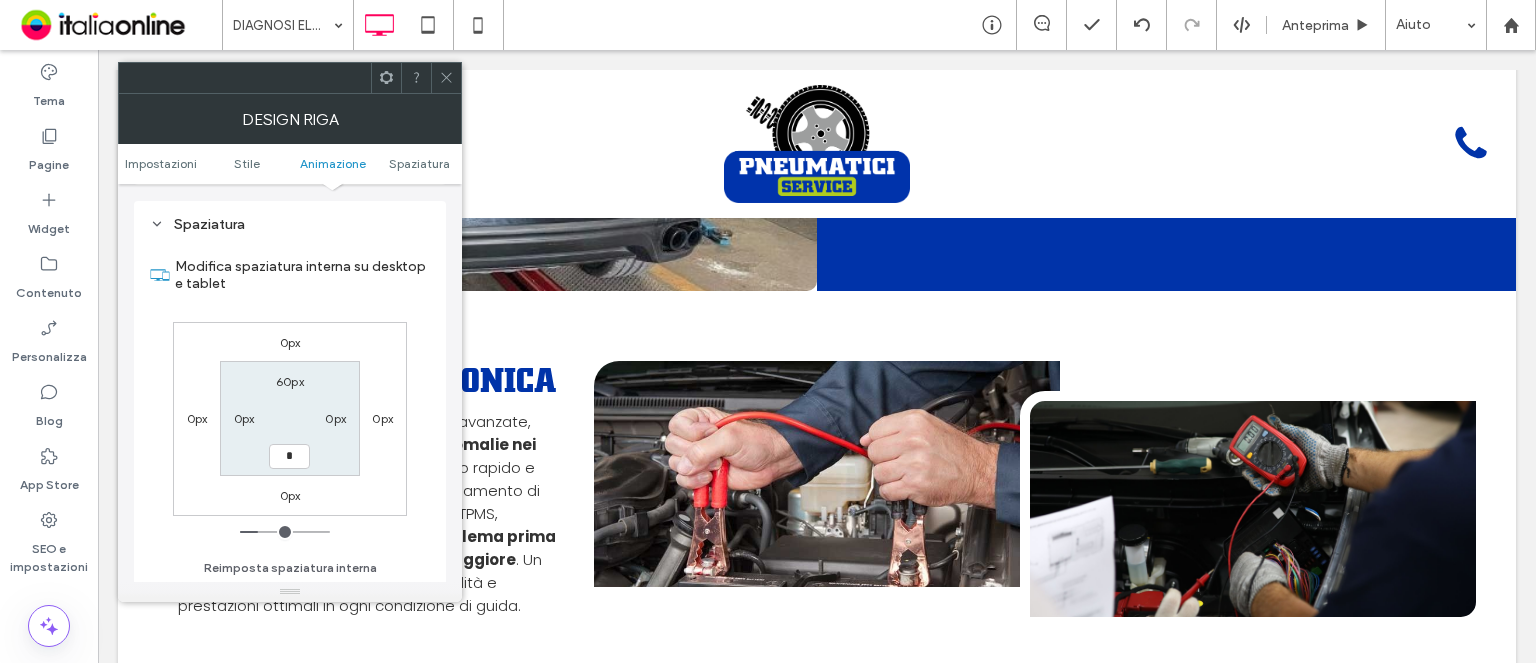 type on "*" 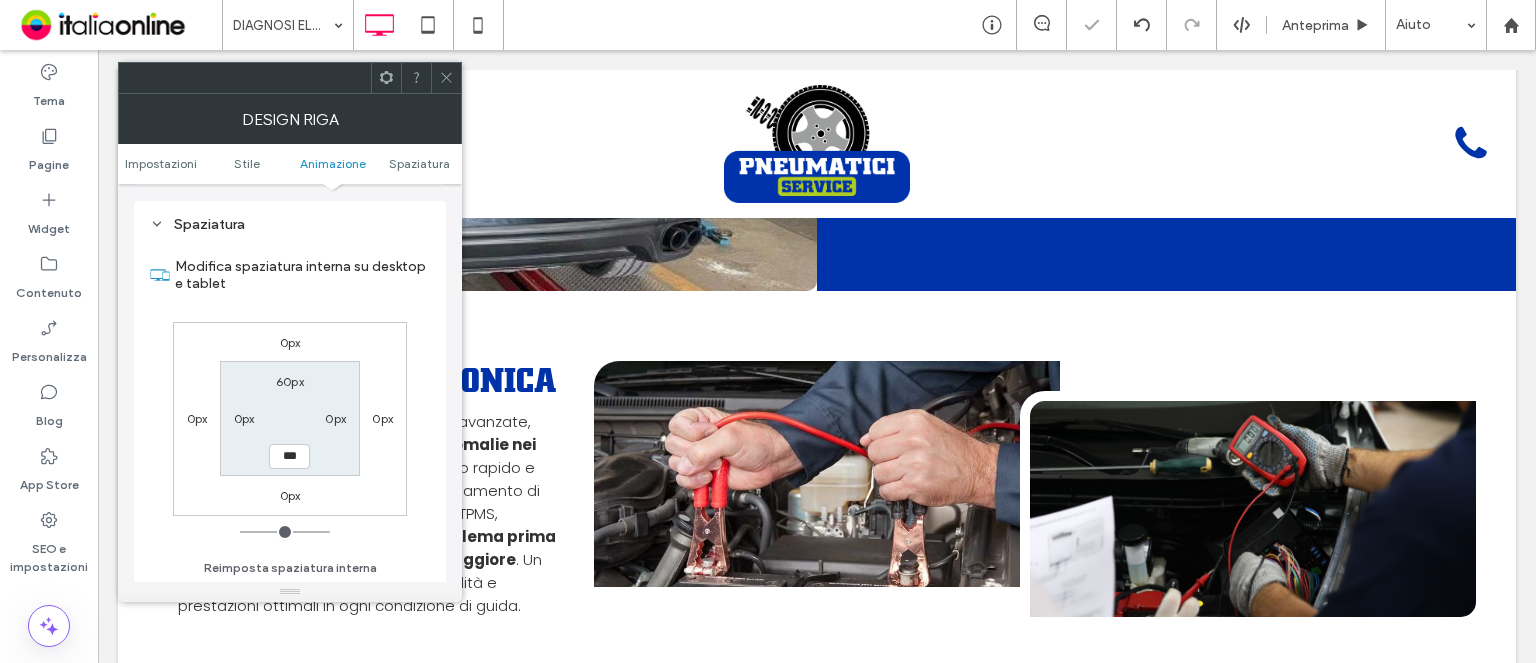 click at bounding box center [290, 78] 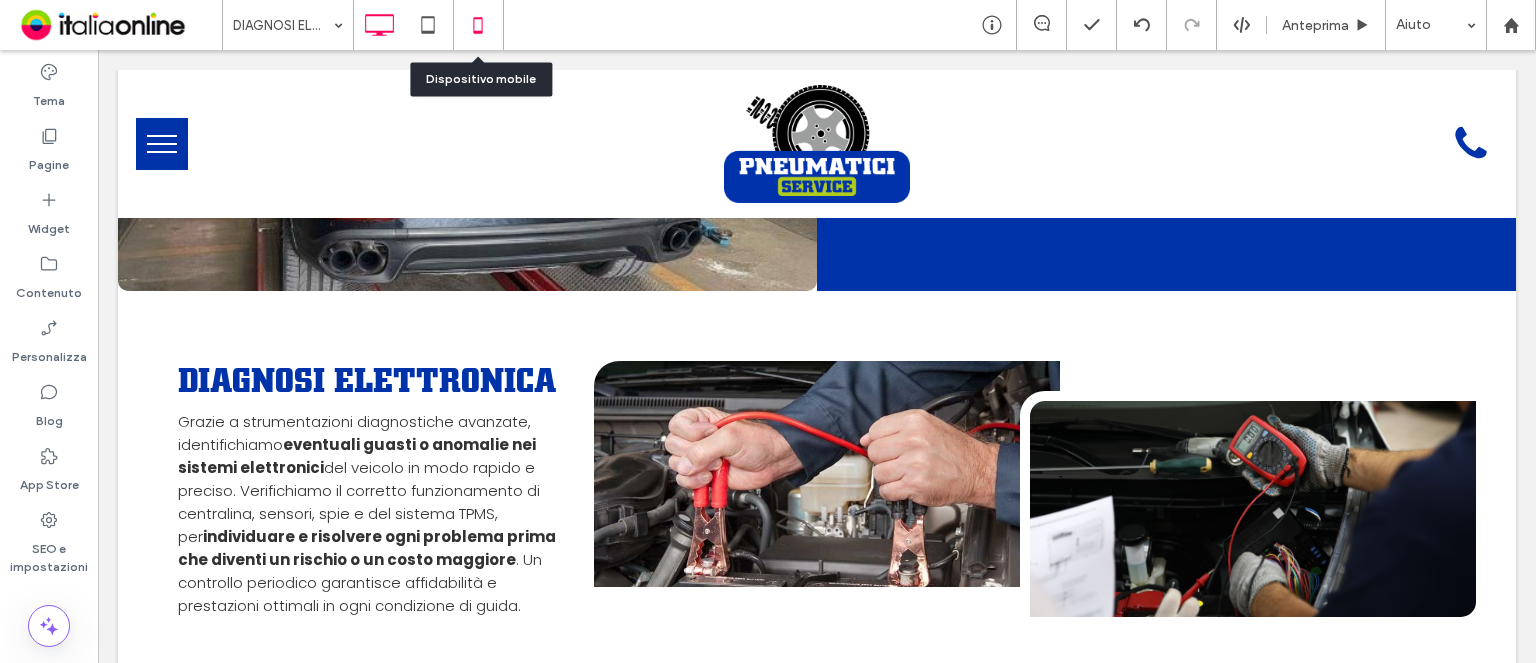 click 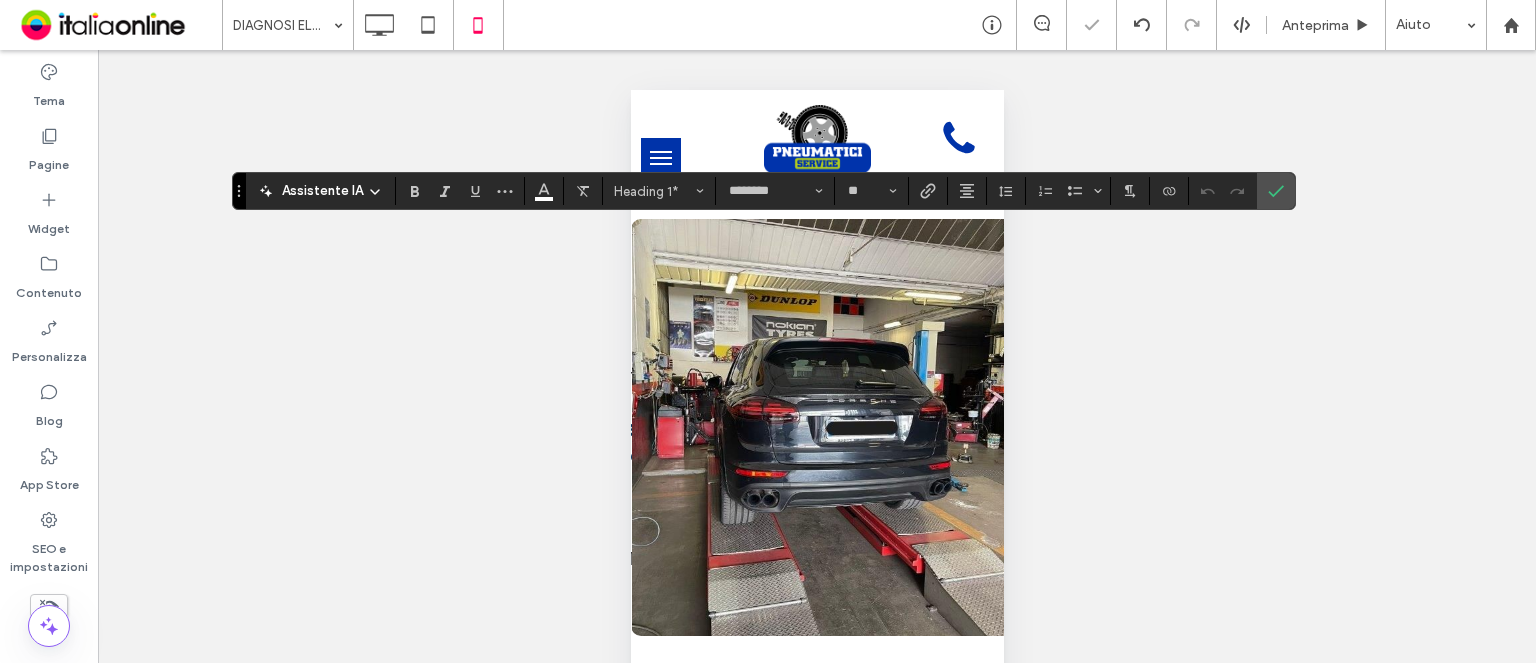 type on "*******" 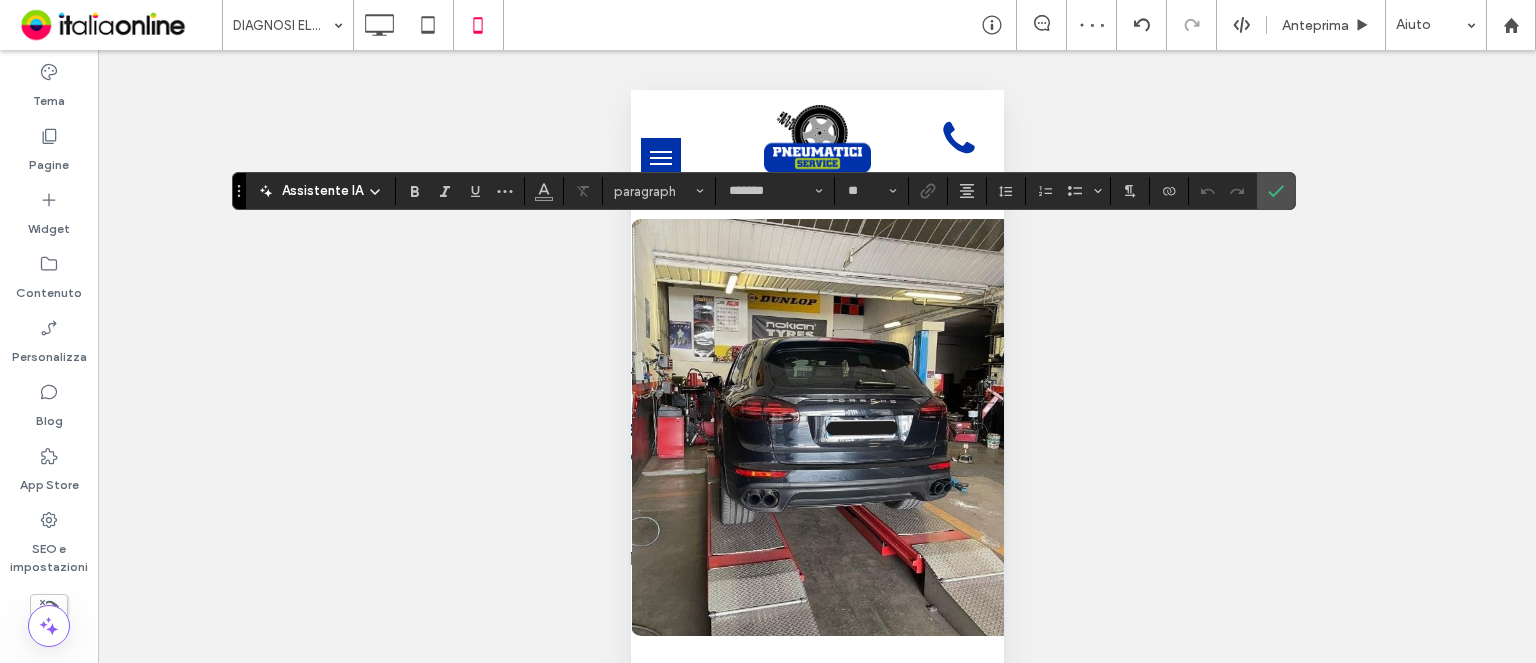 type on "********" 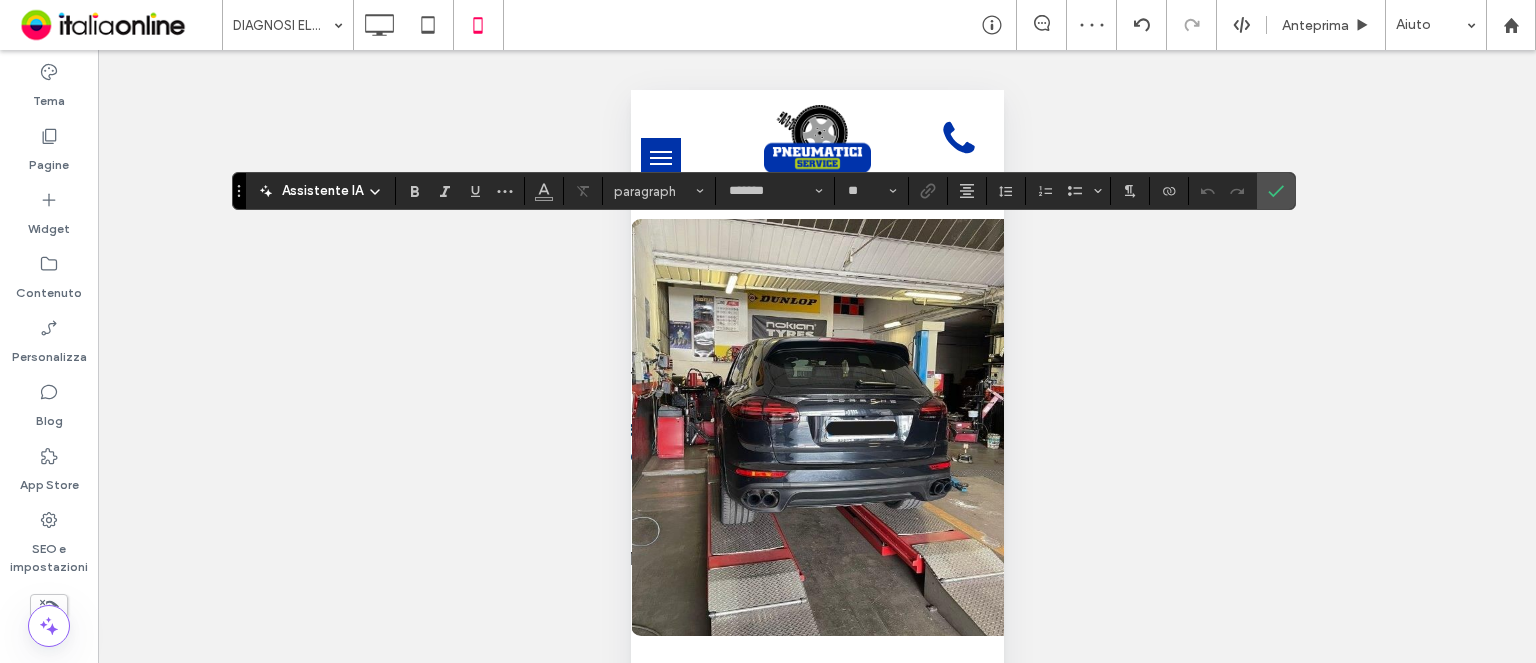 type on "**" 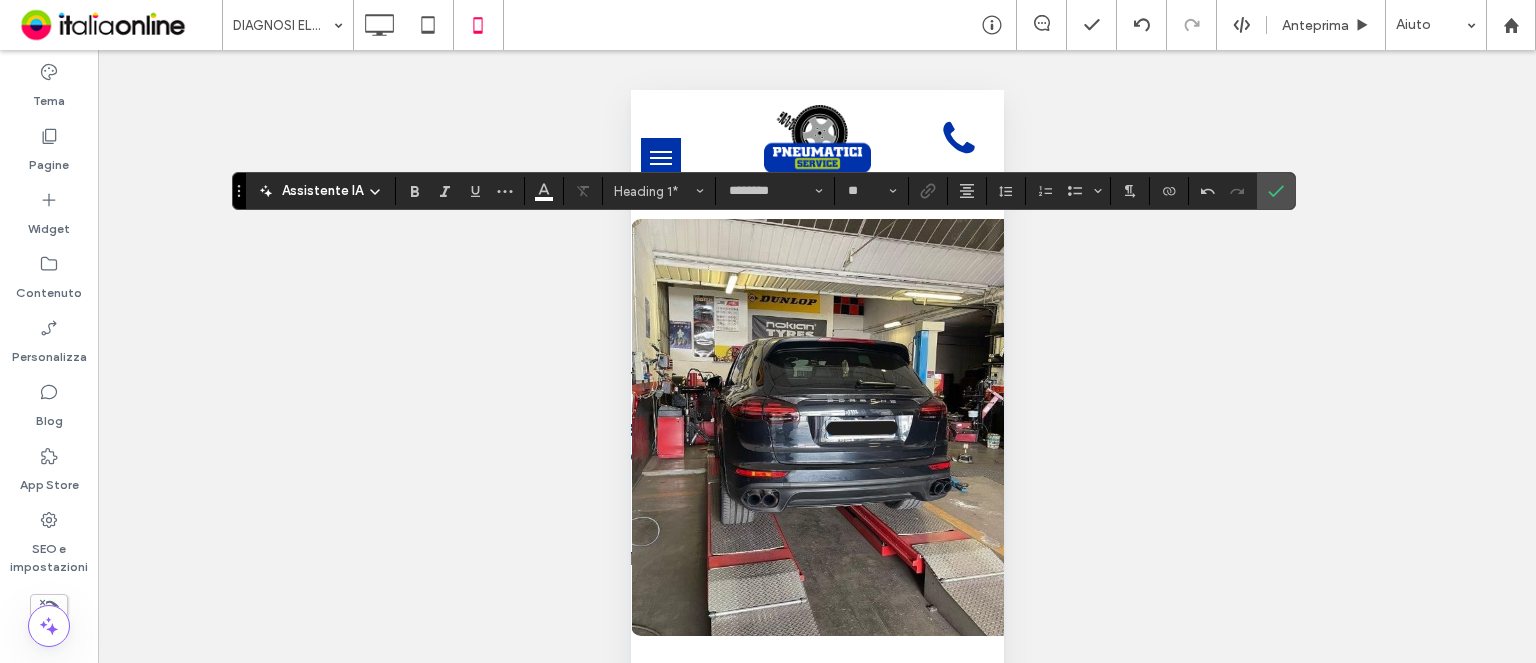 click 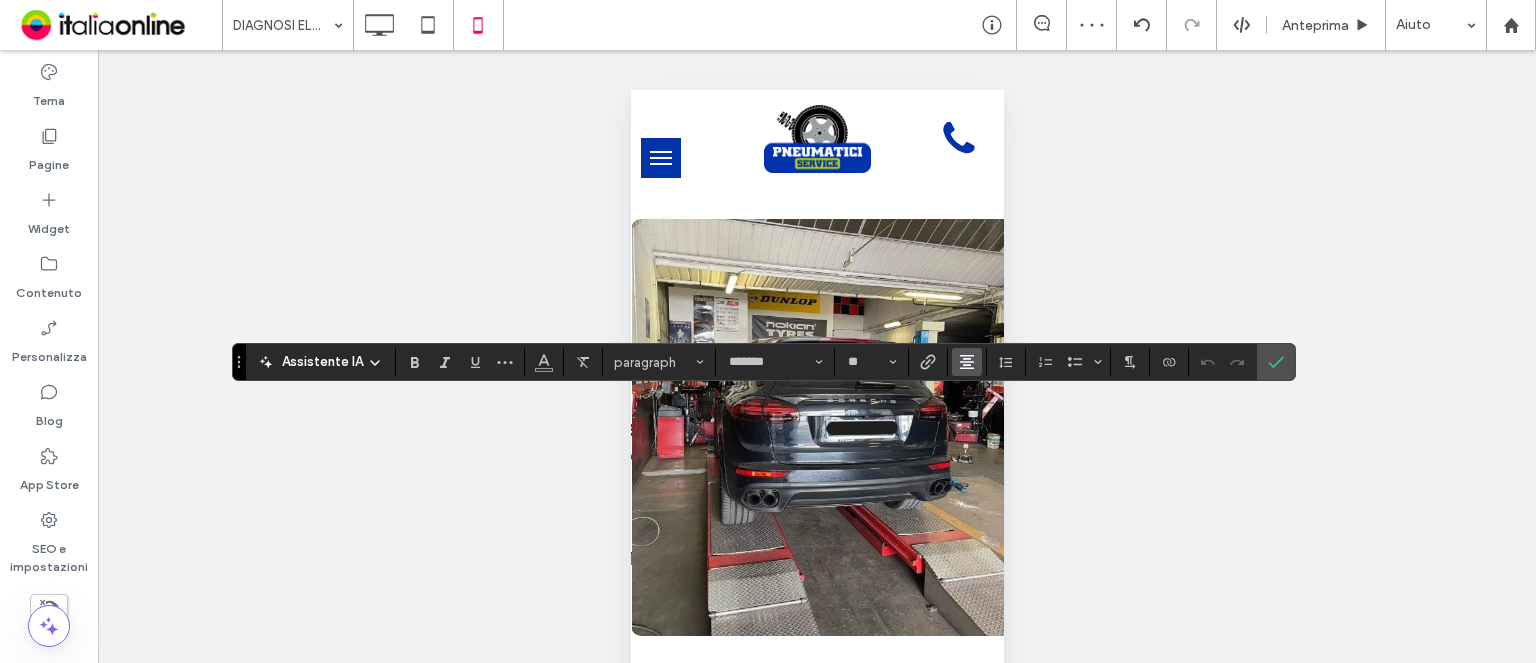 click 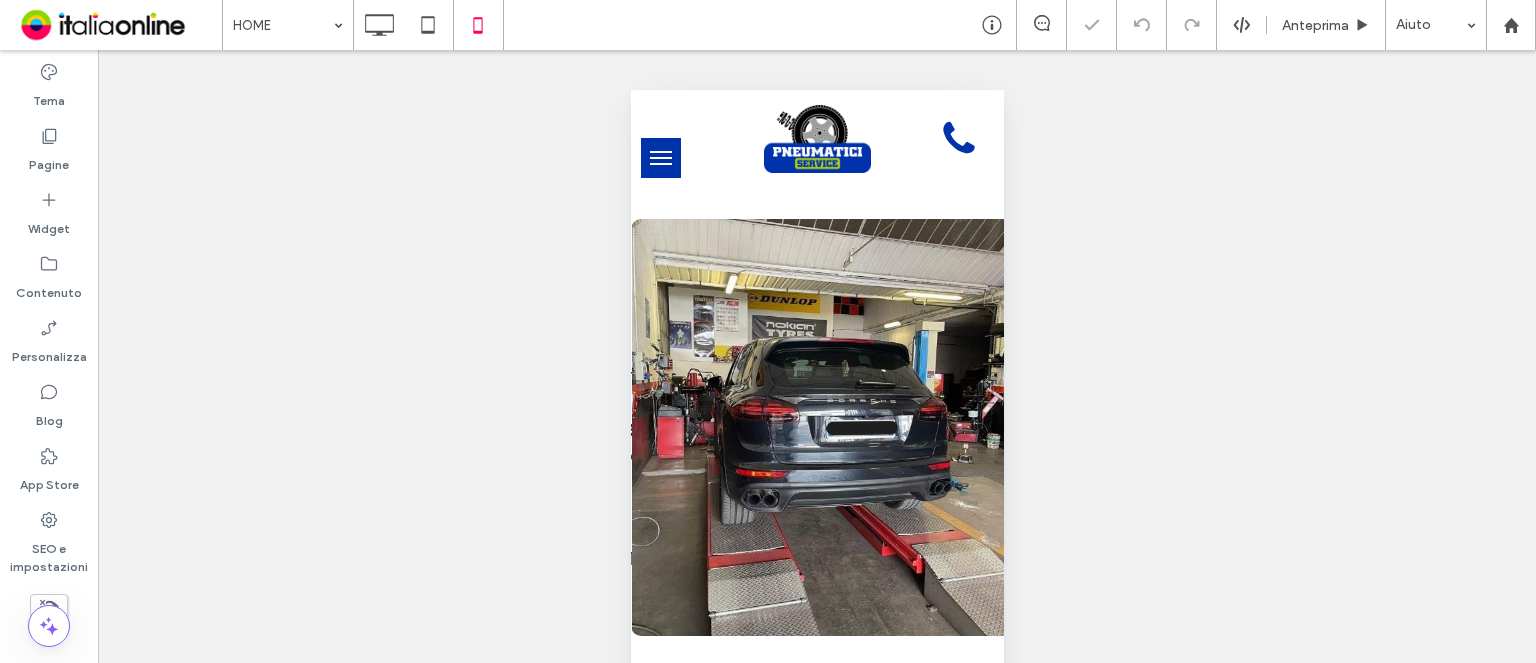 click at bounding box center [283, 25] 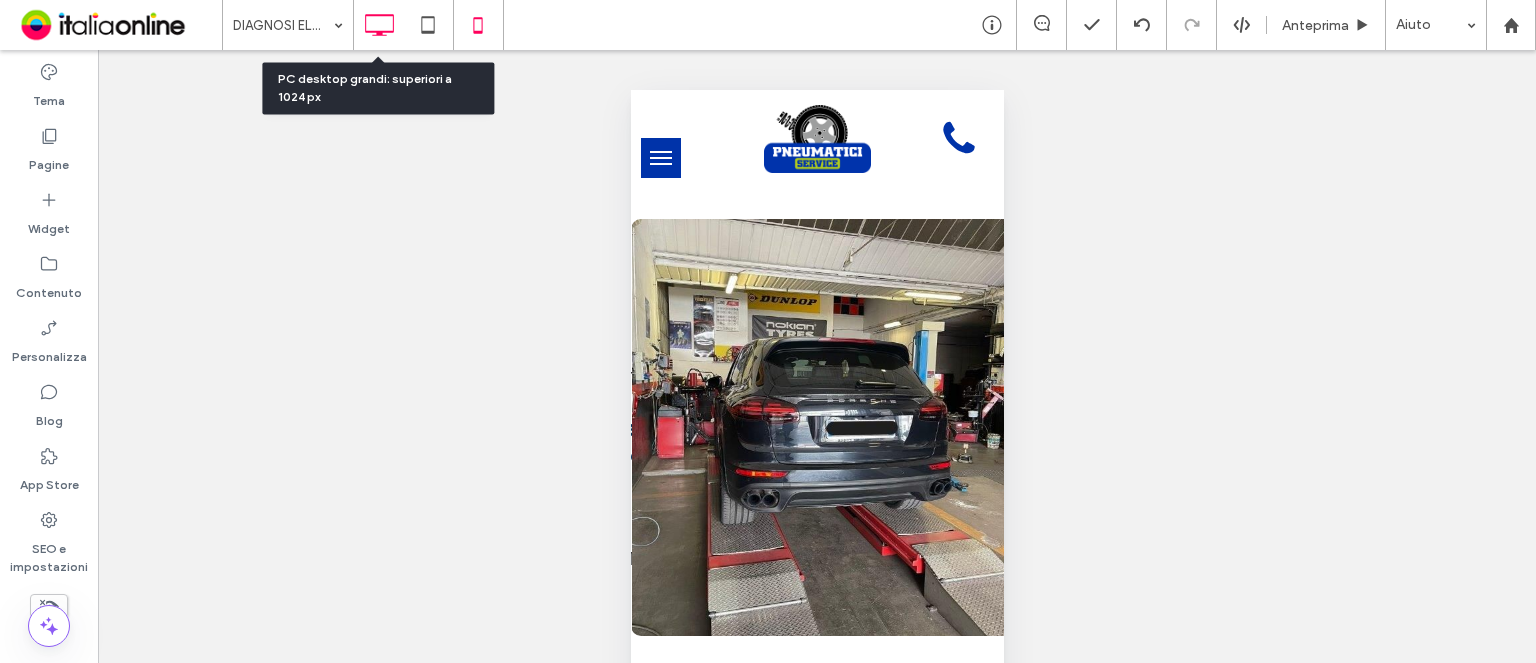 click 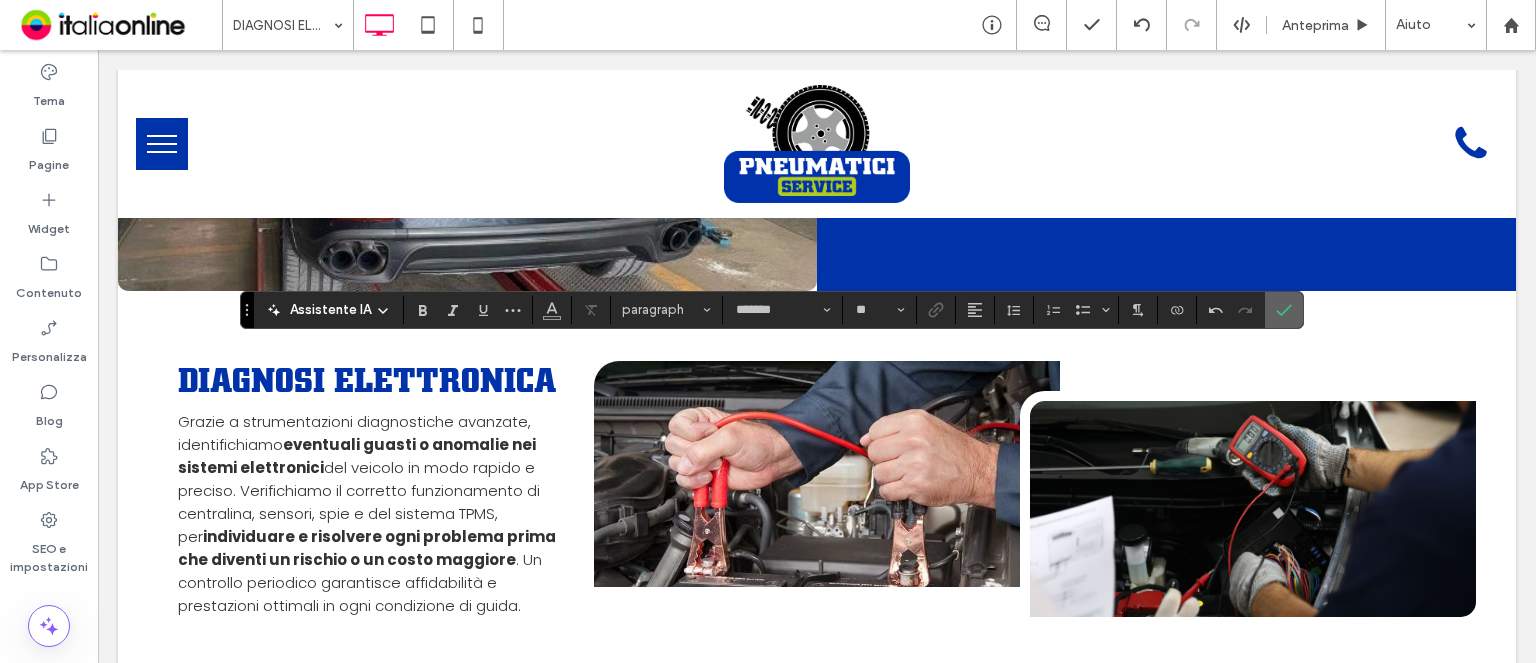 click 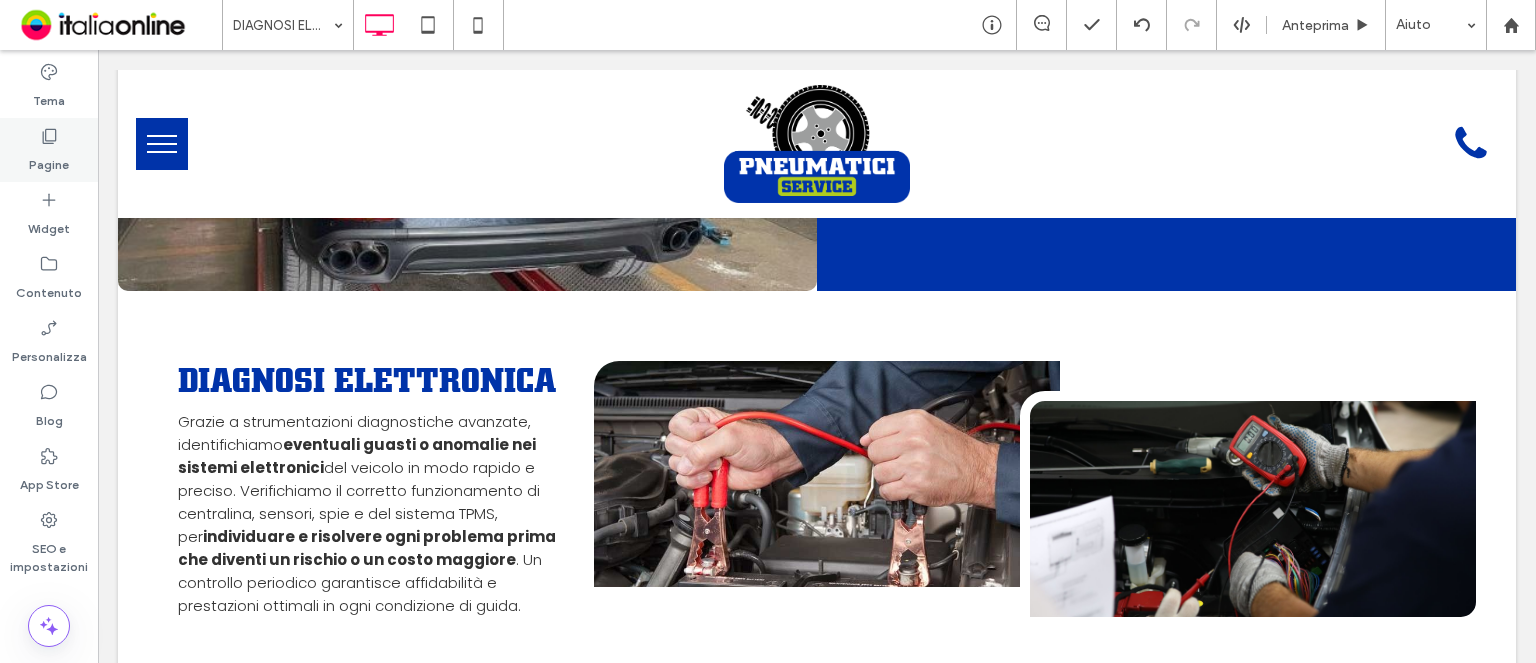 click on "Pagine" at bounding box center (49, 150) 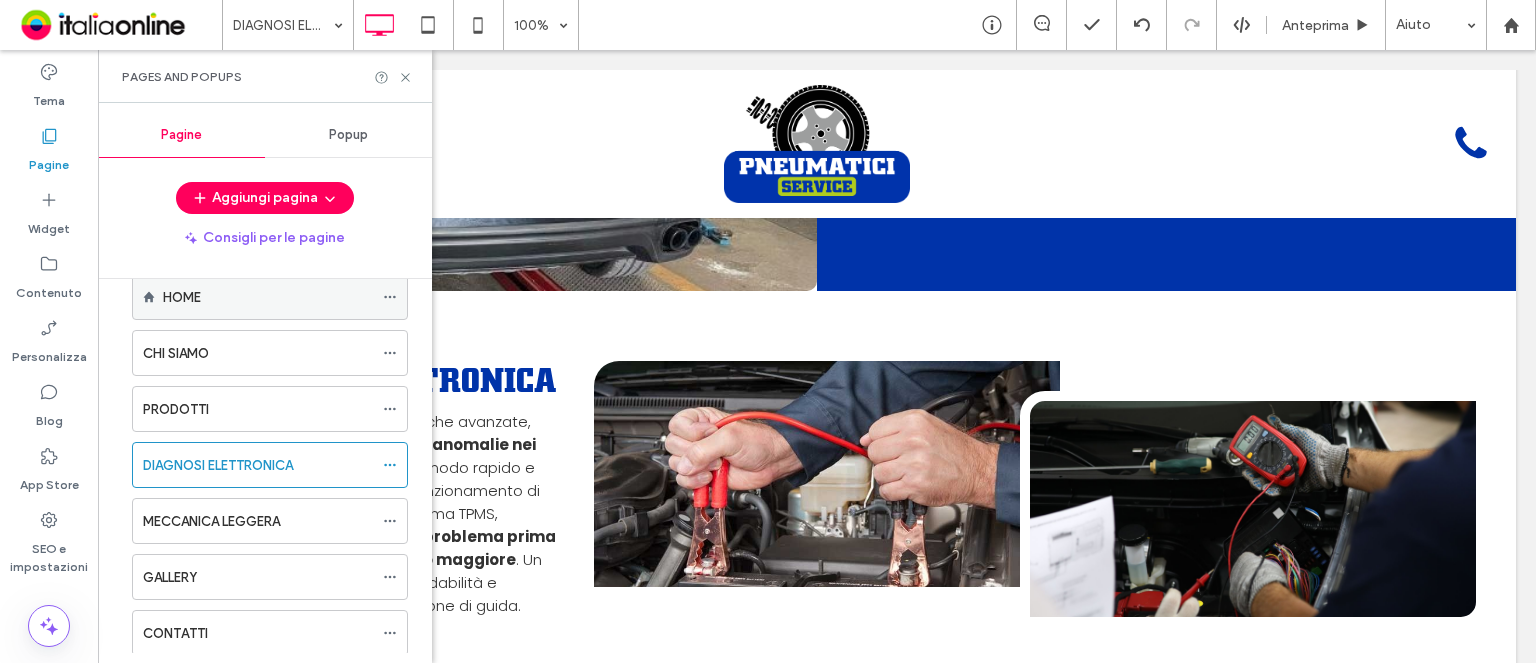 scroll, scrollTop: 0, scrollLeft: 0, axis: both 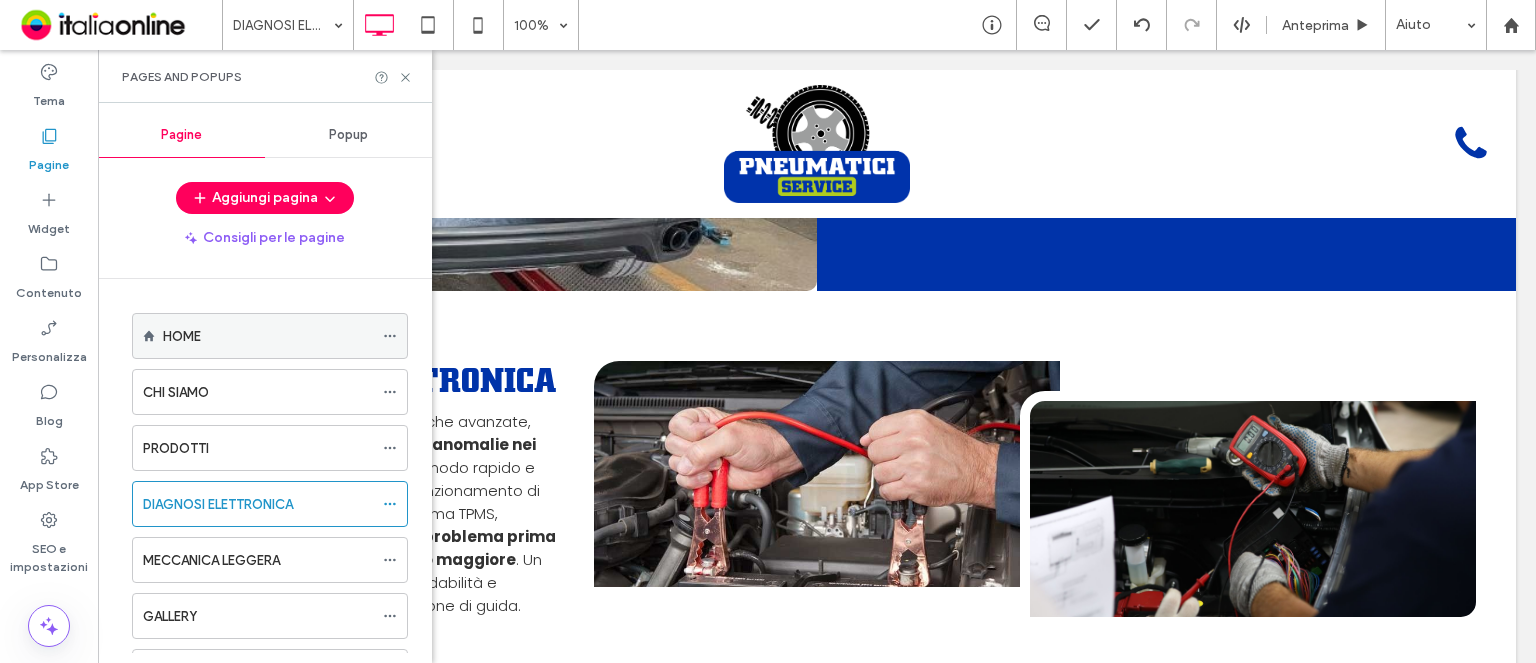 click on "HOME" at bounding box center [268, 336] 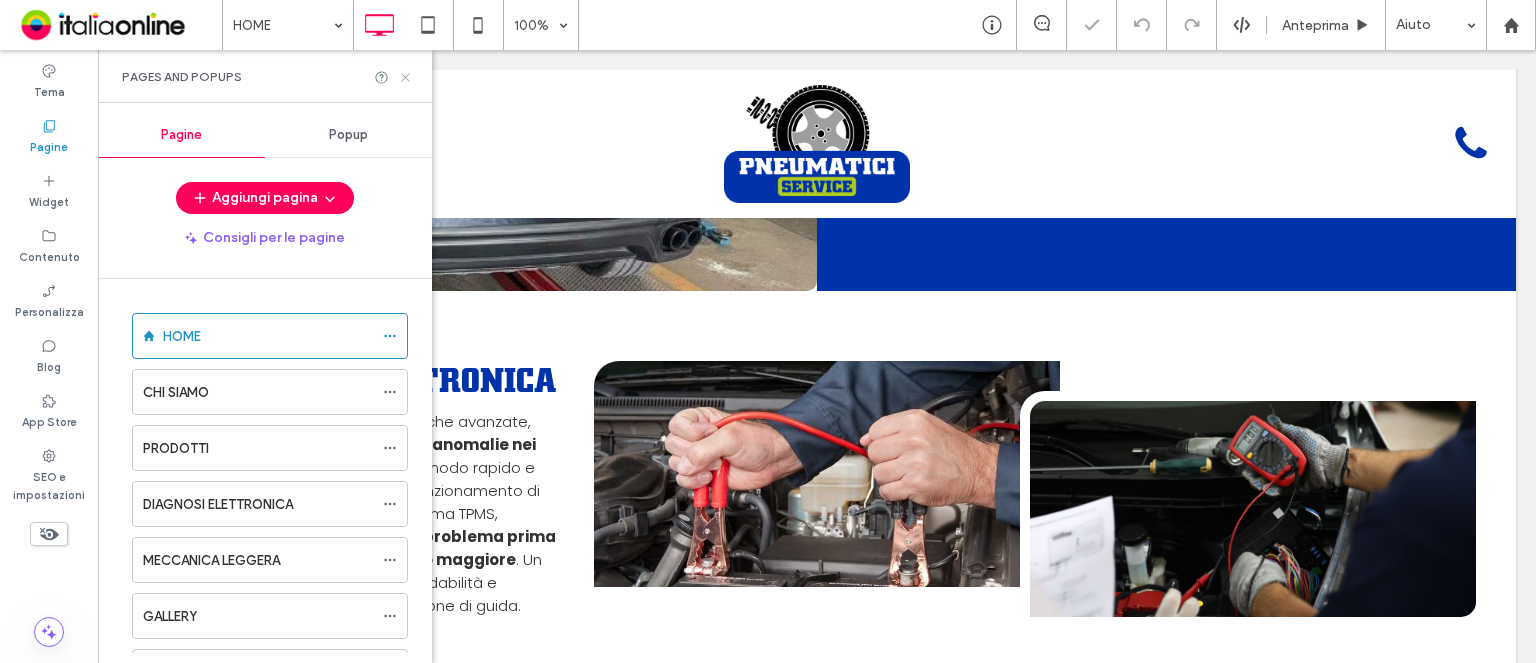 click 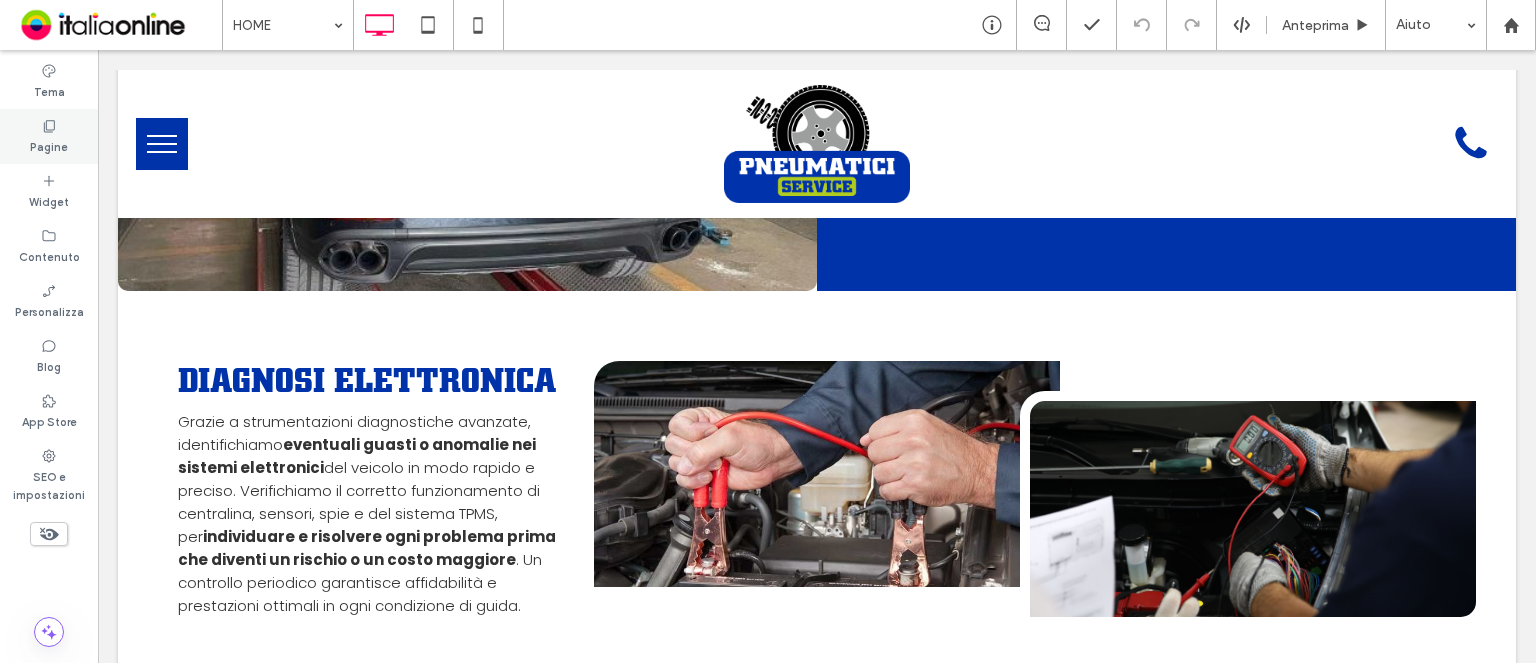 click on "Pagine" at bounding box center (49, 136) 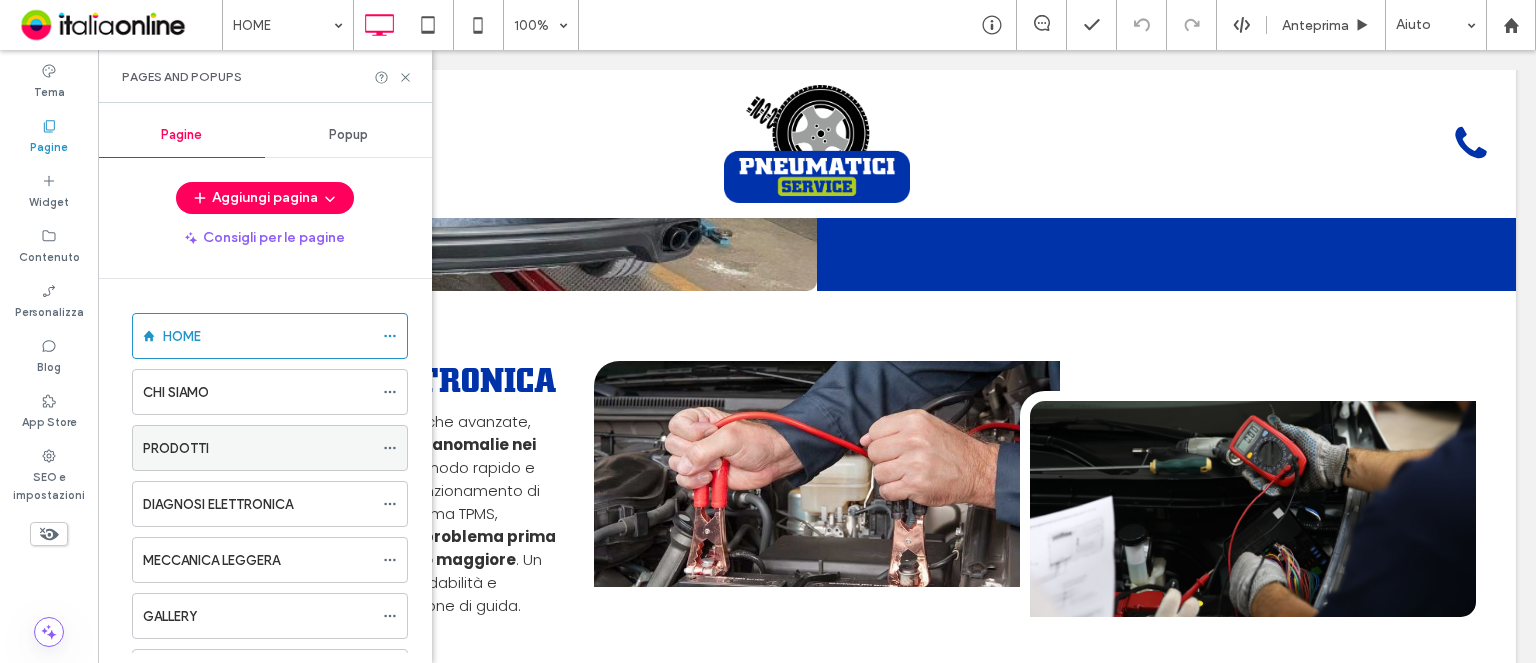 scroll, scrollTop: 88, scrollLeft: 0, axis: vertical 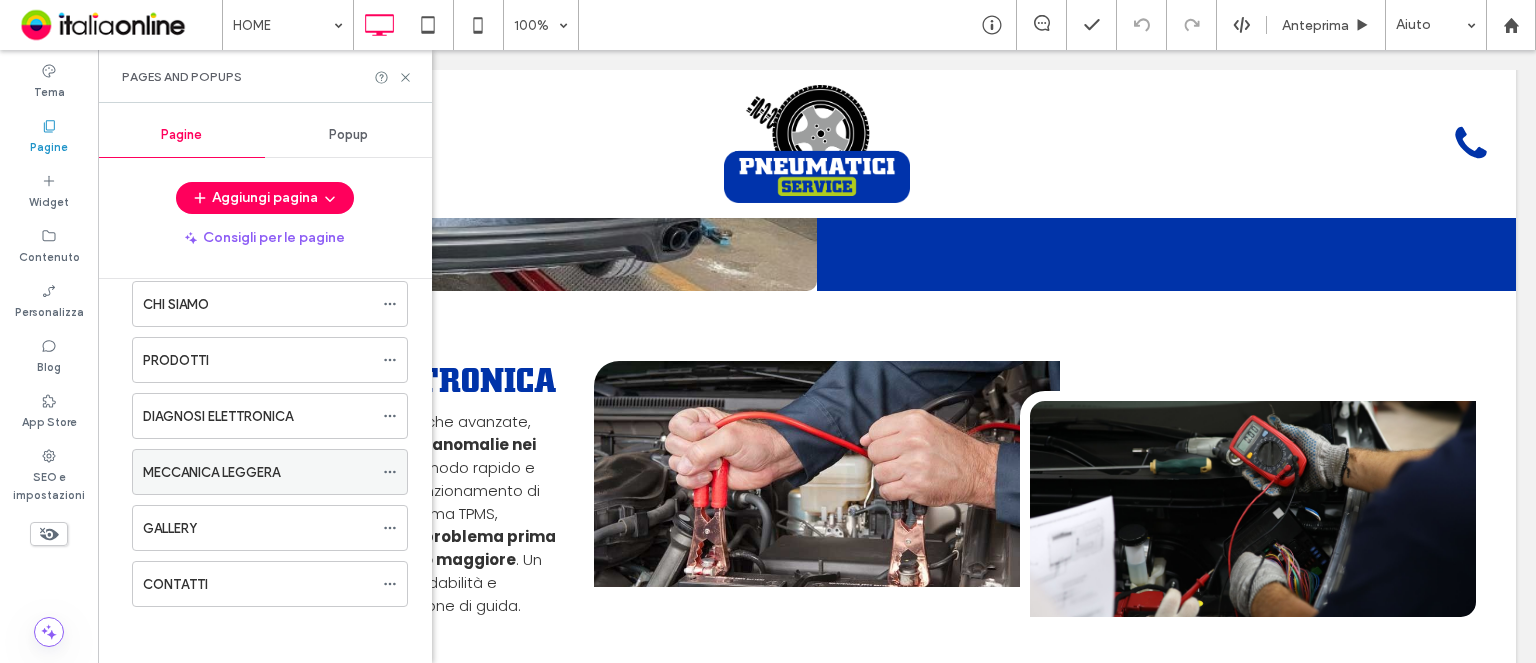 click 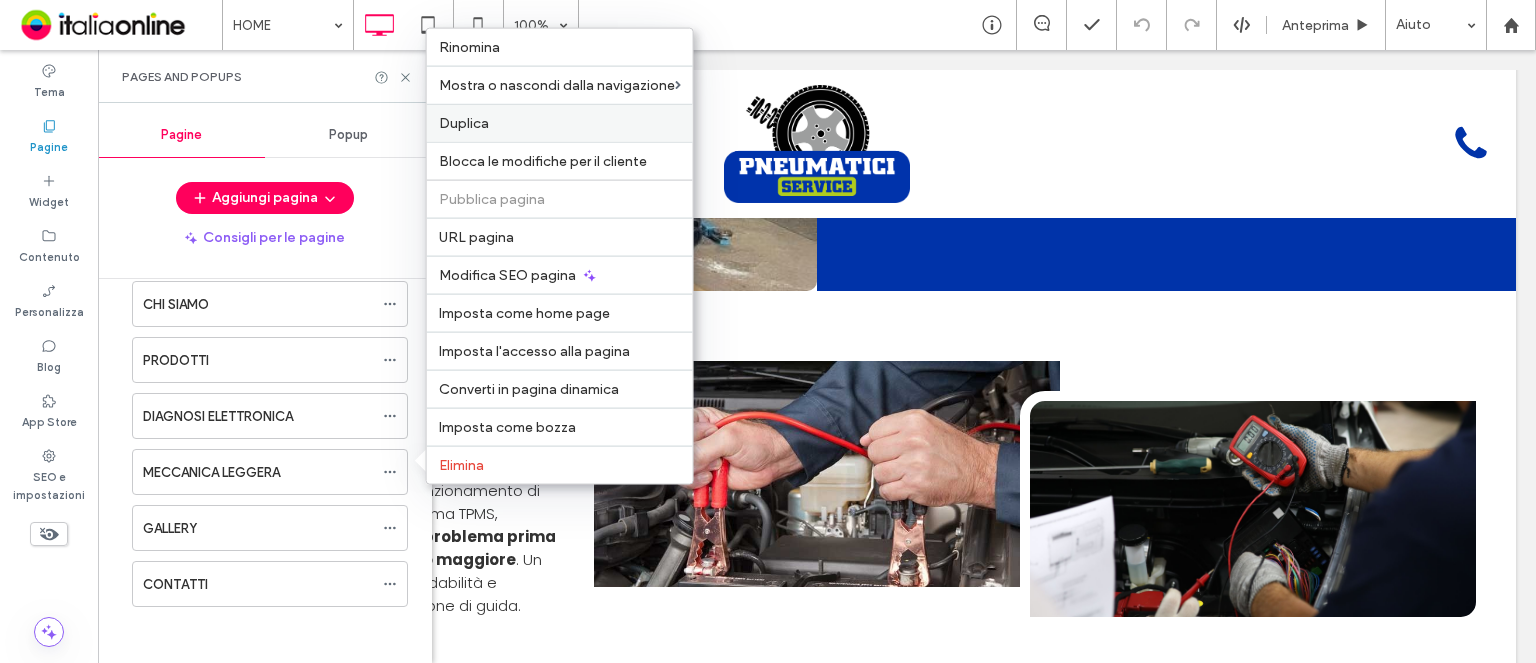 click on "Duplica" at bounding box center (560, 123) 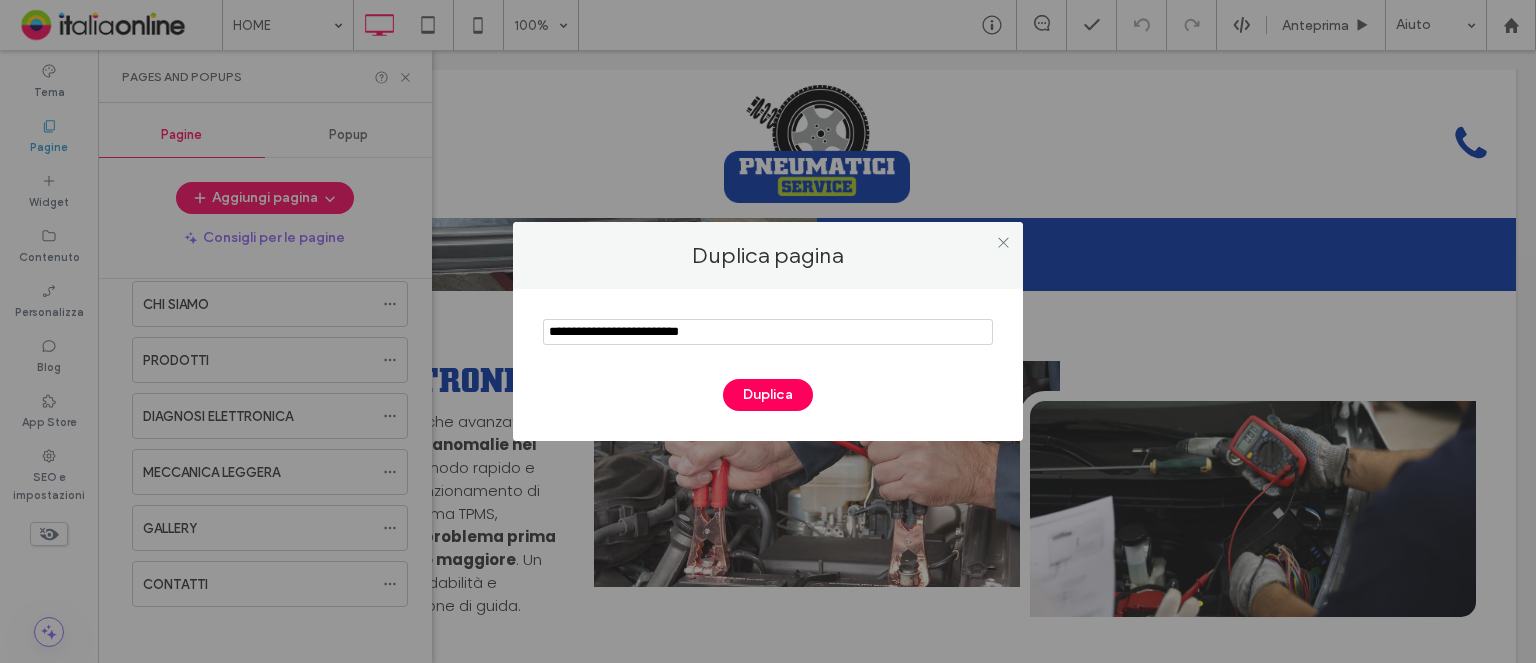 drag, startPoint x: 781, startPoint y: 332, endPoint x: 192, endPoint y: 310, distance: 589.4107 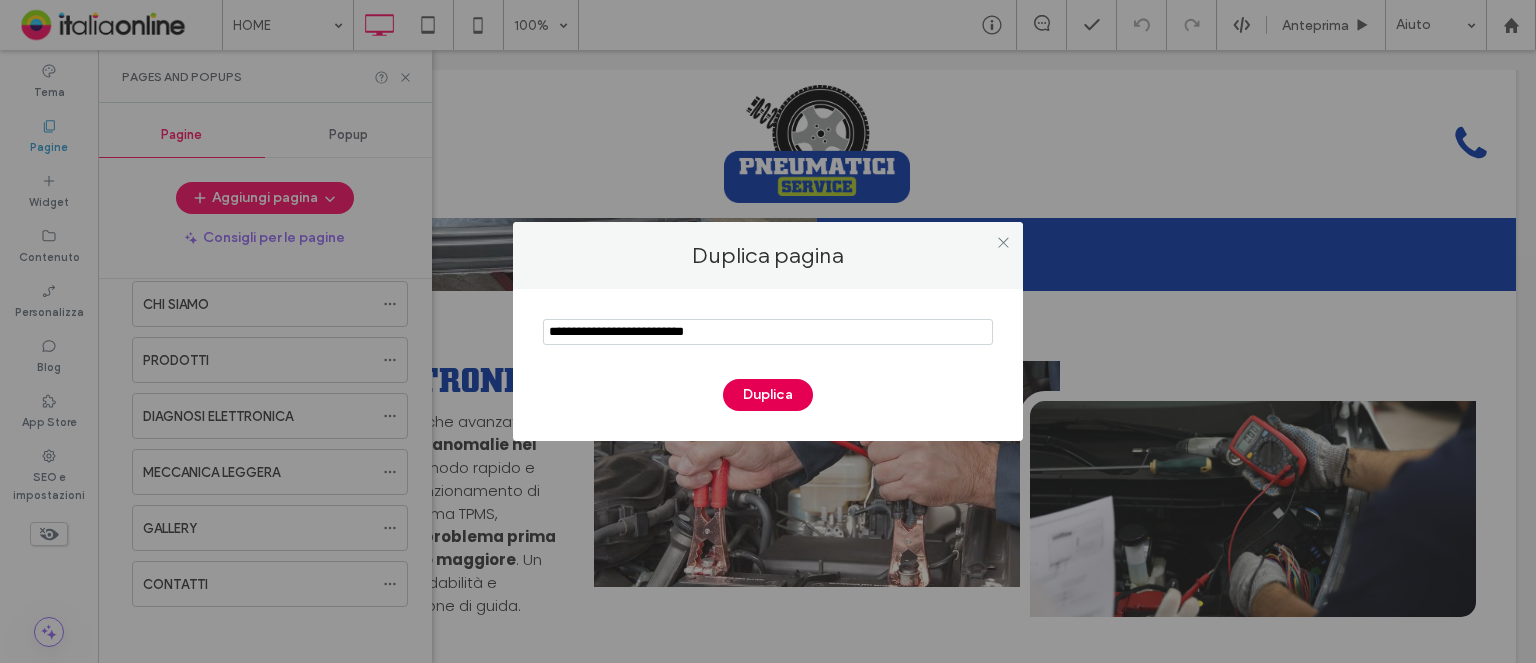 type on "**********" 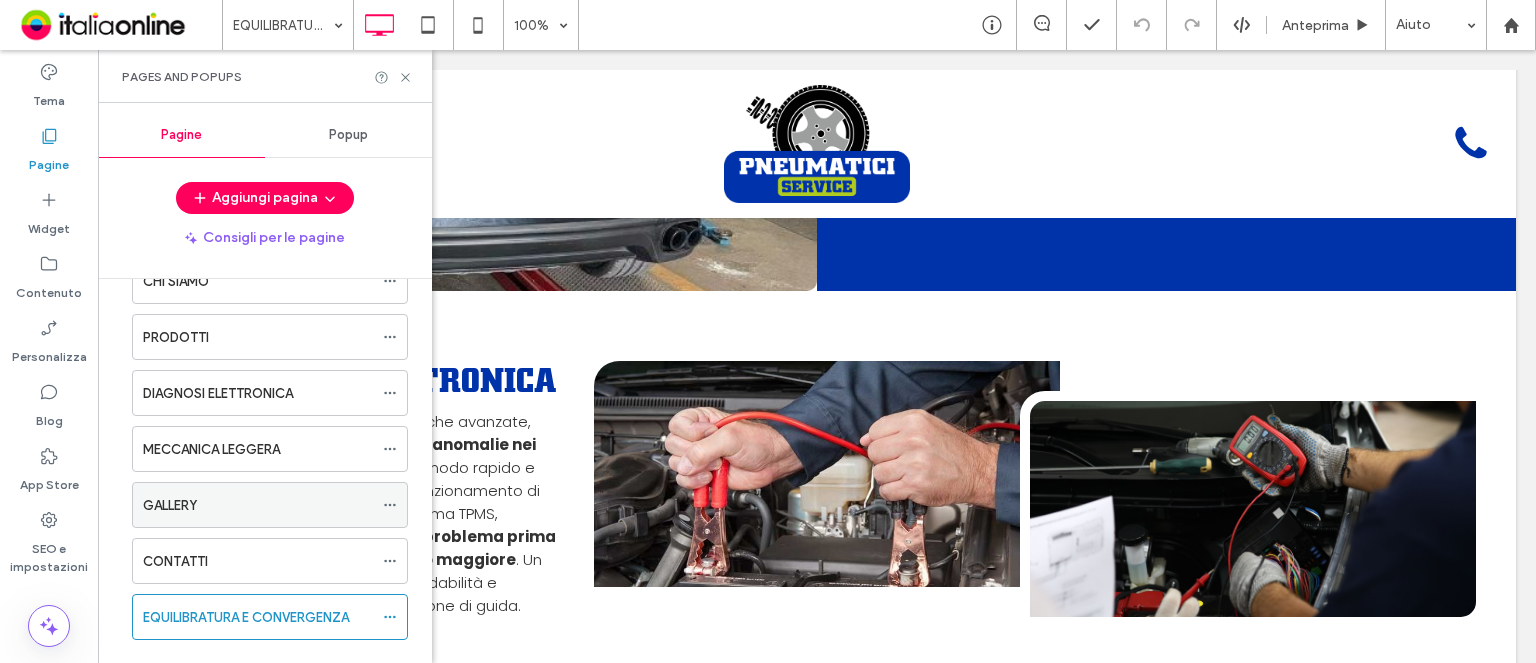 scroll, scrollTop: 144, scrollLeft: 0, axis: vertical 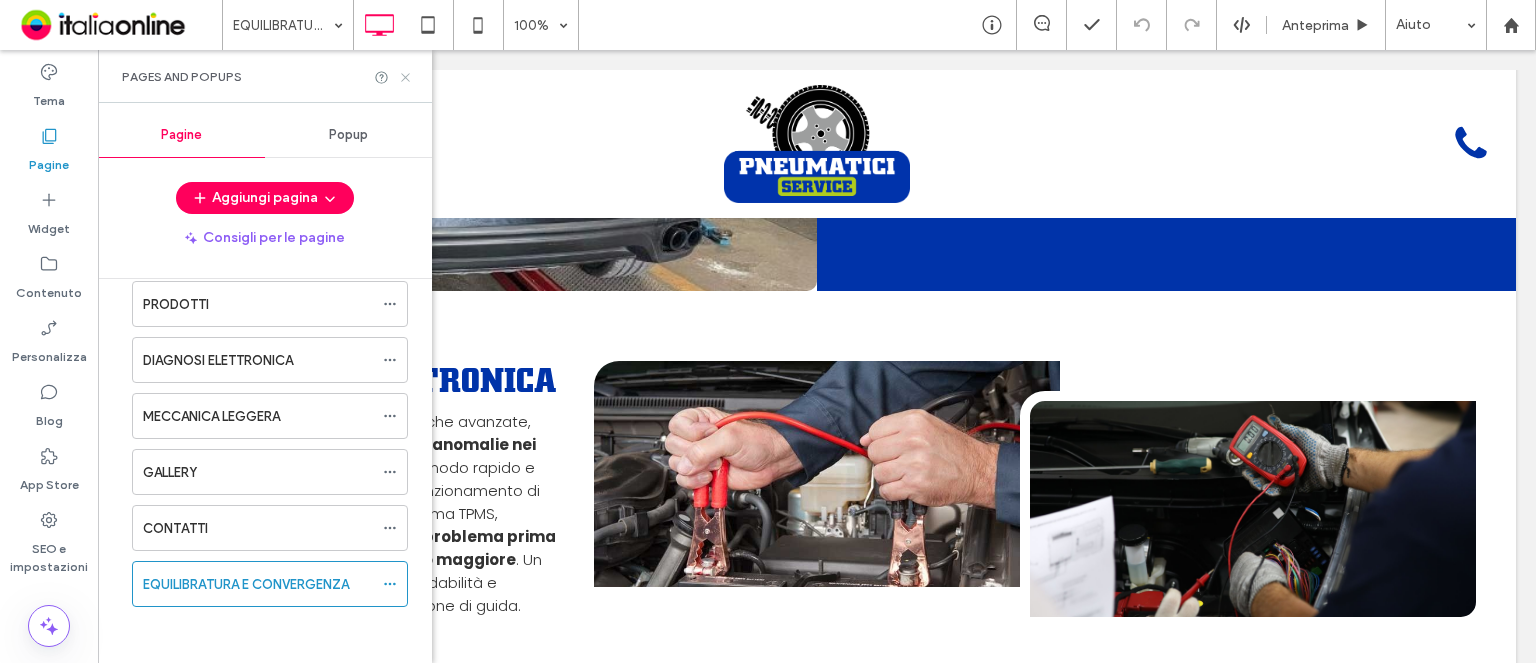 click 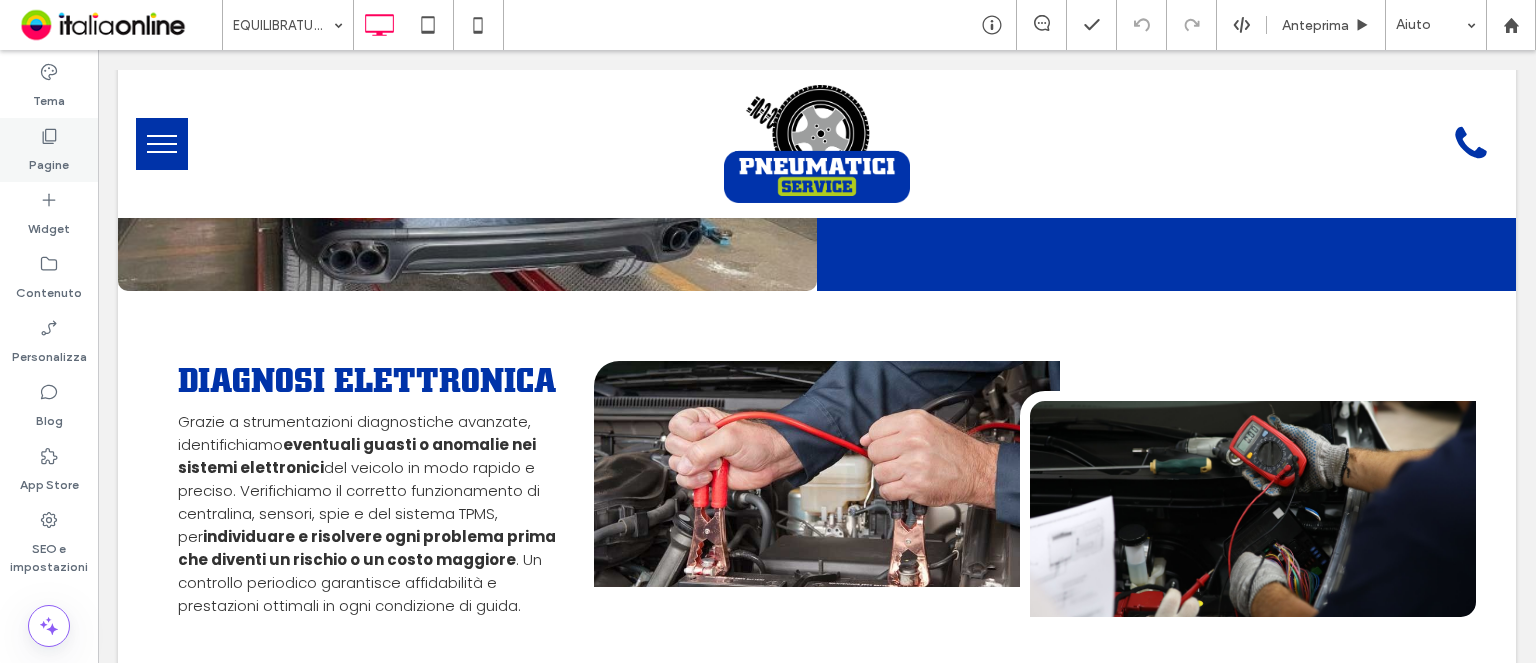 click on "Pagine" at bounding box center (49, 150) 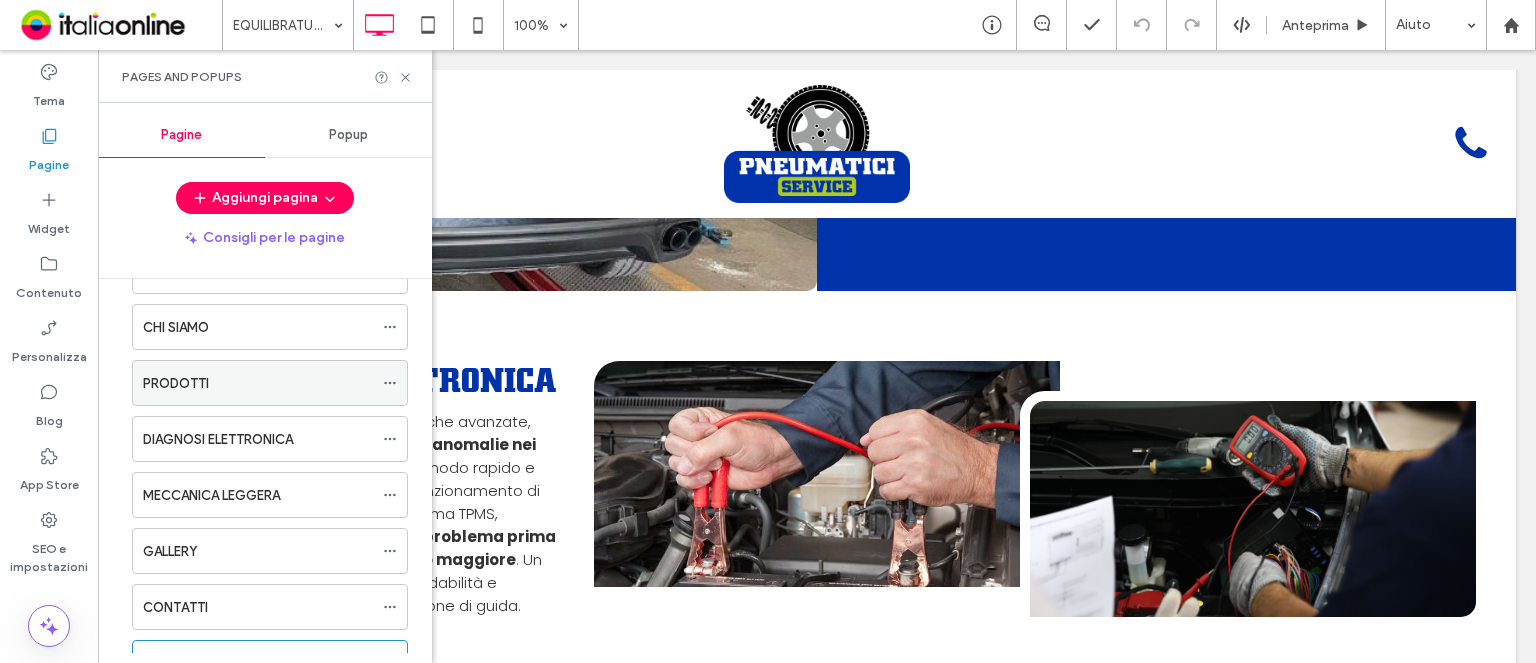 scroll, scrollTop: 144, scrollLeft: 0, axis: vertical 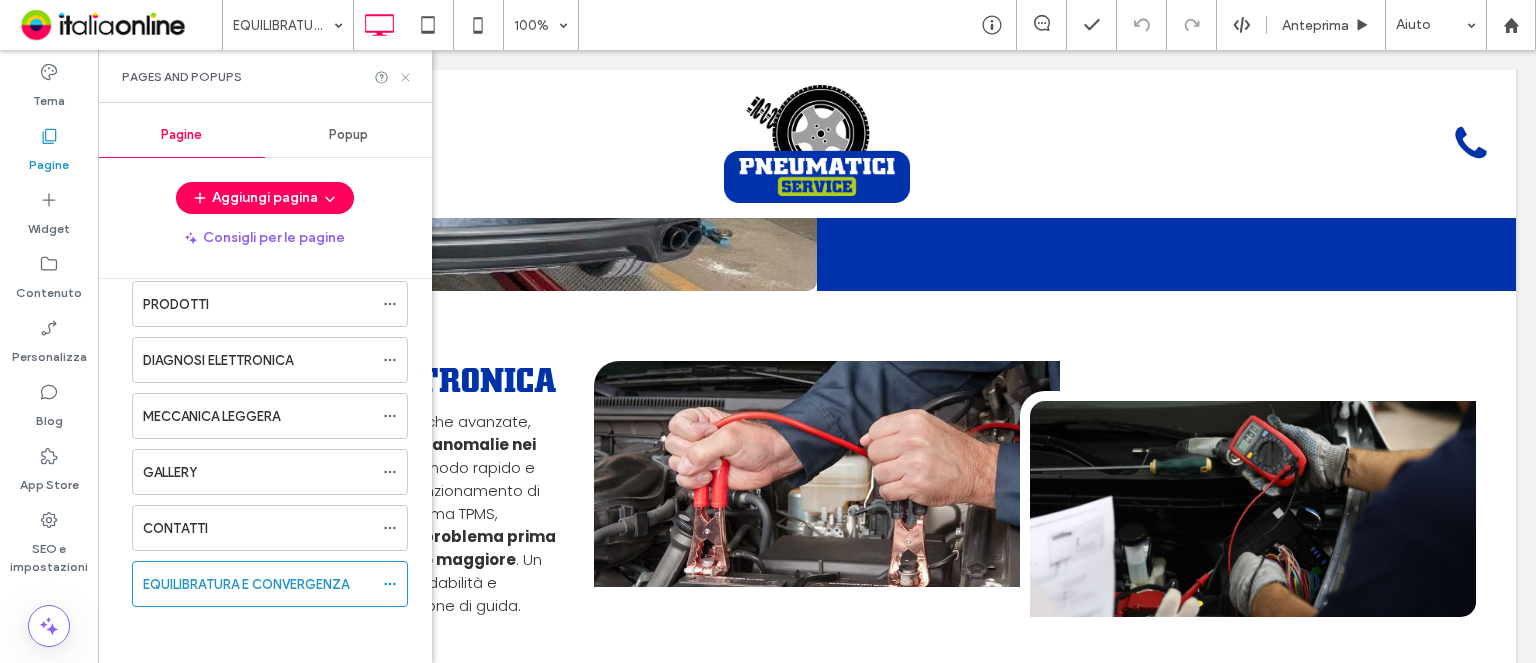 click 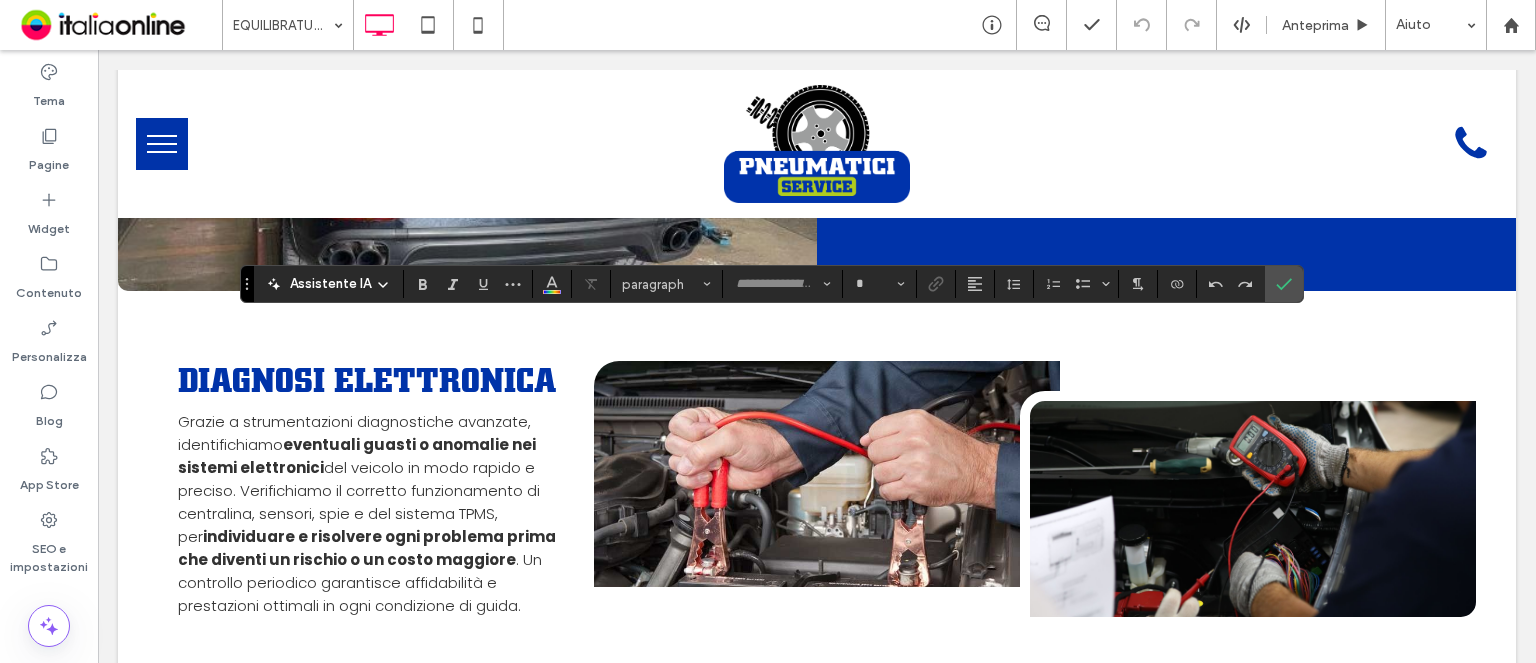 type on "********" 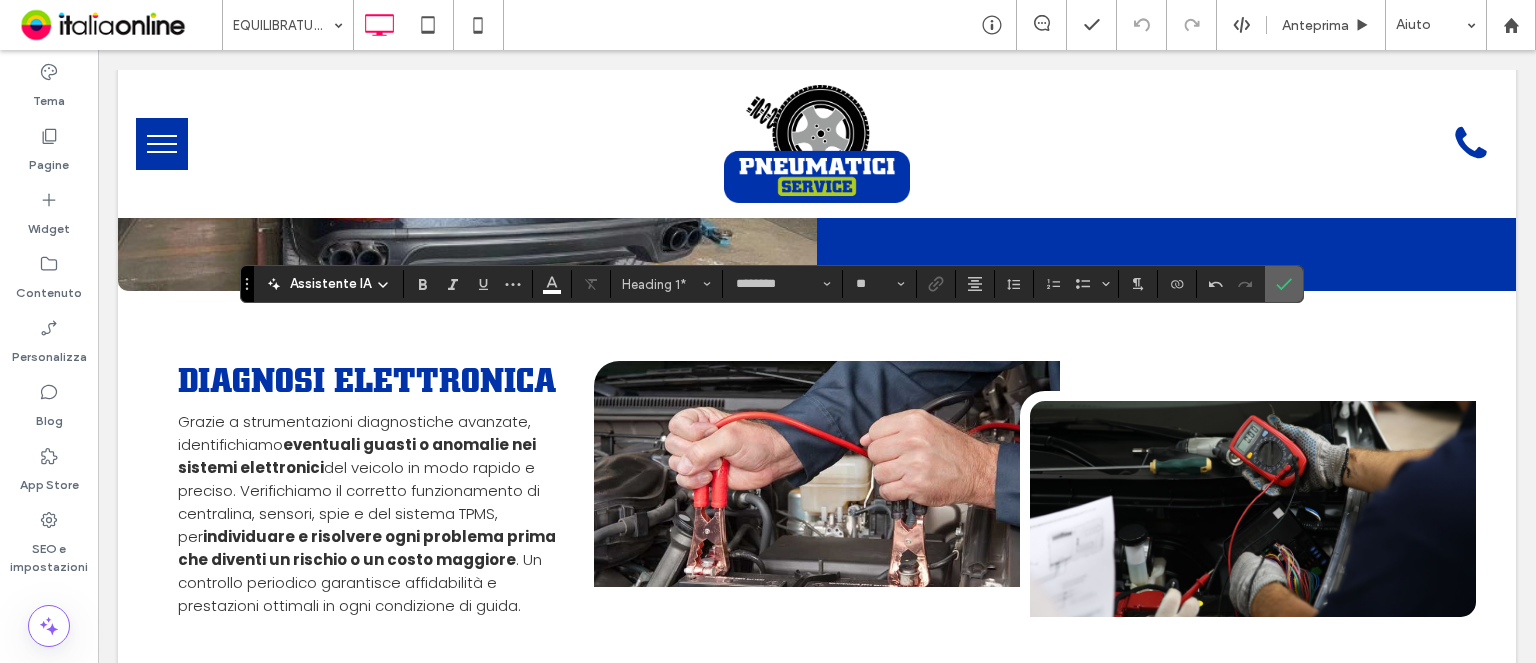 click at bounding box center (1284, 284) 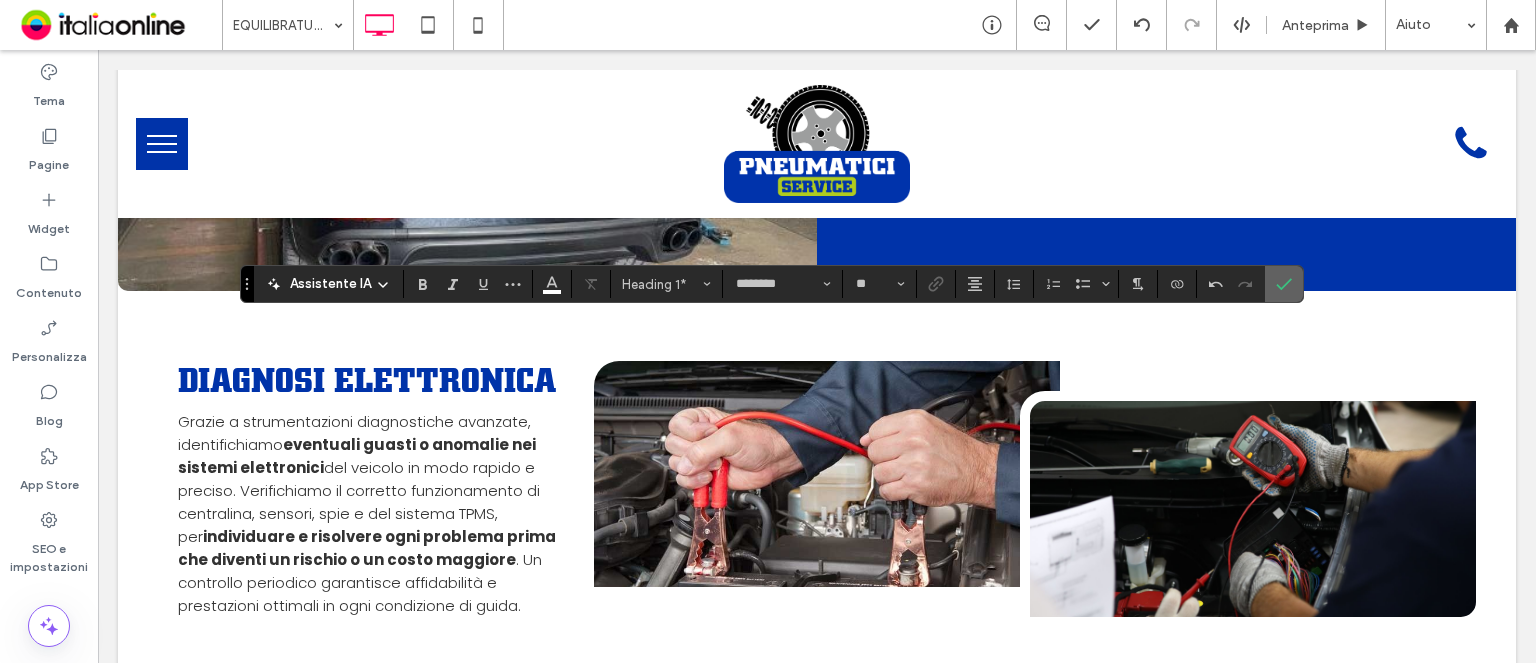 click at bounding box center (1280, 284) 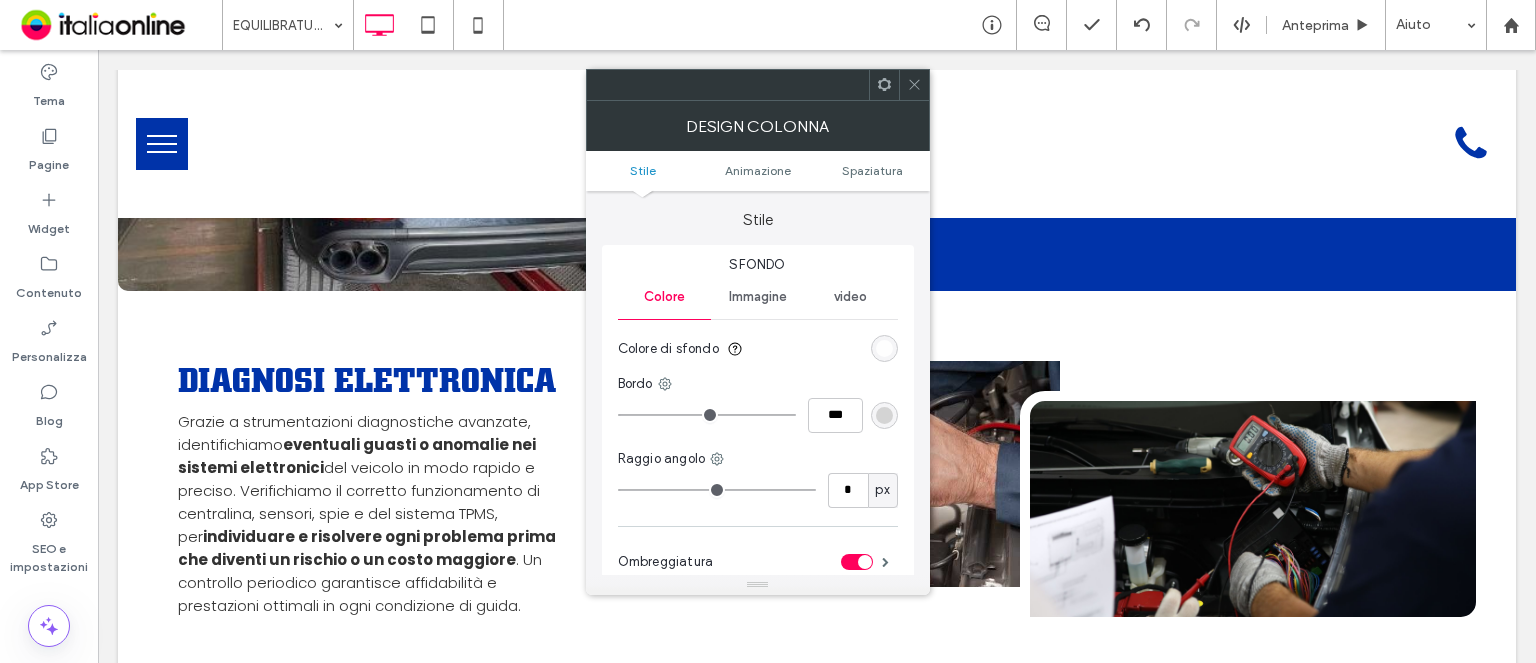 type on "**" 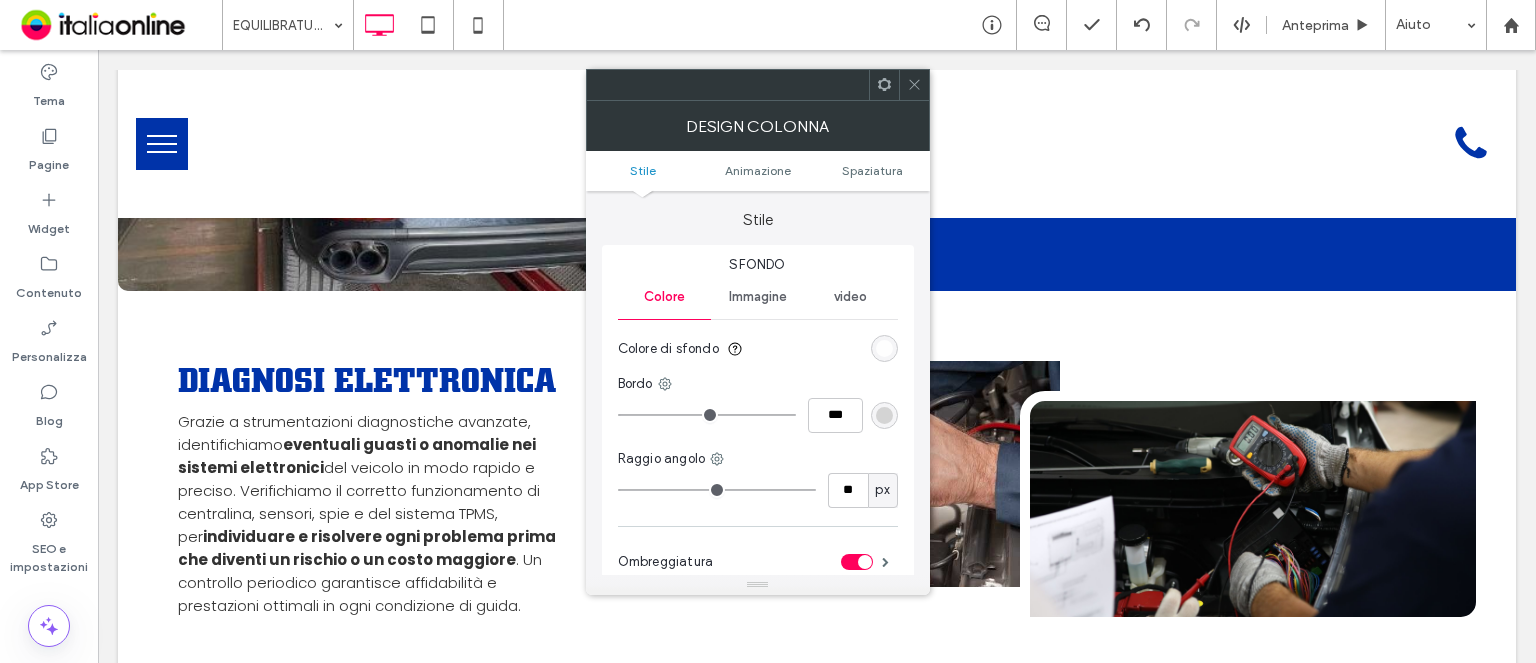 click 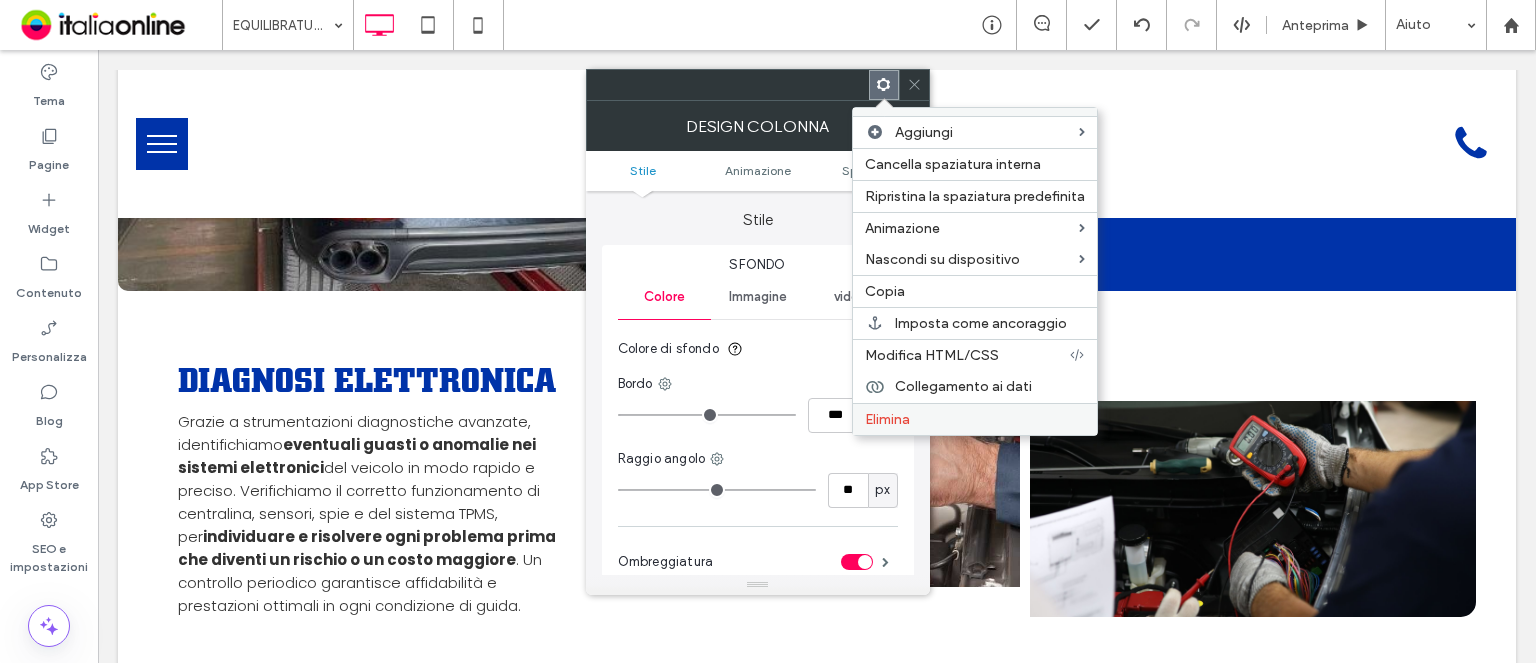 click on "Elimina" at bounding box center [975, 419] 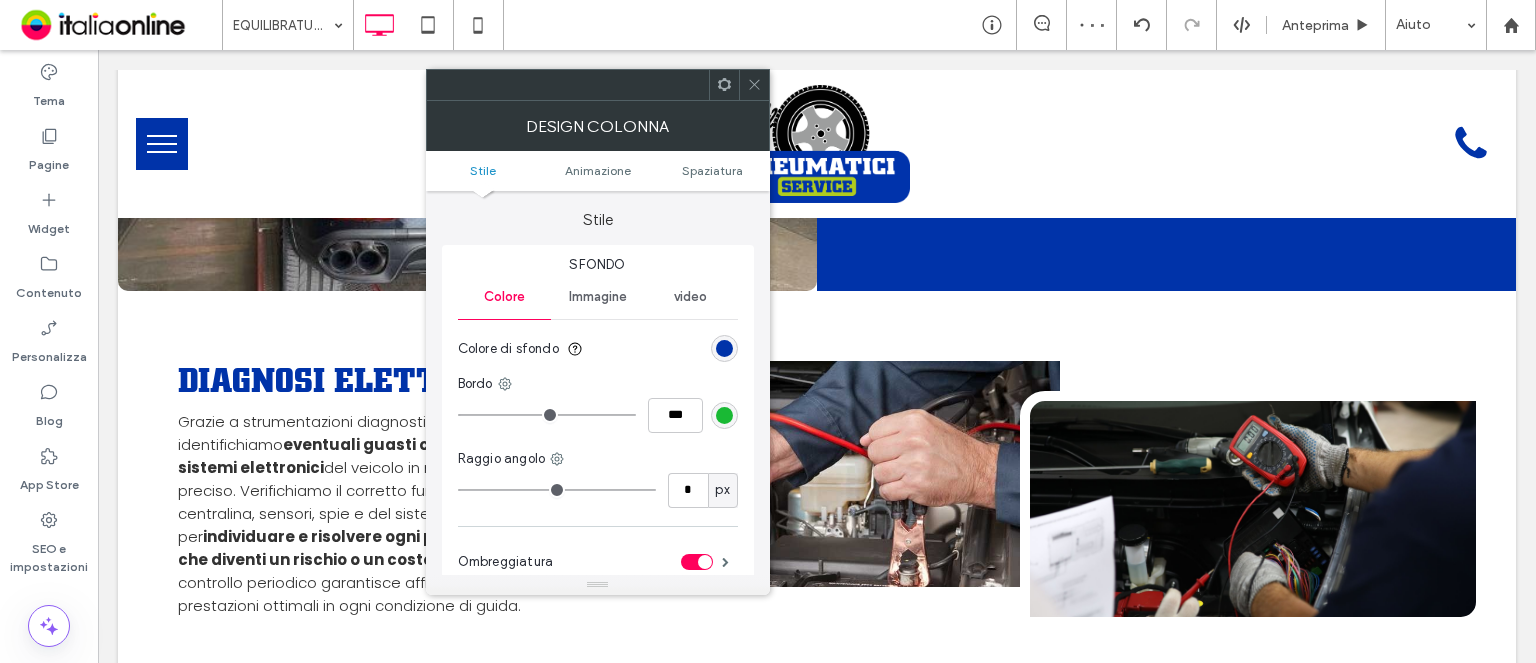 type on "**" 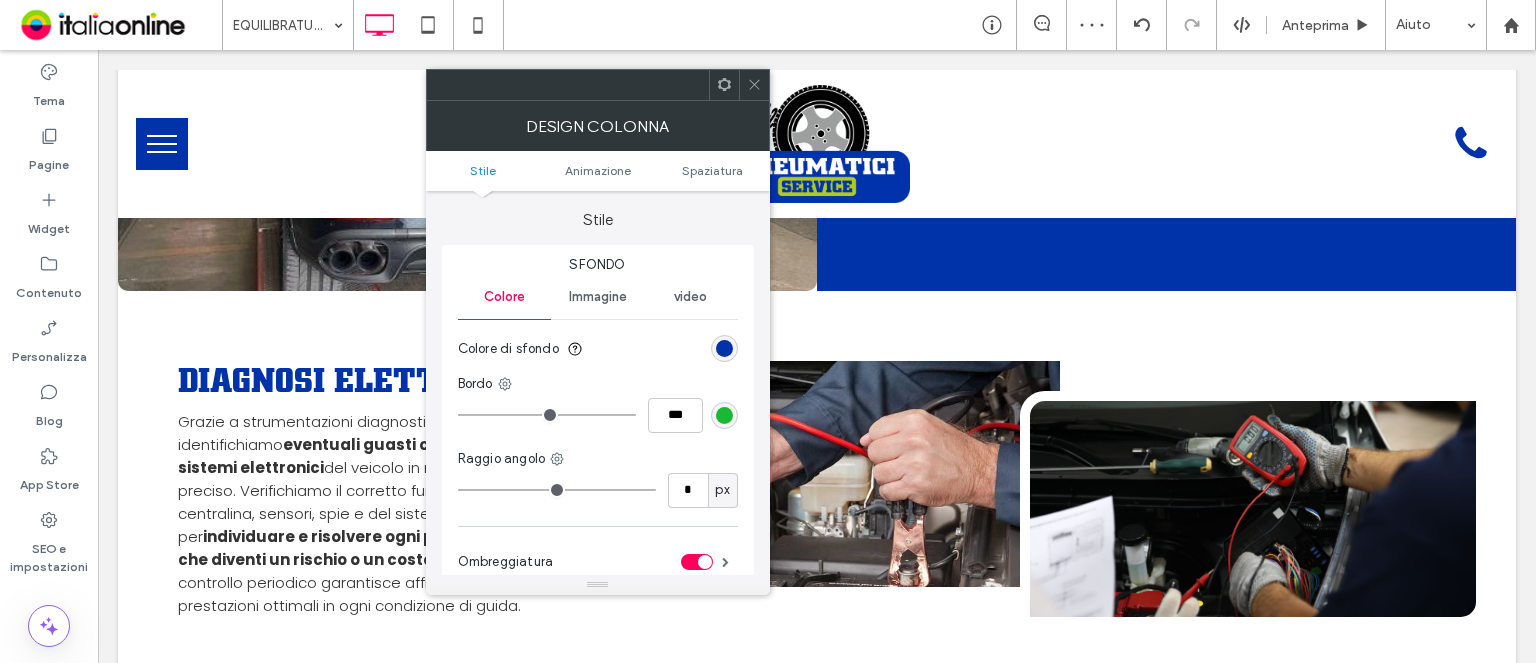 type on "**" 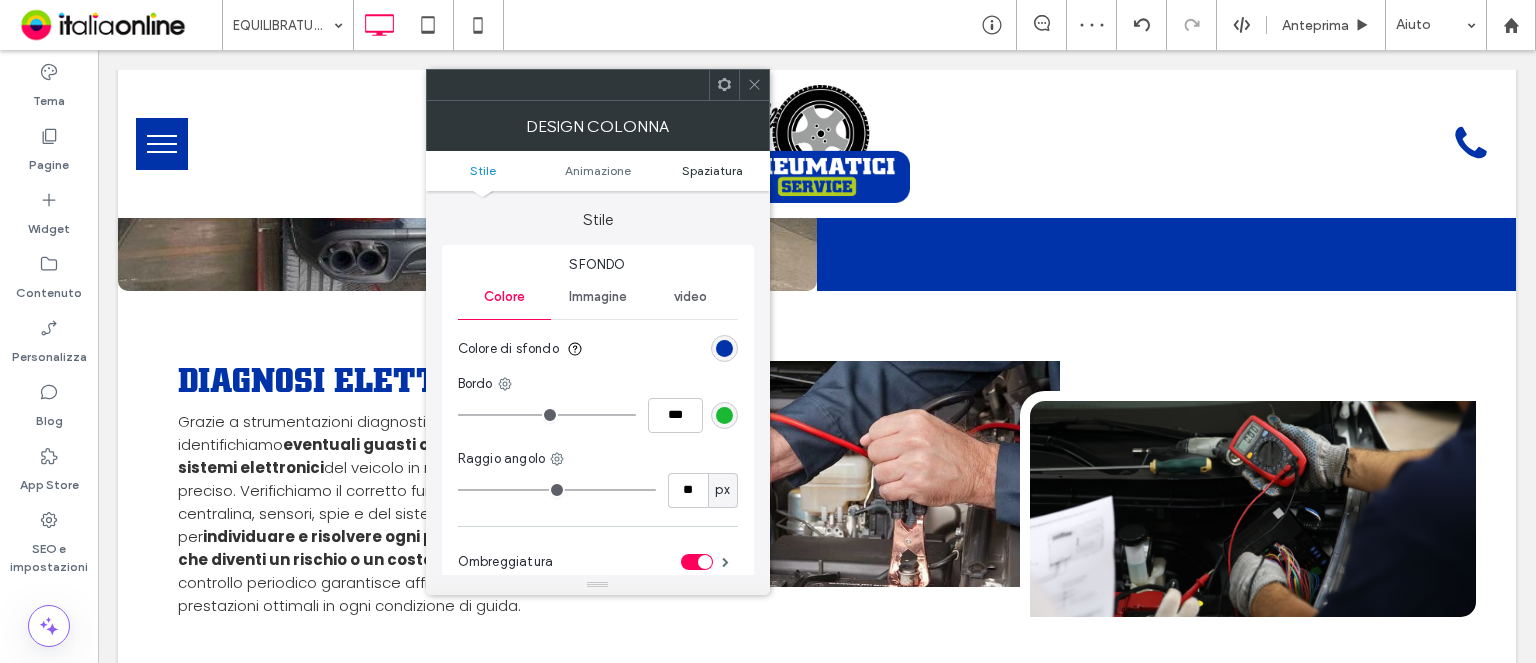 click on "Spaziatura" at bounding box center [712, 170] 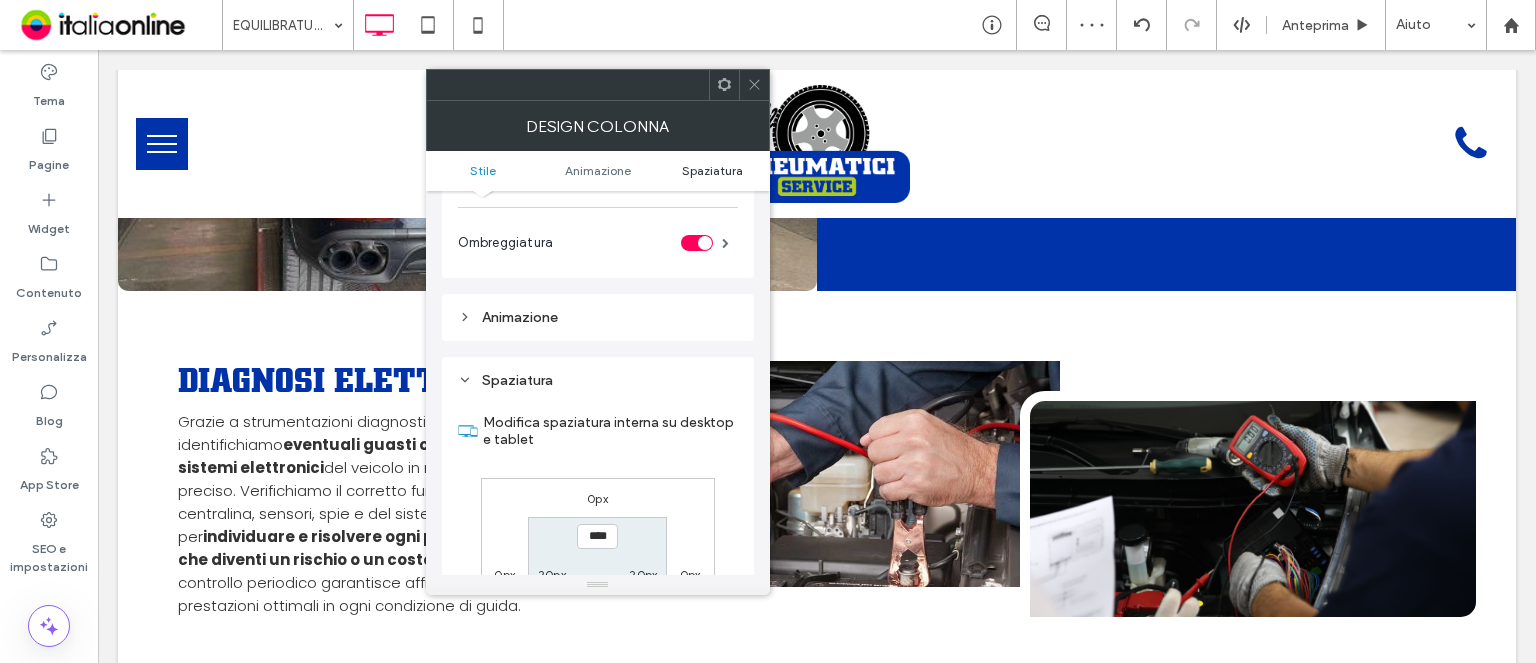 scroll, scrollTop: 468, scrollLeft: 0, axis: vertical 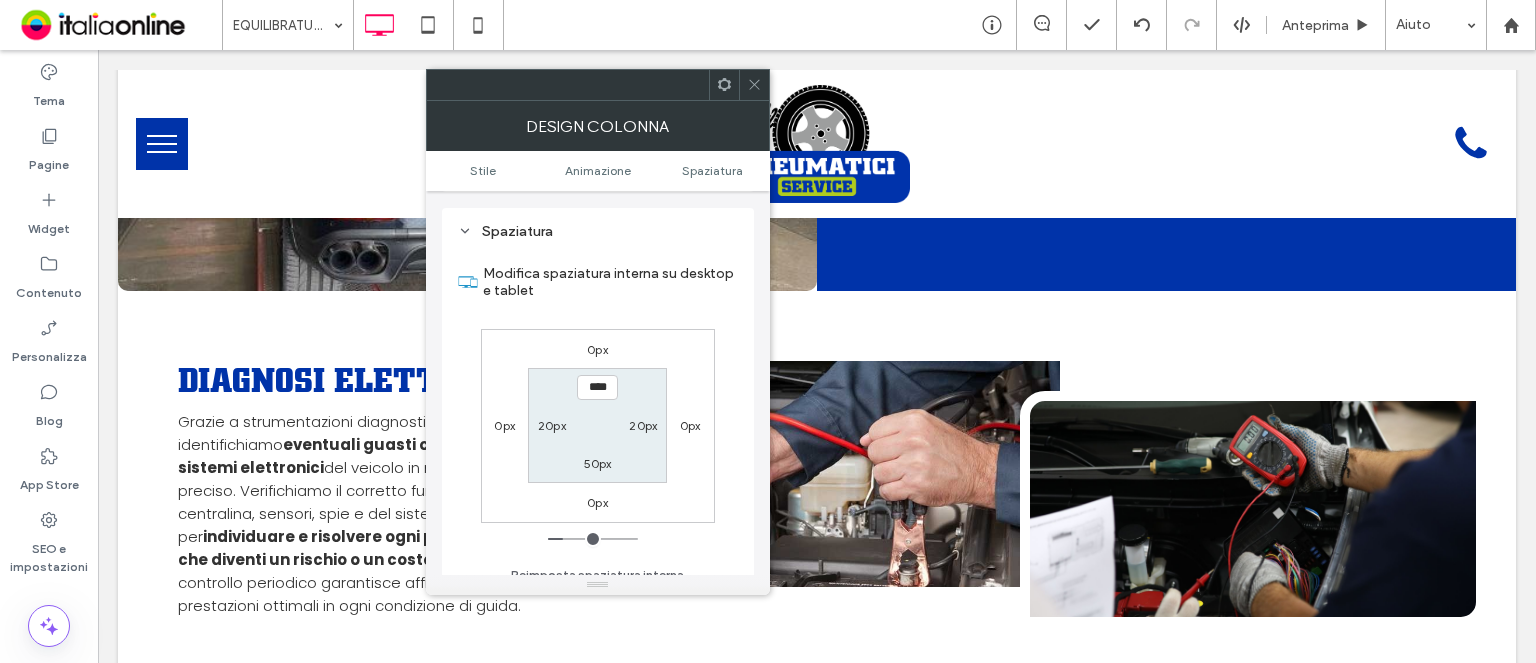 click 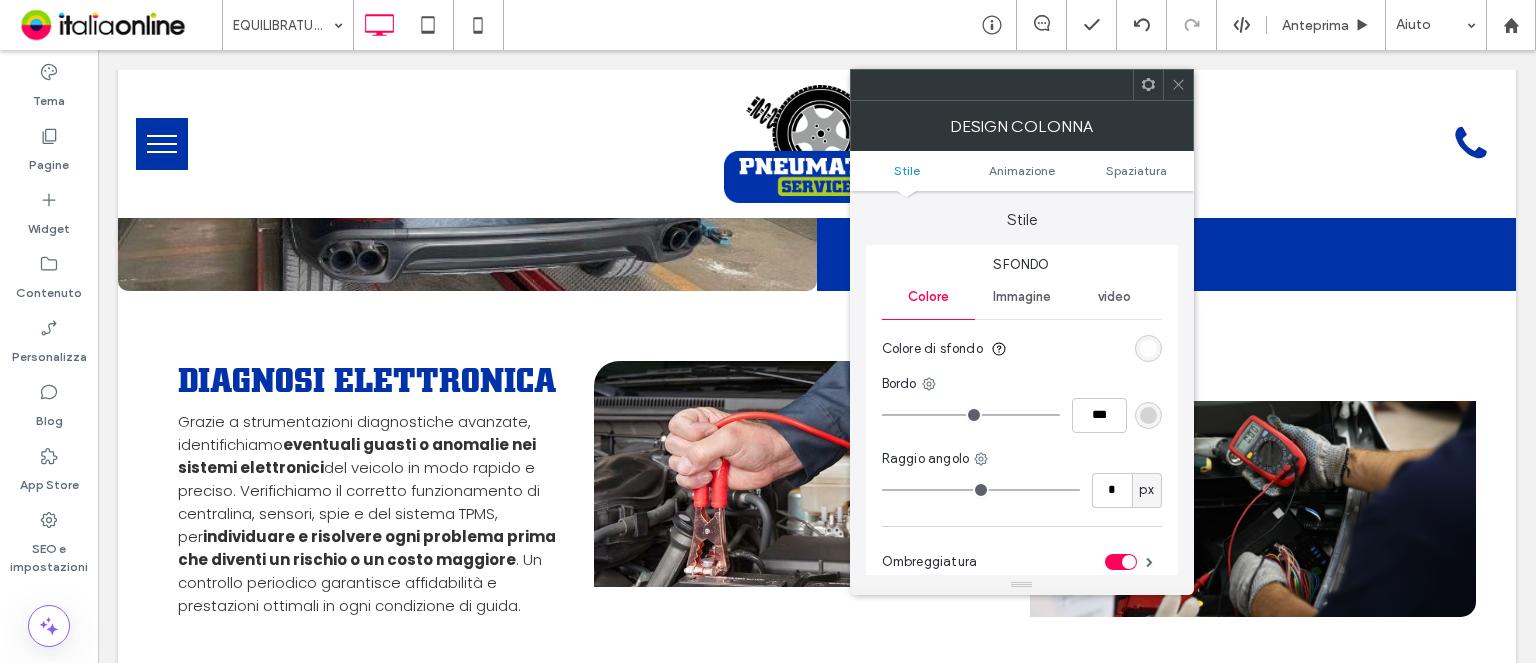 type on "**" 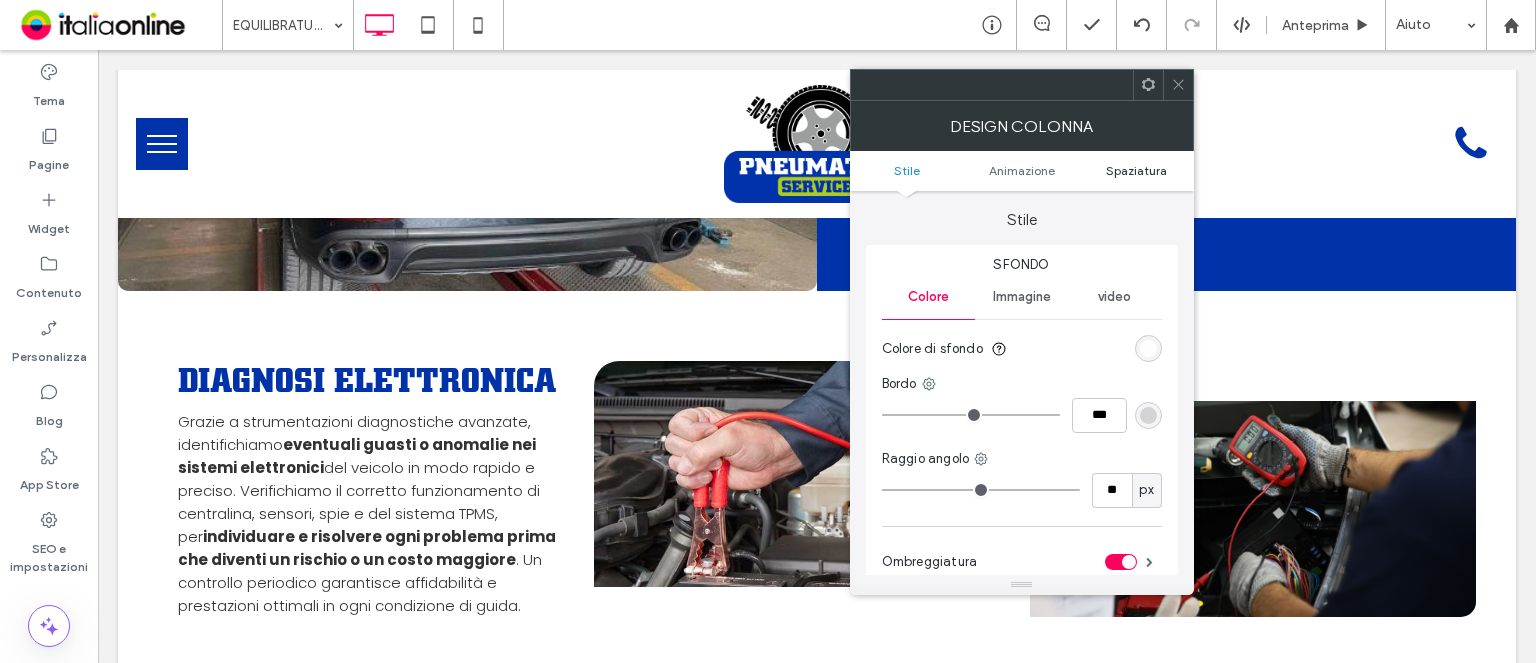 click on "Spaziatura" at bounding box center (1136, 170) 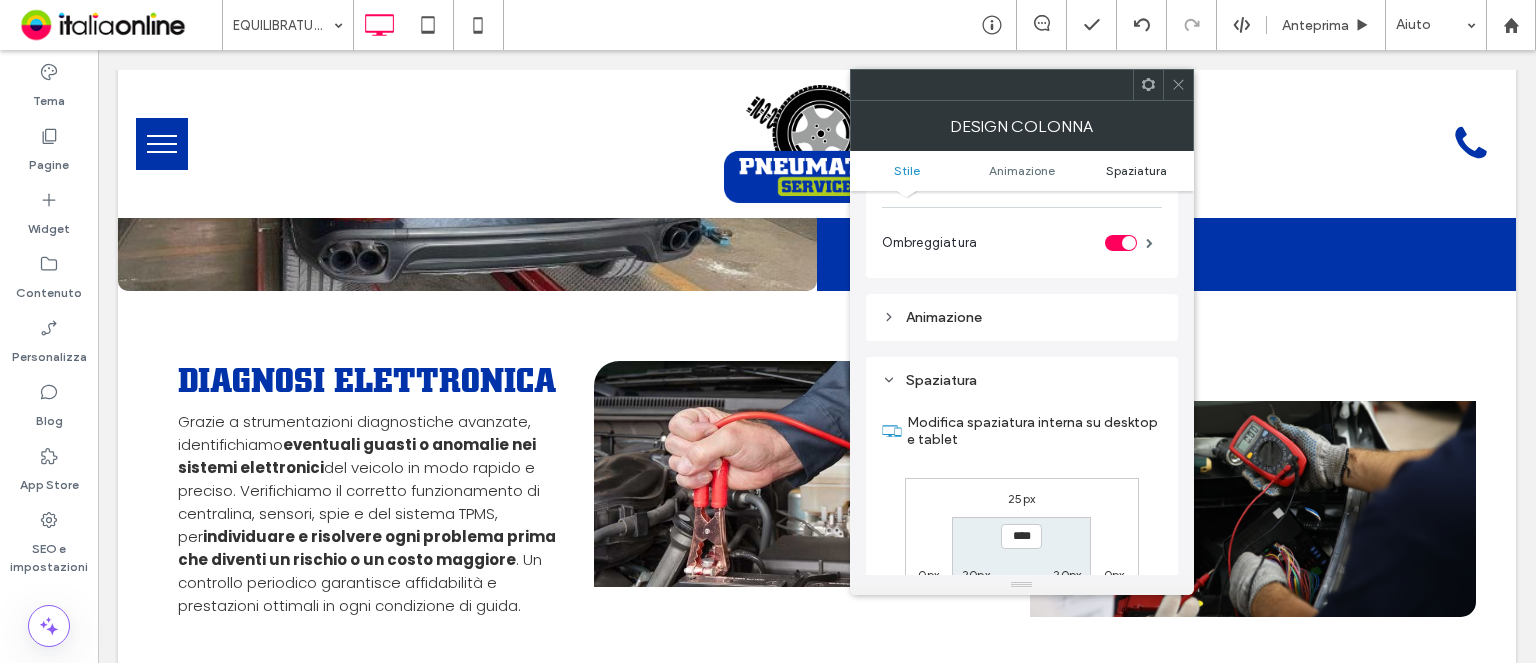 scroll, scrollTop: 468, scrollLeft: 0, axis: vertical 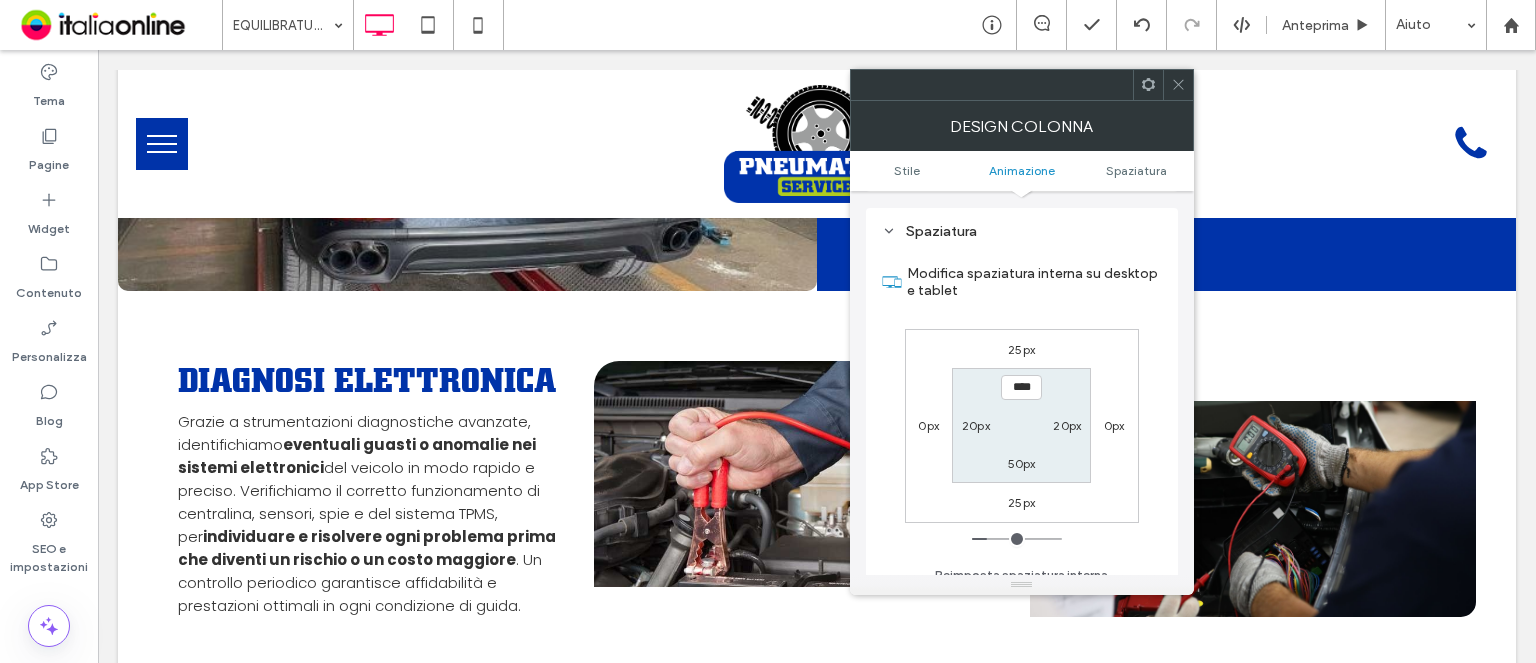 click on "25px" at bounding box center [1021, 502] 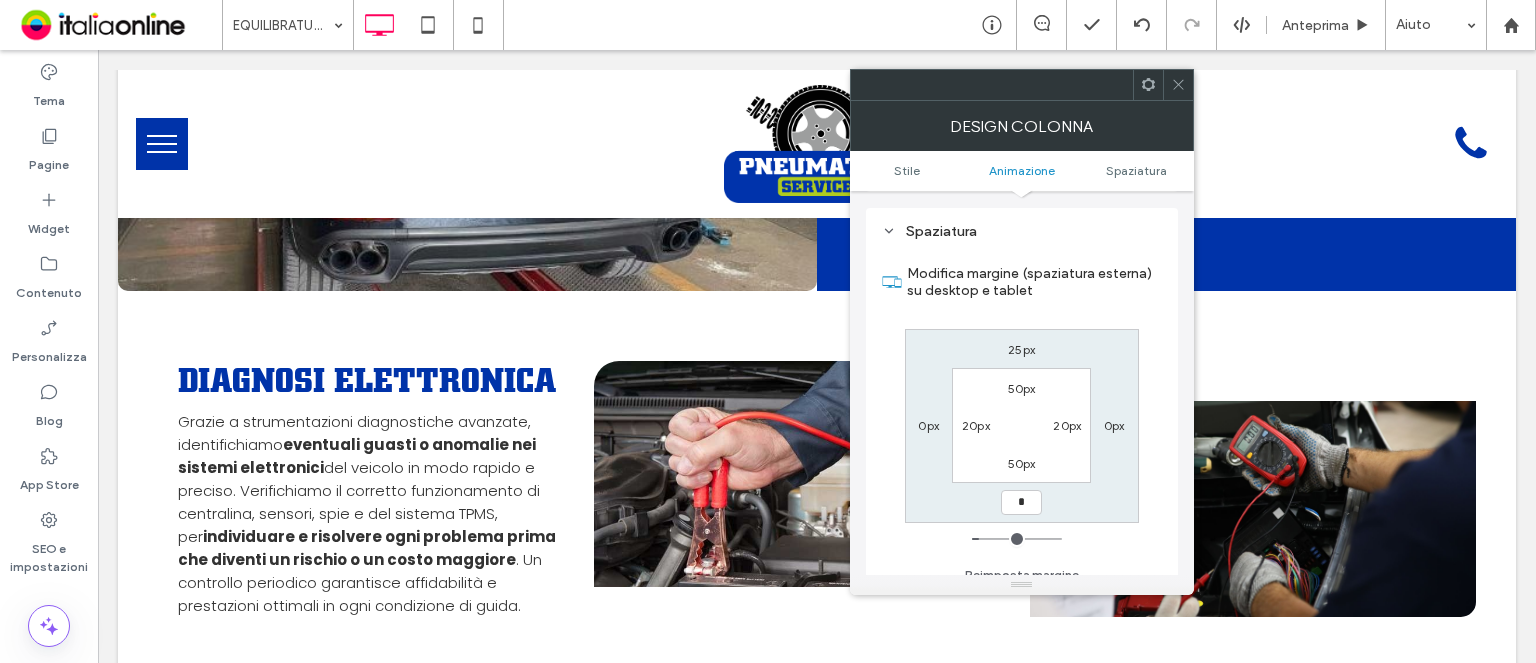 type on "*" 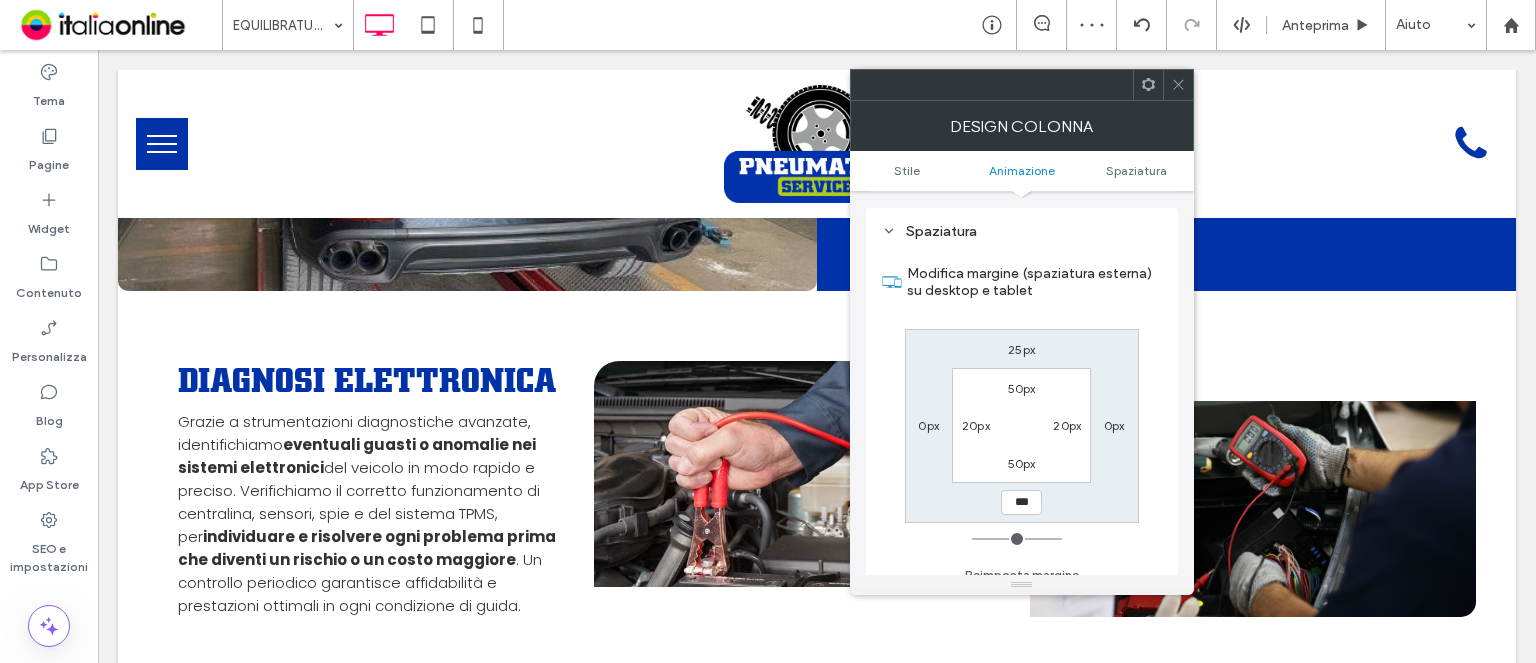 click on "25px" at bounding box center (1021, 349) 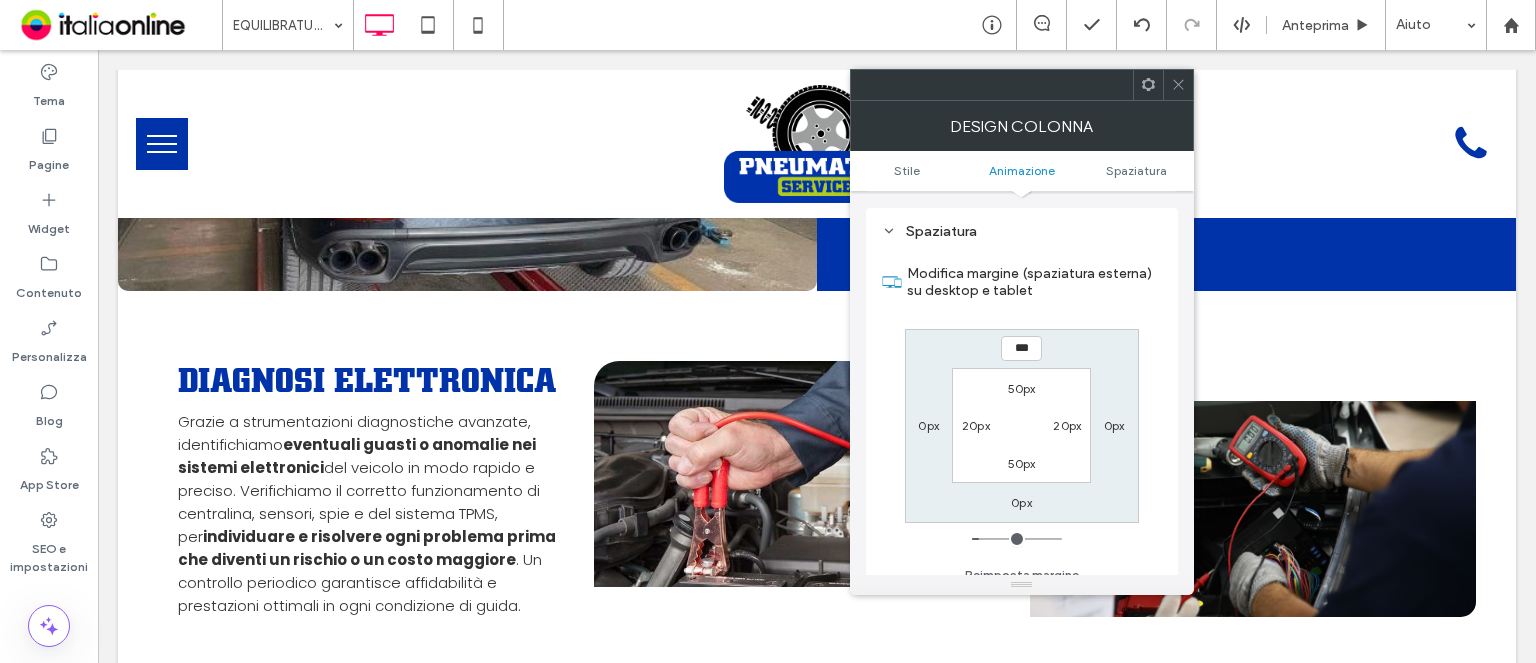 type on "***" 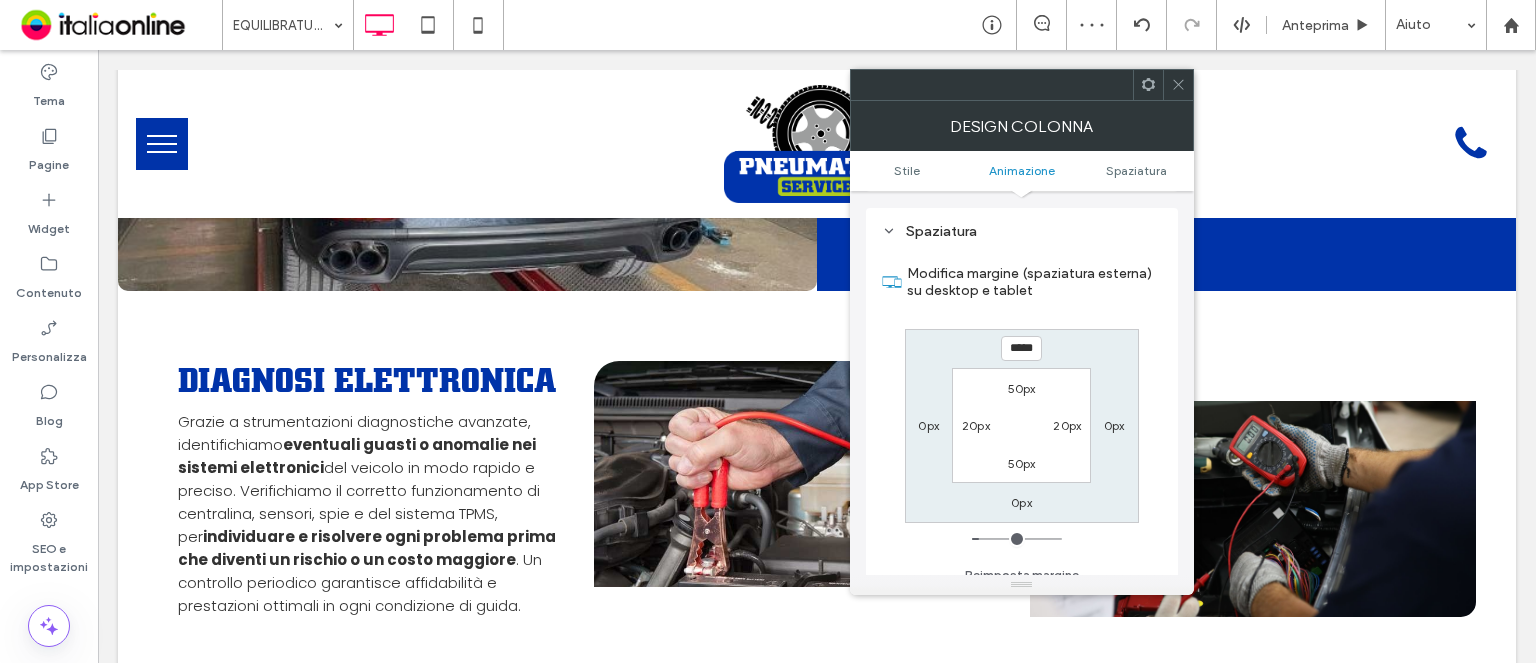 click at bounding box center (1178, 85) 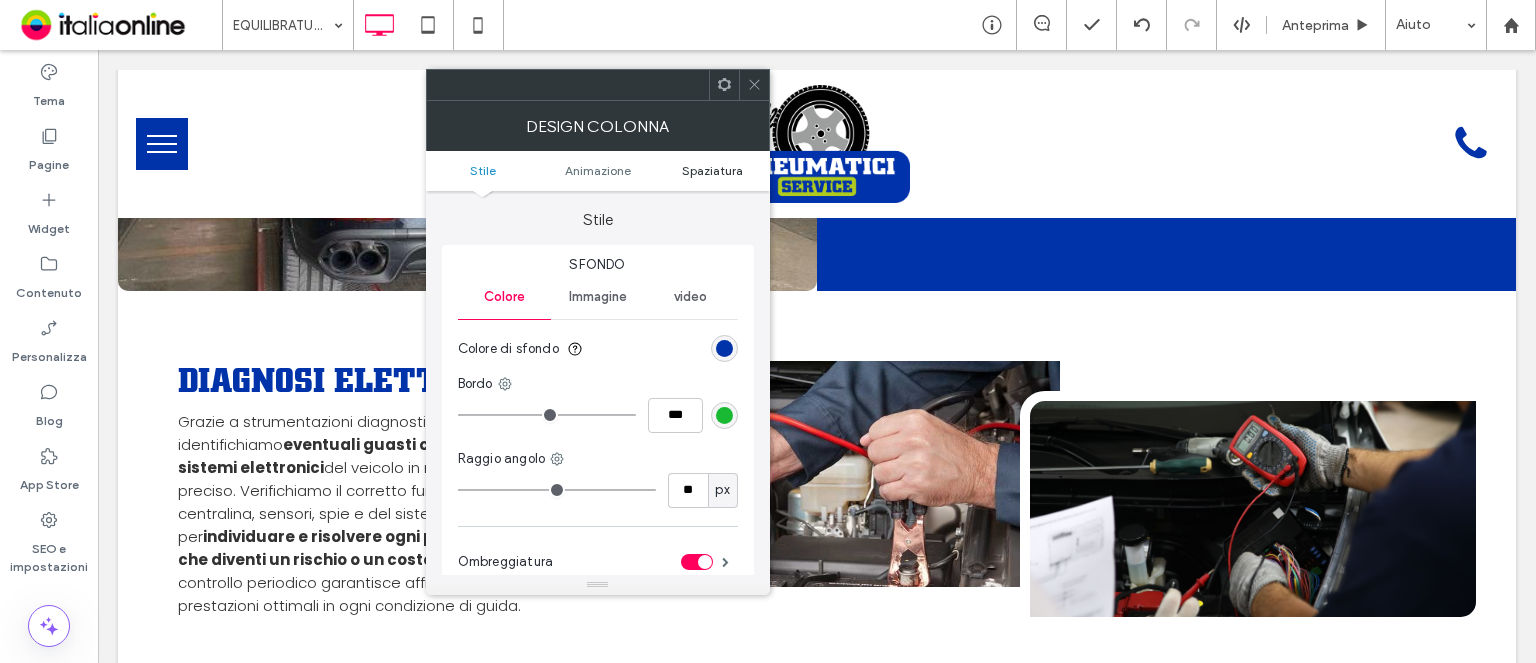 click on "Spaziatura" at bounding box center (712, 170) 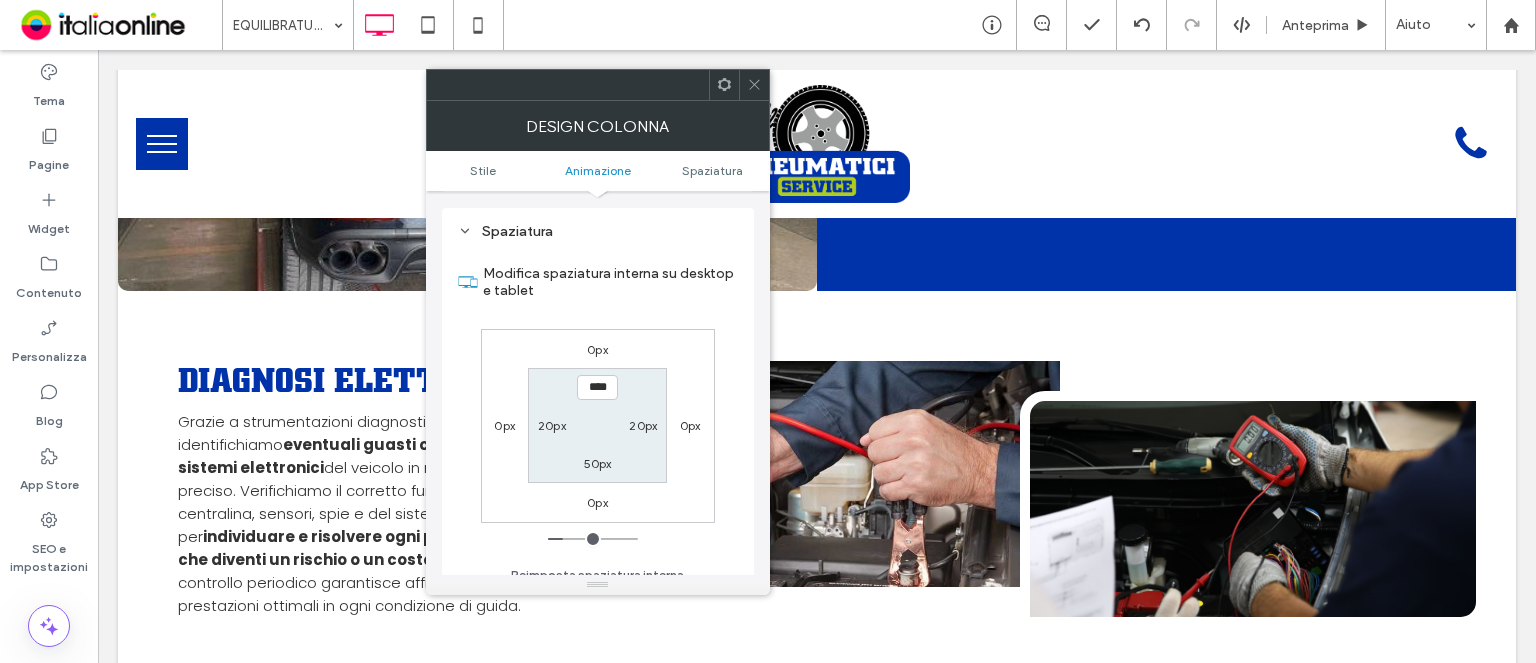 scroll, scrollTop: 468, scrollLeft: 0, axis: vertical 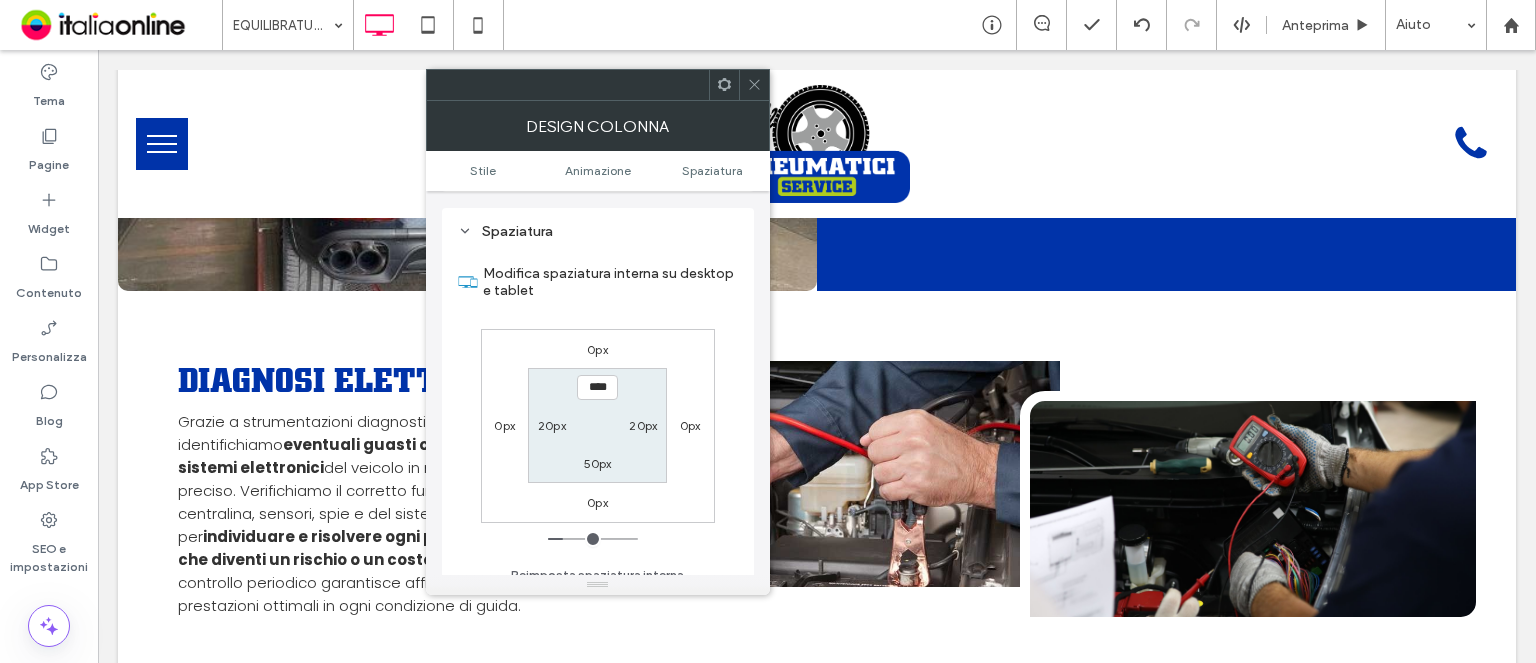 click on "0px" at bounding box center (597, 502) 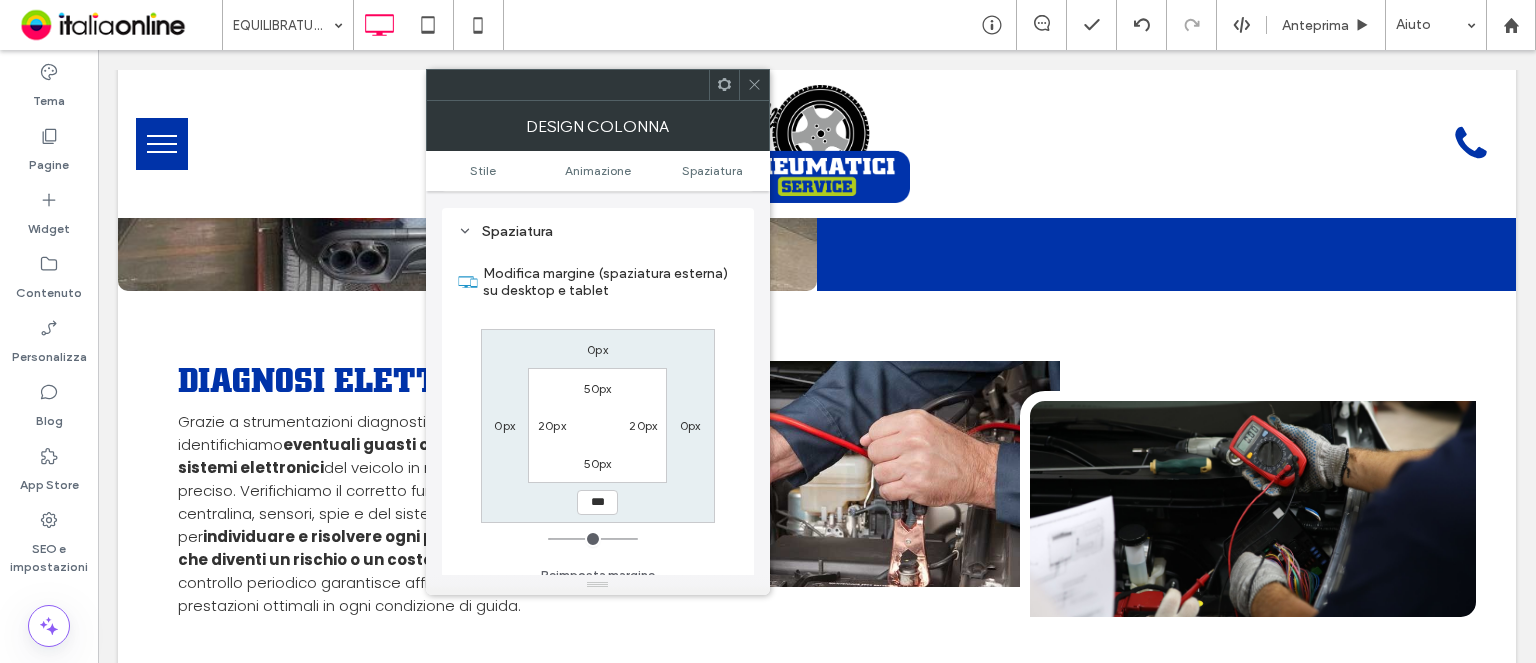 type on "***" 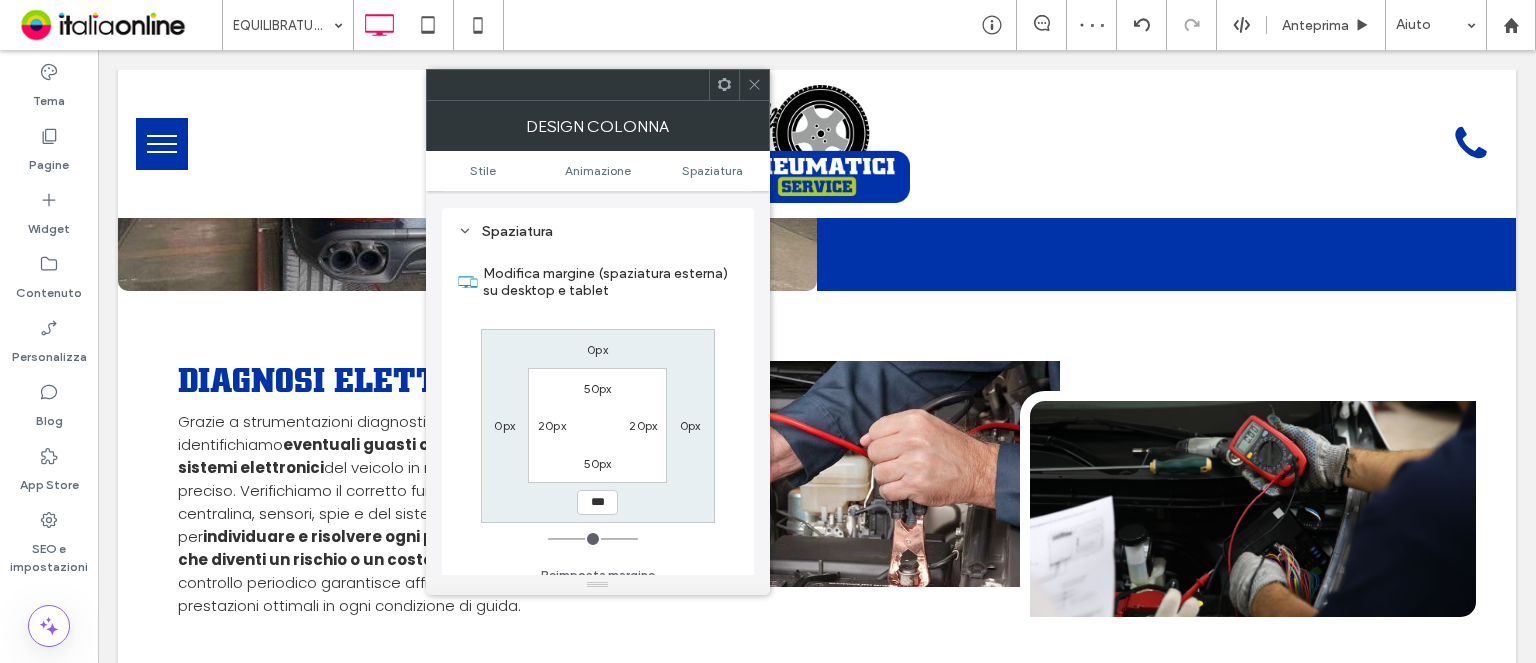 type on "***" 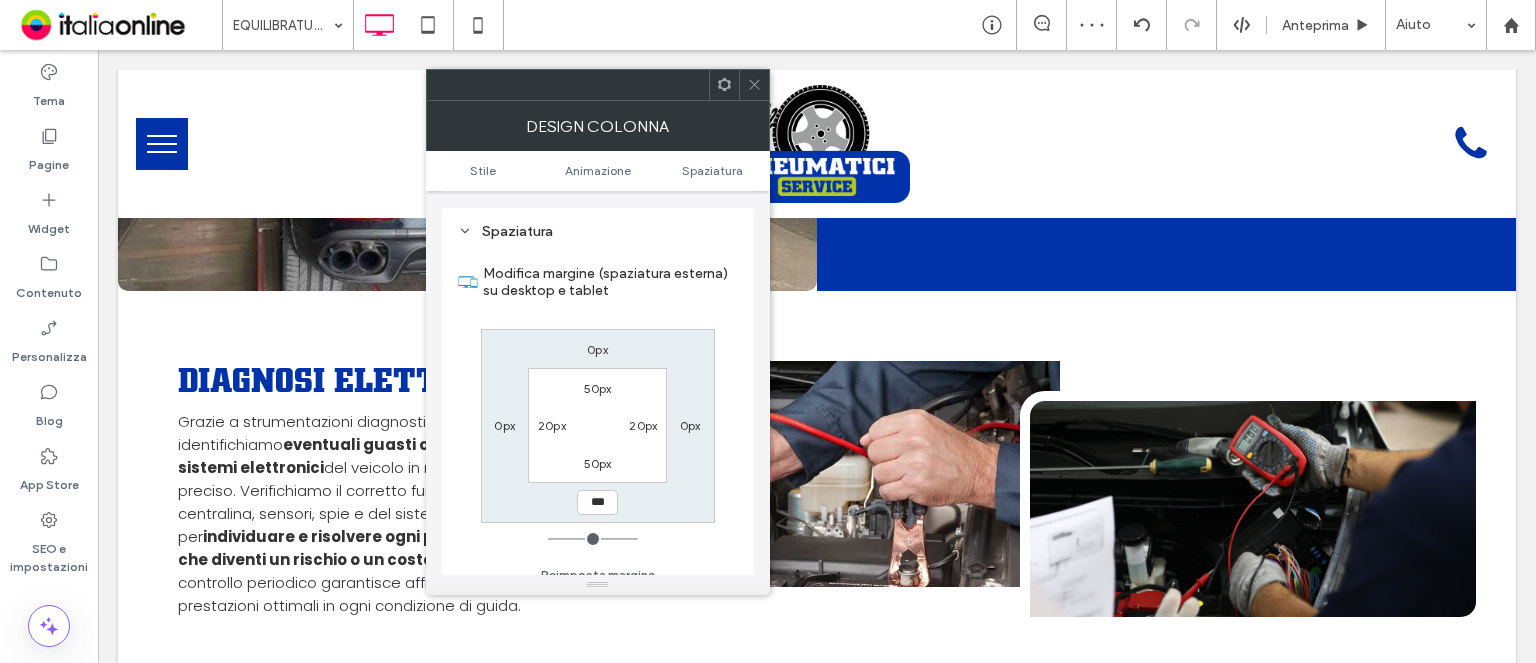 type on "*" 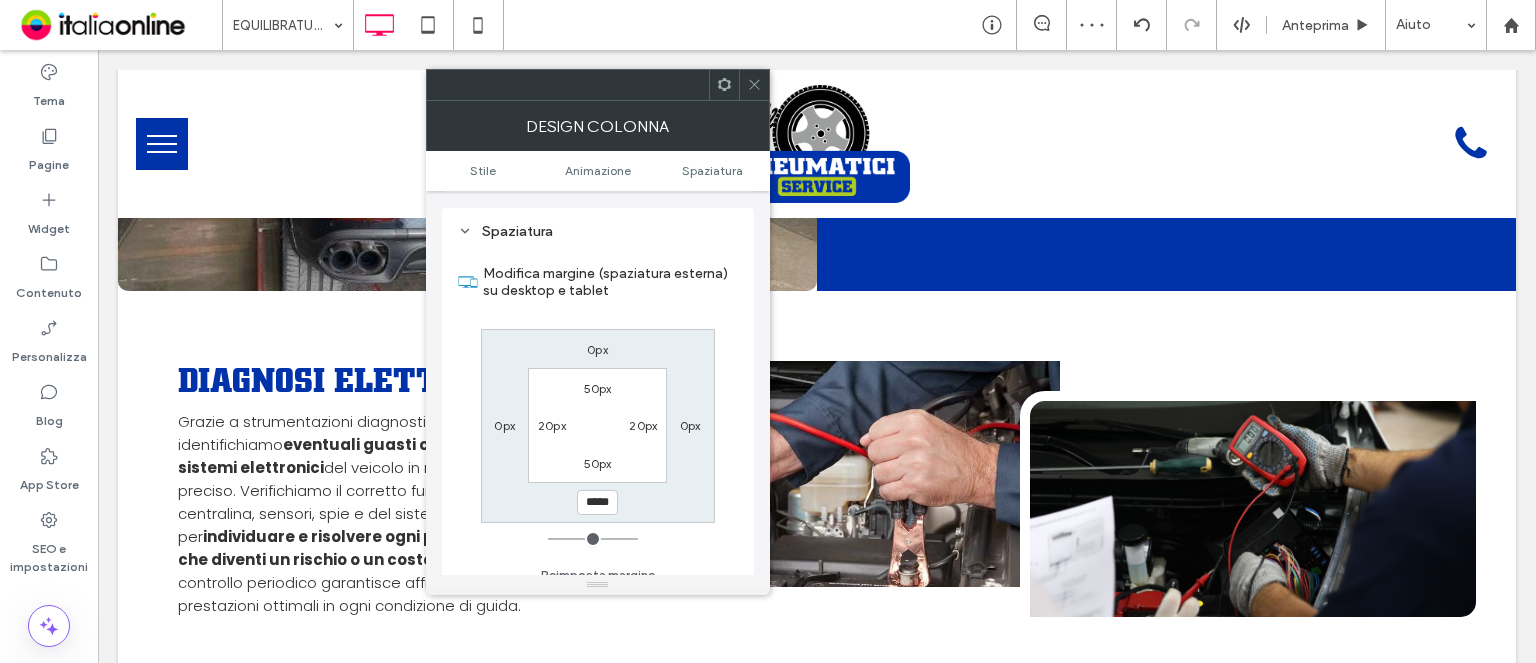 drag, startPoint x: 758, startPoint y: 87, endPoint x: 567, endPoint y: 233, distance: 240.41006 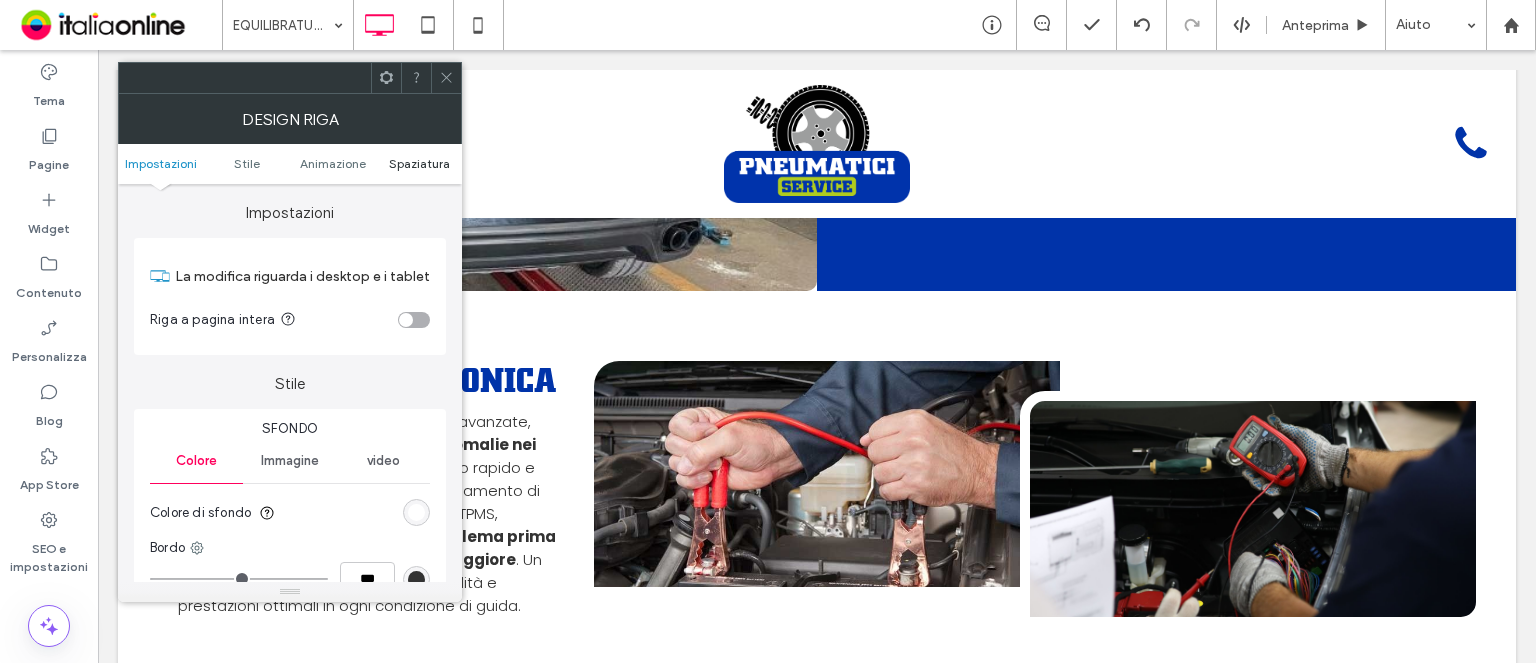 click on "Spaziatura" at bounding box center [419, 163] 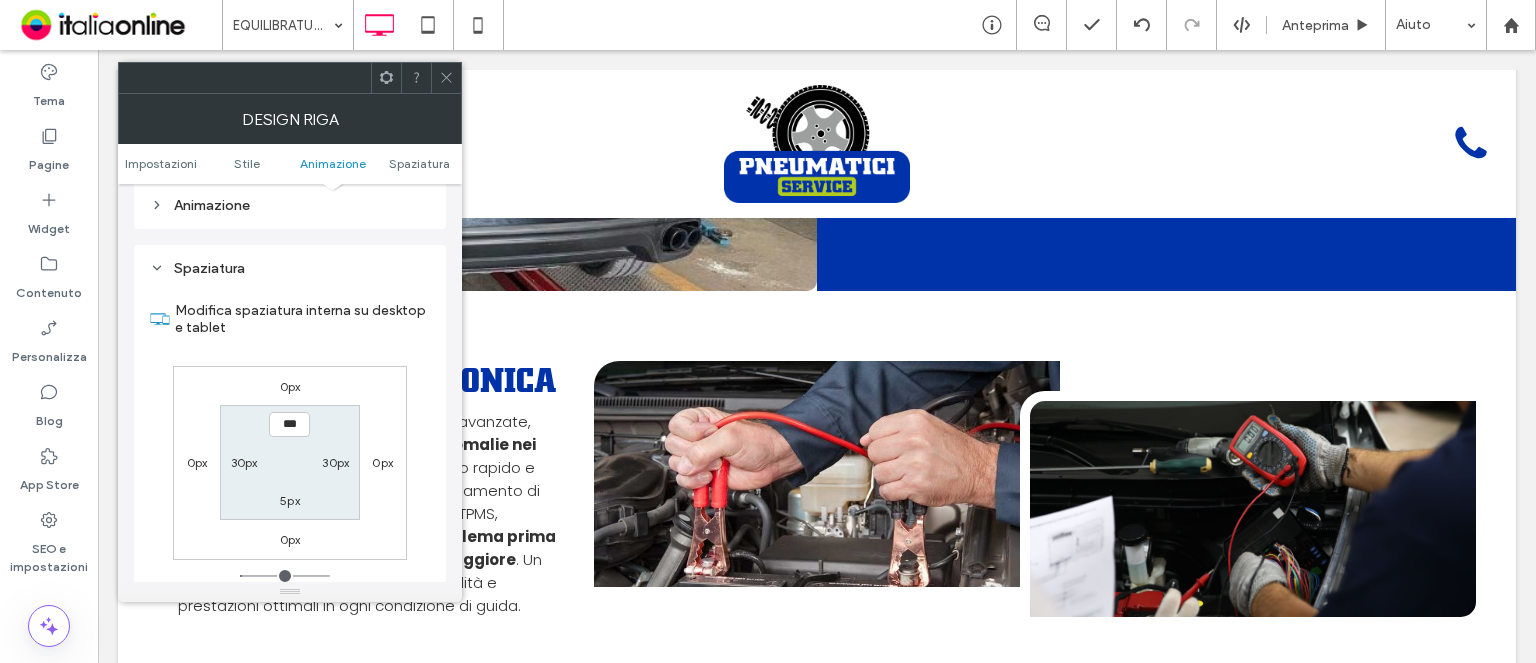 scroll, scrollTop: 564, scrollLeft: 0, axis: vertical 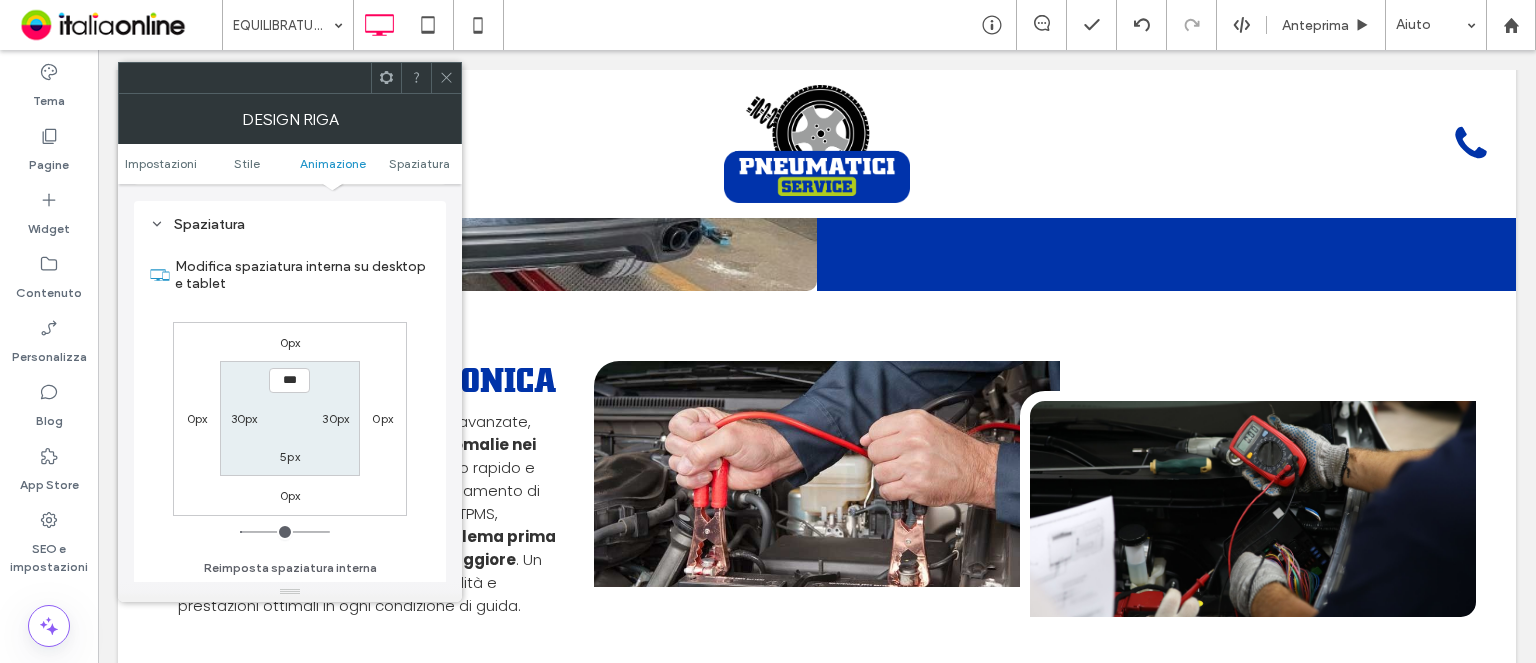 click on "0px" at bounding box center (290, 495) 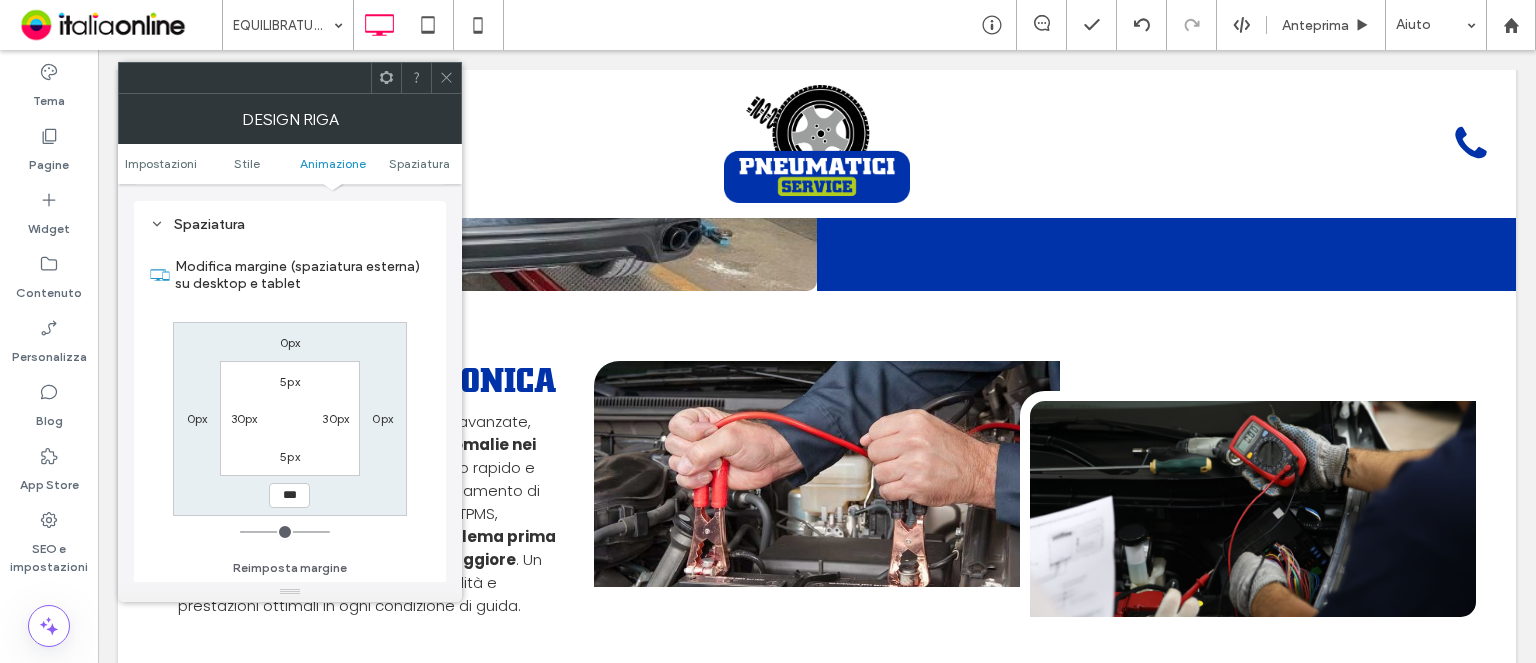 type on "*" 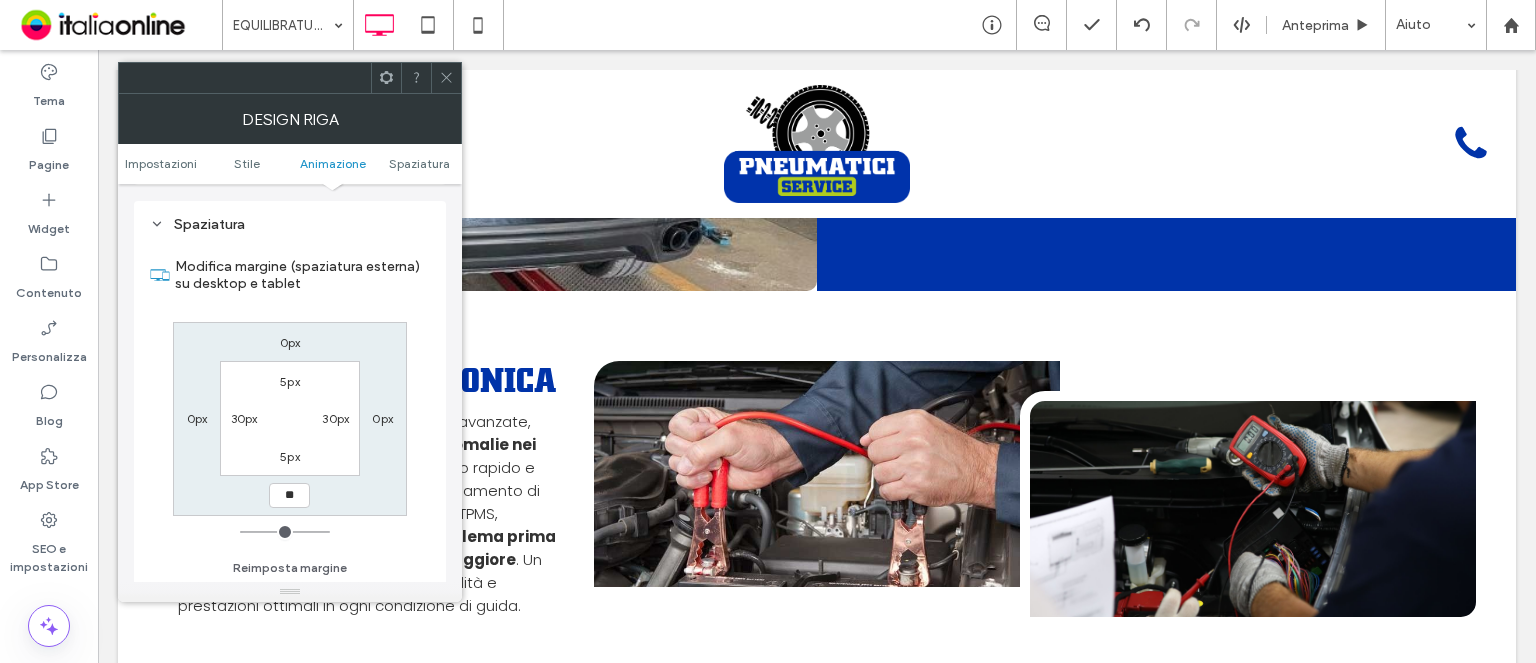 type on "**" 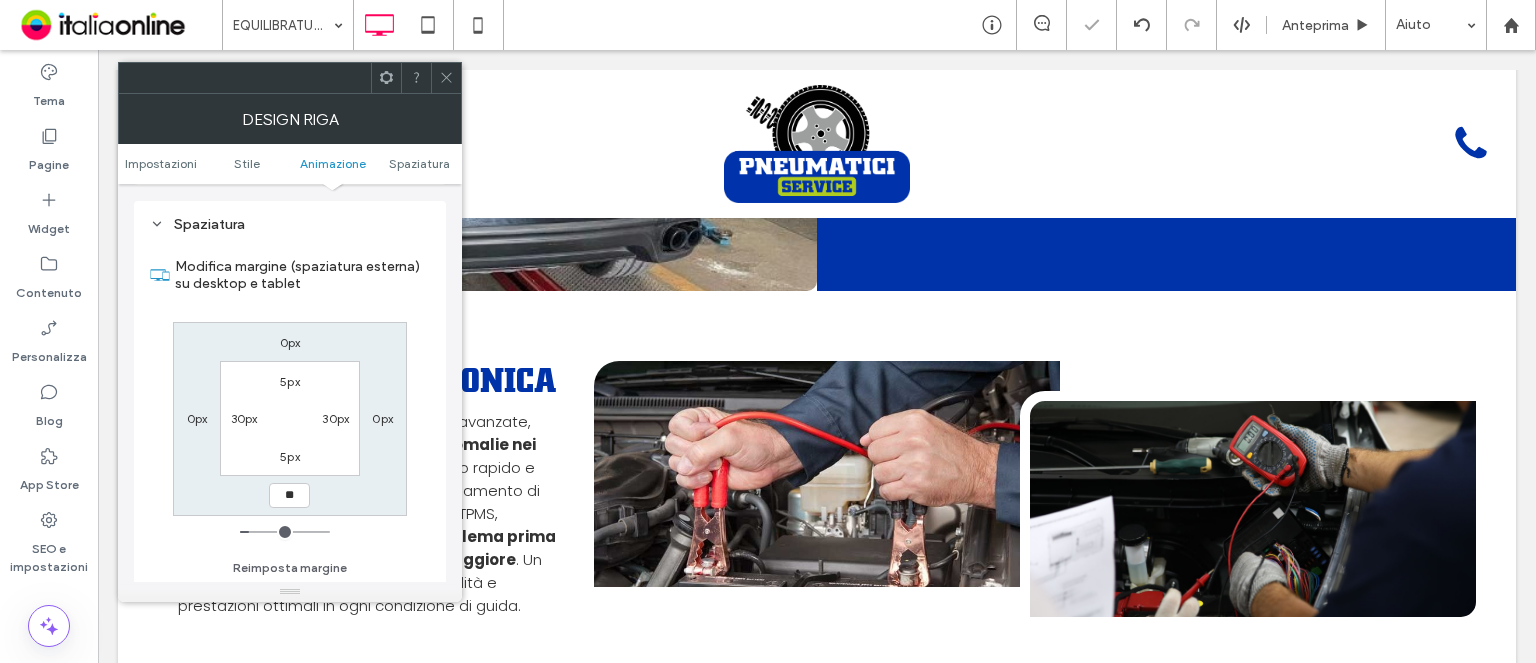 type on "*" 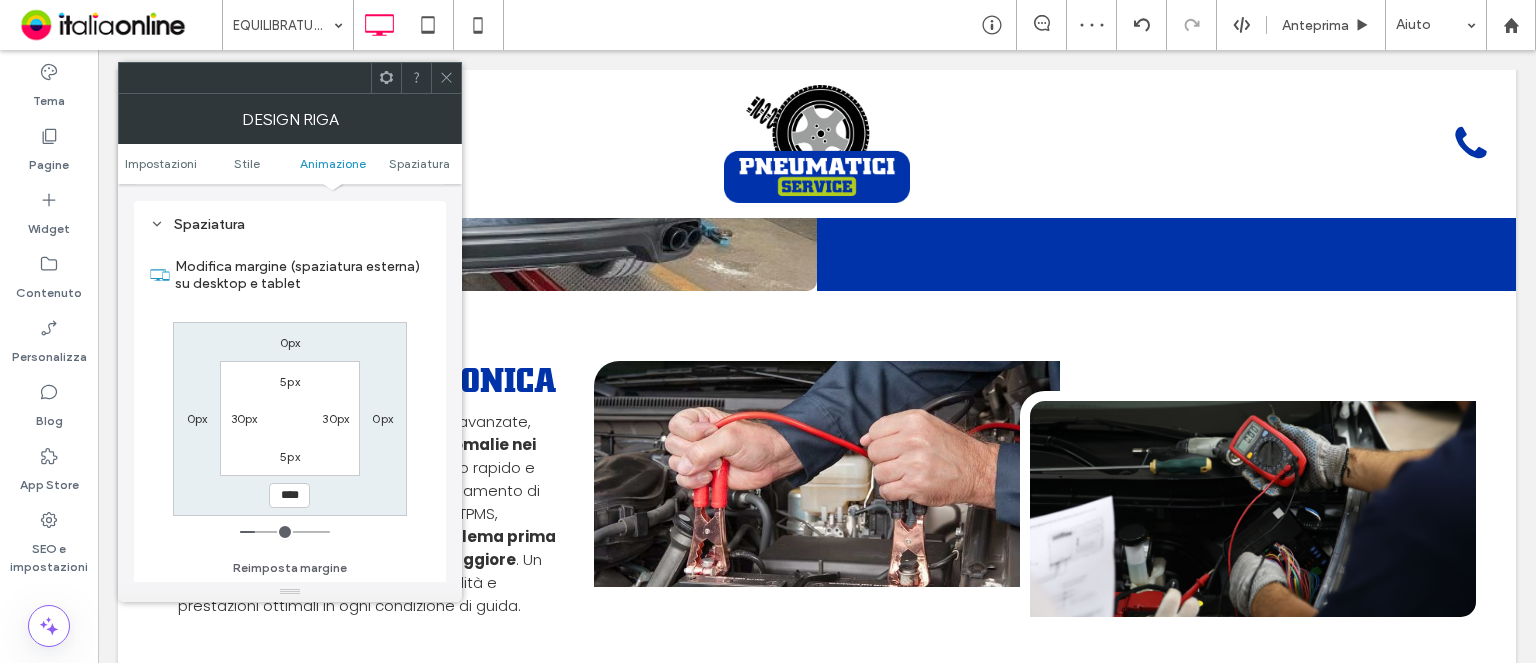 drag, startPoint x: 439, startPoint y: 73, endPoint x: 451, endPoint y: 91, distance: 21.633308 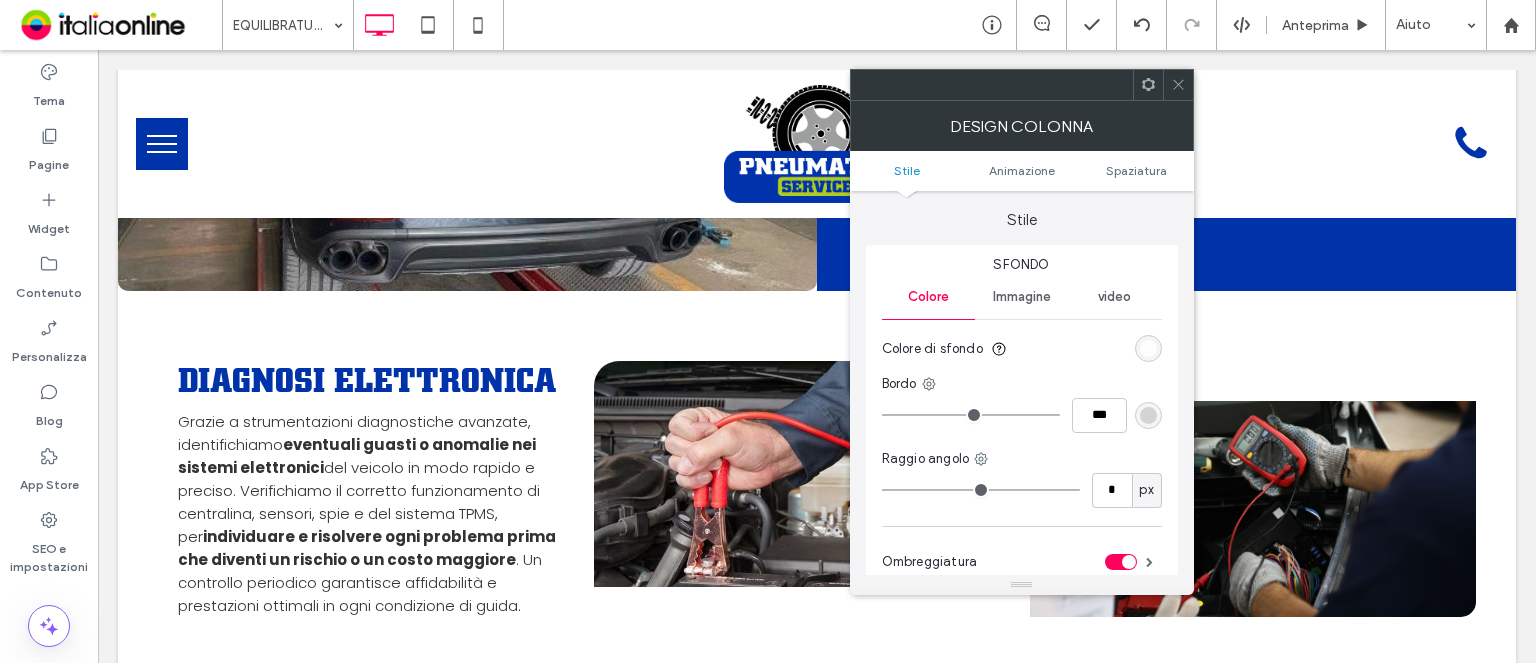 type on "**" 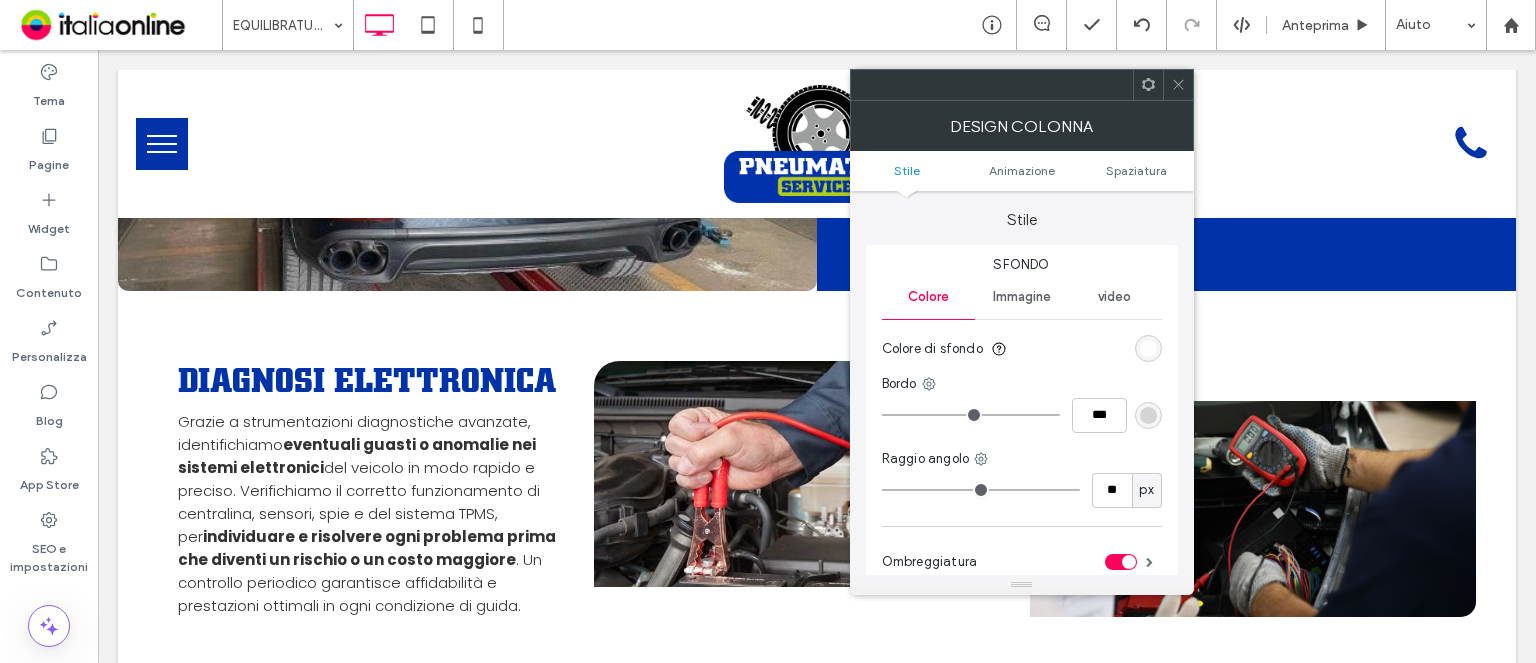 click on "Spaziatura" at bounding box center (1136, 170) 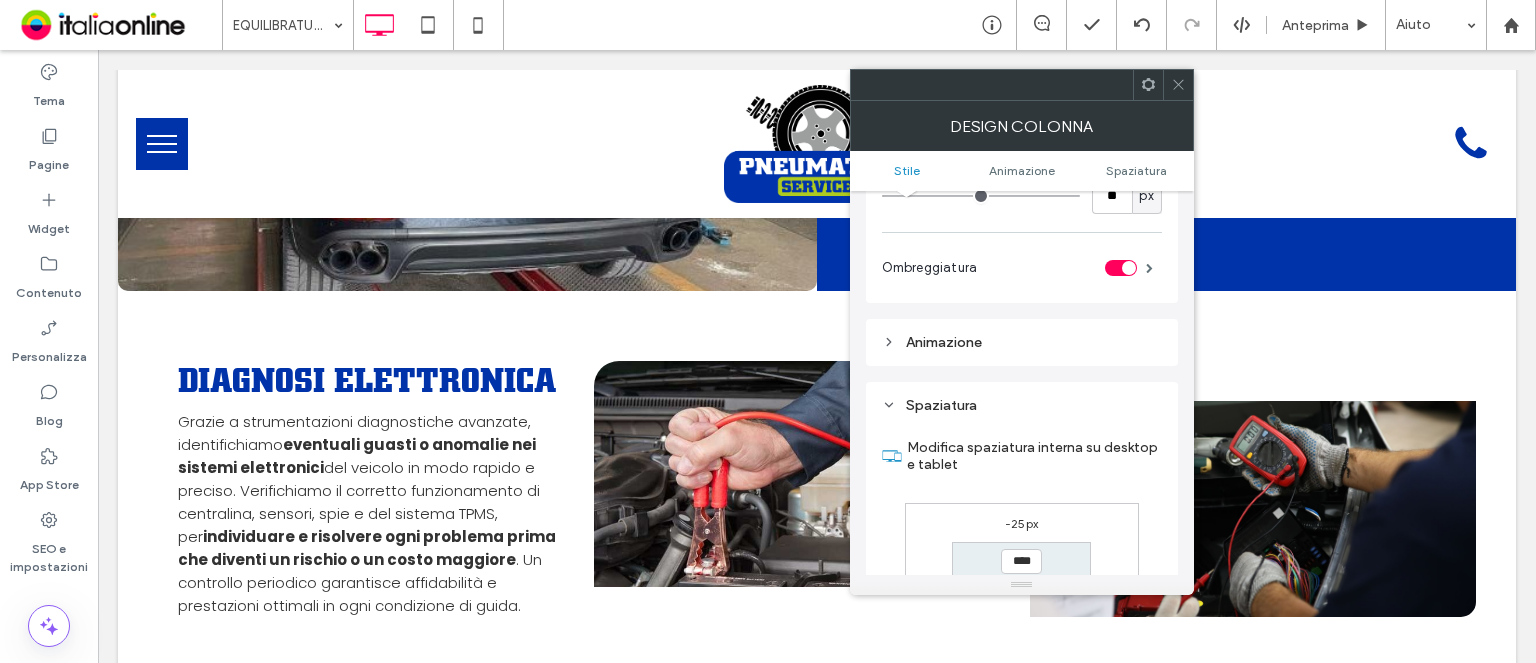 scroll, scrollTop: 468, scrollLeft: 0, axis: vertical 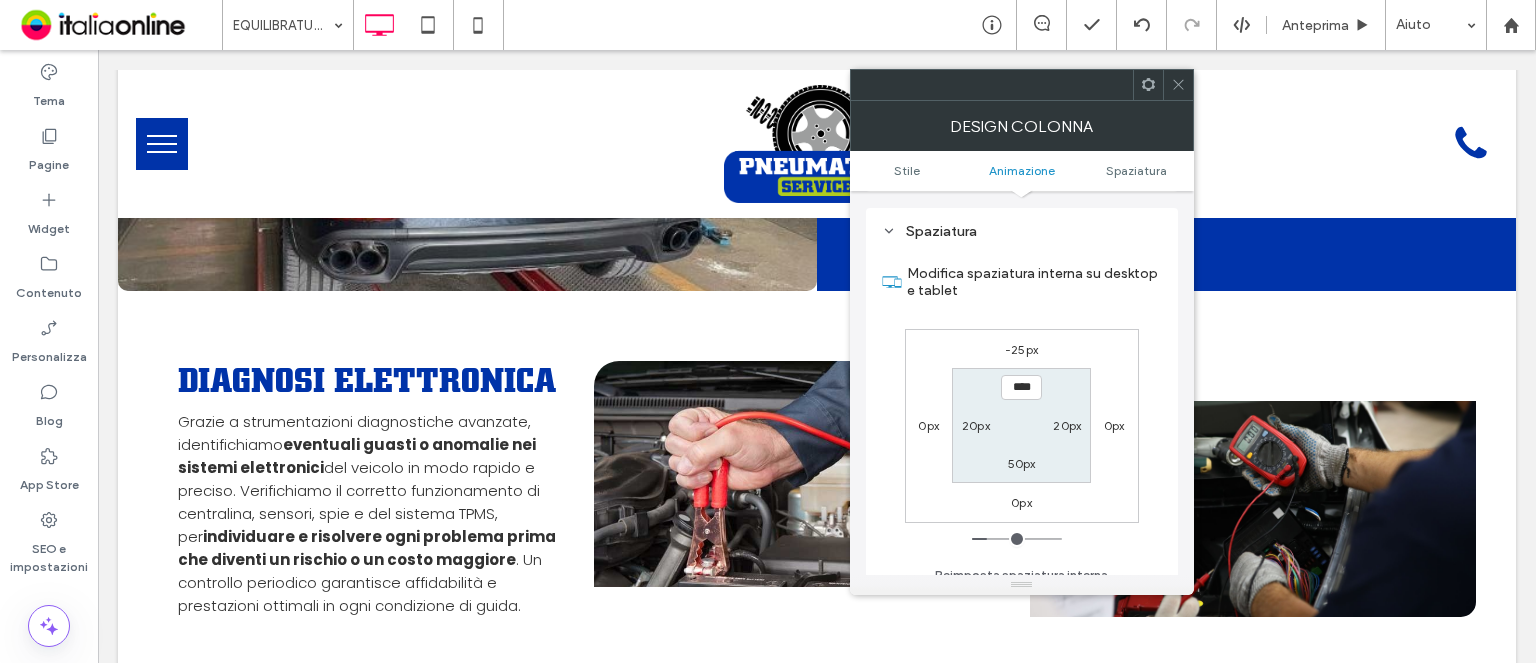 drag, startPoint x: 1187, startPoint y: 83, endPoint x: 1103, endPoint y: 342, distance: 272.2811 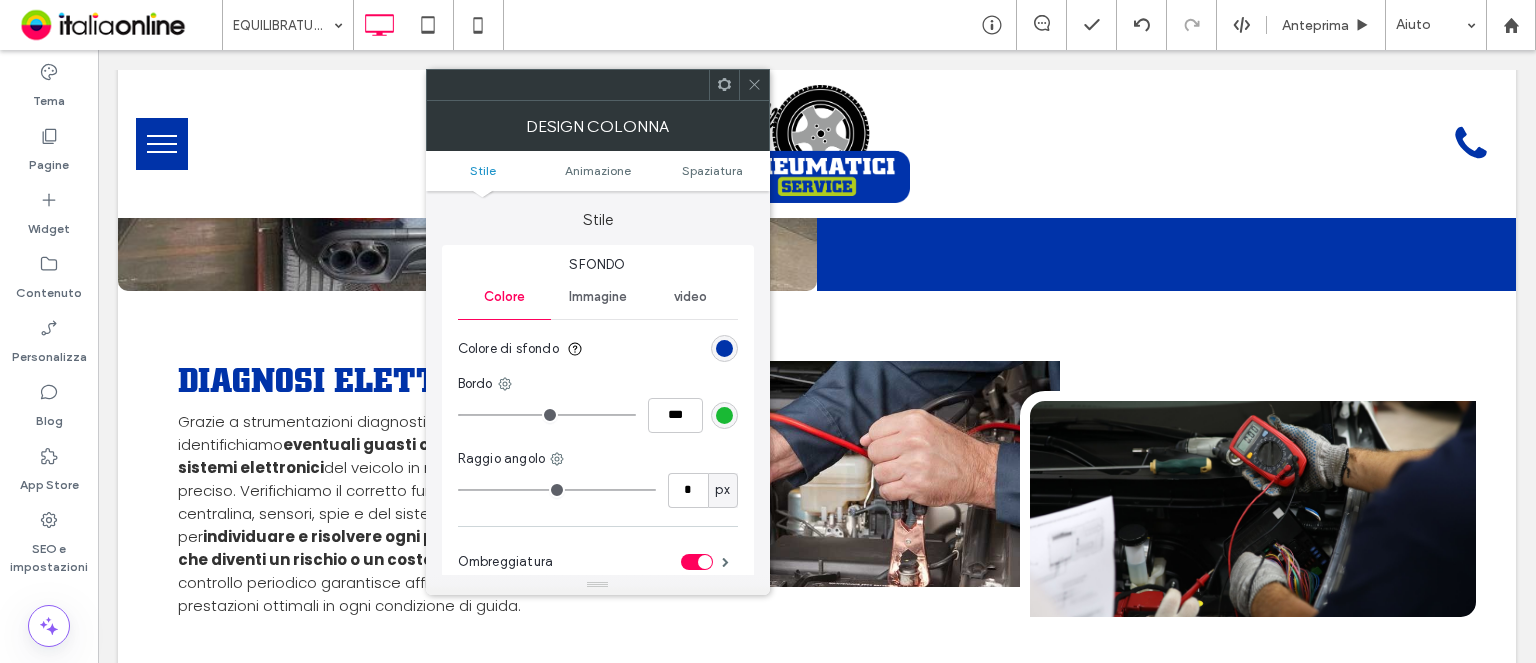 type on "**" 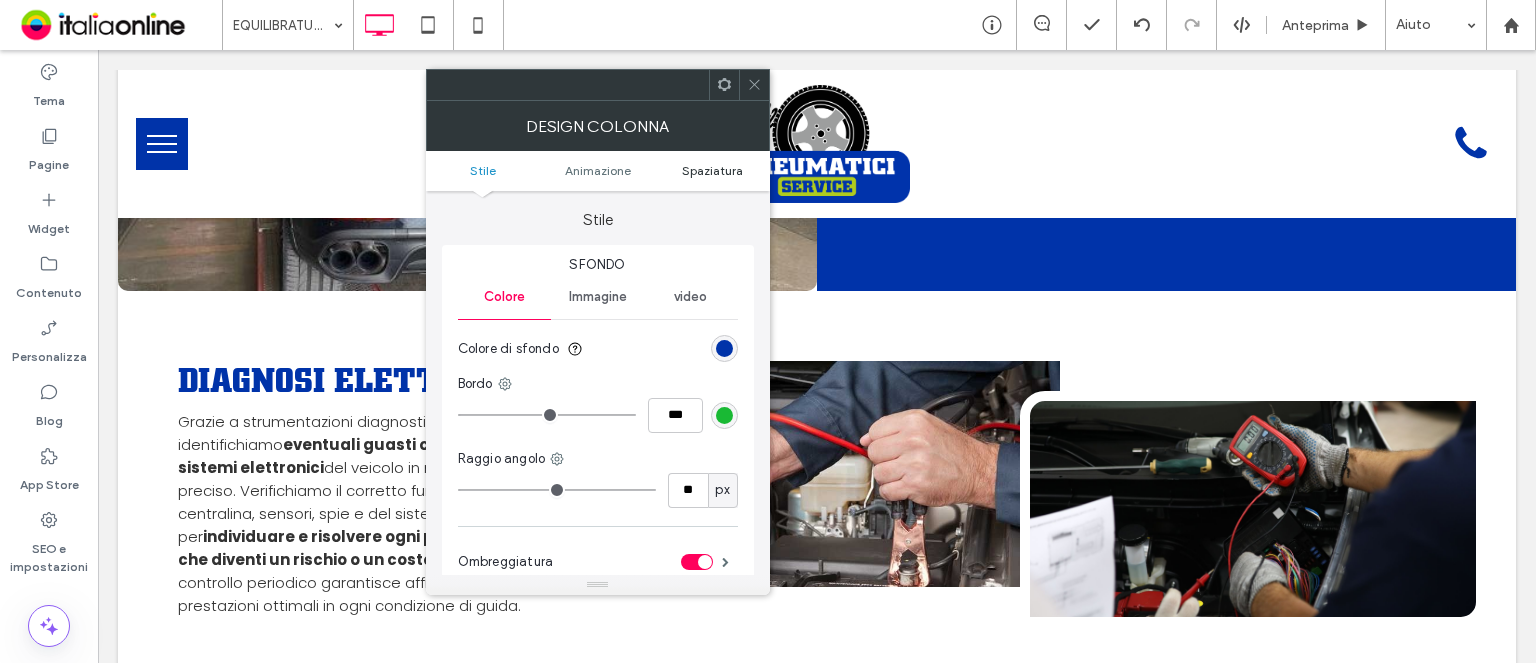 click on "Spaziatura" at bounding box center (712, 170) 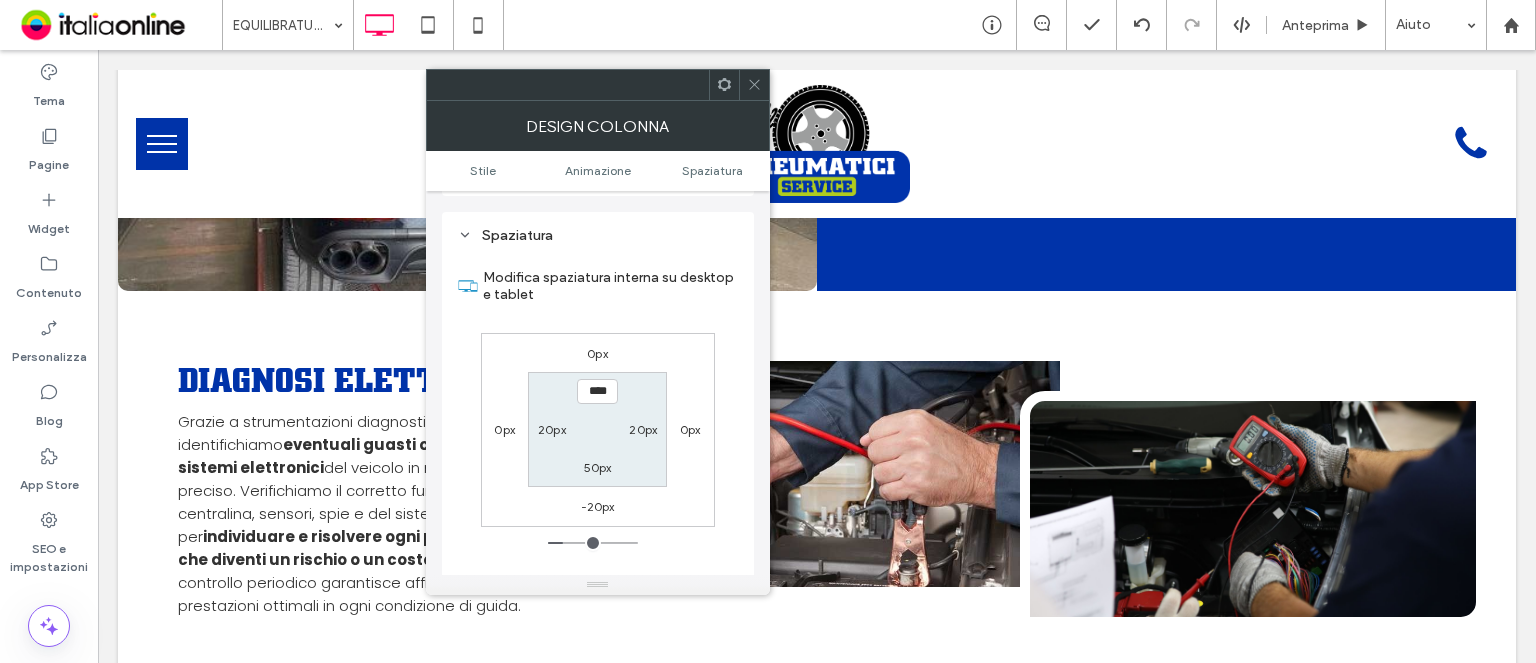 scroll, scrollTop: 468, scrollLeft: 0, axis: vertical 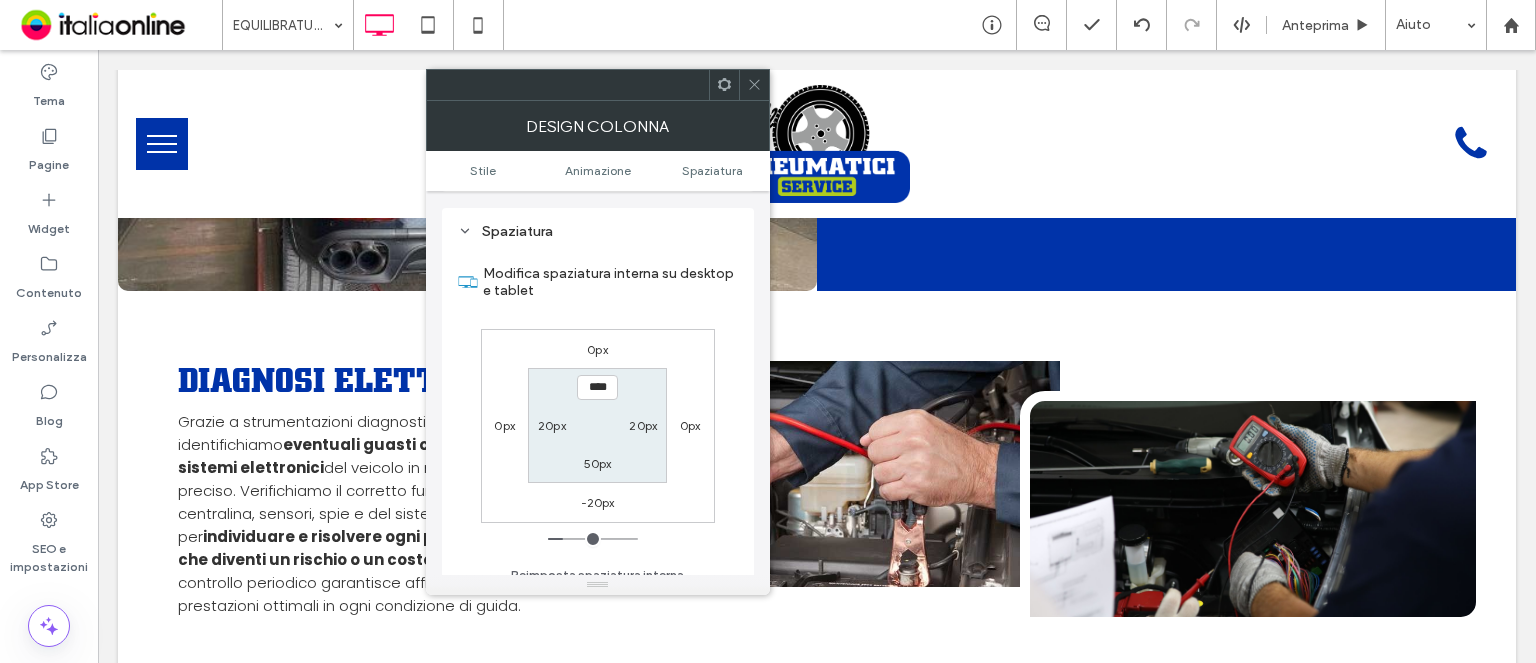 click on "-20px" at bounding box center [598, 502] 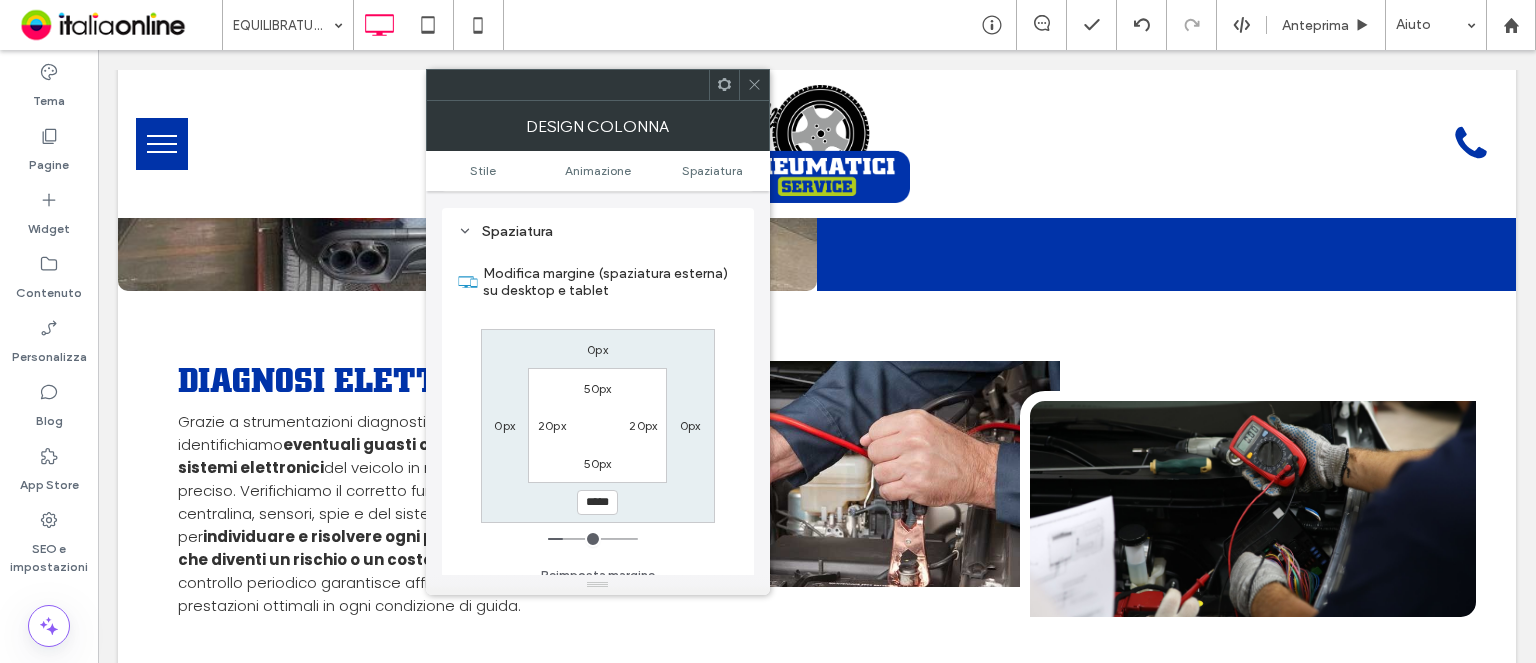 type on "*" 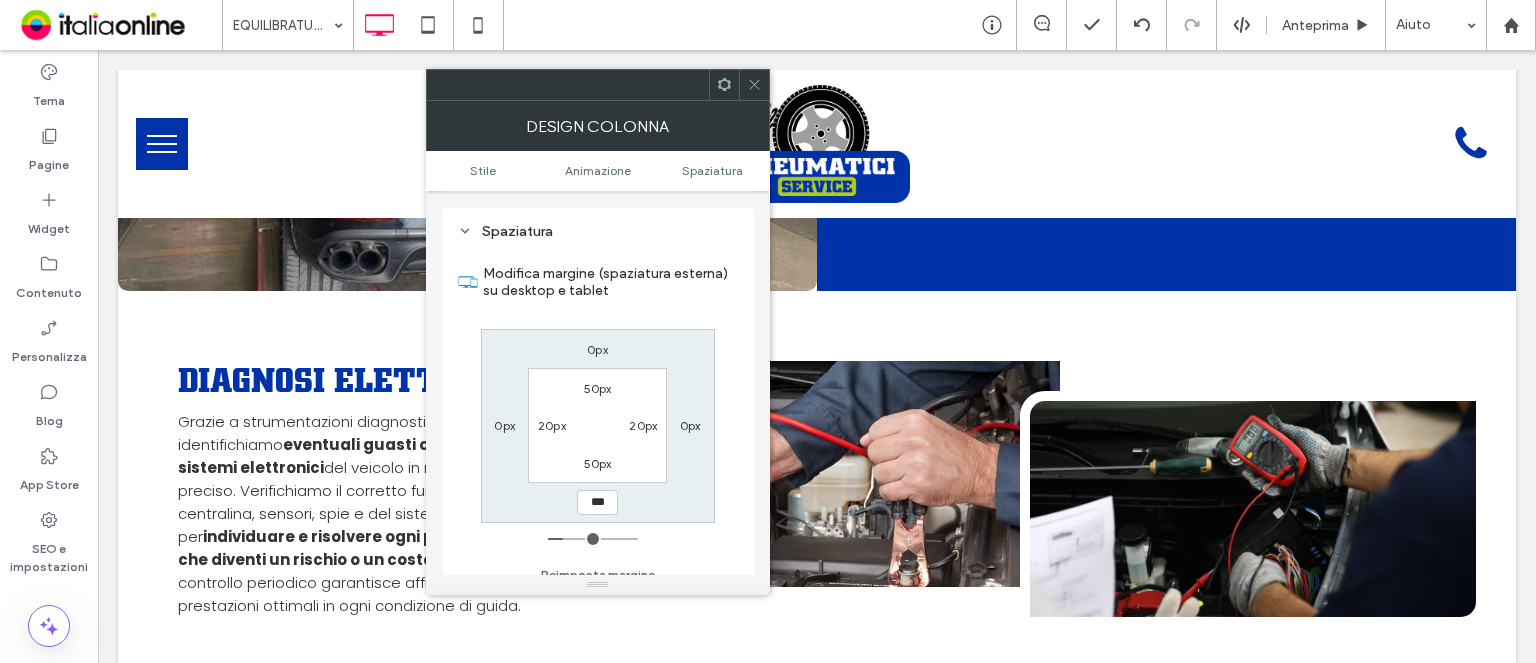 type on "***" 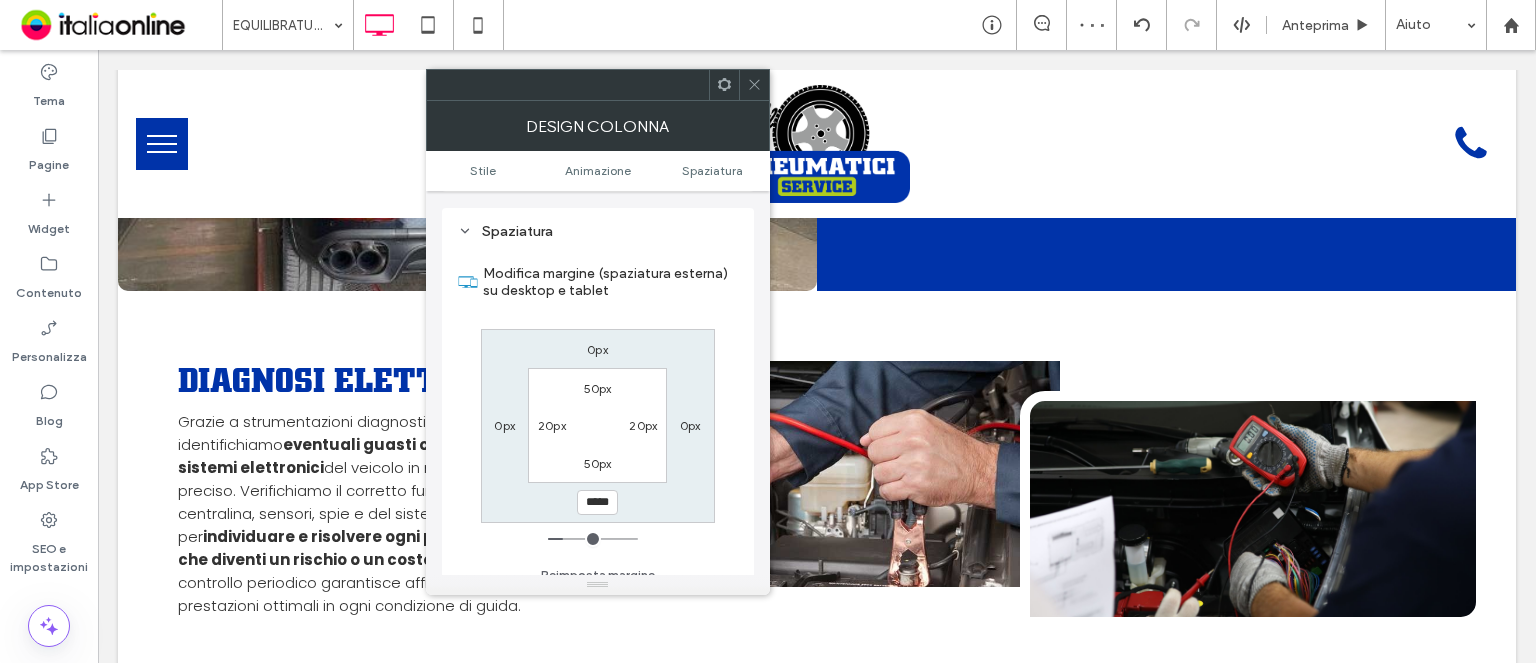 click 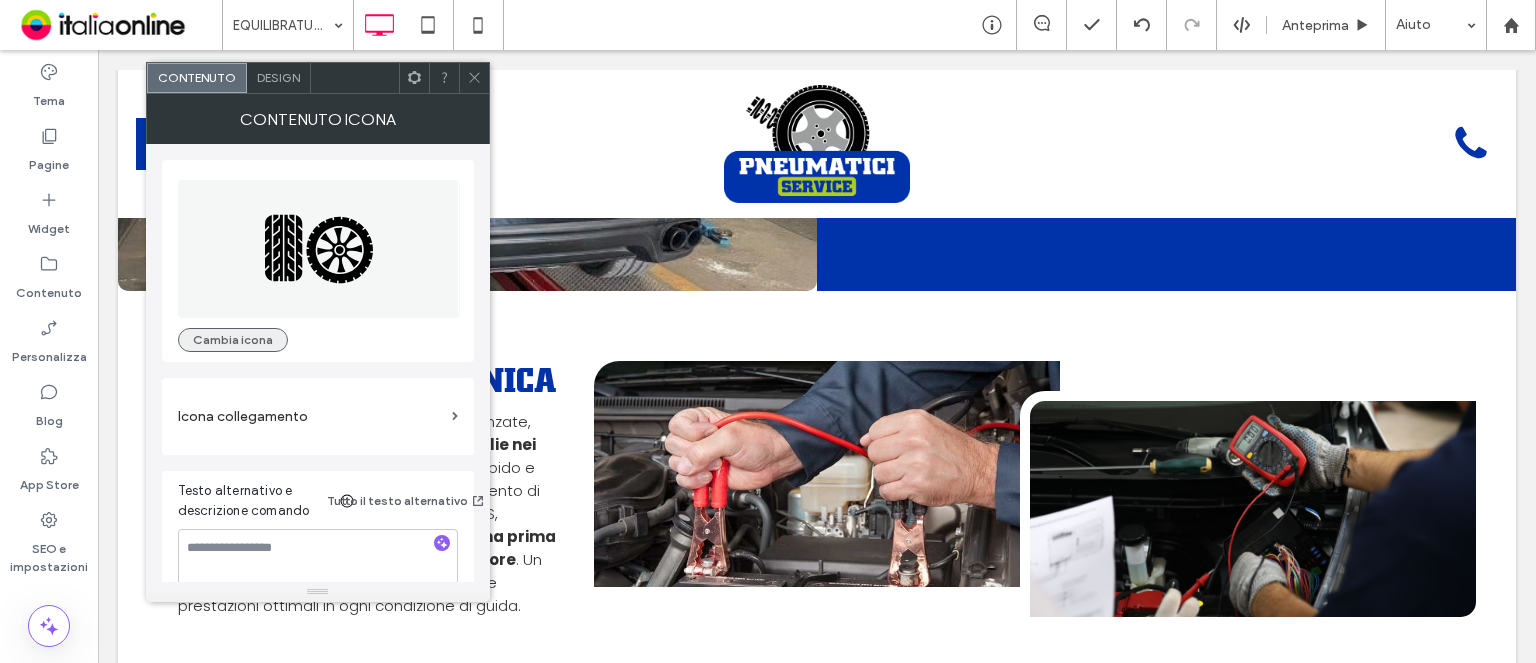 drag, startPoint x: 248, startPoint y: 343, endPoint x: 474, endPoint y: 279, distance: 234.8872 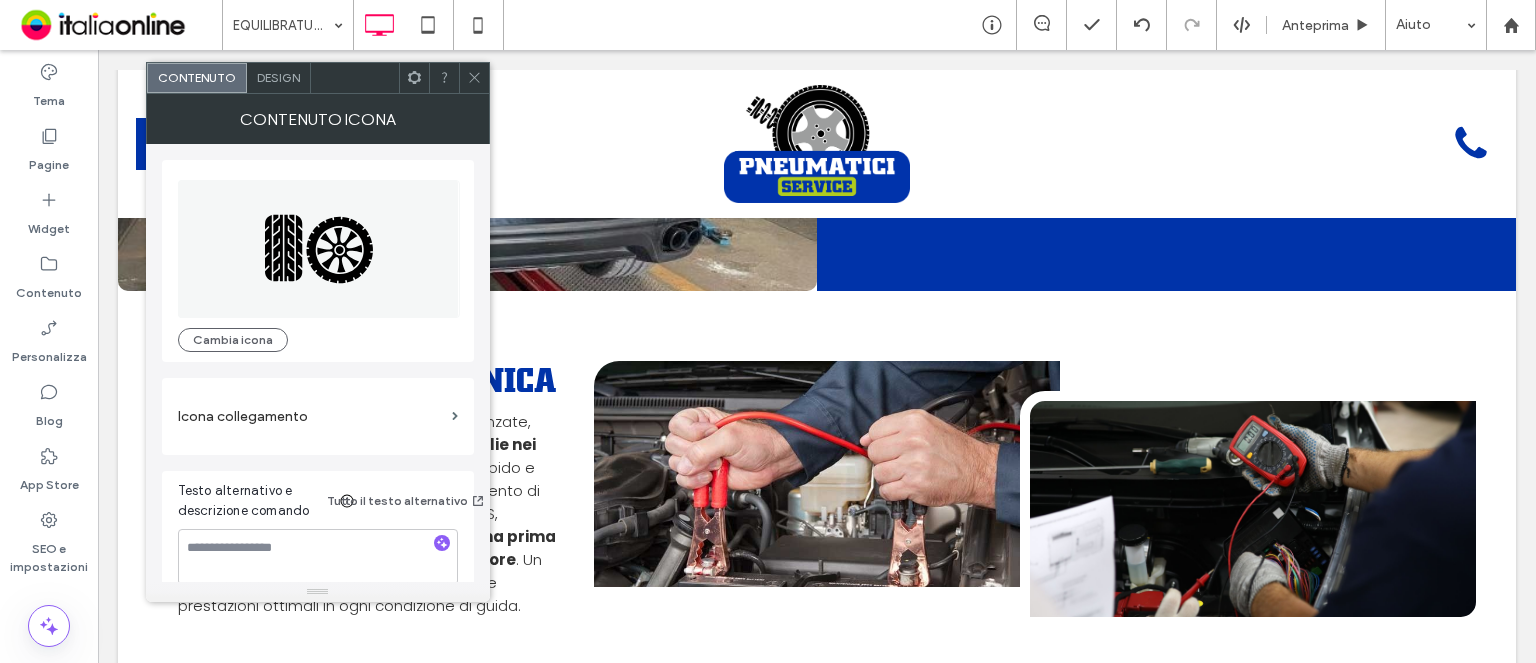 click on "Cambia icona" at bounding box center (233, 340) 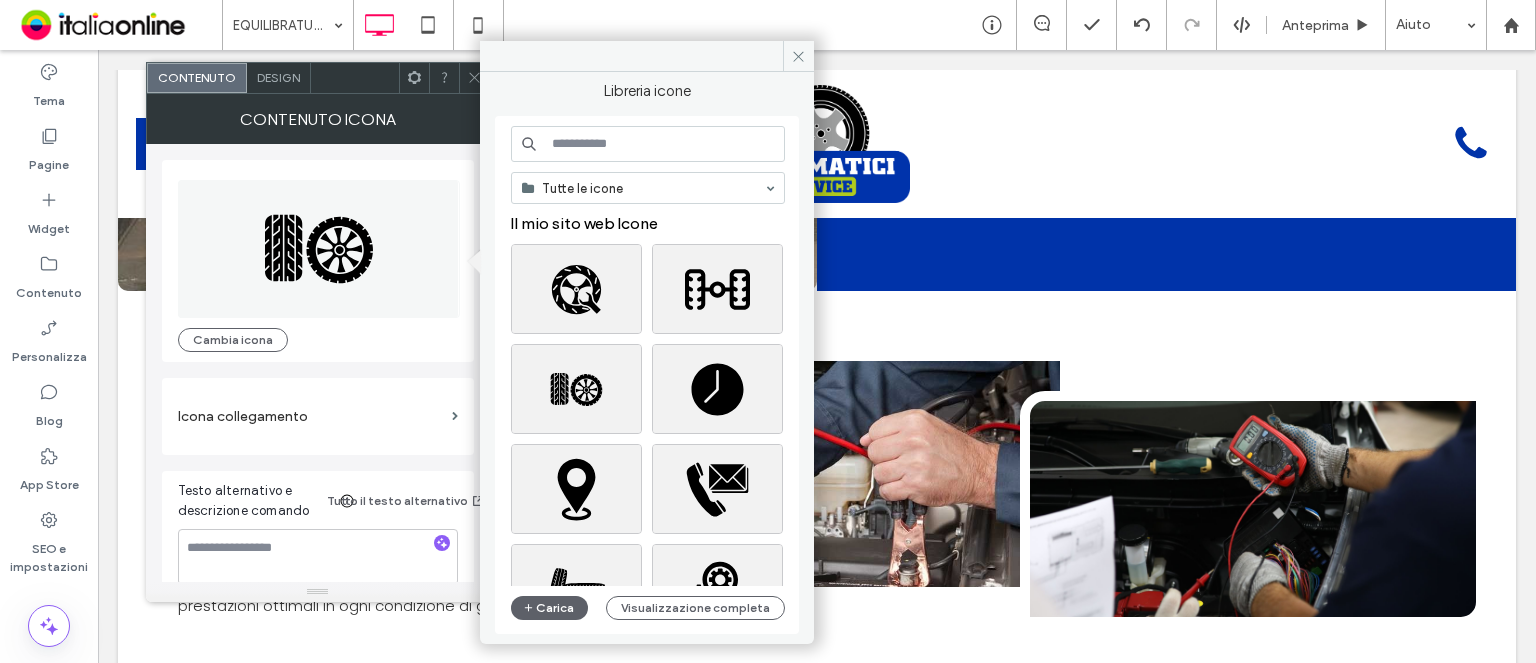click at bounding box center (648, 144) 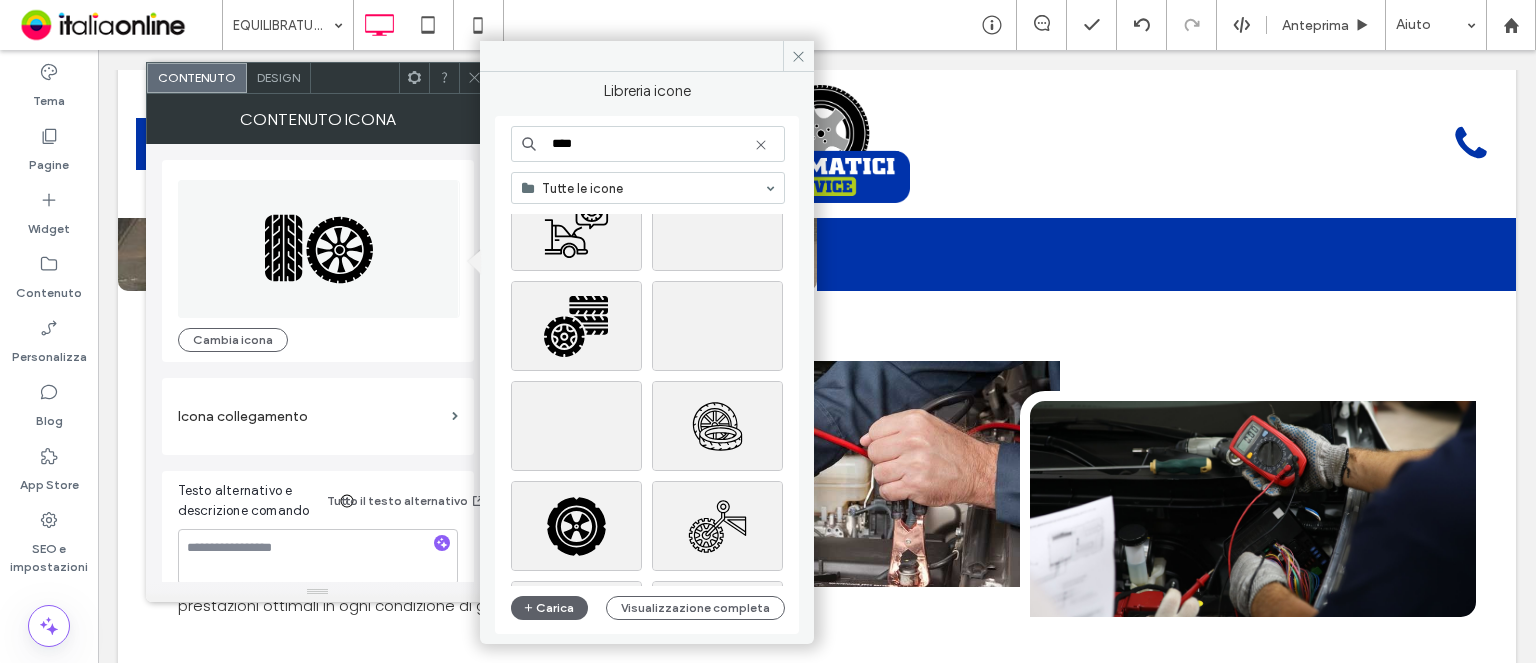 scroll, scrollTop: 5716, scrollLeft: 0, axis: vertical 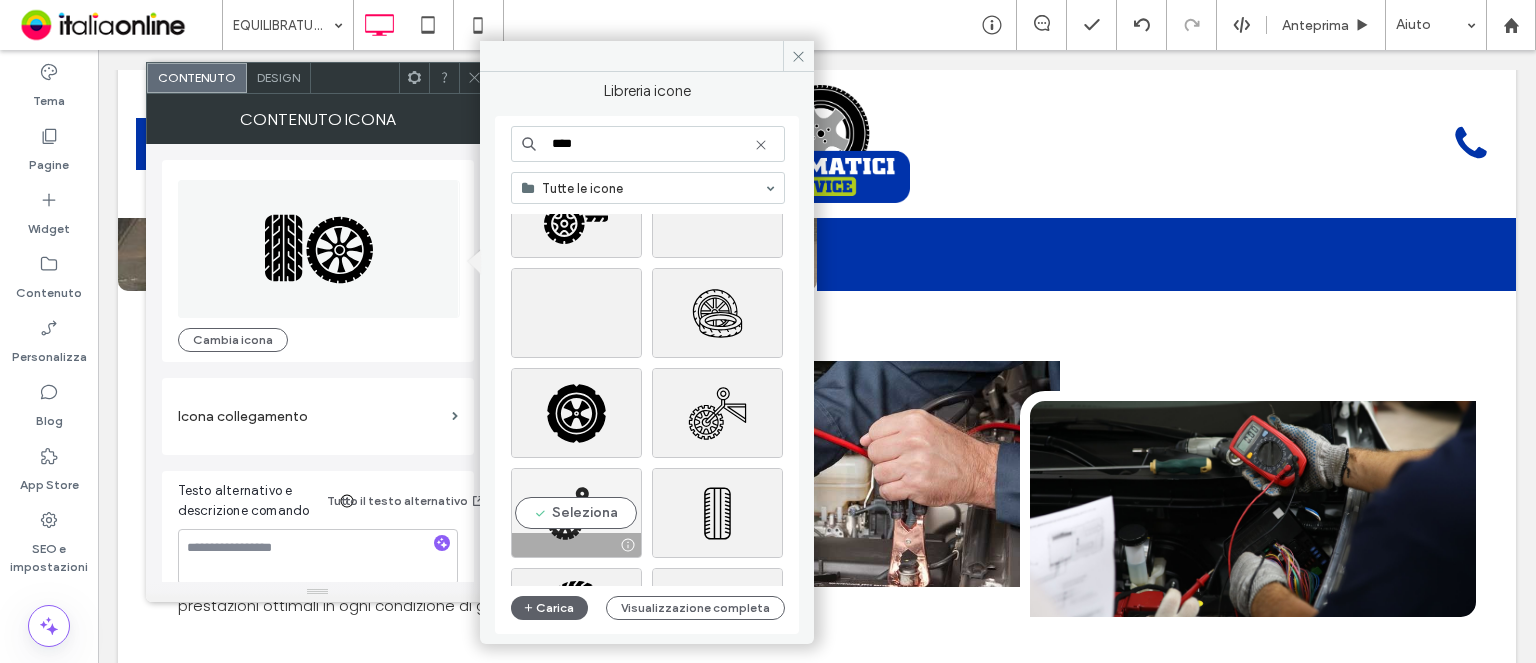 type on "****" 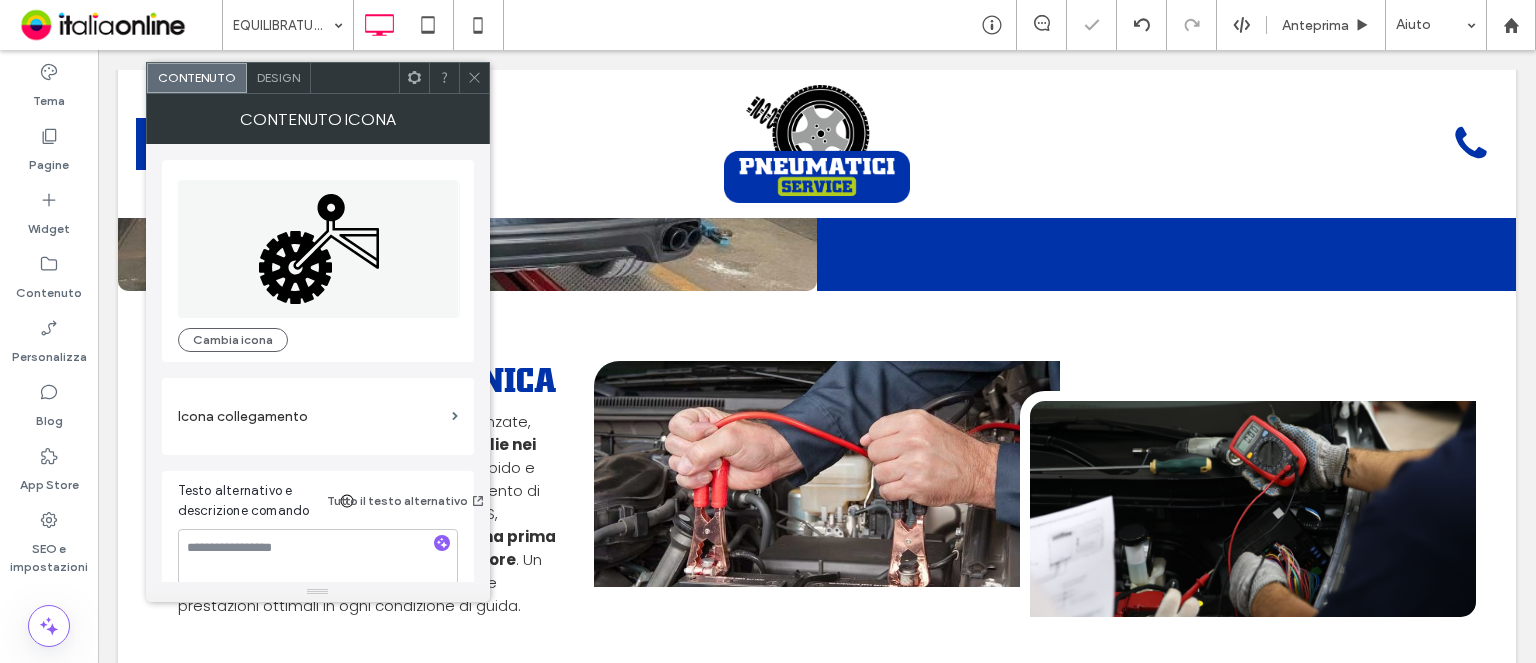click 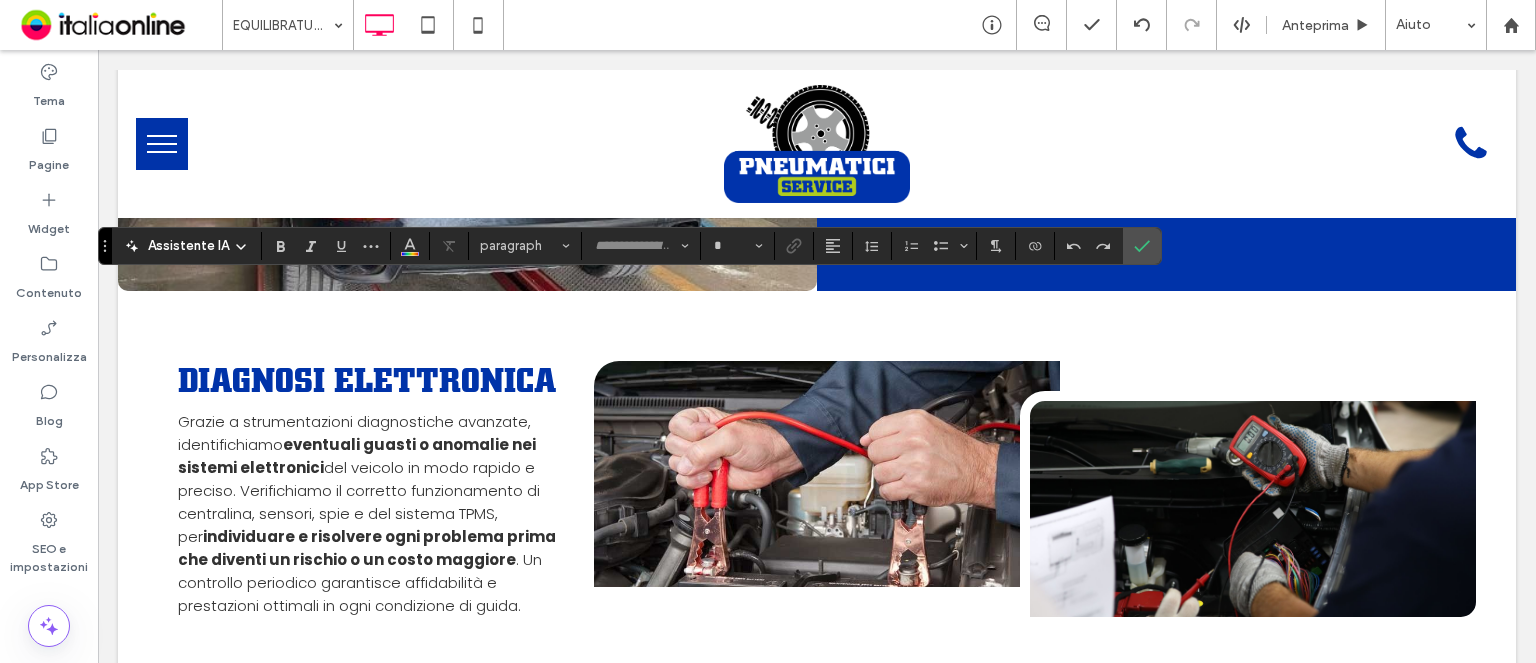 type on "********" 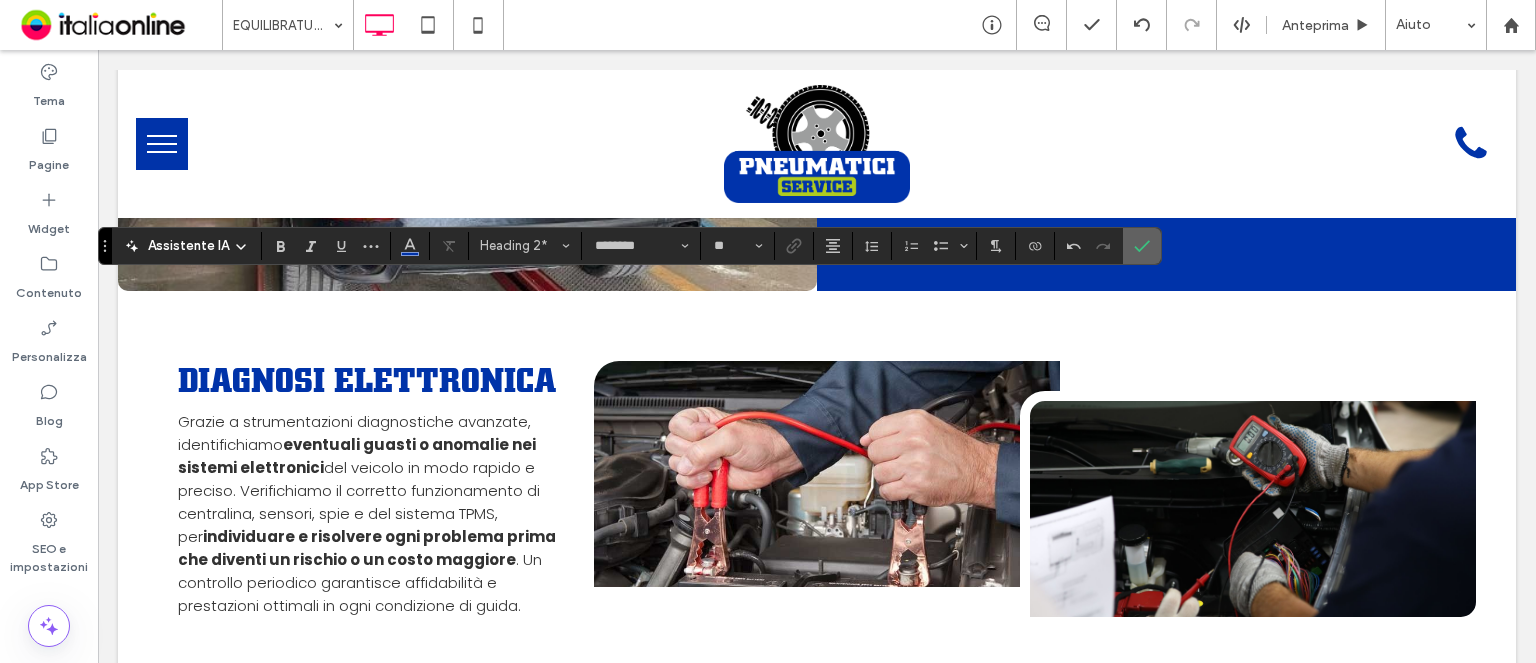 click at bounding box center [1142, 246] 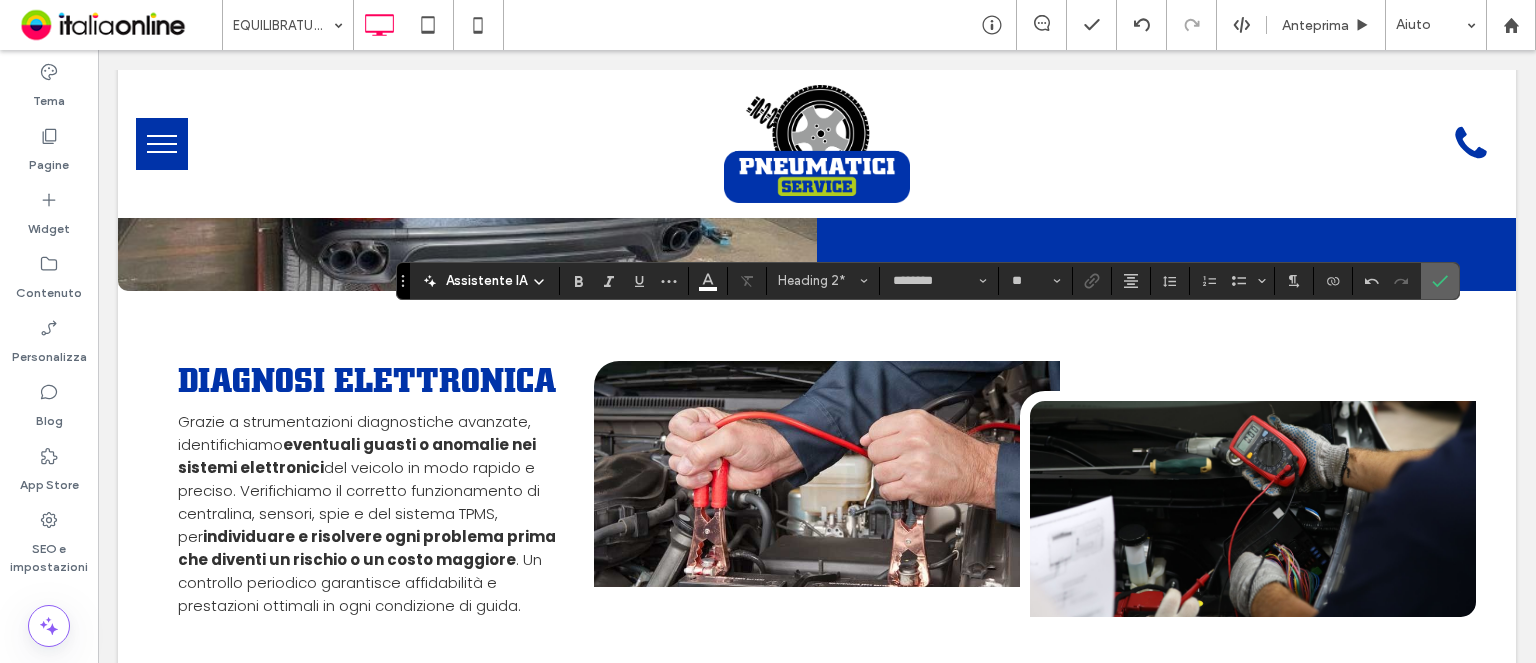 click 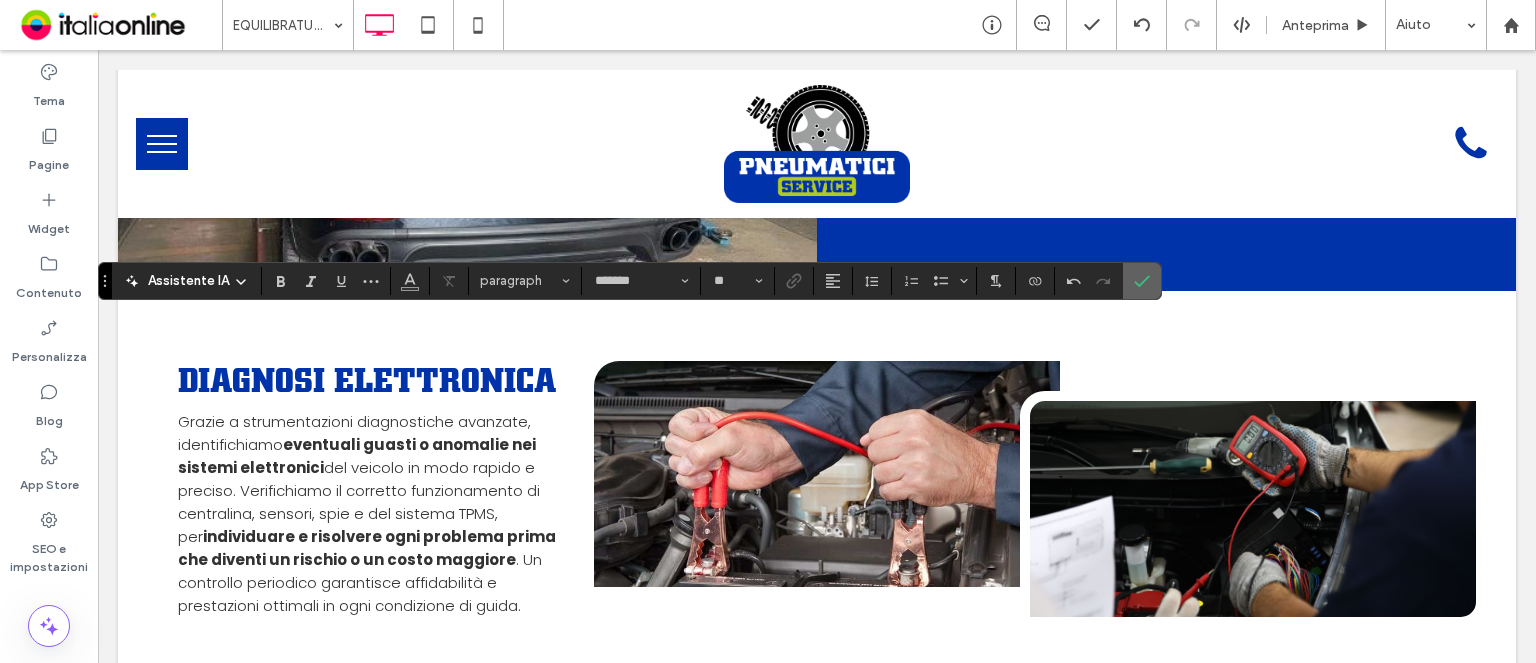click 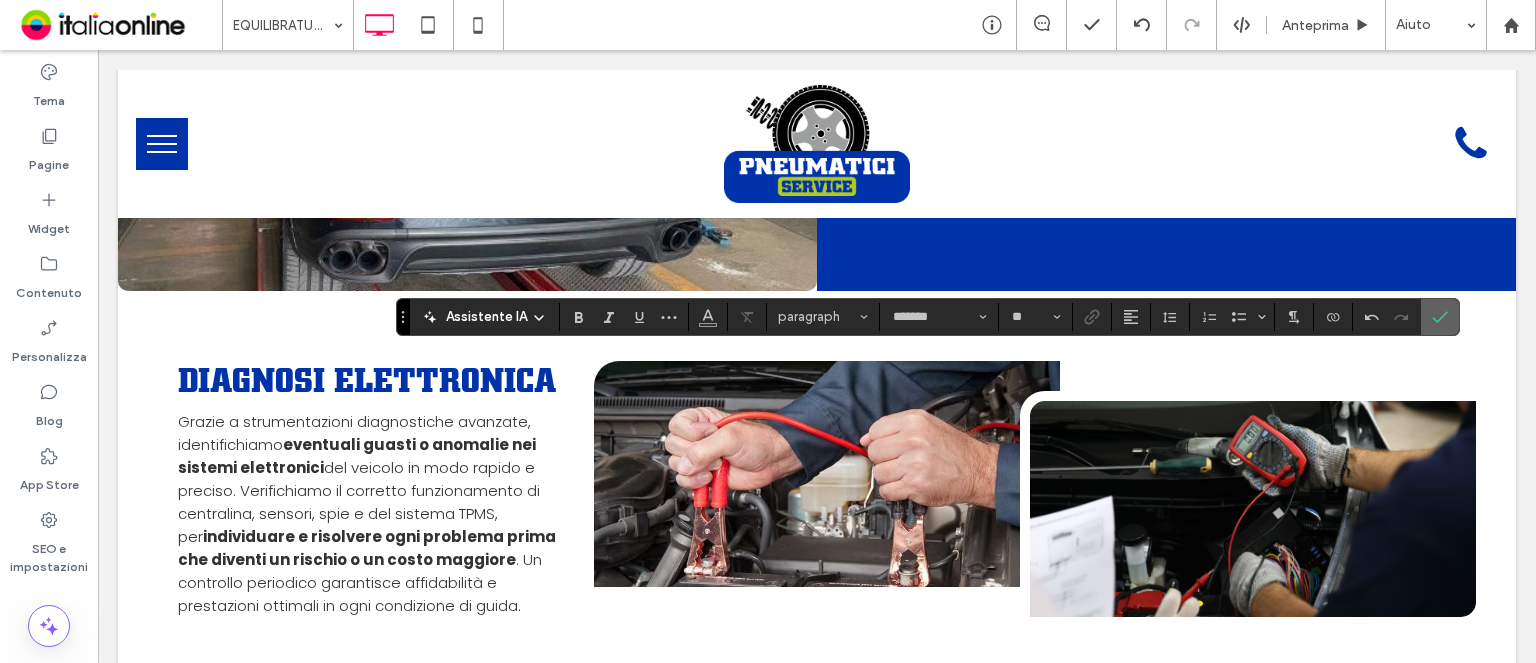 click 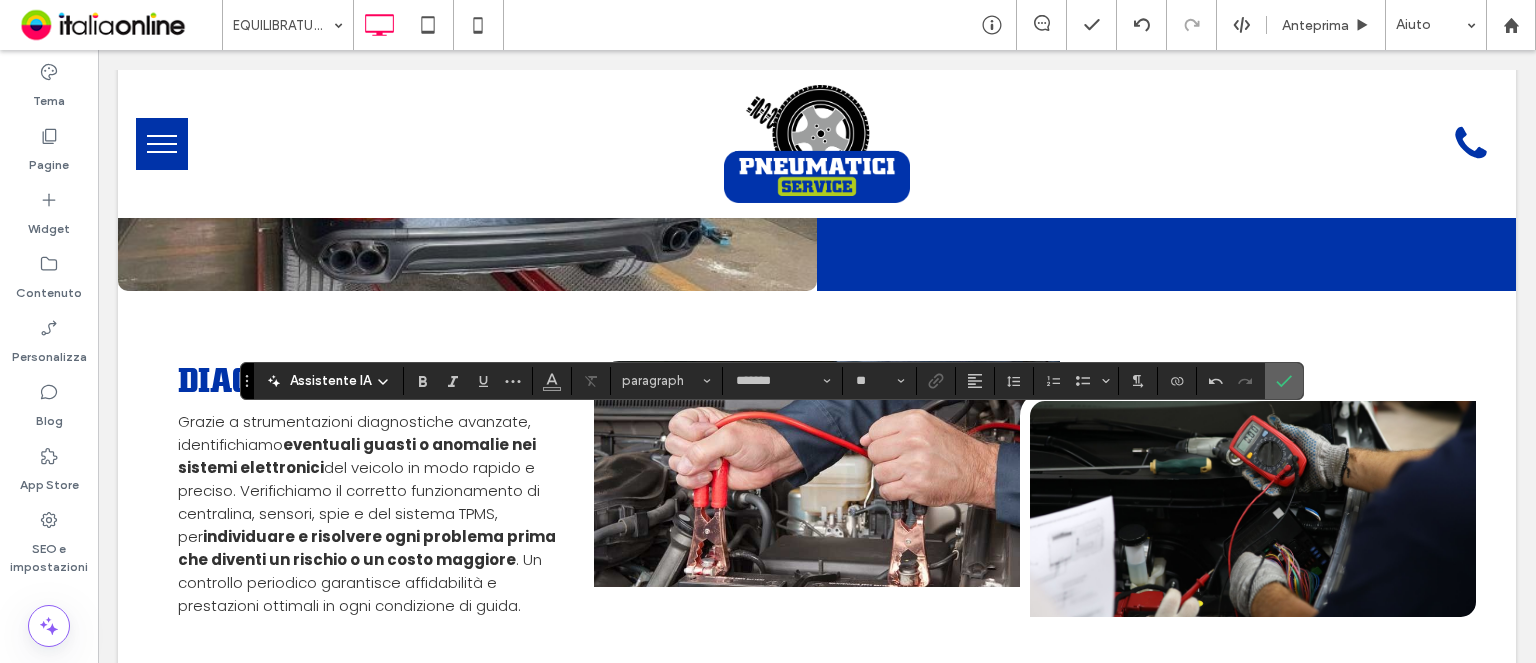 click at bounding box center [1280, 381] 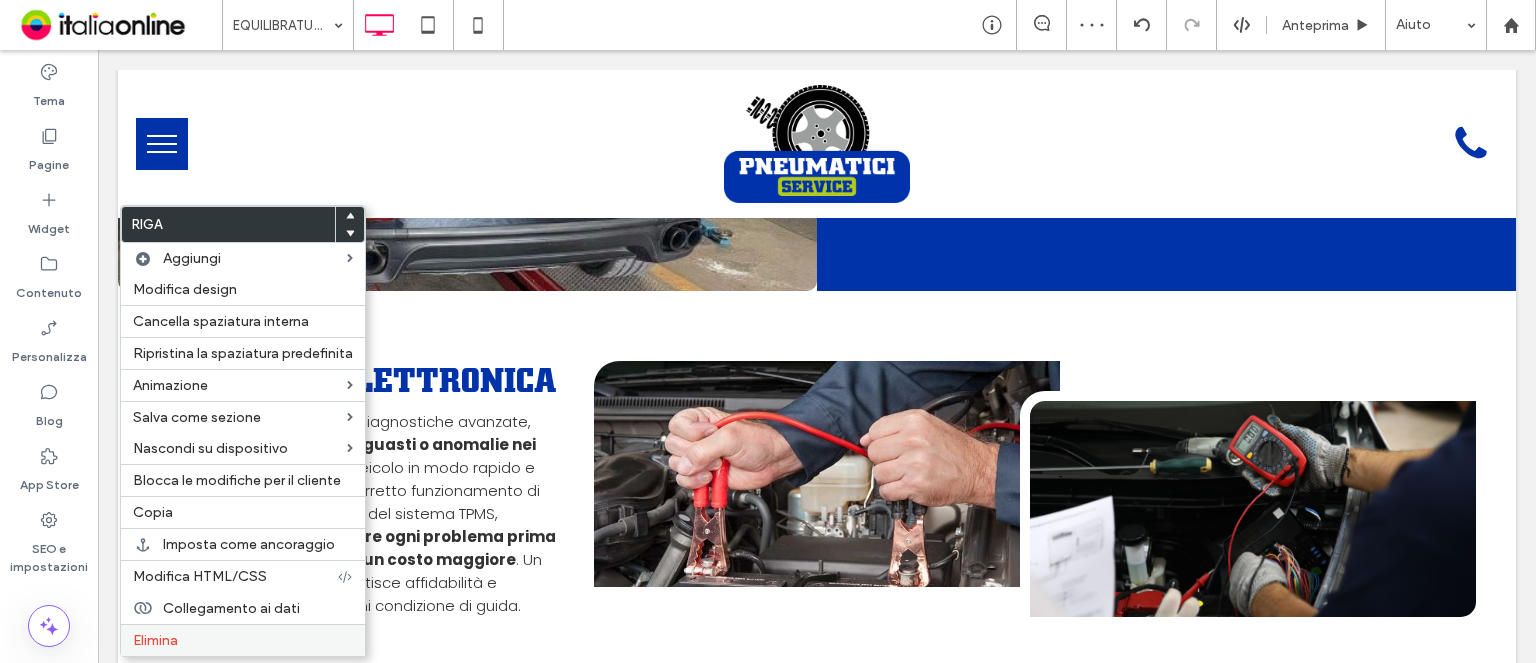 click on "Elimina" at bounding box center (243, 640) 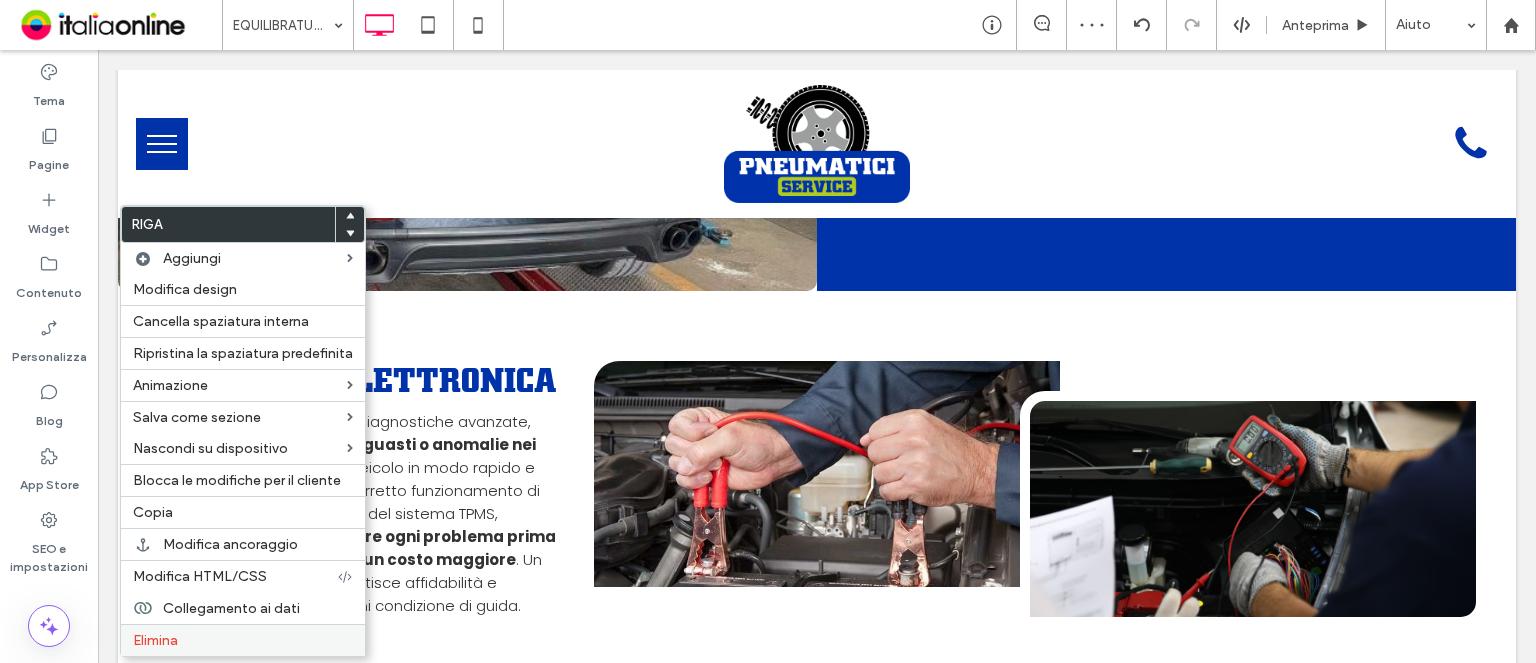 click on "Elimina" at bounding box center [243, 640] 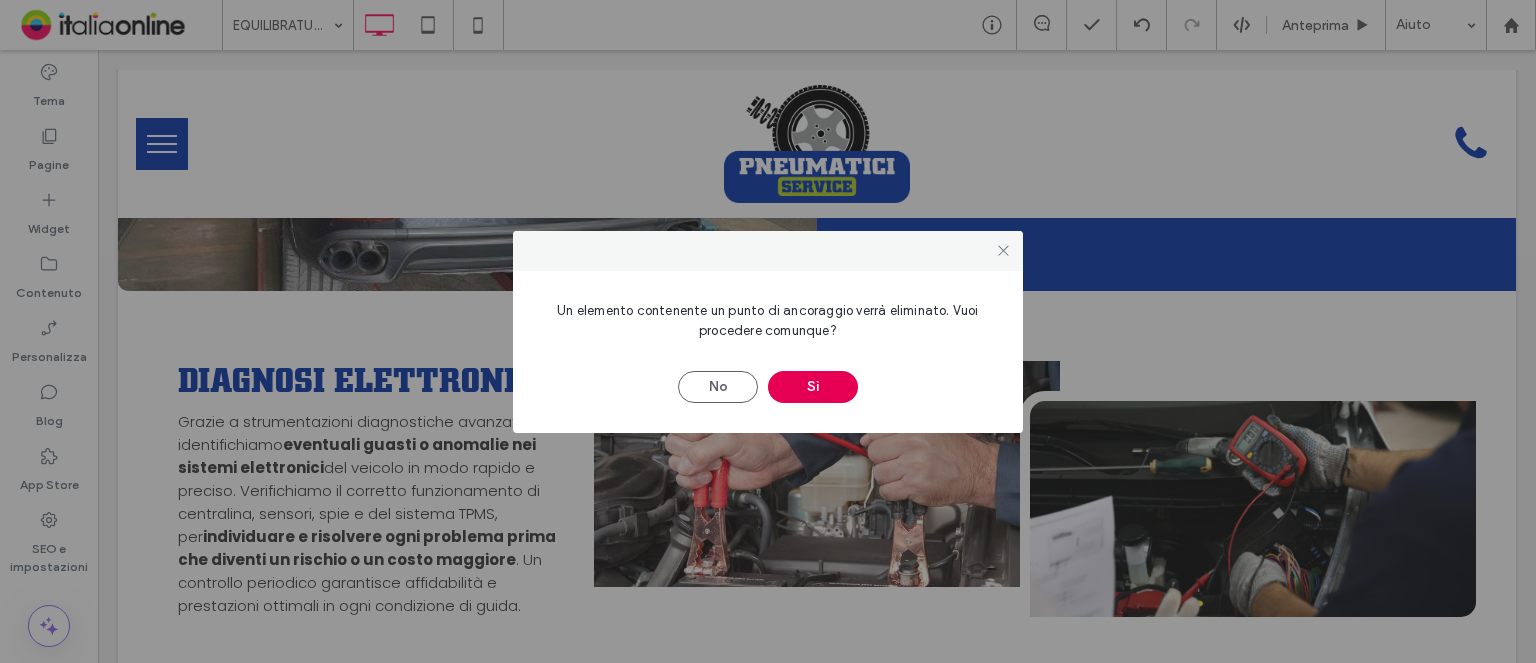 click on "Sì" at bounding box center (813, 387) 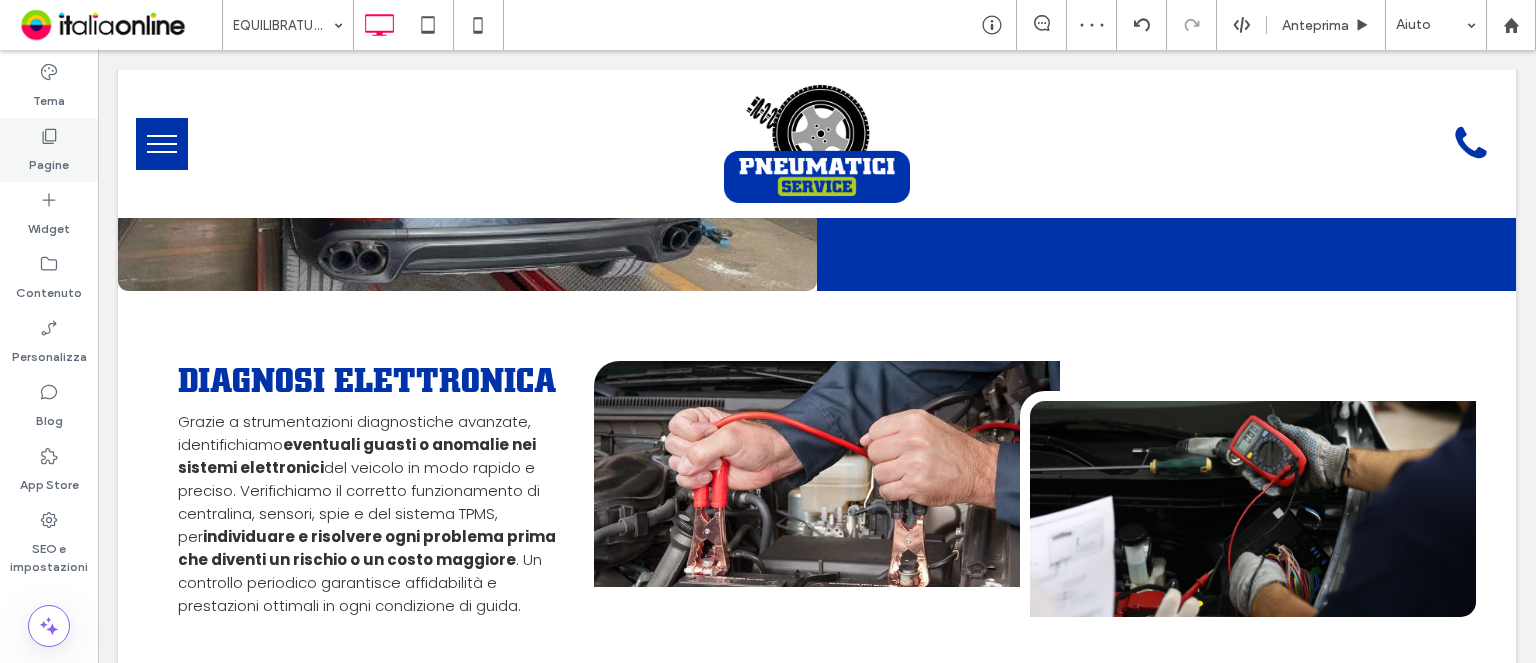 click 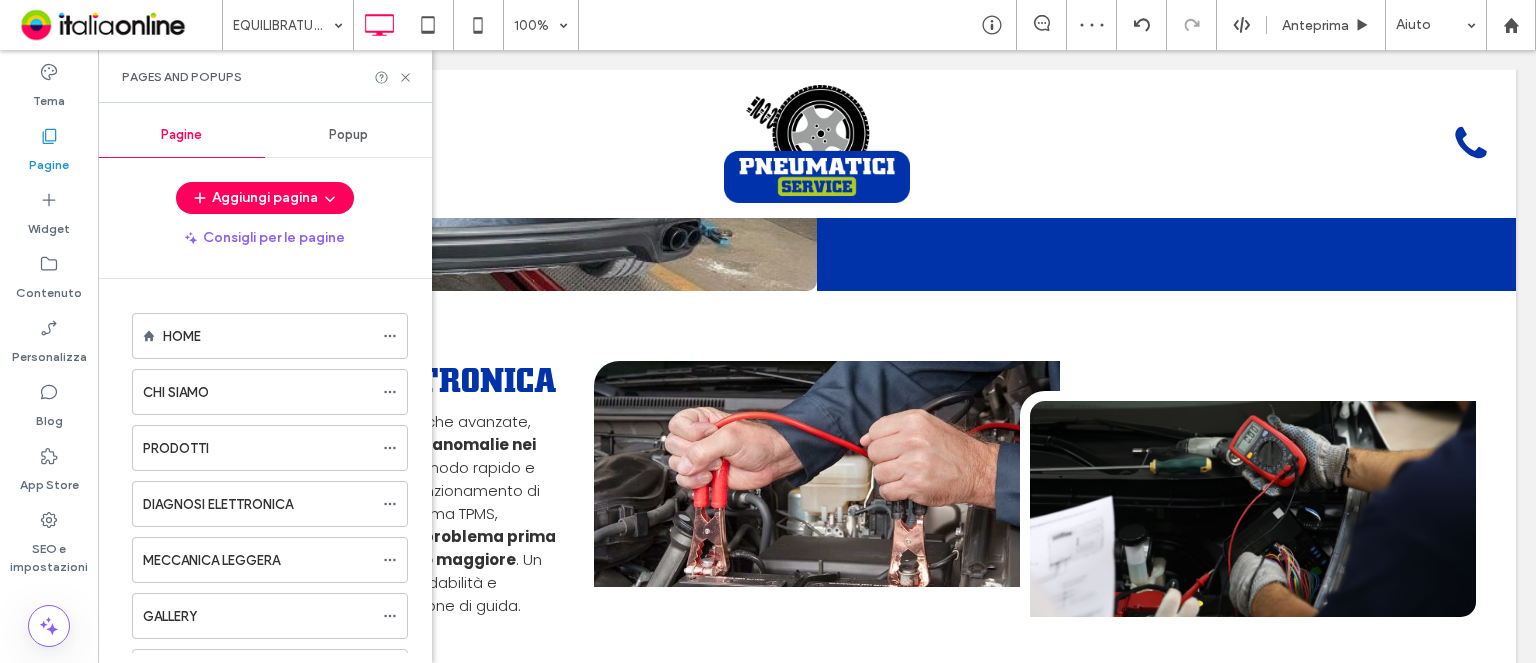scroll, scrollTop: 100, scrollLeft: 0, axis: vertical 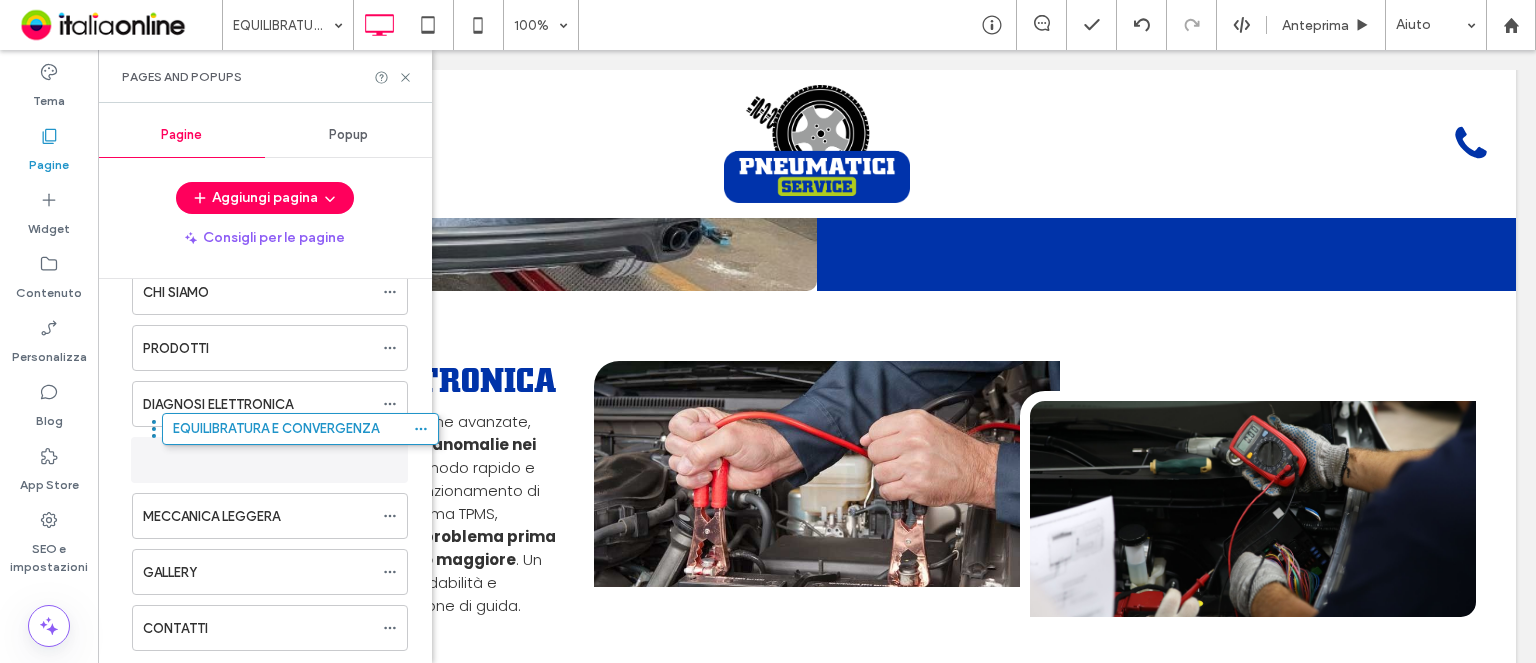 drag, startPoint x: 288, startPoint y: 622, endPoint x: 318, endPoint y: 433, distance: 191.36613 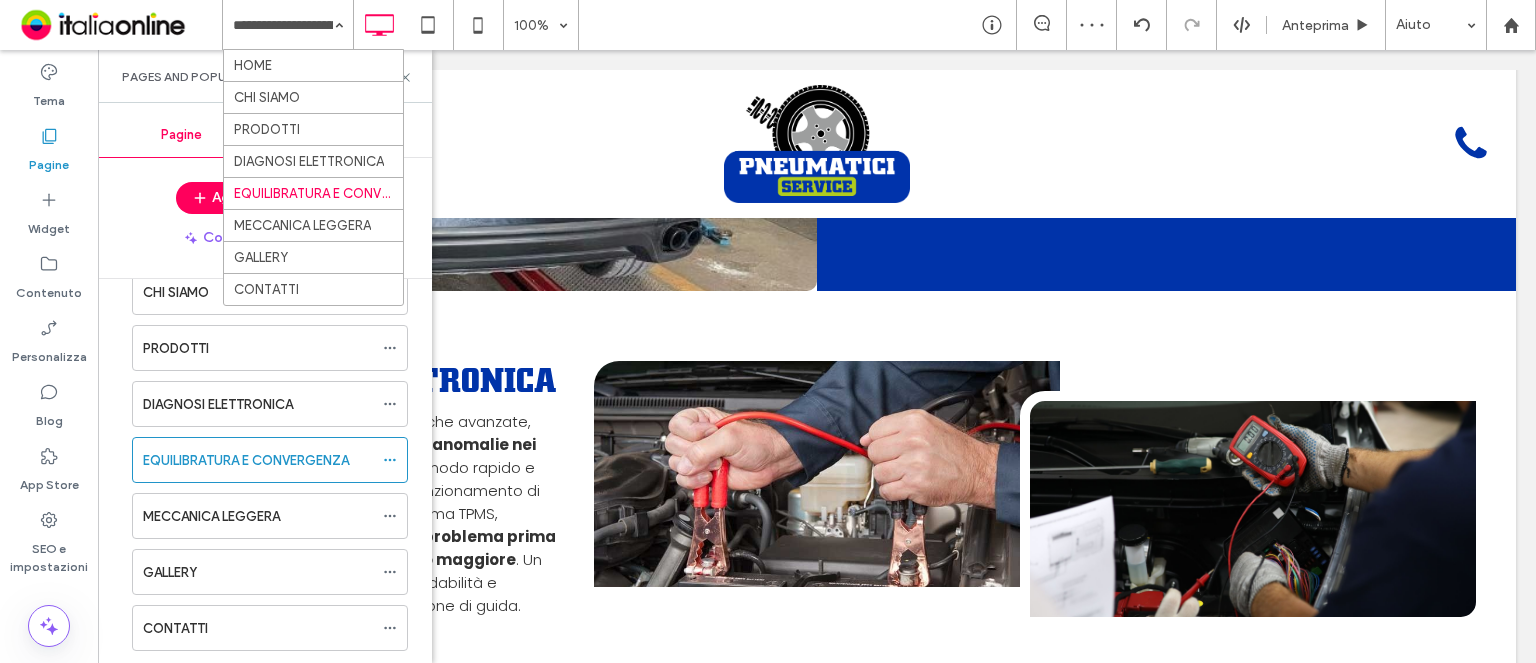 drag, startPoint x: 279, startPoint y: 79, endPoint x: 290, endPoint y: 79, distance: 11 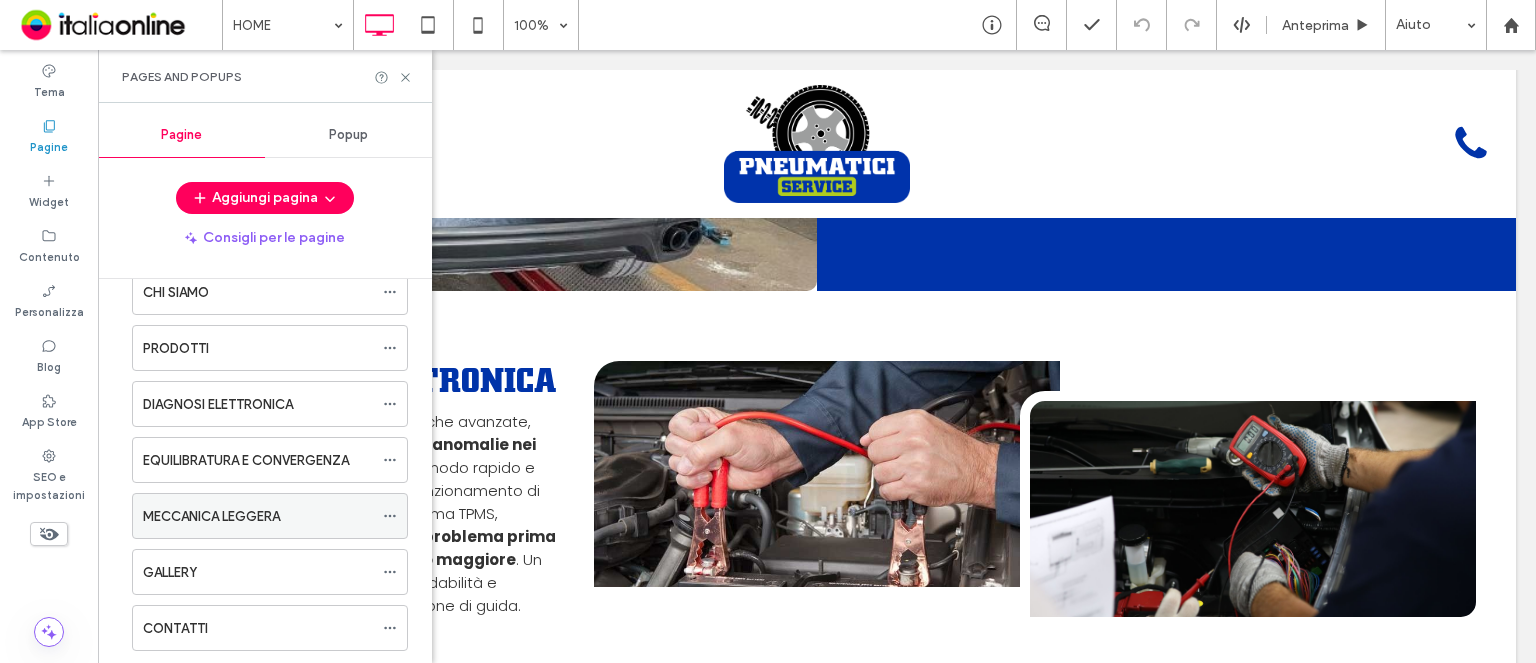 click at bounding box center [390, 516] 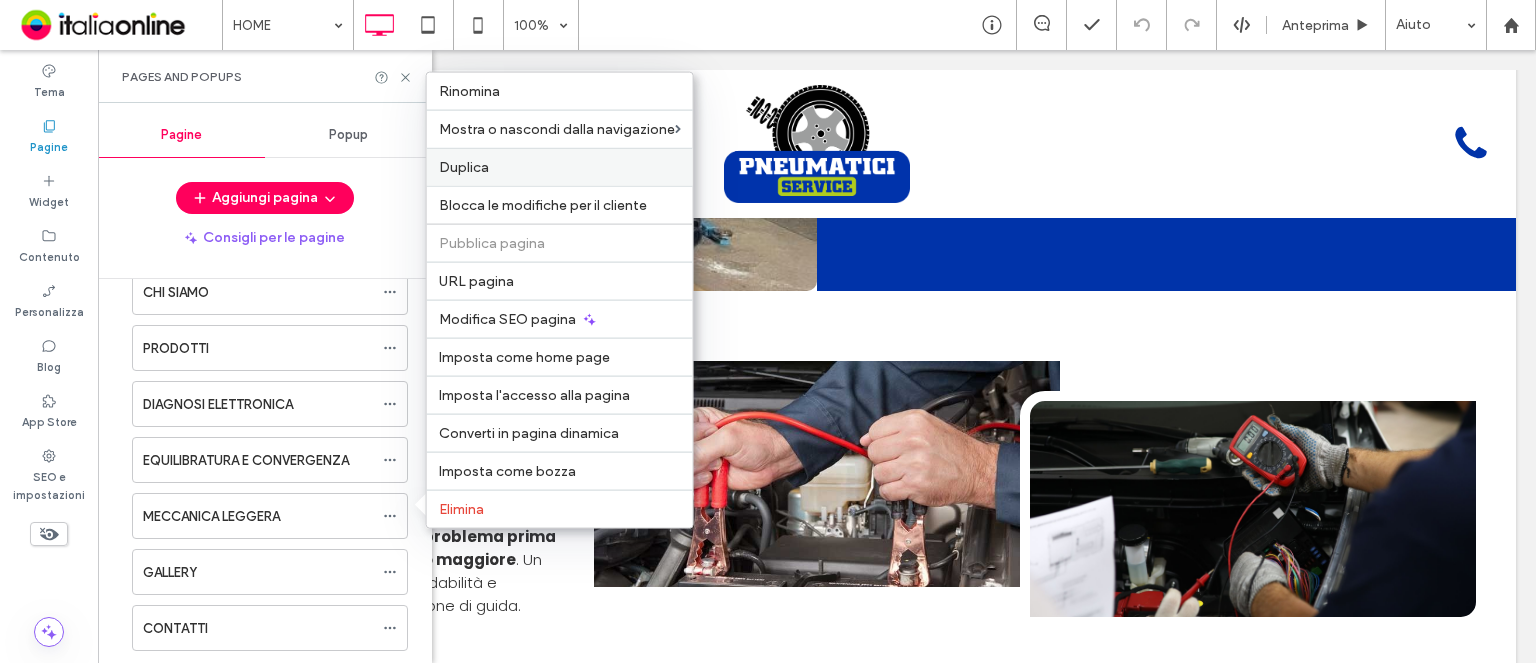 click on "Duplica" at bounding box center (560, 167) 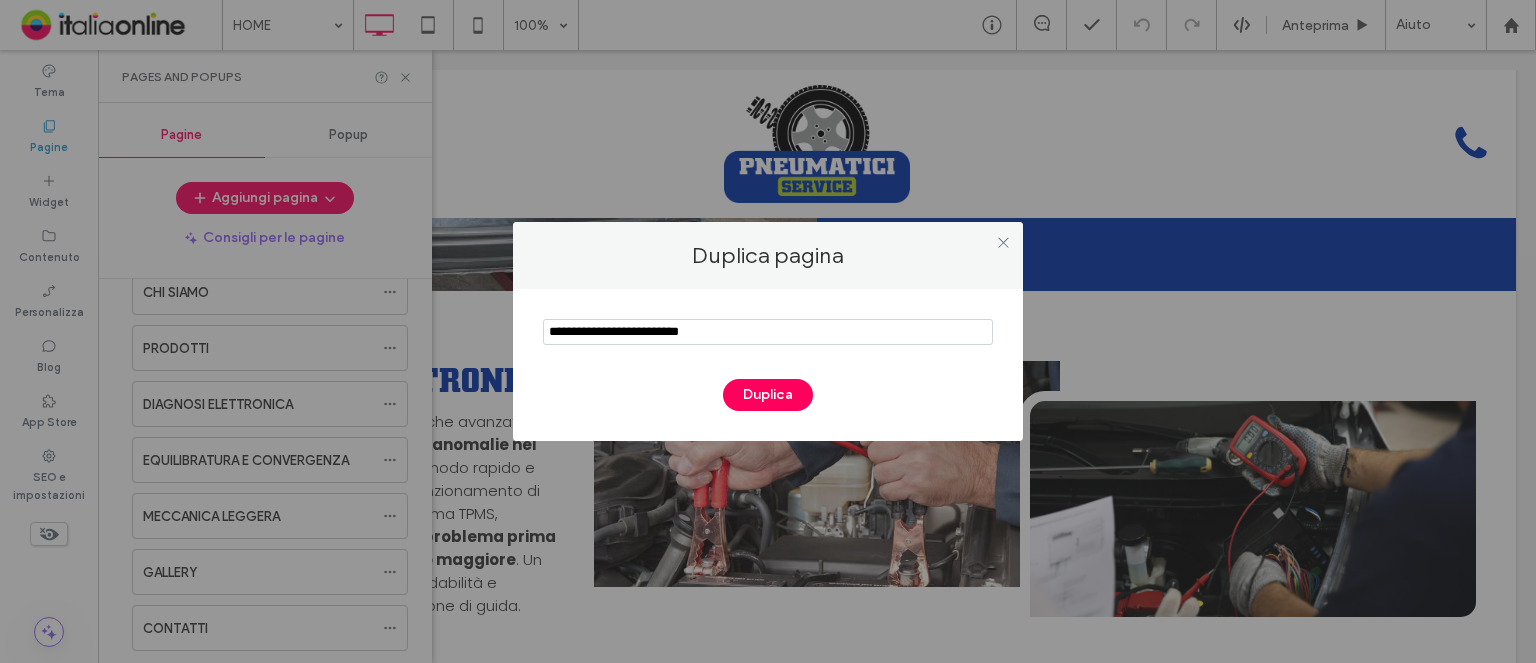 drag, startPoint x: 752, startPoint y: 319, endPoint x: 256, endPoint y: 313, distance: 496.0363 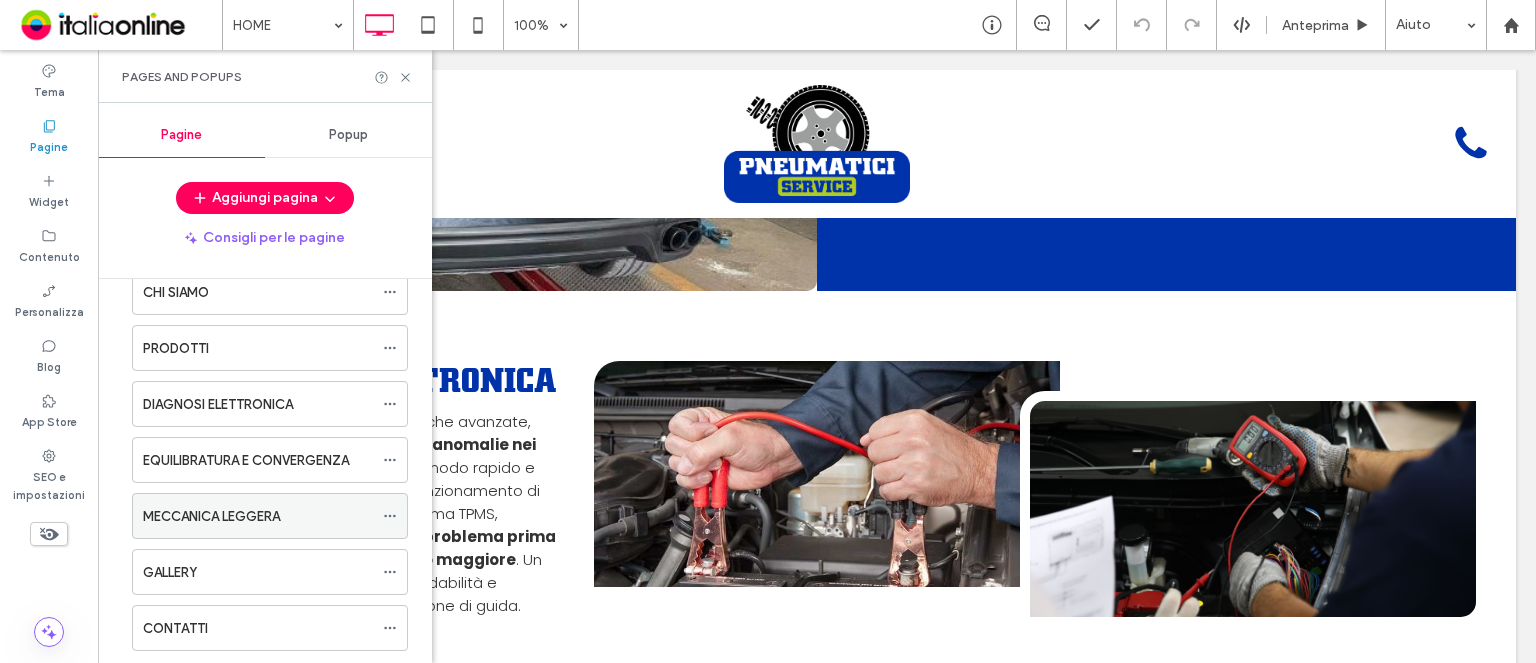 click 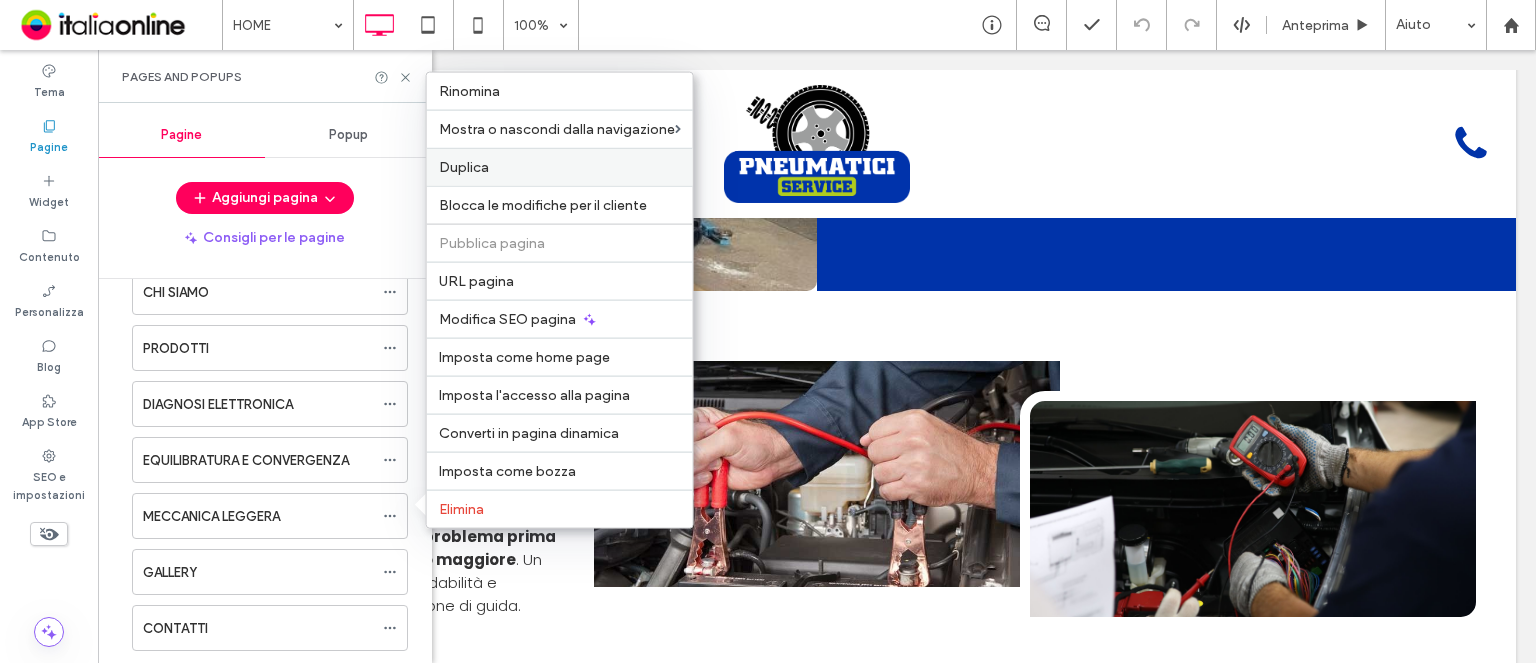 click on "Duplica" at bounding box center (560, 167) 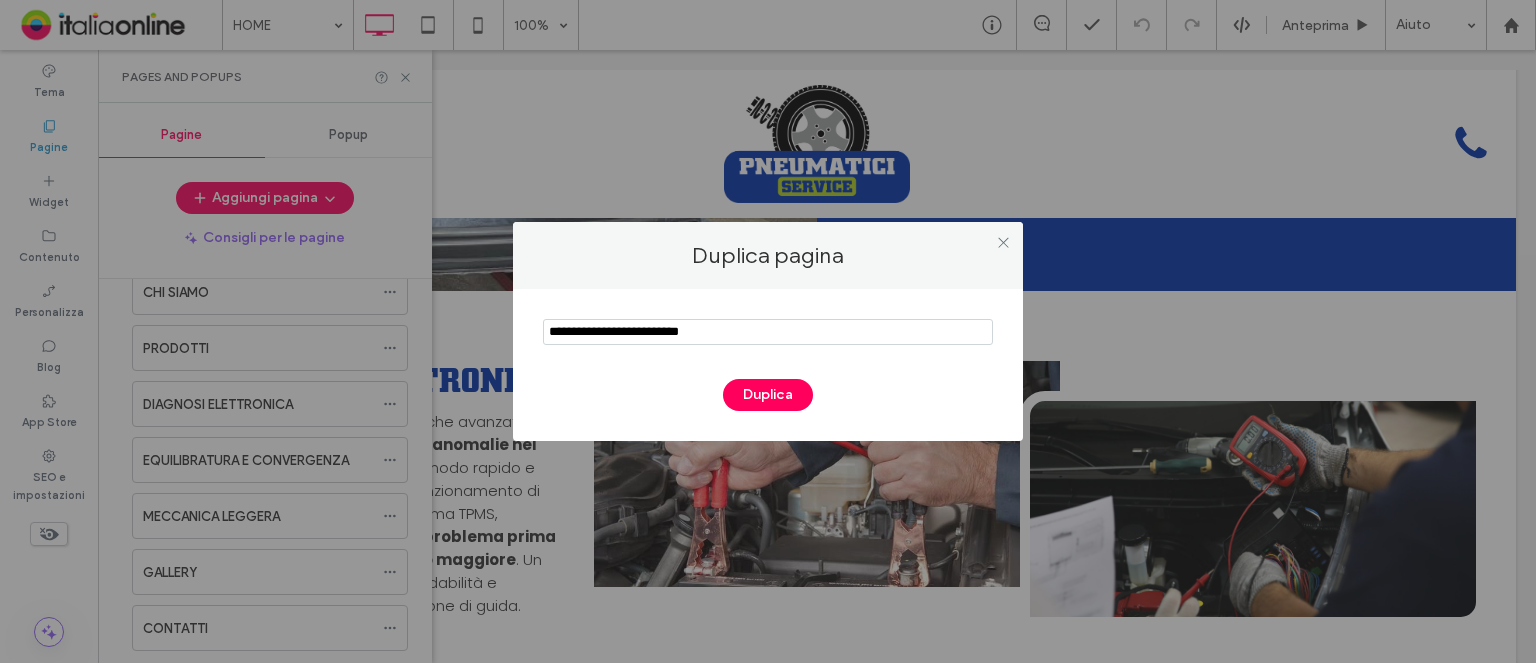 drag, startPoint x: 814, startPoint y: 348, endPoint x: 104, endPoint y: 354, distance: 710.0253 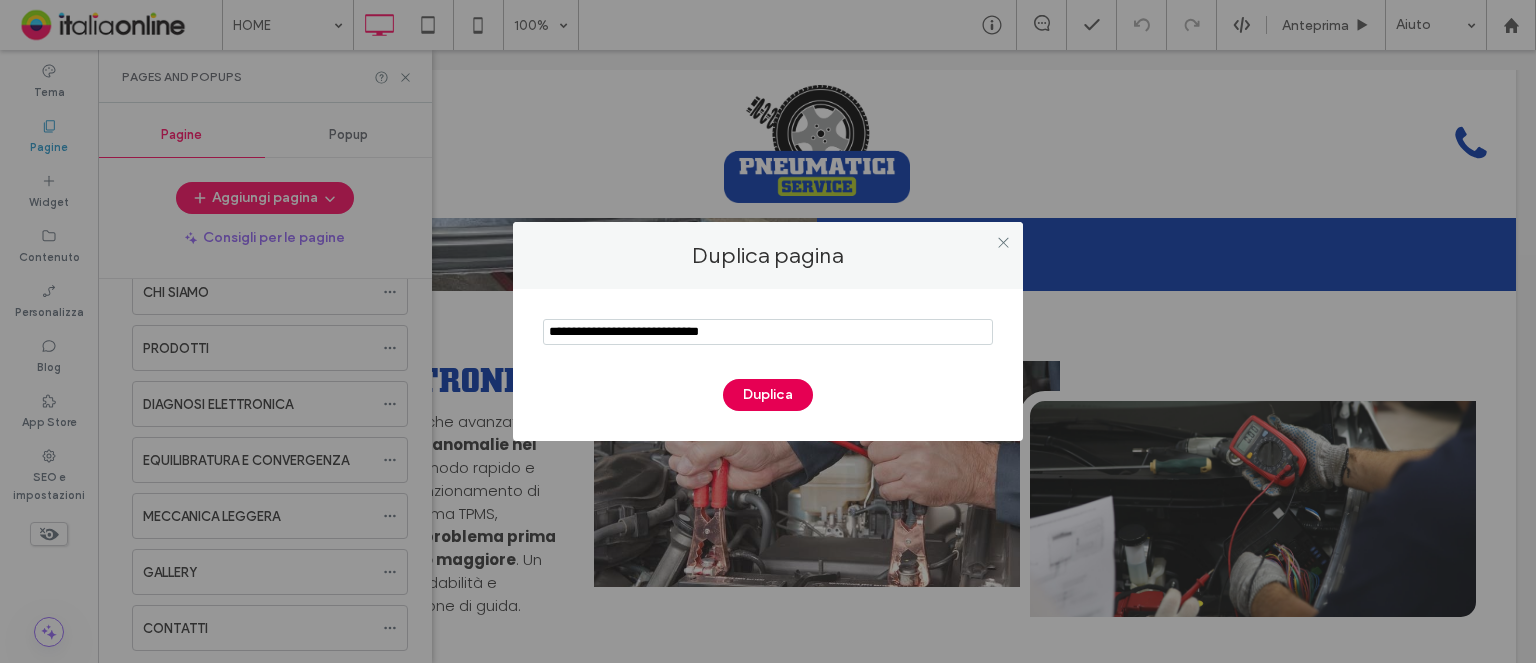 type on "**********" 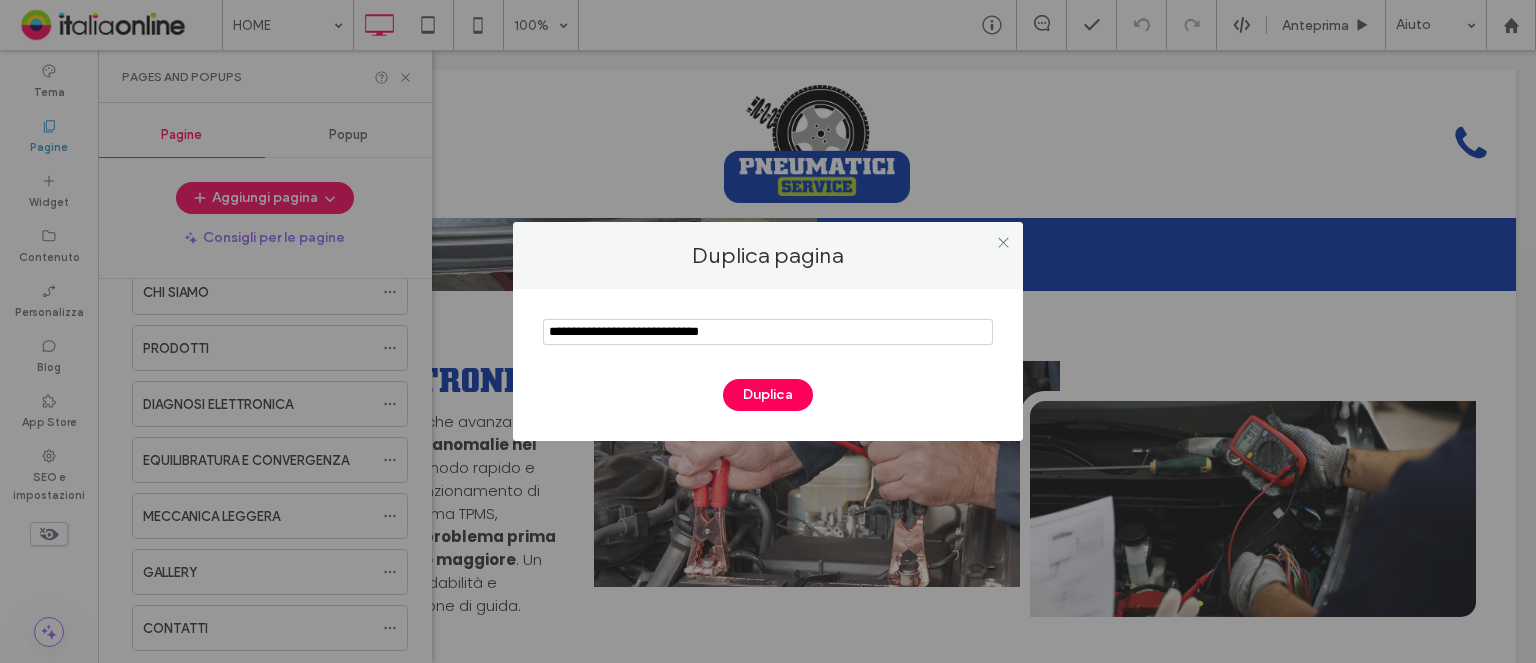 drag, startPoint x: 793, startPoint y: 379, endPoint x: 492, endPoint y: 381, distance: 301.00665 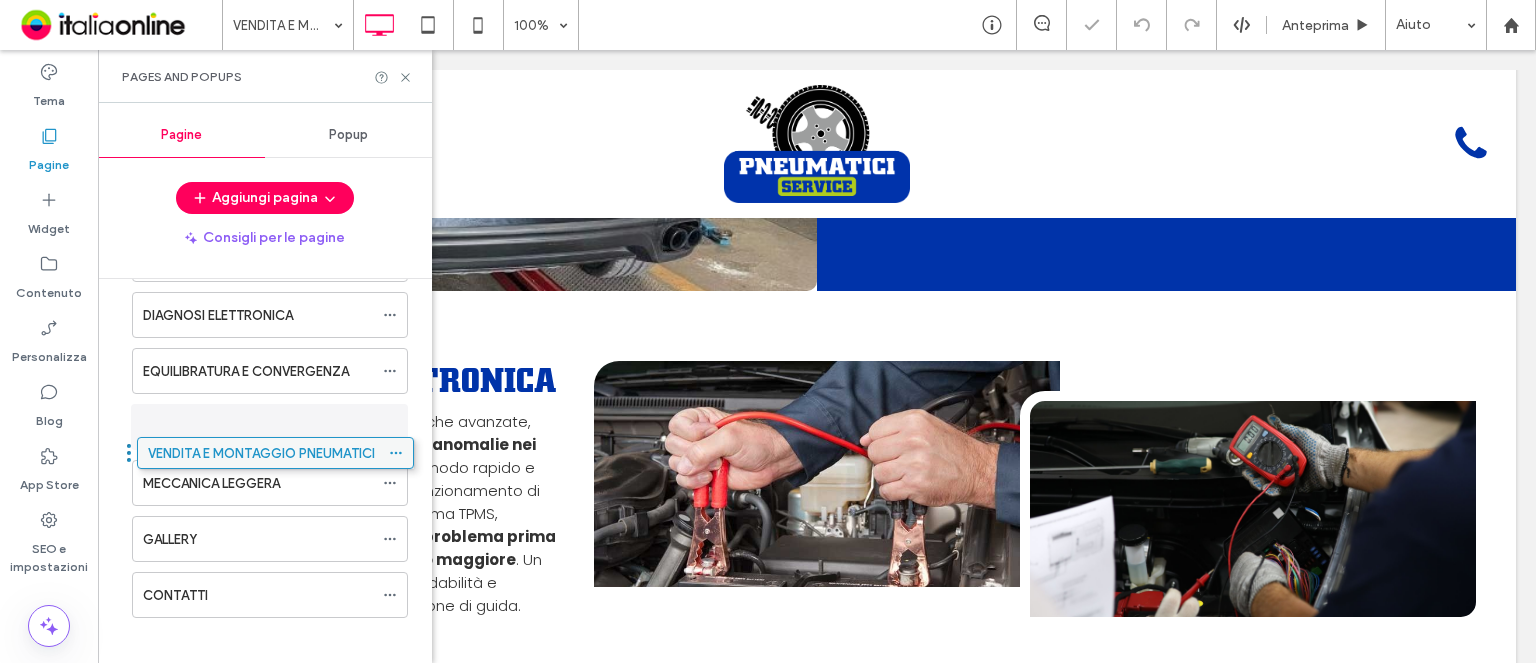 scroll, scrollTop: 199, scrollLeft: 0, axis: vertical 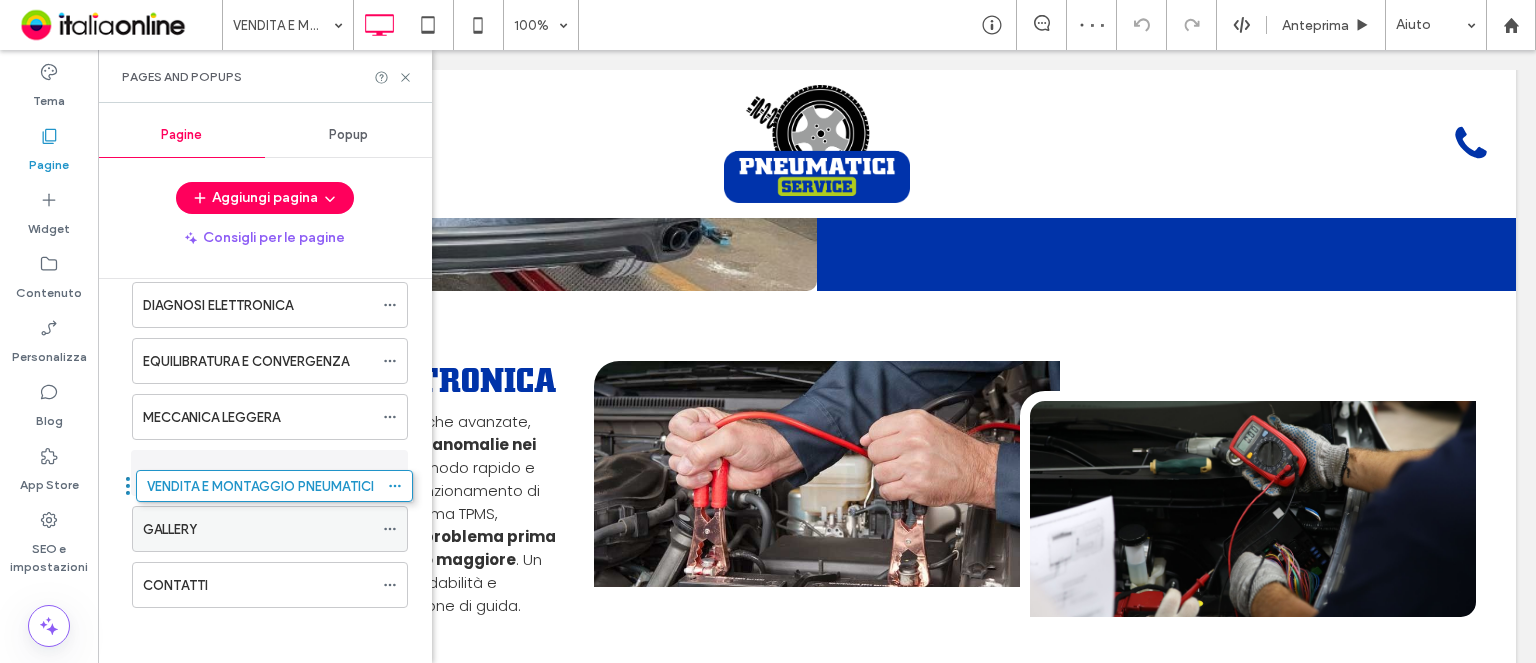 drag, startPoint x: 268, startPoint y: 563, endPoint x: 272, endPoint y: 475, distance: 88.09086 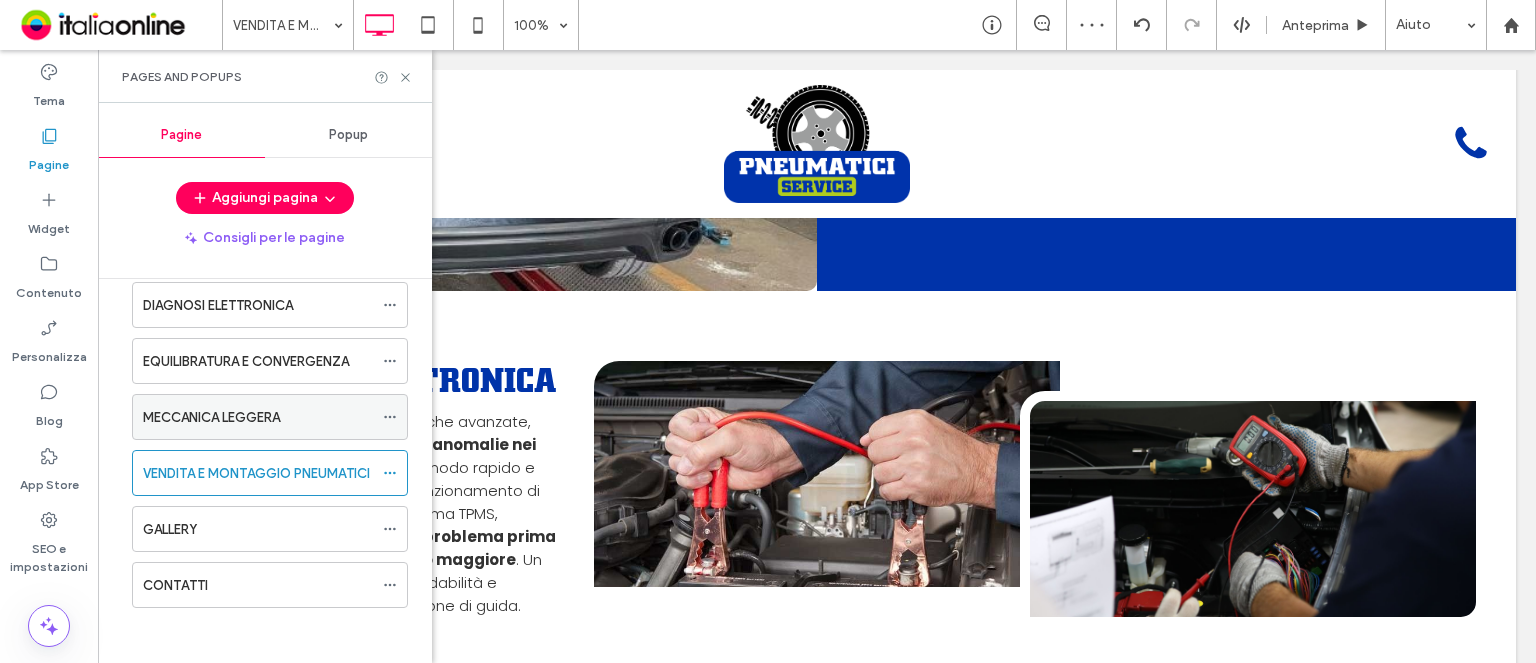 scroll, scrollTop: 99, scrollLeft: 0, axis: vertical 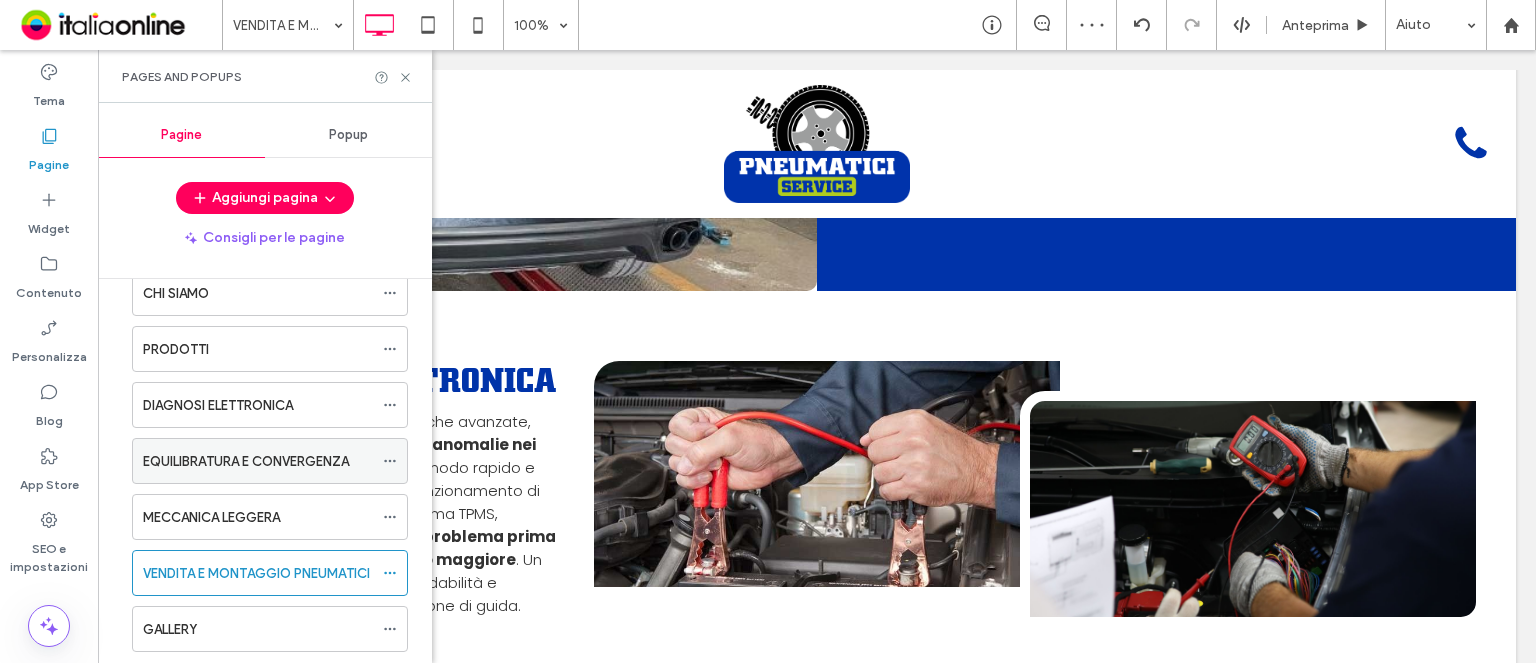 click on "EQUILIBRATURA E CONVERGENZA" at bounding box center [246, 461] 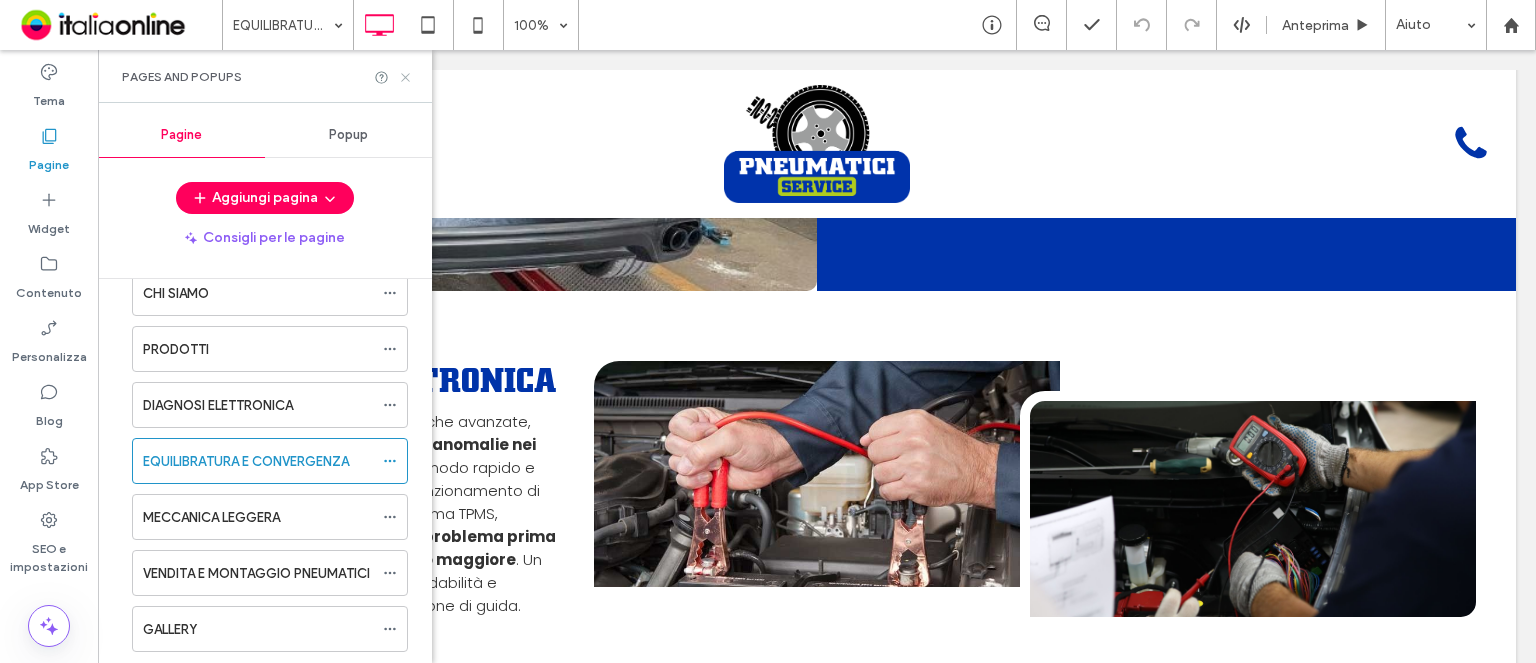 click 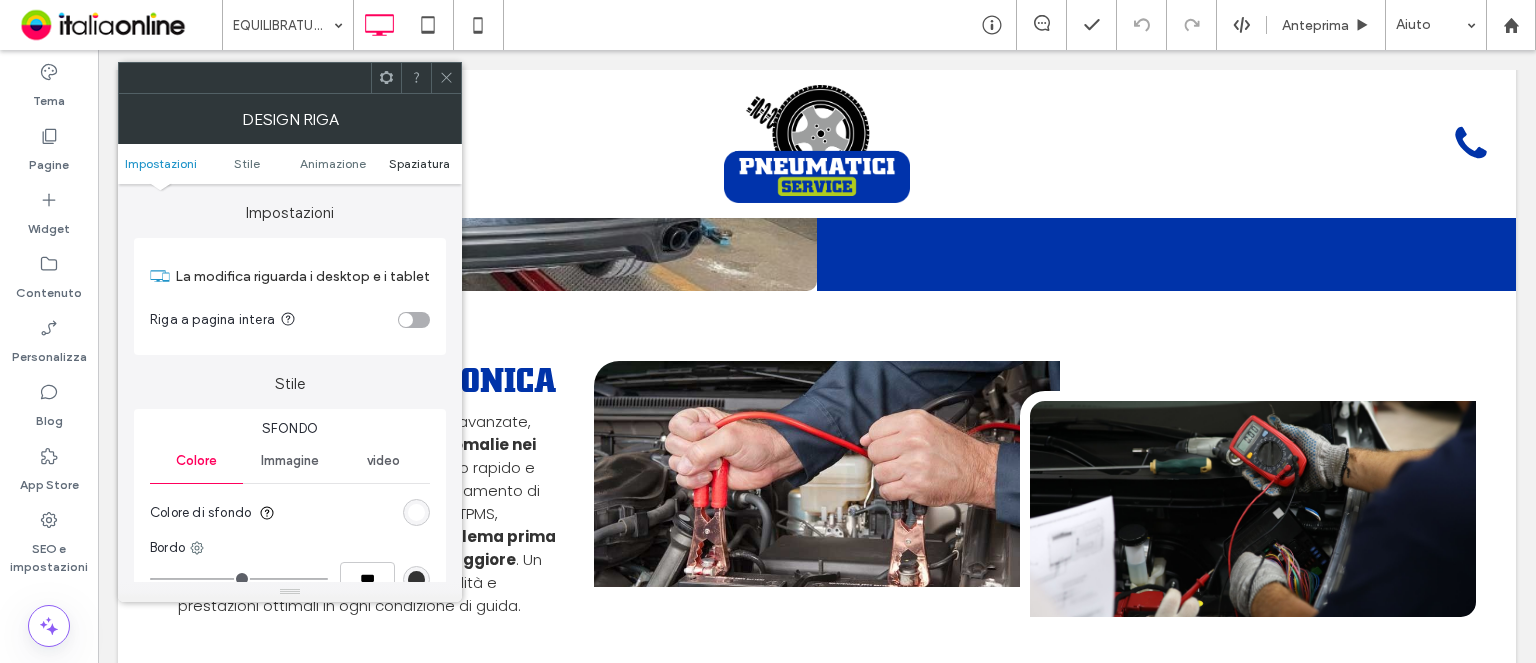 click on "Spaziatura" at bounding box center [419, 163] 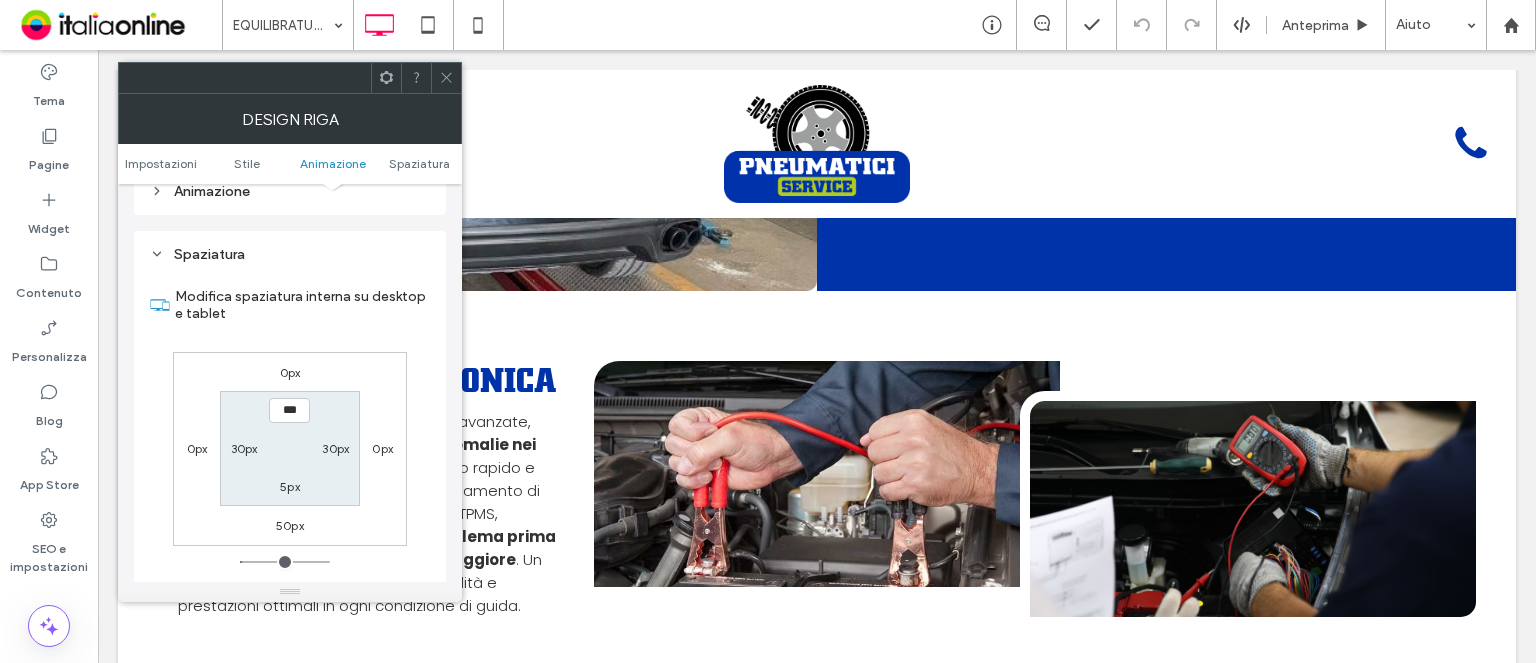 scroll, scrollTop: 564, scrollLeft: 0, axis: vertical 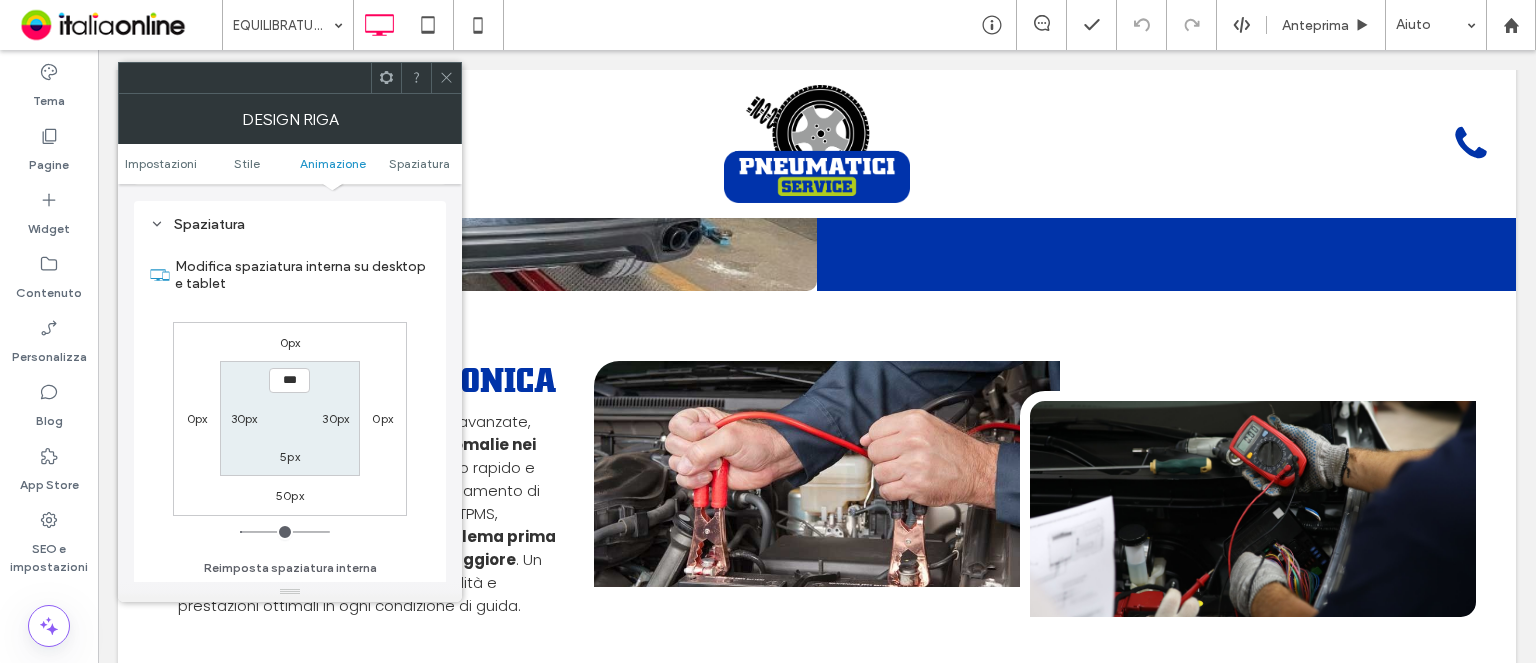 click on "50px" at bounding box center (290, 495) 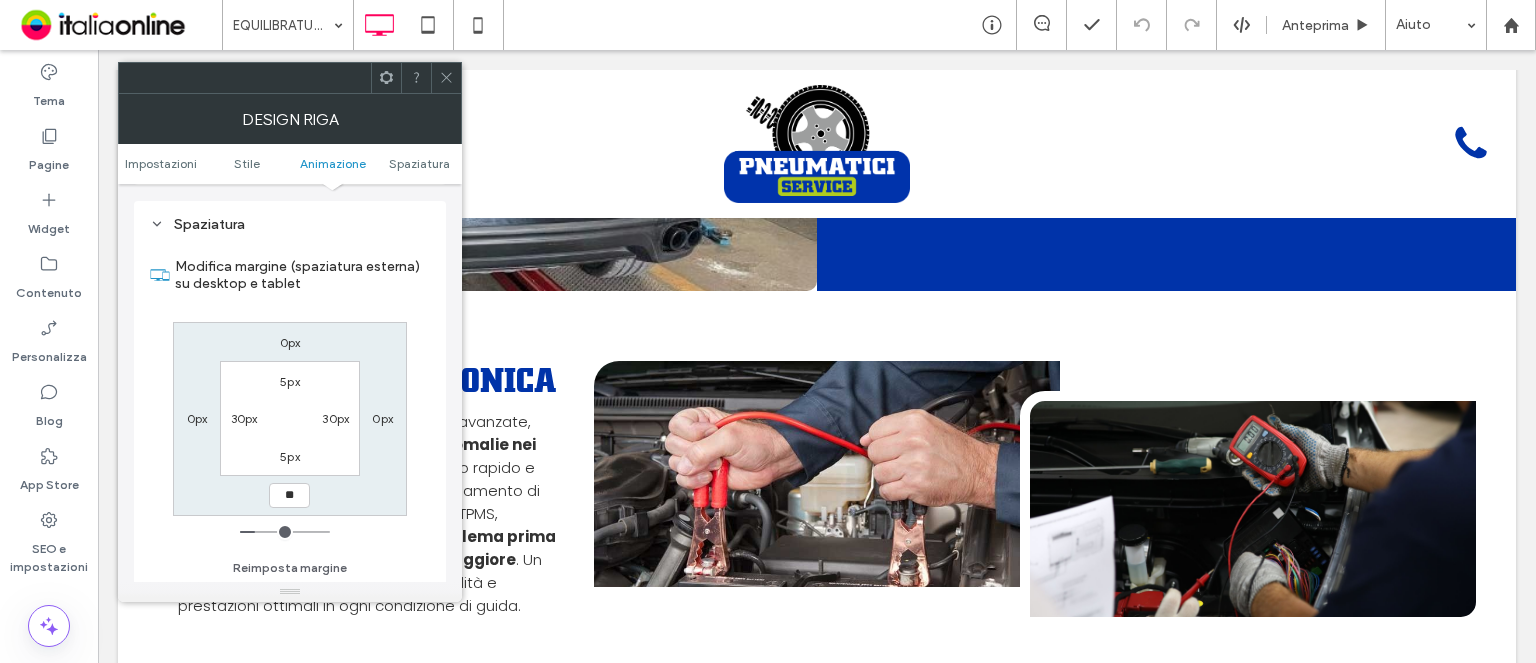 type on "**" 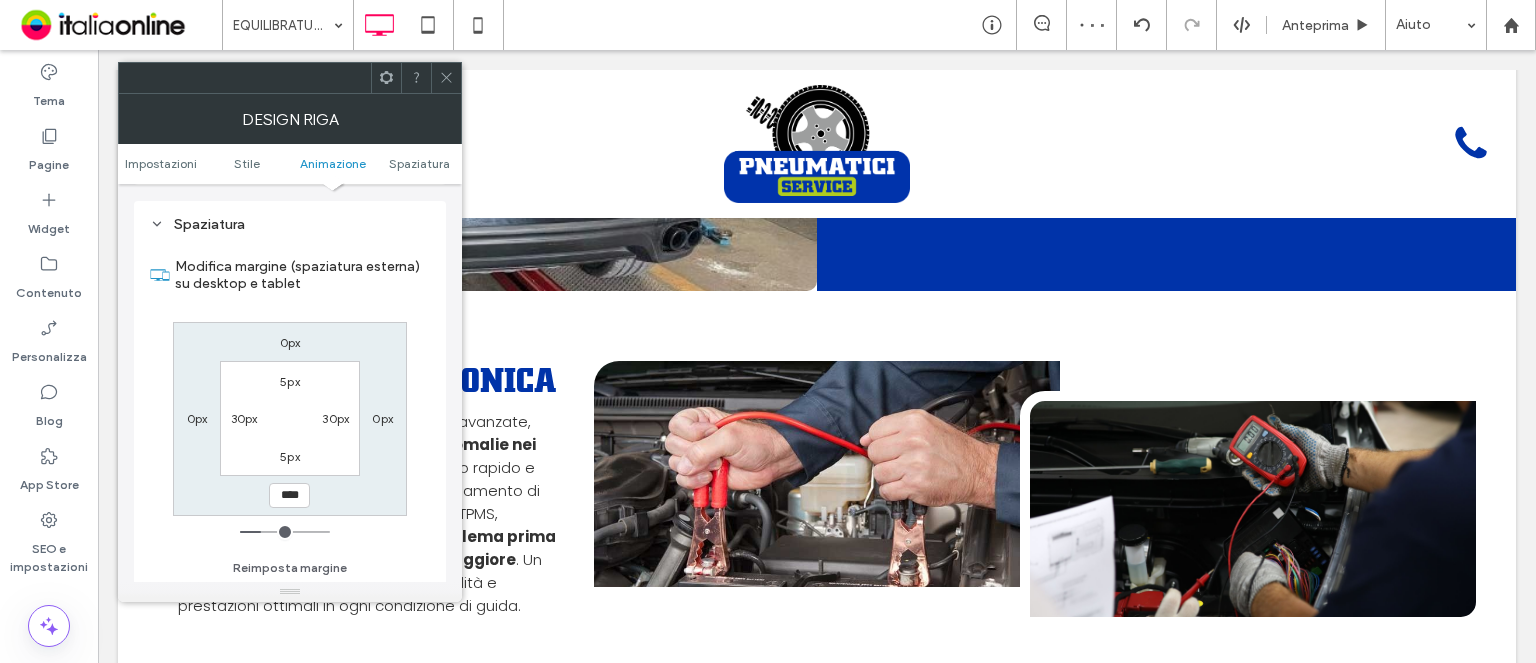 drag, startPoint x: 442, startPoint y: 82, endPoint x: 431, endPoint y: 81, distance: 11.045361 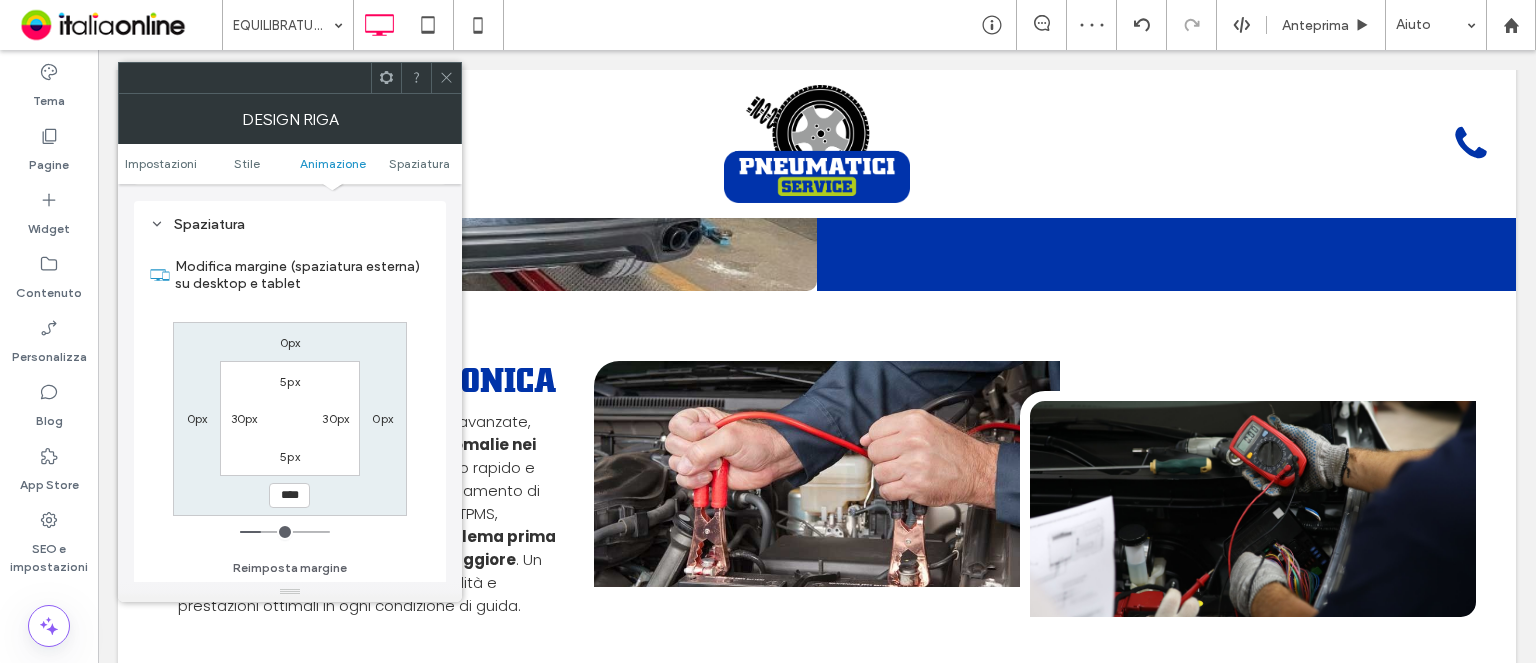 click 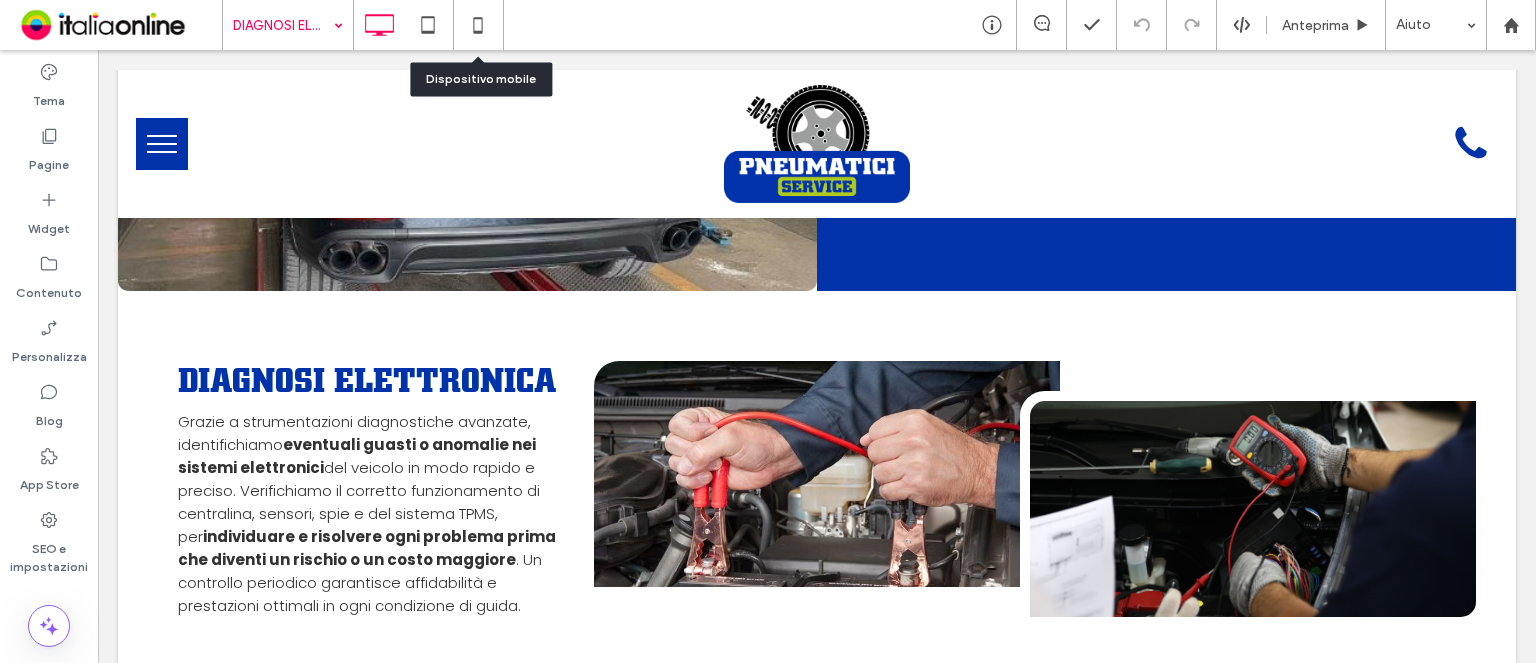 drag, startPoint x: 465, startPoint y: 19, endPoint x: 521, endPoint y: 33, distance: 57.72348 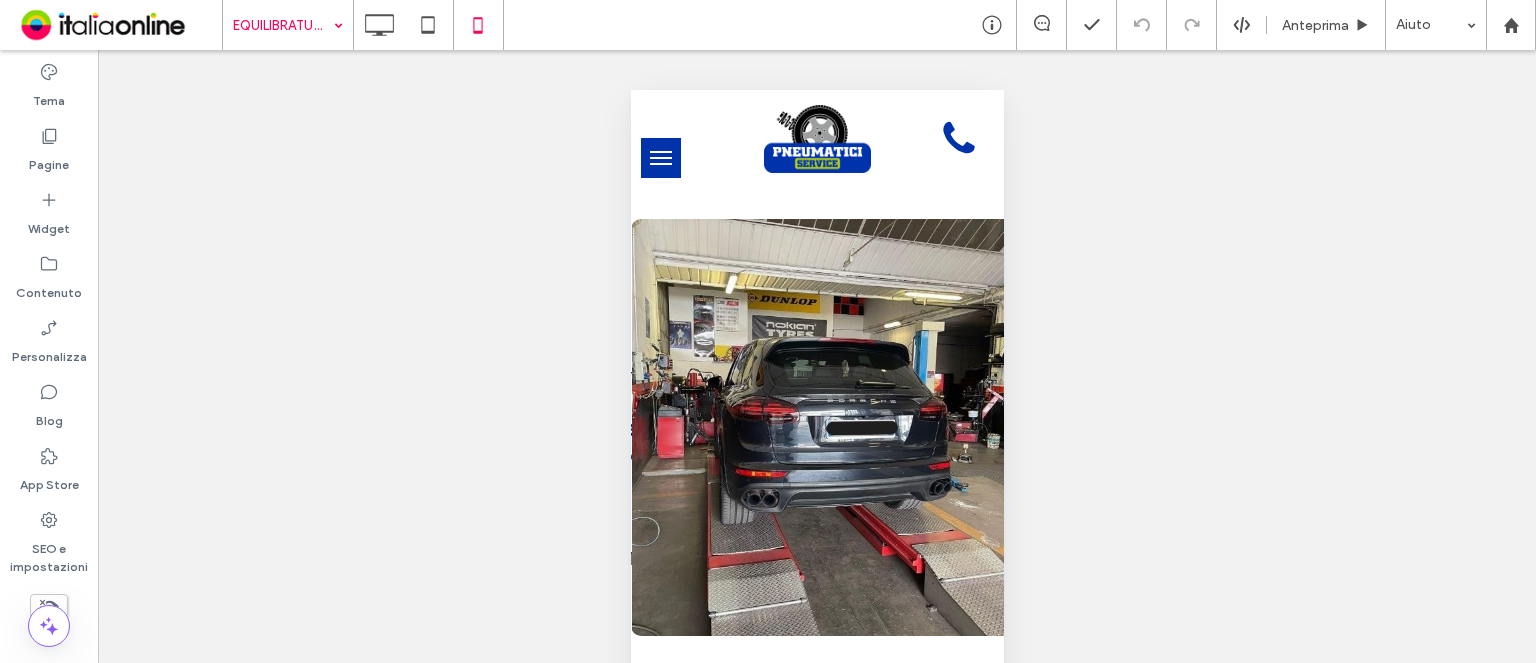 drag, startPoint x: 44, startPoint y: 149, endPoint x: 223, endPoint y: 176, distance: 181.02486 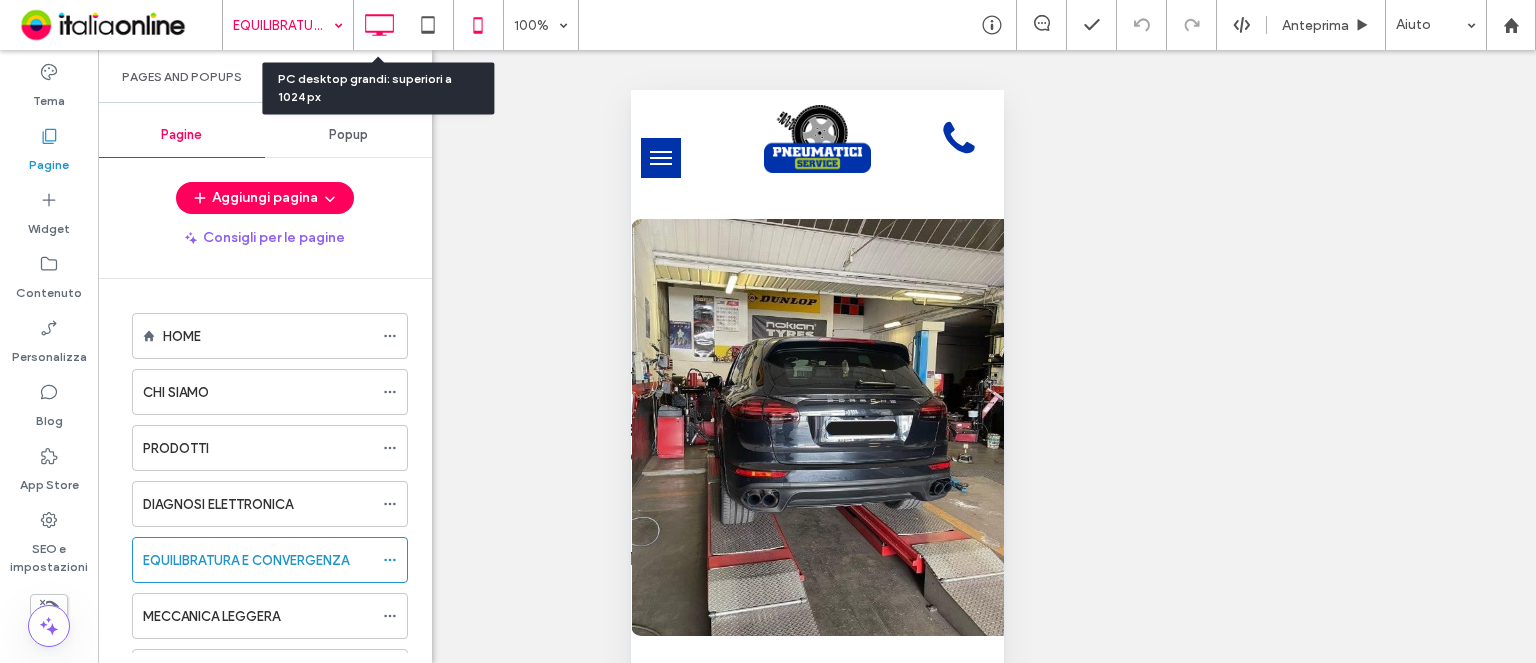 click 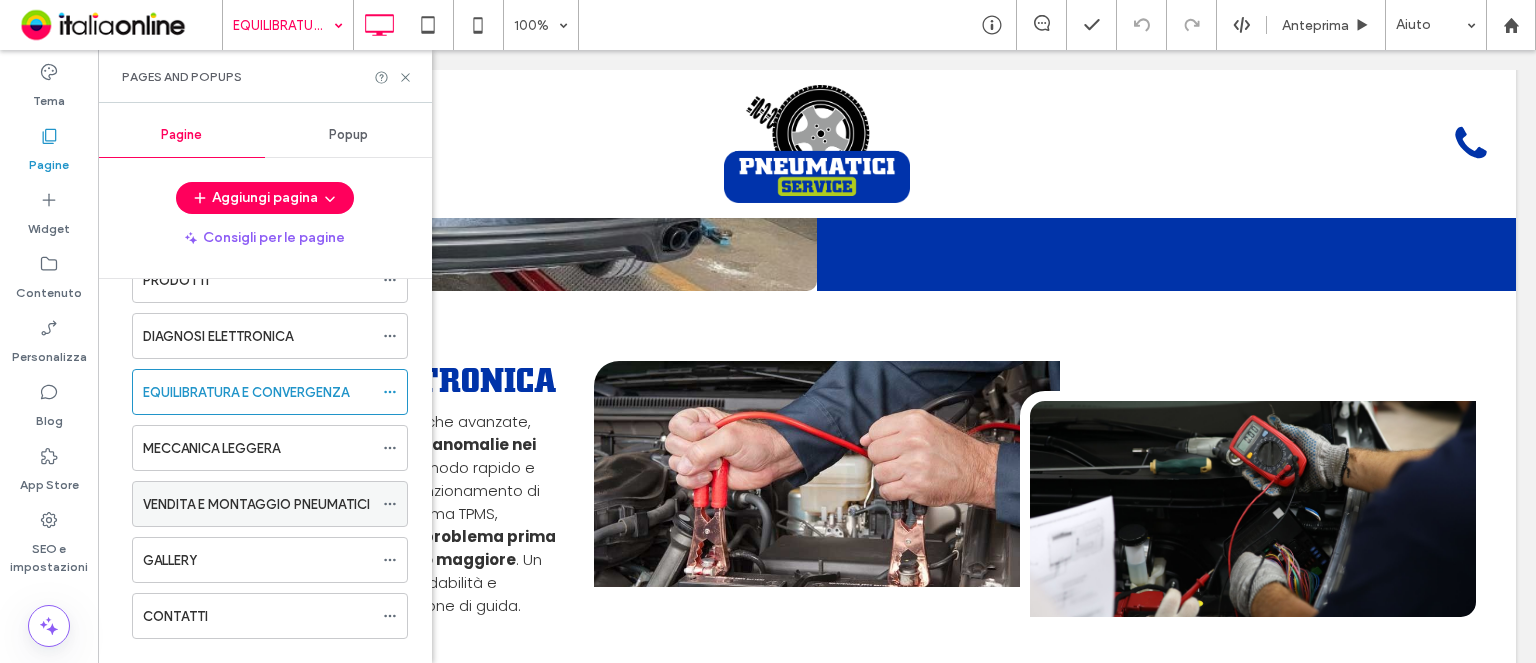 scroll, scrollTop: 199, scrollLeft: 0, axis: vertical 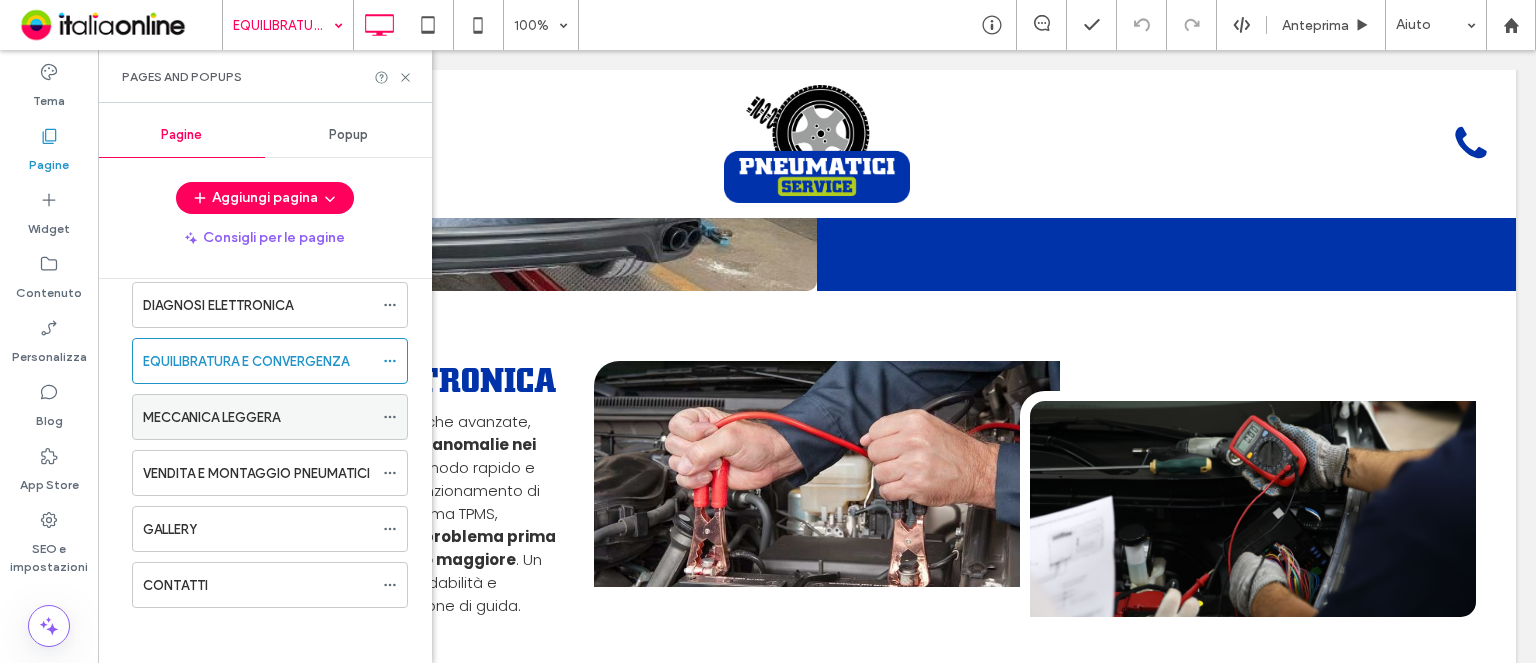 click on "MECCANICA LEGGERA" at bounding box center (211, 417) 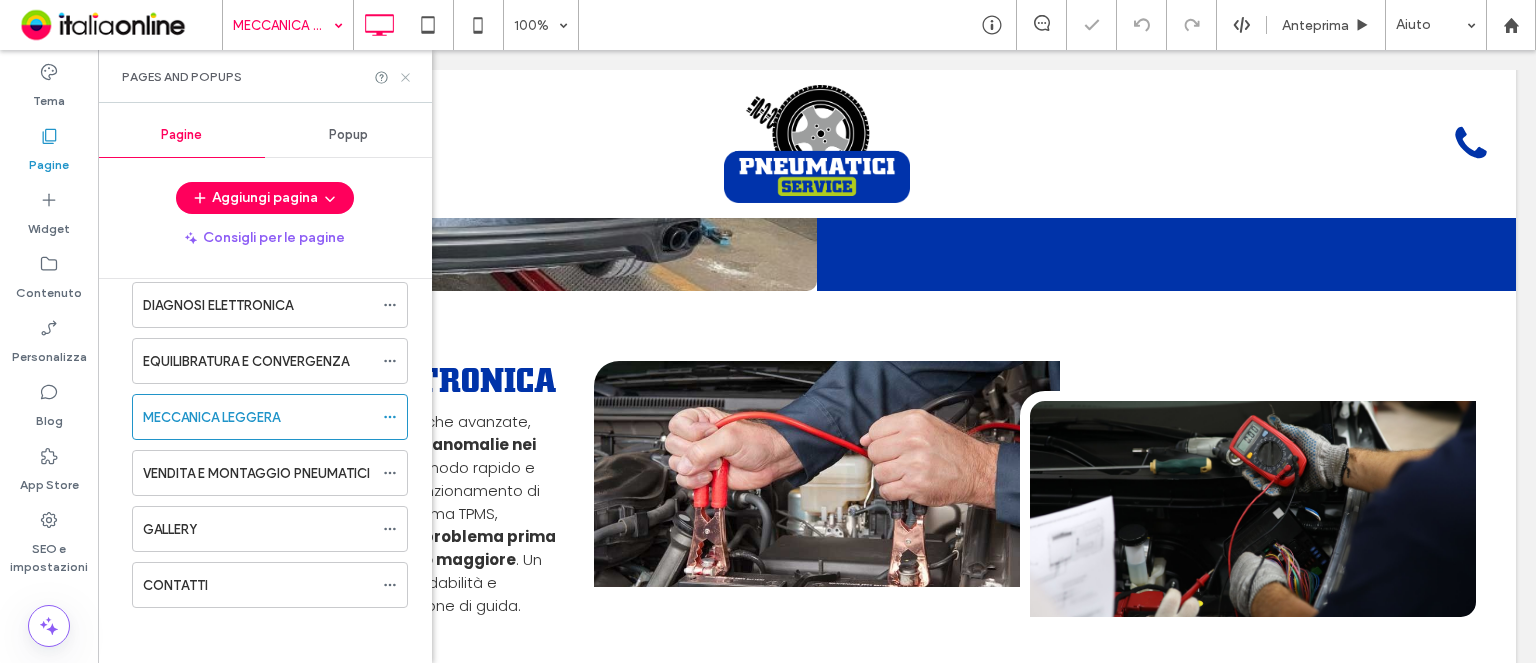 click 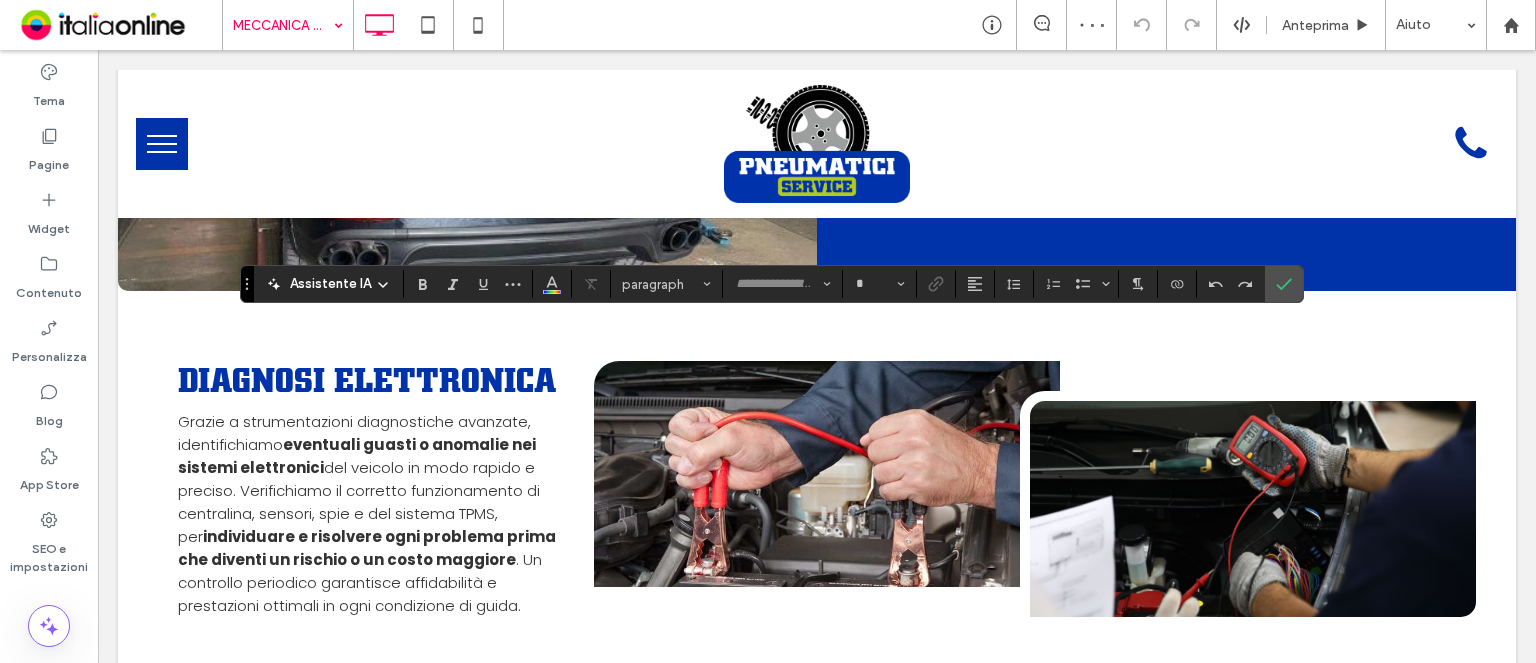 type on "********" 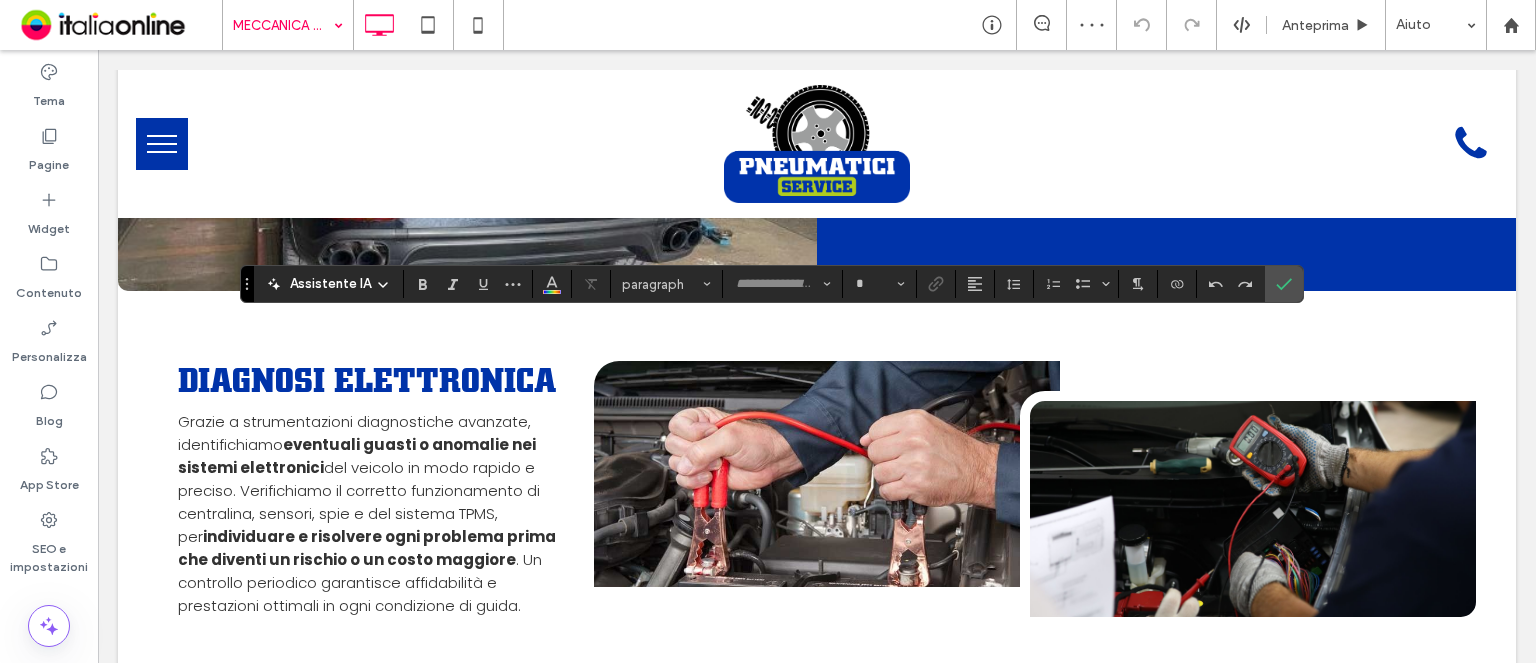 type on "**" 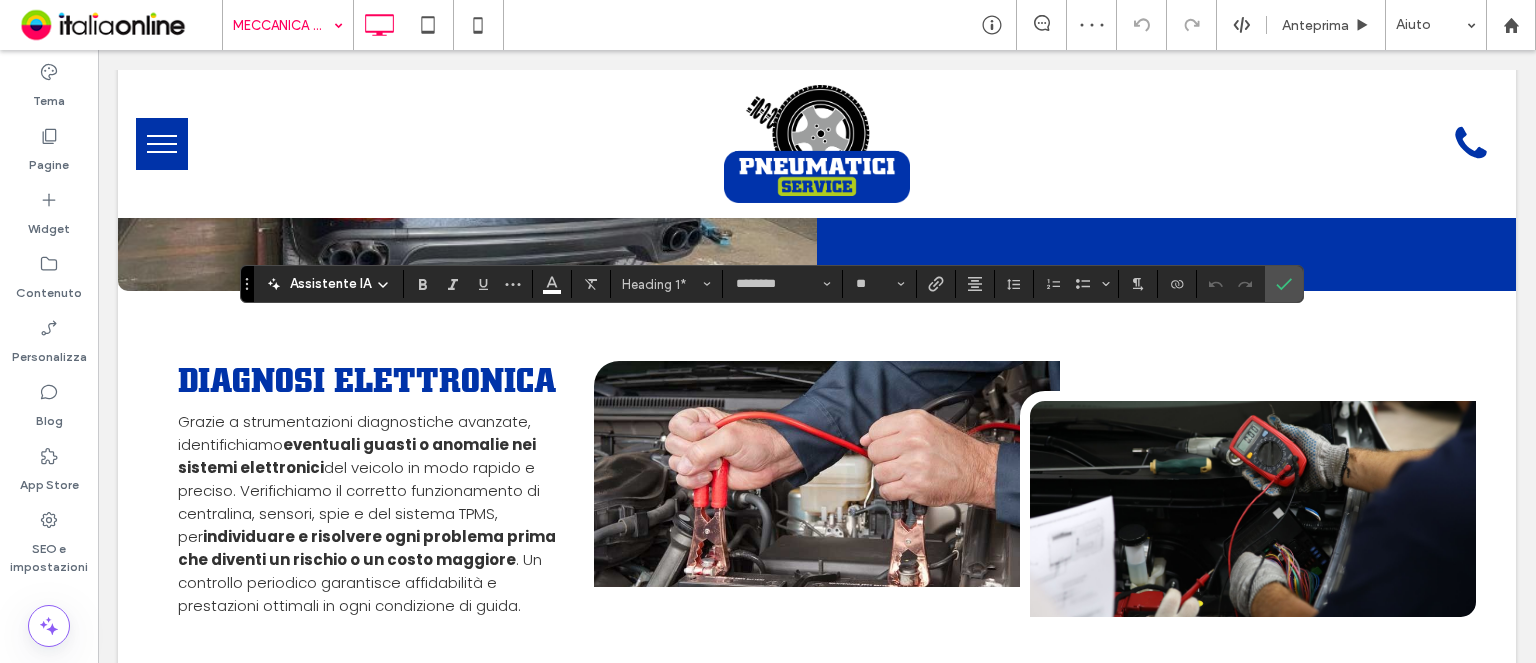 type on "******" 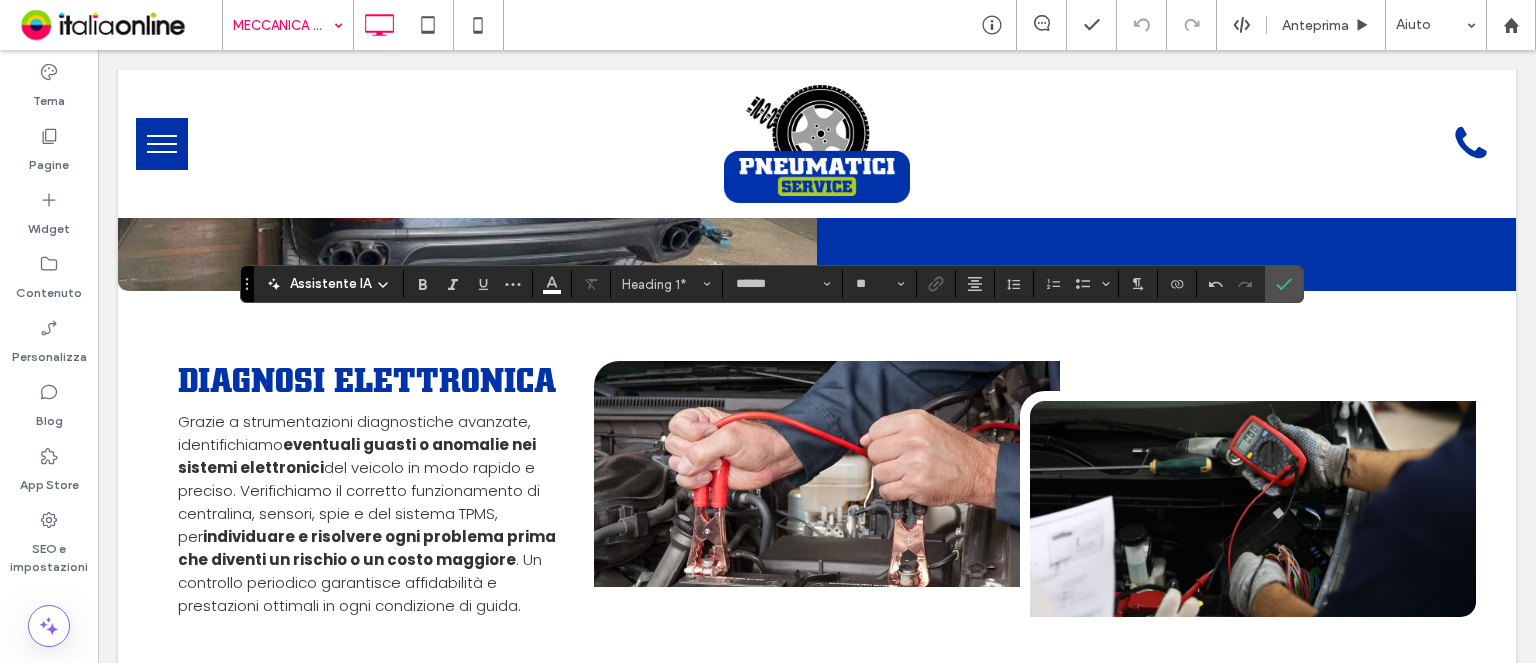 type on "*******" 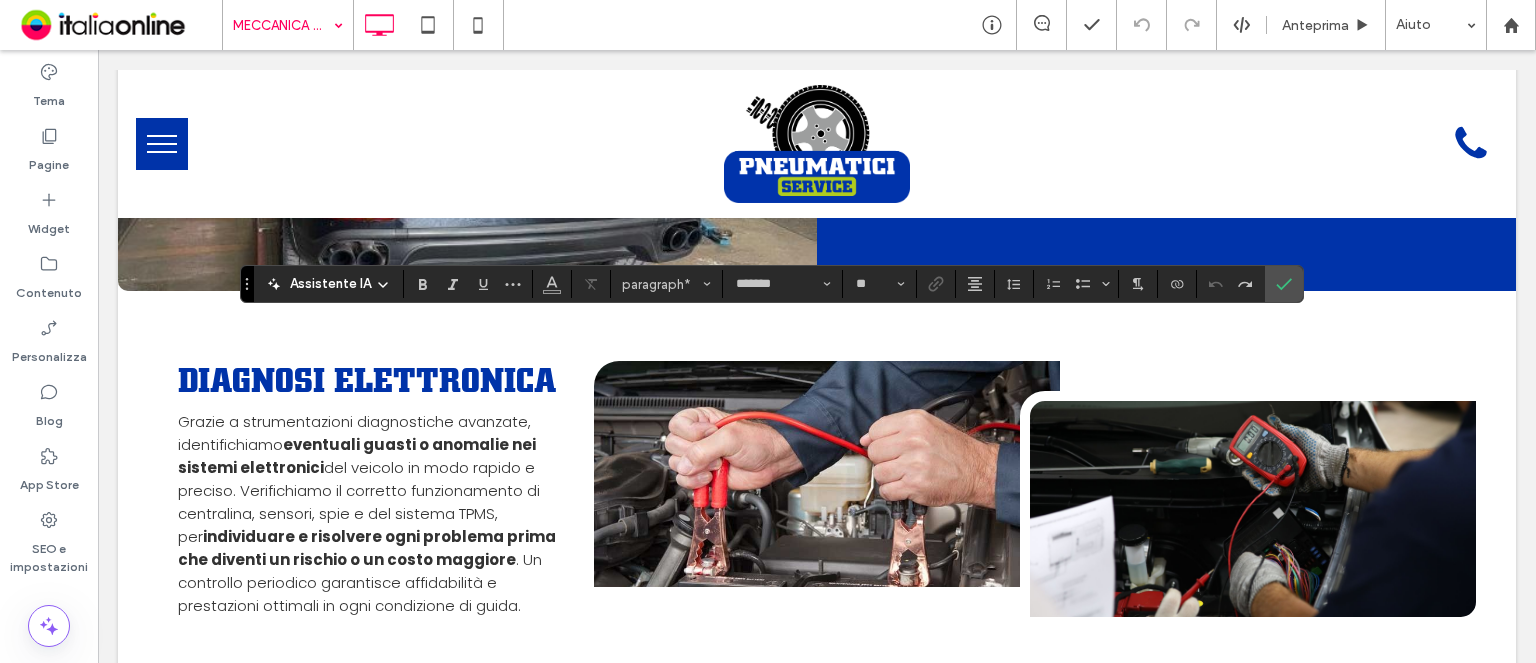 type on "********" 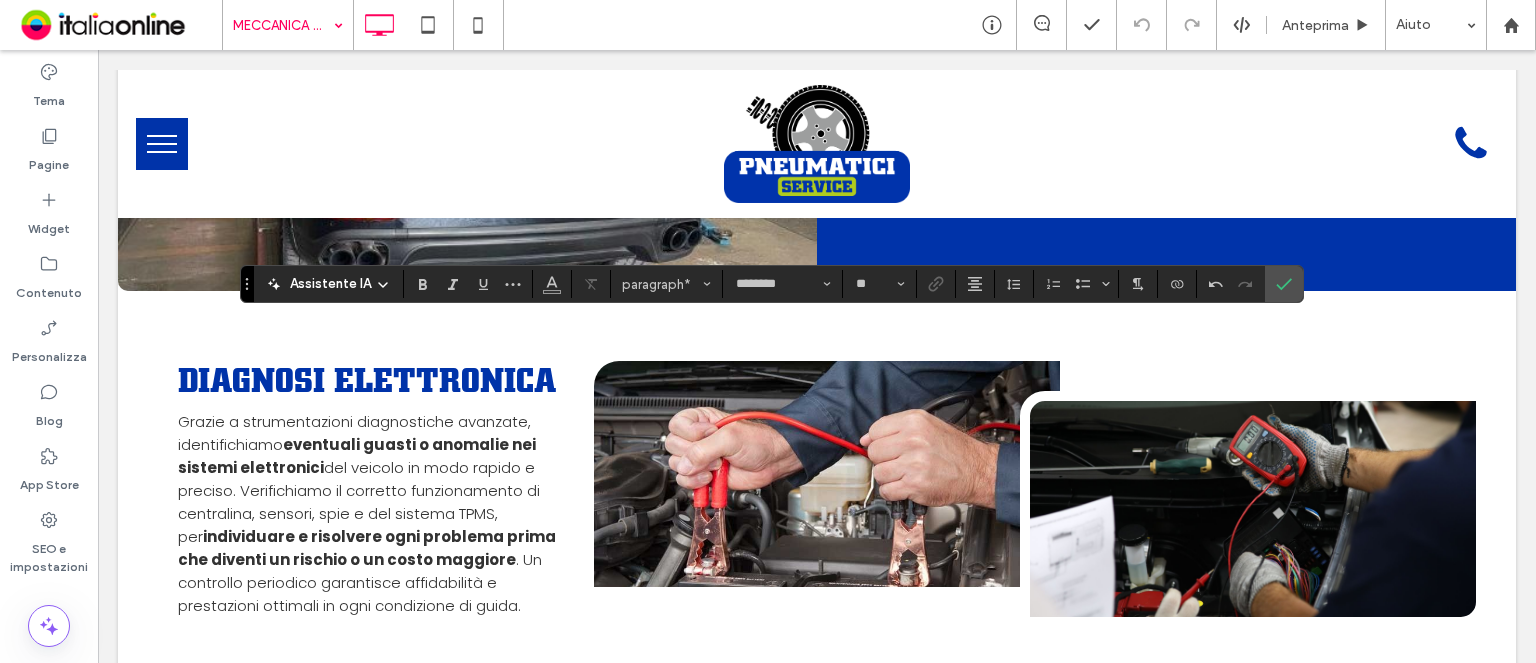 type on "*******" 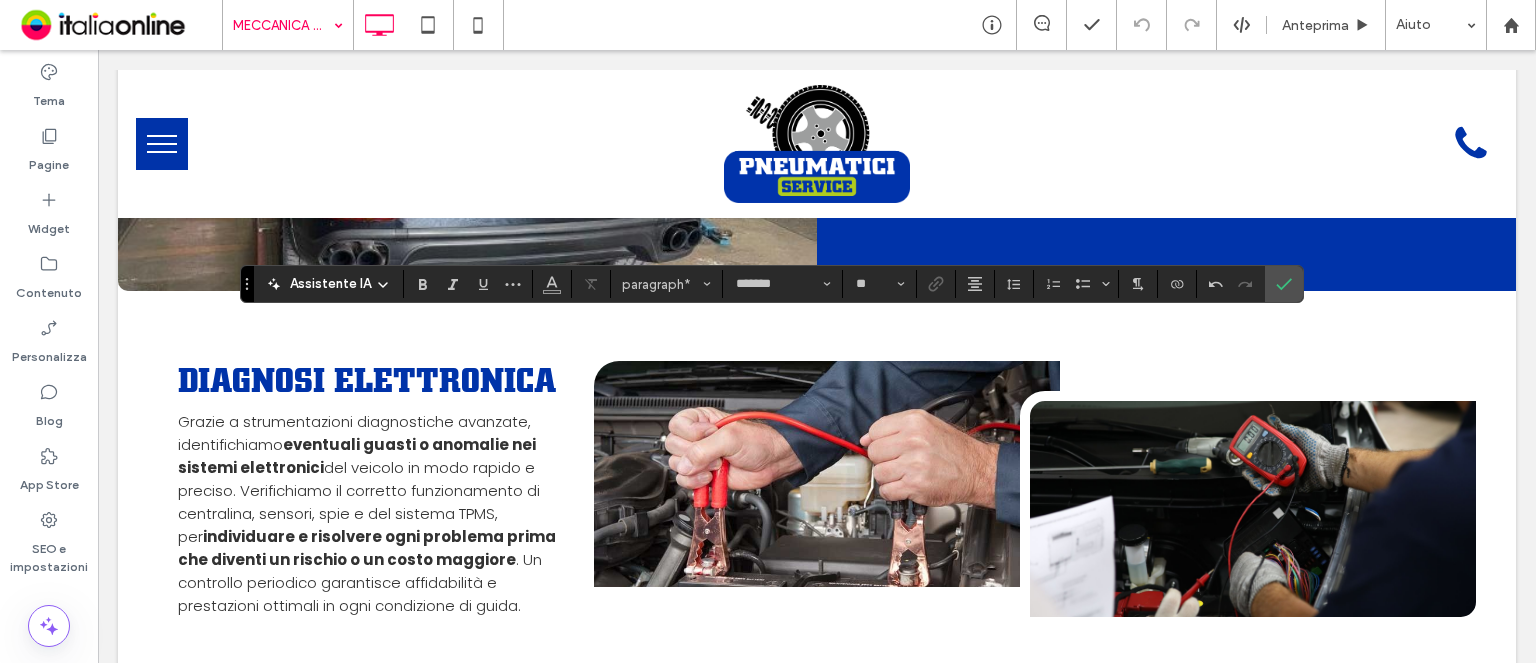 type on "********" 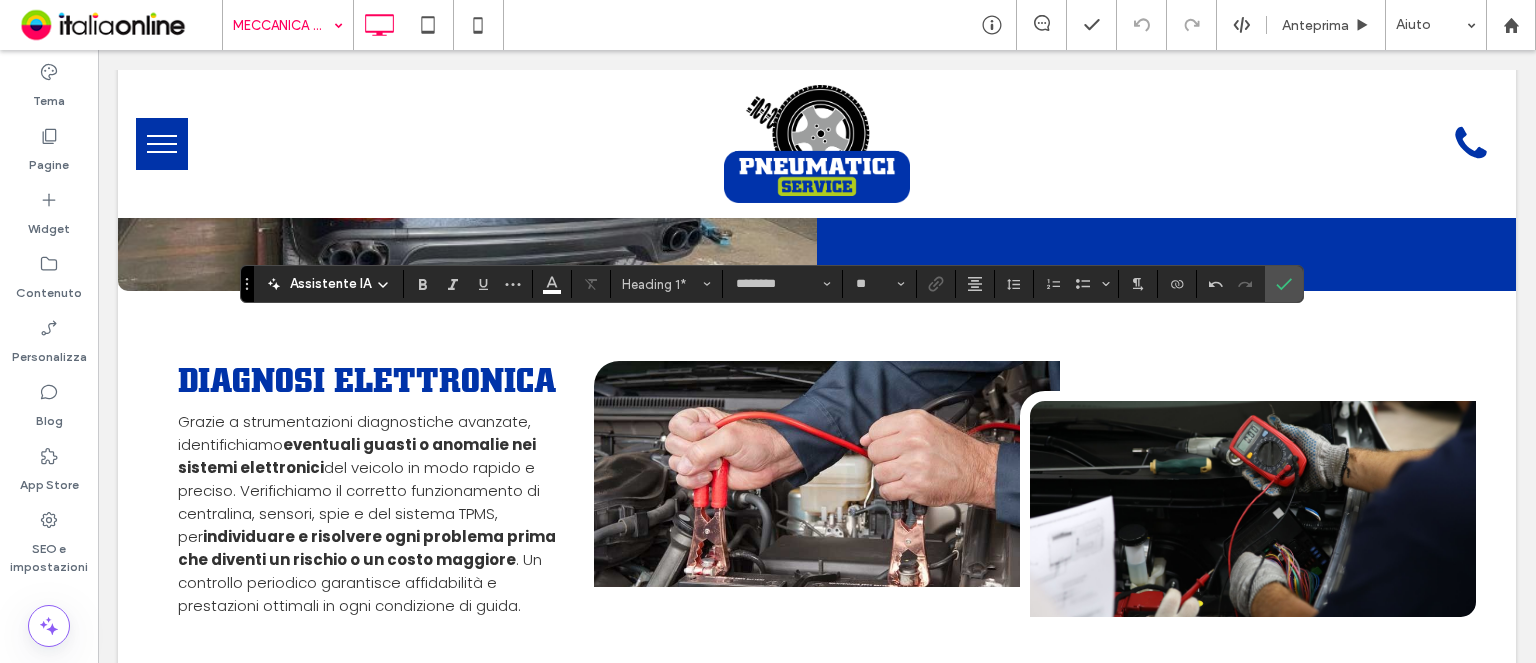 type on "******" 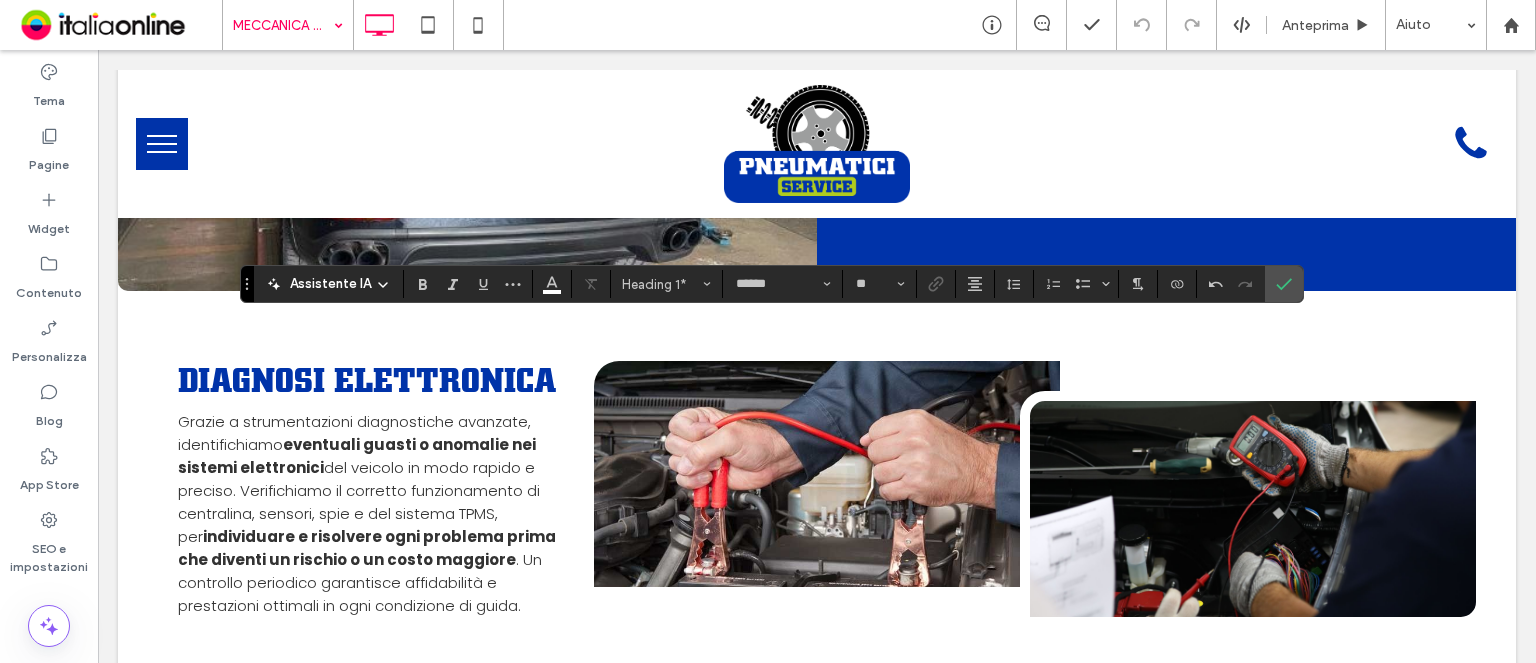 type on "**" 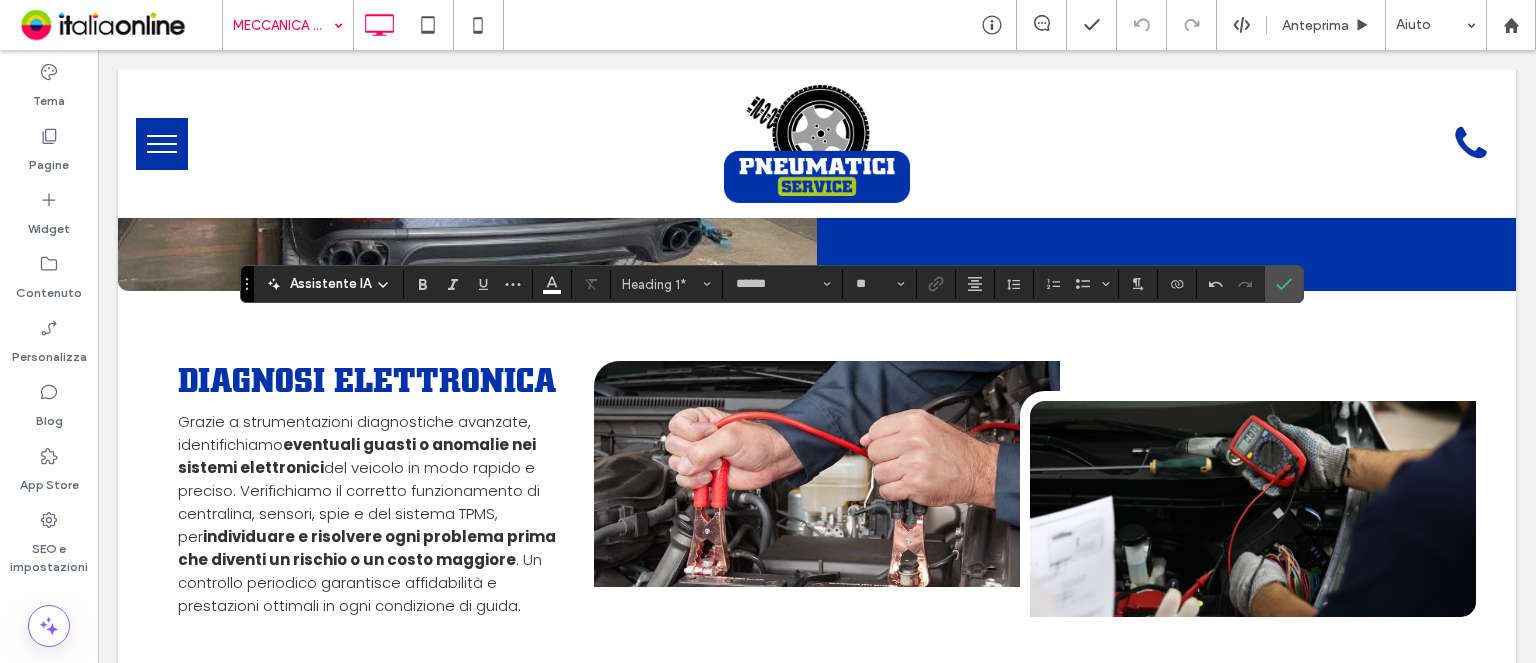 type on "********" 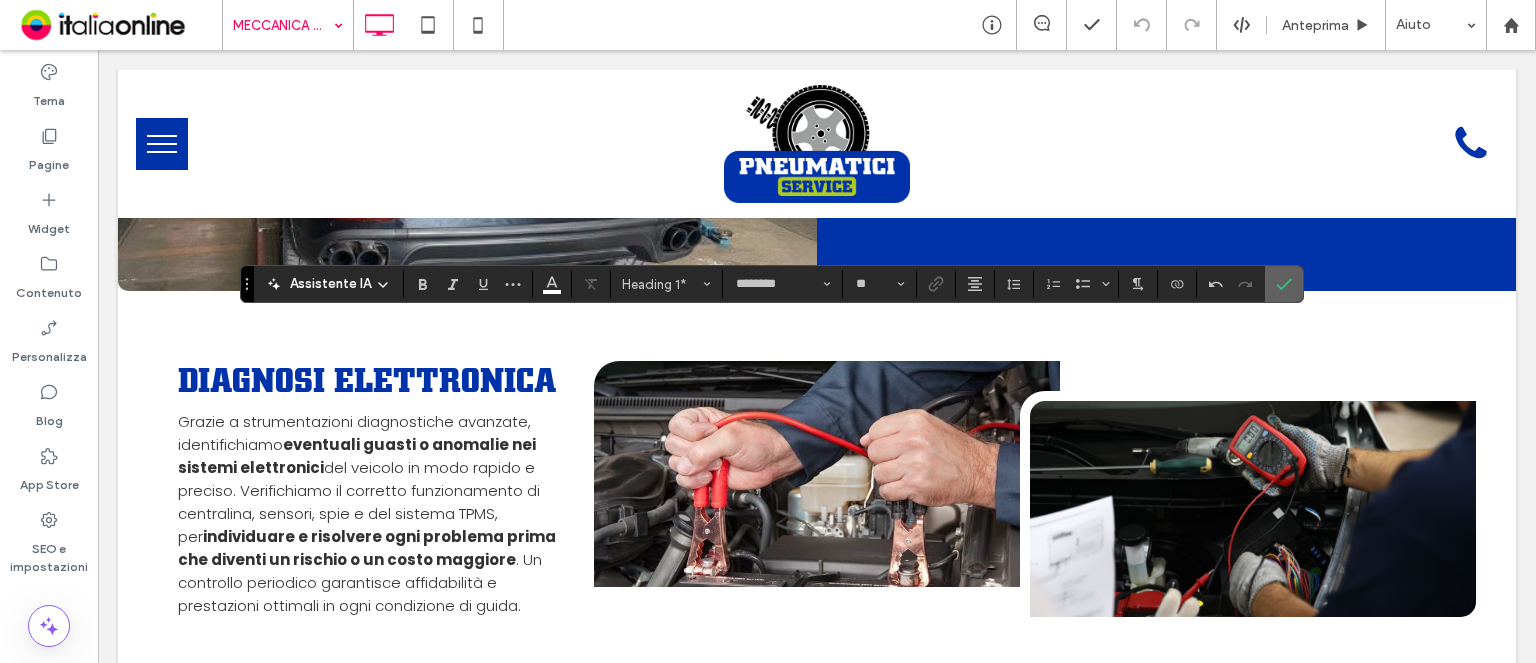 click at bounding box center (1284, 284) 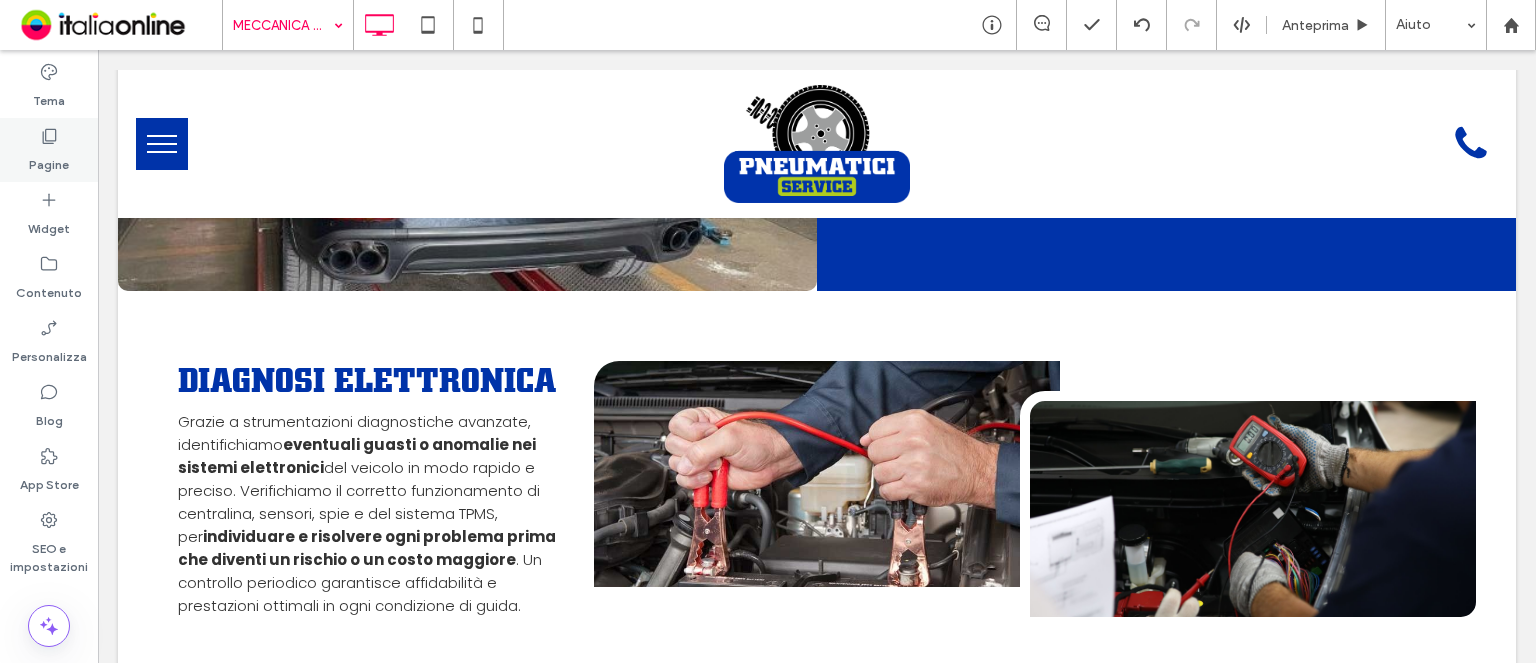 click on "Pagine" at bounding box center [49, 160] 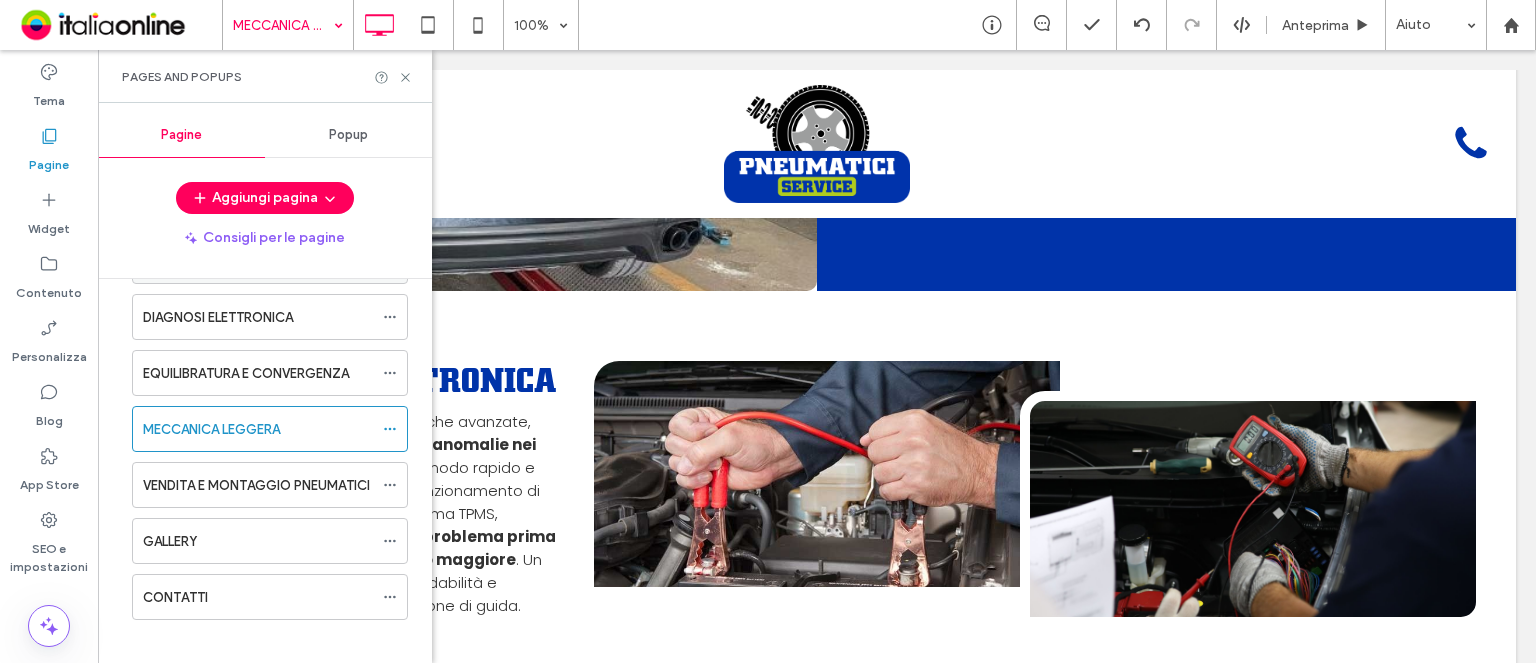 scroll, scrollTop: 199, scrollLeft: 0, axis: vertical 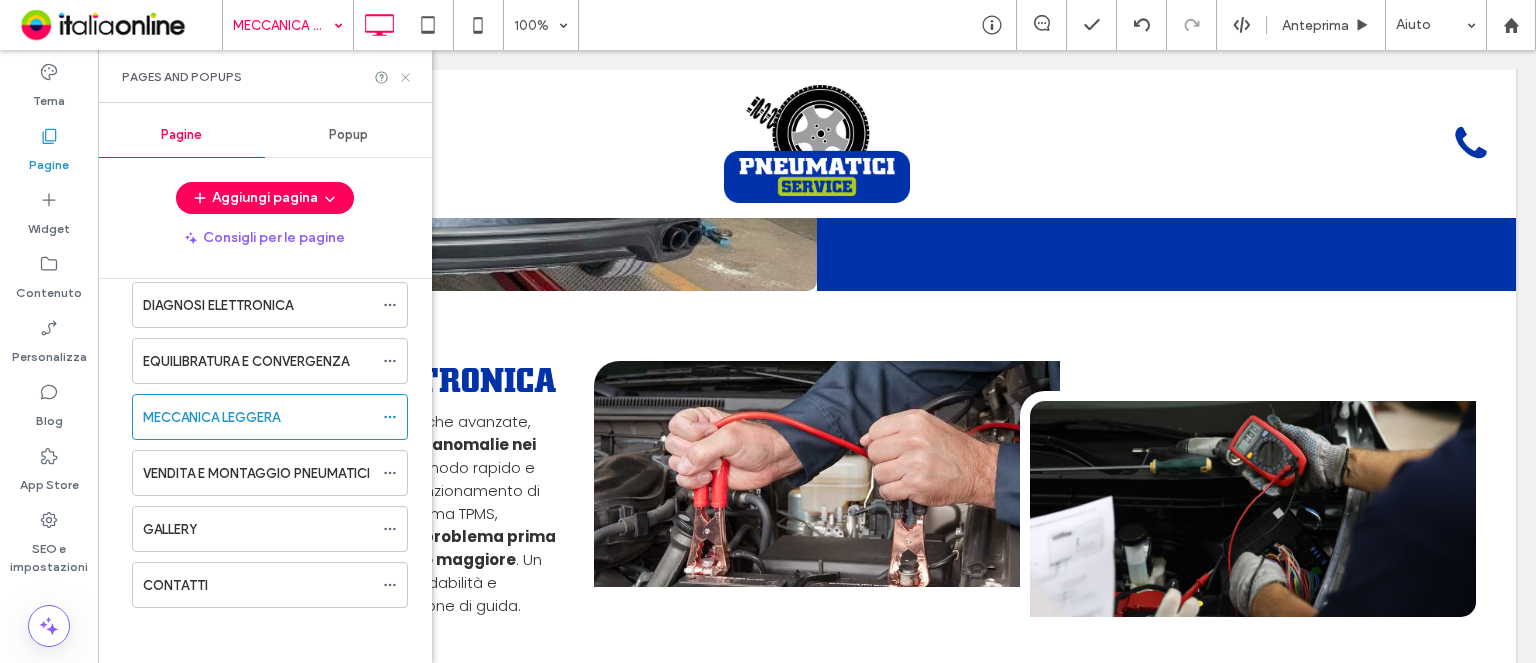 click 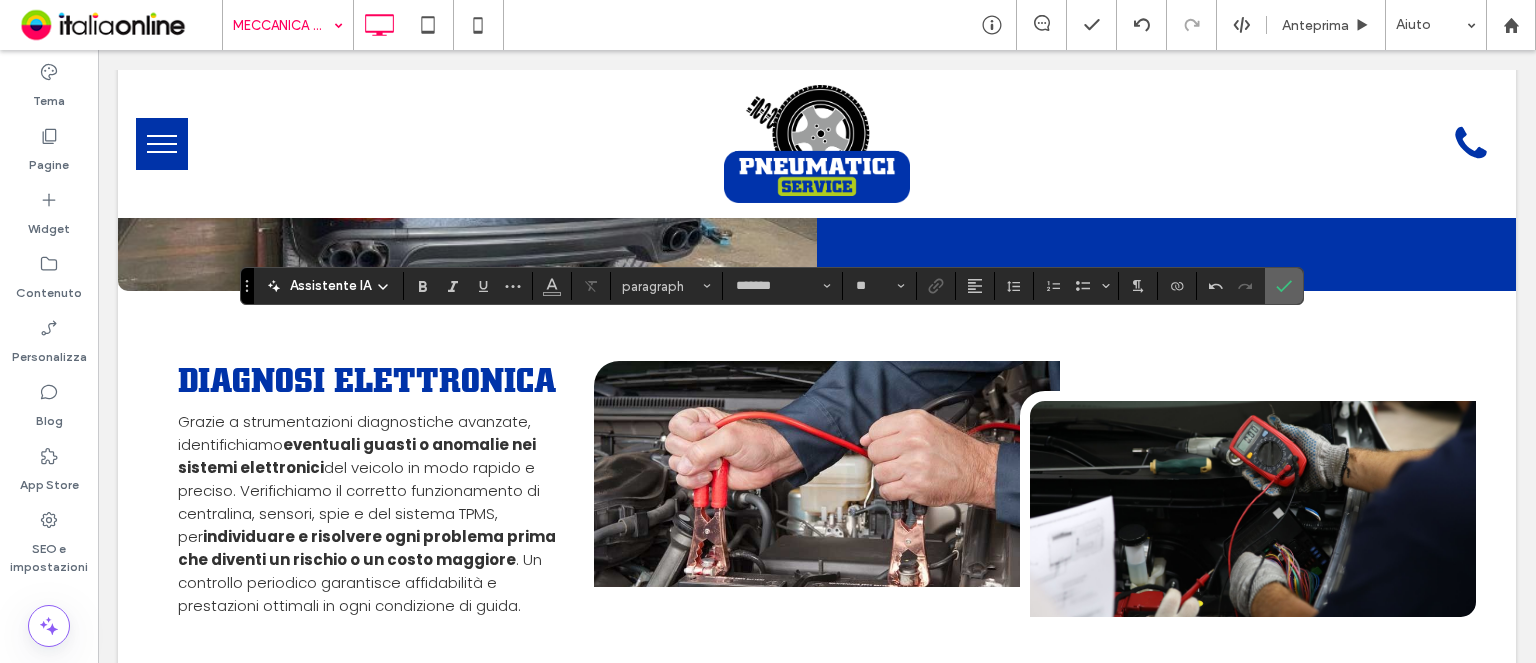 click 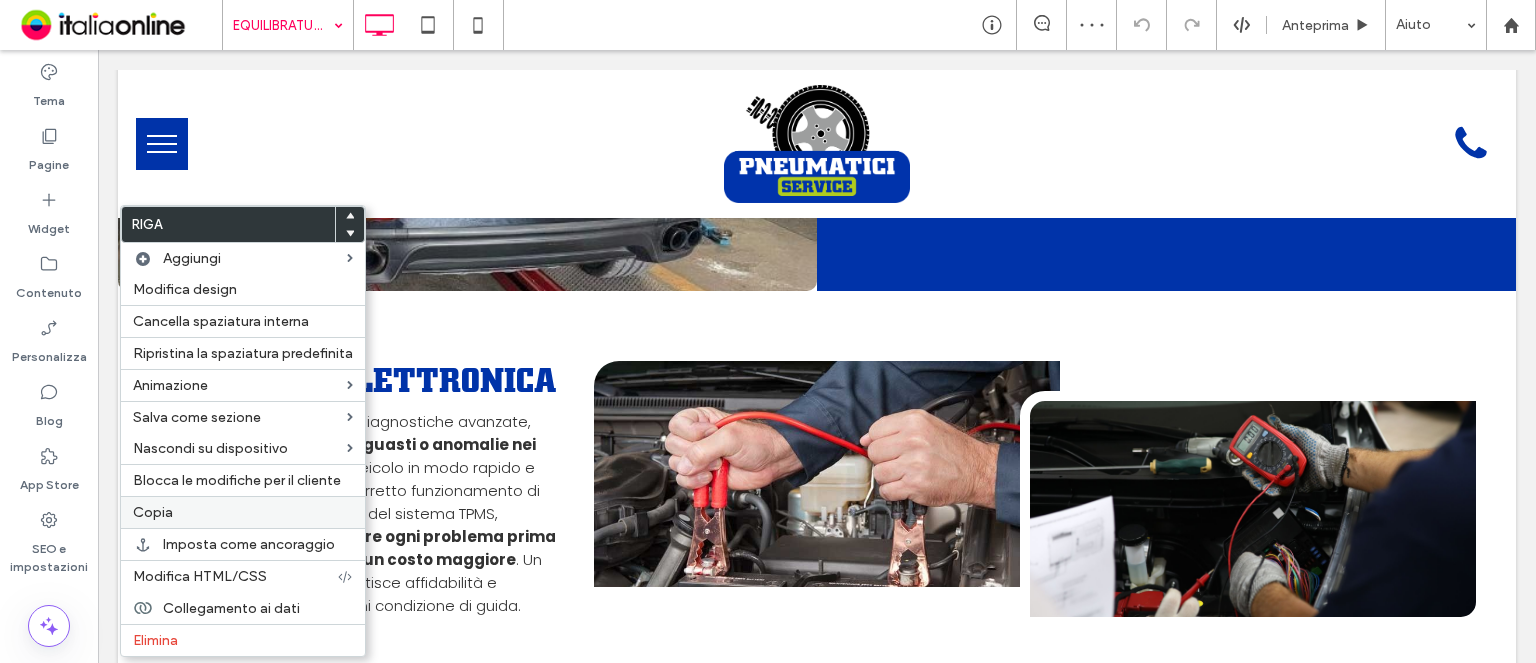 click on "Copia" at bounding box center (243, 512) 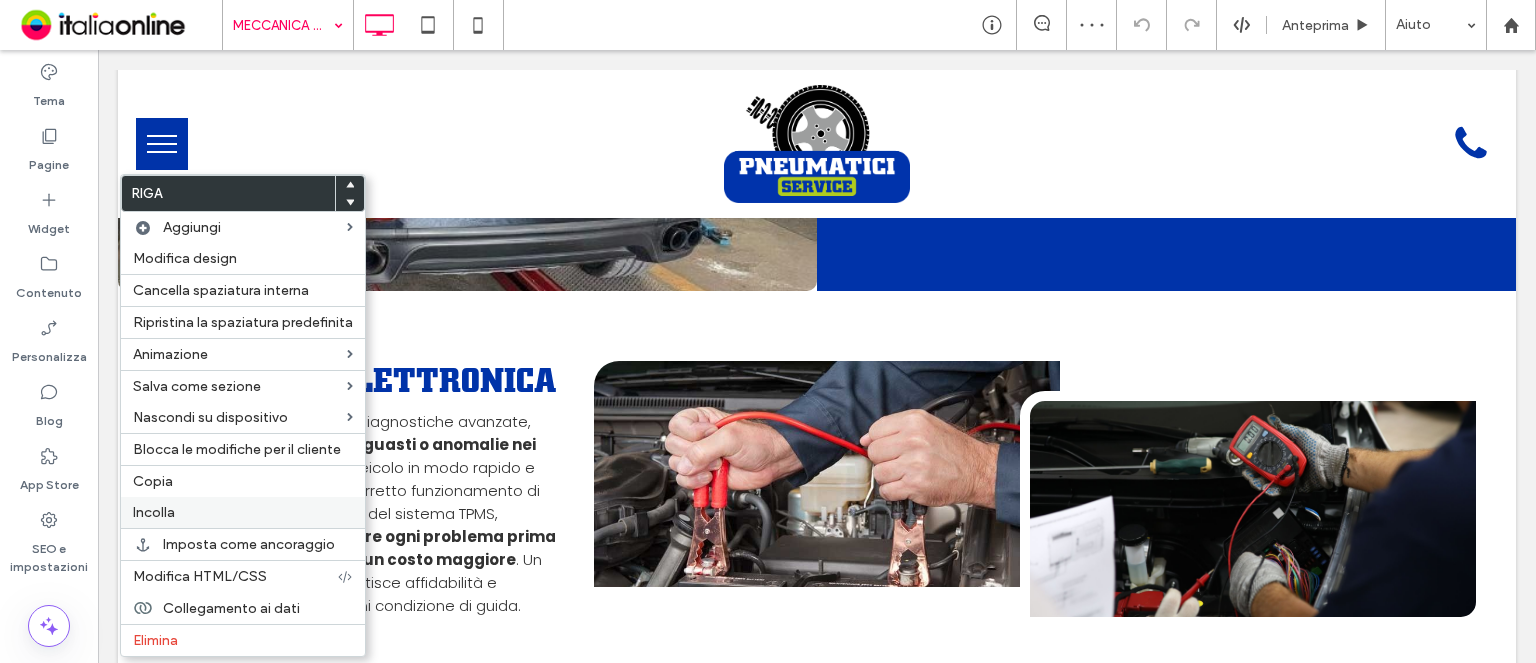 click on "Incolla" at bounding box center [243, 512] 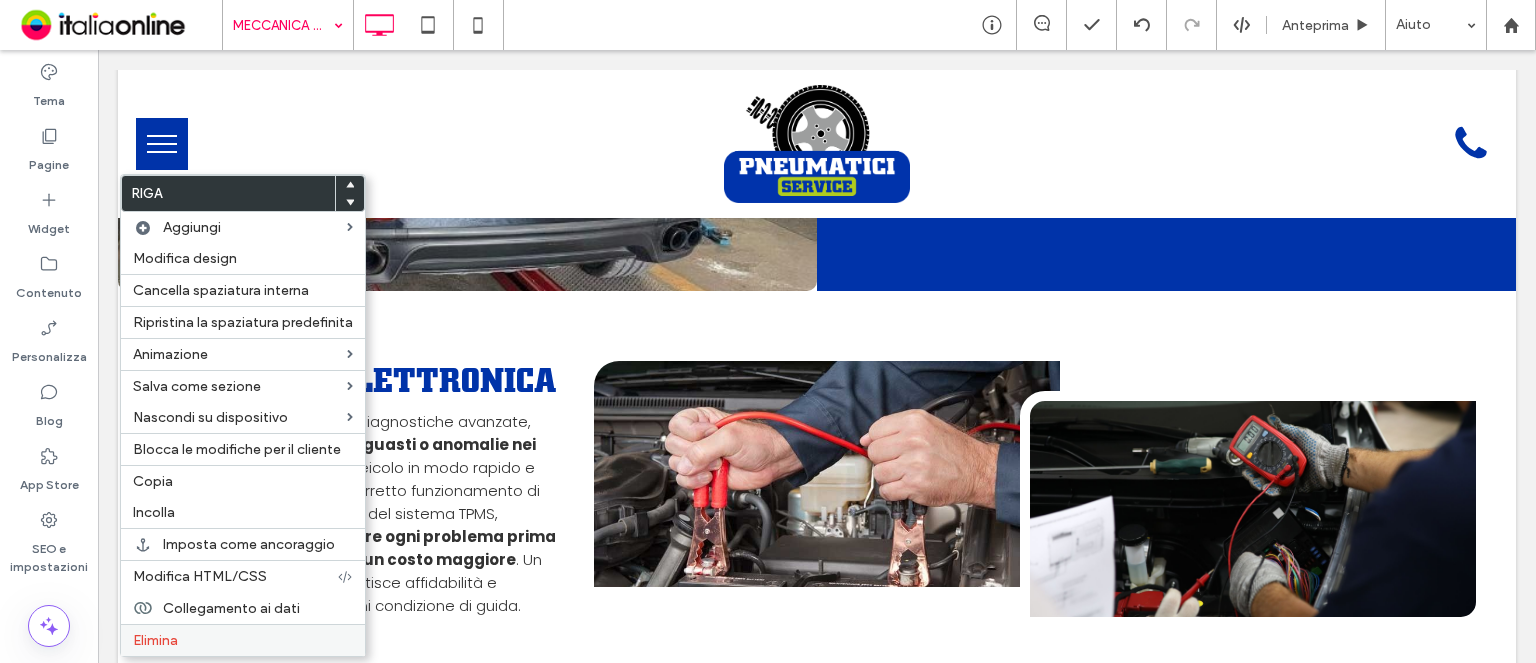 click on "Elimina" at bounding box center (243, 640) 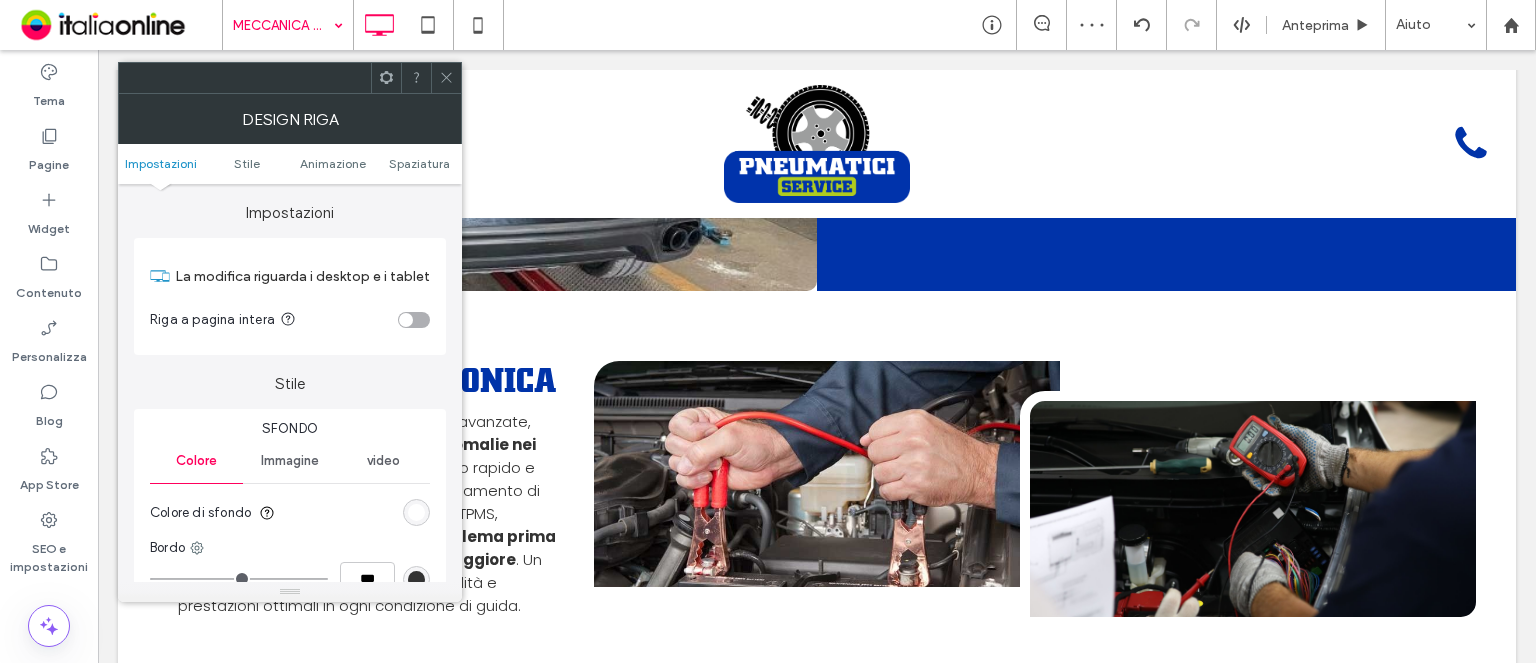 click on "Impostazioni Stile Animazione Spaziatura" at bounding box center (290, 164) 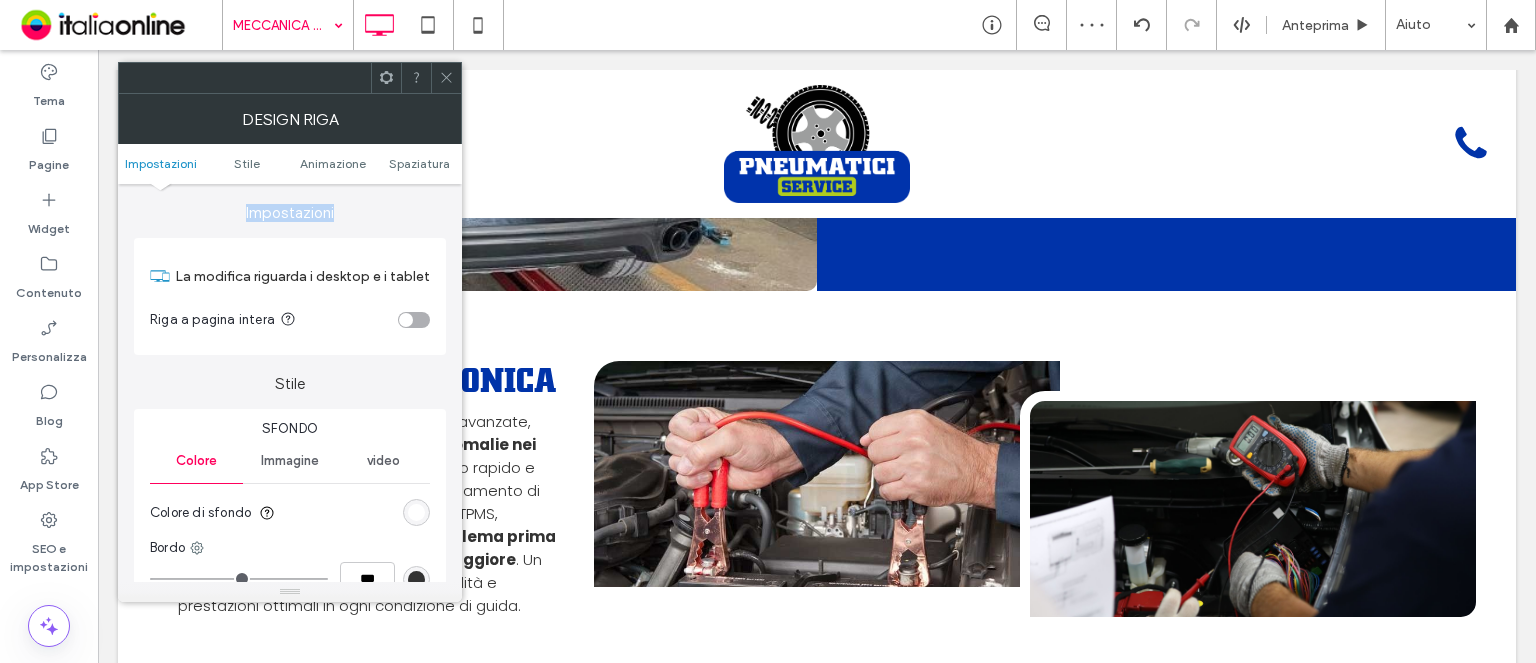 click on "Impostazioni Stile Animazione Spaziatura" at bounding box center [290, 164] 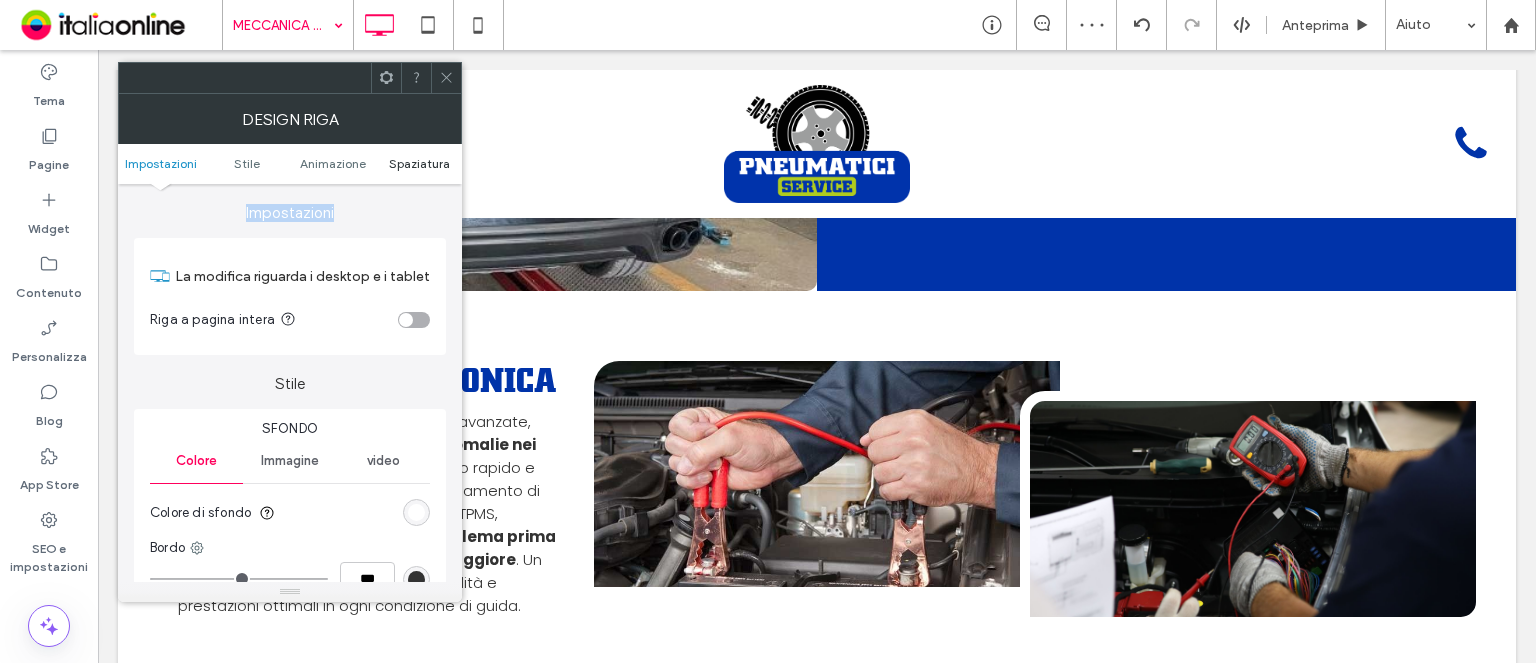 click on "Spaziatura" at bounding box center (419, 163) 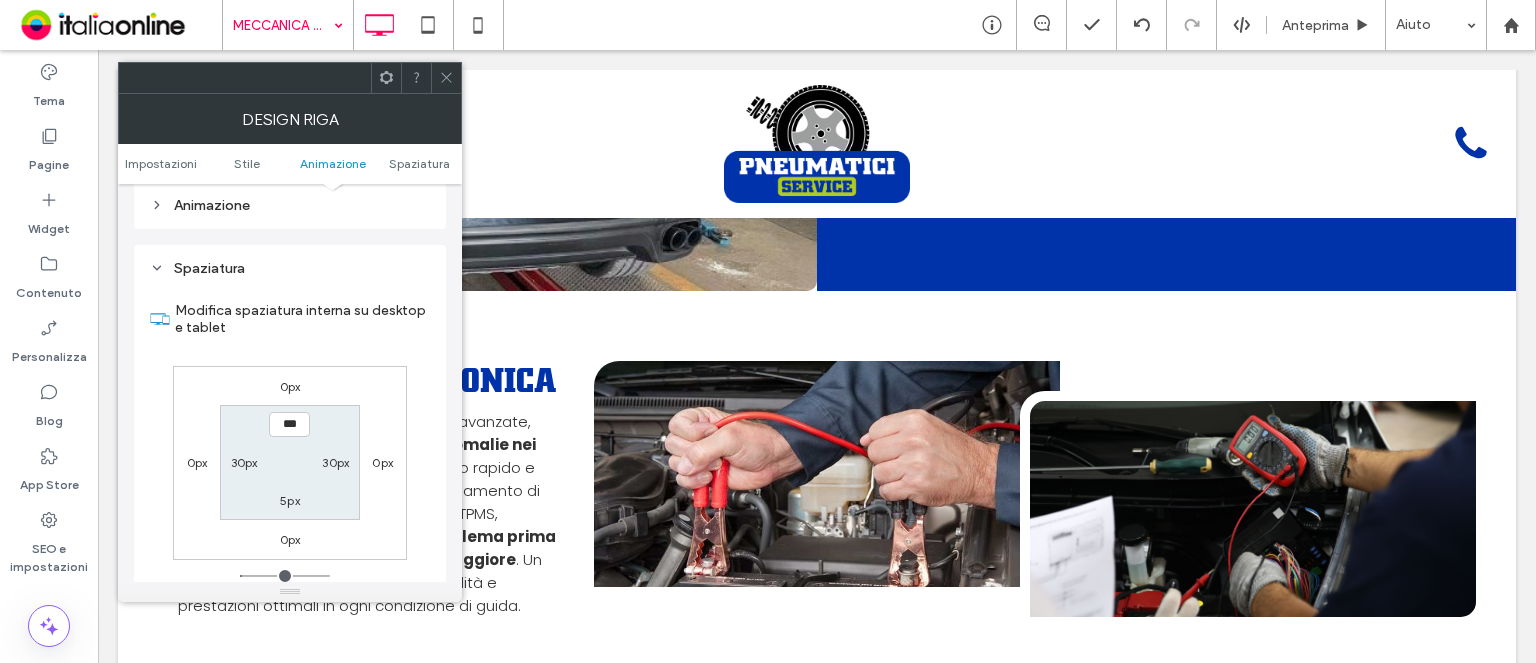 scroll, scrollTop: 564, scrollLeft: 0, axis: vertical 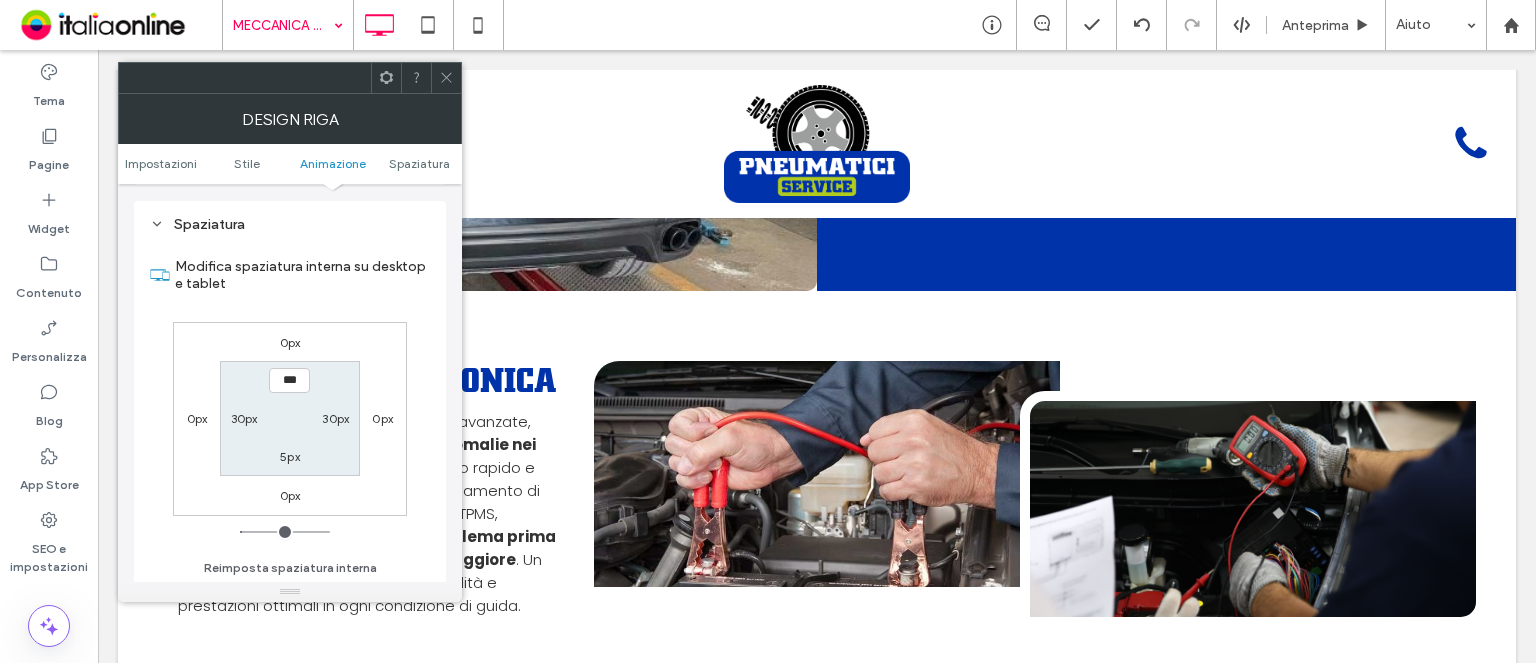 click on "0px" at bounding box center [290, 495] 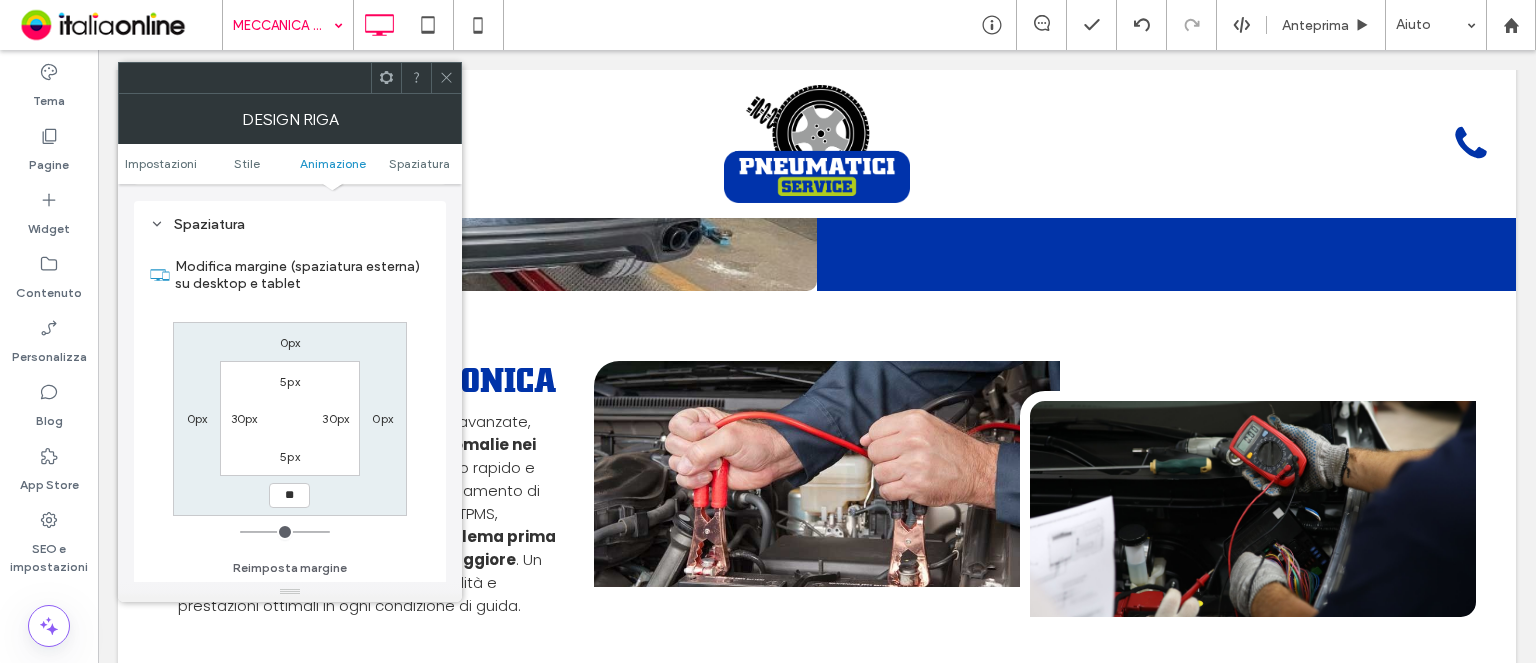 type on "**" 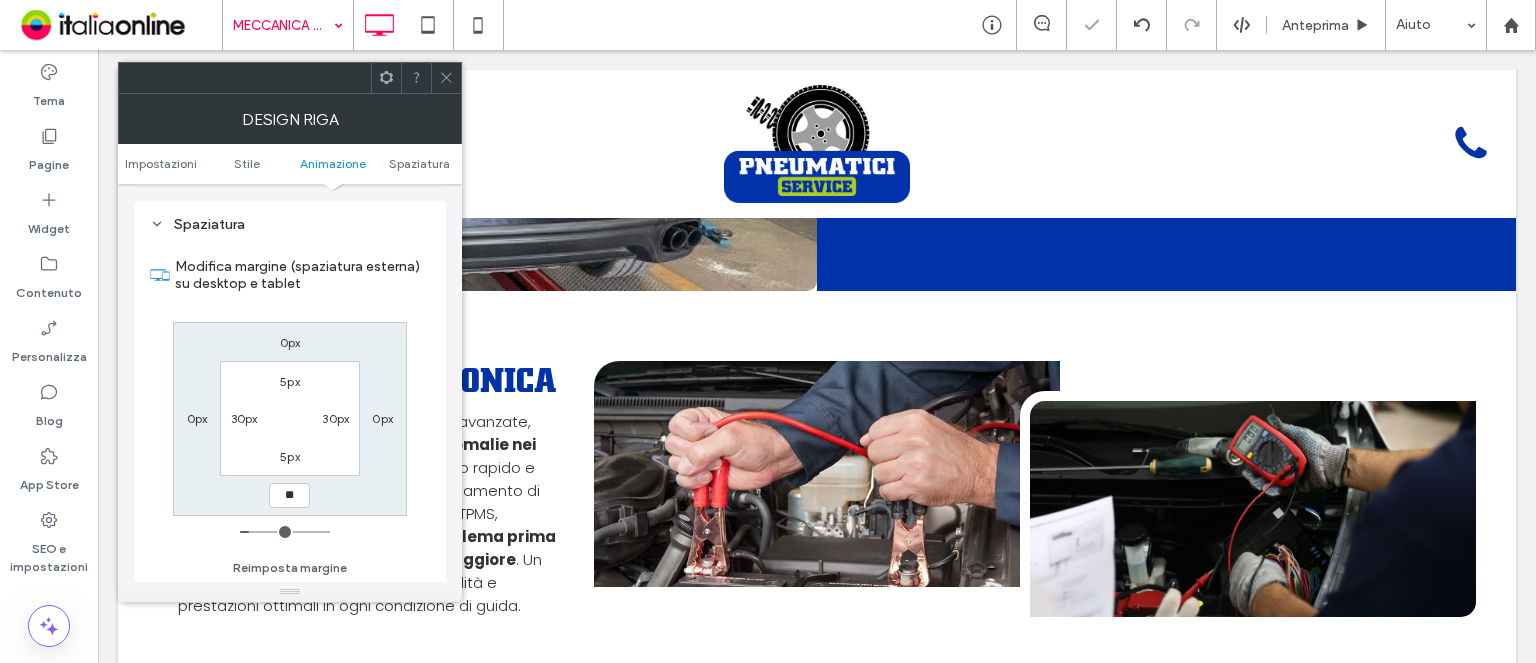 type on "*" 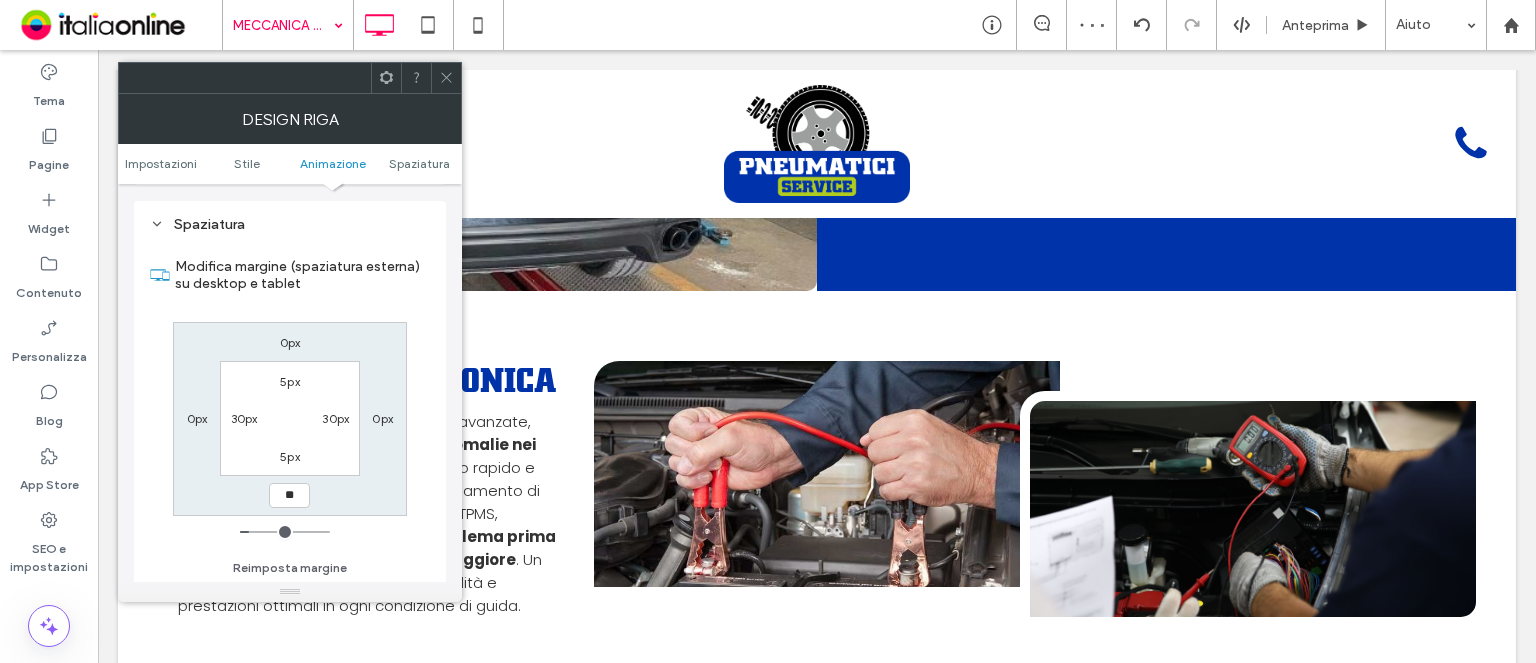 type on "**" 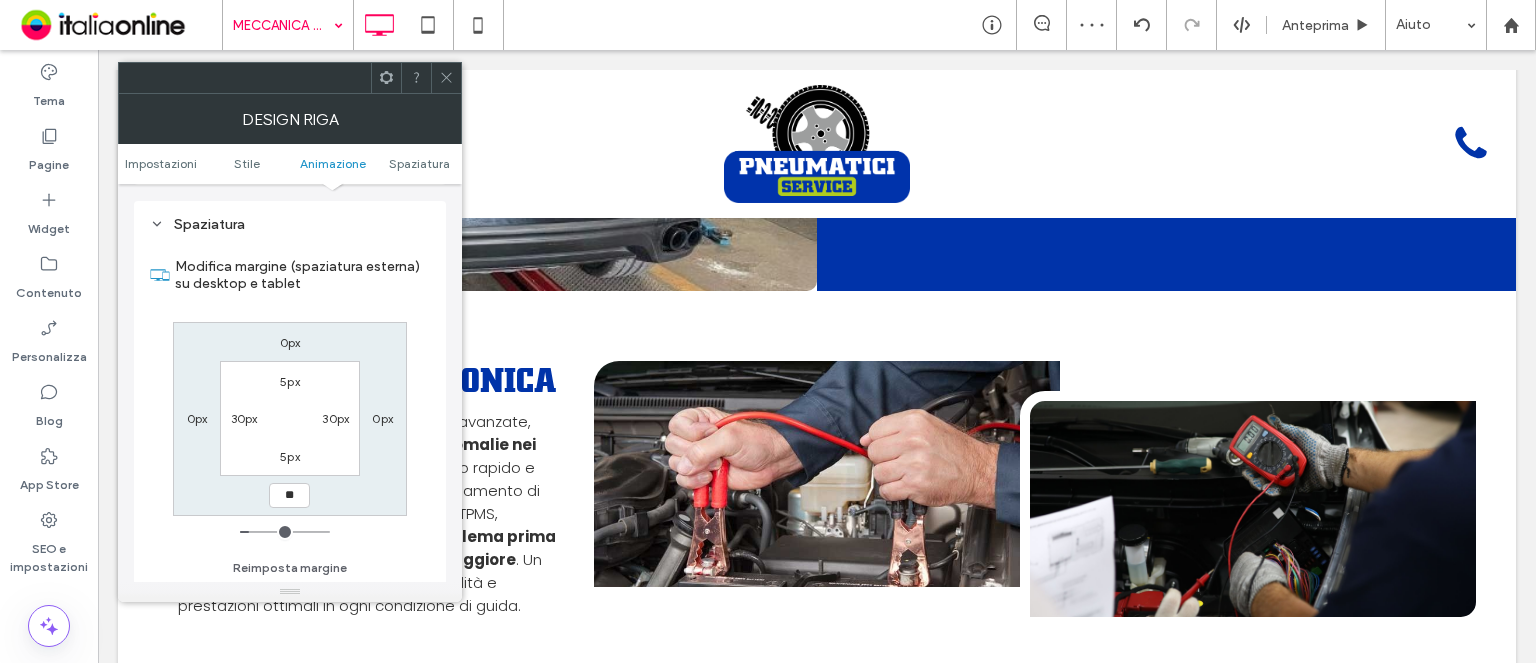 type on "**" 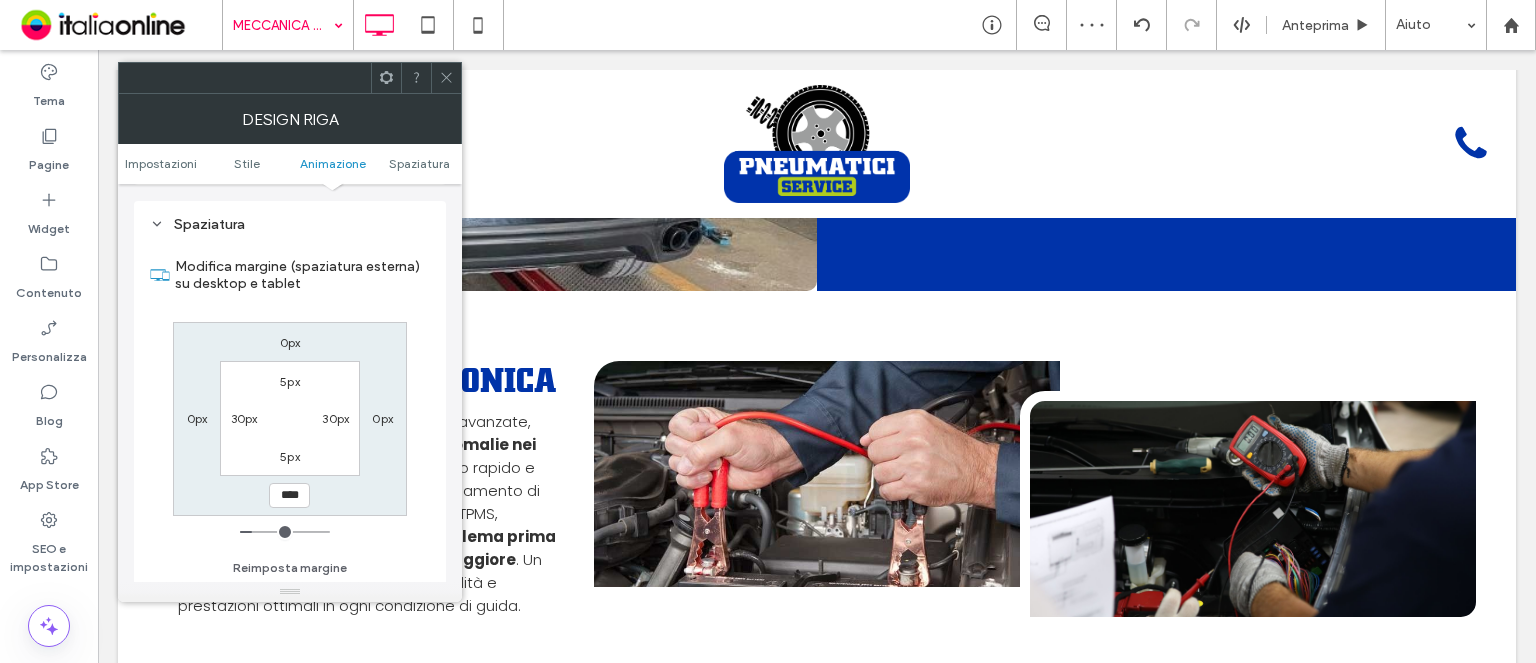 click 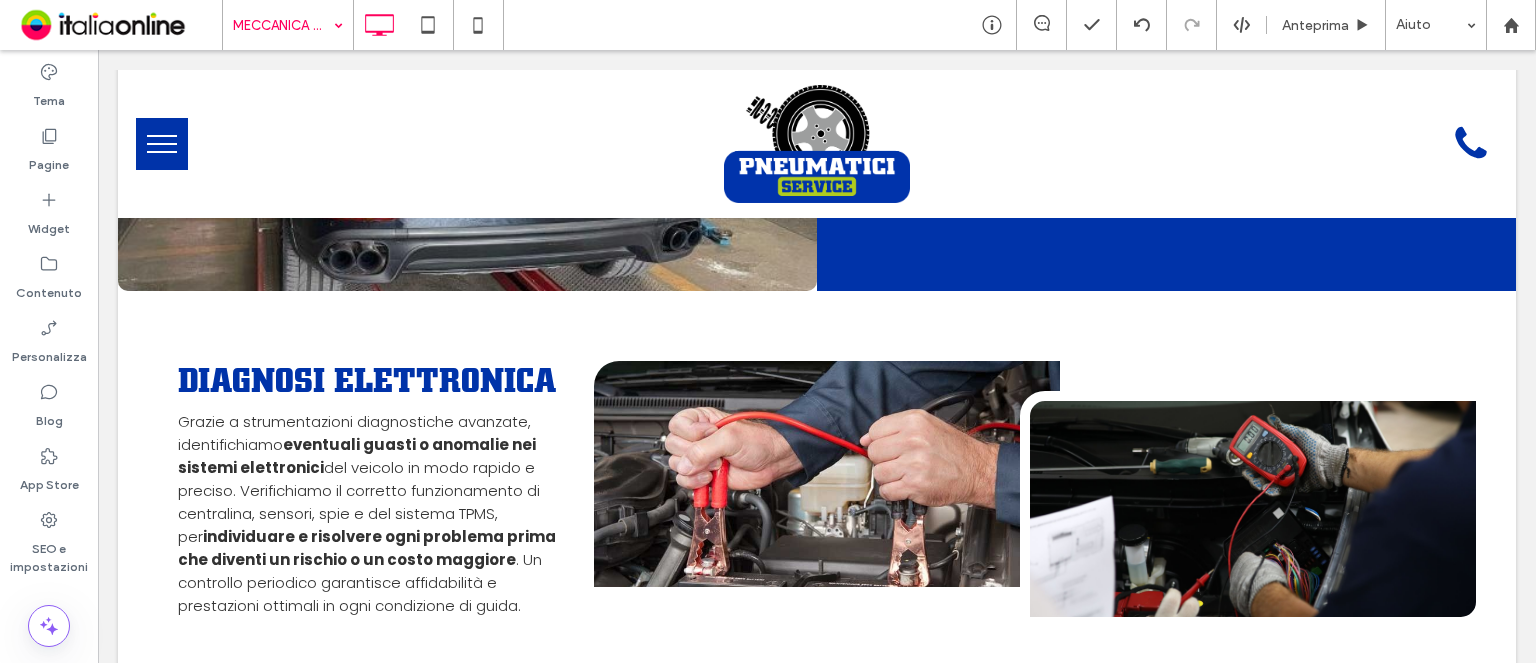 type on "*******" 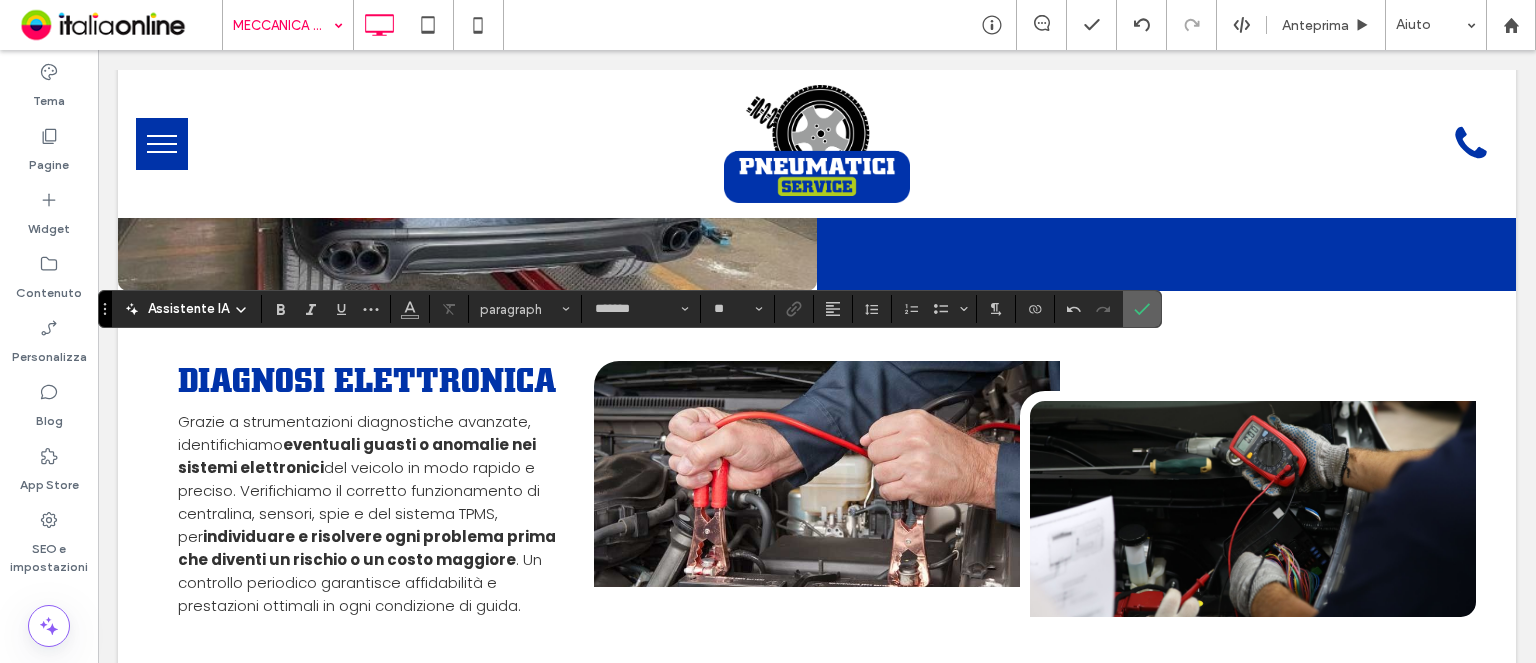 click at bounding box center [1138, 309] 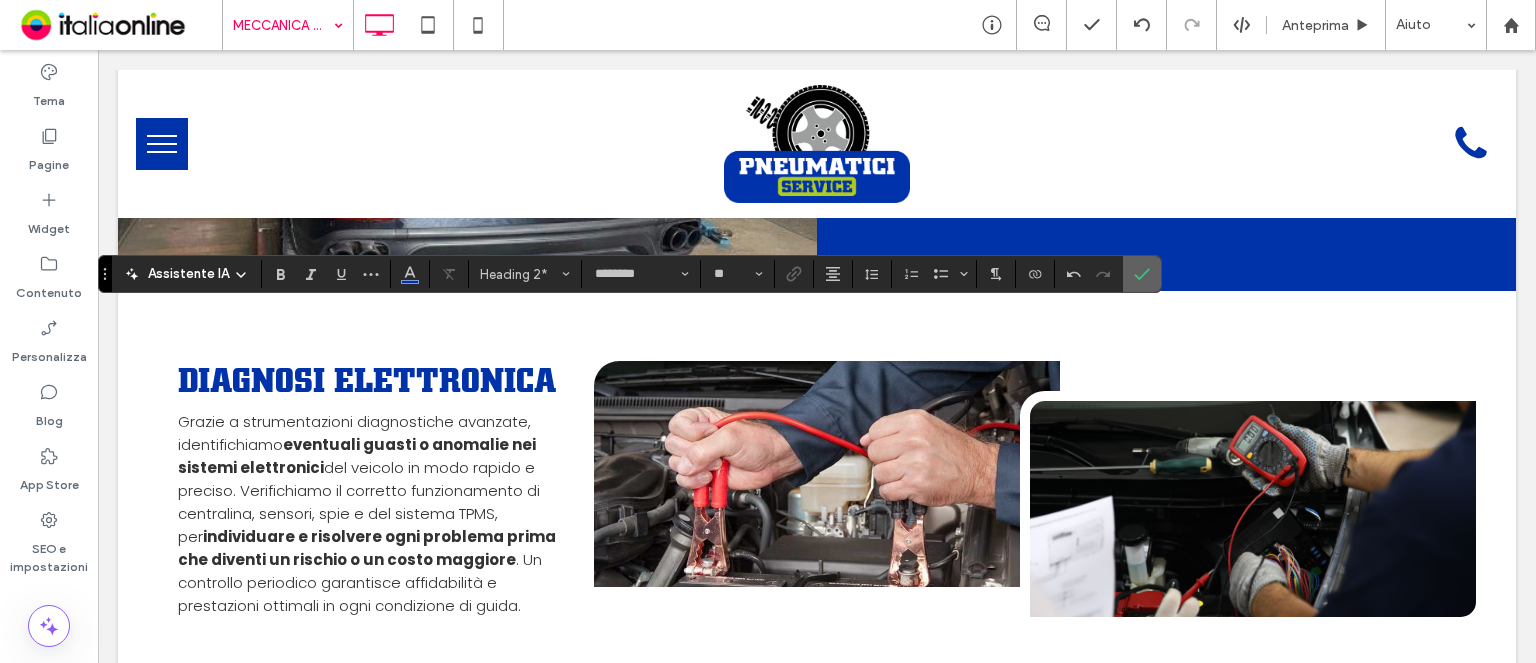 click 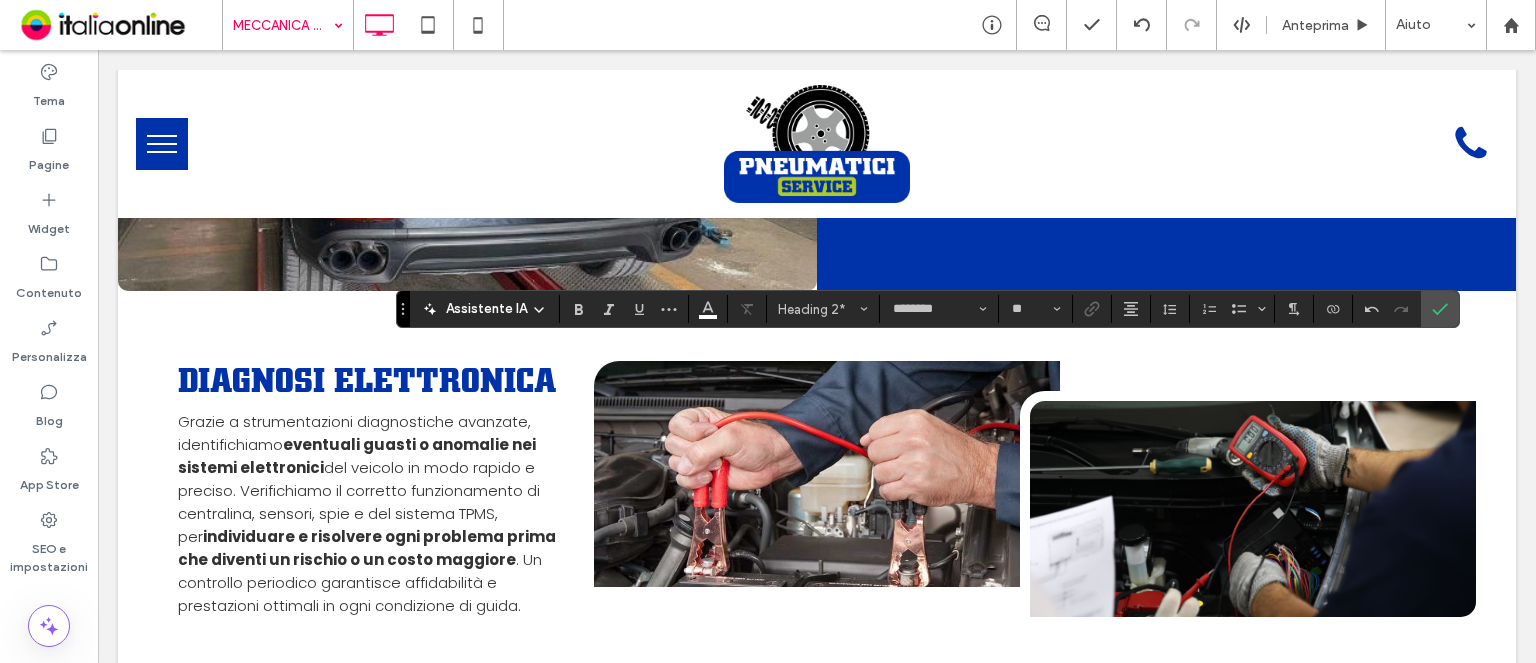 type on "*******" 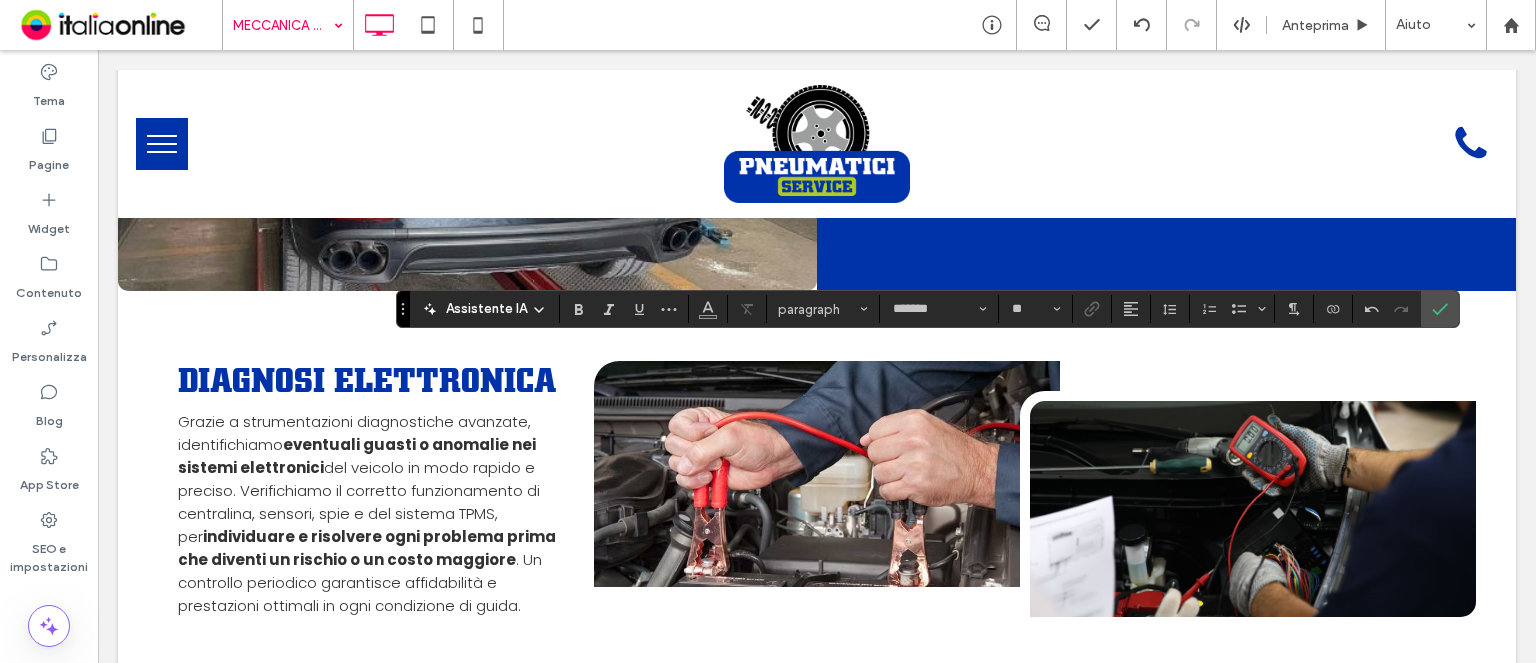 type on "********" 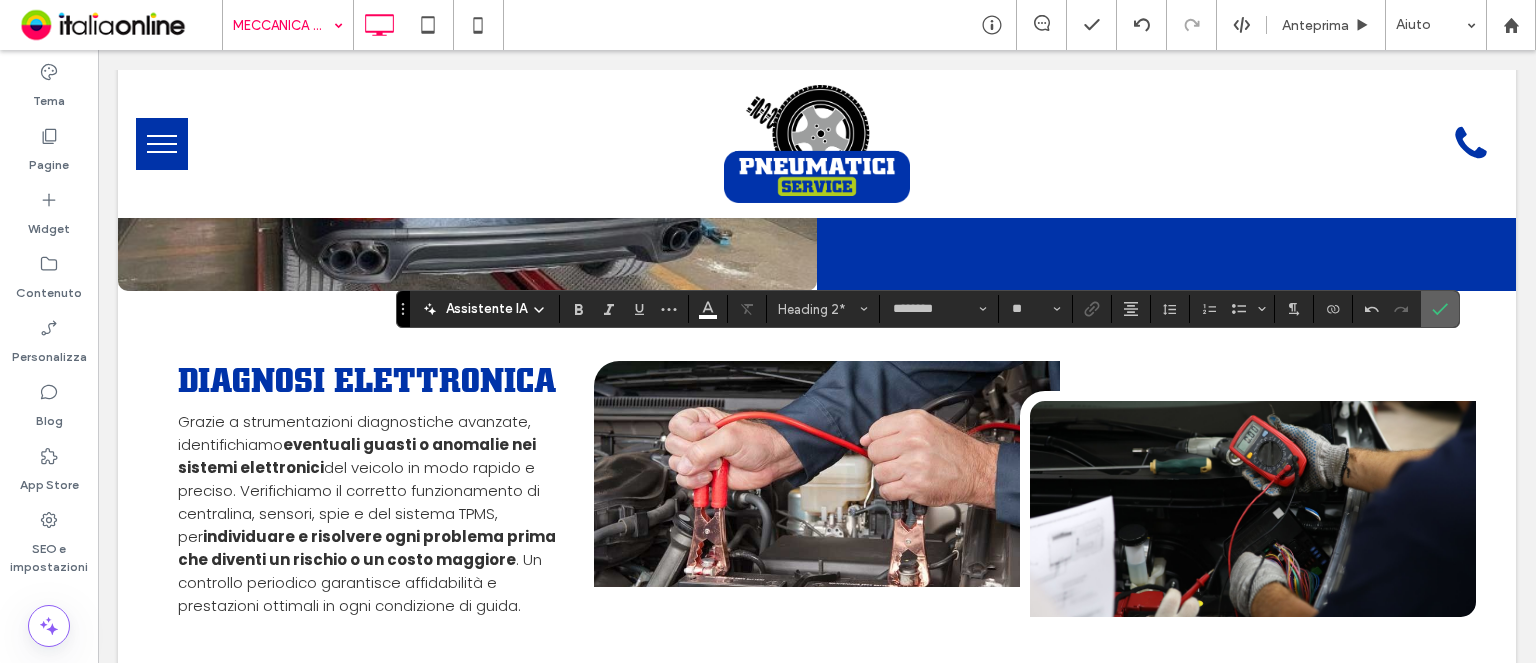 click at bounding box center (1440, 309) 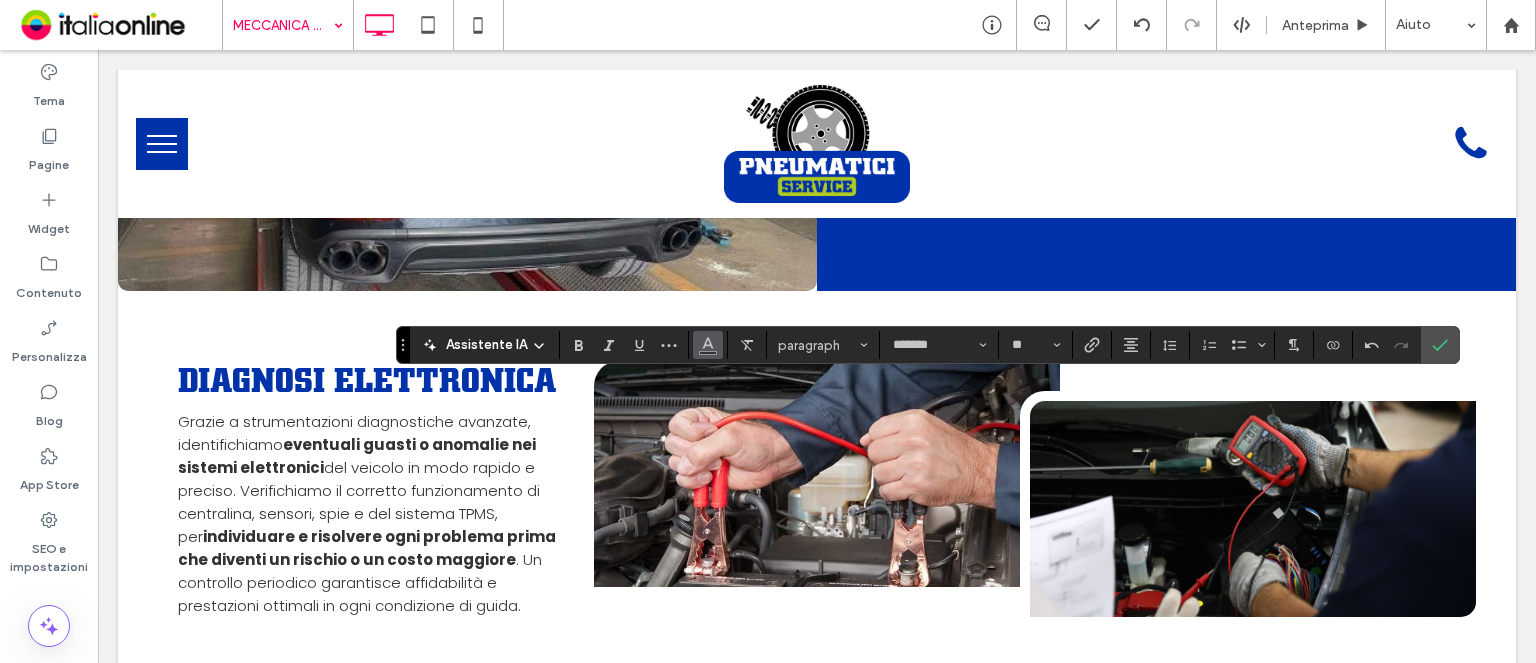 drag, startPoint x: 705, startPoint y: 339, endPoint x: 704, endPoint y: 361, distance: 22.022715 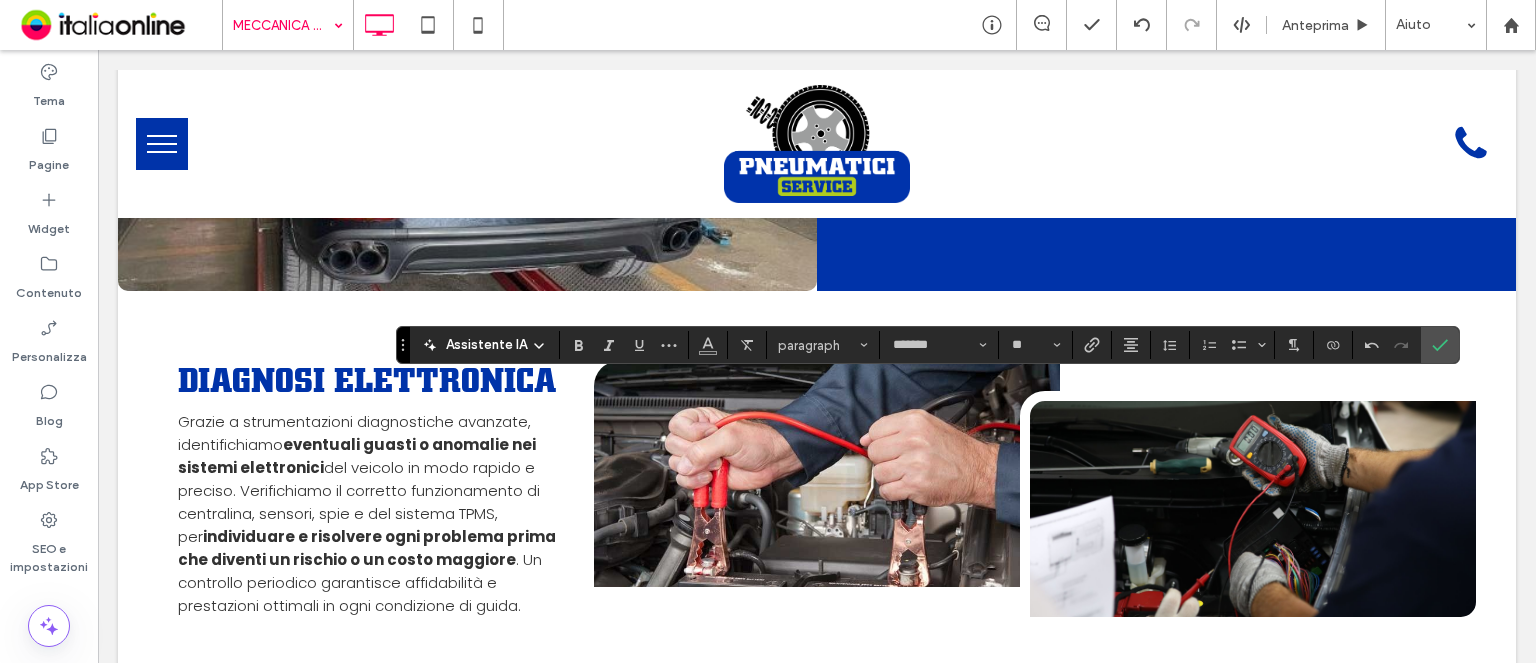 click 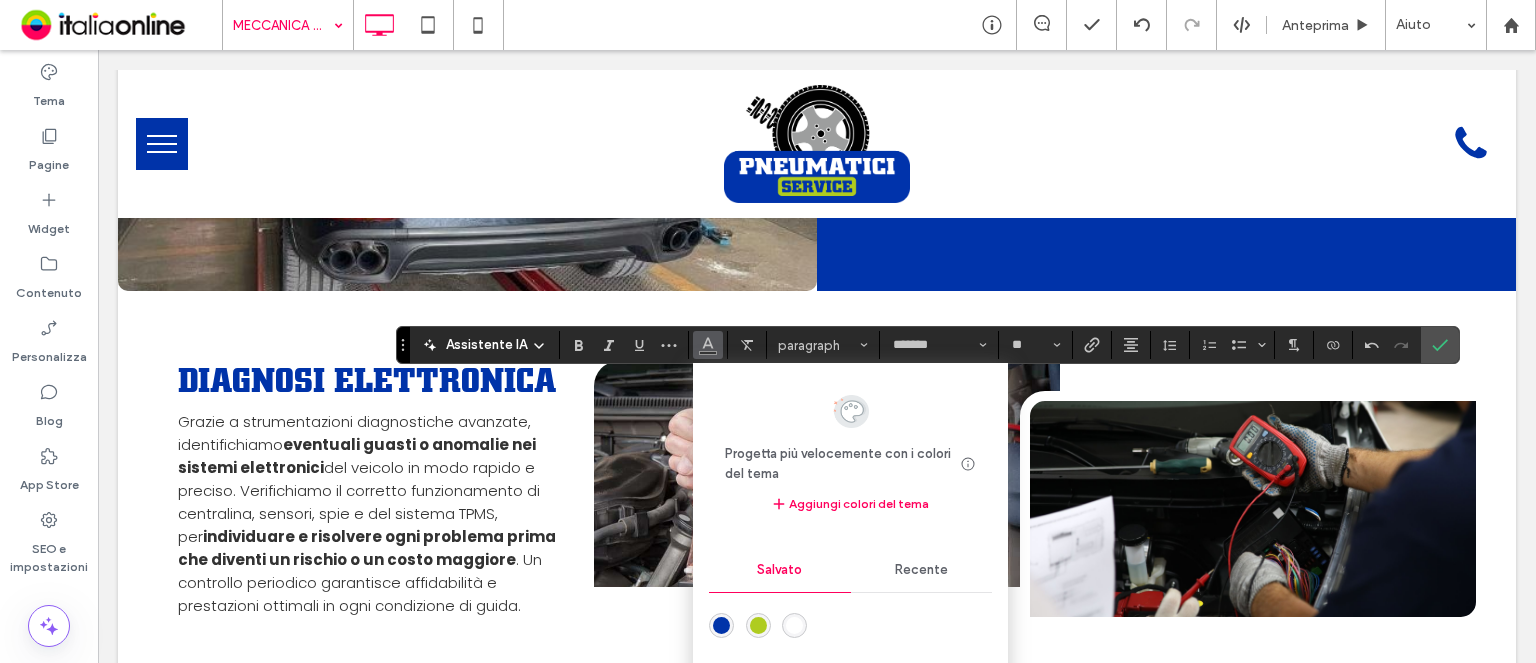 click at bounding box center [794, 625] 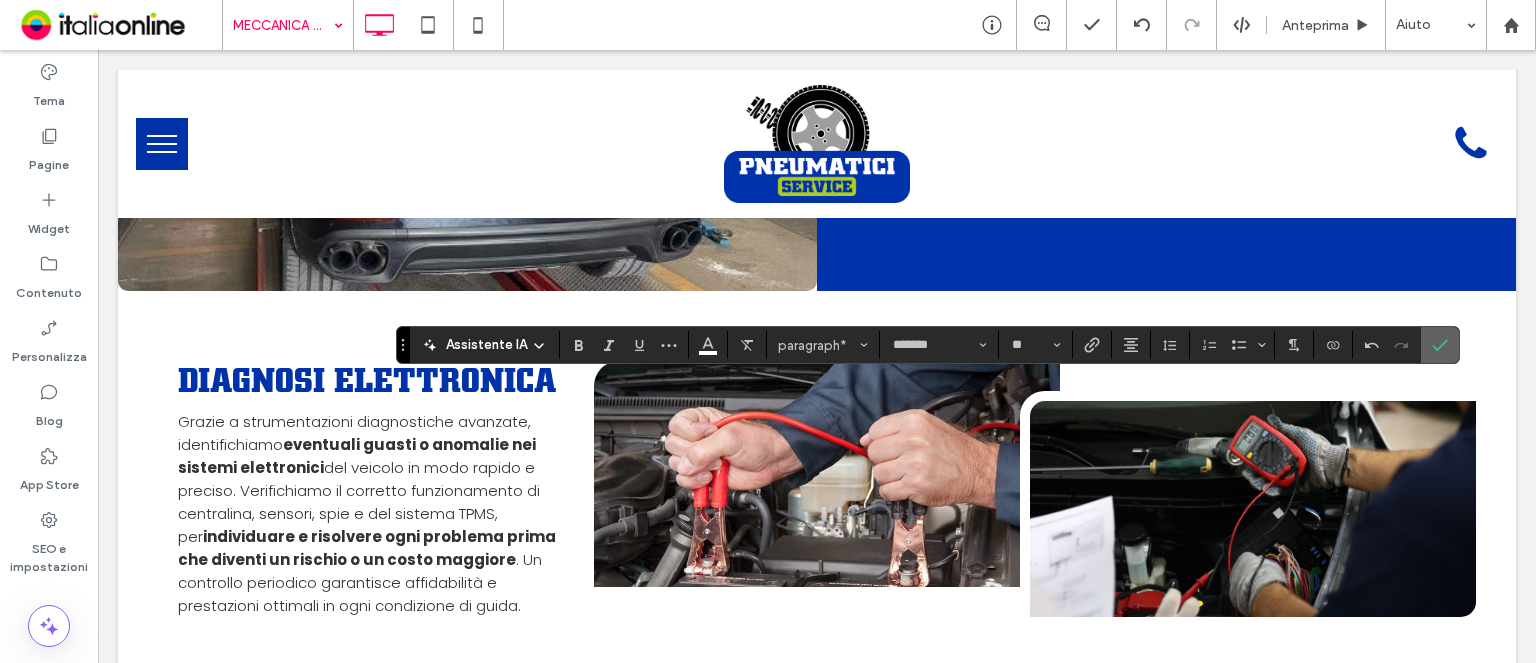 click 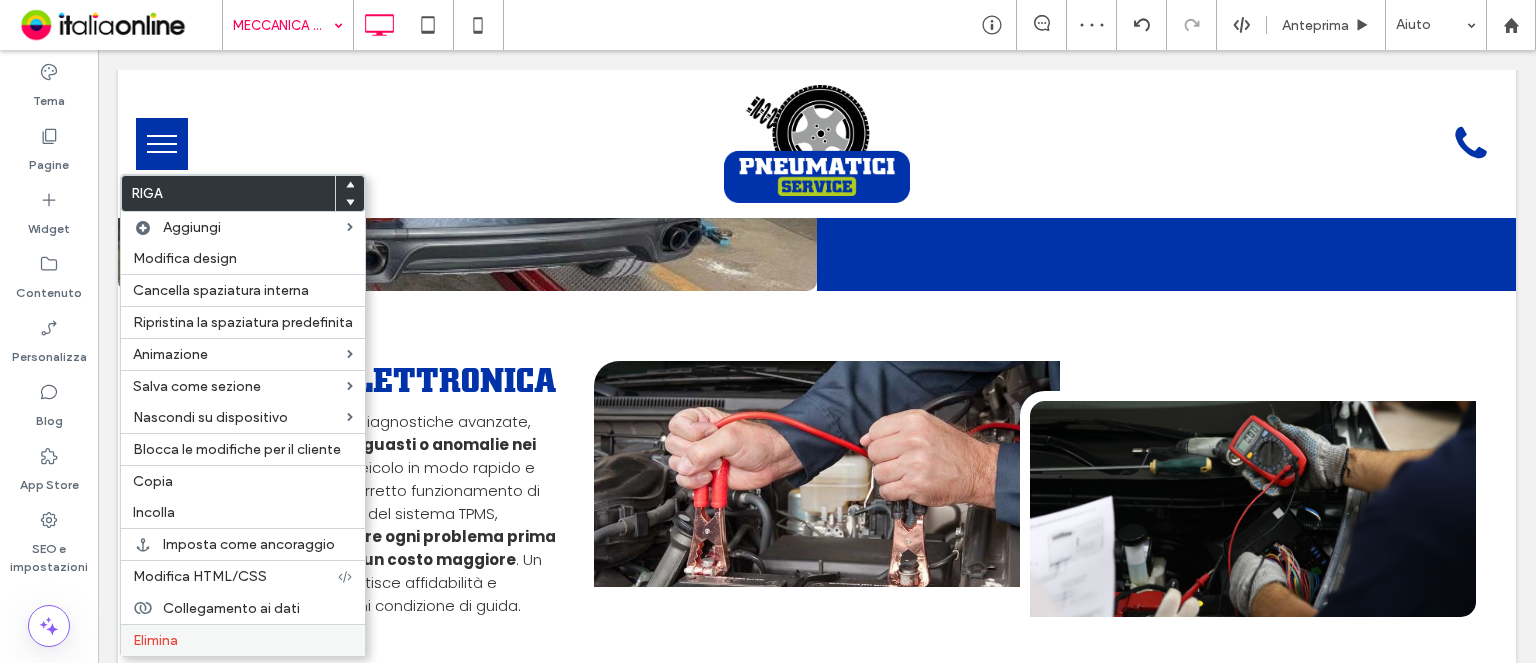 click on "Elimina" at bounding box center (243, 640) 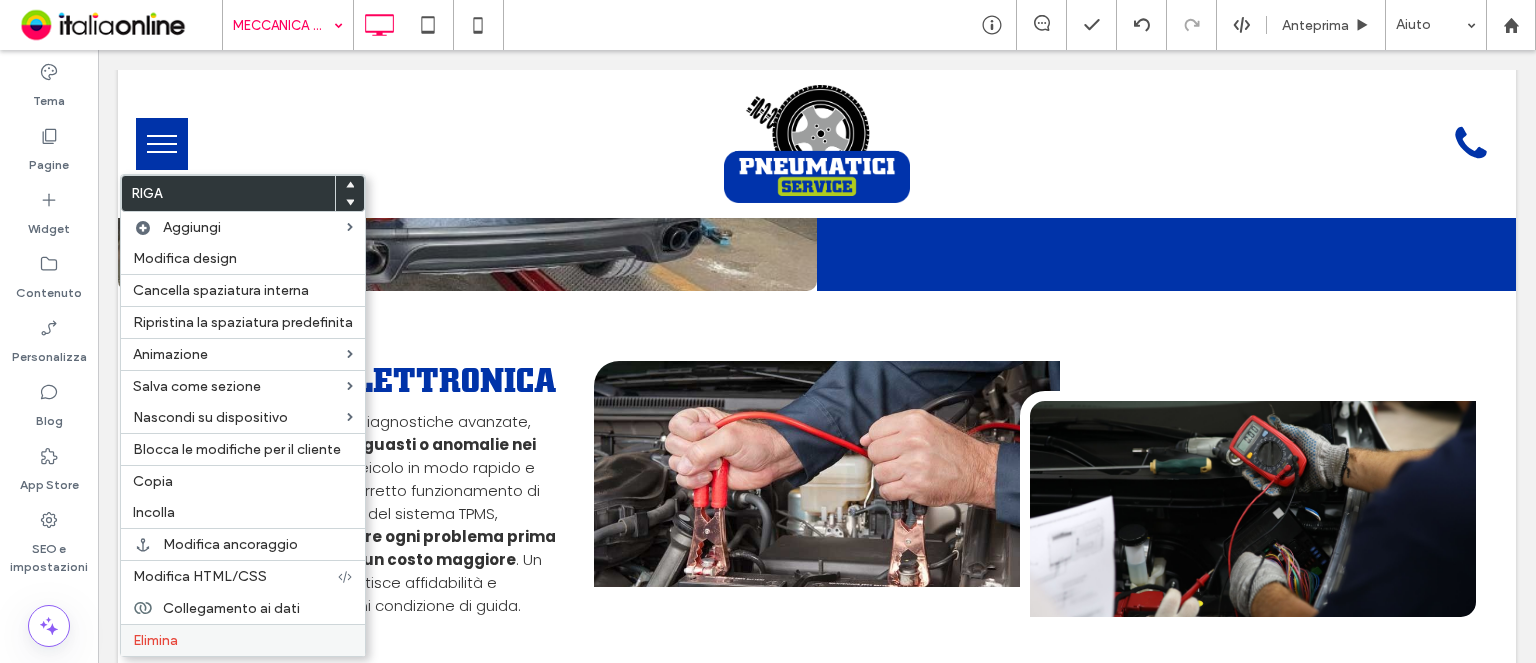 click on "Elimina" at bounding box center (243, 640) 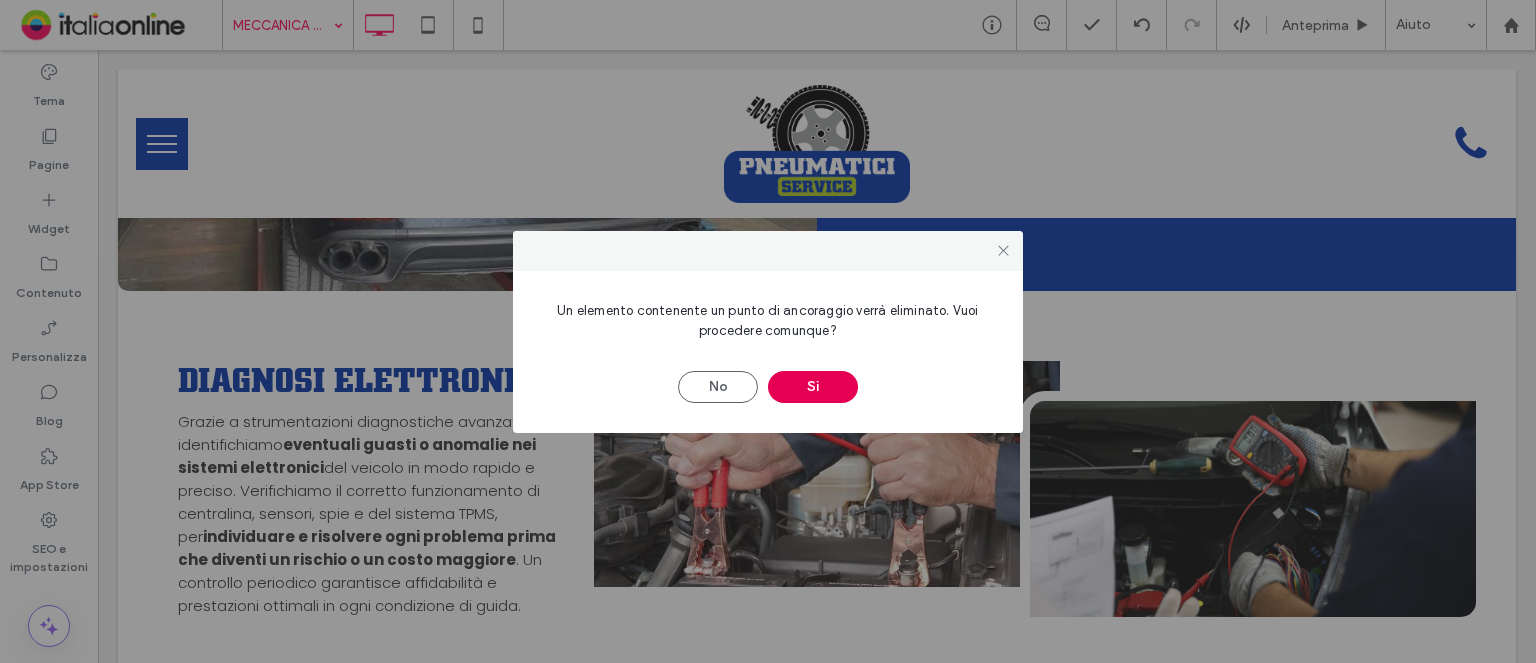 click on "Sì" at bounding box center (813, 387) 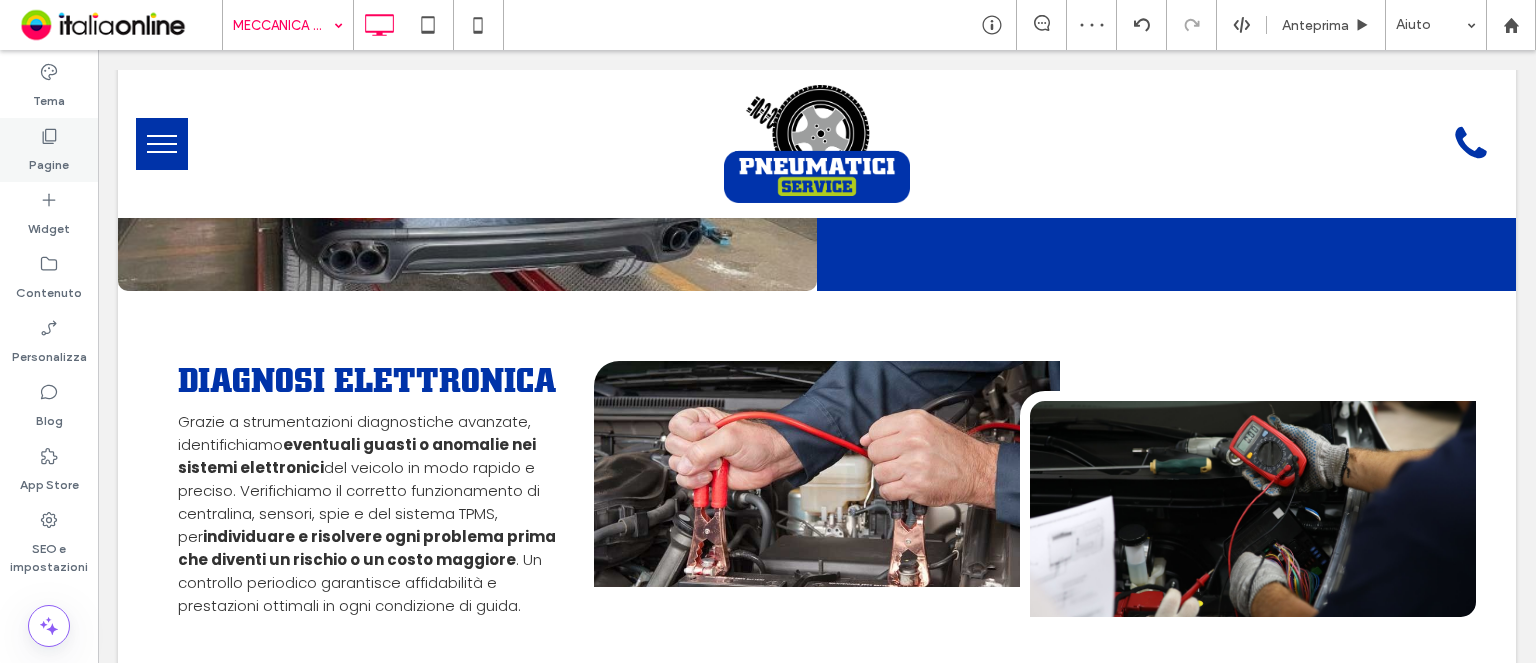 click on "Pagine" at bounding box center (49, 150) 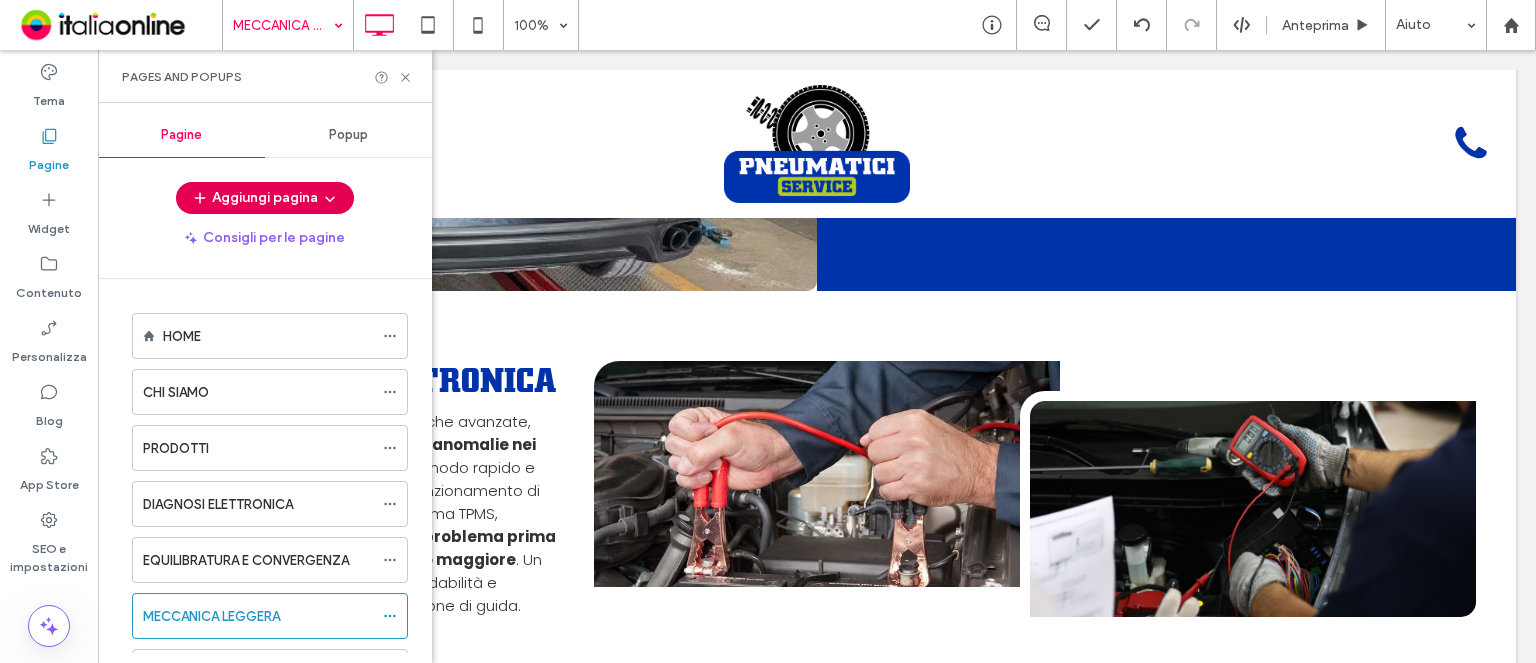 click on "Aggiungi pagina" at bounding box center [265, 198] 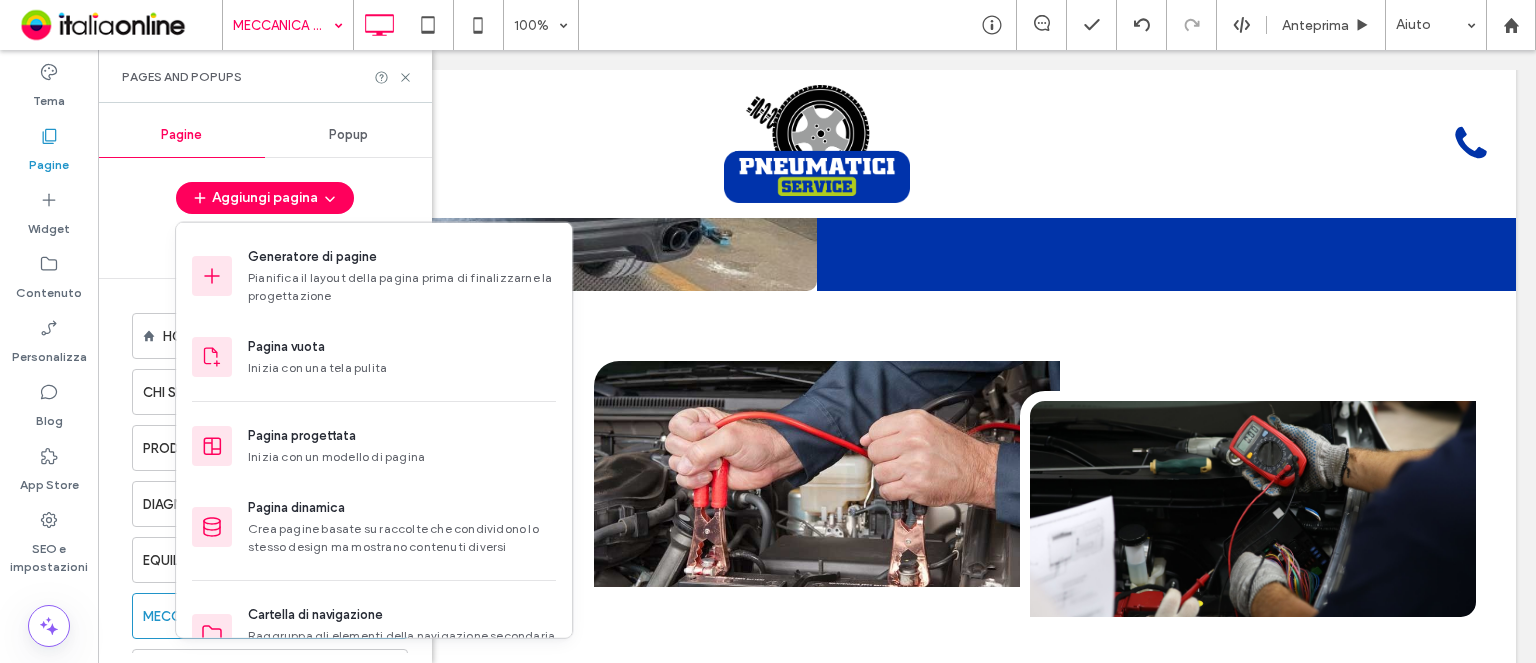 click on "Pianifica il layout della pagina prima di finalizzarne la progettazione" at bounding box center (402, 287) 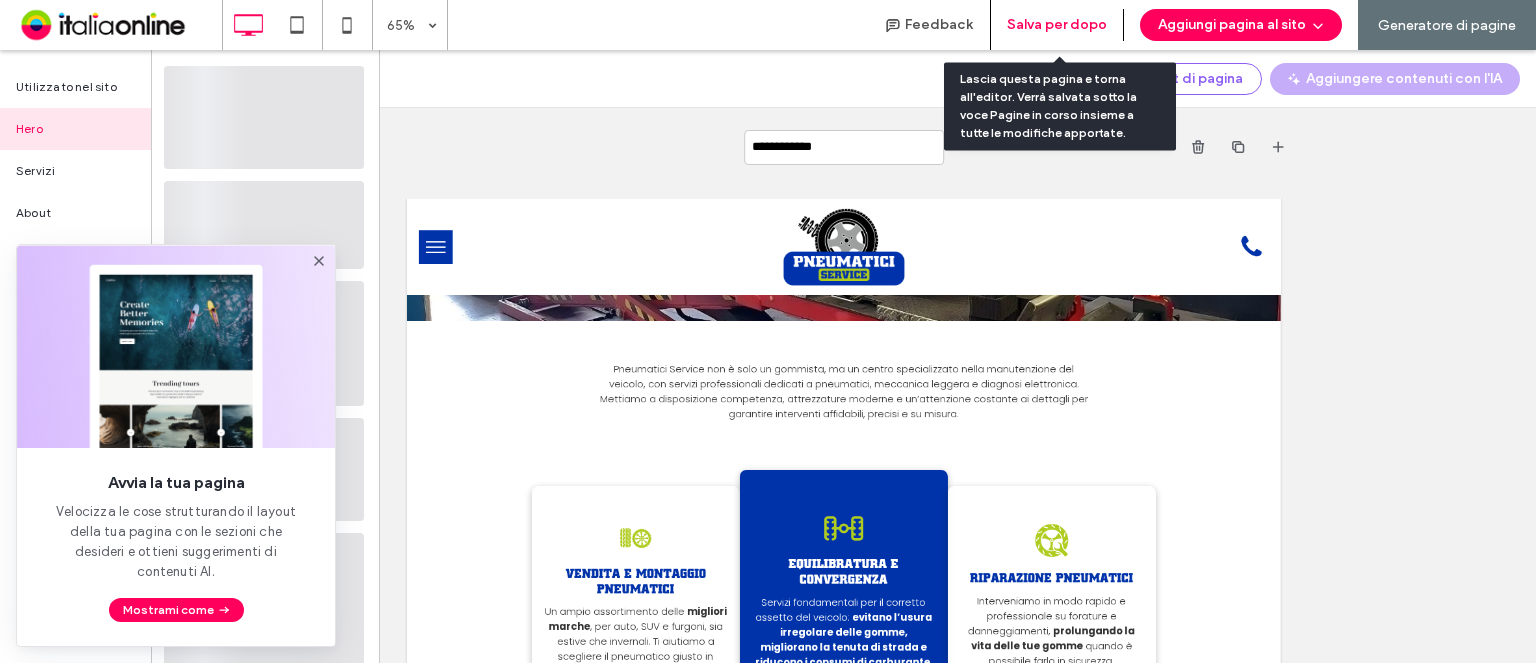 click on "Salva per dopo" at bounding box center (1057, 25) 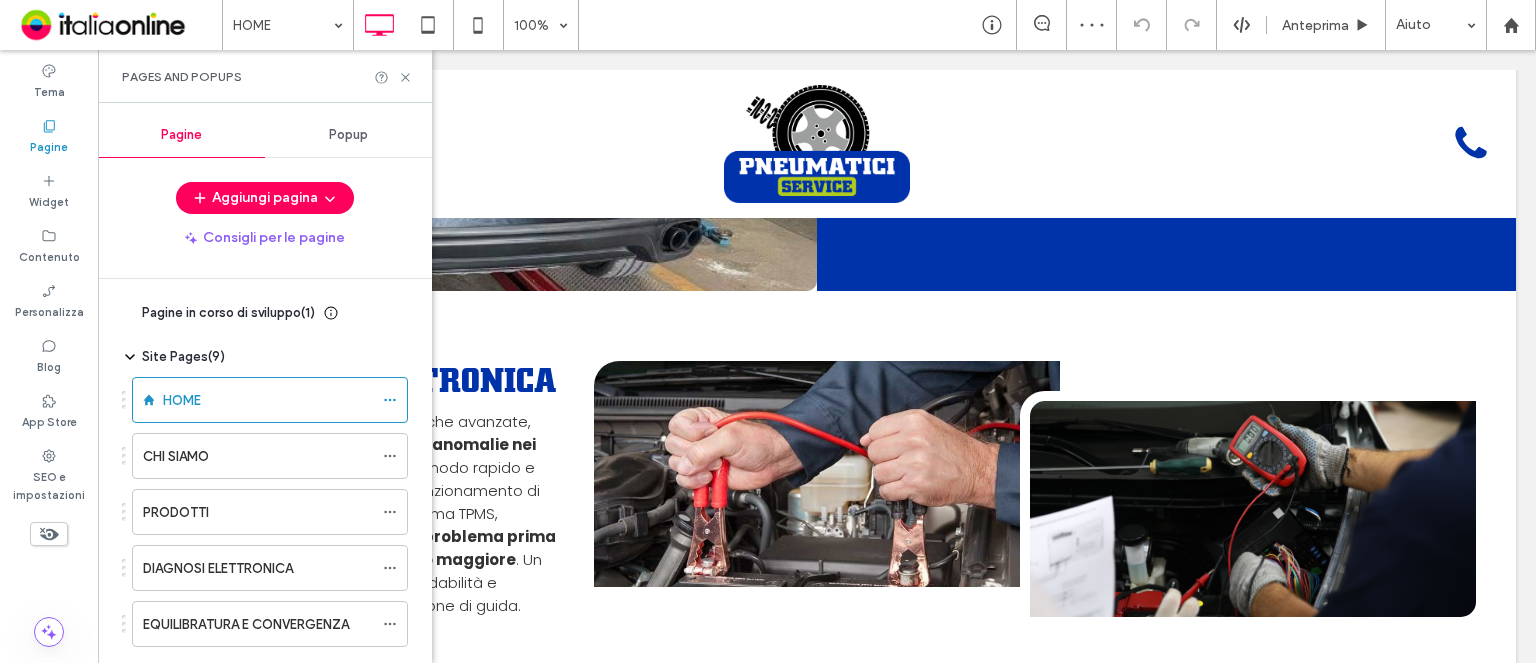 click on "Pagine in corso di sviluppo  ( 1 )" at bounding box center [228, 313] 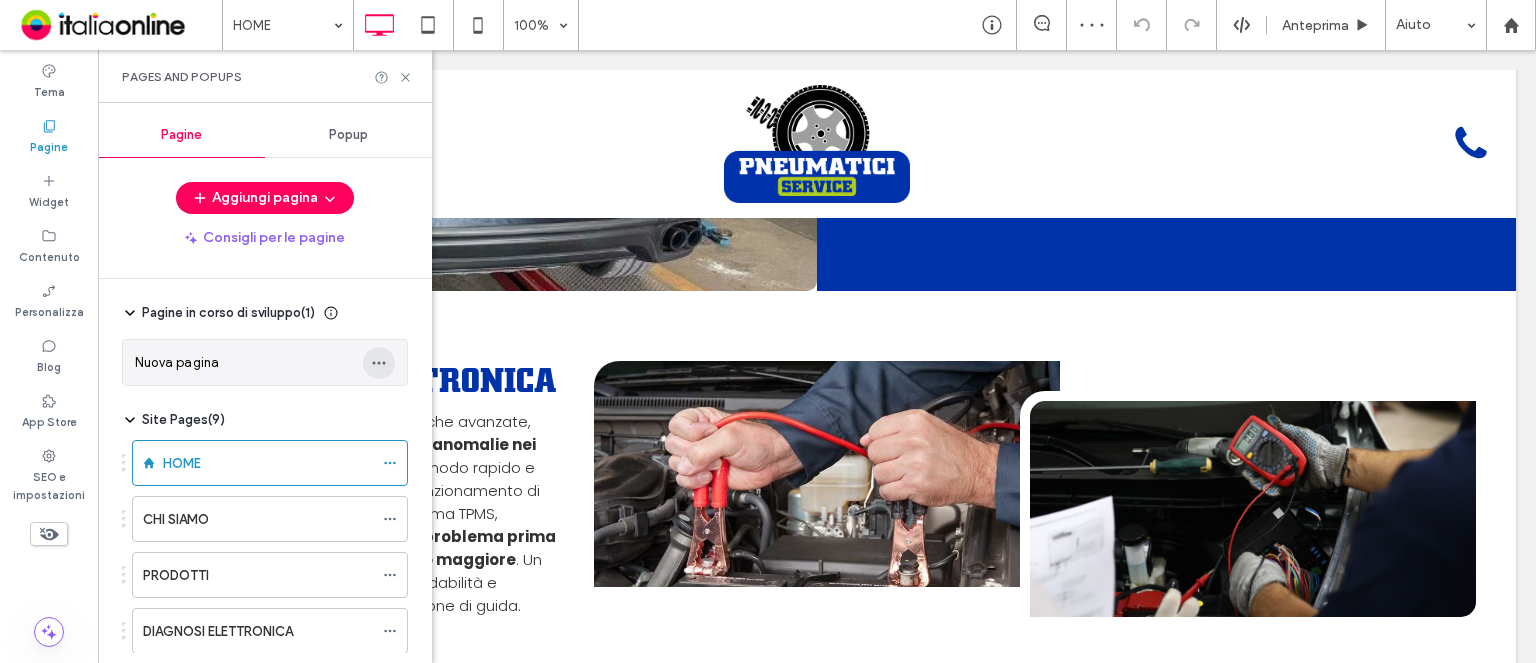 click 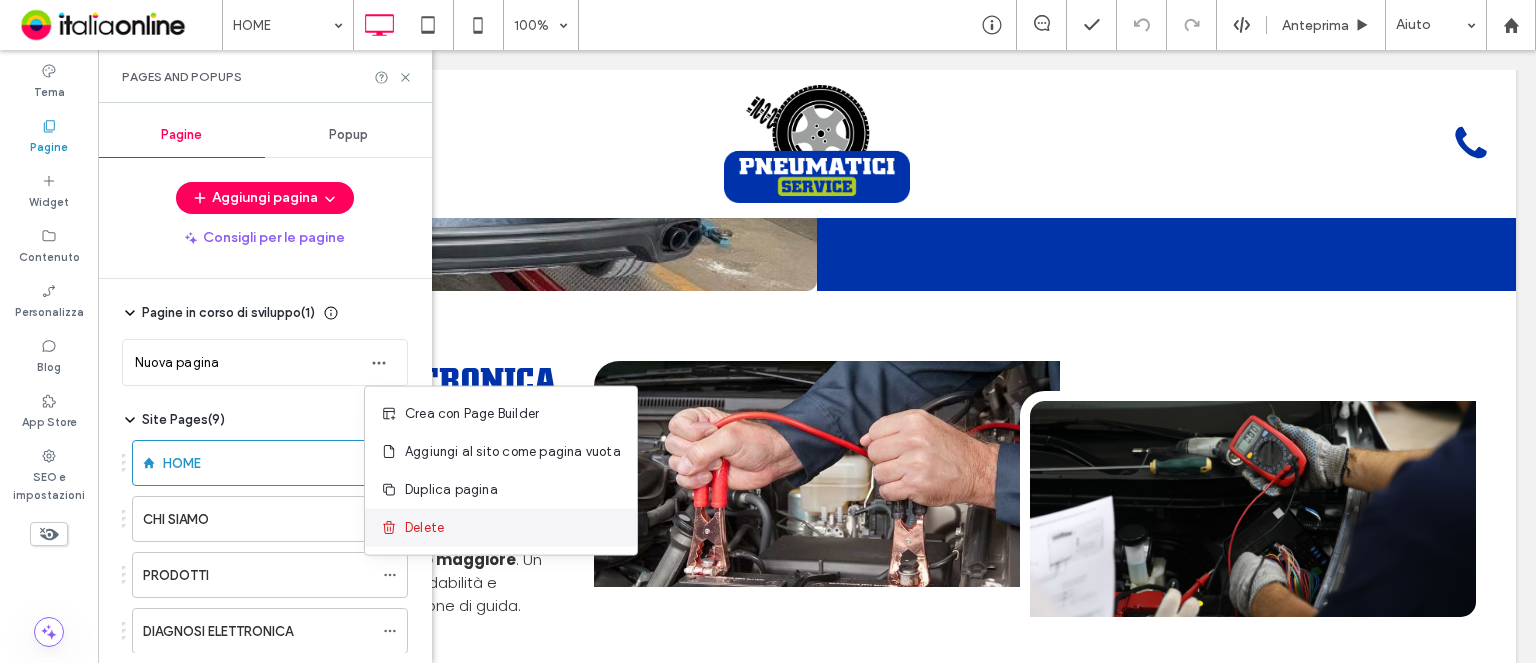 click on "Delete" at bounding box center [424, 528] 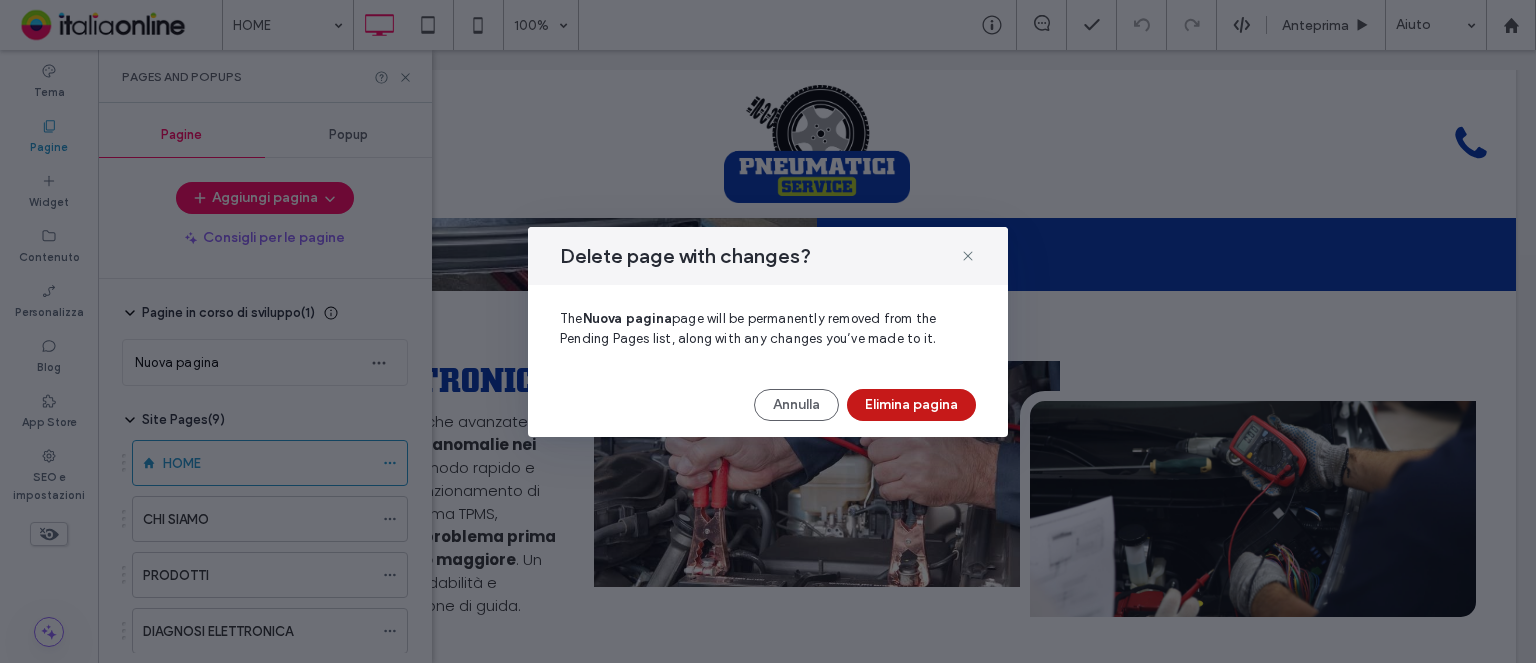 click on "Elimina pagina" at bounding box center [911, 405] 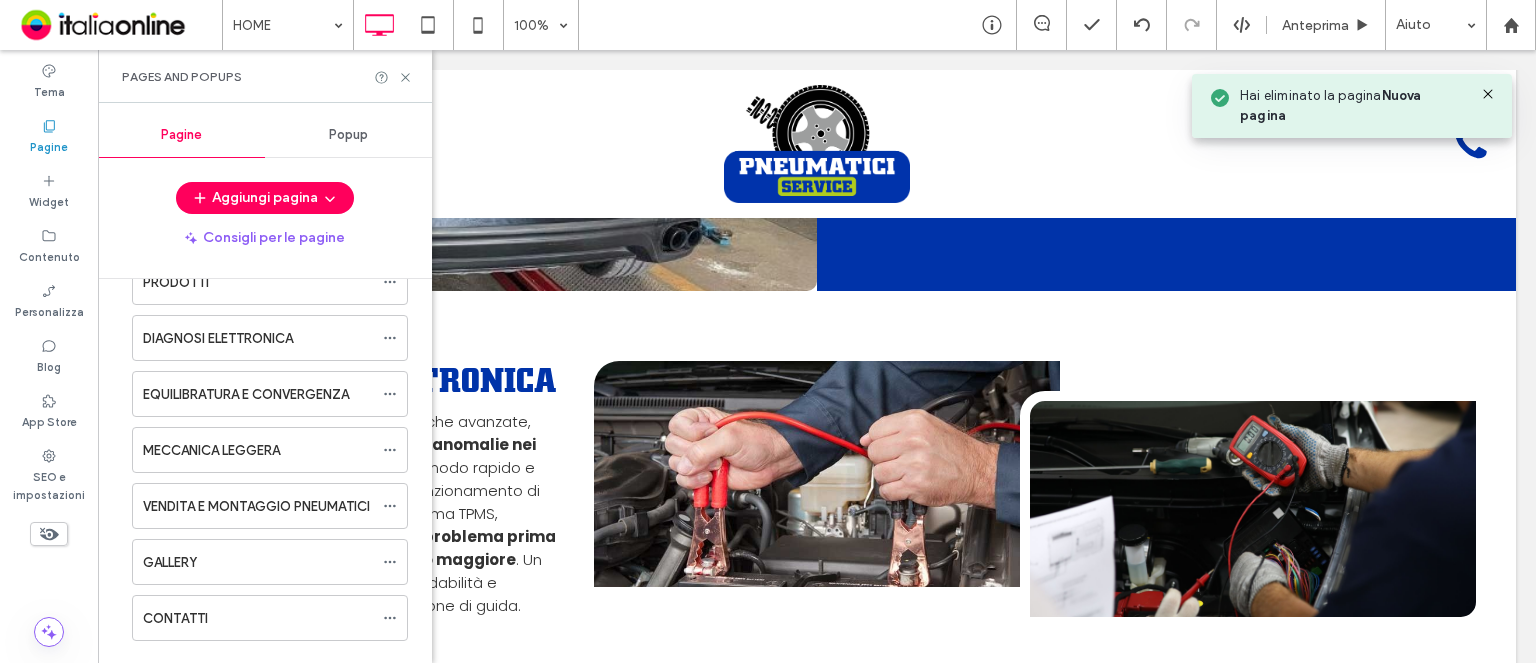 scroll, scrollTop: 199, scrollLeft: 0, axis: vertical 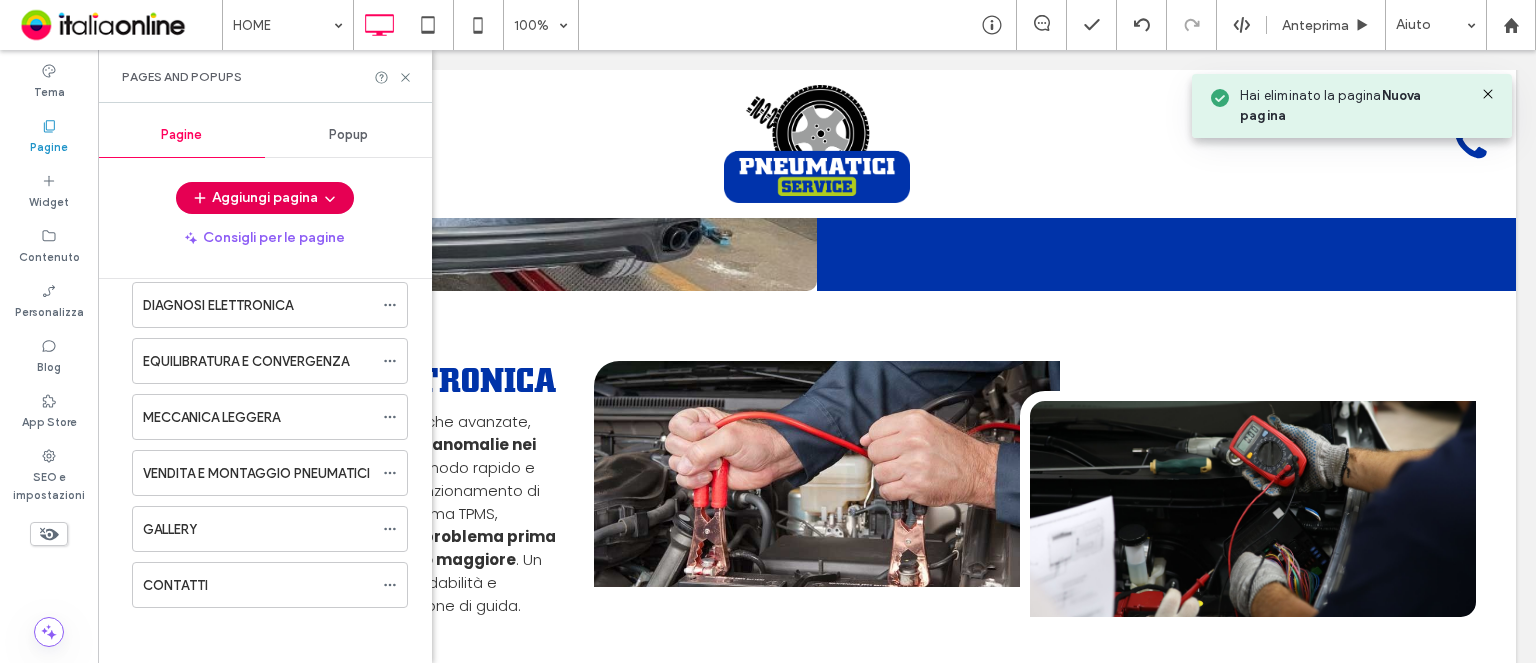 click on "Aggiungi pagina" at bounding box center (265, 198) 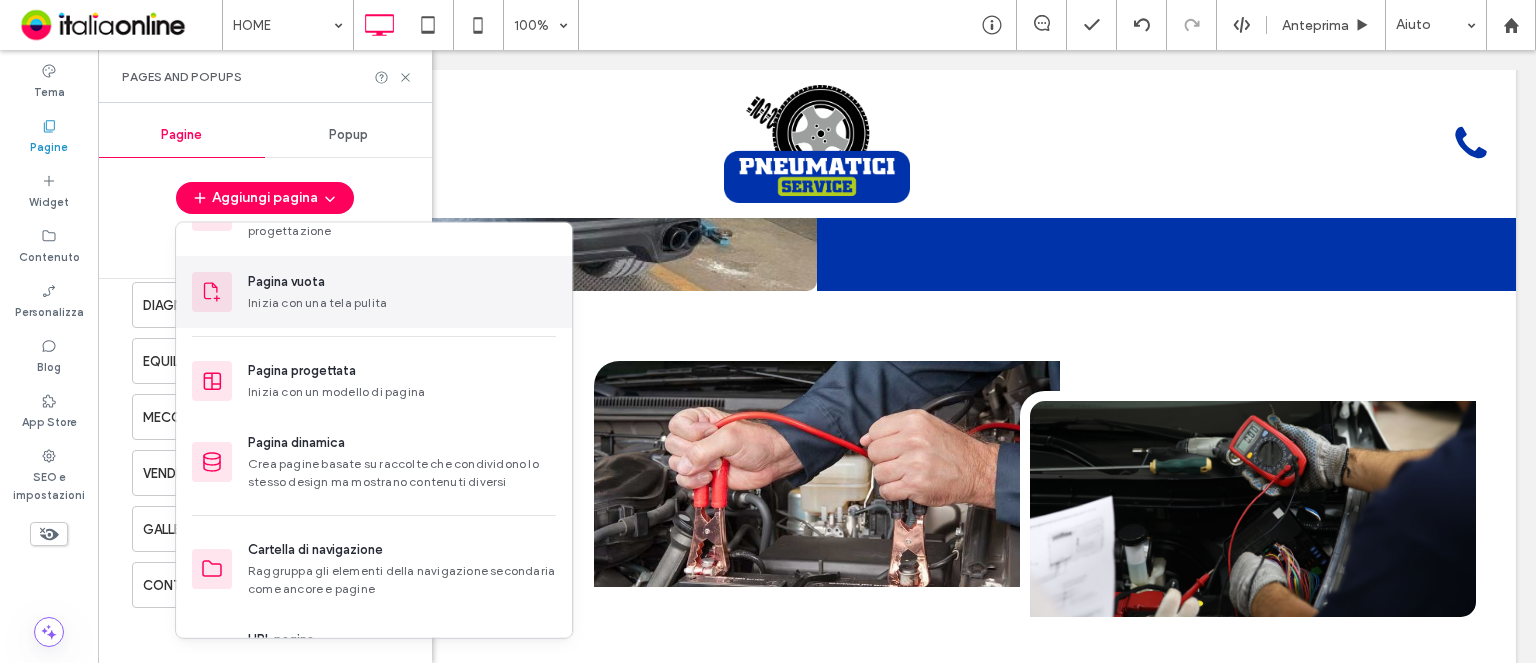 scroll, scrollTop: 100, scrollLeft: 0, axis: vertical 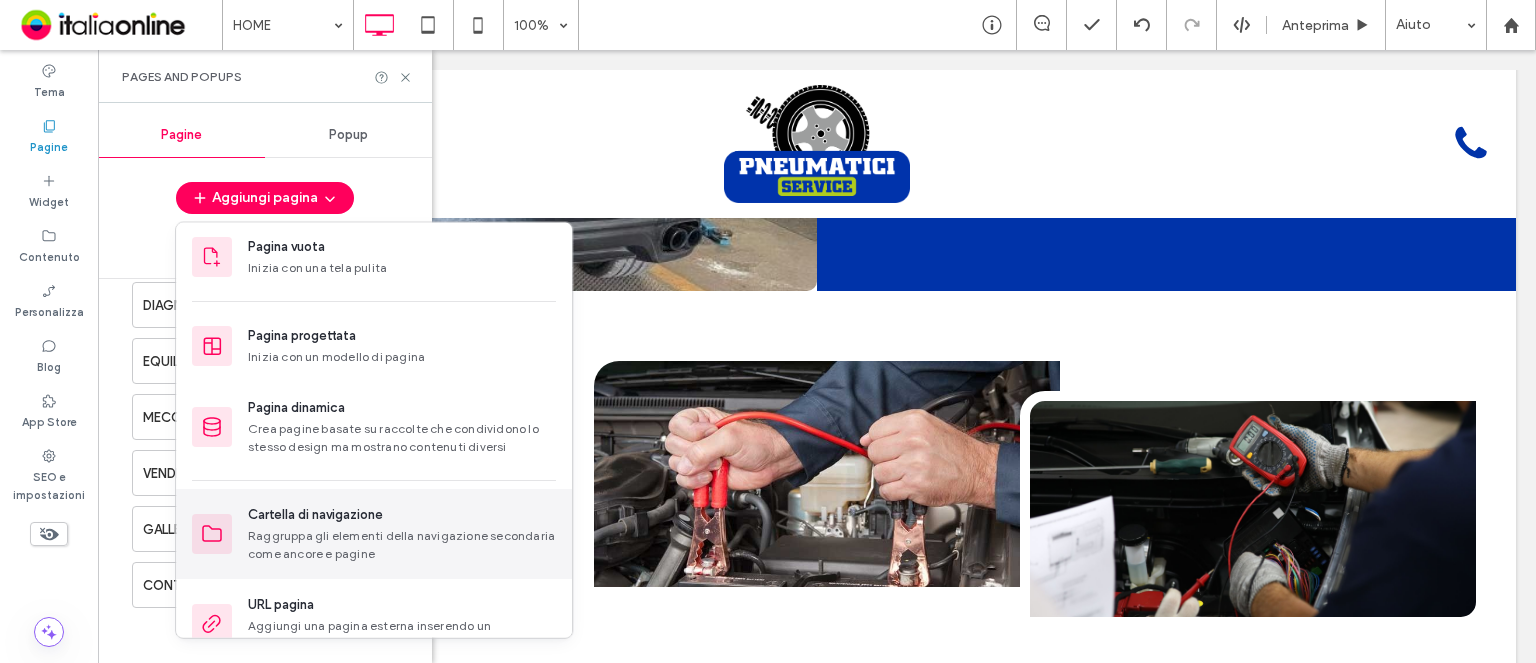 click on "Cartella di navigazione" at bounding box center (315, 515) 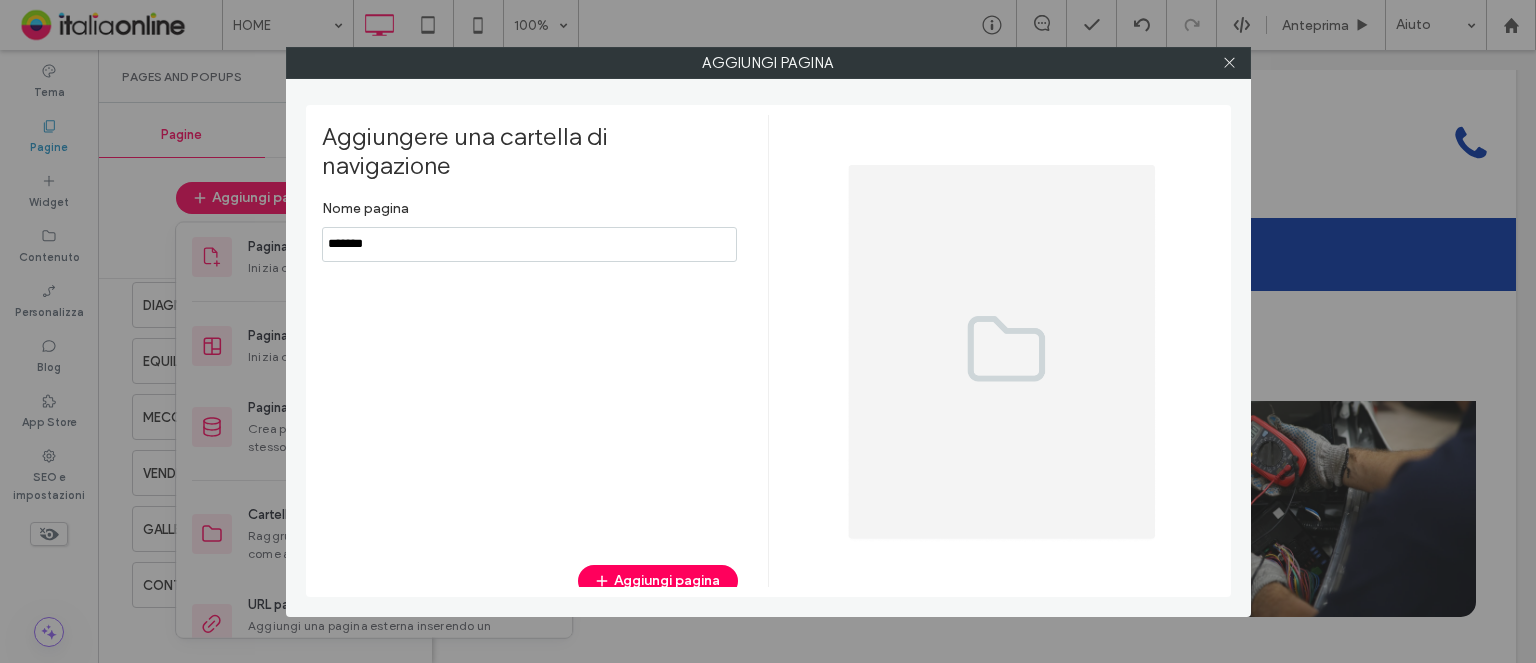 scroll, scrollTop: 28, scrollLeft: 0, axis: vertical 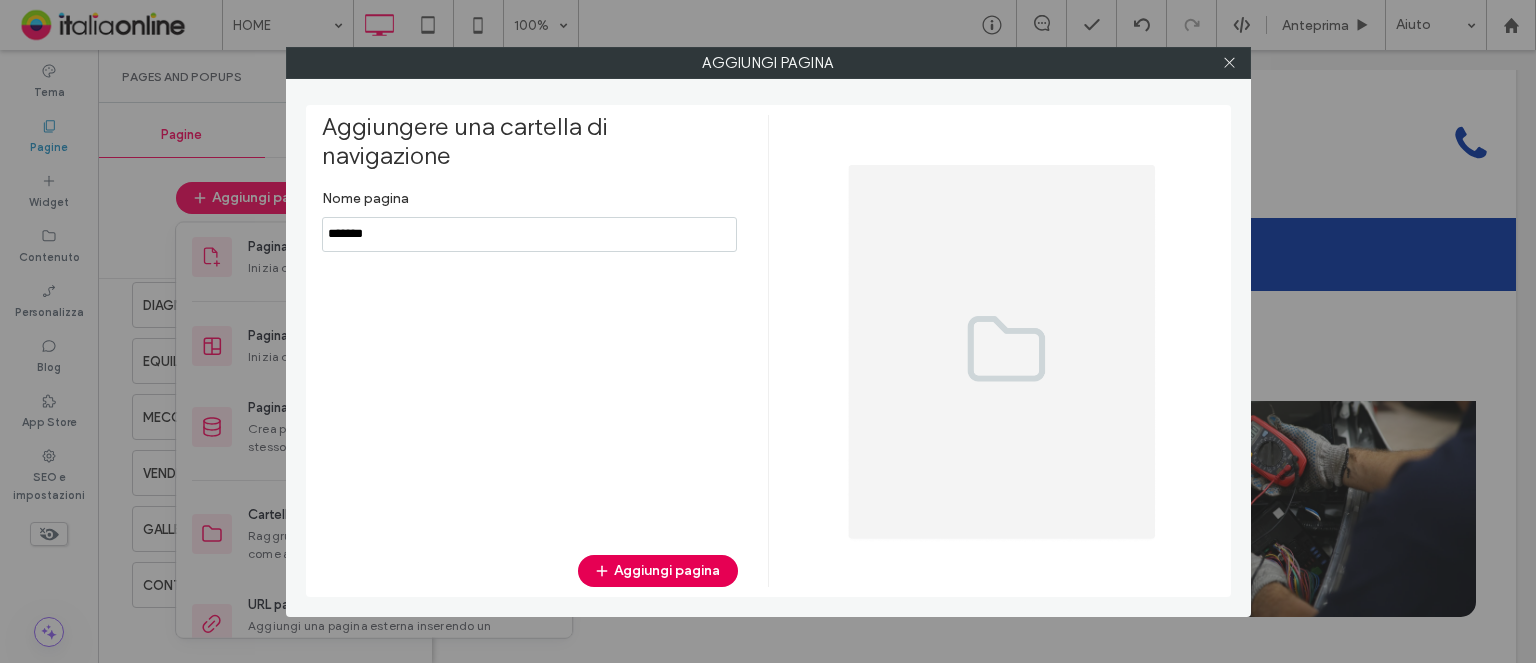 type on "*******" 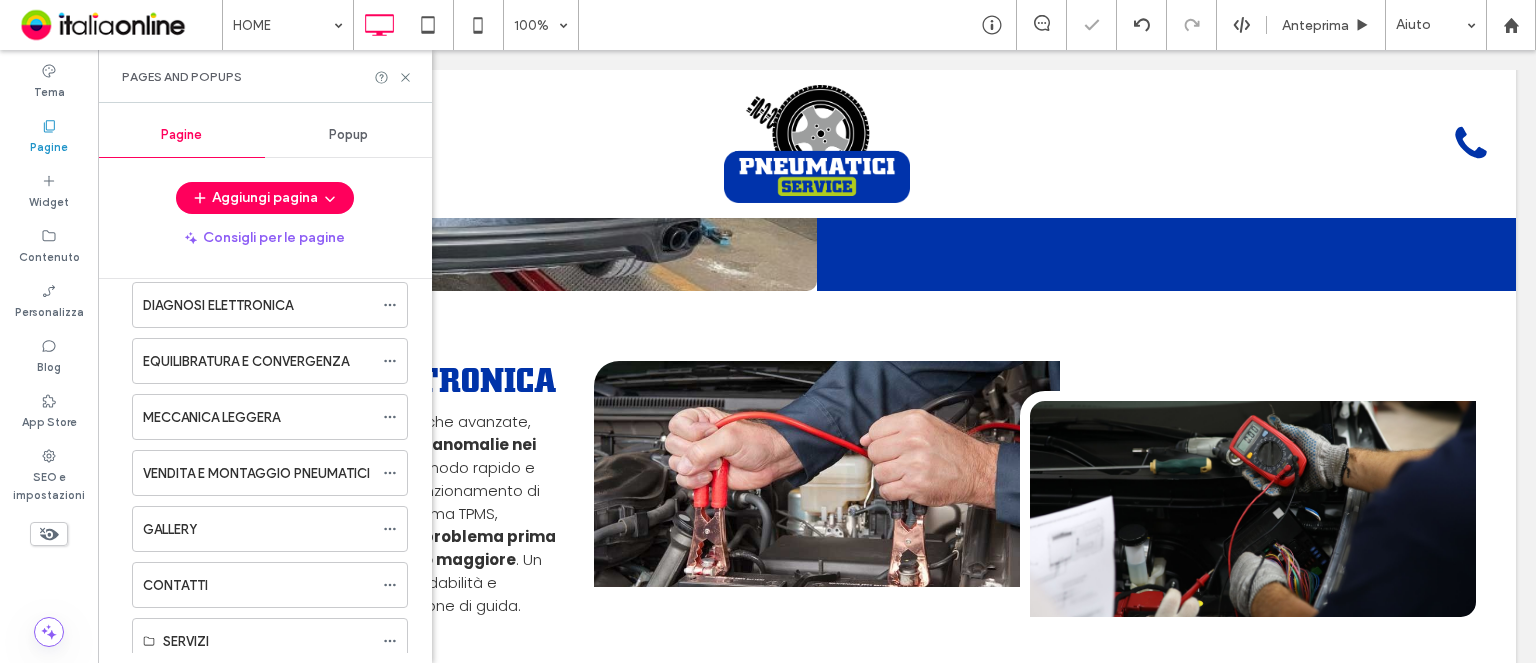 scroll, scrollTop: 255, scrollLeft: 0, axis: vertical 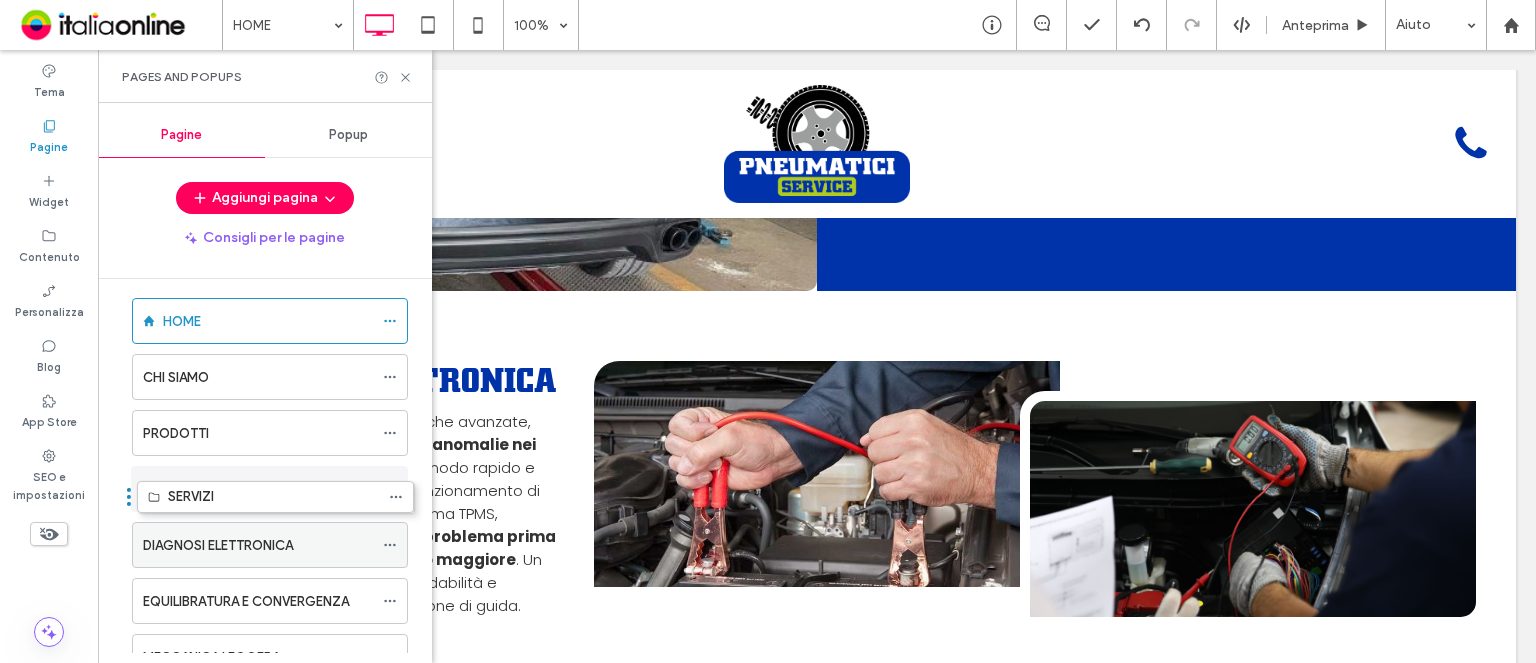 drag, startPoint x: 271, startPoint y: 569, endPoint x: 293, endPoint y: 472, distance: 99.46356 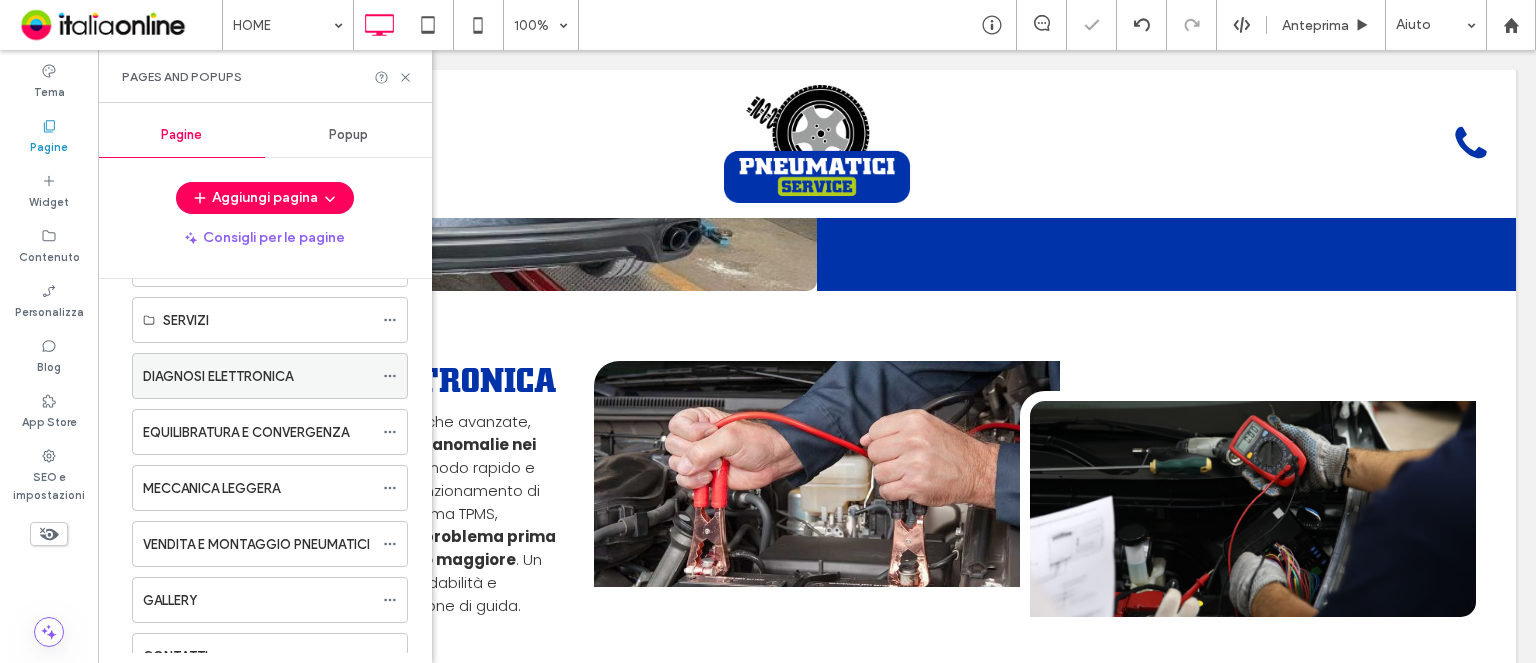 scroll, scrollTop: 215, scrollLeft: 0, axis: vertical 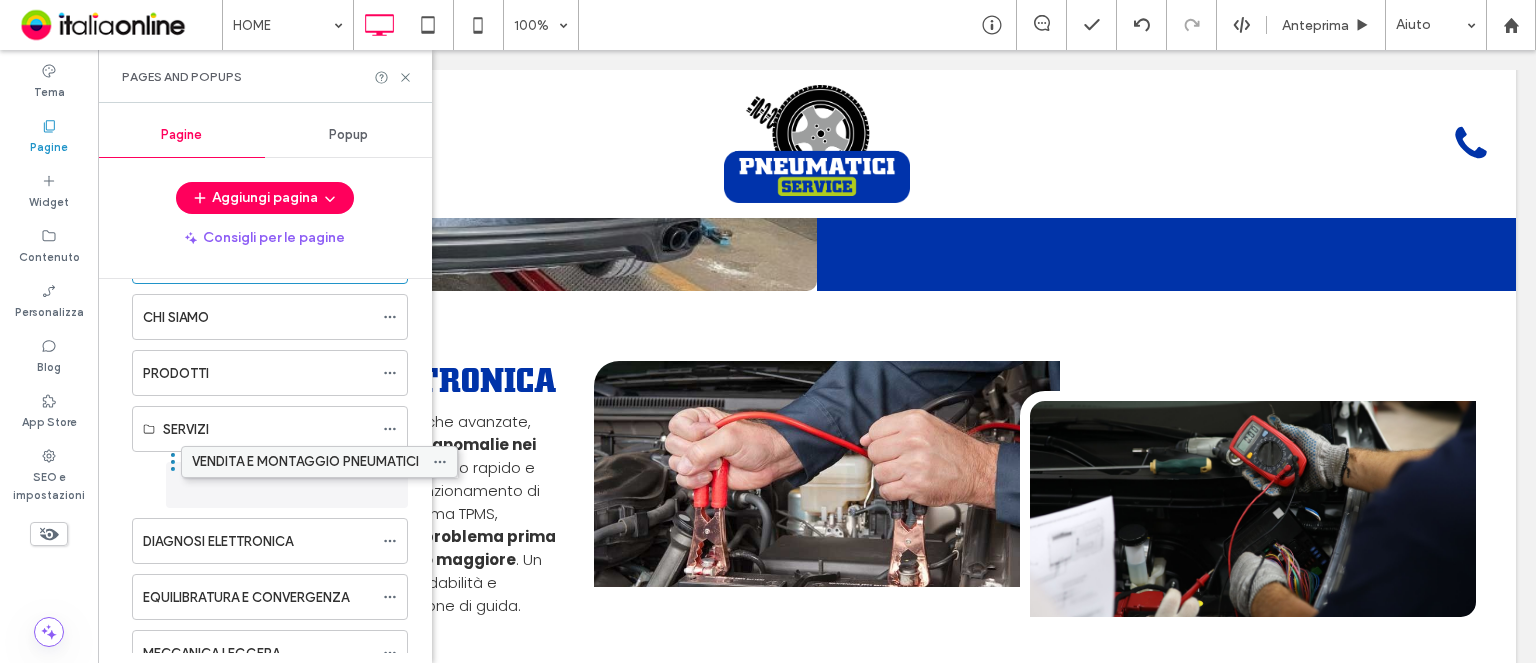 drag, startPoint x: 316, startPoint y: 493, endPoint x: 365, endPoint y: 452, distance: 63.89053 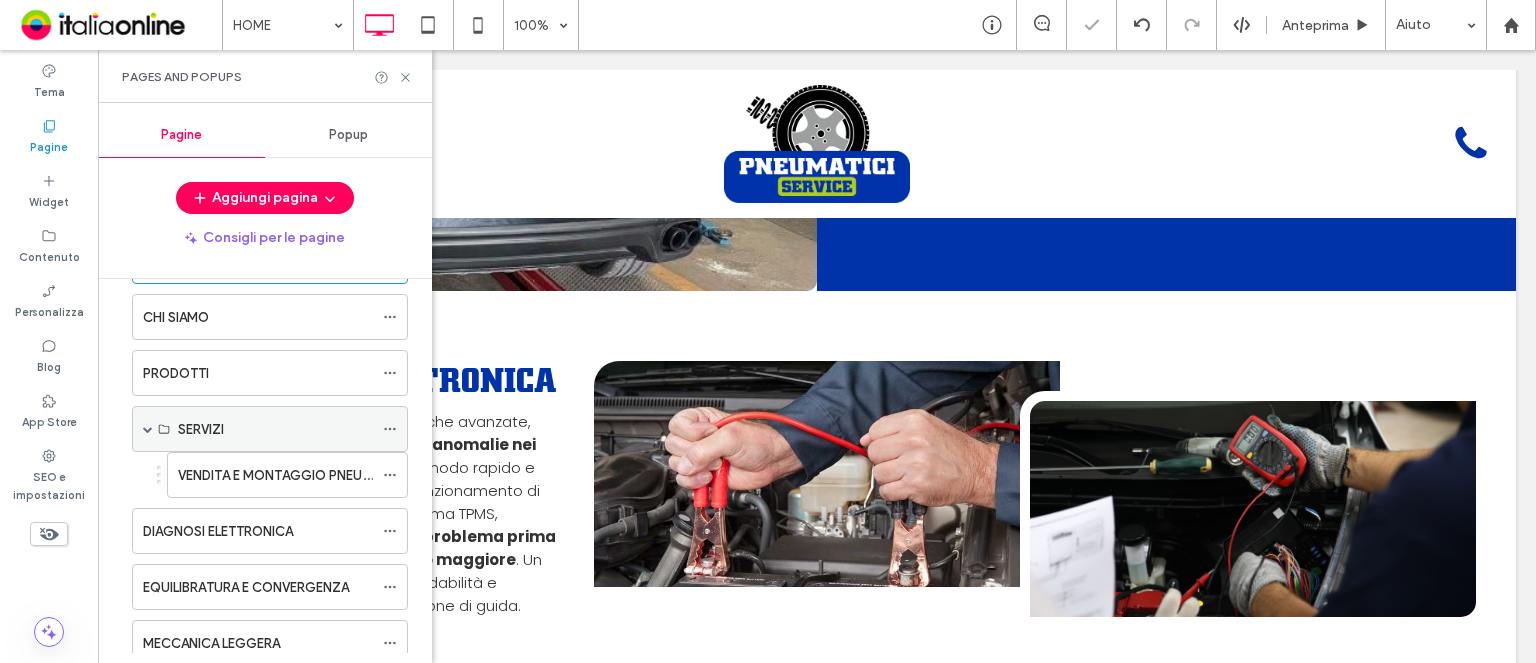 scroll, scrollTop: 175, scrollLeft: 0, axis: vertical 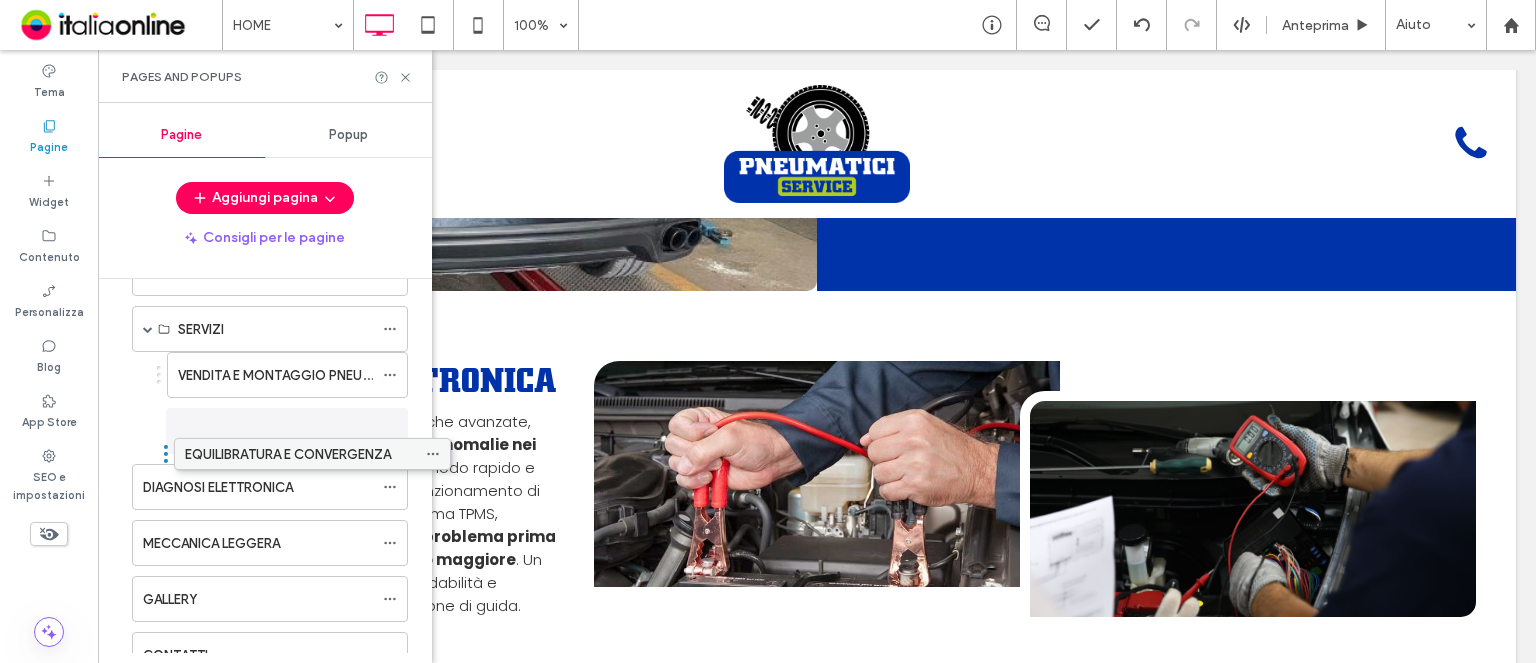 drag, startPoint x: 281, startPoint y: 491, endPoint x: 323, endPoint y: 468, distance: 47.88528 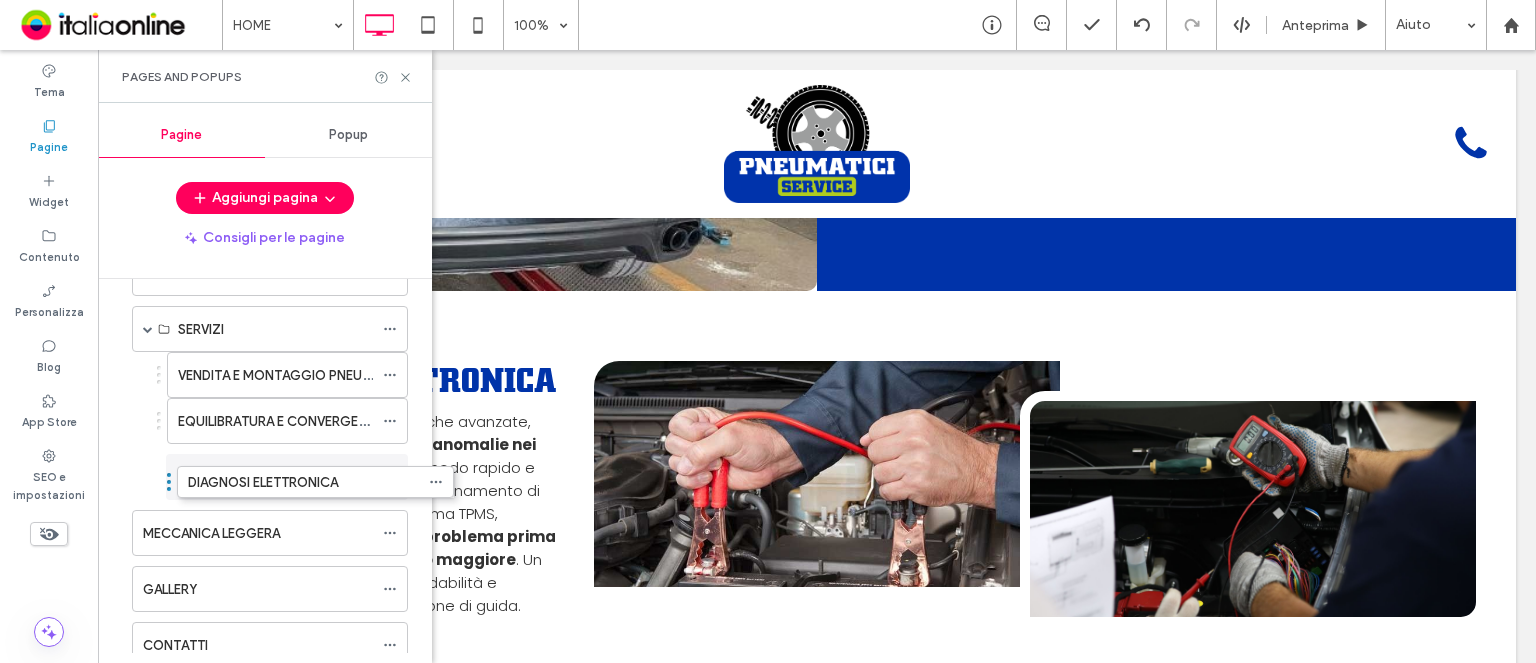 drag, startPoint x: 268, startPoint y: 487, endPoint x: 307, endPoint y: 527, distance: 55.86591 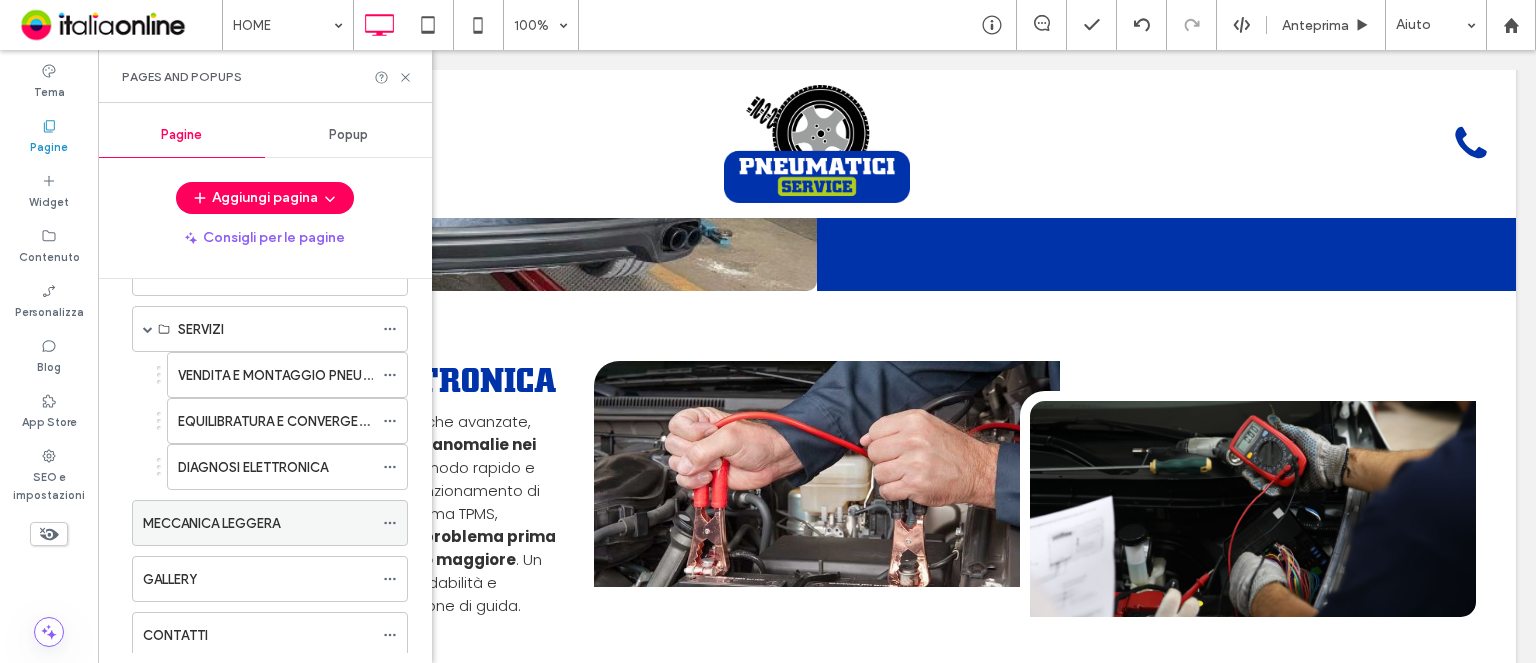 click 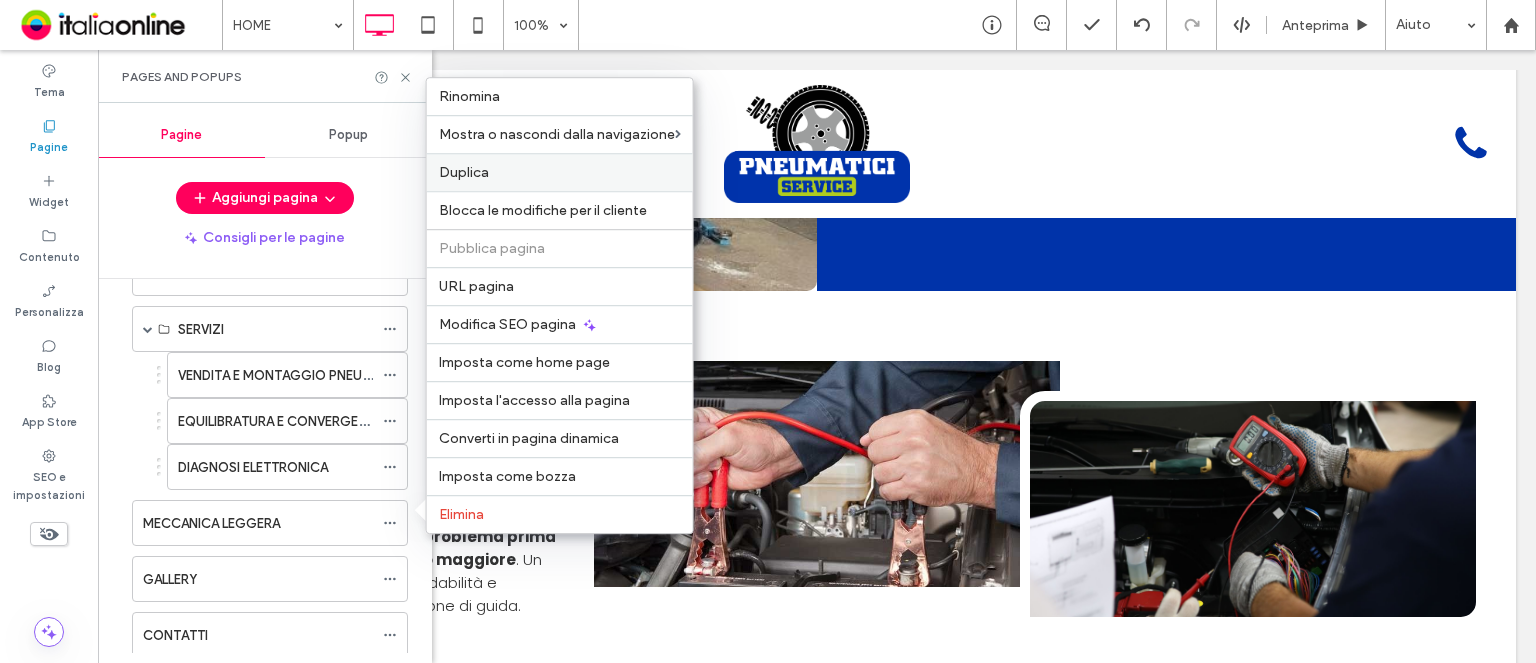 click on "Duplica" at bounding box center [560, 172] 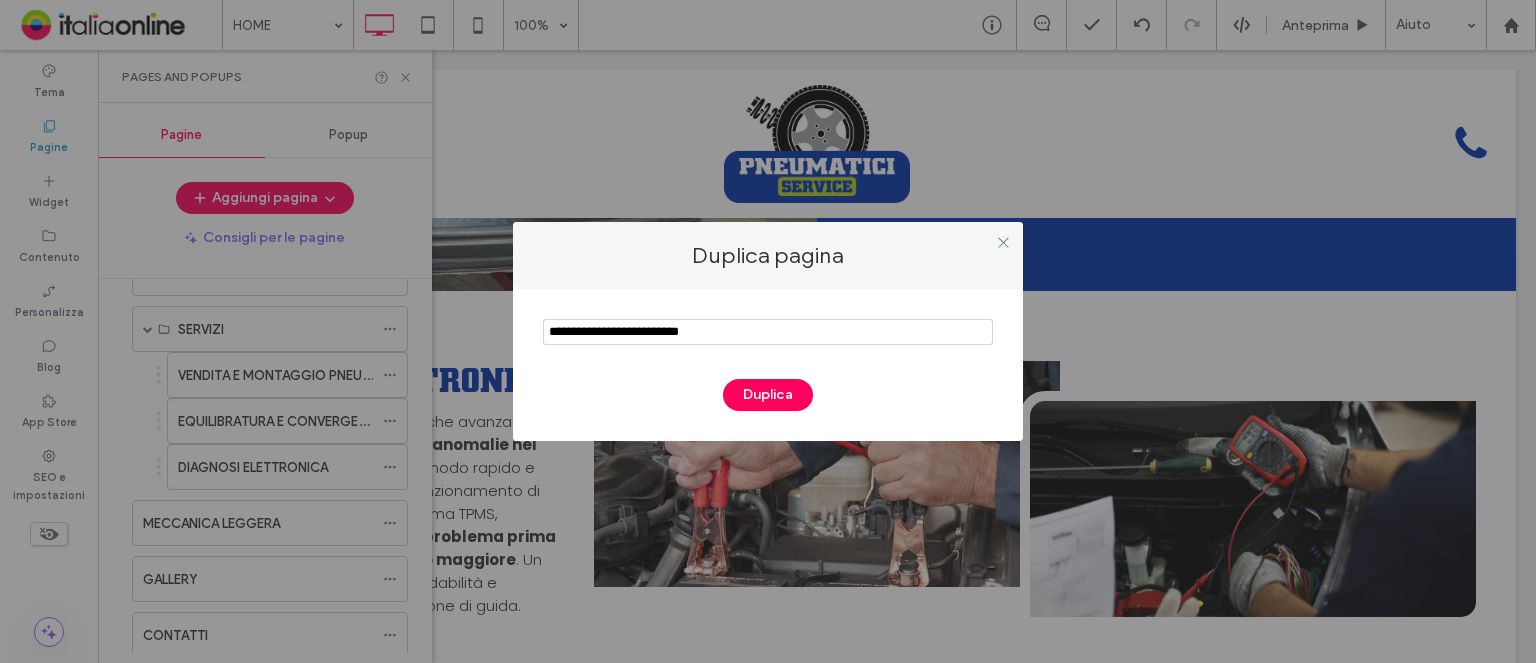drag, startPoint x: 794, startPoint y: 328, endPoint x: 212, endPoint y: 299, distance: 582.72205 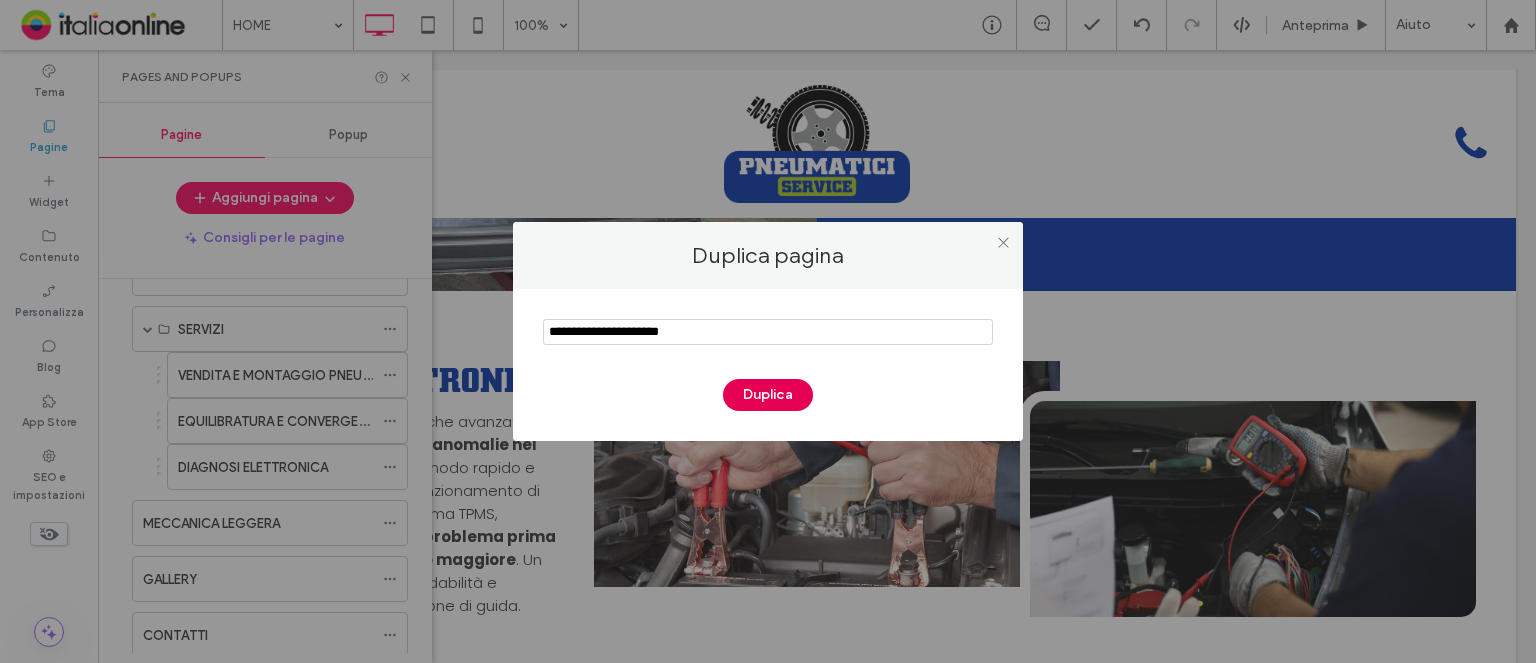 type on "**********" 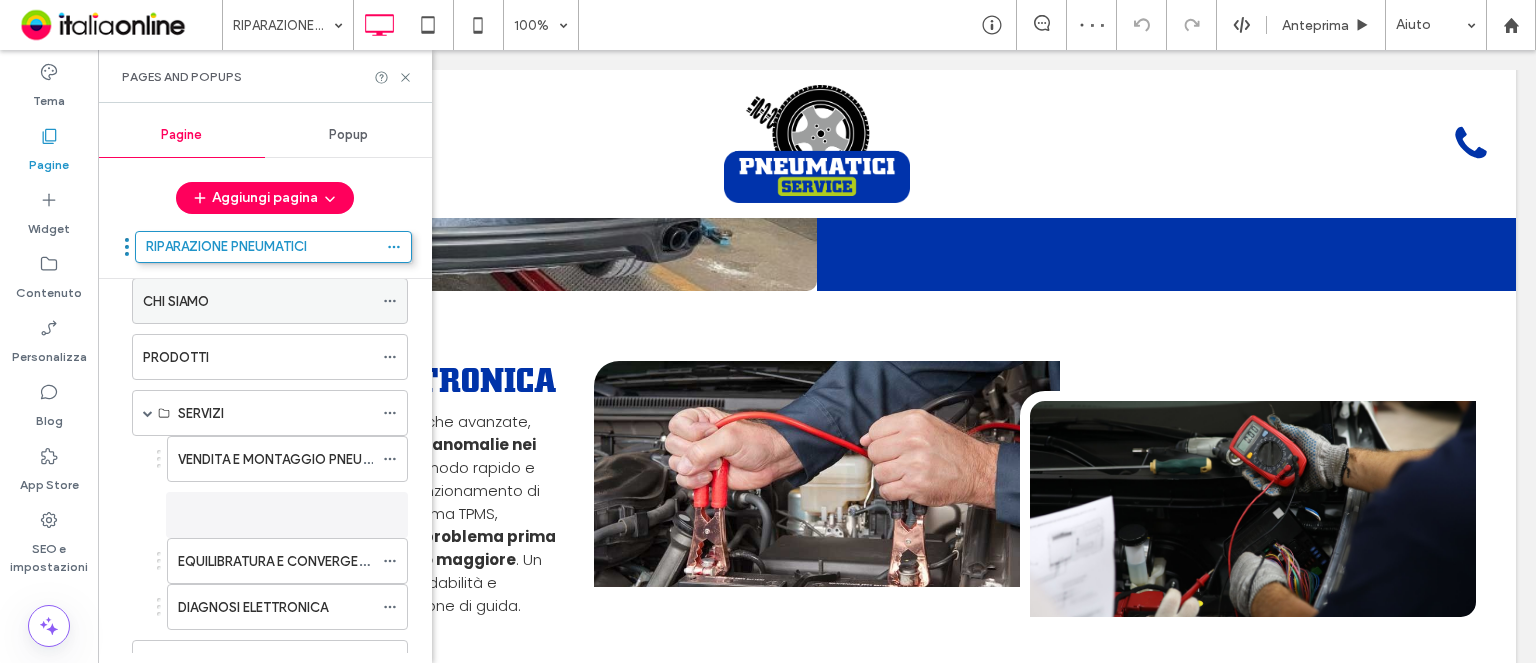 scroll, scrollTop: 31, scrollLeft: 0, axis: vertical 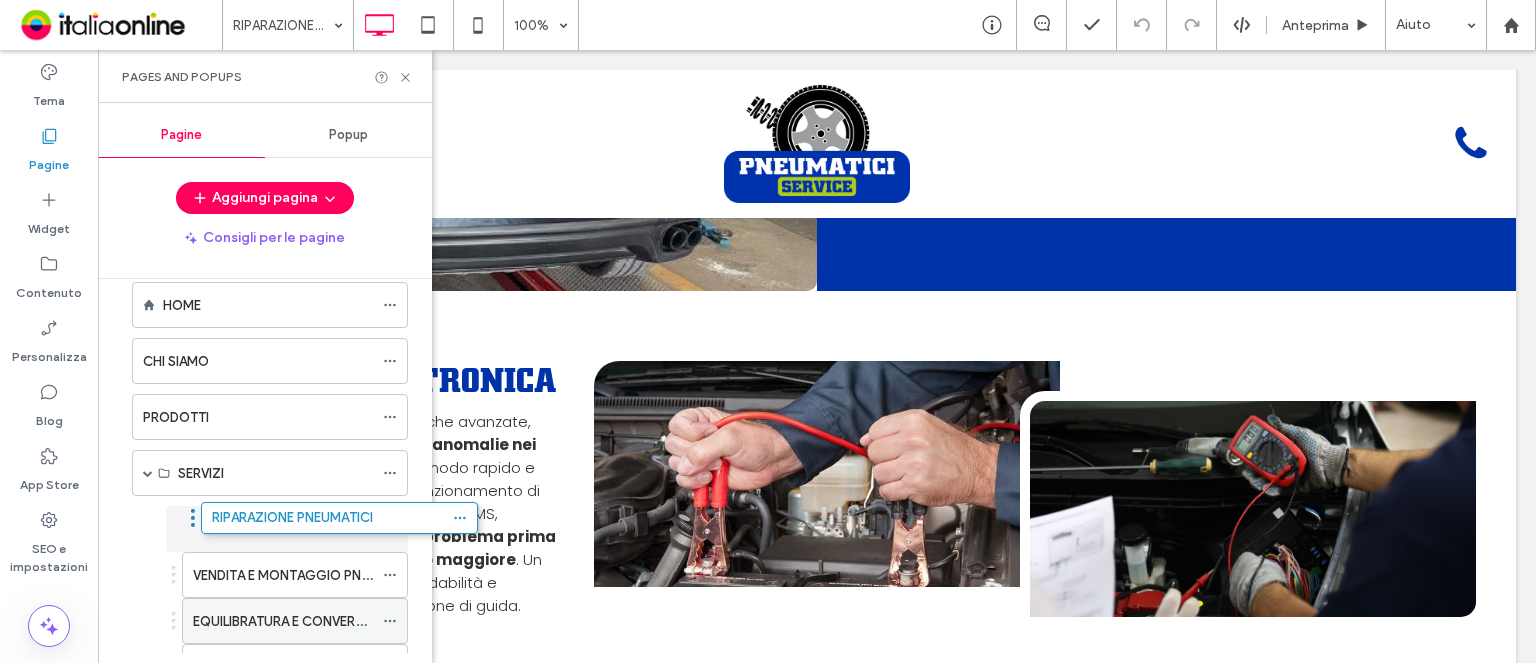 drag, startPoint x: 280, startPoint y: 595, endPoint x: 351, endPoint y: 539, distance: 90.426765 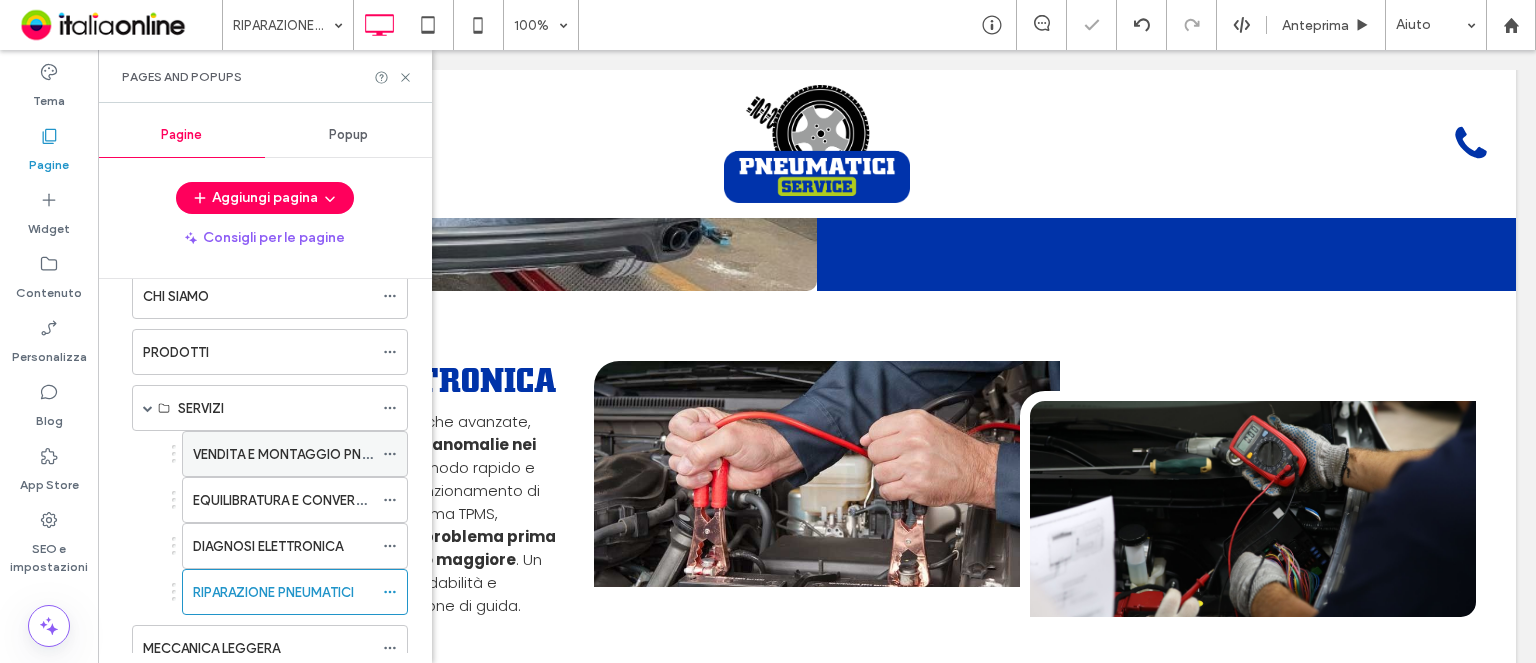 scroll, scrollTop: 131, scrollLeft: 0, axis: vertical 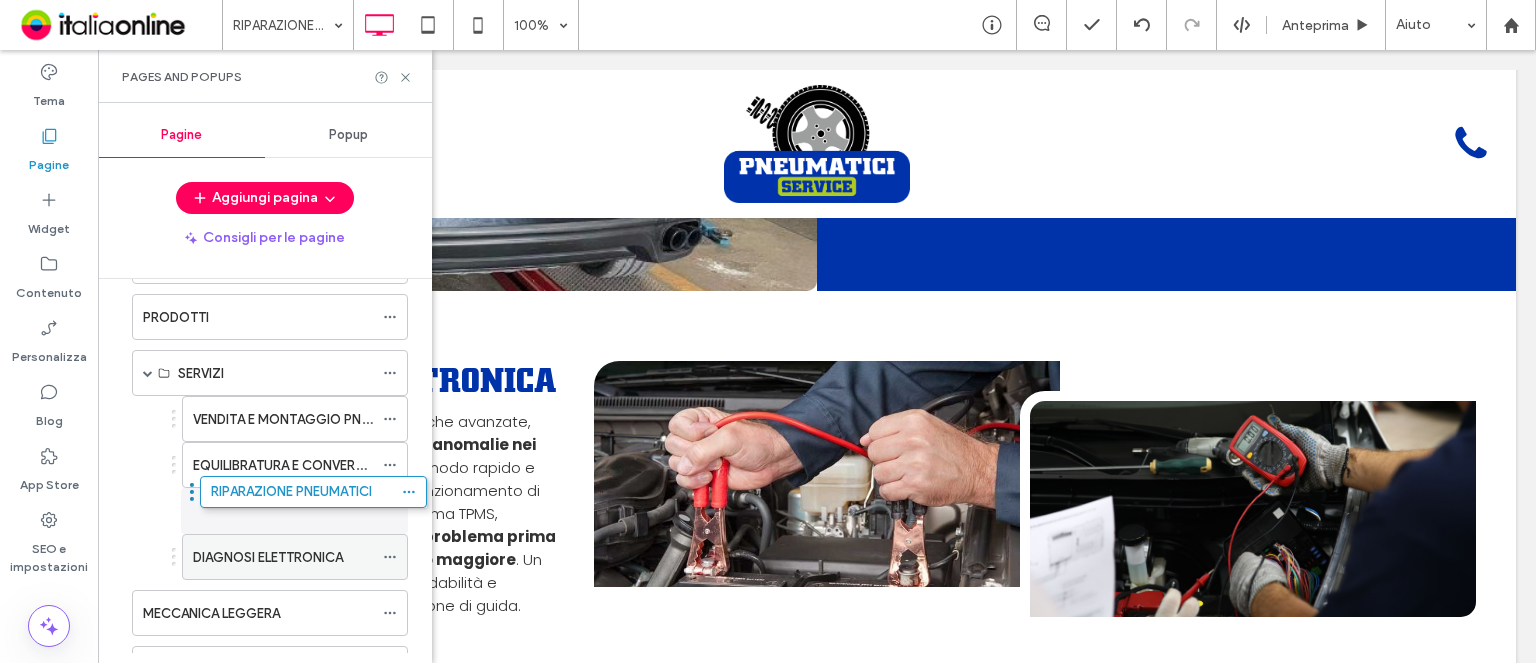 drag, startPoint x: 320, startPoint y: 550, endPoint x: 336, endPoint y: 503, distance: 49.648766 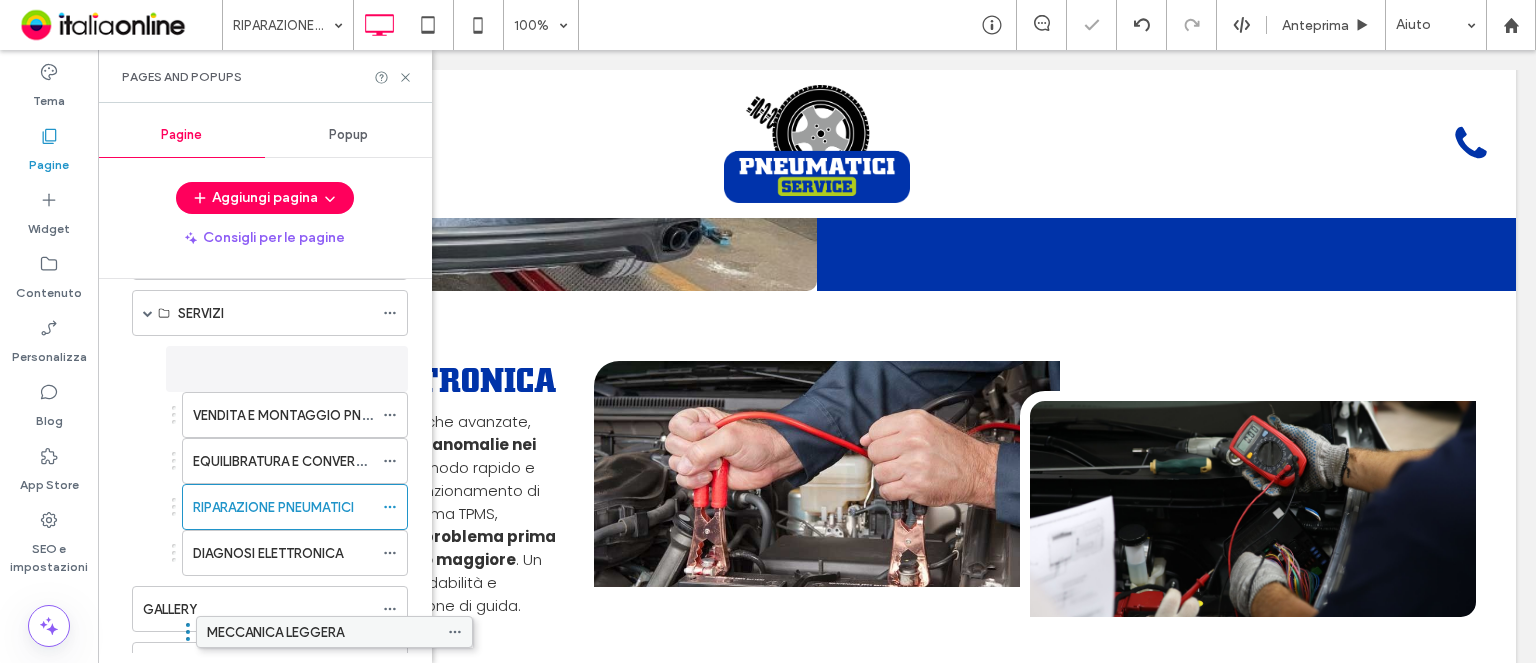 scroll, scrollTop: 231, scrollLeft: 0, axis: vertical 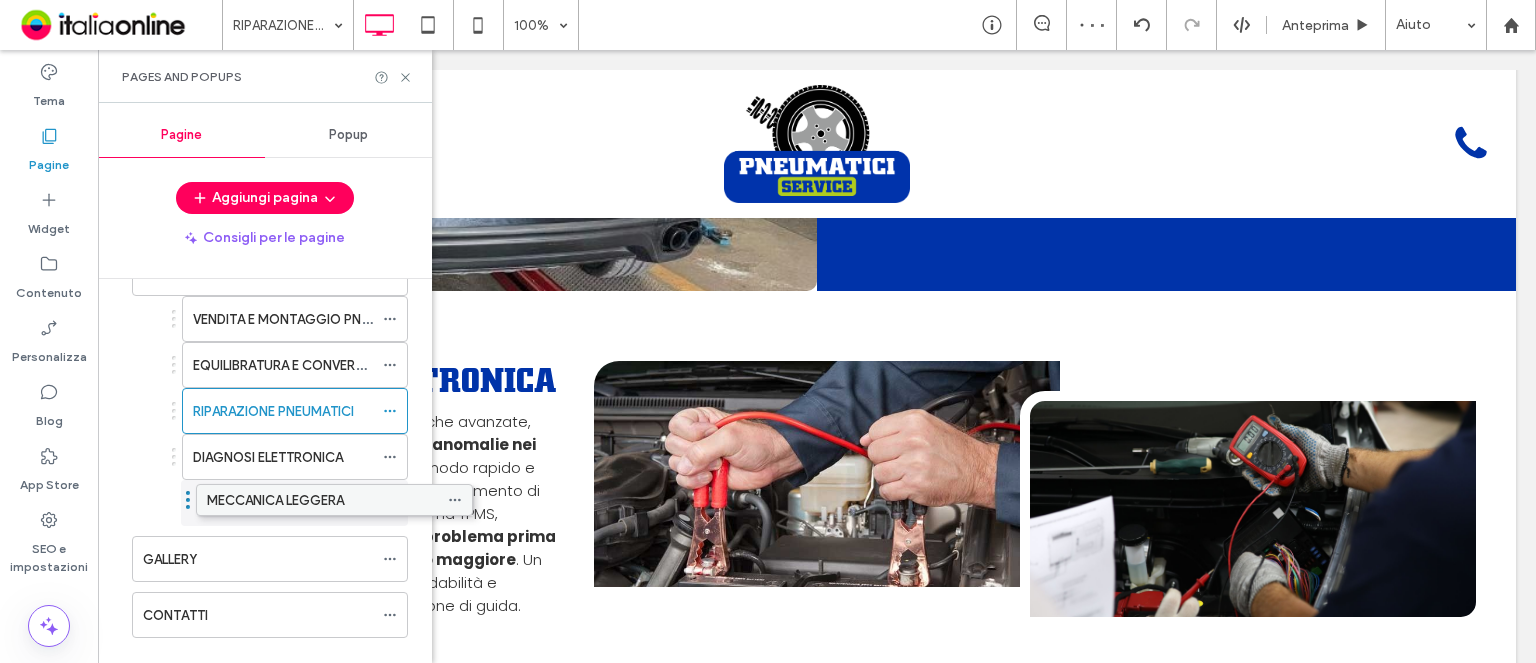 drag, startPoint x: 212, startPoint y: 605, endPoint x: 276, endPoint y: 503, distance: 120.41595 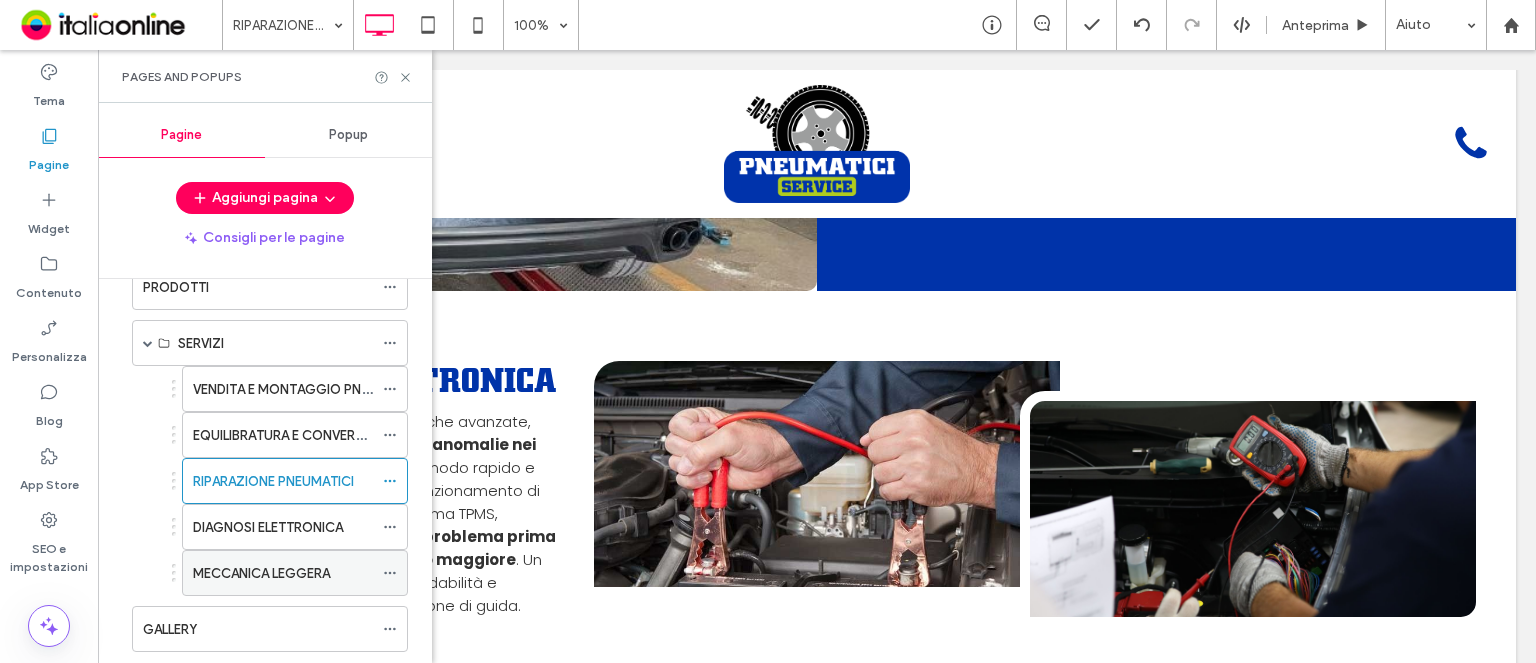 scroll, scrollTop: 131, scrollLeft: 0, axis: vertical 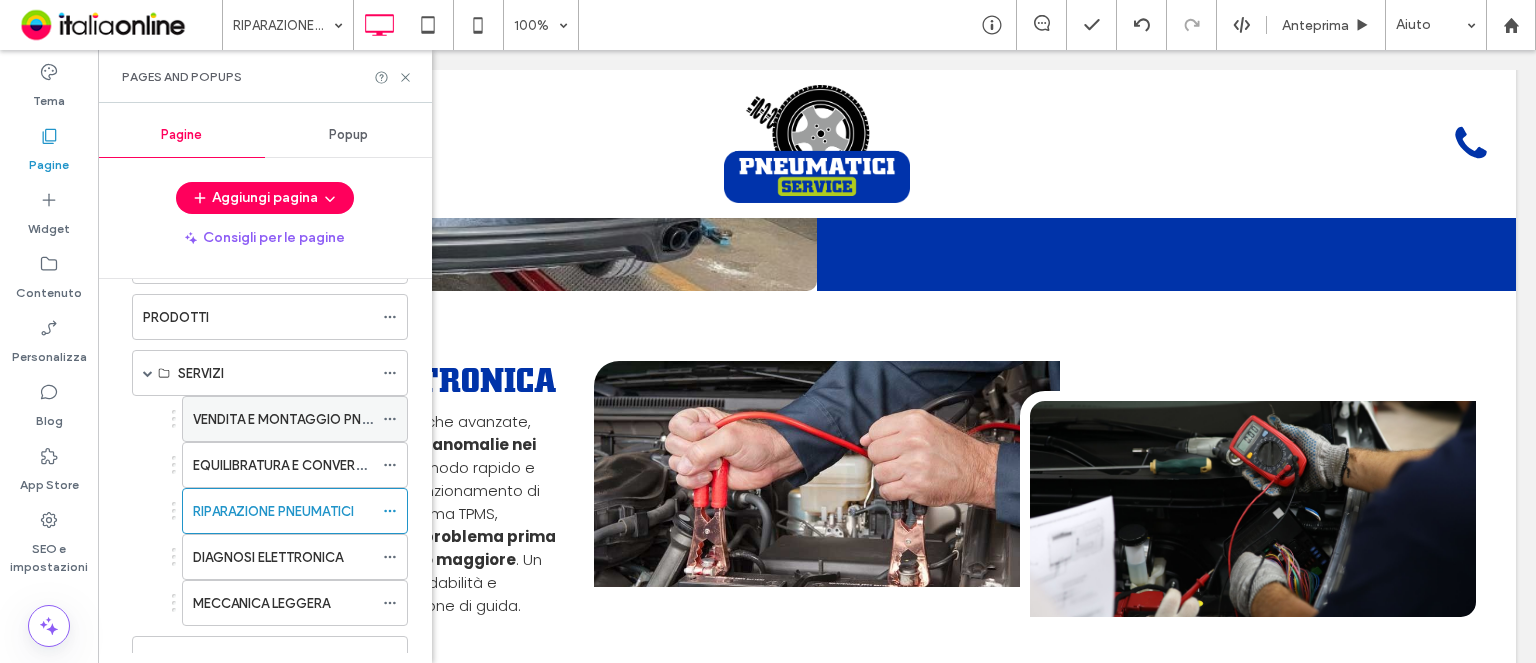 click on "VENDITA E MONTAGGIO PNEUMATICI" at bounding box center [283, 419] 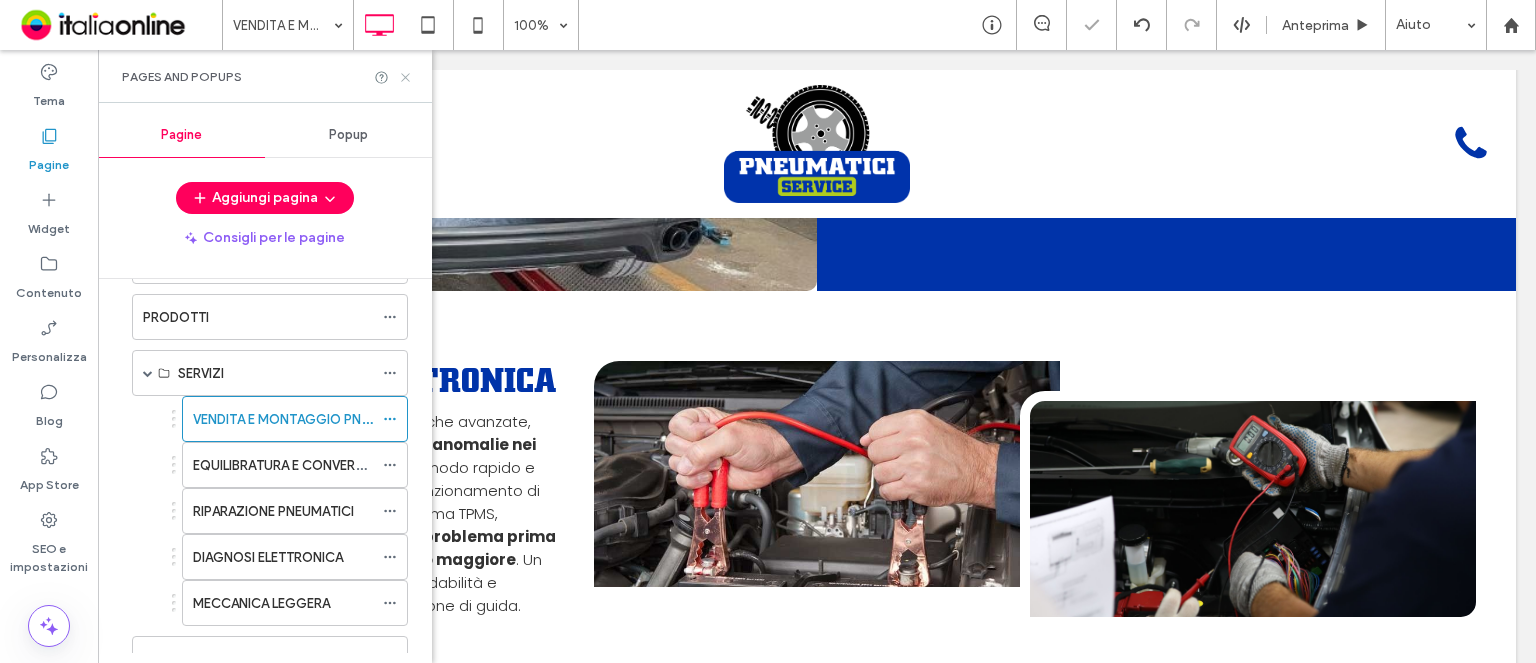 click 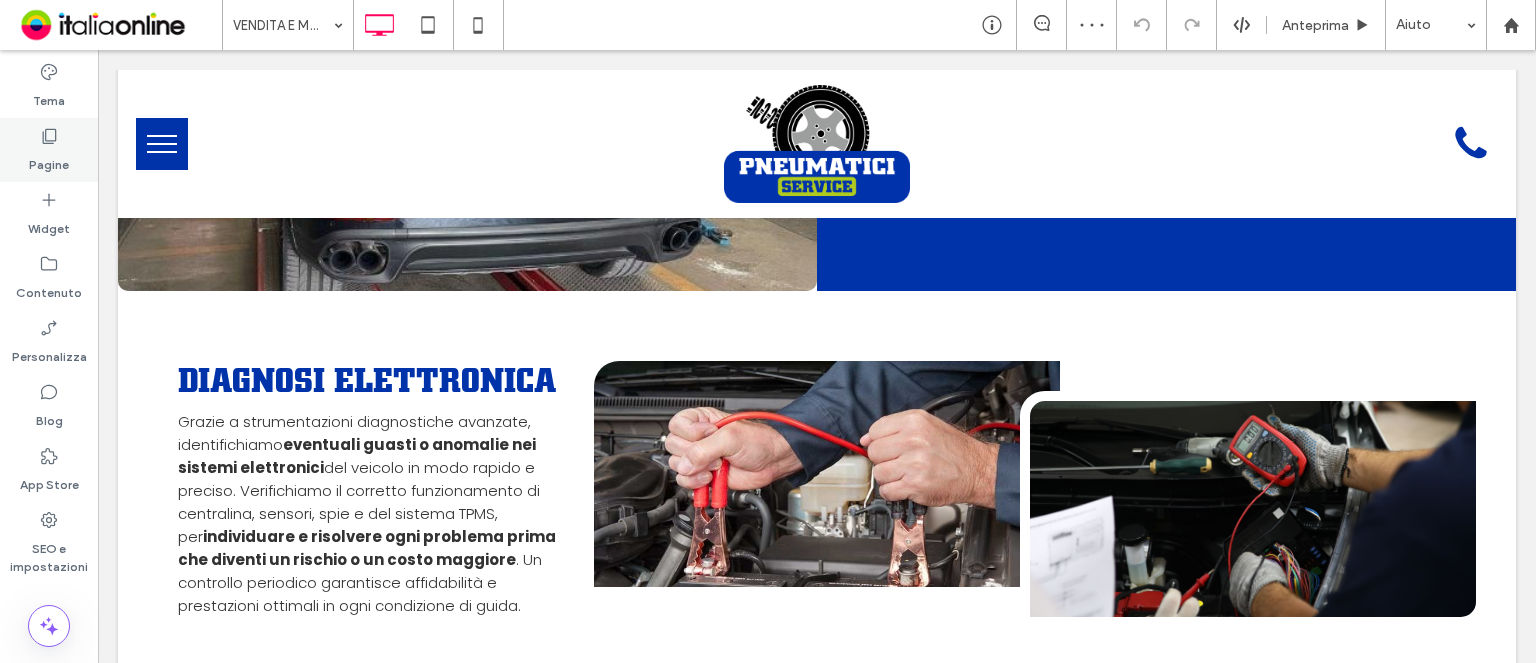 click on "Pagine" at bounding box center [49, 150] 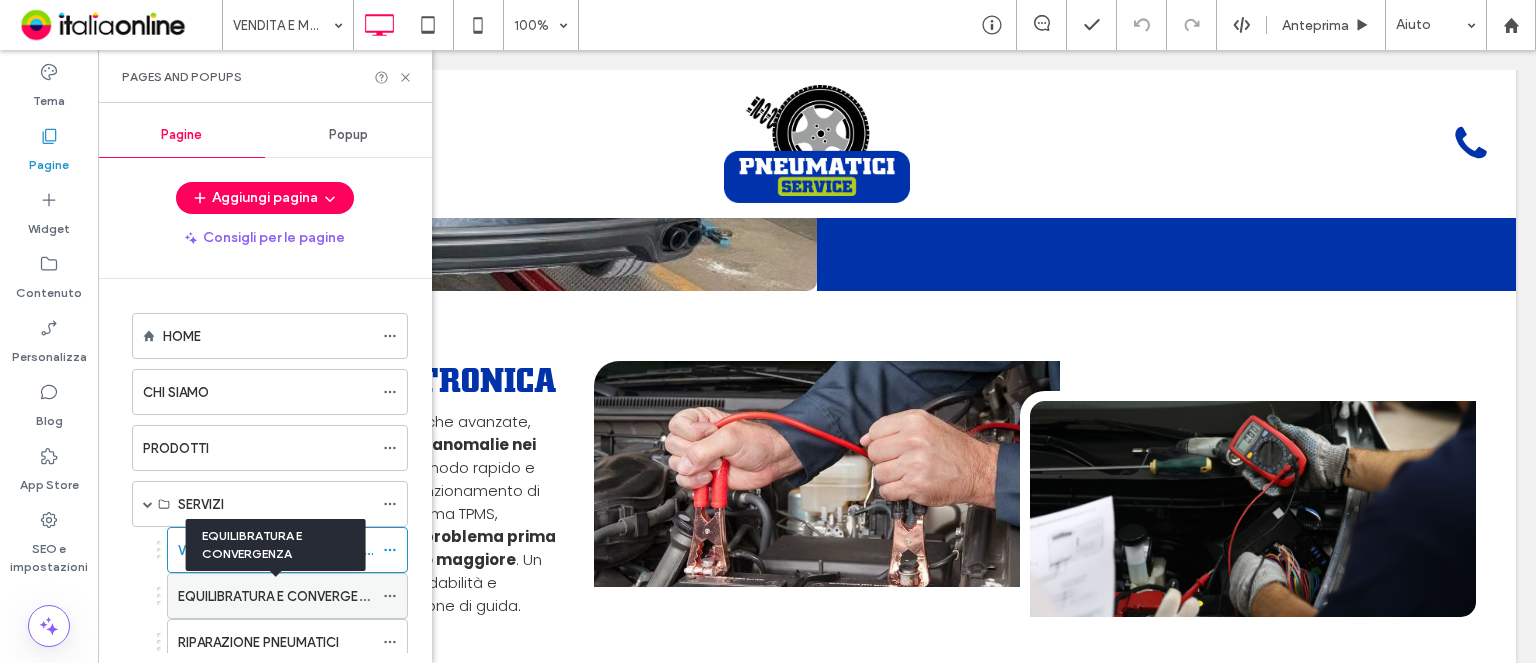 click on "EQUILIBRATURA E CONVERGENZA" at bounding box center (281, 596) 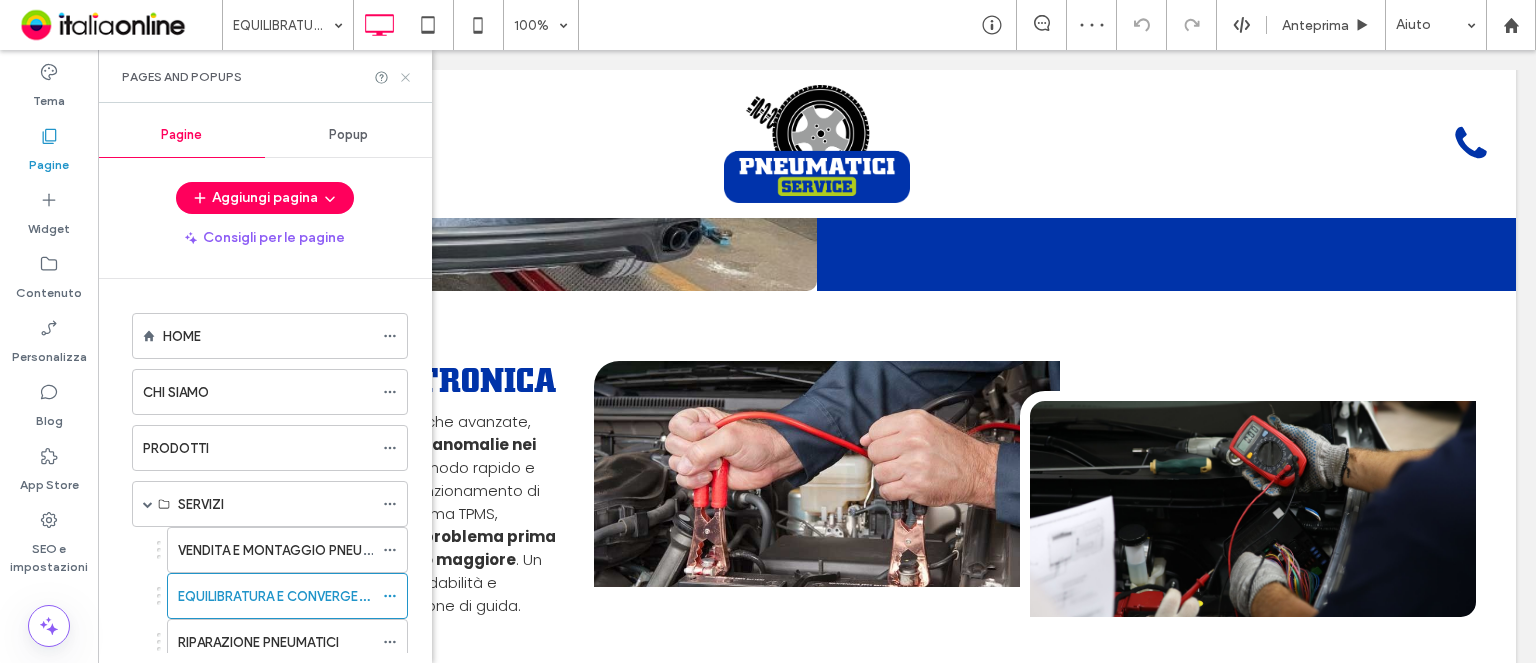 click 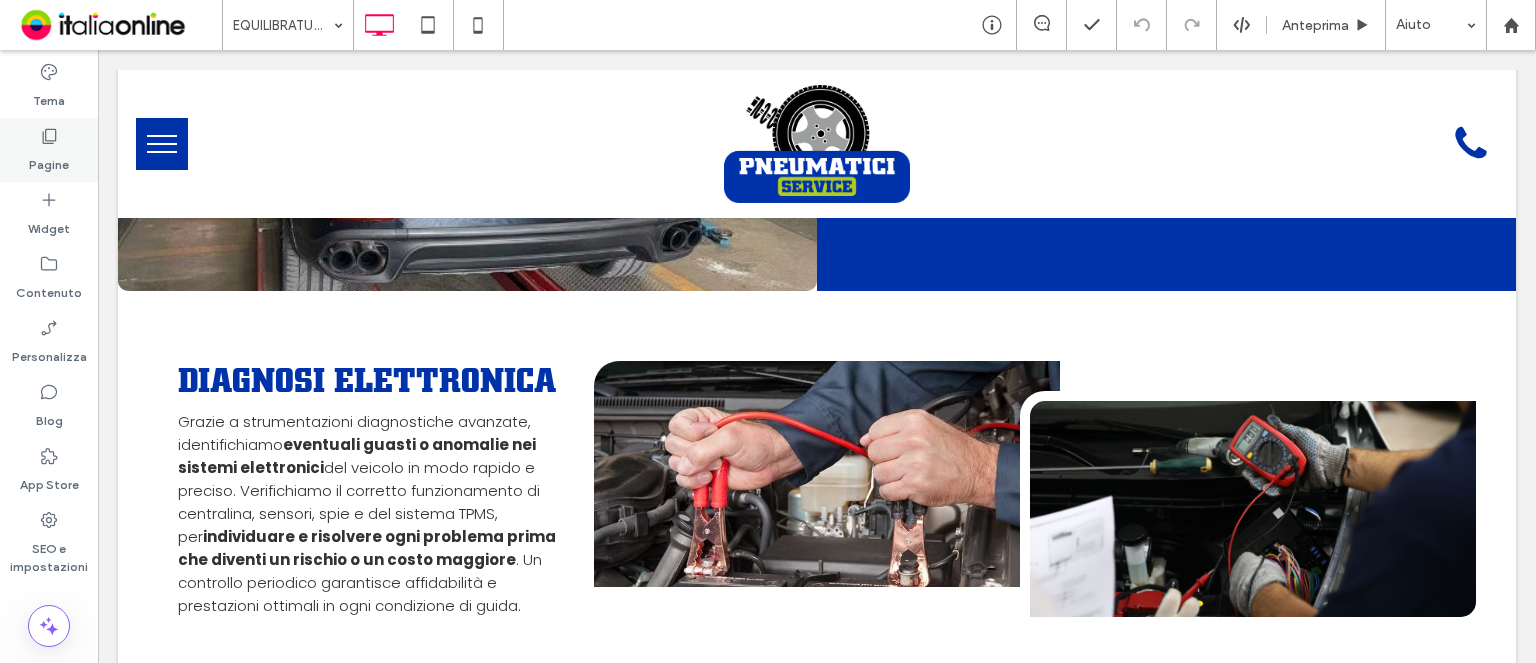 click on "Pagine" at bounding box center [49, 150] 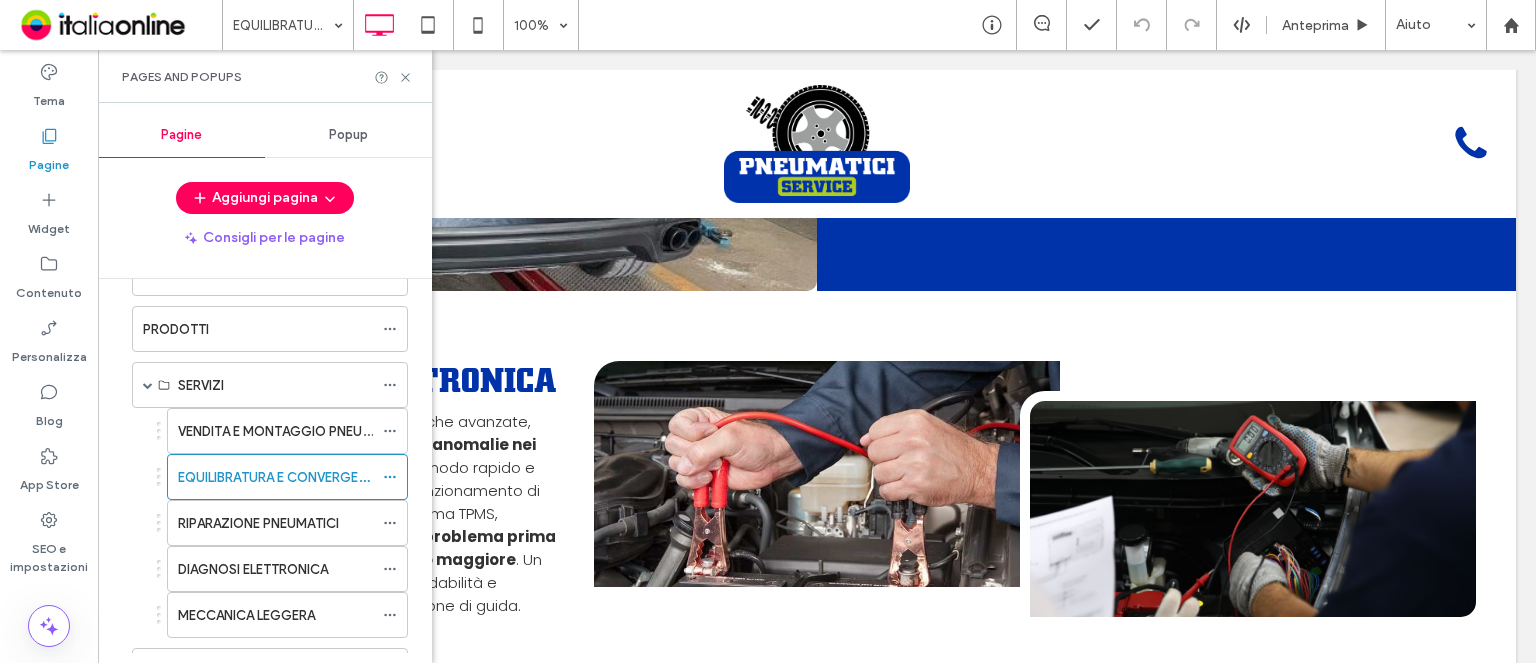 scroll, scrollTop: 200, scrollLeft: 0, axis: vertical 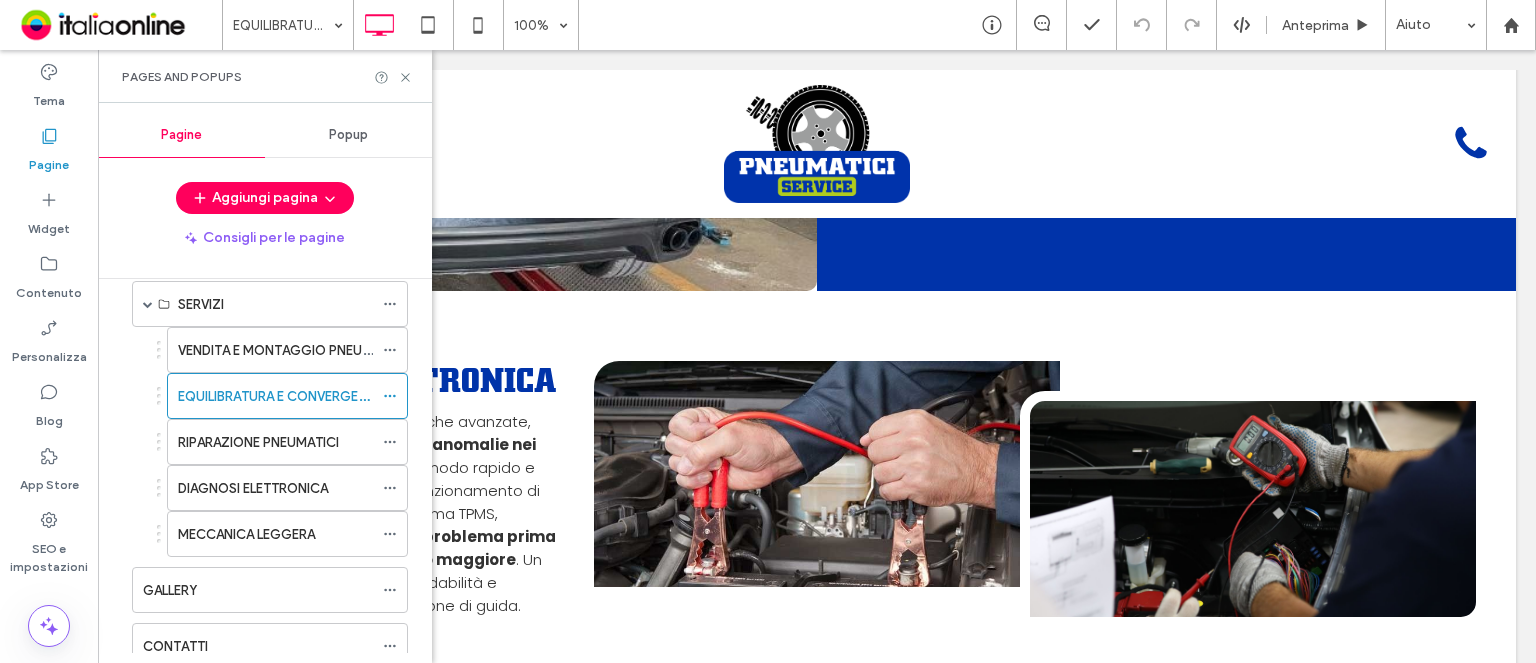 click on "RIPARAZIONE PNEUMATICI" at bounding box center [258, 442] 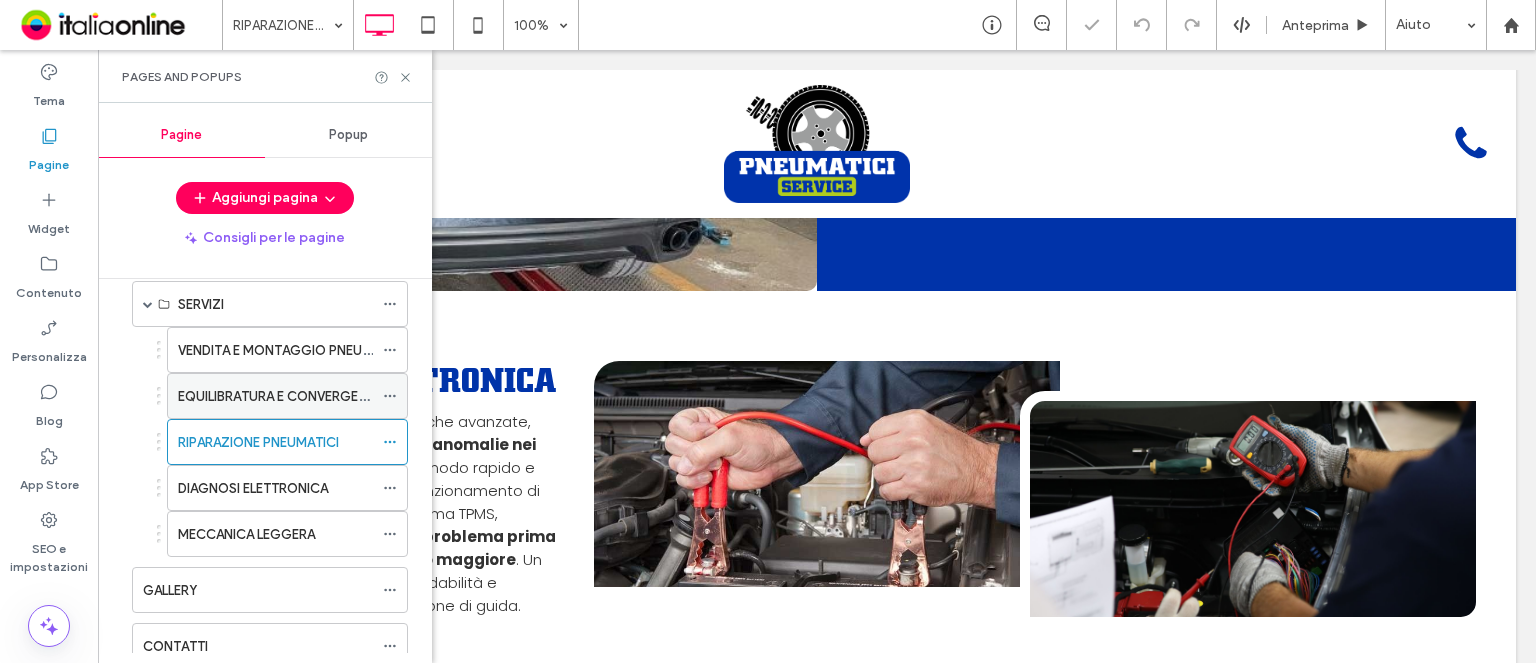 click on "EQUILIBRATURA E CONVERGENZA" at bounding box center [281, 396] 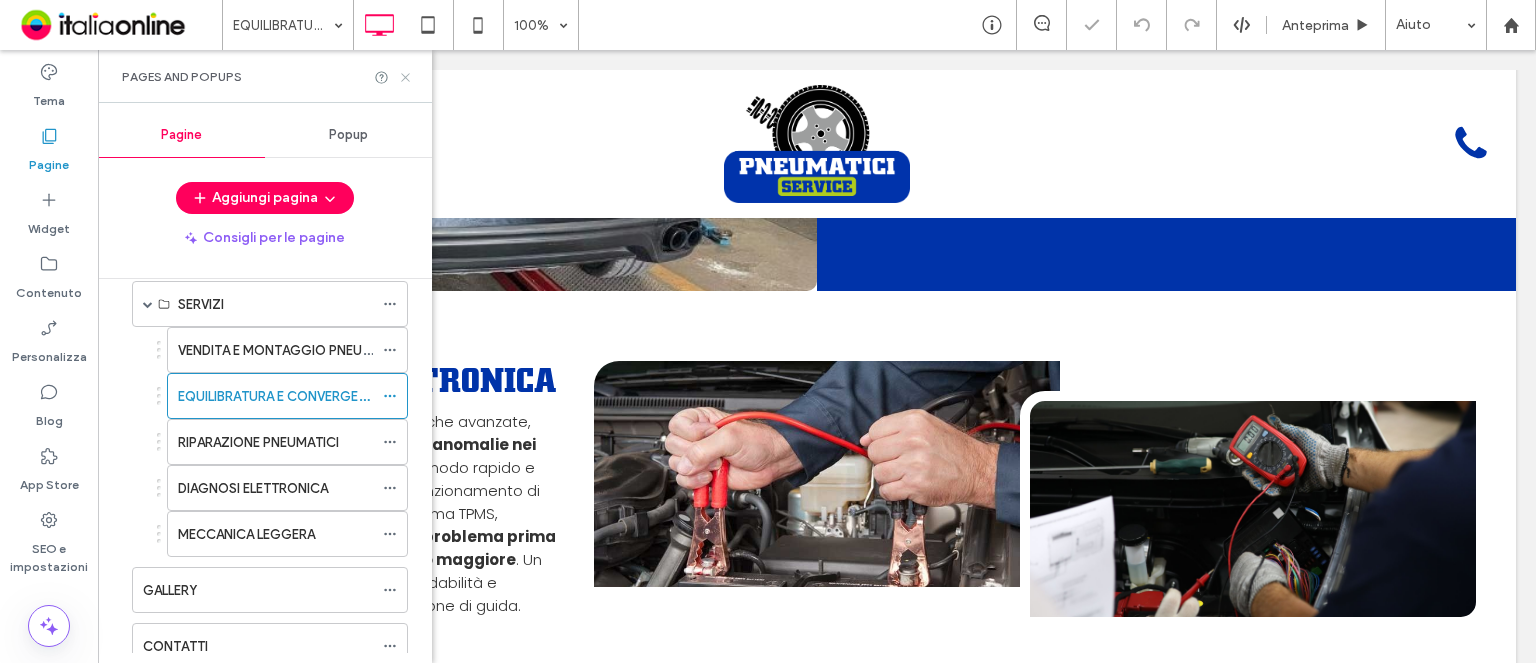 click 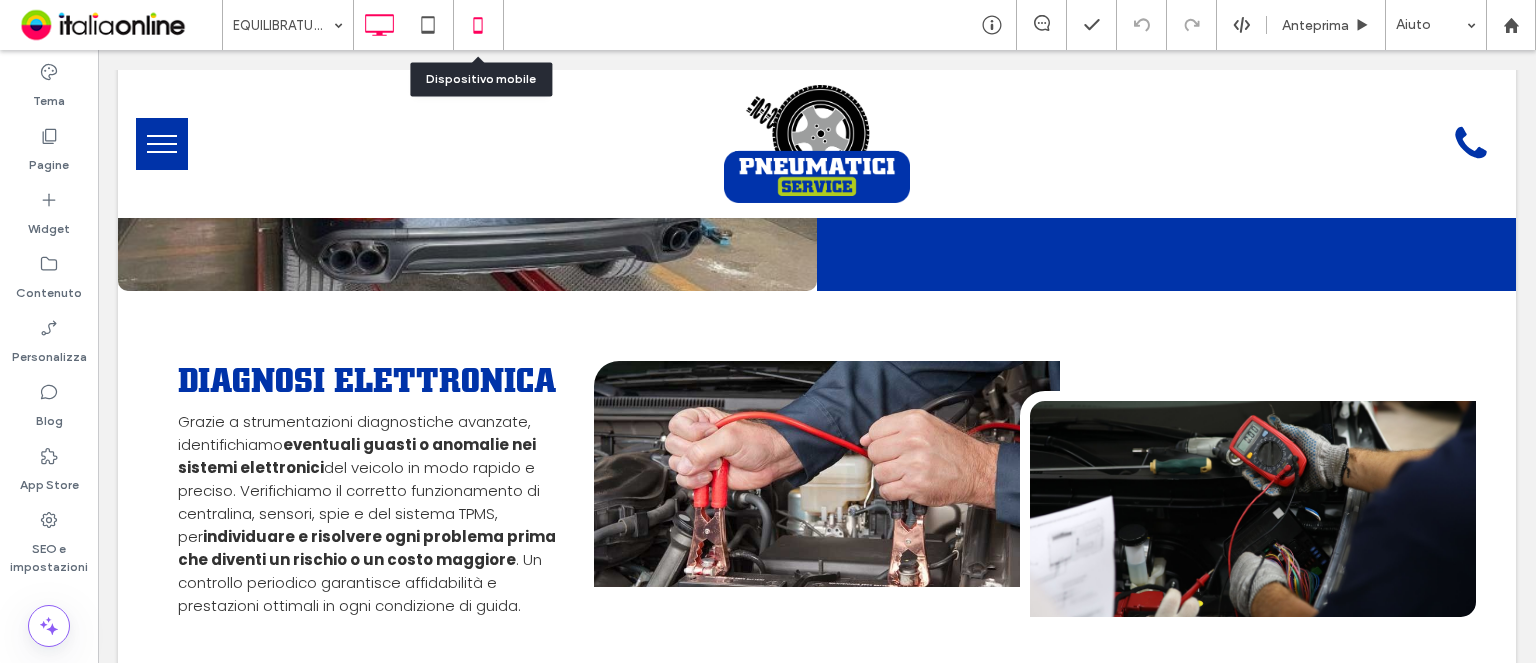 click 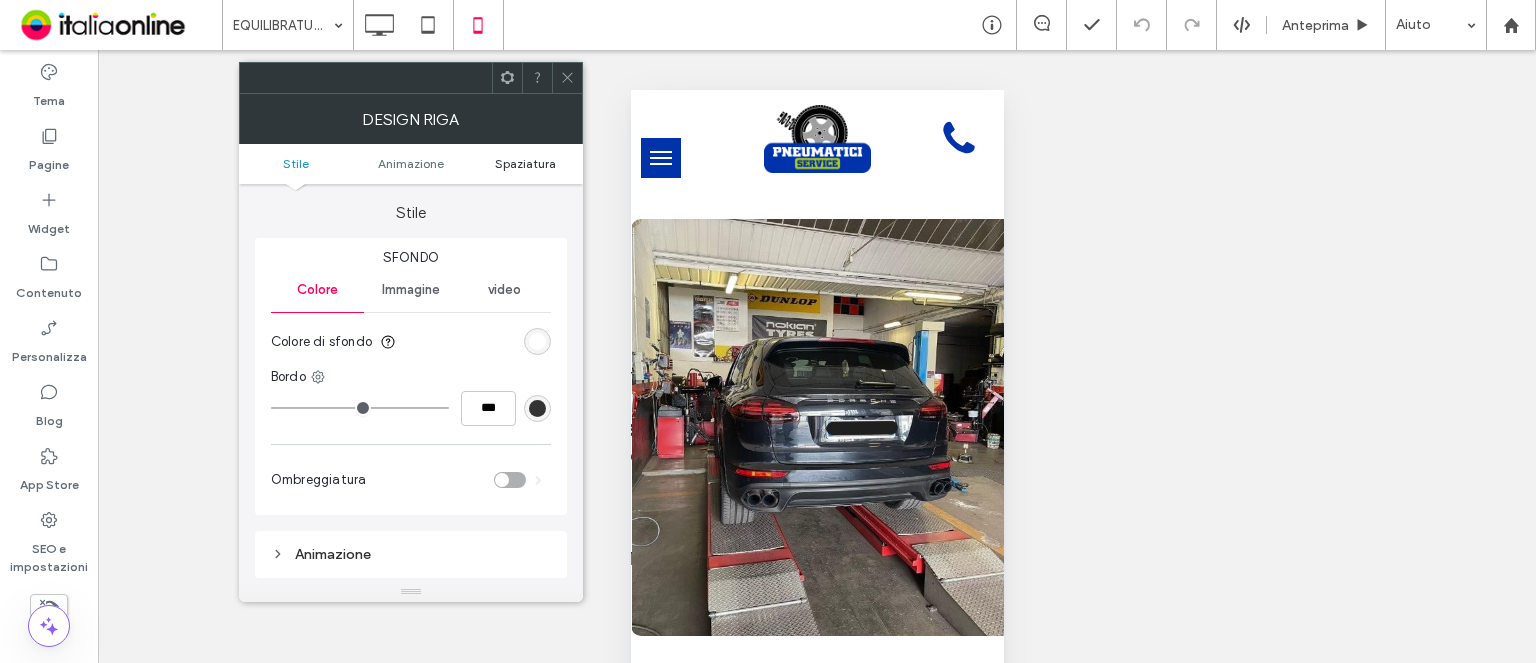 click on "Spaziatura" at bounding box center (525, 163) 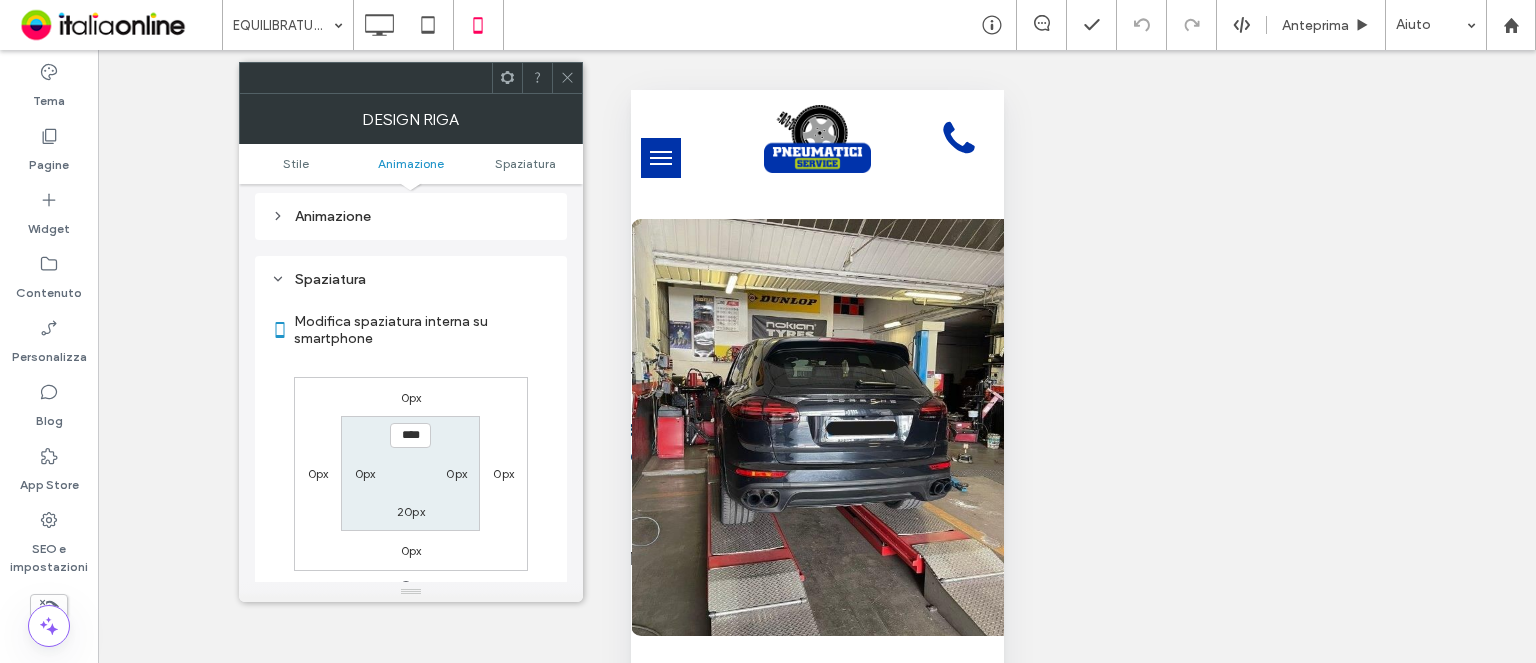 scroll, scrollTop: 394, scrollLeft: 0, axis: vertical 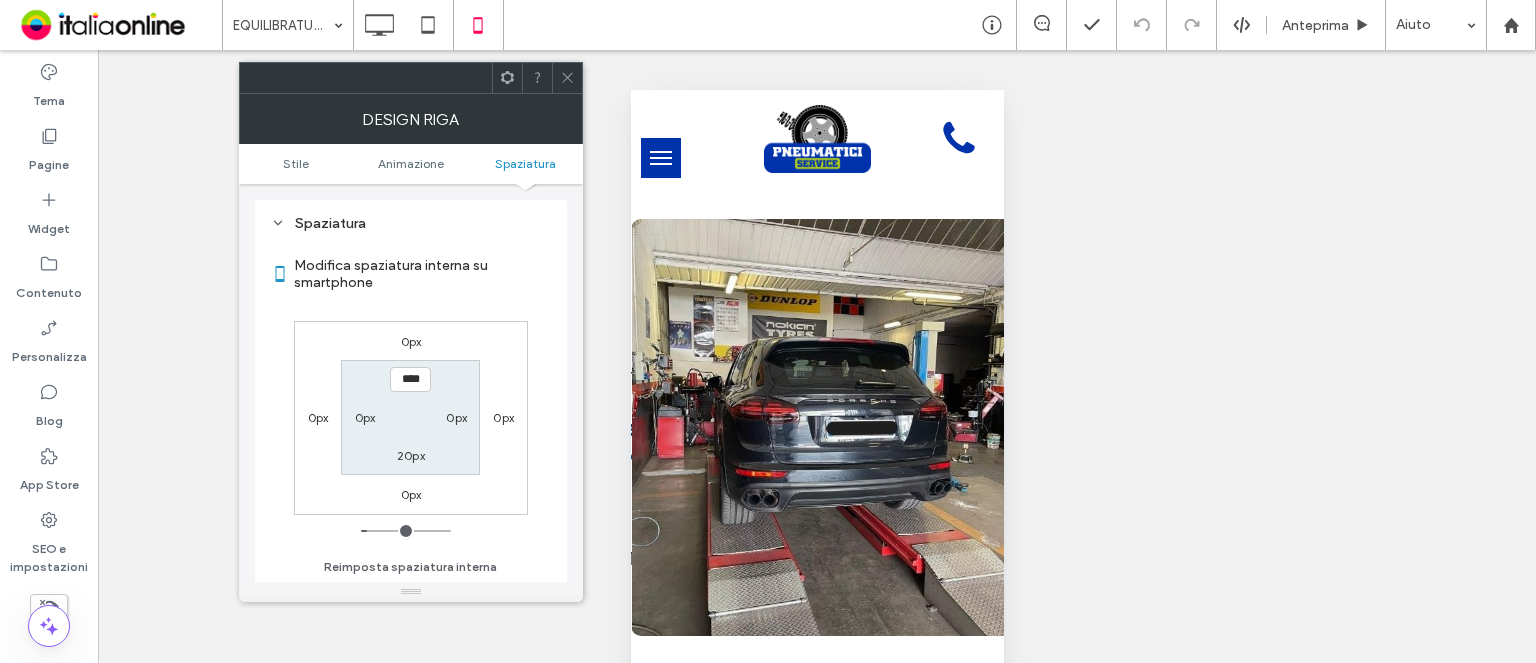 click 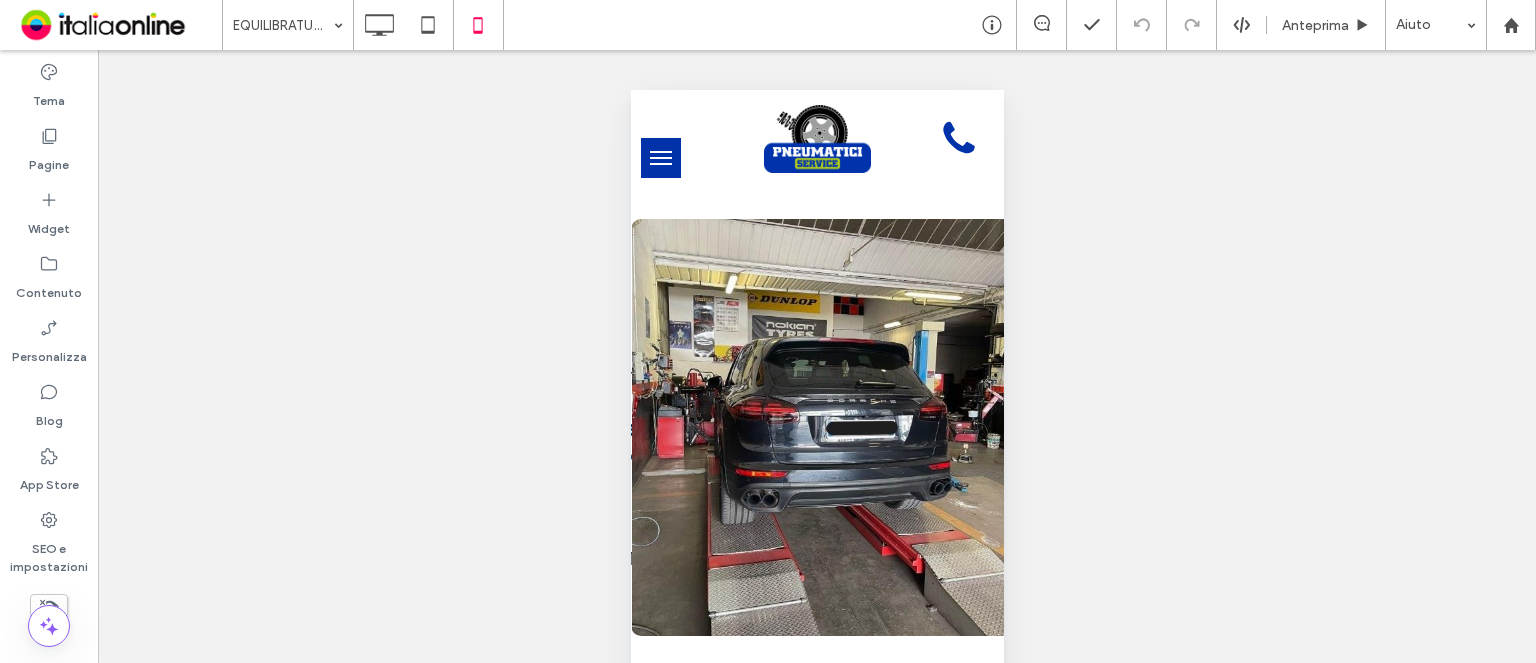 drag, startPoint x: 62, startPoint y: 139, endPoint x: 291, endPoint y: 89, distance: 234.39496 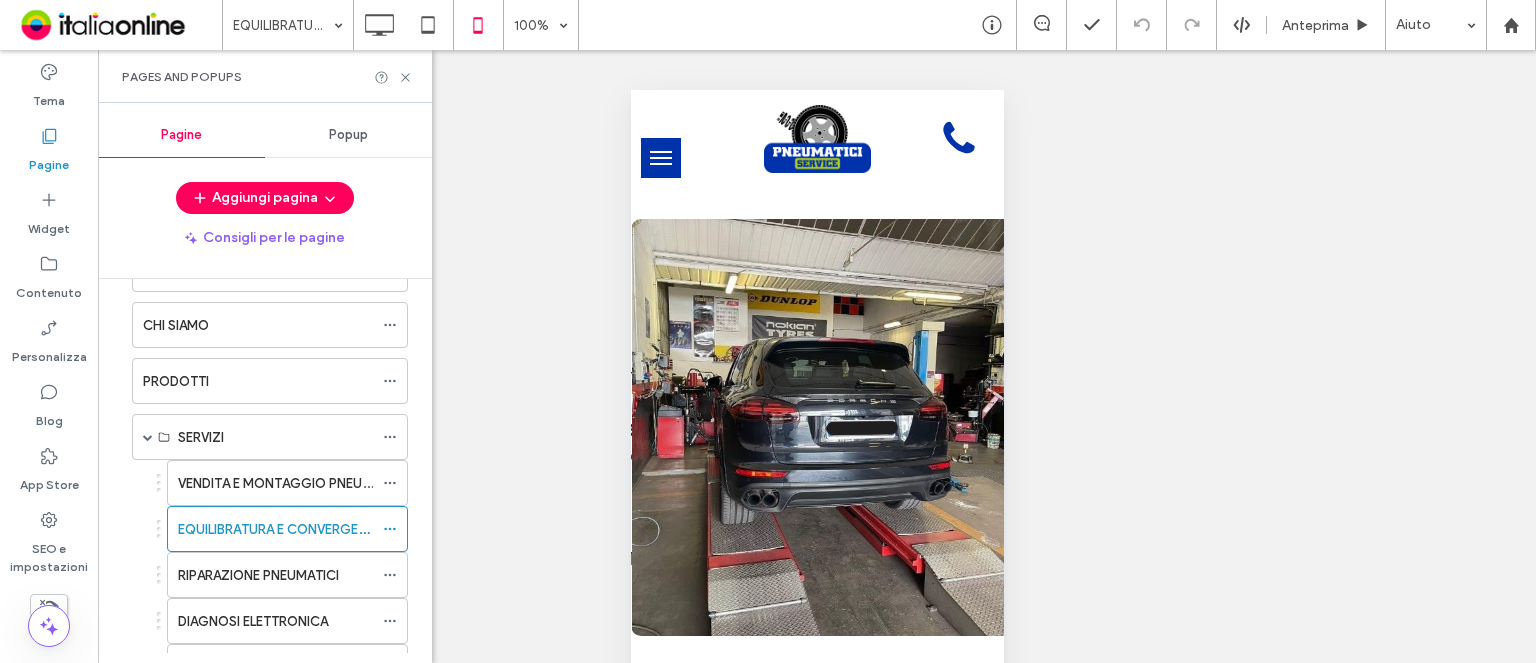 scroll, scrollTop: 100, scrollLeft: 0, axis: vertical 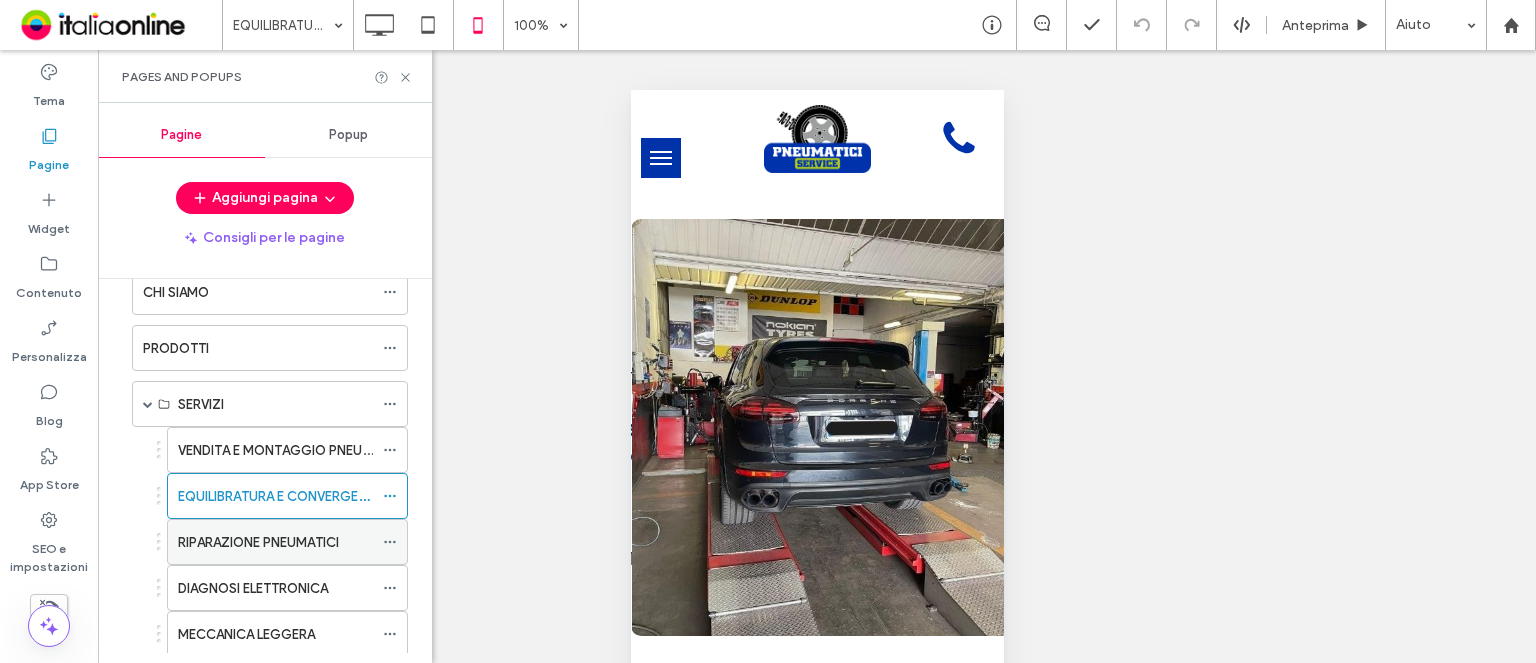 click on "RIPARAZIONE PNEUMATICI" at bounding box center [275, 542] 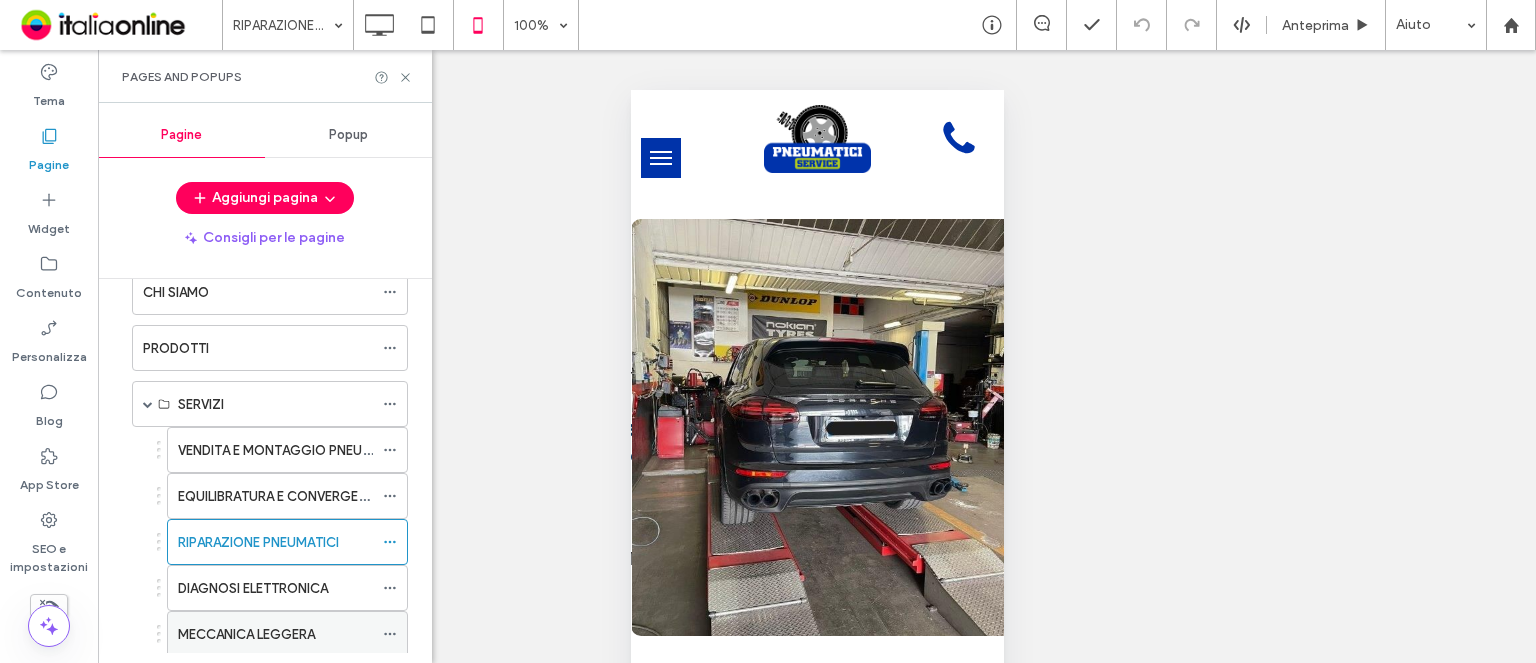 click on "MECCANICA LEGGERA" at bounding box center (275, 634) 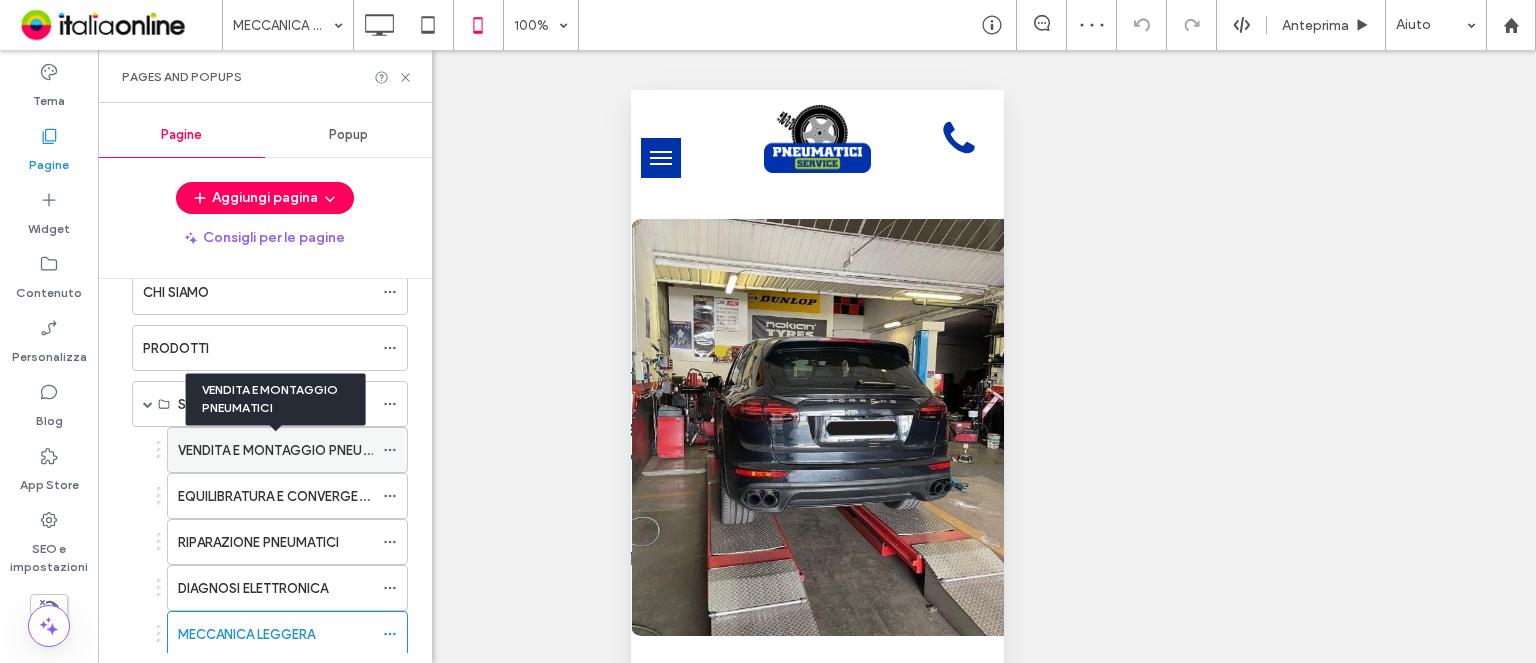 click on "VENDITA E MONTAGGIO PNEUMATICI" at bounding box center [291, 450] 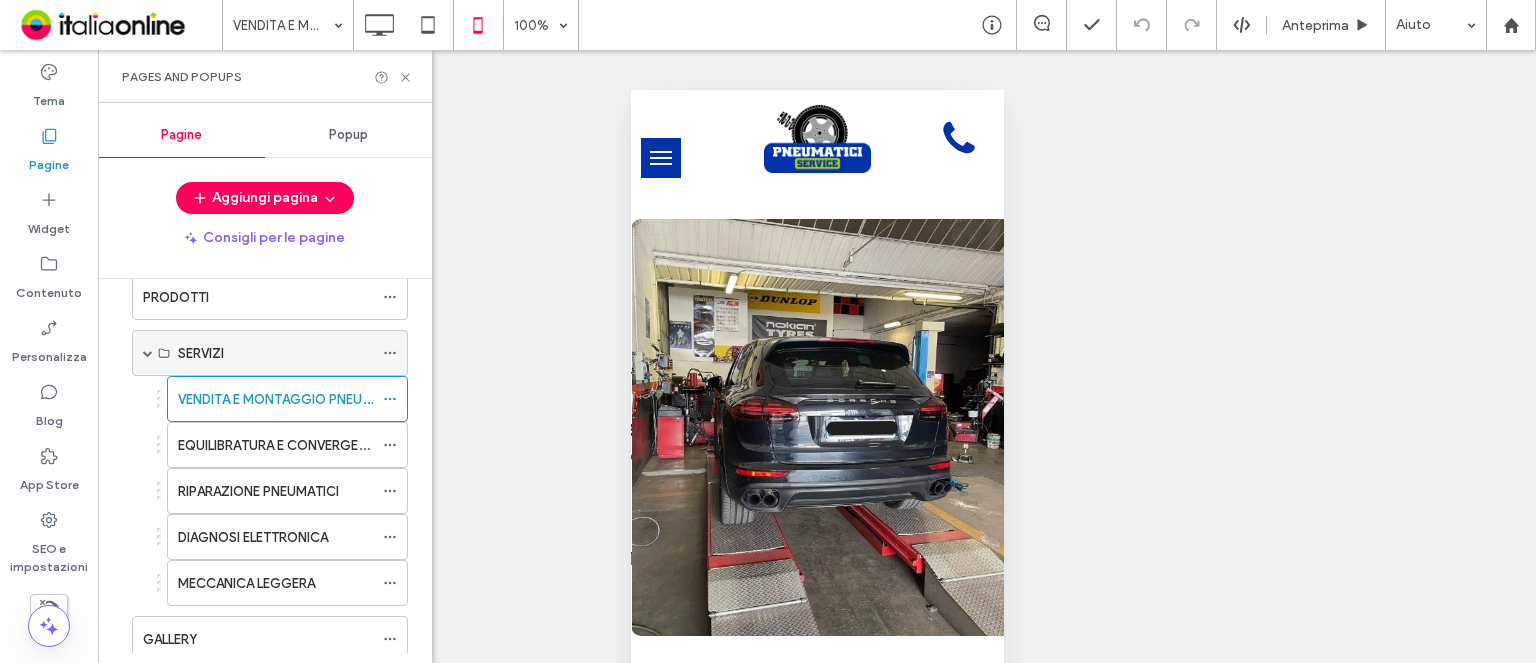 scroll, scrollTop: 150, scrollLeft: 0, axis: vertical 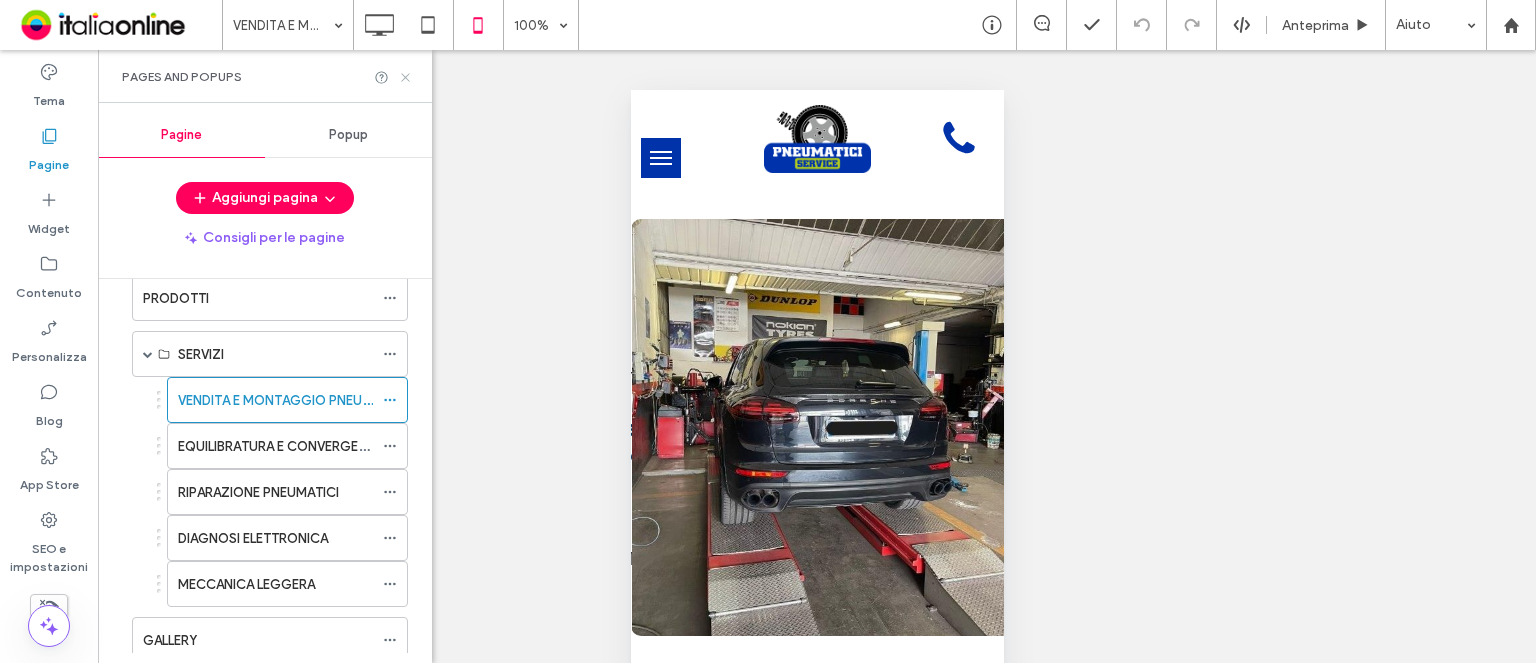 click 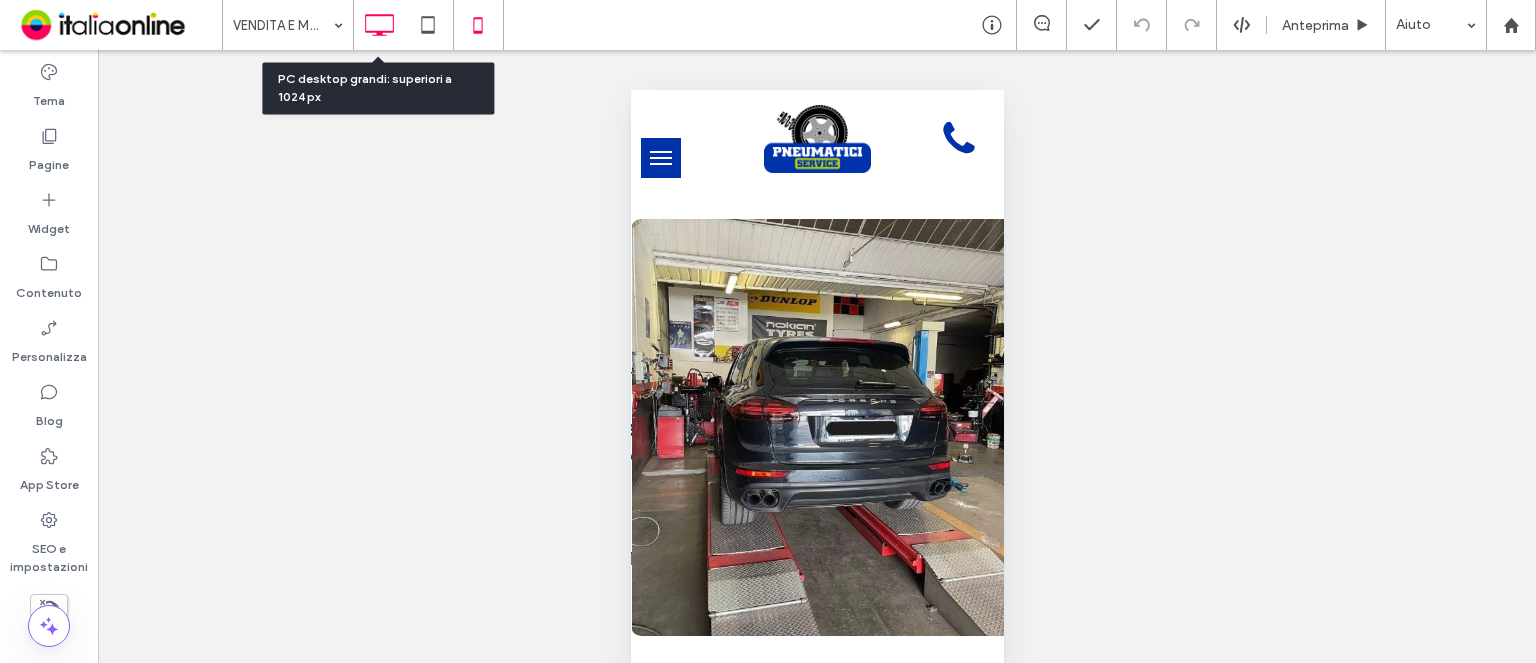 click 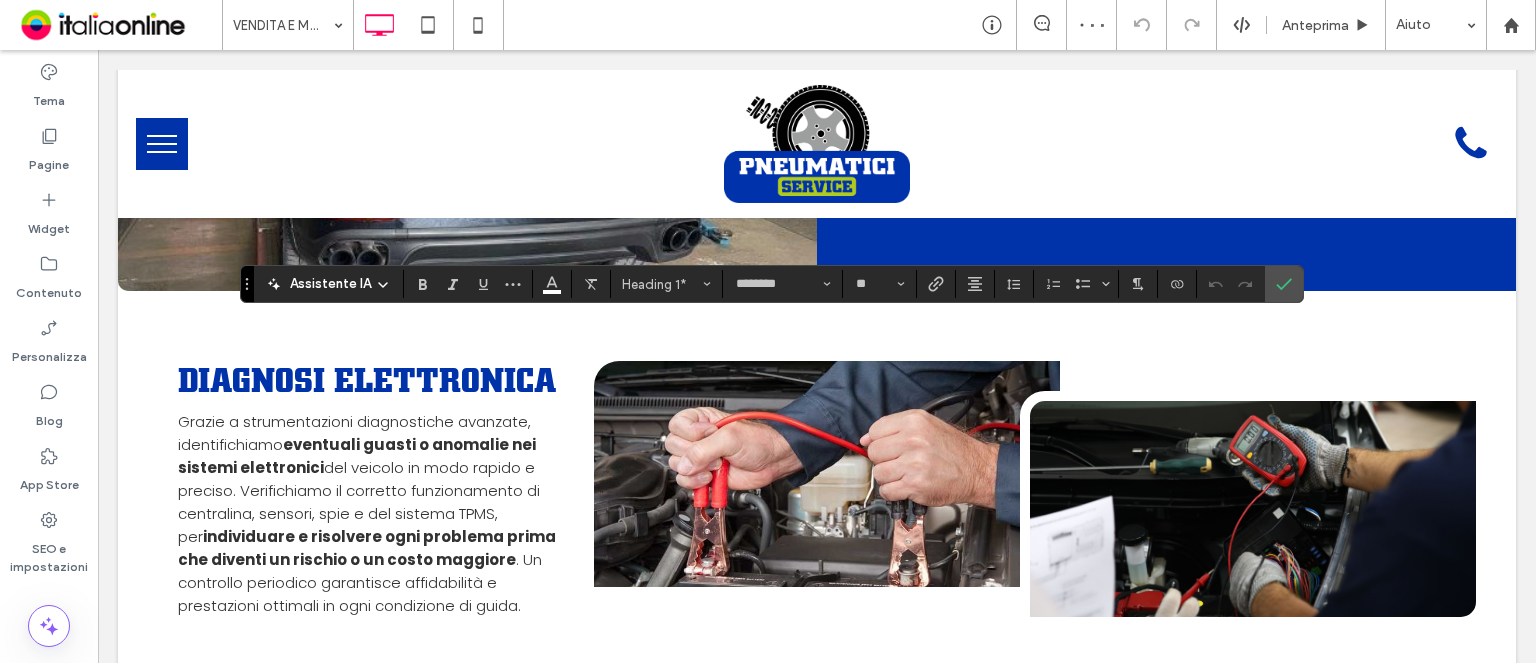 type on "******" 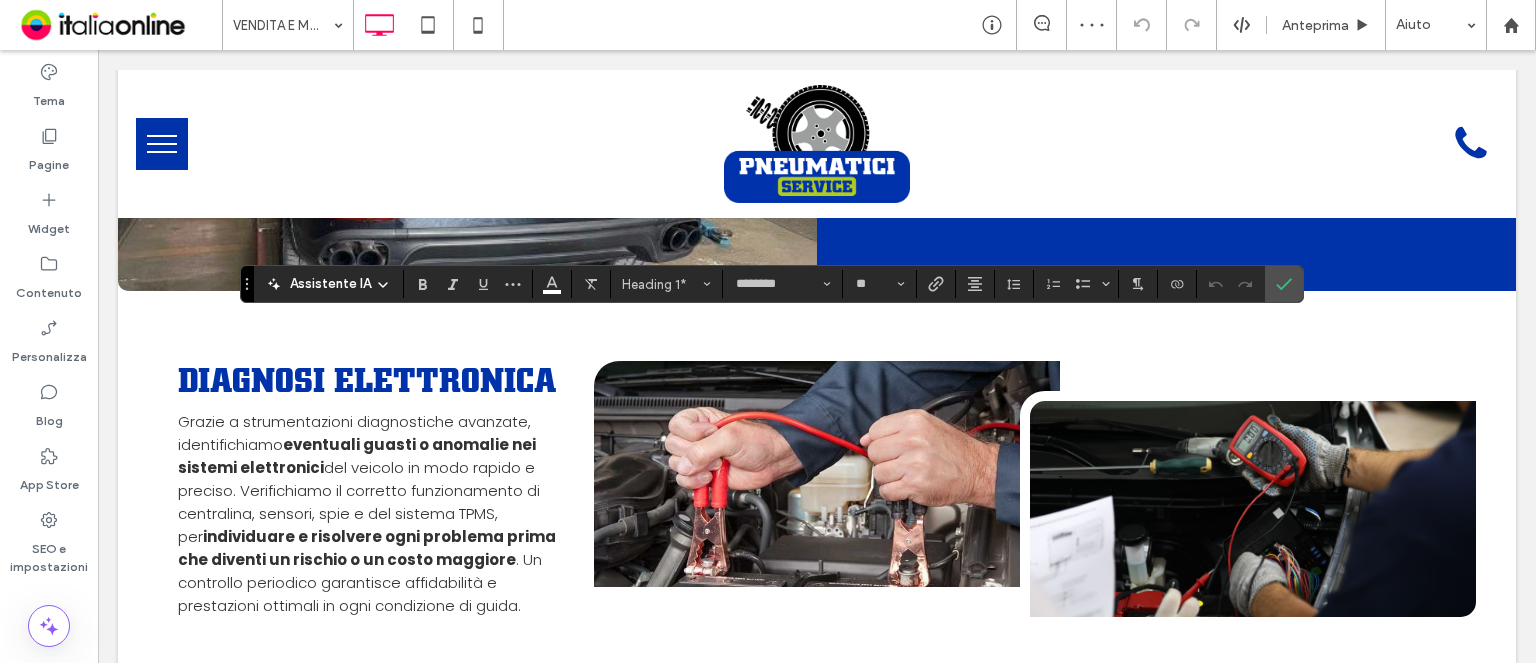 type on "**" 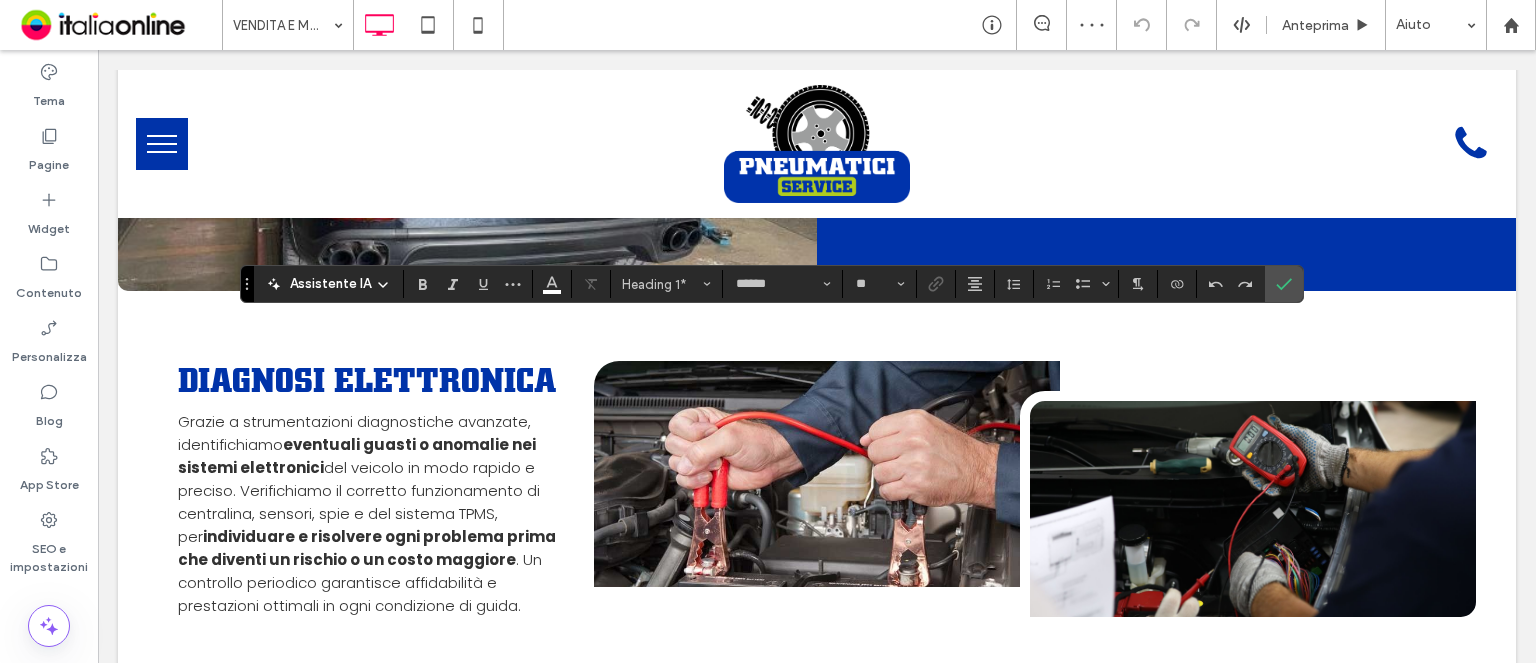 type on "*******" 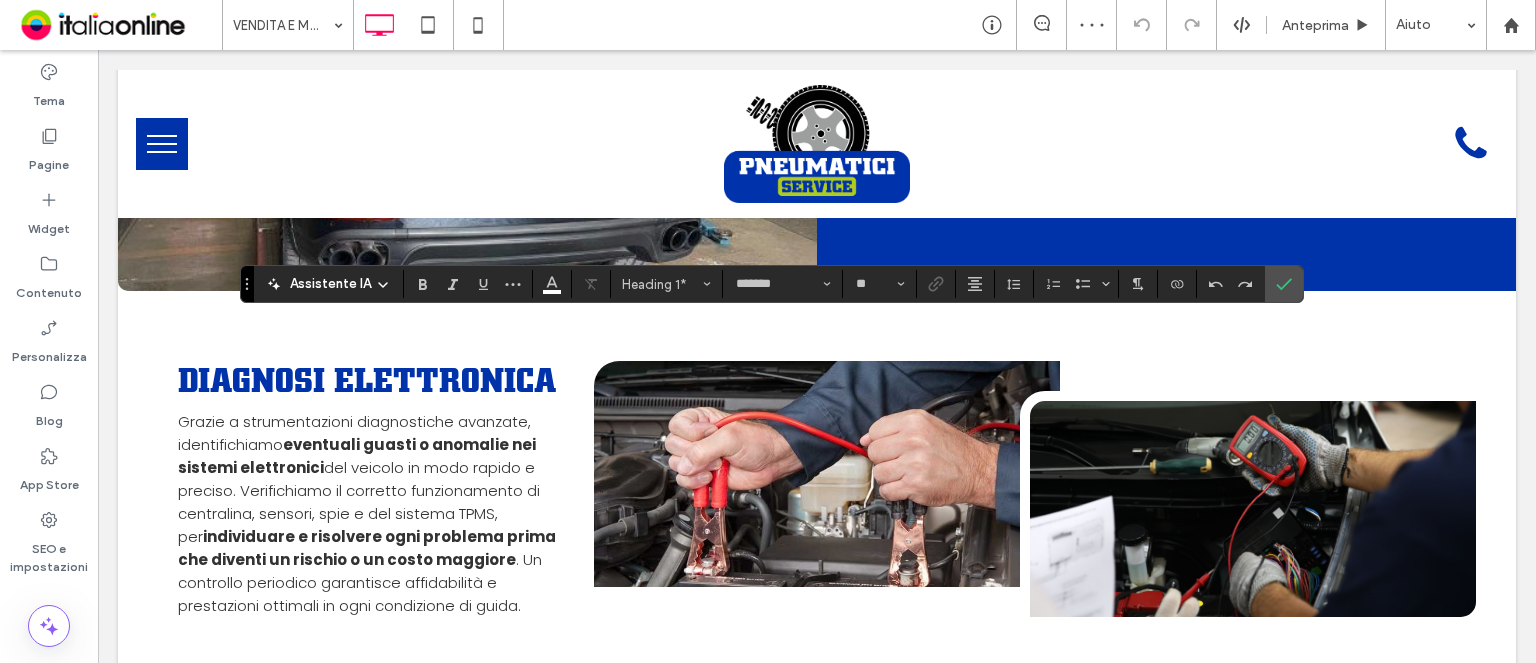 type on "**" 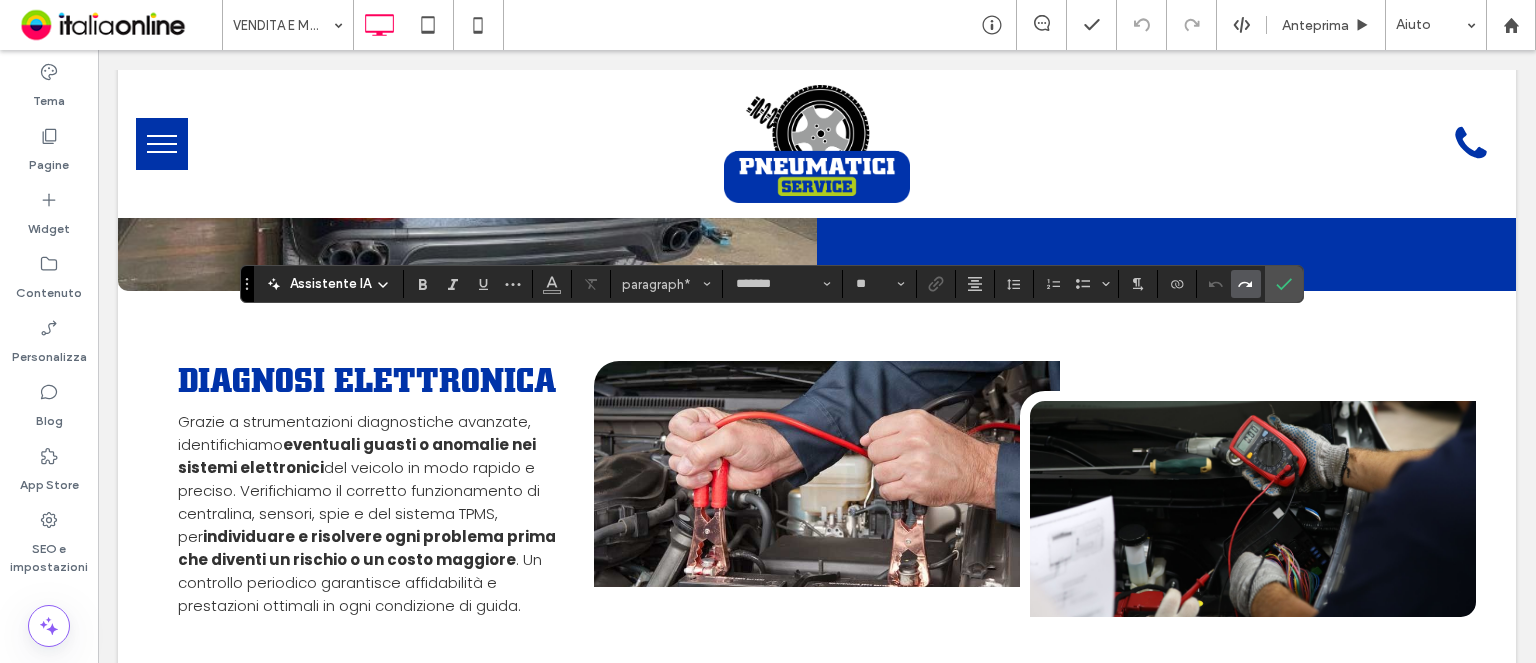 type on "********" 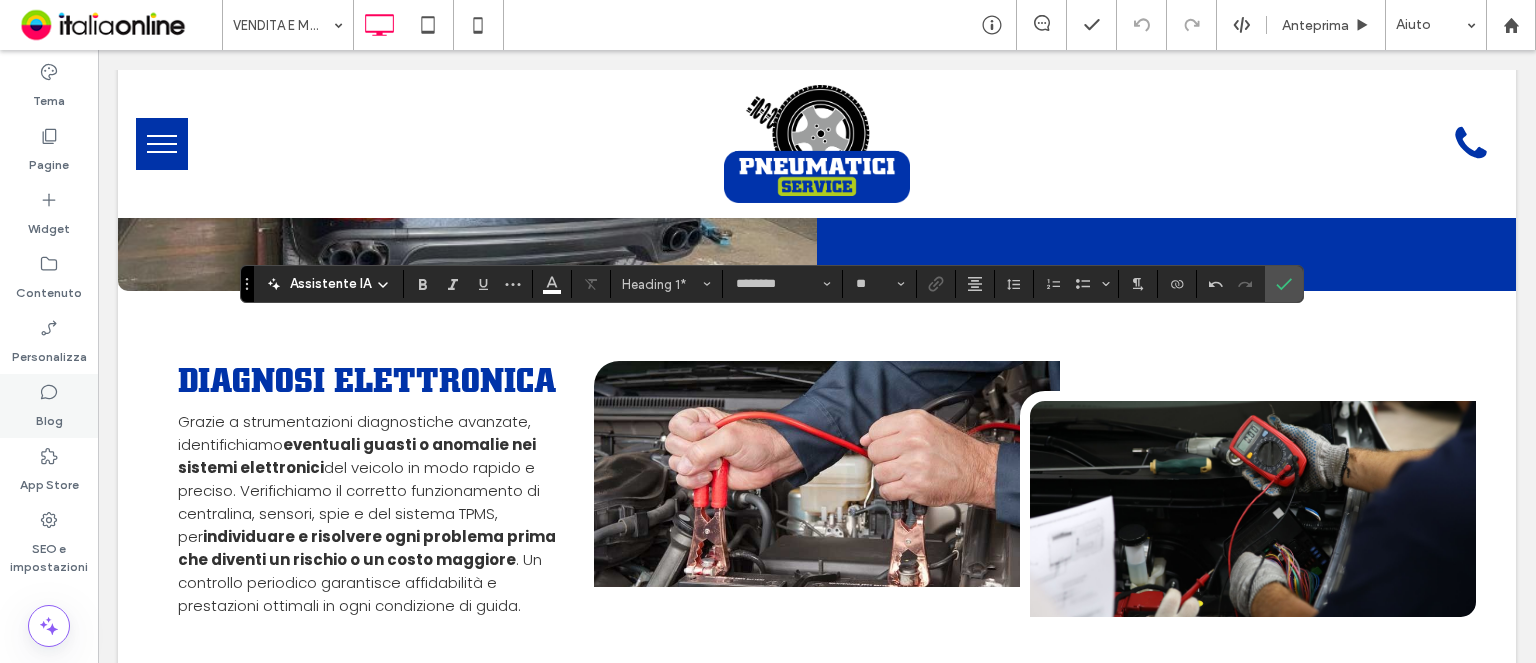 type on "*******" 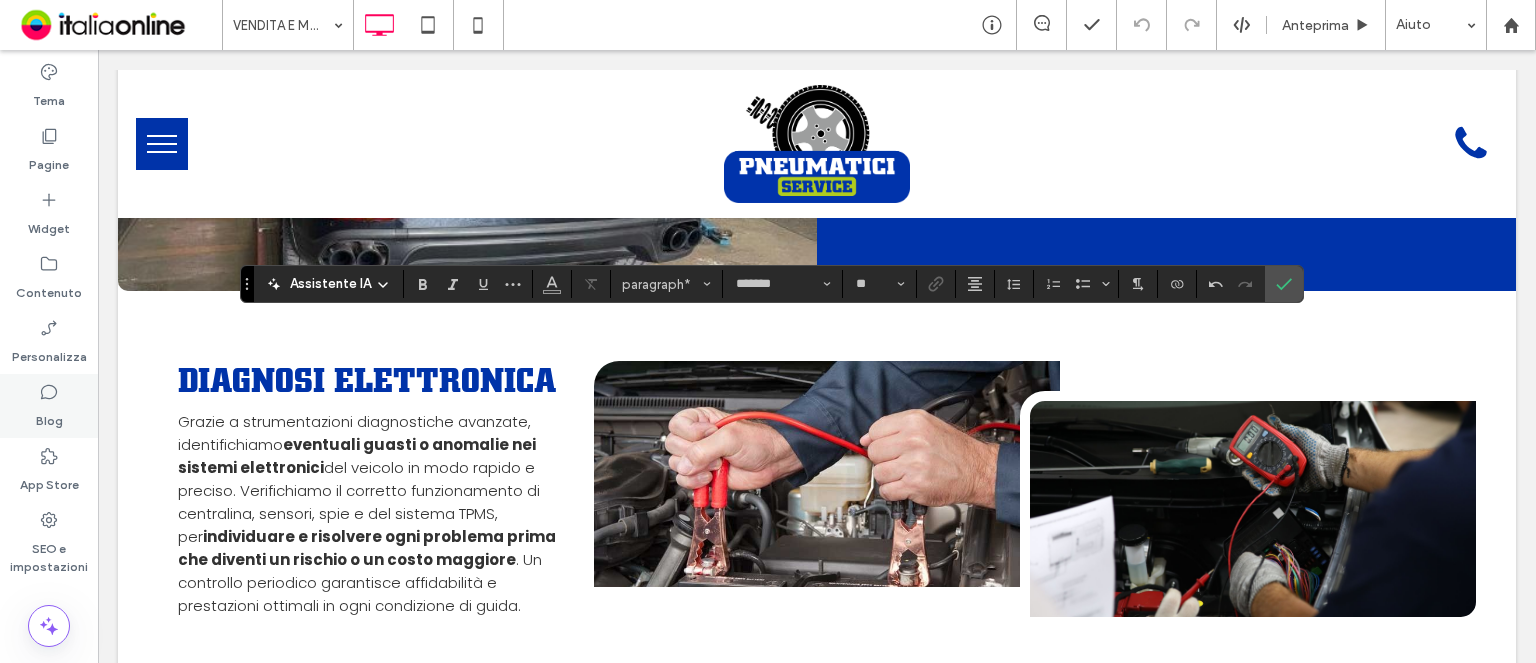 type on "******" 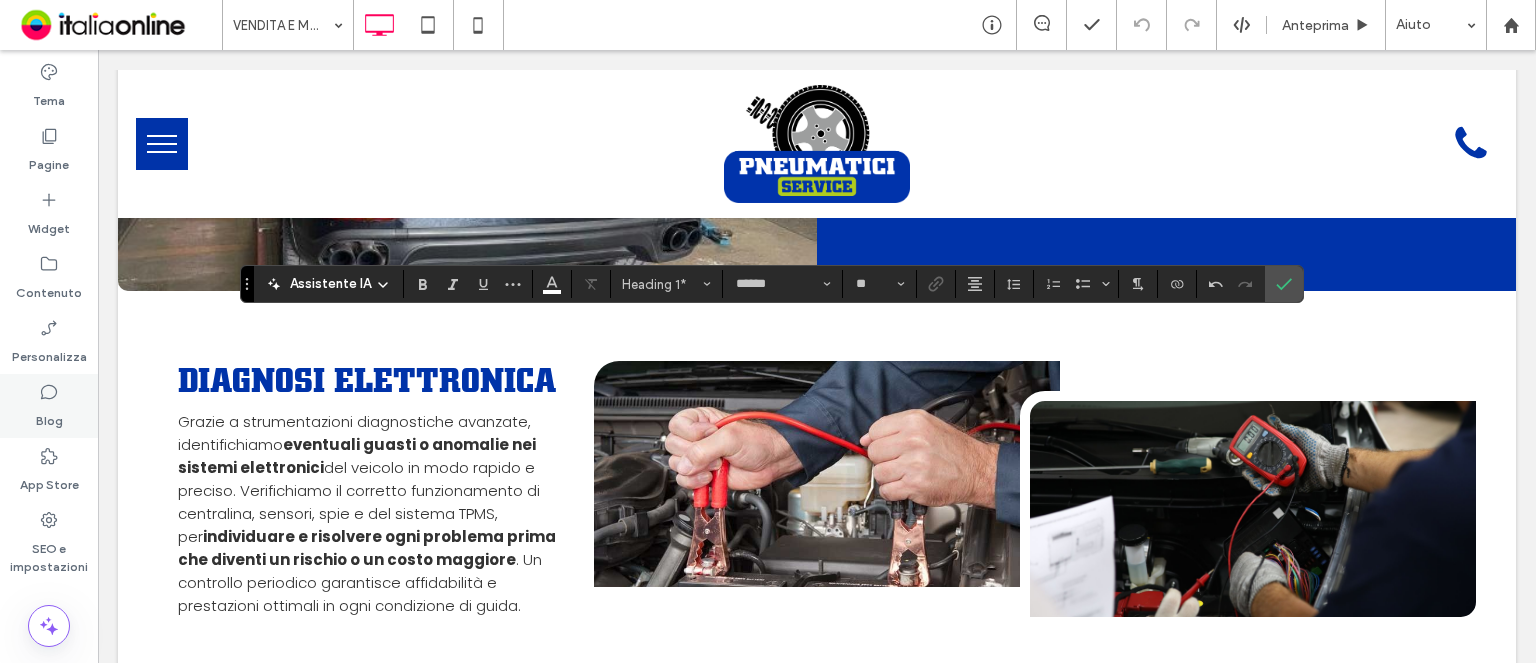 type on "**" 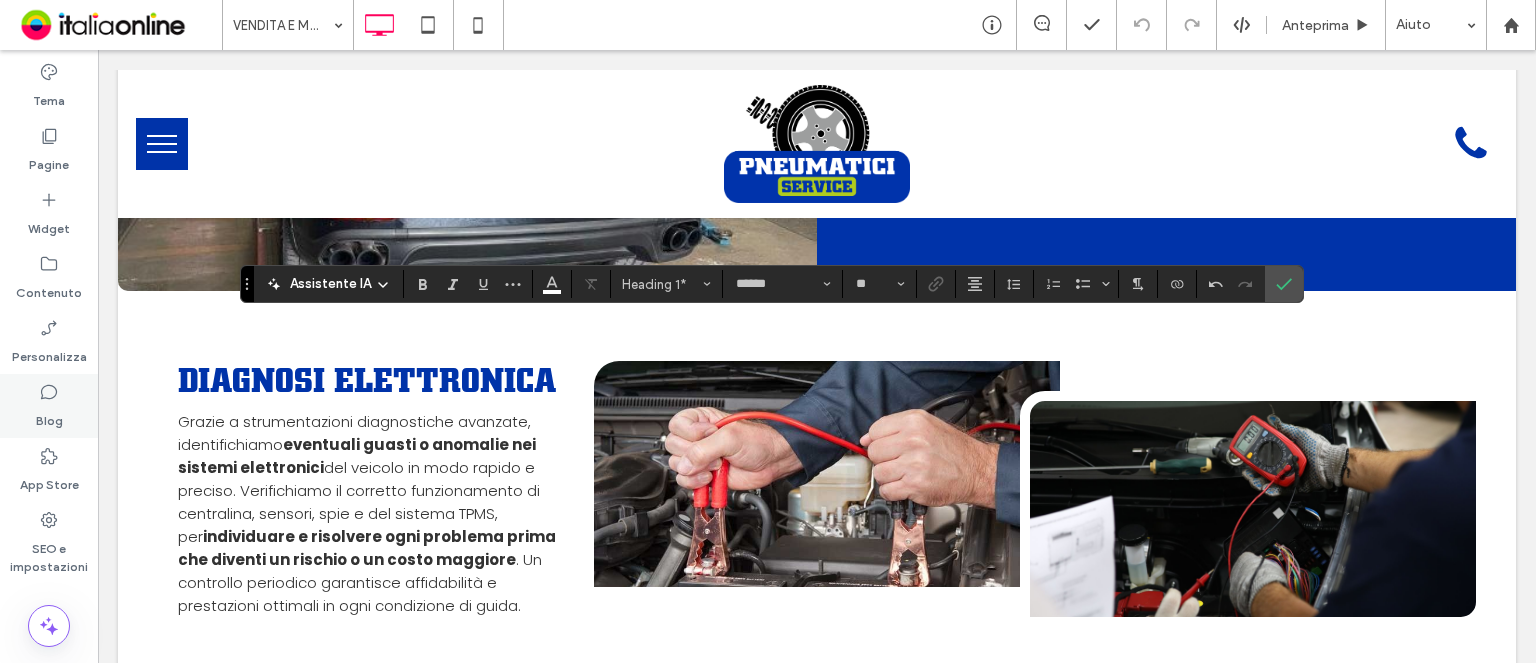 type on "********" 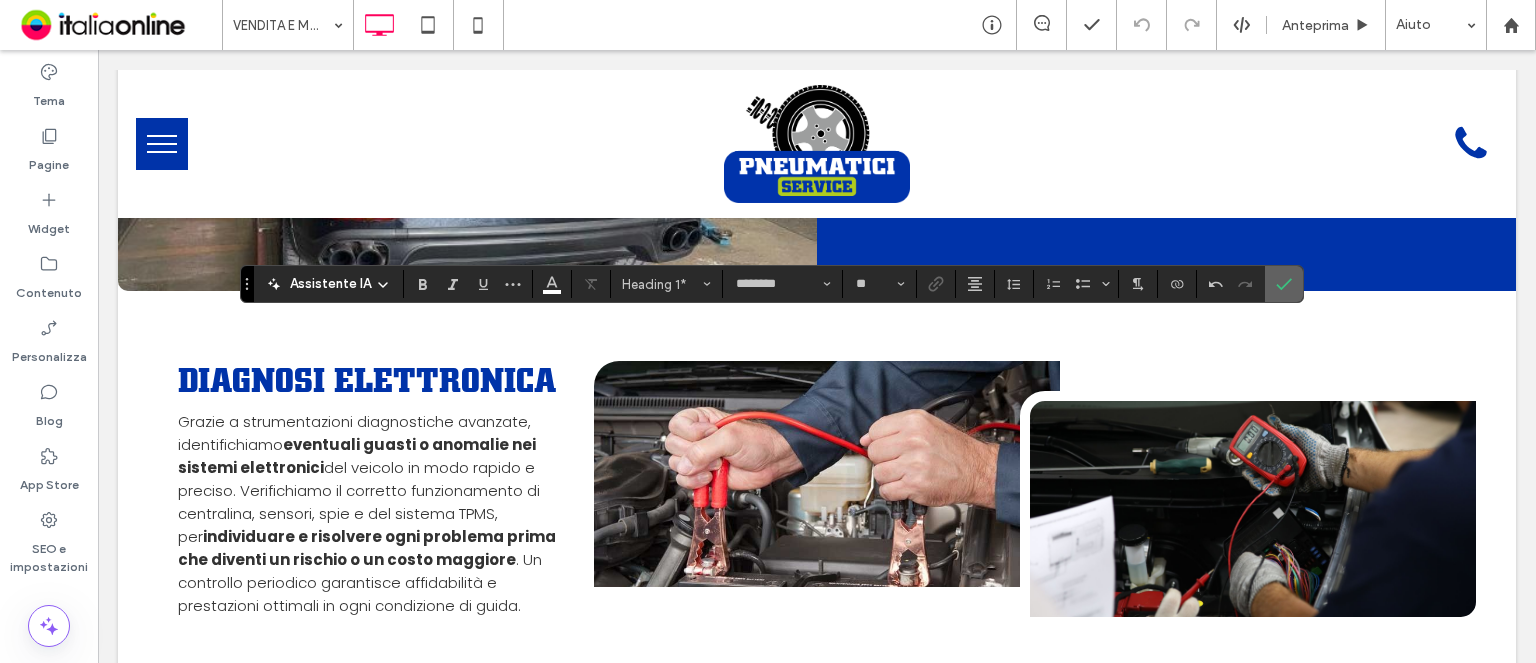 click 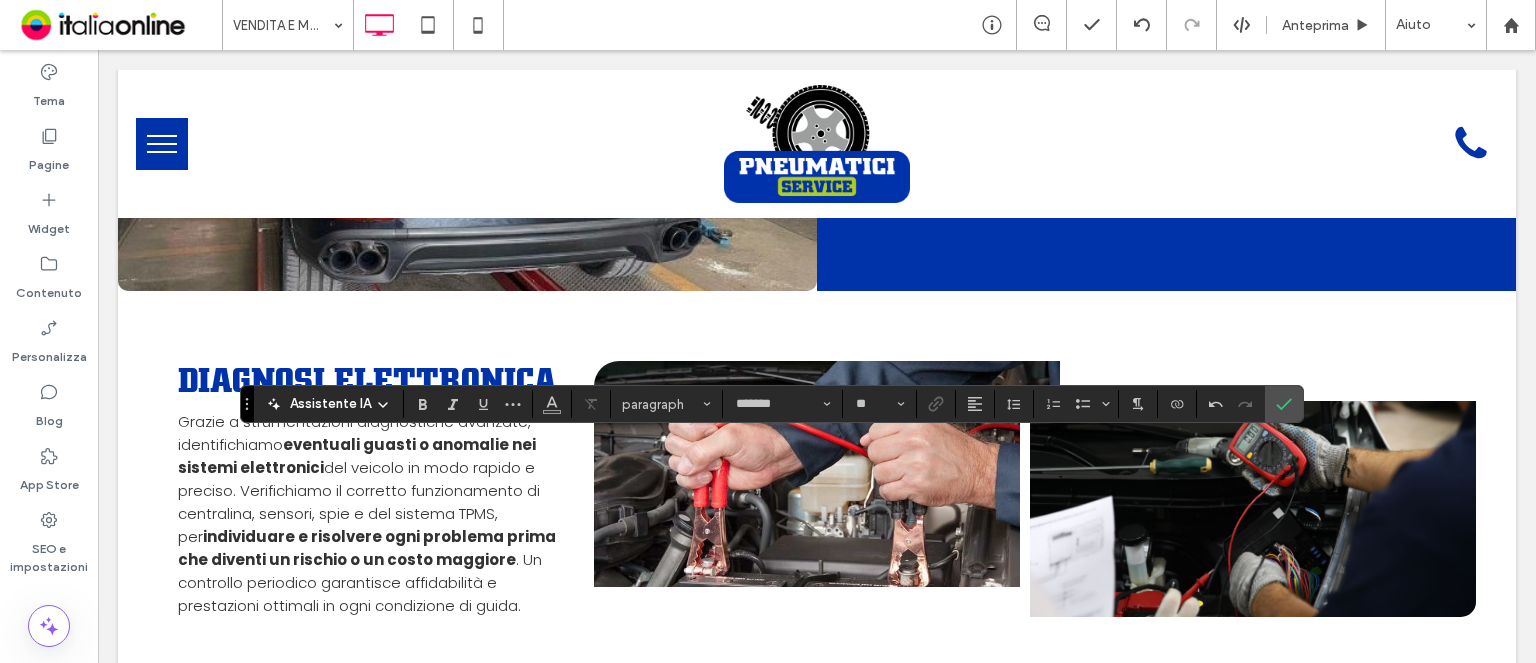 drag, startPoint x: 1291, startPoint y: 399, endPoint x: 924, endPoint y: 21, distance: 526.852 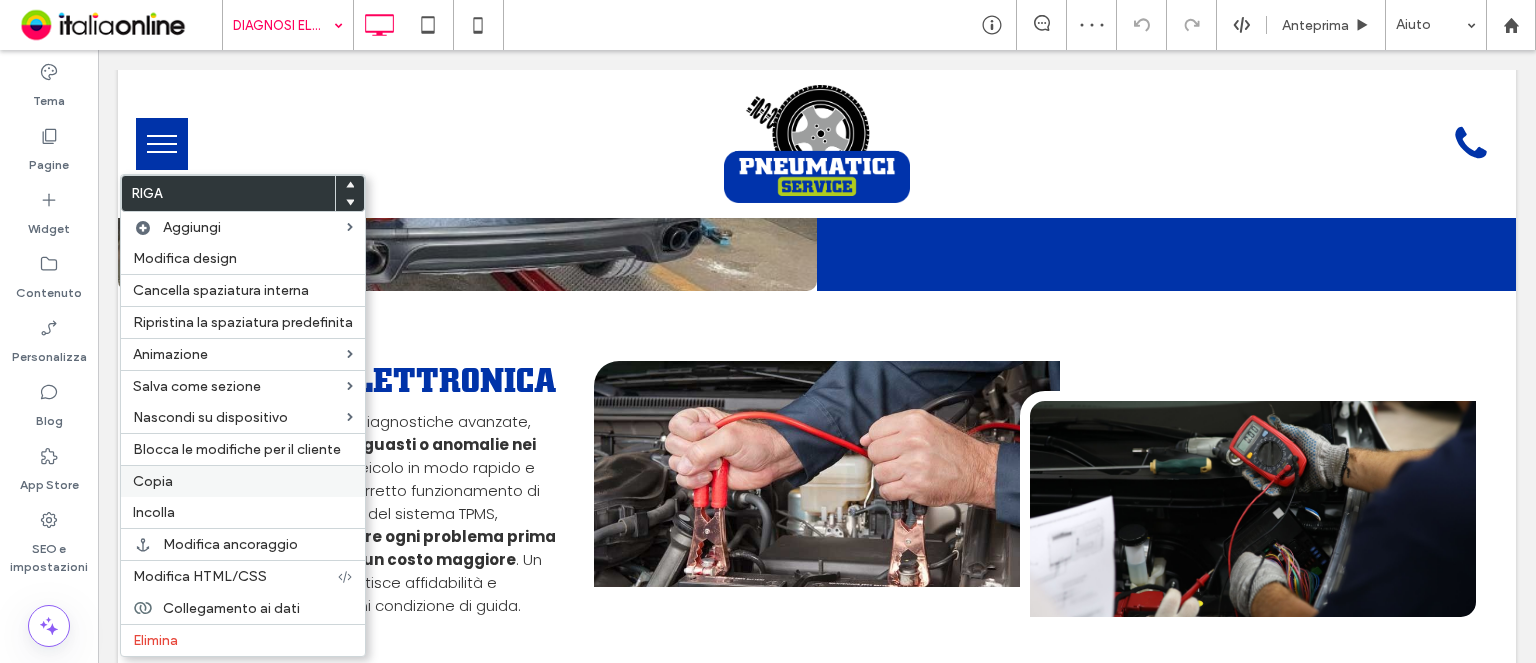 click on "Copia" at bounding box center [243, 481] 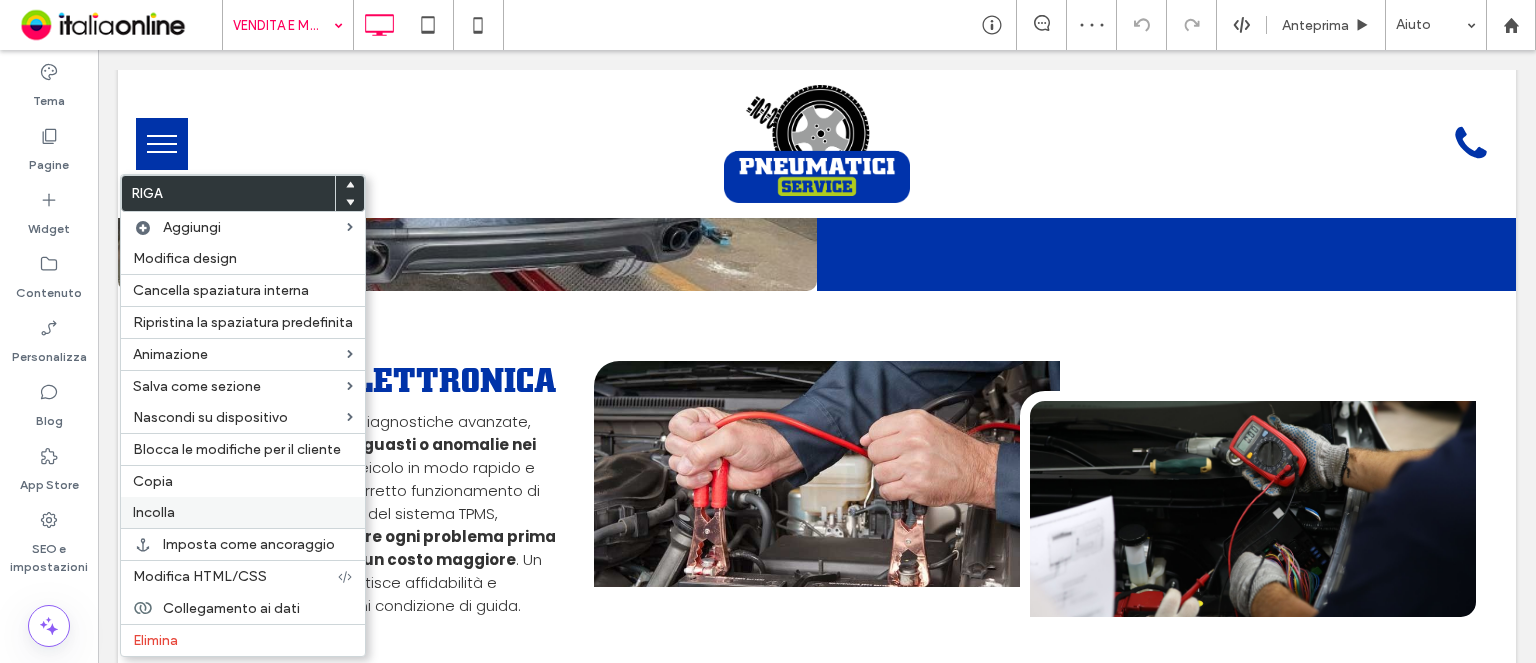 drag, startPoint x: 220, startPoint y: 519, endPoint x: 289, endPoint y: 515, distance: 69.115845 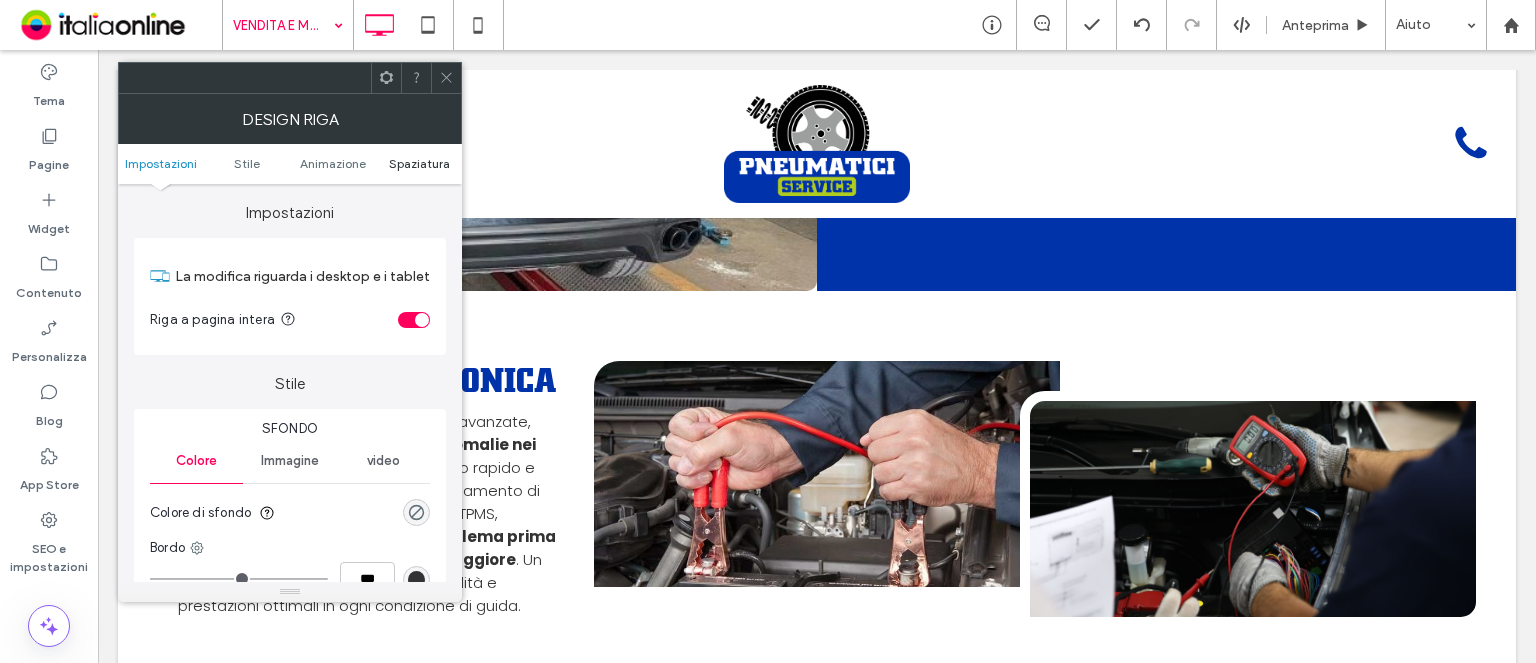 click on "Spaziatura" at bounding box center (419, 163) 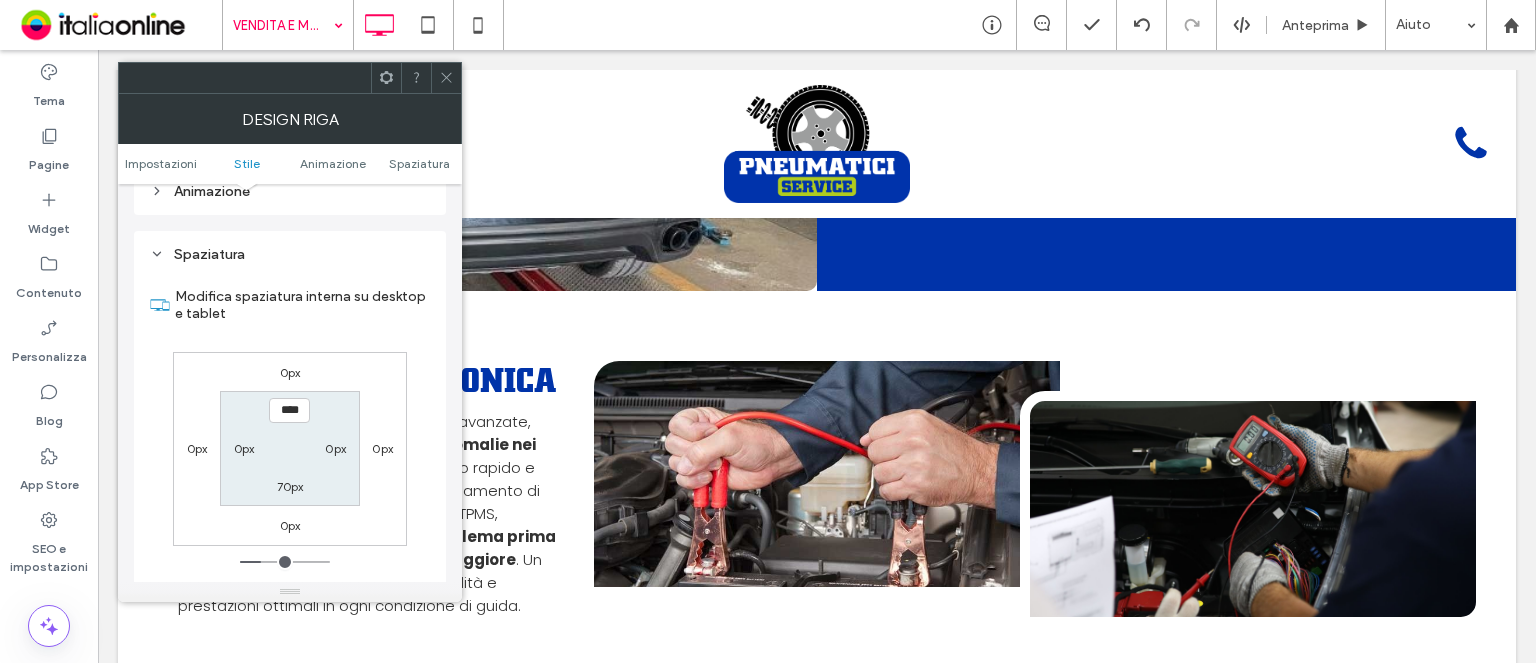 scroll, scrollTop: 564, scrollLeft: 0, axis: vertical 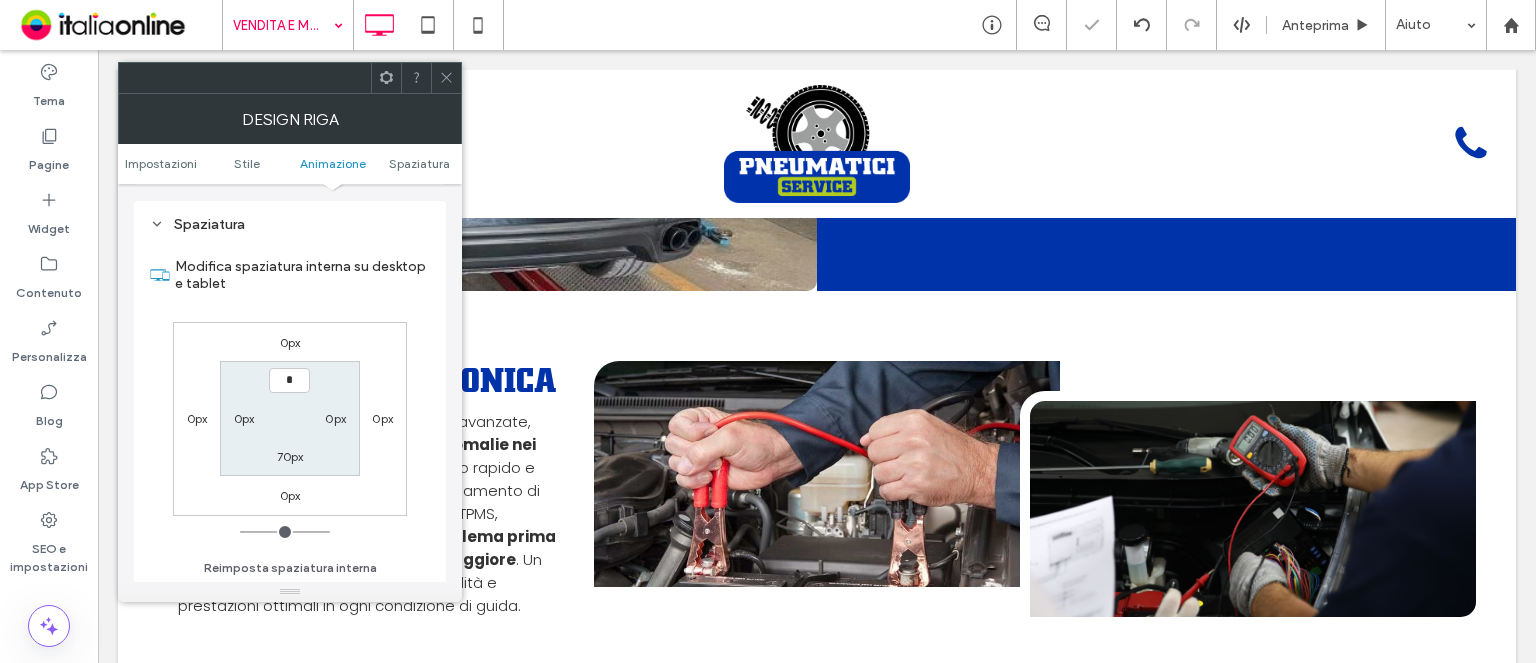 type on "***" 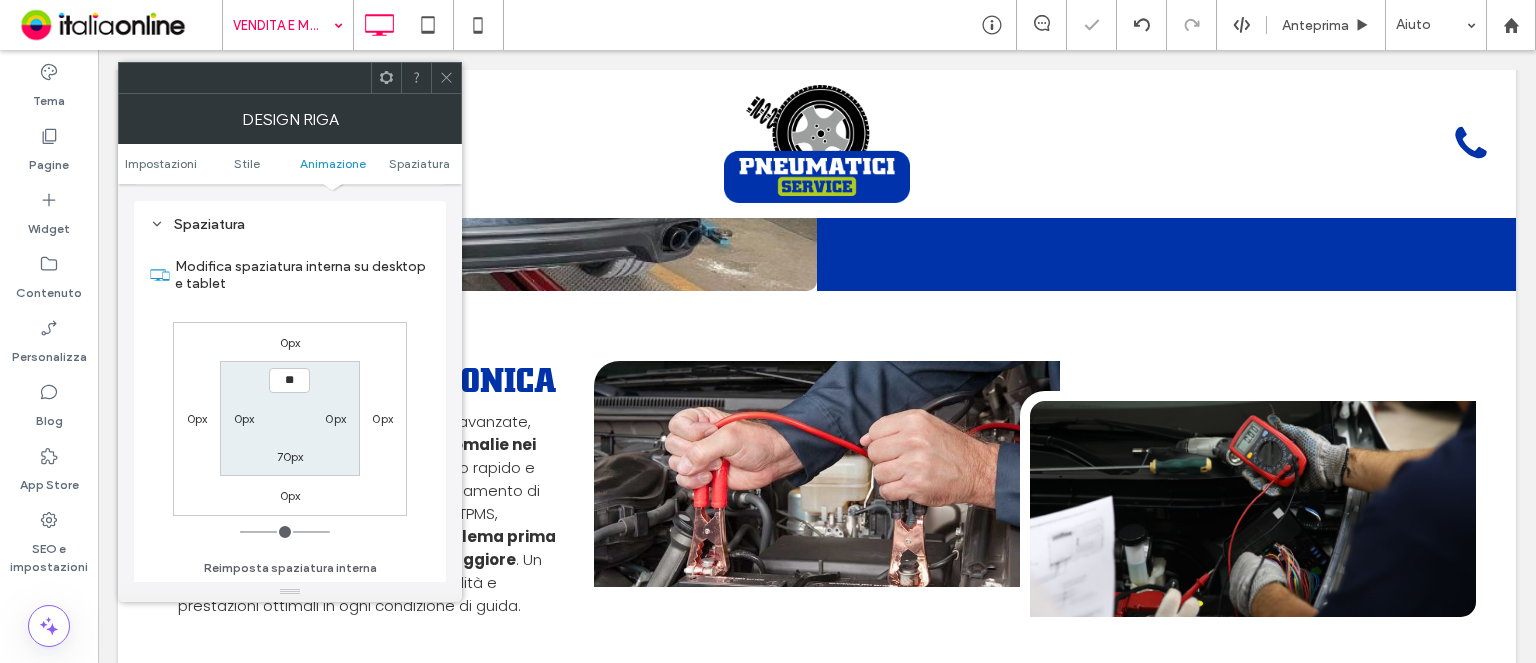 type on "*" 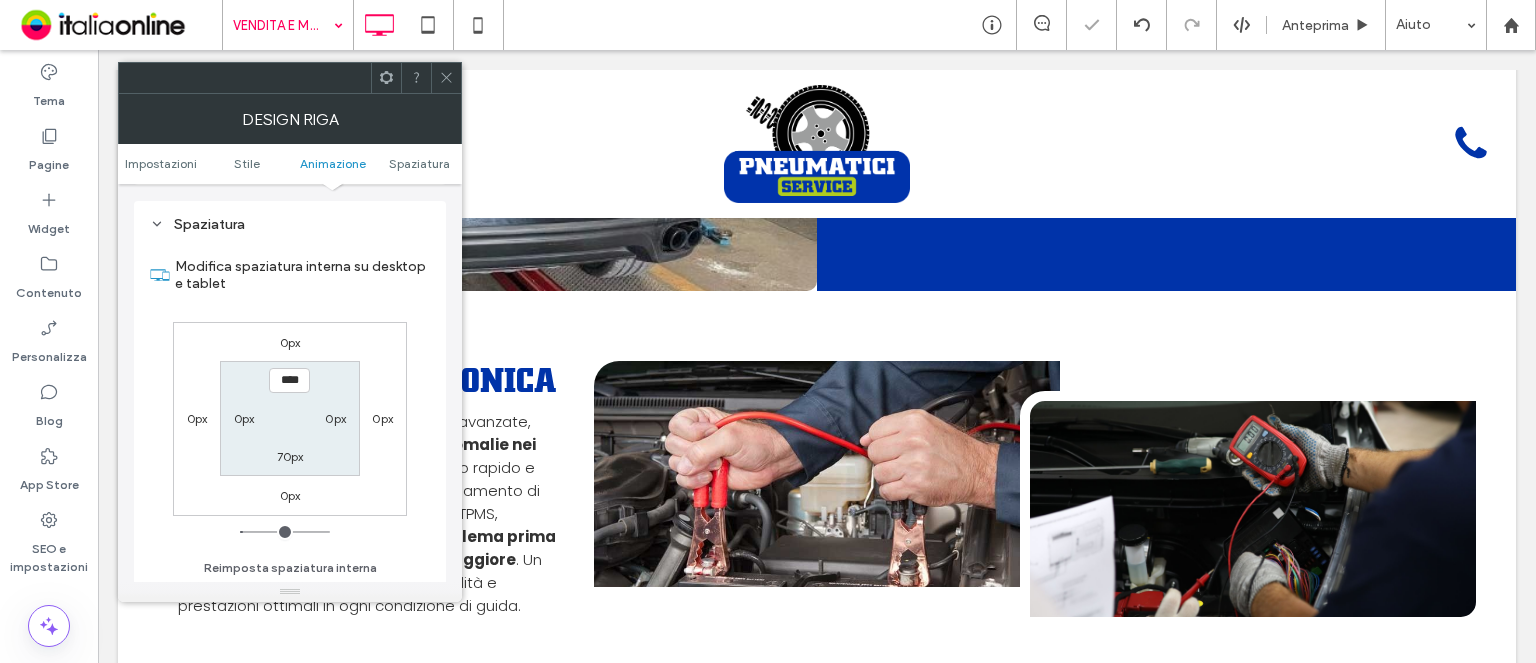 click 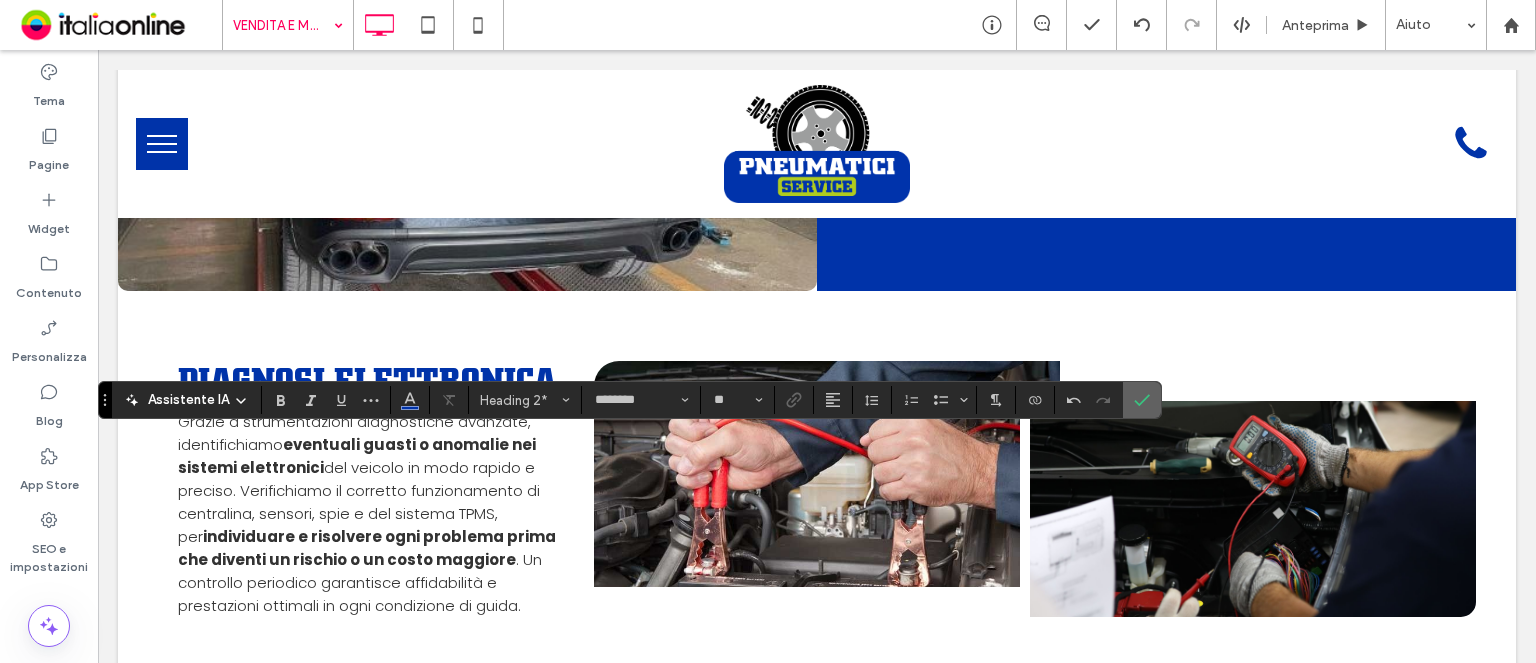 click at bounding box center (1142, 400) 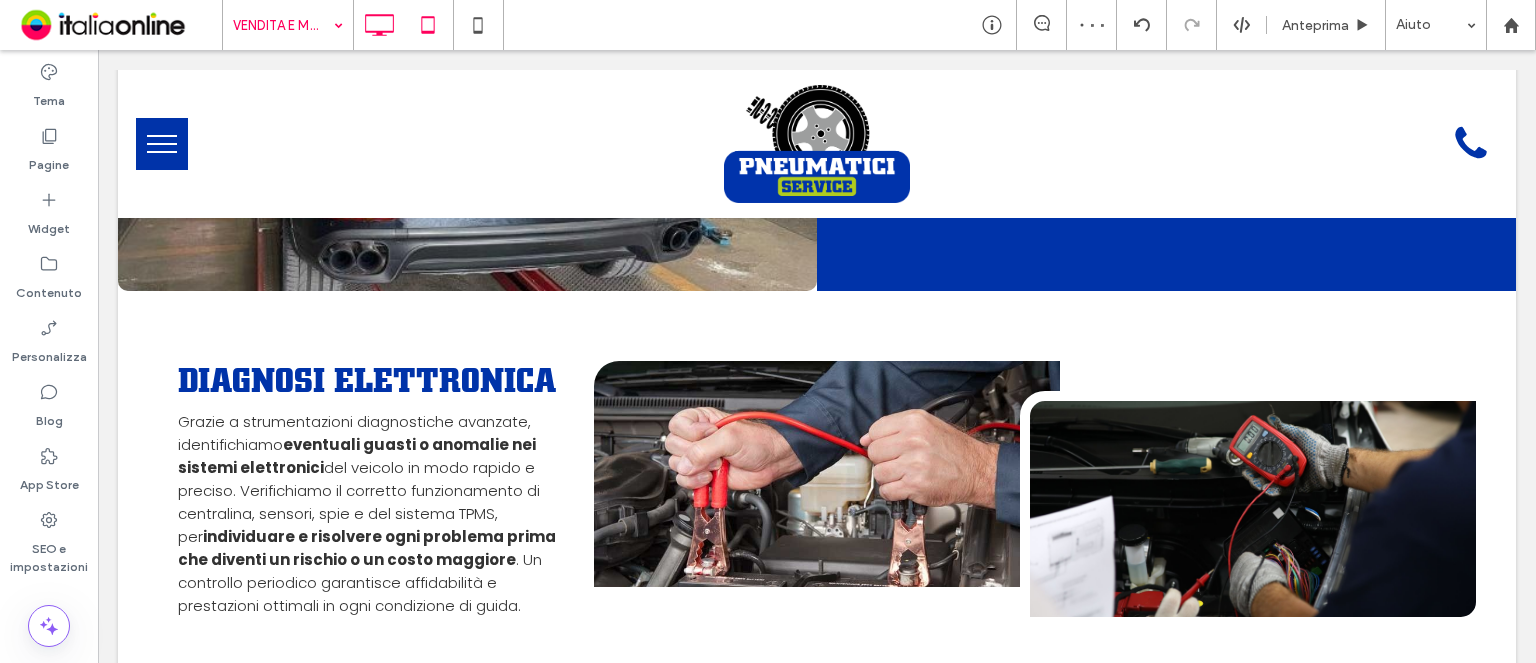 type on "*******" 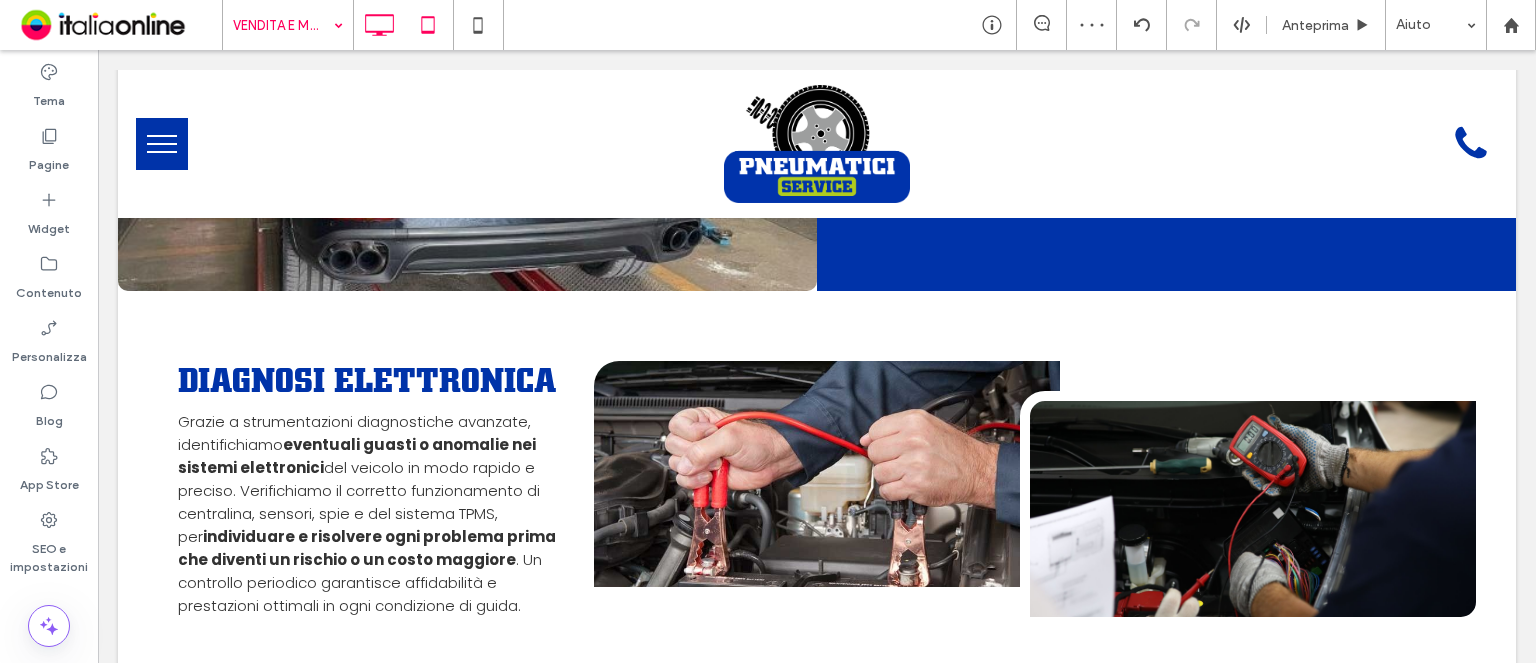 type on "**" 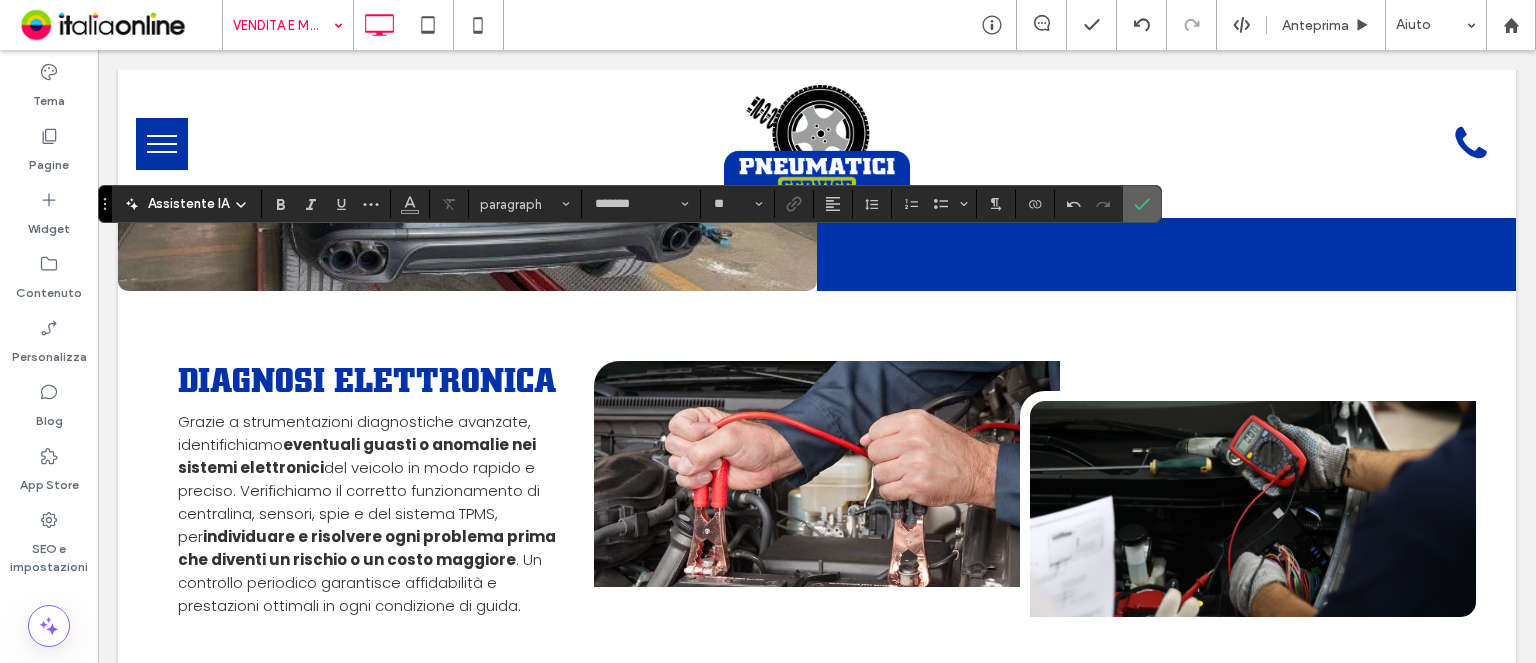 click at bounding box center (1142, 204) 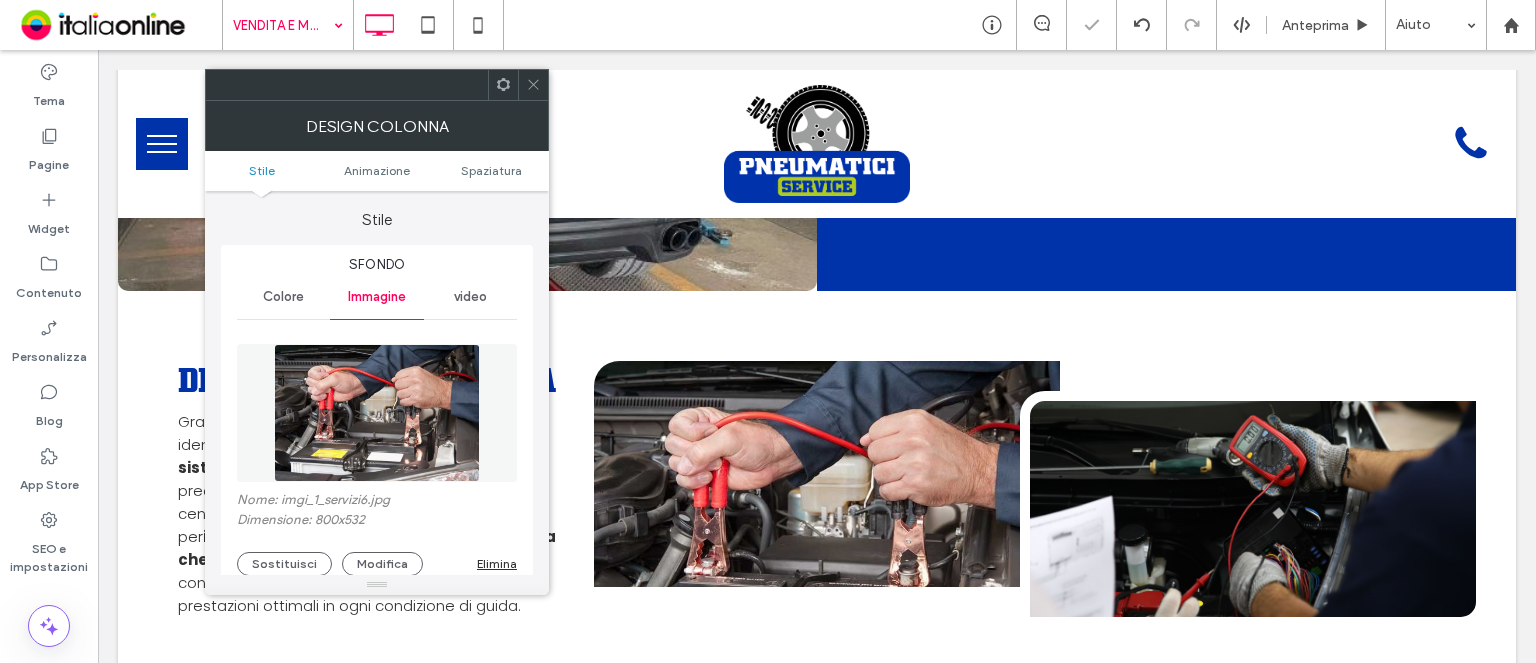type on "**" 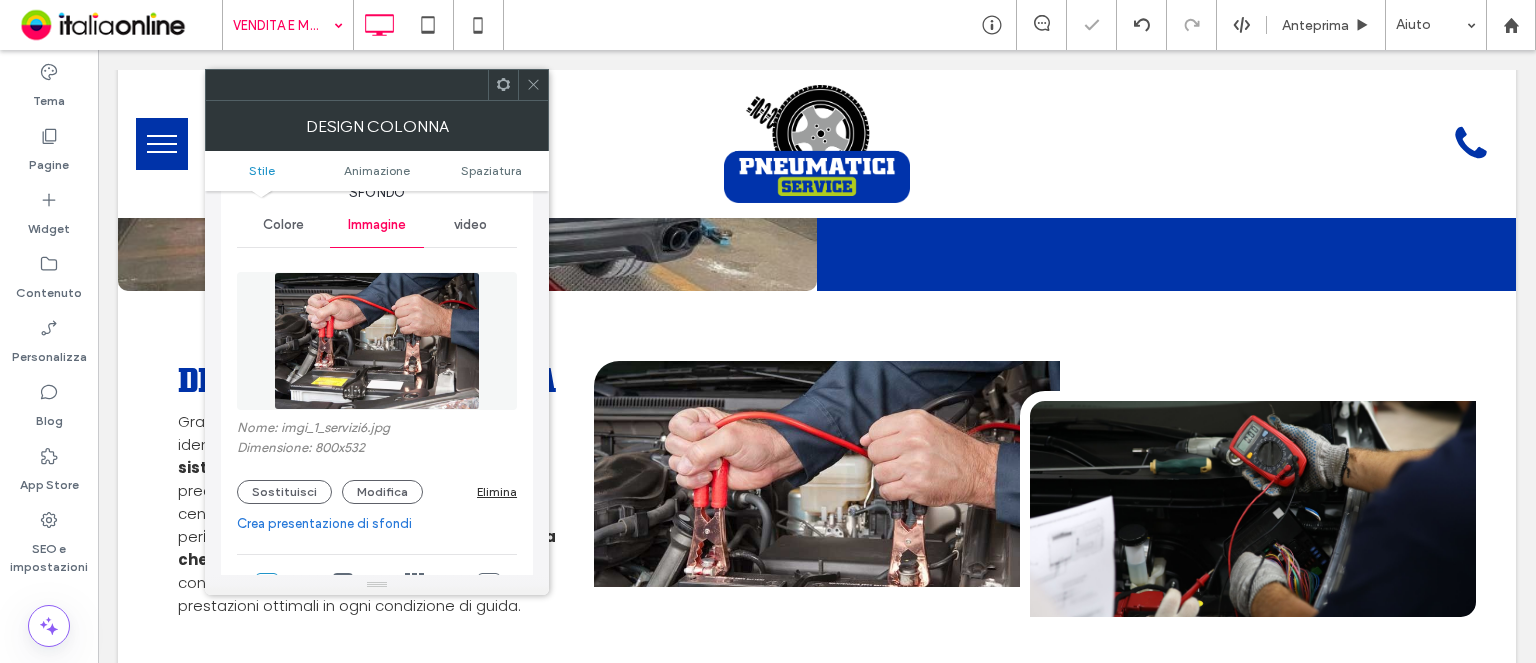 scroll, scrollTop: 100, scrollLeft: 0, axis: vertical 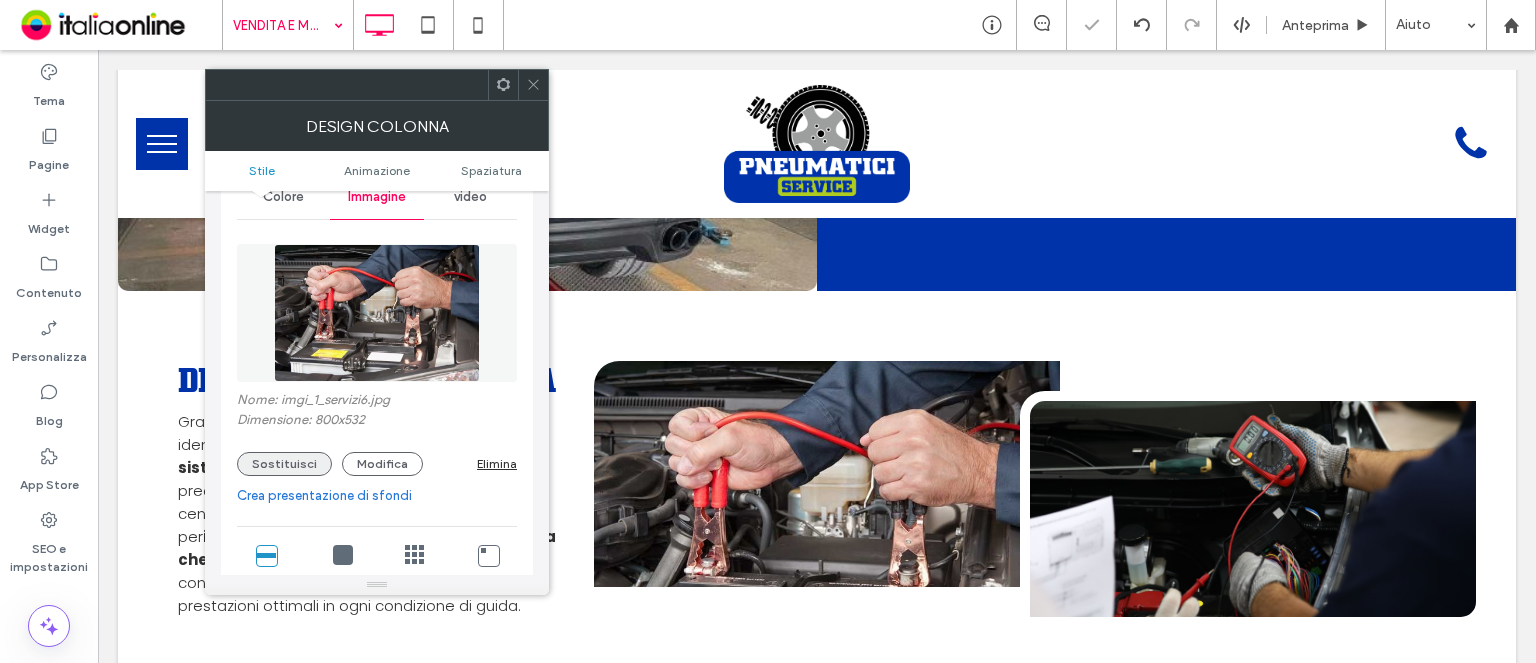 click on "Sostituisci" at bounding box center (284, 464) 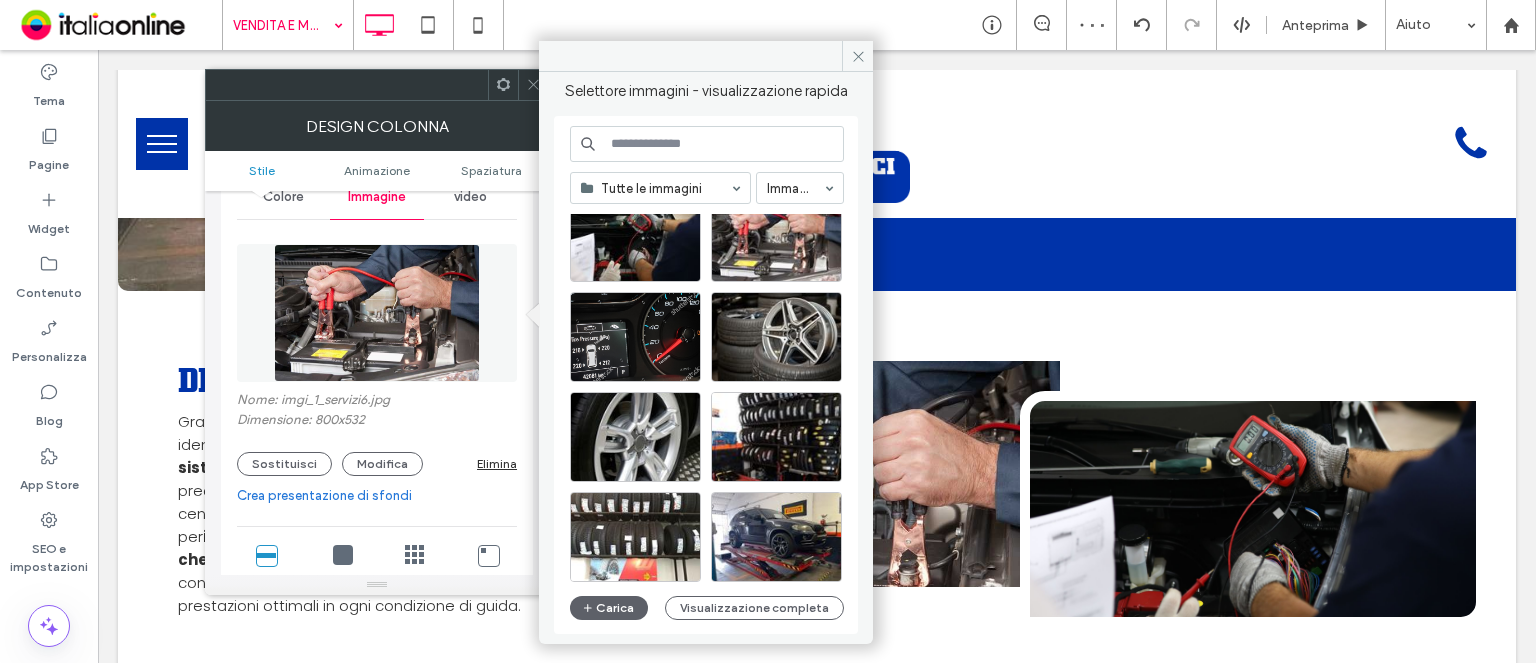 scroll, scrollTop: 200, scrollLeft: 0, axis: vertical 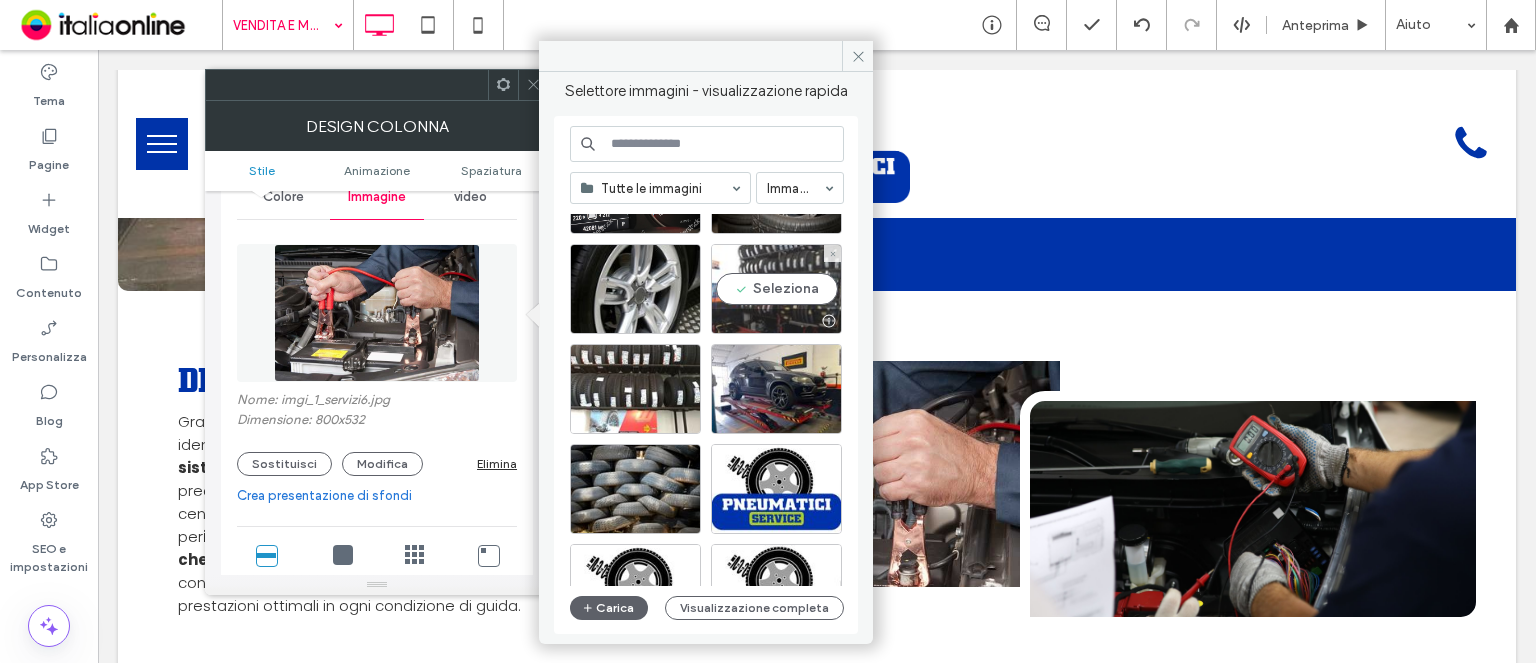 click on "Seleziona" at bounding box center (776, 289) 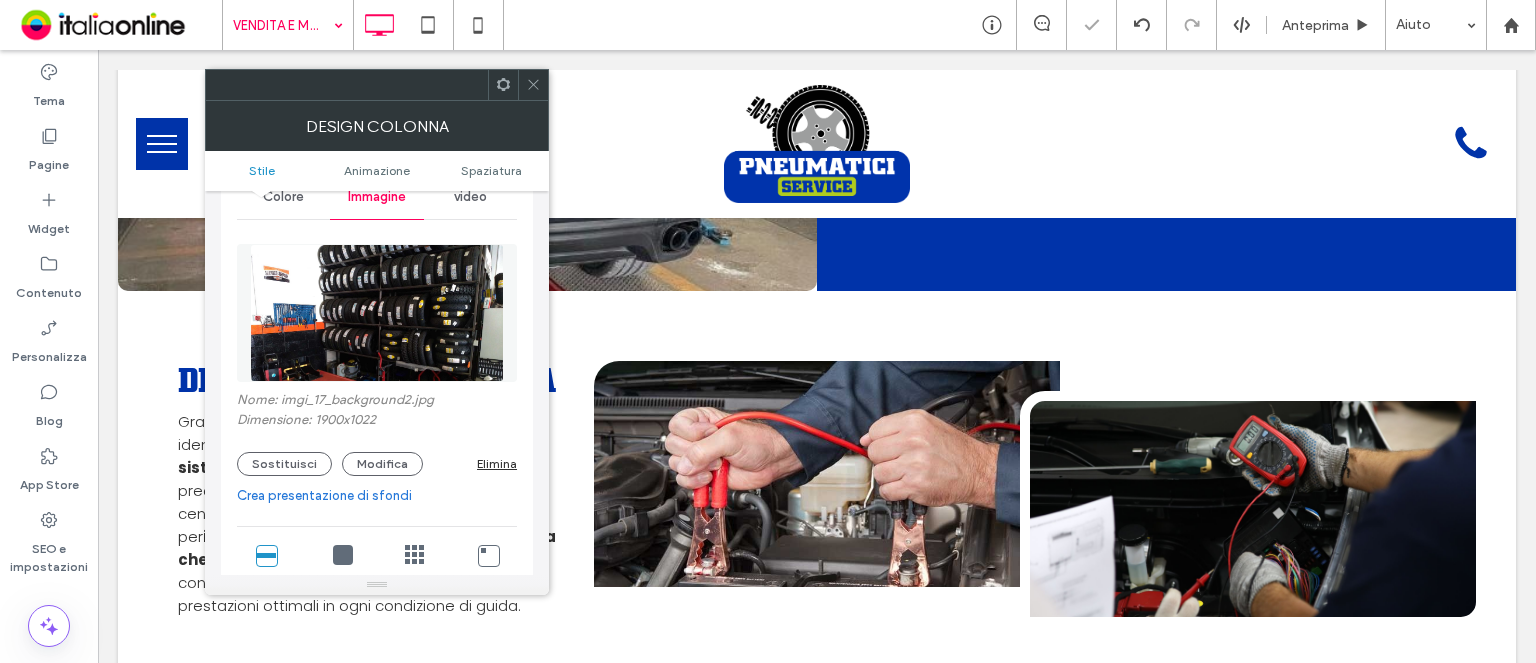 drag, startPoint x: 522, startPoint y: 95, endPoint x: 542, endPoint y: 91, distance: 20.396078 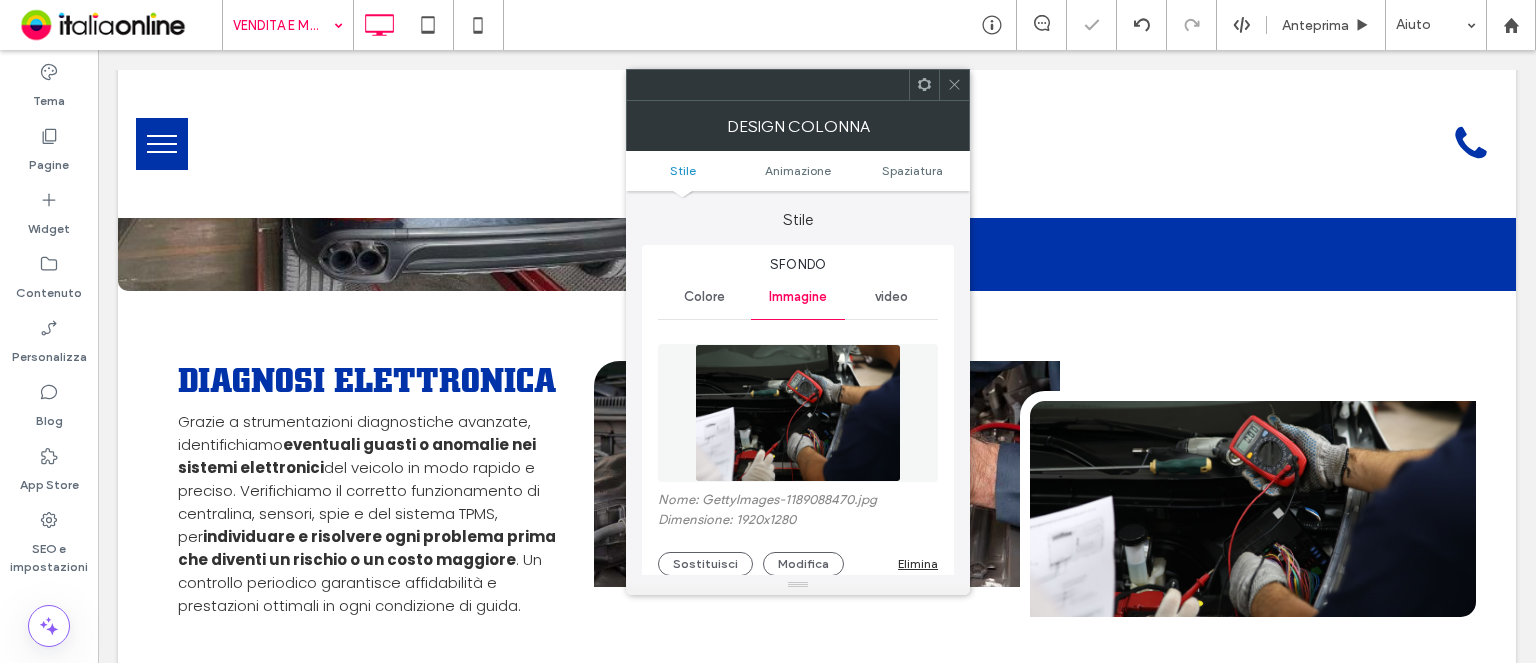 type on "**" 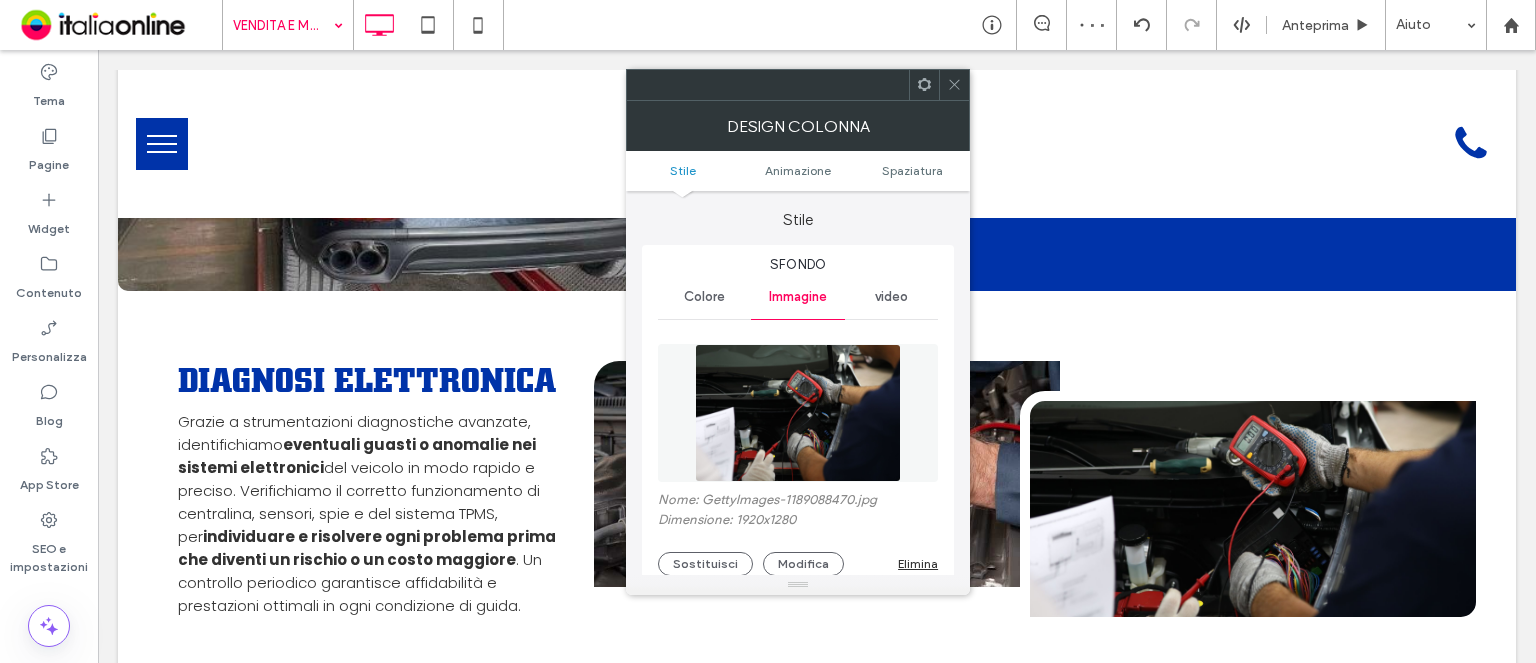 scroll, scrollTop: 100, scrollLeft: 0, axis: vertical 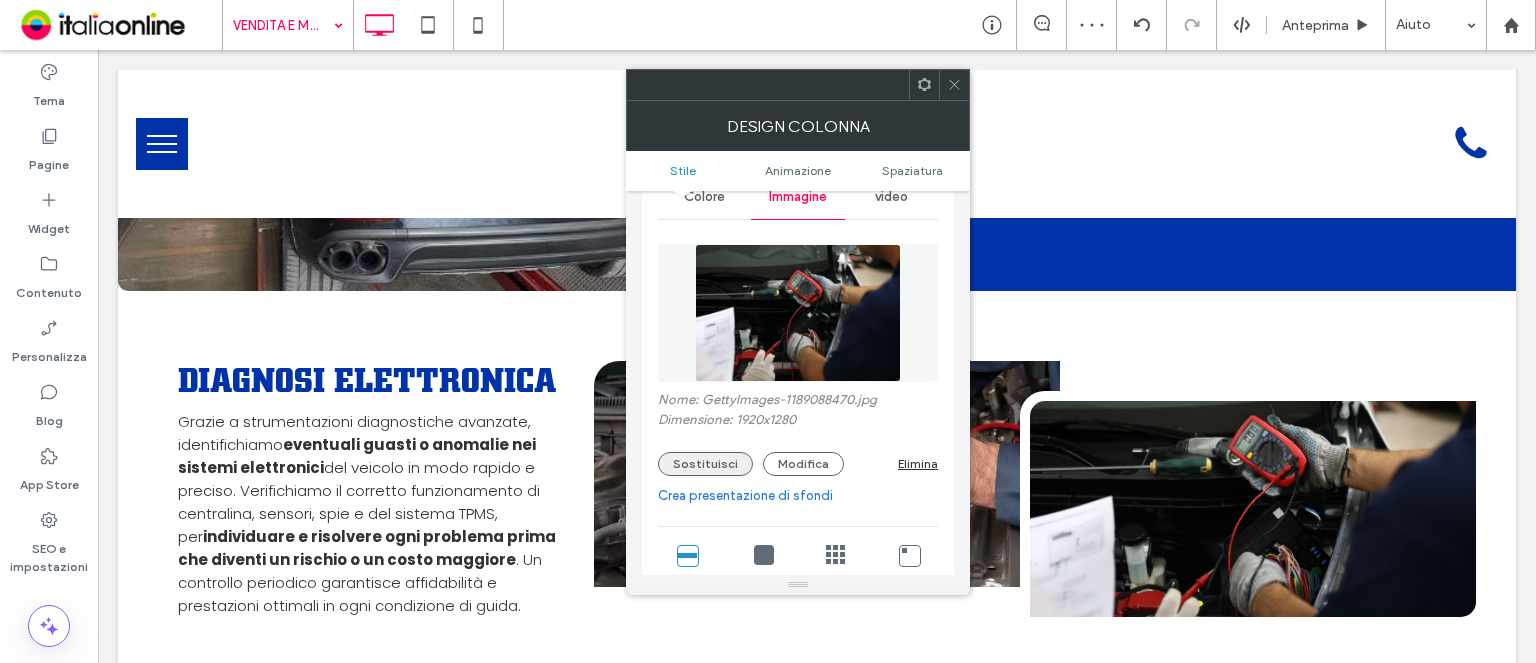 click on "Sostituisci" at bounding box center (705, 464) 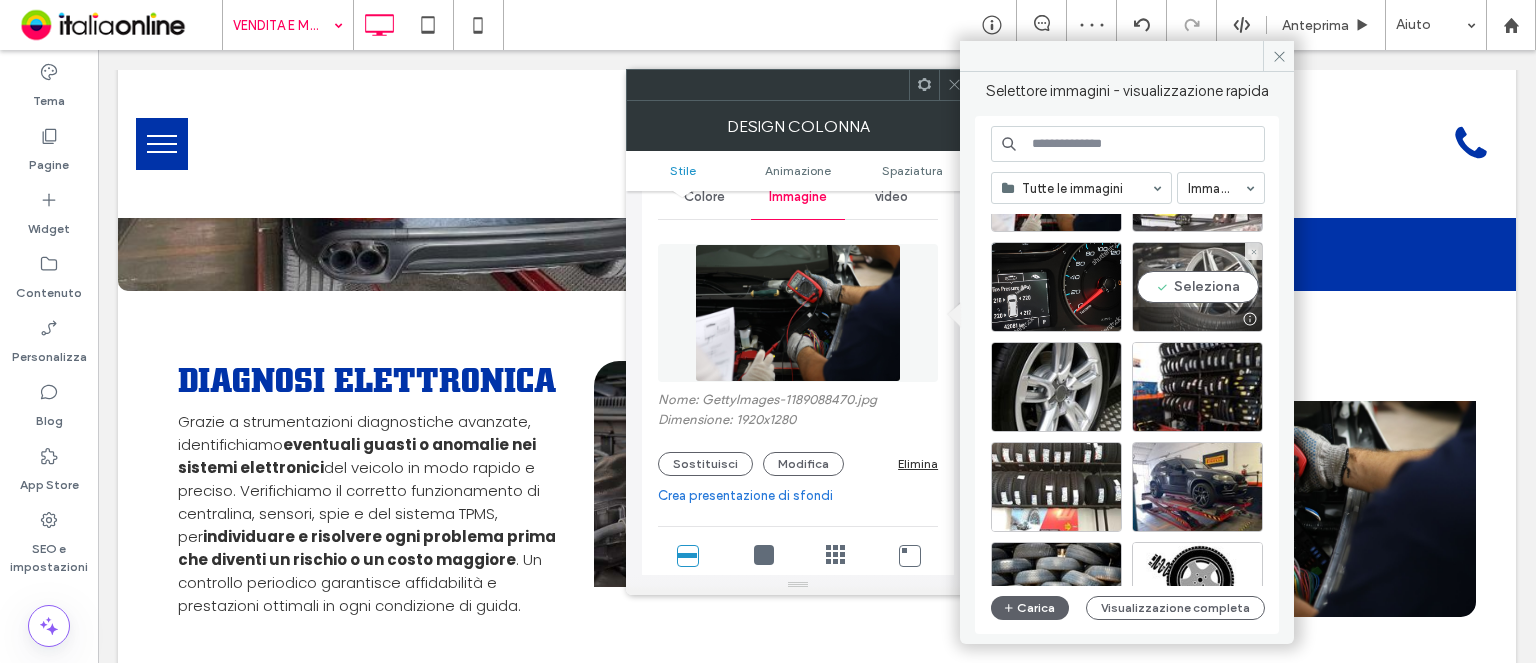 scroll, scrollTop: 200, scrollLeft: 0, axis: vertical 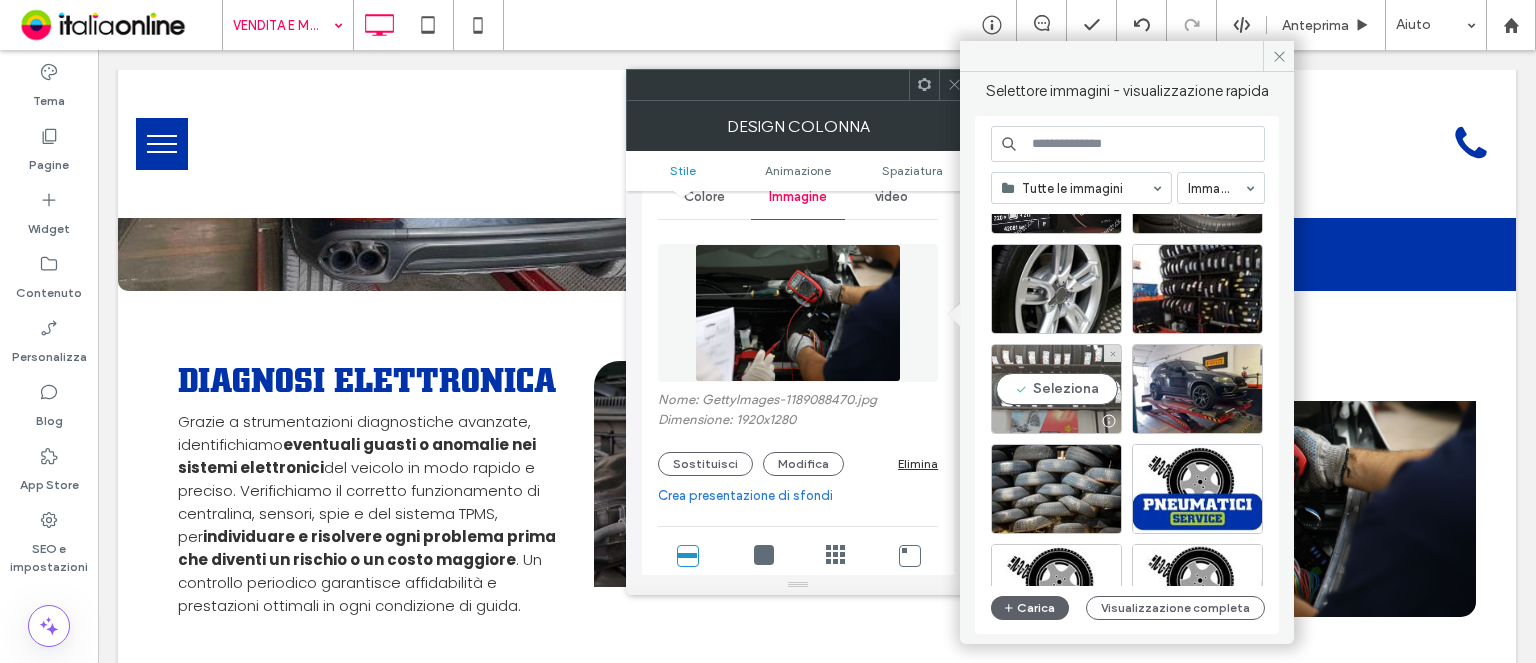 click on "Seleziona" at bounding box center (1056, 389) 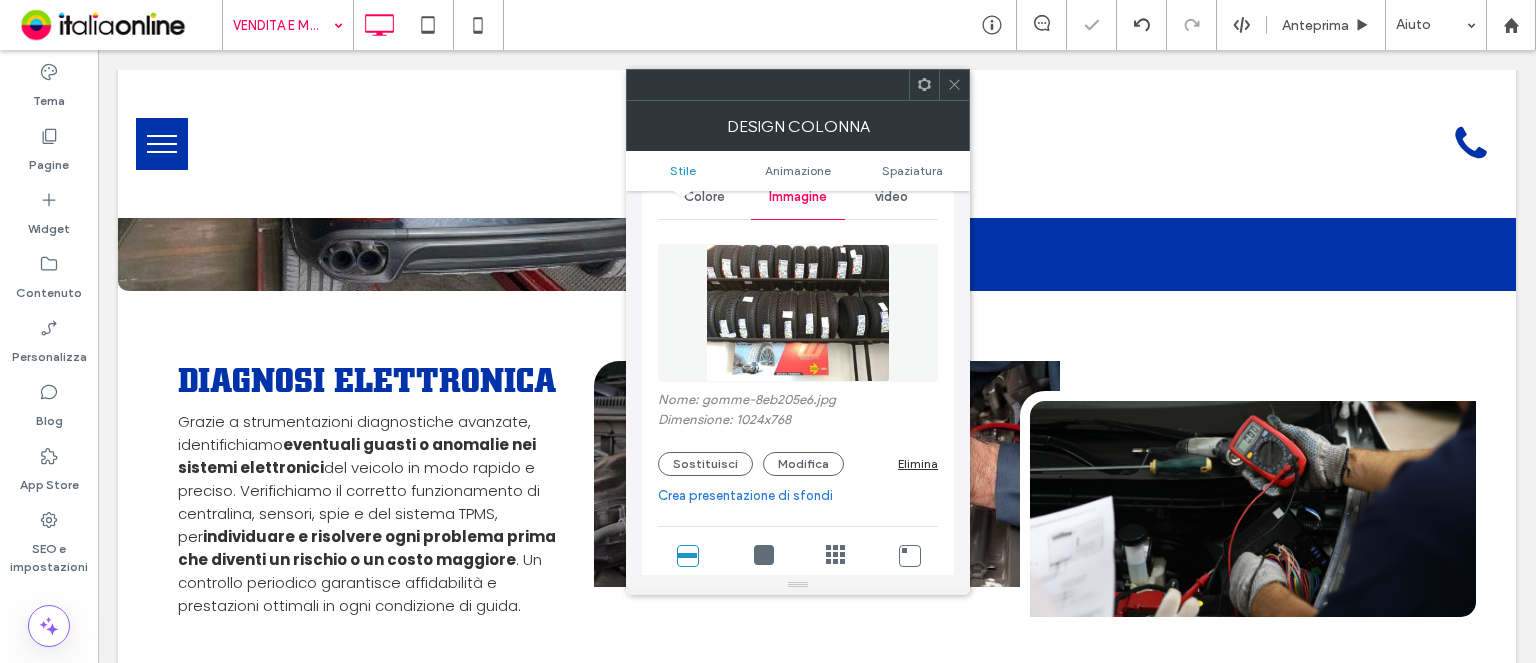type on "**" 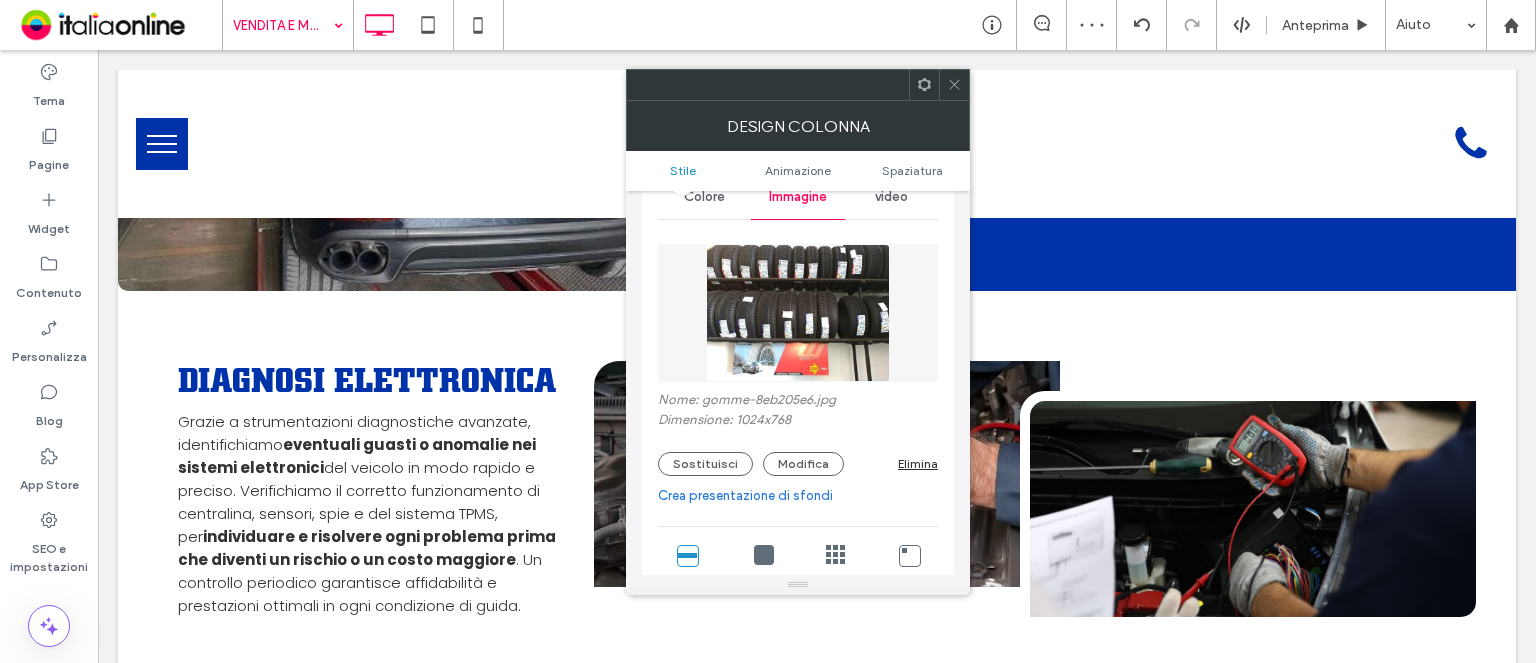 click 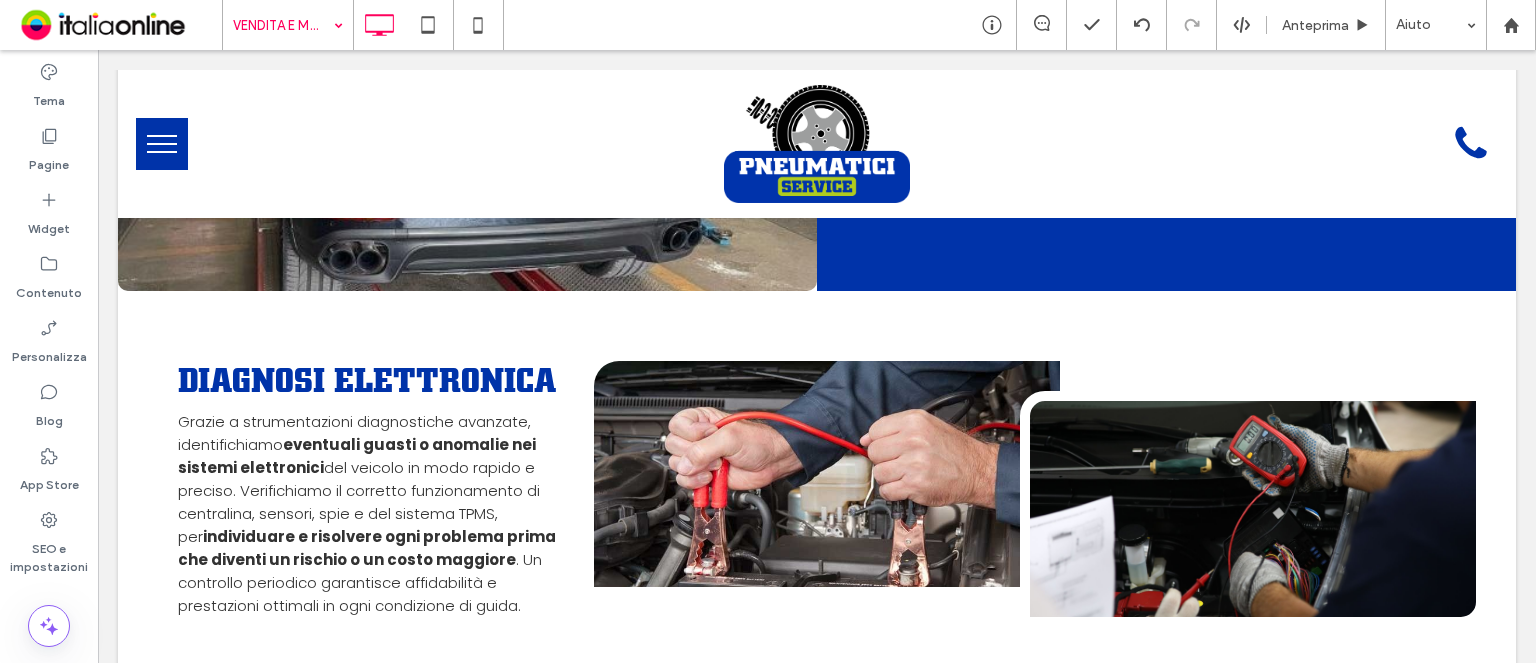 click 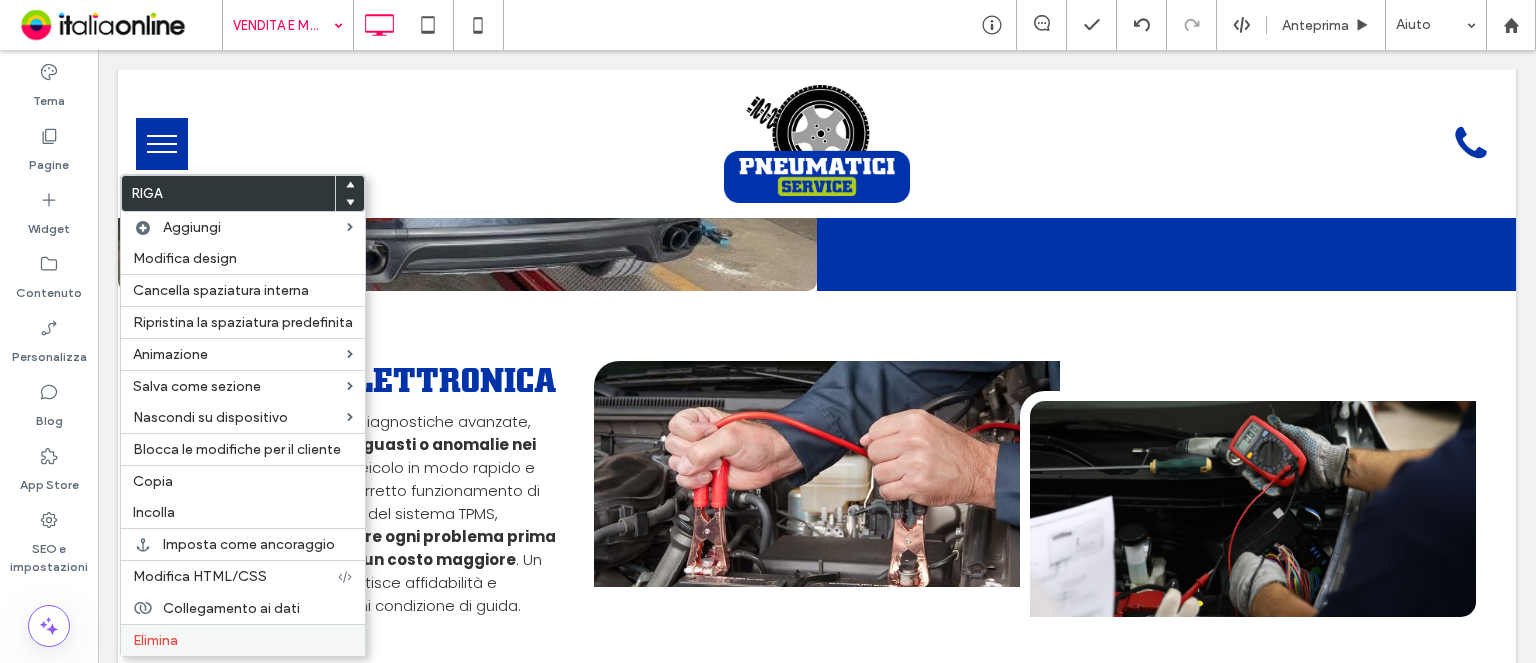 click on "Elimina" at bounding box center (243, 640) 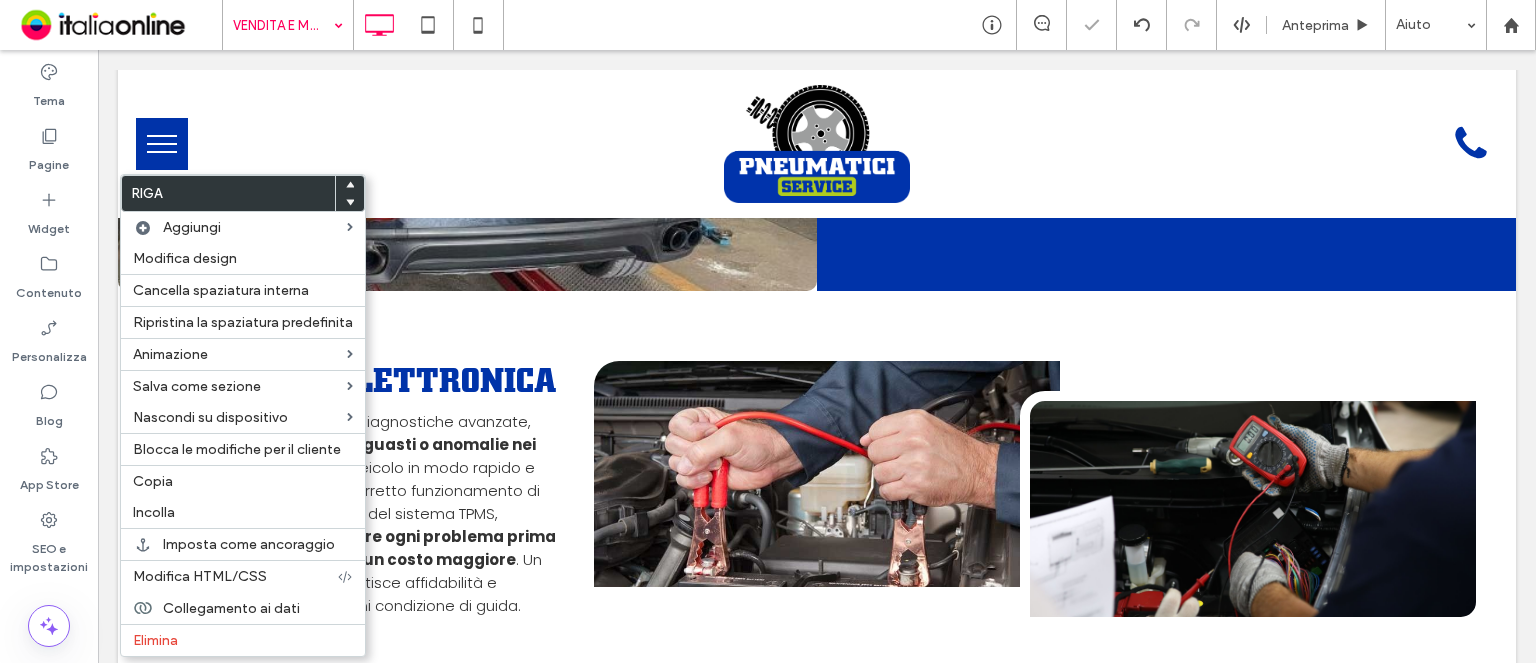 drag, startPoint x: 208, startPoint y: 637, endPoint x: 412, endPoint y: 427, distance: 292.77295 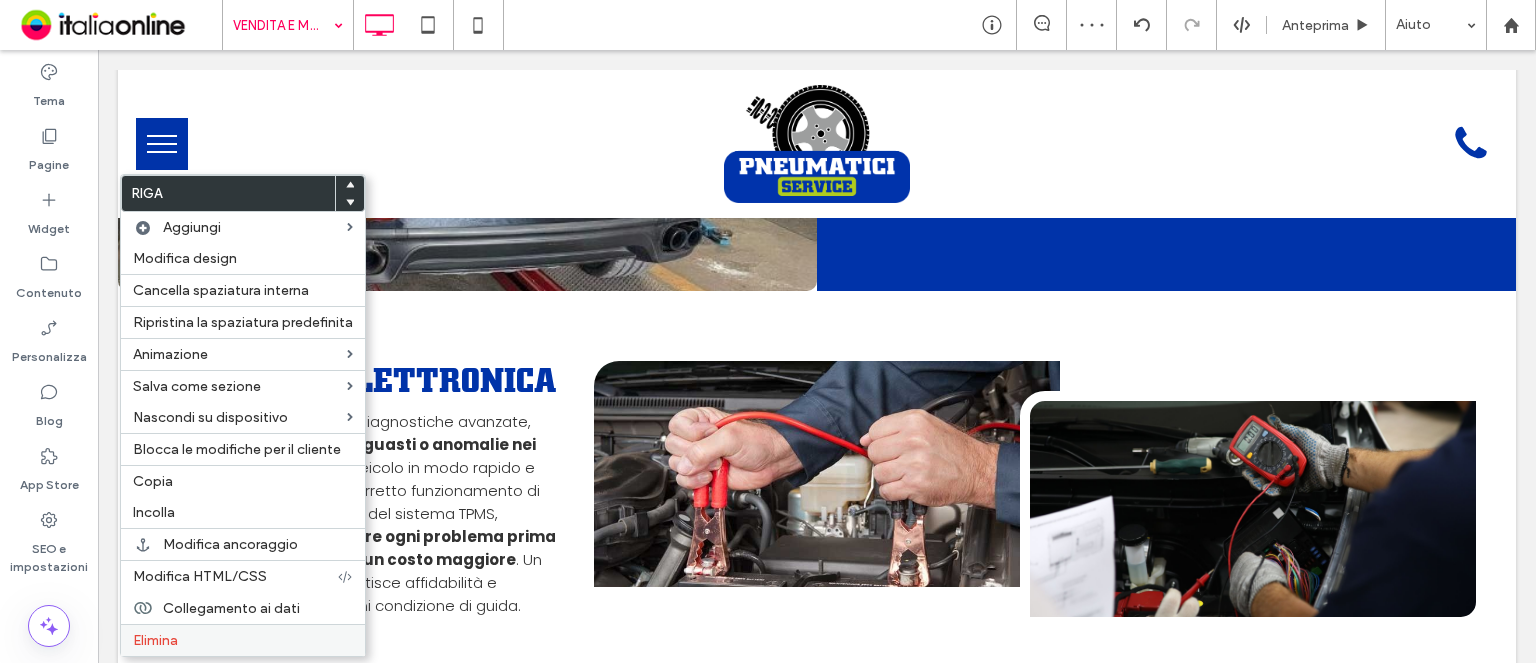 click on "Elimina" at bounding box center [243, 640] 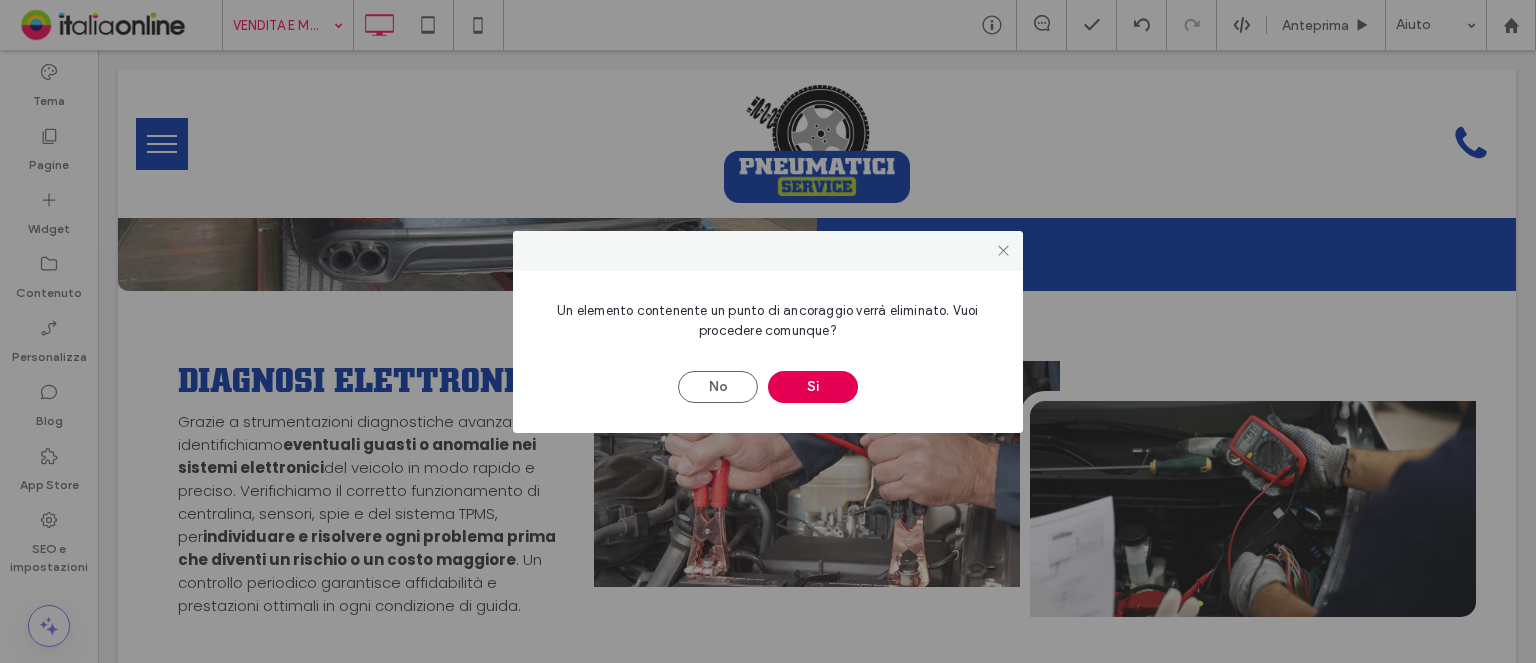 click on "Sì" at bounding box center (813, 387) 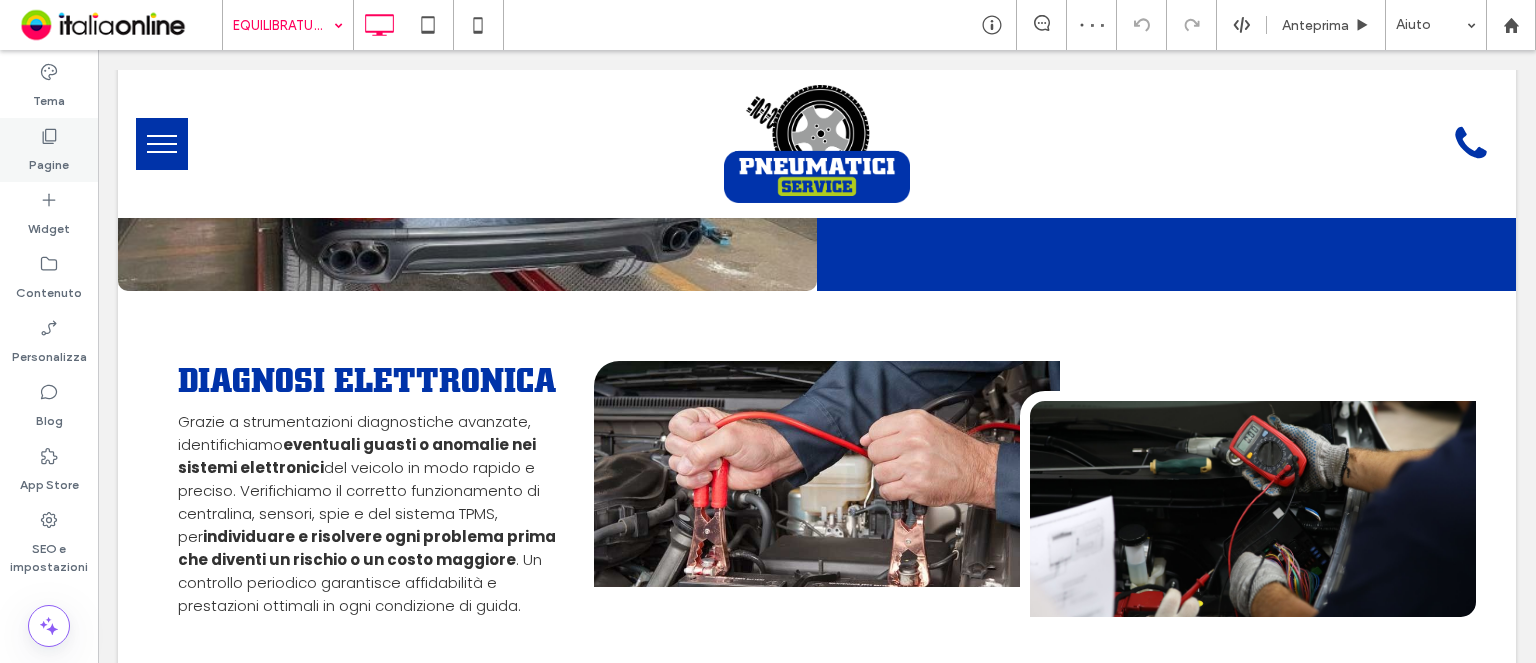 click 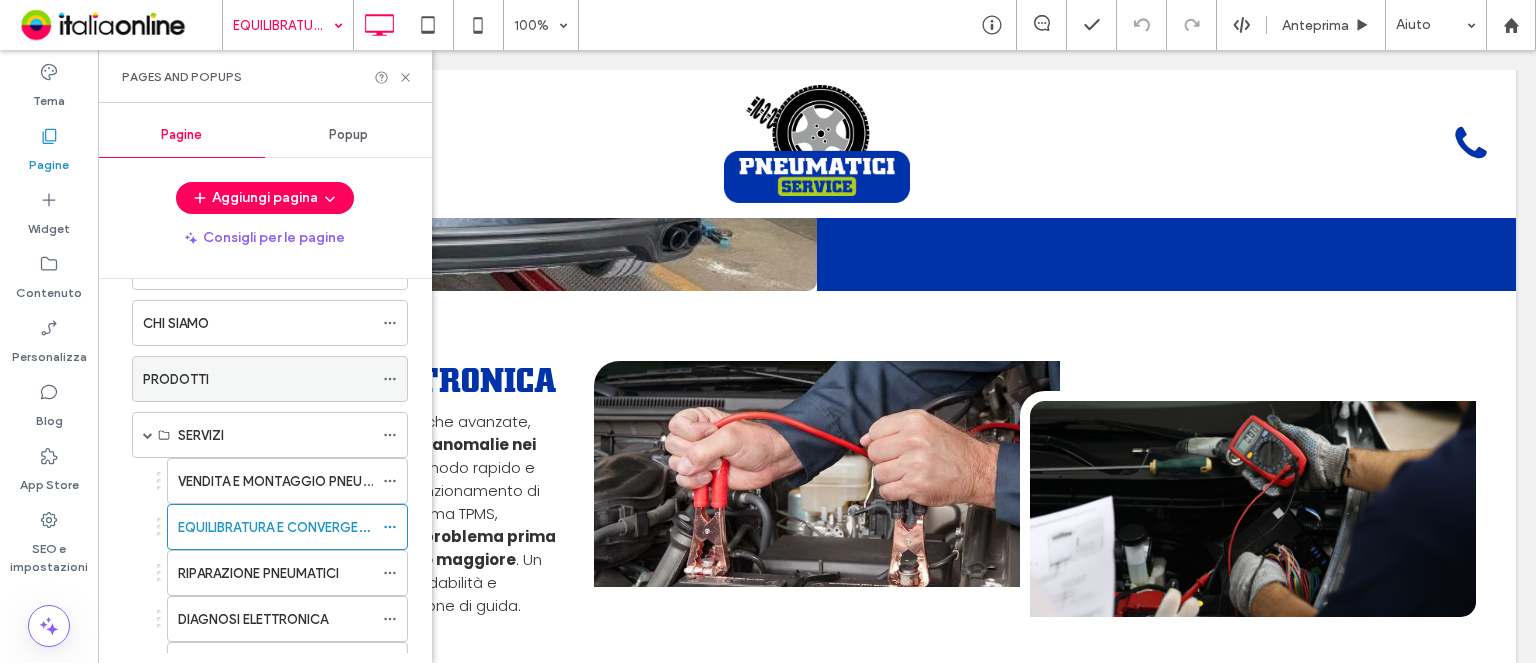 scroll, scrollTop: 100, scrollLeft: 0, axis: vertical 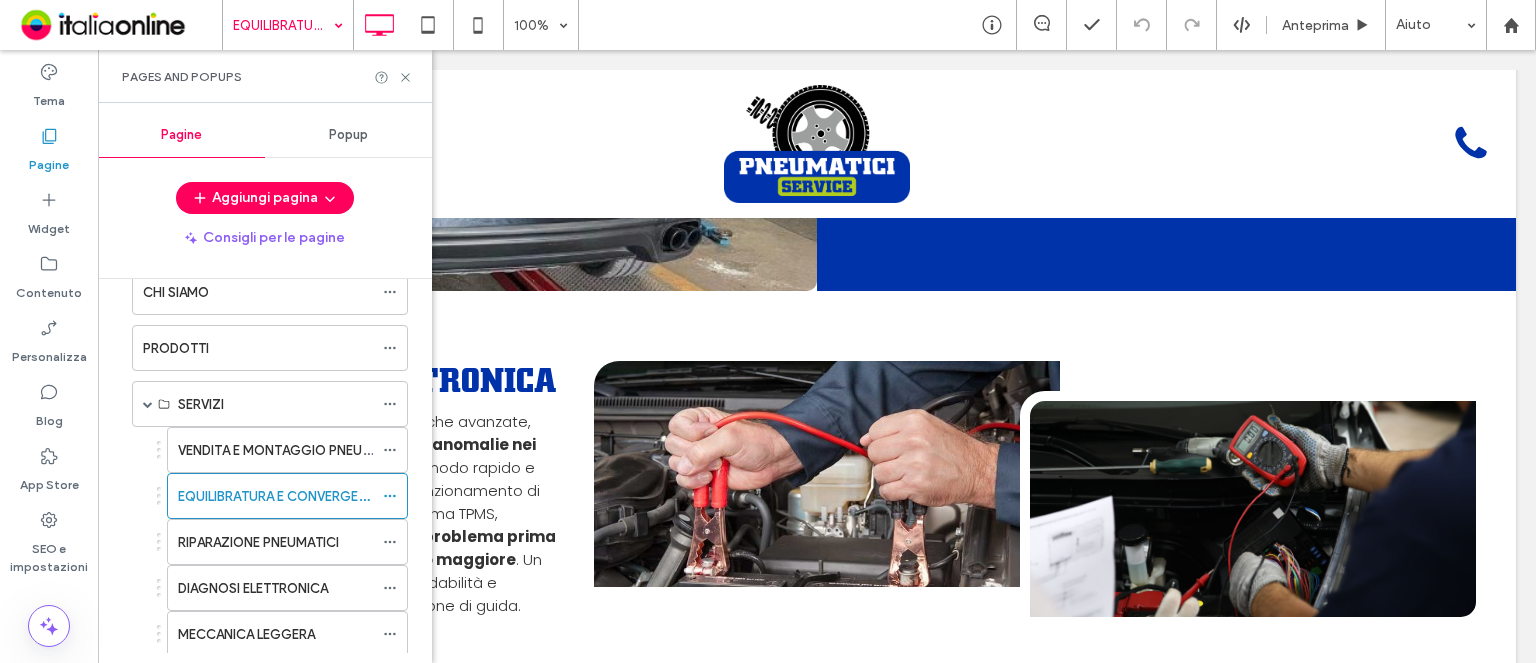 click on "RIPARAZIONE PNEUMATICI" at bounding box center (258, 542) 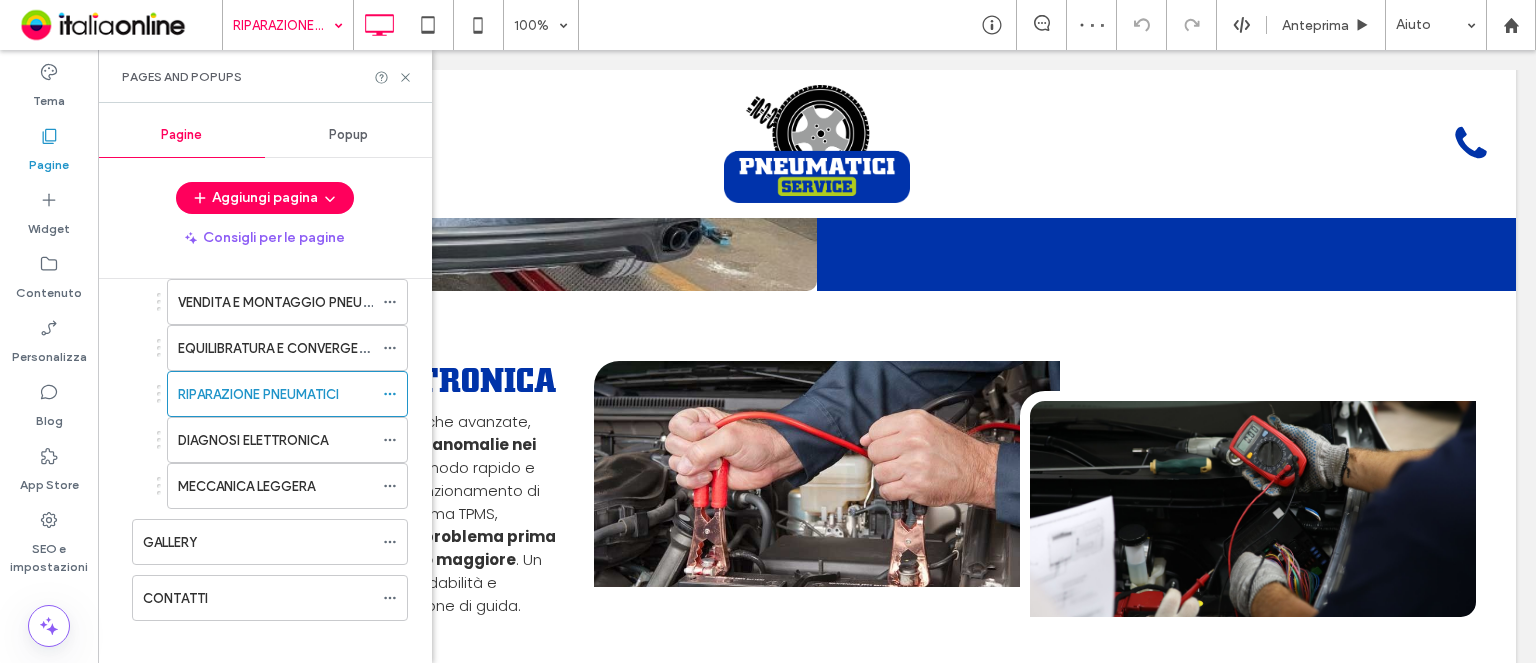 scroll, scrollTop: 260, scrollLeft: 0, axis: vertical 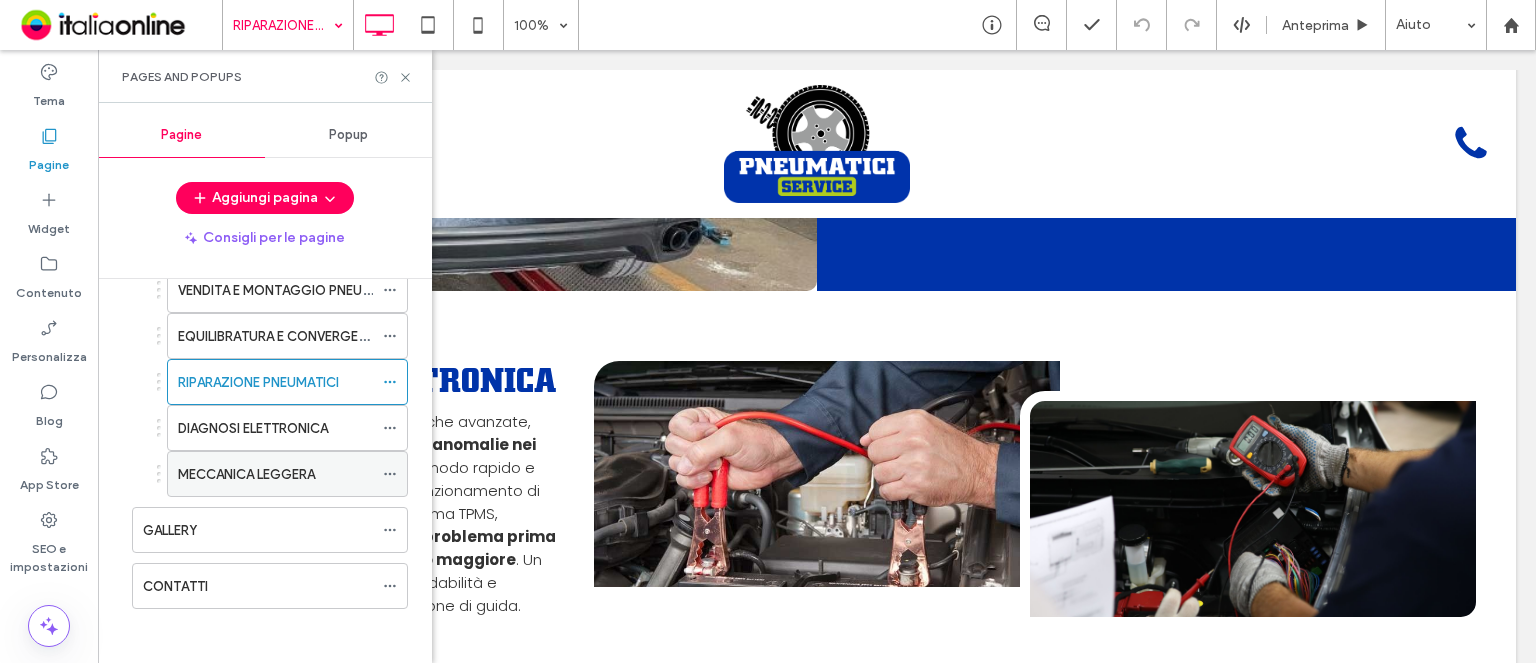 click on "MECCANICA LEGGERA" at bounding box center (246, 474) 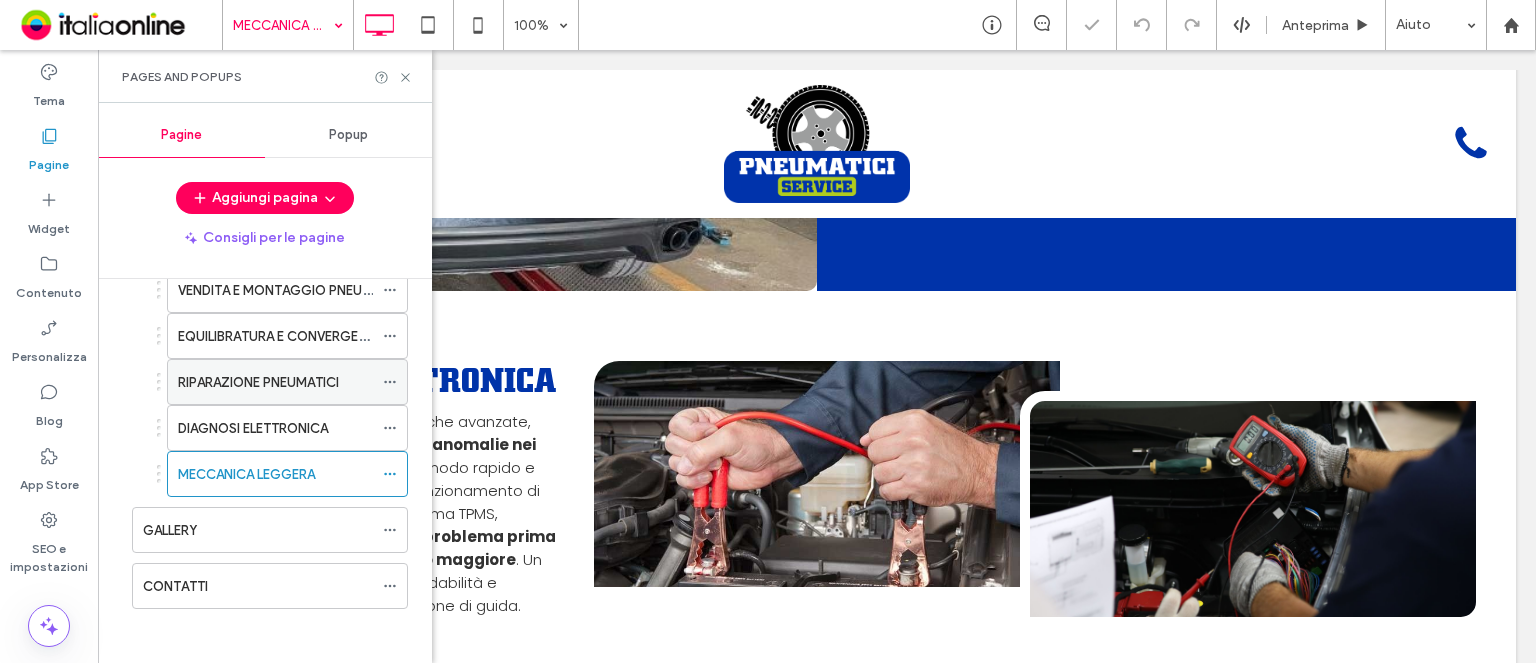 click on "RIPARAZIONE PNEUMATICI" at bounding box center (258, 382) 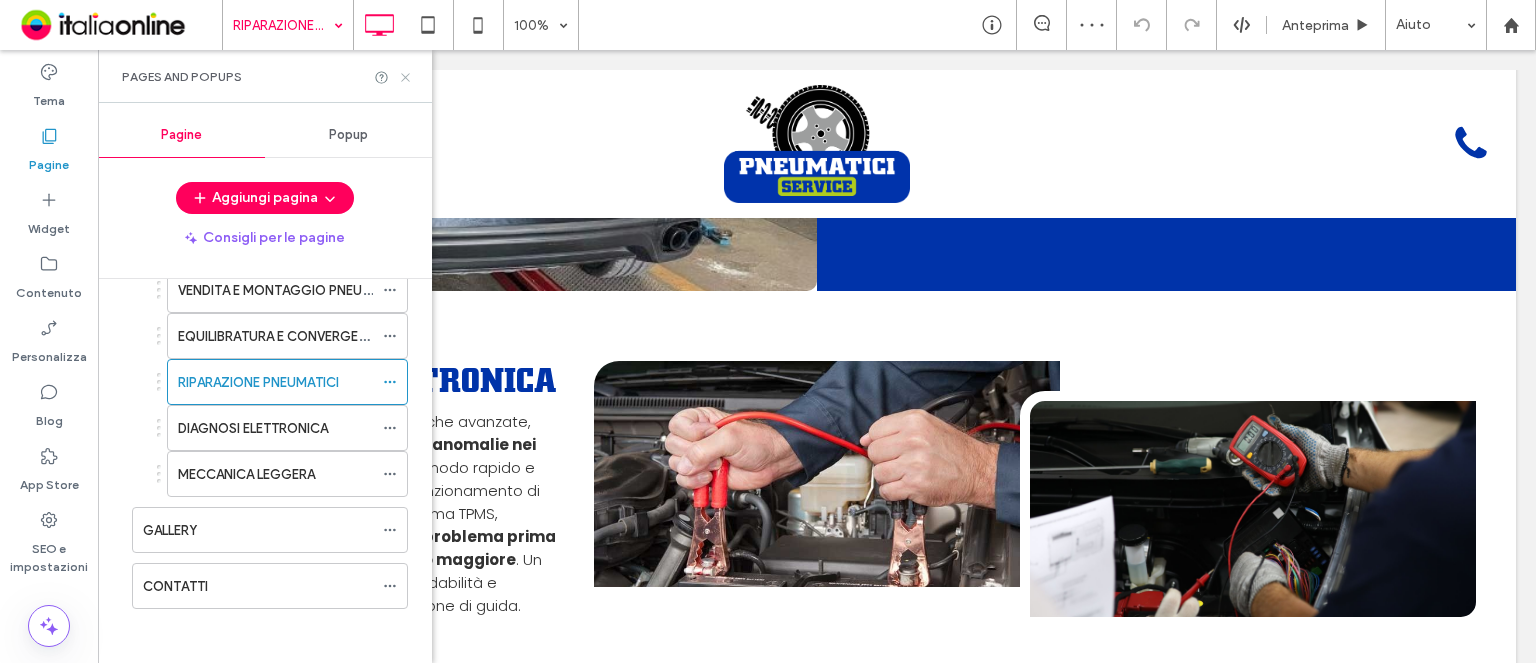 click 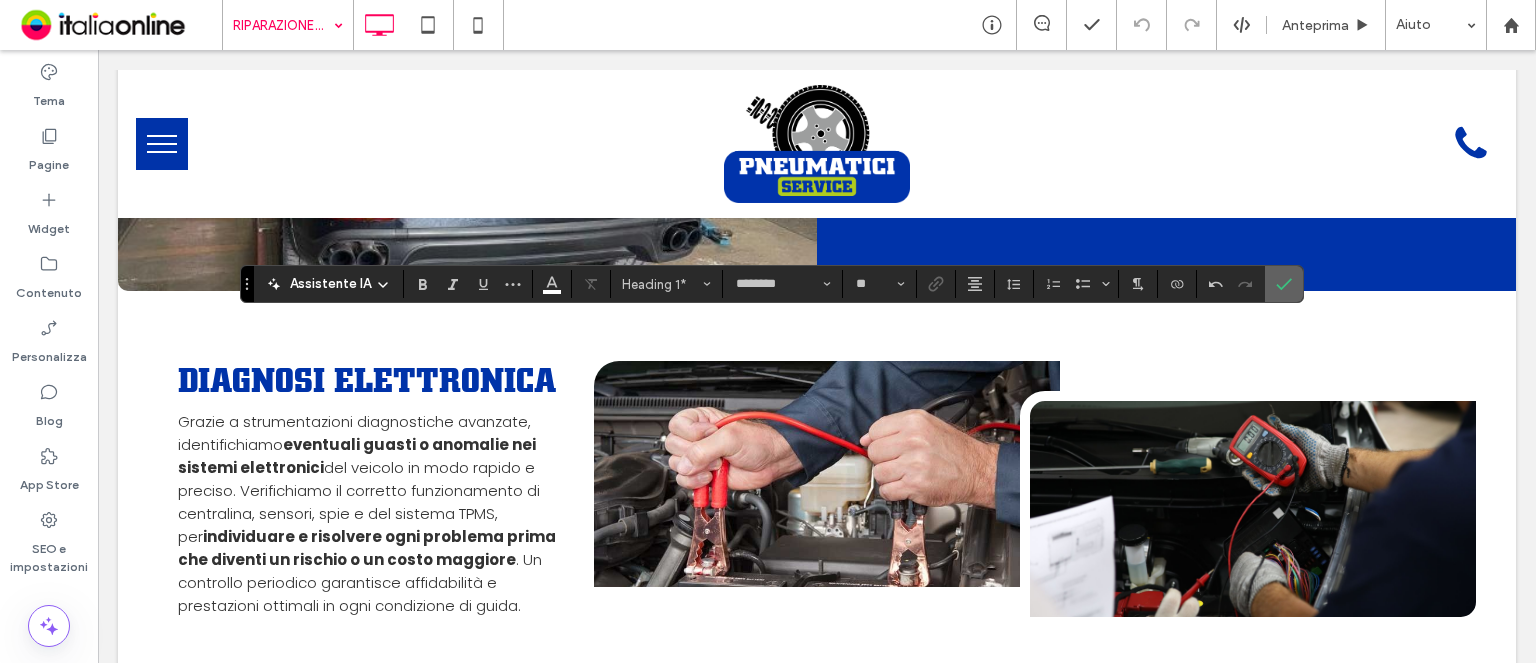 click at bounding box center [1284, 284] 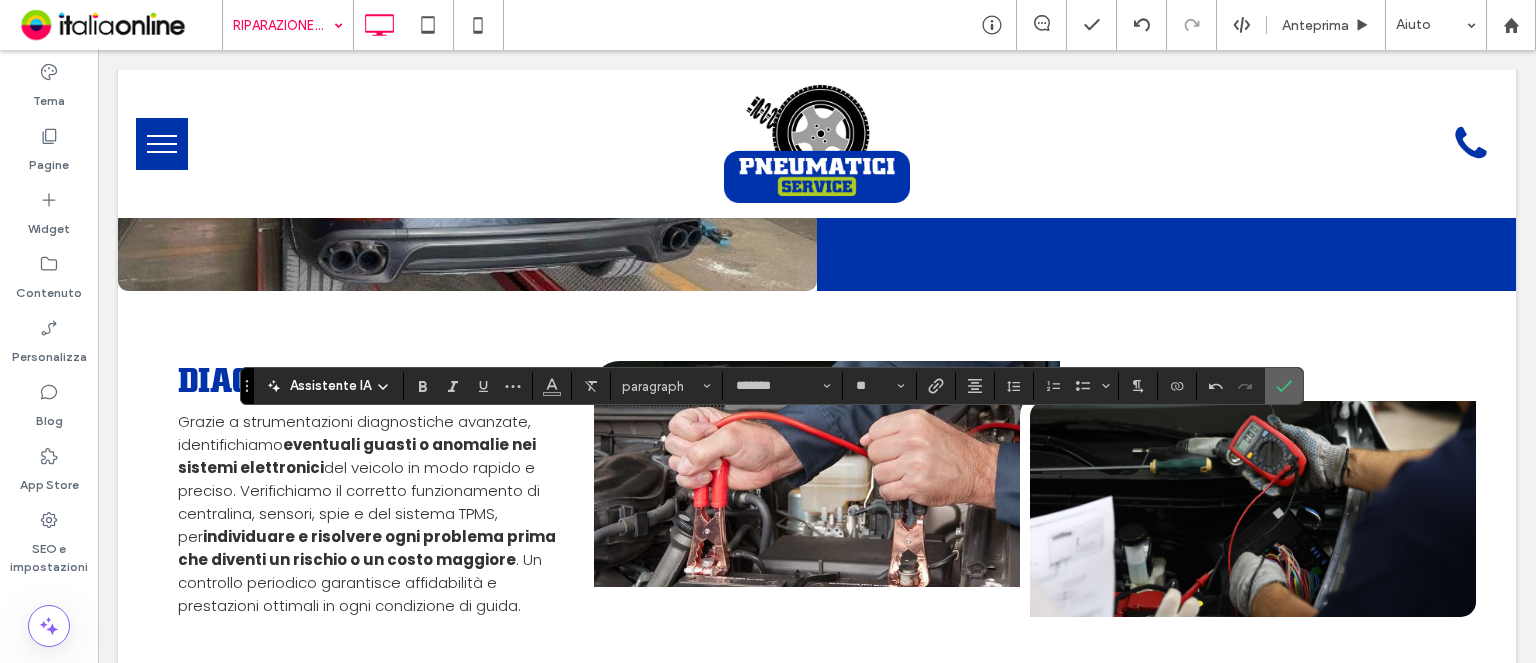 click 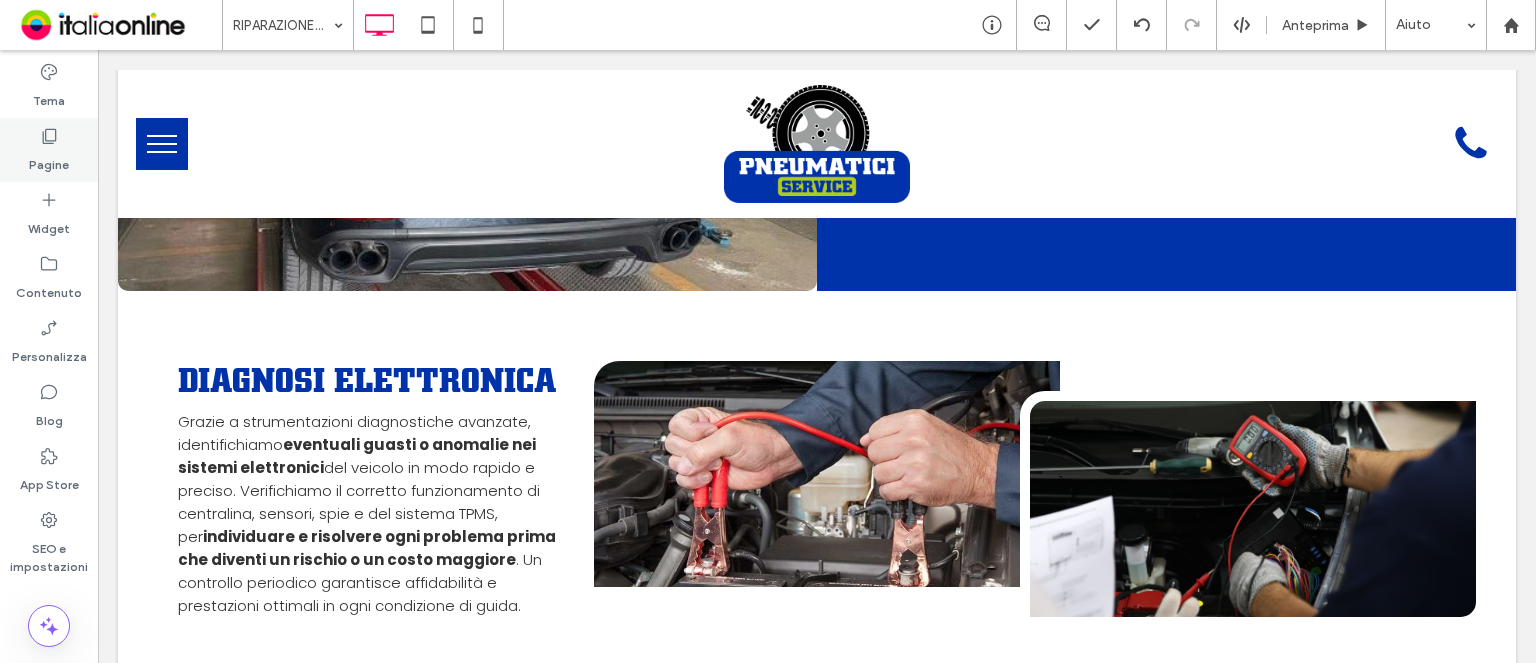 click on "Pagine" at bounding box center (49, 160) 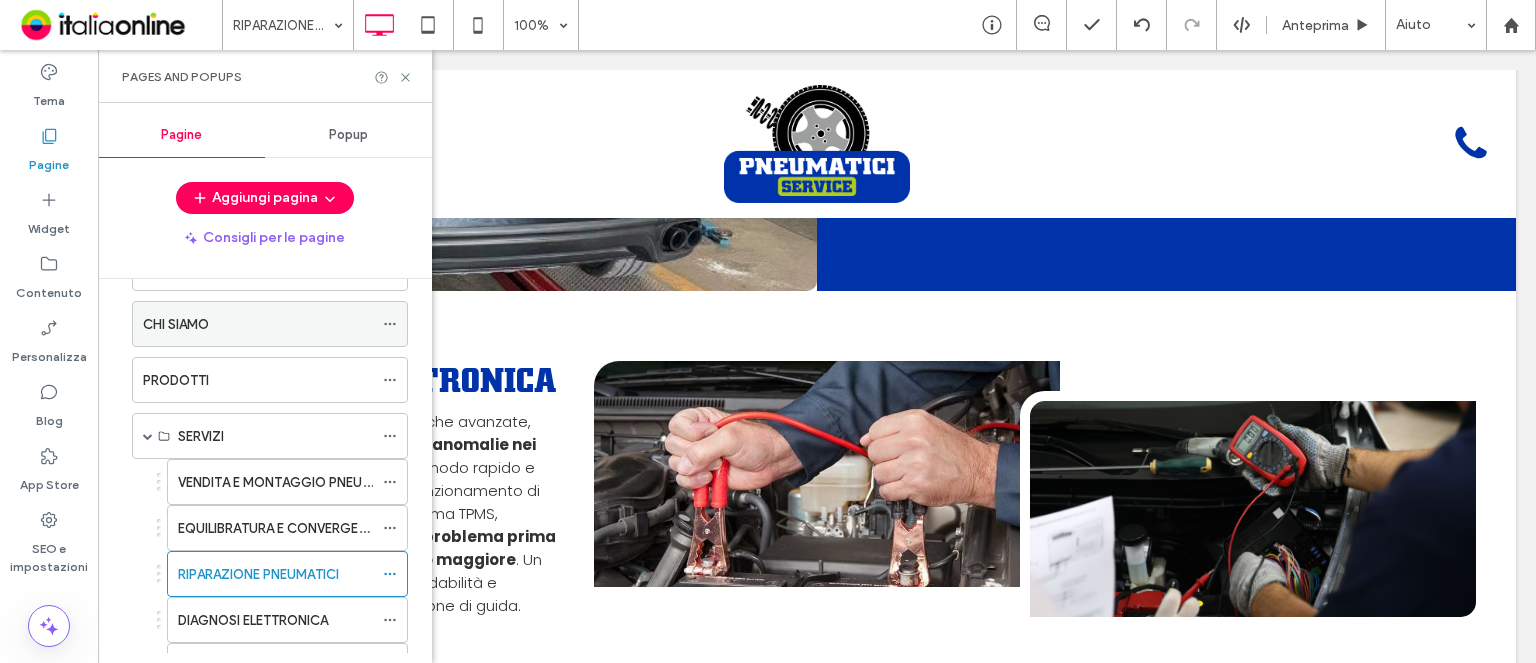 scroll, scrollTop: 100, scrollLeft: 0, axis: vertical 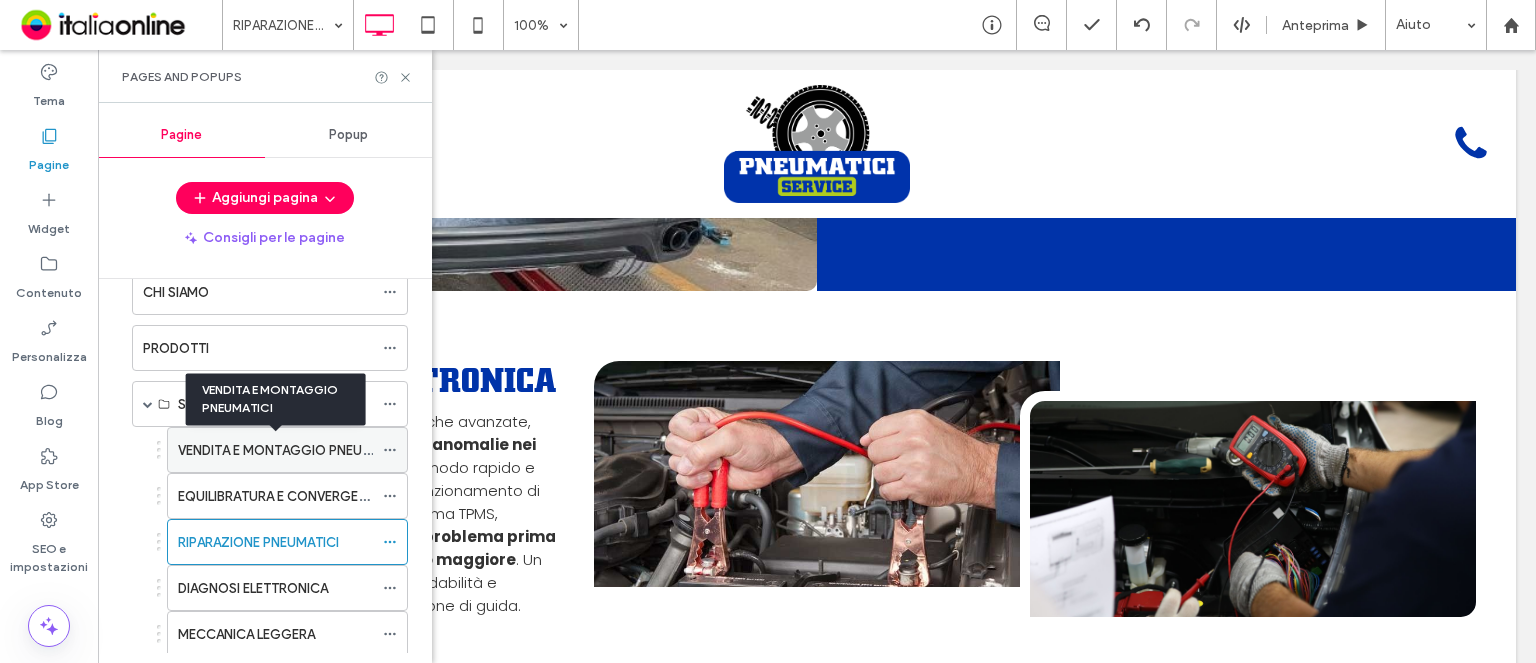 click on "VENDITA E MONTAGGIO PNEUMATICI" at bounding box center [291, 450] 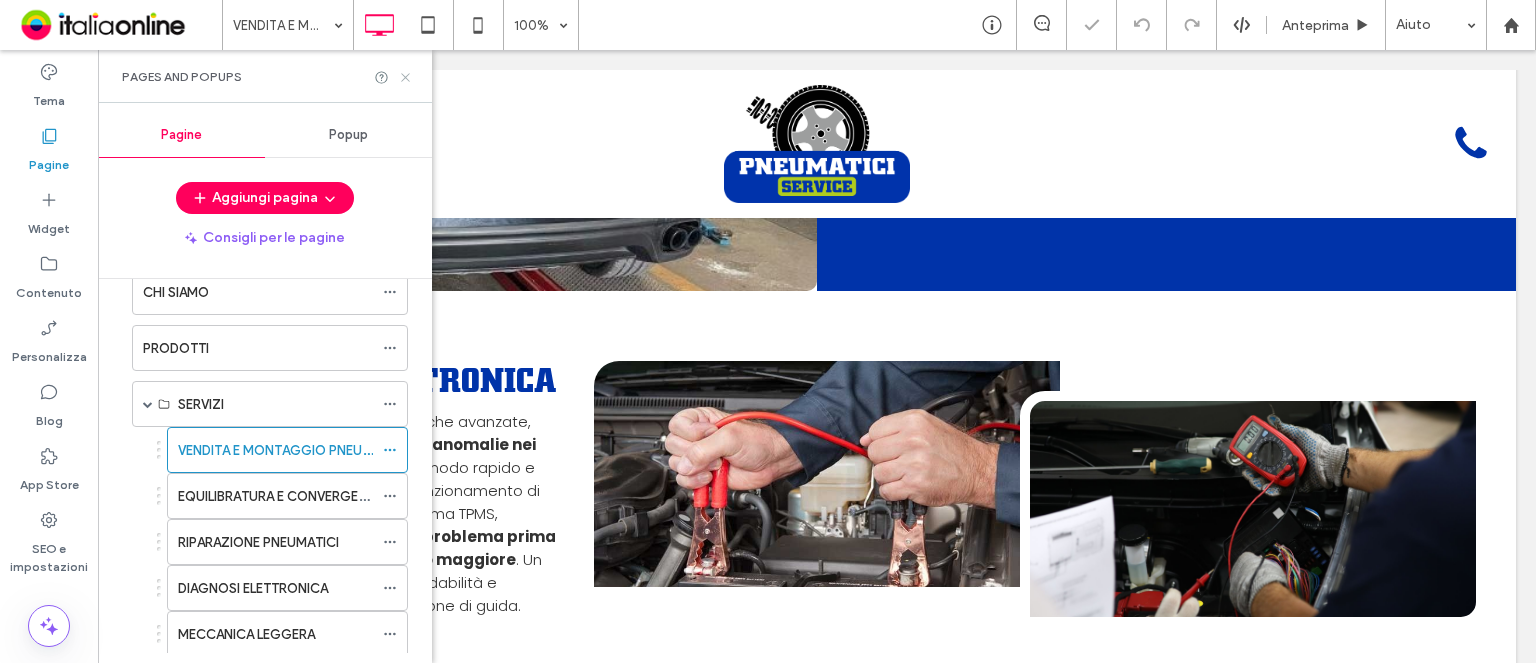 click 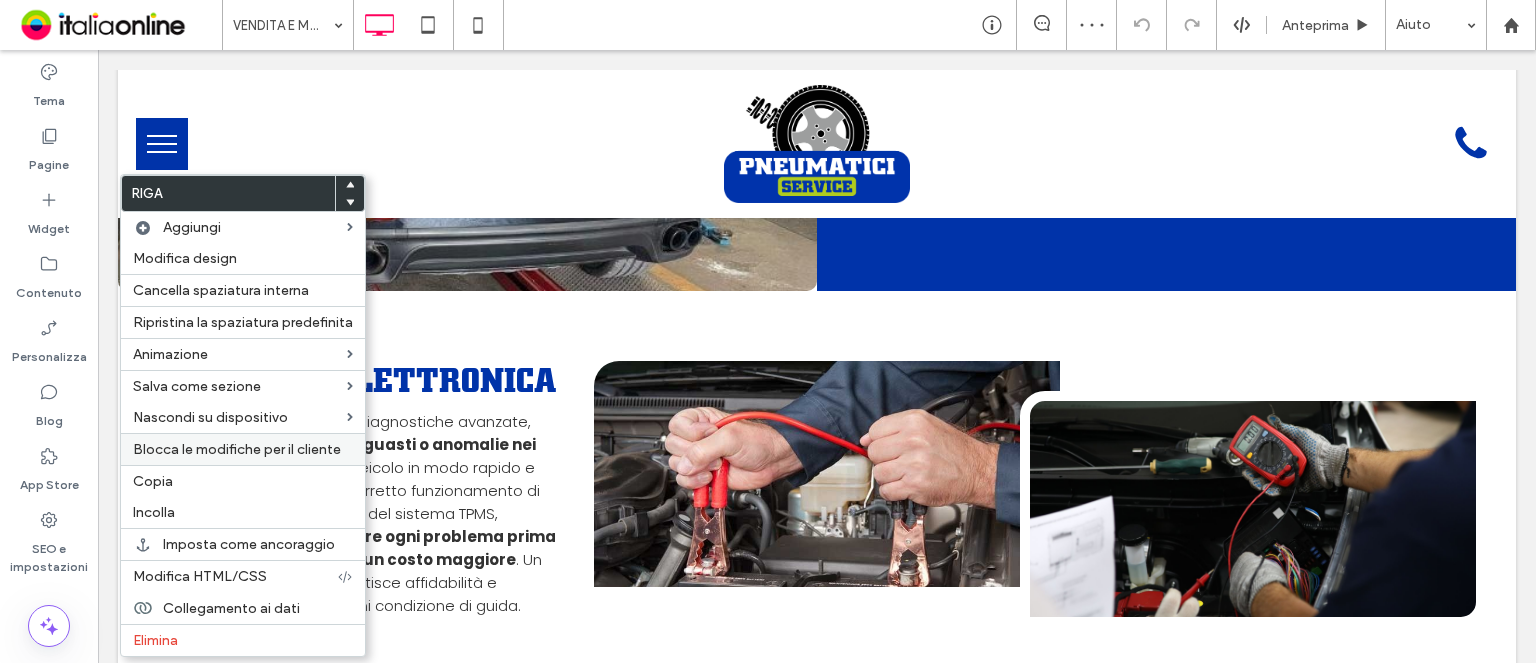 drag, startPoint x: 182, startPoint y: 489, endPoint x: 186, endPoint y: 434, distance: 55.145264 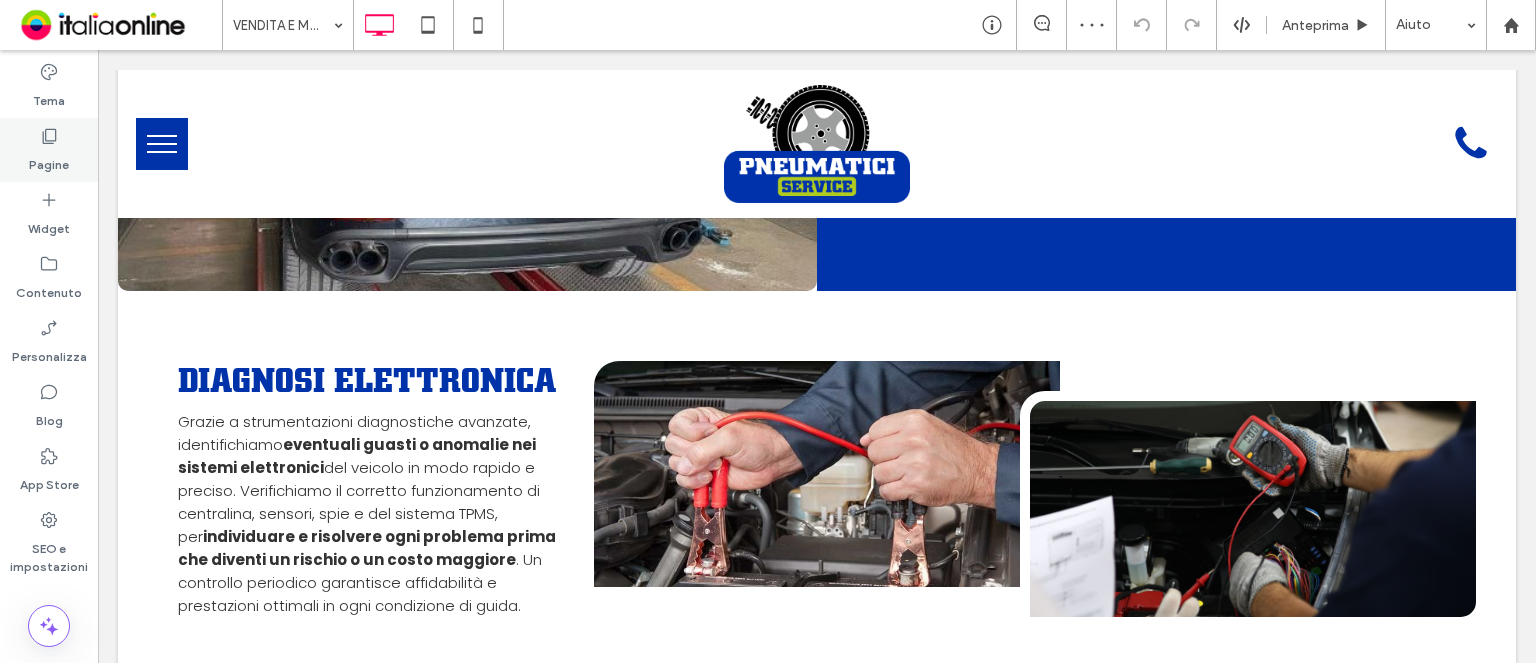 click on "Pagine" at bounding box center [49, 160] 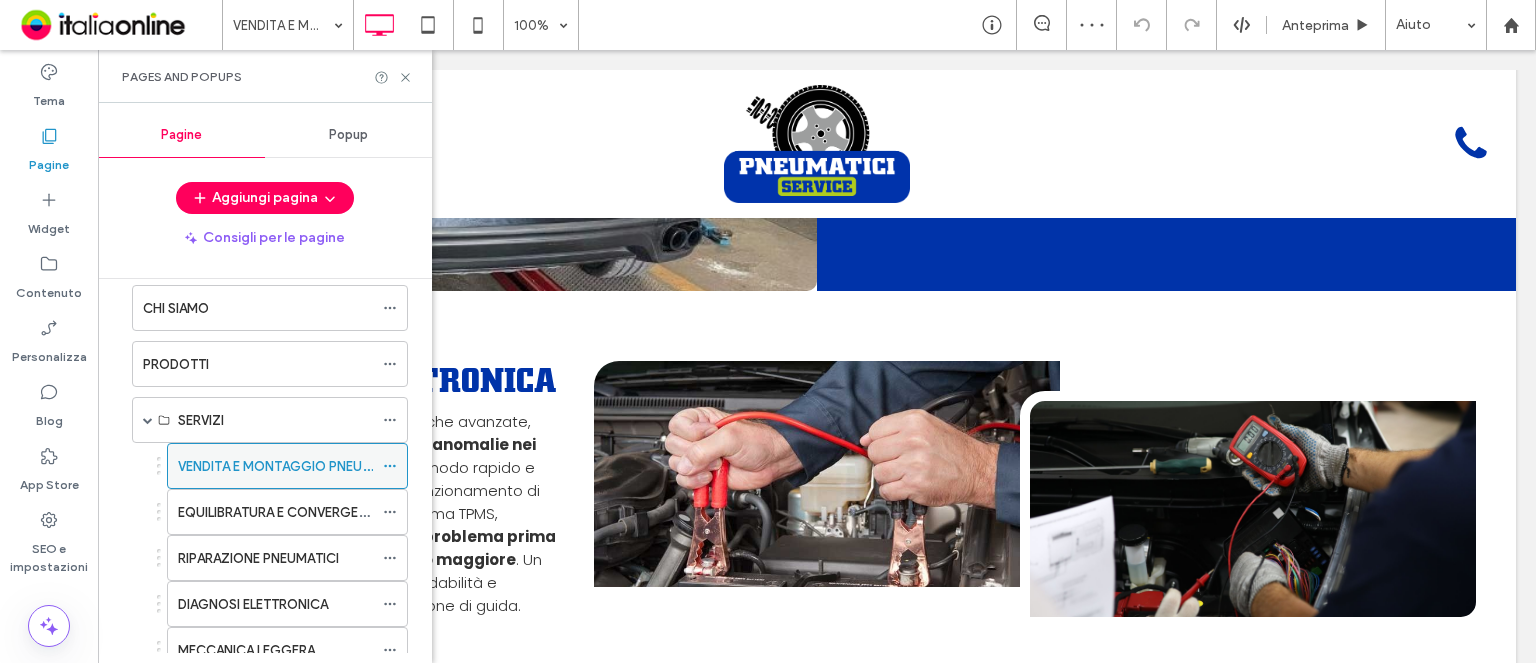 scroll, scrollTop: 100, scrollLeft: 0, axis: vertical 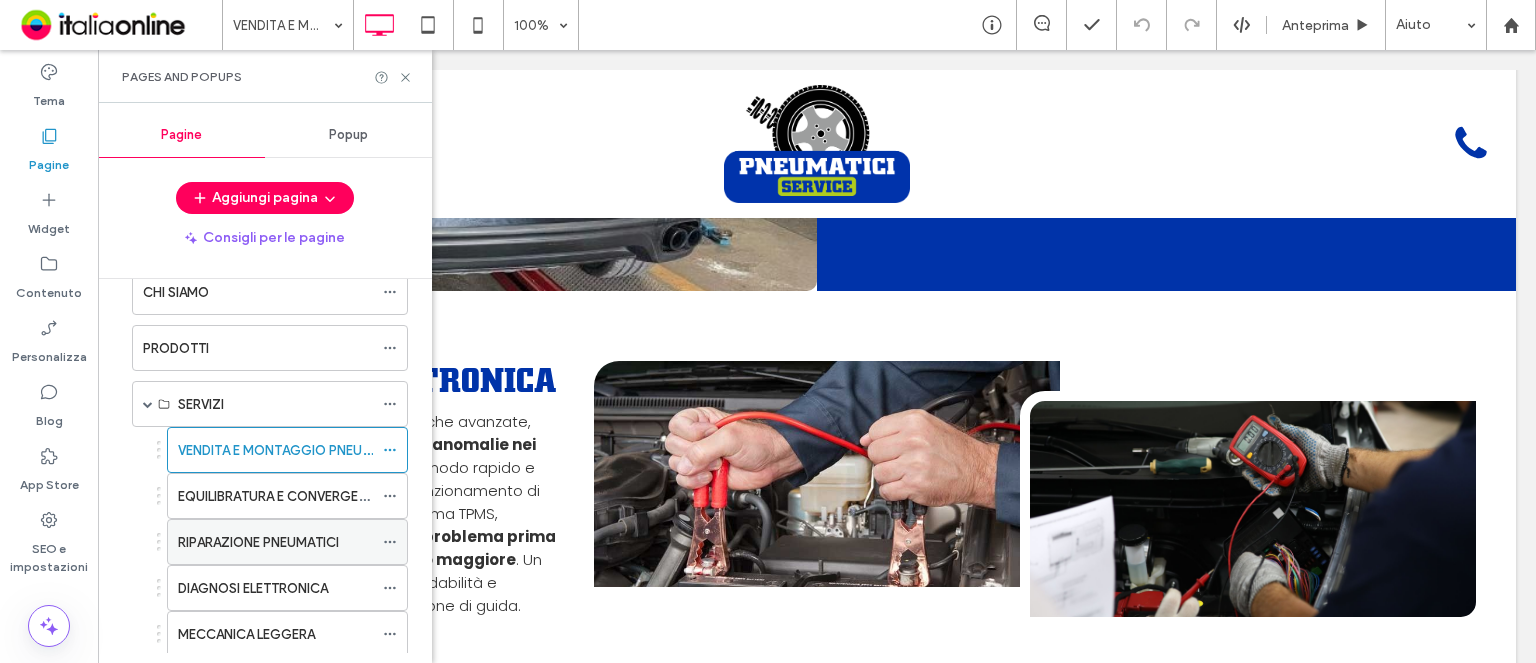 click on "RIPARAZIONE PNEUMATICI" at bounding box center (275, 542) 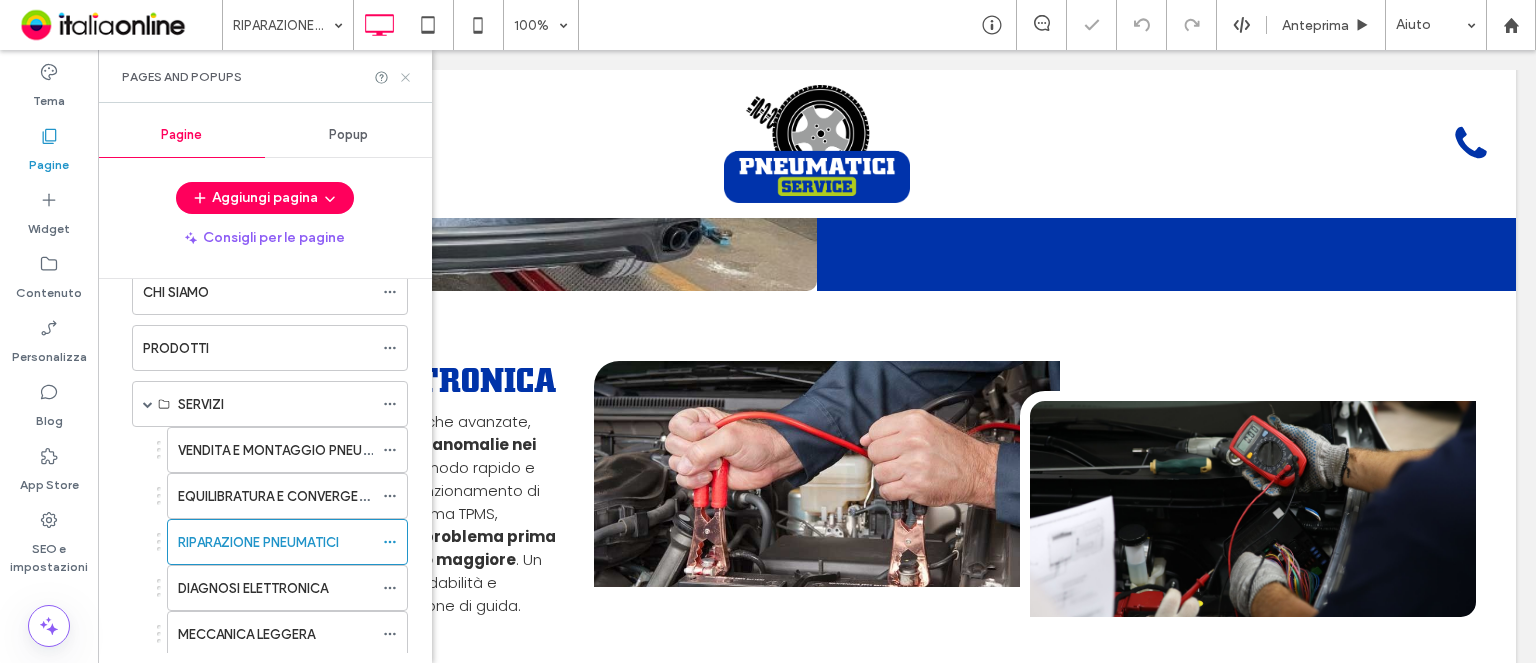 click 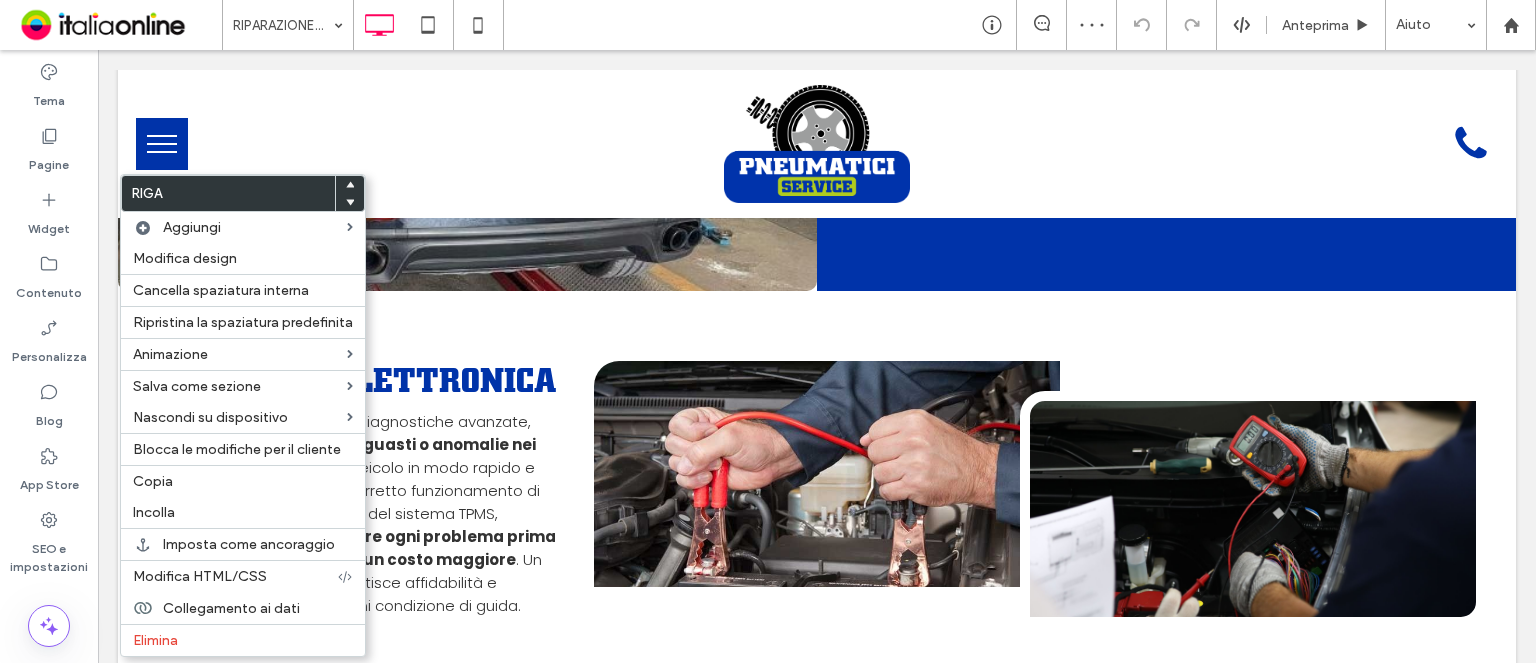 drag, startPoint x: 199, startPoint y: 502, endPoint x: 430, endPoint y: 527, distance: 232.34888 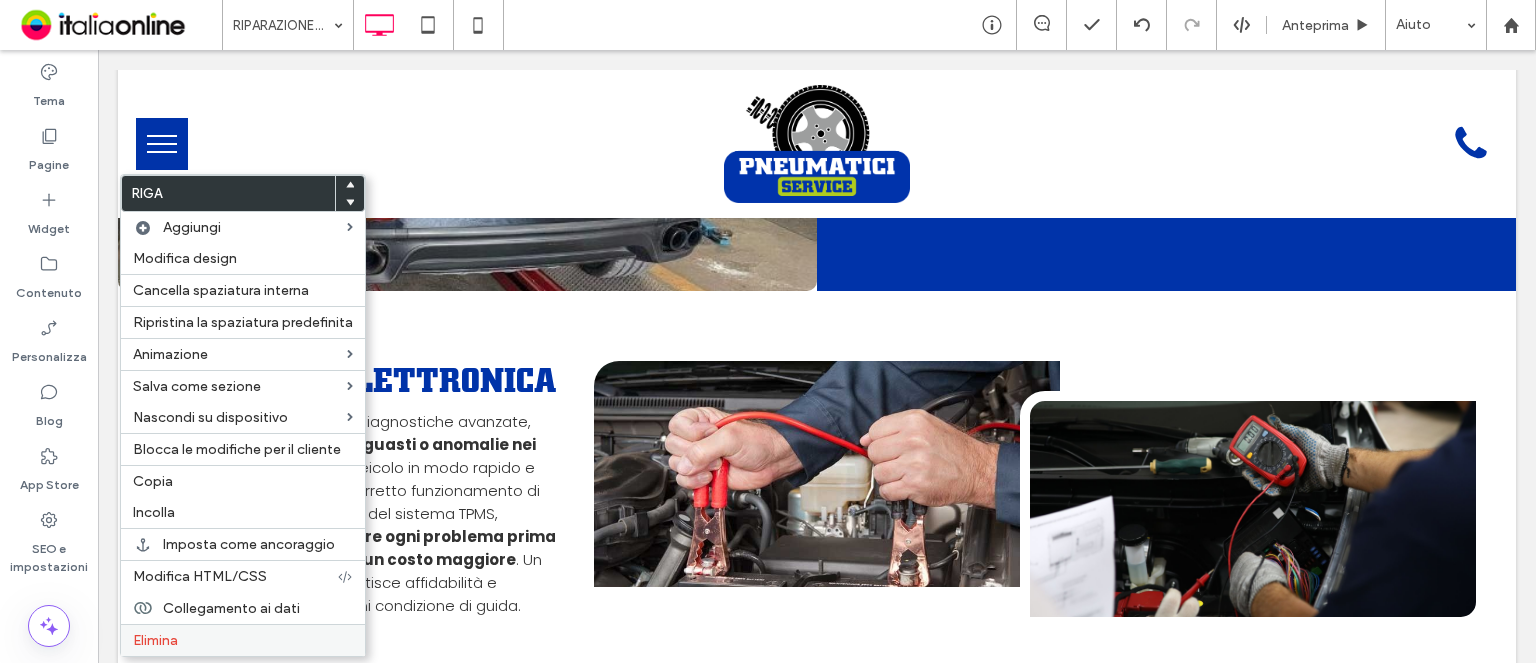 click on "Elimina" at bounding box center (243, 640) 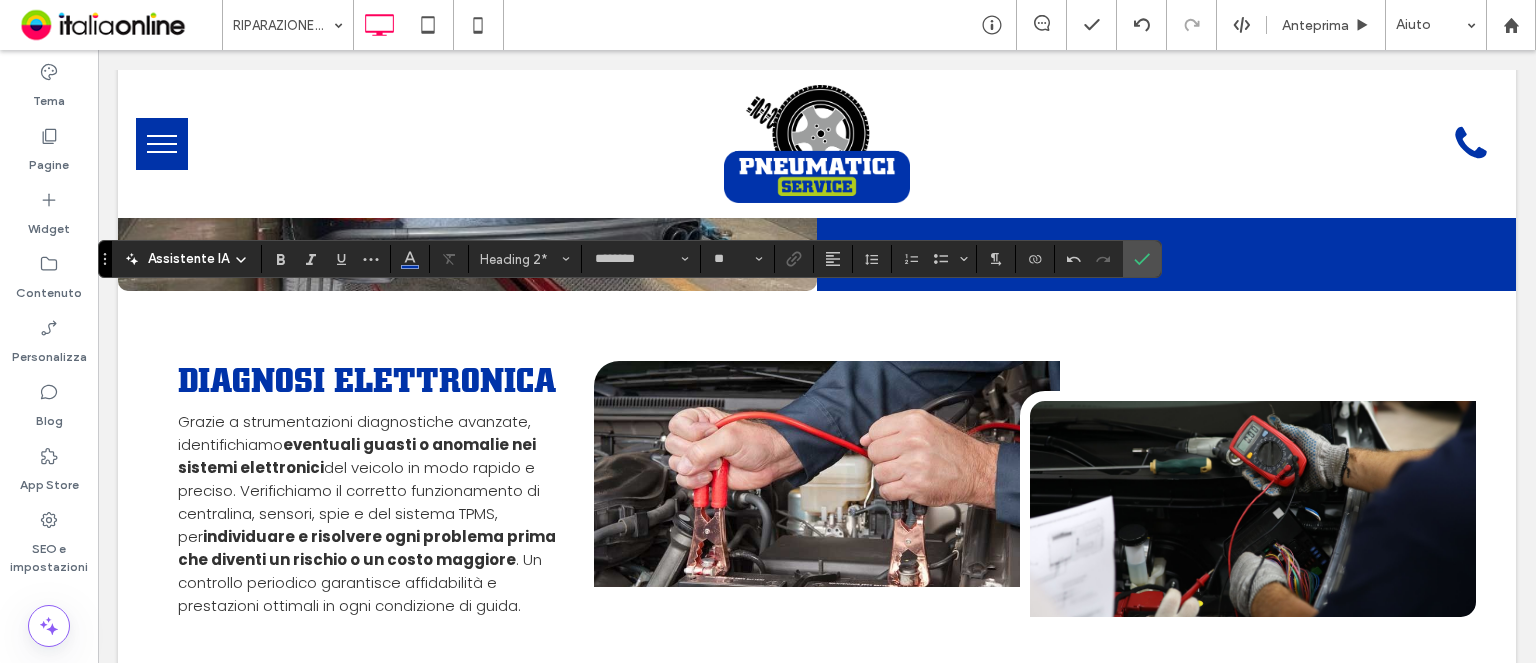 type on "*******" 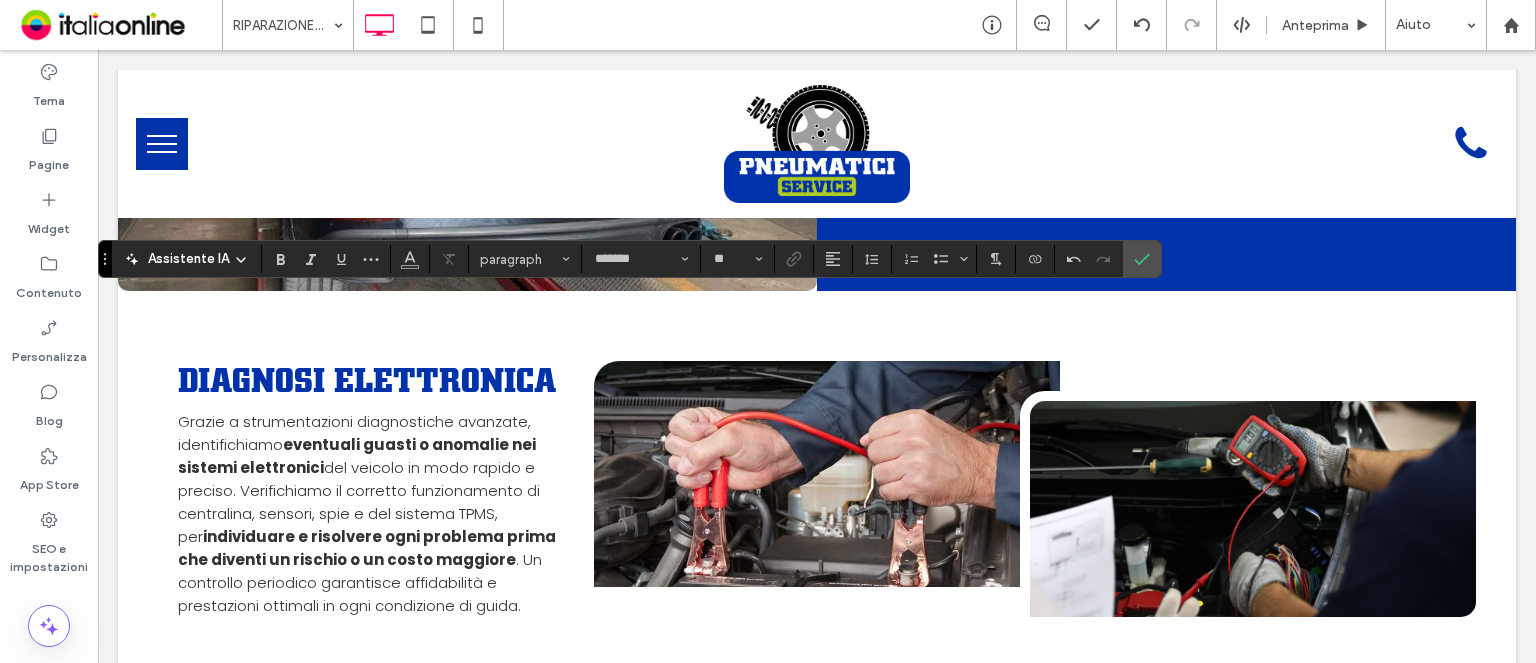 type on "********" 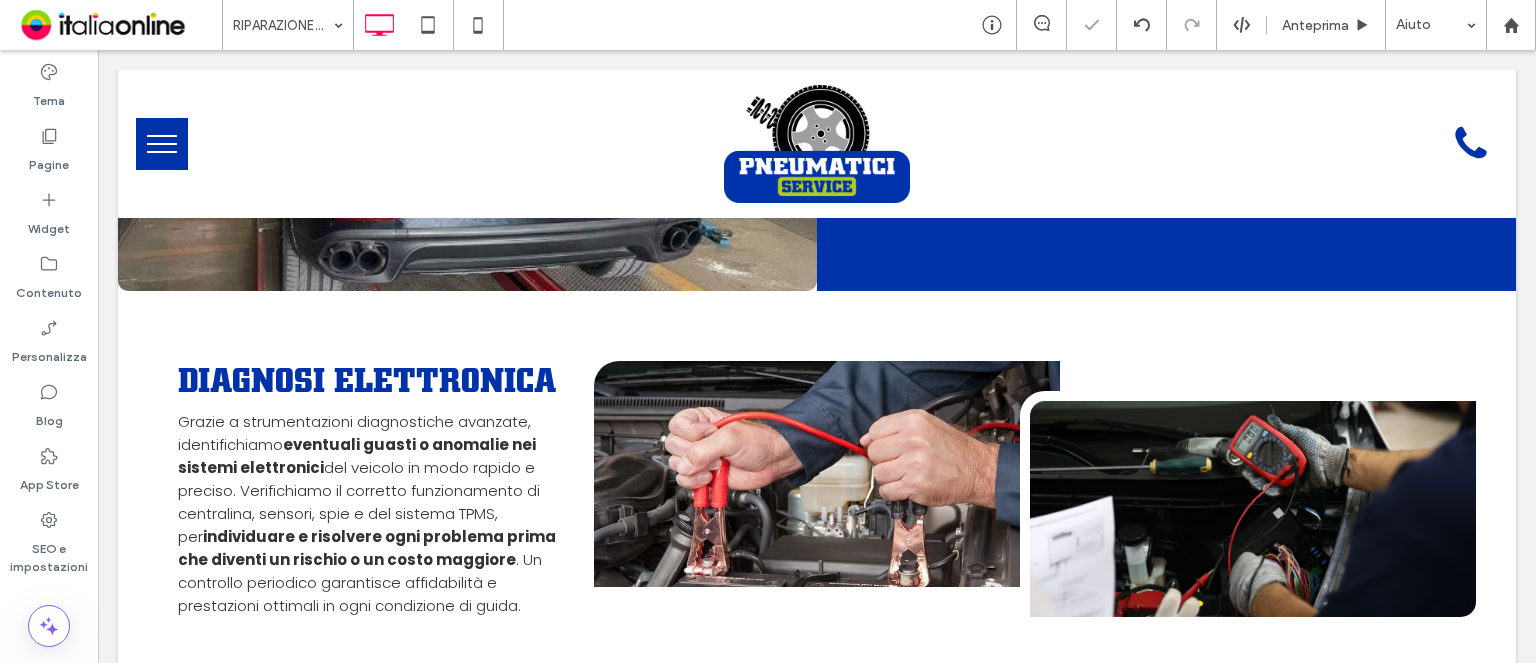 type on "*******" 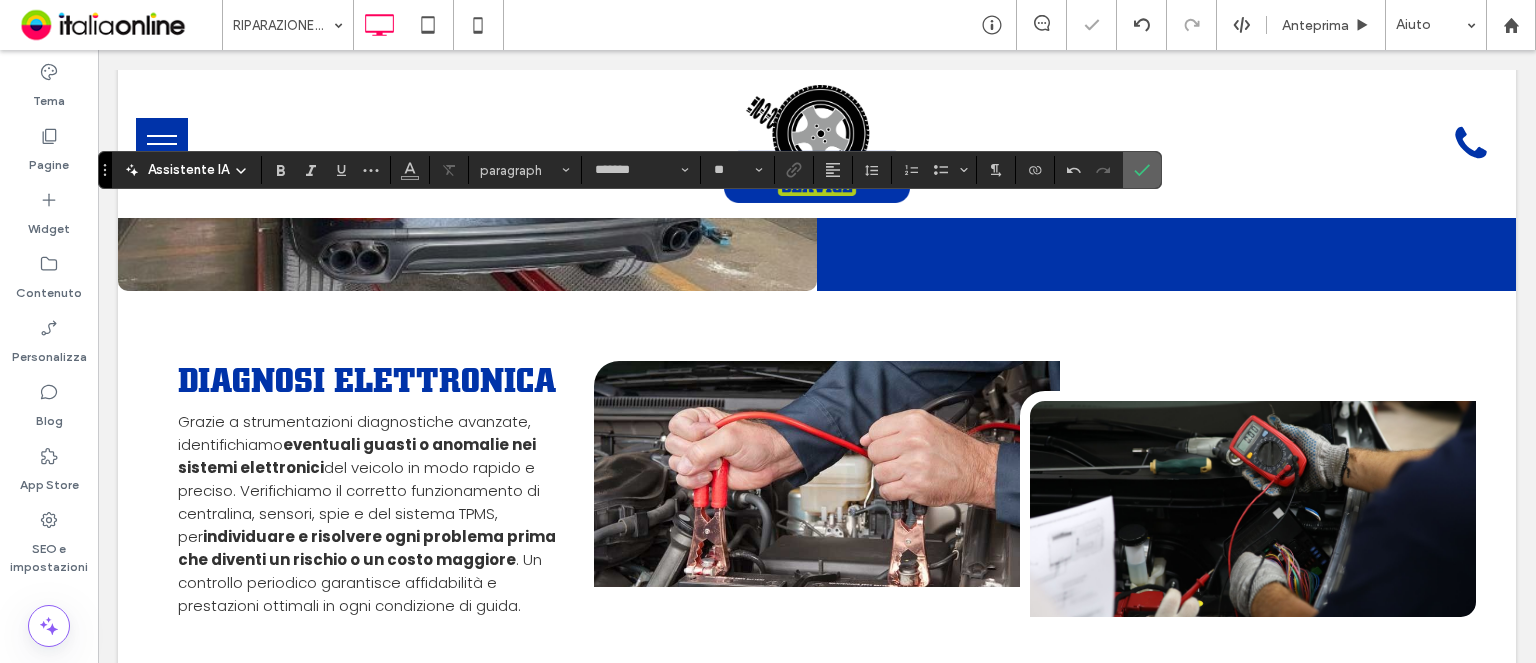 click 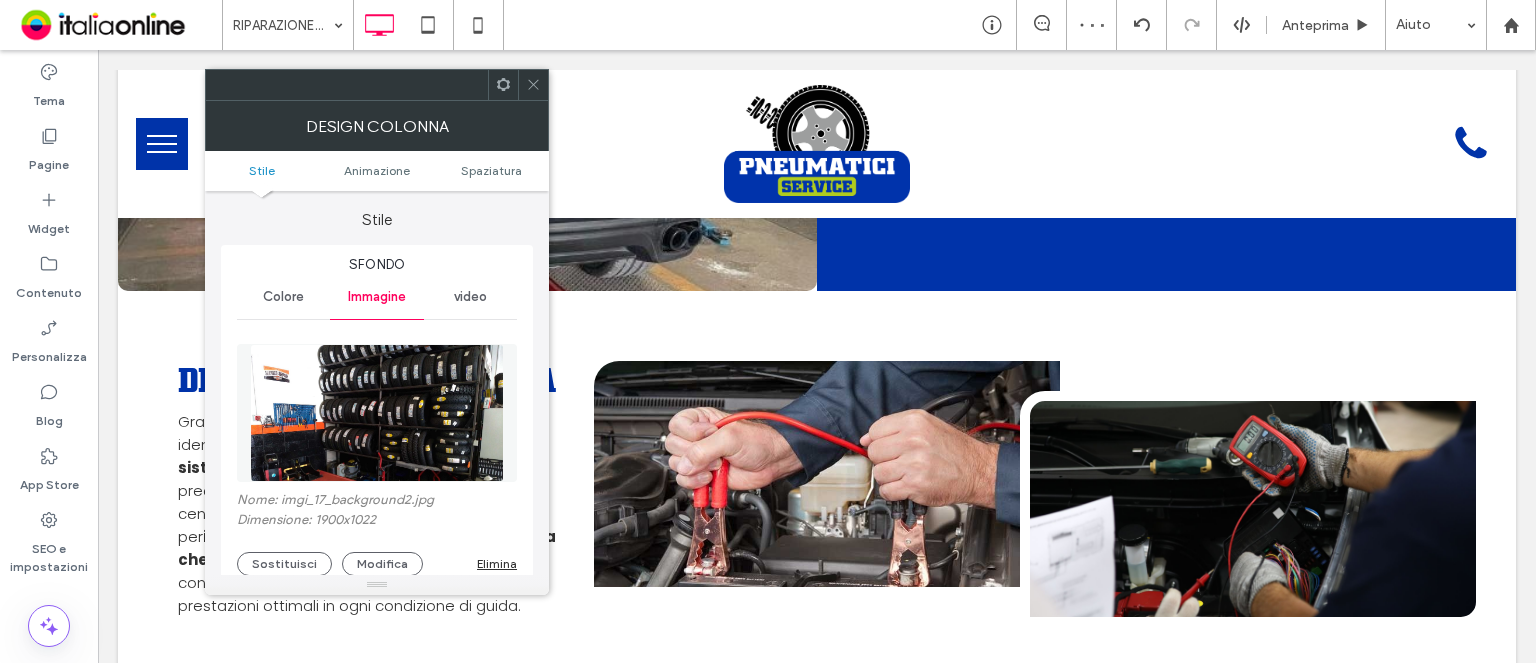 type on "**" 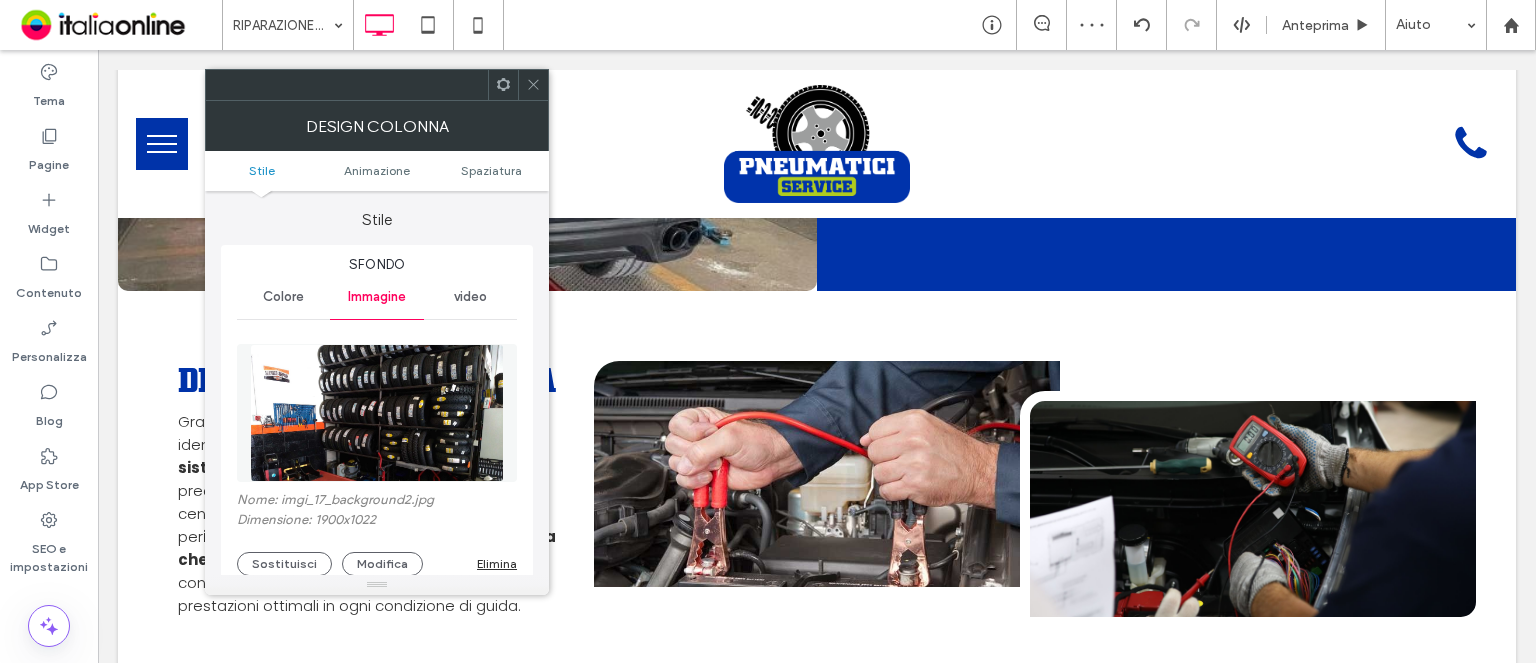 type on "**" 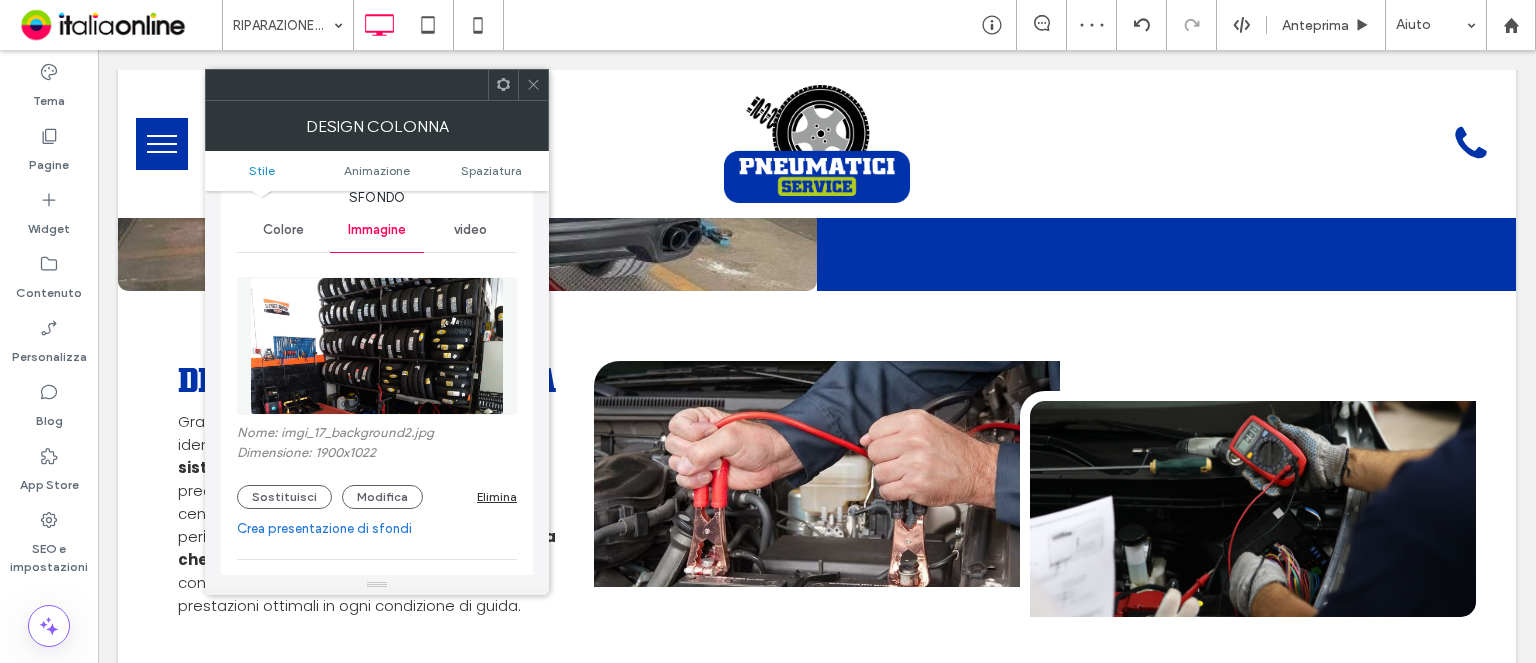 scroll, scrollTop: 100, scrollLeft: 0, axis: vertical 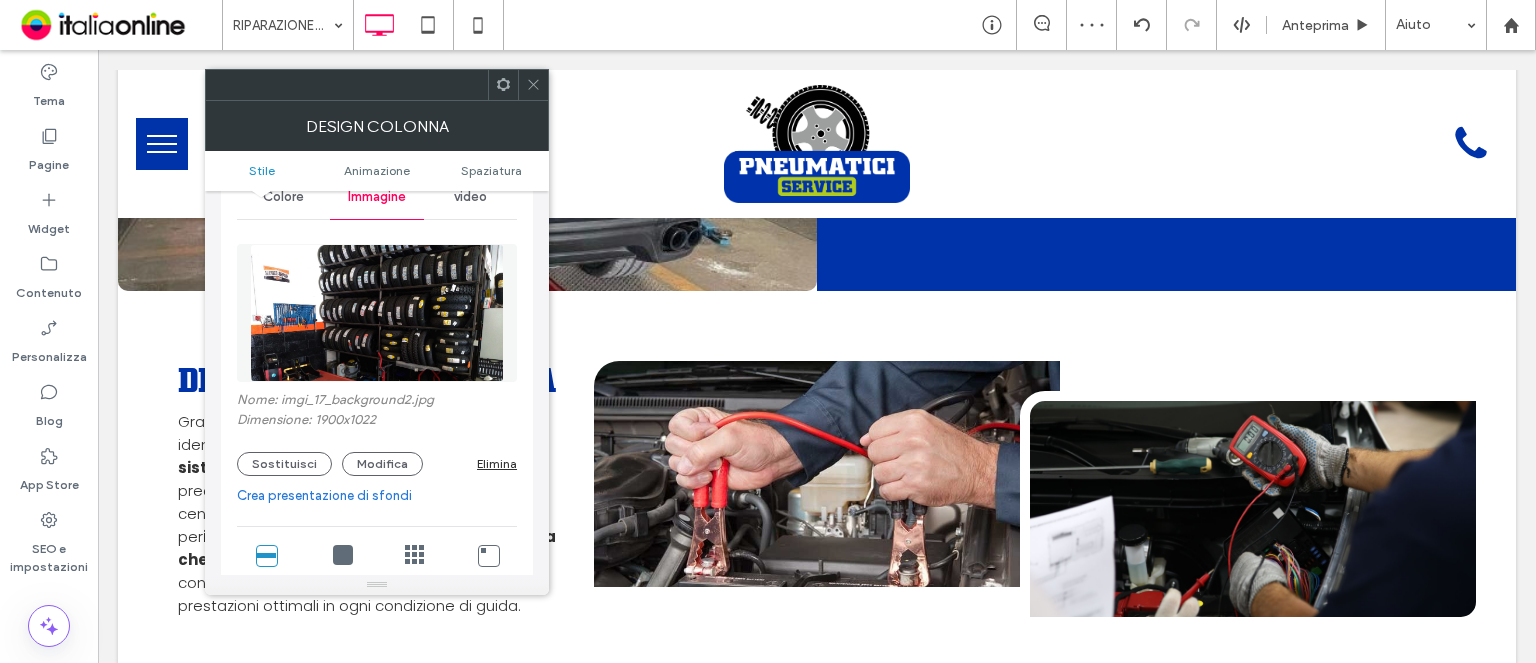 click on "Nome: imgi_17_background2.jpg Dimensione: 1900x1022 Sostituisci Modifica Elimina" at bounding box center [377, 434] 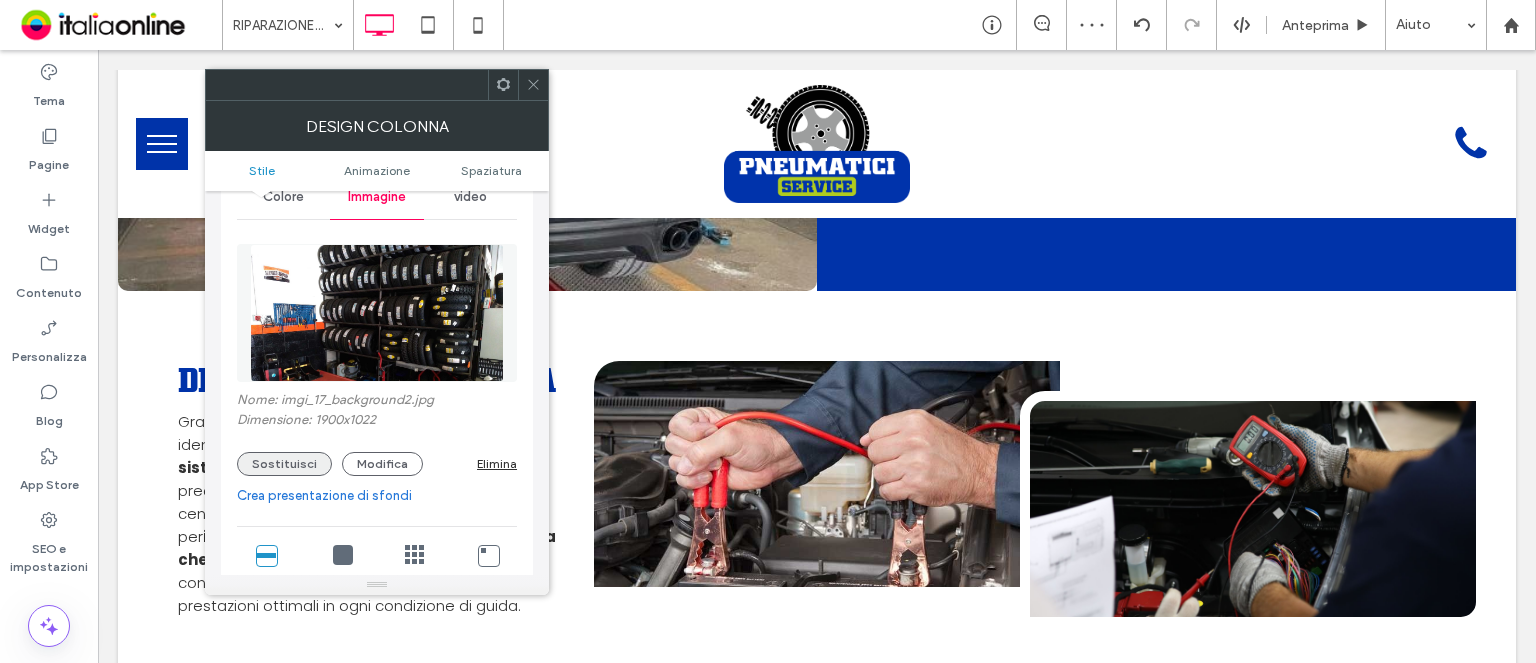 click on "Sostituisci" at bounding box center (284, 464) 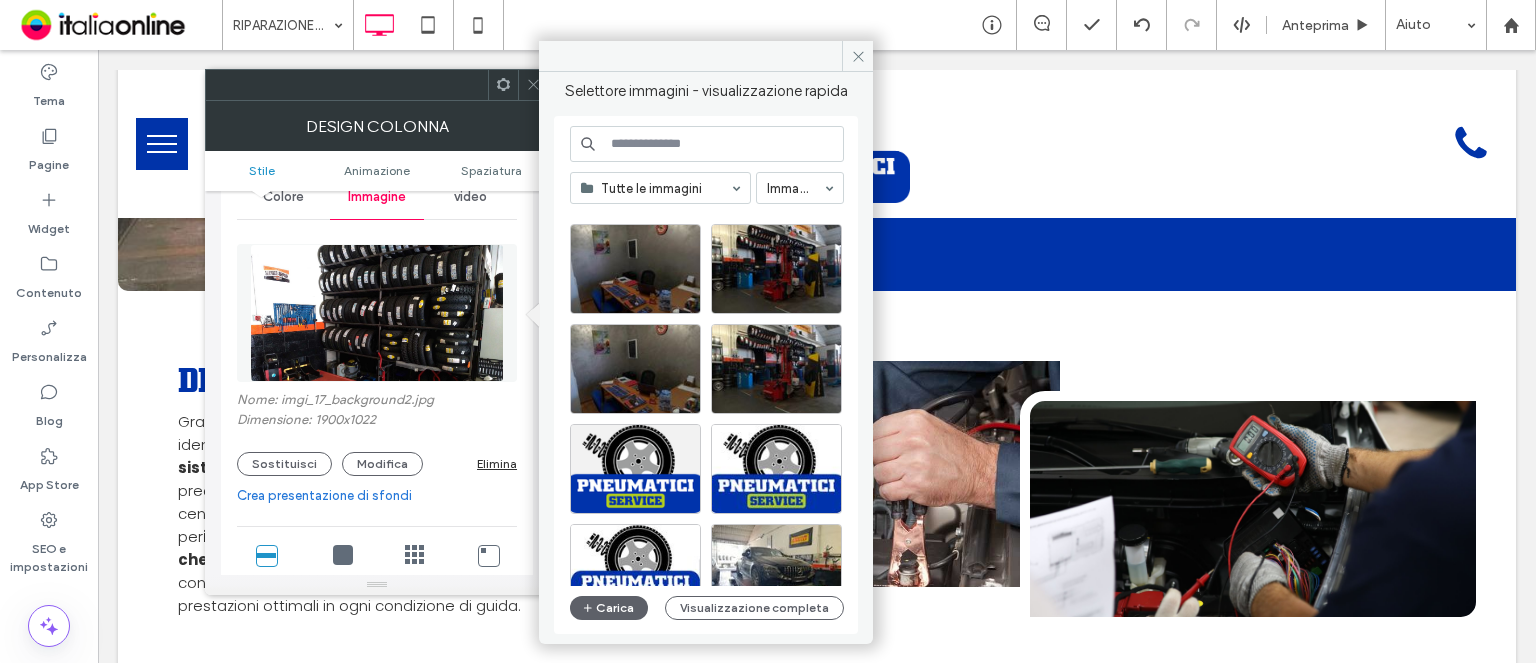 scroll, scrollTop: 857, scrollLeft: 0, axis: vertical 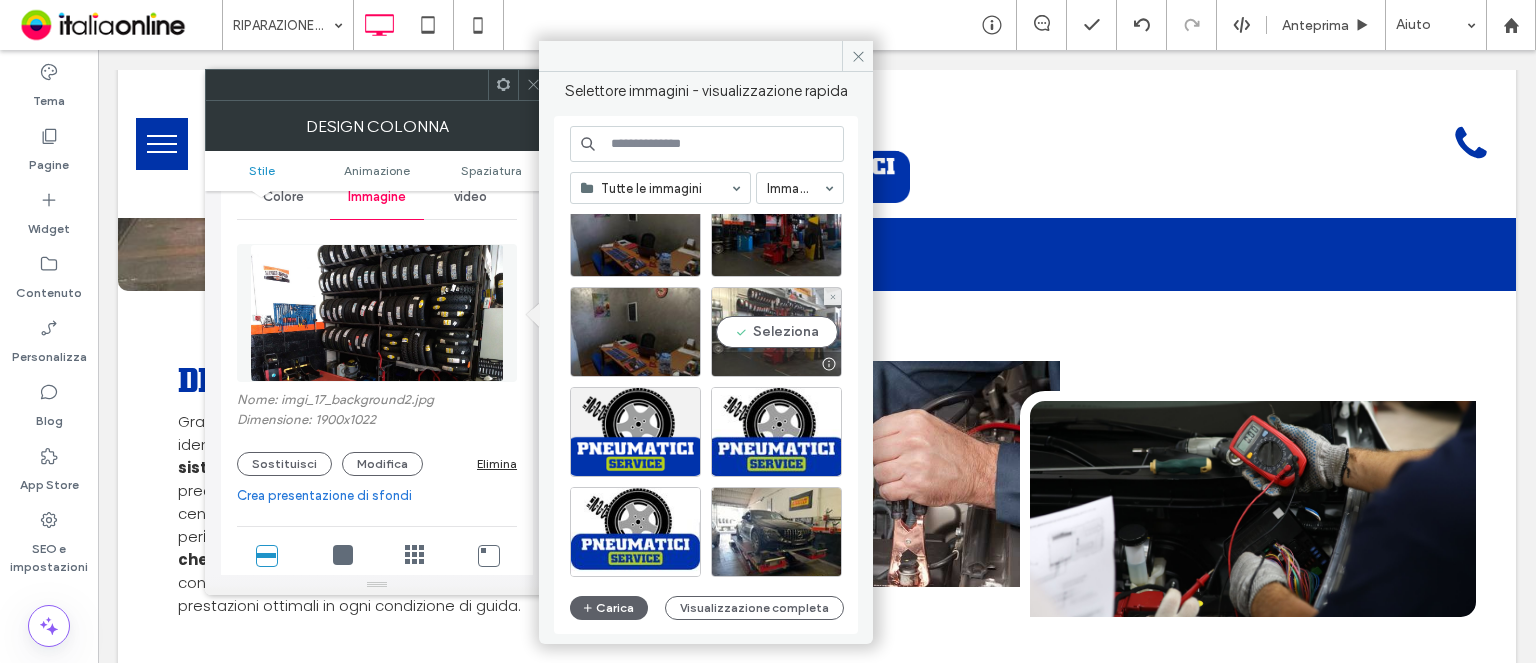 click on "Seleziona" at bounding box center (776, 332) 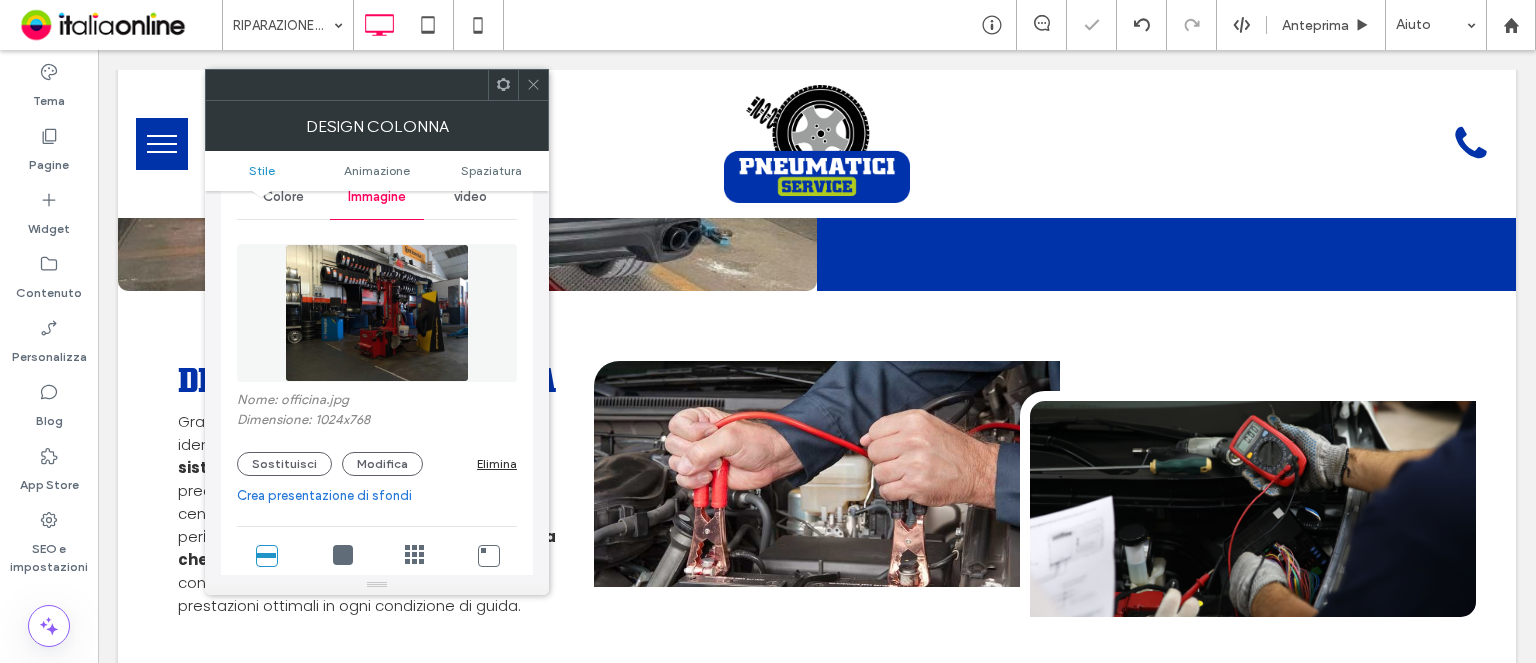 click at bounding box center [533, 85] 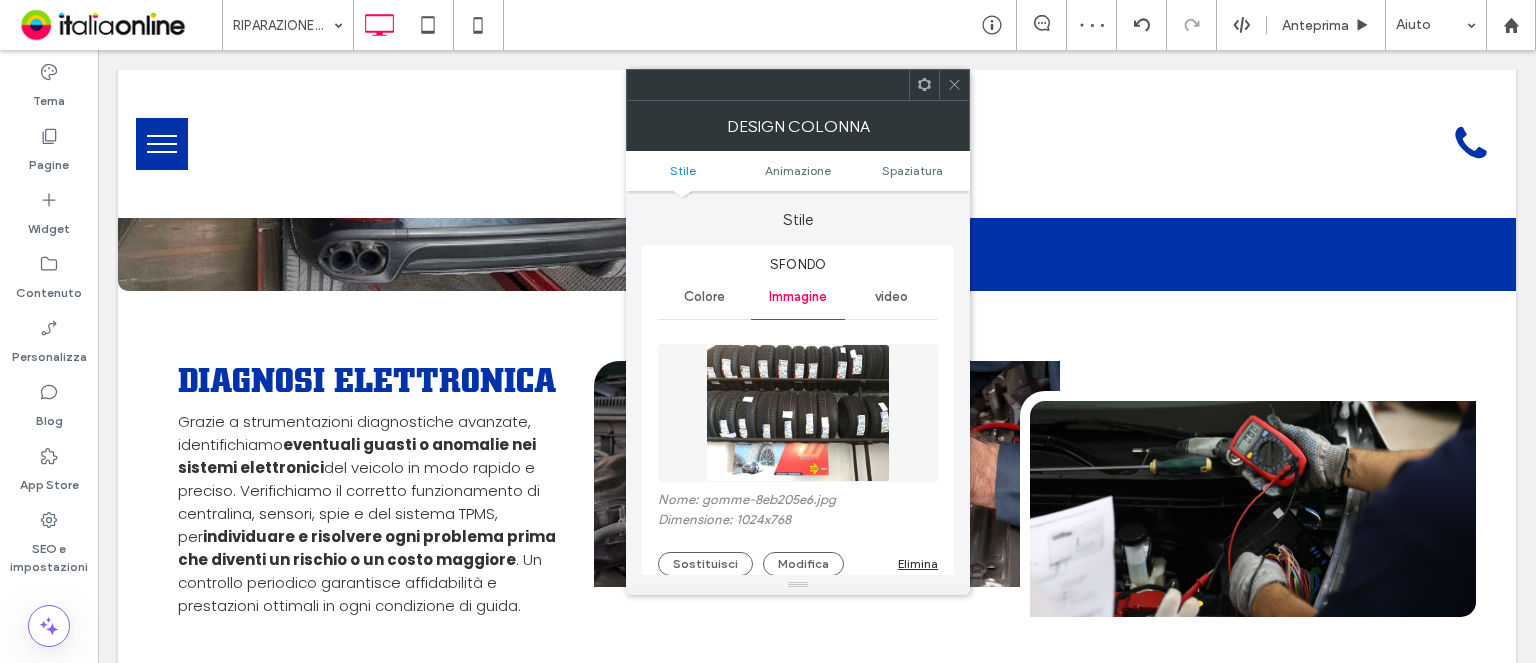 type on "**" 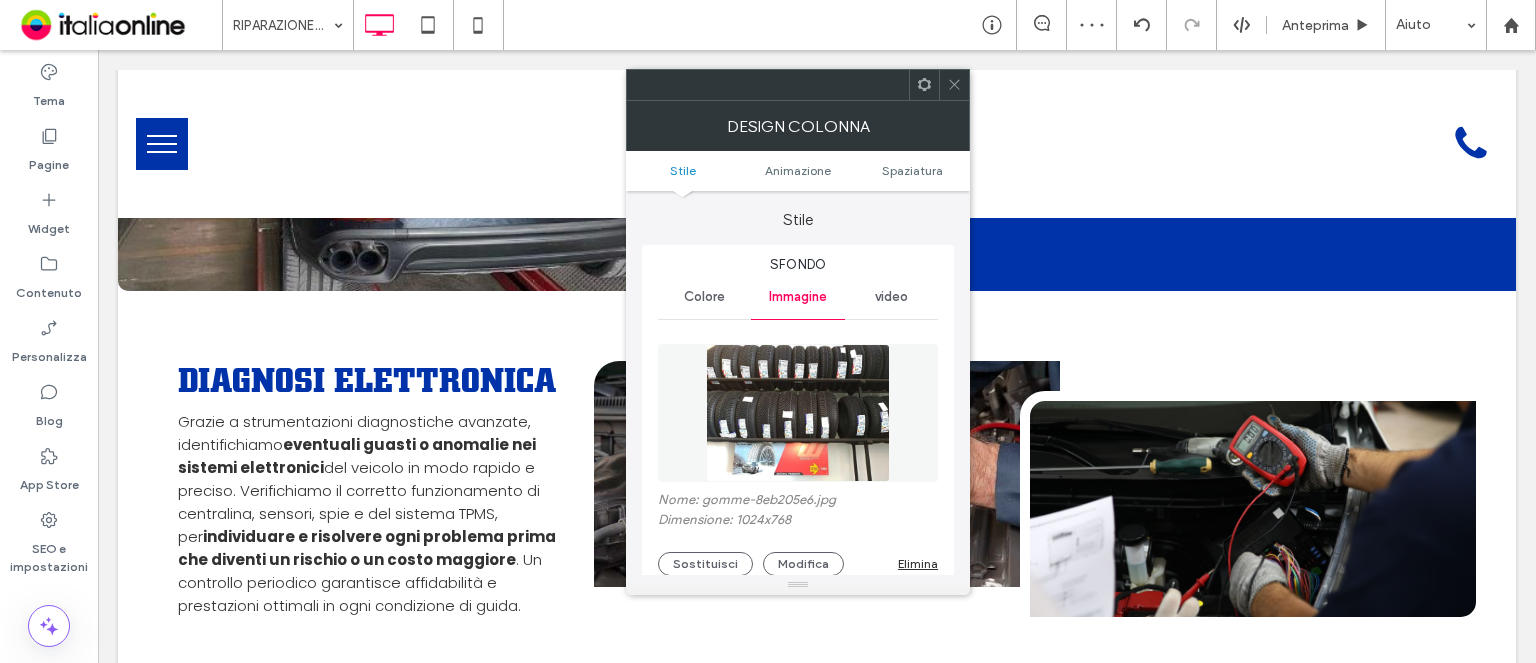 type on "**" 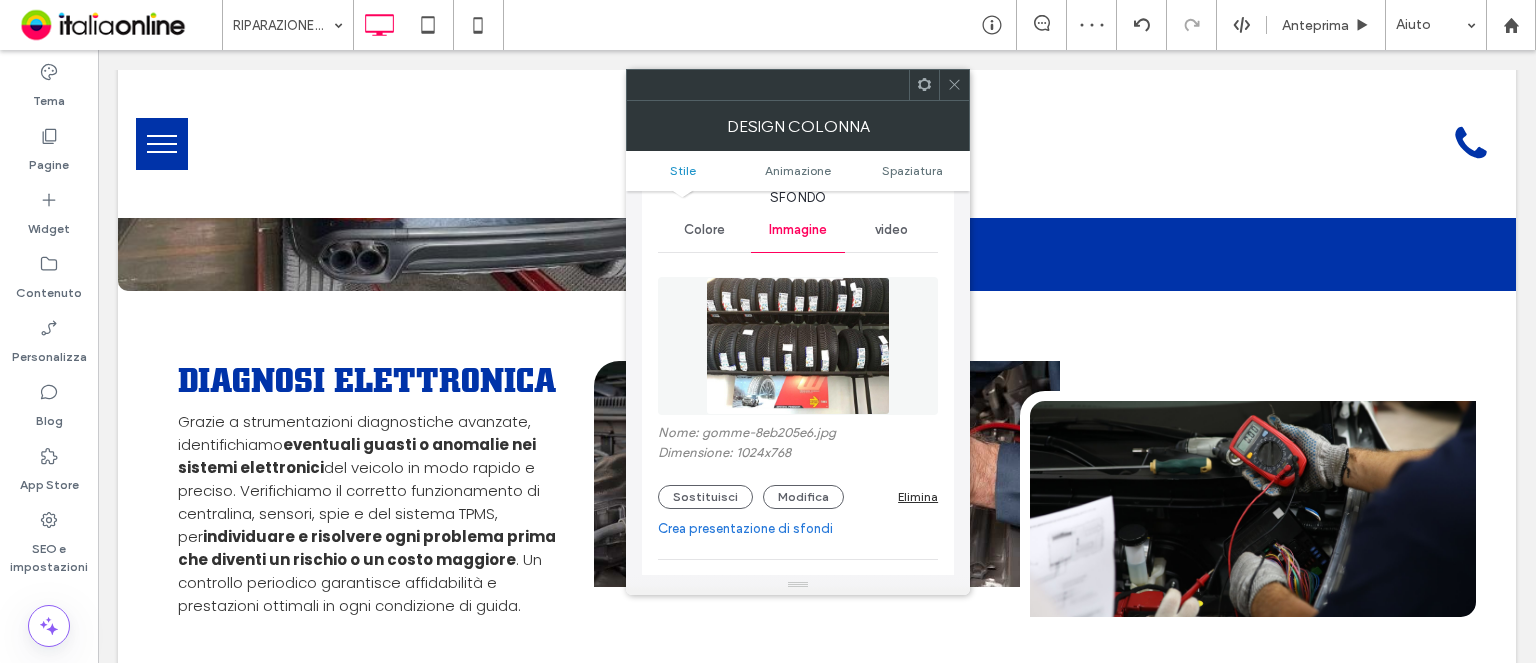 scroll, scrollTop: 100, scrollLeft: 0, axis: vertical 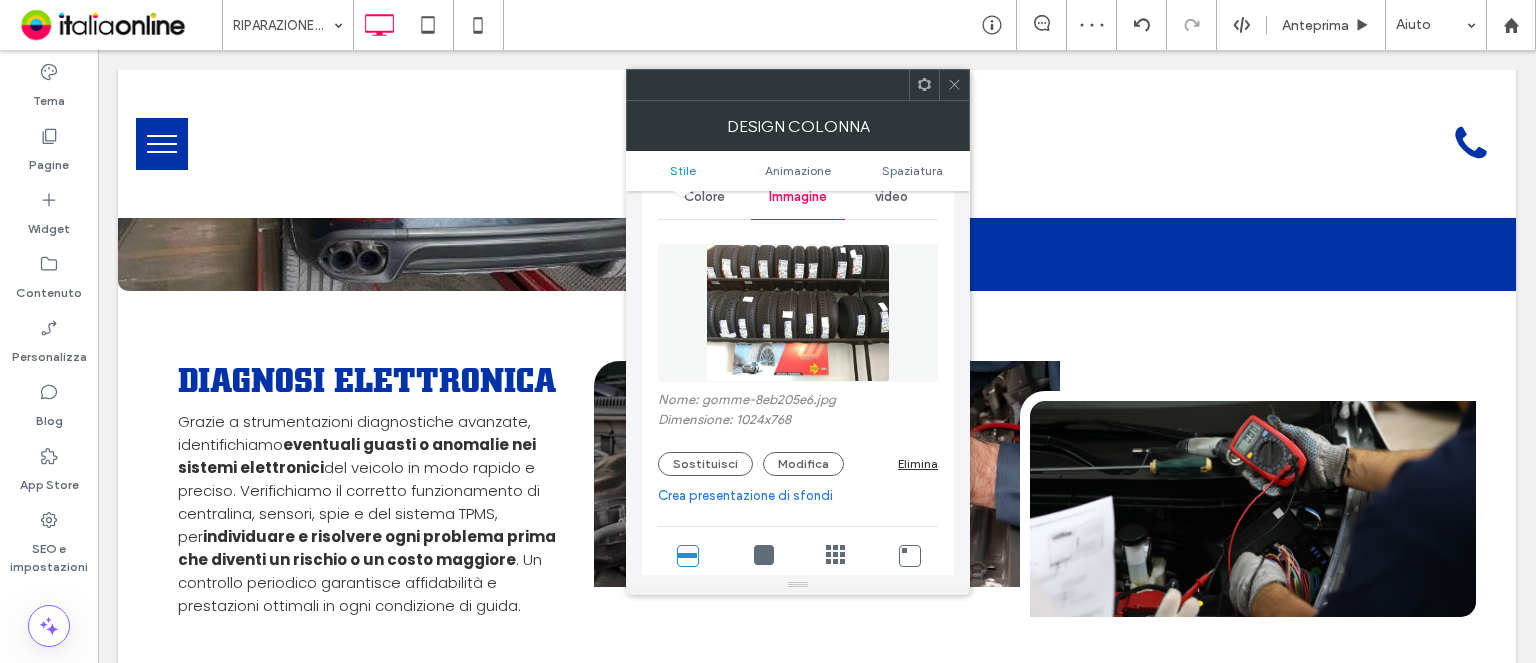 click on "Nome: gomme-8eb205e6.jpg Dimensione: 1024x768 Sostituisci Modifica Elimina" at bounding box center (798, 434) 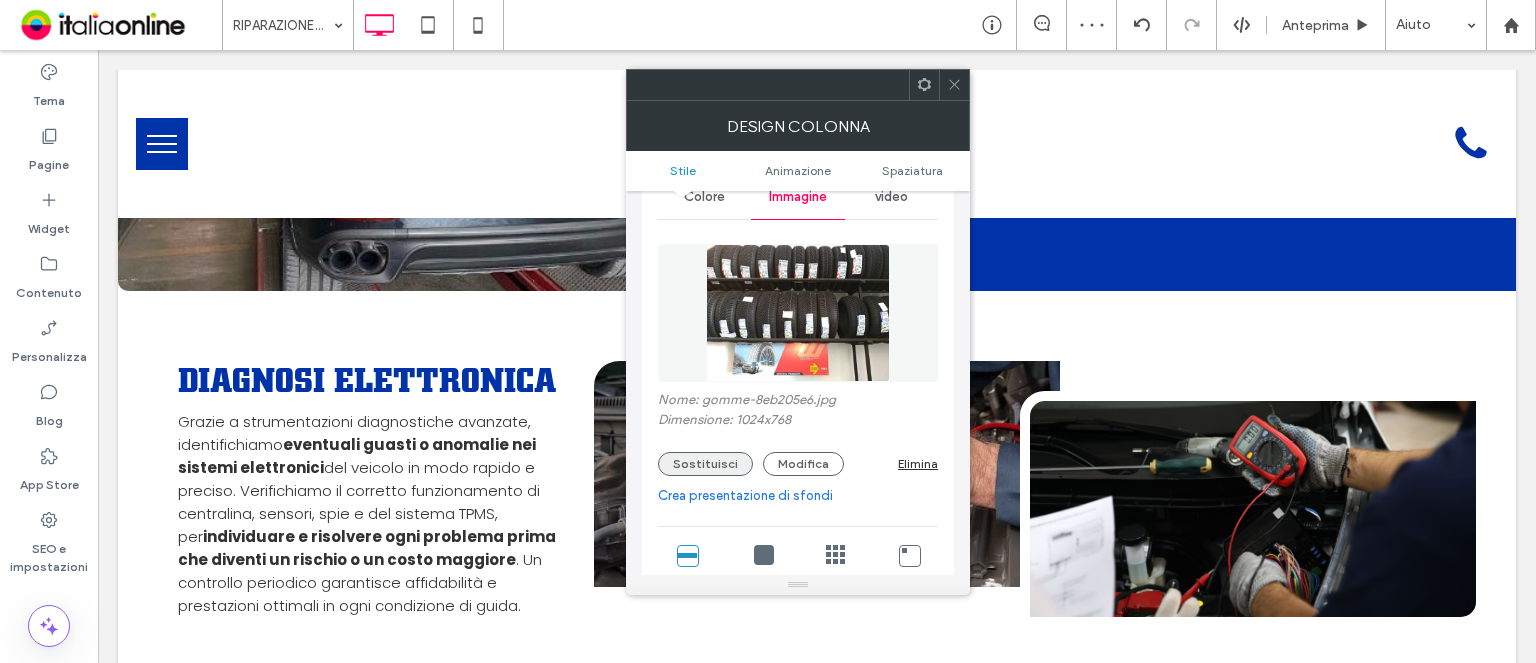 click on "Sostituisci" at bounding box center [705, 464] 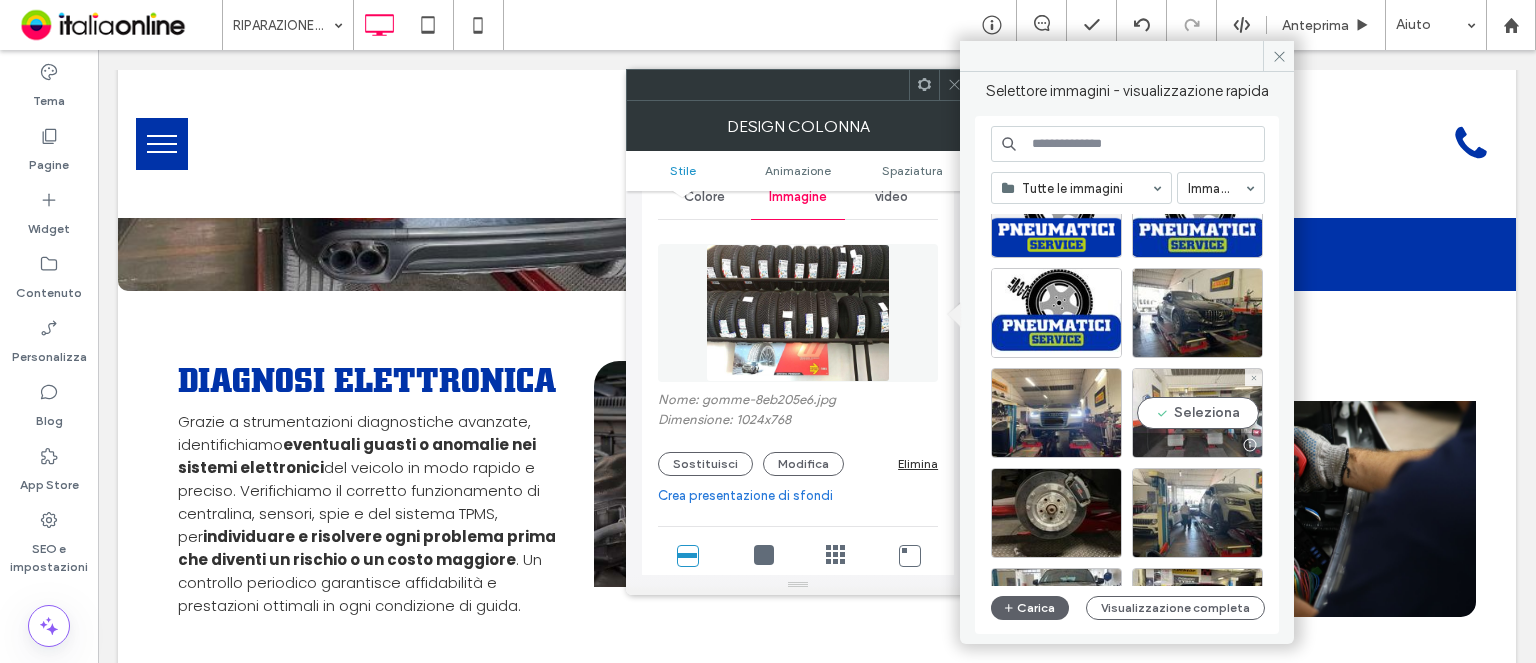 scroll, scrollTop: 1176, scrollLeft: 0, axis: vertical 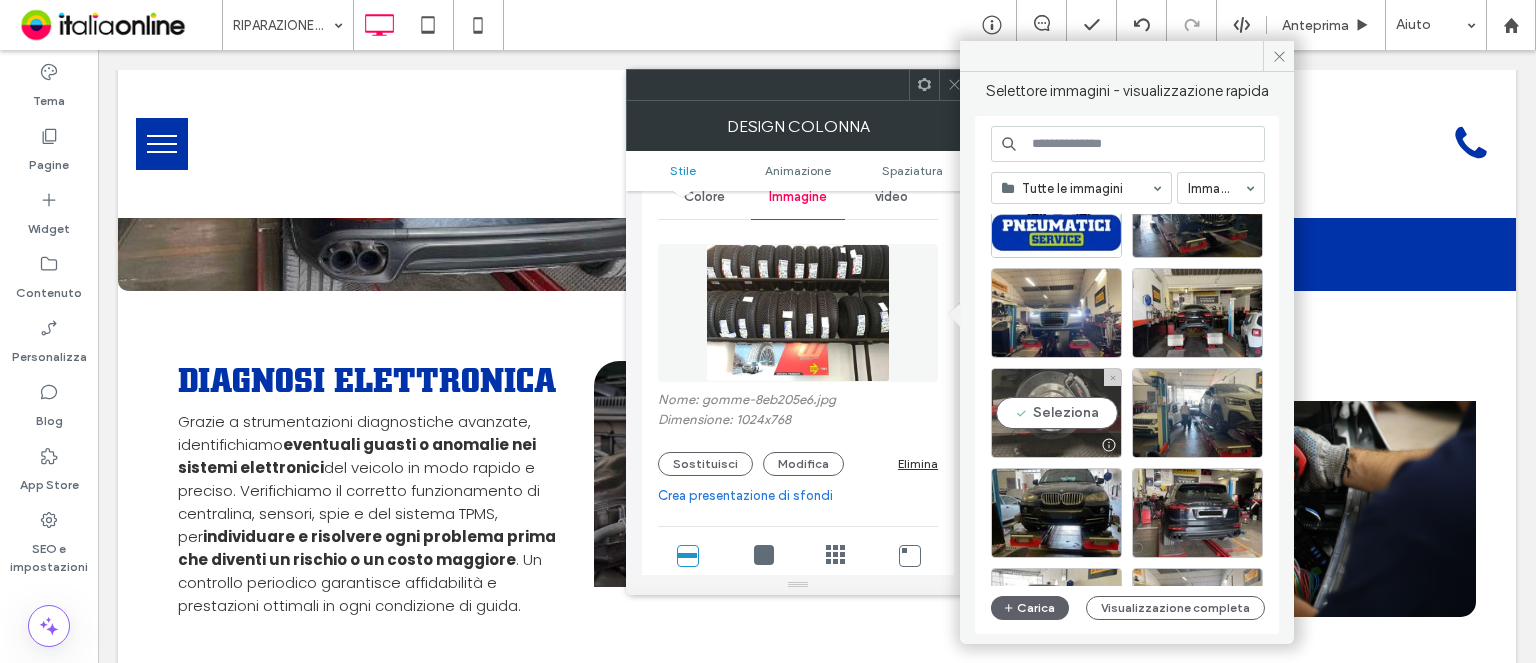 click on "Seleziona" at bounding box center (1056, 413) 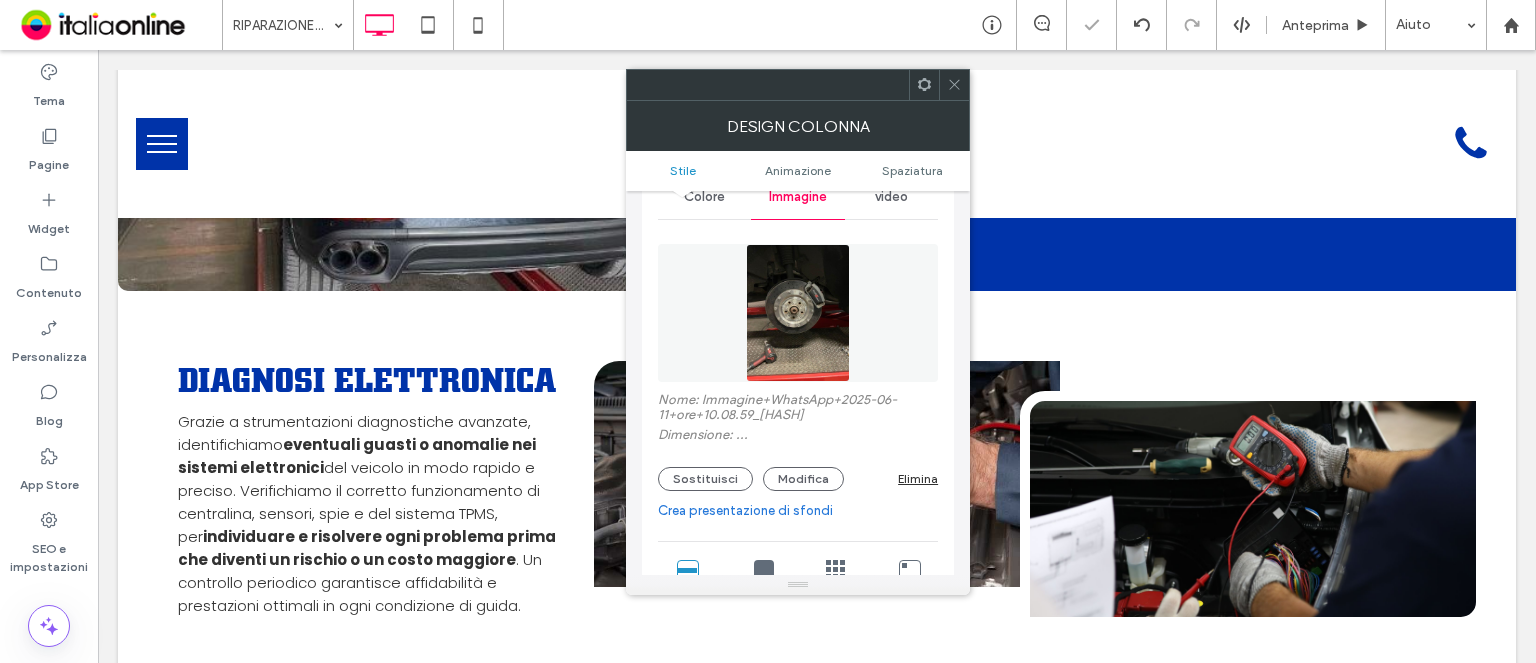 type on "**" 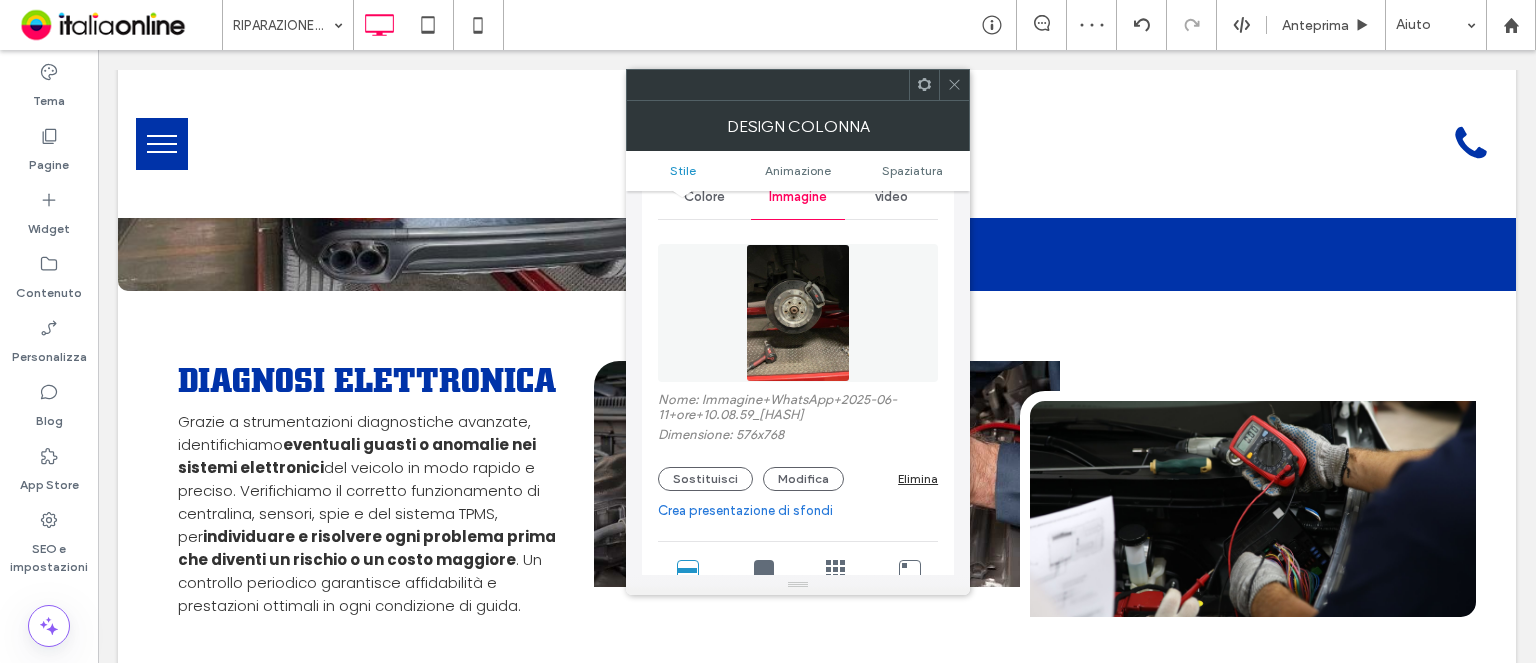 click at bounding box center [954, 85] 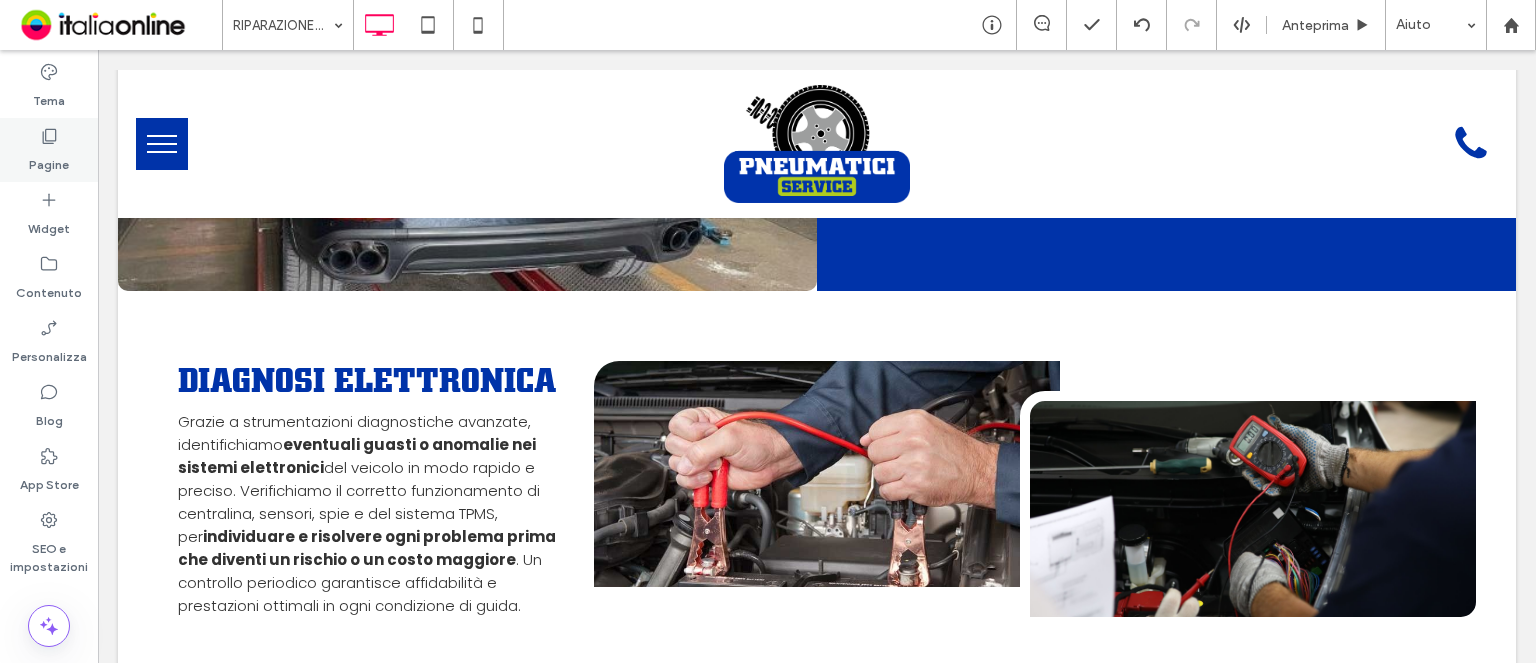 click on "Pagine" at bounding box center (49, 160) 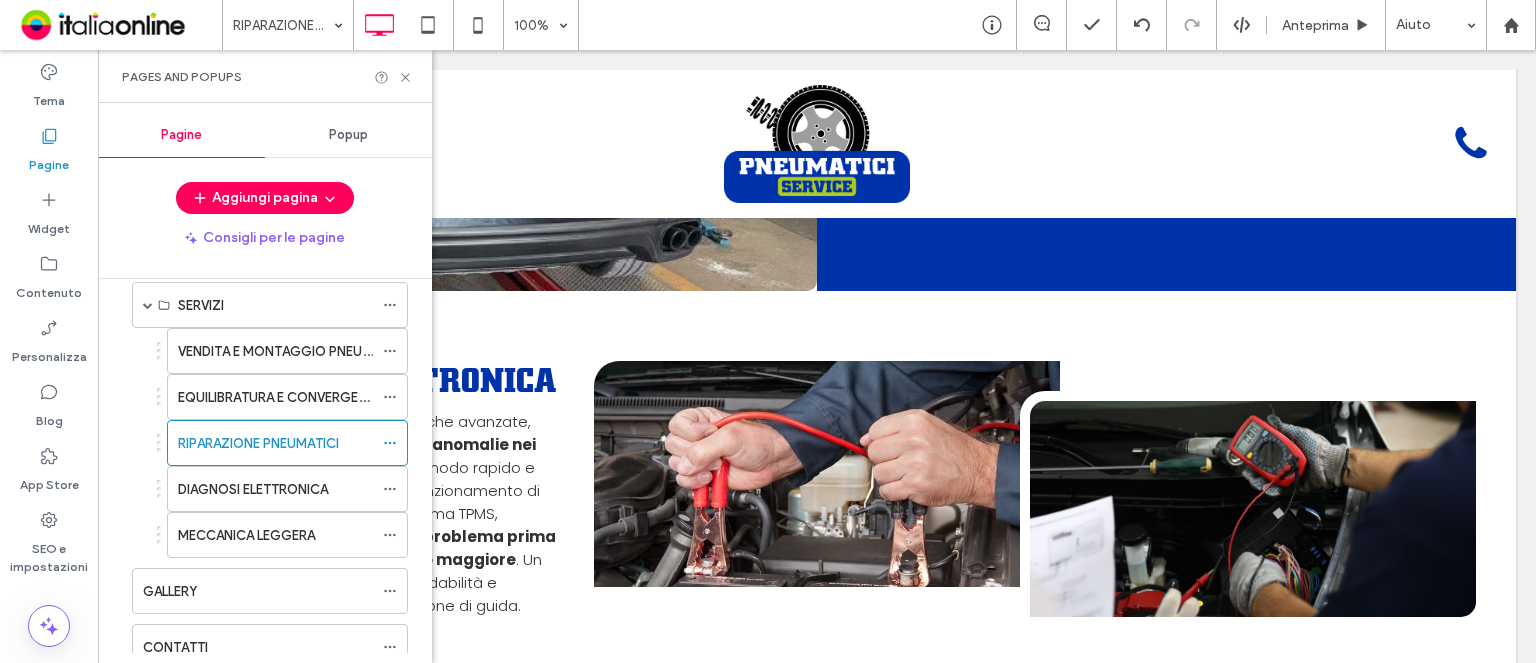 scroll, scrollTop: 200, scrollLeft: 0, axis: vertical 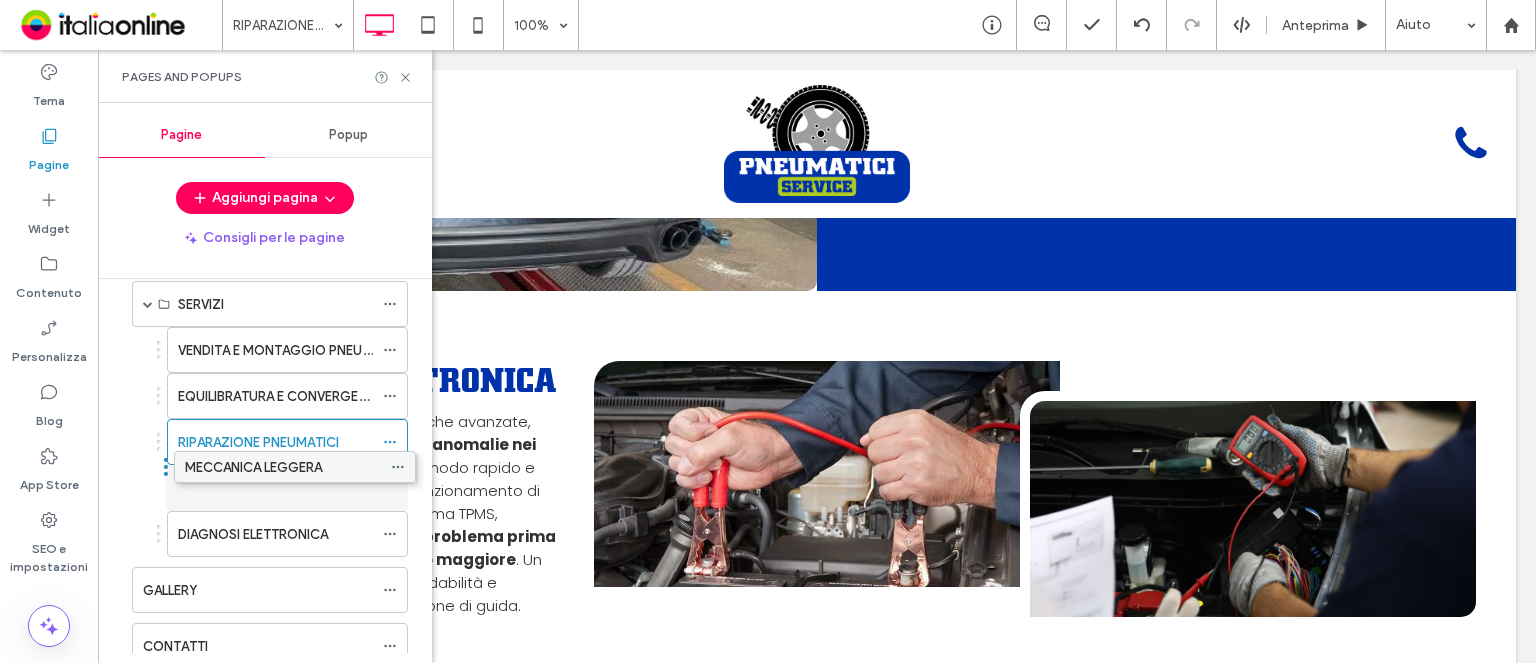 drag, startPoint x: 260, startPoint y: 533, endPoint x: 267, endPoint y: 467, distance: 66.37017 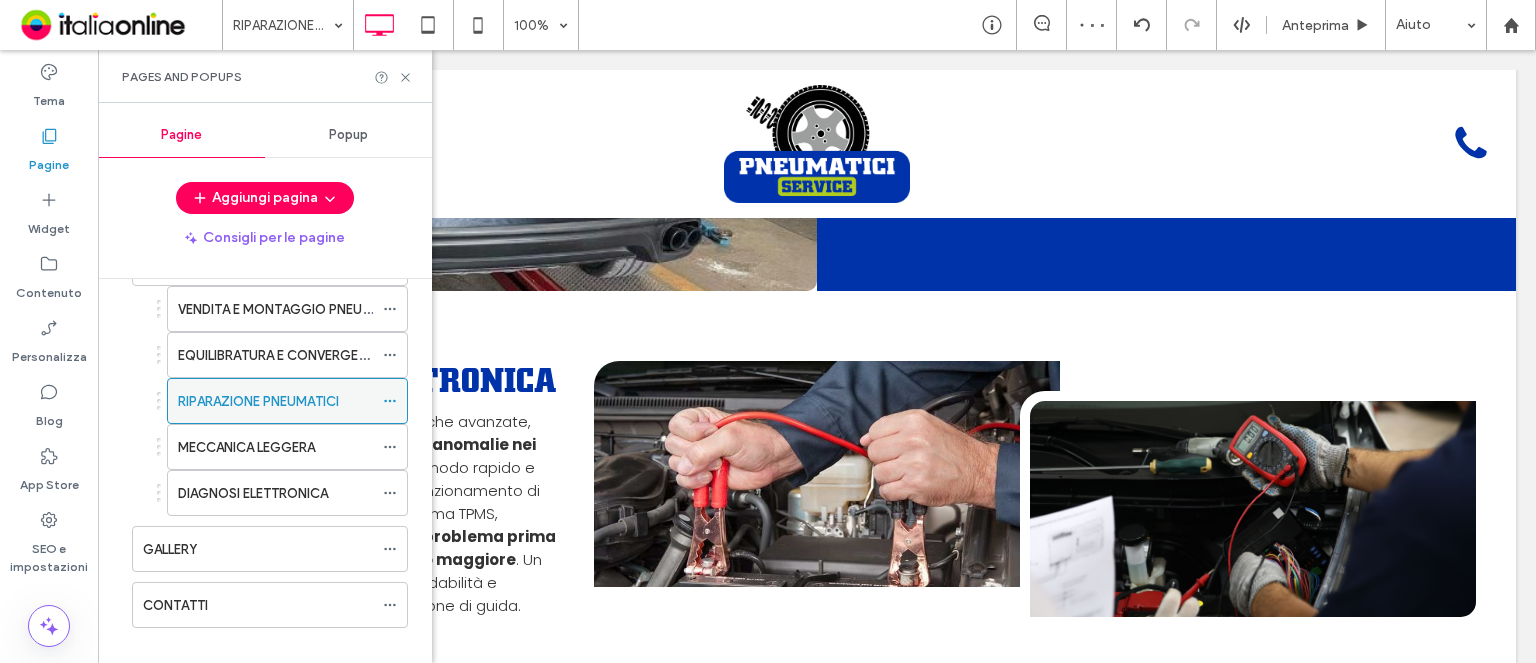 scroll, scrollTop: 260, scrollLeft: 0, axis: vertical 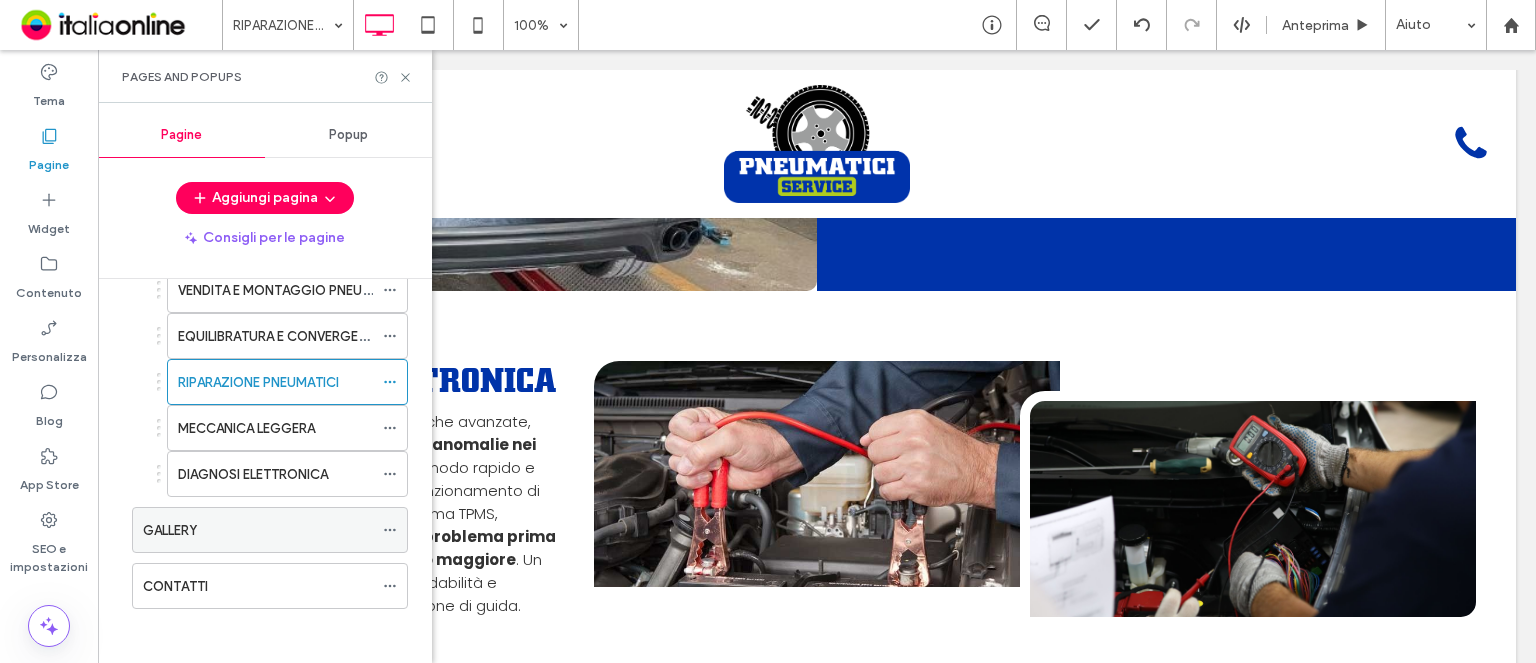 click on "GALLERY" at bounding box center [258, 530] 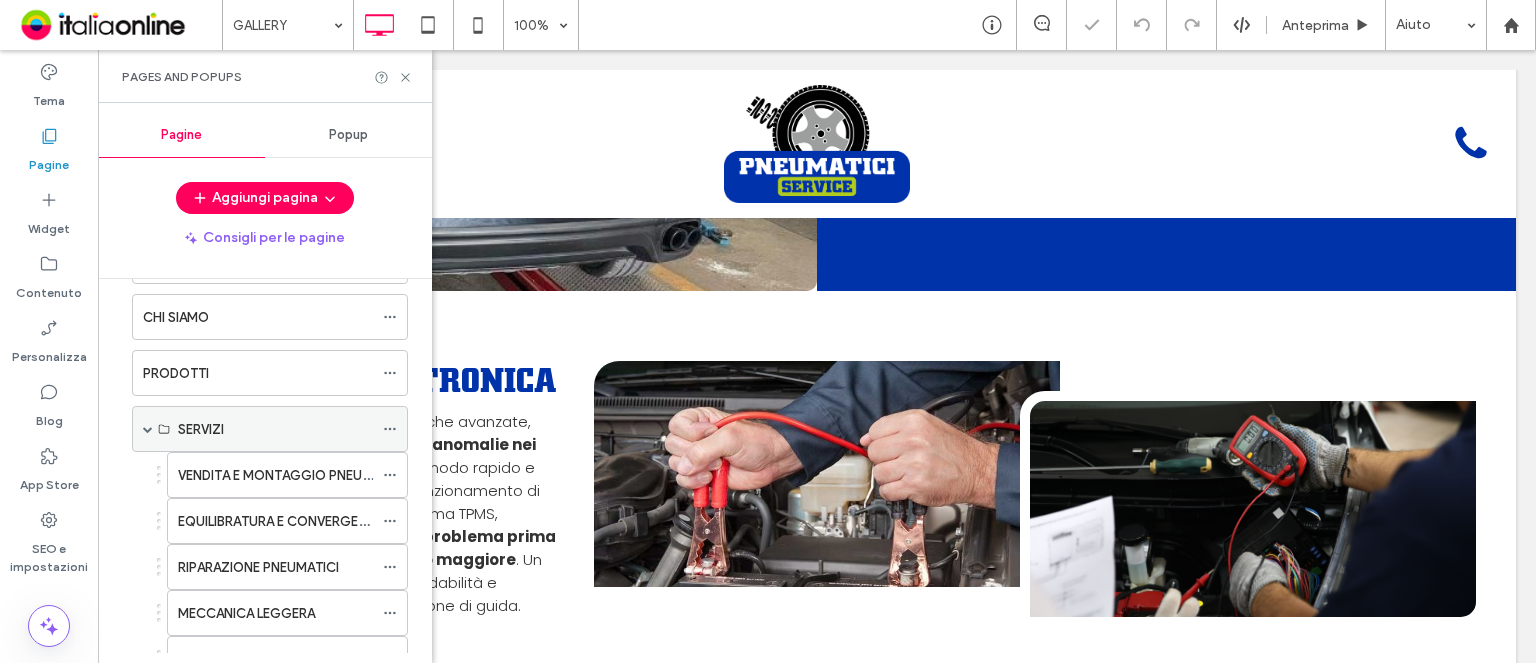 scroll, scrollTop: 0, scrollLeft: 0, axis: both 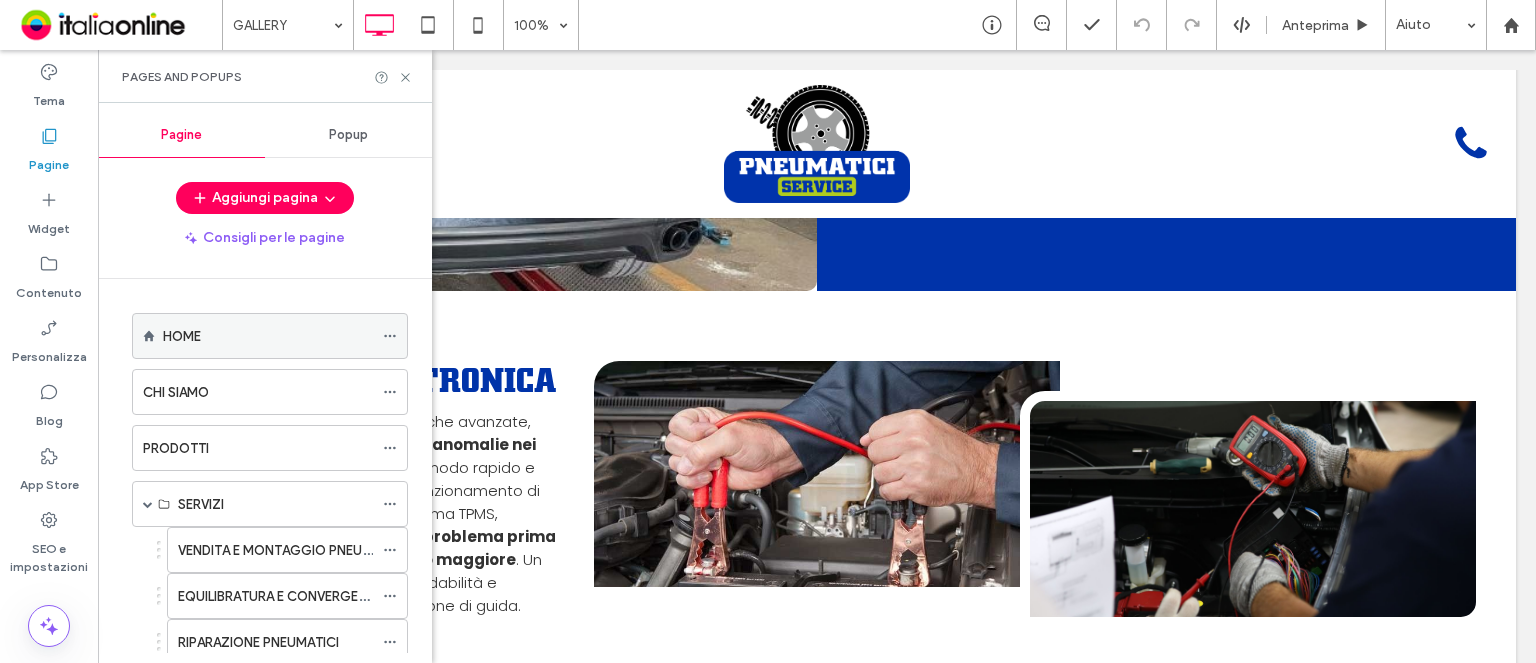 click on "HOME" at bounding box center [268, 336] 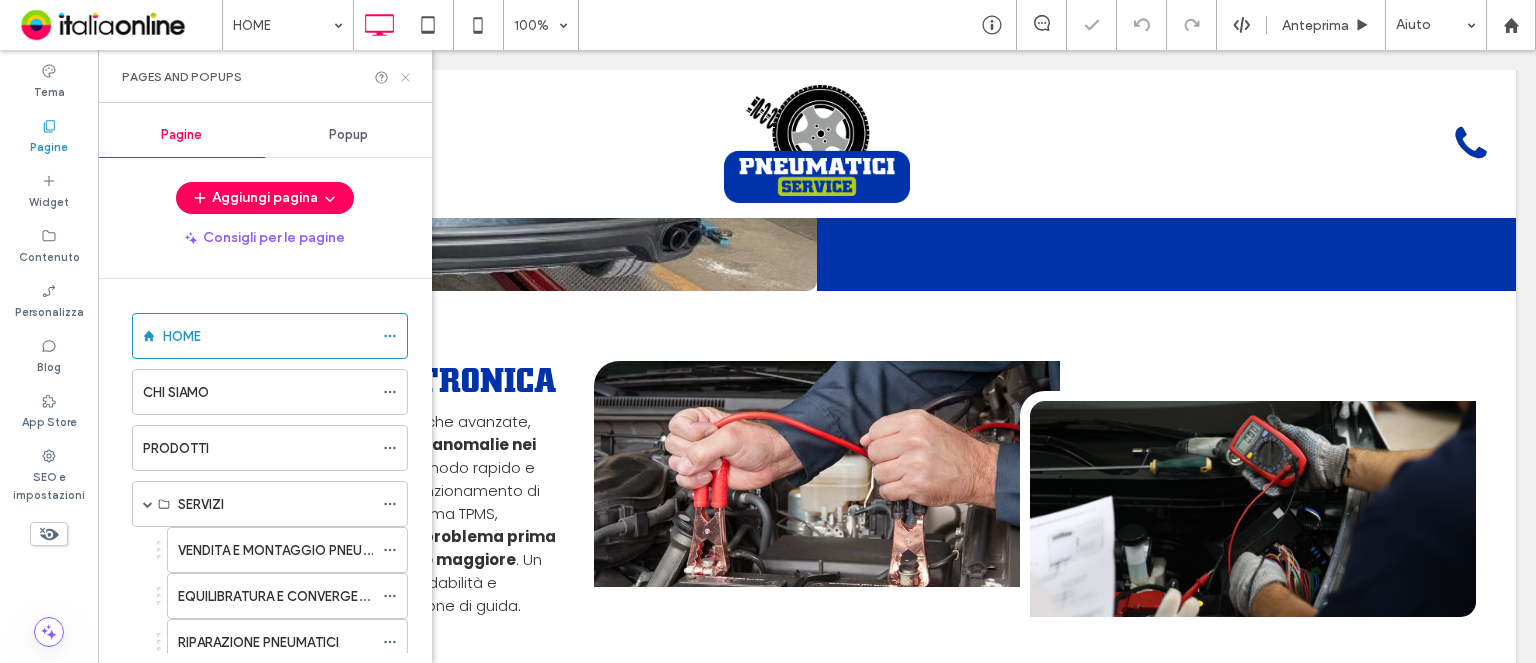 click 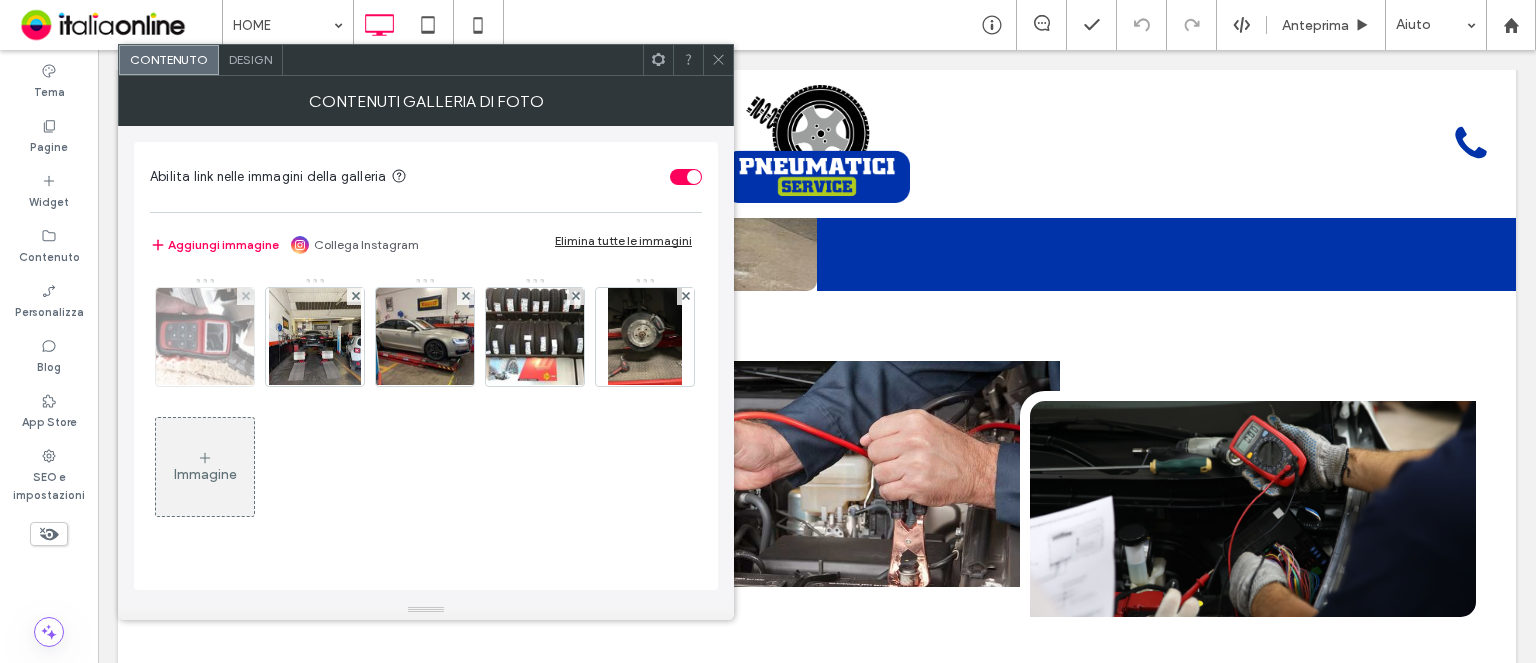click at bounding box center (205, 337) 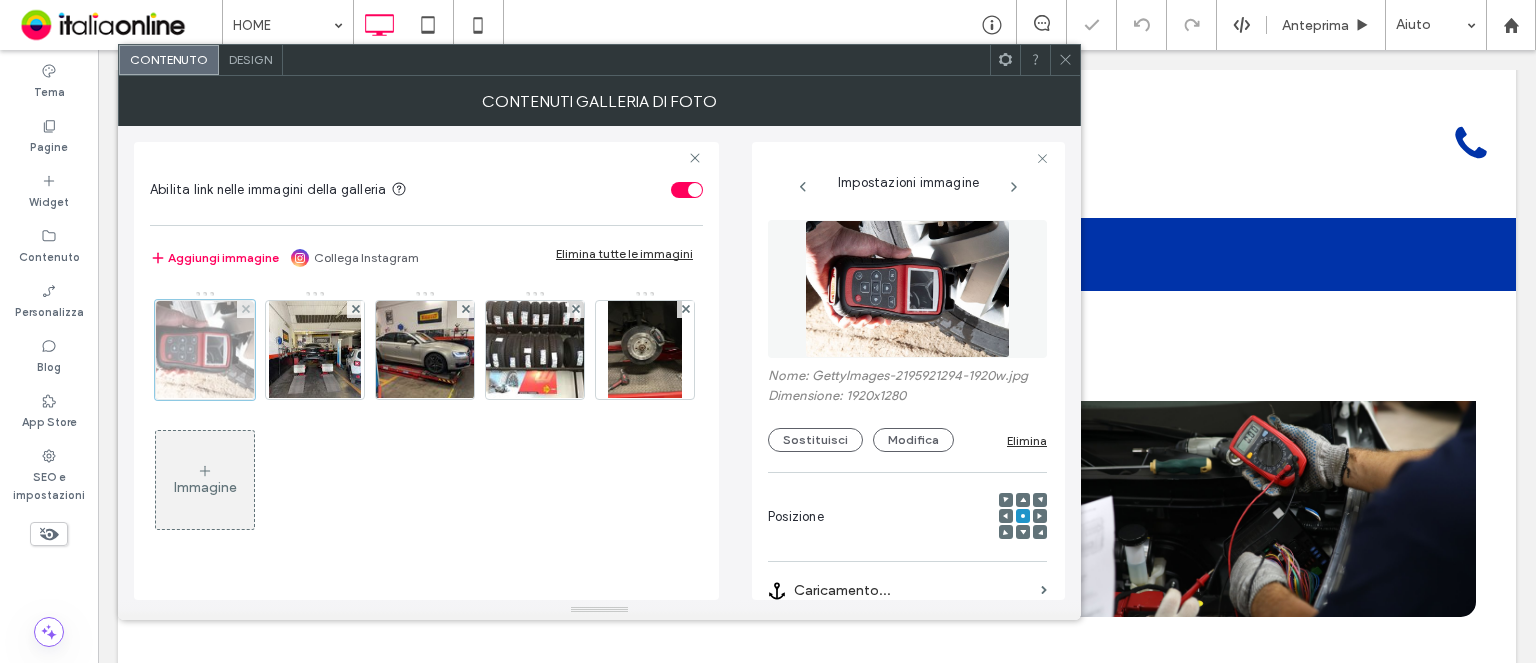 scroll, scrollTop: 0, scrollLeft: 0, axis: both 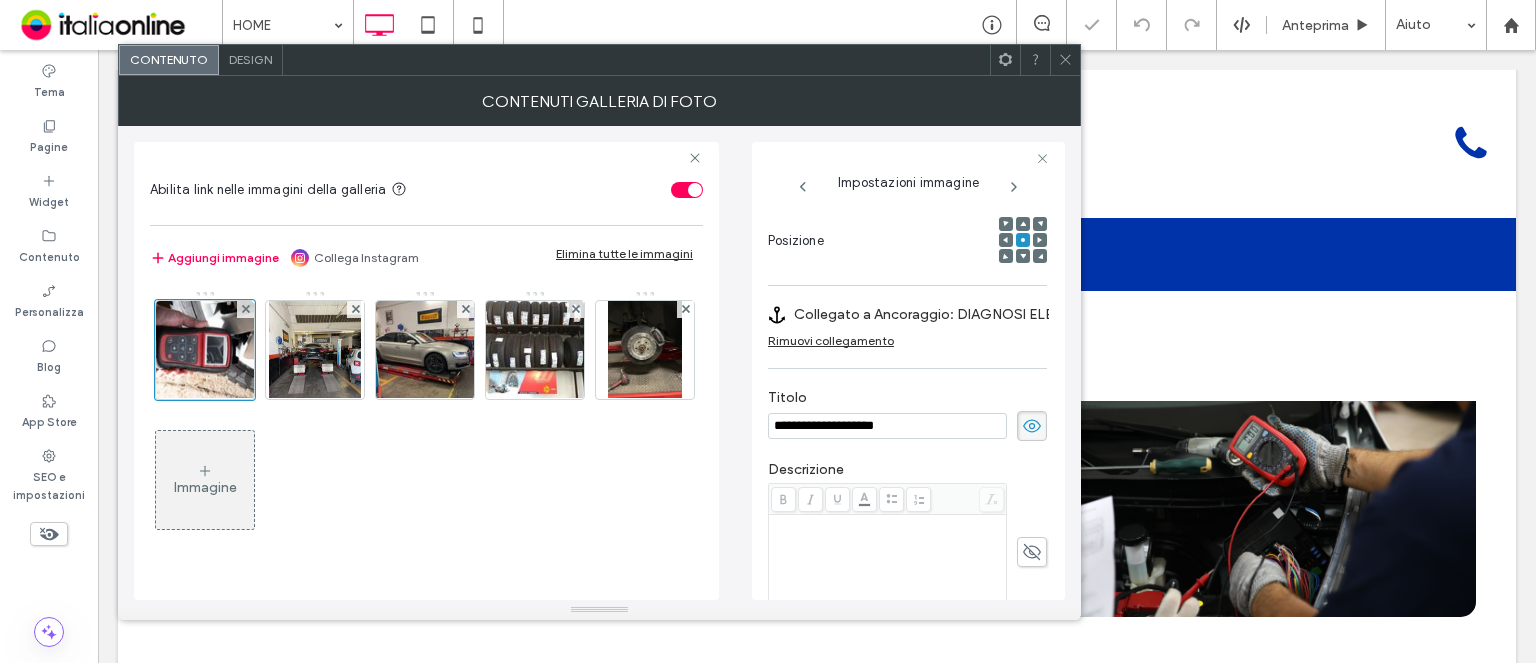 click on "Collegato a Ancoraggio: DIAGNOSI ELETTRONICA#anchor (Deleted)" at bounding box center [933, 314] 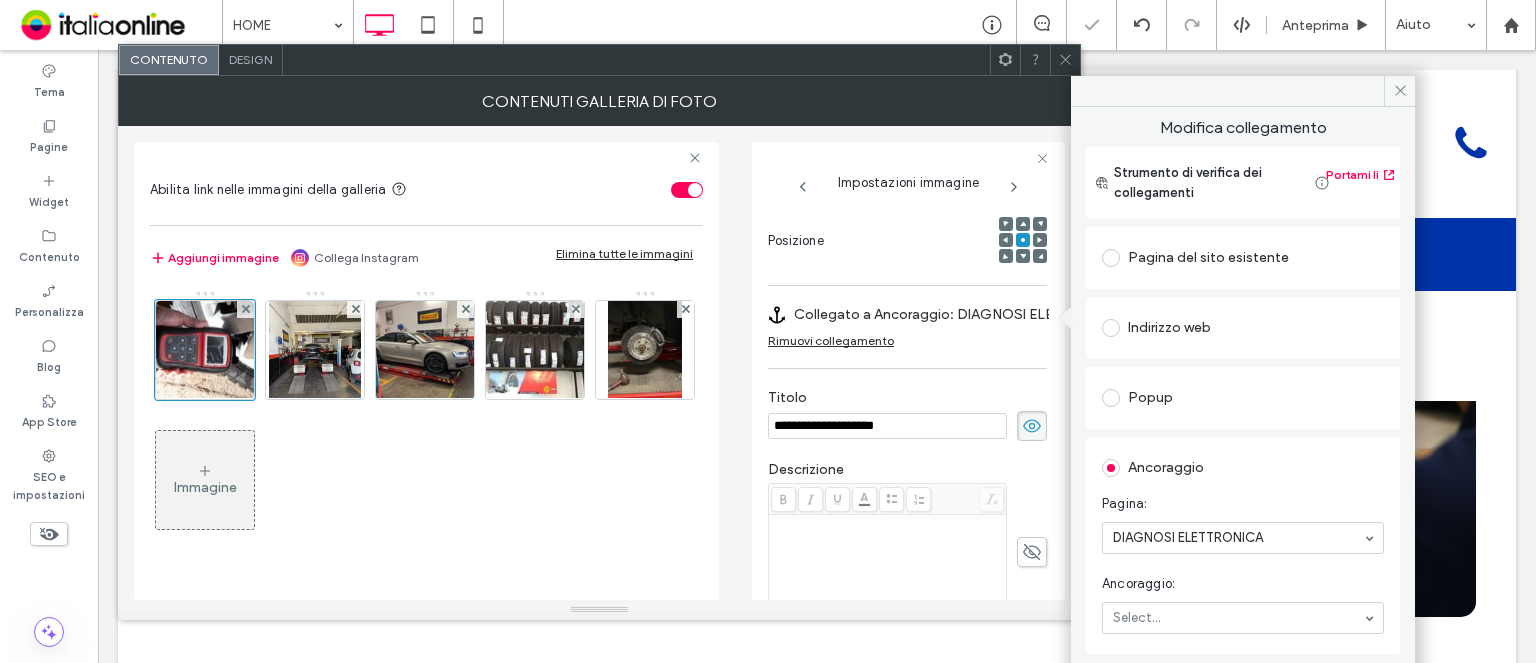 click on "Pagina del sito esistente" at bounding box center [1243, 258] 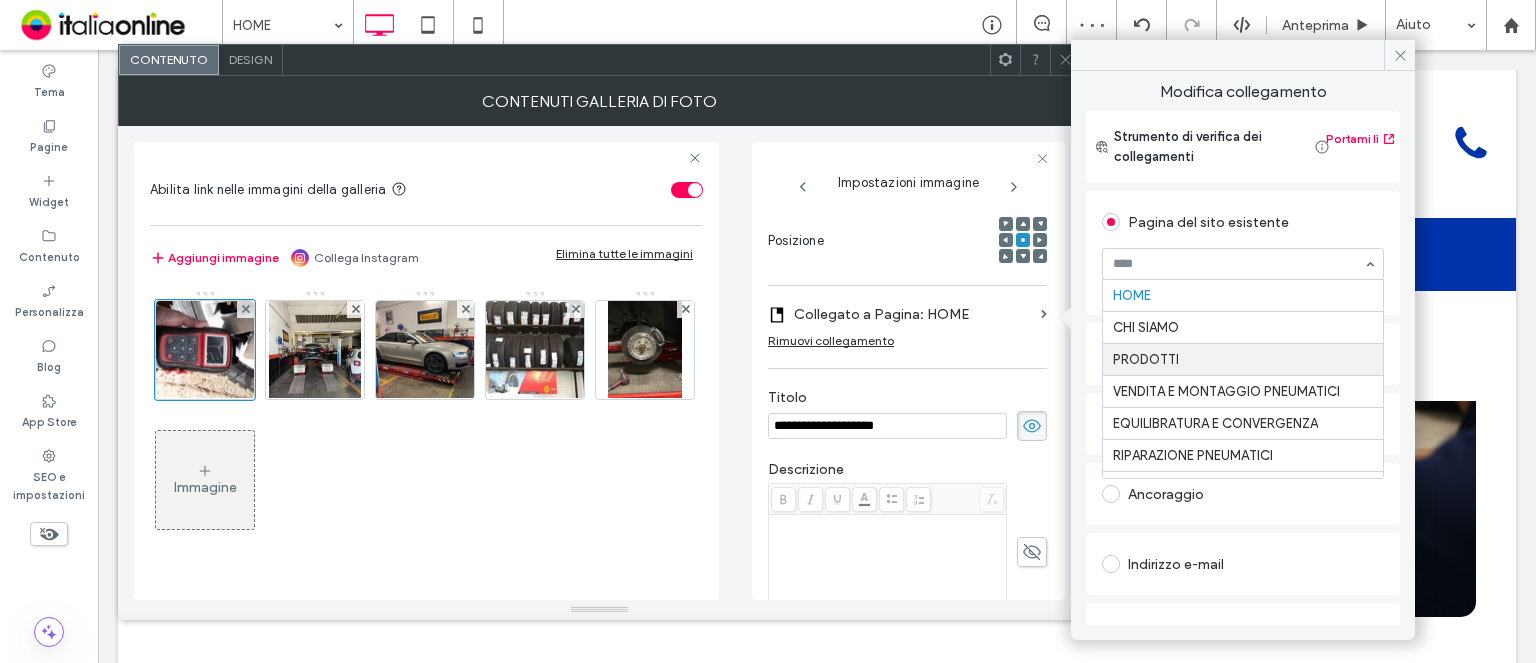 scroll, scrollTop: 100, scrollLeft: 0, axis: vertical 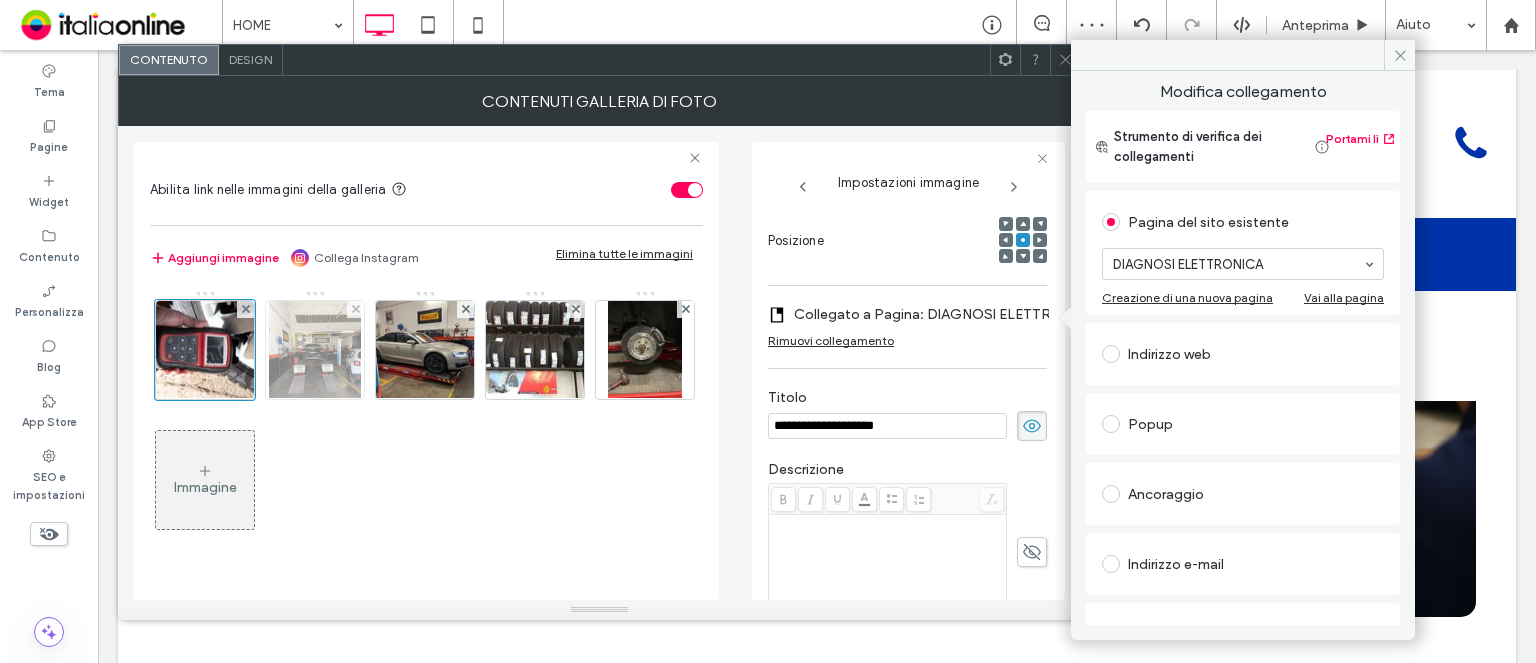 click at bounding box center [315, 350] 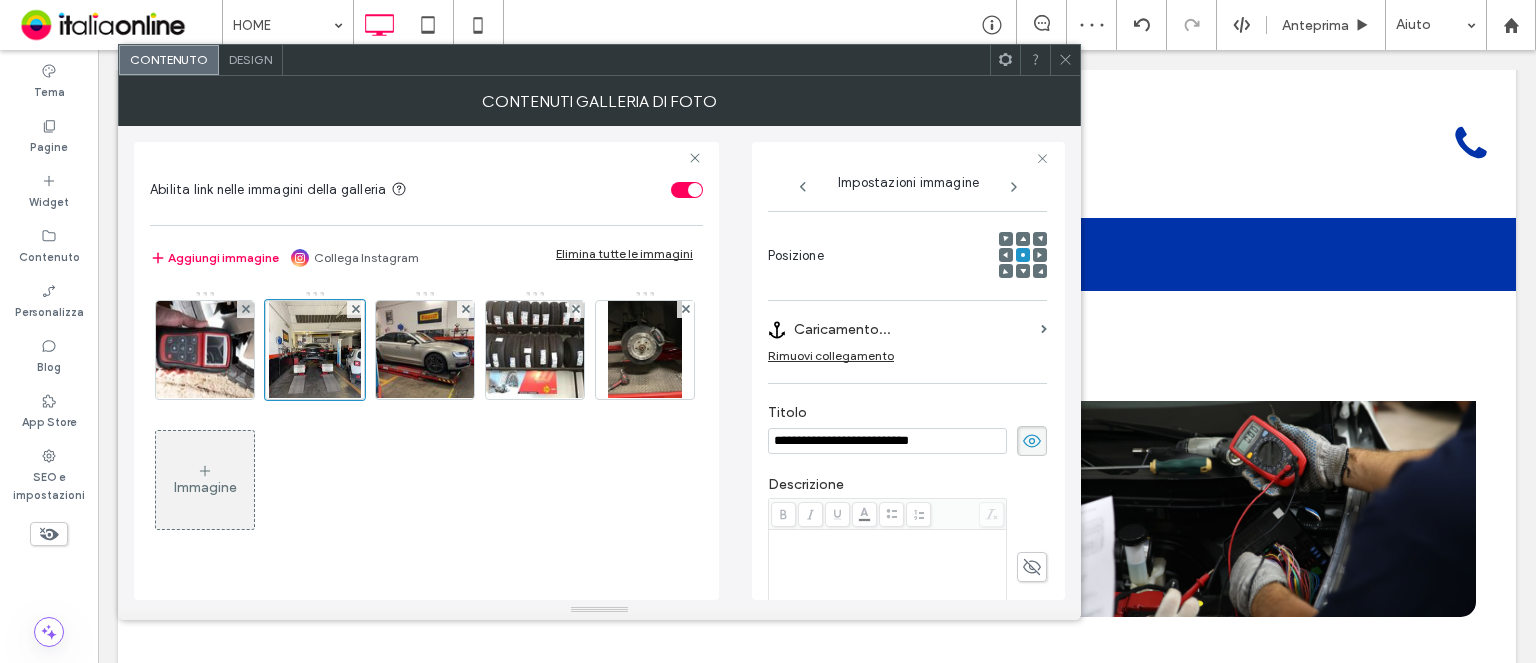 scroll, scrollTop: 308, scrollLeft: 0, axis: vertical 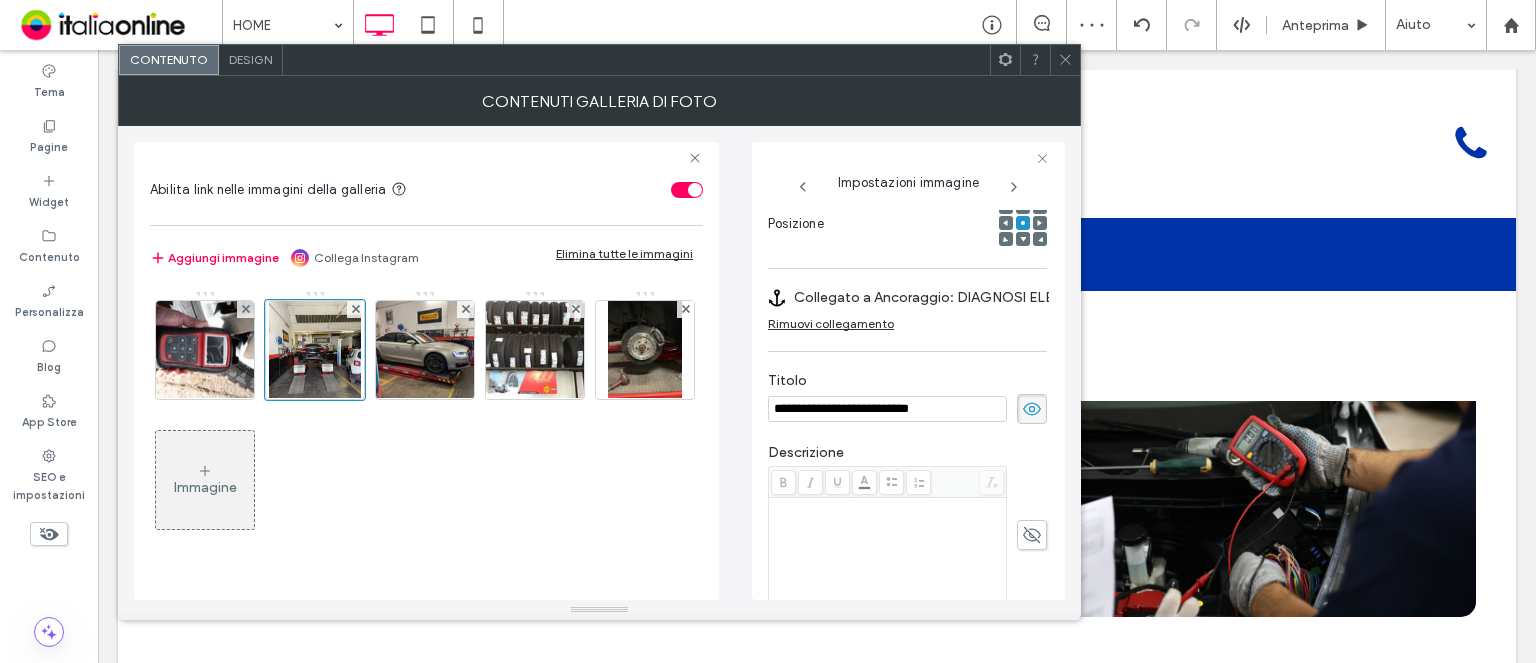 click on "Collegato a Ancoraggio: DIAGNOSI ELETTRONICA#anchor (Deleted)" at bounding box center (933, 297) 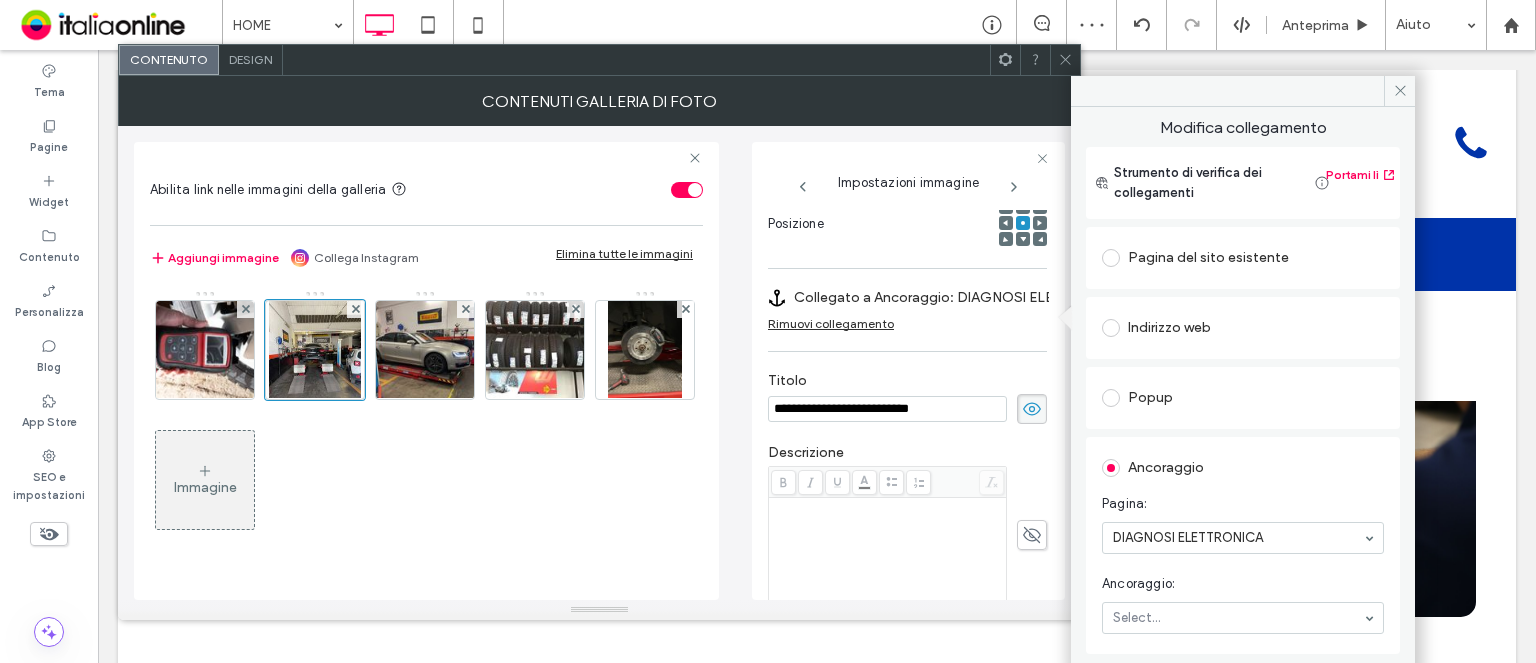 click on "Pagina del sito esistente" at bounding box center (1243, 258) 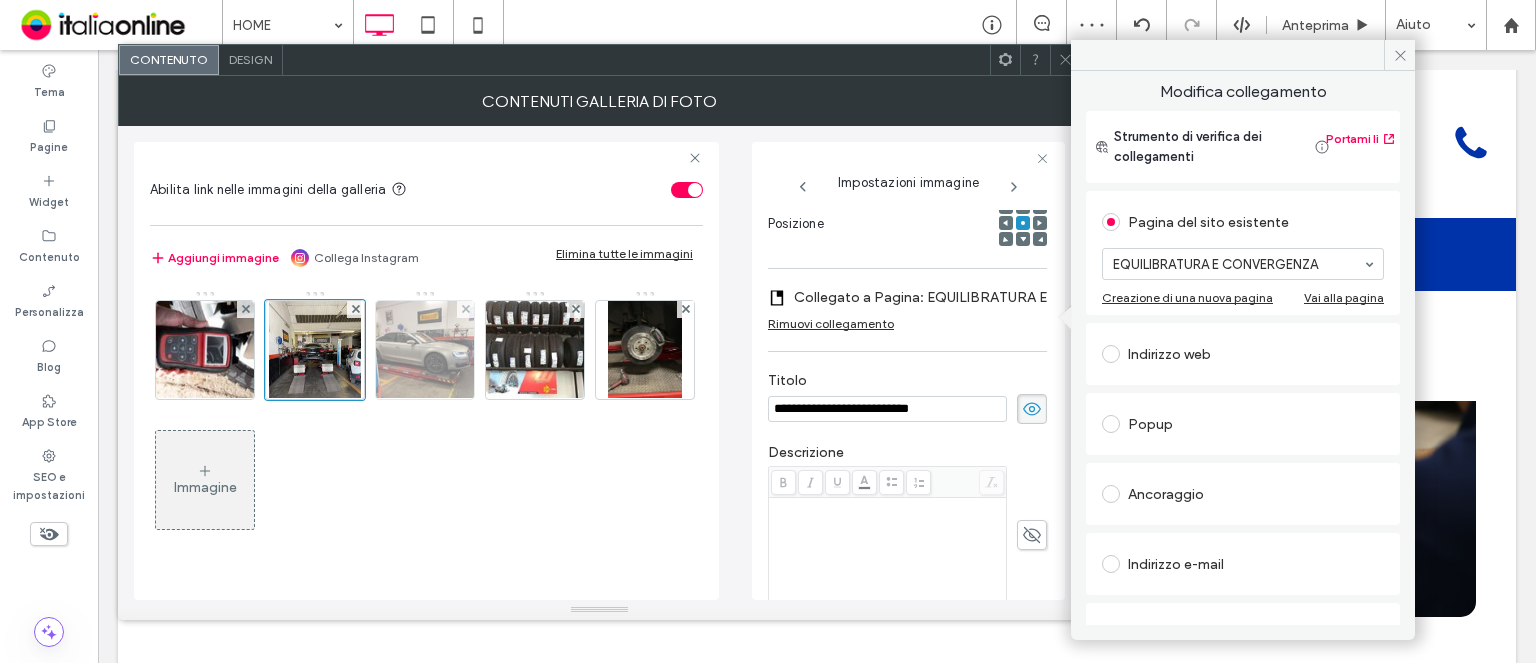 click at bounding box center (425, 350) 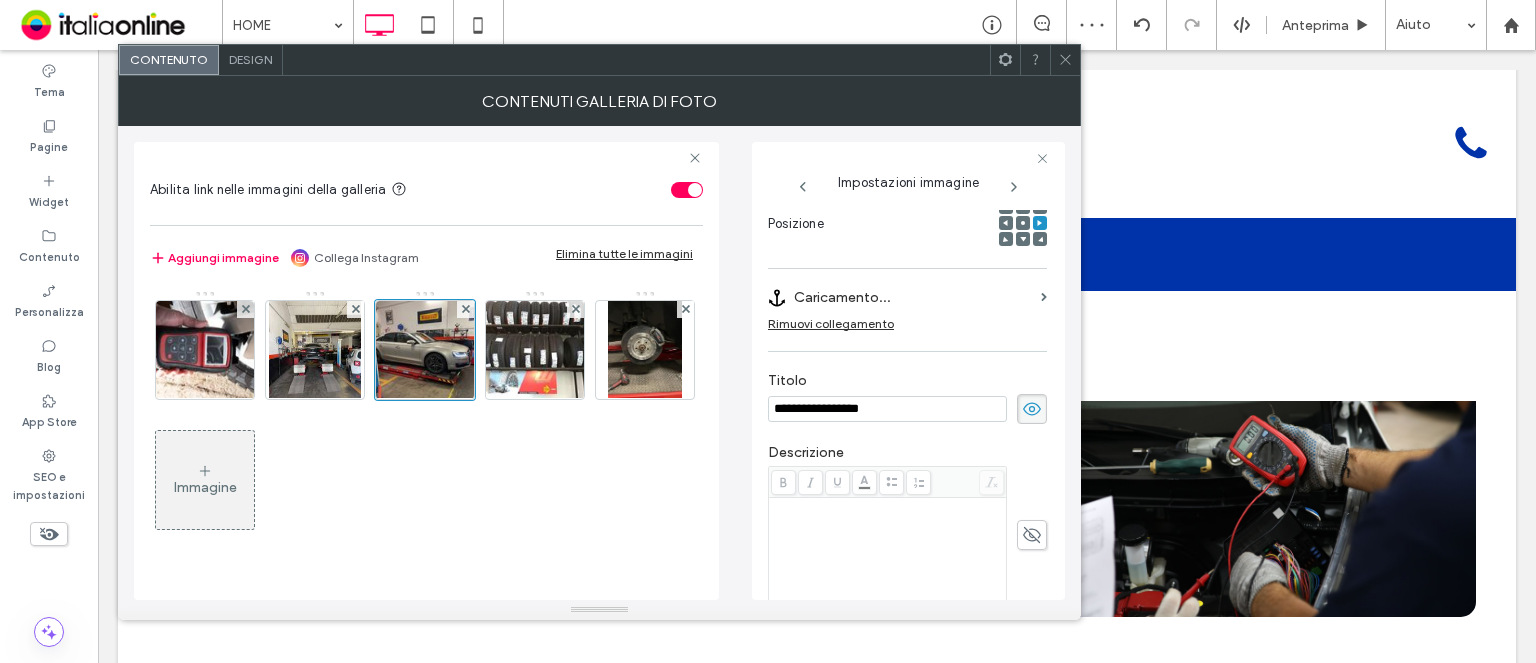 scroll, scrollTop: 292, scrollLeft: 0, axis: vertical 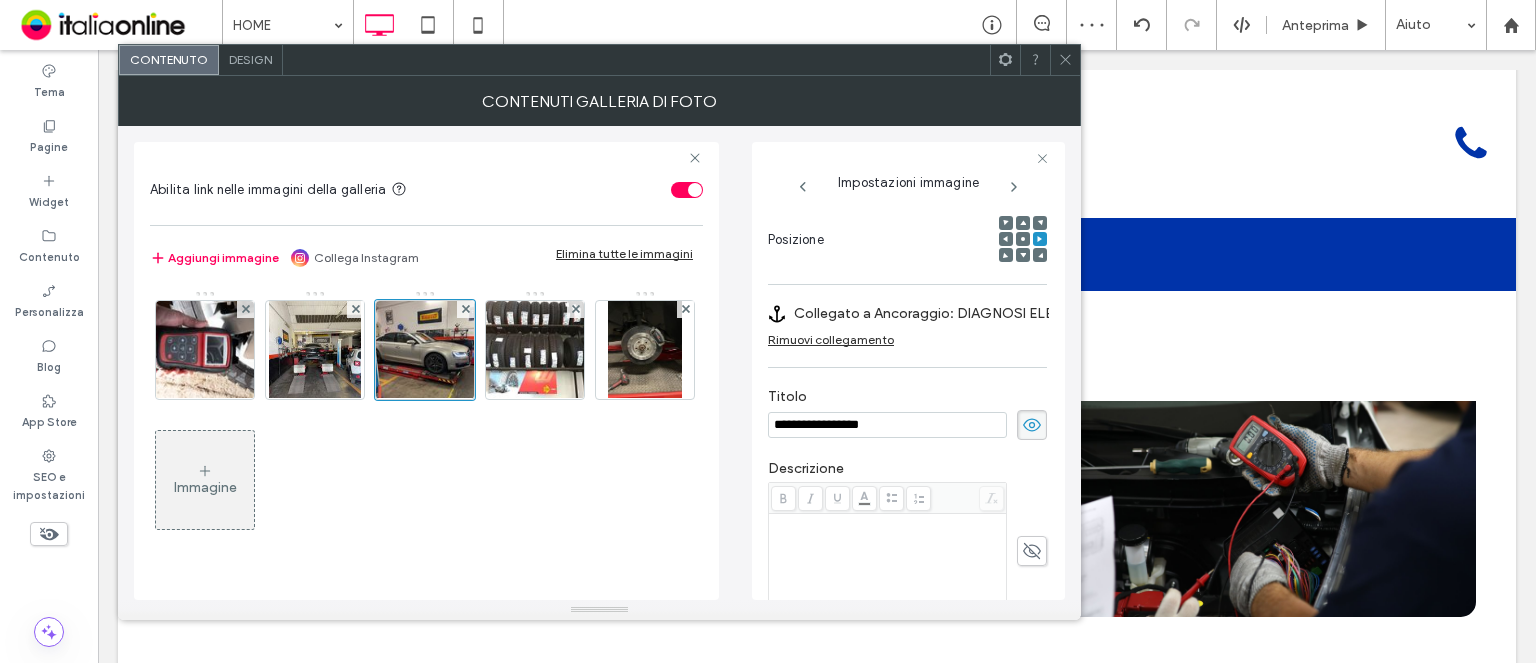 click on "Collegato a Ancoraggio: DIAGNOSI ELETTRONICA#anchor (Deleted)" at bounding box center [933, 313] 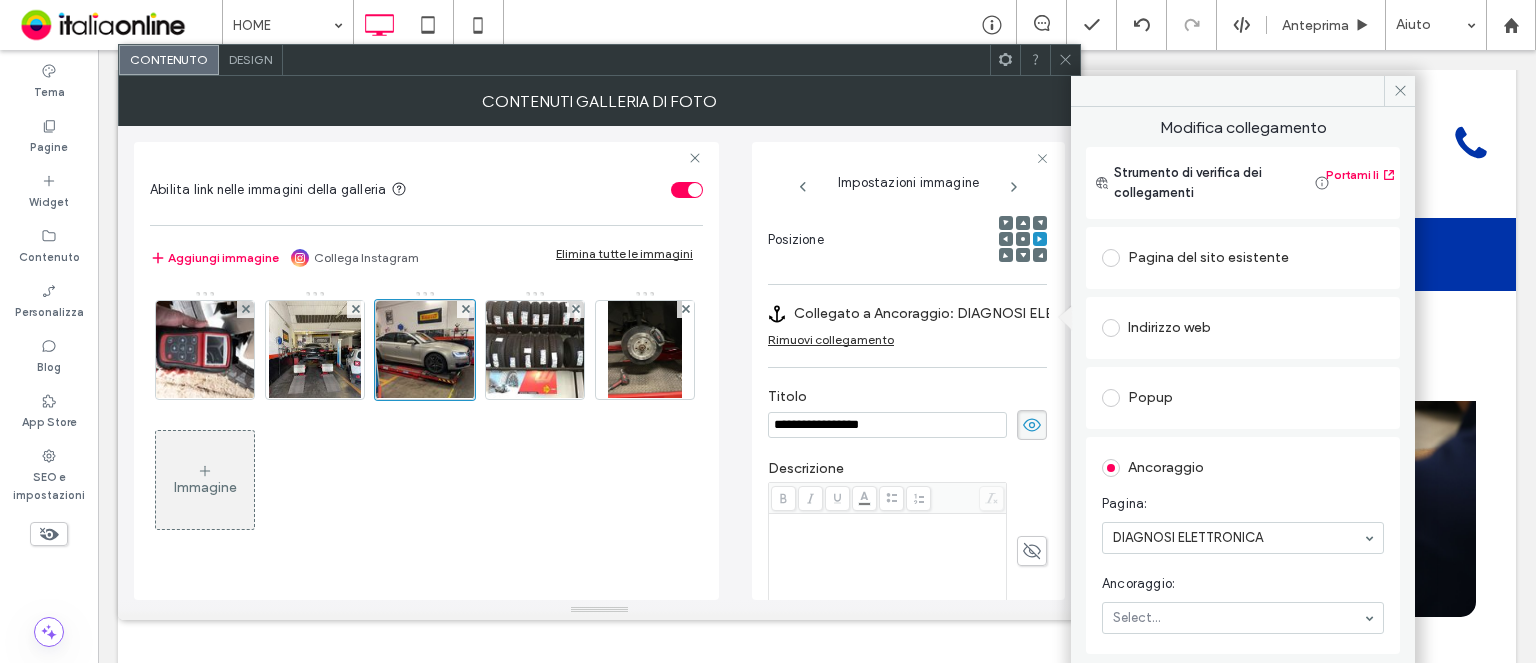 click on "Pagina del sito esistente" at bounding box center (1243, 258) 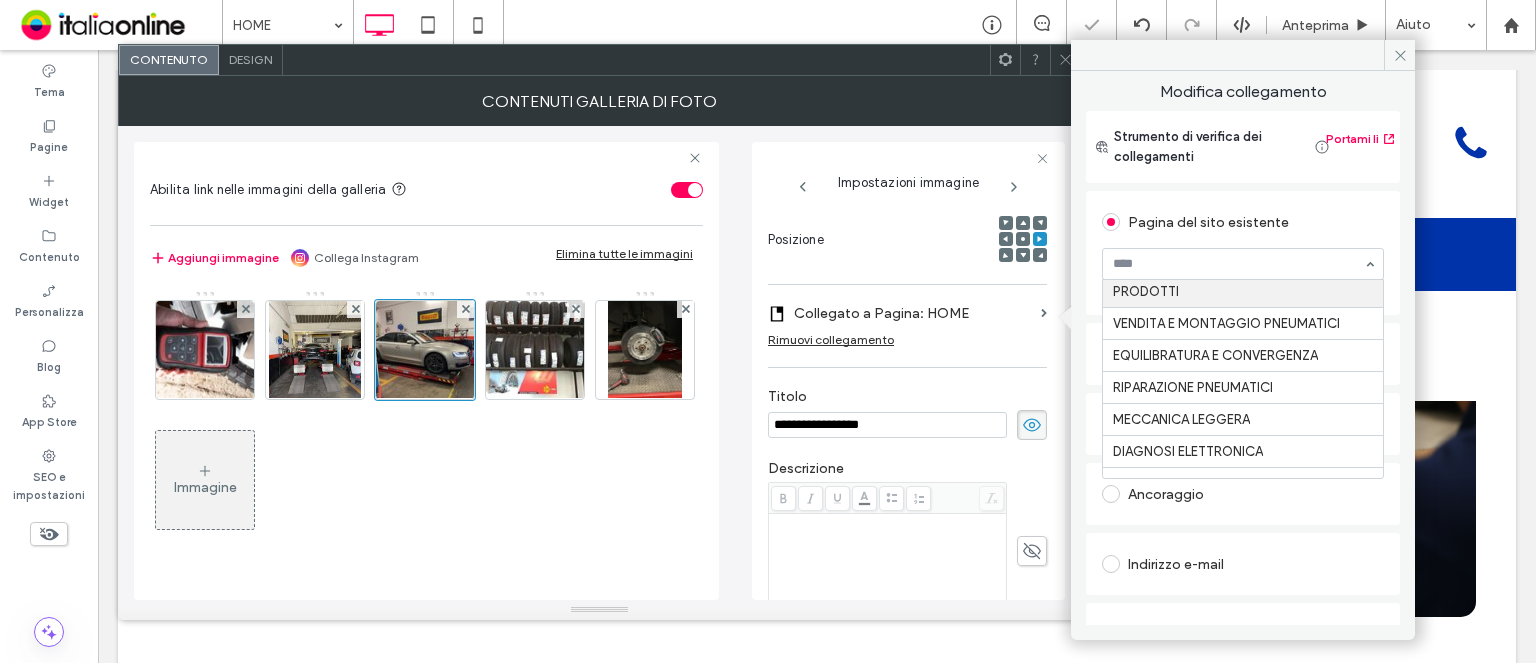 scroll, scrollTop: 128, scrollLeft: 0, axis: vertical 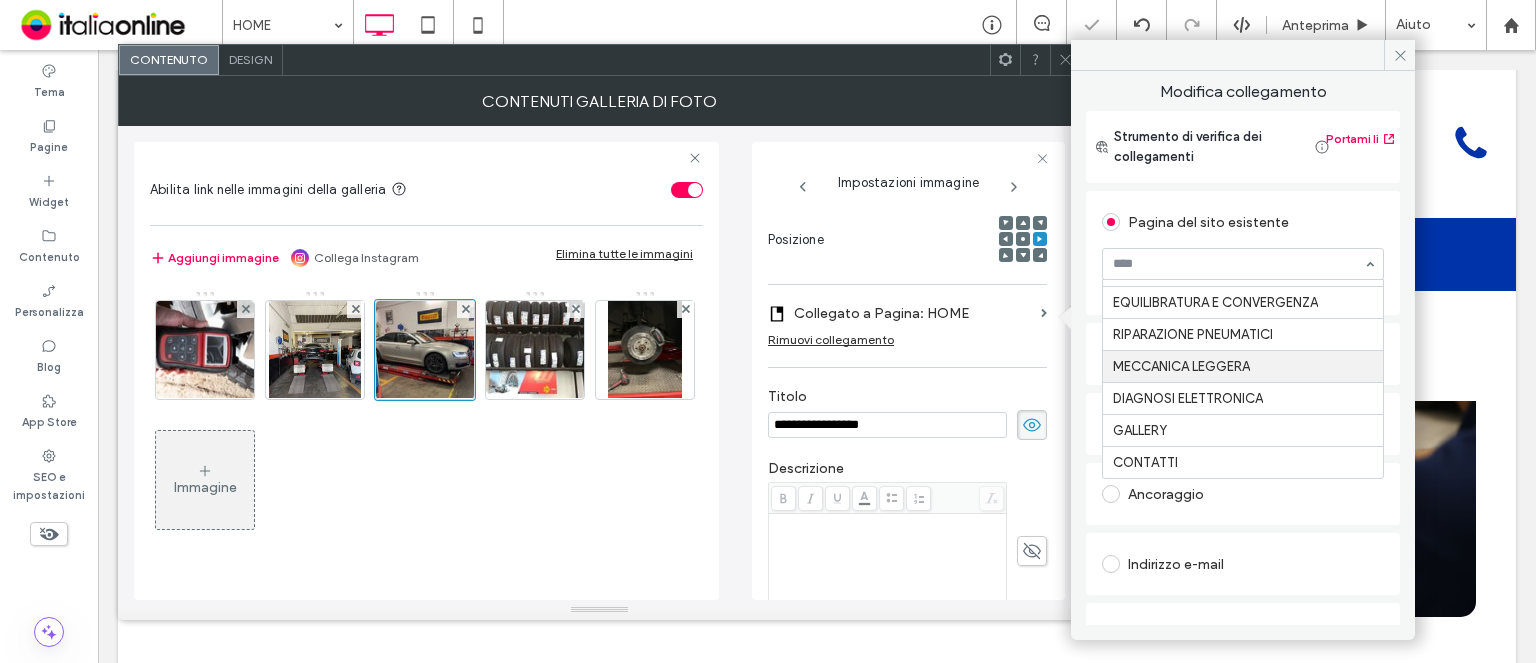 drag, startPoint x: 1196, startPoint y: 364, endPoint x: 1163, endPoint y: 363, distance: 33.01515 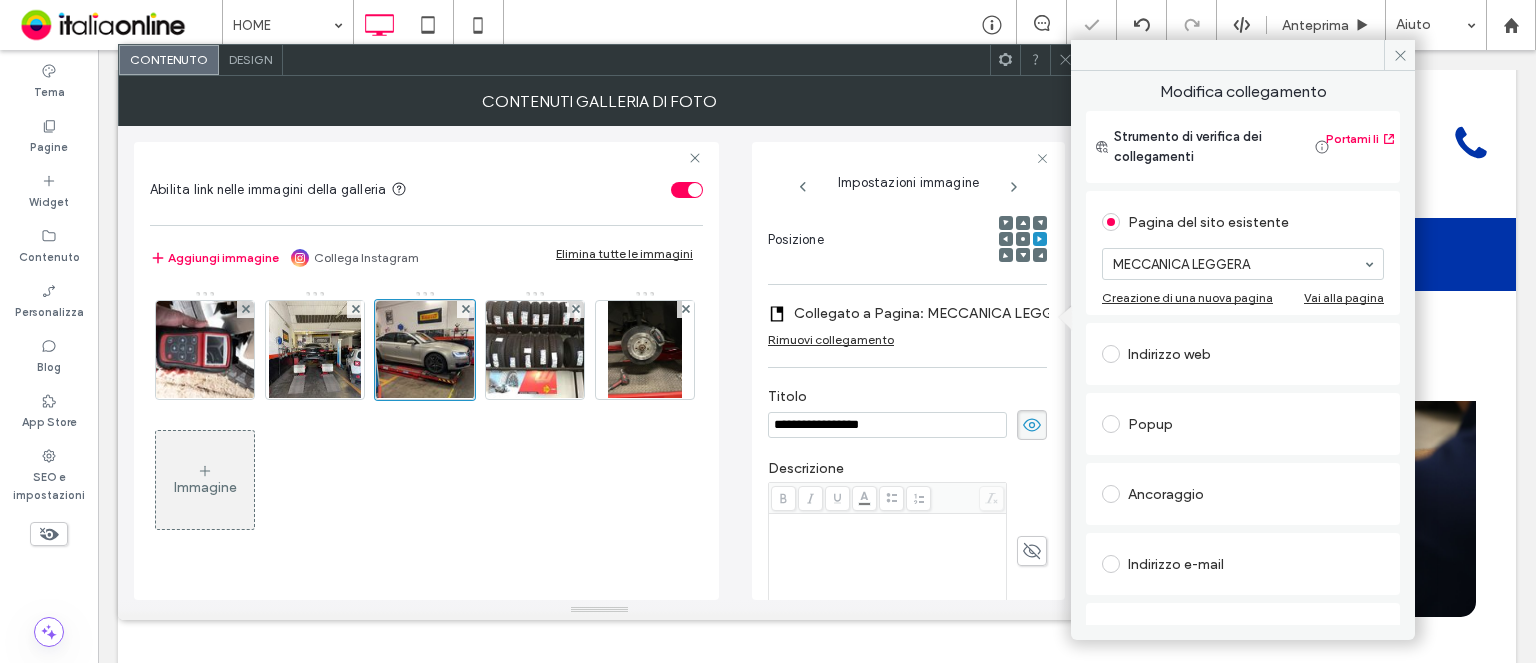 drag, startPoint x: 538, startPoint y: 367, endPoint x: 964, endPoint y: 369, distance: 426.0047 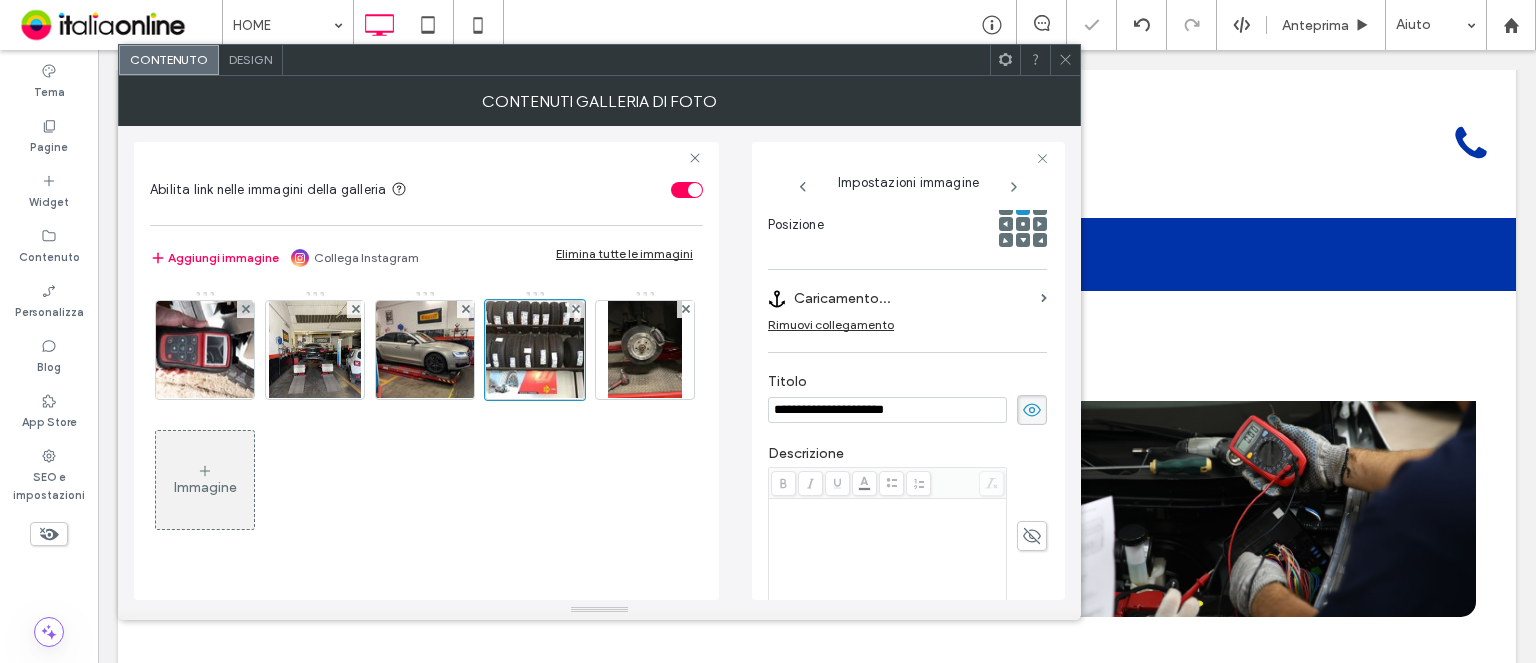 scroll, scrollTop: 276, scrollLeft: 0, axis: vertical 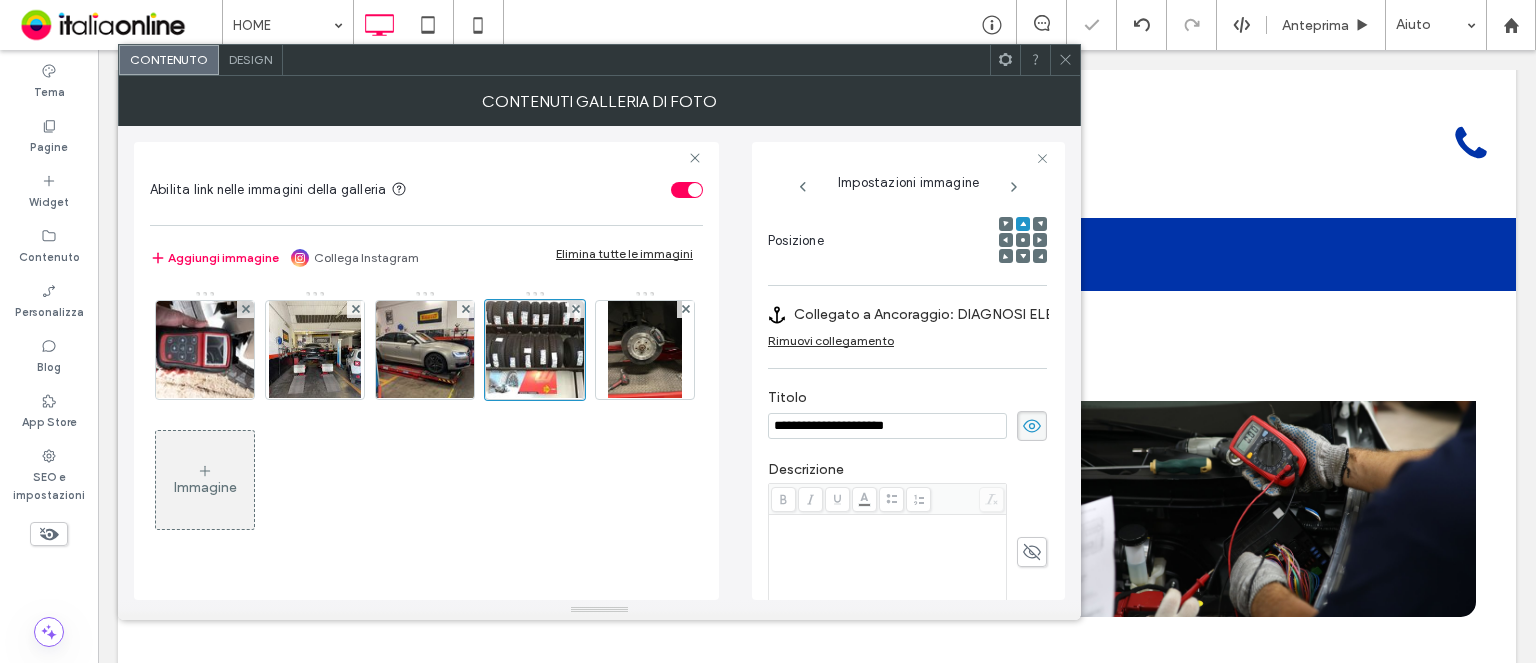 click on "Collegato a Ancoraggio: DIAGNOSI ELETTRONICA#anchor (Deleted)" at bounding box center (933, 314) 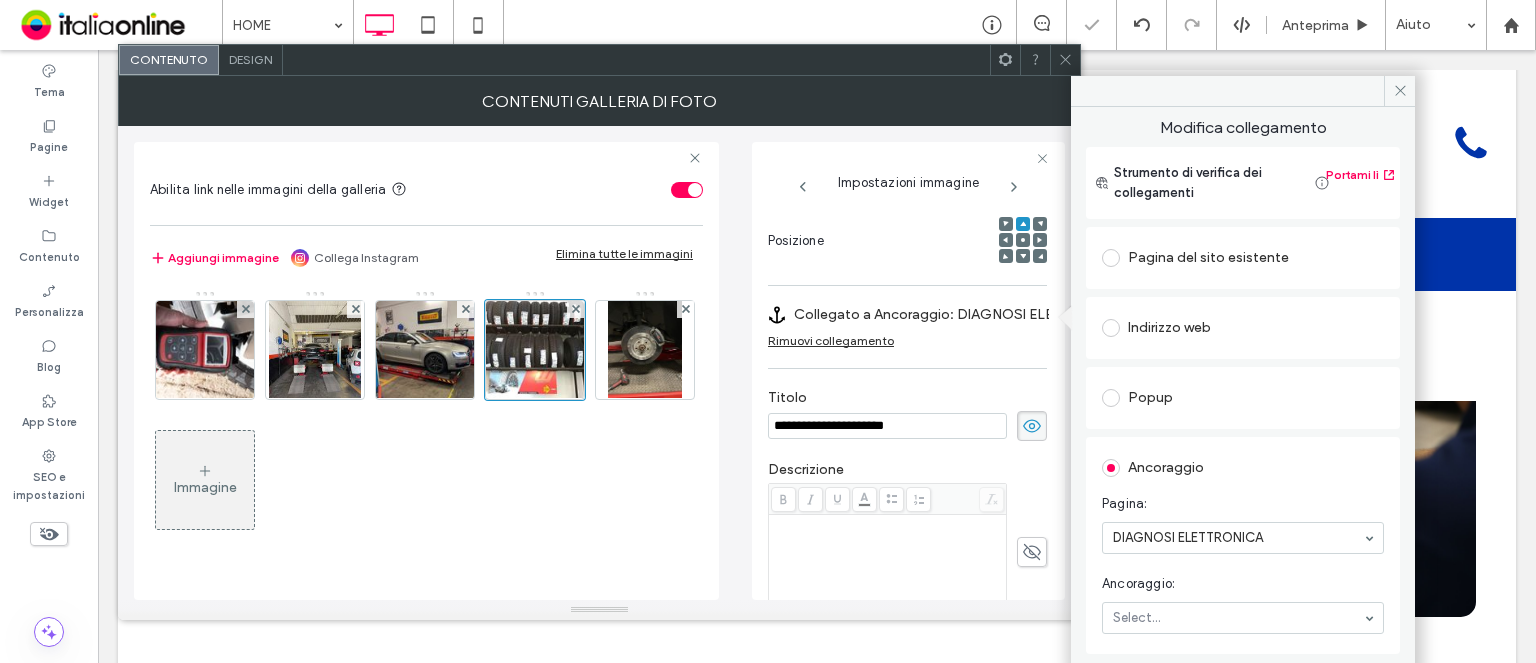 click on "Pagina del sito esistente" at bounding box center (1243, 258) 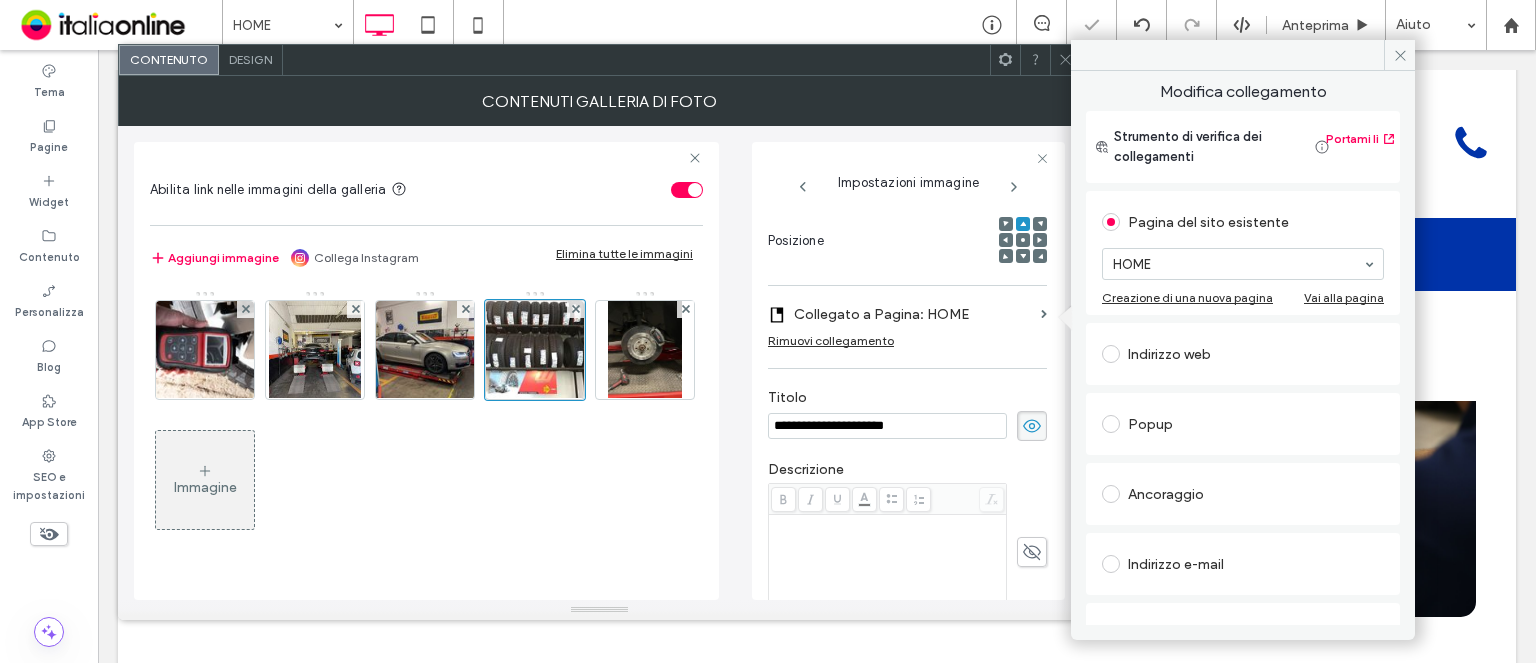 click on "Creazione di una nuova pagina" at bounding box center [1187, 297] 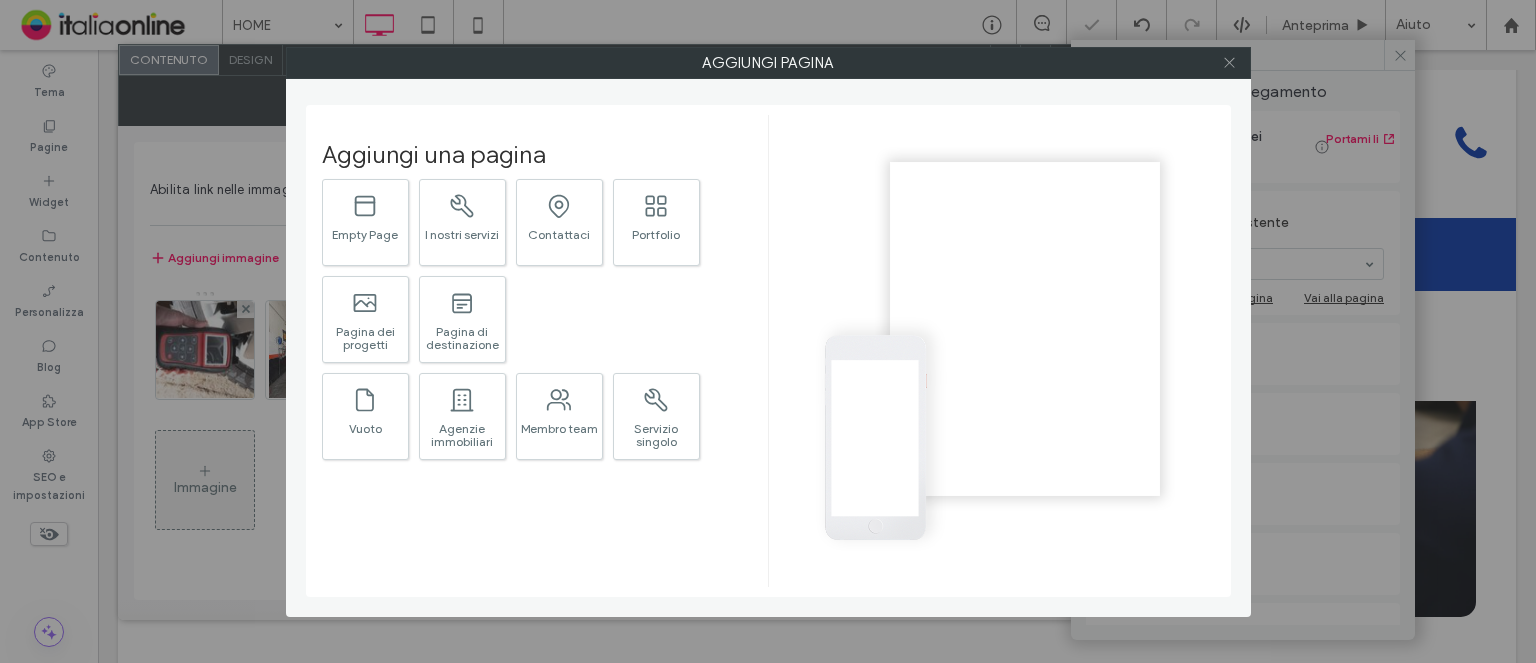 click 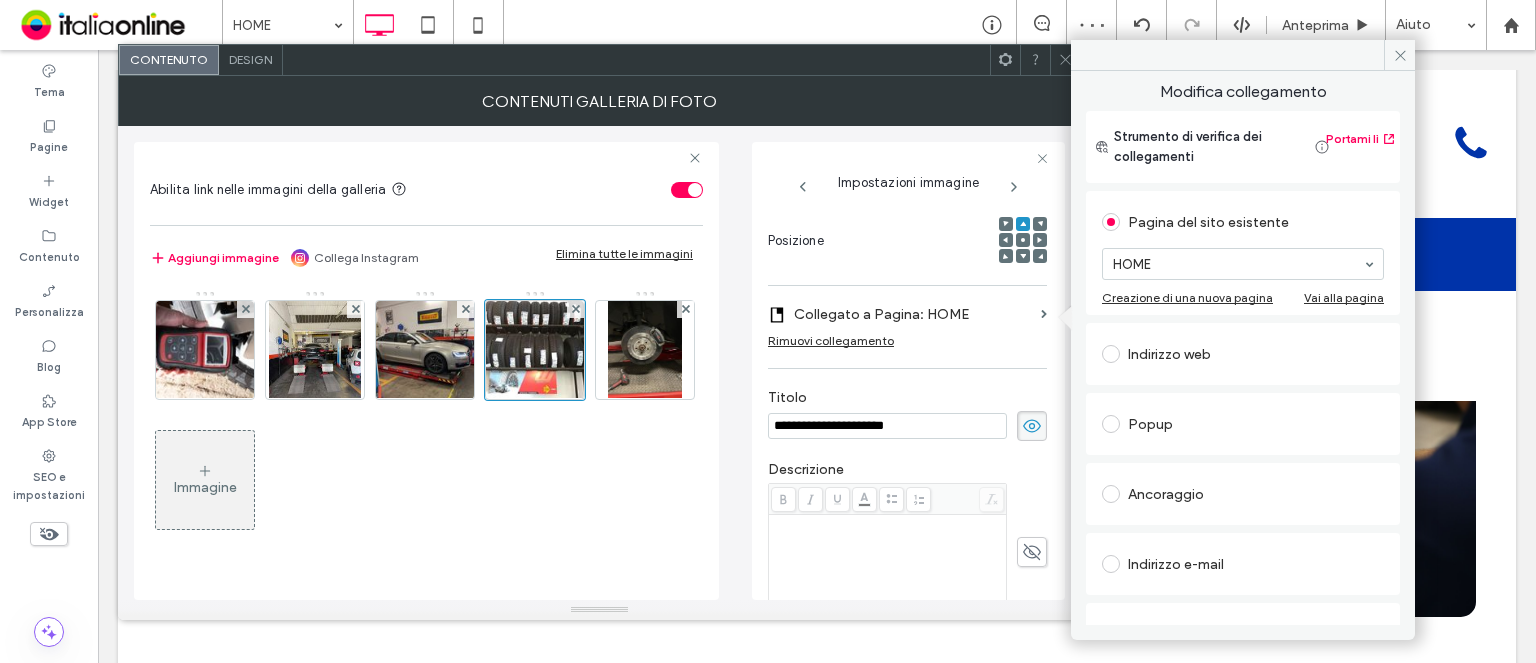 click on "HOME" at bounding box center (1243, 264) 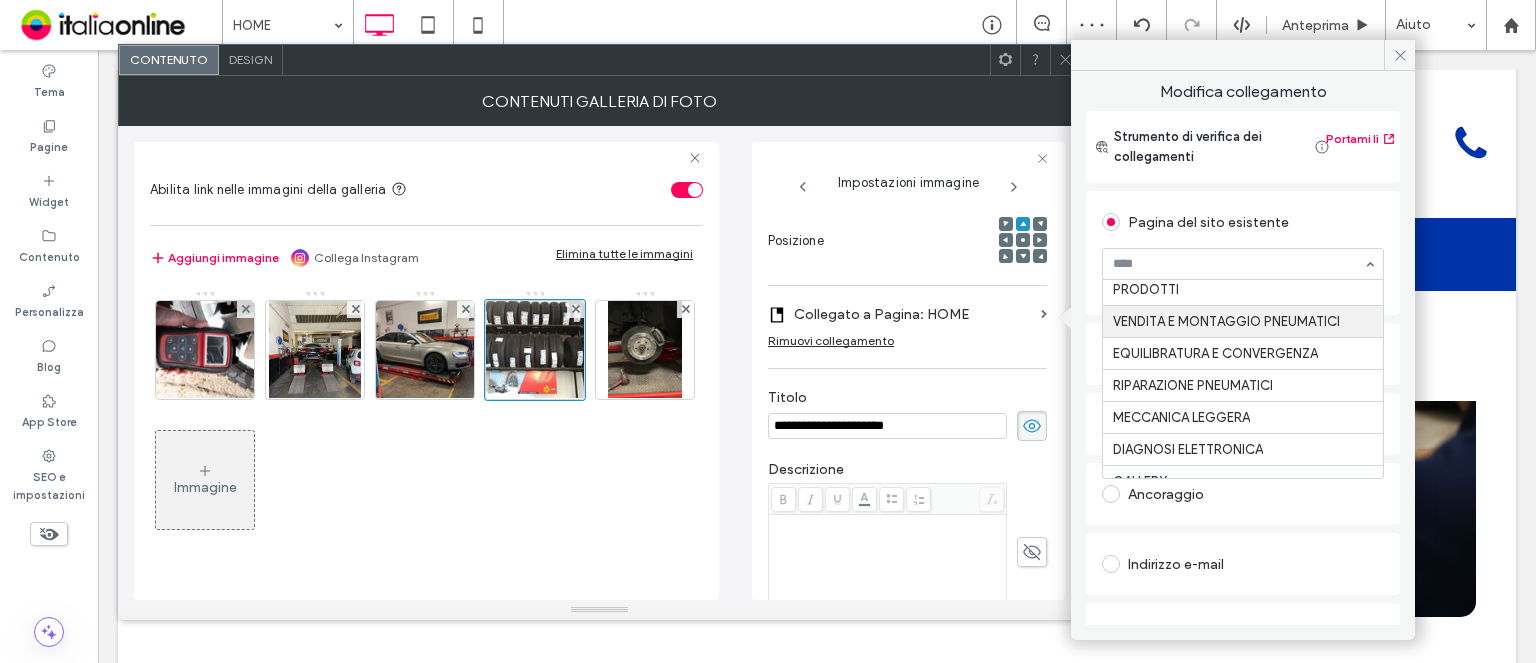 scroll, scrollTop: 100, scrollLeft: 0, axis: vertical 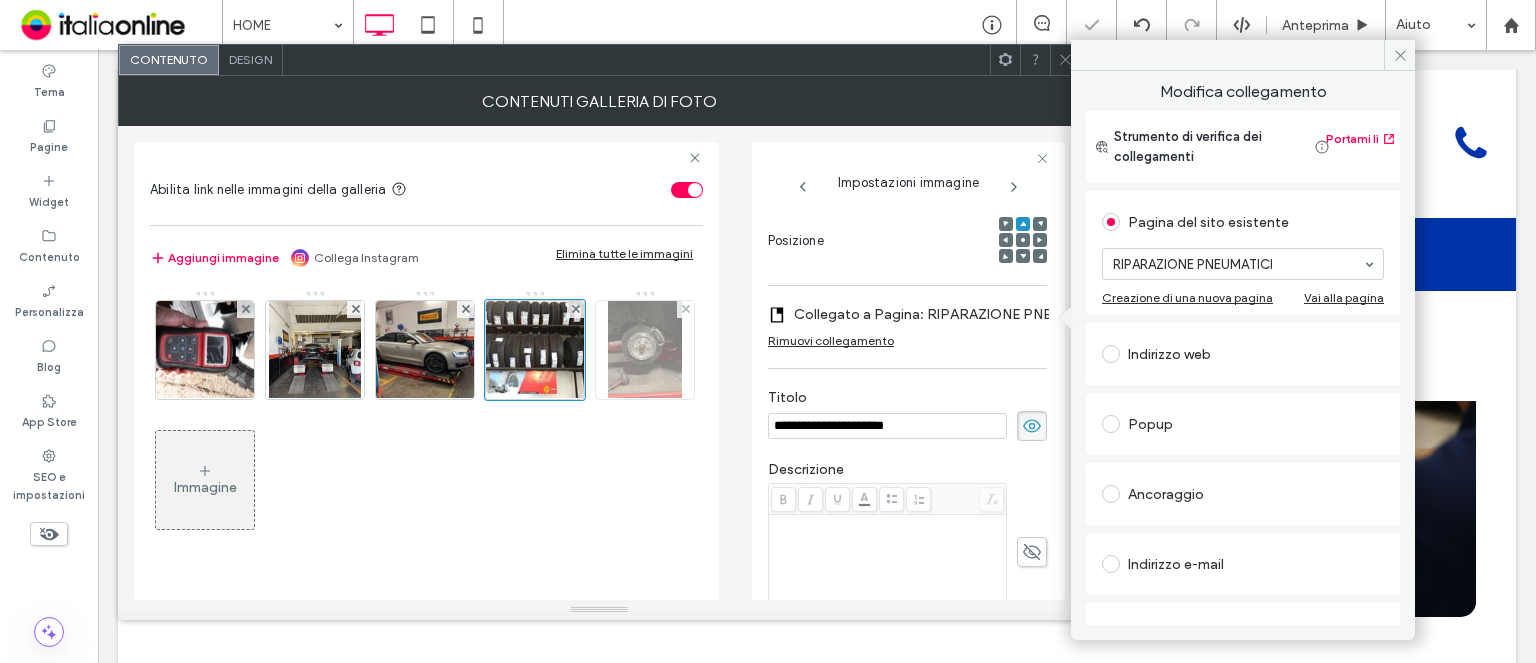 click at bounding box center (645, 350) 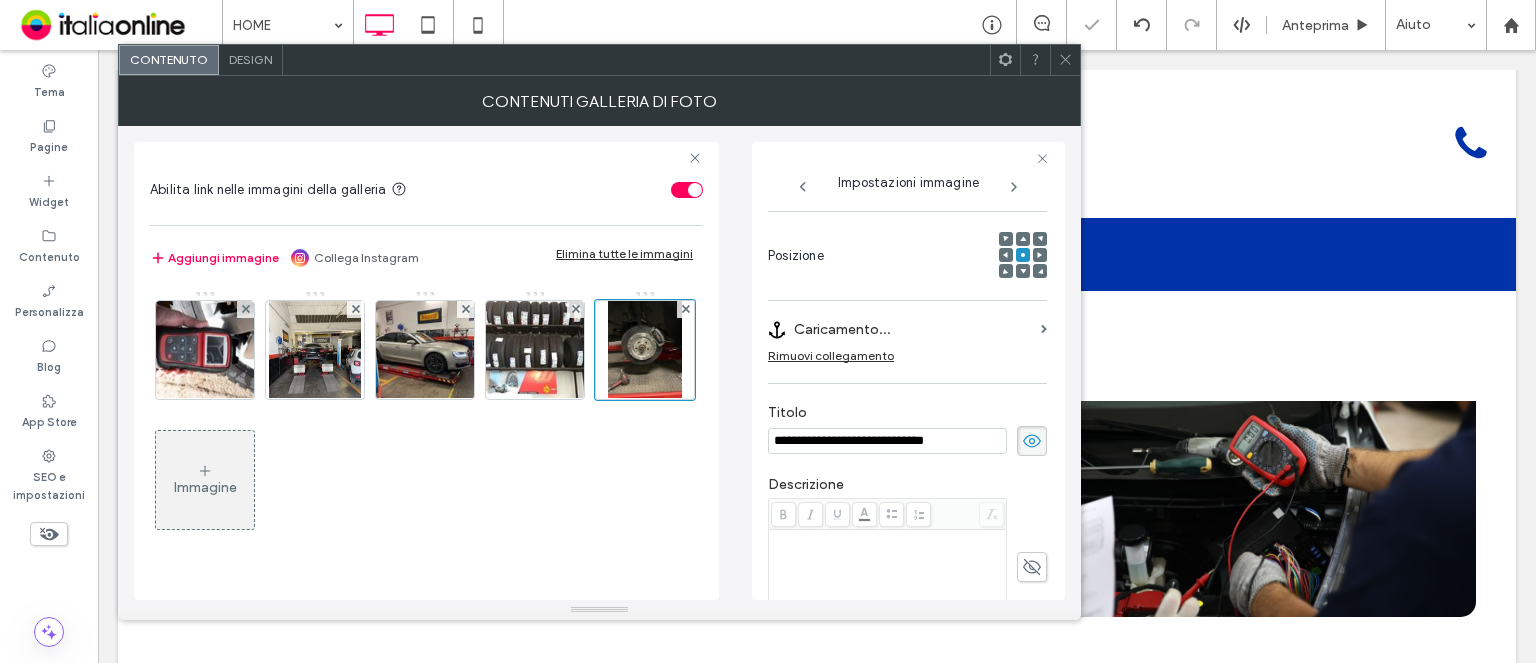scroll, scrollTop: 308, scrollLeft: 0, axis: vertical 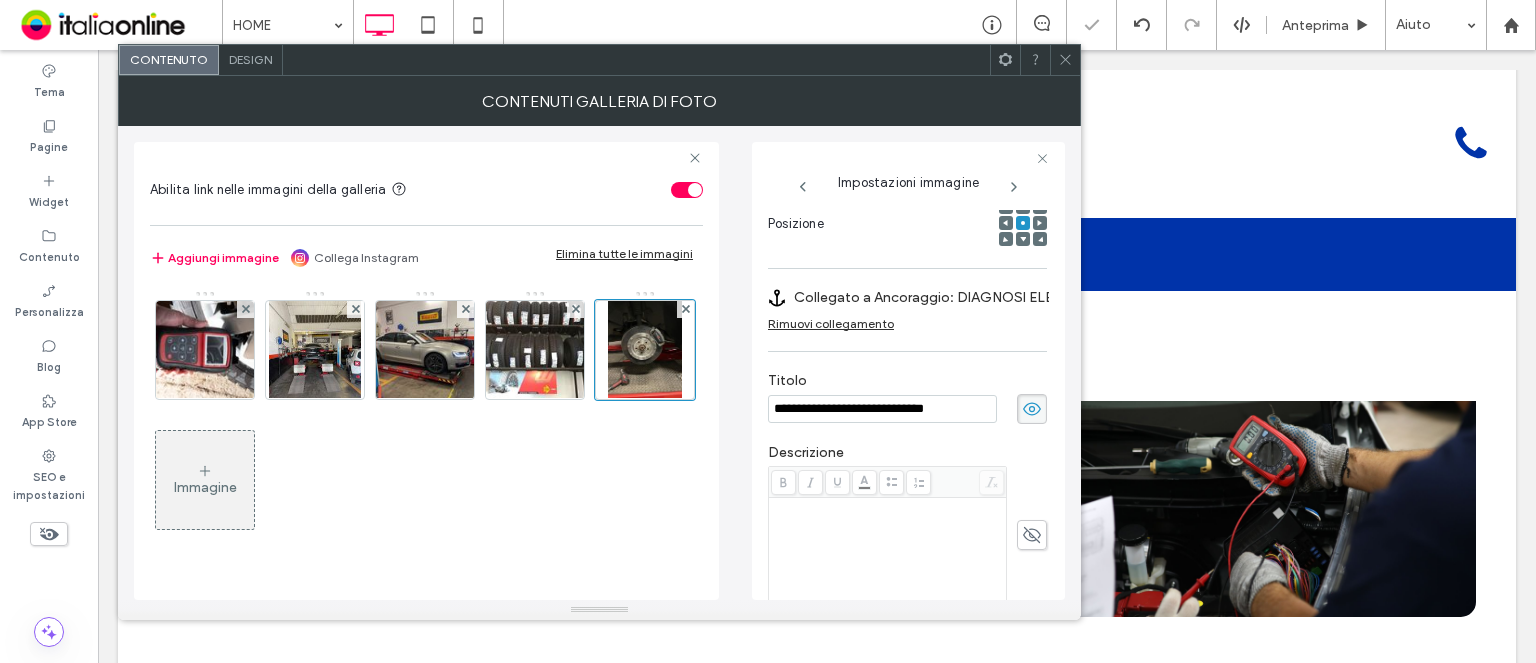 click on "Collegato a Ancoraggio: DIAGNOSI ELETTRONICA#anchor (Deleted)" at bounding box center (933, 297) 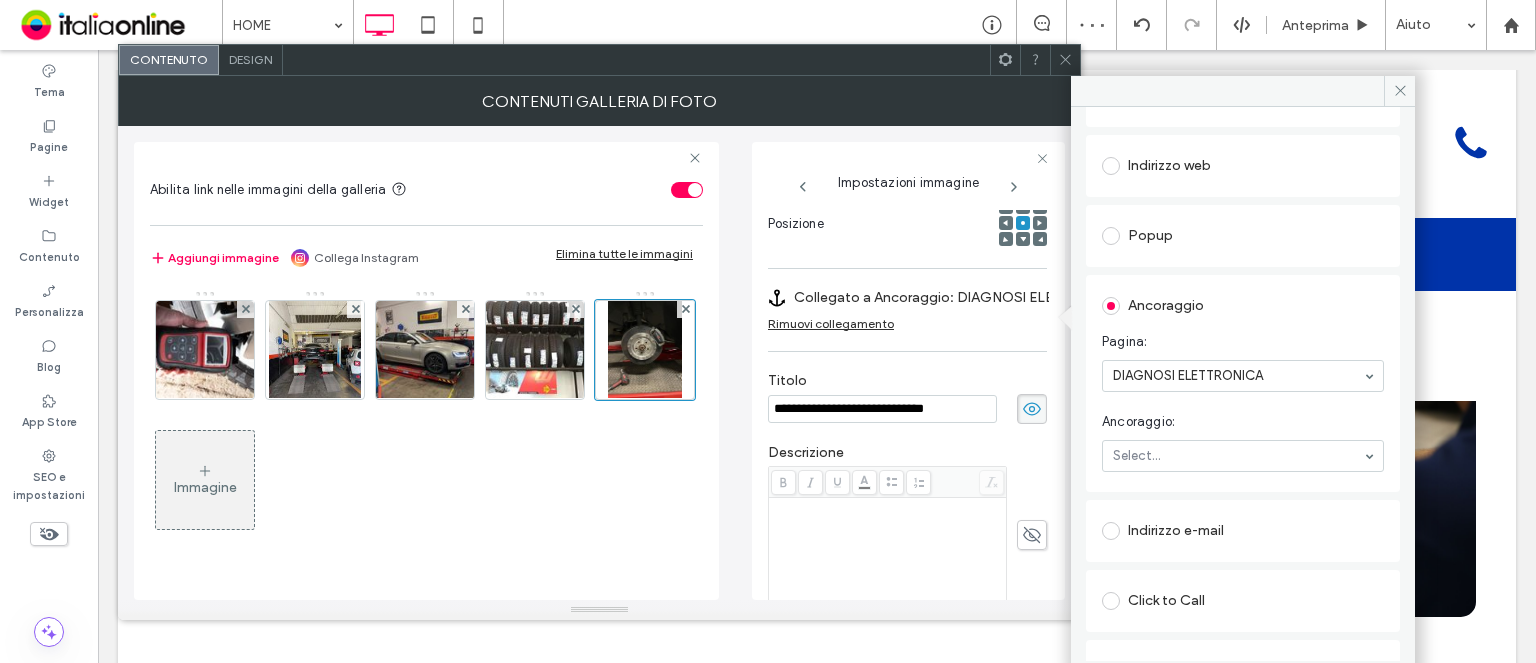 scroll, scrollTop: 100, scrollLeft: 0, axis: vertical 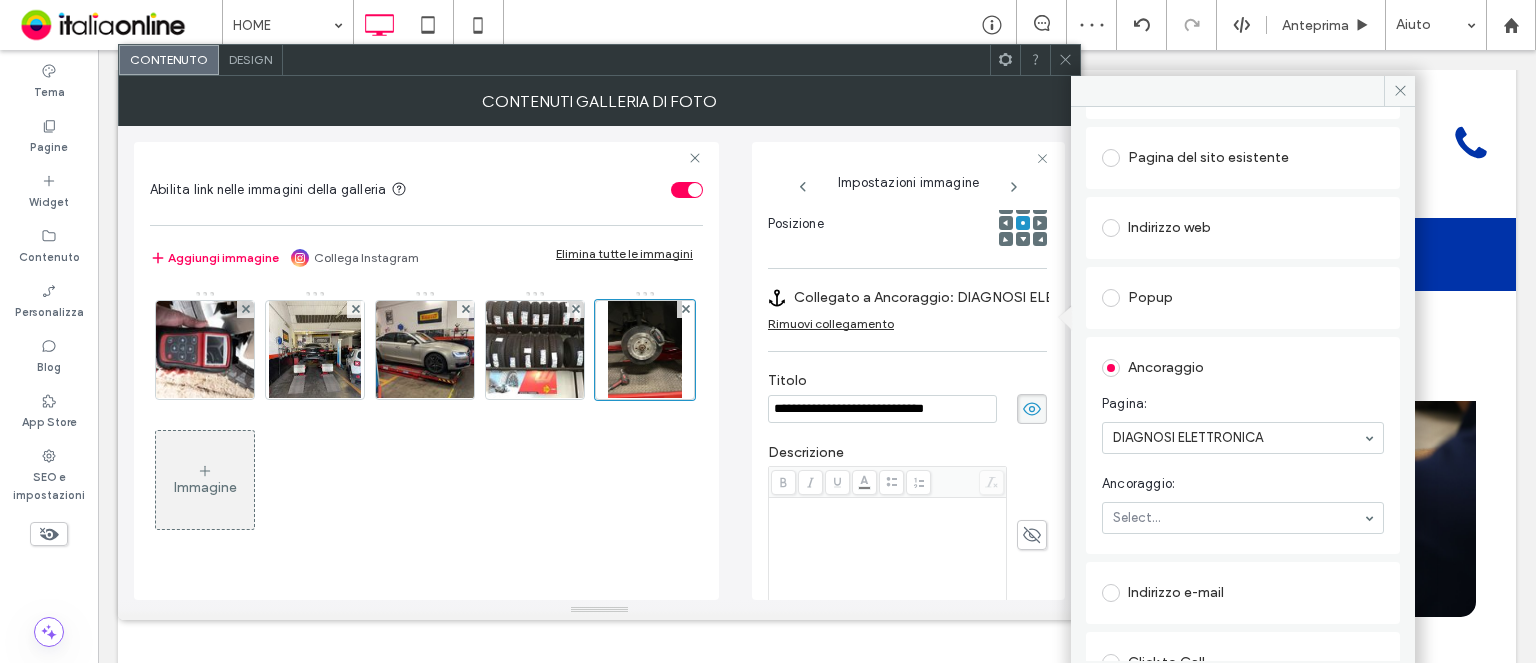 click on "Pagina del sito esistente" at bounding box center (1243, 158) 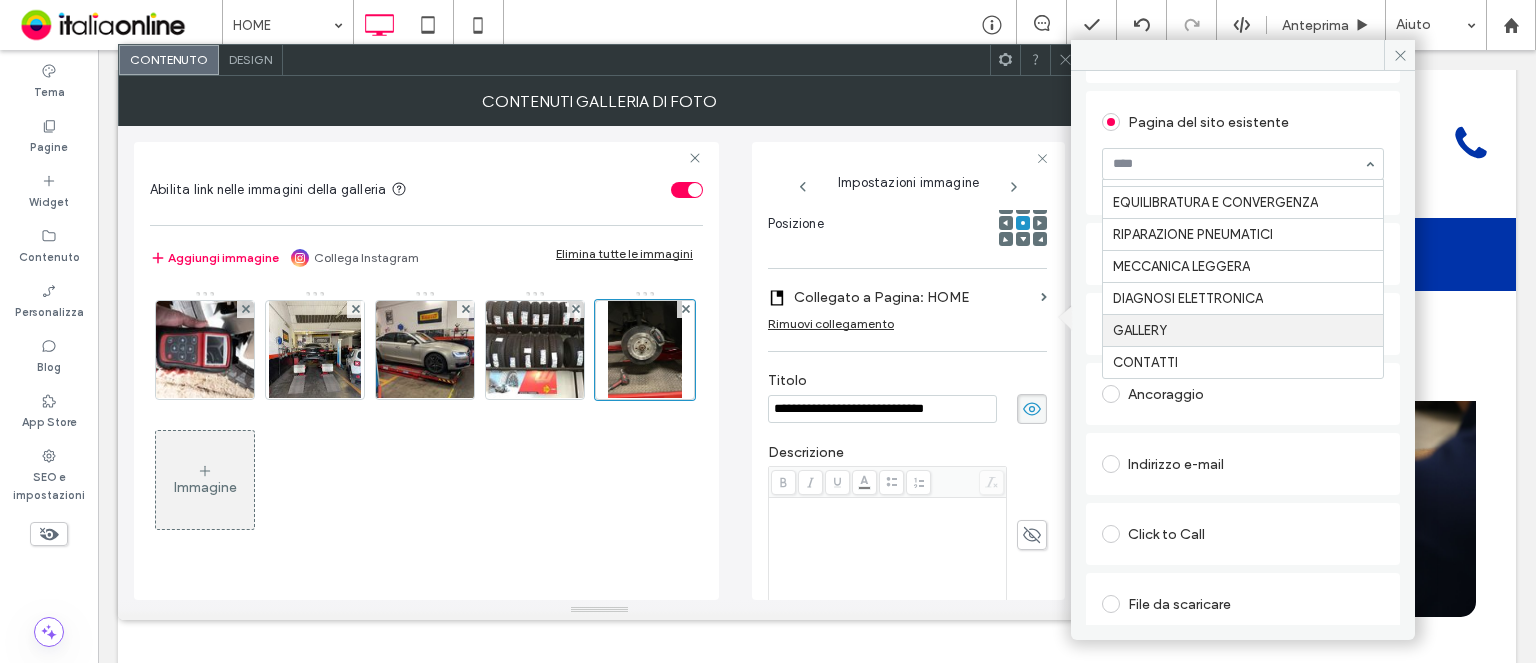 scroll, scrollTop: 28, scrollLeft: 0, axis: vertical 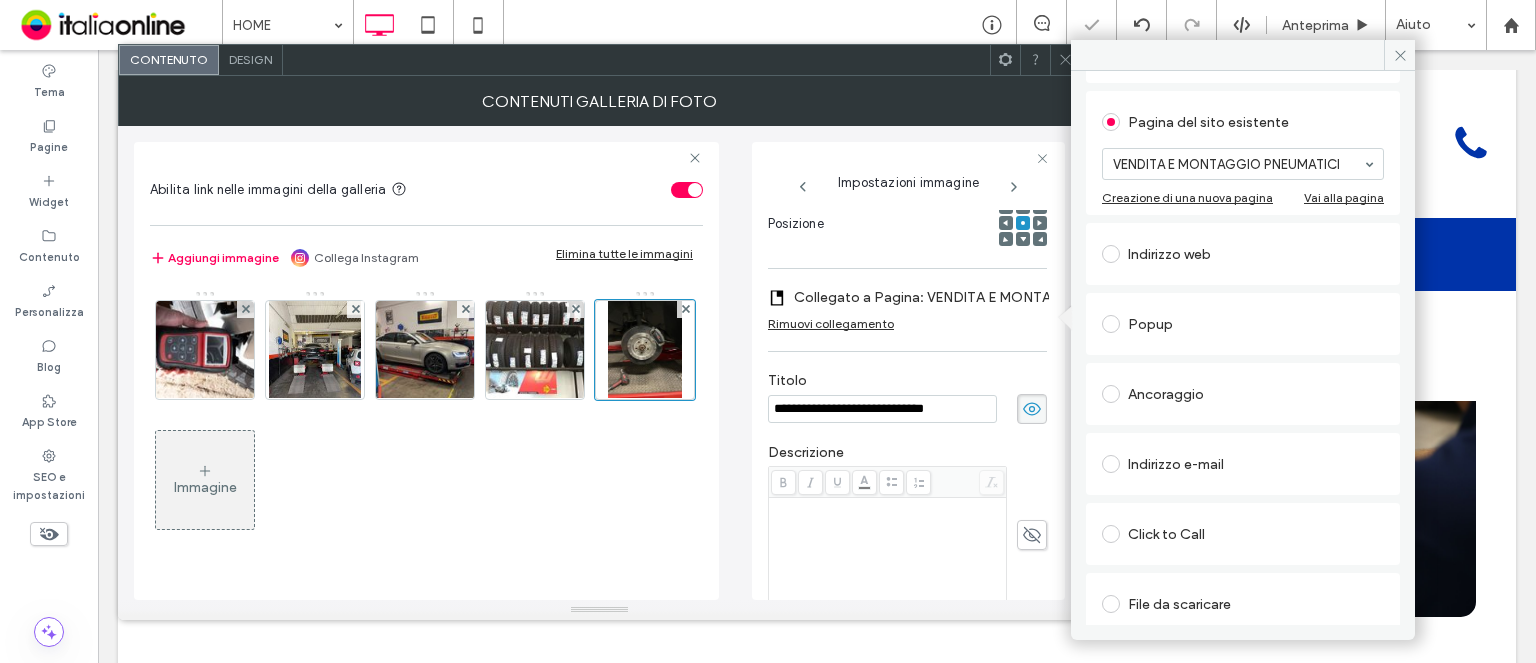 click at bounding box center (1065, 60) 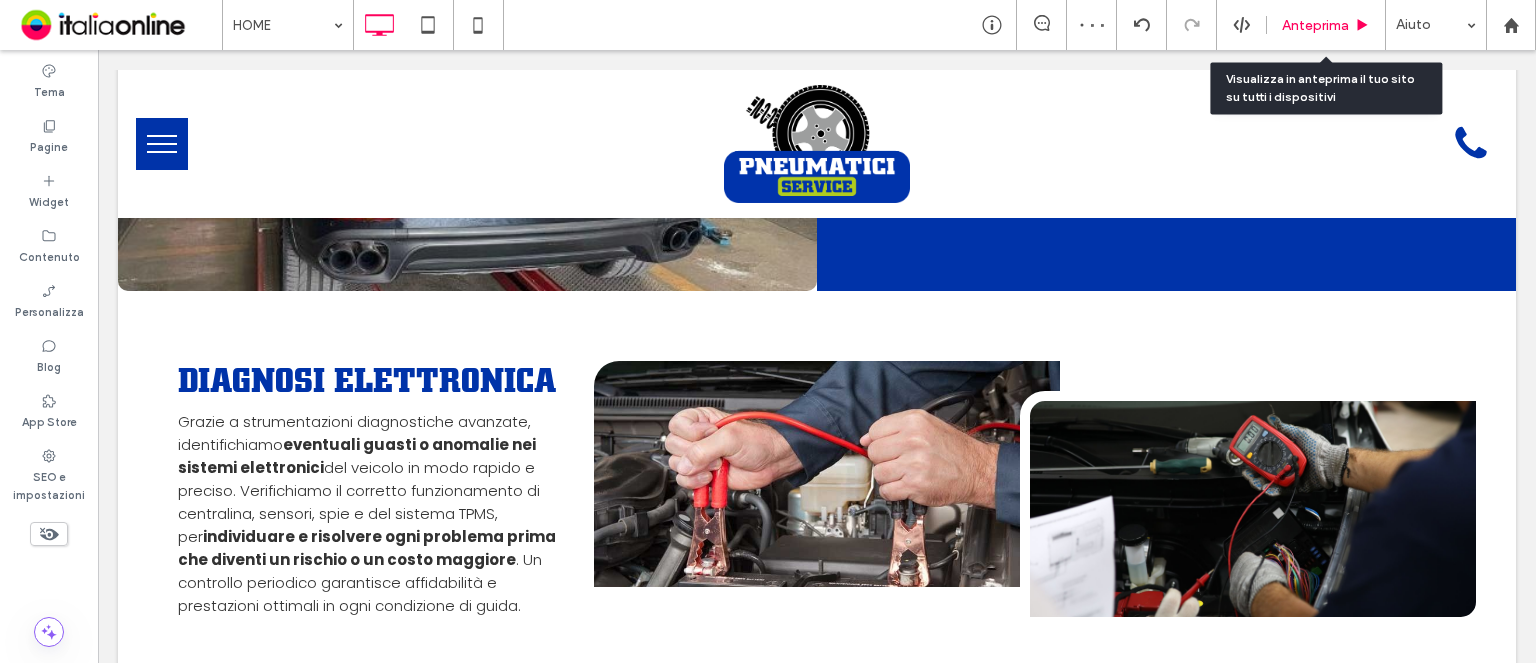 click on "Anteprima" at bounding box center [1315, 25] 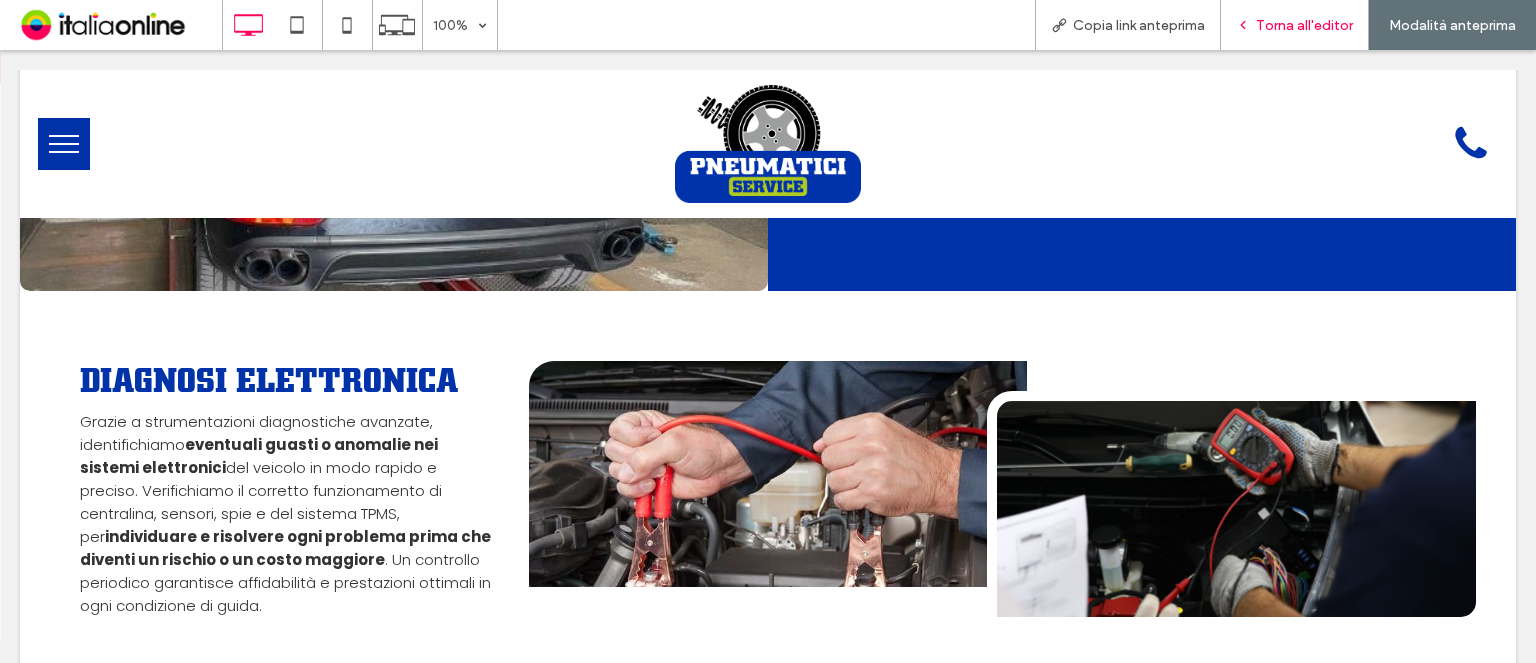 click on "Torna all'editor" at bounding box center [1304, 25] 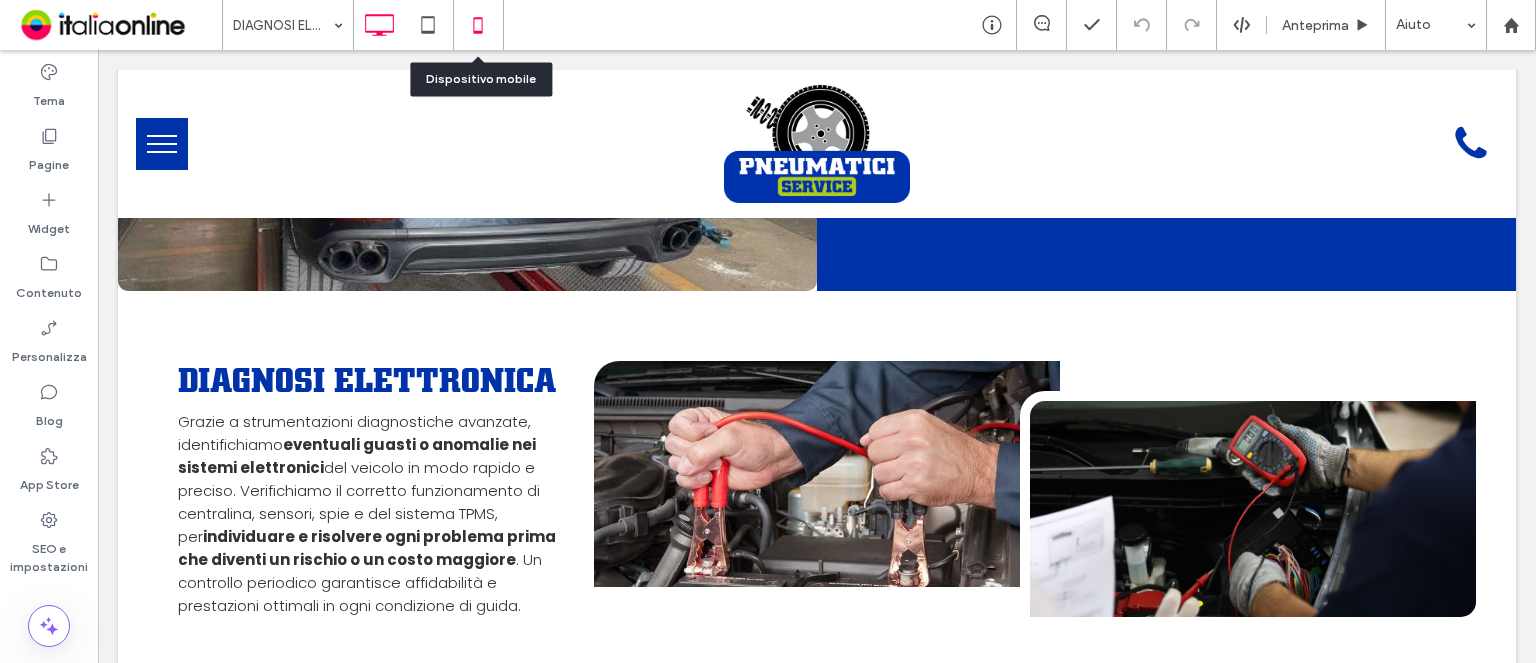 click 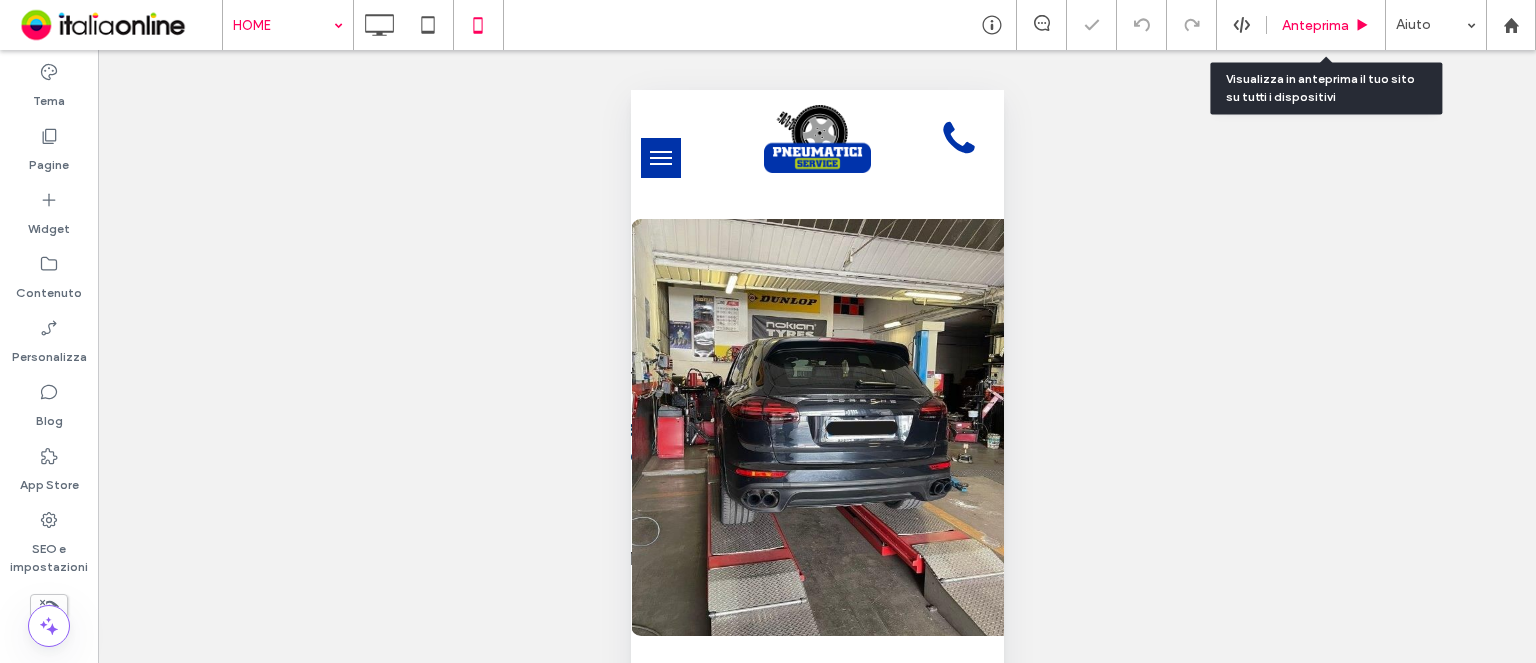 click on "Anteprima" at bounding box center [1326, 25] 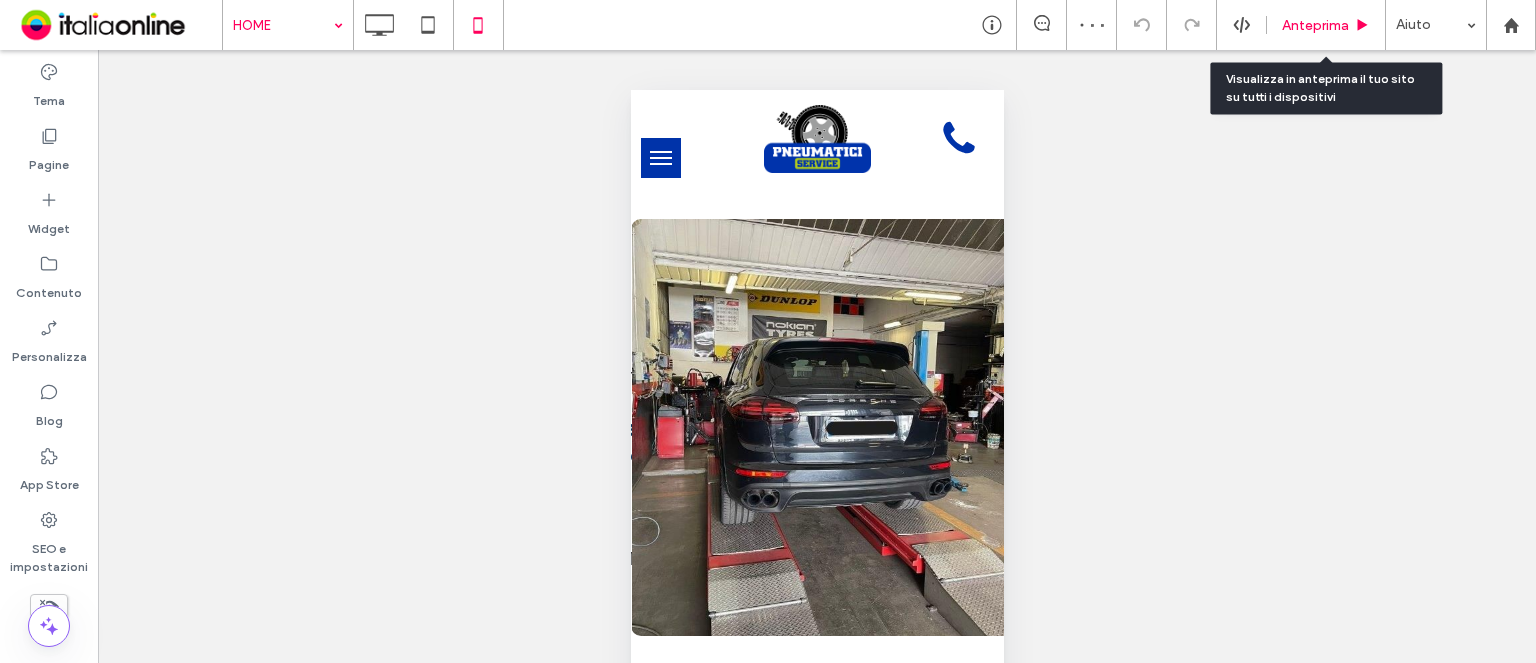 click on "Anteprima" at bounding box center [1326, 25] 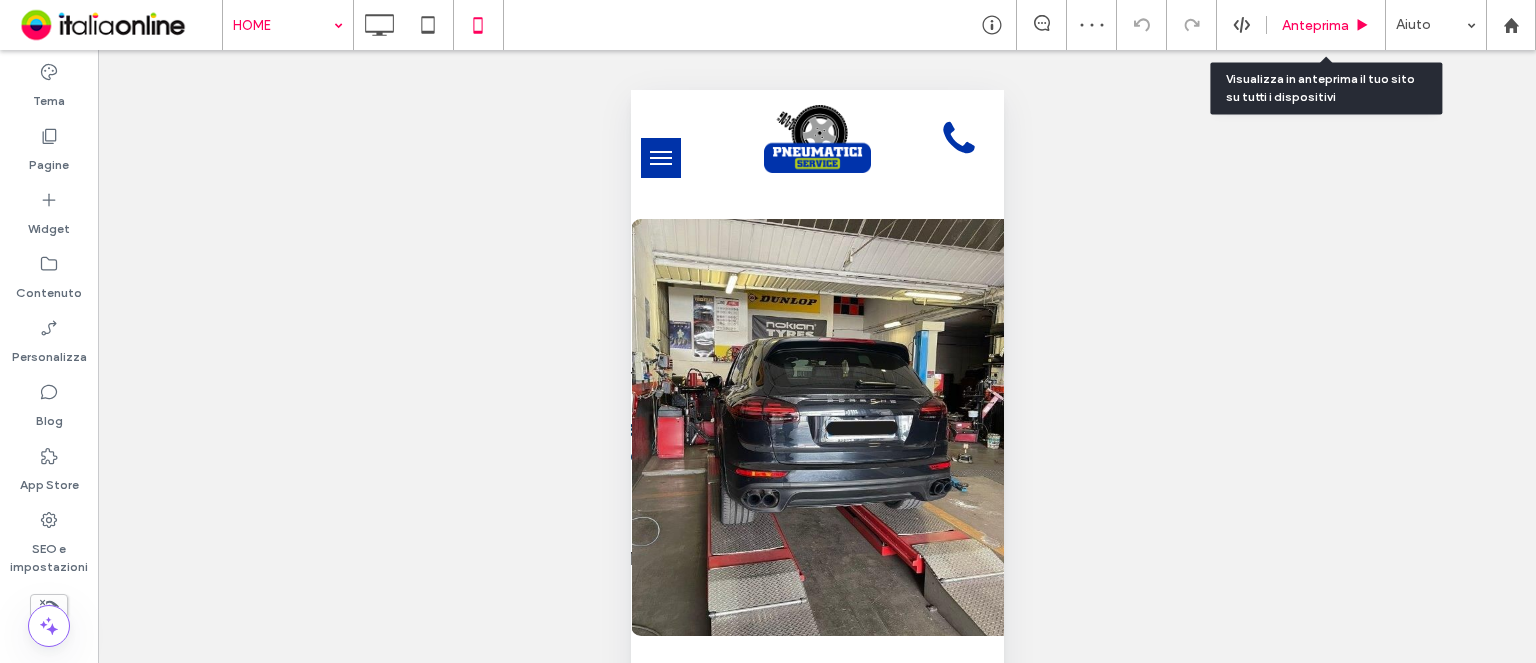 click on "Anteprima" at bounding box center [1315, 25] 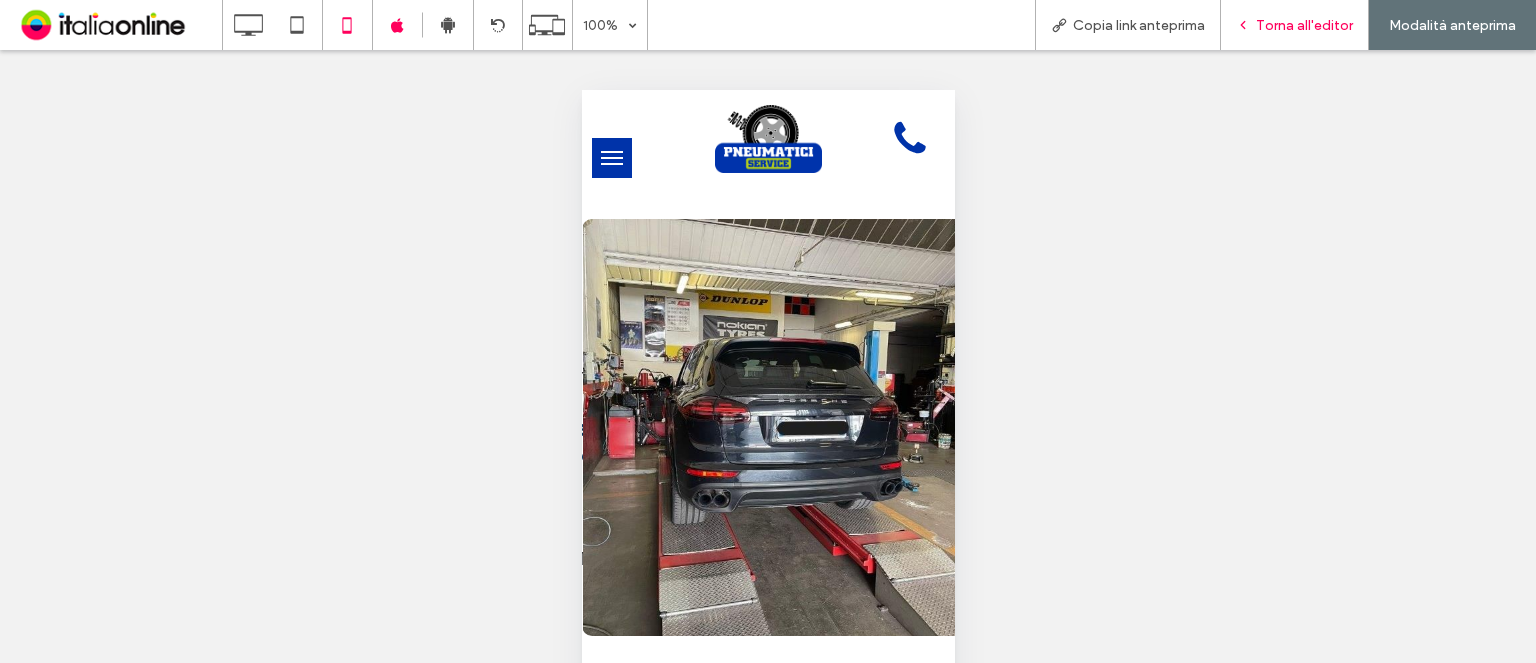 click on "Torna all'editor" at bounding box center (1295, 25) 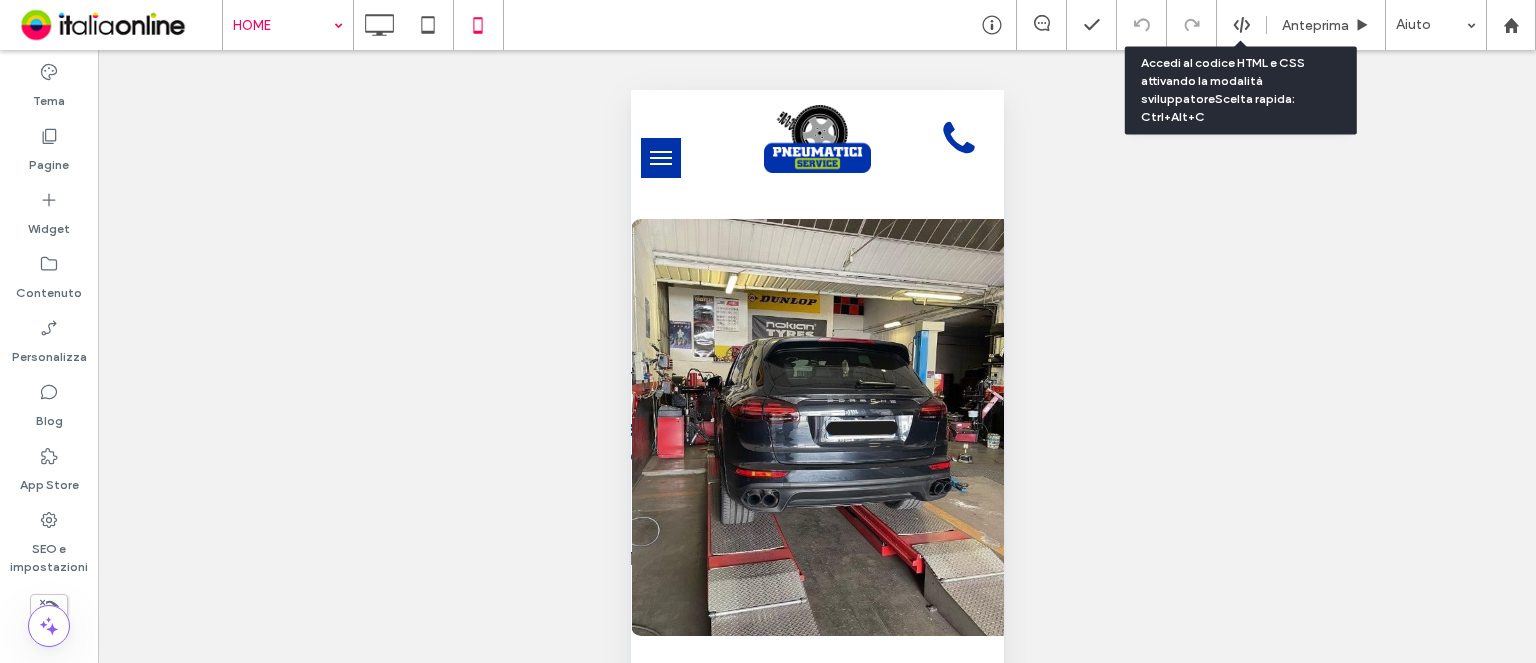 click 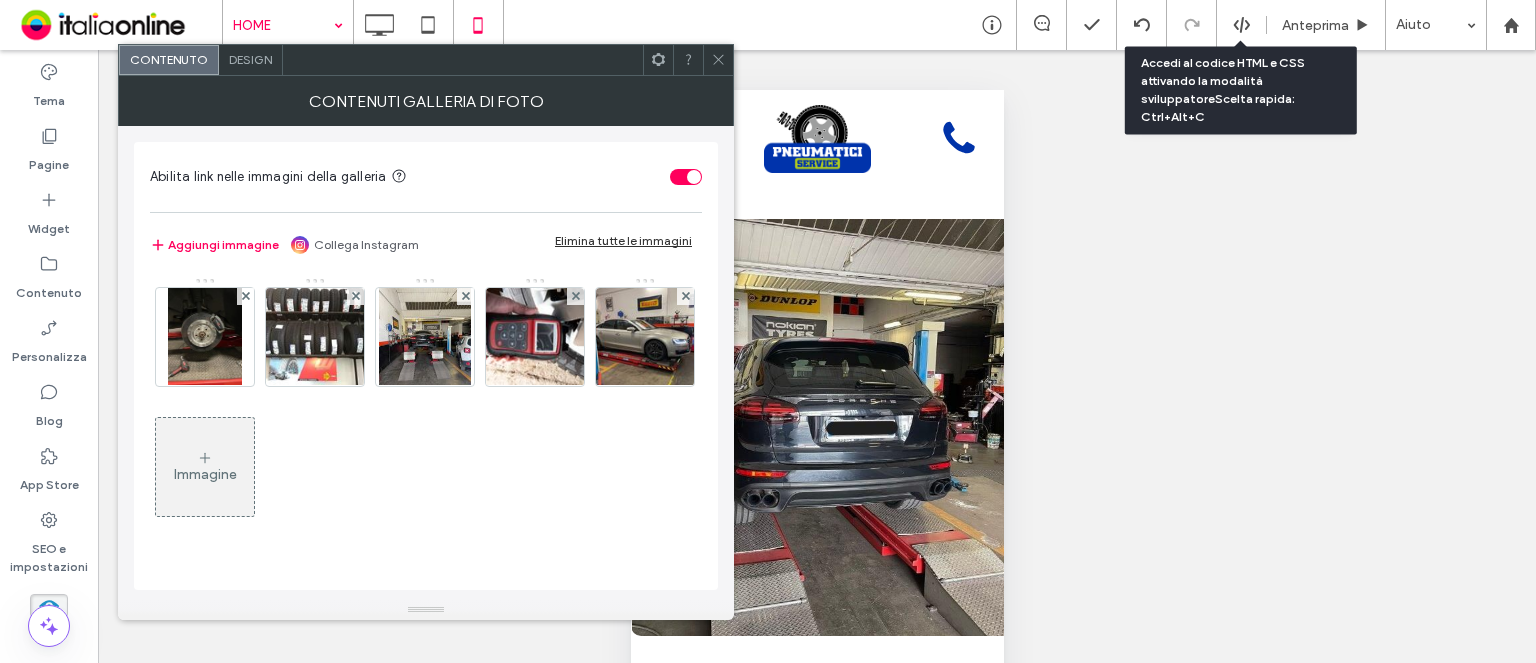 click 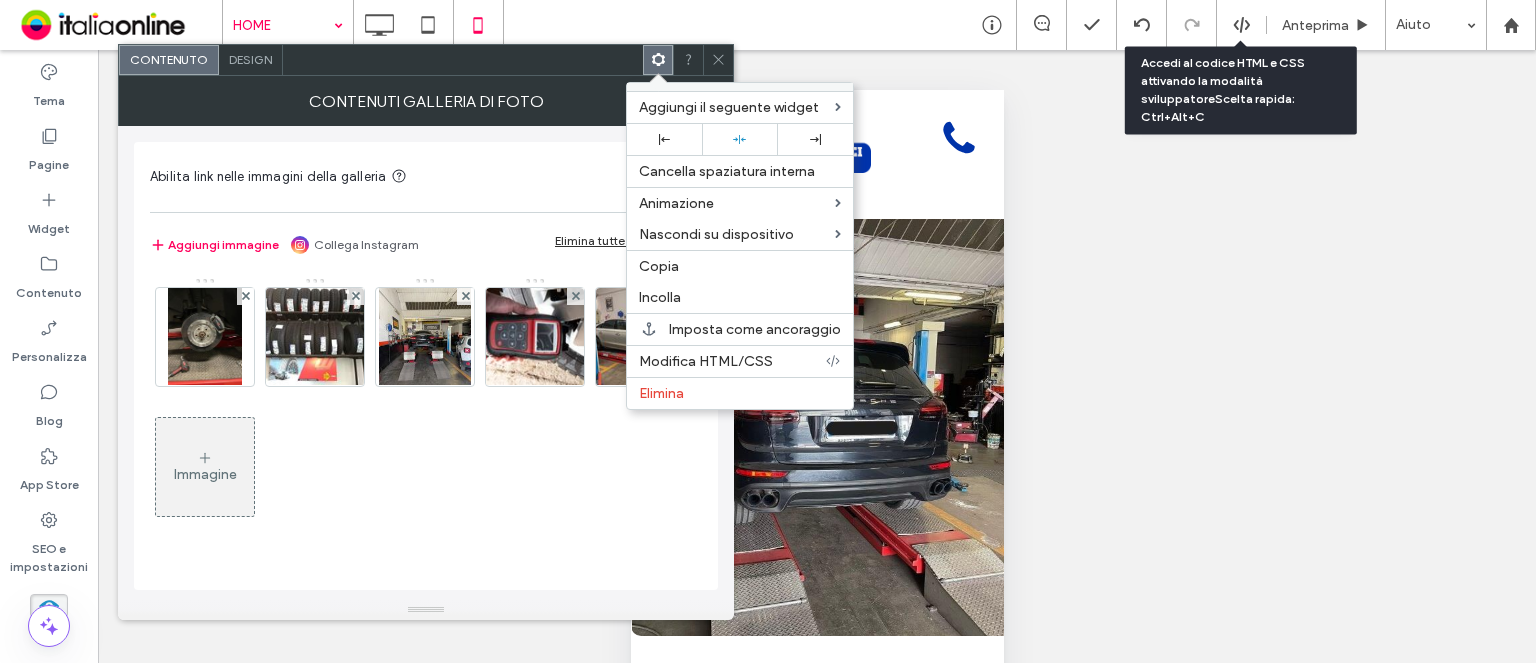 drag, startPoint x: 678, startPoint y: 393, endPoint x: 921, endPoint y: 373, distance: 243.82166 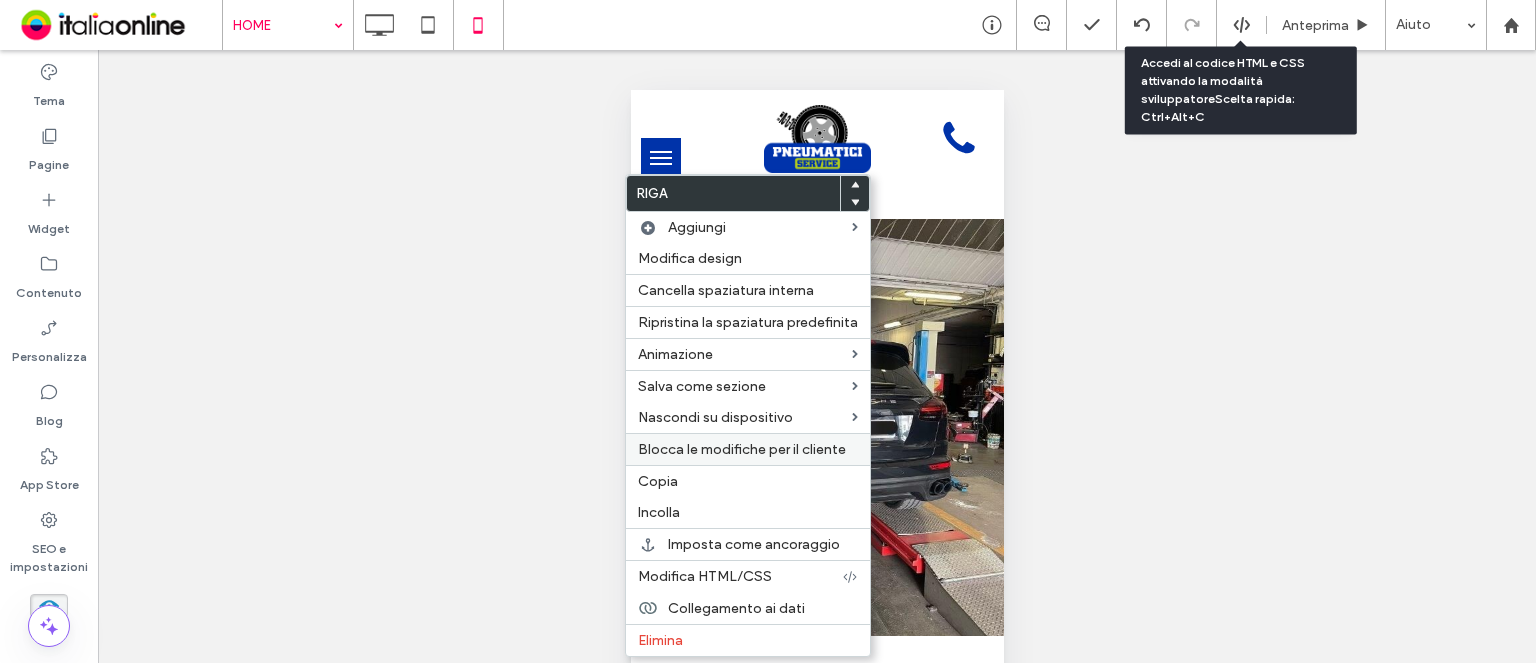 drag, startPoint x: 679, startPoint y: 469, endPoint x: 684, endPoint y: 456, distance: 13.928389 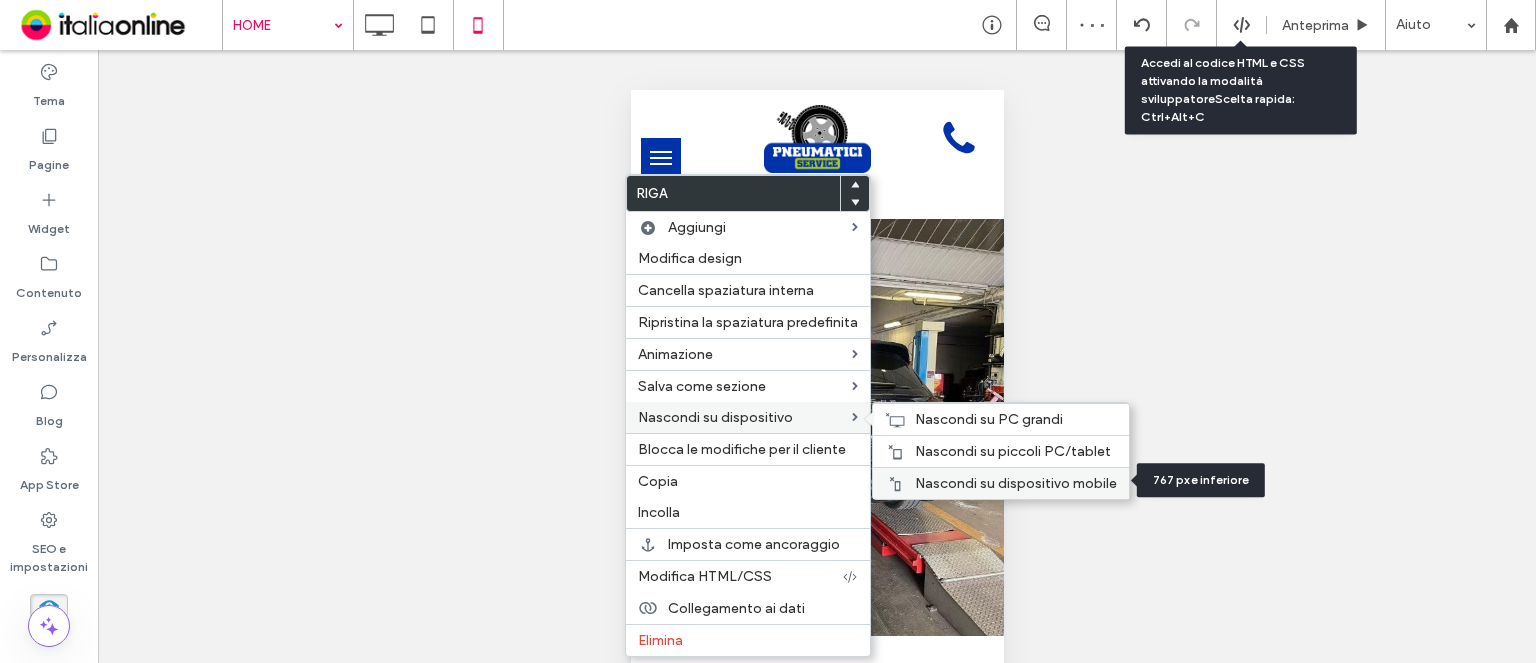 click on "Nascondi su dispositivo mobile" at bounding box center [1016, 483] 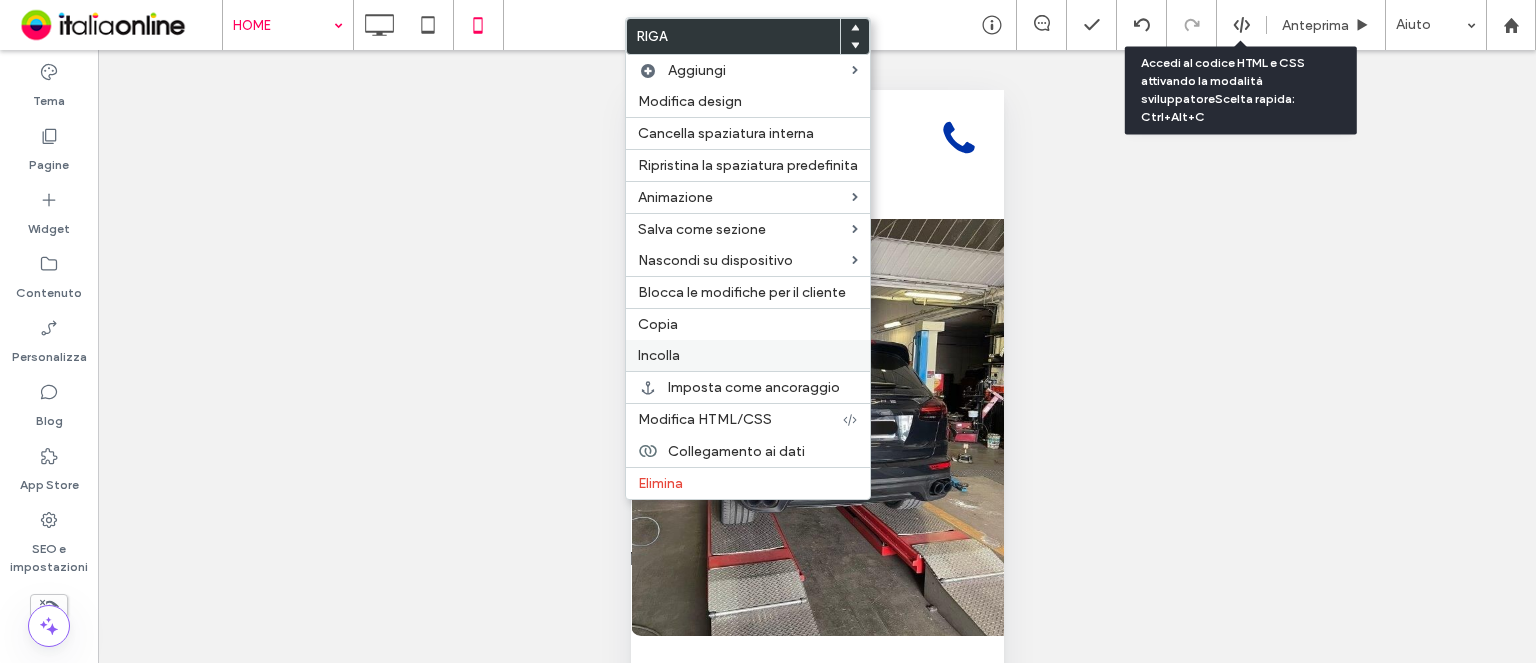 click on "Incolla" at bounding box center (659, 355) 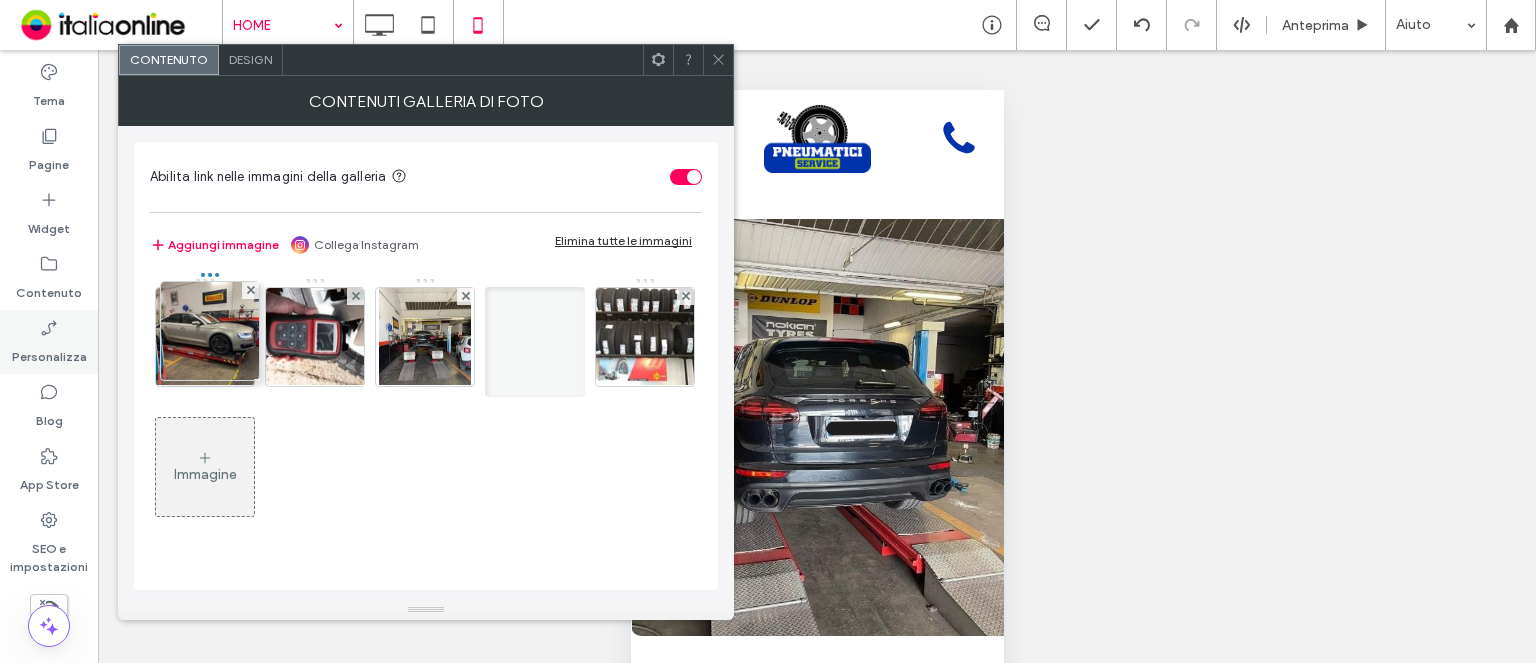 drag, startPoint x: 661, startPoint y: 343, endPoint x: 32, endPoint y: 339, distance: 629.0127 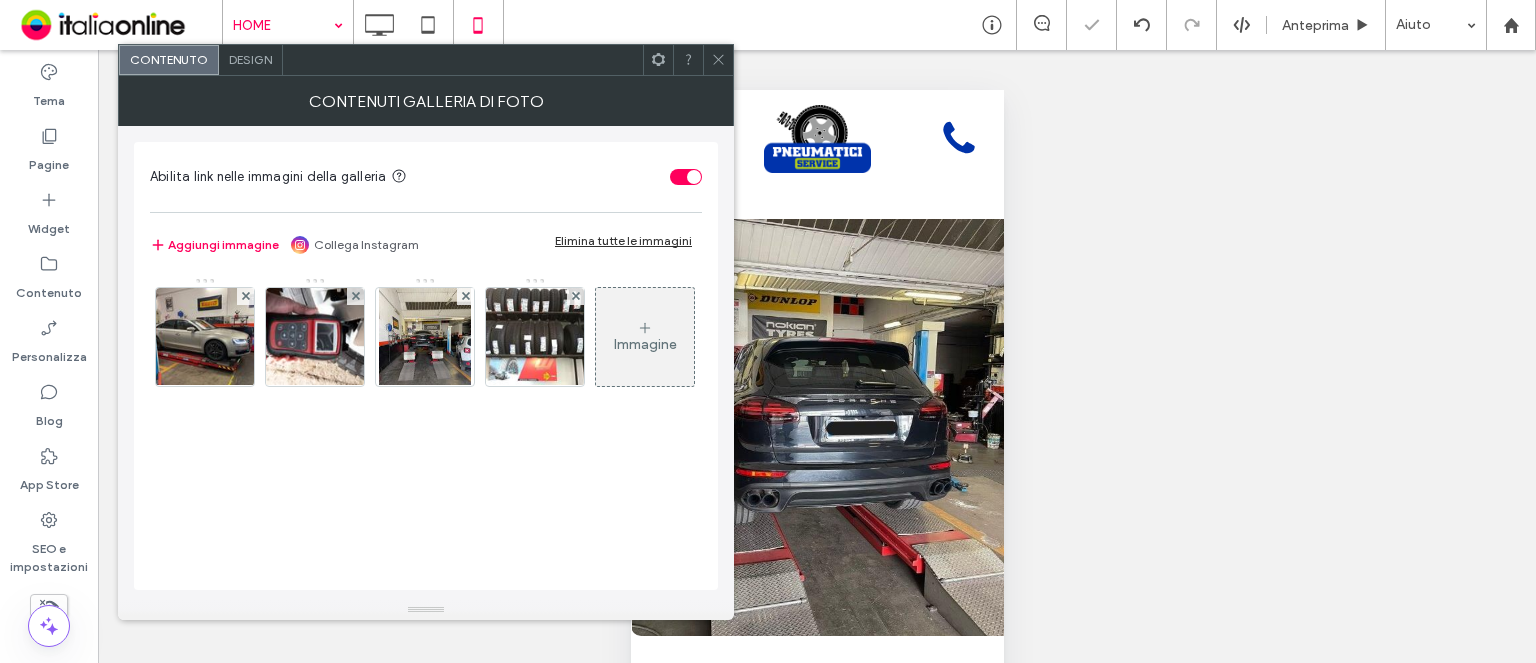 drag, startPoint x: 720, startPoint y: 53, endPoint x: 797, endPoint y: 54, distance: 77.00649 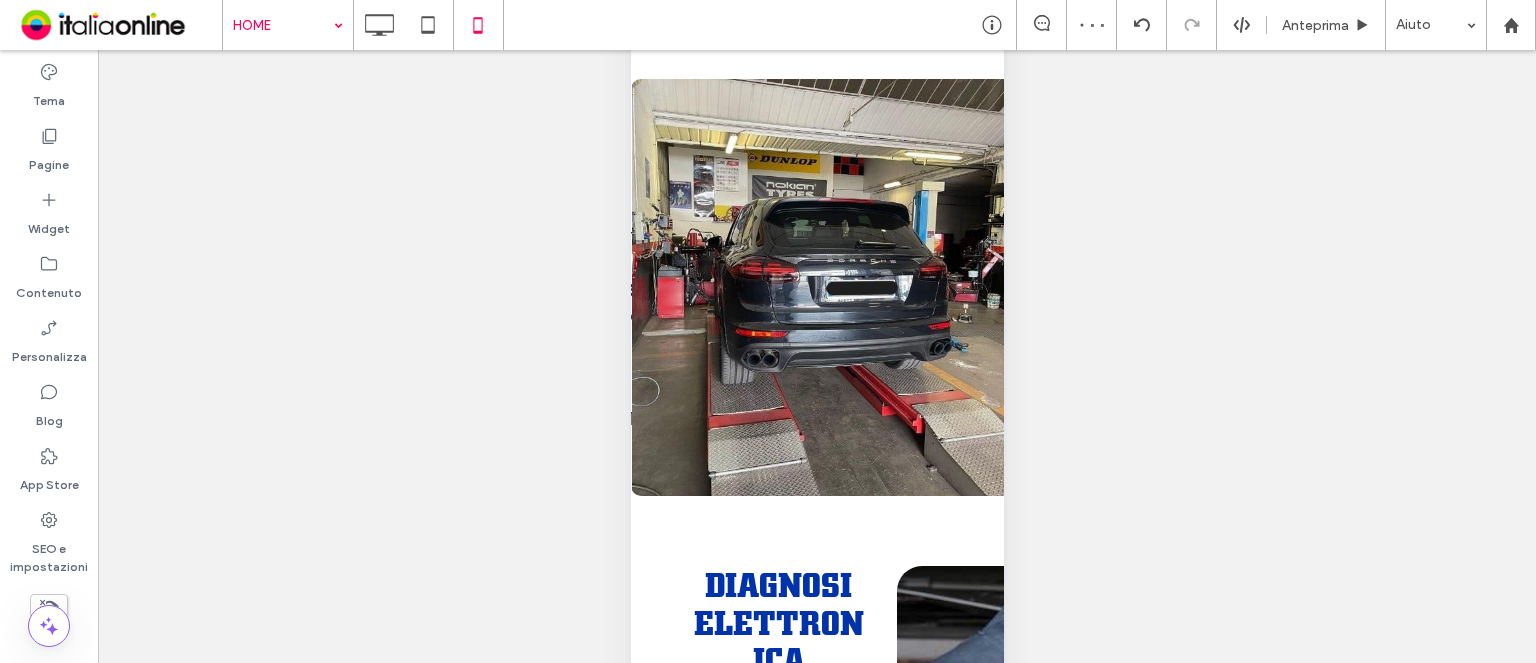 scroll, scrollTop: 163, scrollLeft: 0, axis: vertical 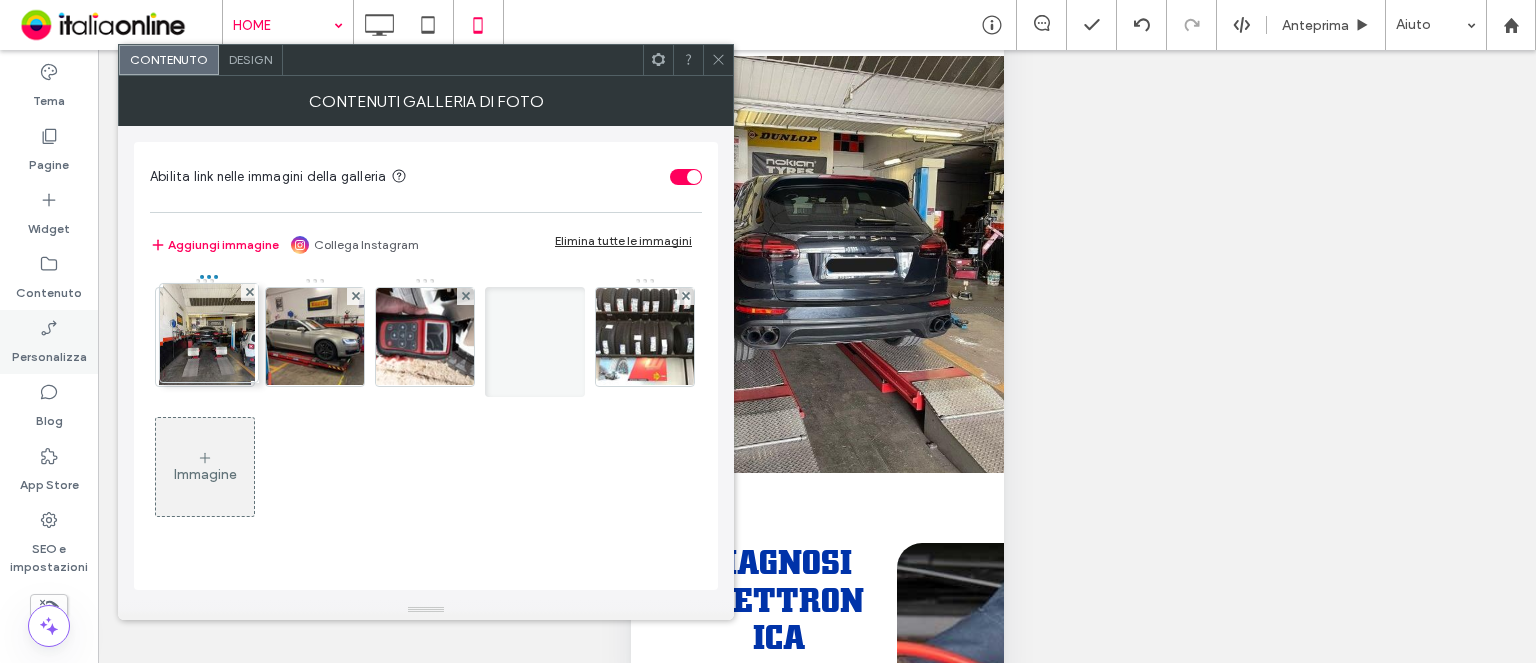 drag, startPoint x: 655, startPoint y: 323, endPoint x: 68, endPoint y: 322, distance: 587.00085 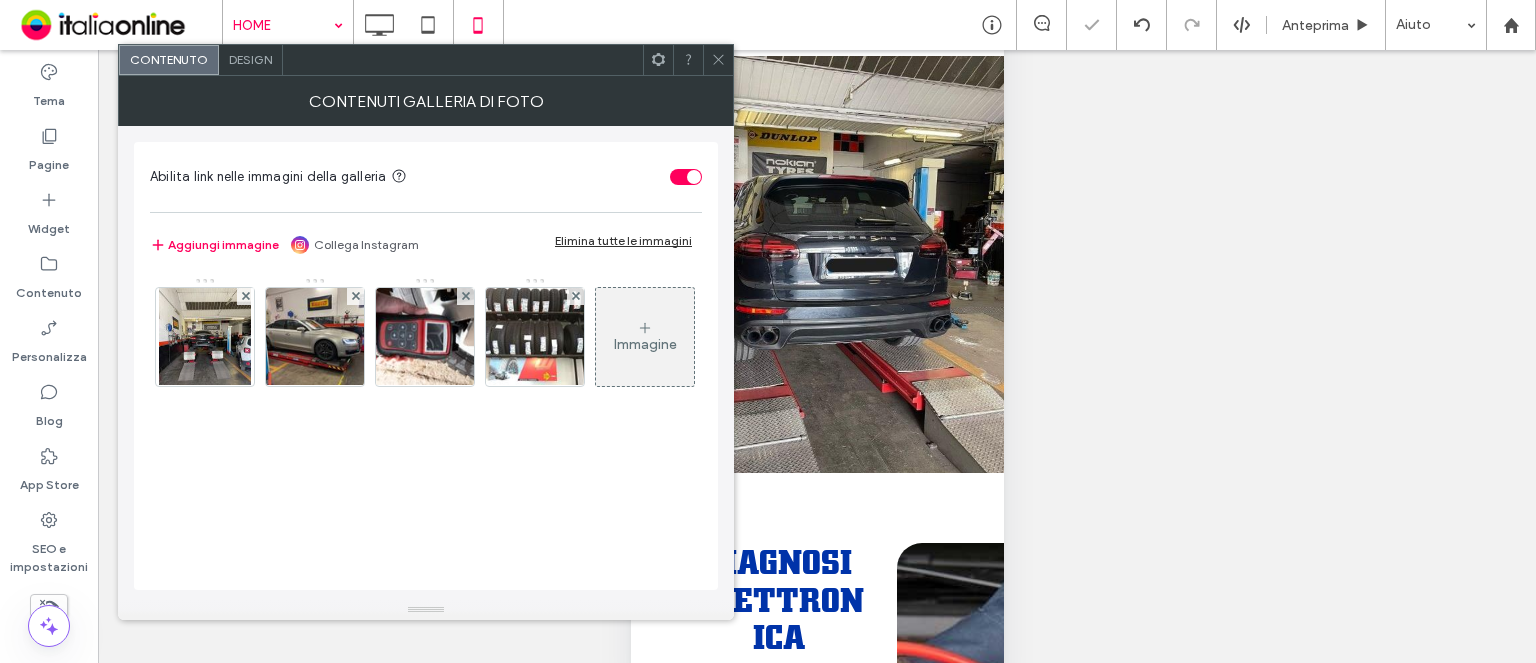 drag, startPoint x: 722, startPoint y: 54, endPoint x: 373, endPoint y: 54, distance: 349 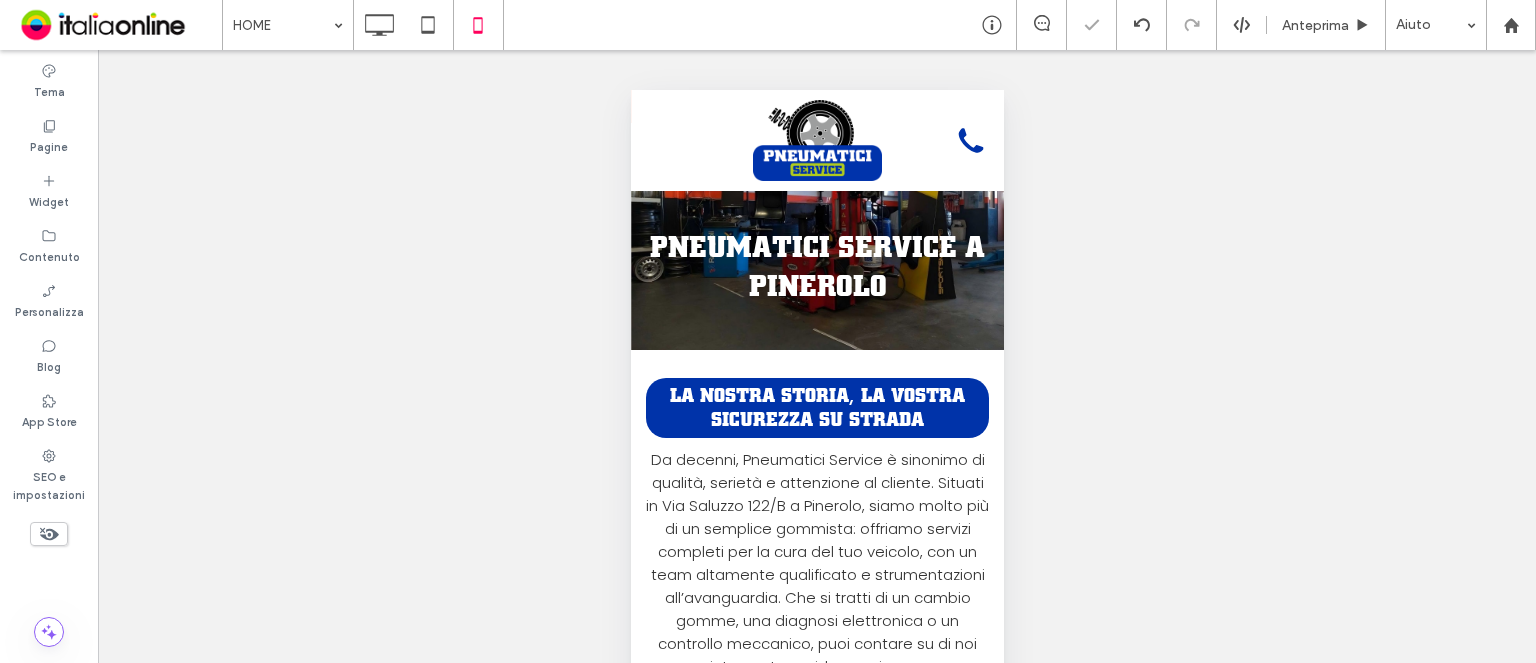 scroll, scrollTop: 500, scrollLeft: 0, axis: vertical 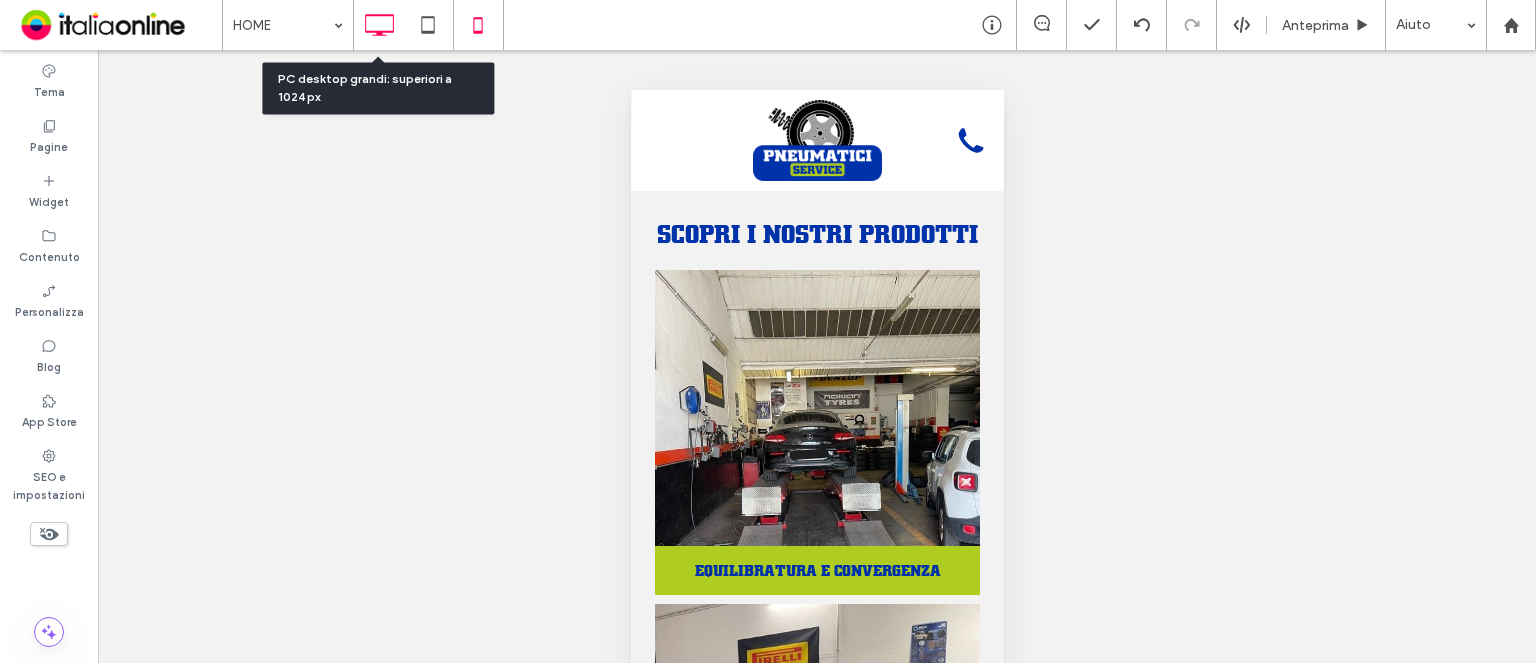 click 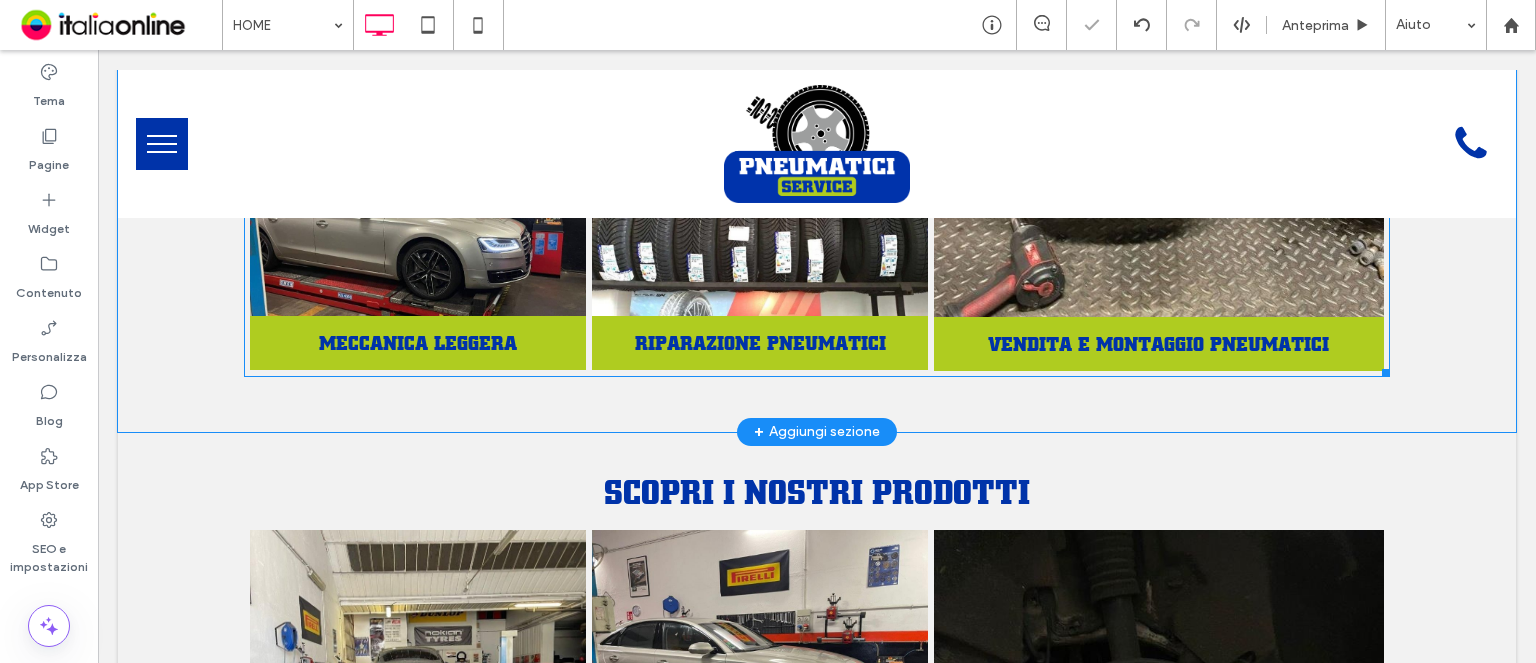 scroll, scrollTop: 1500, scrollLeft: 0, axis: vertical 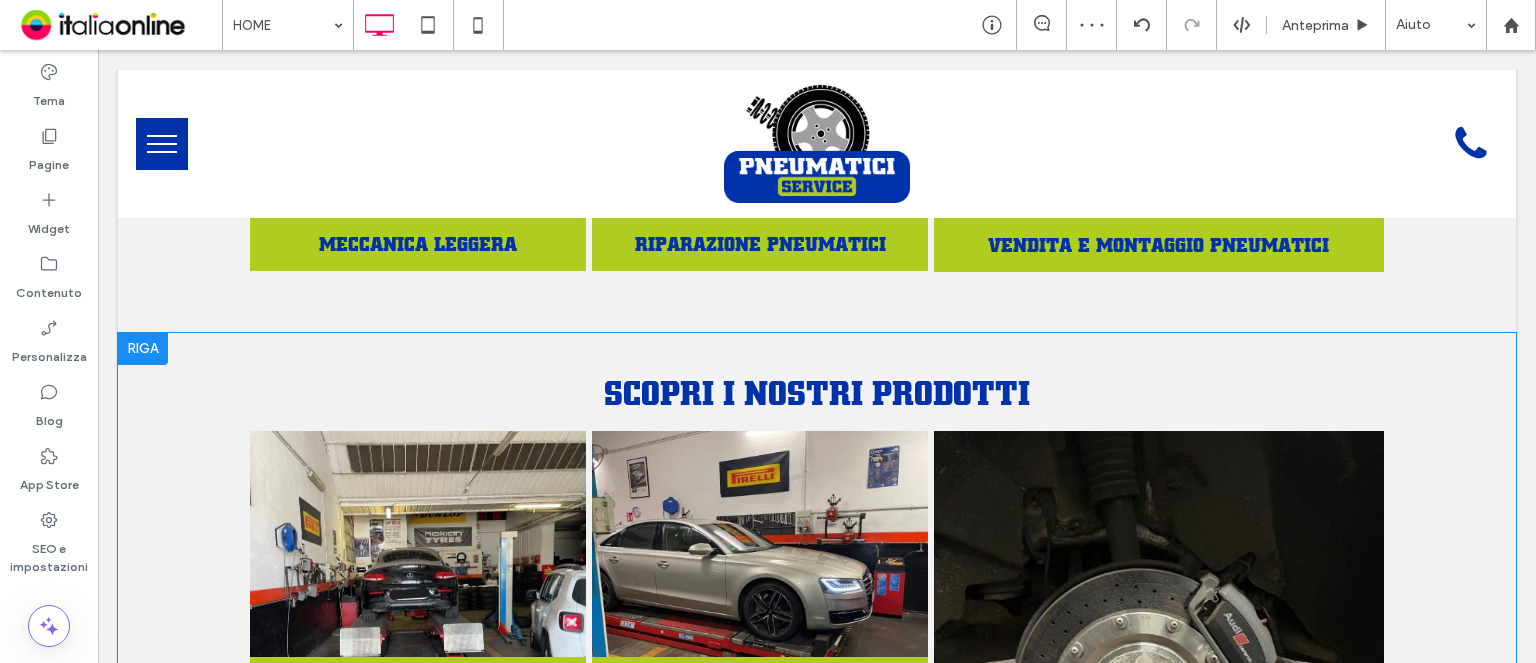 click at bounding box center (143, 349) 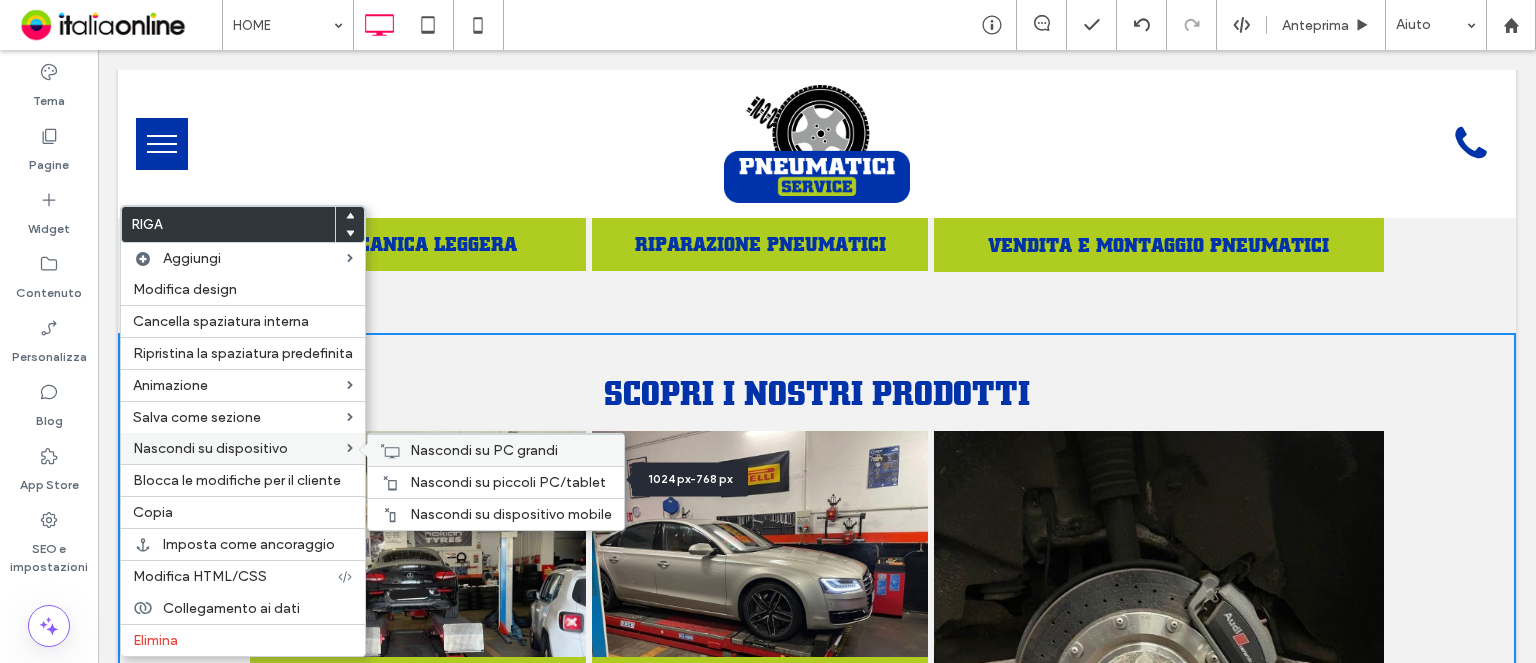 drag, startPoint x: 499, startPoint y: 476, endPoint x: 427, endPoint y: 461, distance: 73.545906 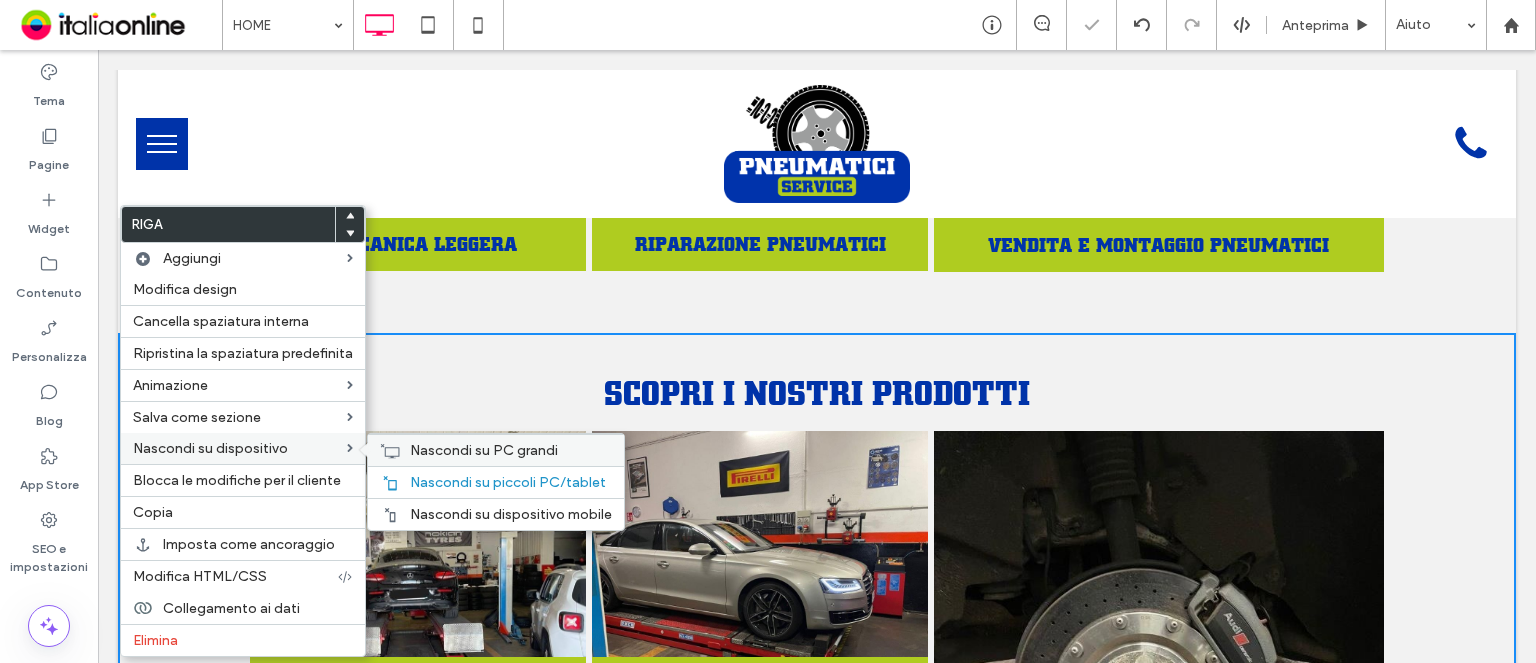 click on "Nascondi su PC grandi" at bounding box center [496, 450] 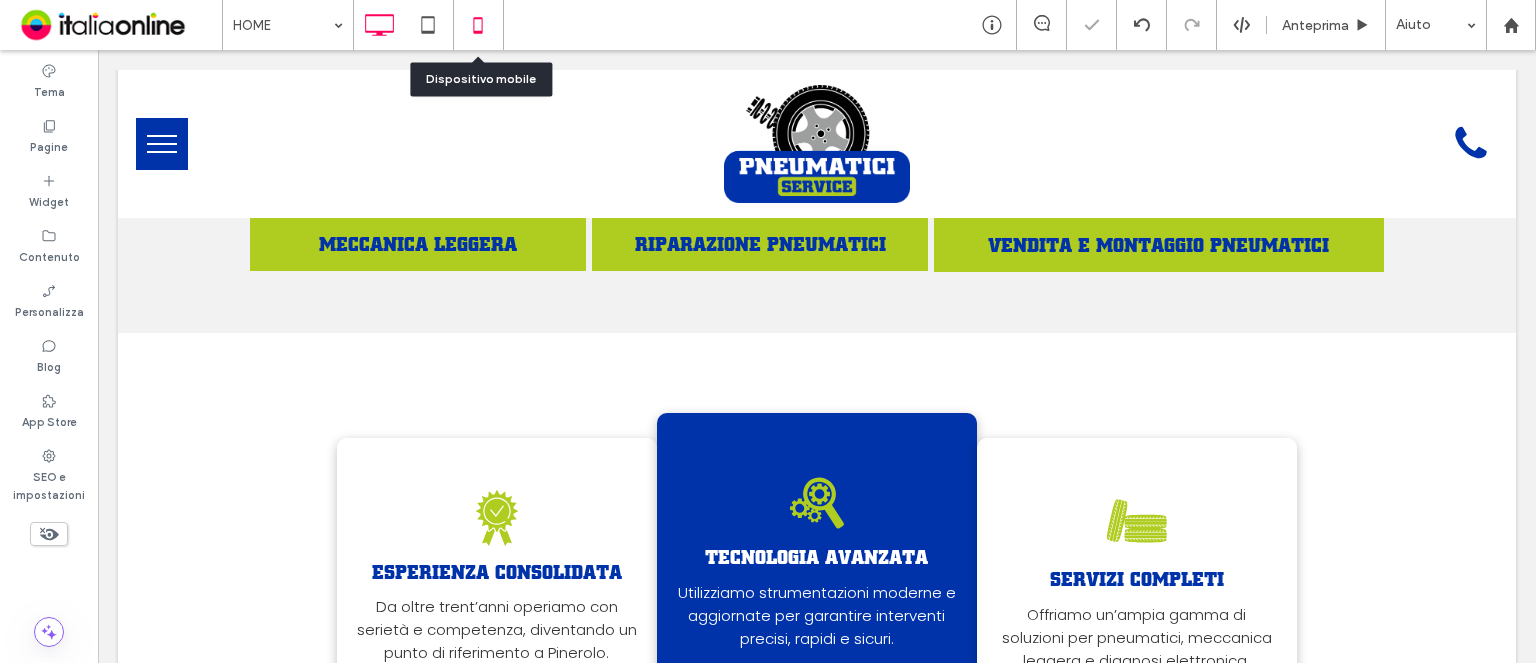 click 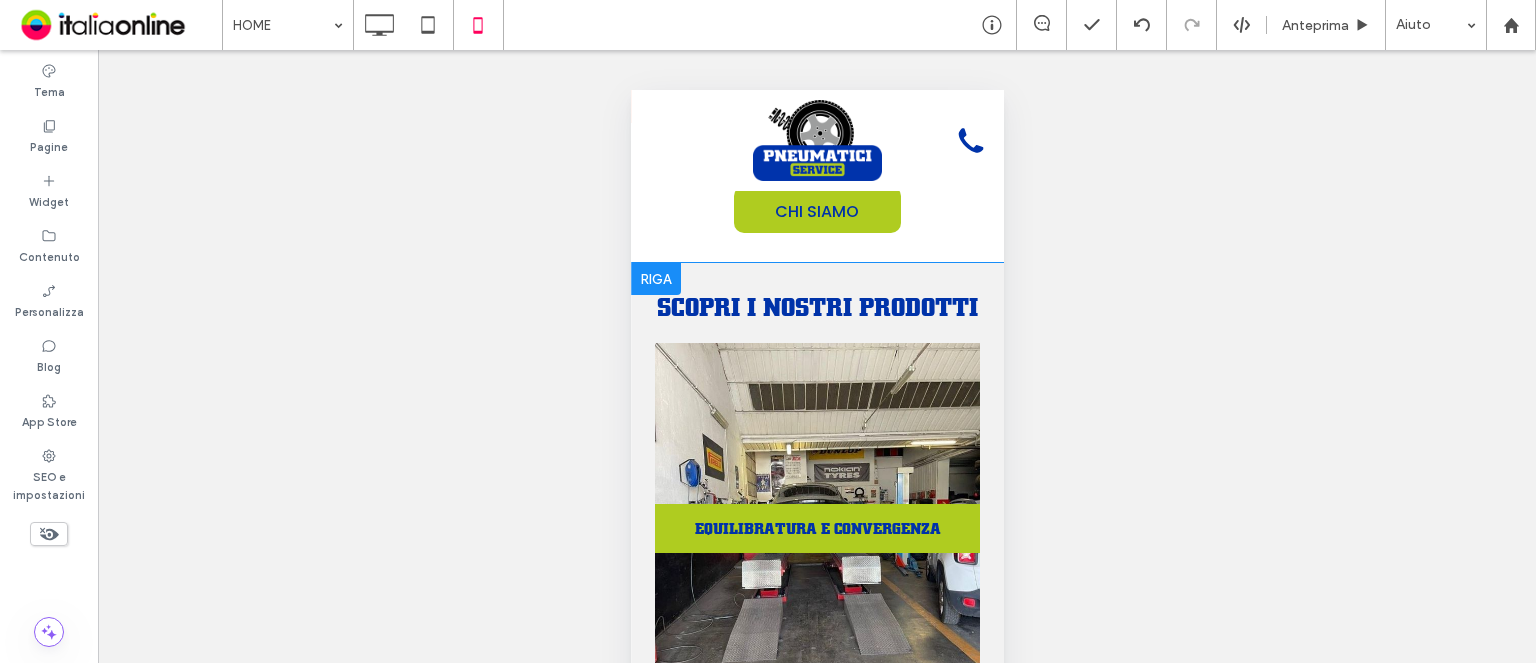 scroll, scrollTop: 700, scrollLeft: 0, axis: vertical 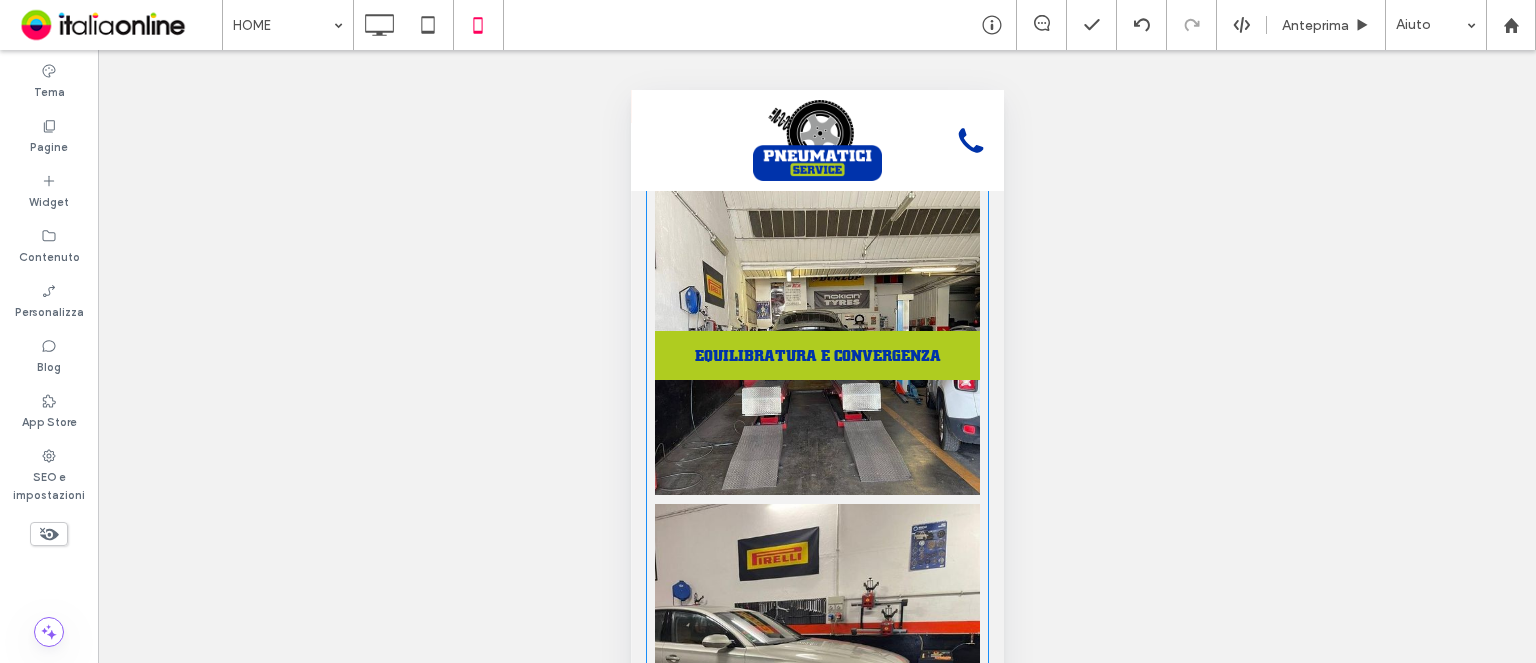 click at bounding box center (816, 332) 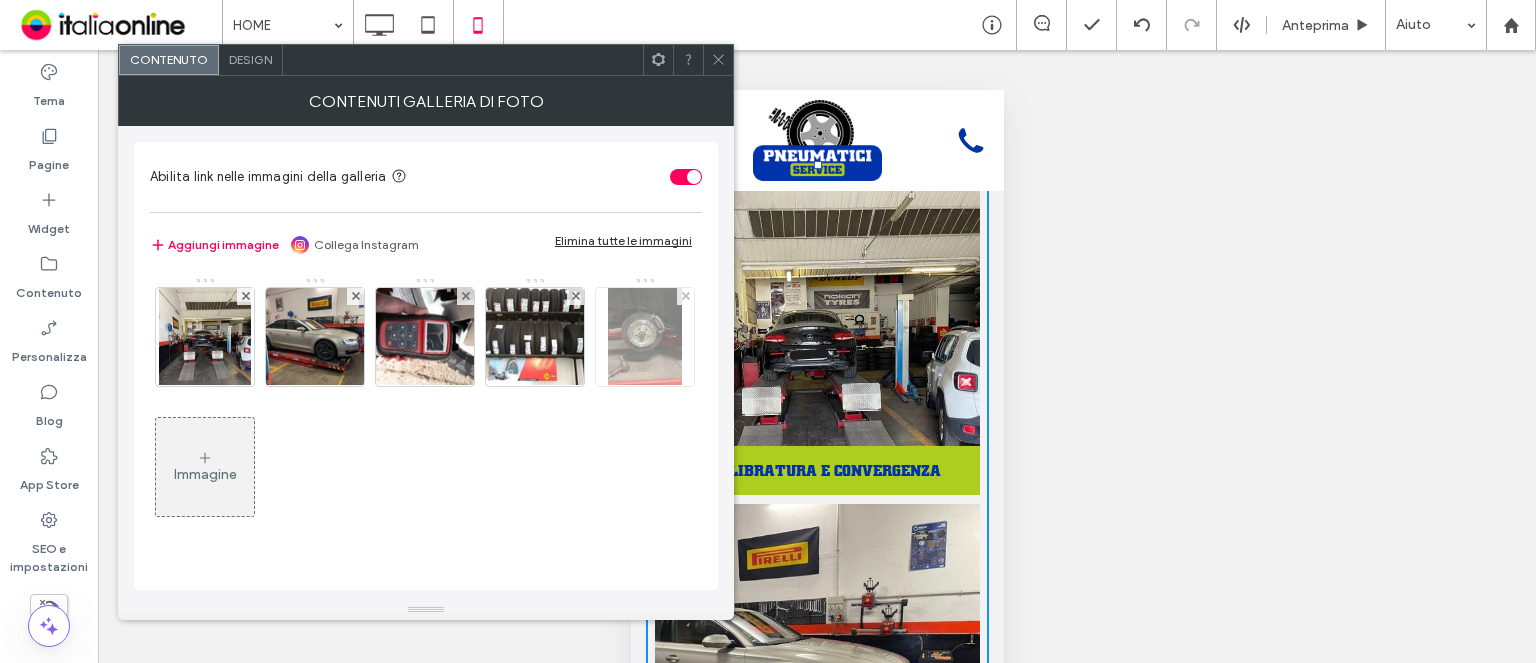click at bounding box center (645, 337) 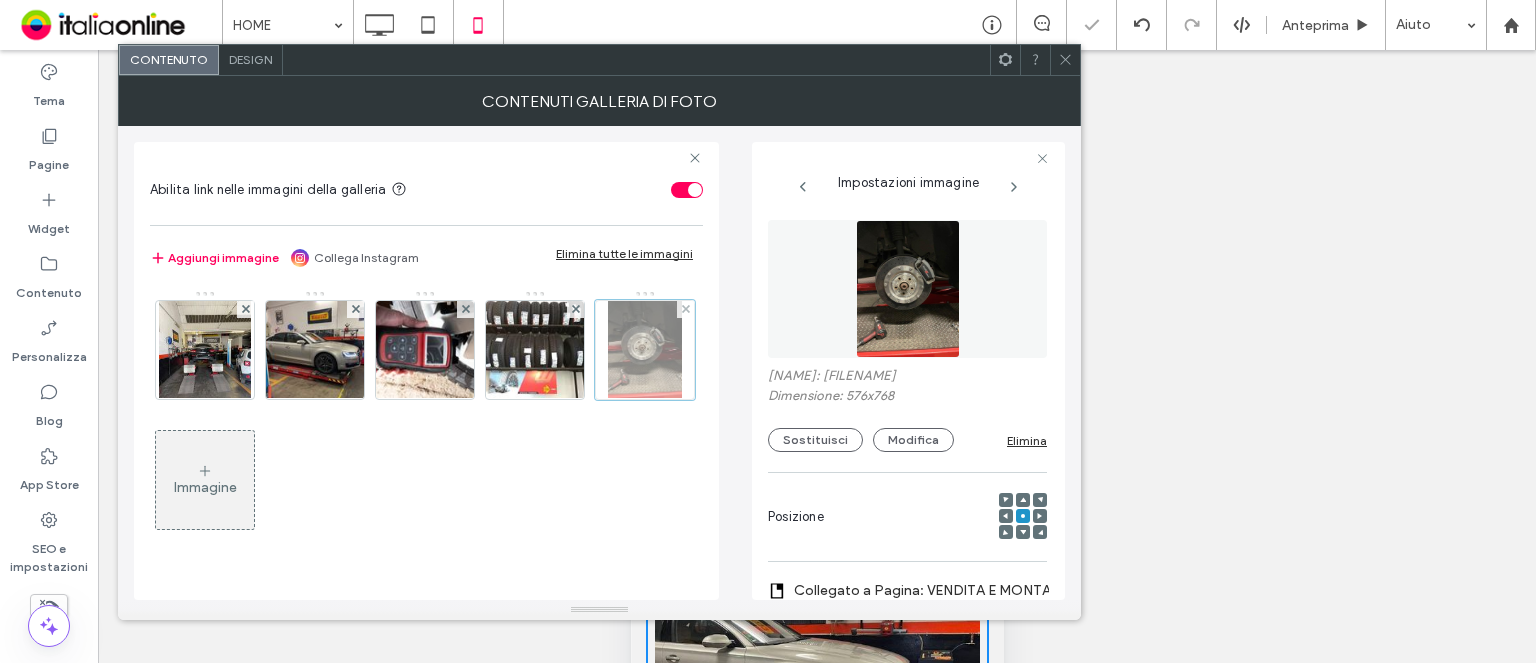 scroll, scrollTop: 0, scrollLeft: 227, axis: horizontal 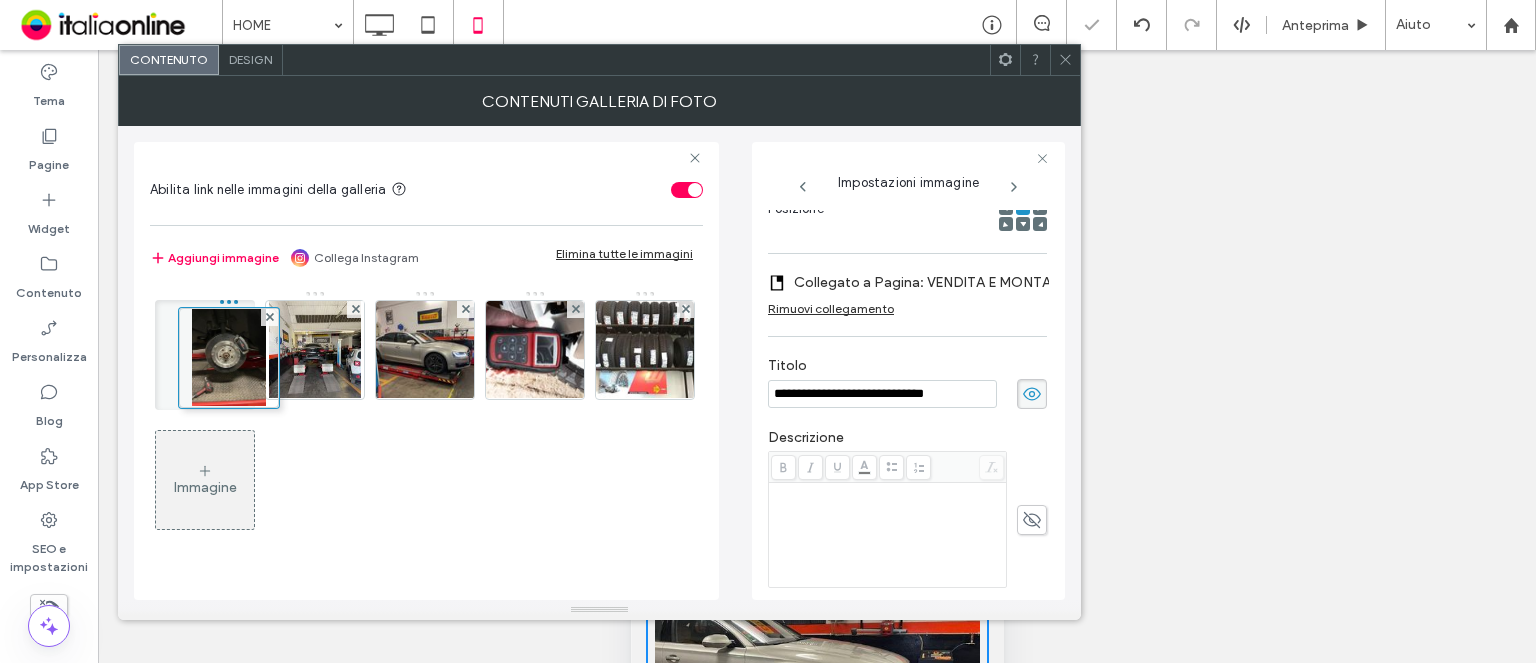 drag, startPoint x: 635, startPoint y: 351, endPoint x: 210, endPoint y: 359, distance: 425.0753 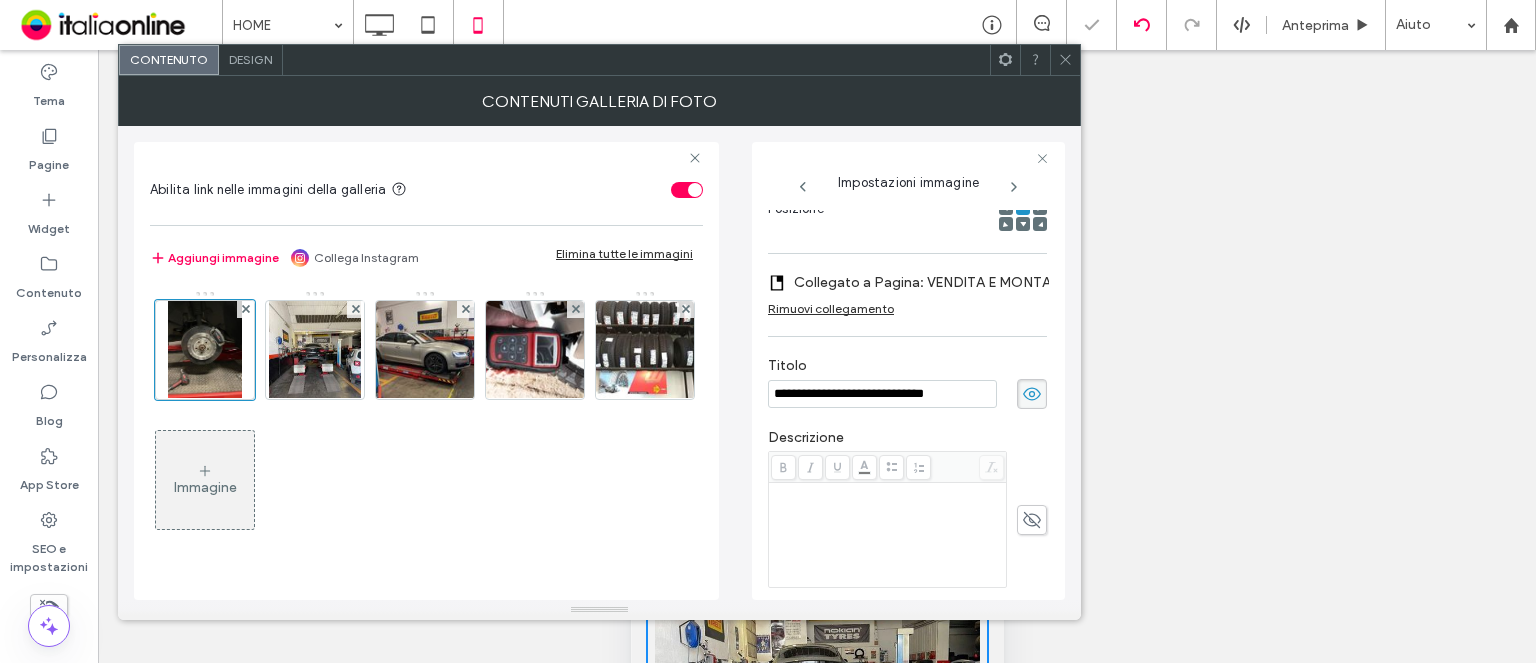 click 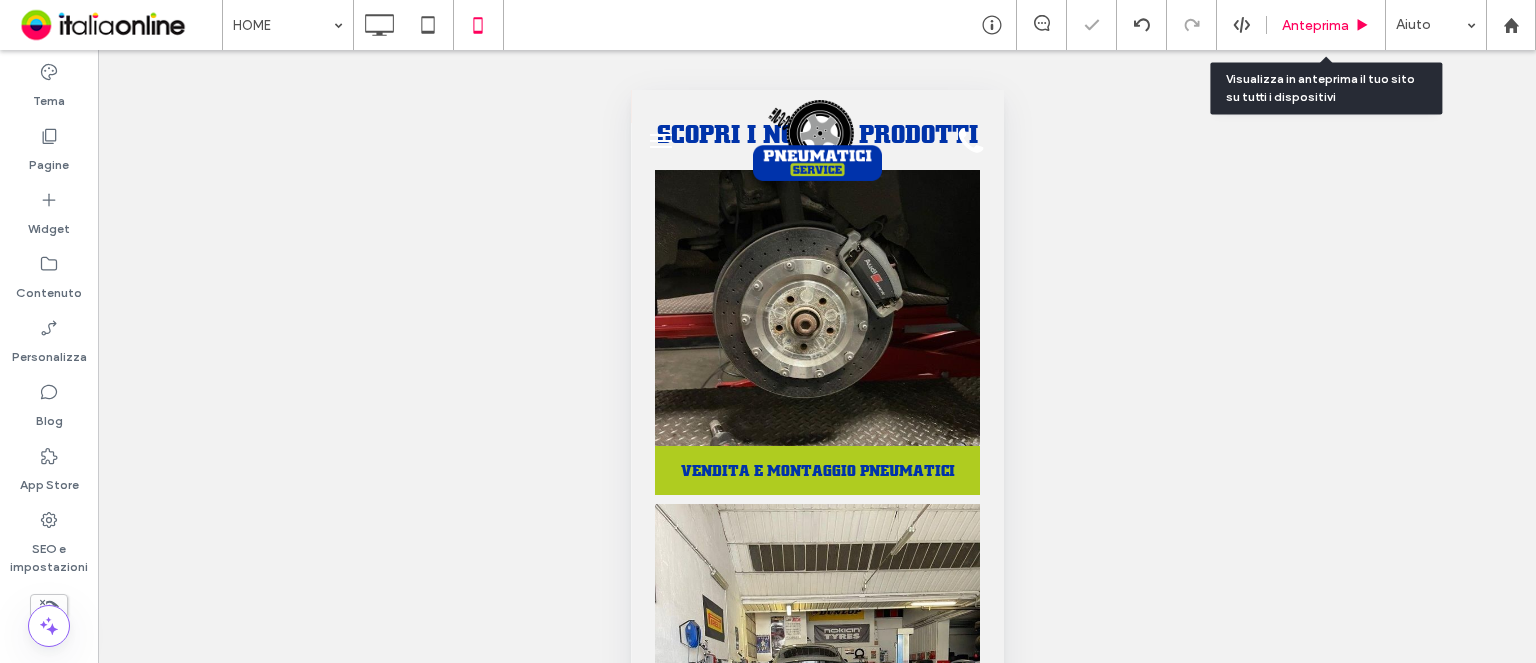 click on "Anteprima" at bounding box center (1326, 25) 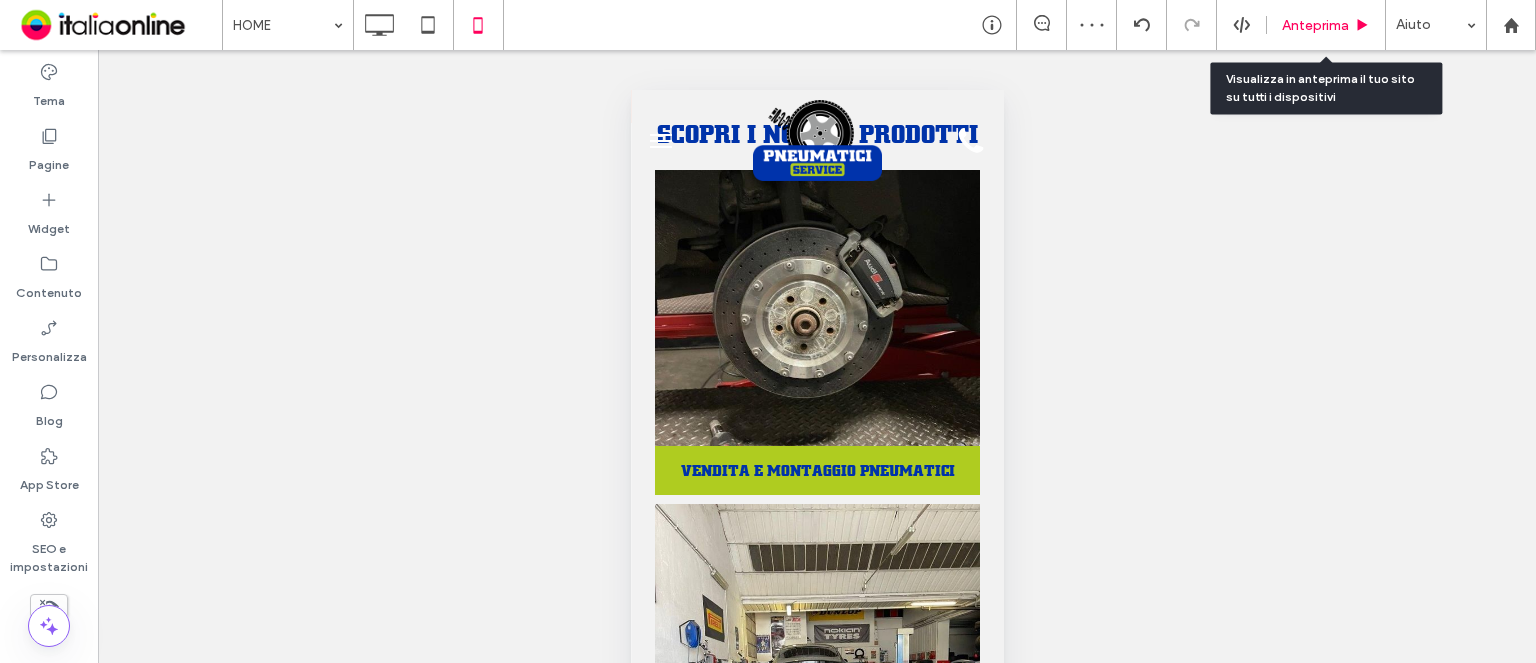 click on "Anteprima" at bounding box center (1326, 25) 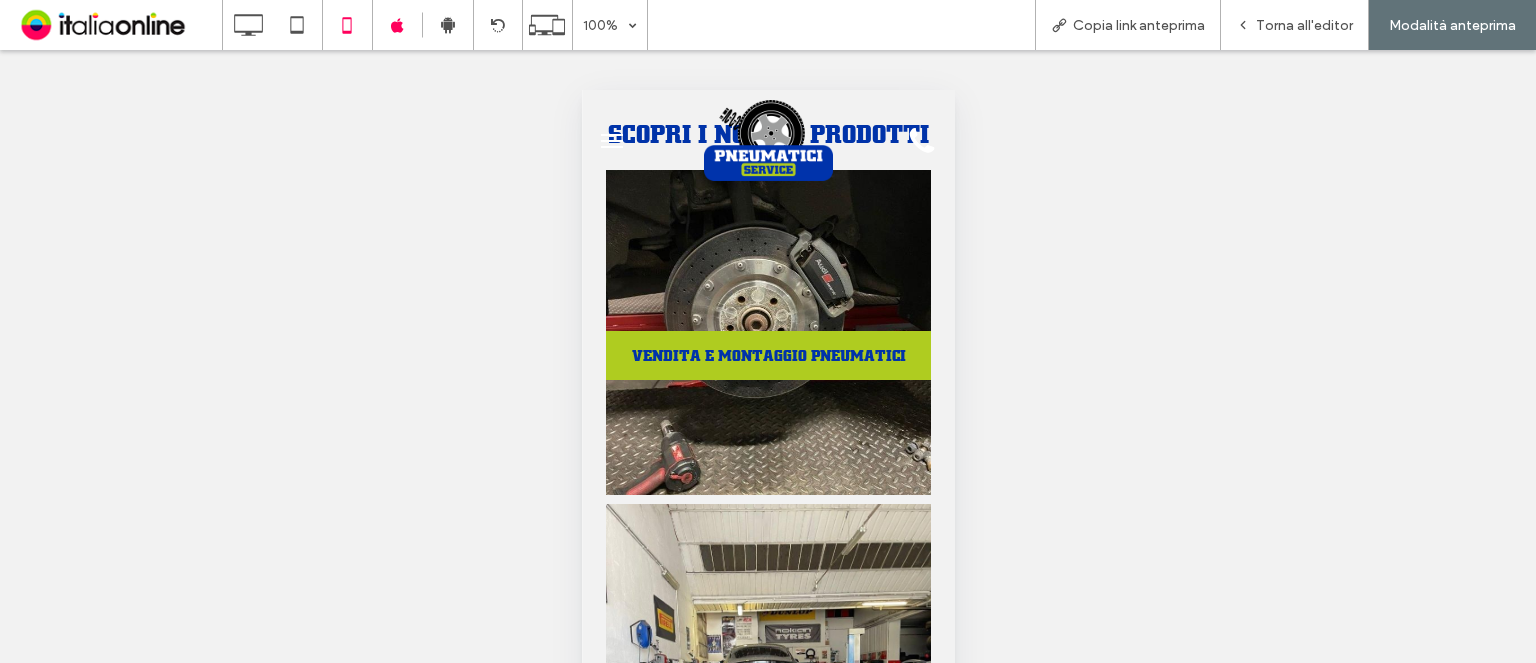 click at bounding box center (767, 332) 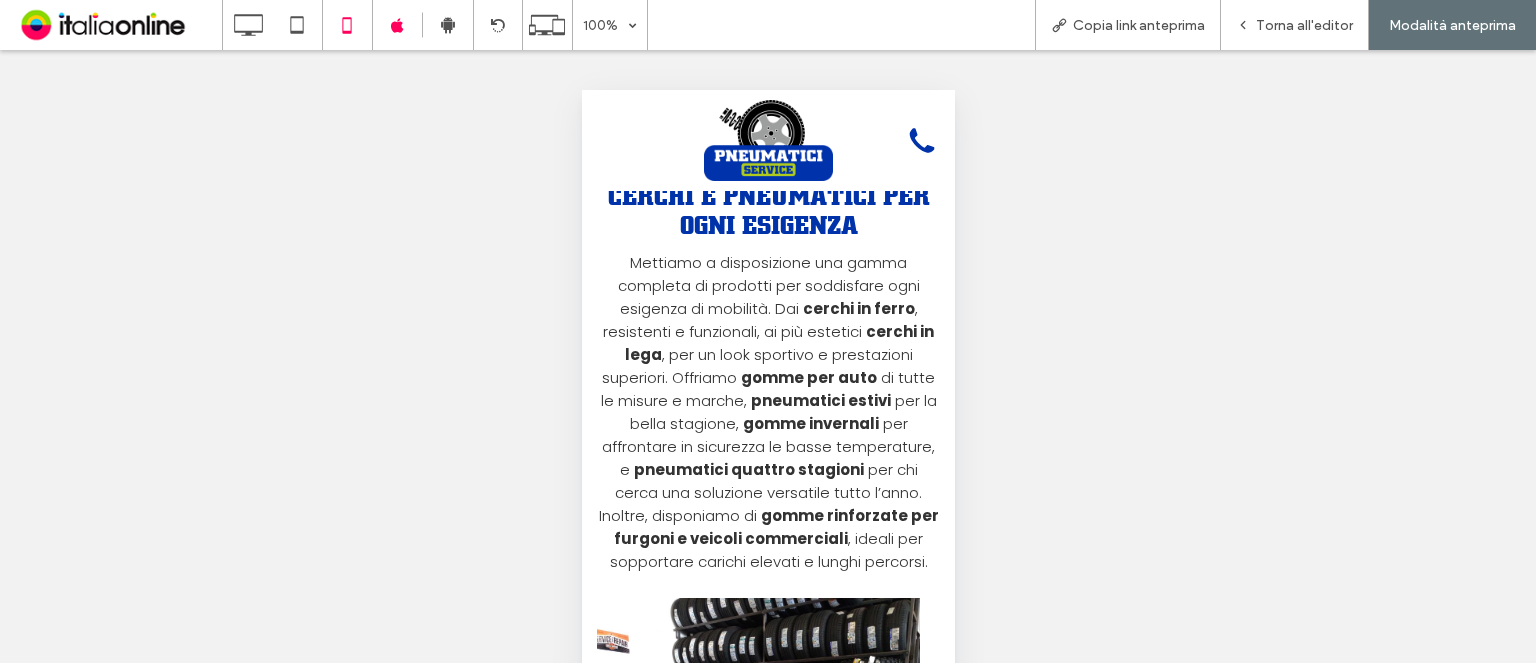 scroll, scrollTop: 400, scrollLeft: 0, axis: vertical 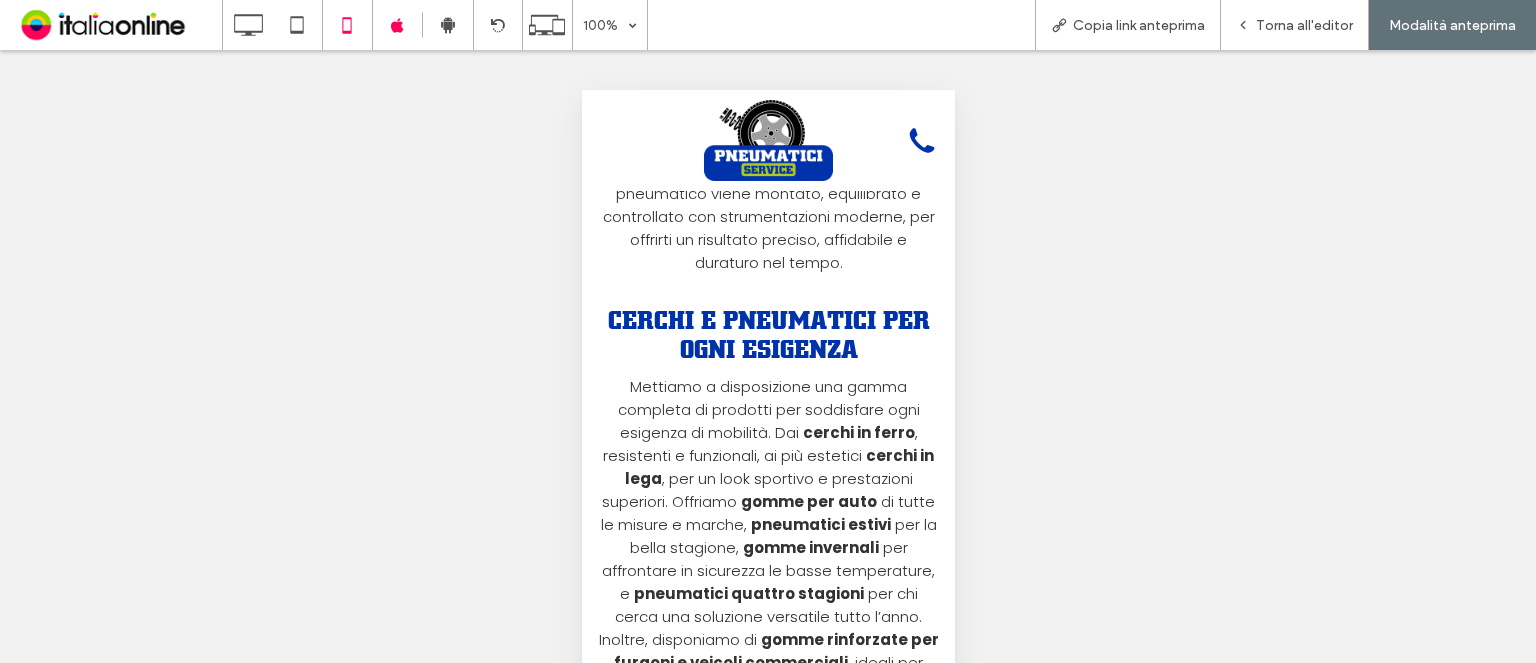 click at bounding box center [611, 141] 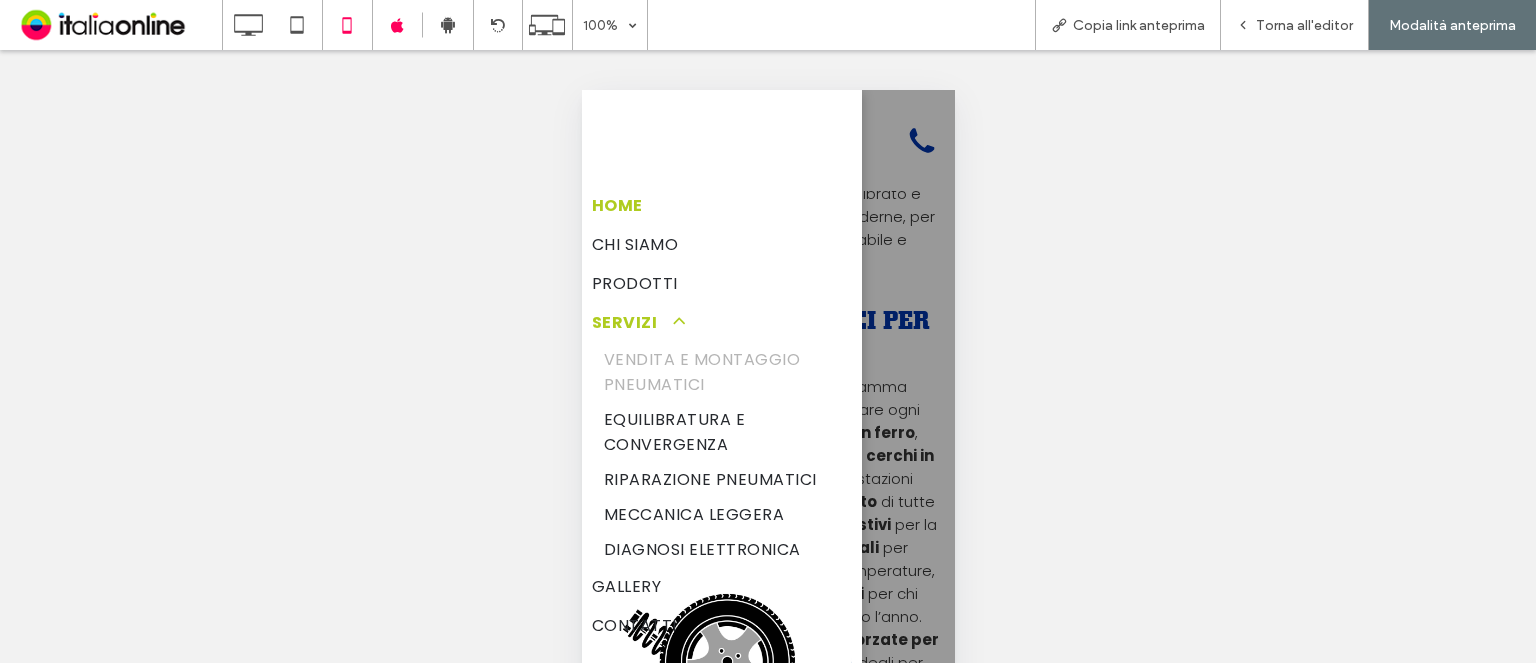 click on "HOME" at bounding box center [616, 205] 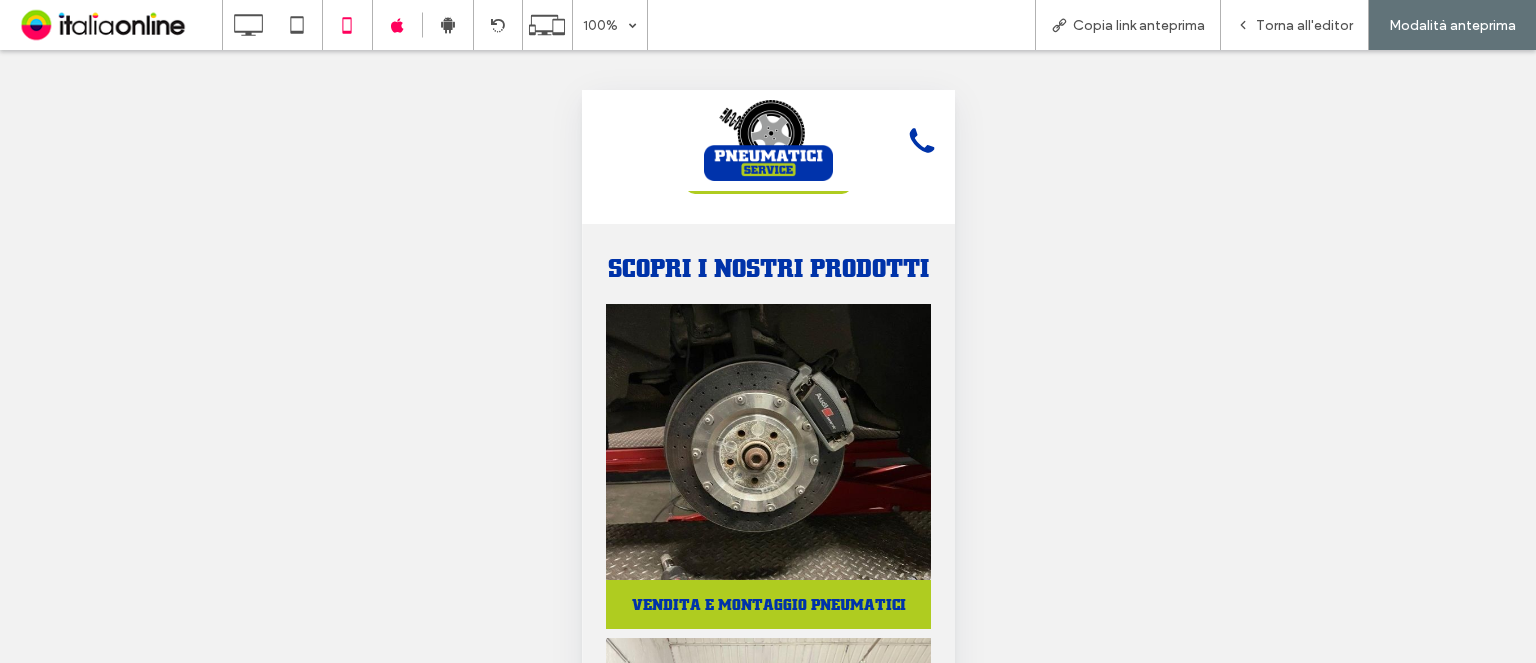 scroll, scrollTop: 600, scrollLeft: 0, axis: vertical 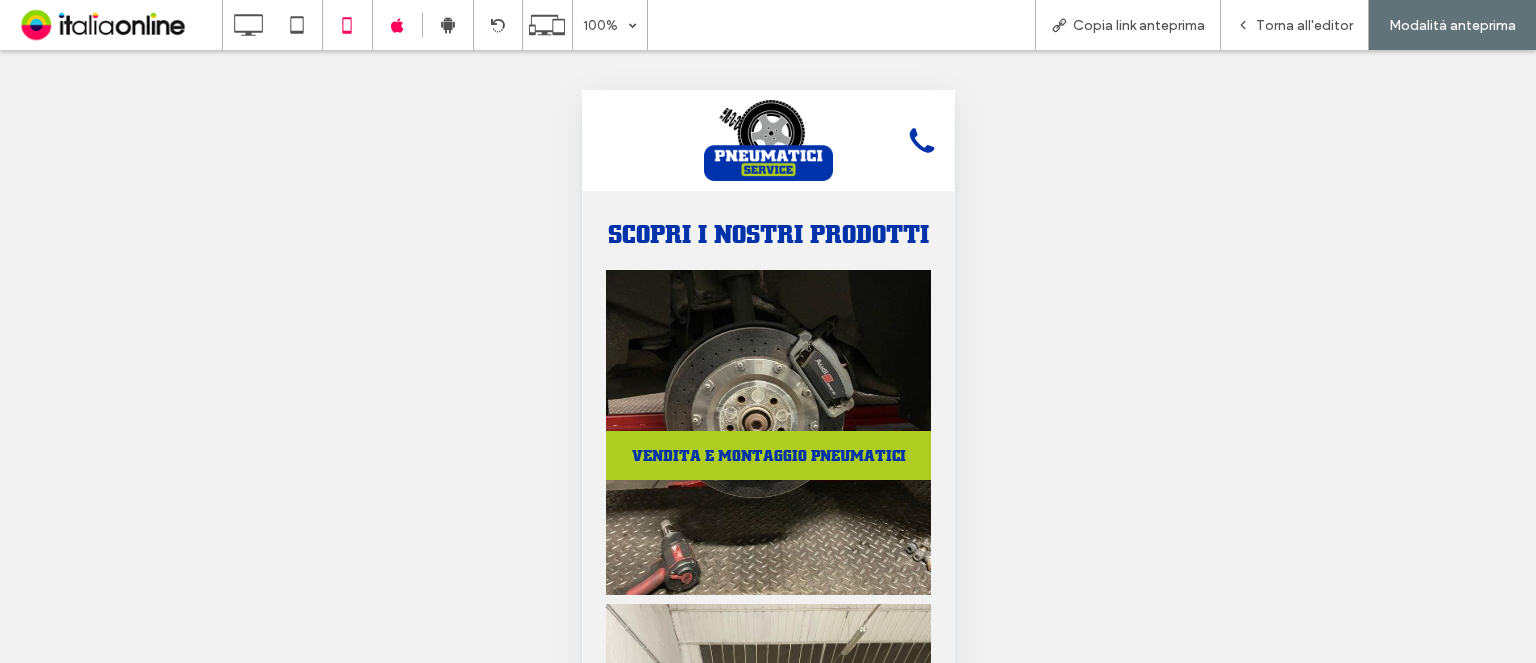 click at bounding box center (767, 432) 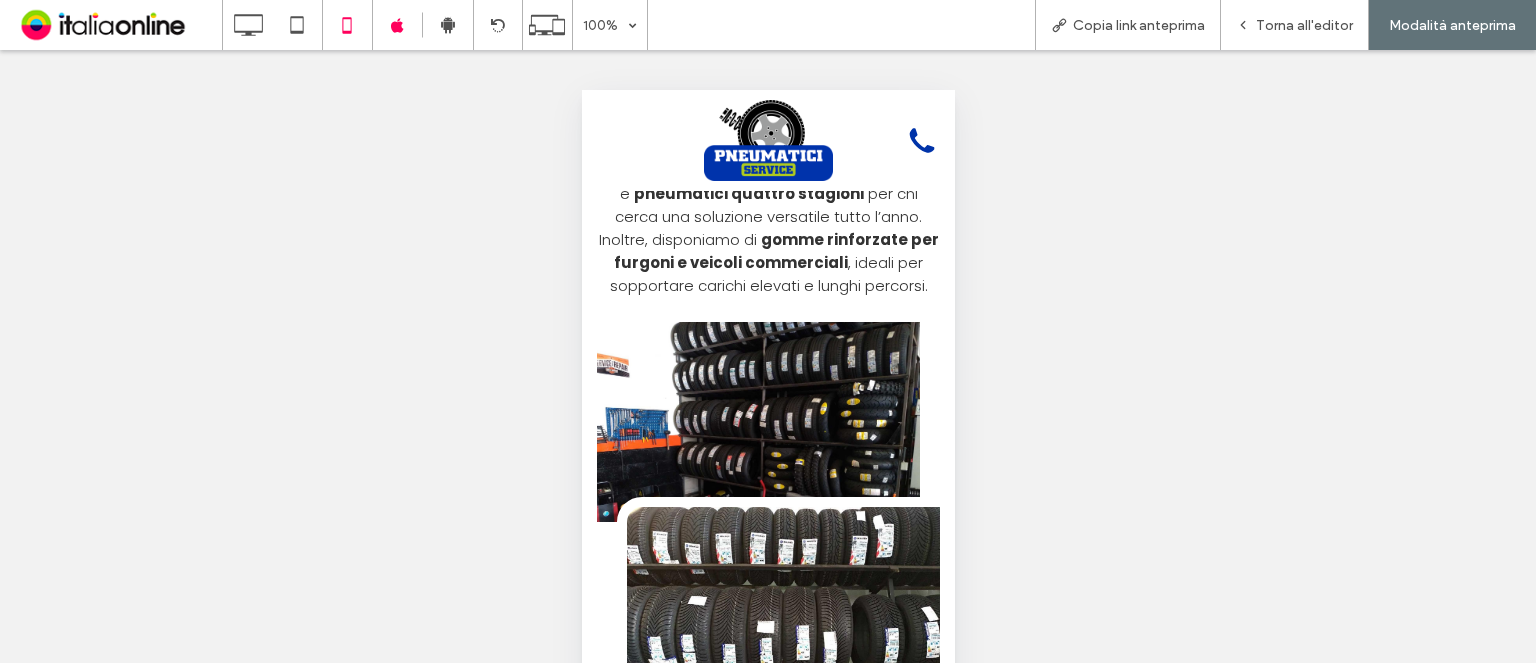 scroll, scrollTop: 900, scrollLeft: 0, axis: vertical 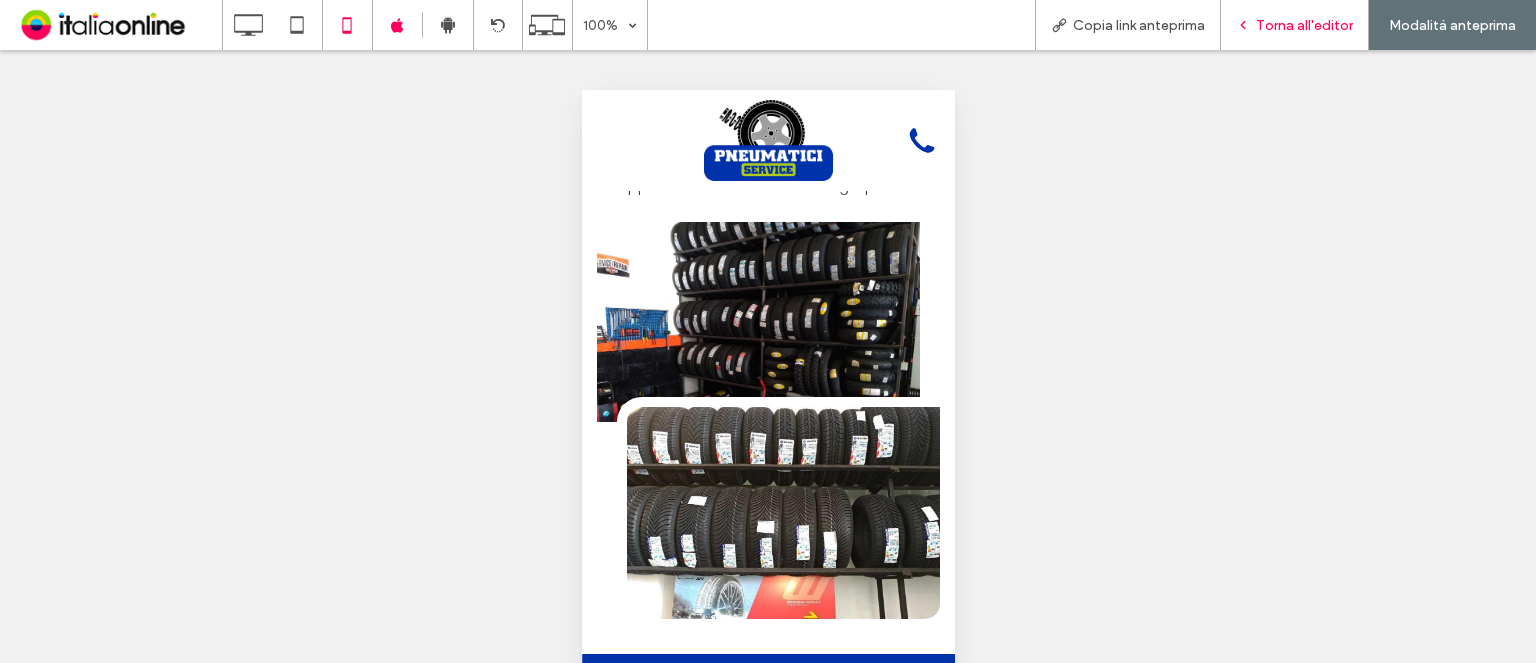 click on "Torna all'editor" at bounding box center (1304, 25) 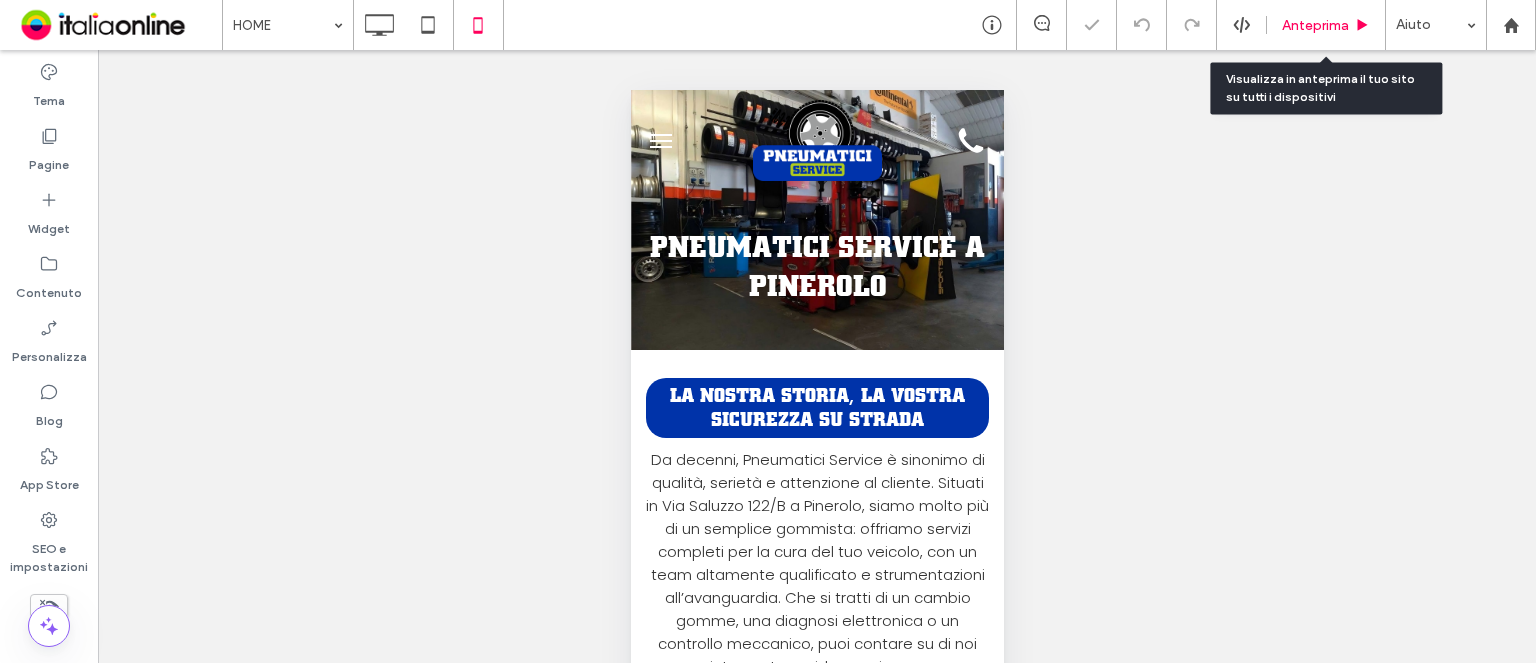 click on "Anteprima" at bounding box center (1315, 25) 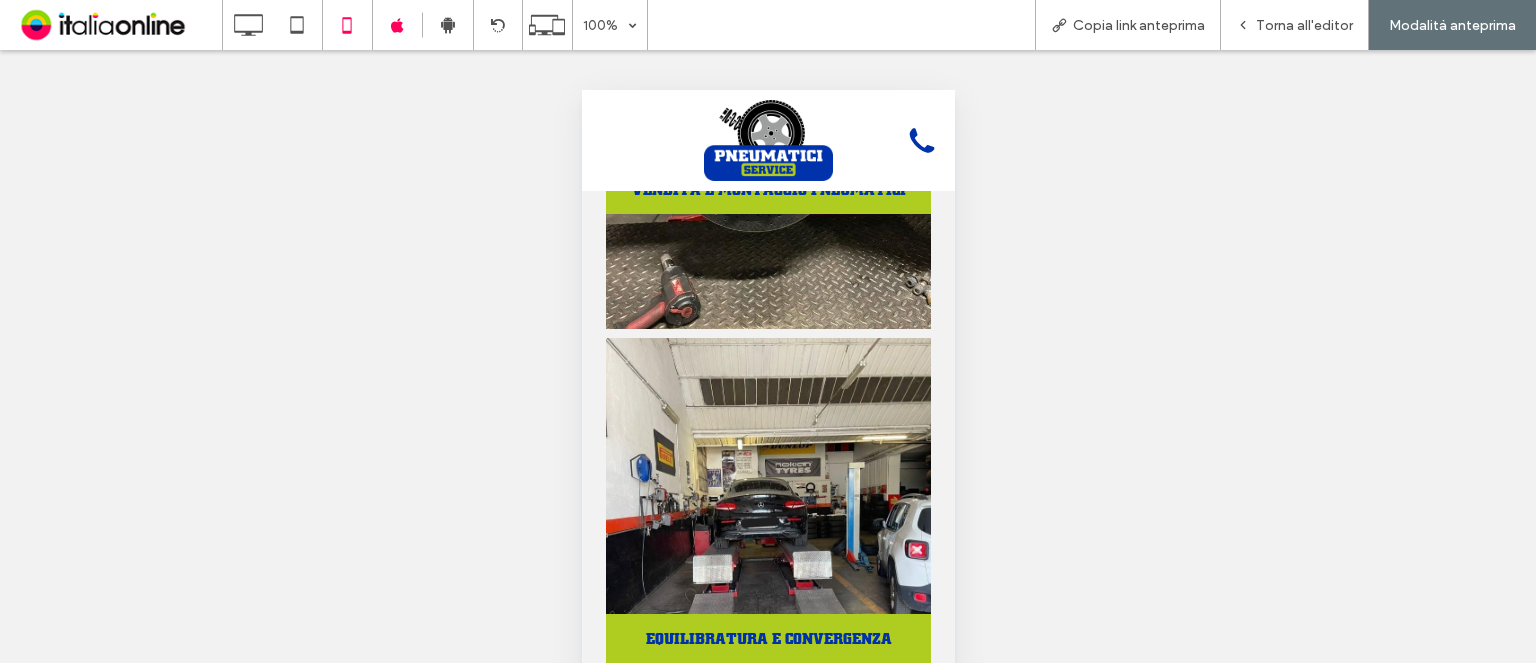 scroll, scrollTop: 1000, scrollLeft: 0, axis: vertical 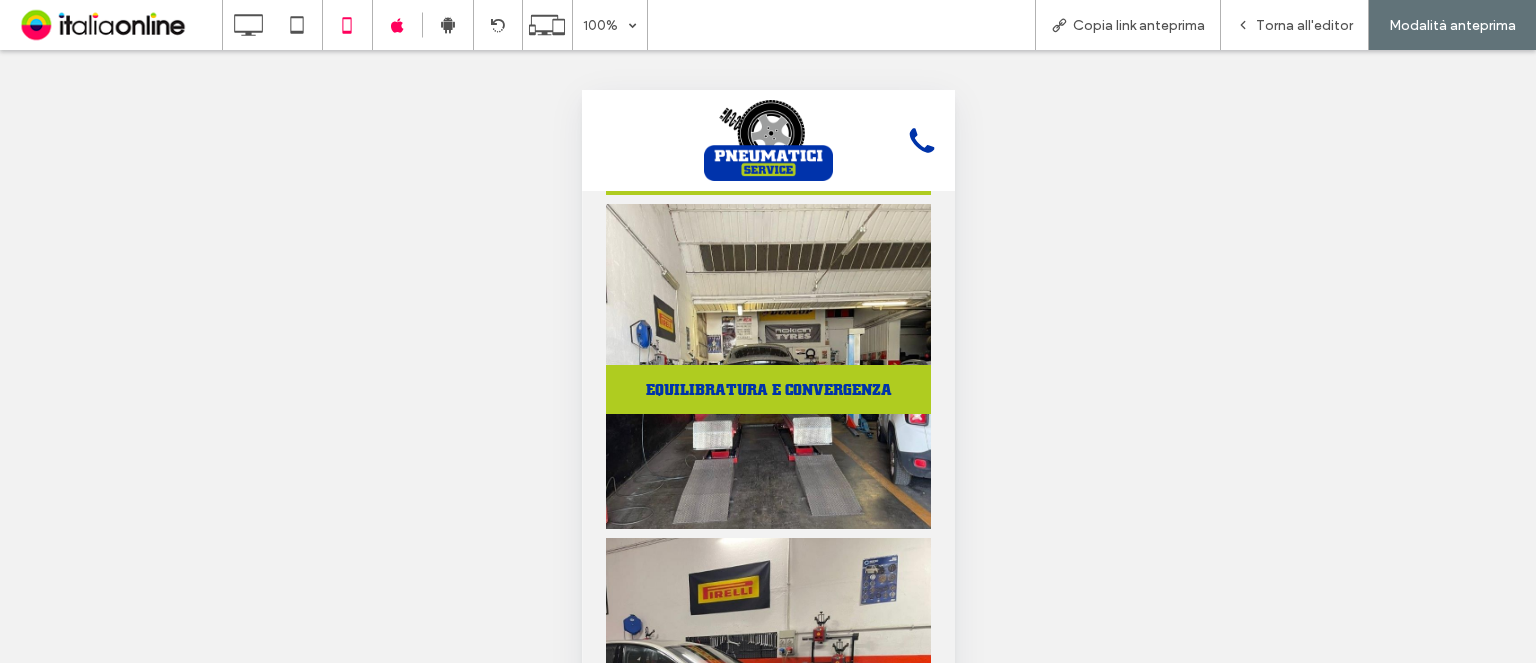 click at bounding box center [767, 366] 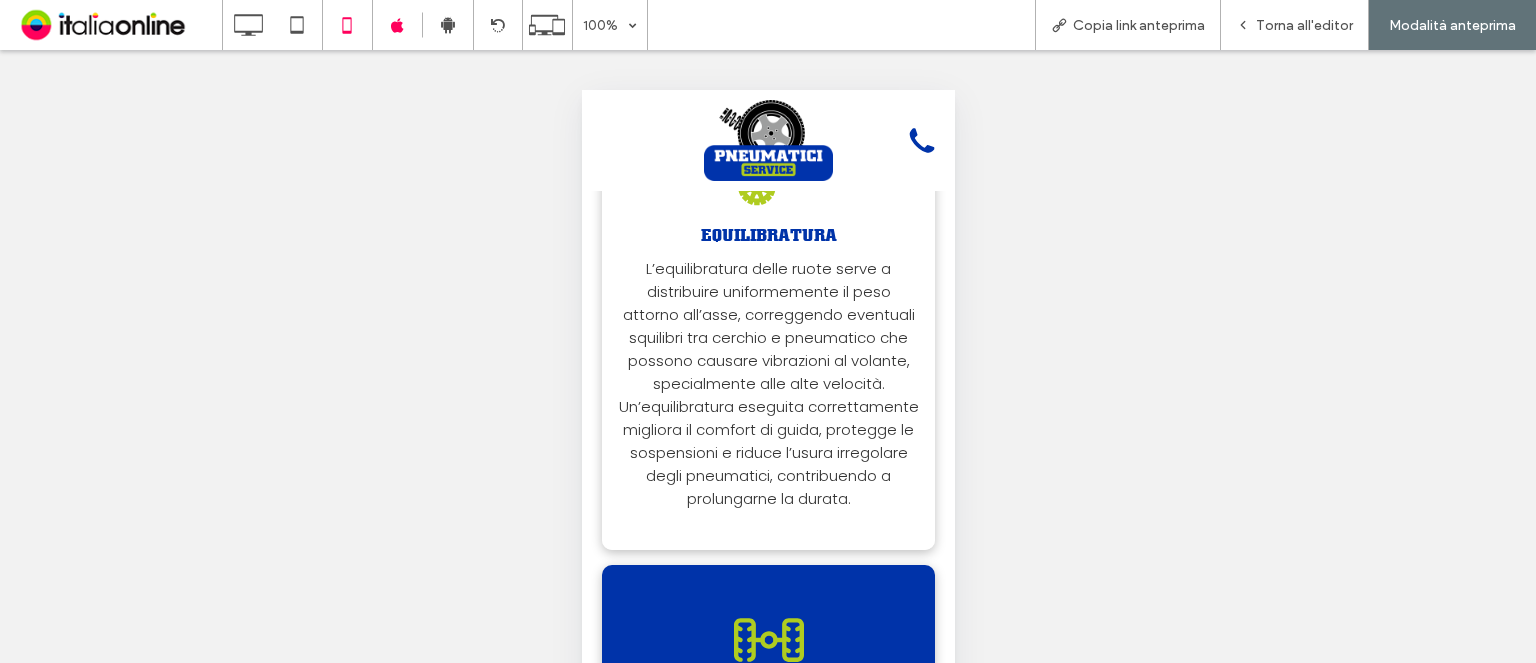 scroll, scrollTop: 0, scrollLeft: 0, axis: both 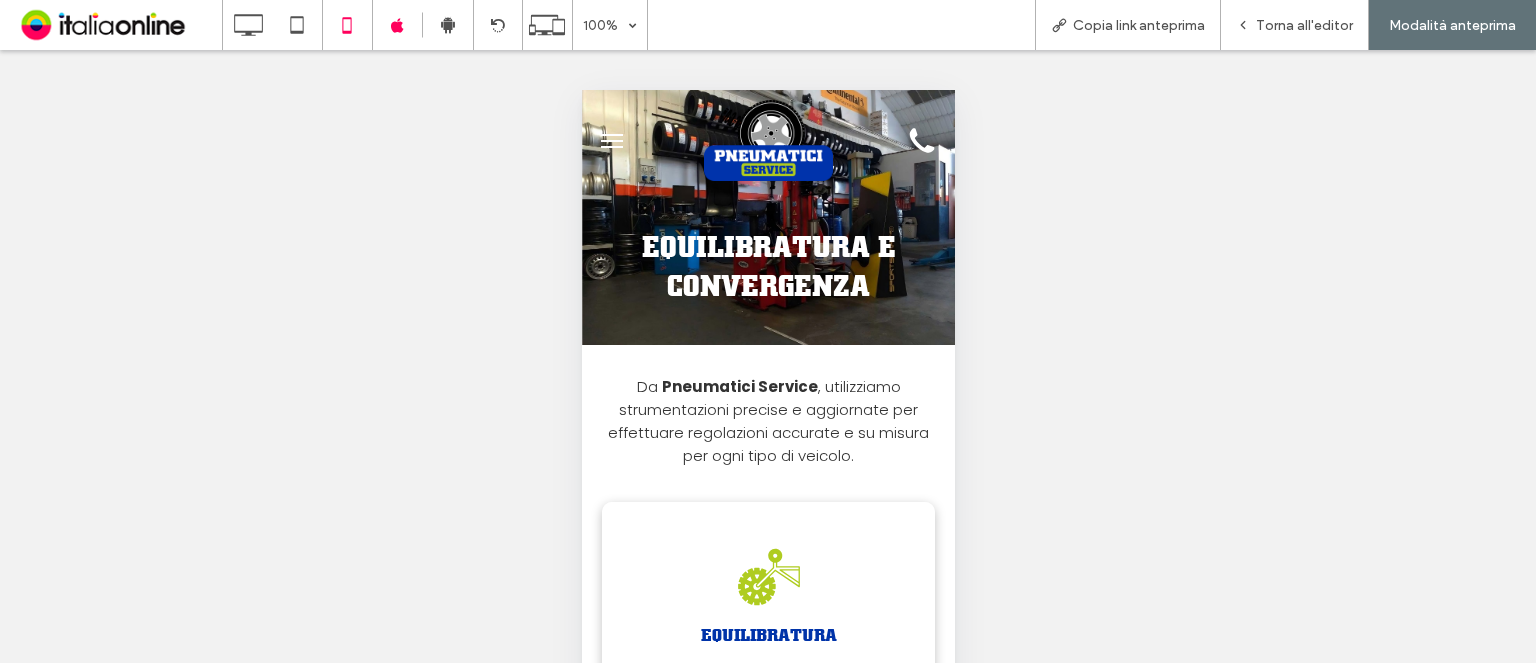 click at bounding box center [611, 141] 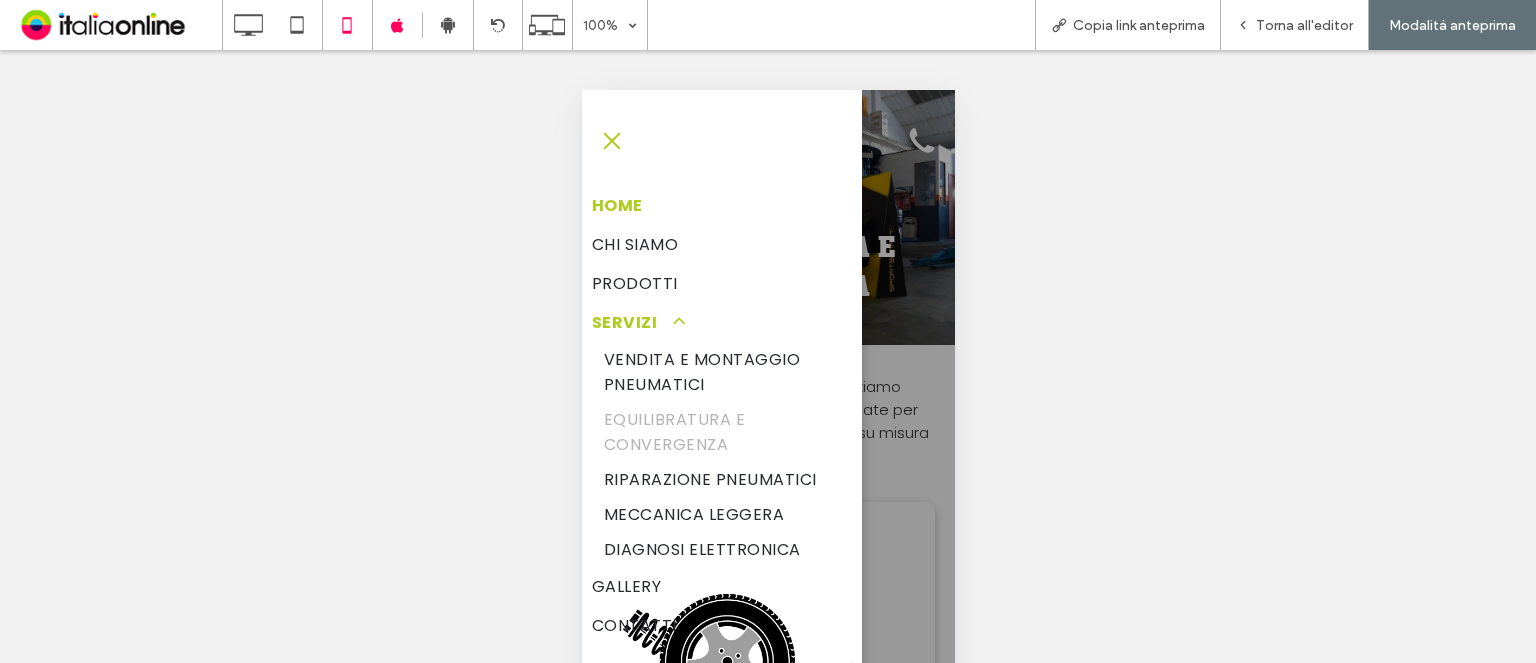 click on "HOME" at bounding box center (616, 205) 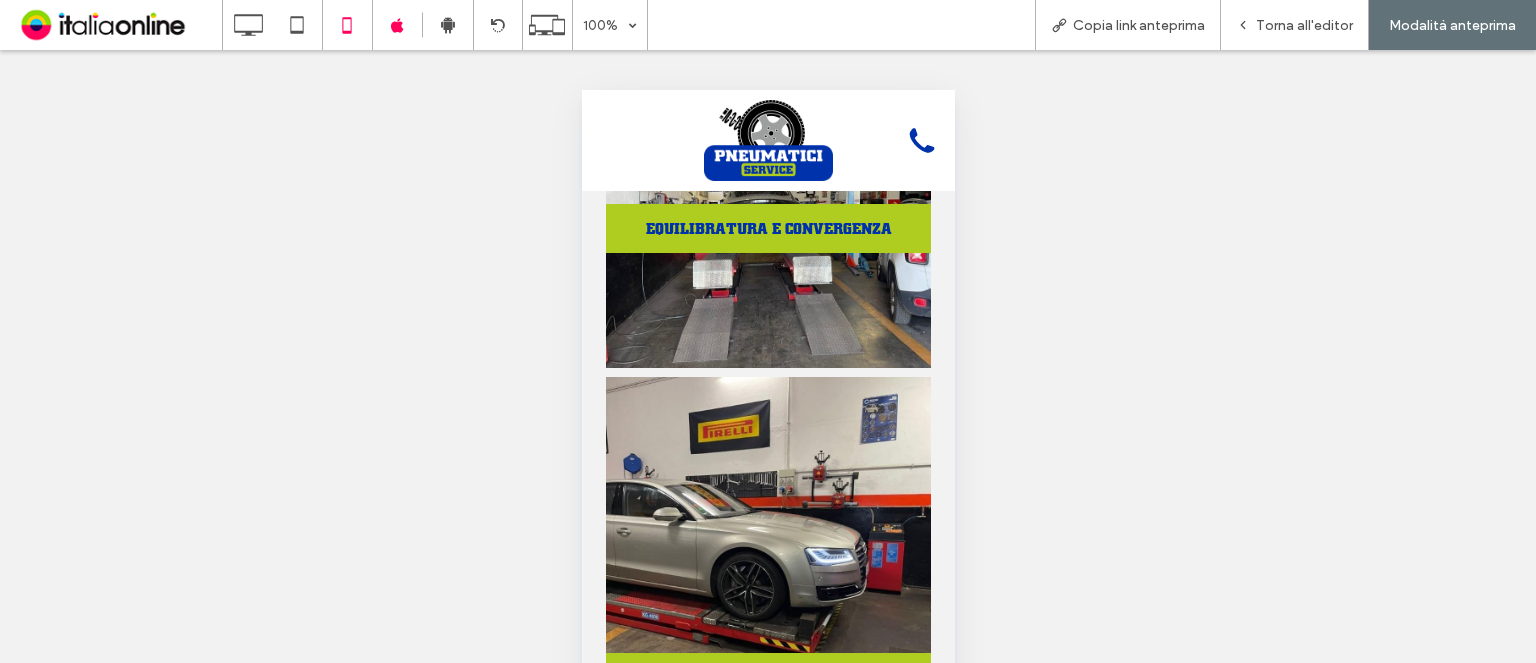 scroll, scrollTop: 1200, scrollLeft: 0, axis: vertical 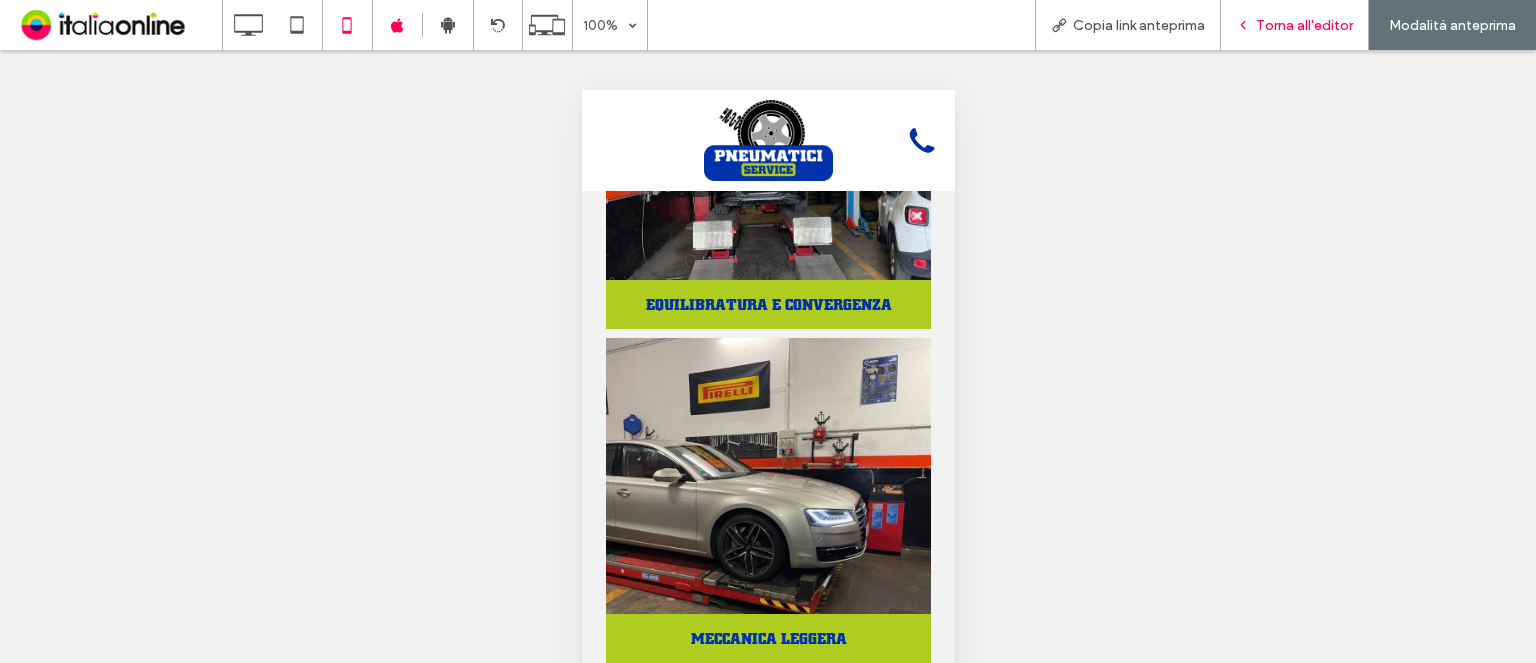 click on "Torna all'editor" at bounding box center [1304, 25] 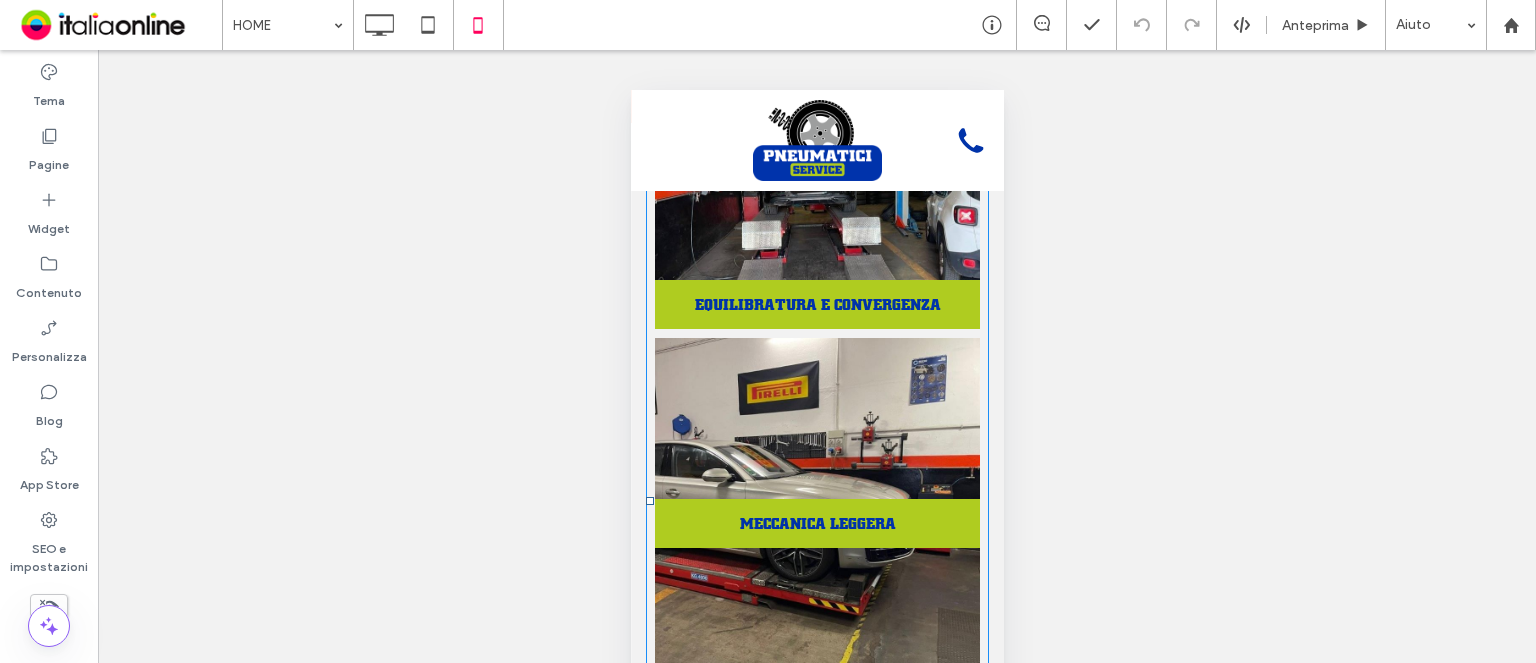 click at bounding box center [816, 500] 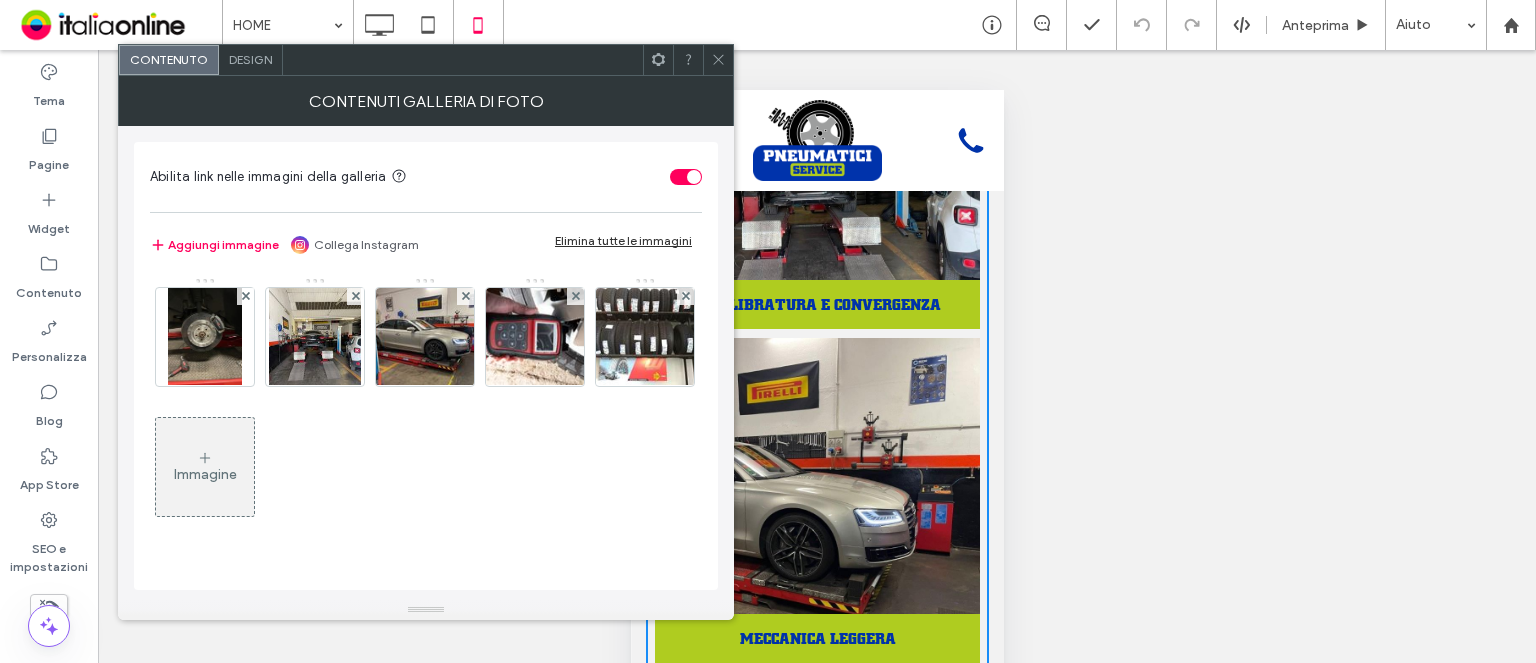 drag, startPoint x: 707, startPoint y: 65, endPoint x: 743, endPoint y: 59, distance: 36.496574 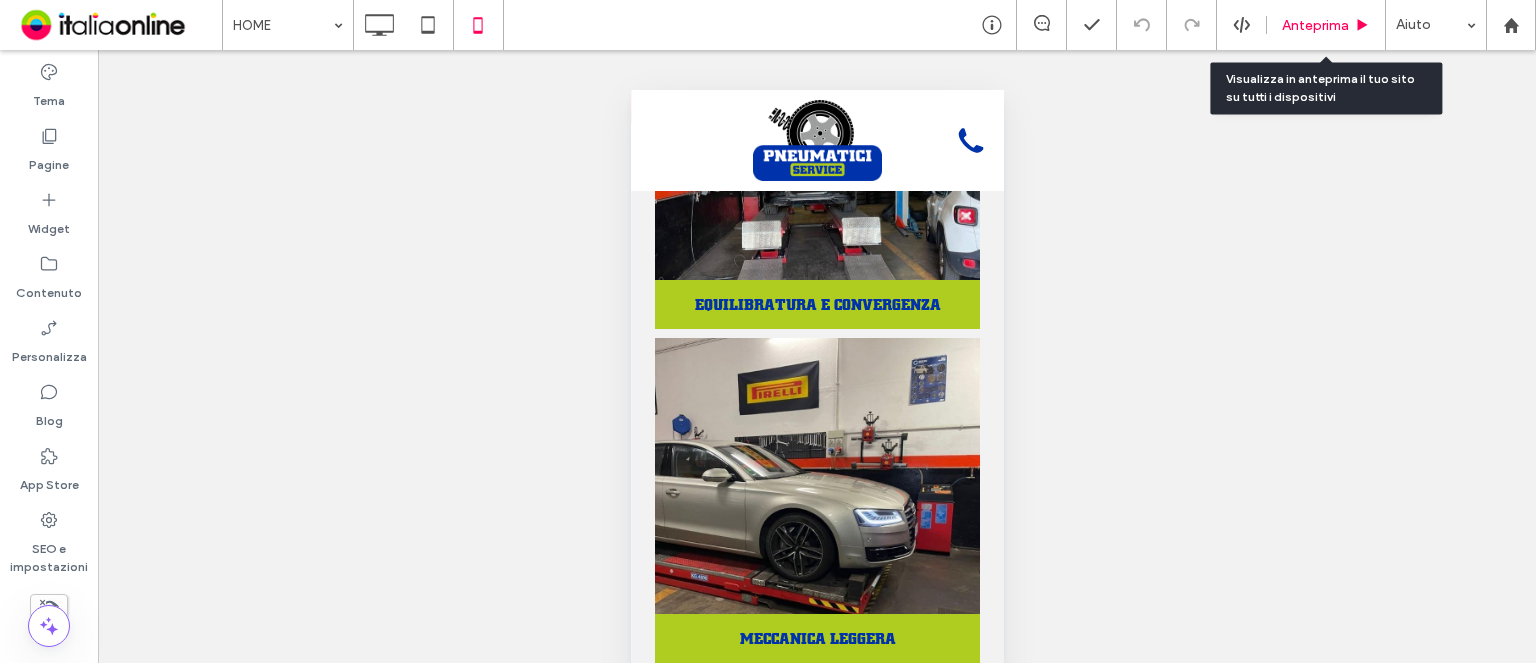 click on "Anteprima" at bounding box center [1326, 25] 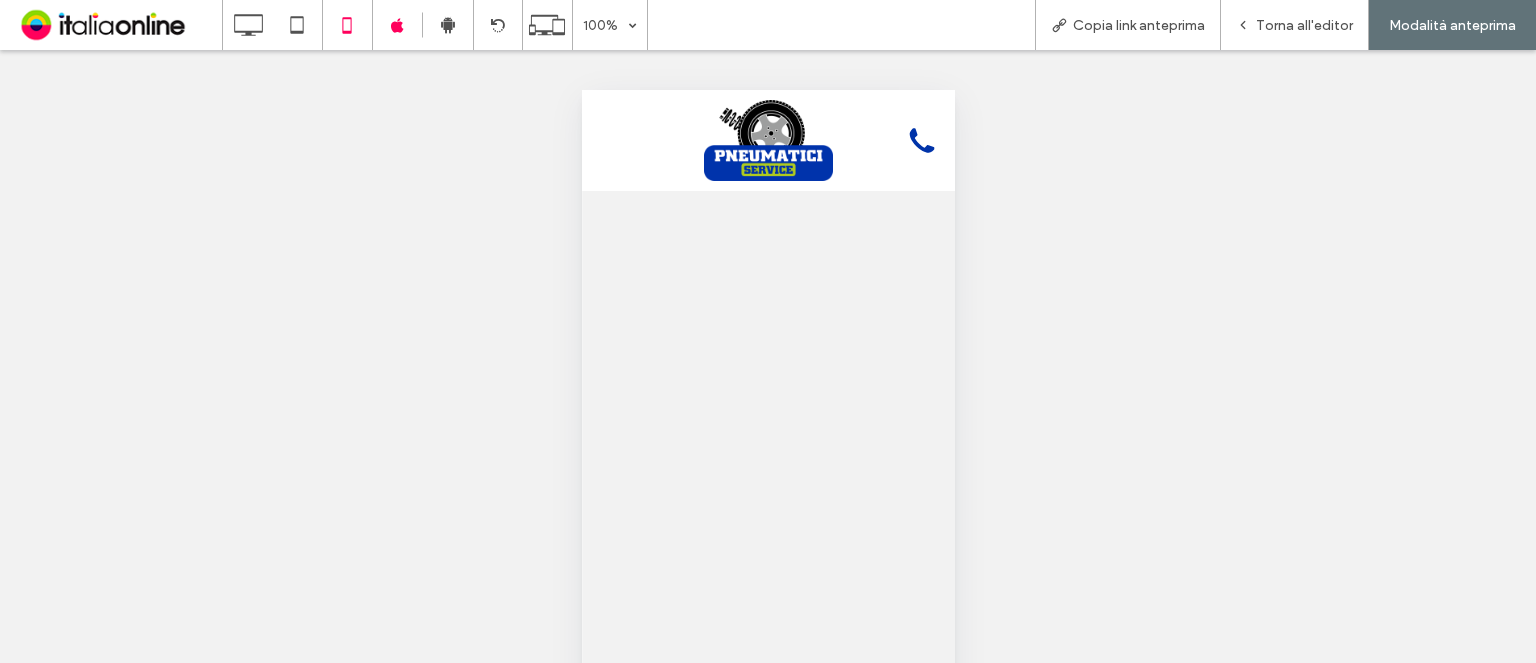 click at bounding box center (767, 500) 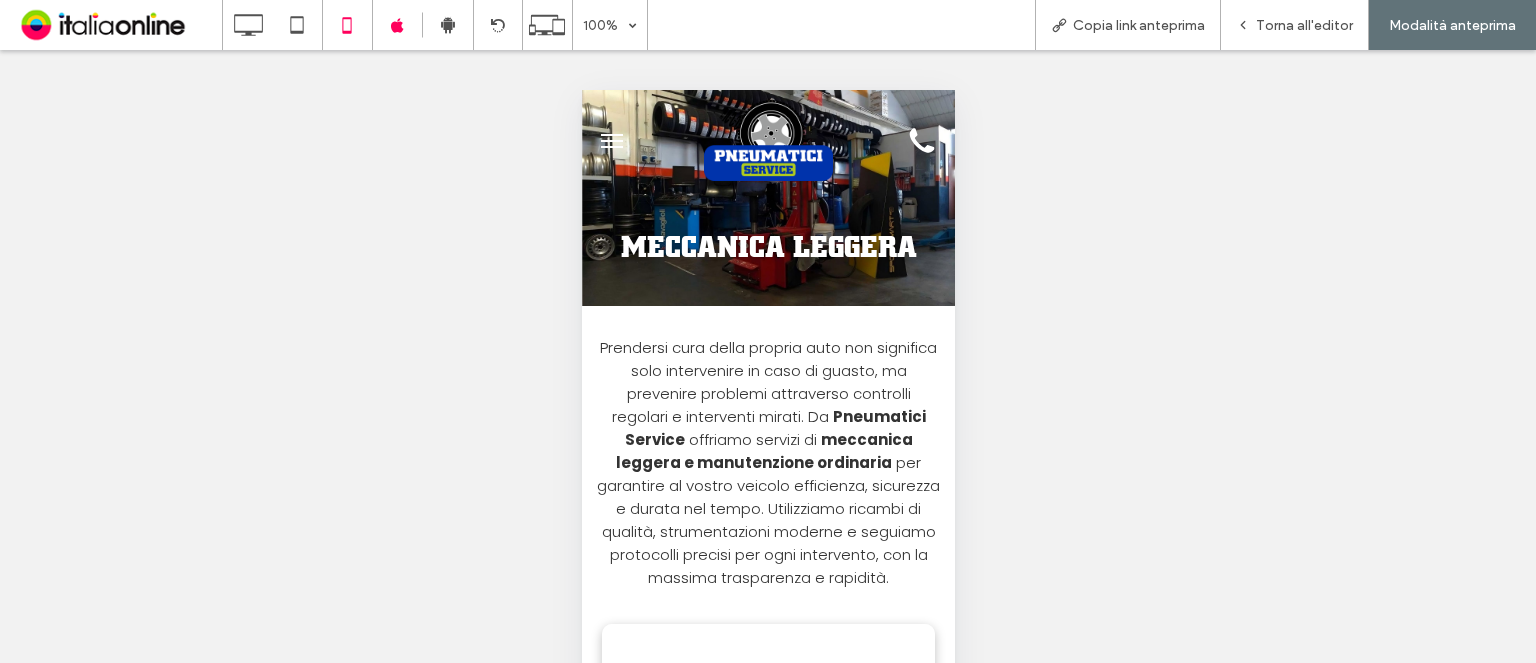 scroll, scrollTop: 0, scrollLeft: 0, axis: both 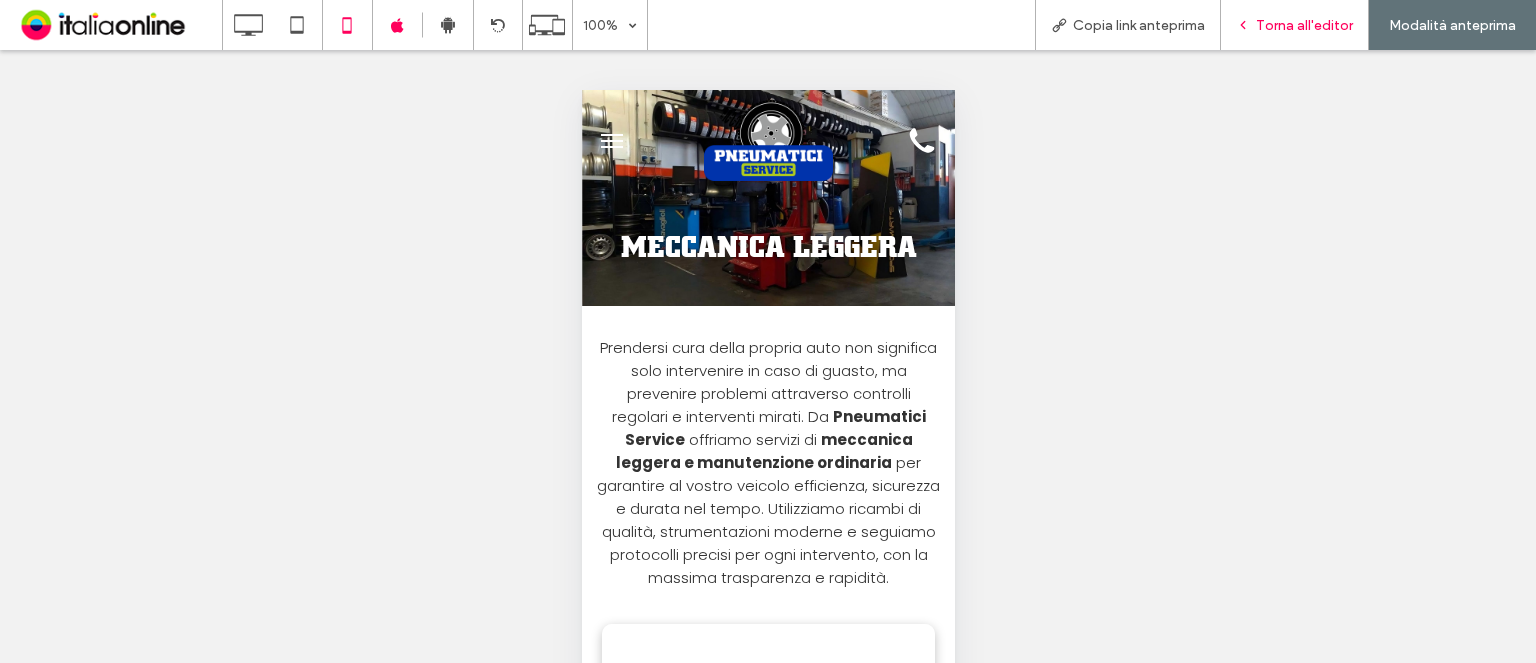click on "Torna all'editor" at bounding box center [1295, 25] 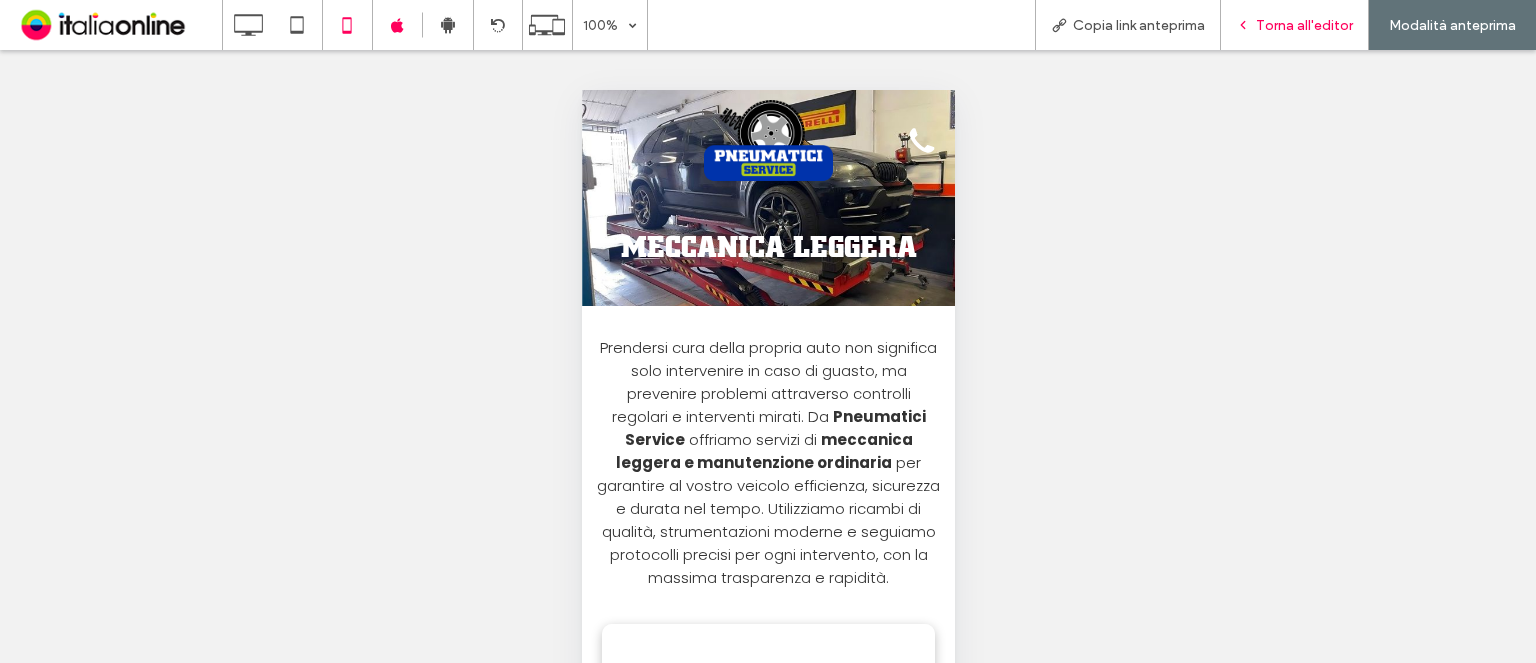 click on "Torna all'editor" at bounding box center (1295, 25) 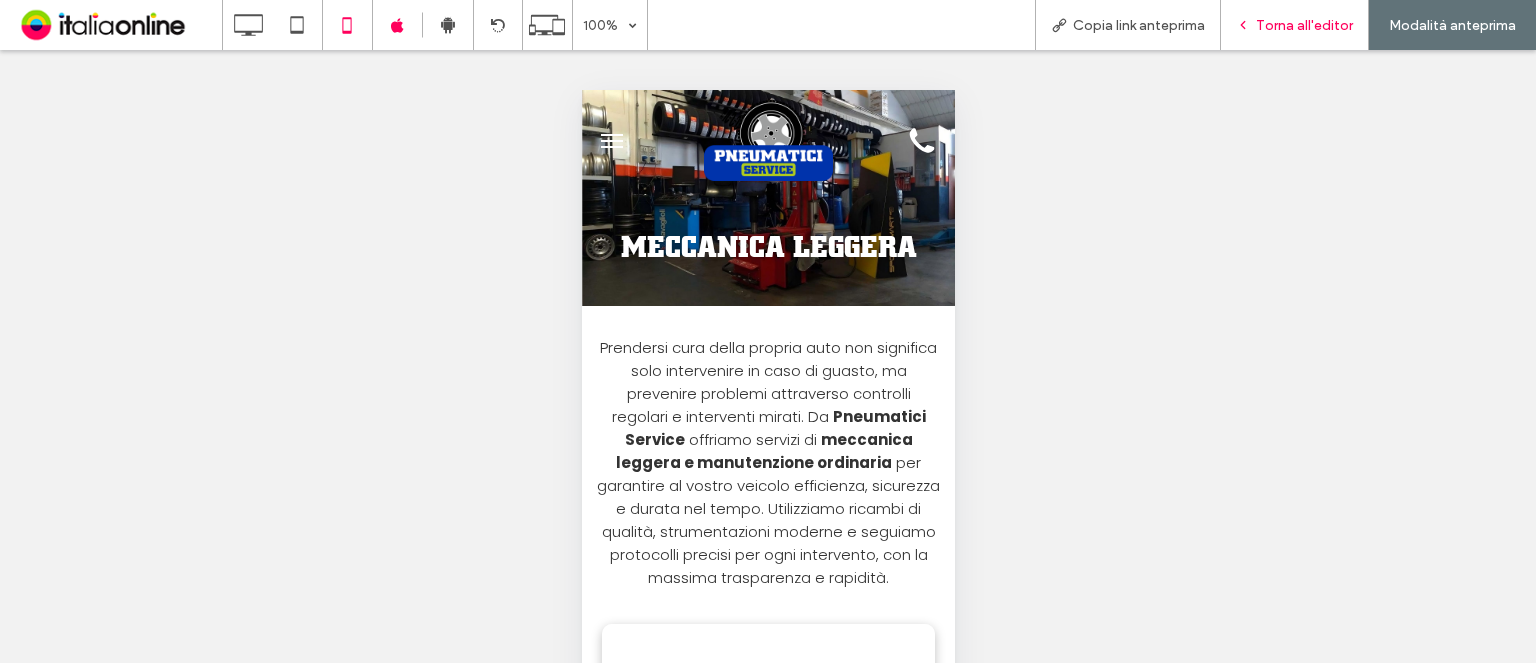 click 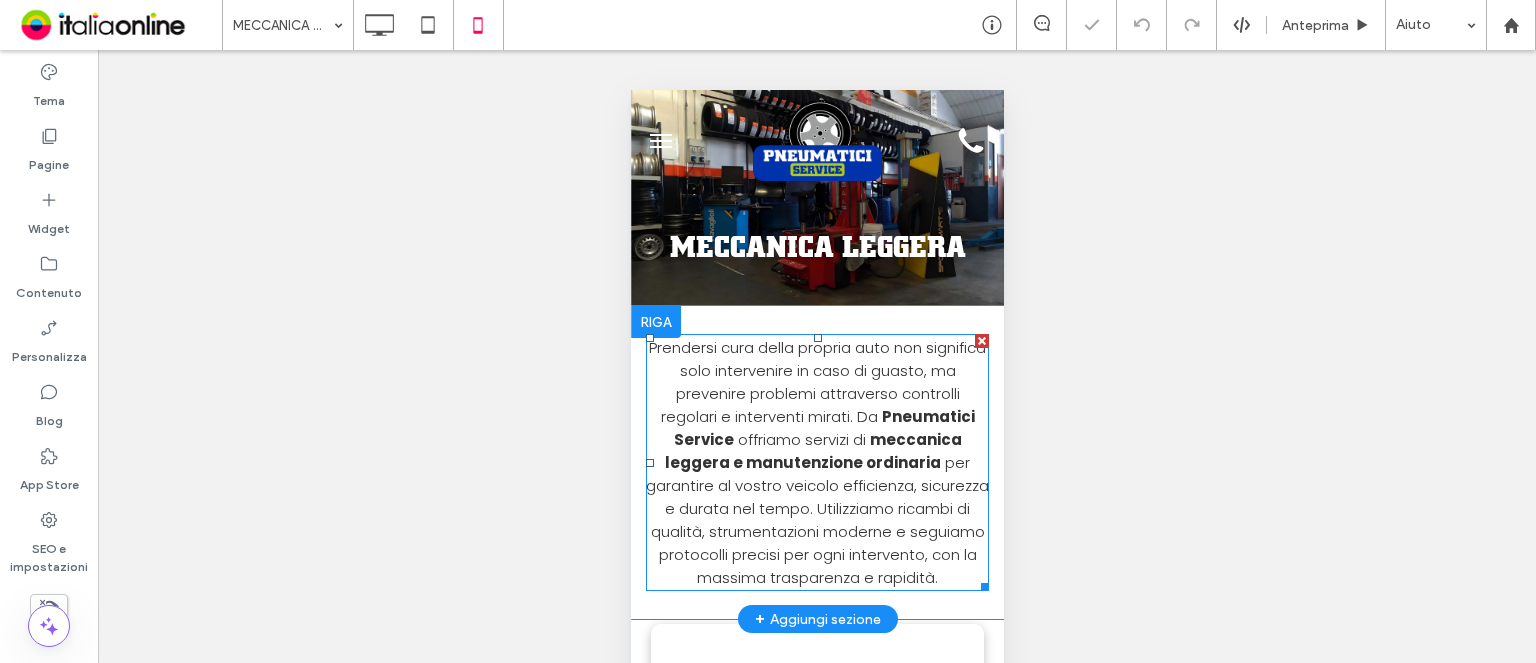 drag, startPoint x: 881, startPoint y: 414, endPoint x: 862, endPoint y: 420, distance: 19.924858 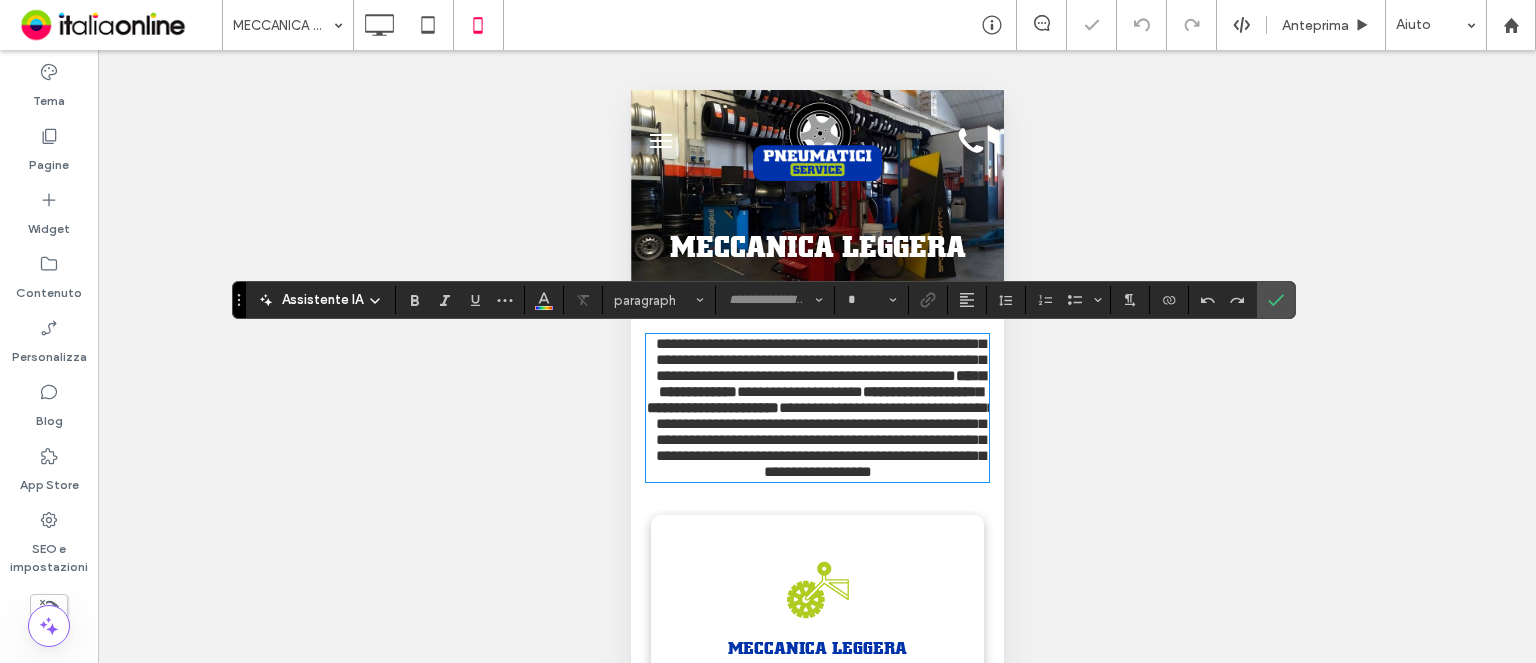 type on "*******" 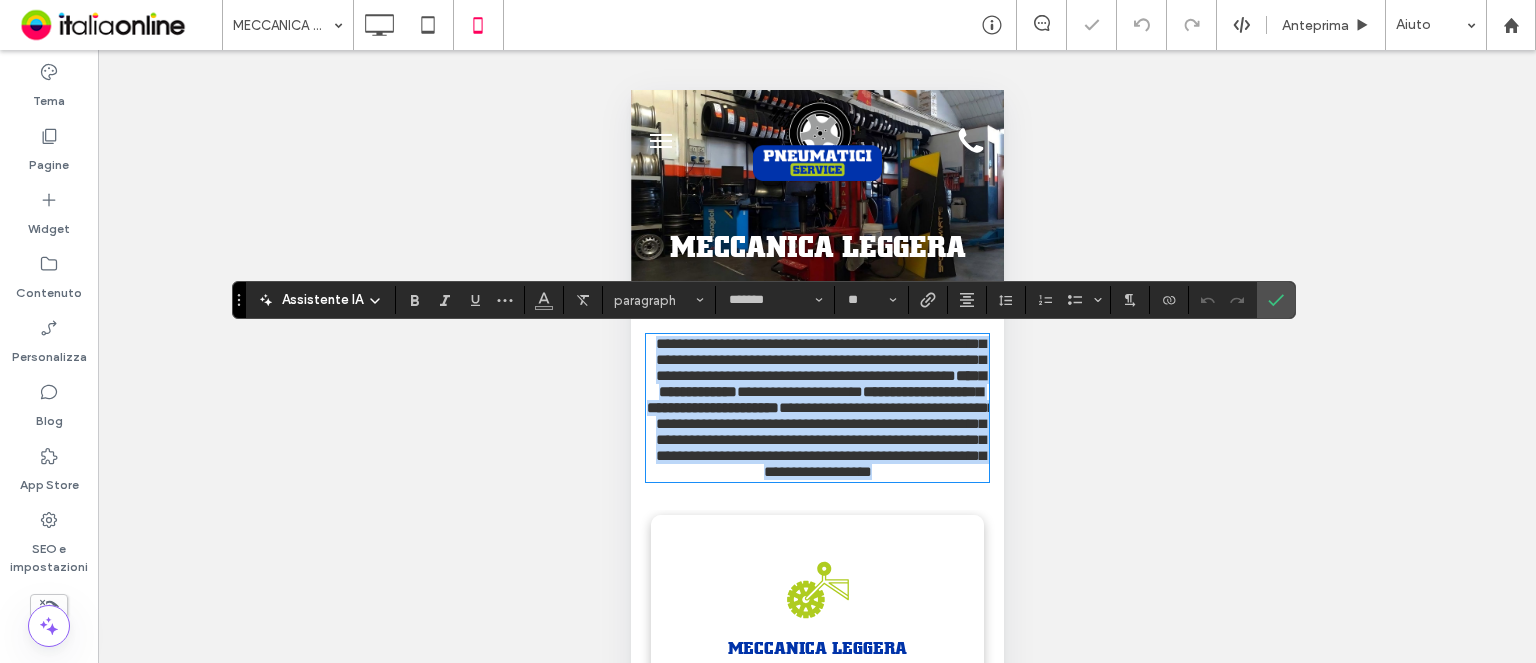 click on "**********" at bounding box center (820, 359) 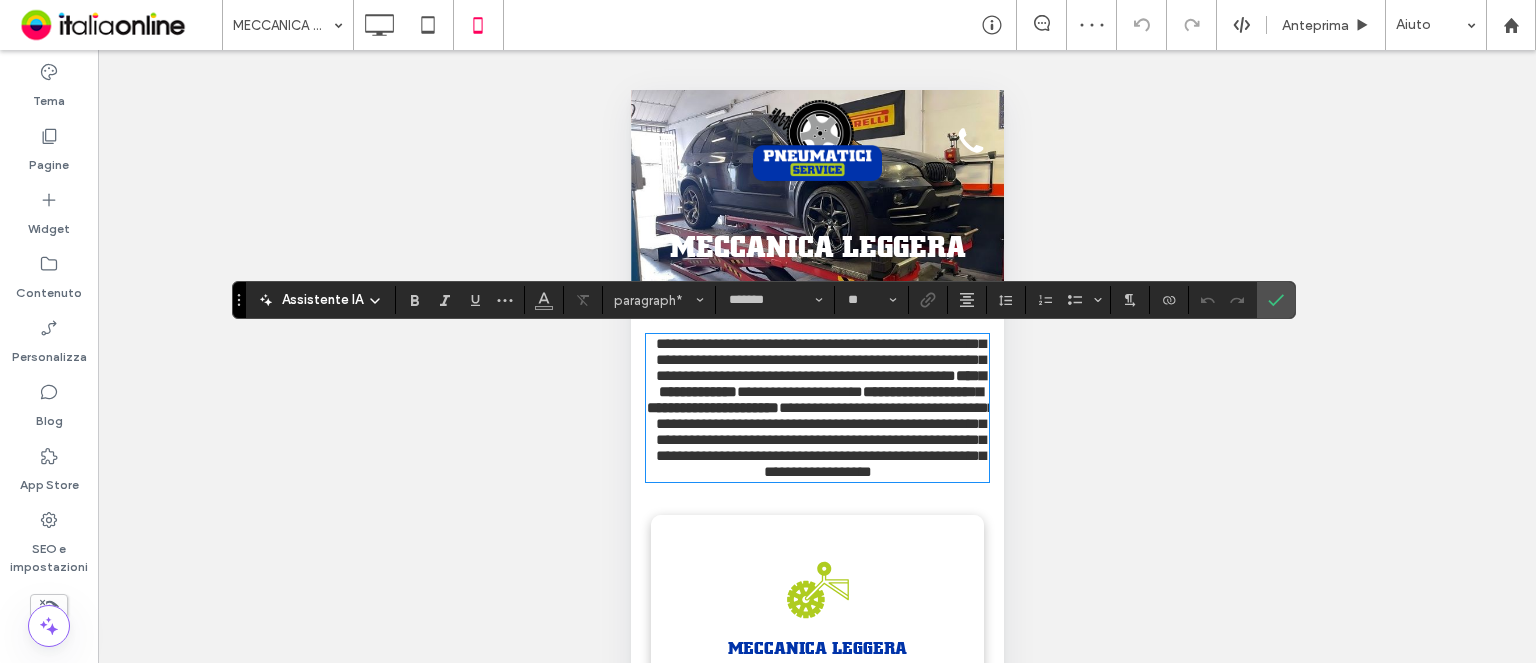 drag, startPoint x: 842, startPoint y: 415, endPoint x: 528, endPoint y: 356, distance: 319.4949 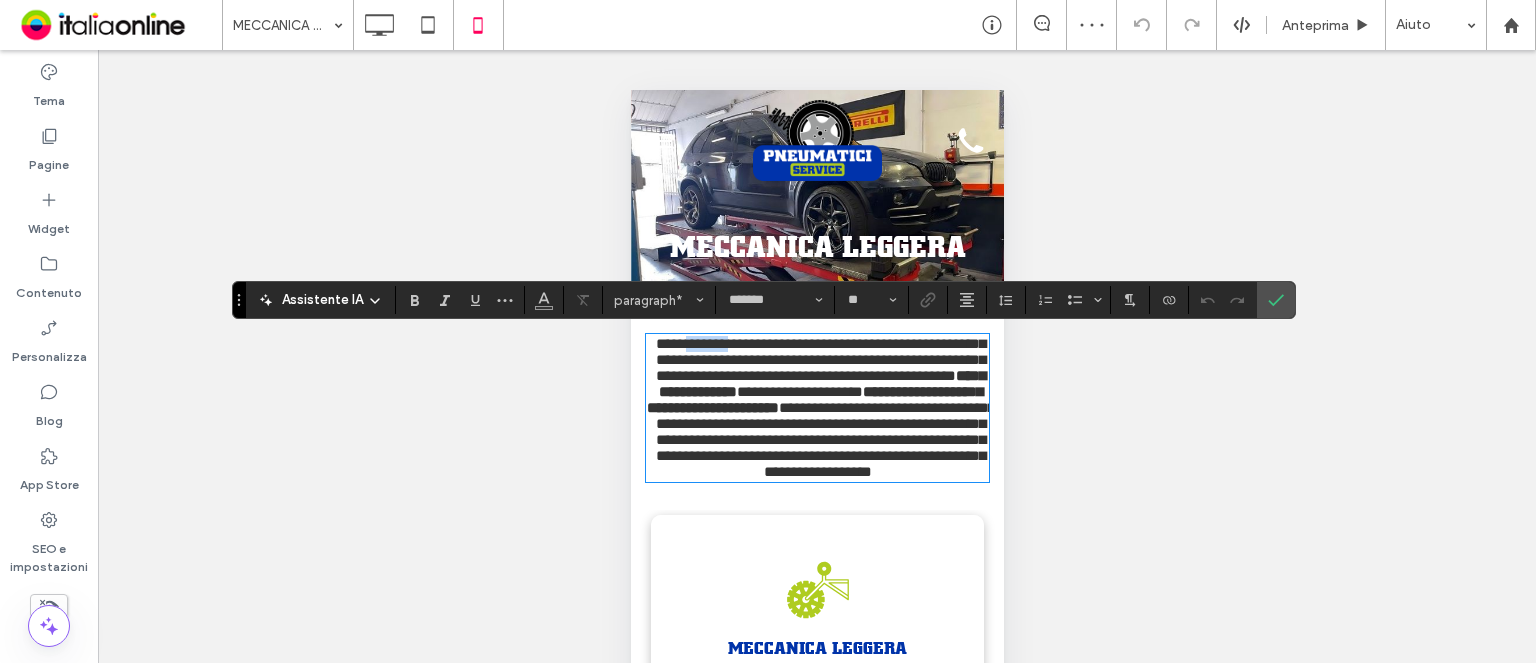 drag, startPoint x: 716, startPoint y: 336, endPoint x: 759, endPoint y: 354, distance: 46.615448 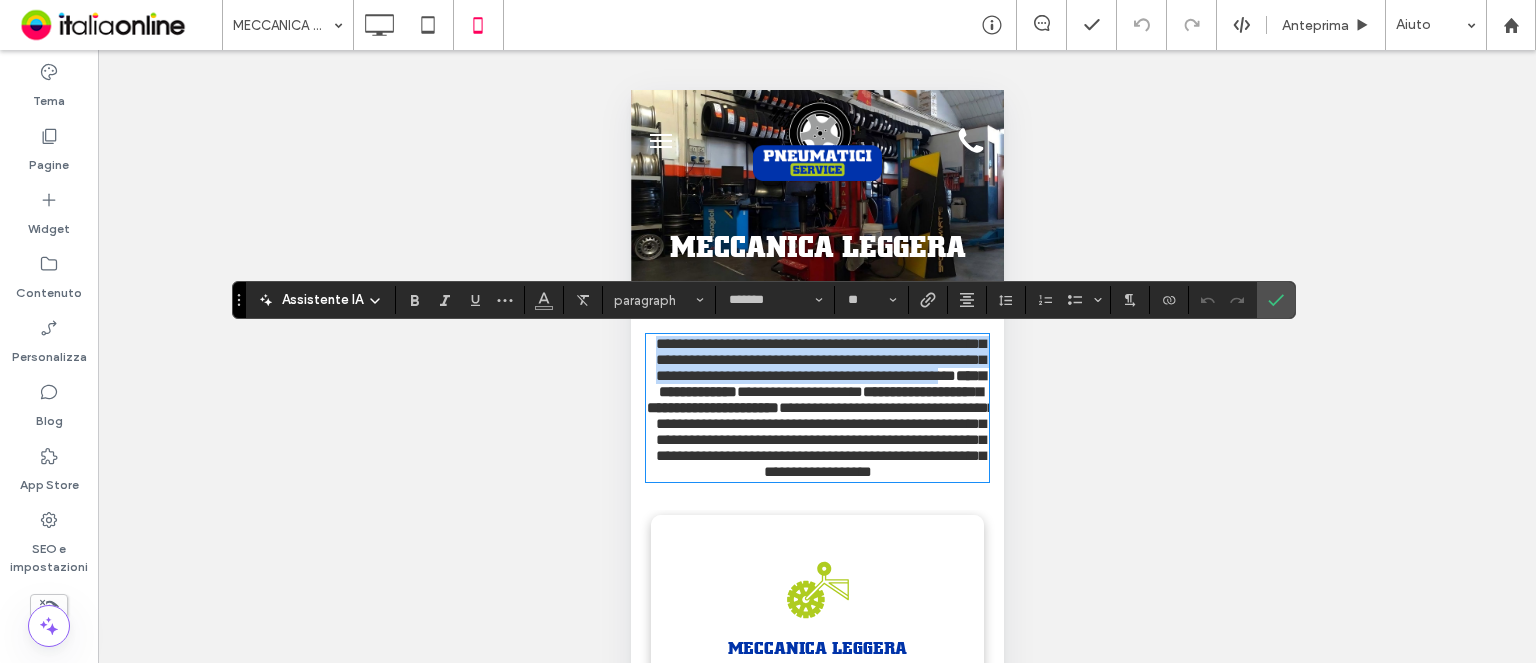 drag, startPoint x: 671, startPoint y: 342, endPoint x: 853, endPoint y: 423, distance: 199.21094 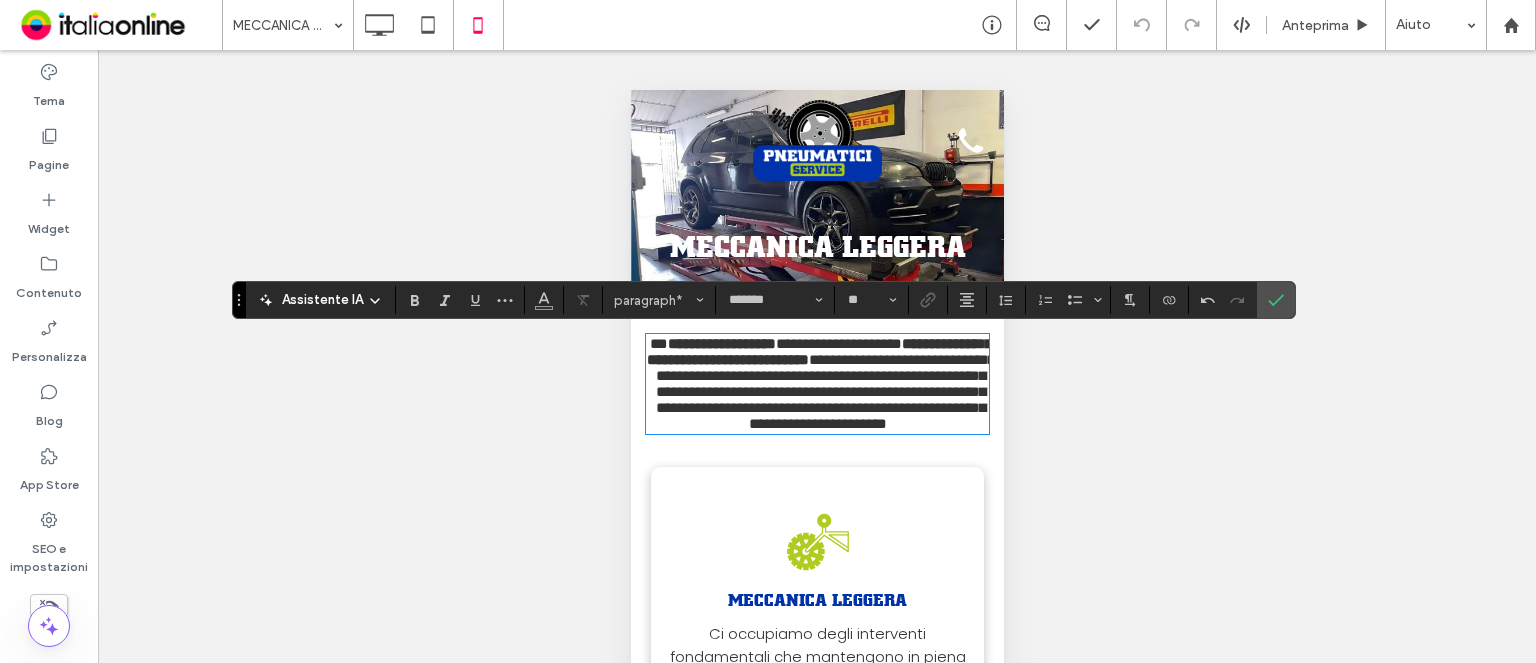 drag, startPoint x: 1264, startPoint y: 311, endPoint x: 1300, endPoint y: 315, distance: 36.221542 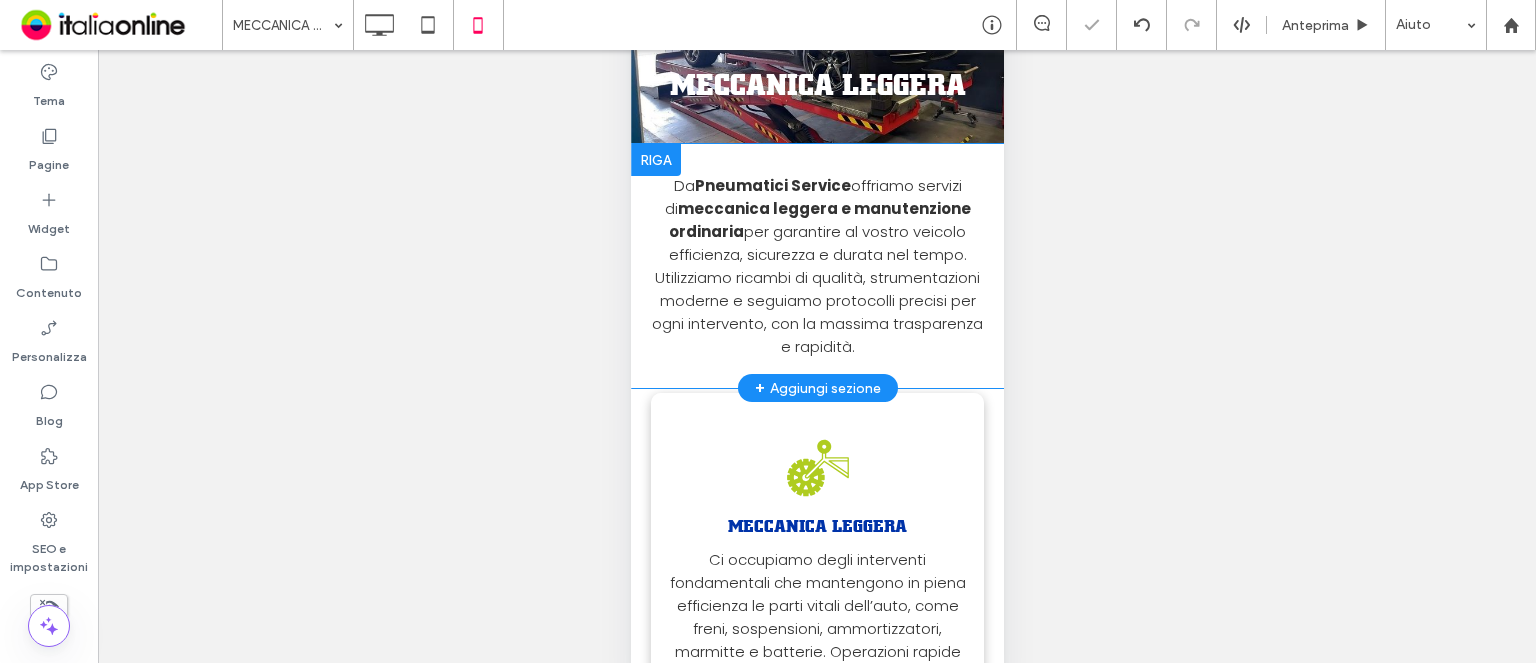 scroll, scrollTop: 163, scrollLeft: 0, axis: vertical 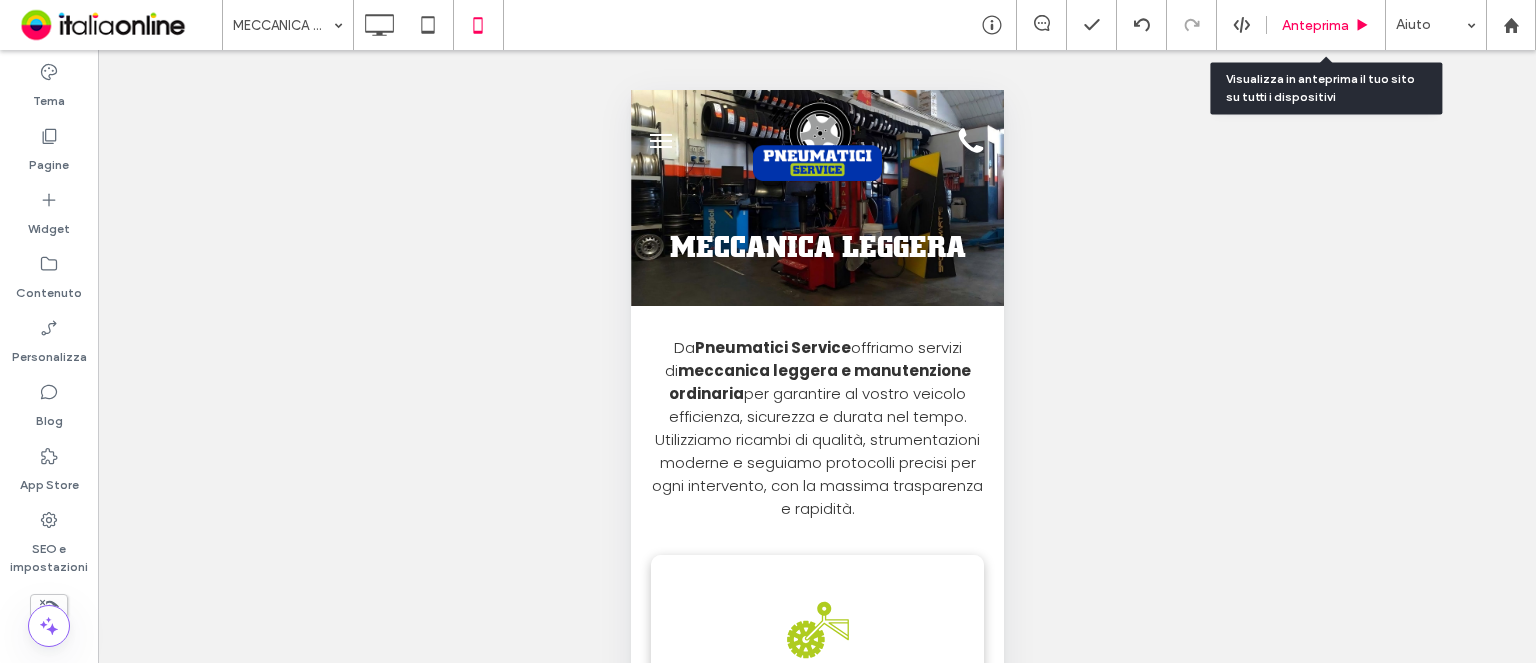 click on "Anteprima" at bounding box center (1315, 25) 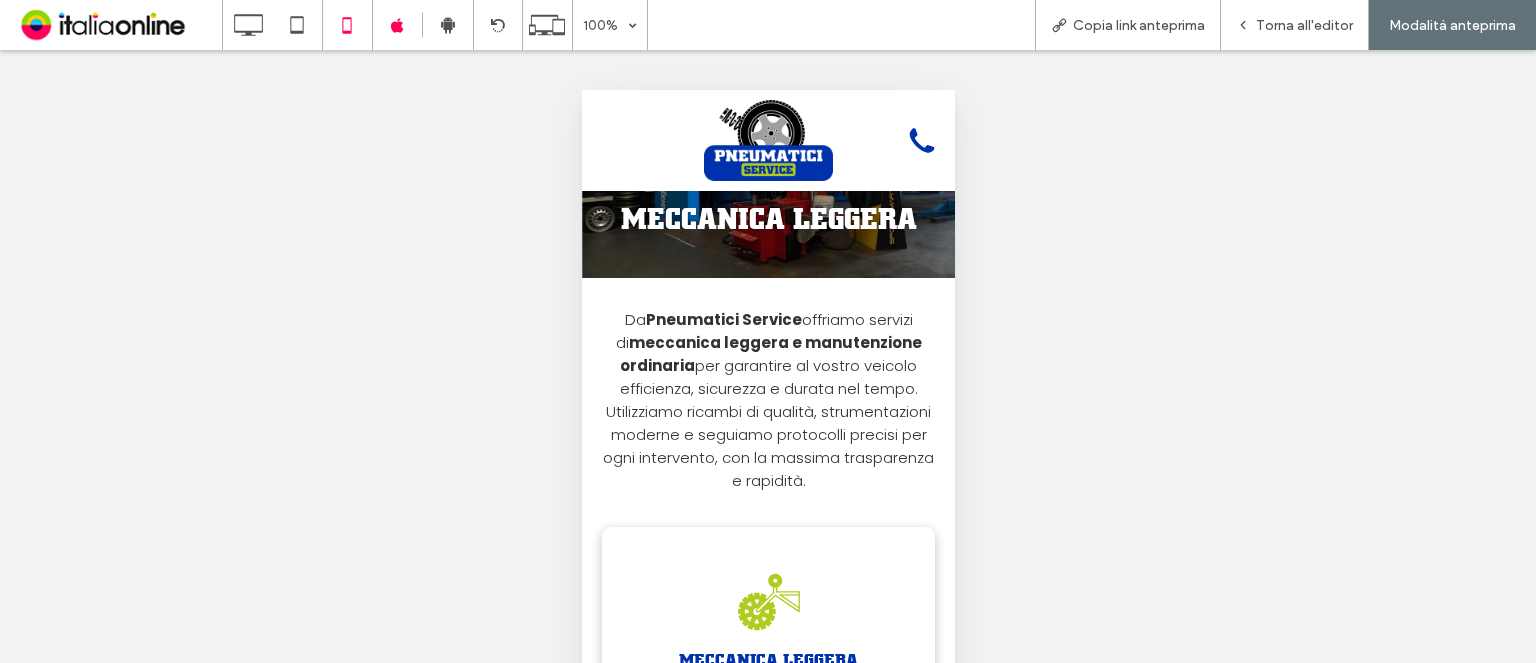 scroll, scrollTop: 0, scrollLeft: 0, axis: both 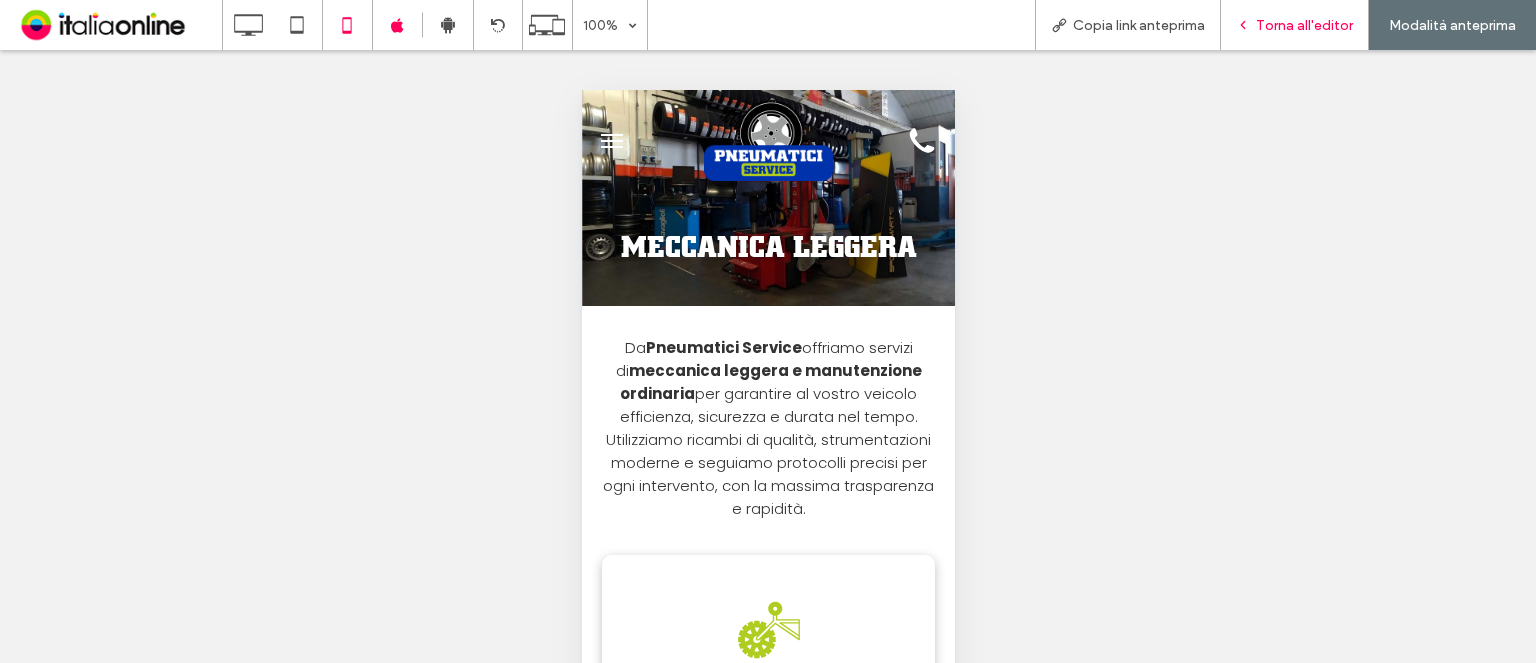 click on "Torna all'editor" at bounding box center [1304, 25] 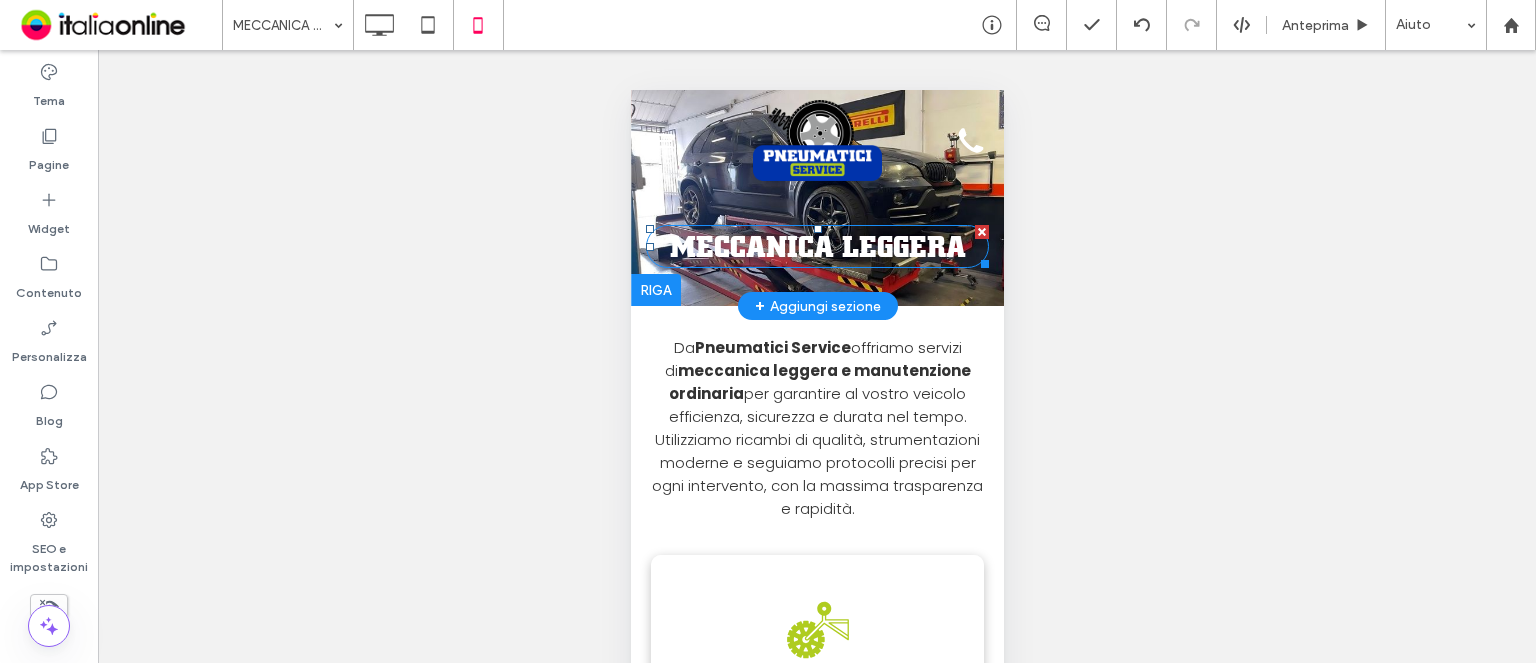 click on "meccanica leggeRA" at bounding box center (817, 246) 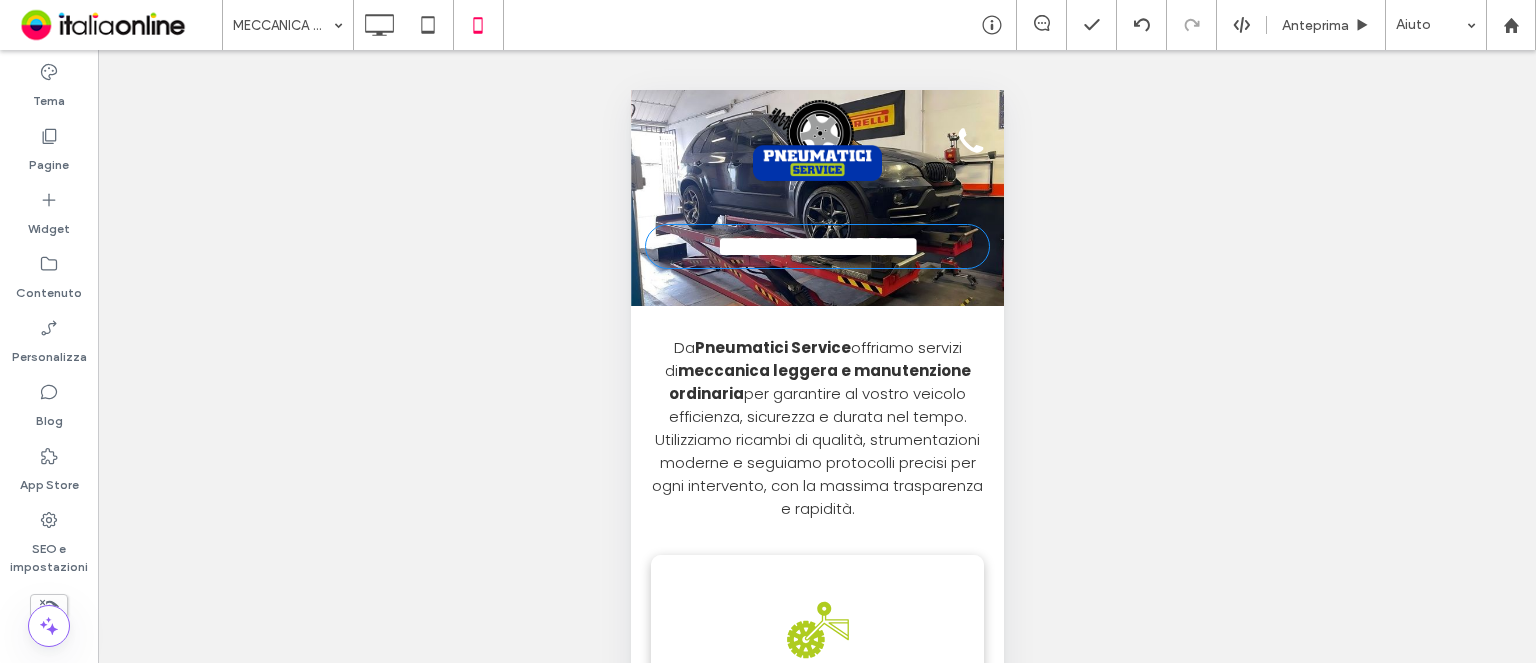 click on "**********" at bounding box center (817, 246) 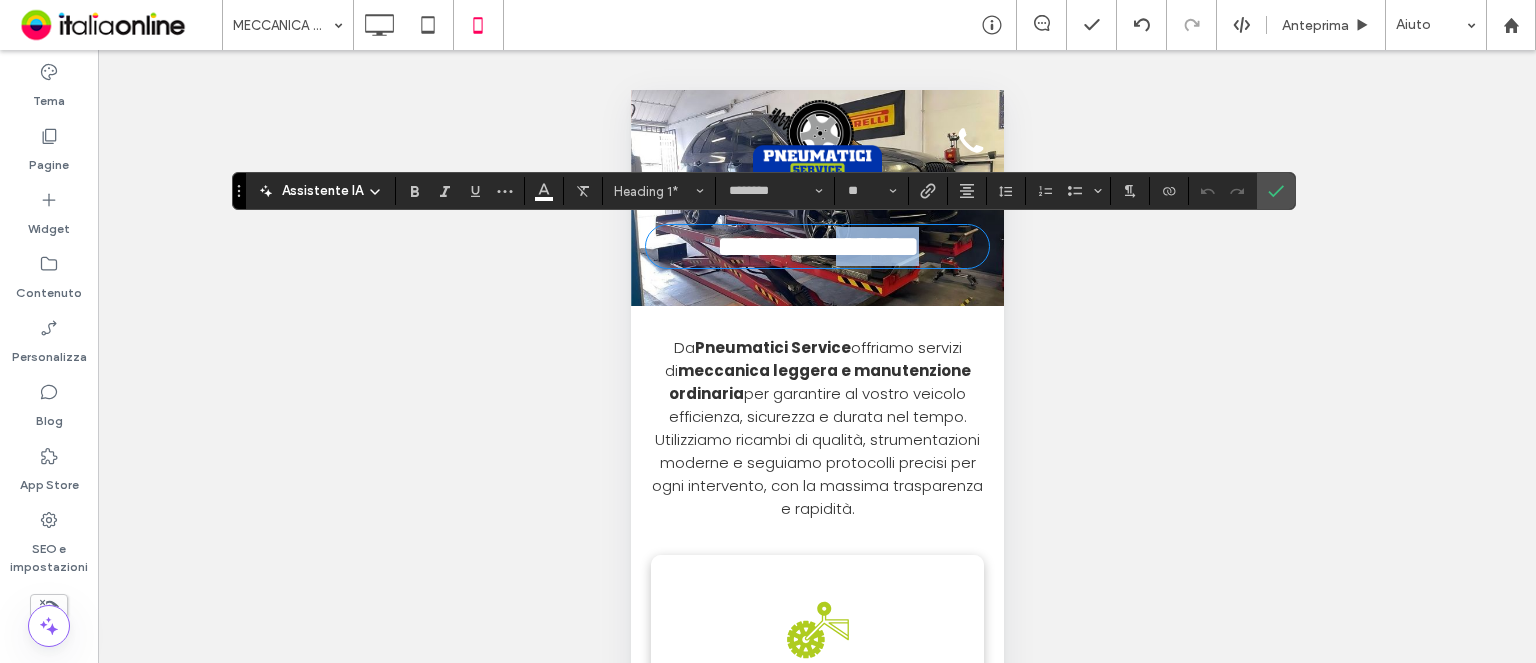 click on "**********" at bounding box center [817, 246] 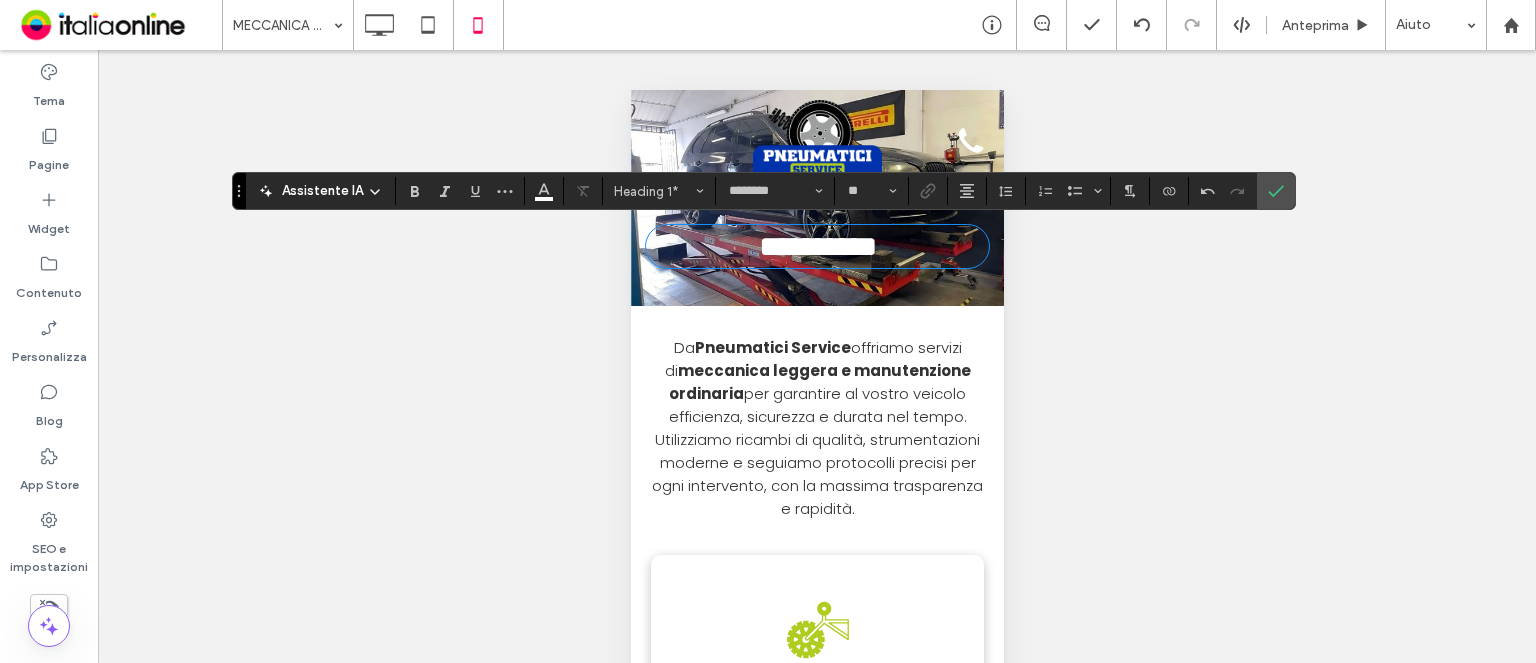 type 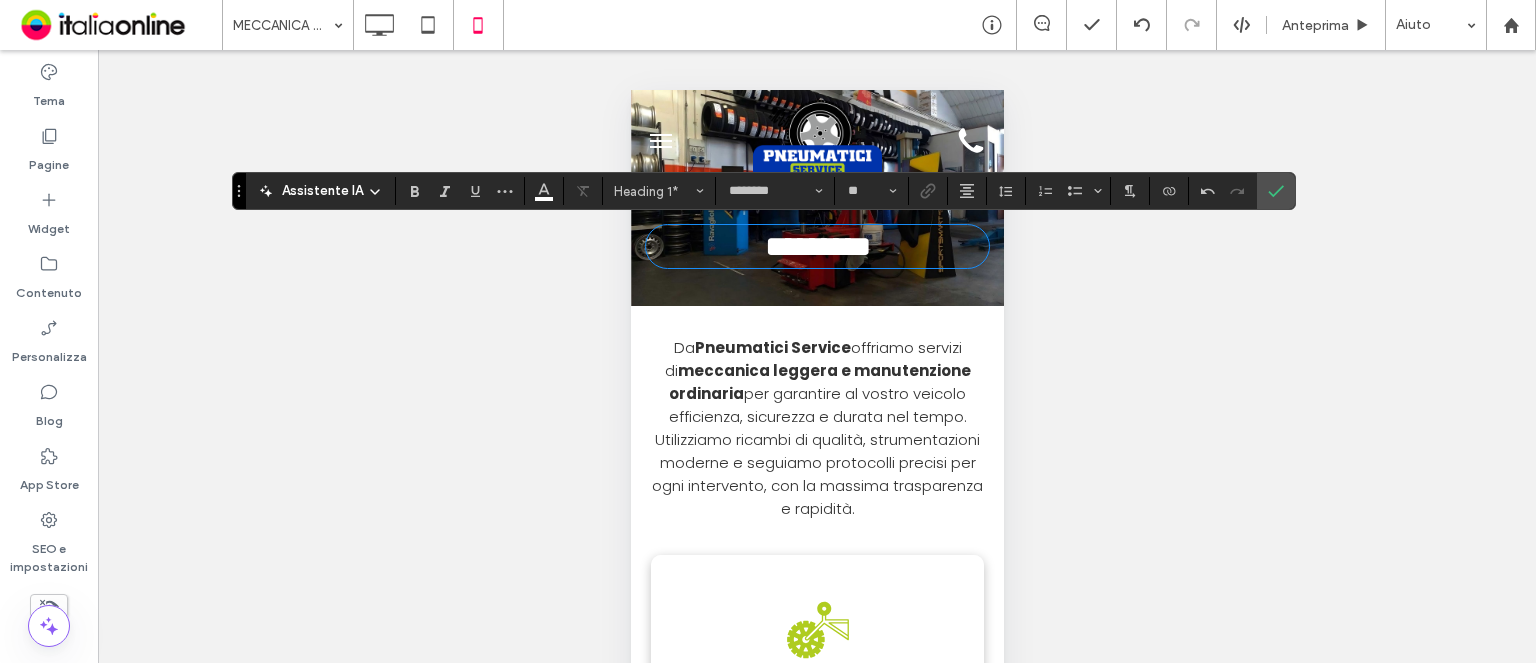 drag, startPoint x: 1264, startPoint y: 187, endPoint x: 1045, endPoint y: 111, distance: 231.81242 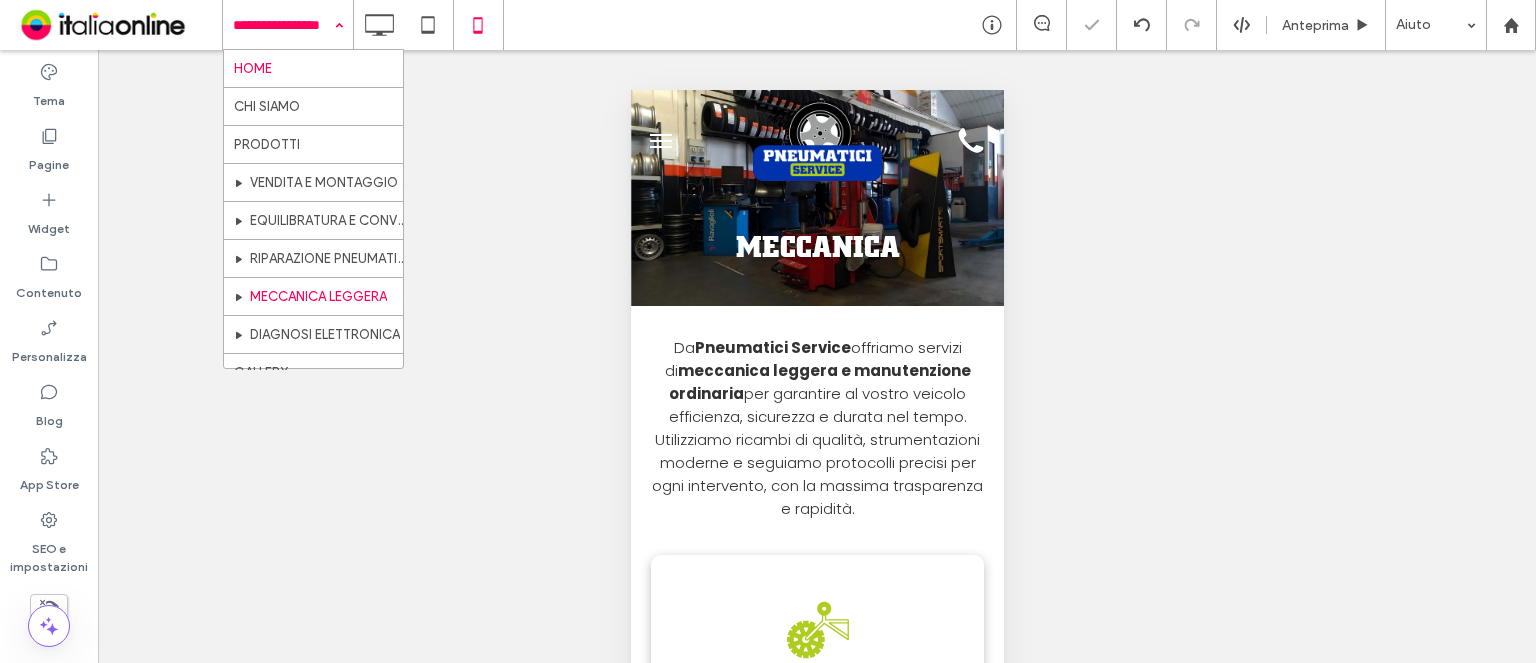 drag, startPoint x: 276, startPoint y: 5, endPoint x: 291, endPoint y: 49, distance: 46.486557 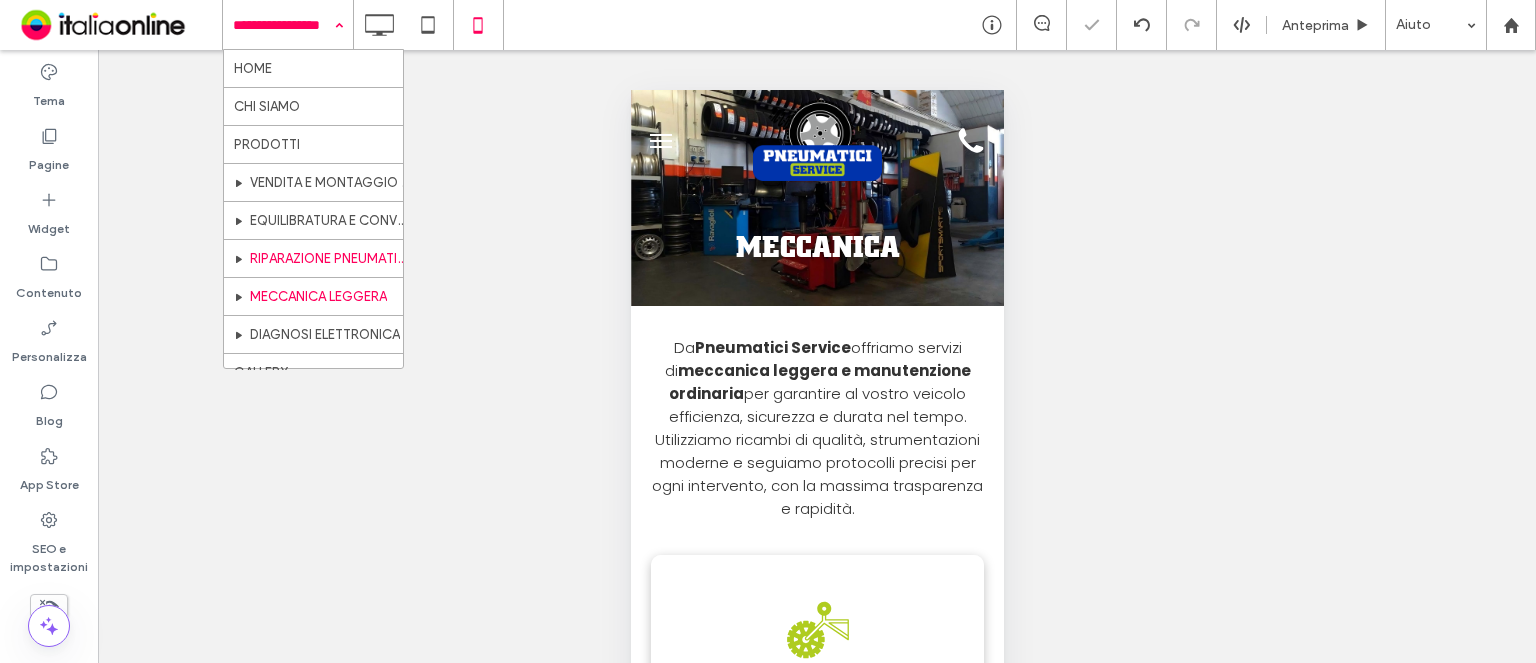 scroll, scrollTop: 67, scrollLeft: 0, axis: vertical 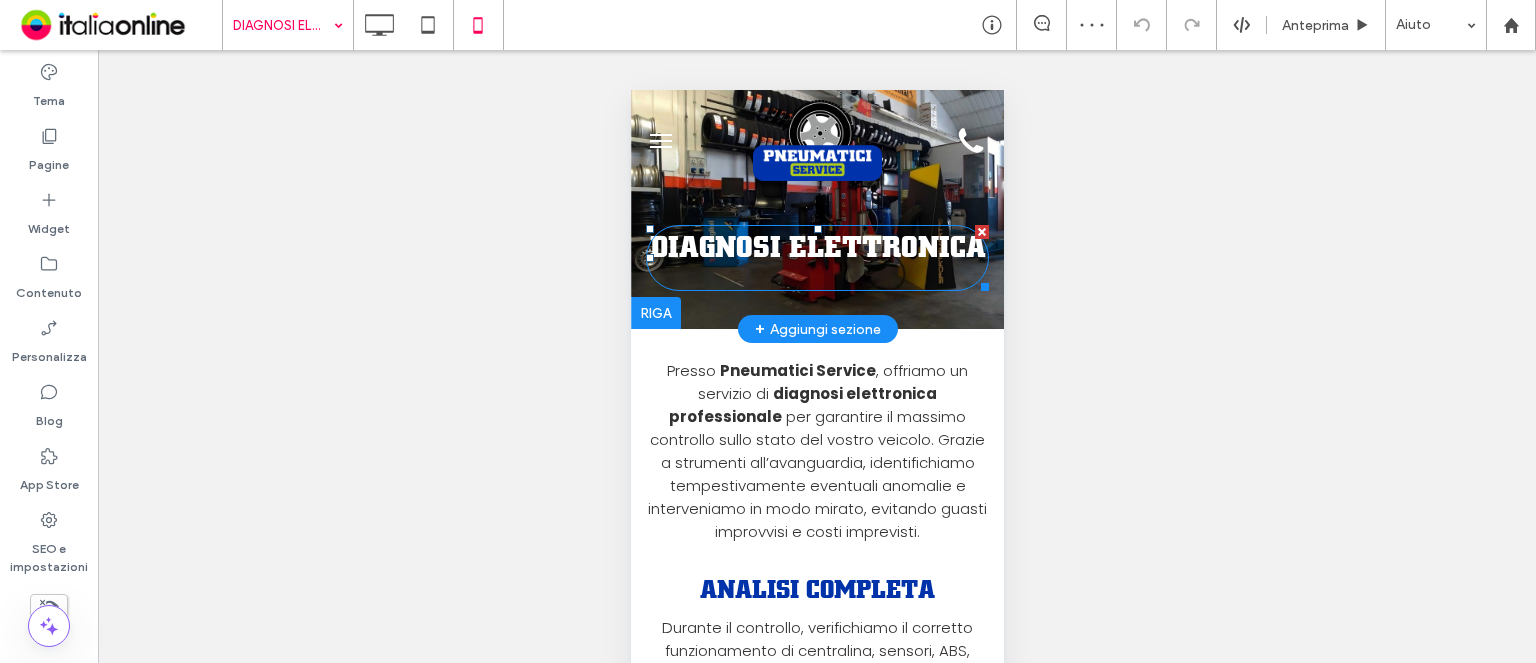 click at bounding box center (816, 277) 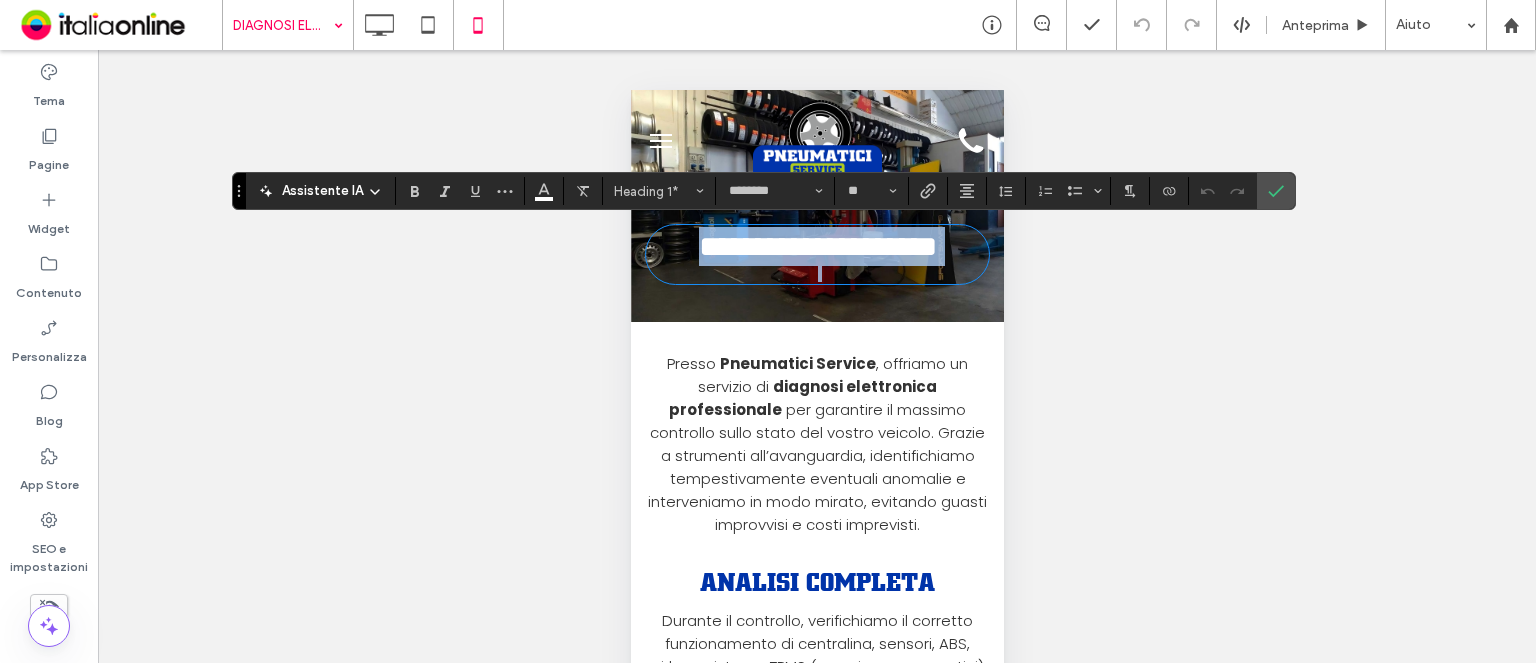 click at bounding box center (816, 274) 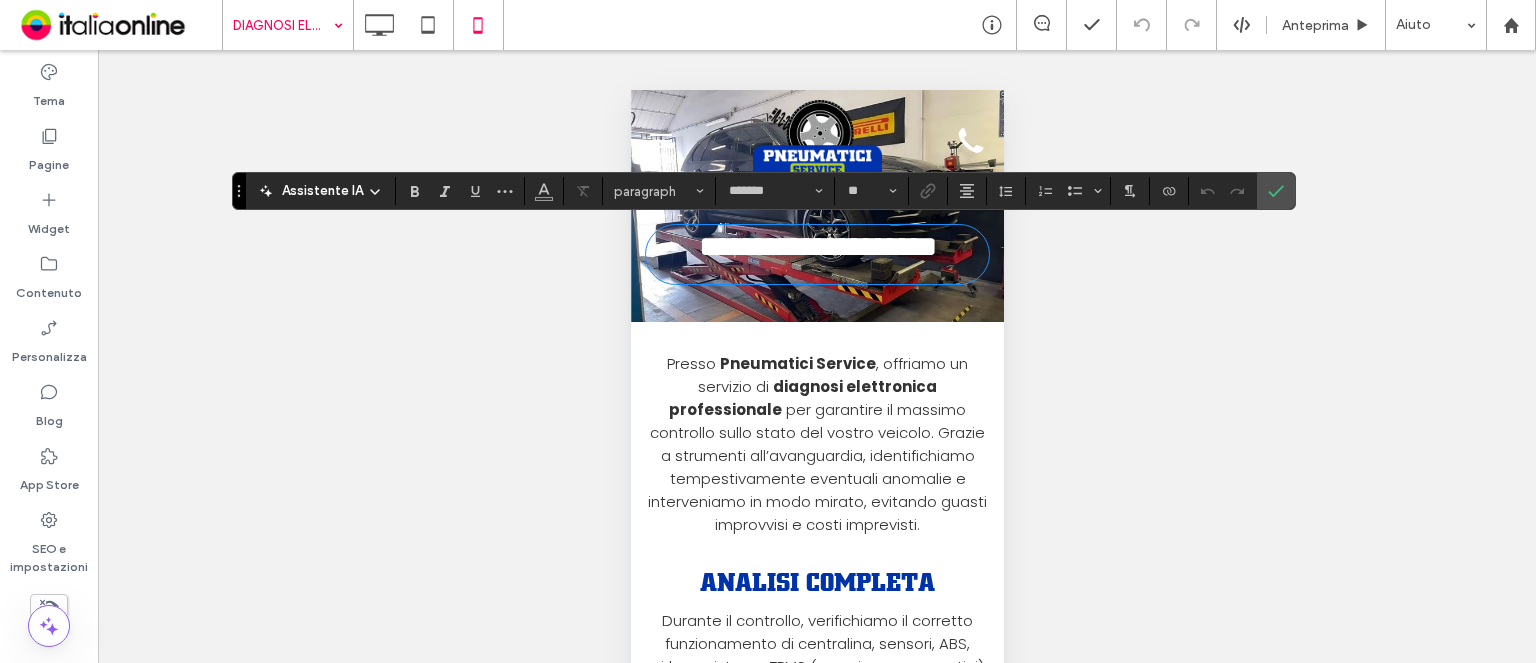click at bounding box center (816, 274) 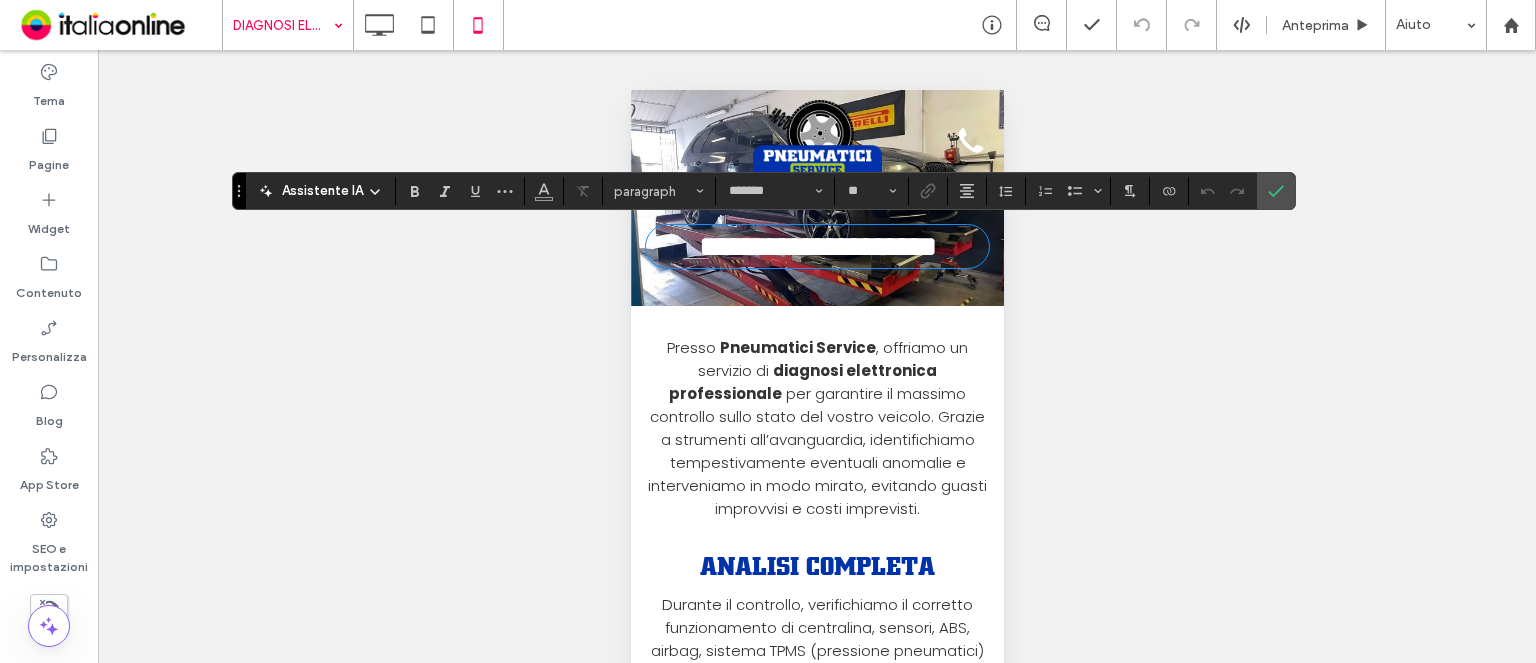 type on "********" 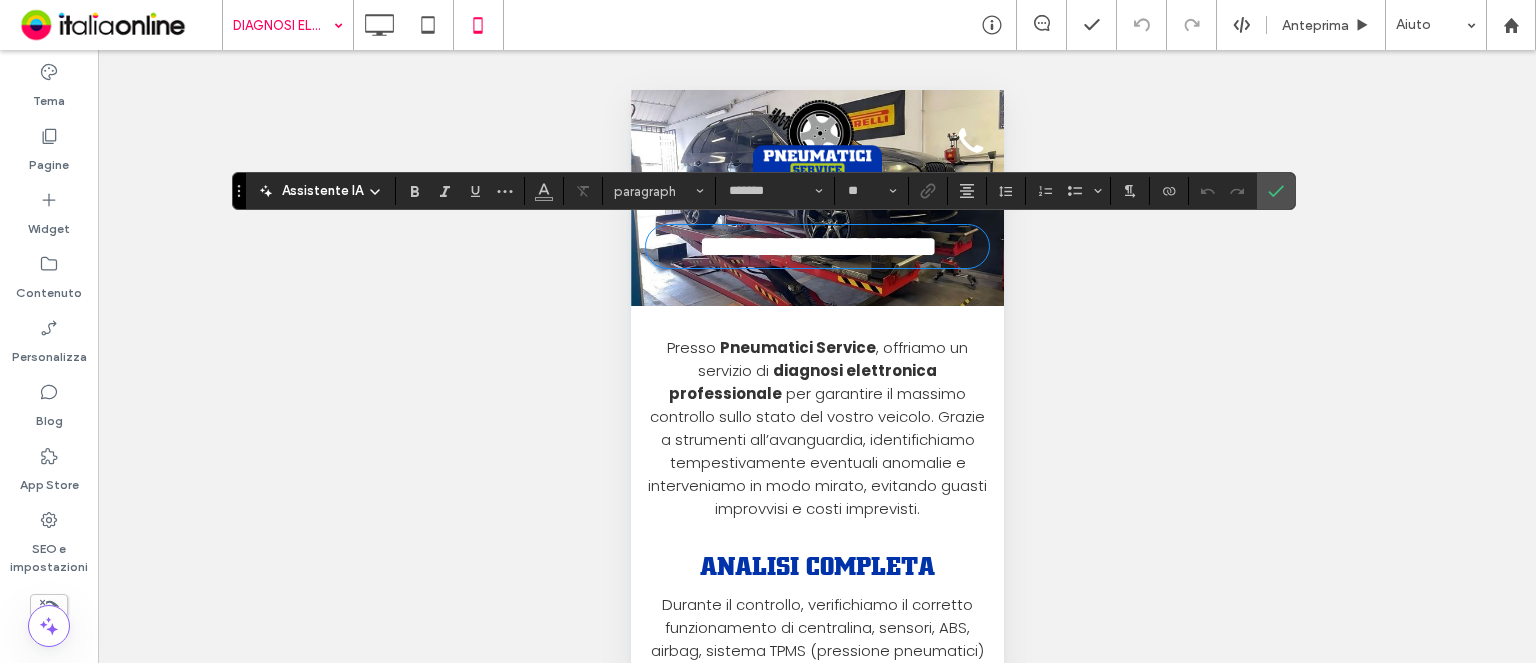 type on "**" 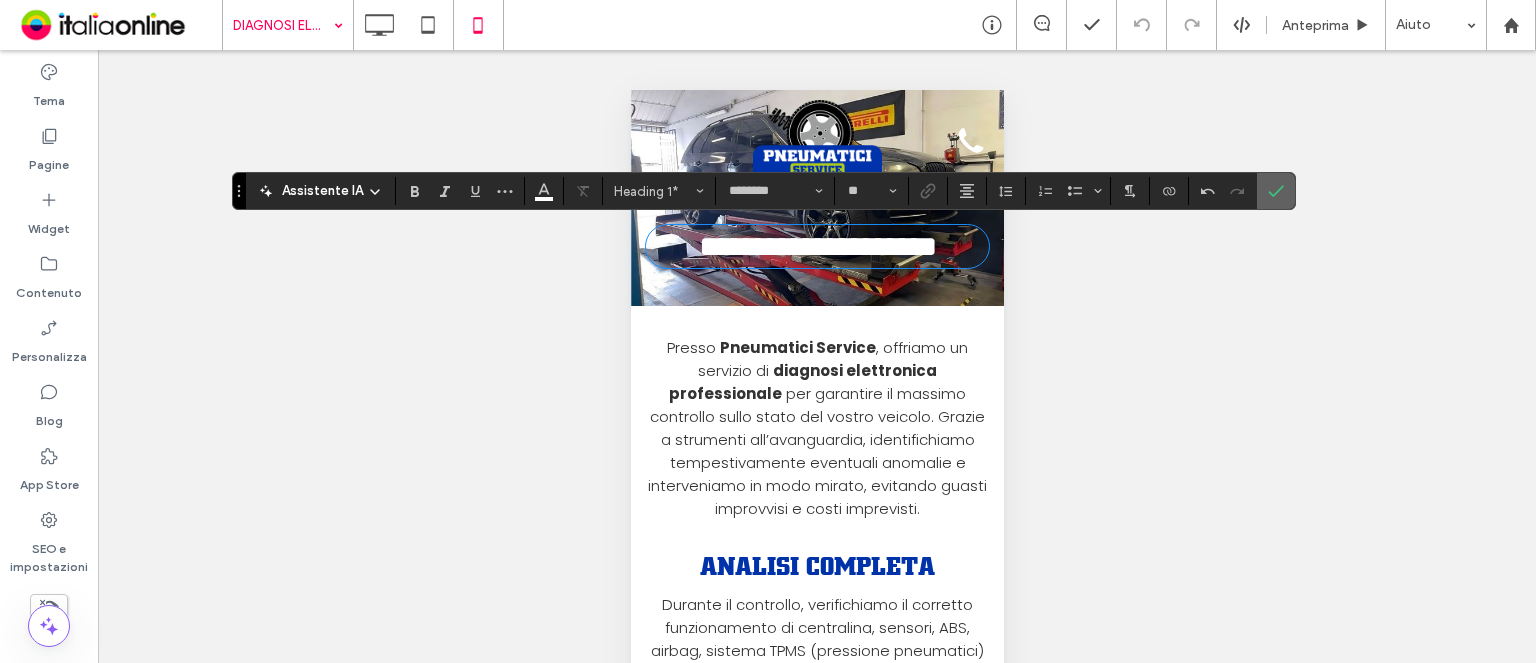 click at bounding box center (1272, 191) 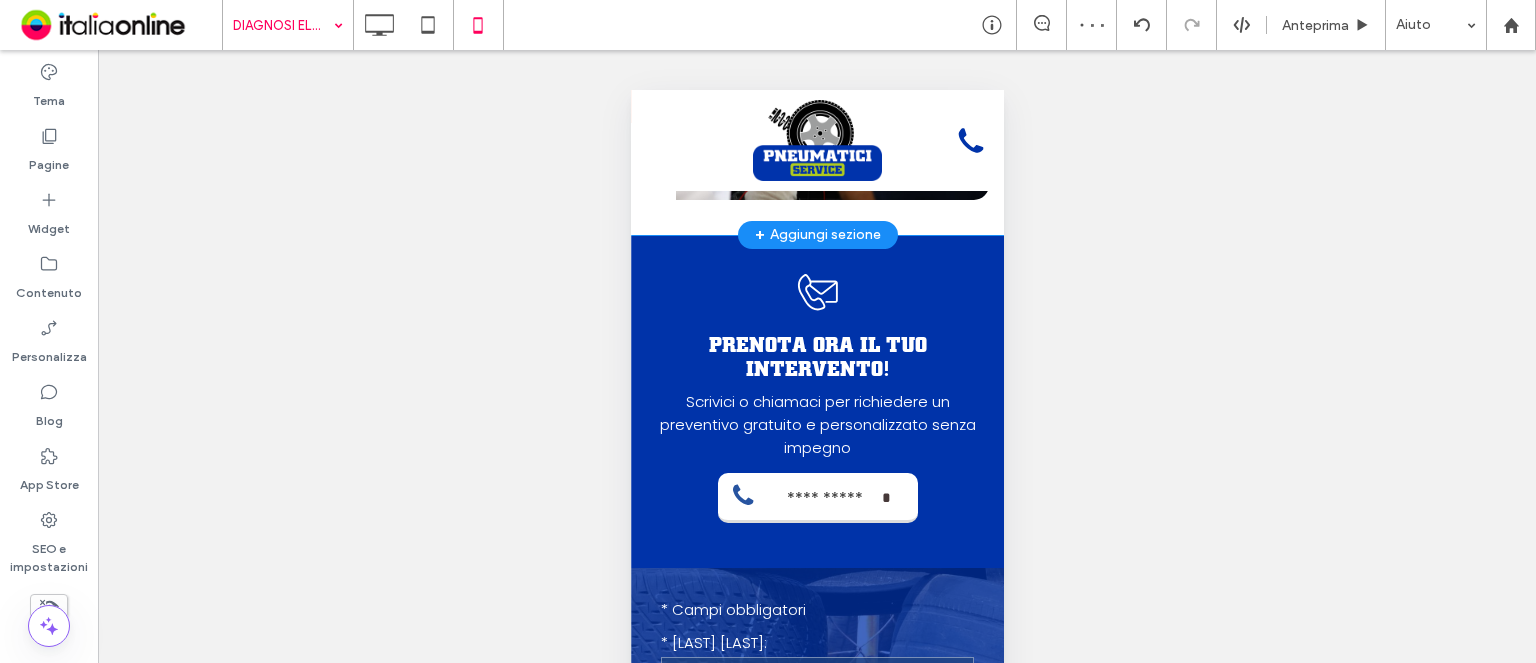 scroll, scrollTop: 900, scrollLeft: 0, axis: vertical 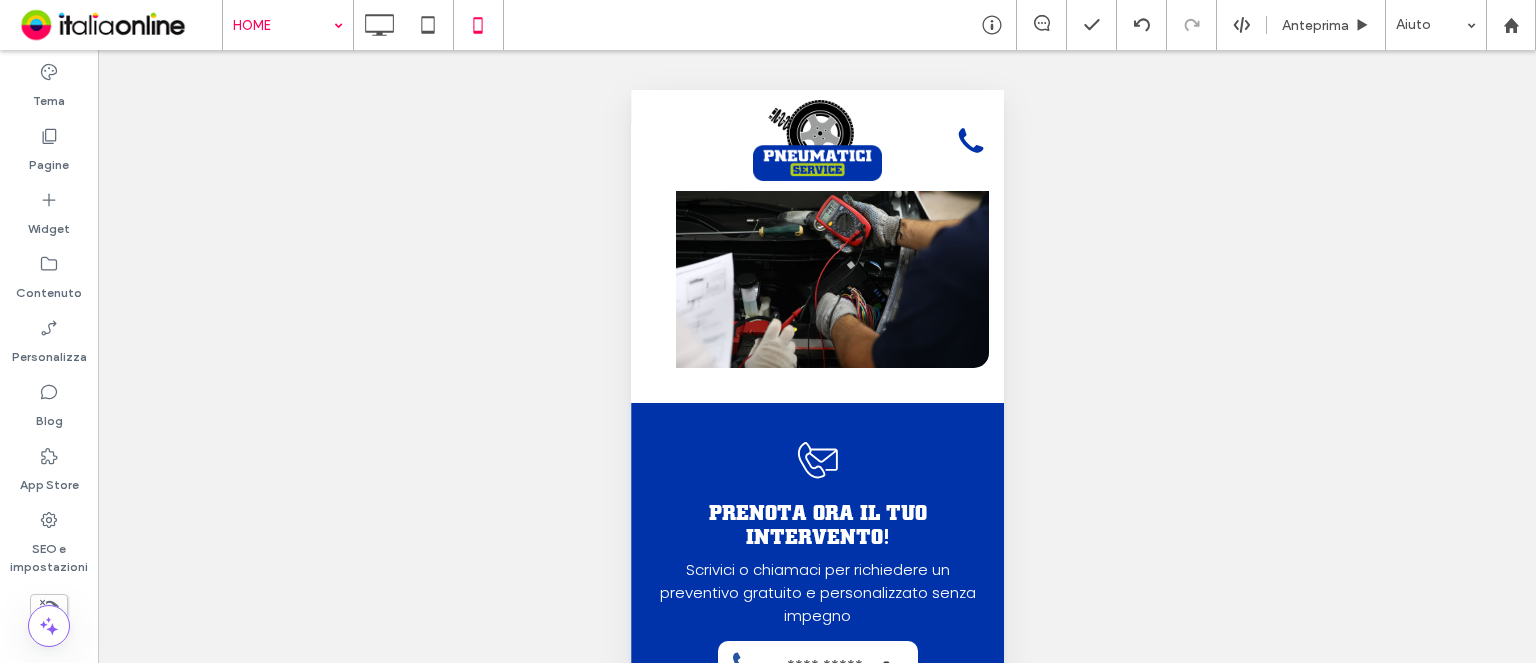 click at bounding box center (768, 331) 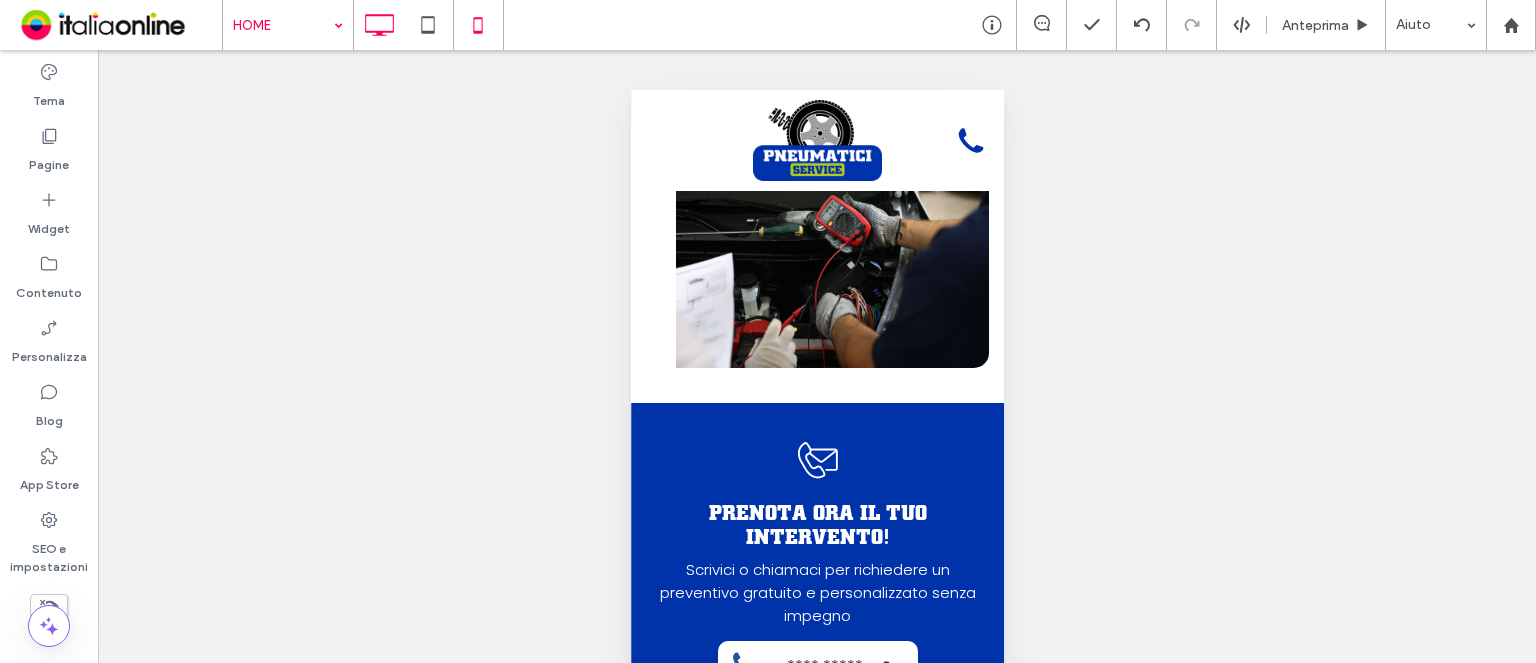 click 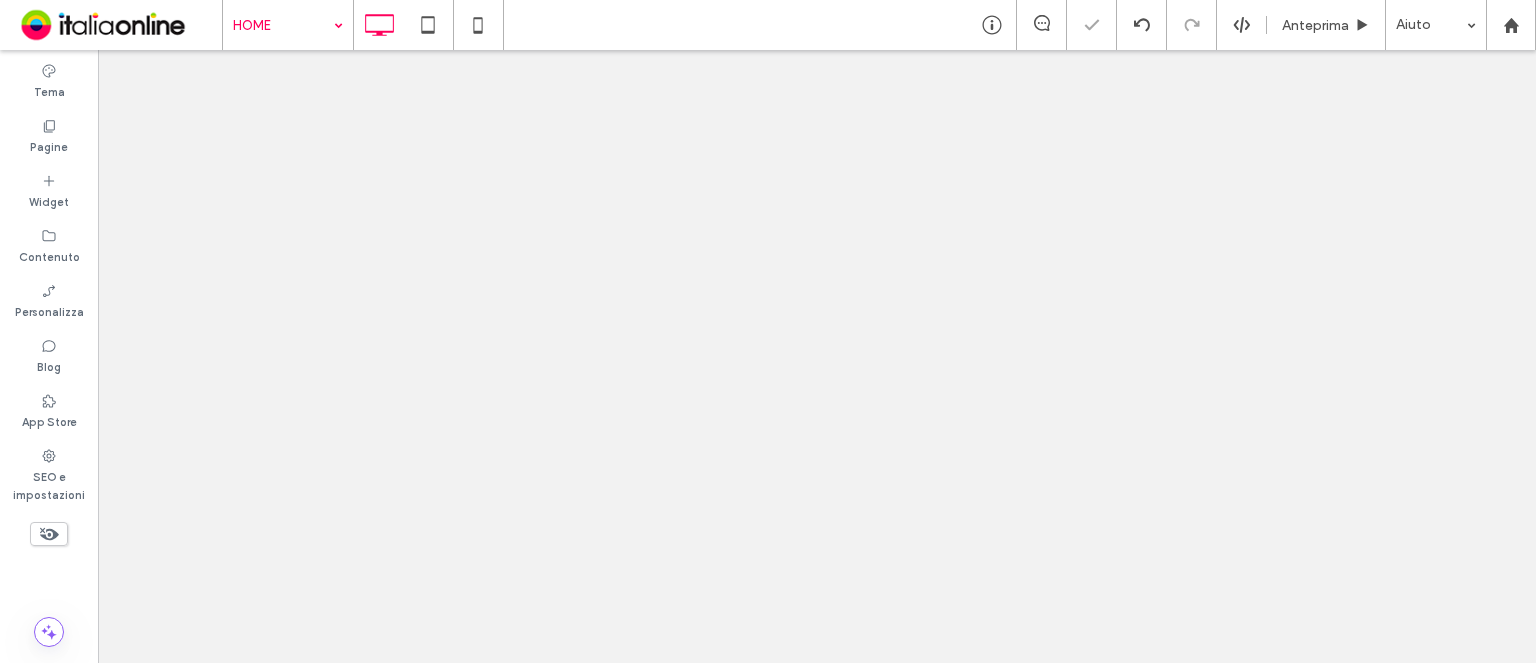 click at bounding box center (768, 331) 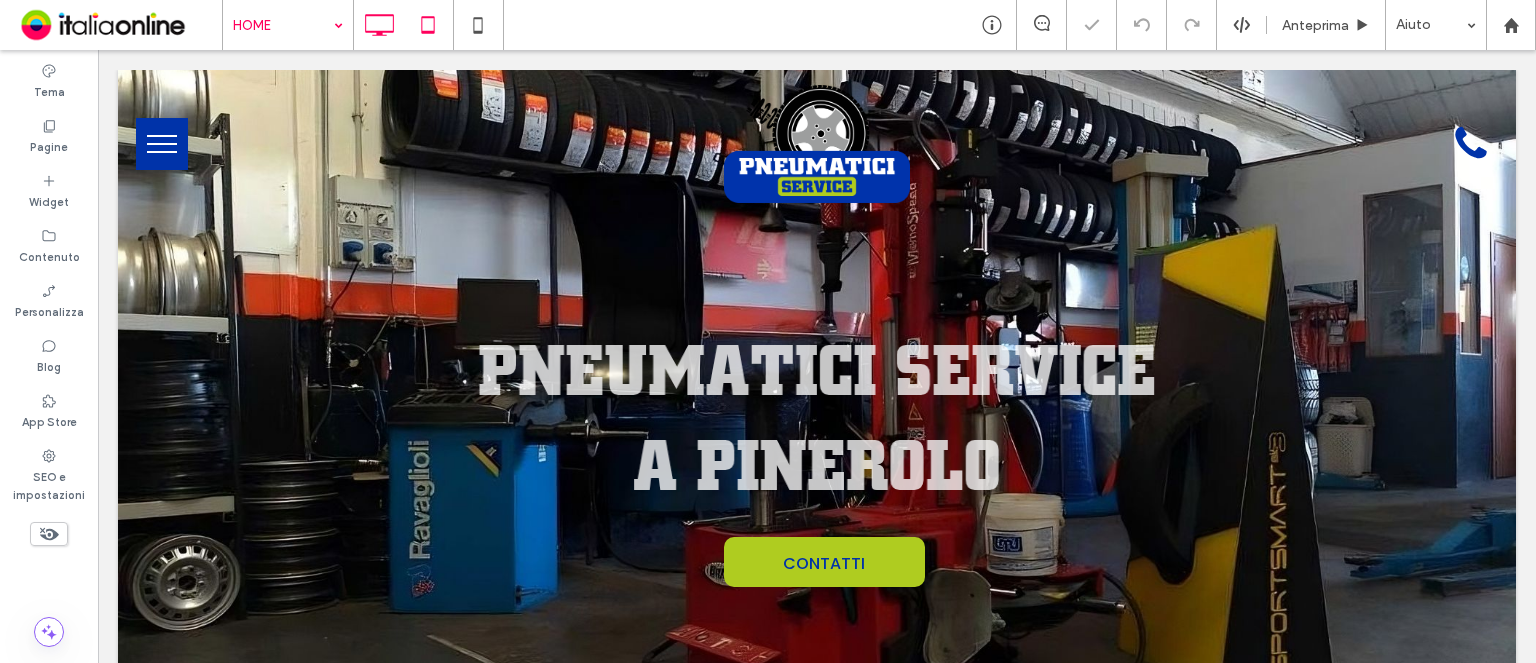 scroll, scrollTop: 0, scrollLeft: 0, axis: both 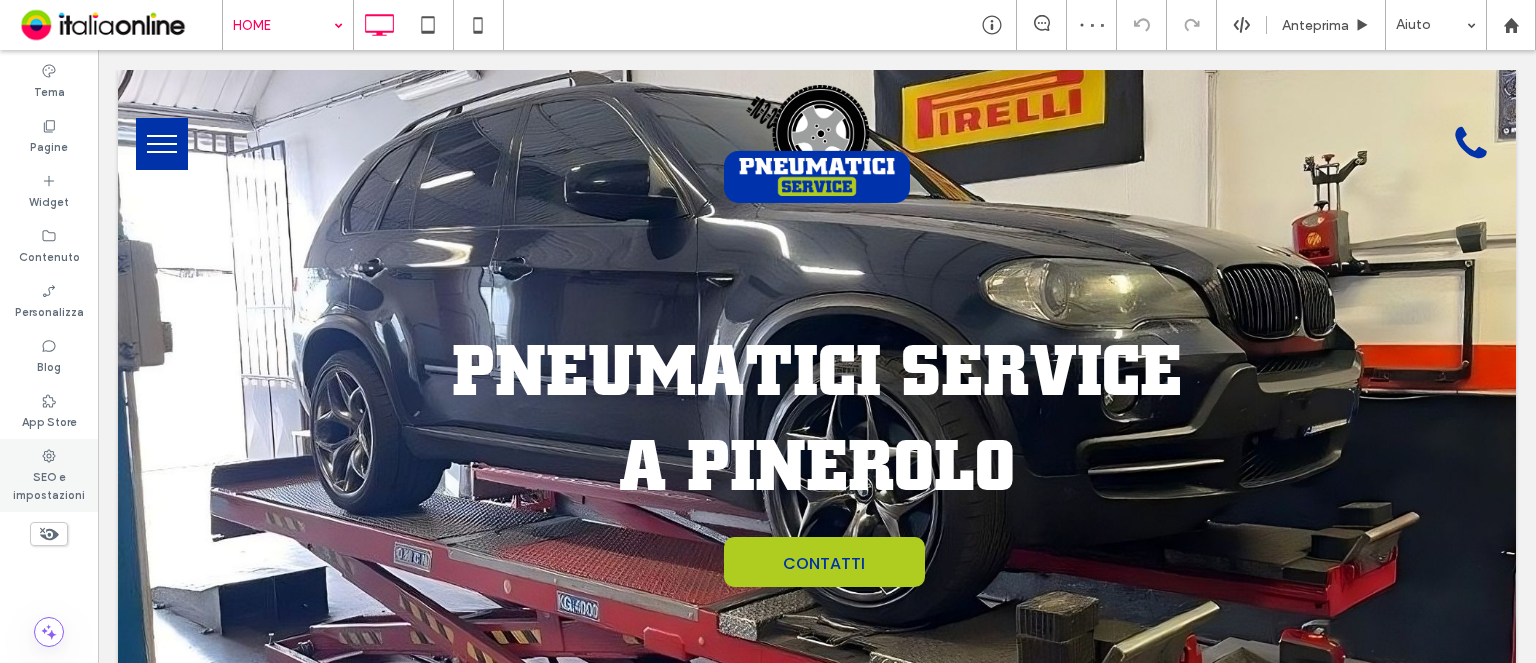 click on "SEO e impostazioni" at bounding box center [49, 484] 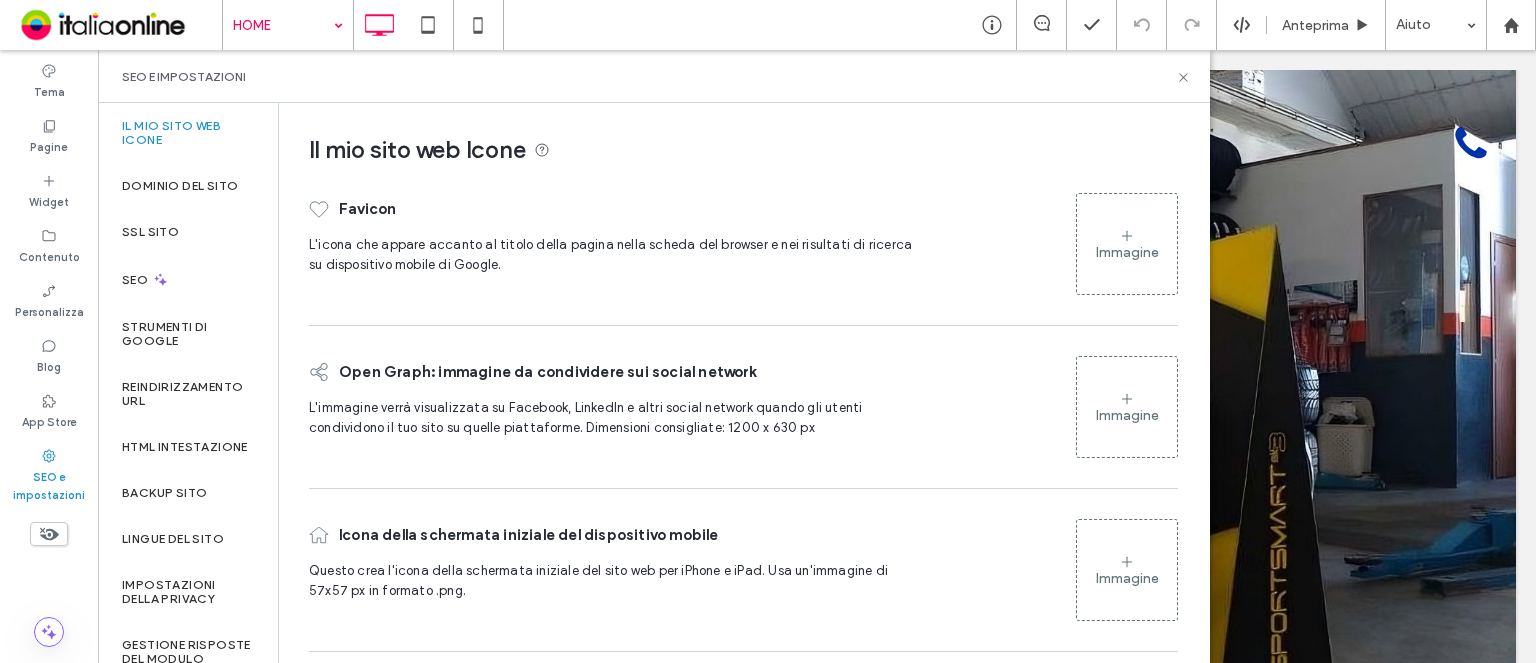 click on "Immagine" at bounding box center [1127, 252] 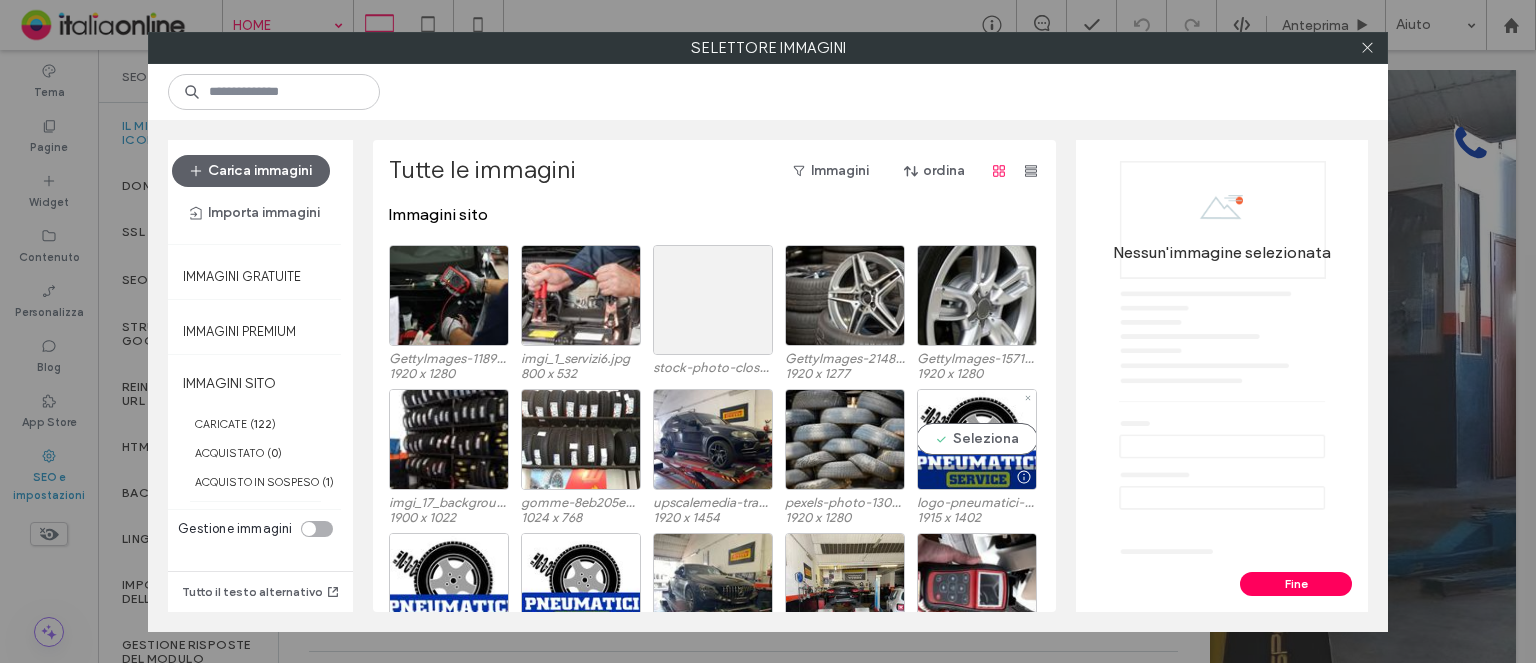 click on "Seleziona" at bounding box center (977, 439) 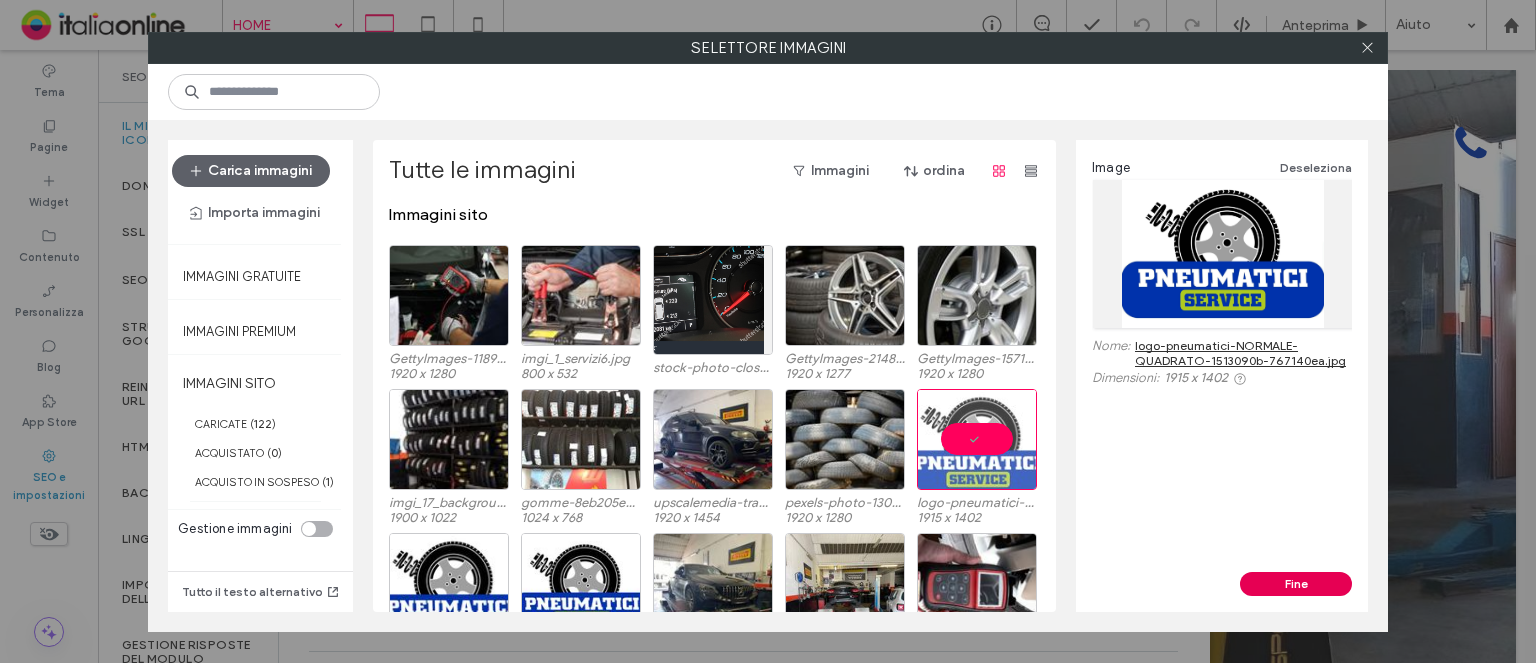 click on "Fine" at bounding box center [1296, 584] 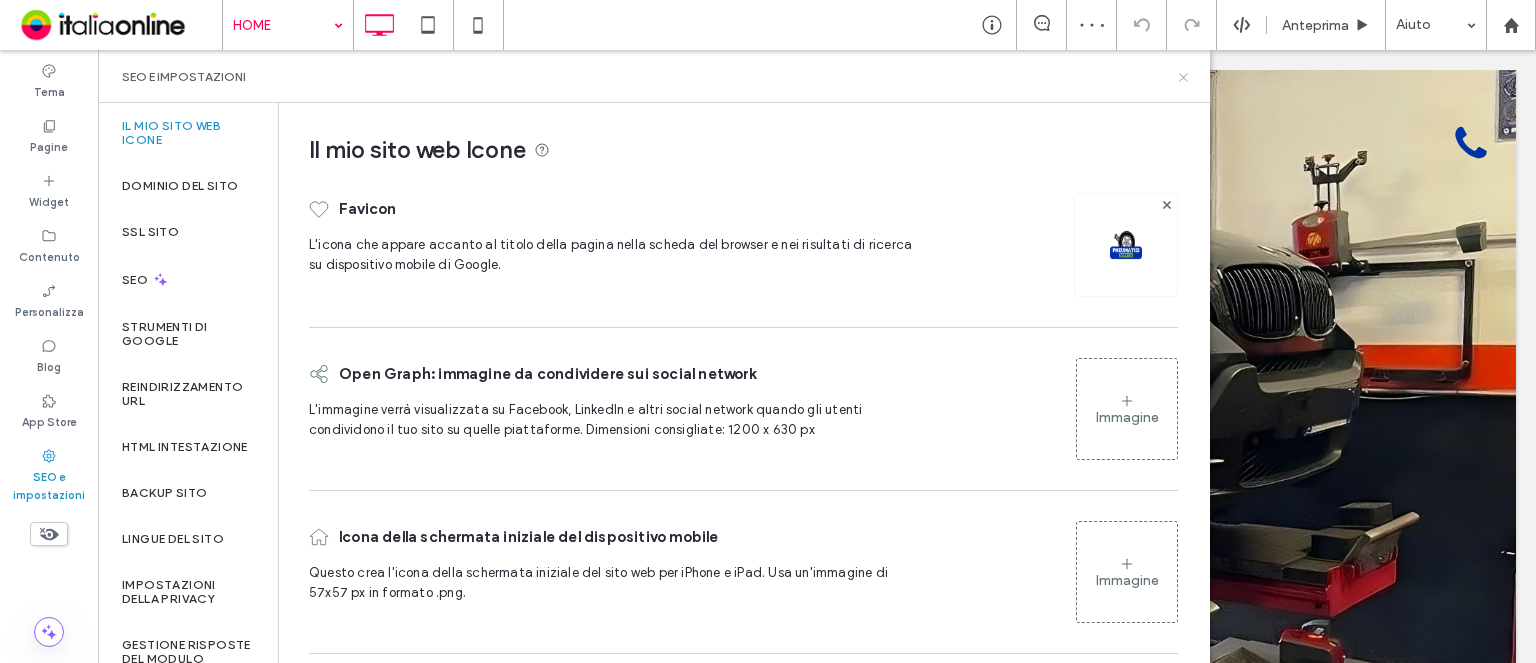 click 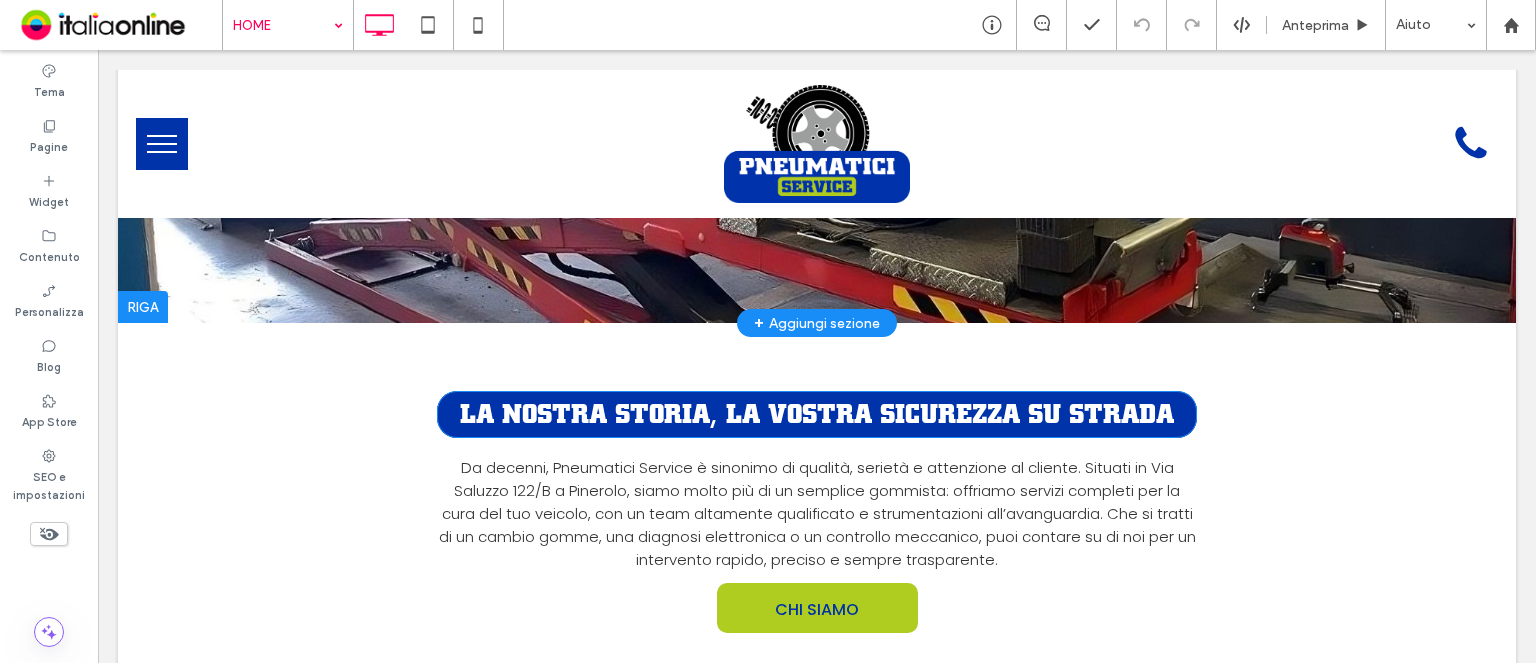 scroll, scrollTop: 0, scrollLeft: 0, axis: both 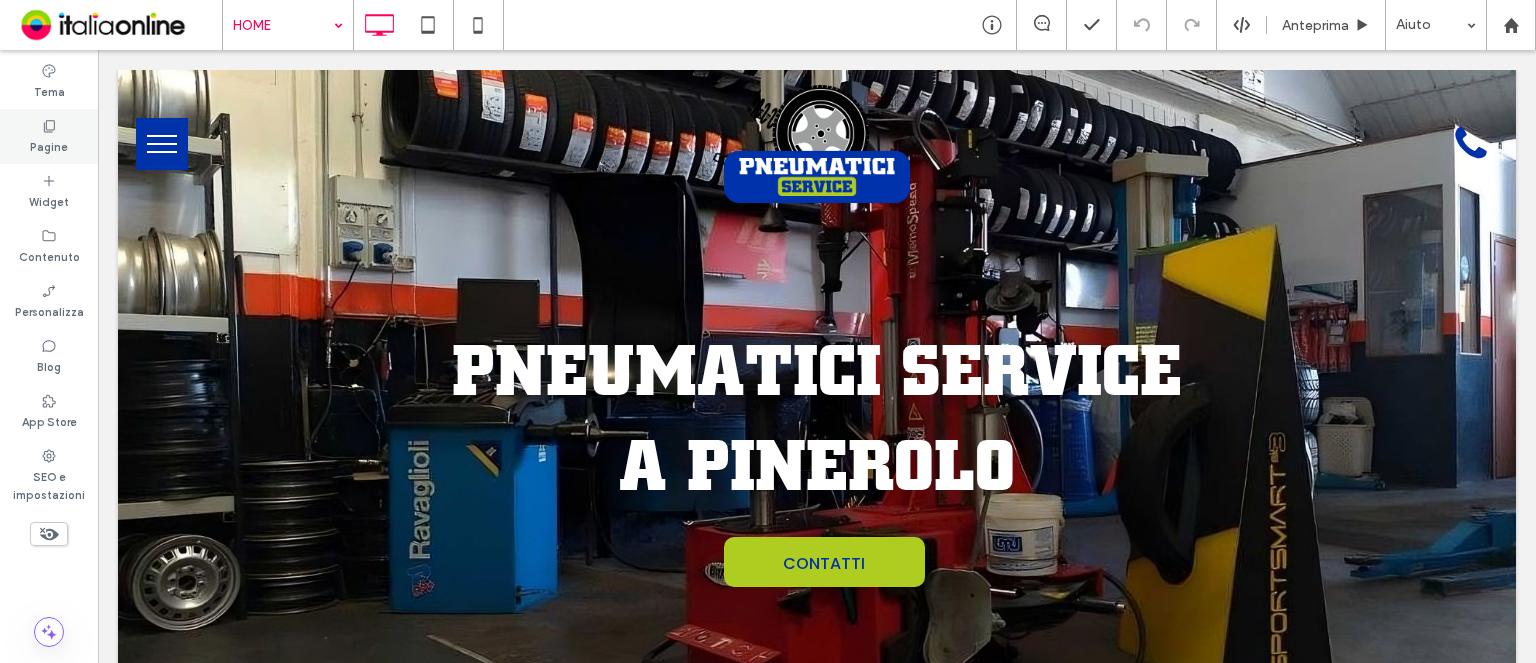 click on "Pagine" at bounding box center [49, 136] 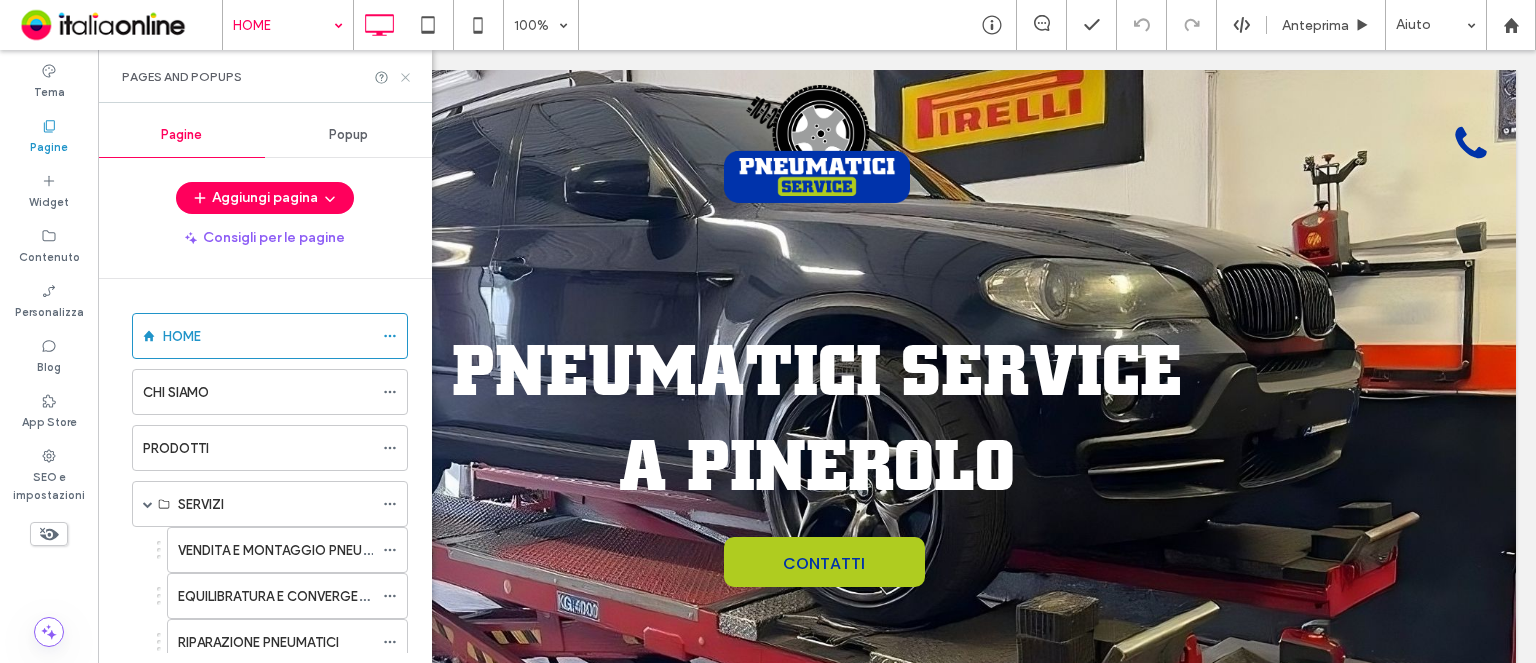 click 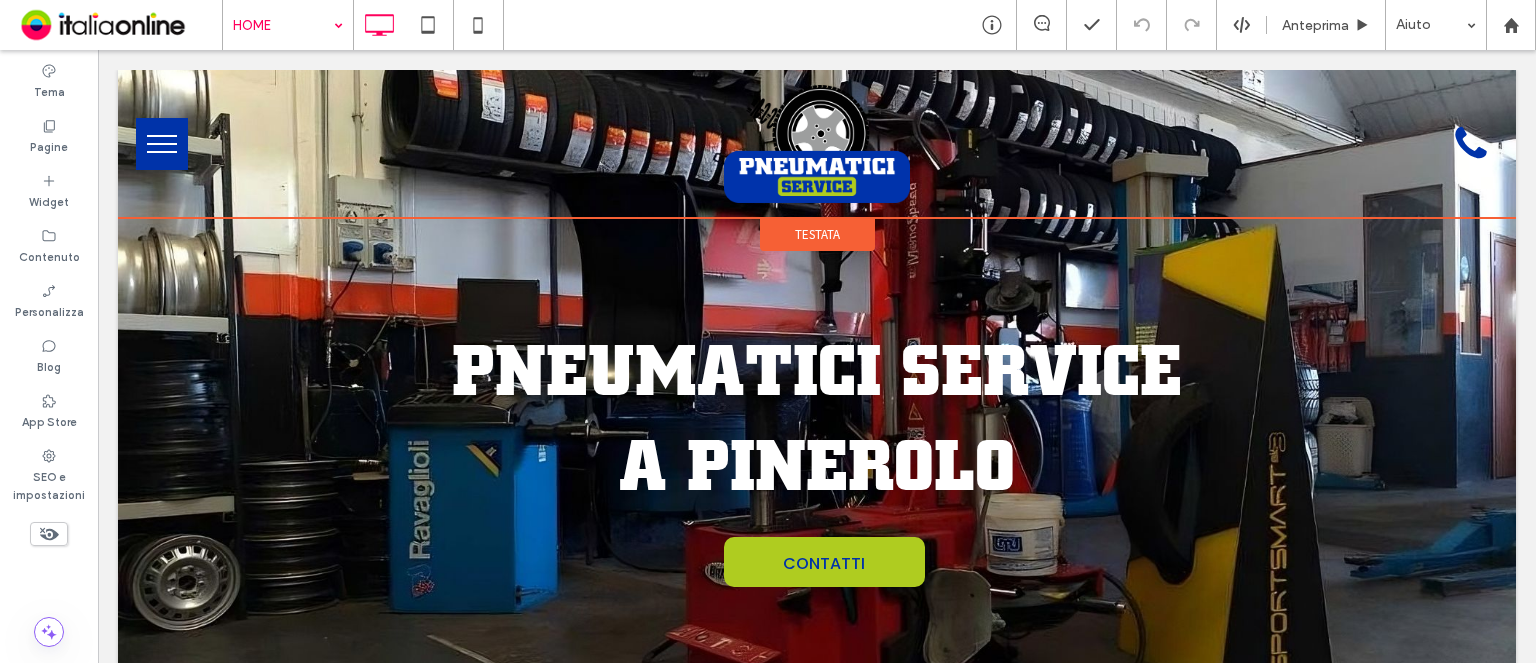 click on "Testata" at bounding box center [817, 234] 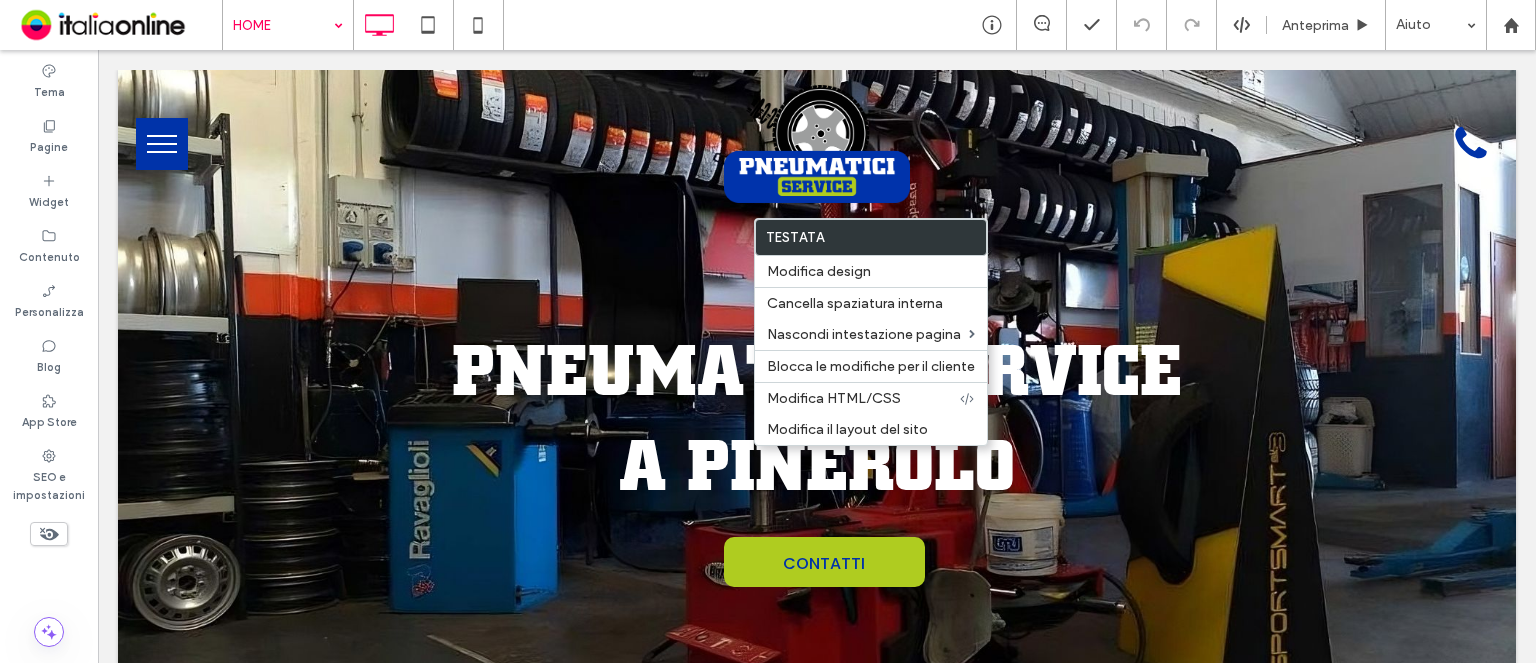 click at bounding box center (817, 398) 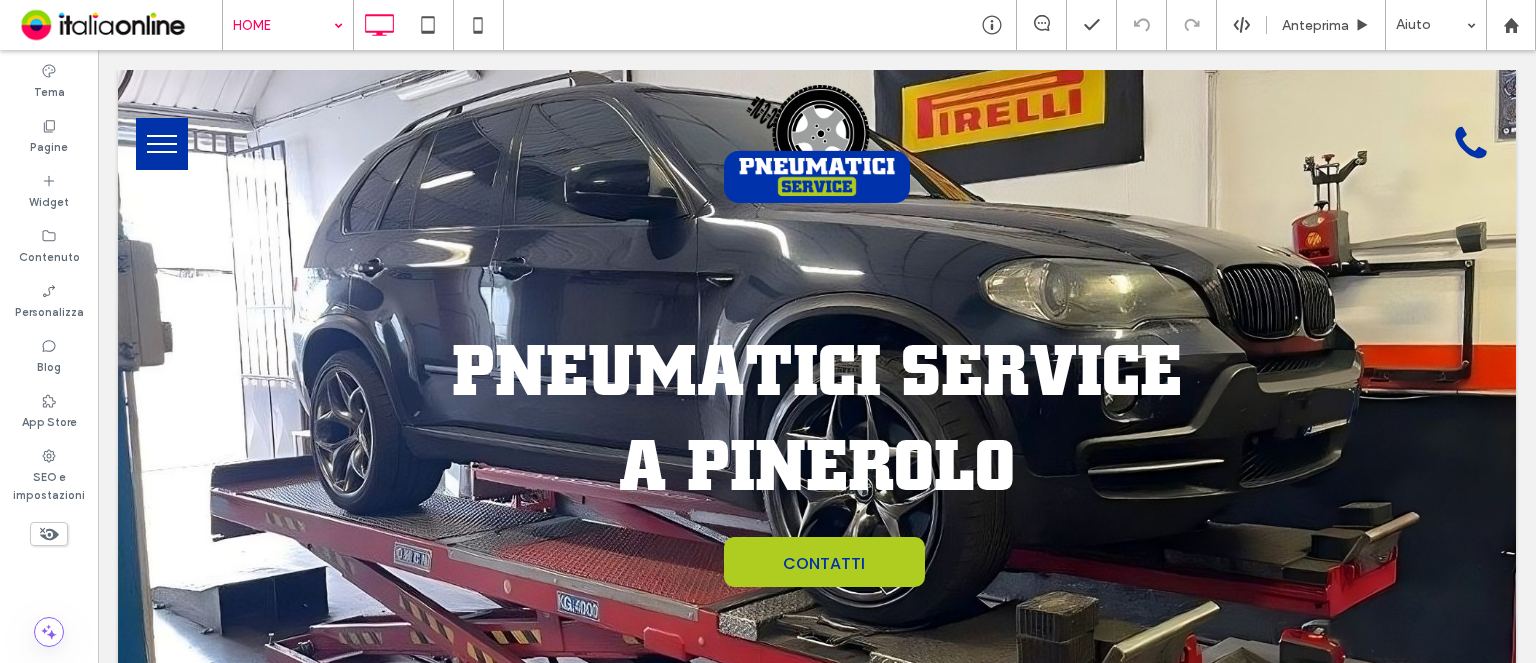click on "Tema" at bounding box center [49, 90] 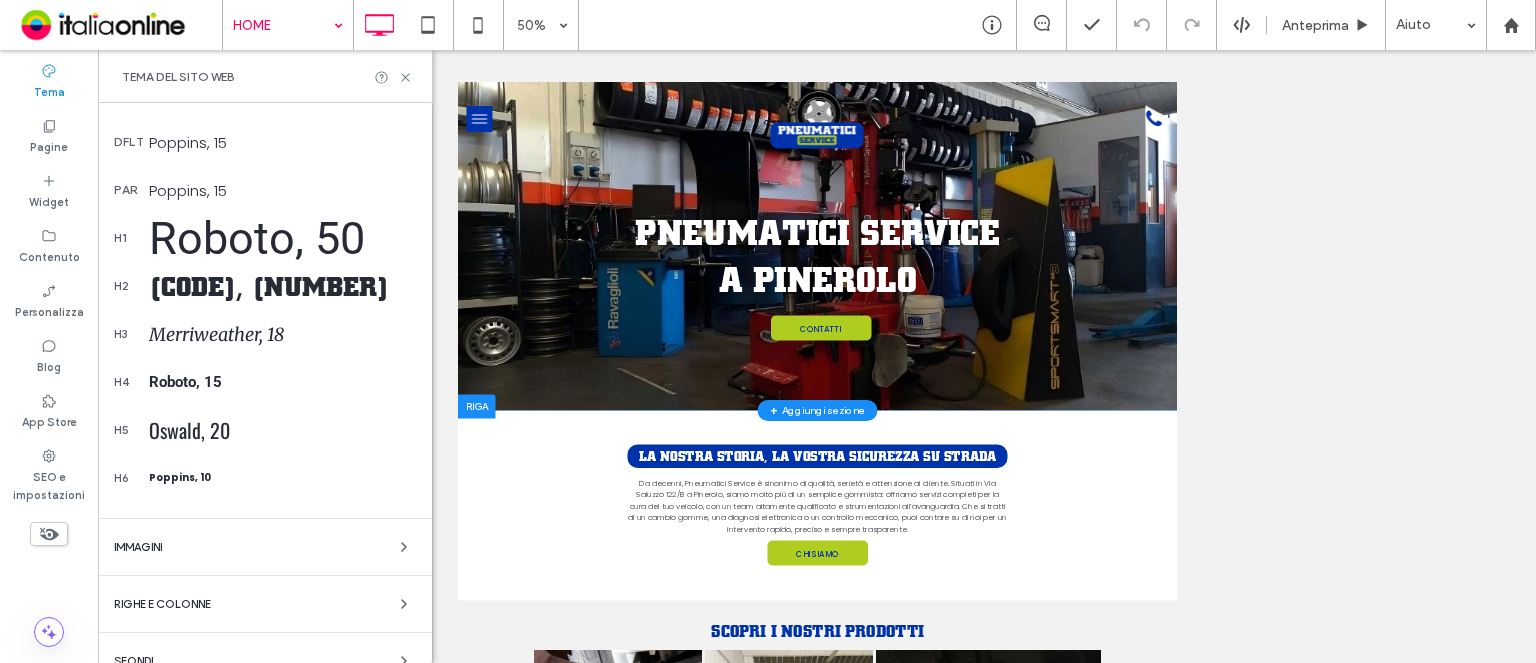 scroll, scrollTop: 384, scrollLeft: 0, axis: vertical 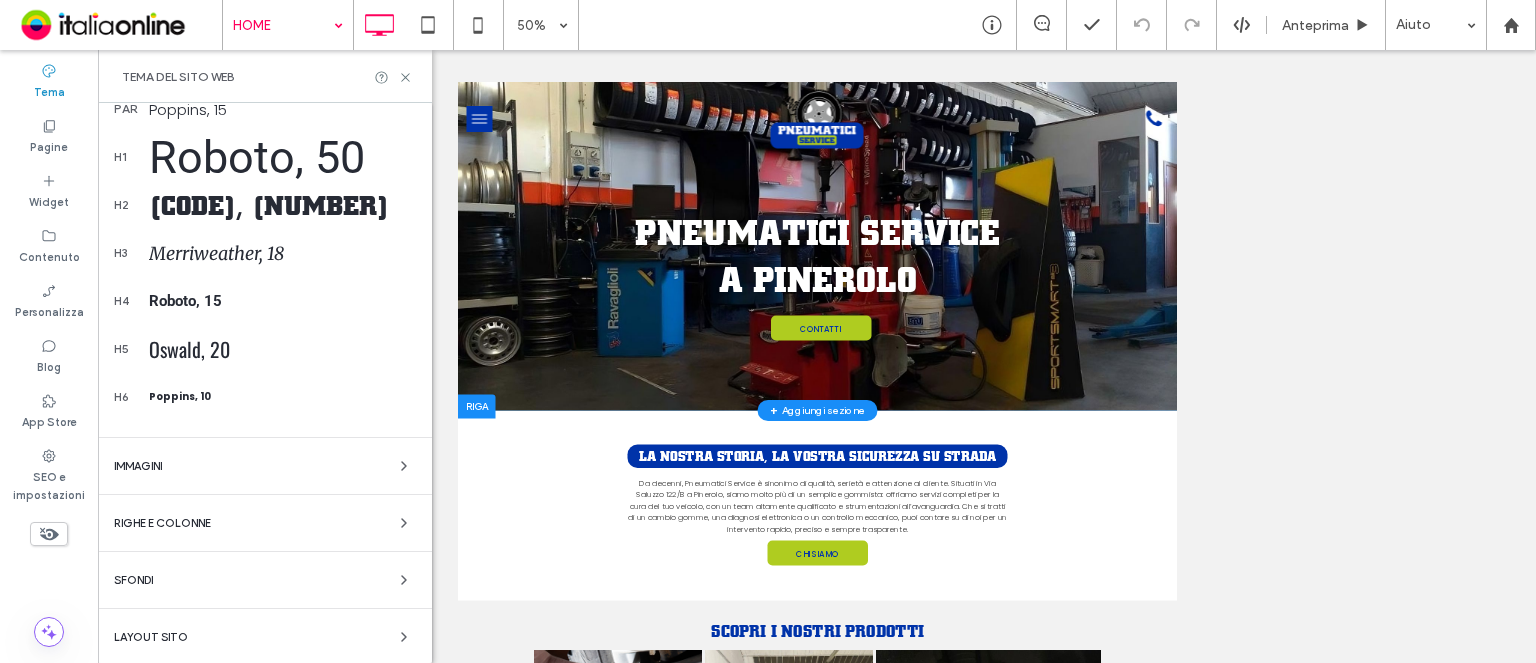 drag, startPoint x: 196, startPoint y: 643, endPoint x: 287, endPoint y: 546, distance: 133.00375 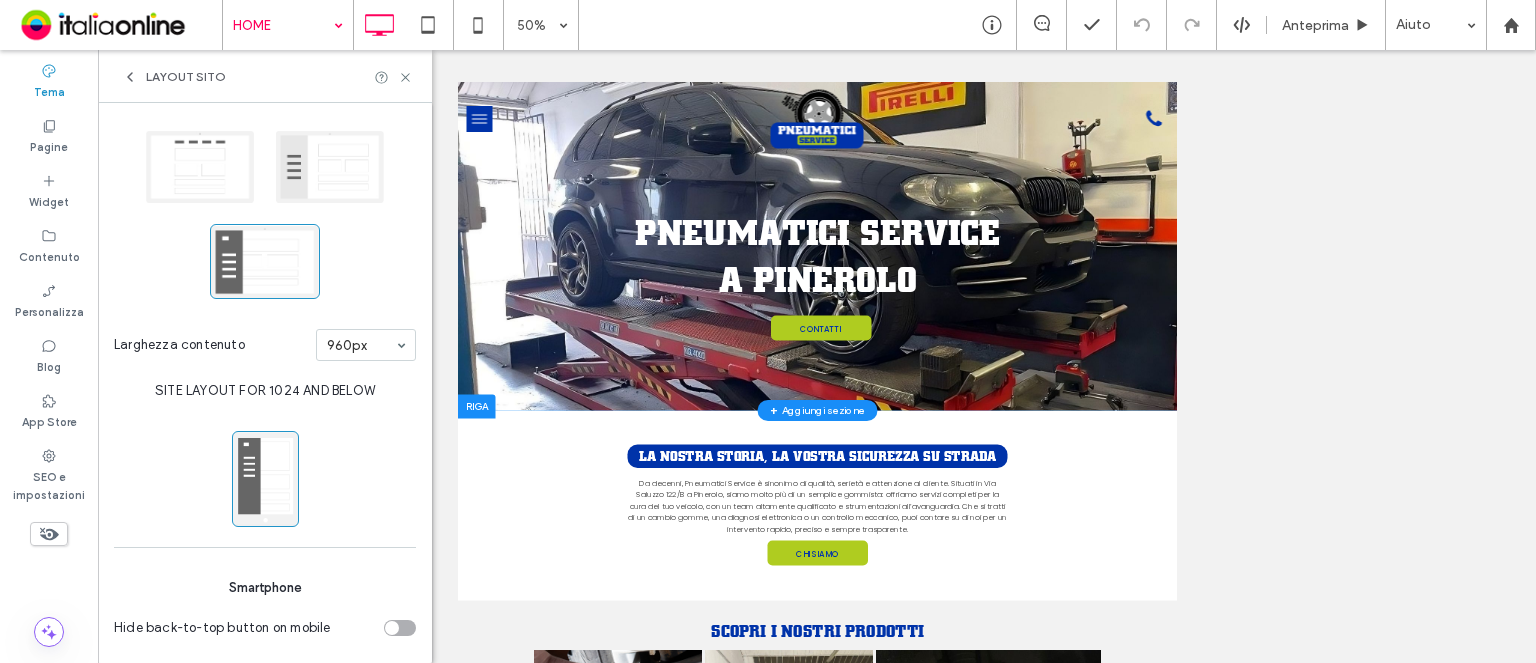scroll, scrollTop: 0, scrollLeft: 0, axis: both 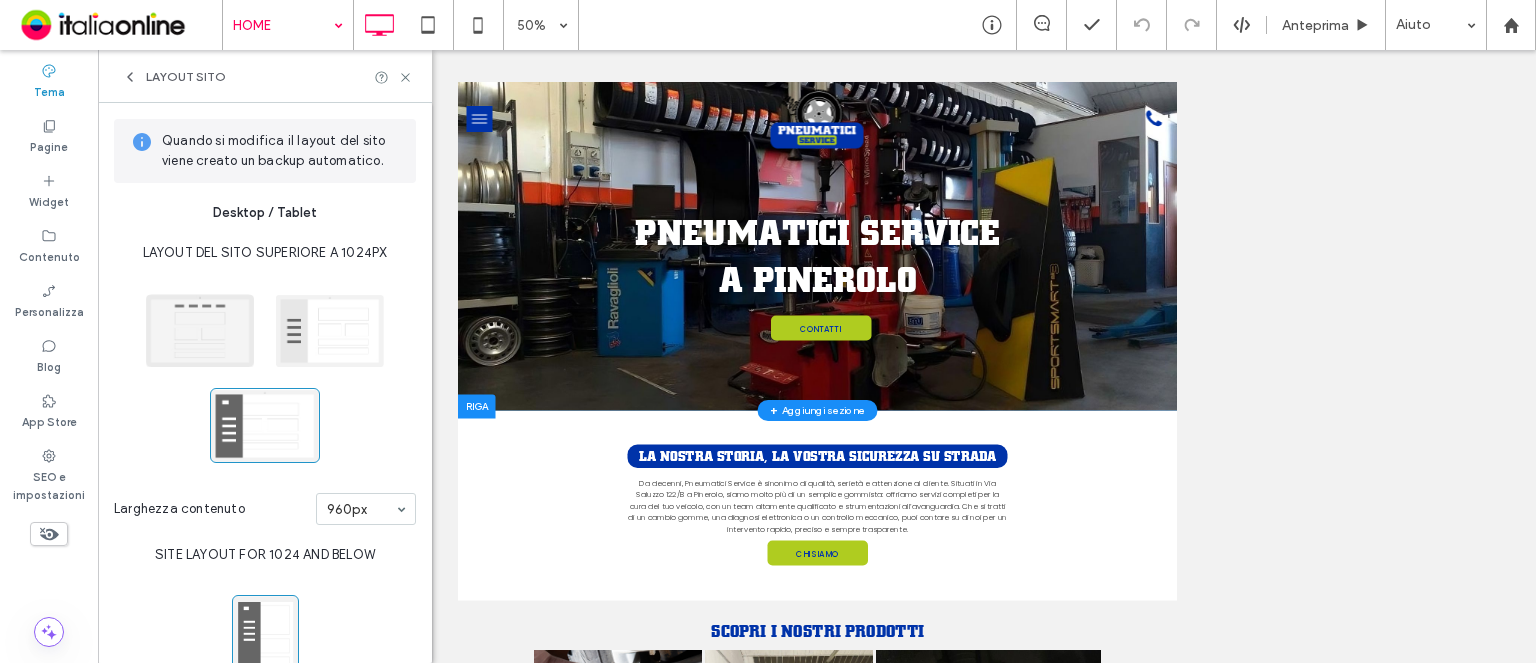click at bounding box center [200, 330] 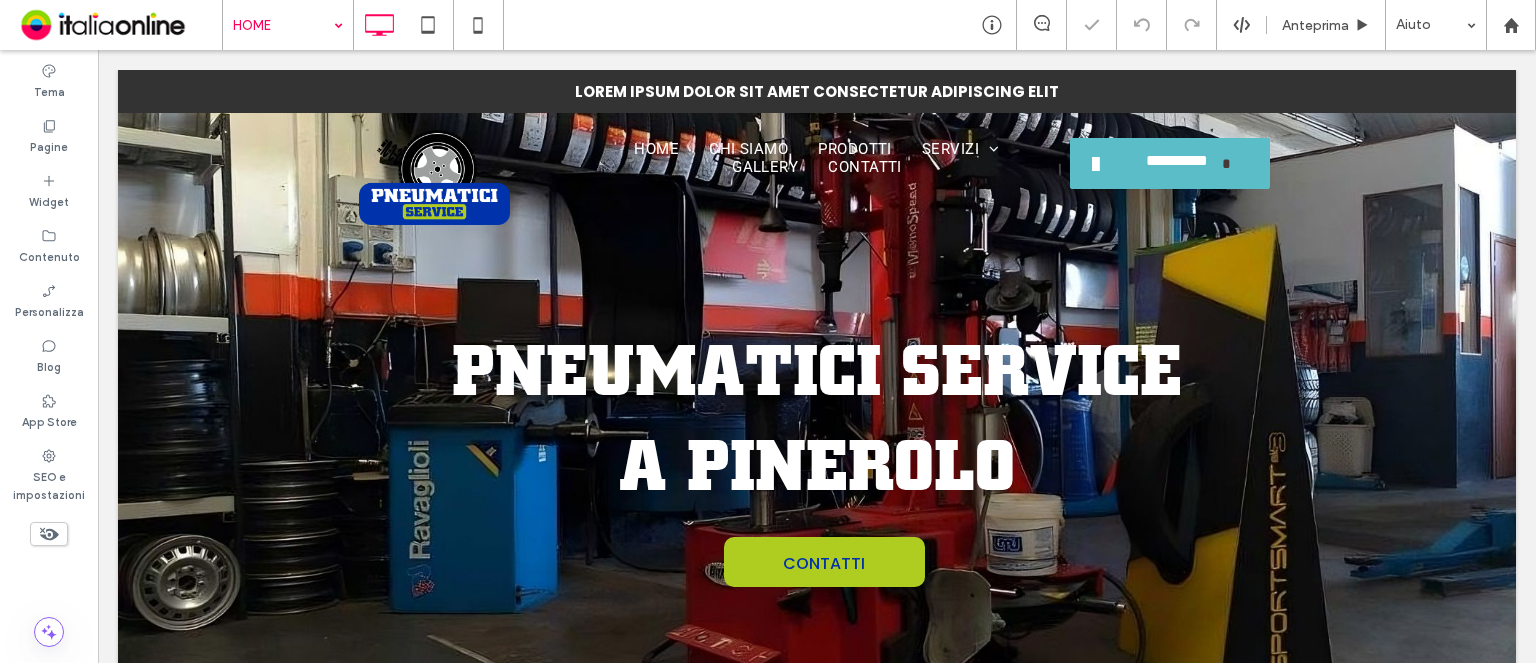 scroll, scrollTop: 0, scrollLeft: 0, axis: both 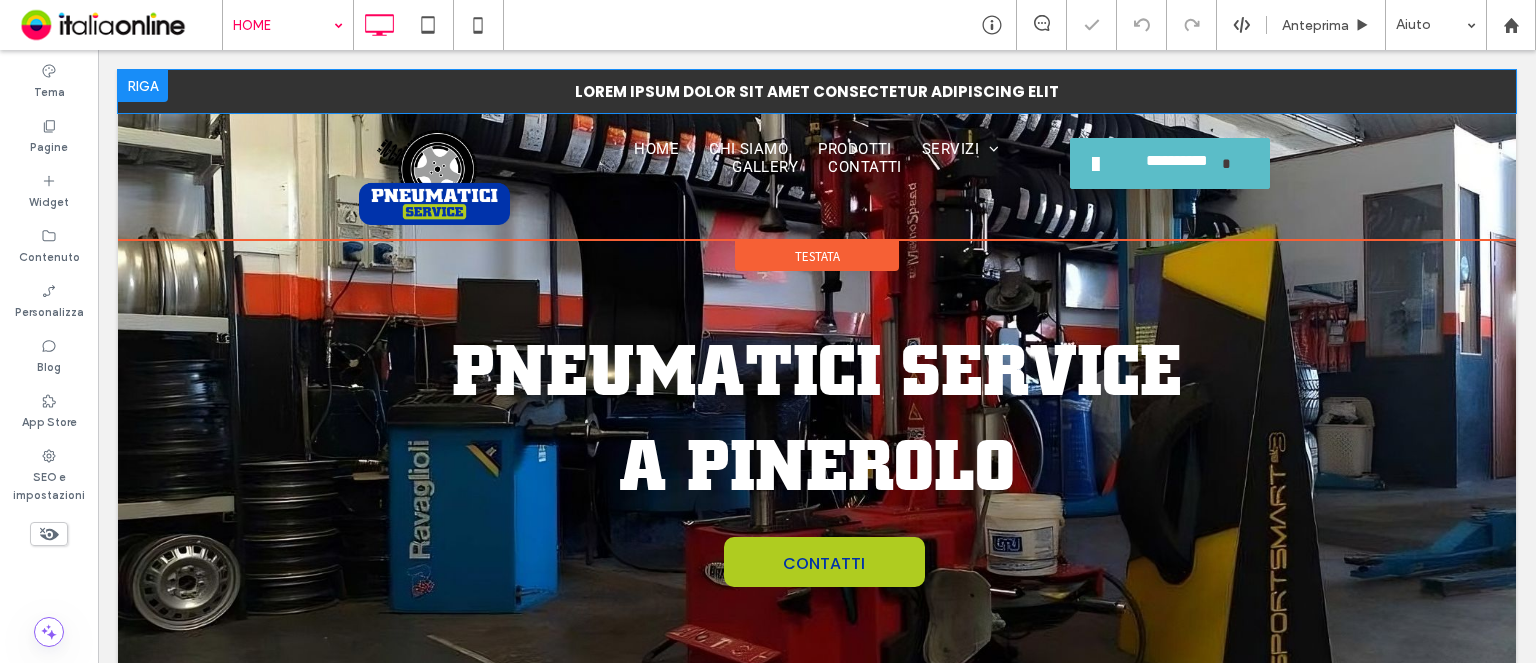 click at bounding box center (143, 86) 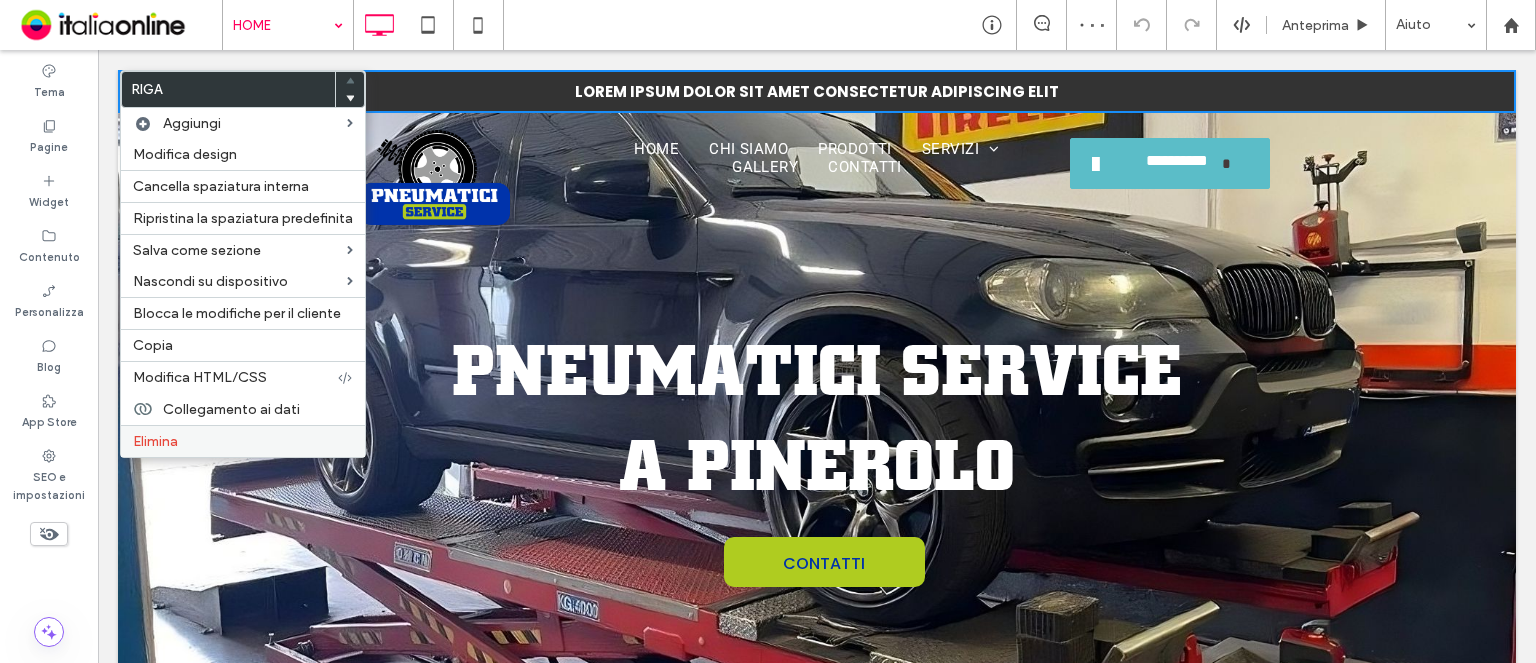click on "Elimina" at bounding box center (243, 441) 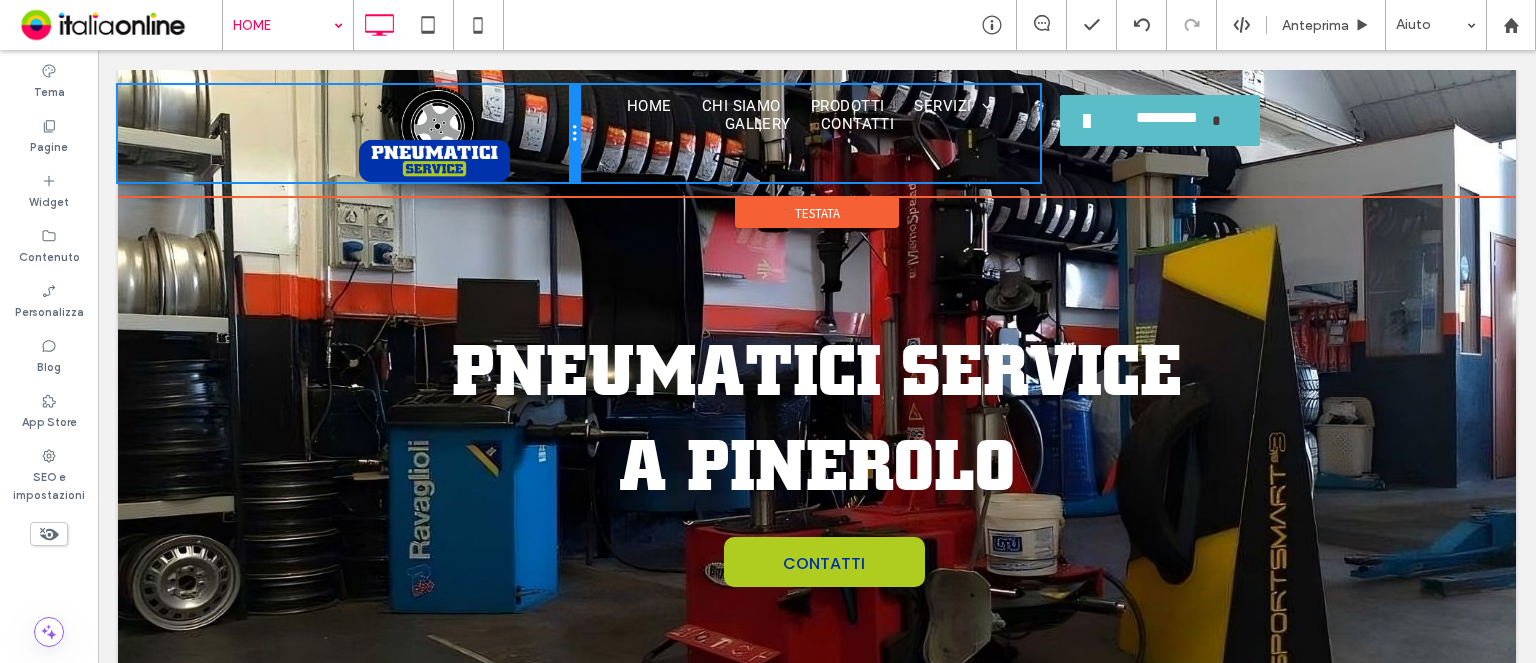 drag, startPoint x: 574, startPoint y: 124, endPoint x: 612, endPoint y: 151, distance: 46.615448 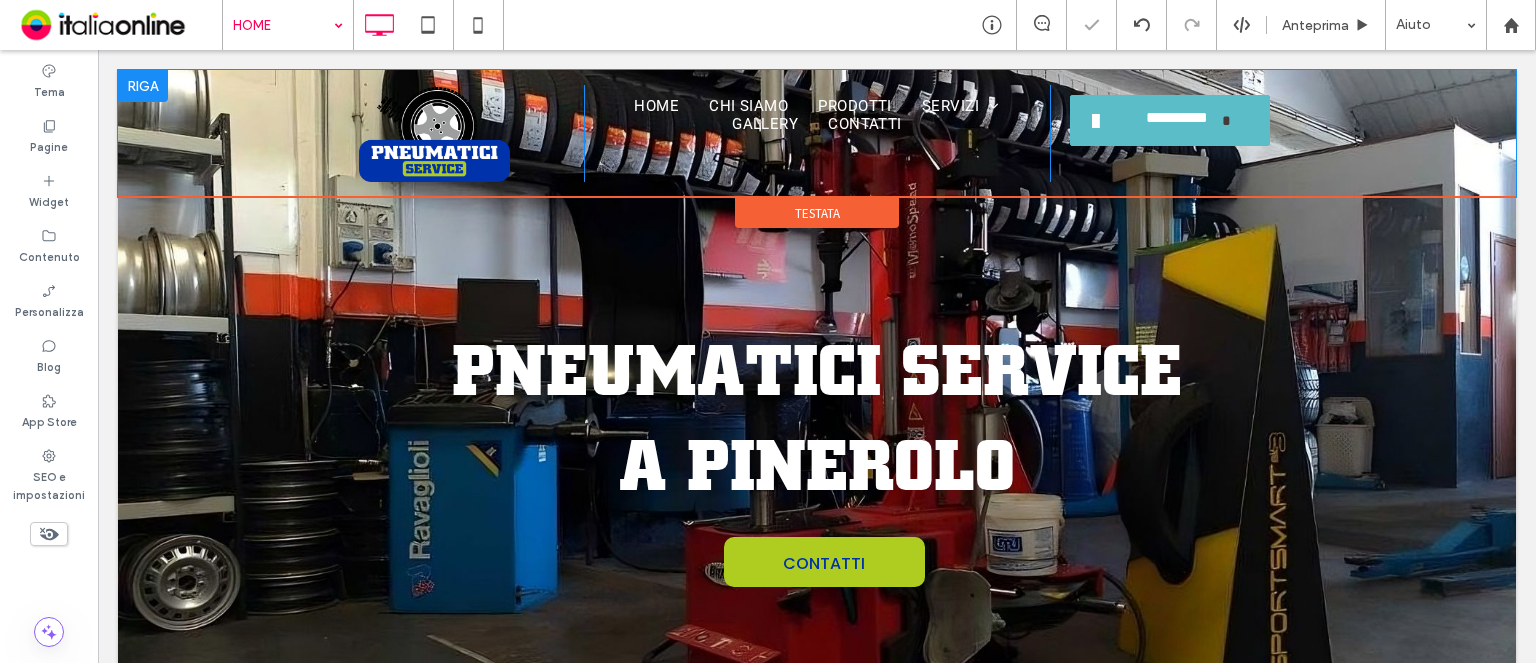 click at bounding box center (143, 86) 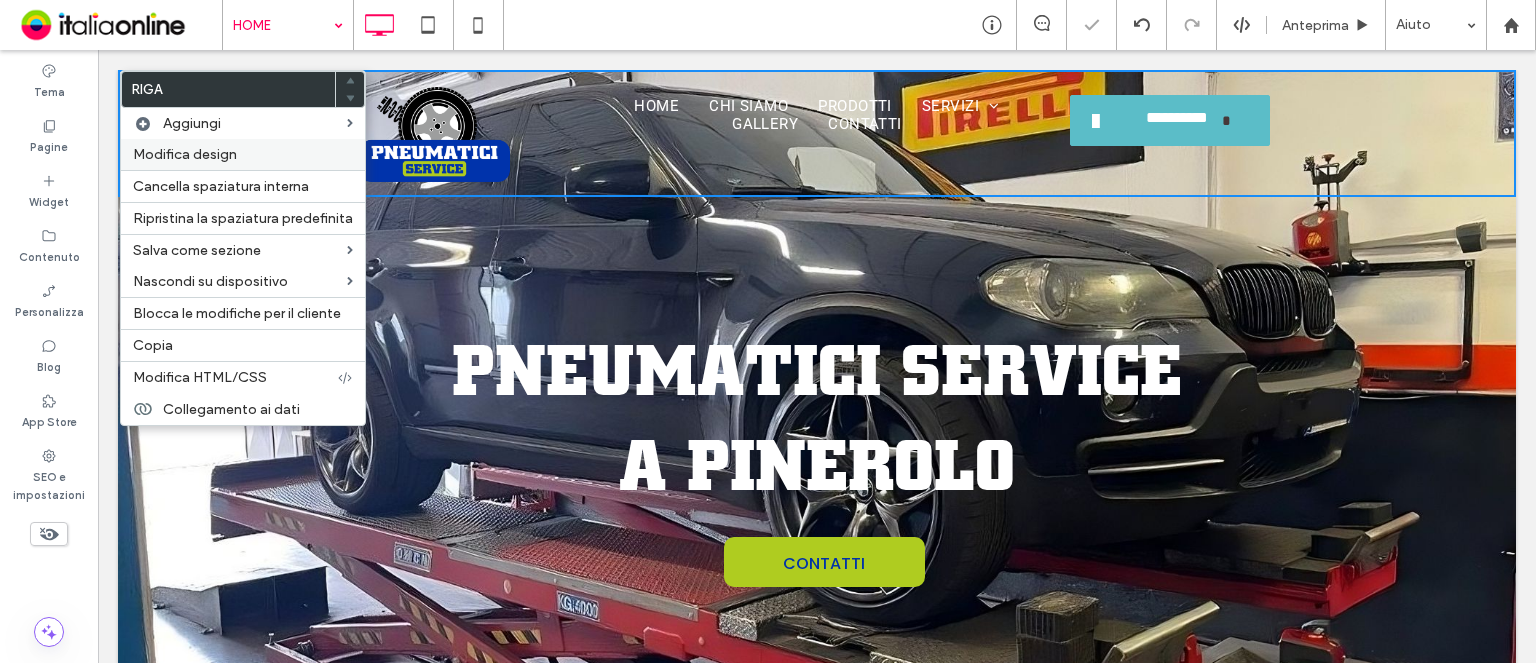 click on "Modifica design" at bounding box center [243, 154] 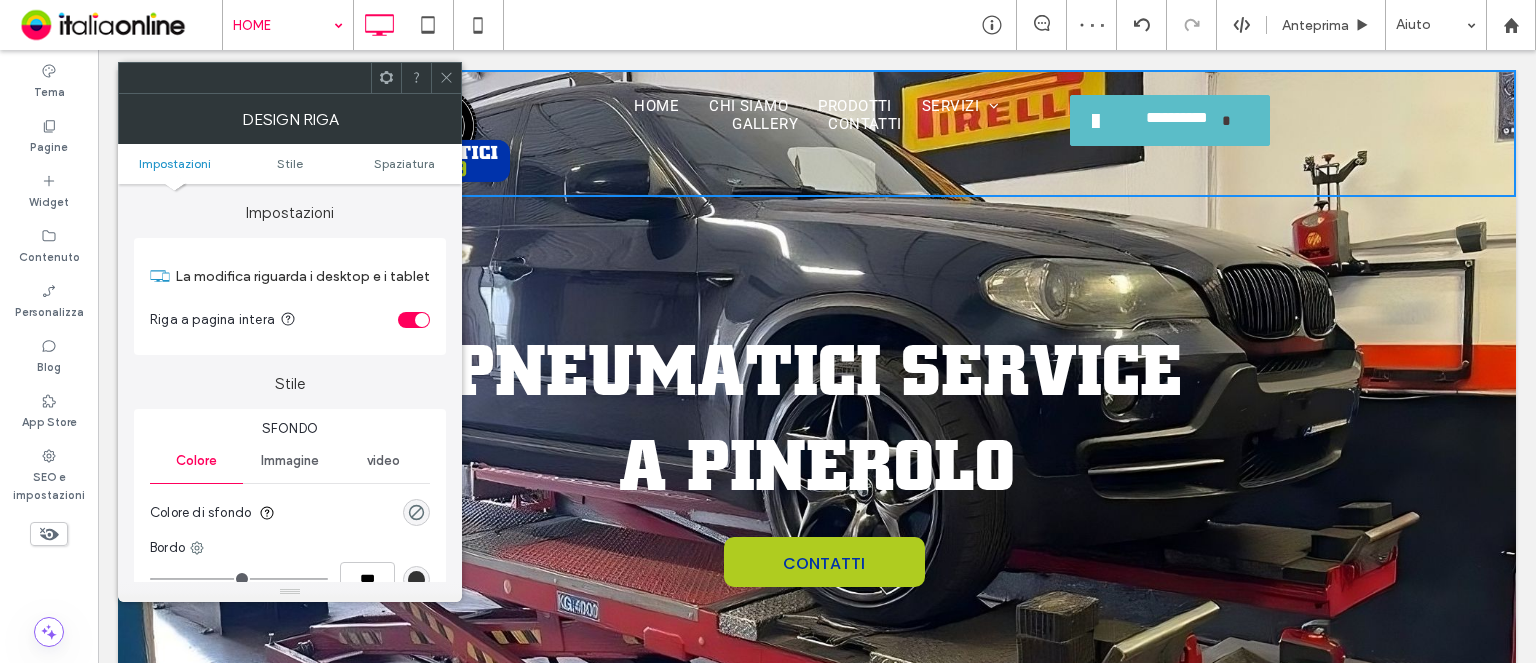 click 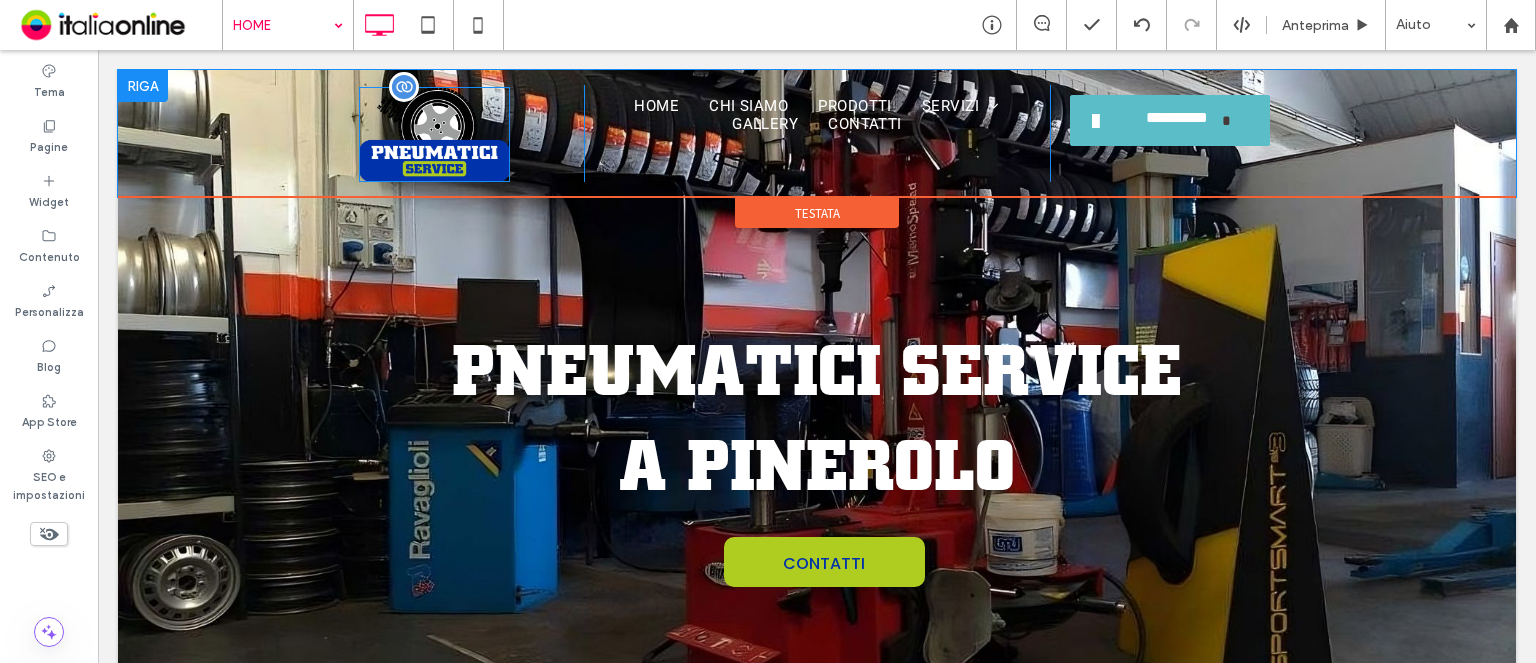 drag, startPoint x: 538, startPoint y: 158, endPoint x: 440, endPoint y: 134, distance: 100.89599 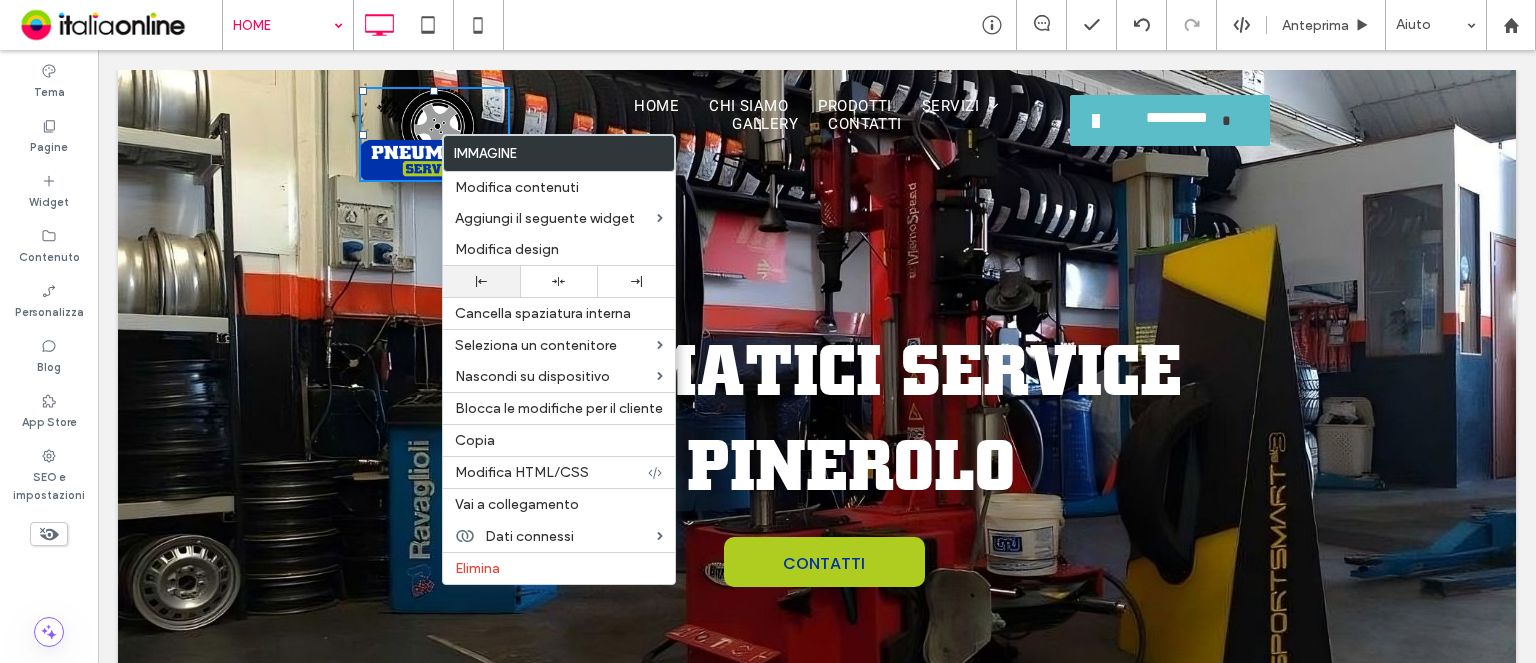 click at bounding box center (481, 281) 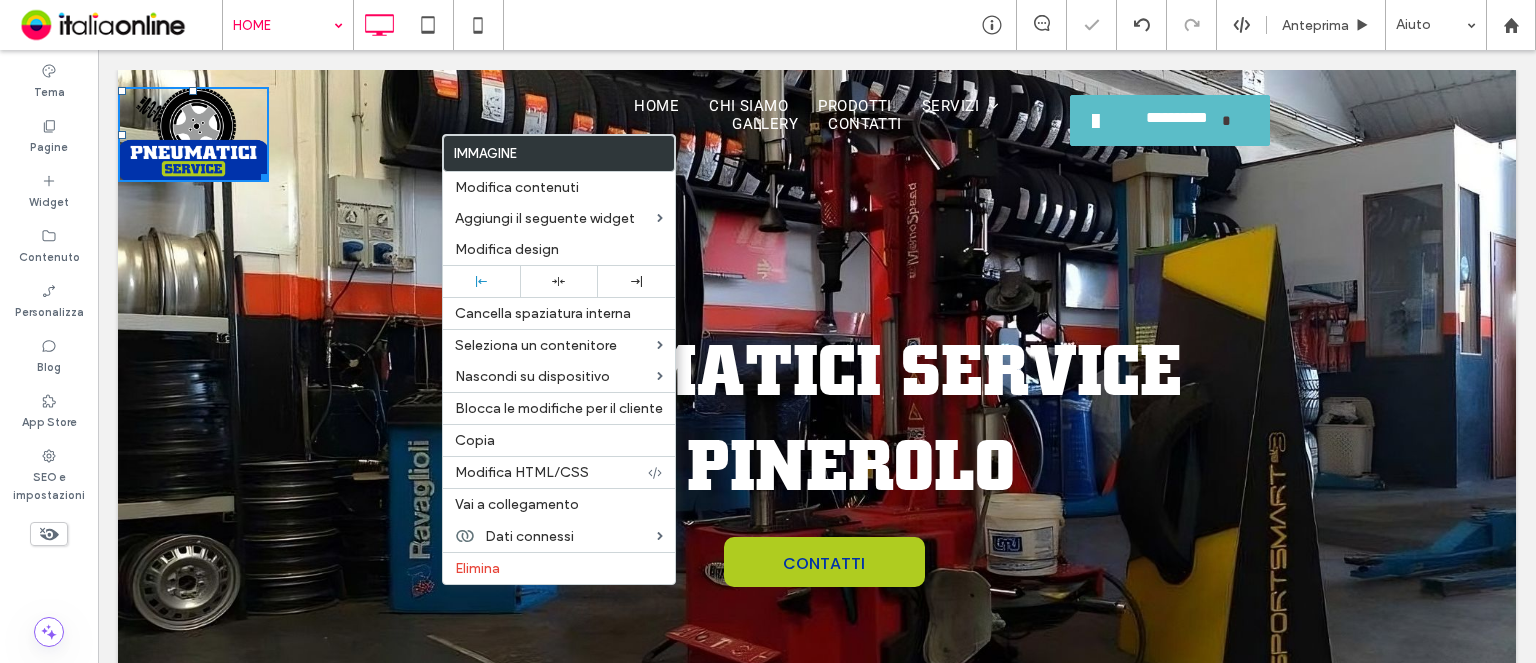 click at bounding box center (817, 398) 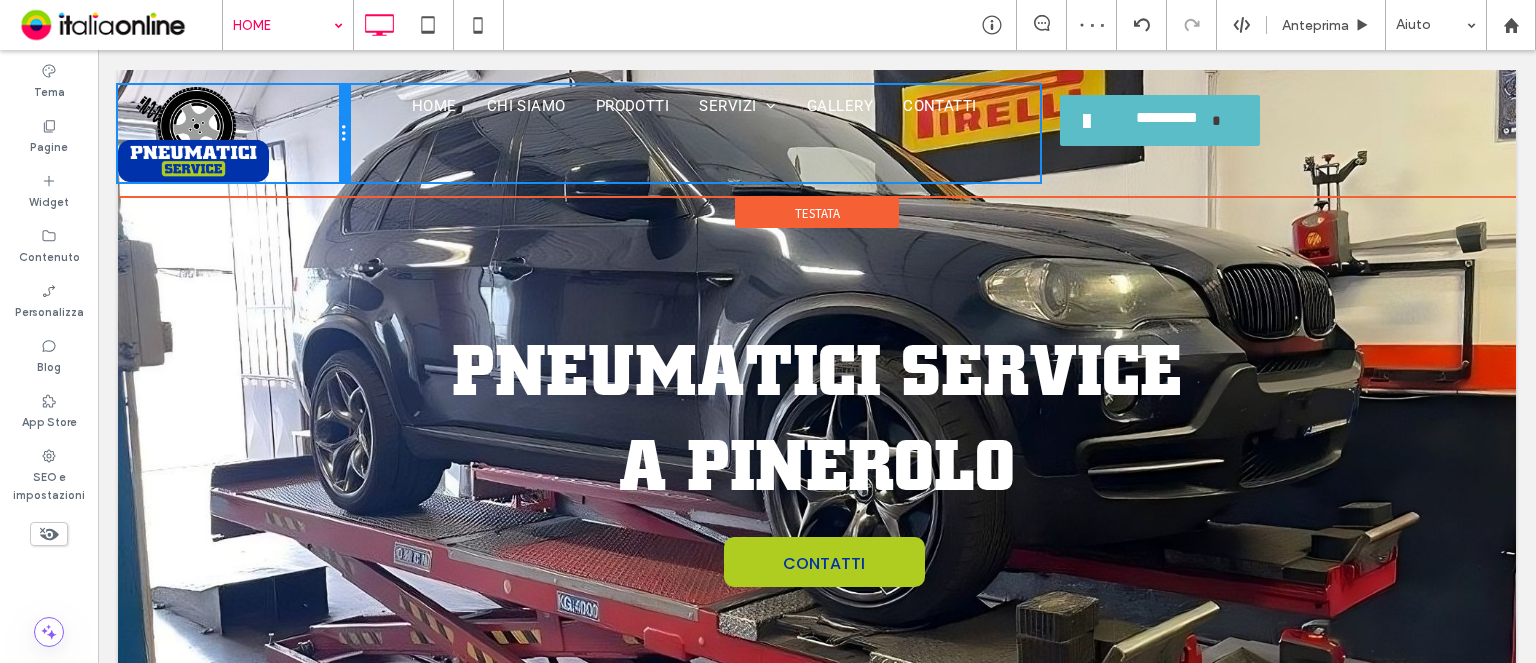 drag, startPoint x: 571, startPoint y: 124, endPoint x: 342, endPoint y: 121, distance: 229.01965 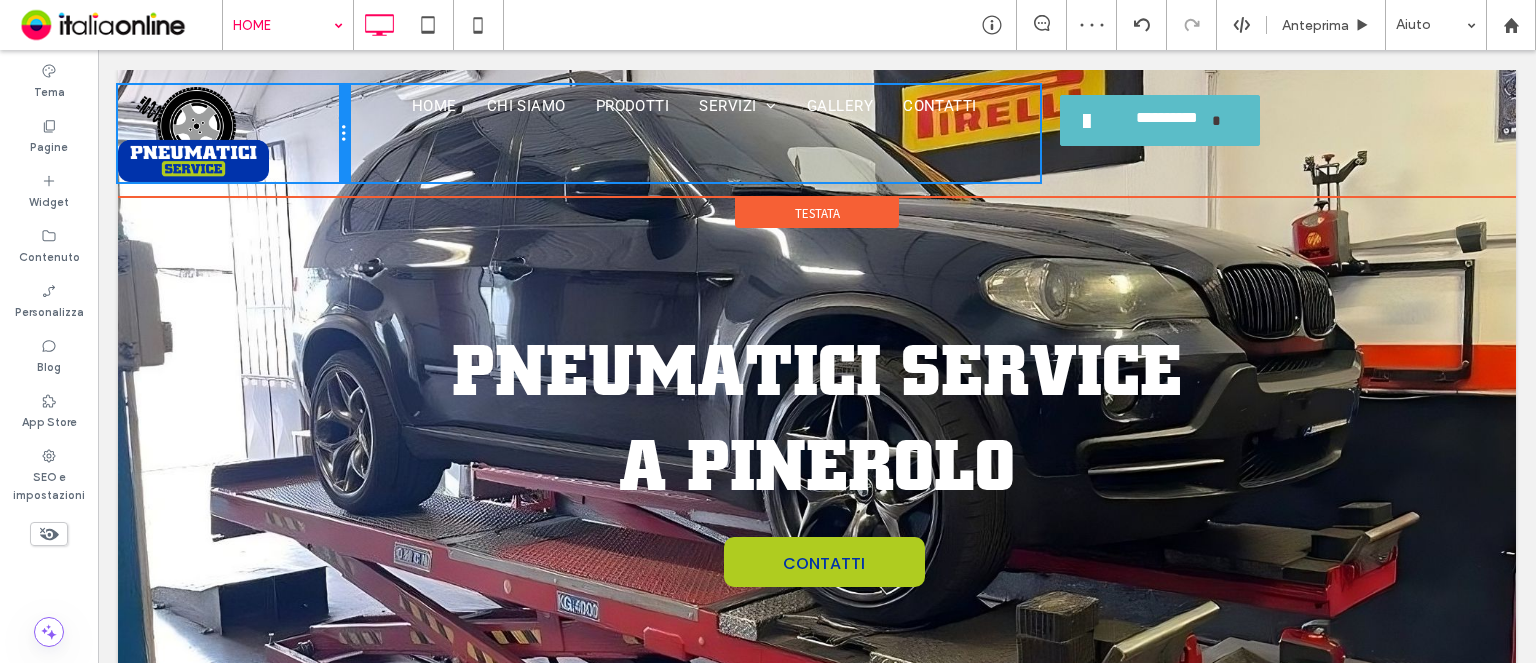 click at bounding box center [344, 133] 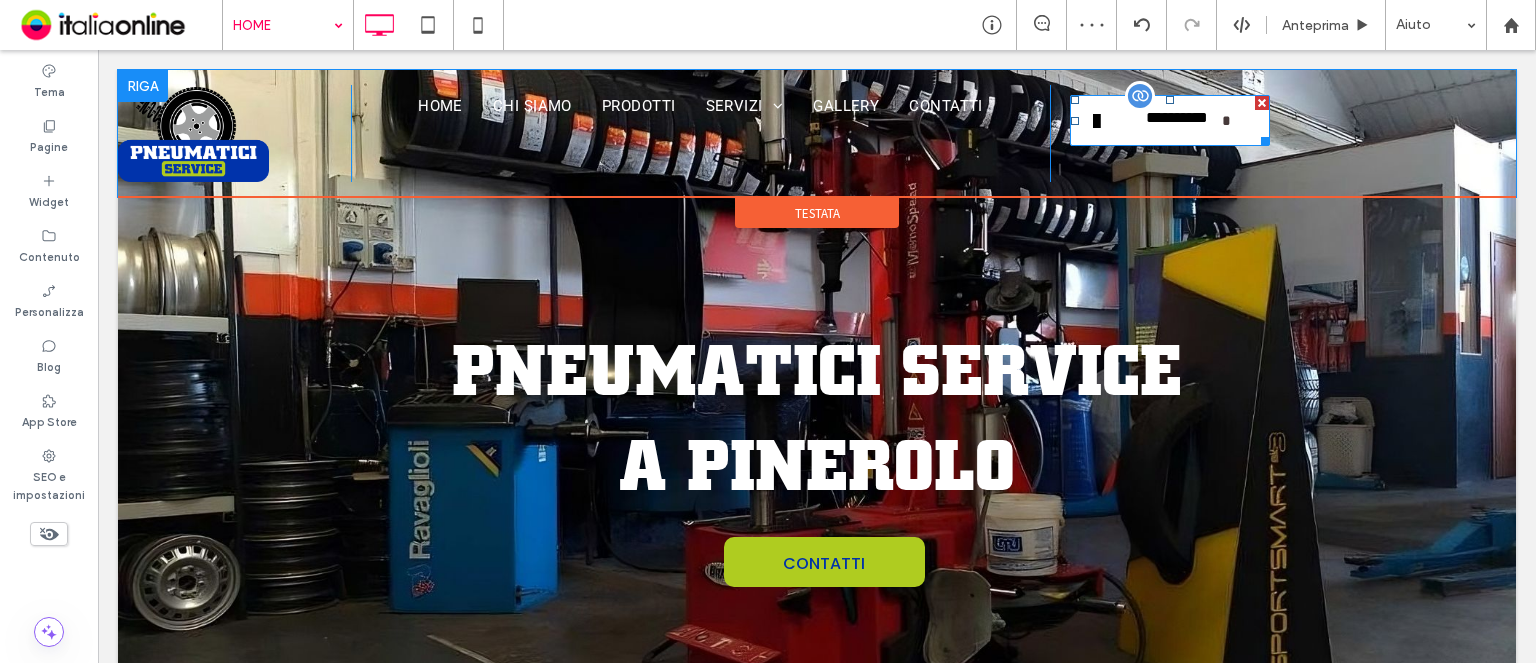 drag, startPoint x: 1039, startPoint y: 134, endPoint x: 1202, endPoint y: 145, distance: 163.37074 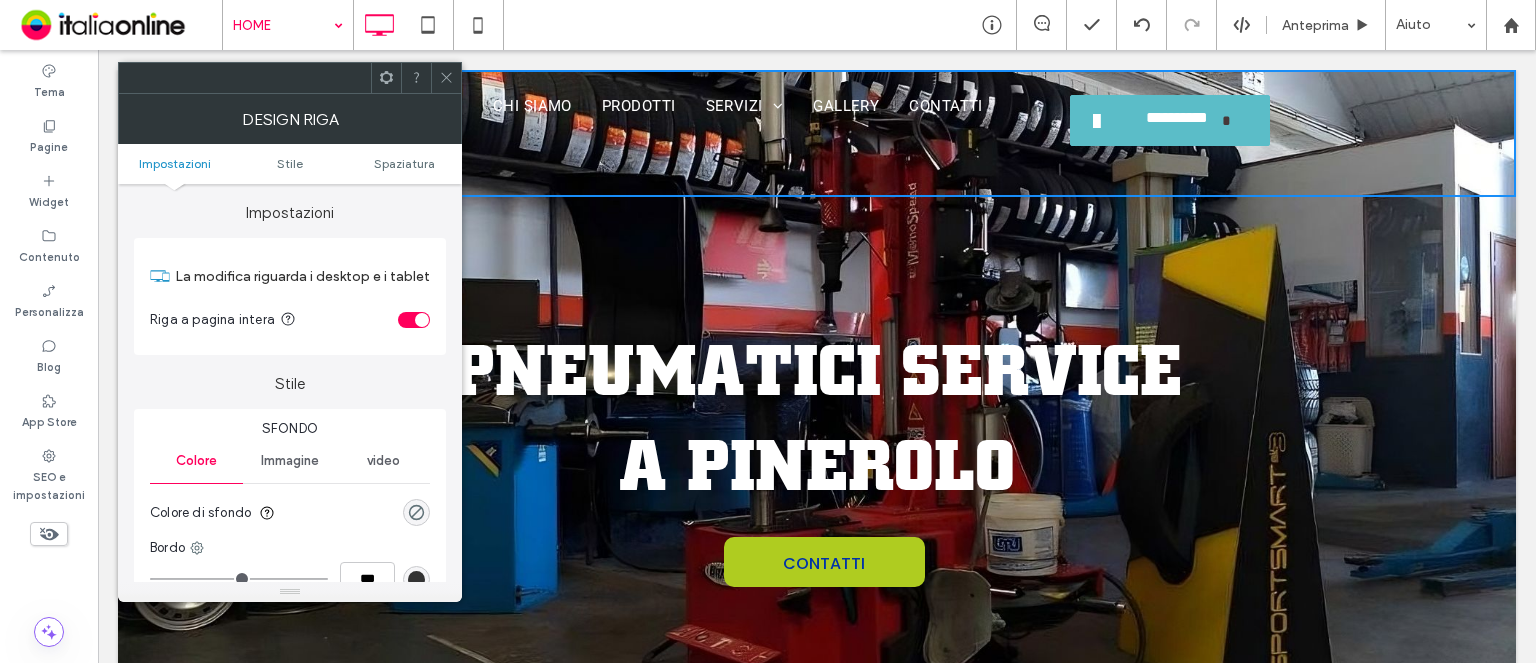 drag, startPoint x: 452, startPoint y: 81, endPoint x: 431, endPoint y: 75, distance: 21.84033 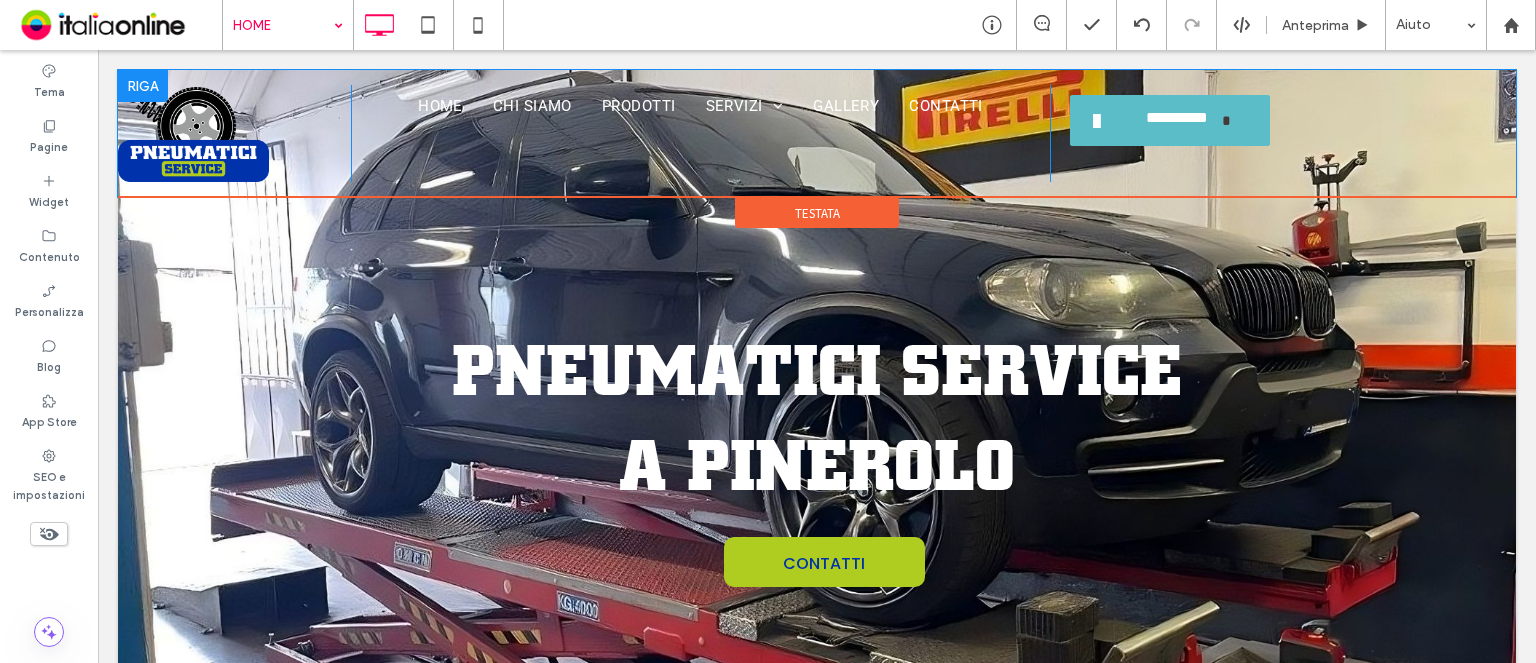 click at bounding box center (143, 86) 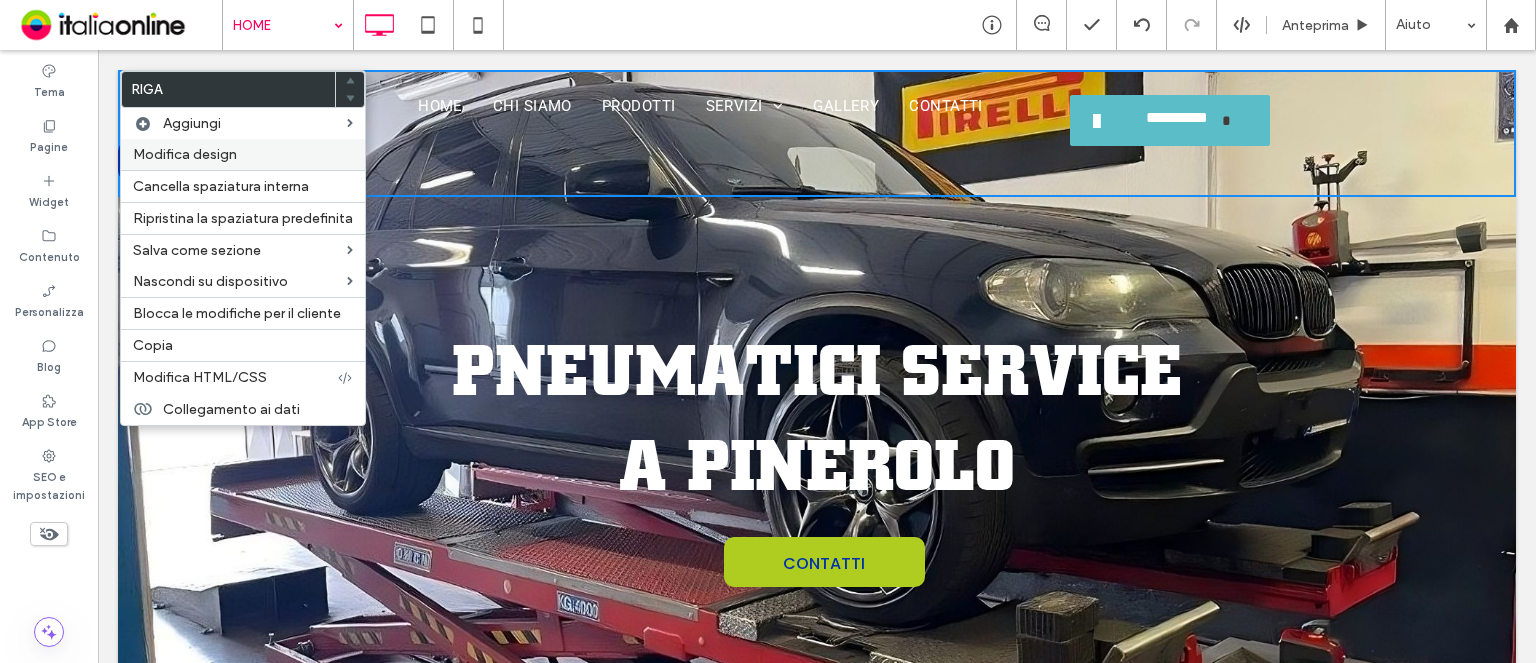click on "Modifica design" at bounding box center [185, 154] 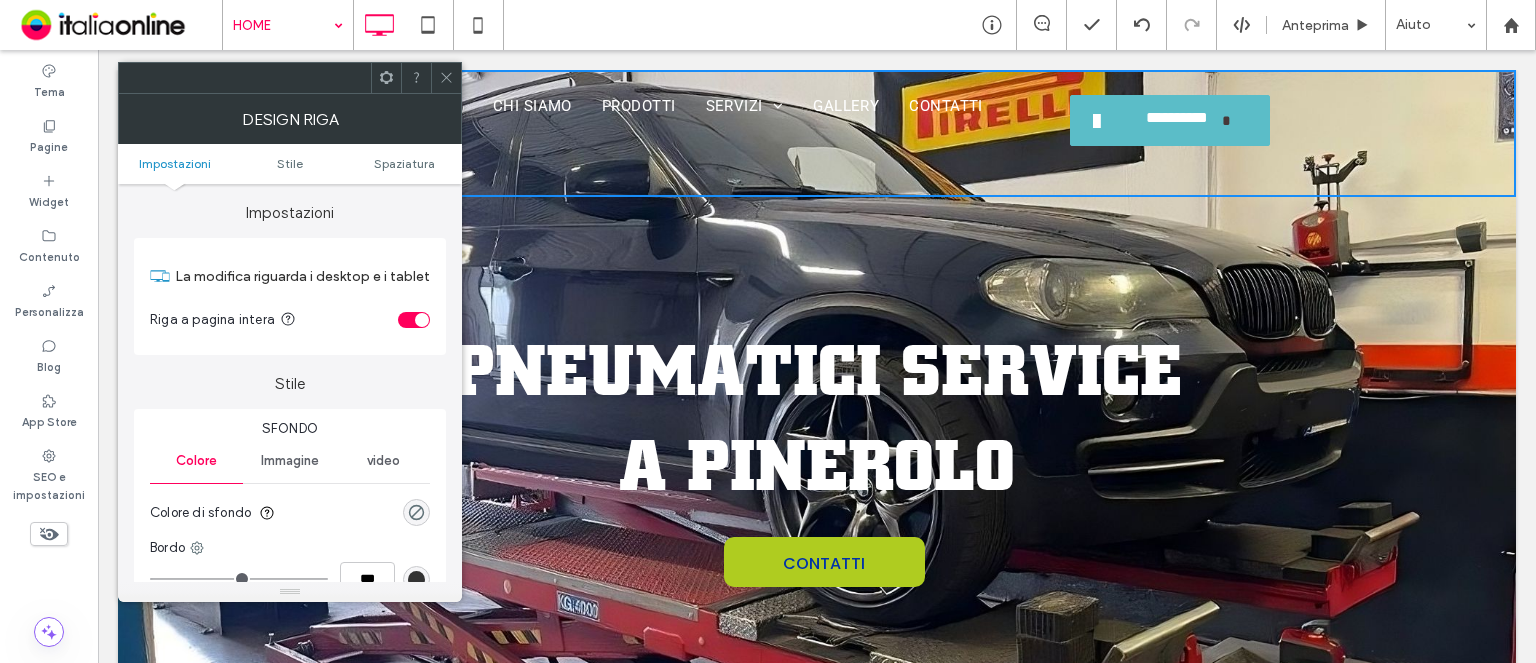 click at bounding box center (446, 78) 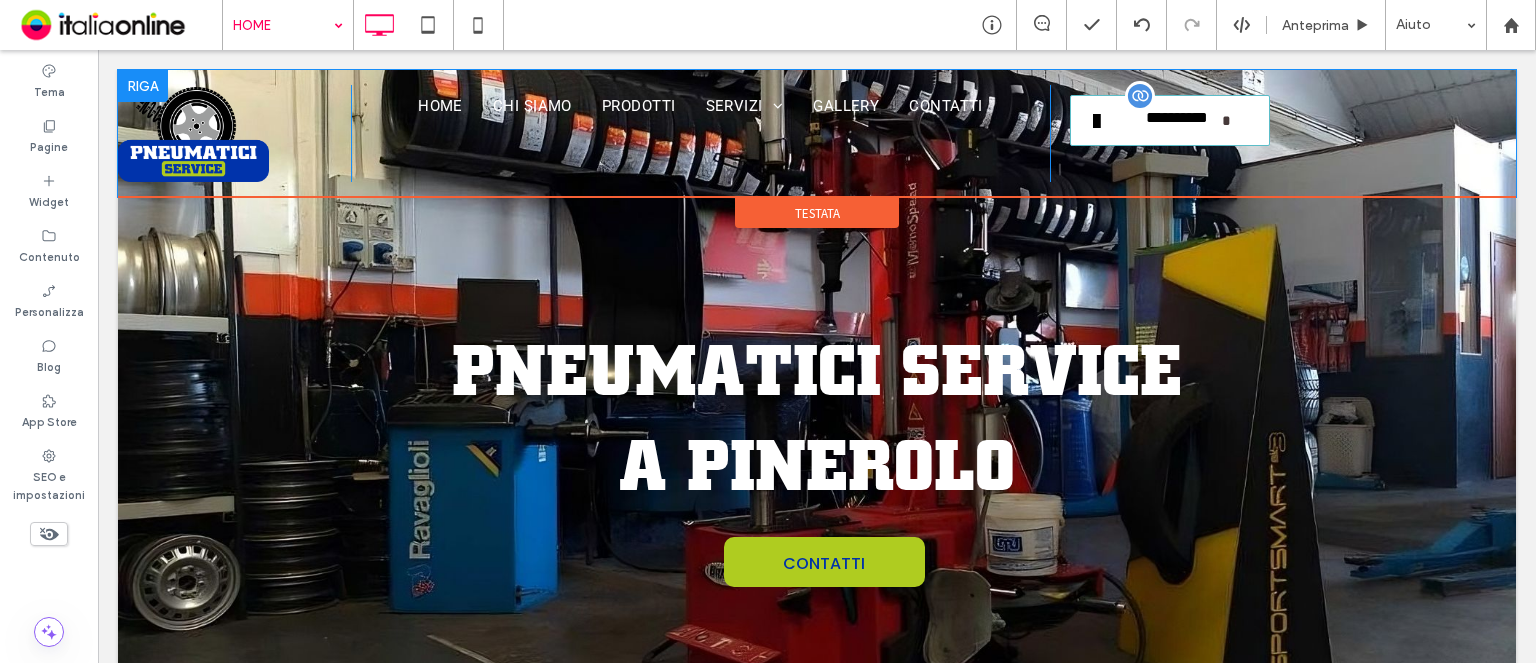 drag, startPoint x: 1035, startPoint y: 159, endPoint x: 1164, endPoint y: 112, distance: 137.2953 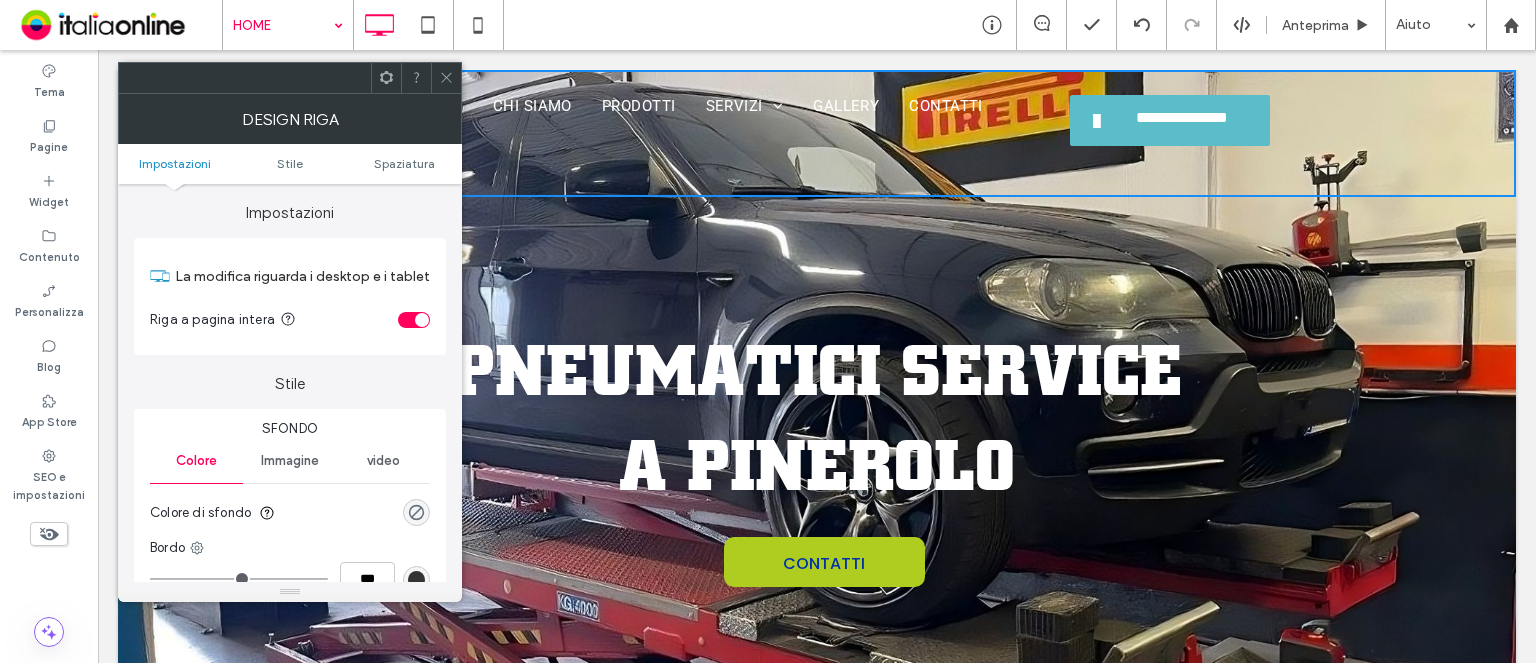 drag, startPoint x: 439, startPoint y: 67, endPoint x: 460, endPoint y: 74, distance: 22.135944 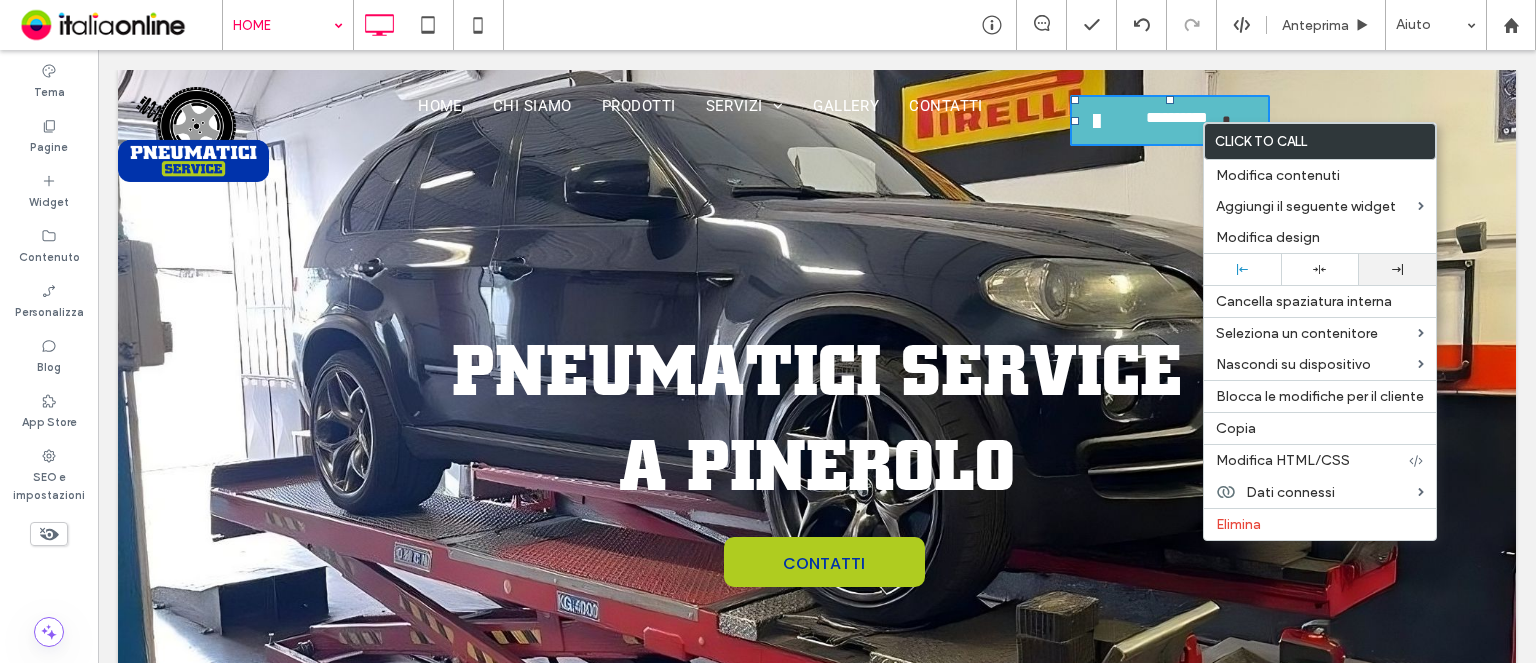 click at bounding box center (1397, 269) 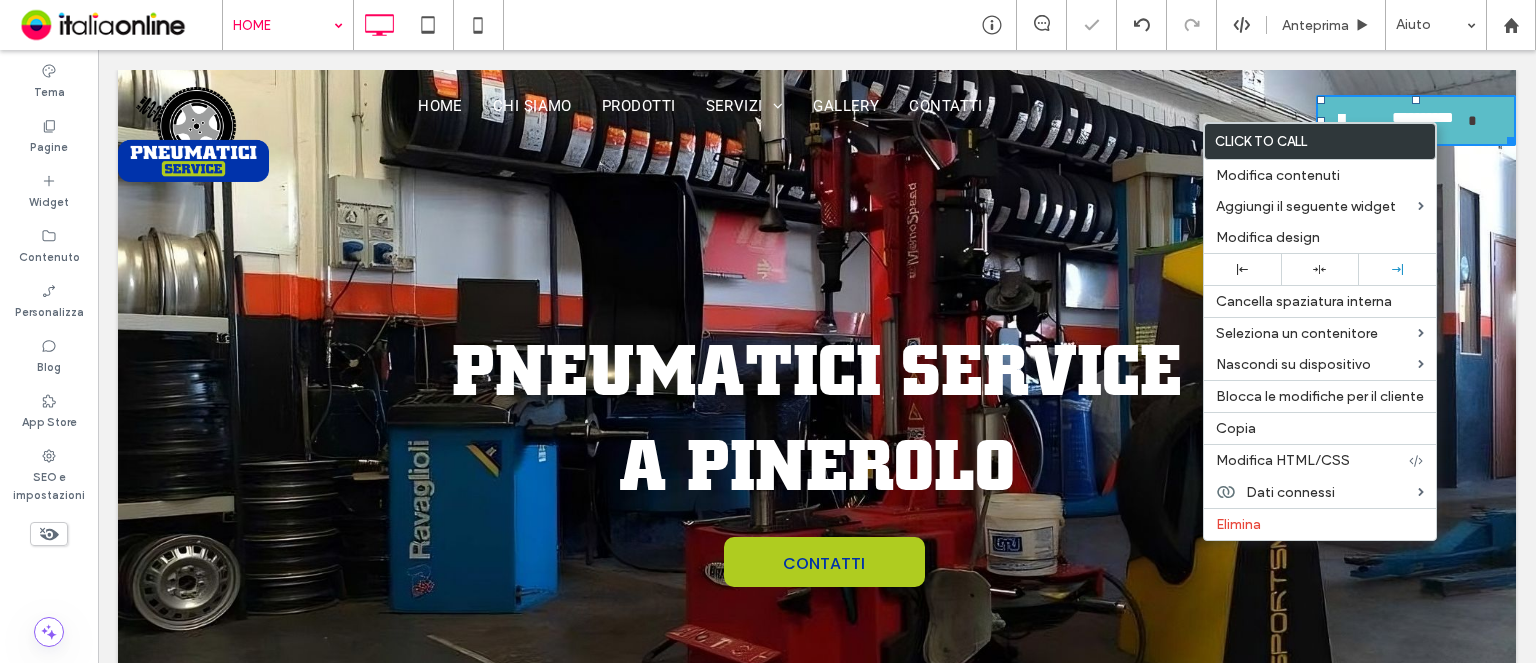 click on "HOME
CHI SIAMO
PRODOTTI
SERVIZI
VENDITA E MONTAGGIO PNEUMATICI
EQUILIBRATURA E CONVERGENZA
RIPARAZIONE PNEUMATICI
MECCANICA LEGGERA
DIAGNOSI ELETTRONICA
GALLERY
CONTATTI
Click To Paste" at bounding box center [700, 133] 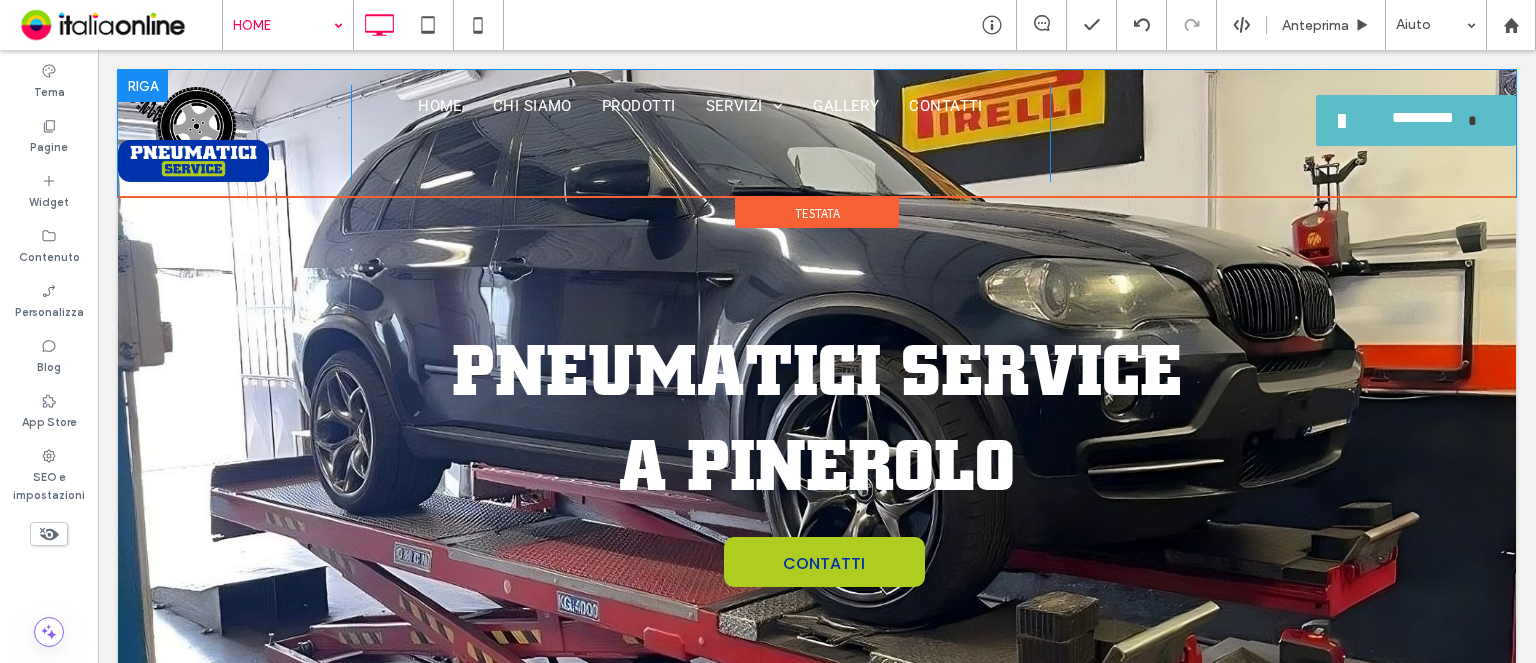 drag, startPoint x: 1039, startPoint y: 110, endPoint x: 1112, endPoint y: 129, distance: 75.43209 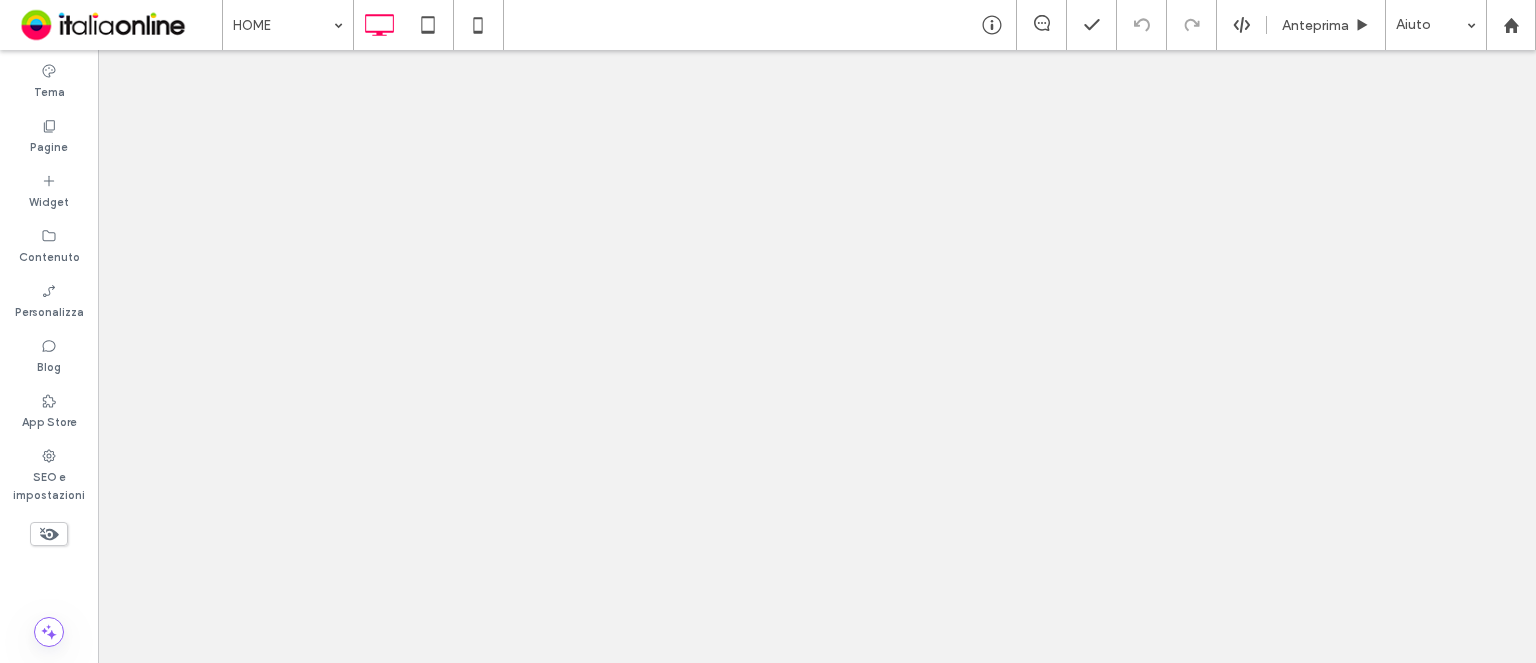 scroll, scrollTop: 0, scrollLeft: 0, axis: both 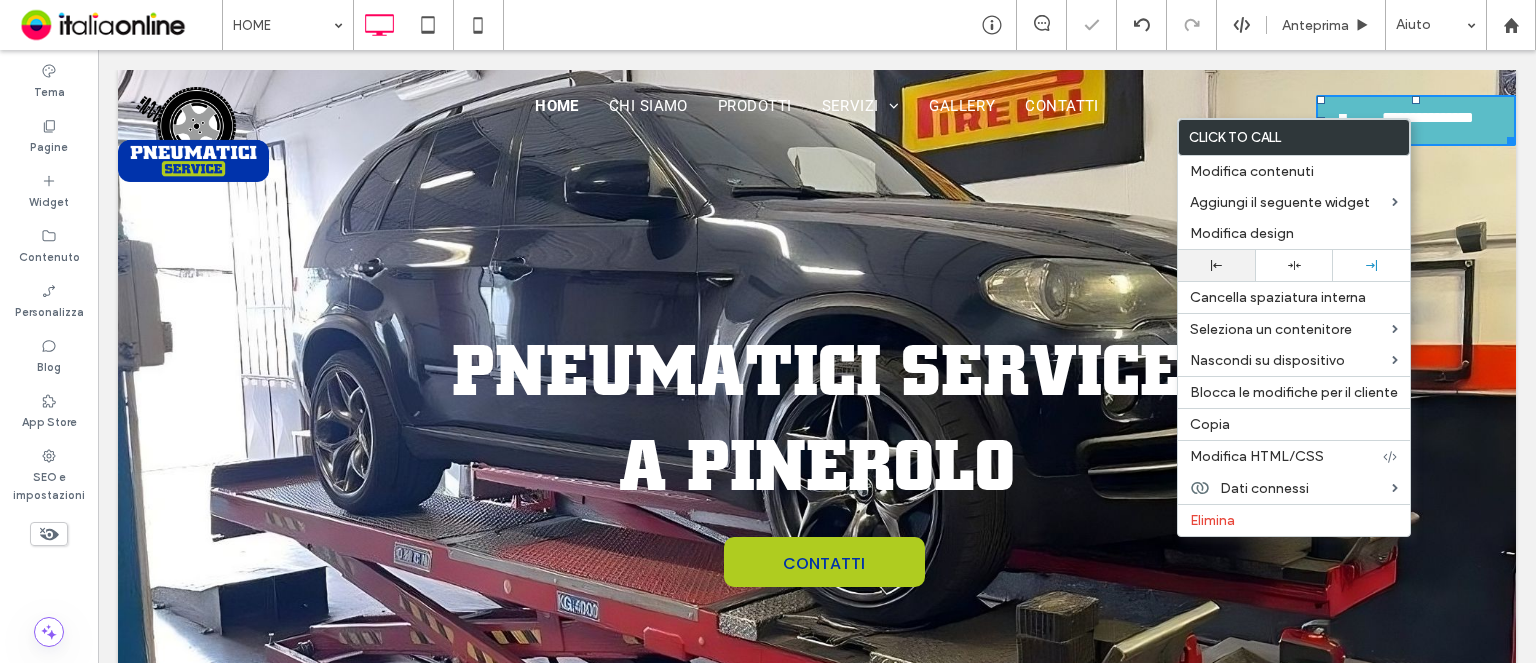 drag, startPoint x: 1231, startPoint y: 251, endPoint x: 1190, endPoint y: 255, distance: 41.19466 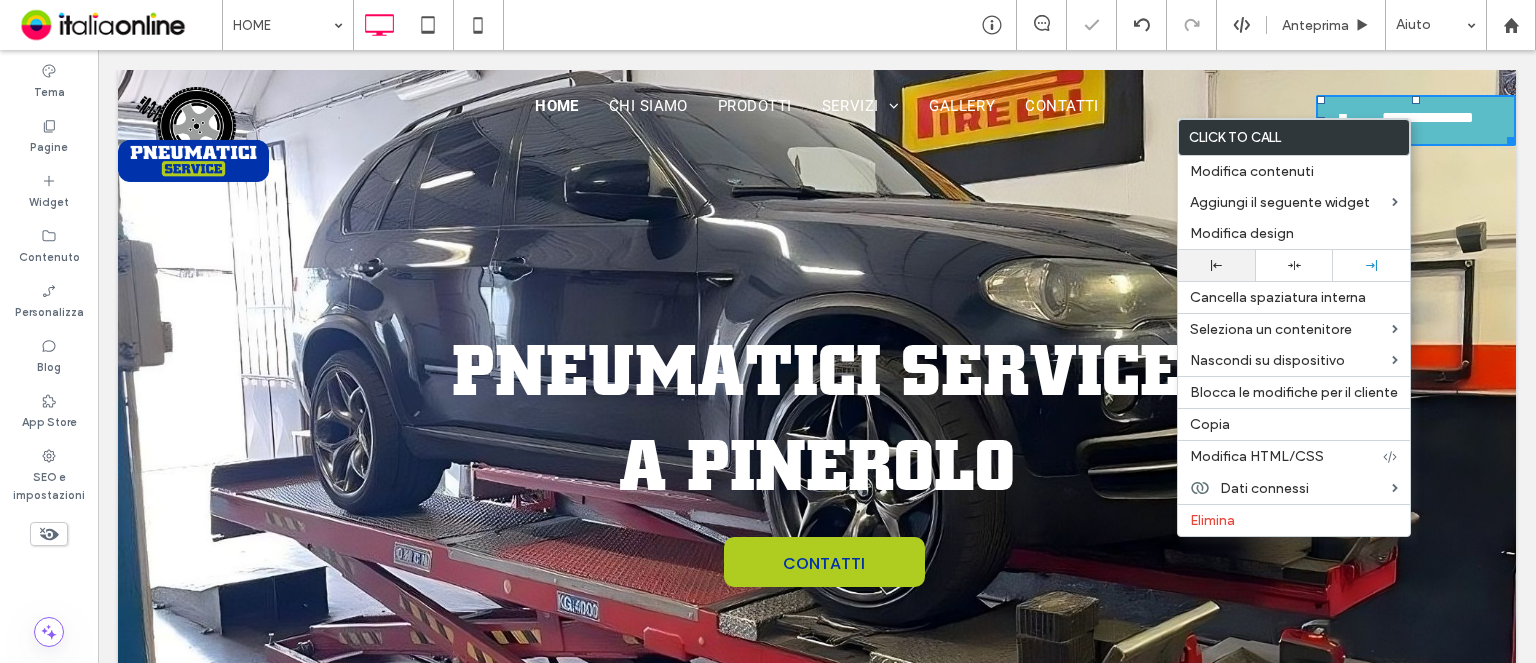 click at bounding box center [1216, 265] 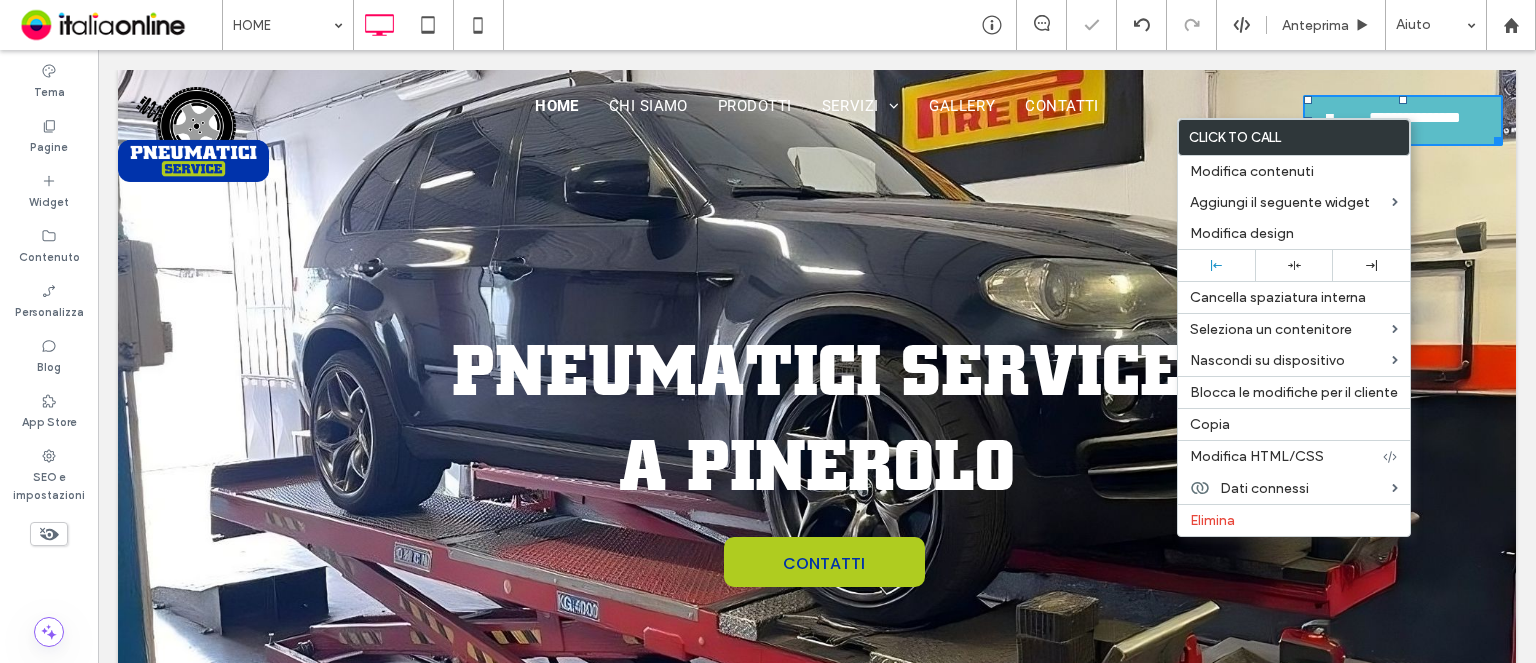 click at bounding box center (817, 398) 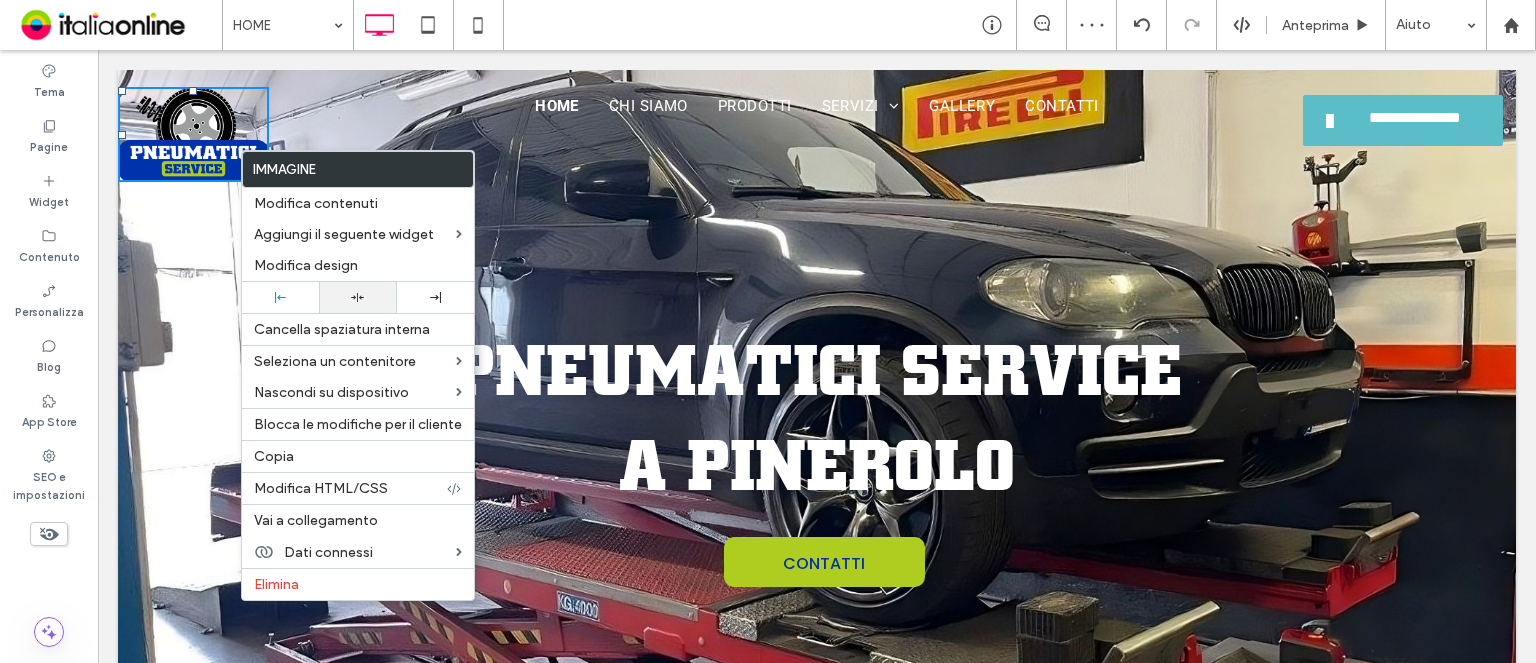 click 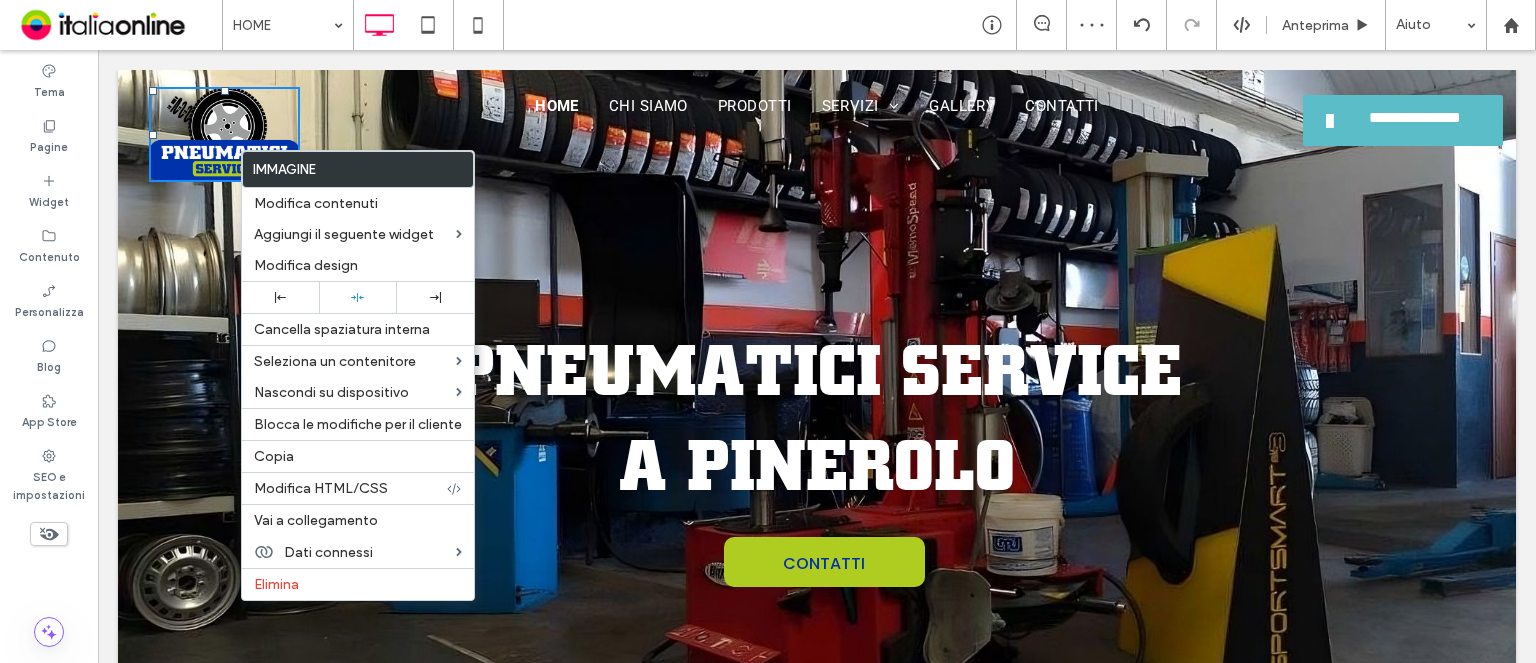click at bounding box center (817, 398) 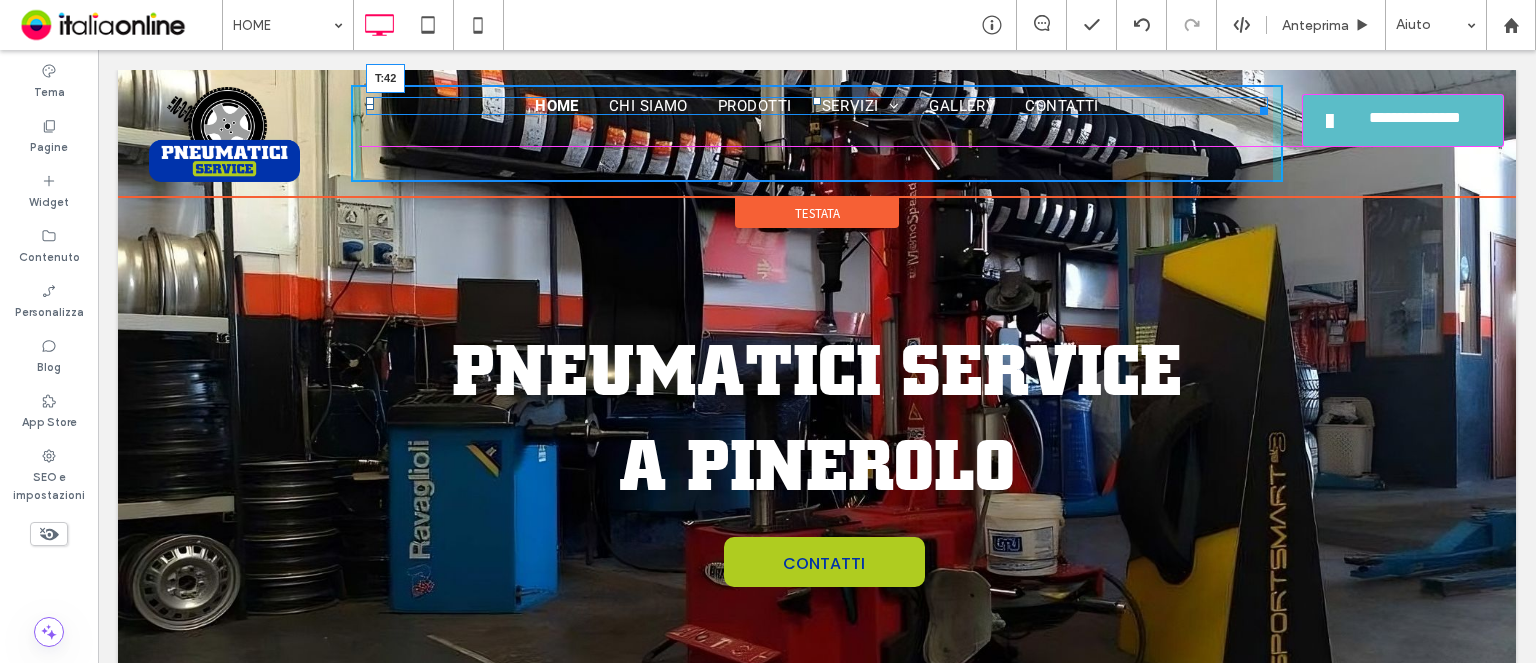drag, startPoint x: 810, startPoint y: 96, endPoint x: 804, endPoint y: 126, distance: 30.594116 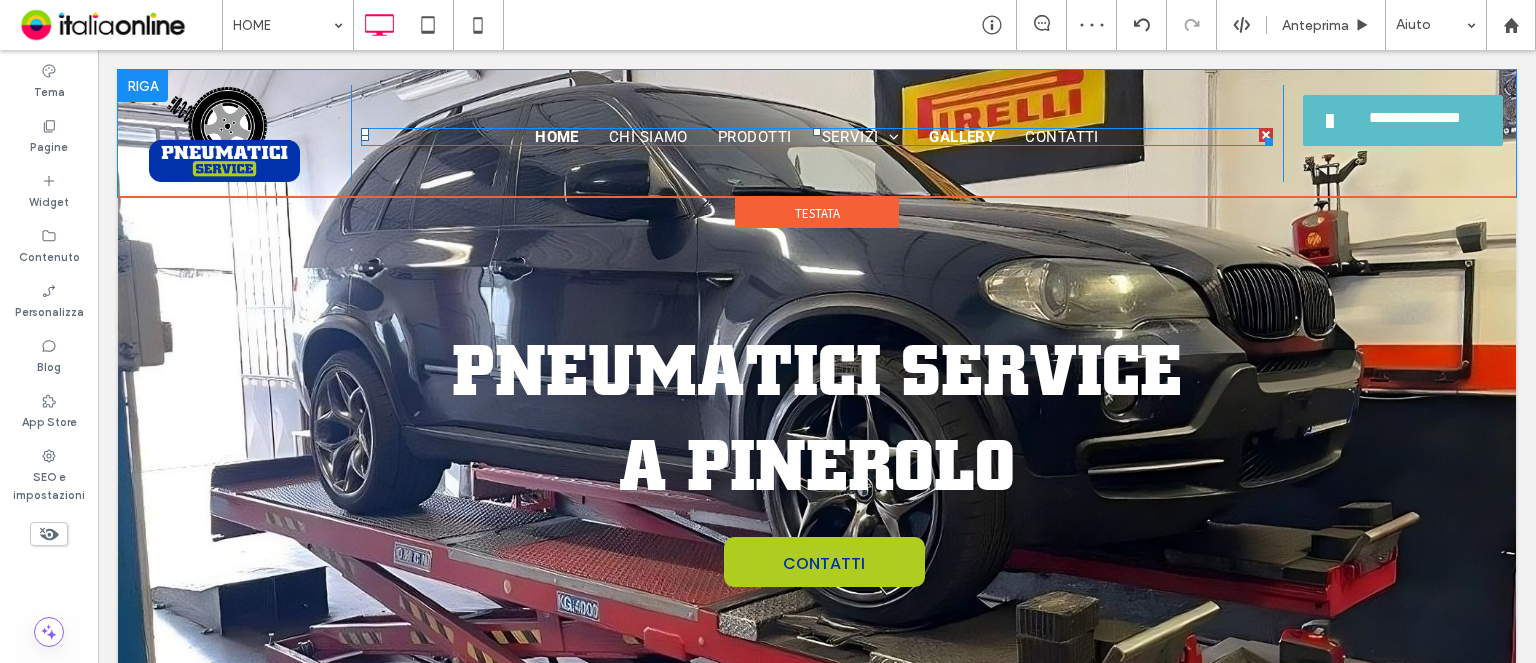 click on "GALLERY" at bounding box center (962, 137) 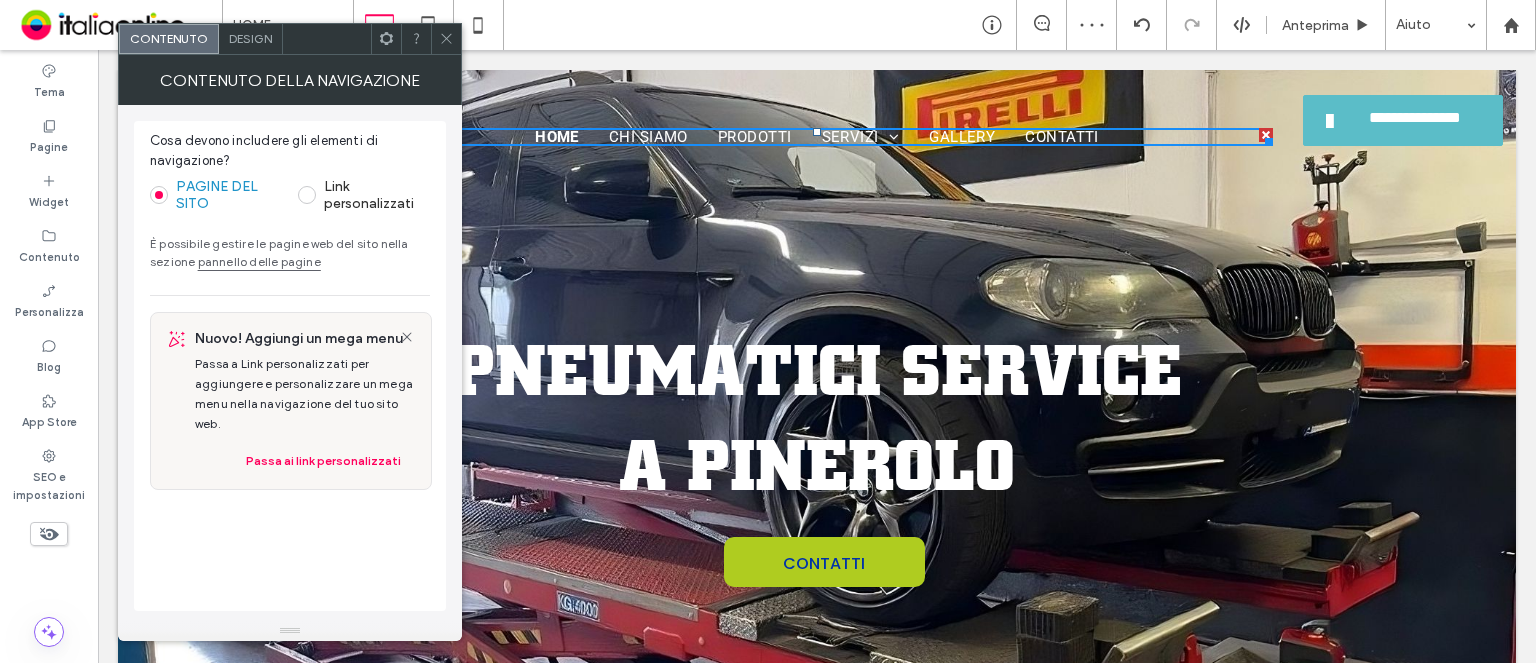 click on "Design" at bounding box center [251, 39] 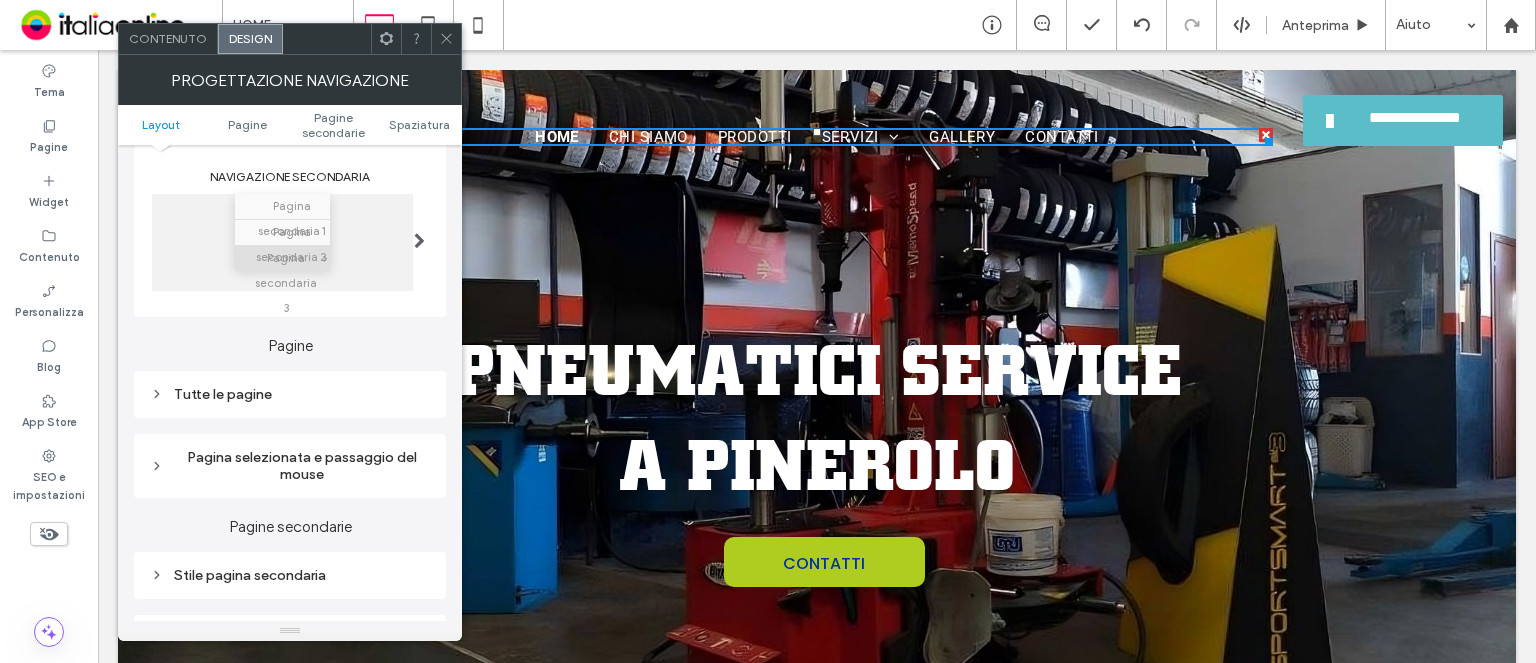 click on "Tutte le pagine" at bounding box center [290, 394] 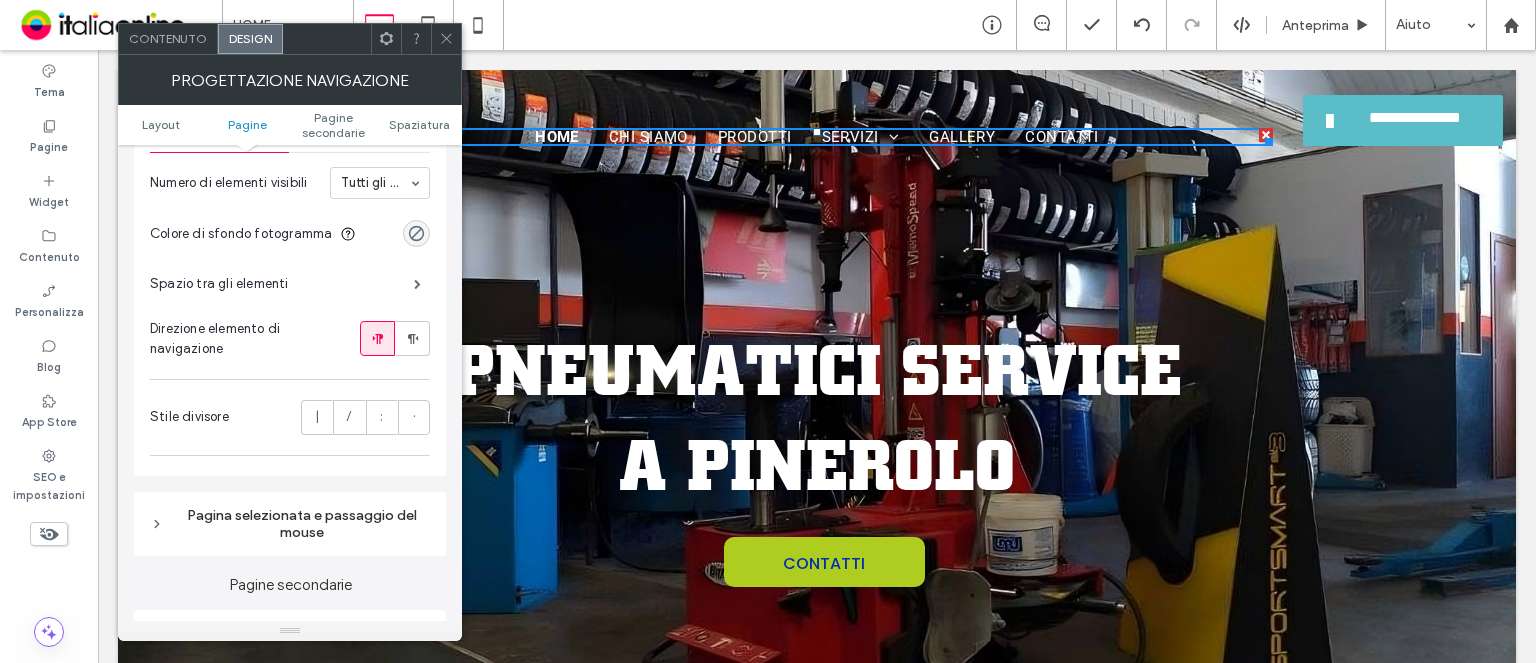 scroll, scrollTop: 500, scrollLeft: 0, axis: vertical 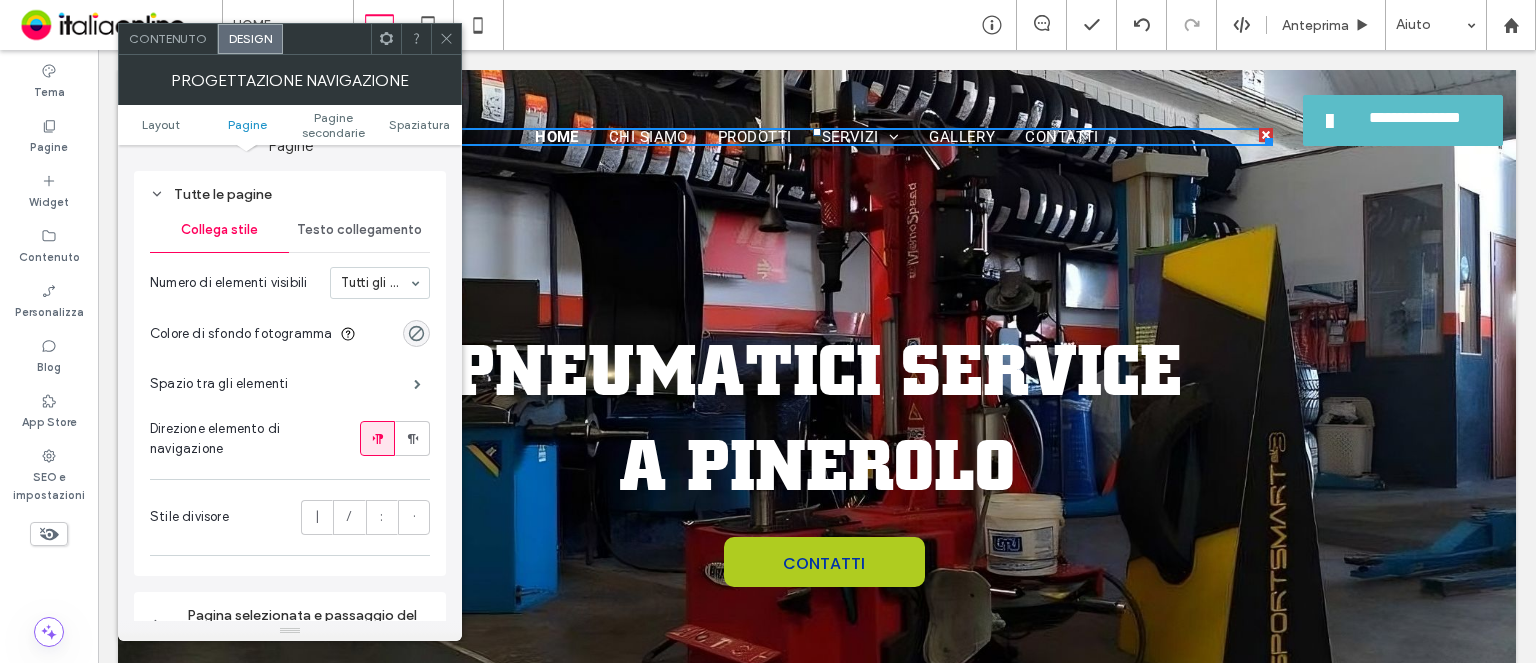 click on "Testo collegamento" at bounding box center [359, 230] 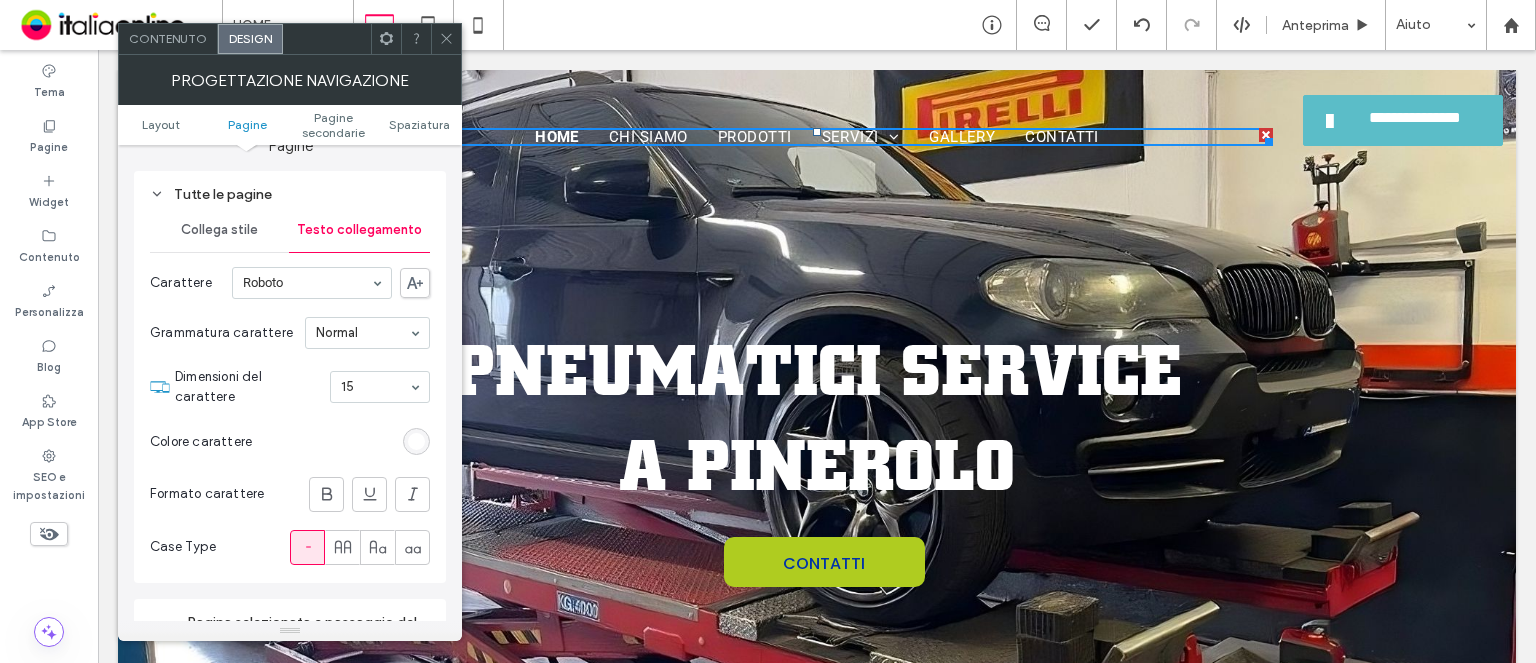 drag, startPoint x: 388, startPoint y: 384, endPoint x: 384, endPoint y: 400, distance: 16.492422 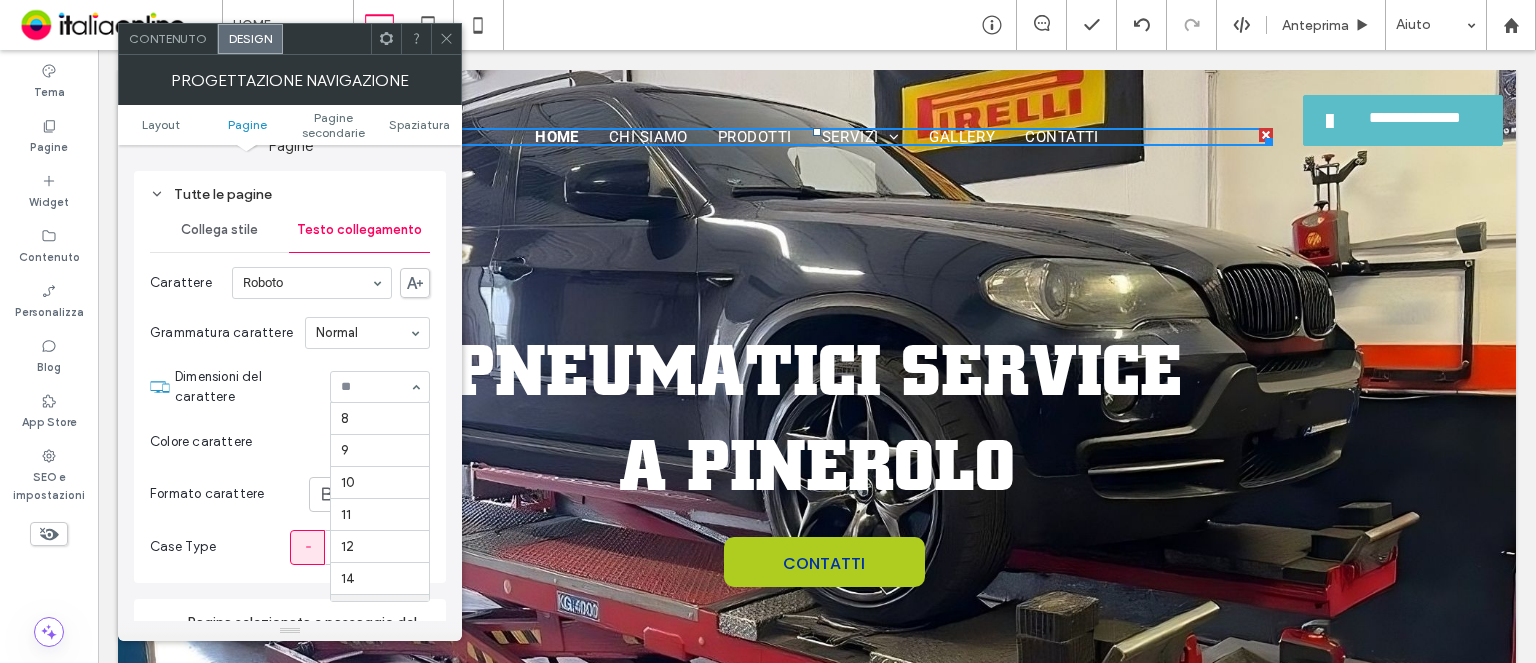 scroll, scrollTop: 196, scrollLeft: 0, axis: vertical 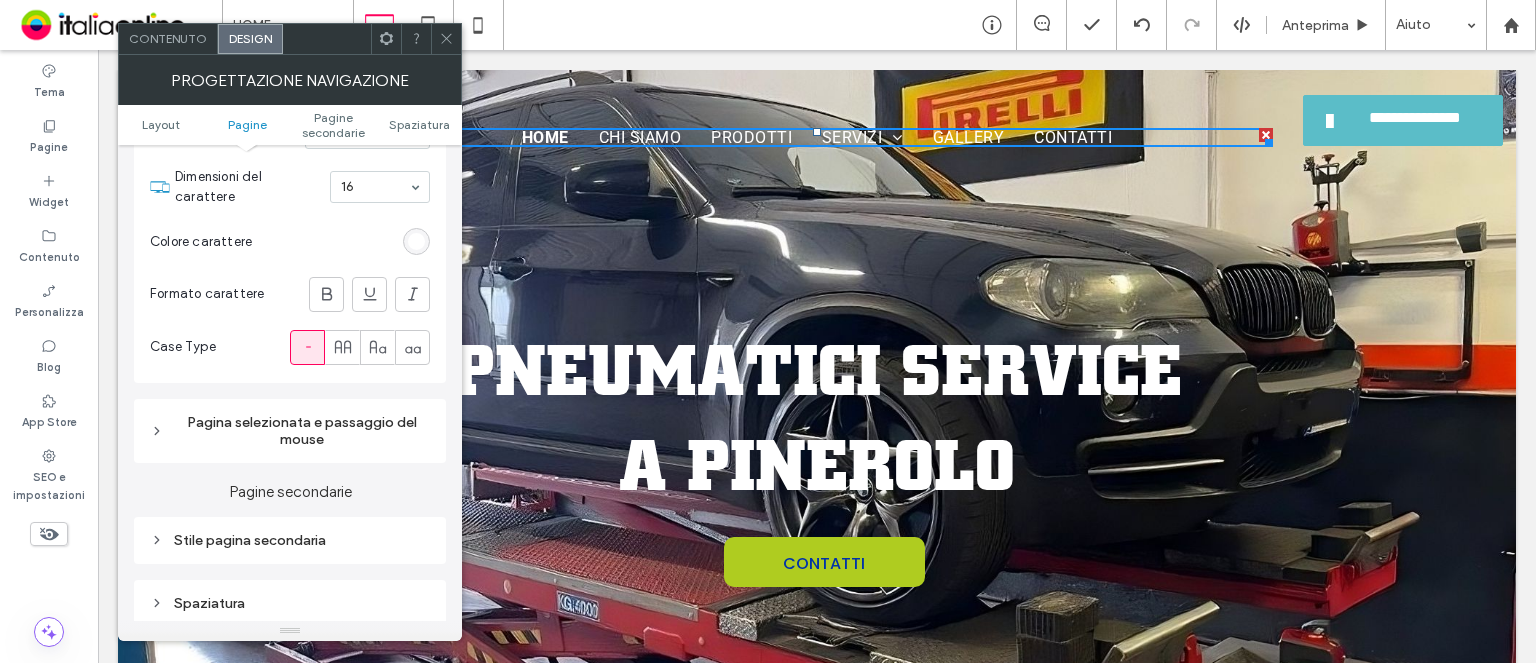drag, startPoint x: 303, startPoint y: 536, endPoint x: 328, endPoint y: 449, distance: 90.52071 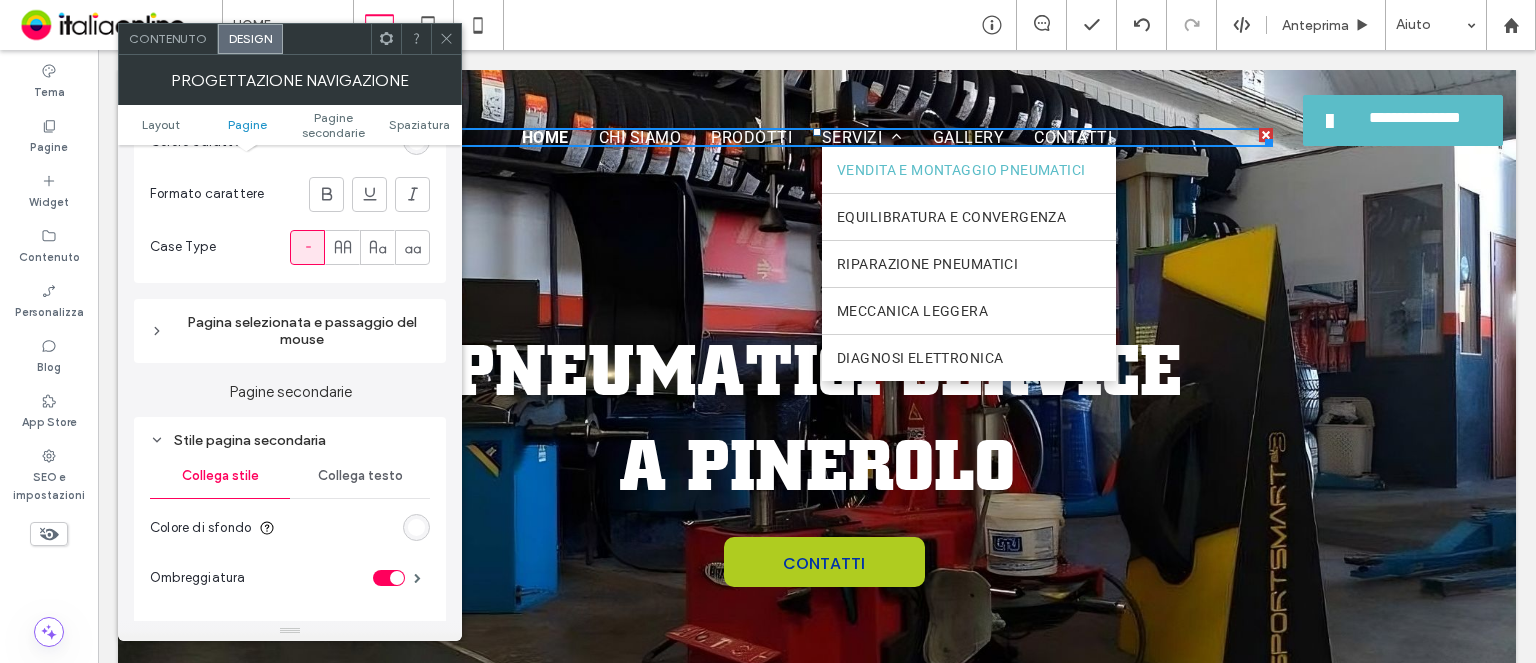 click on "Collega testo" at bounding box center [360, 476] 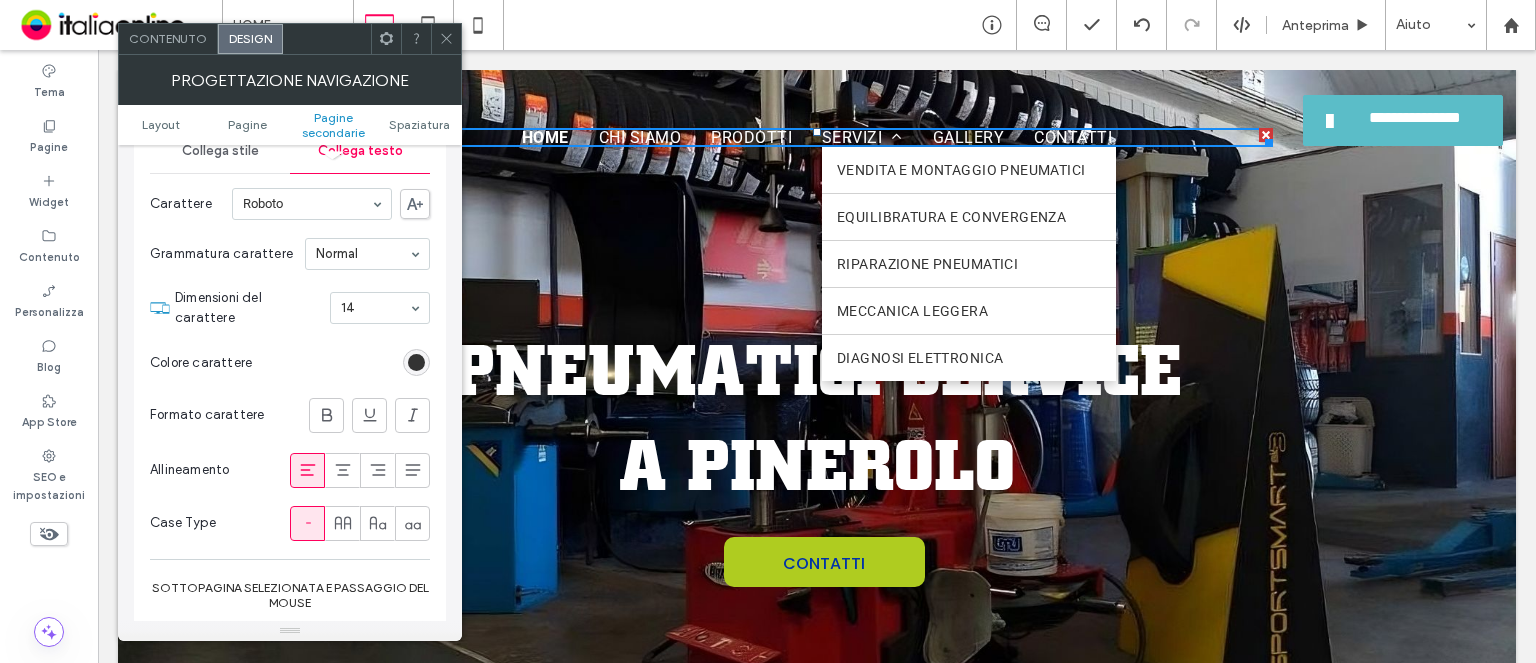 scroll, scrollTop: 1200, scrollLeft: 0, axis: vertical 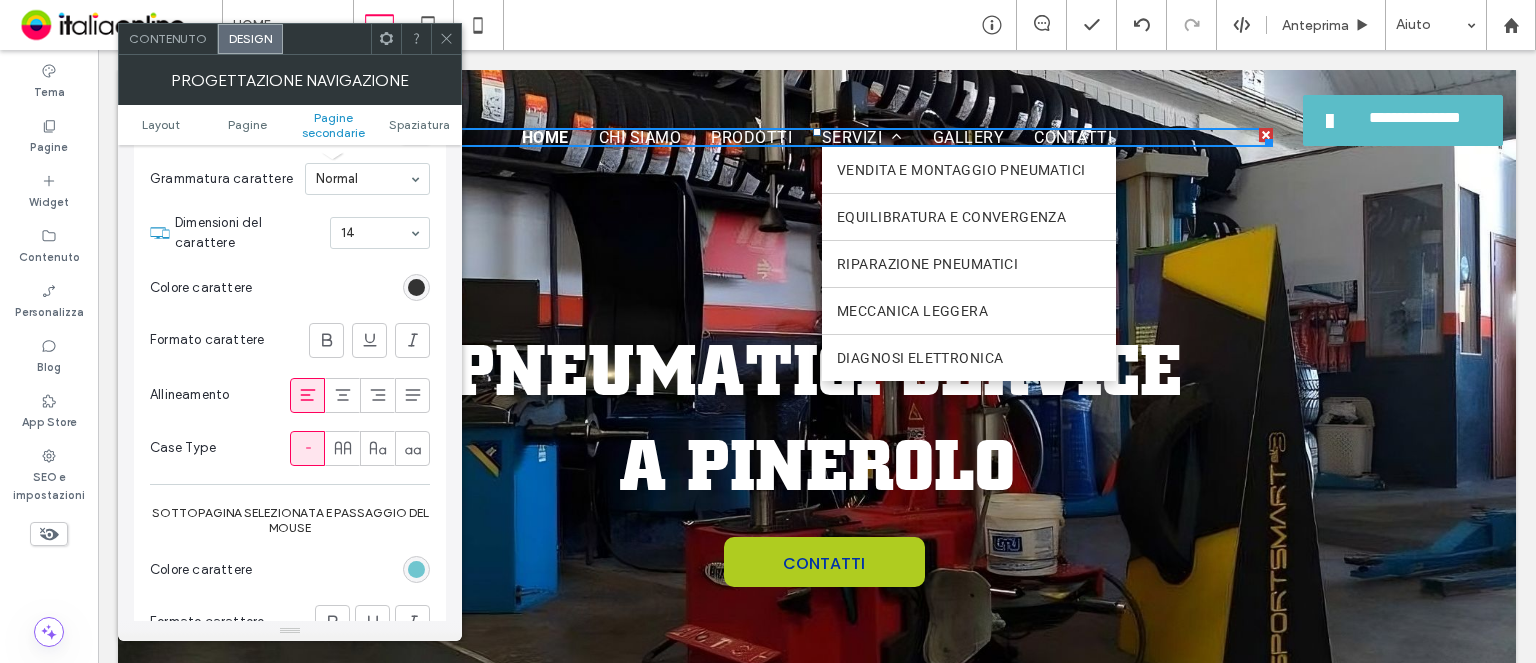 click at bounding box center [416, 569] 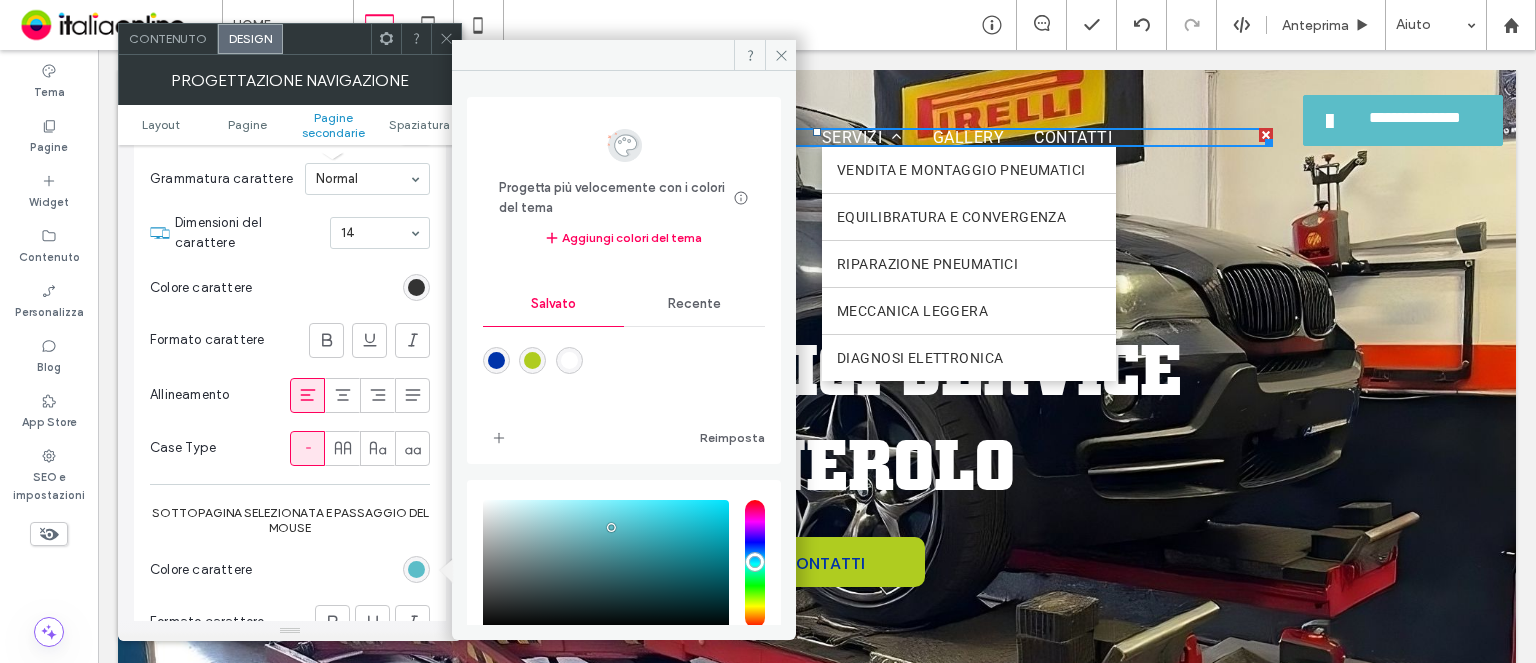 click at bounding box center (496, 360) 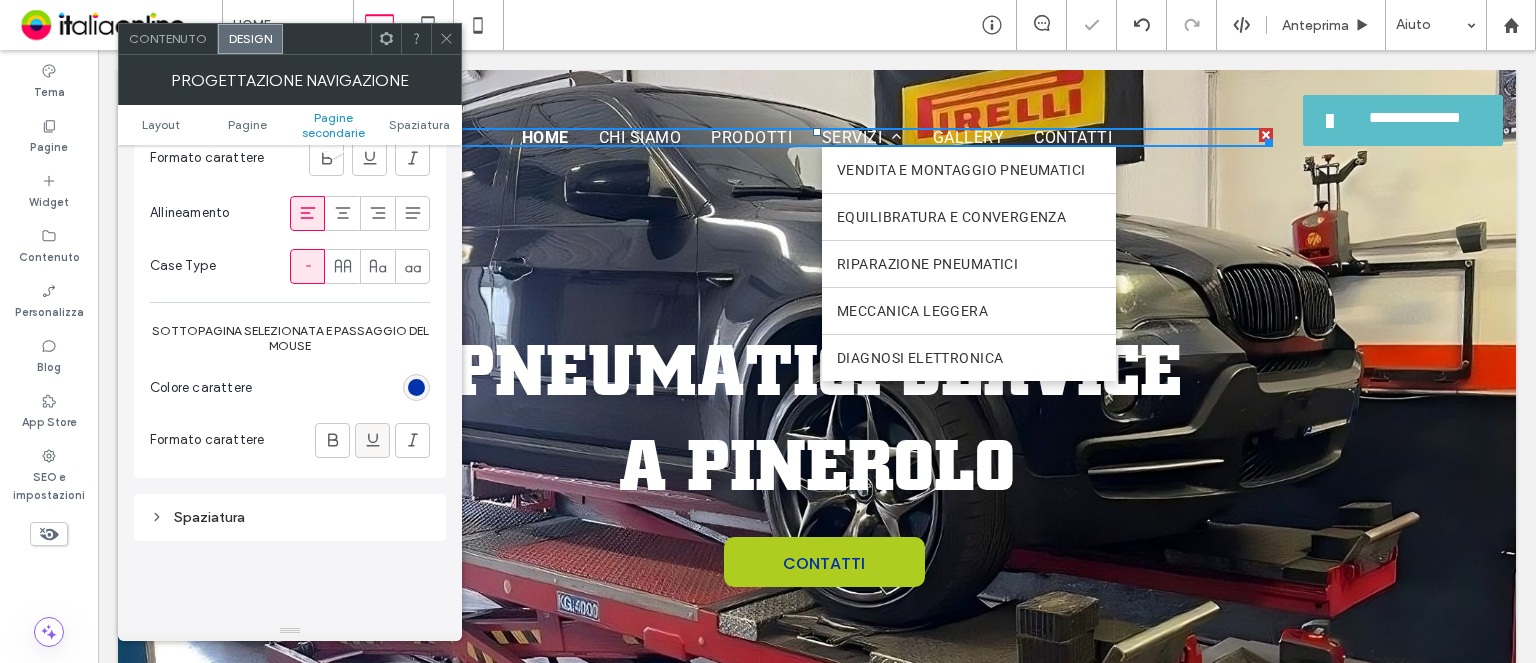 scroll, scrollTop: 1400, scrollLeft: 0, axis: vertical 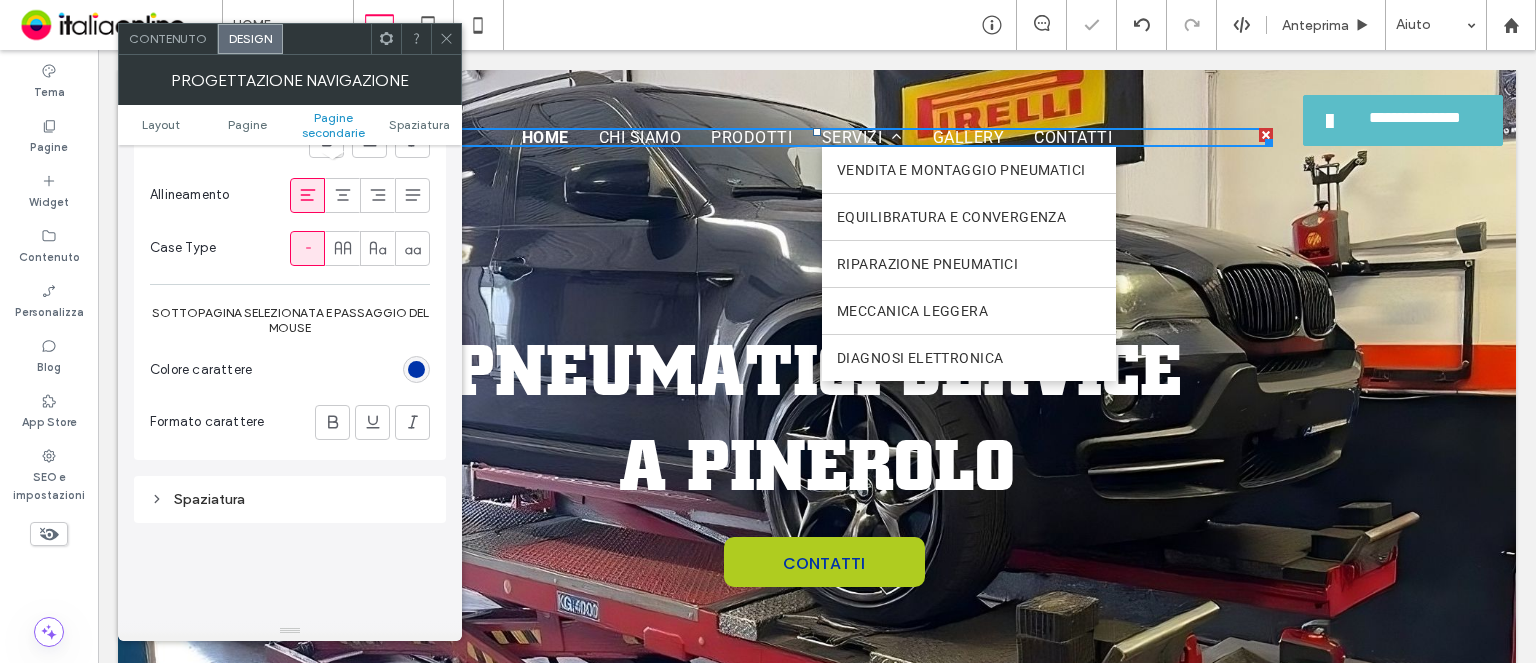 drag, startPoint x: 336, startPoint y: 407, endPoint x: 368, endPoint y: 348, distance: 67.11929 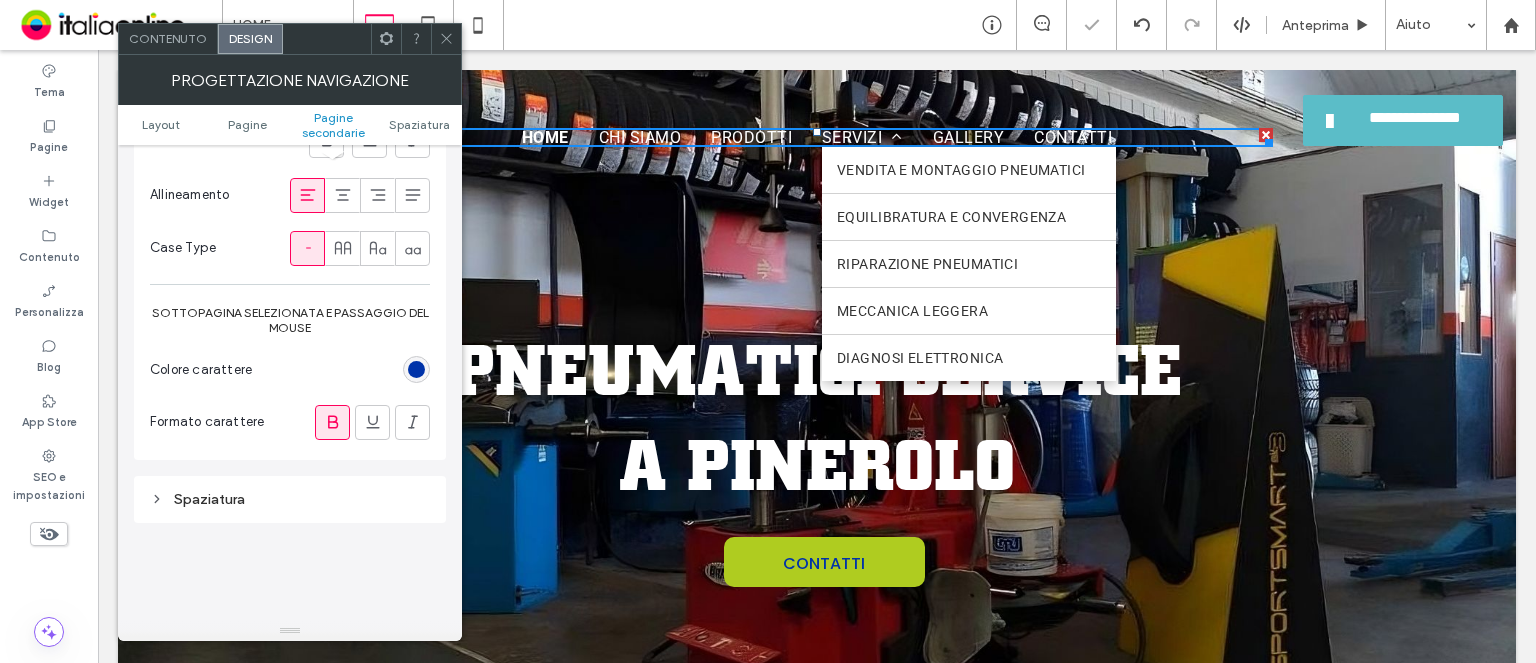 click 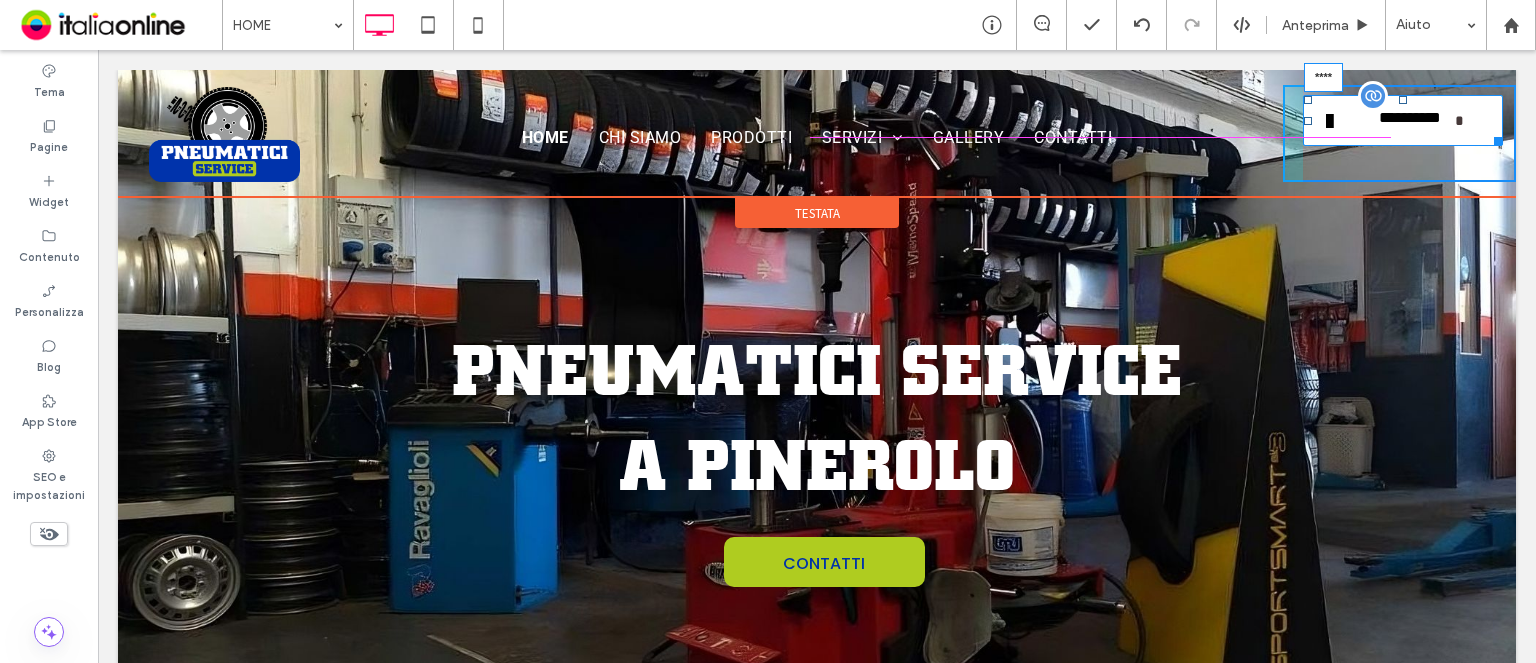 drag, startPoint x: 1388, startPoint y: 97, endPoint x: 1377, endPoint y: 111, distance: 17.804493 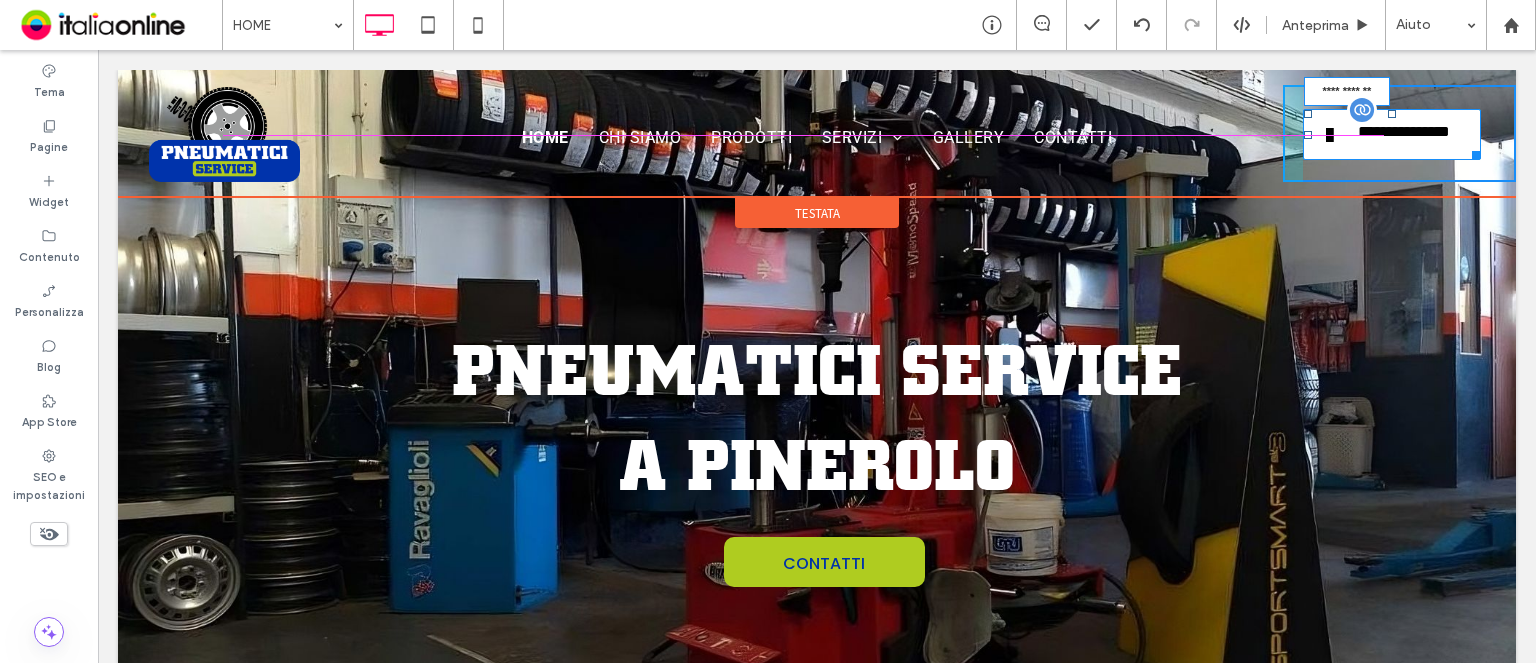 click at bounding box center [1472, 151] 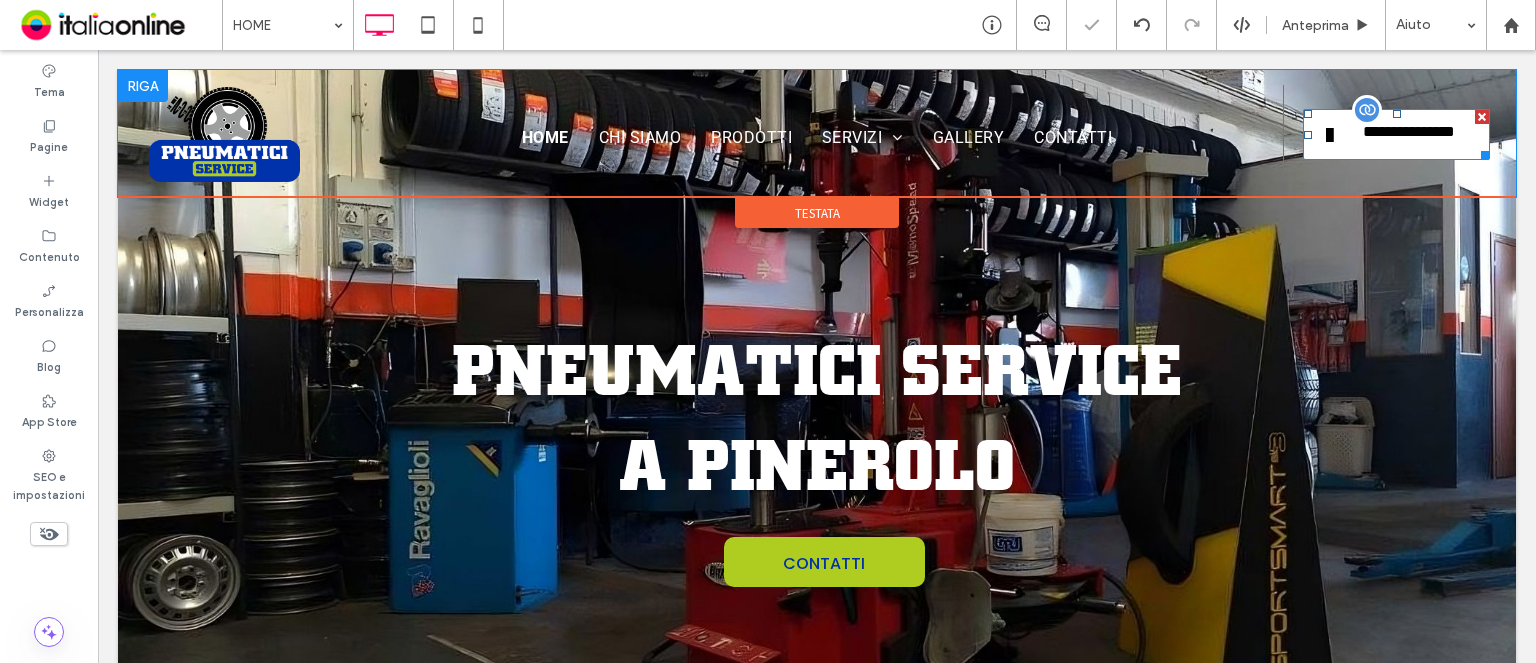 click on "**********" at bounding box center (1393, 132) 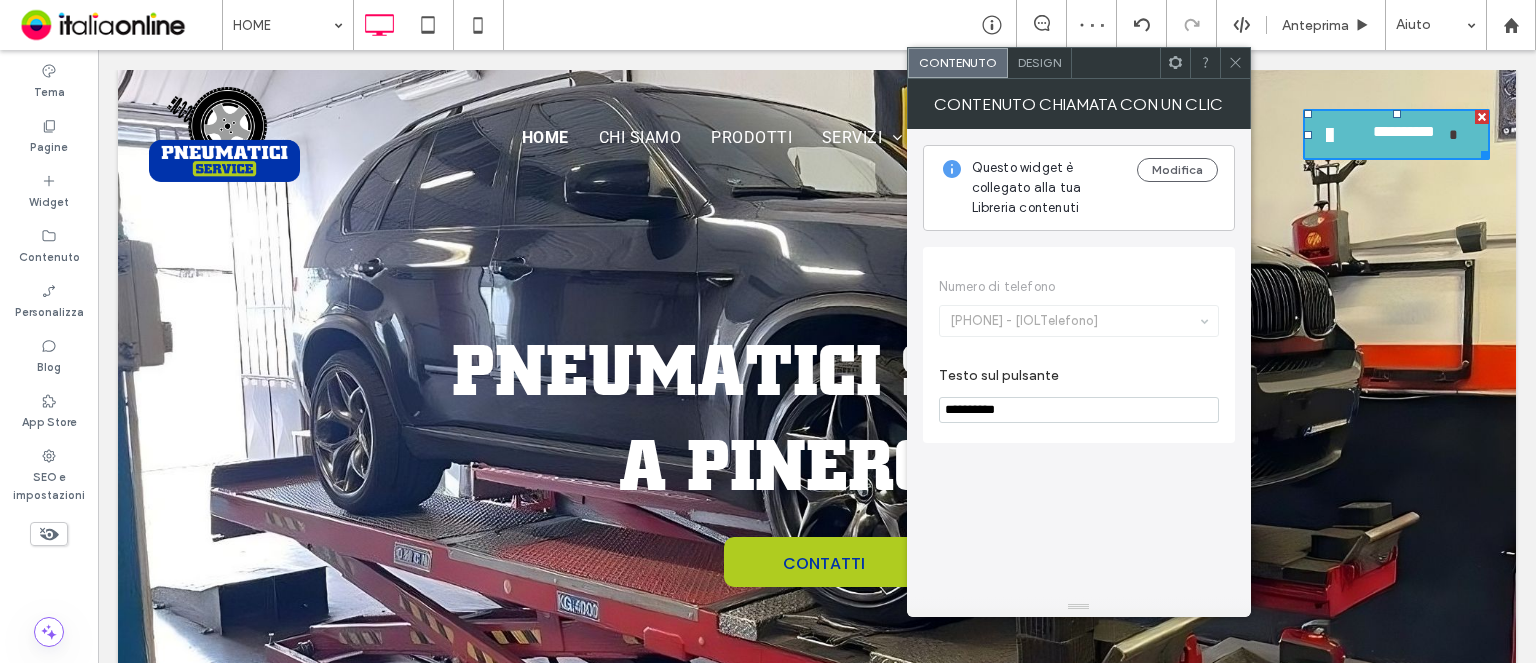 click on "Design" at bounding box center [1039, 62] 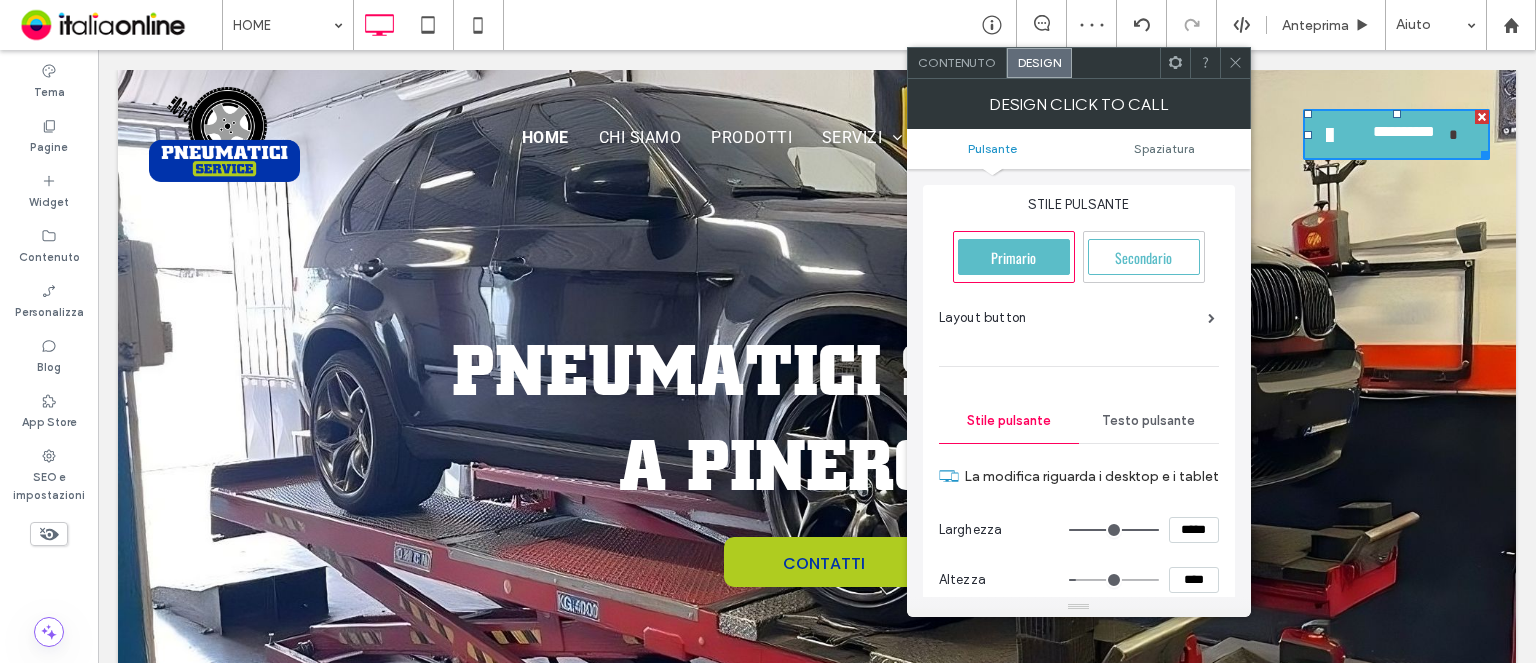 click on "Testo pulsante" at bounding box center [1149, 421] 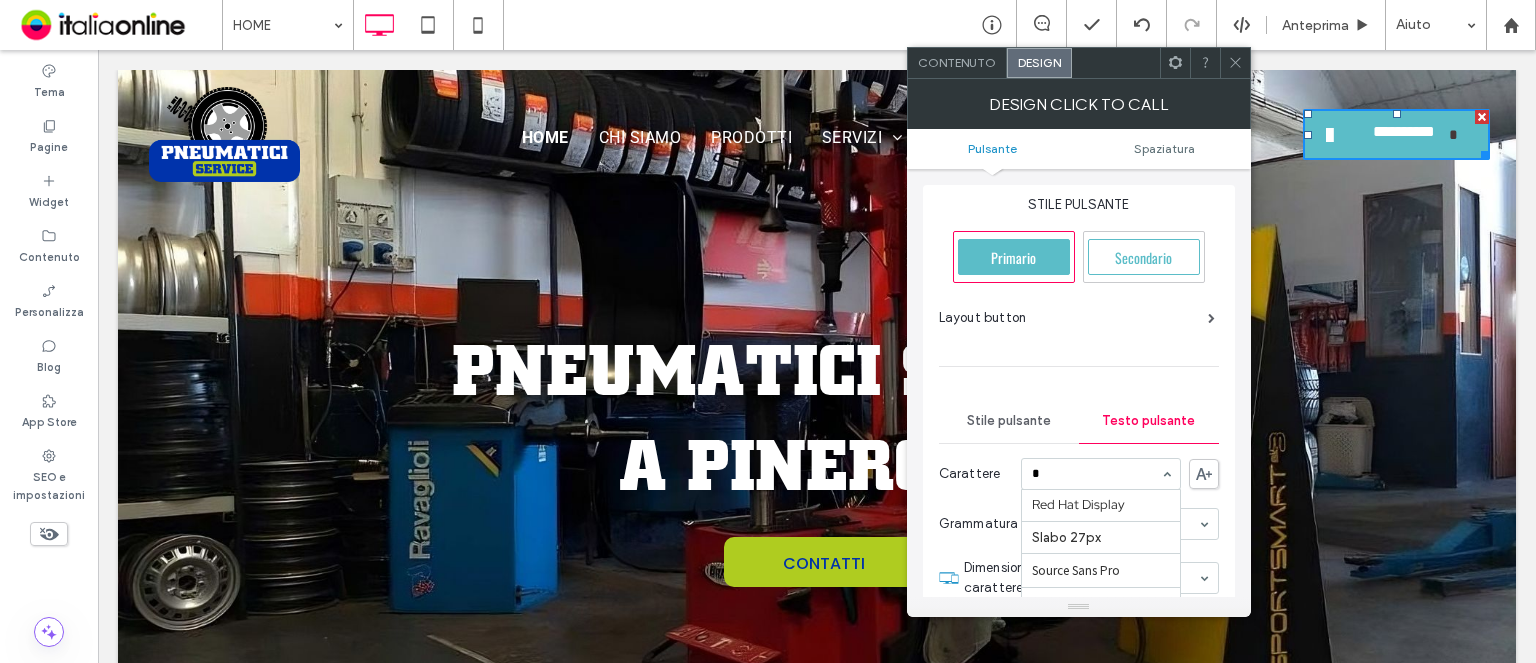 scroll, scrollTop: 0, scrollLeft: 0, axis: both 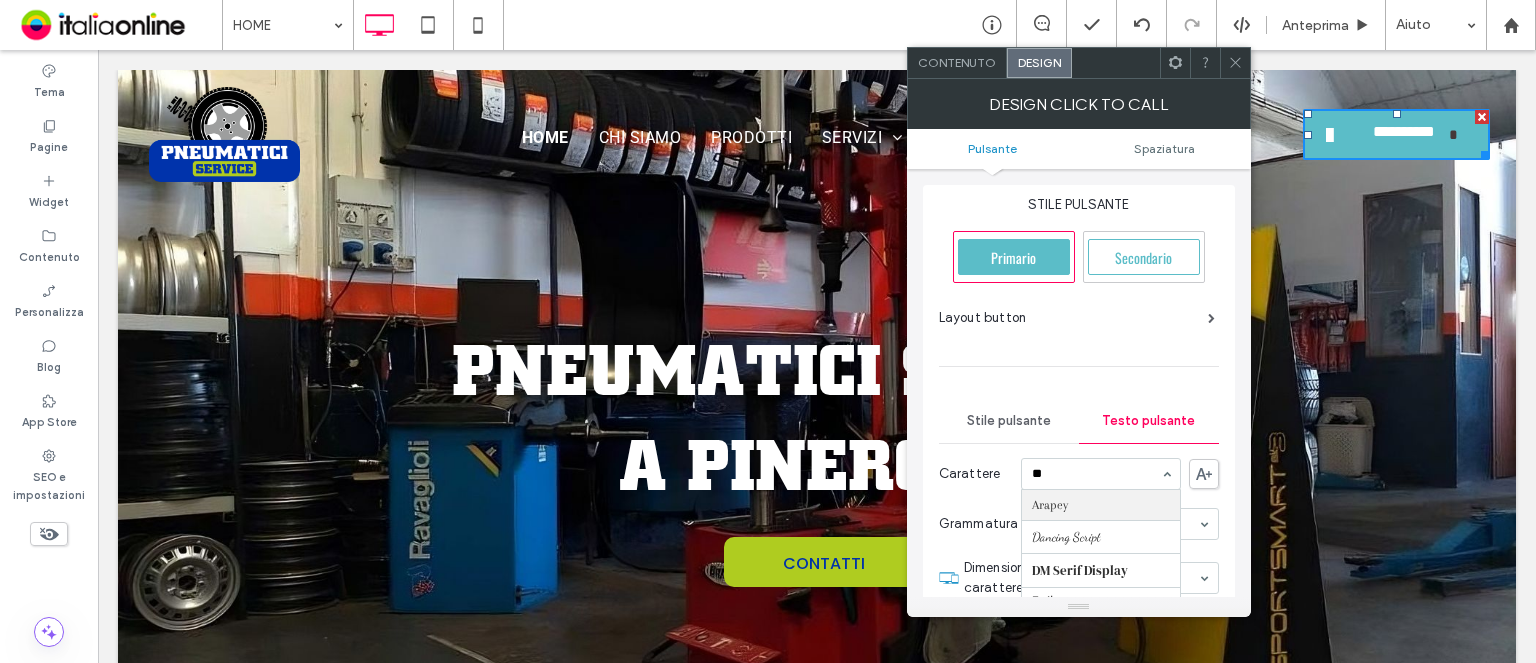 type on "***" 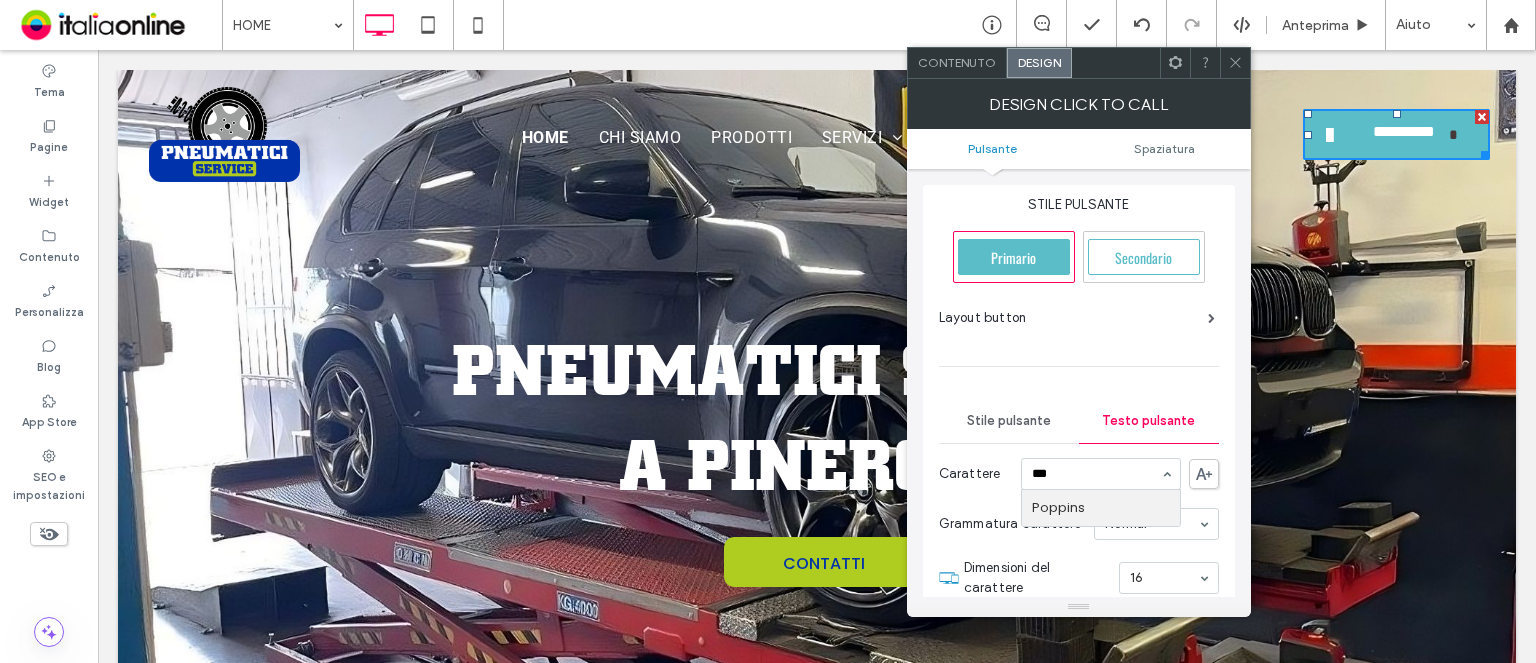 type 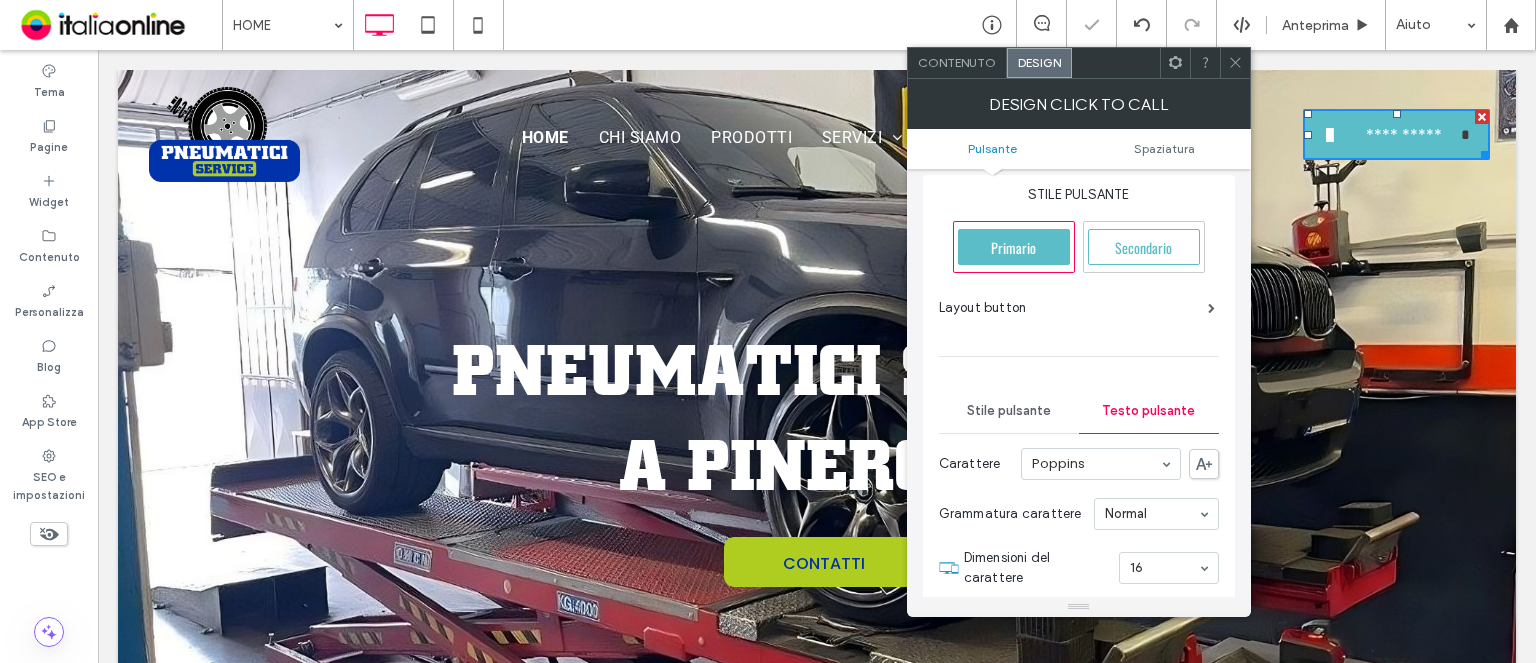 scroll, scrollTop: 0, scrollLeft: 0, axis: both 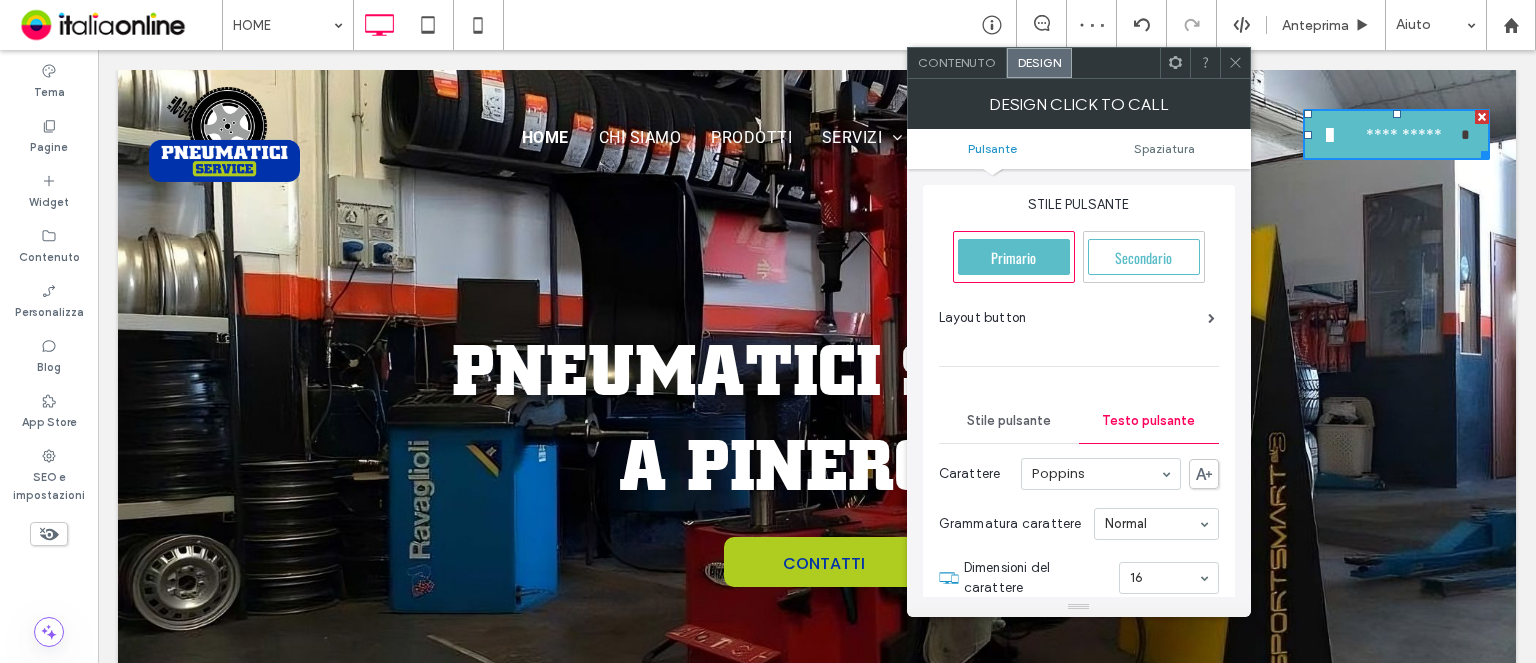 click on "Stile pulsante" at bounding box center (1009, 421) 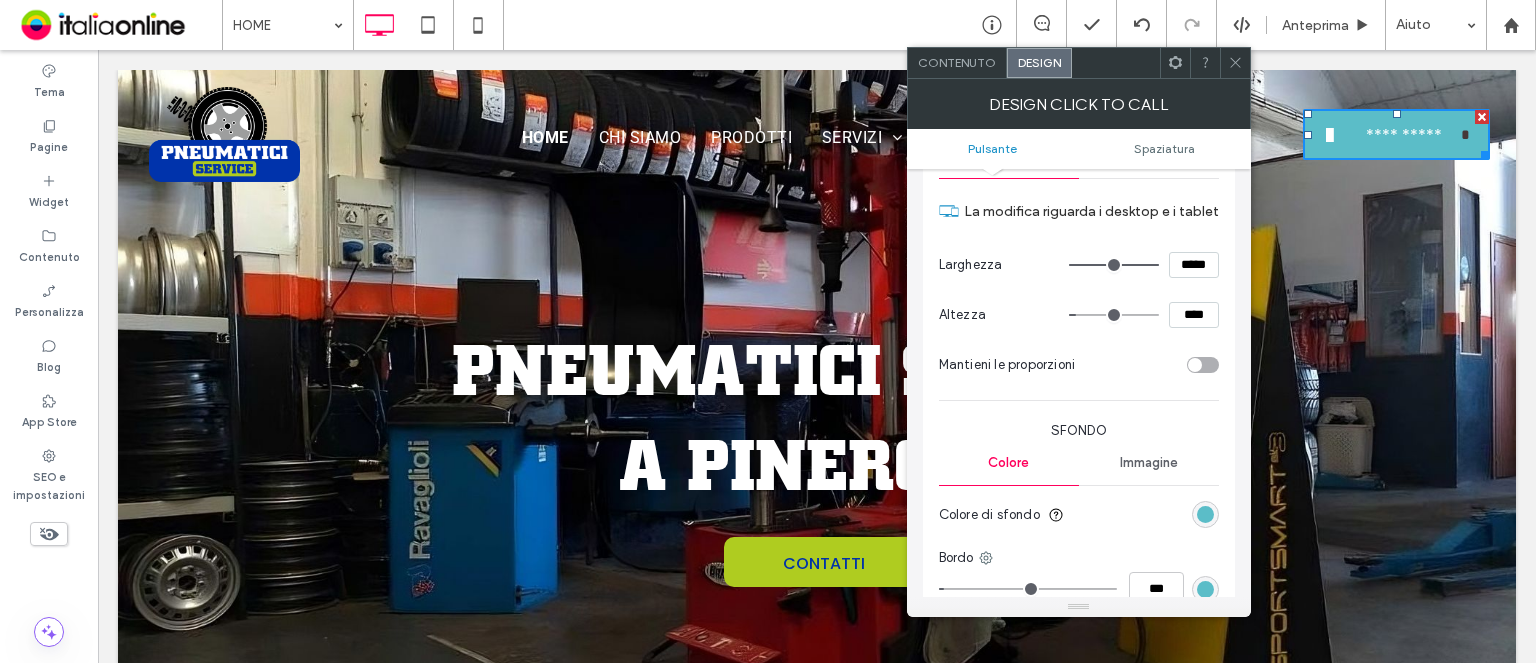 scroll, scrollTop: 300, scrollLeft: 0, axis: vertical 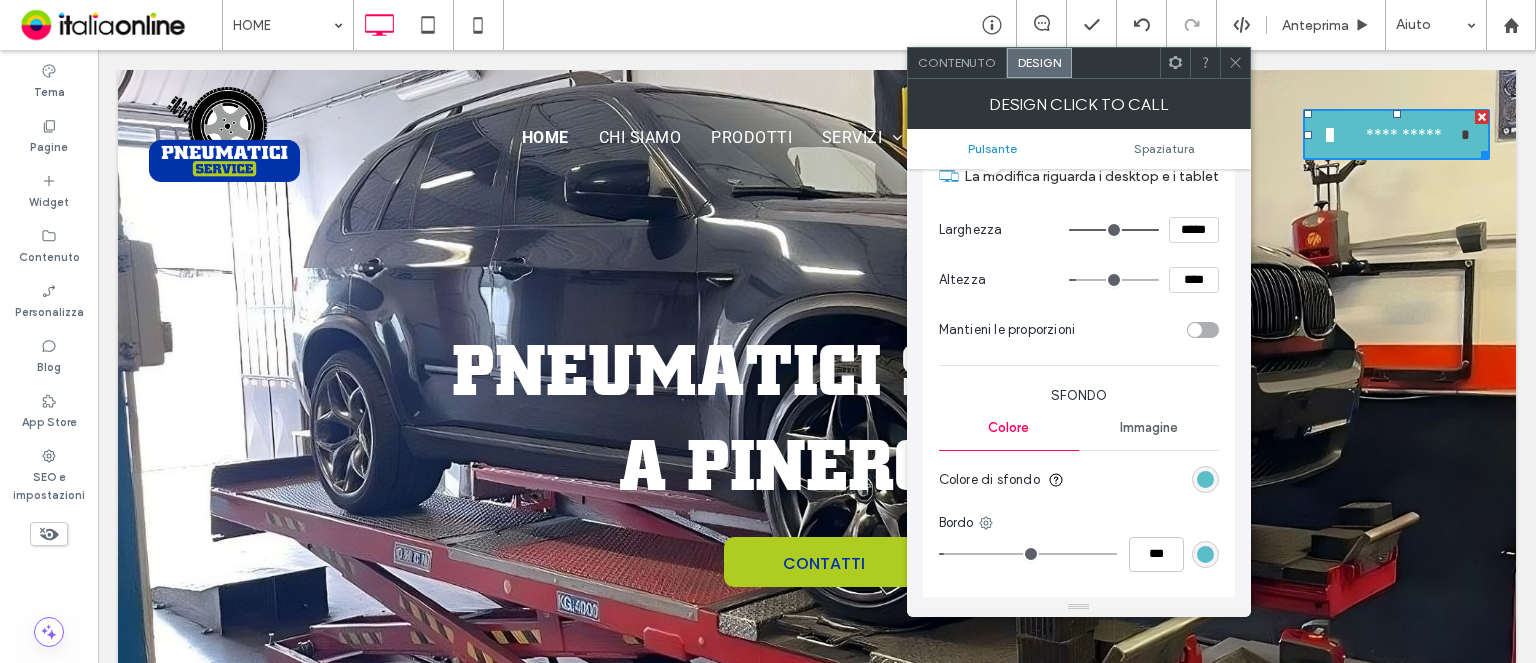 click at bounding box center [1205, 479] 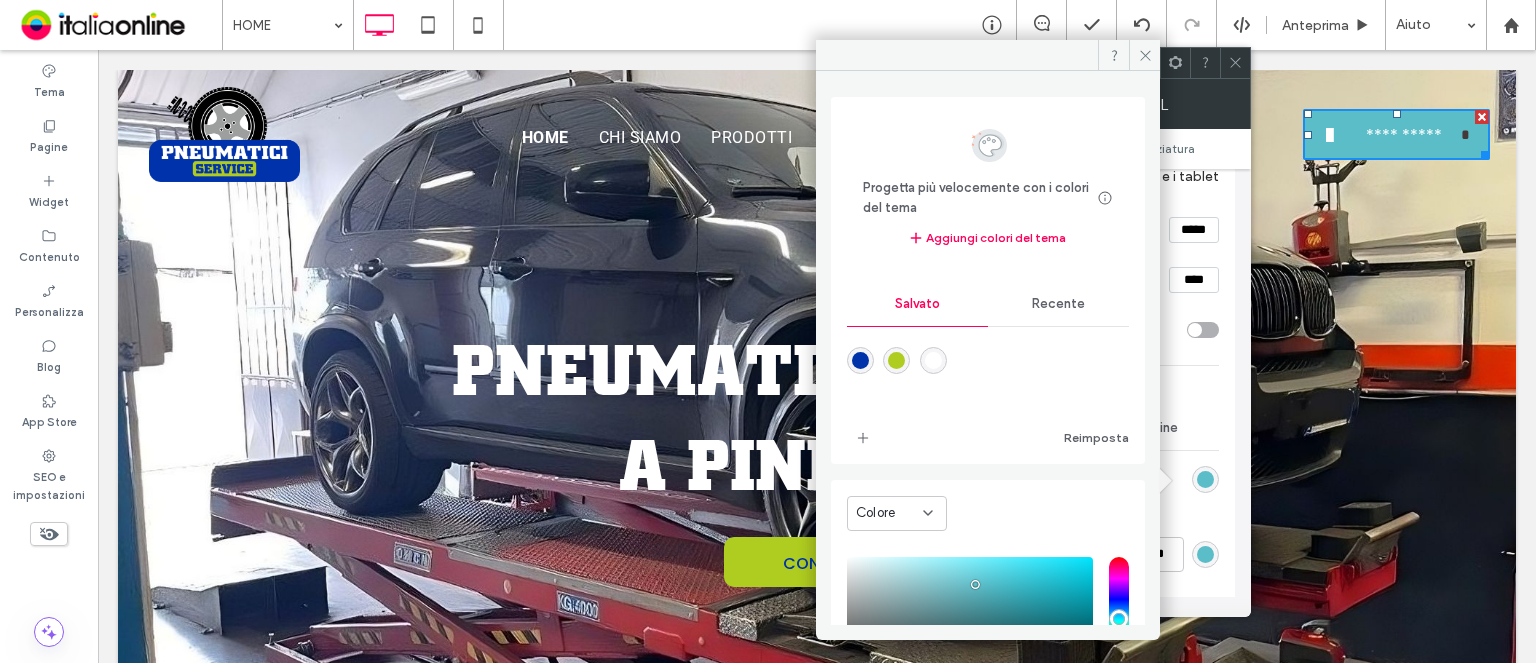 click at bounding box center [860, 360] 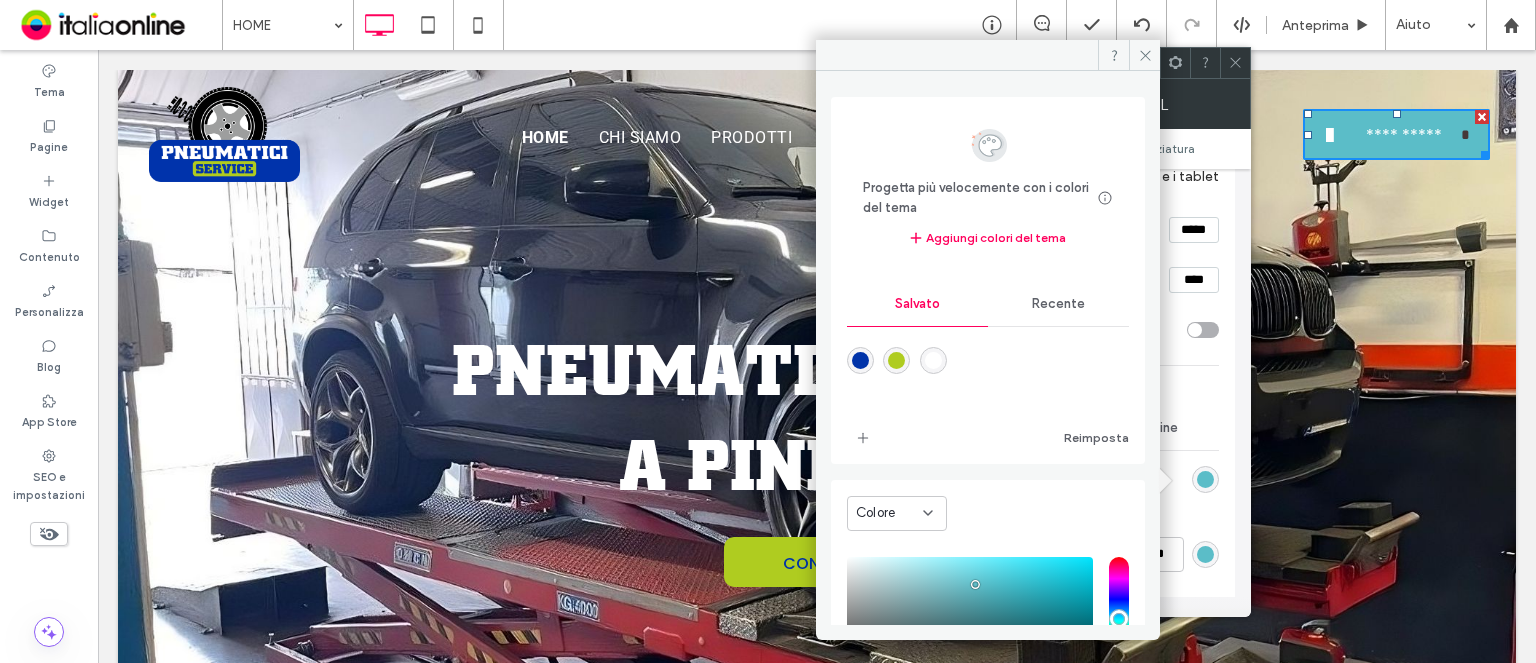 type on "*******" 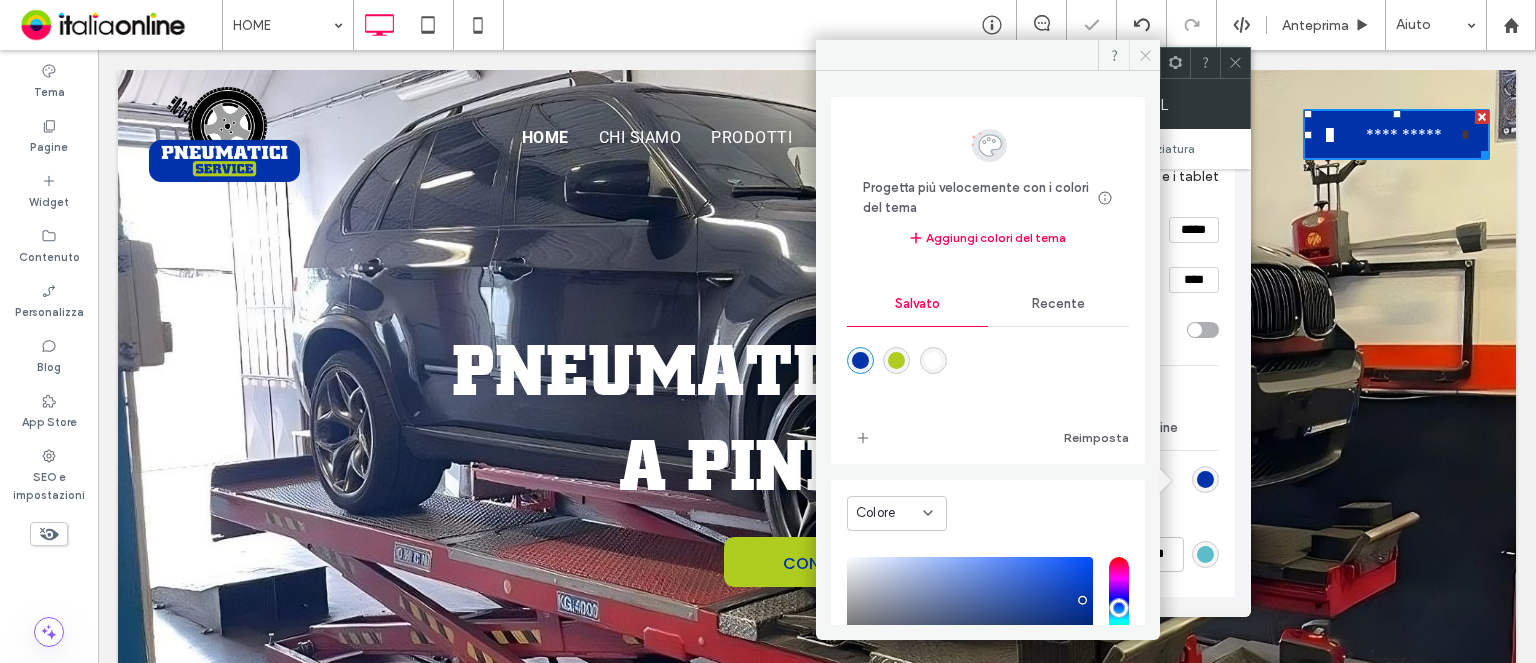 click 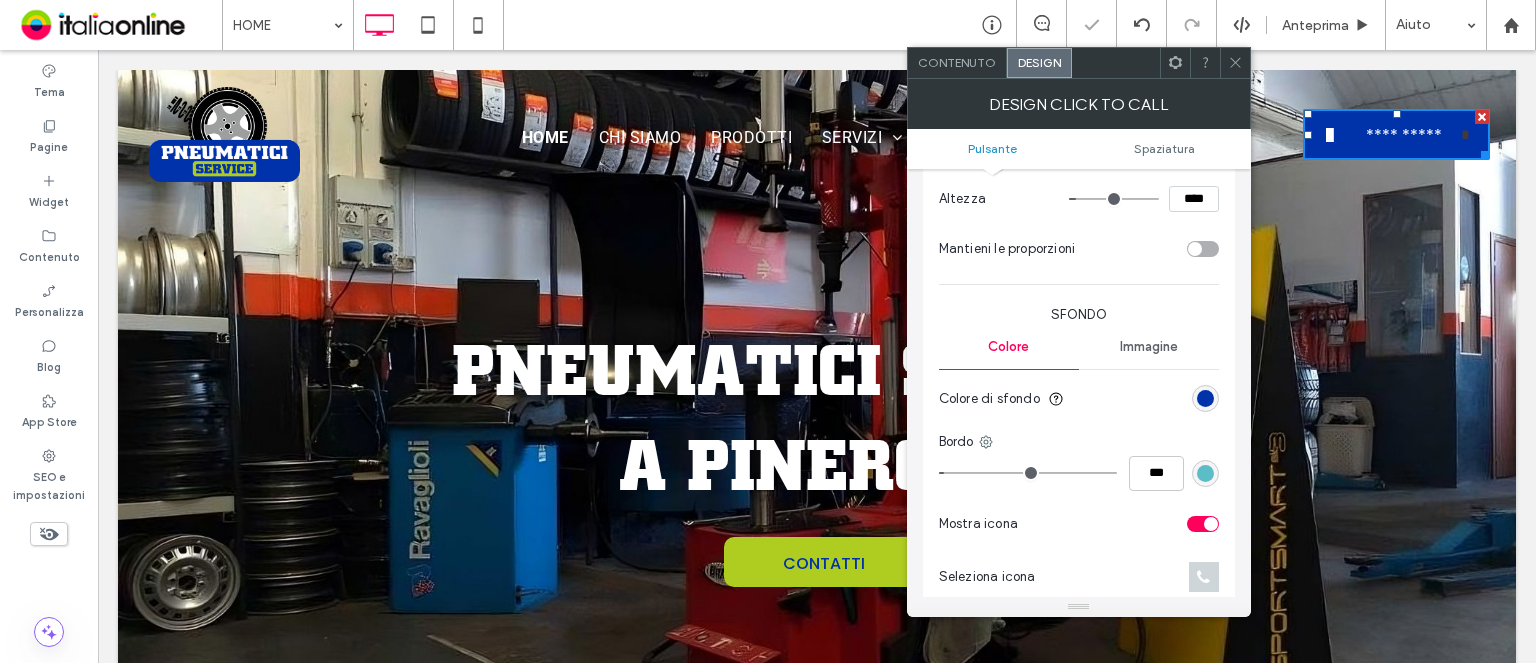 scroll, scrollTop: 500, scrollLeft: 0, axis: vertical 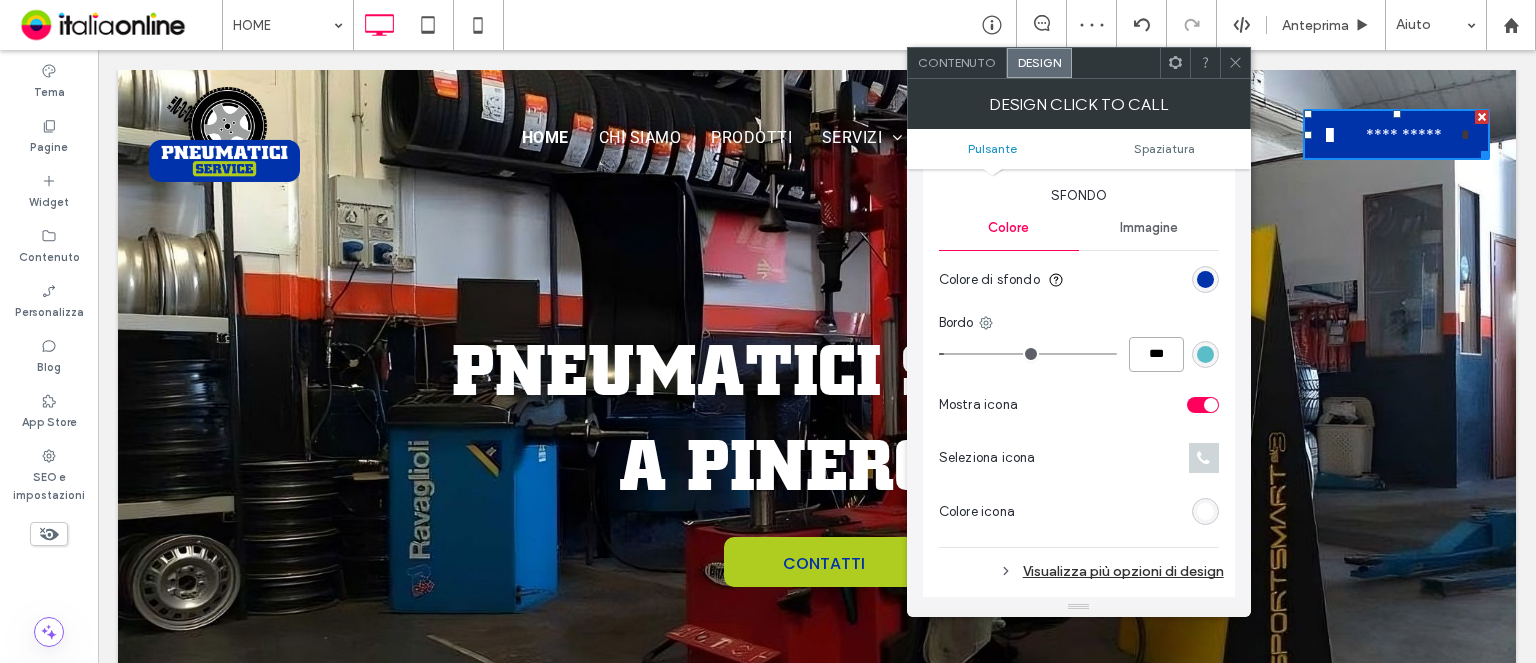 click on "***" at bounding box center [1156, 354] 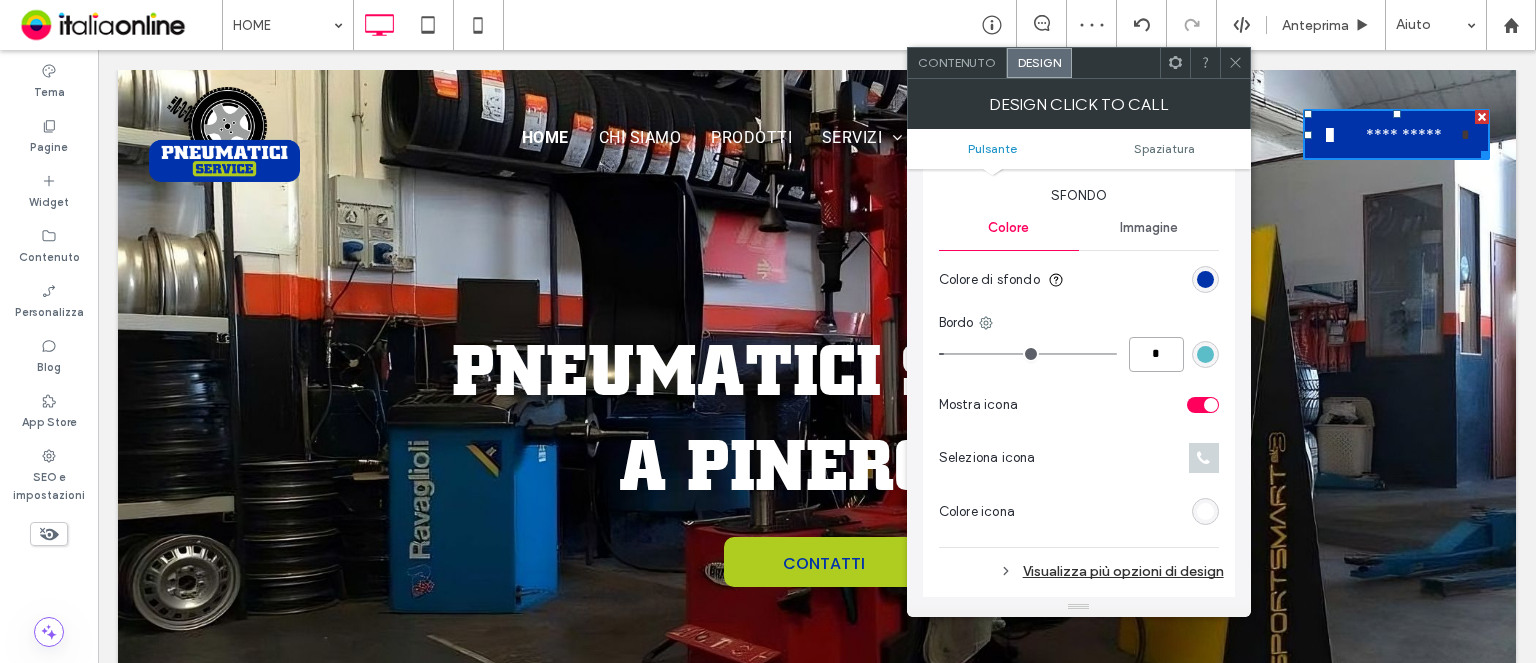 type on "*" 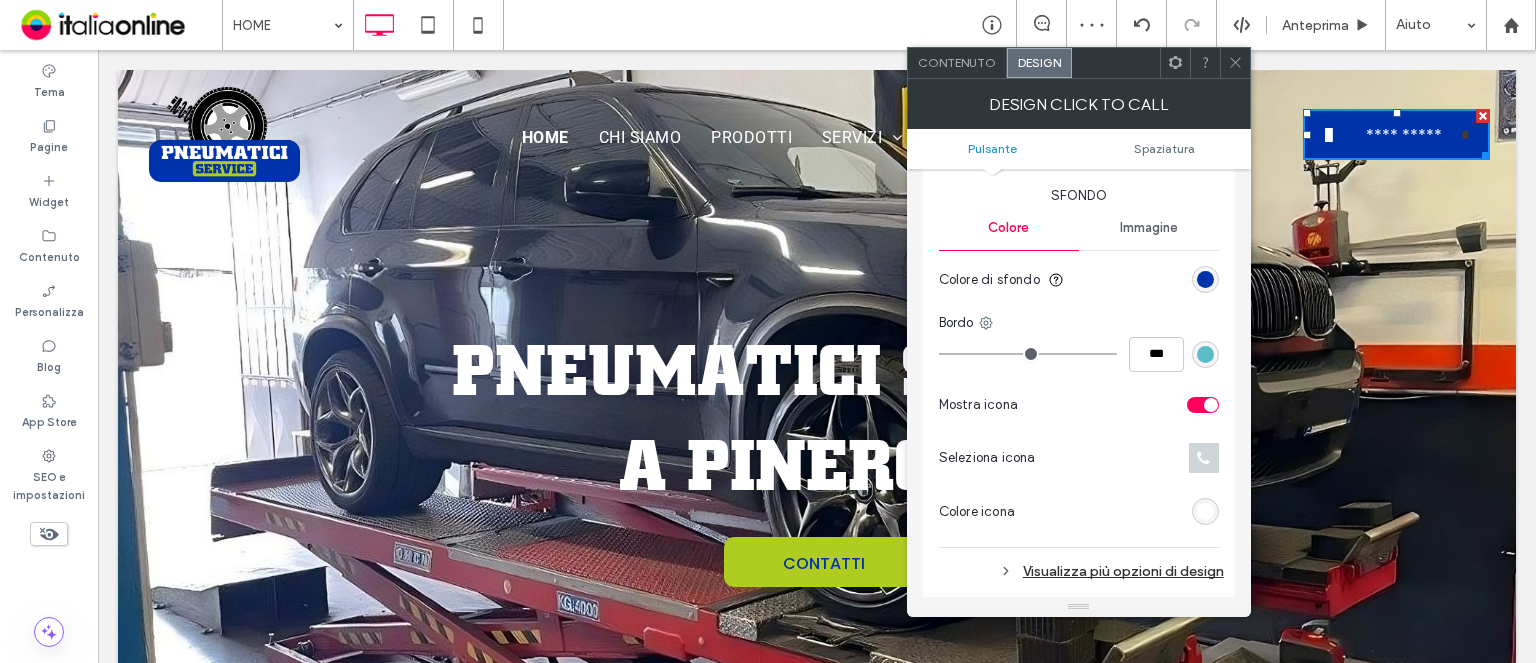drag, startPoint x: 1238, startPoint y: 54, endPoint x: 1246, endPoint y: 61, distance: 10.630146 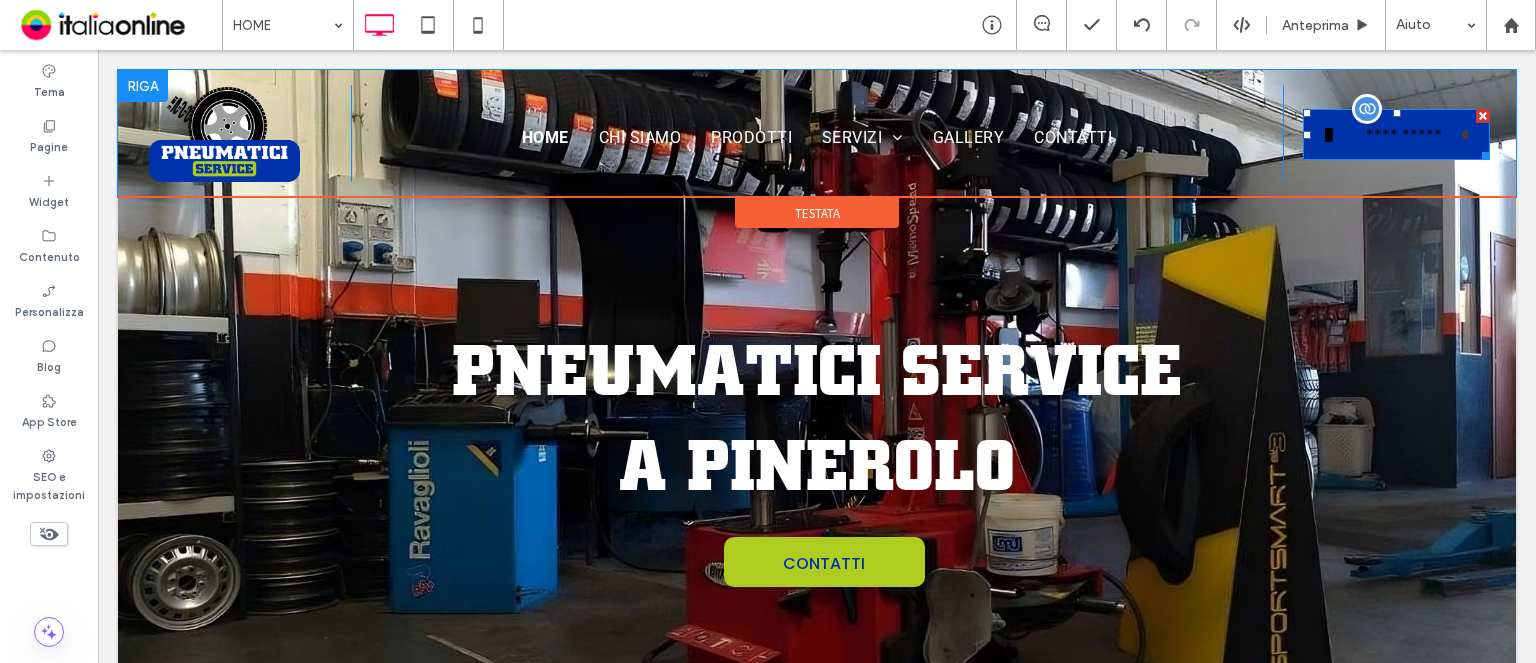 click on "**********" at bounding box center [1404, 135] 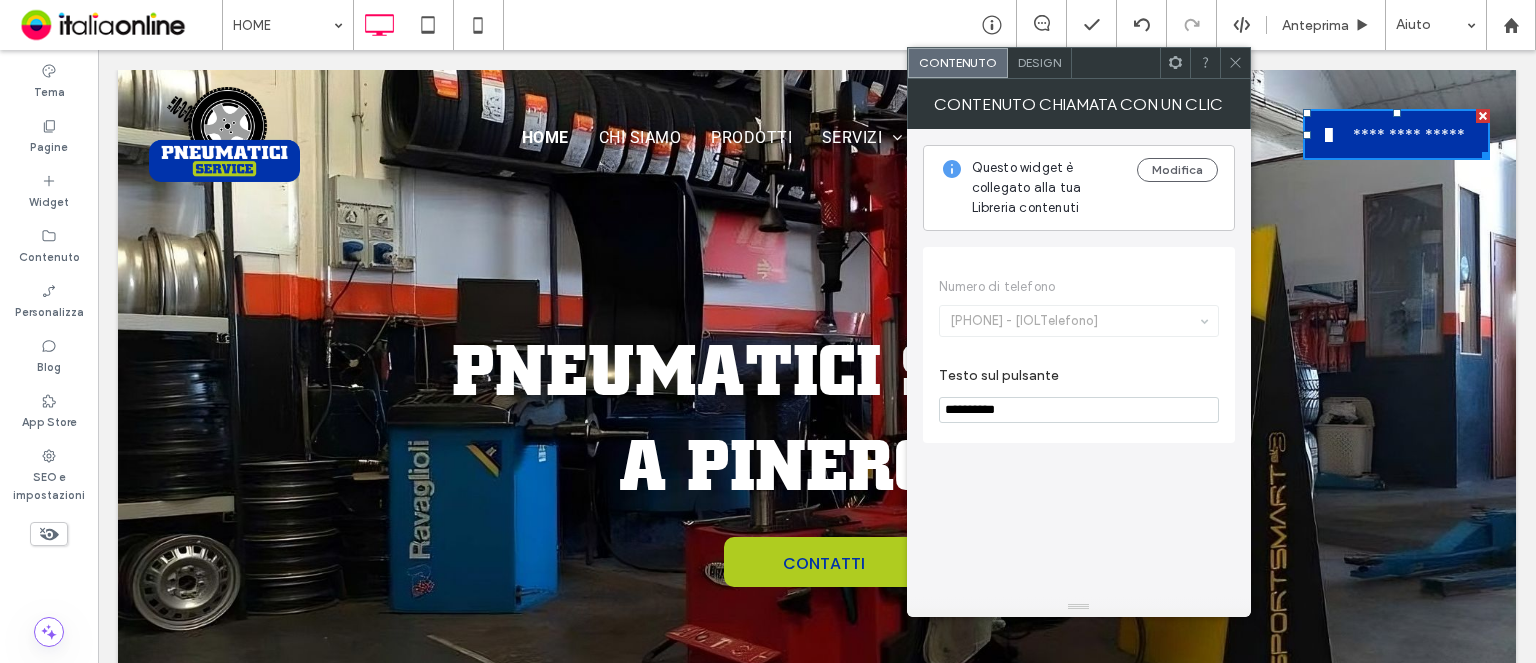 click on "Design" at bounding box center (1039, 62) 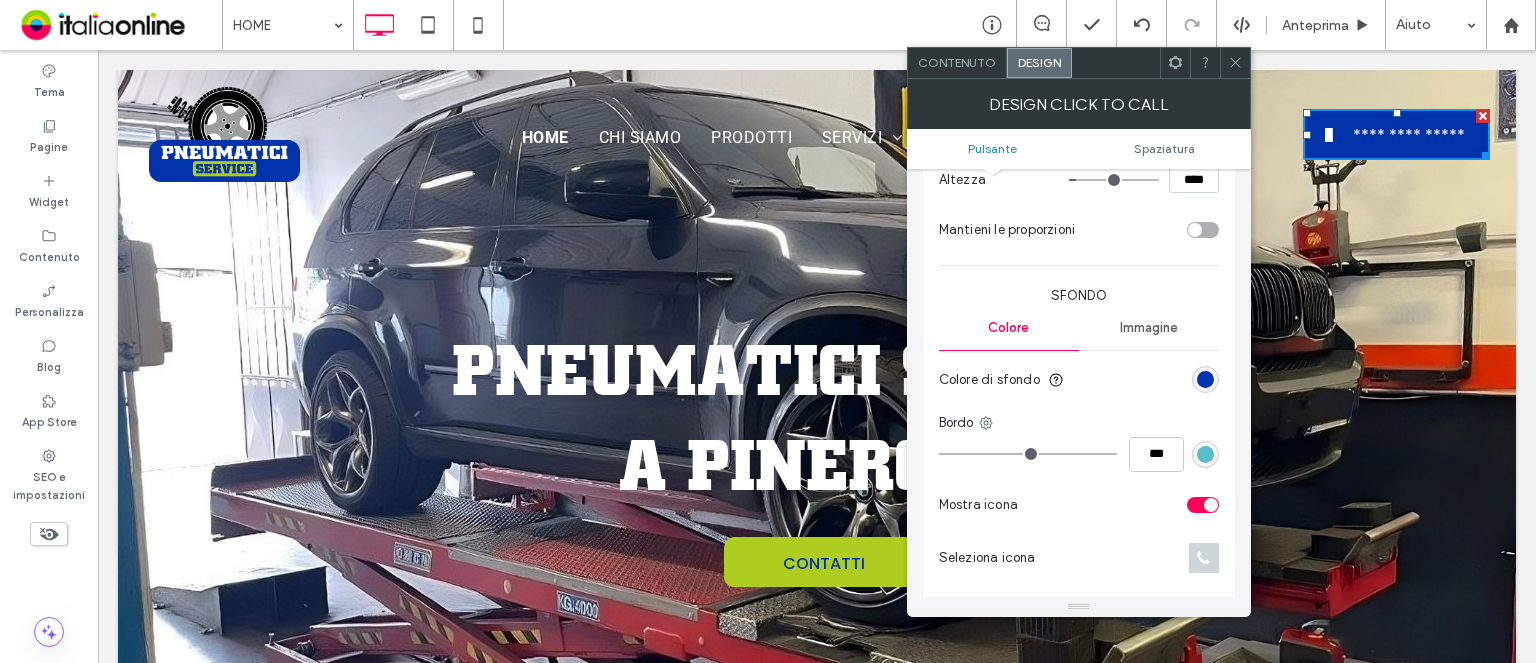 scroll, scrollTop: 500, scrollLeft: 0, axis: vertical 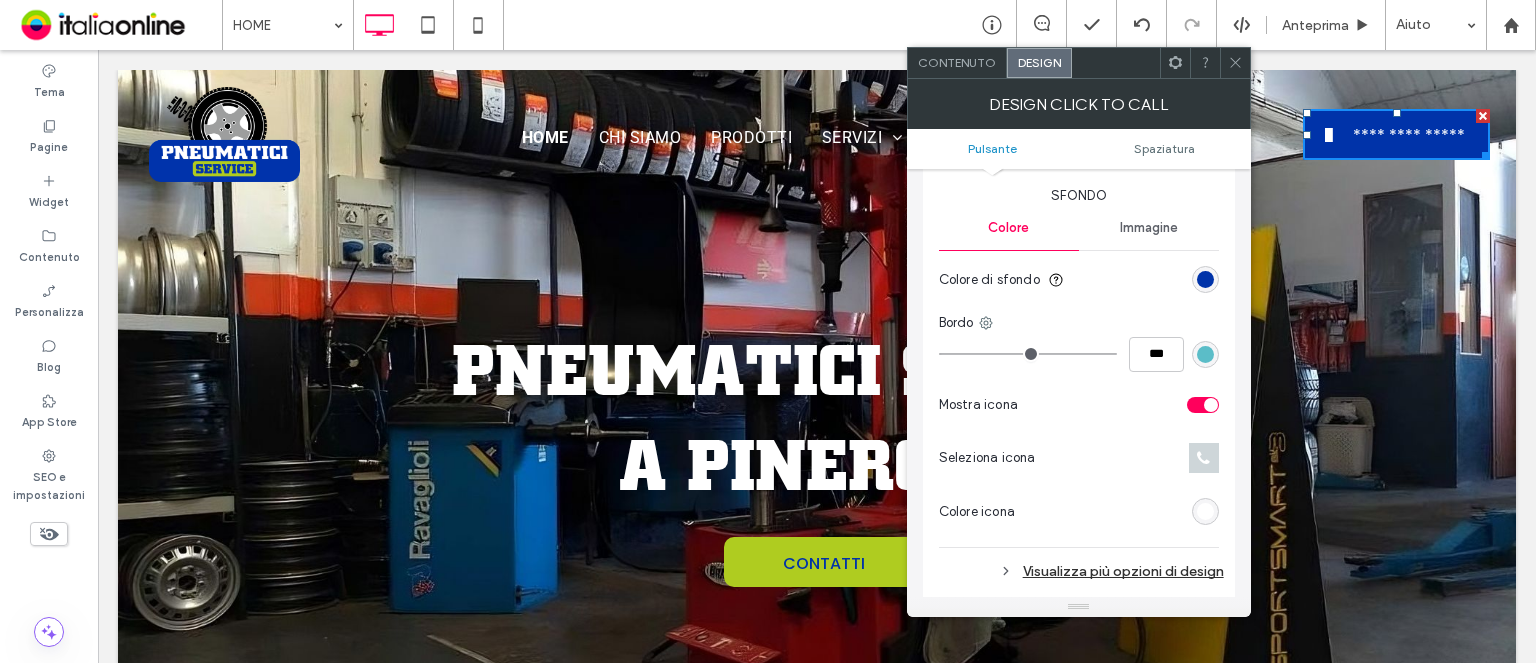 click on "Visualizza più opzioni di design" at bounding box center [1081, 571] 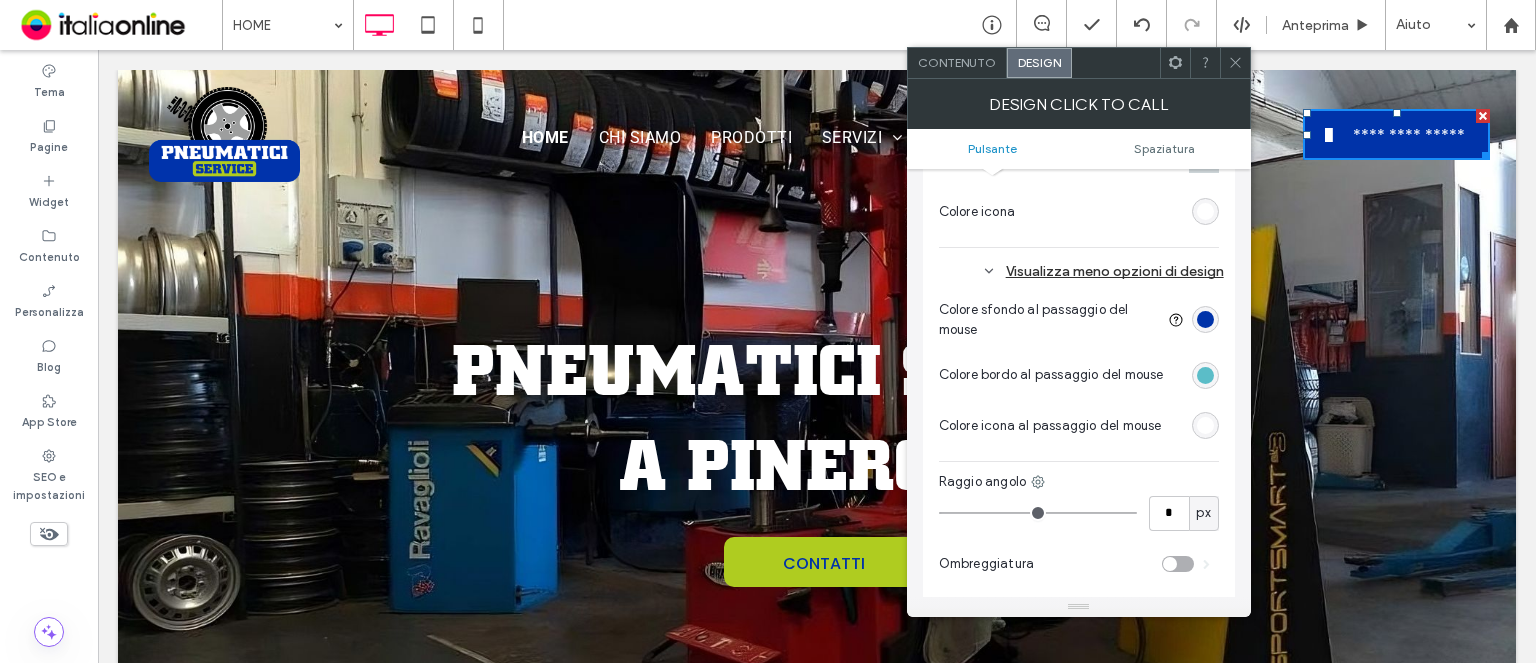 scroll, scrollTop: 900, scrollLeft: 0, axis: vertical 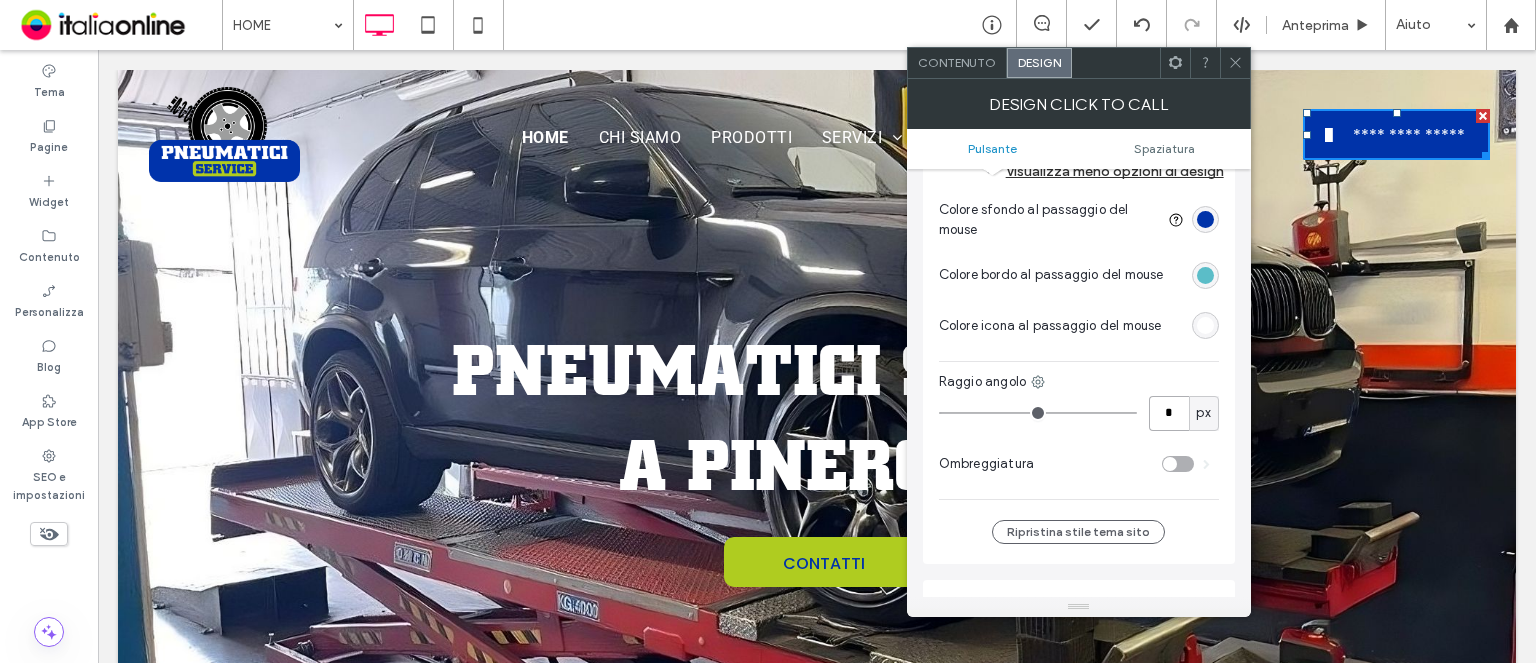 drag, startPoint x: 1176, startPoint y: 414, endPoint x: 1164, endPoint y: 413, distance: 12.0415945 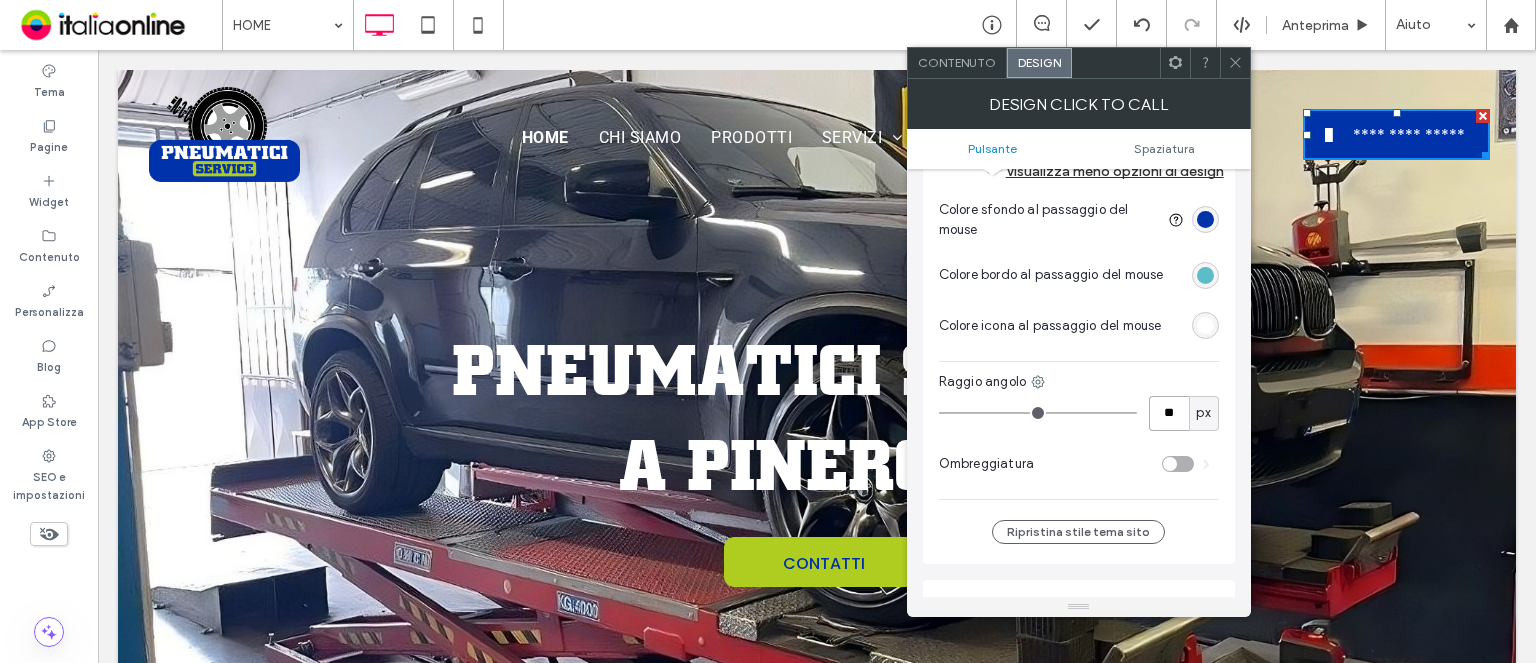 type on "**" 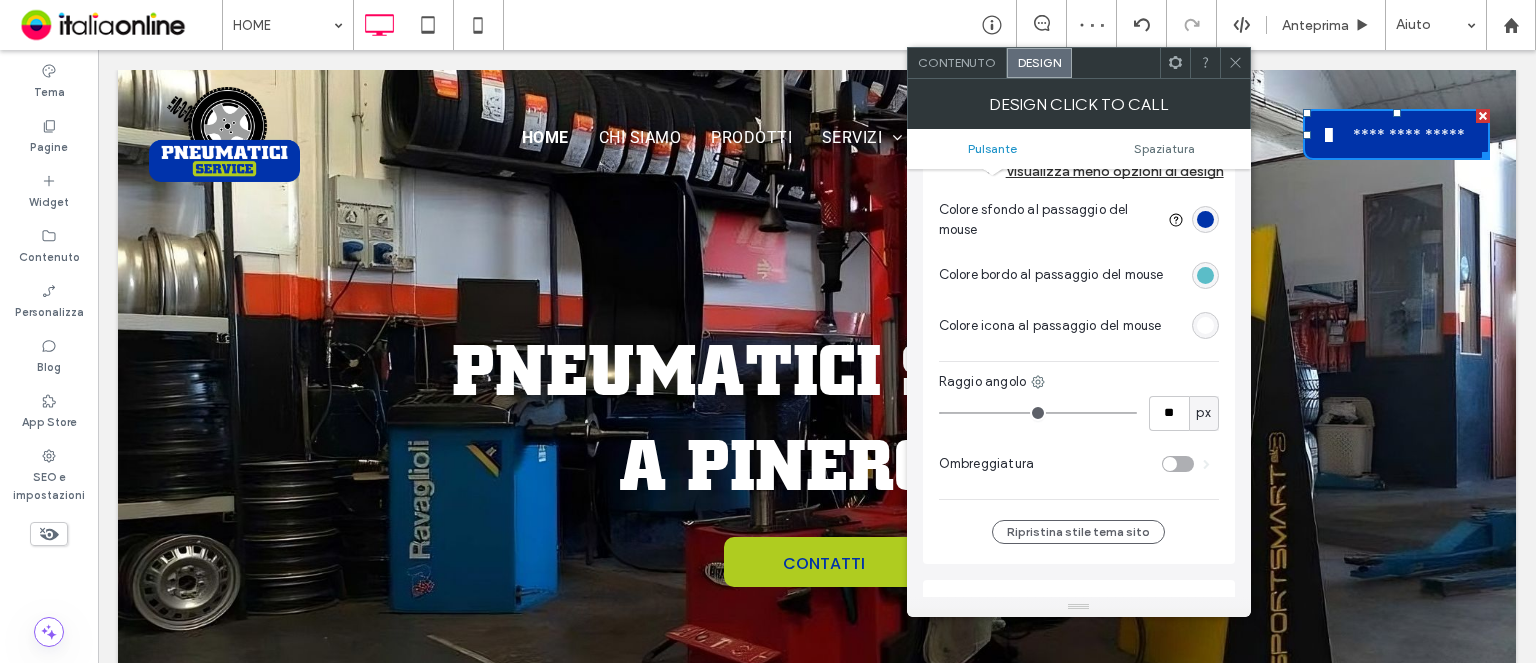 click 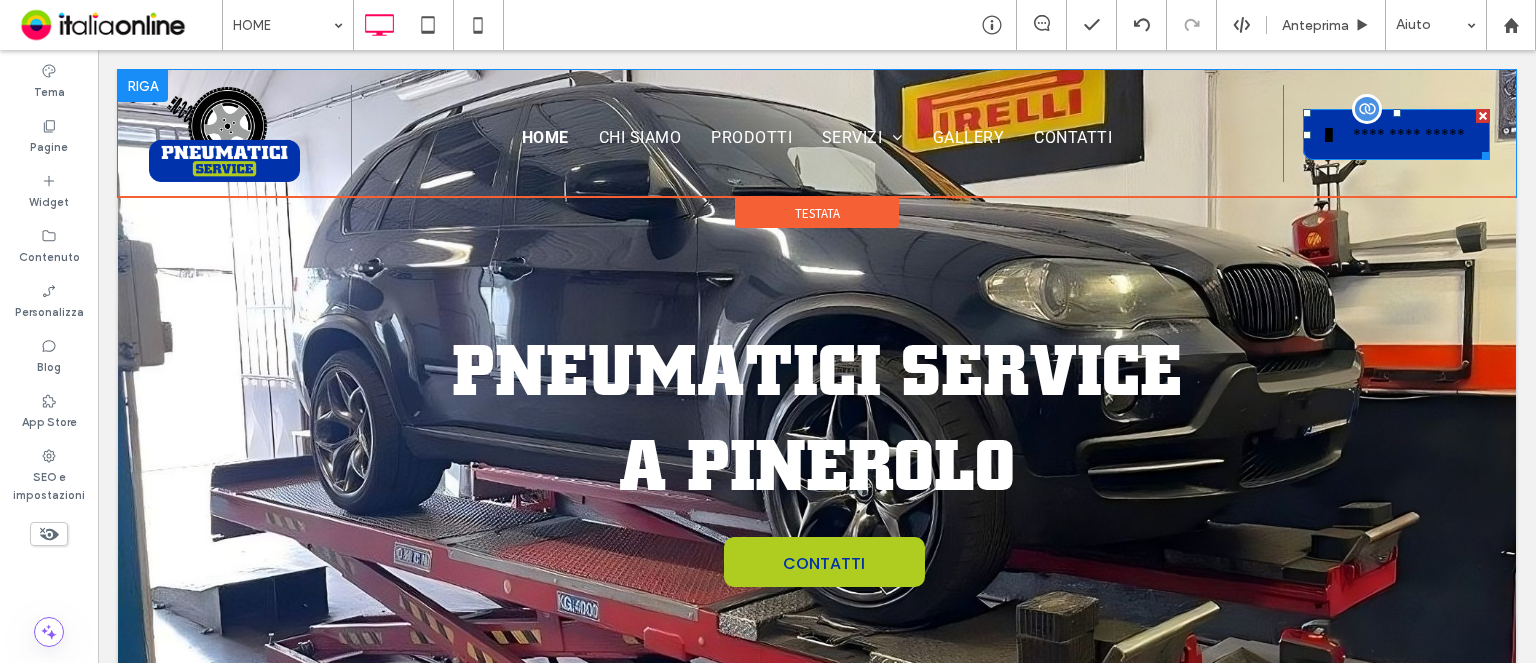 click on "**********" at bounding box center [1389, 131] 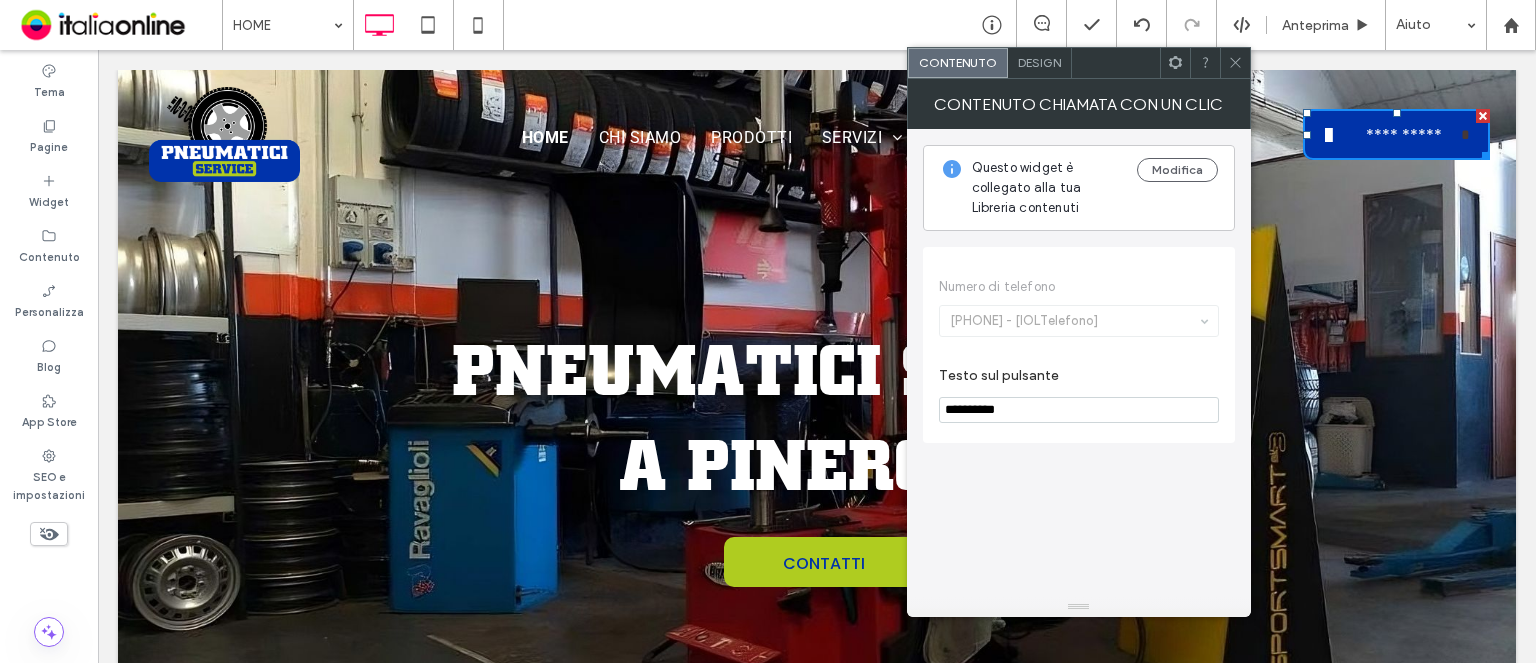 click on "Design" at bounding box center (1039, 62) 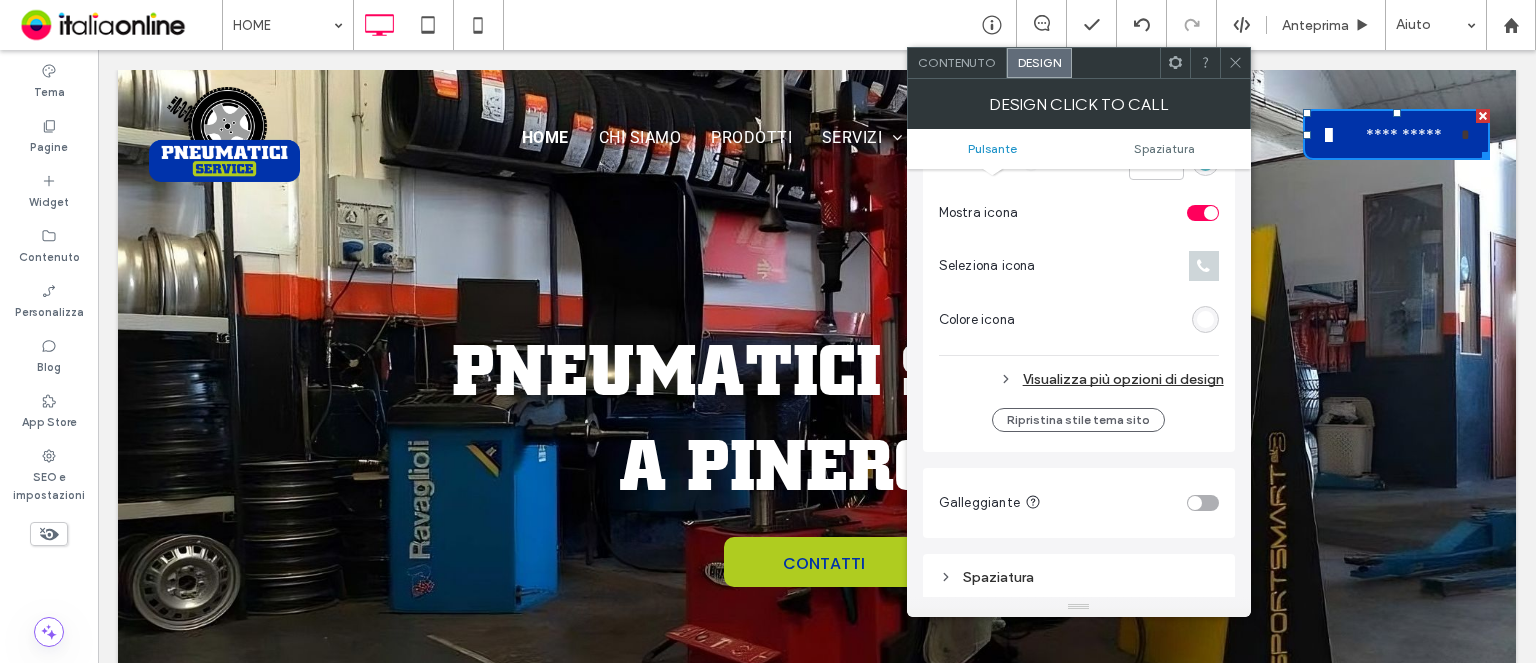 scroll, scrollTop: 700, scrollLeft: 0, axis: vertical 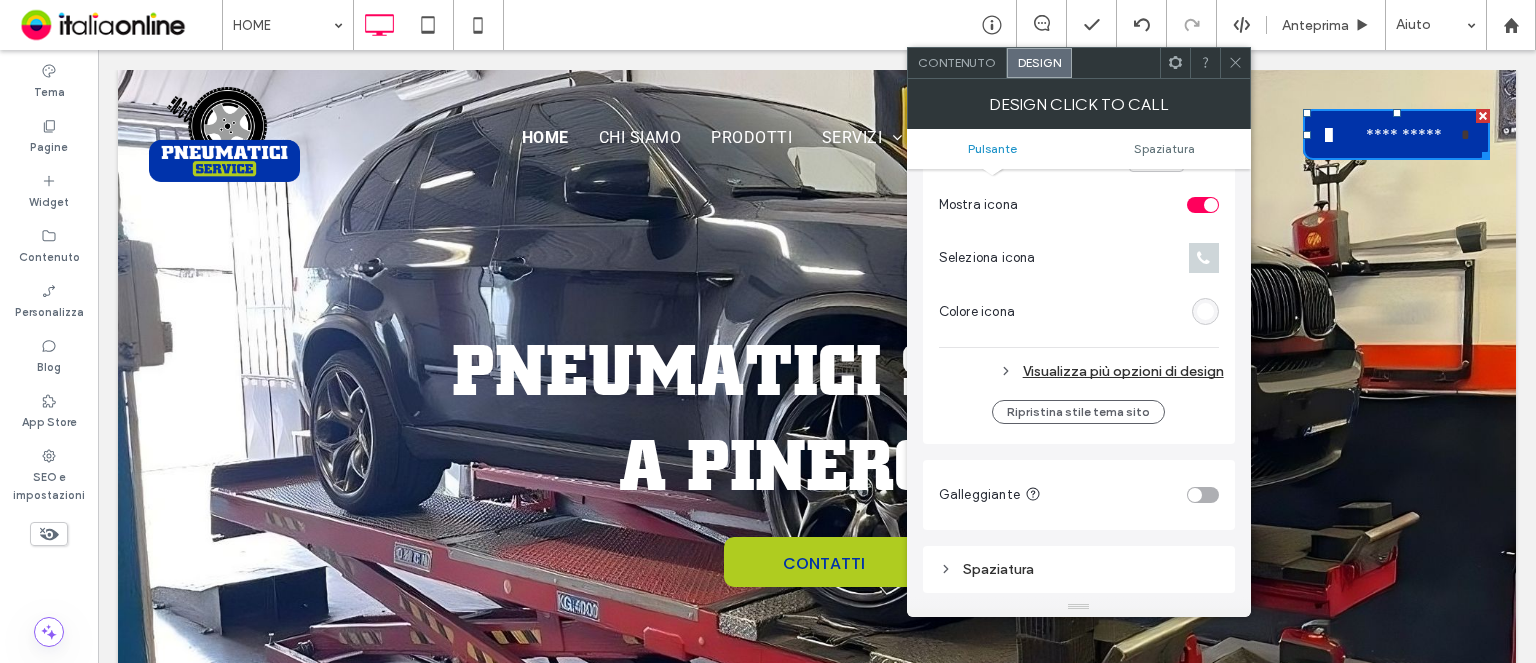 click on "Visualizza più opzioni di design" at bounding box center [1081, 371] 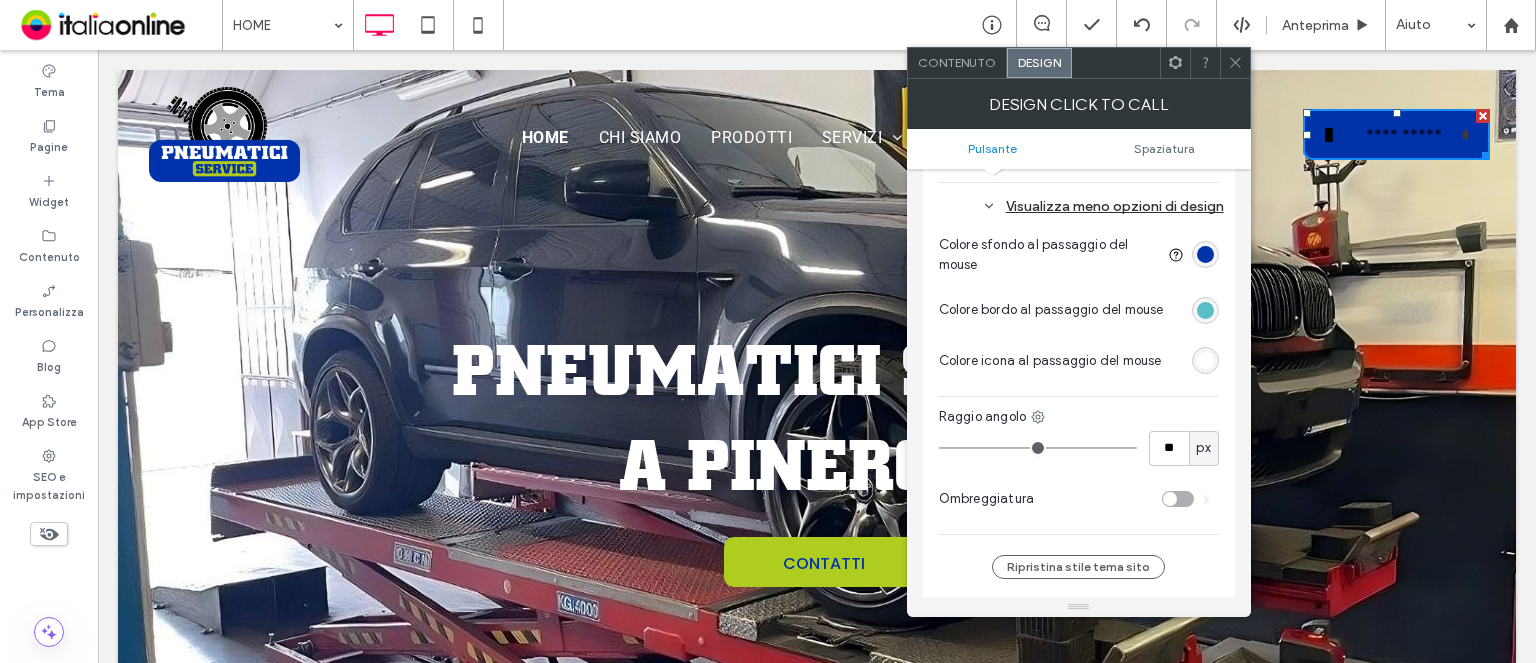 scroll, scrollTop: 900, scrollLeft: 0, axis: vertical 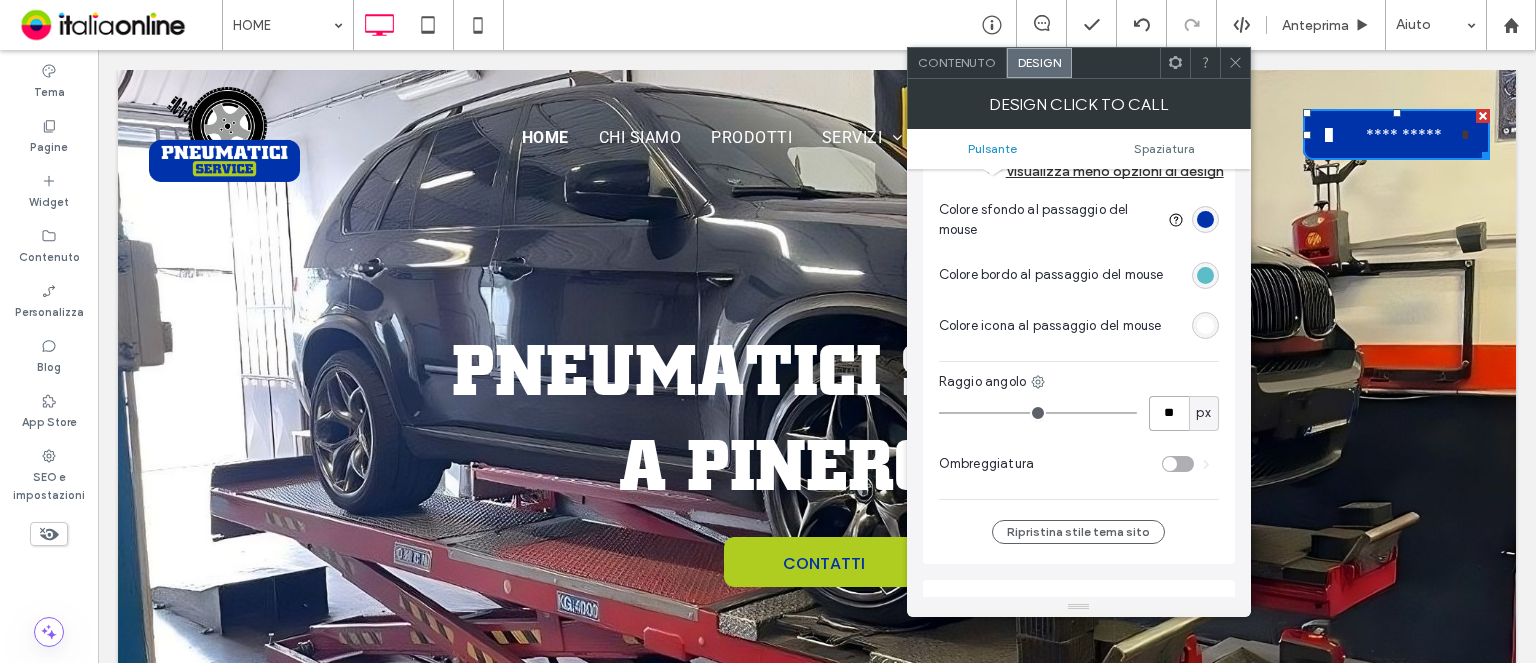 click on "**" at bounding box center [1169, 413] 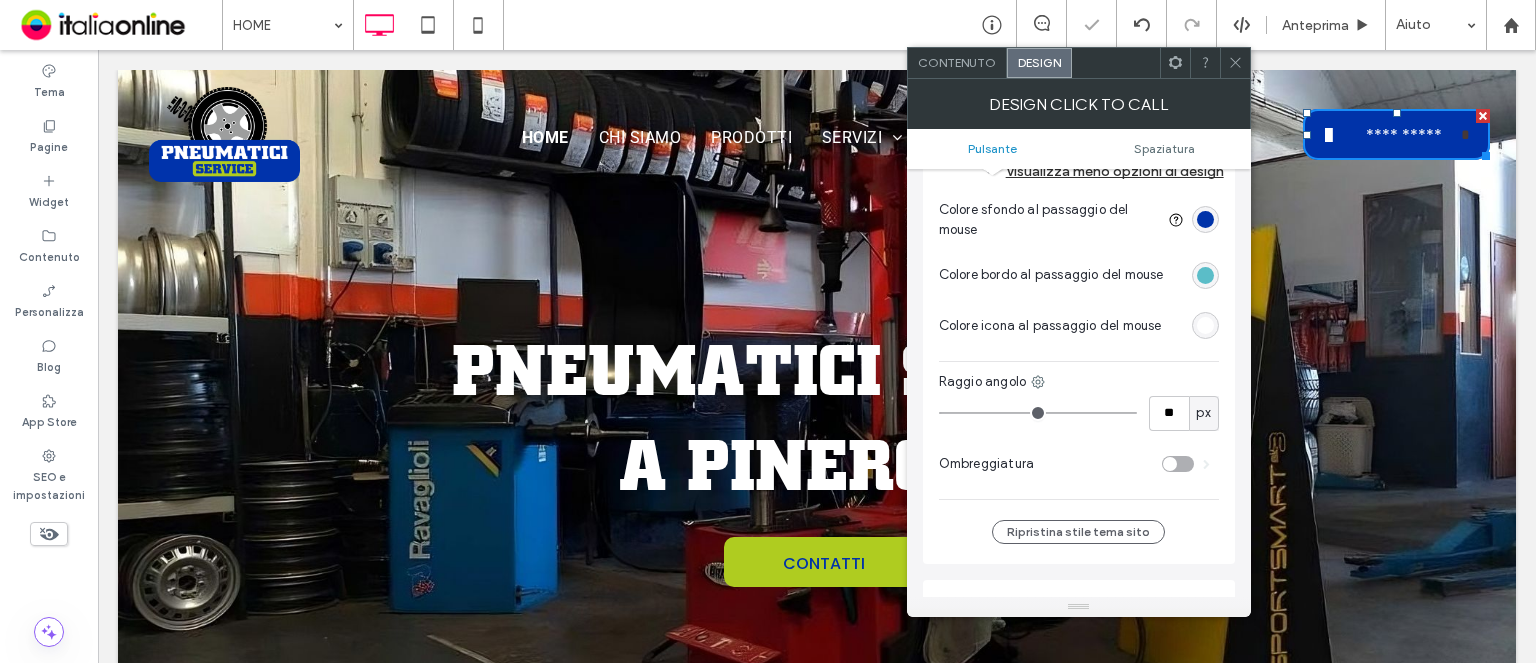 click at bounding box center [1235, 63] 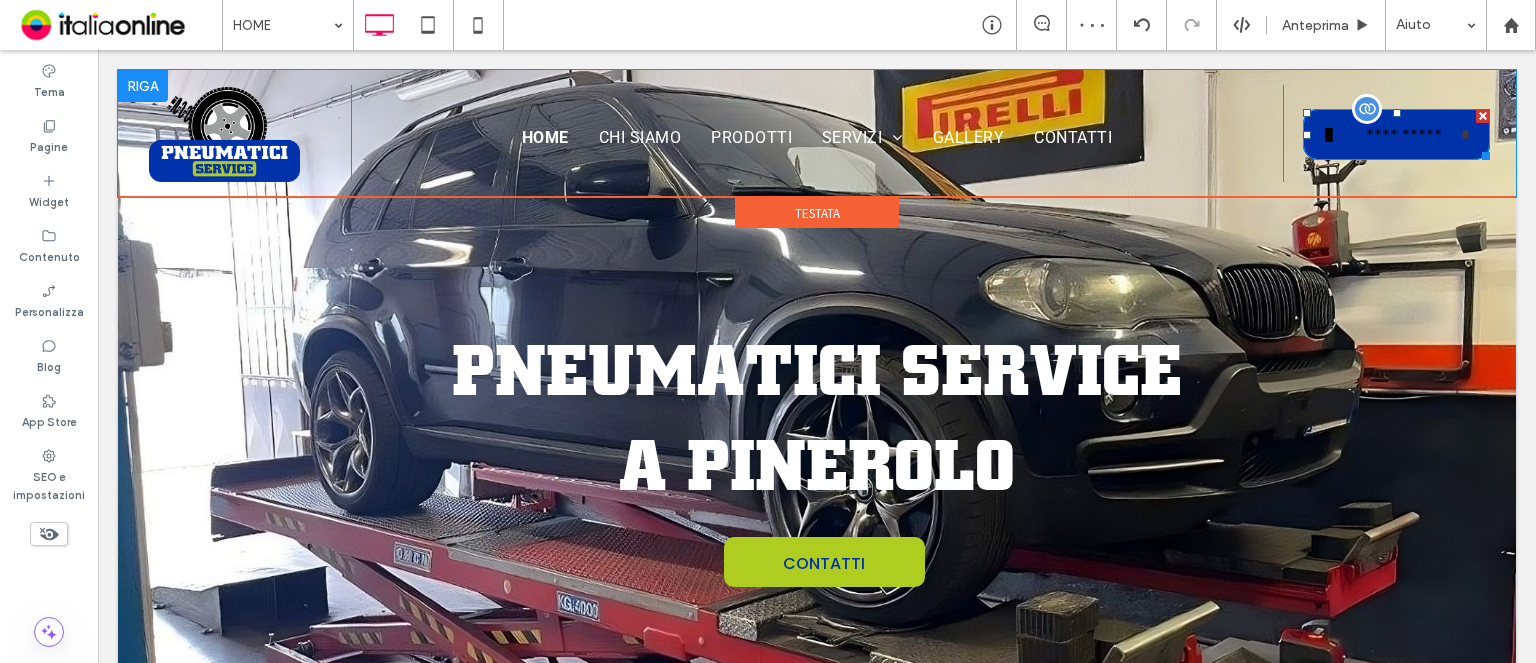 click on "**********" at bounding box center (1404, 135) 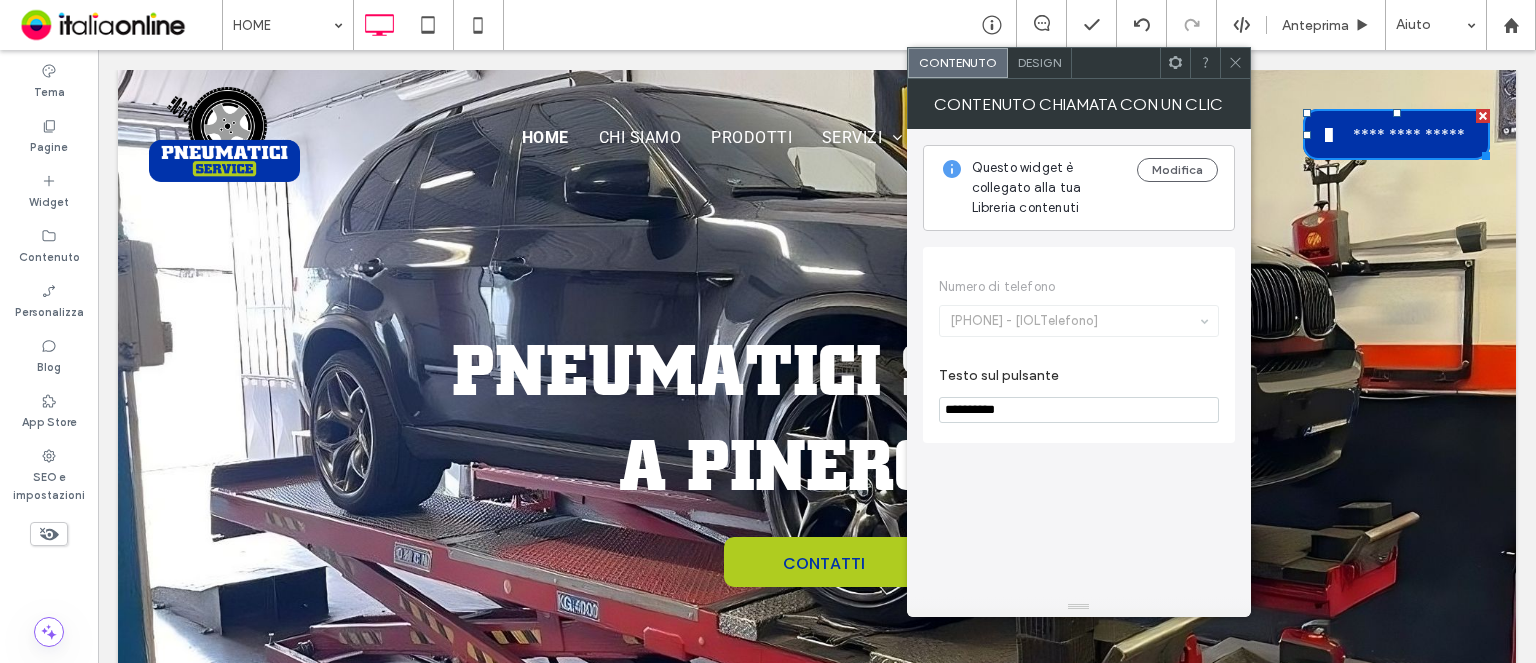 click on "Design" at bounding box center (1039, 62) 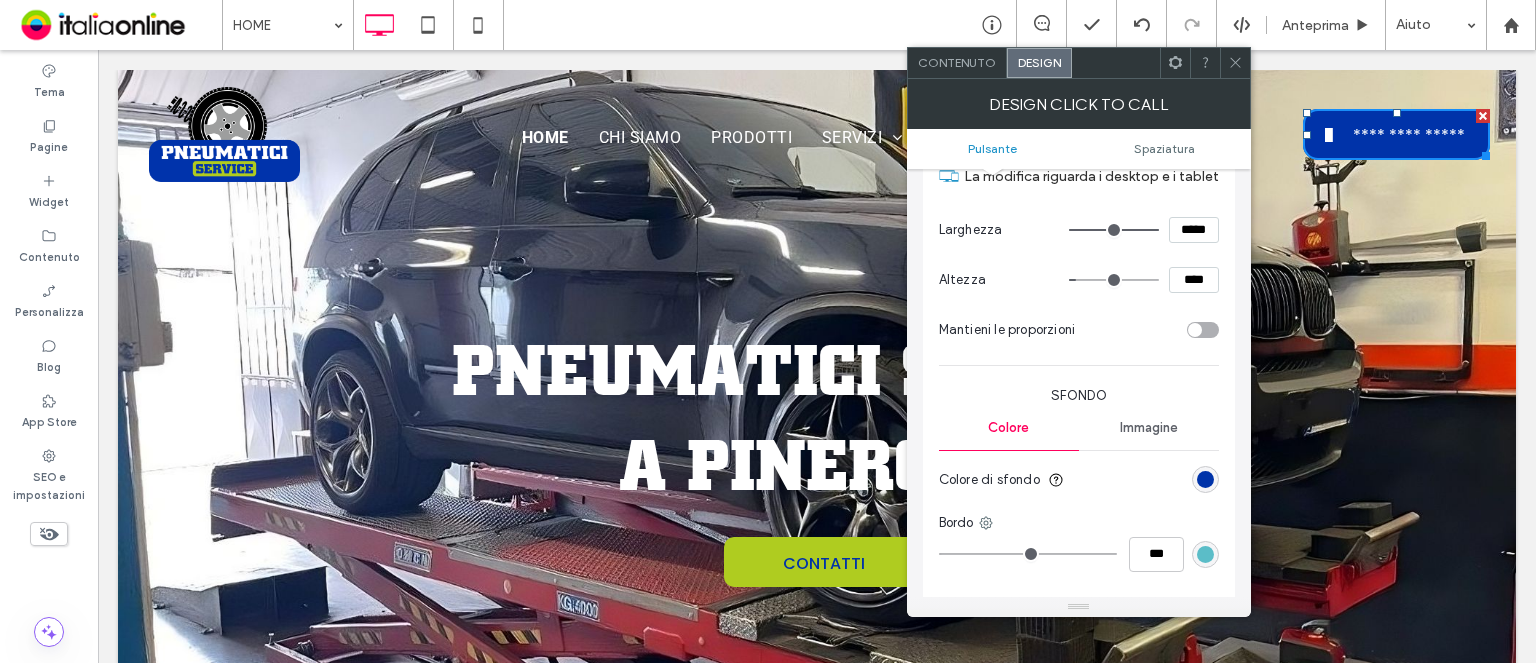 scroll, scrollTop: 500, scrollLeft: 0, axis: vertical 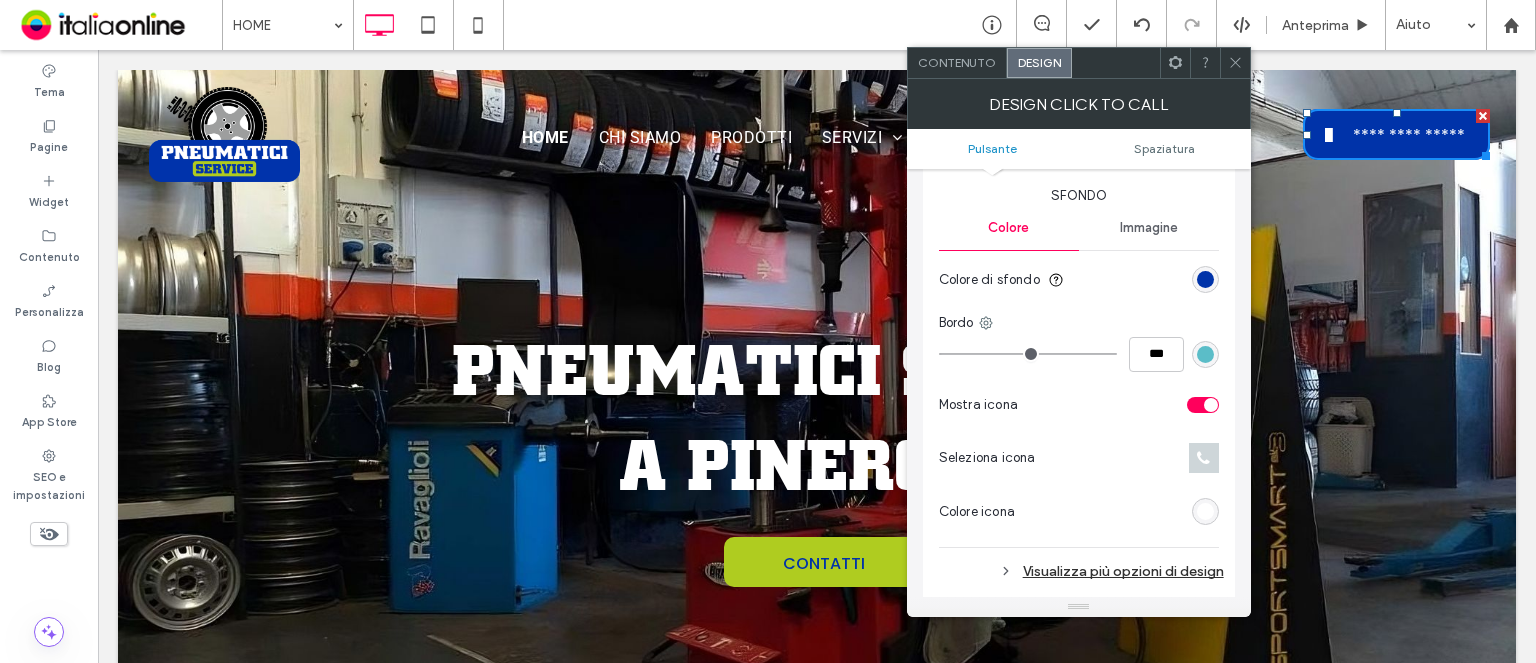 click on "Visualizza più opzioni di design" at bounding box center (1081, 571) 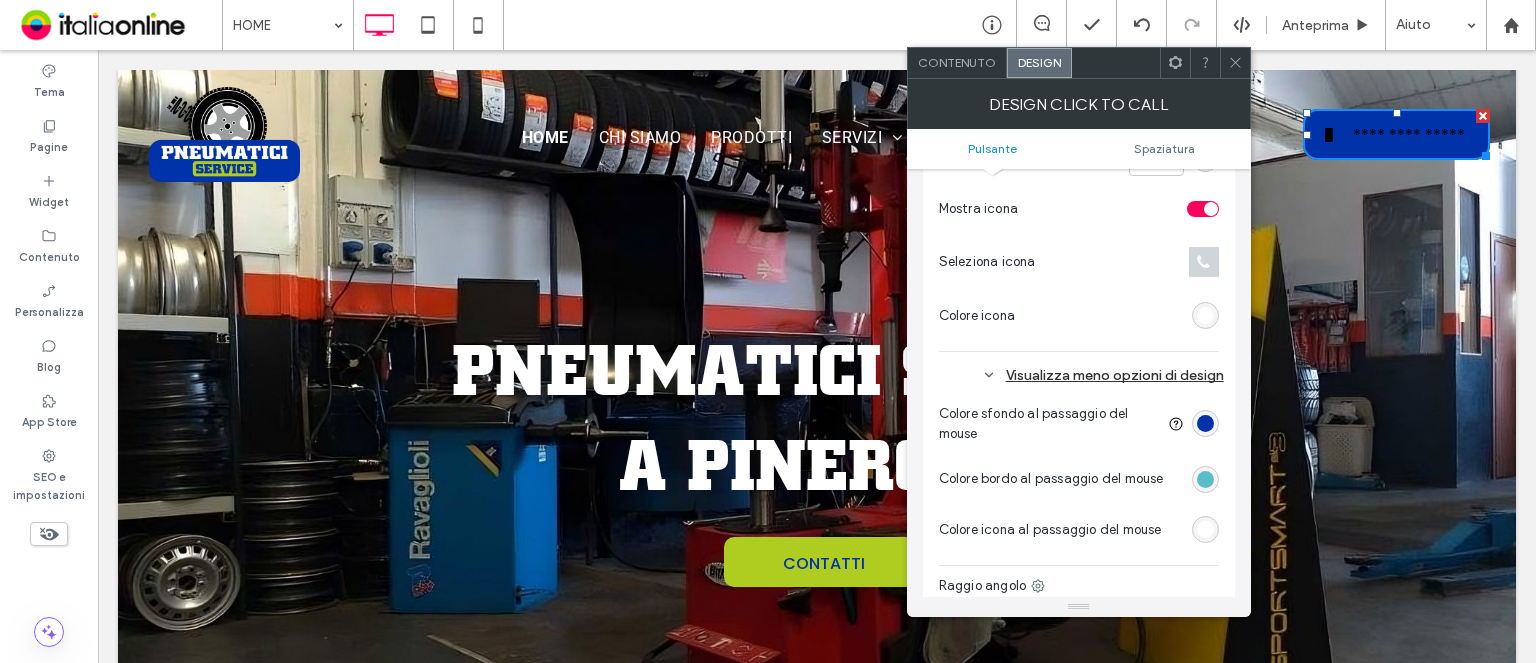 scroll, scrollTop: 700, scrollLeft: 0, axis: vertical 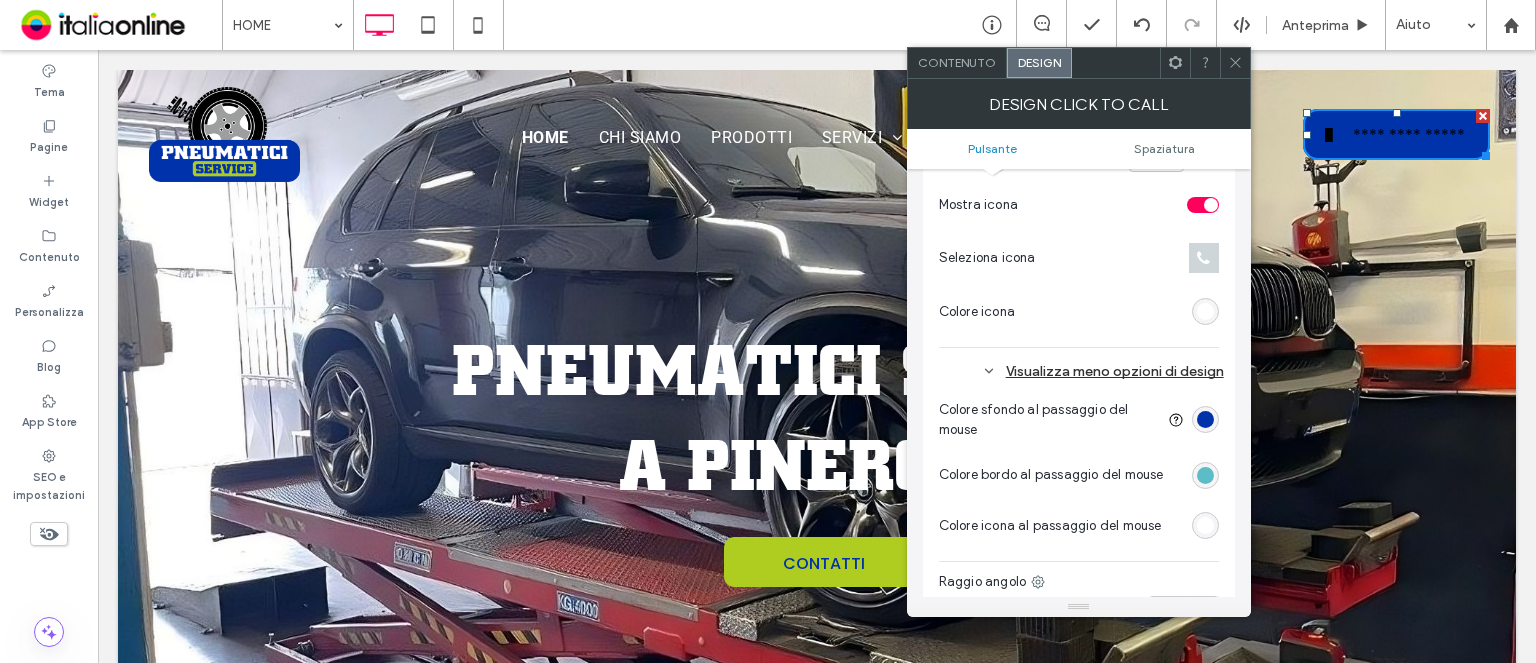 click at bounding box center [1205, 525] 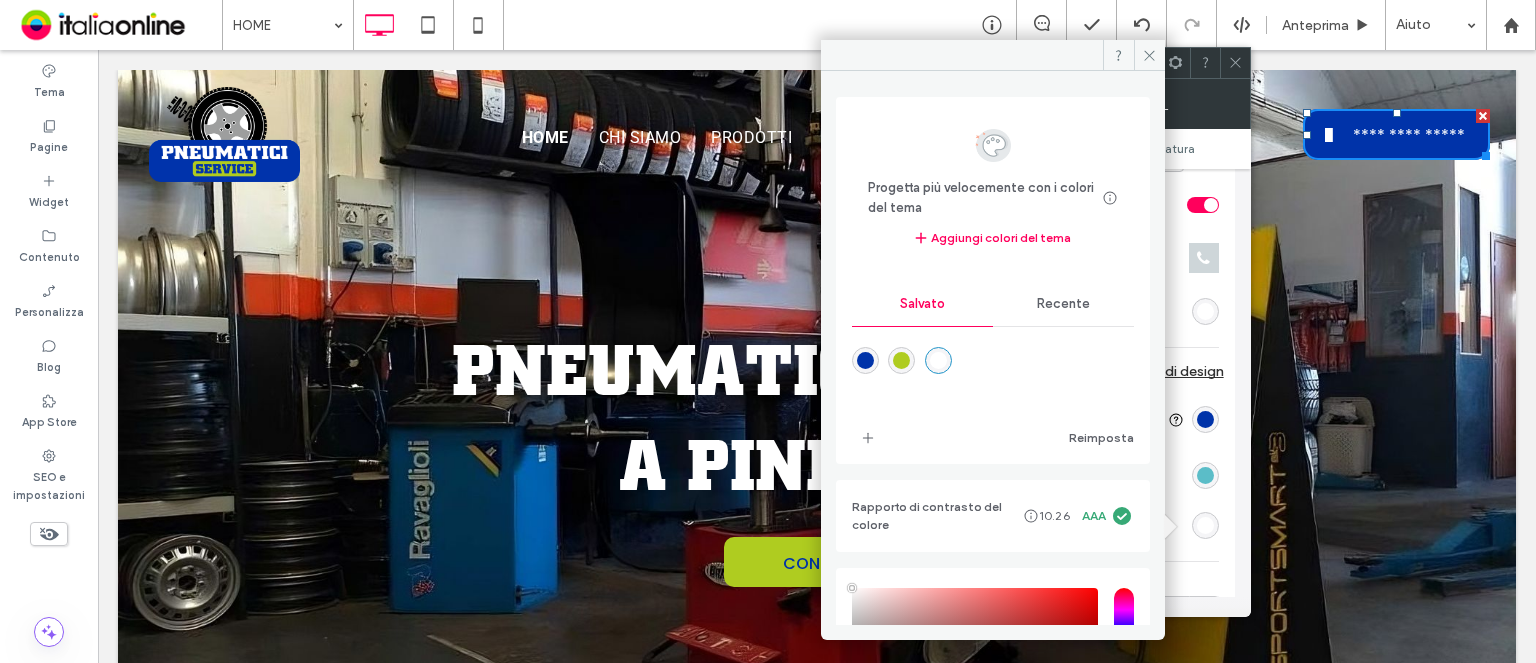 click on "Recente" at bounding box center [1063, 304] 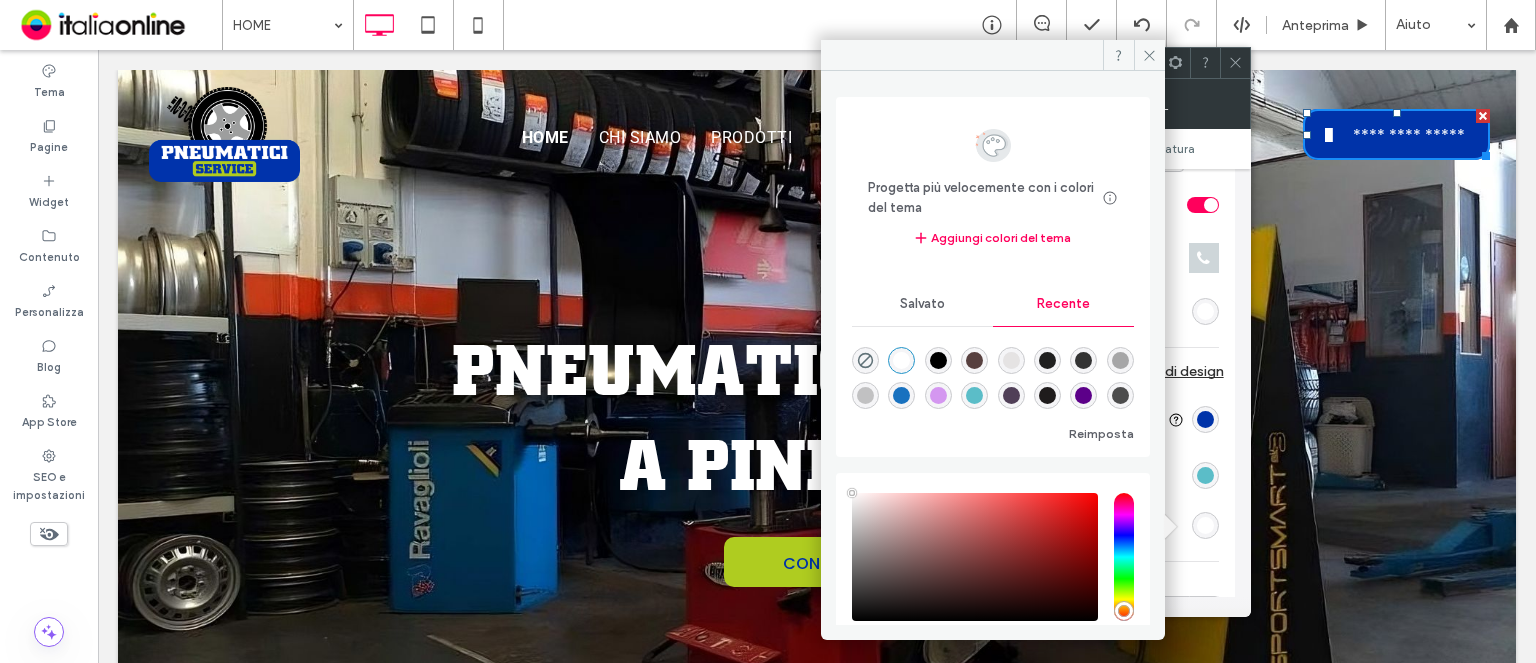 drag, startPoint x: 893, startPoint y: 356, endPoint x: 940, endPoint y: 341, distance: 49.335587 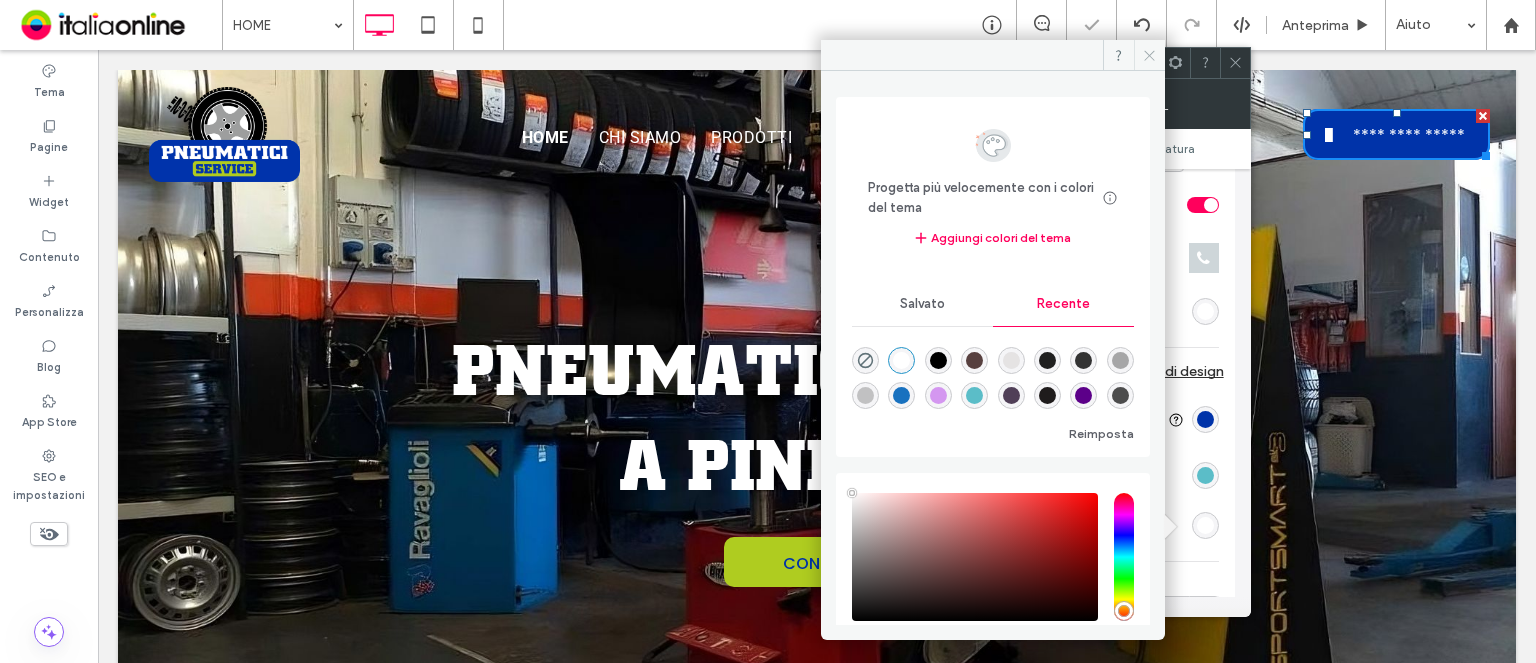 click at bounding box center (1149, 55) 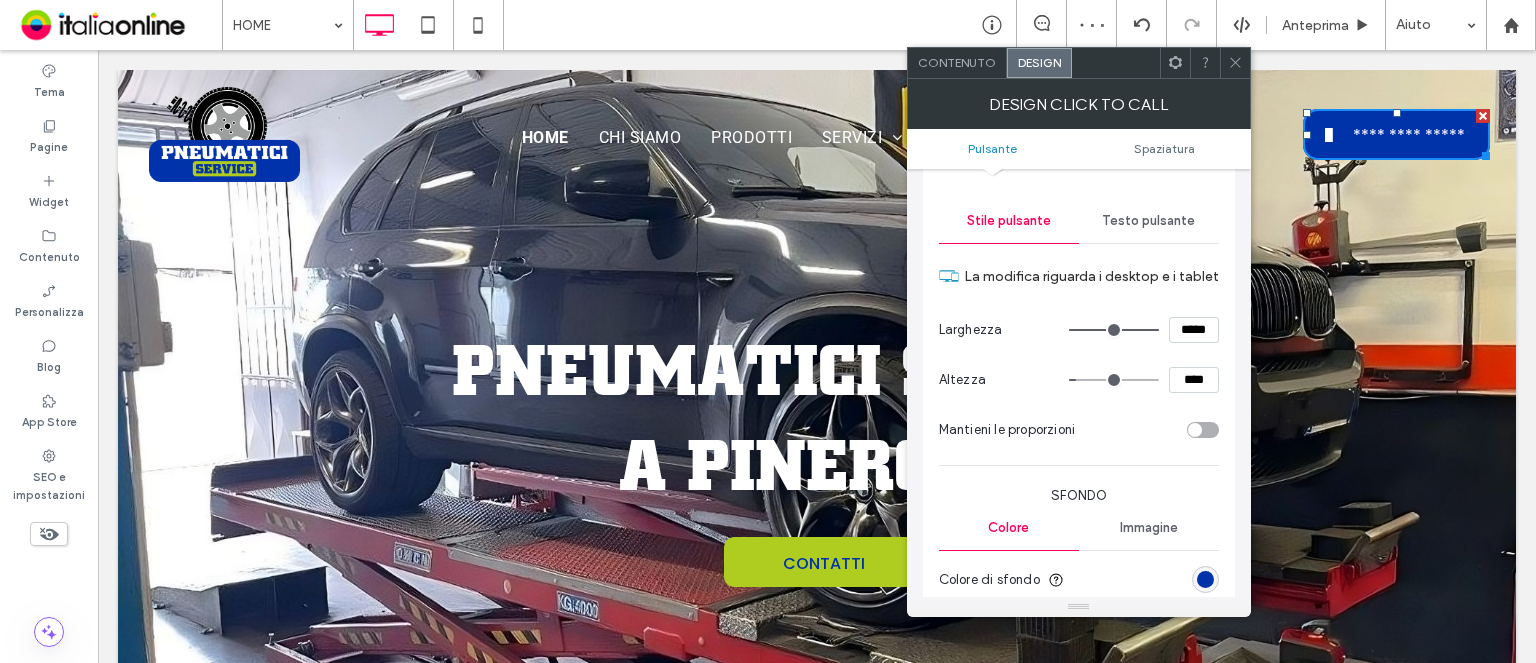 click on "Testo pulsante" at bounding box center [1148, 221] 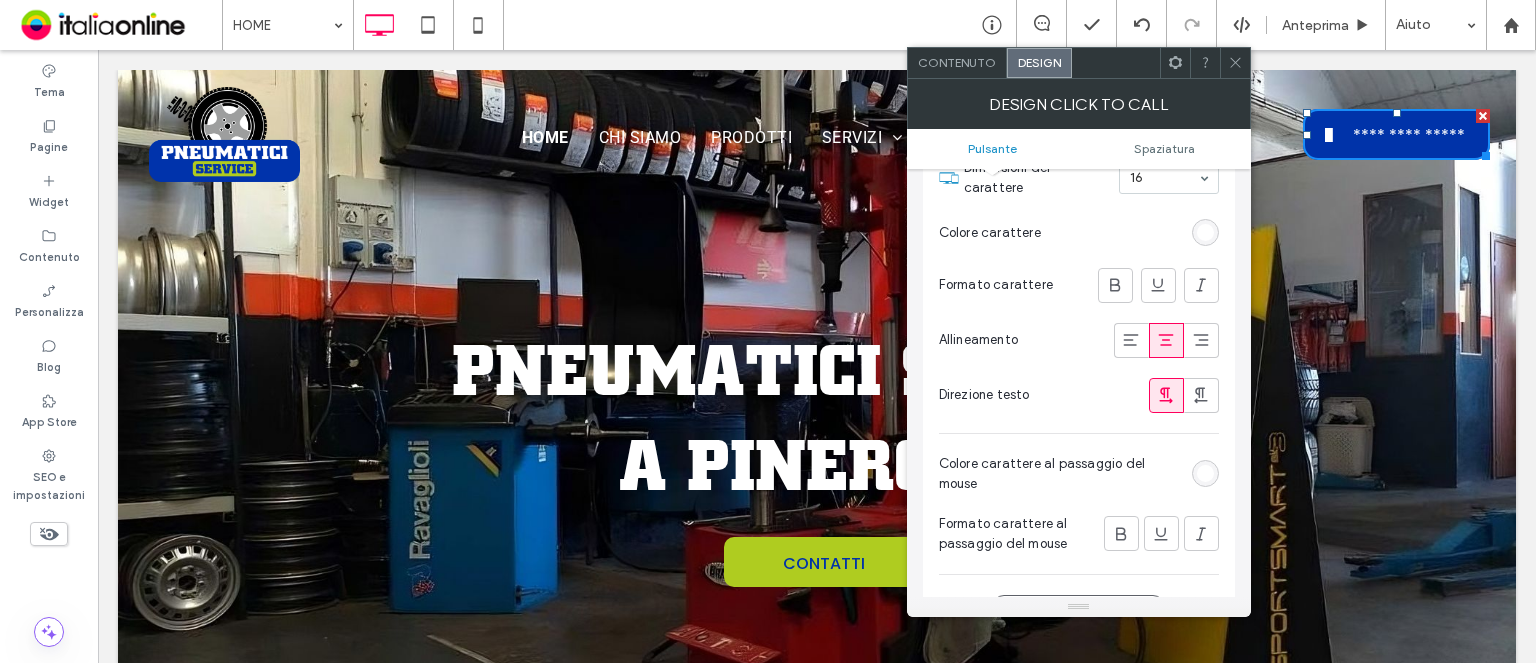 scroll, scrollTop: 500, scrollLeft: 0, axis: vertical 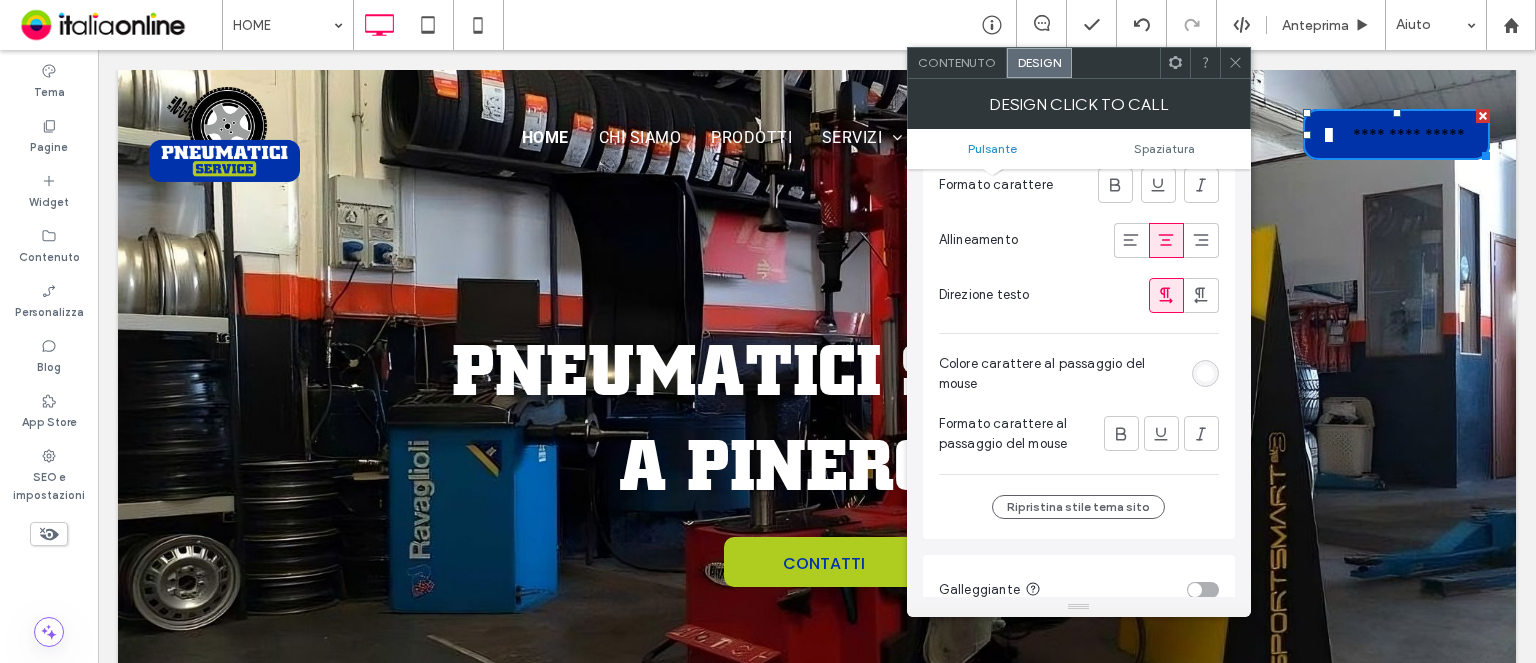 click at bounding box center (1205, 373) 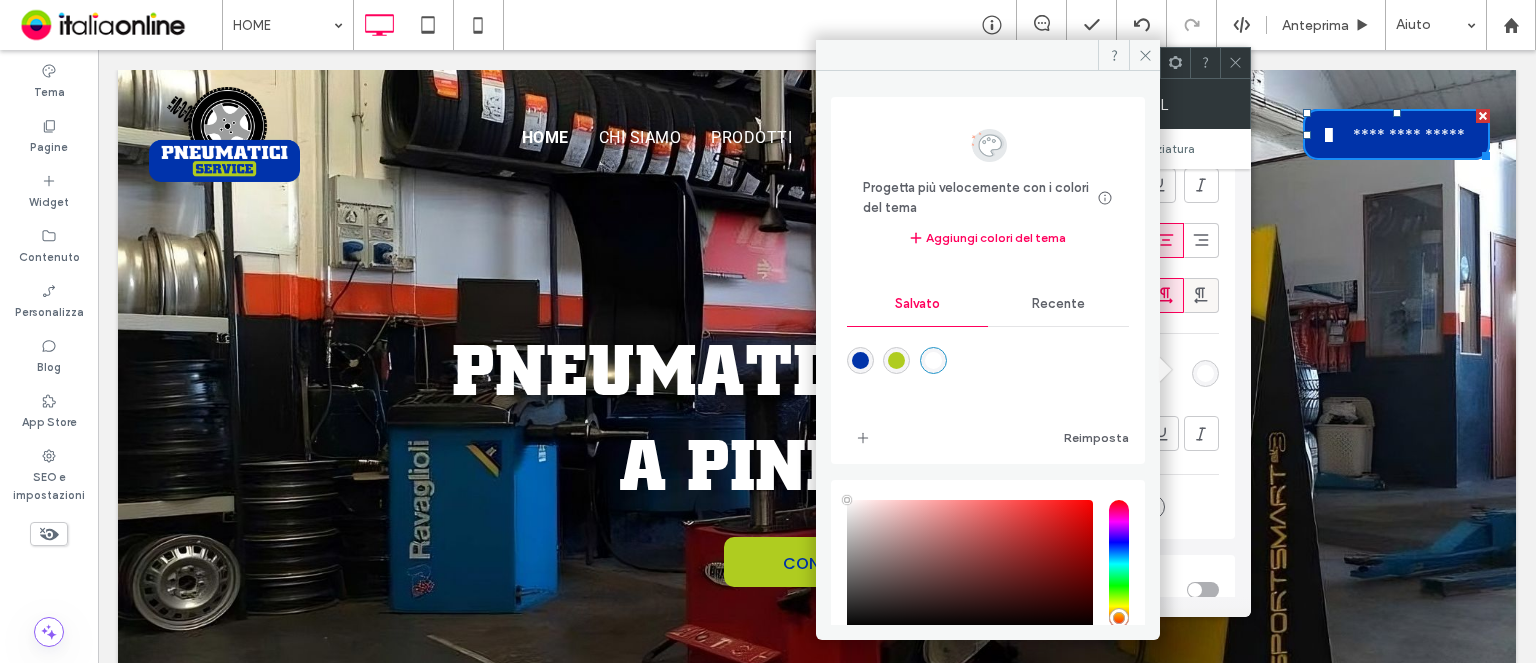 drag, startPoint x: 932, startPoint y: 348, endPoint x: 1189, endPoint y: 293, distance: 262.81934 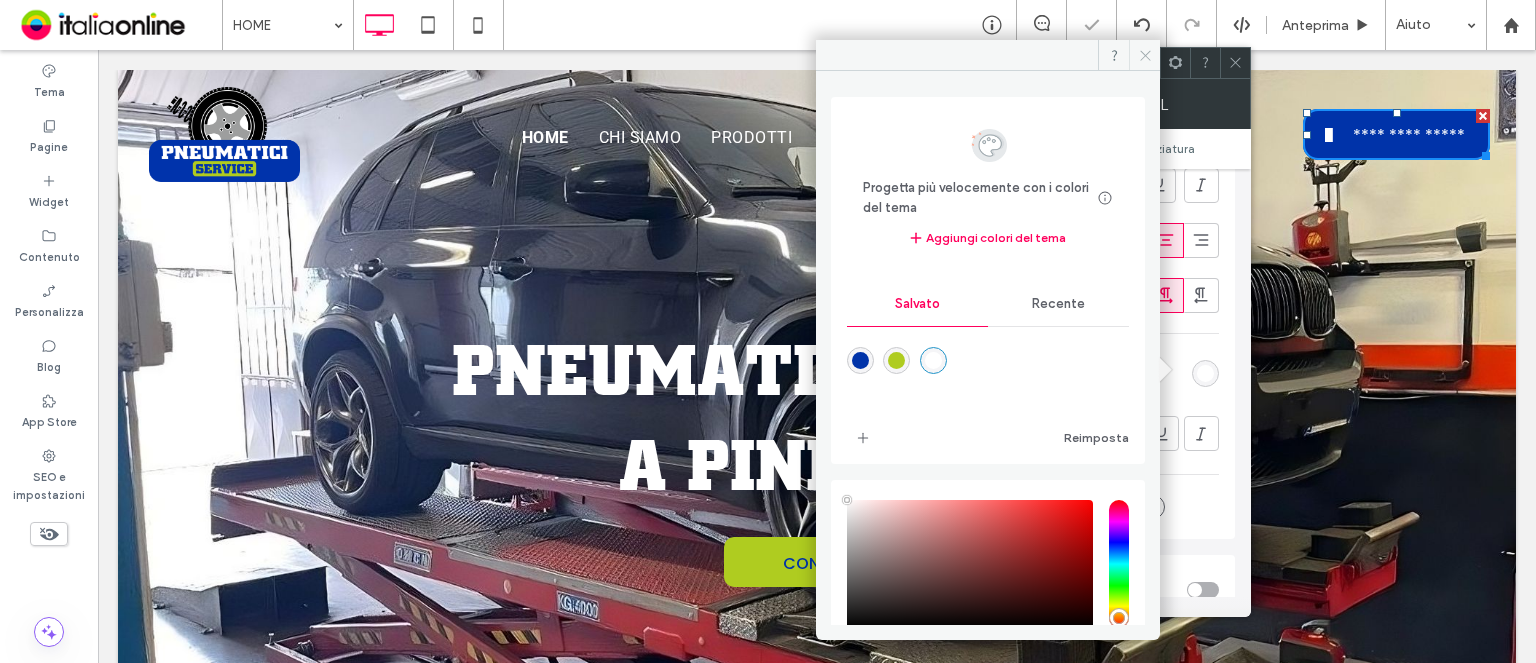 click at bounding box center [1144, 55] 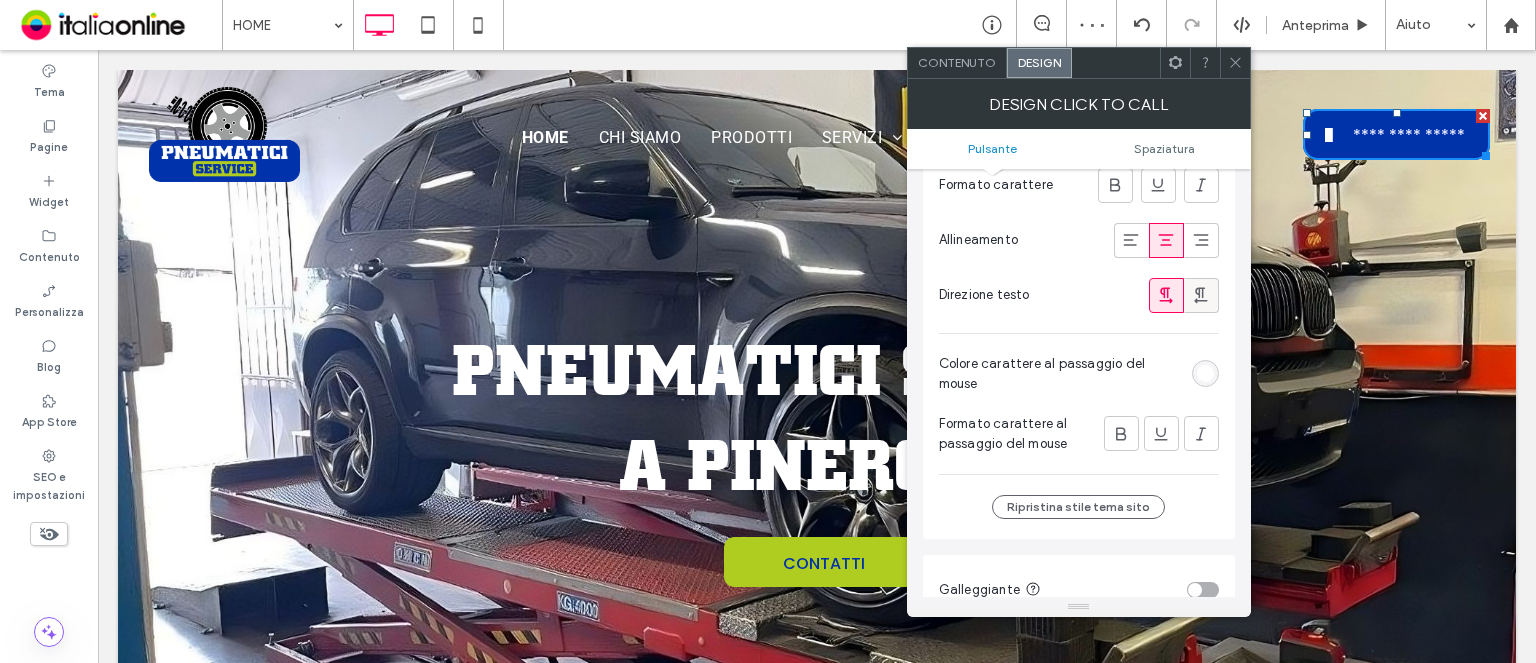 drag, startPoint x: 1108, startPoint y: 429, endPoint x: 1201, endPoint y: 299, distance: 159.84055 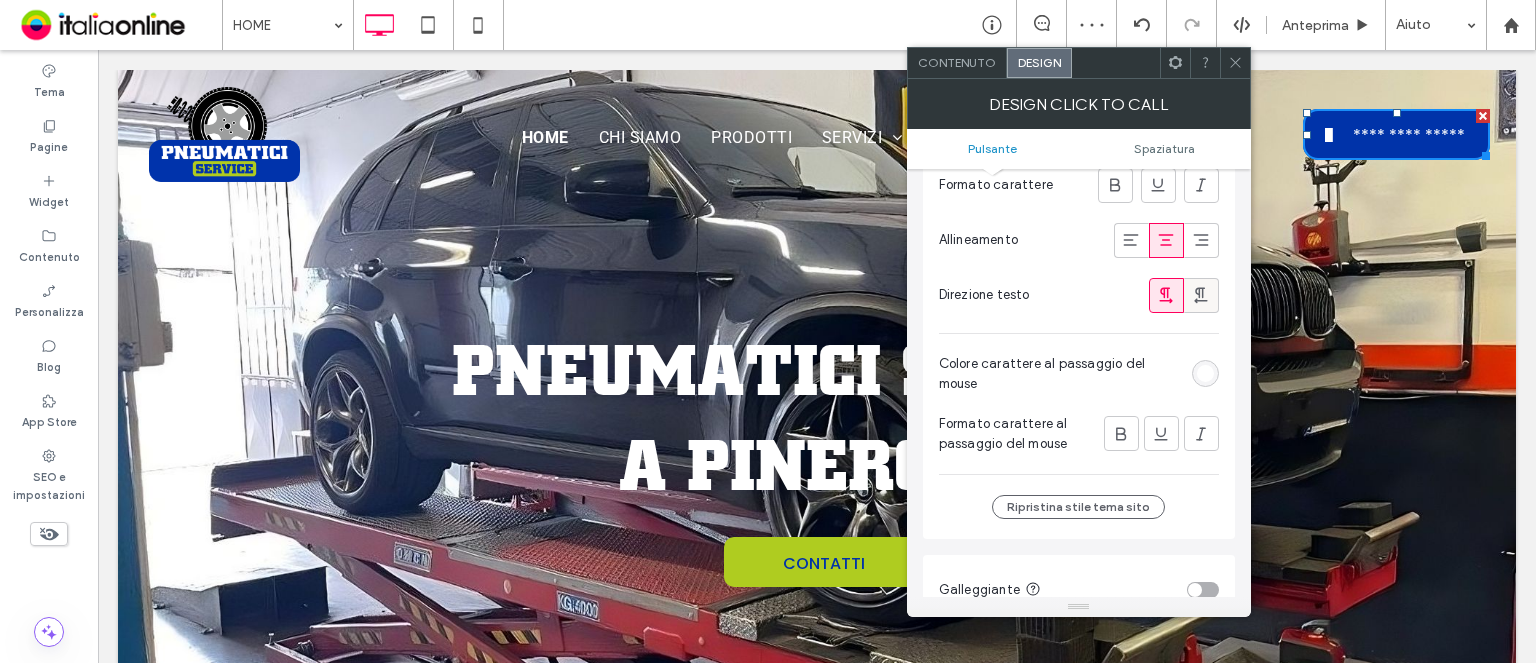 click at bounding box center (1121, 433) 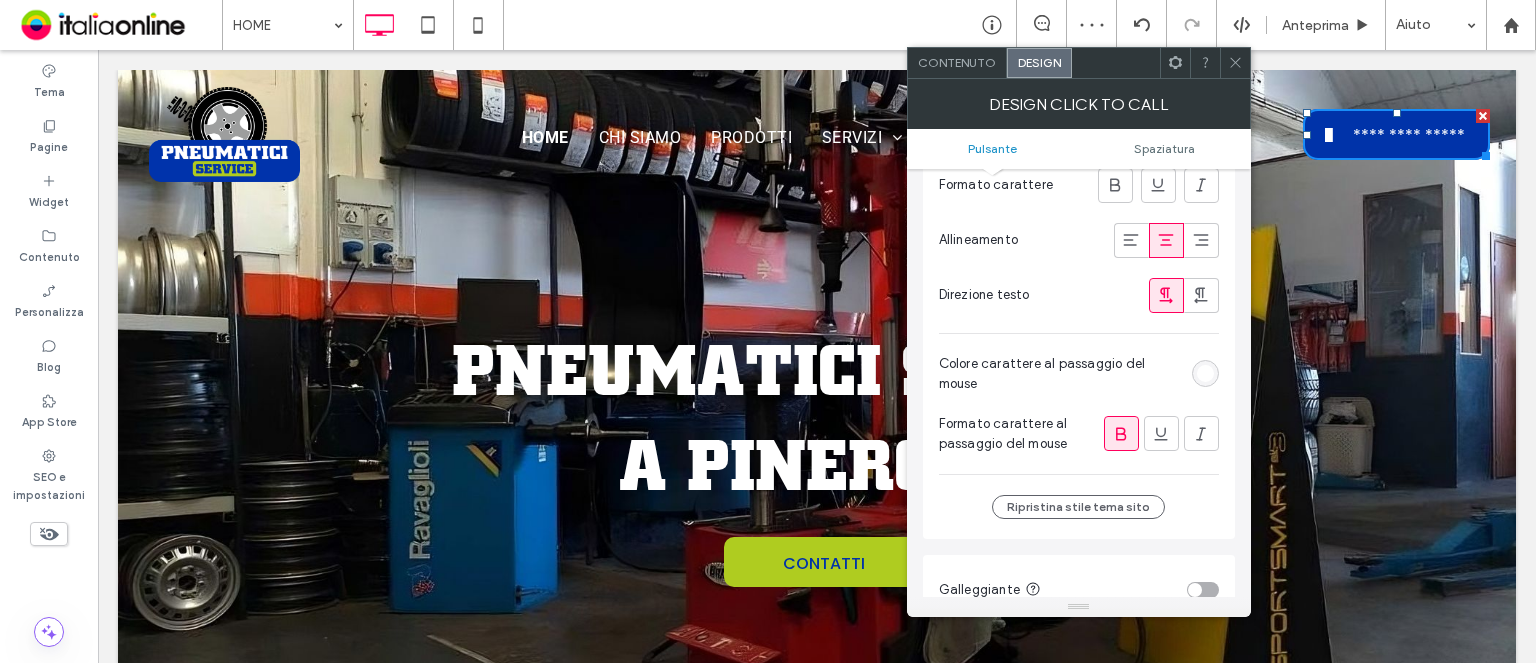 click 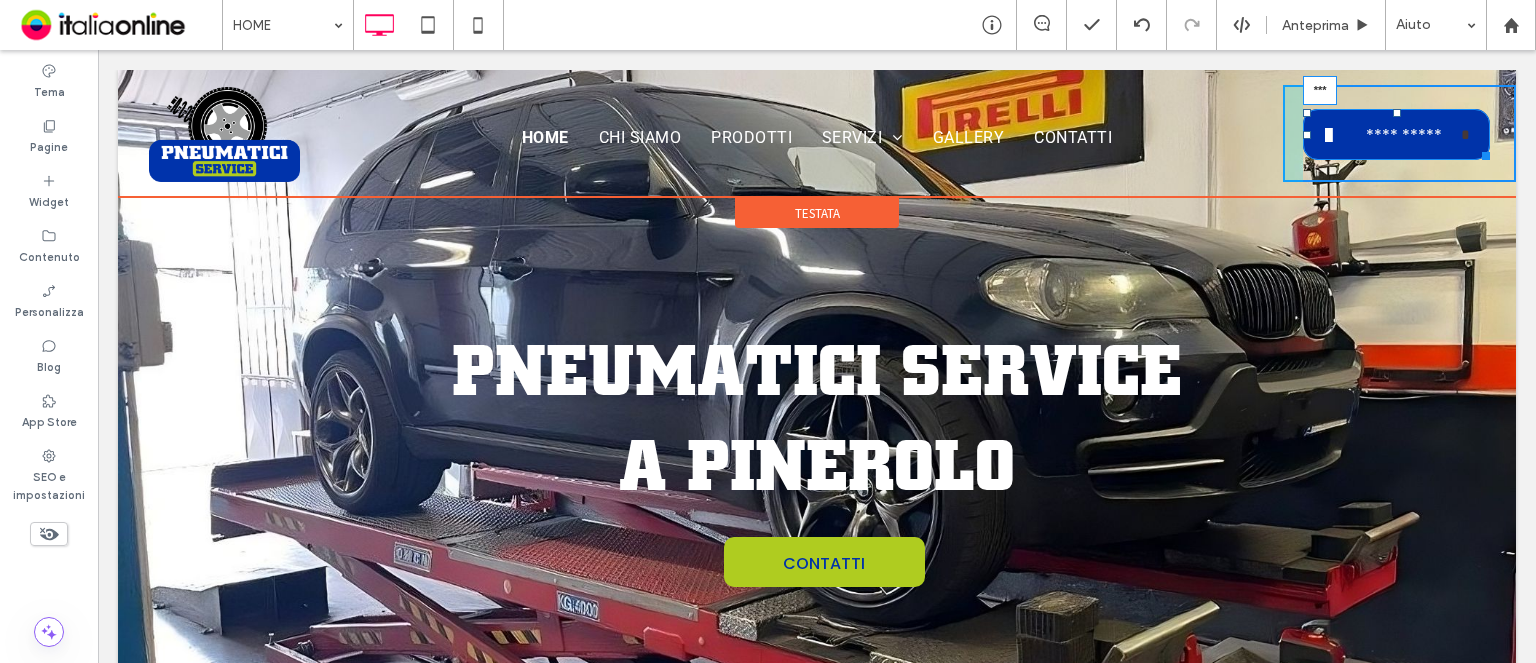 drag, startPoint x: 1294, startPoint y: 135, endPoint x: 1279, endPoint y: 136, distance: 15.033297 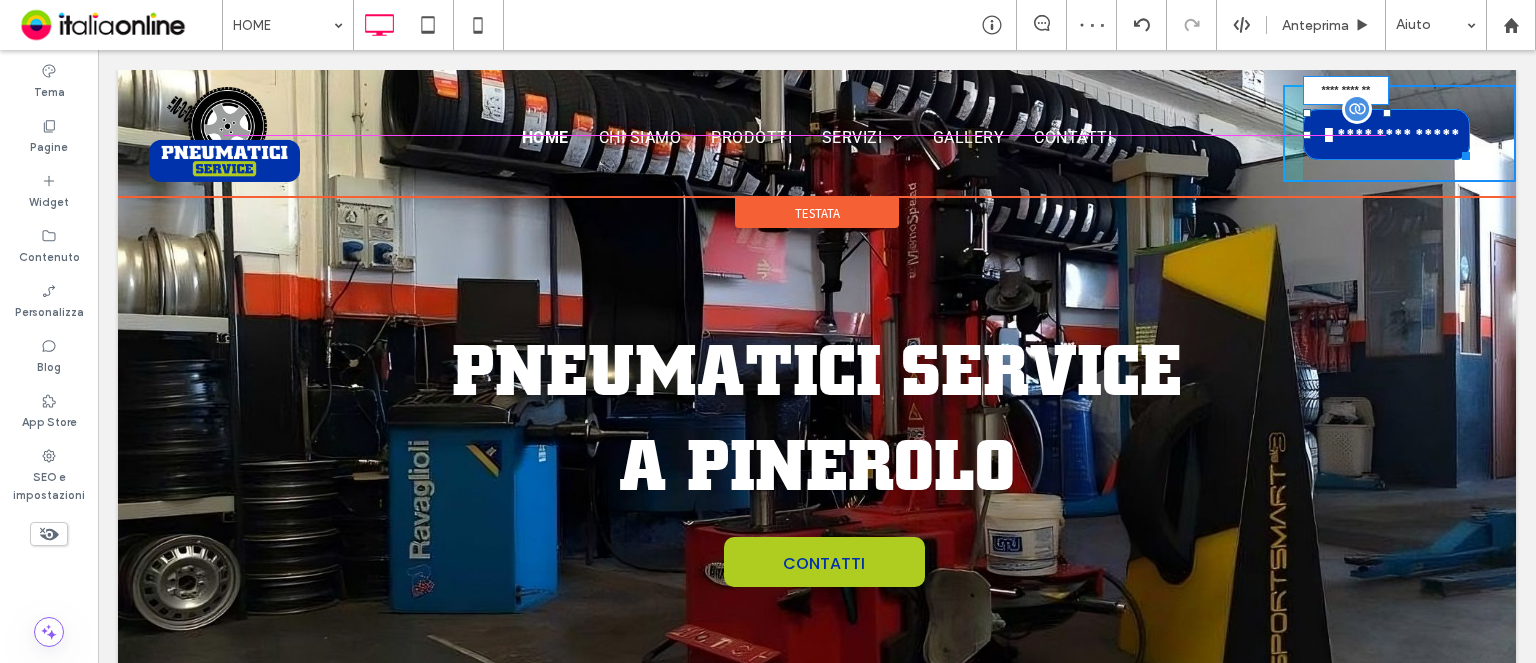 drag, startPoint x: 1456, startPoint y: 147, endPoint x: 1480, endPoint y: 148, distance: 24.020824 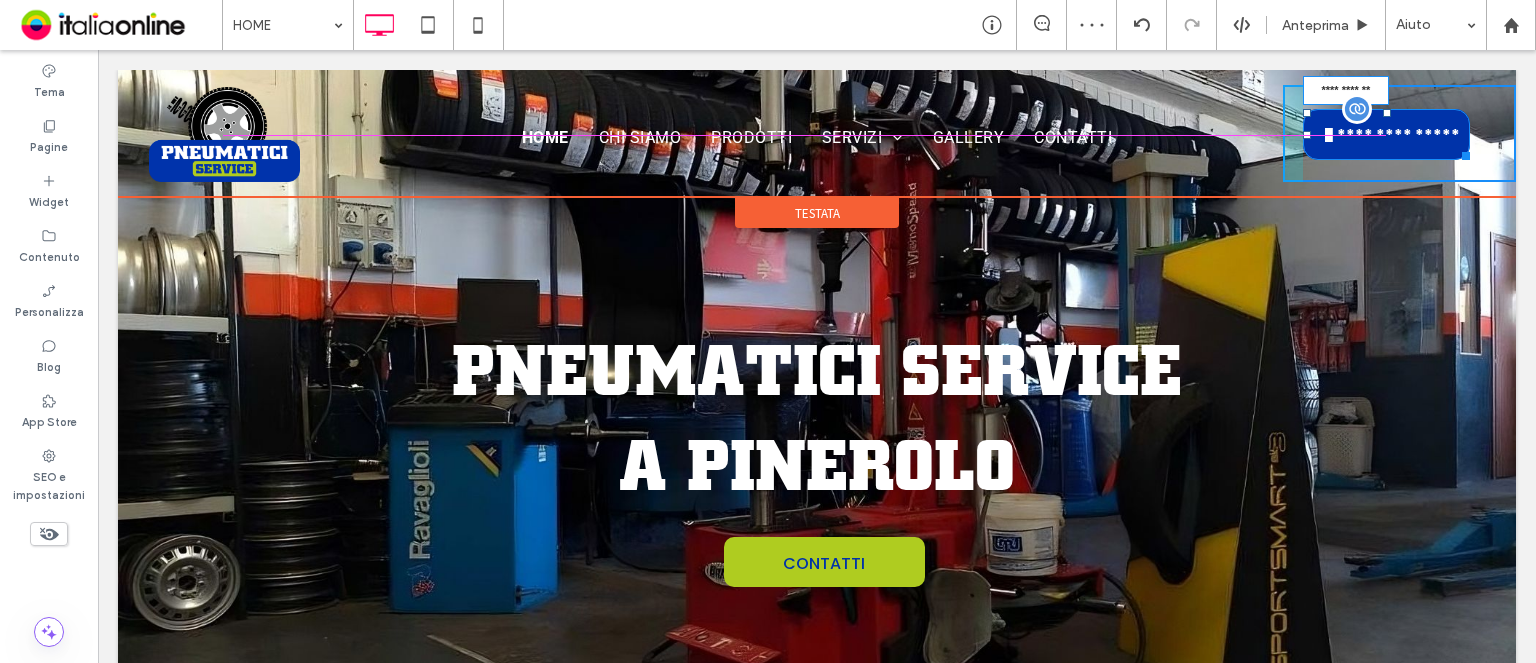 click at bounding box center [1462, 152] 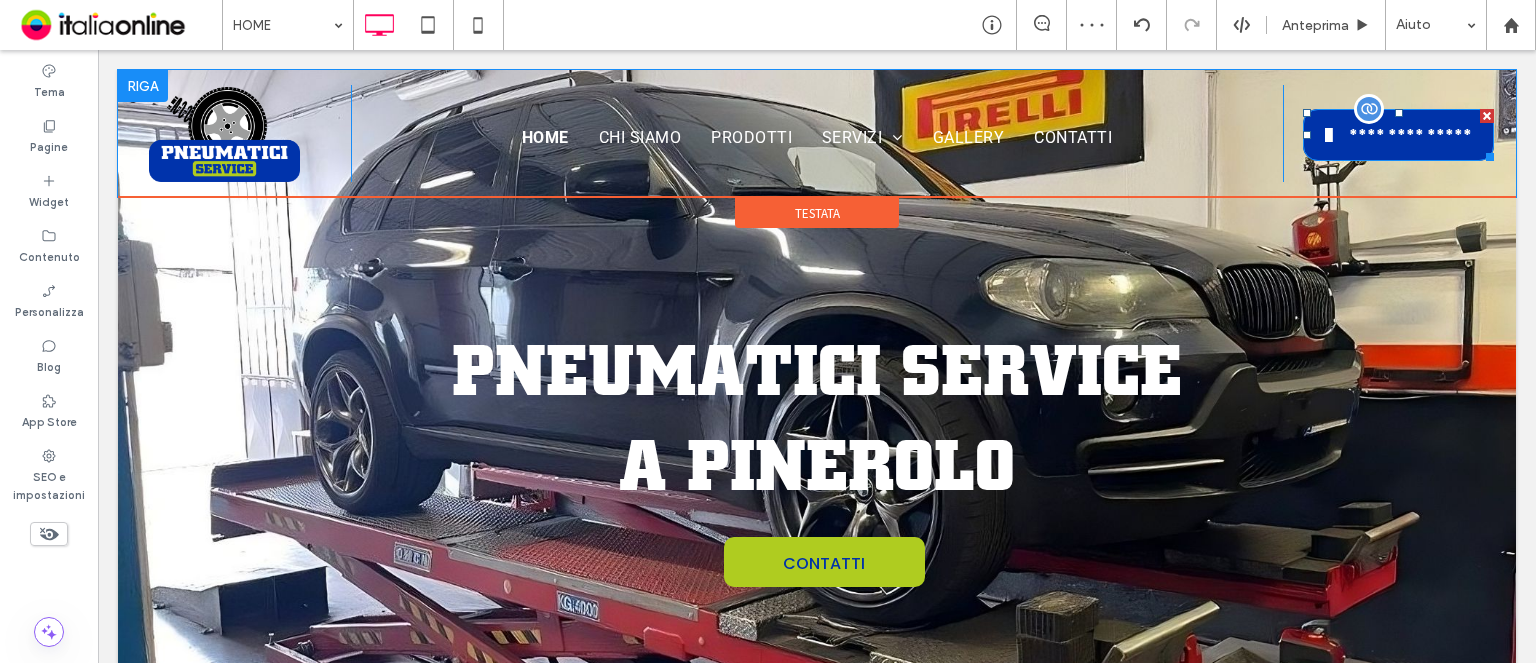 click on "**********" at bounding box center (1394, 131) 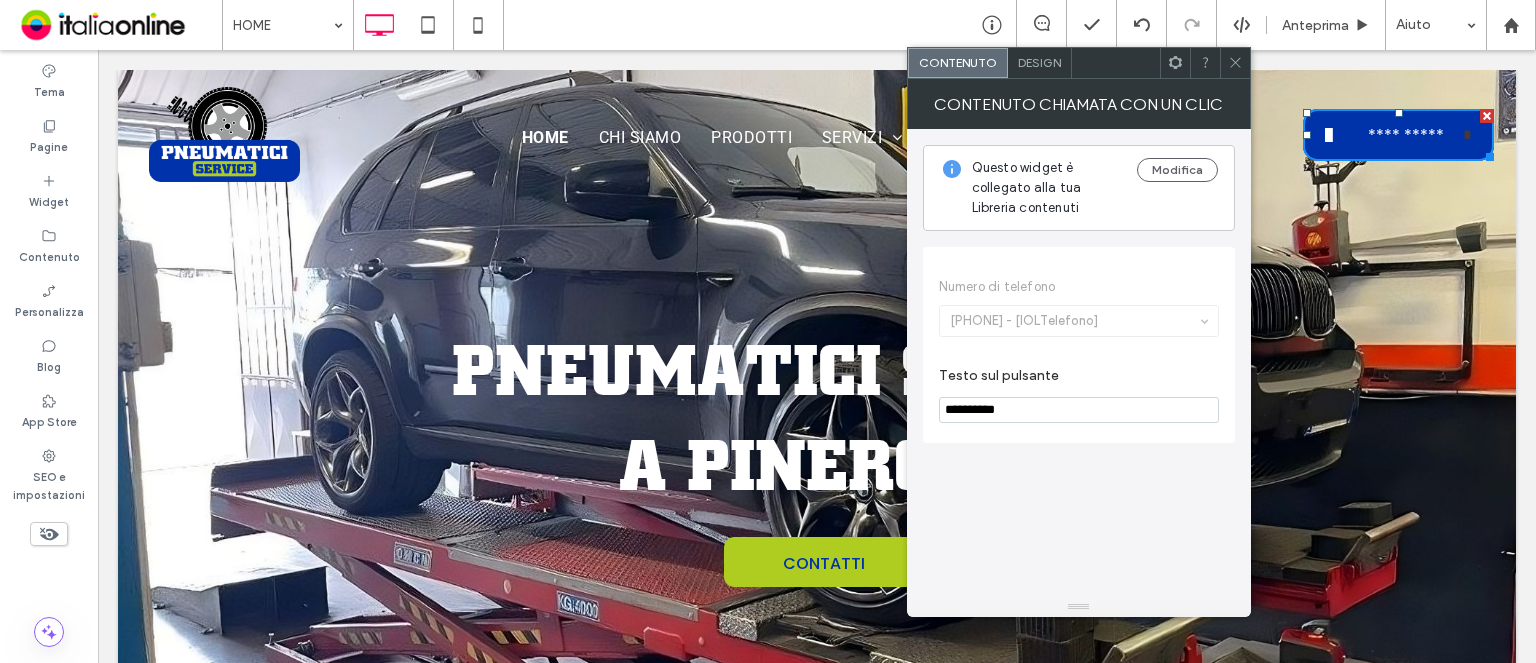click 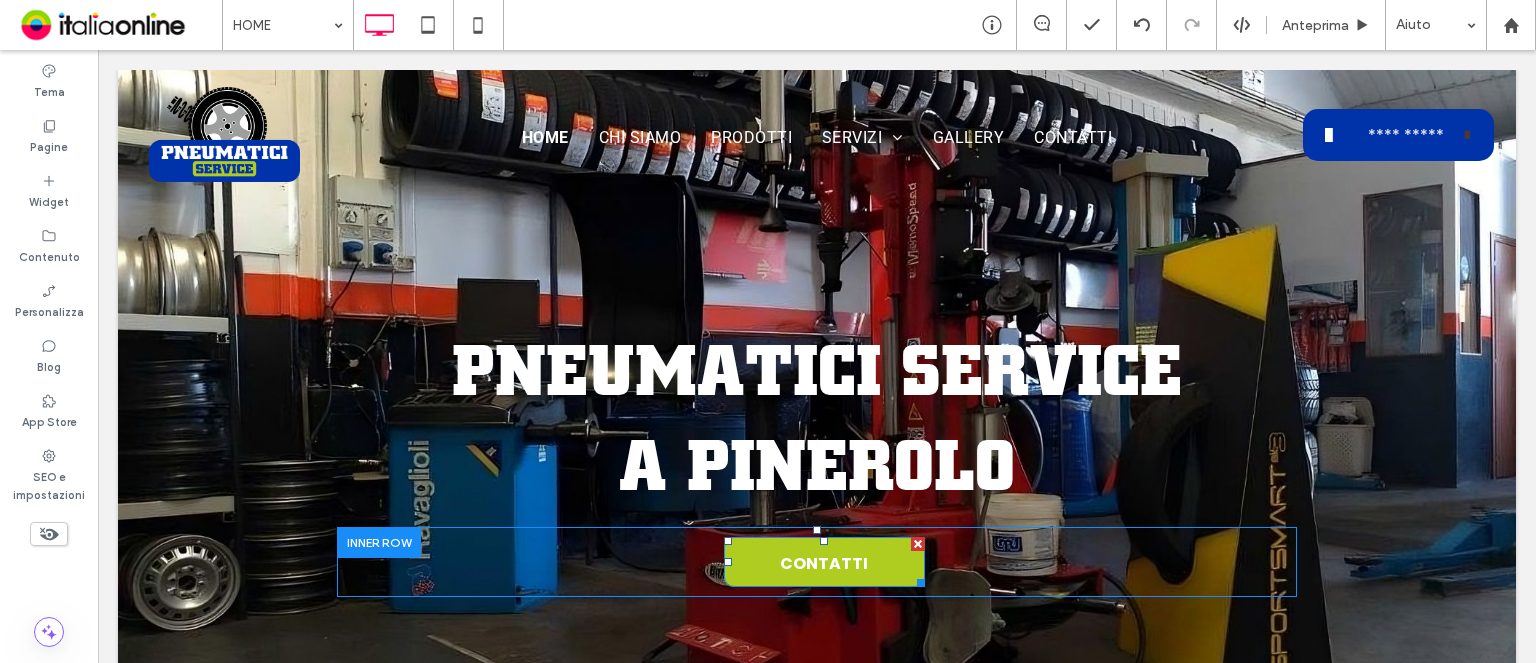 click on "CONTATTI" at bounding box center [824, 562] 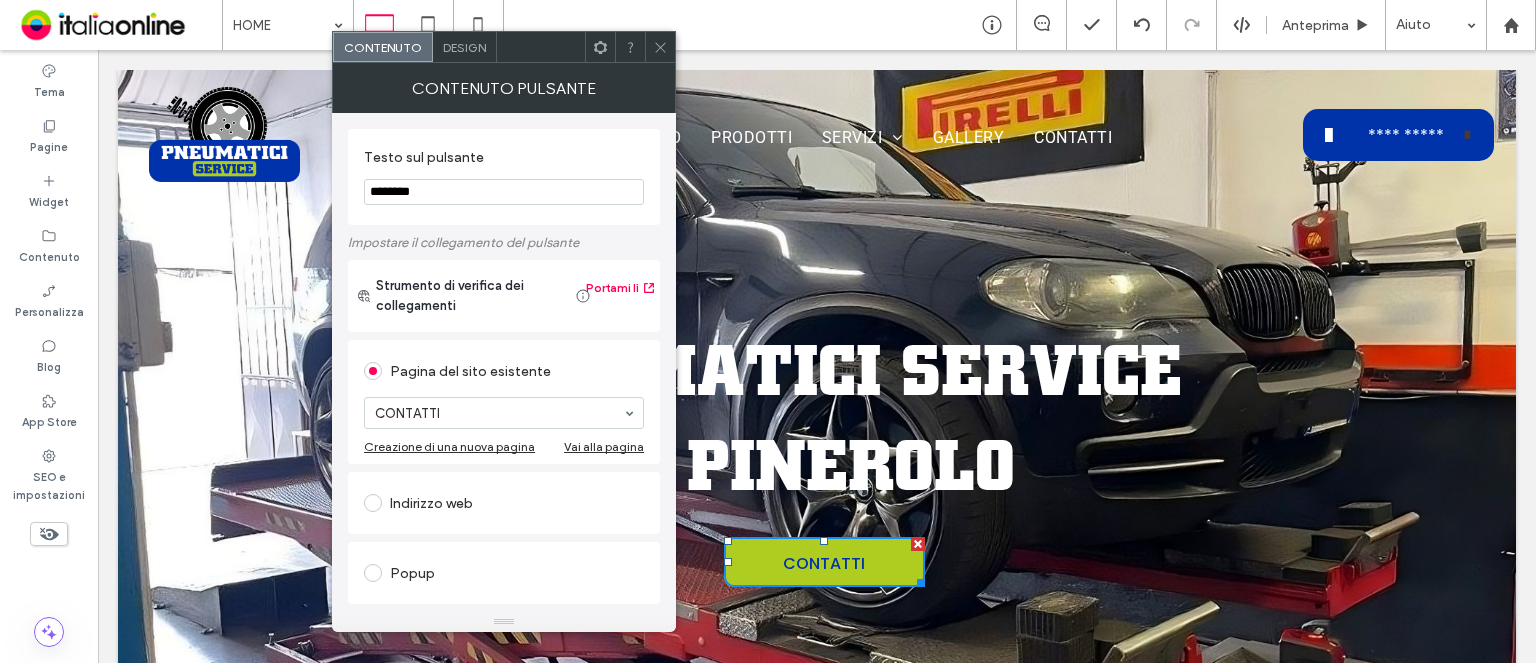click on "Design" at bounding box center [464, 47] 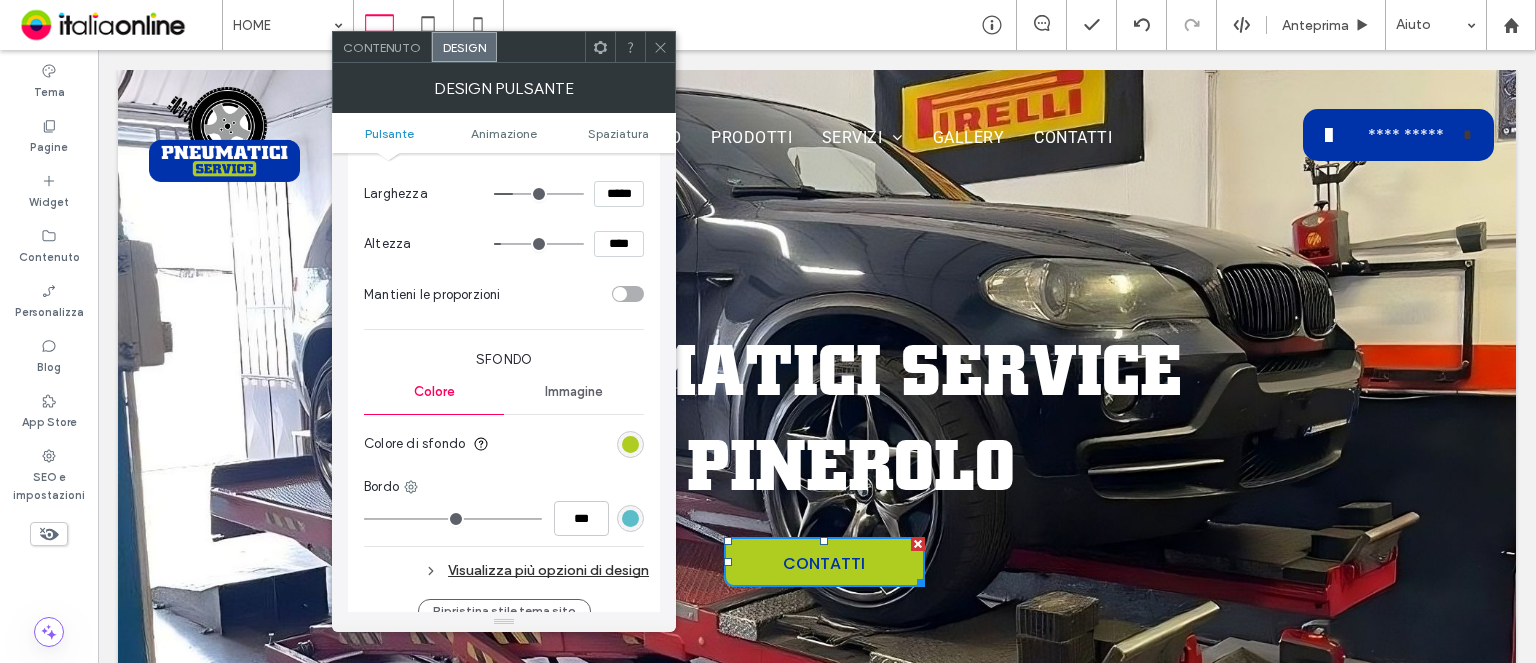 scroll, scrollTop: 400, scrollLeft: 0, axis: vertical 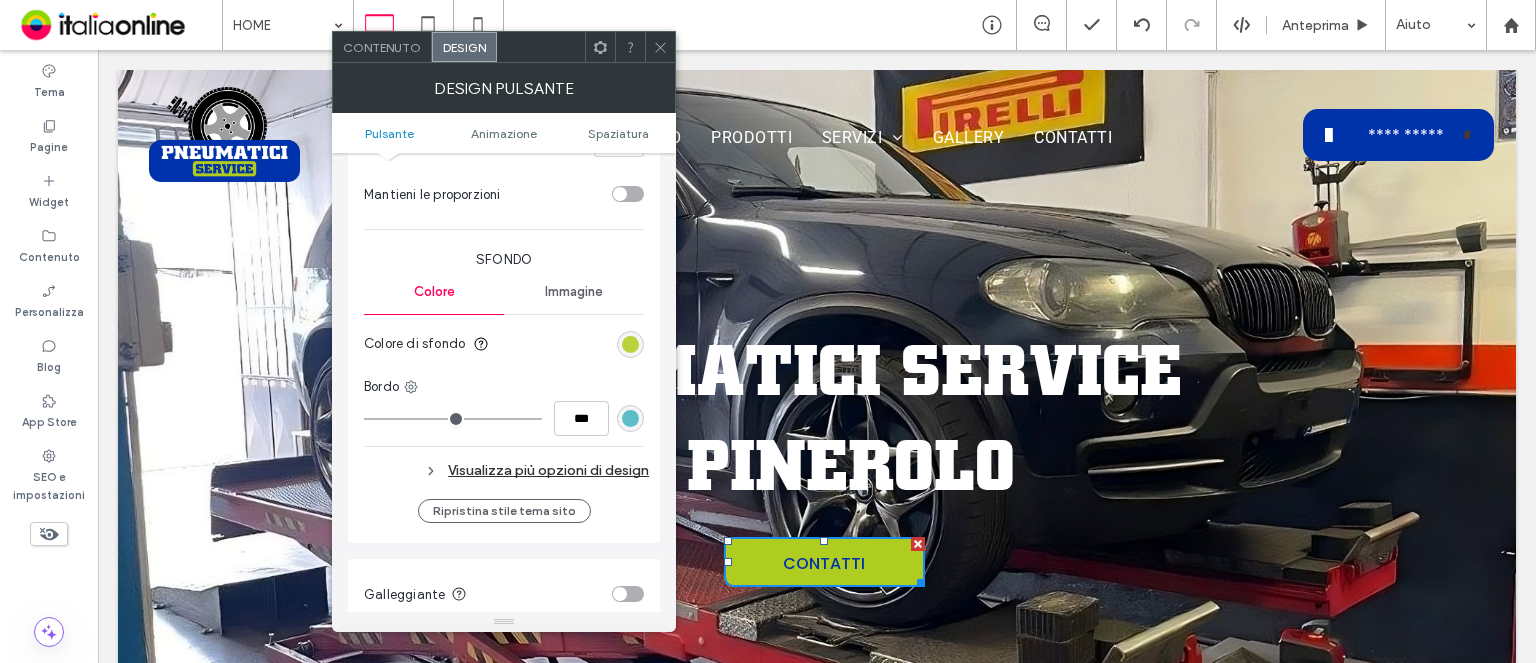 click at bounding box center [630, 344] 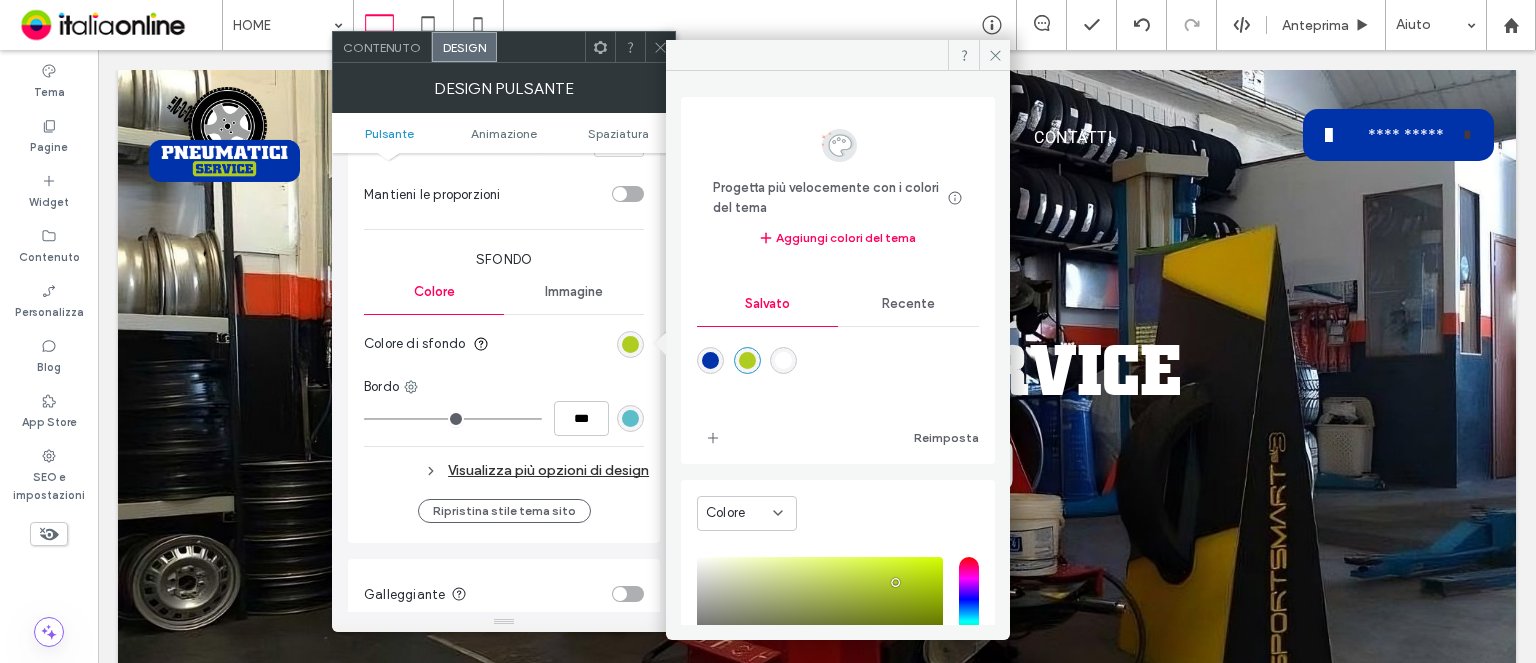 click at bounding box center [710, 360] 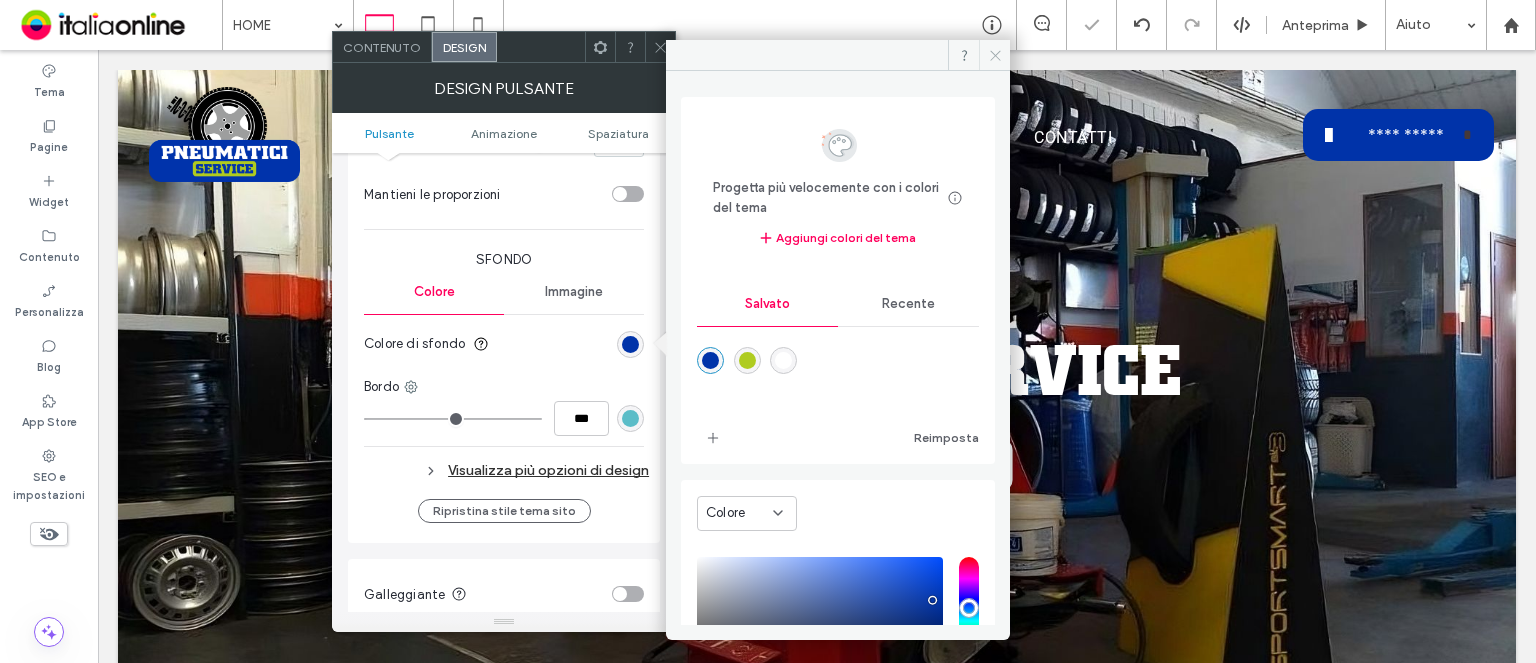 drag, startPoint x: 895, startPoint y: 4, endPoint x: 999, endPoint y: 54, distance: 115.39497 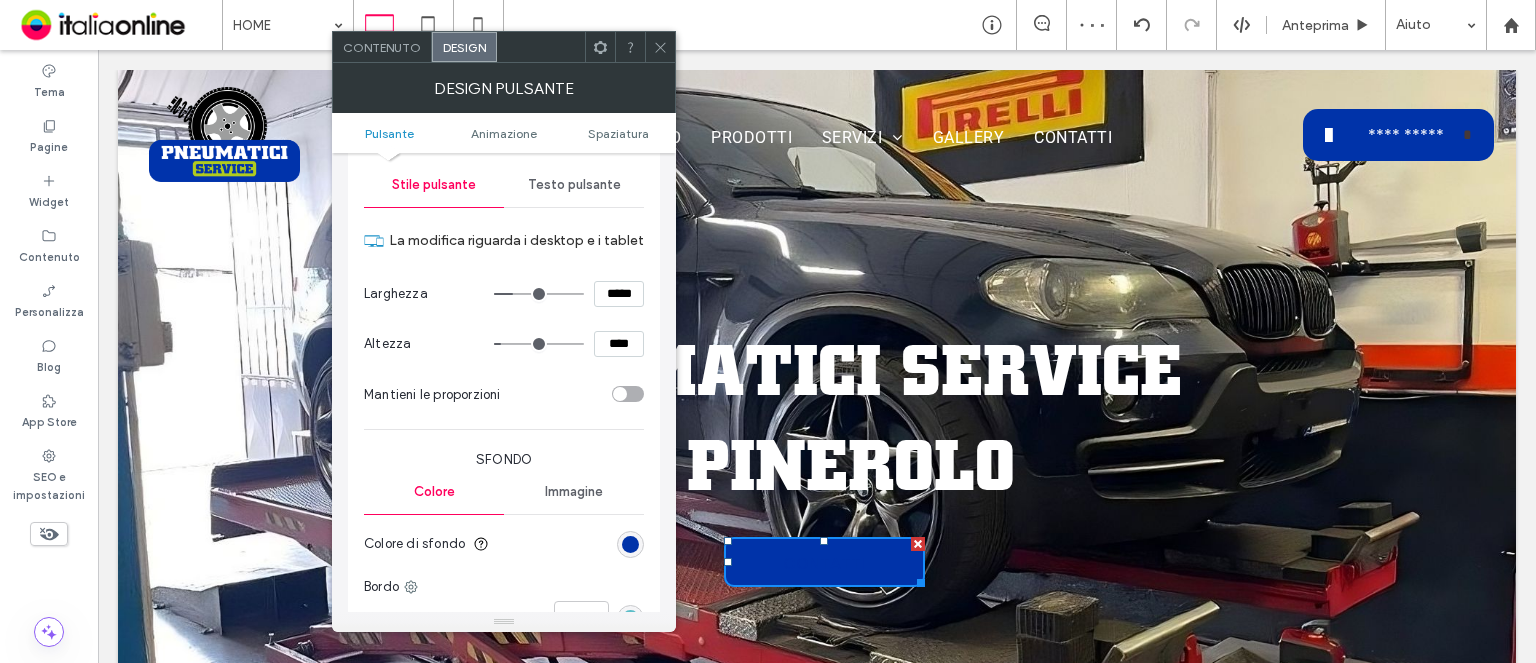 scroll, scrollTop: 100, scrollLeft: 0, axis: vertical 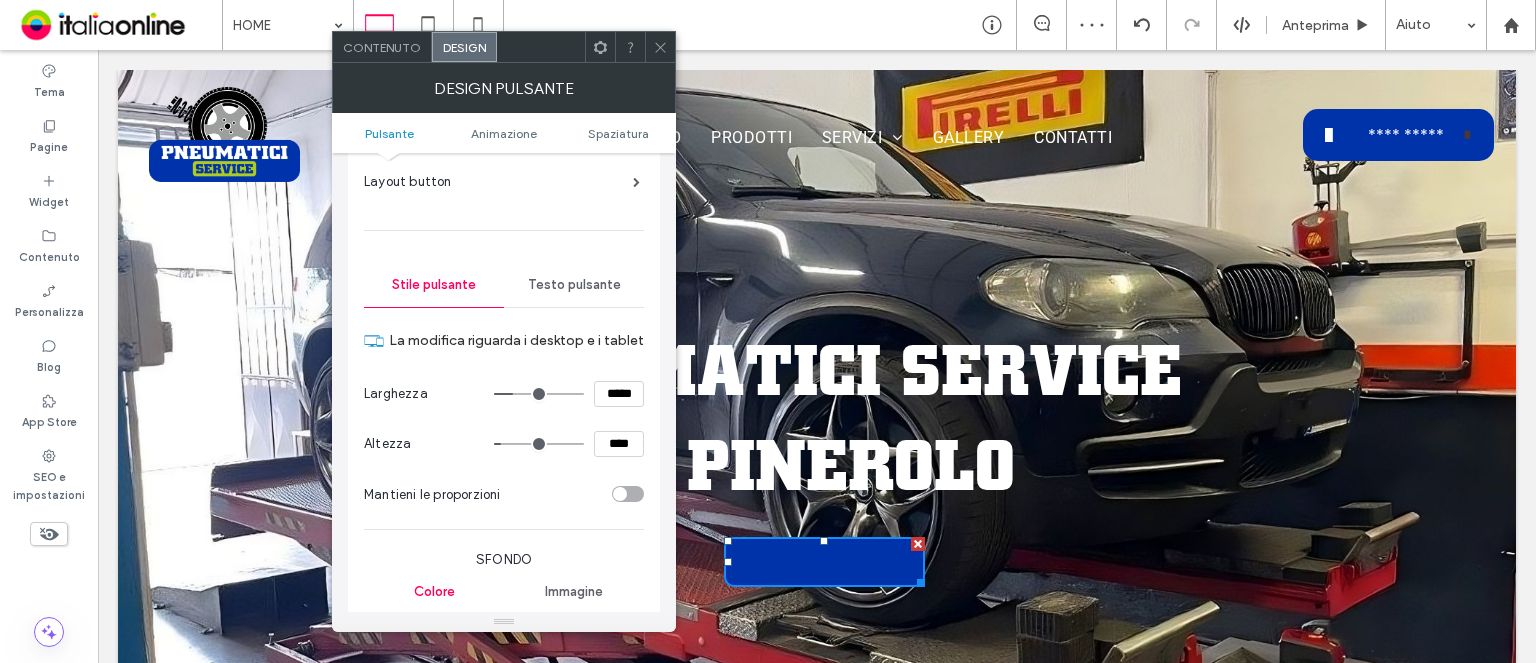 click on "Testo pulsante" at bounding box center [574, 285] 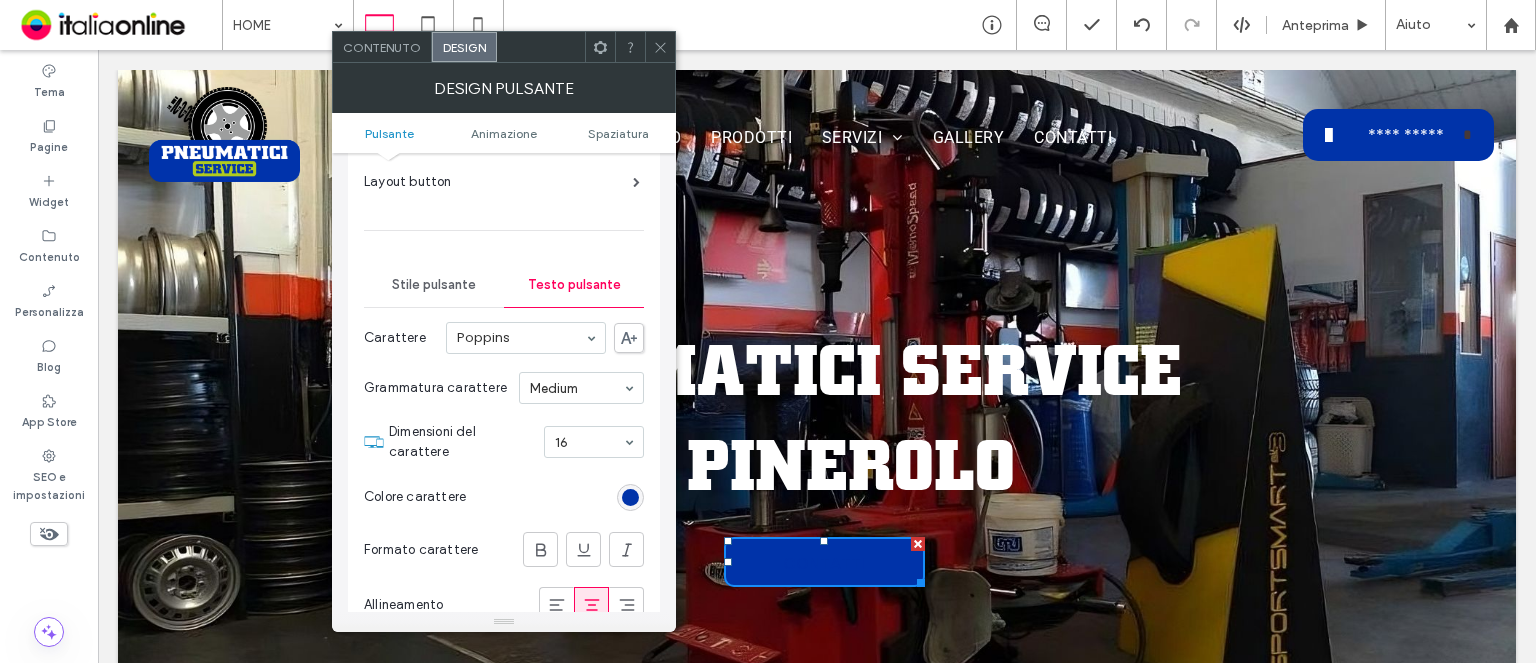 click at bounding box center (630, 497) 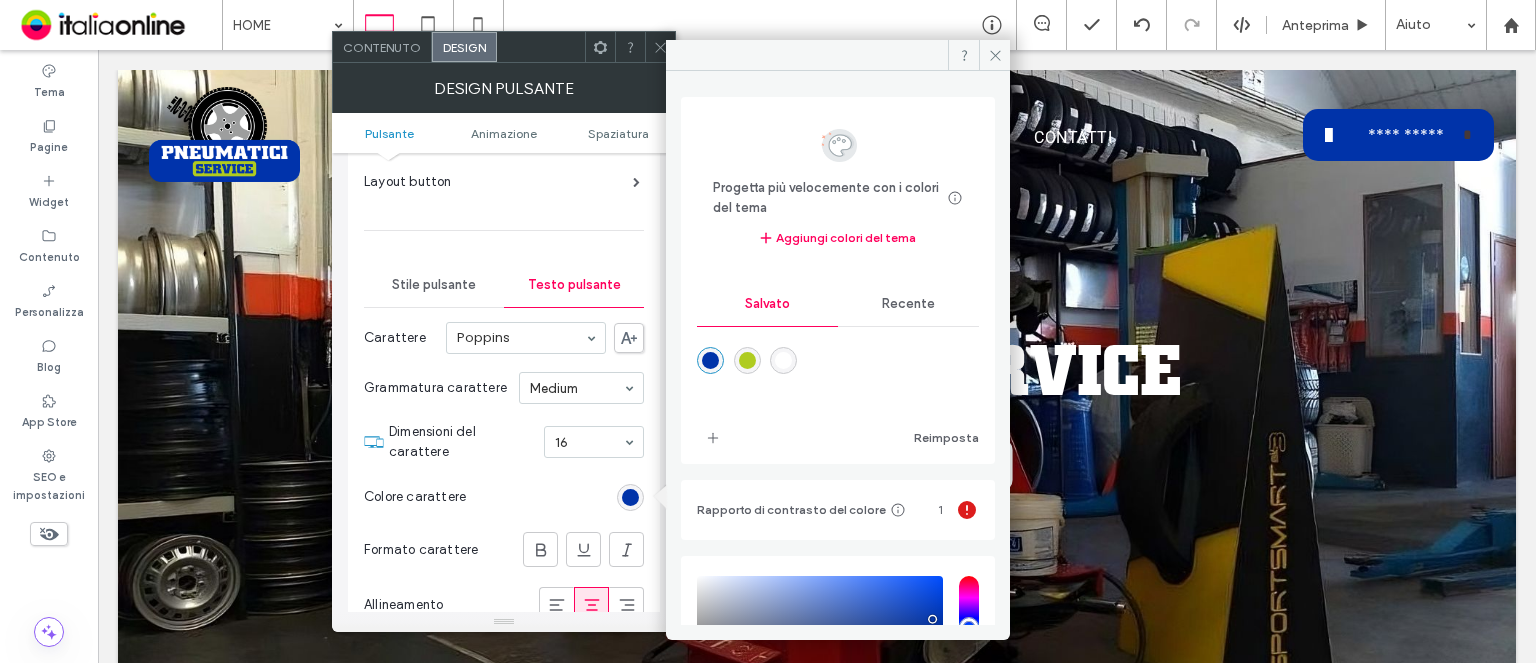 click on "Recente" at bounding box center (908, 304) 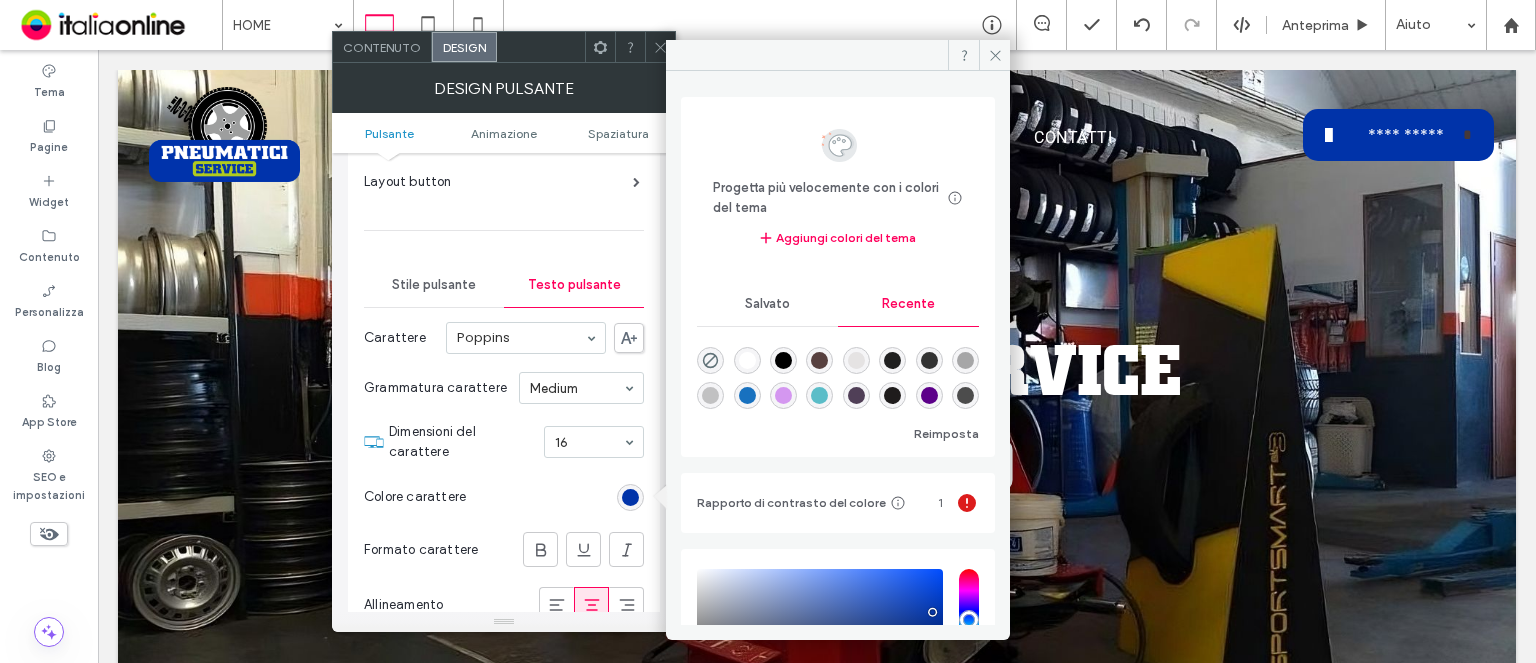 click at bounding box center (747, 360) 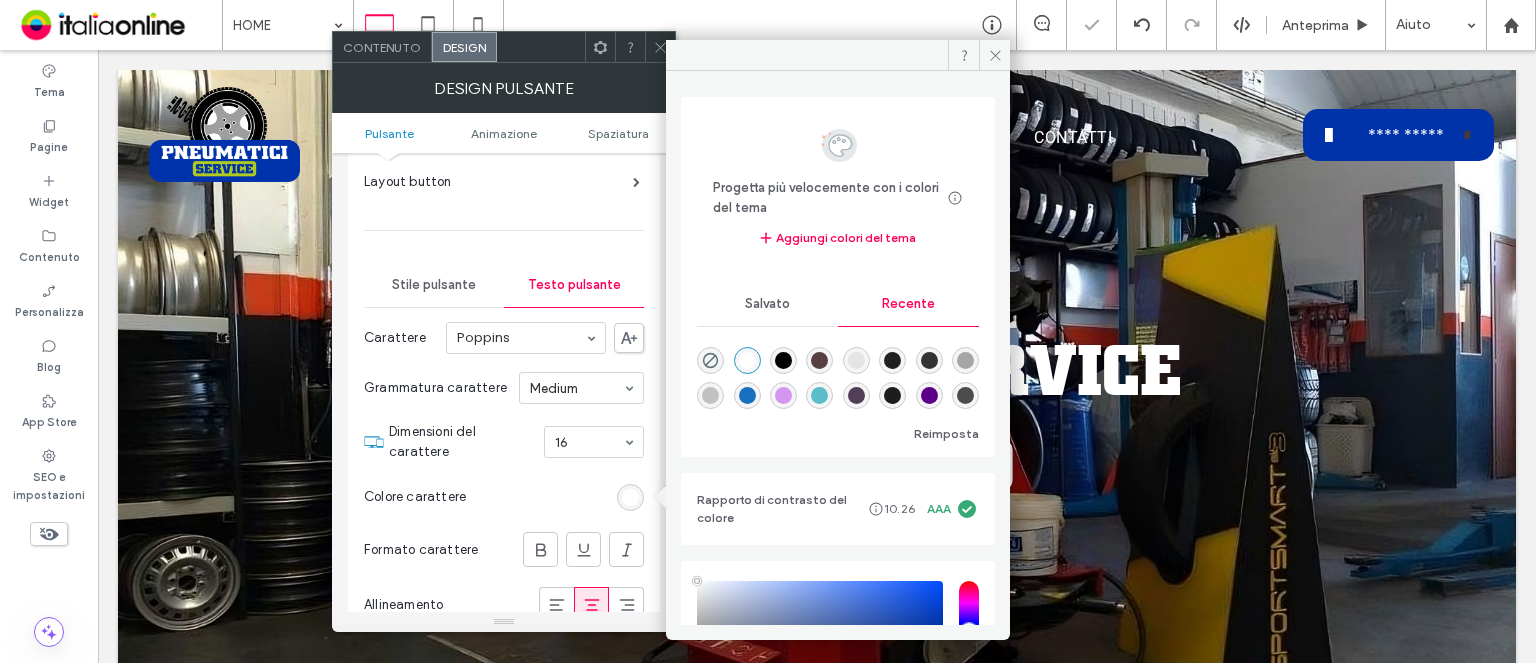 type on "*******" 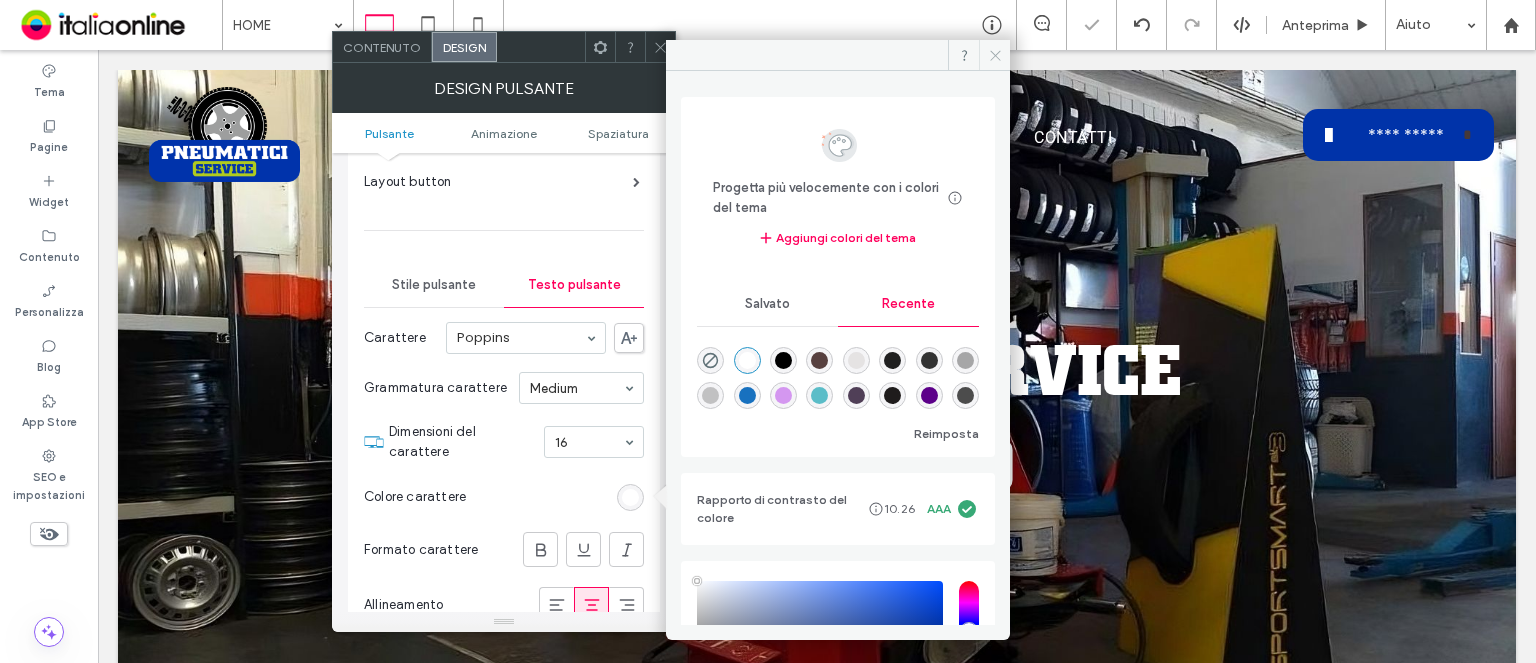 click 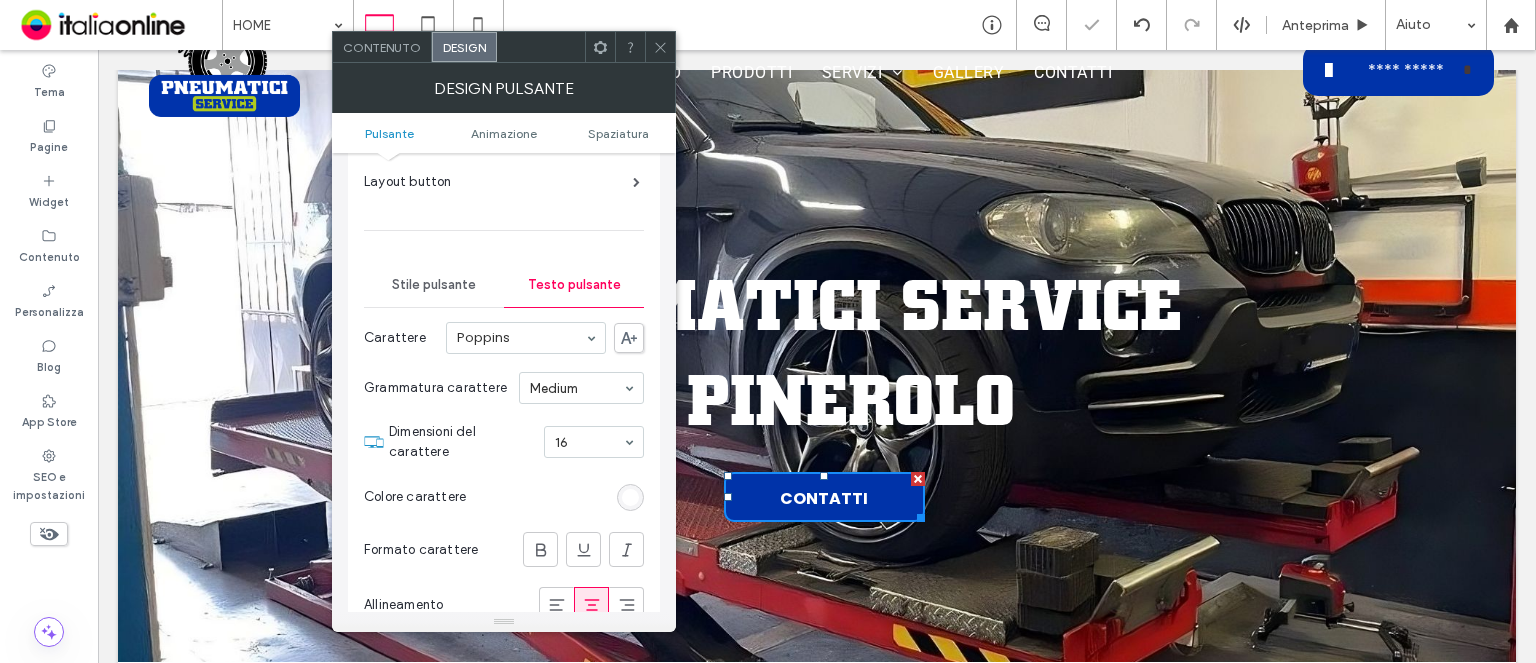 scroll, scrollTop: 100, scrollLeft: 0, axis: vertical 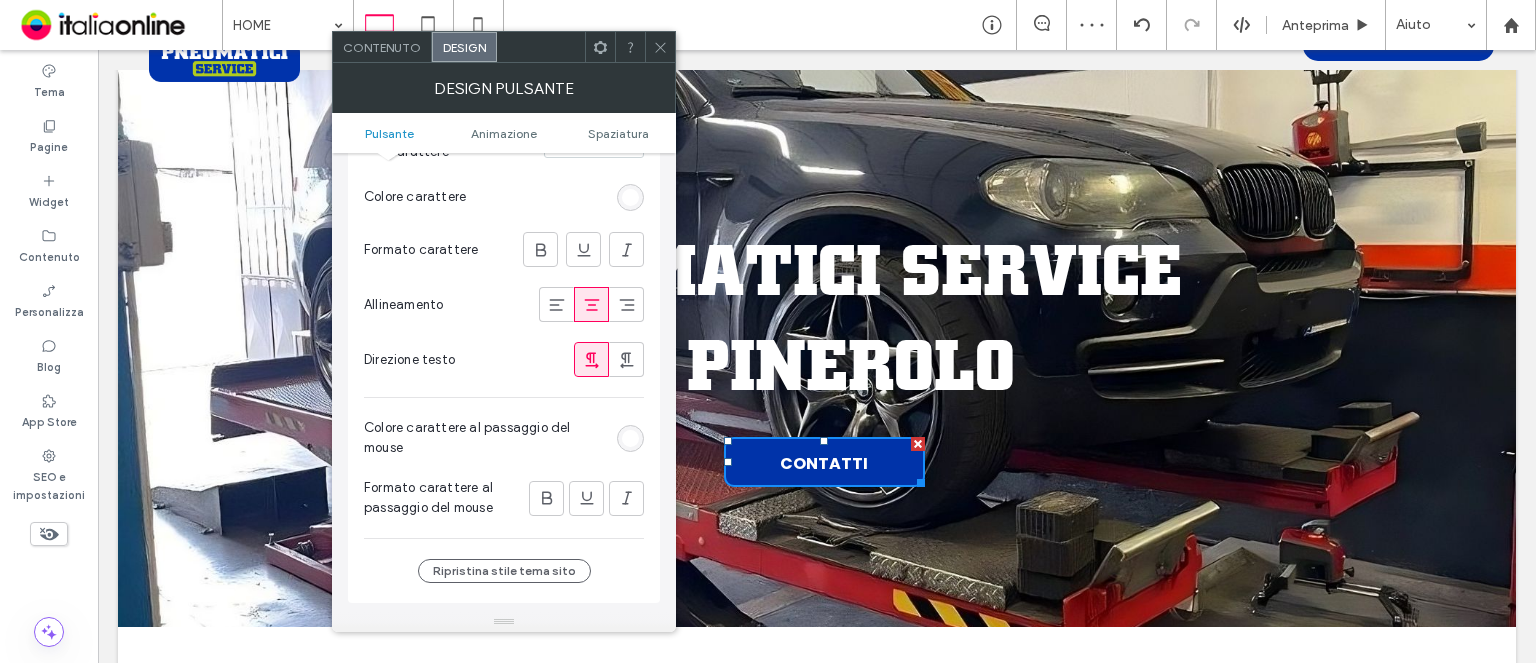 drag, startPoint x: 552, startPoint y: 479, endPoint x: 672, endPoint y: 475, distance: 120.06665 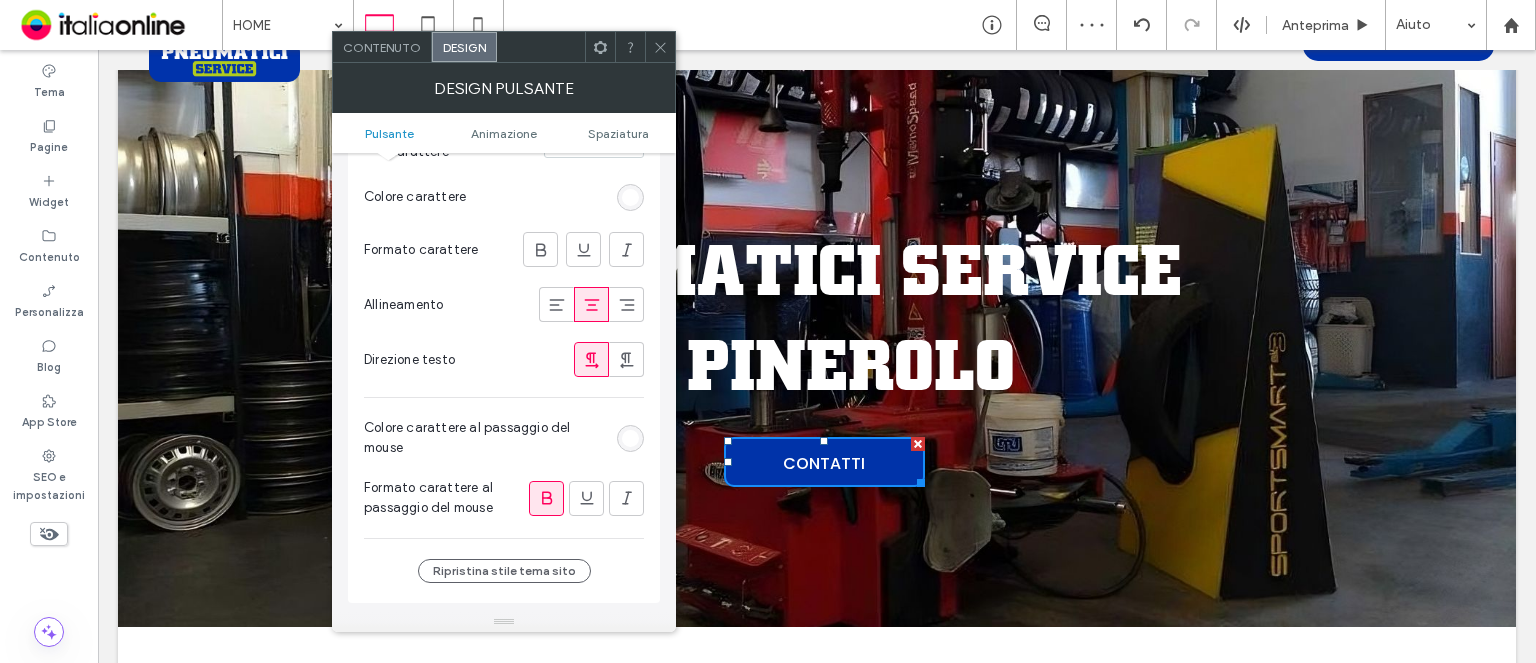 click at bounding box center [660, 47] 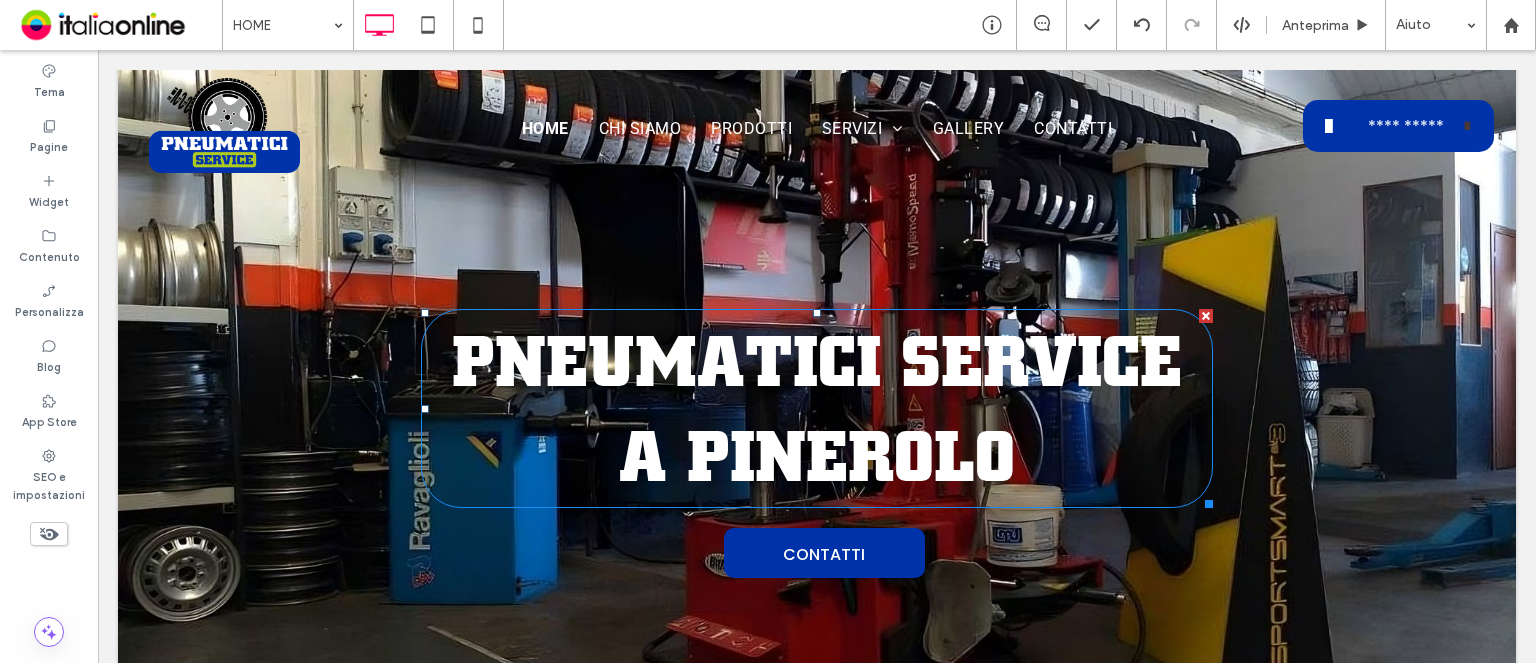 scroll, scrollTop: 0, scrollLeft: 0, axis: both 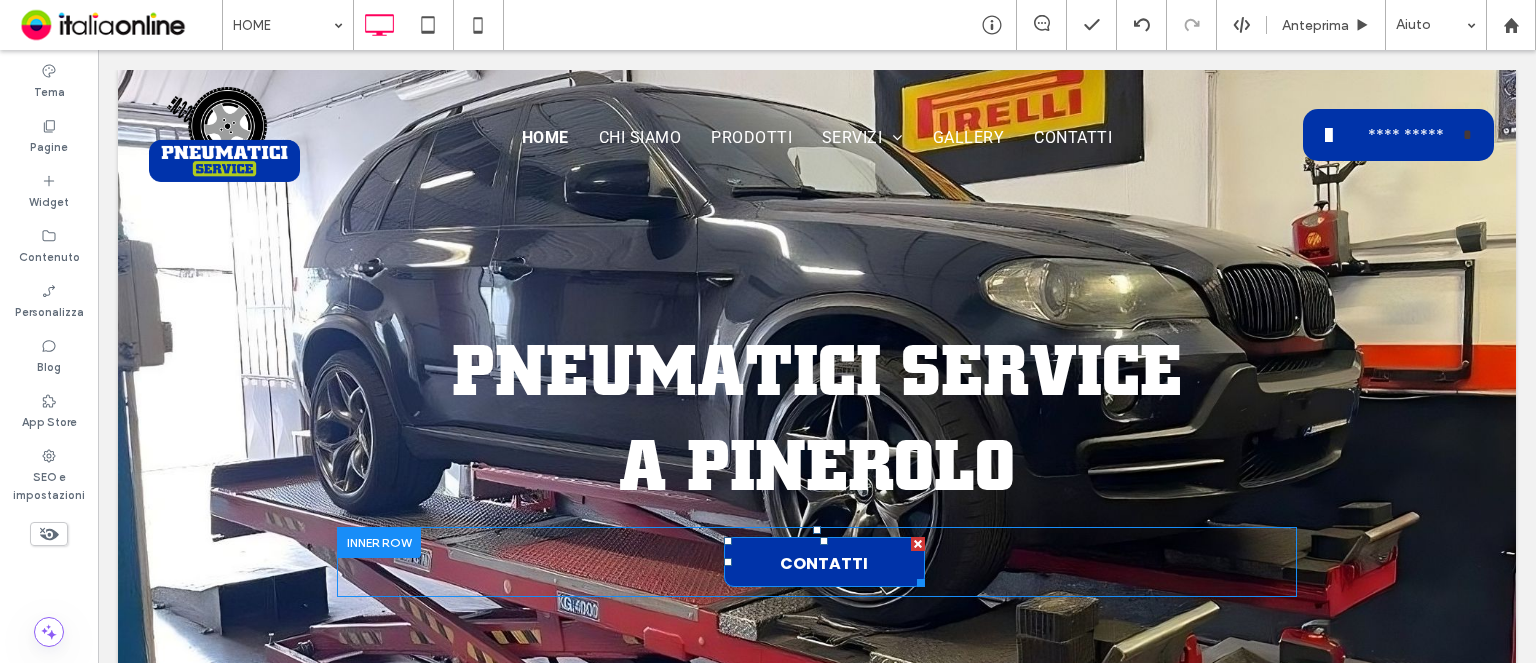 click on "CONTATTI" at bounding box center [824, 562] 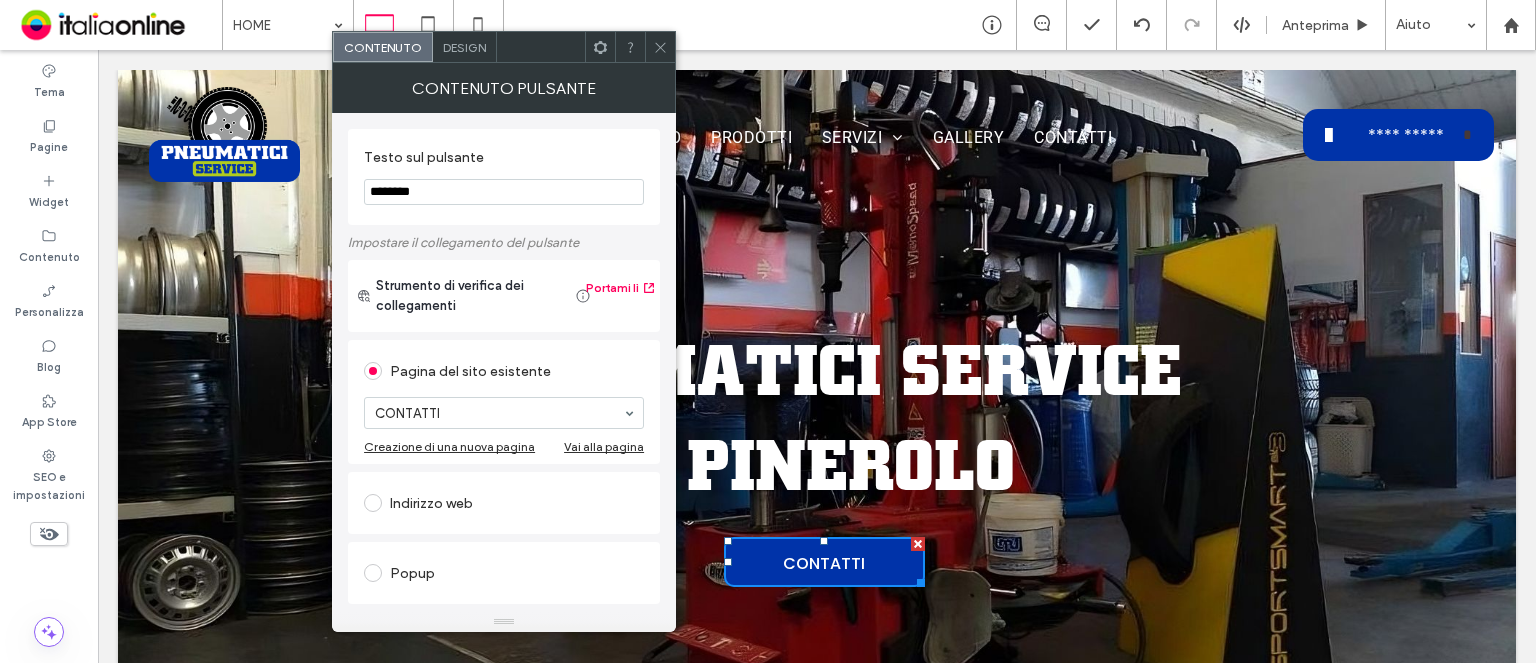 click at bounding box center [660, 47] 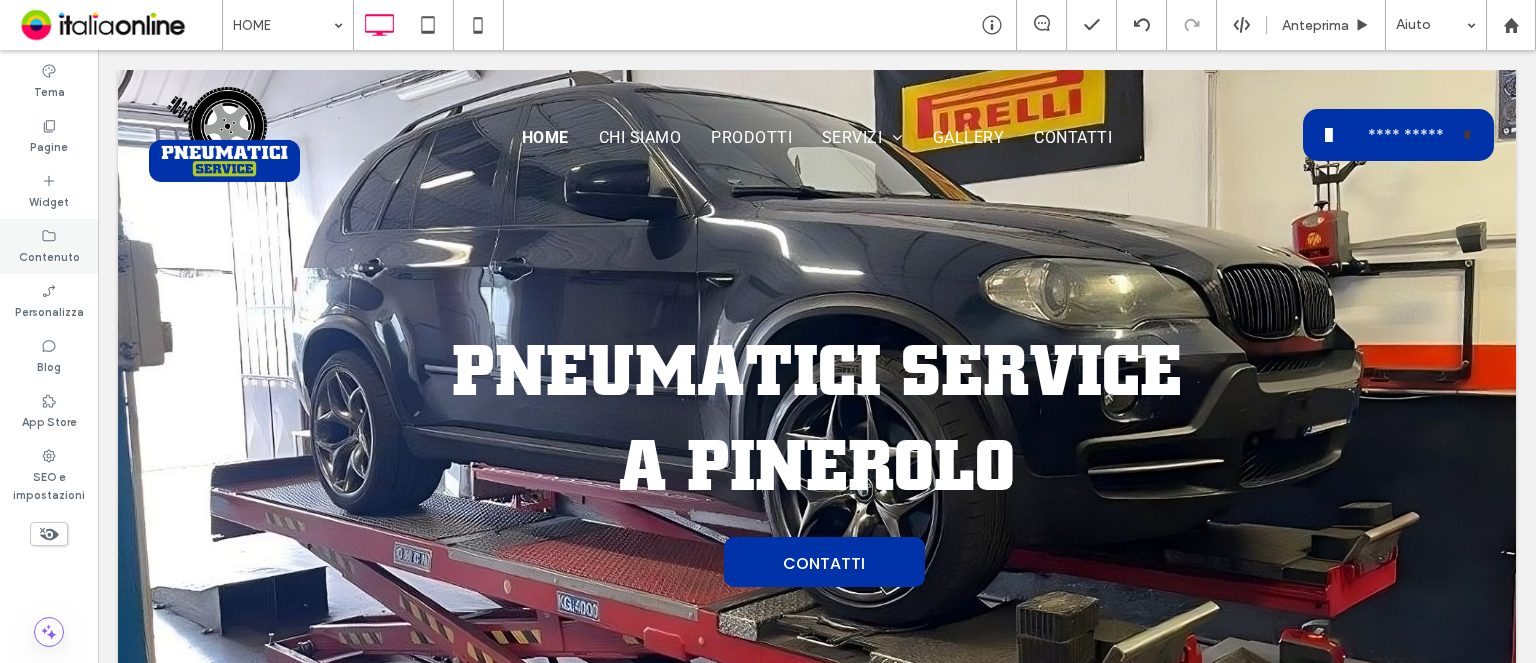 click 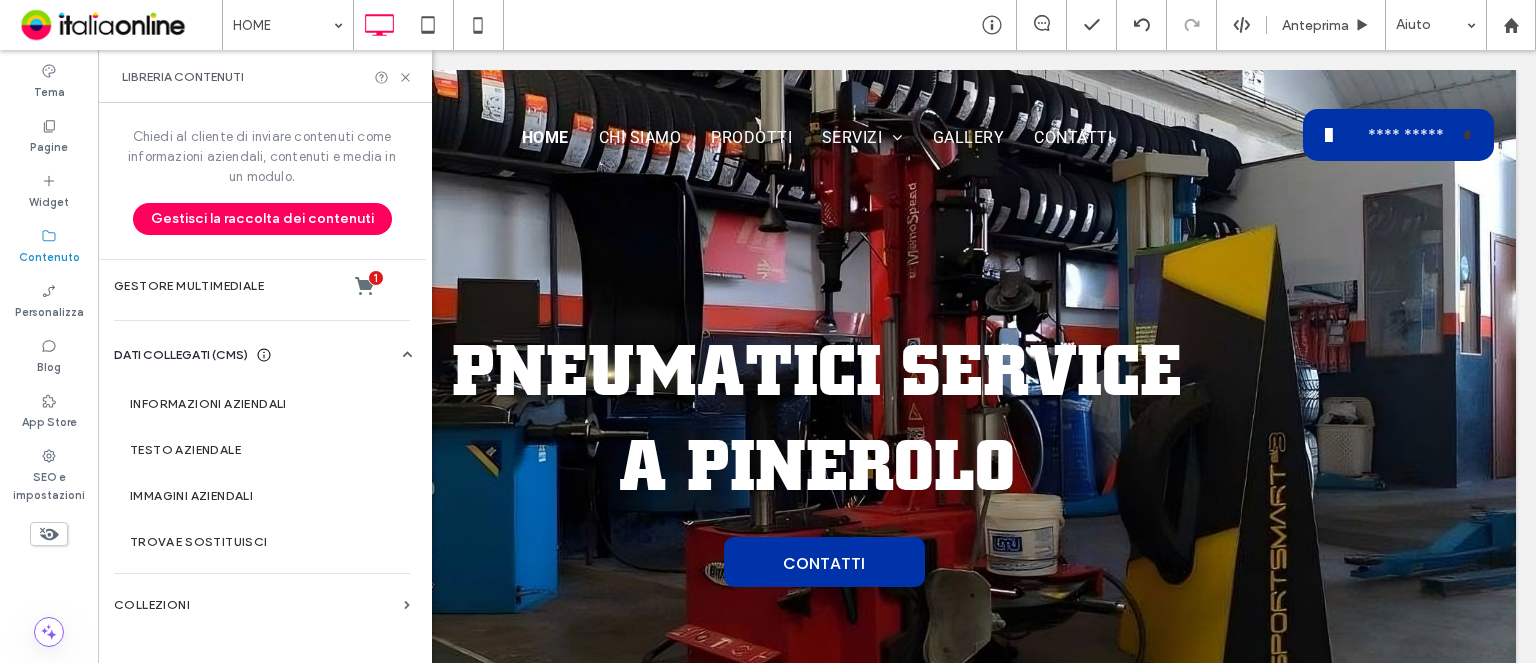 drag, startPoint x: 37, startPoint y: 147, endPoint x: 360, endPoint y: 255, distance: 340.57745 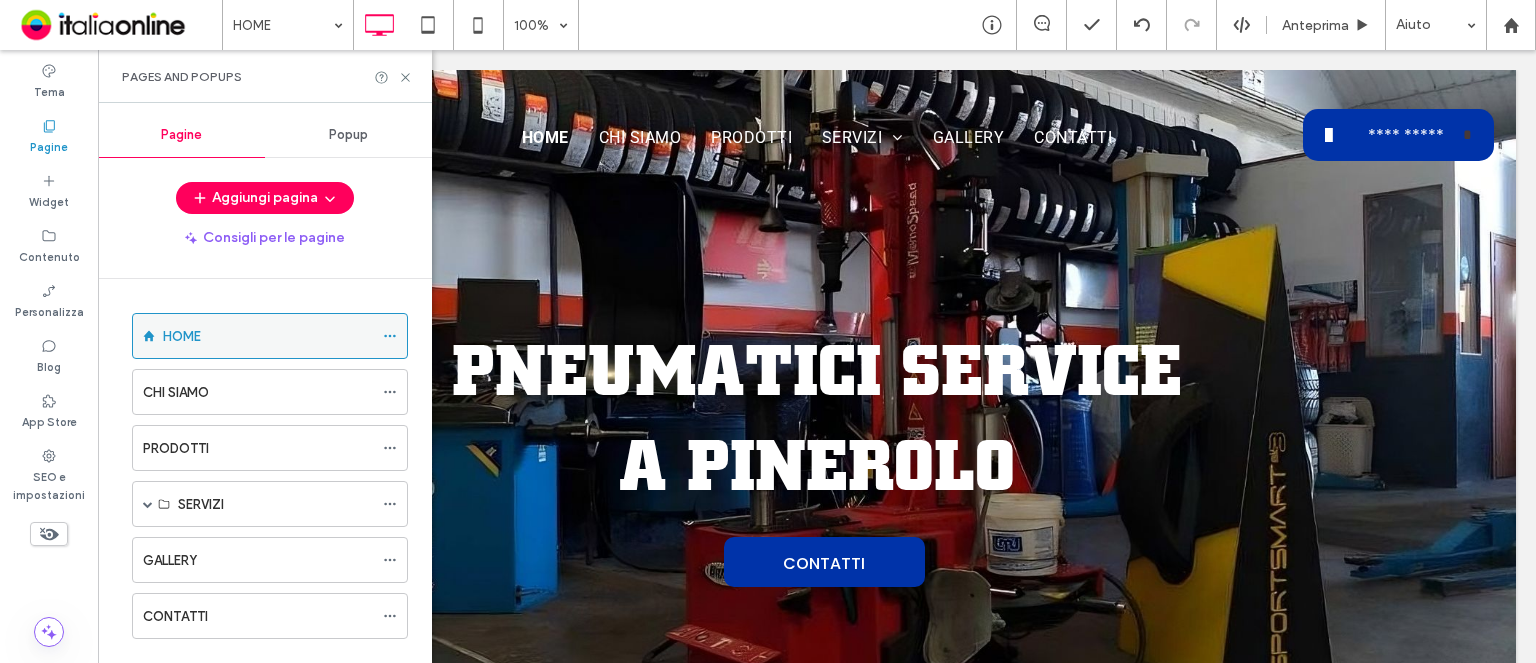 click 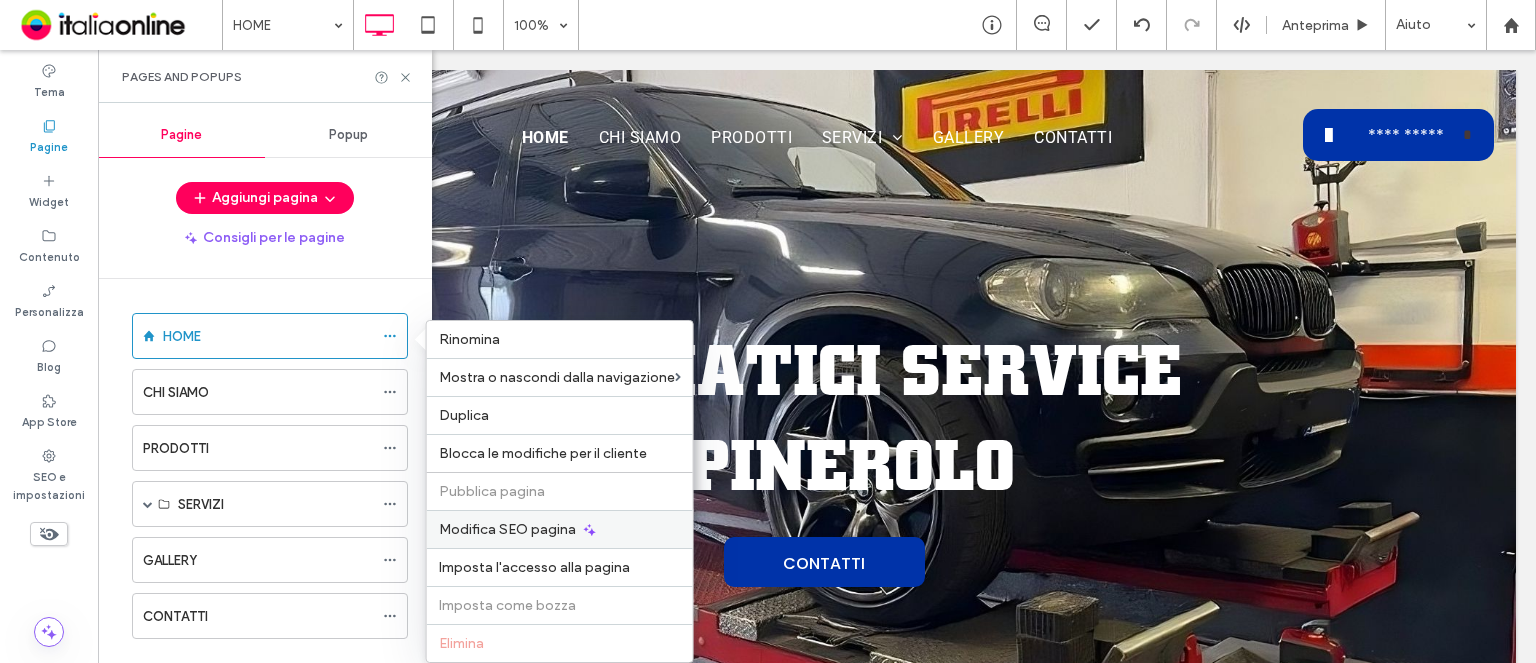 click on "Modifica SEO pagina" at bounding box center [560, 529] 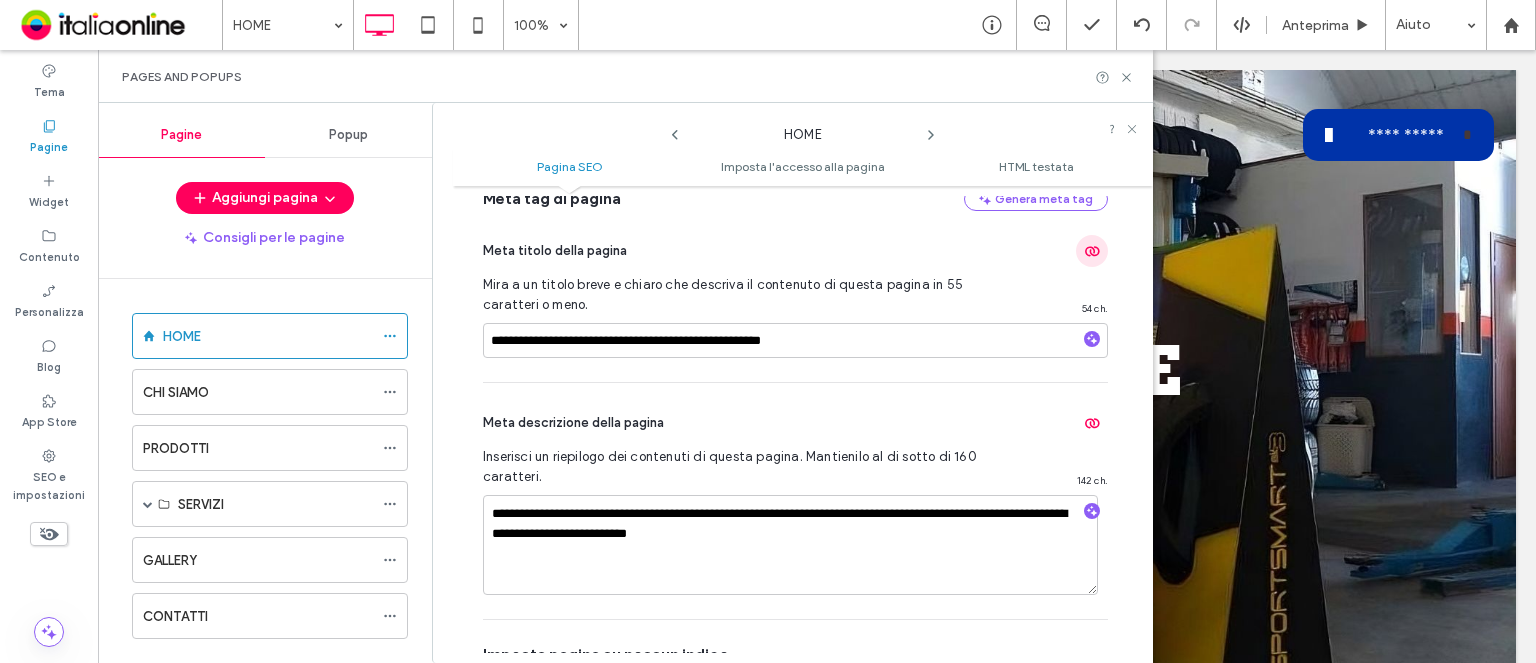 scroll, scrollTop: 0, scrollLeft: 0, axis: both 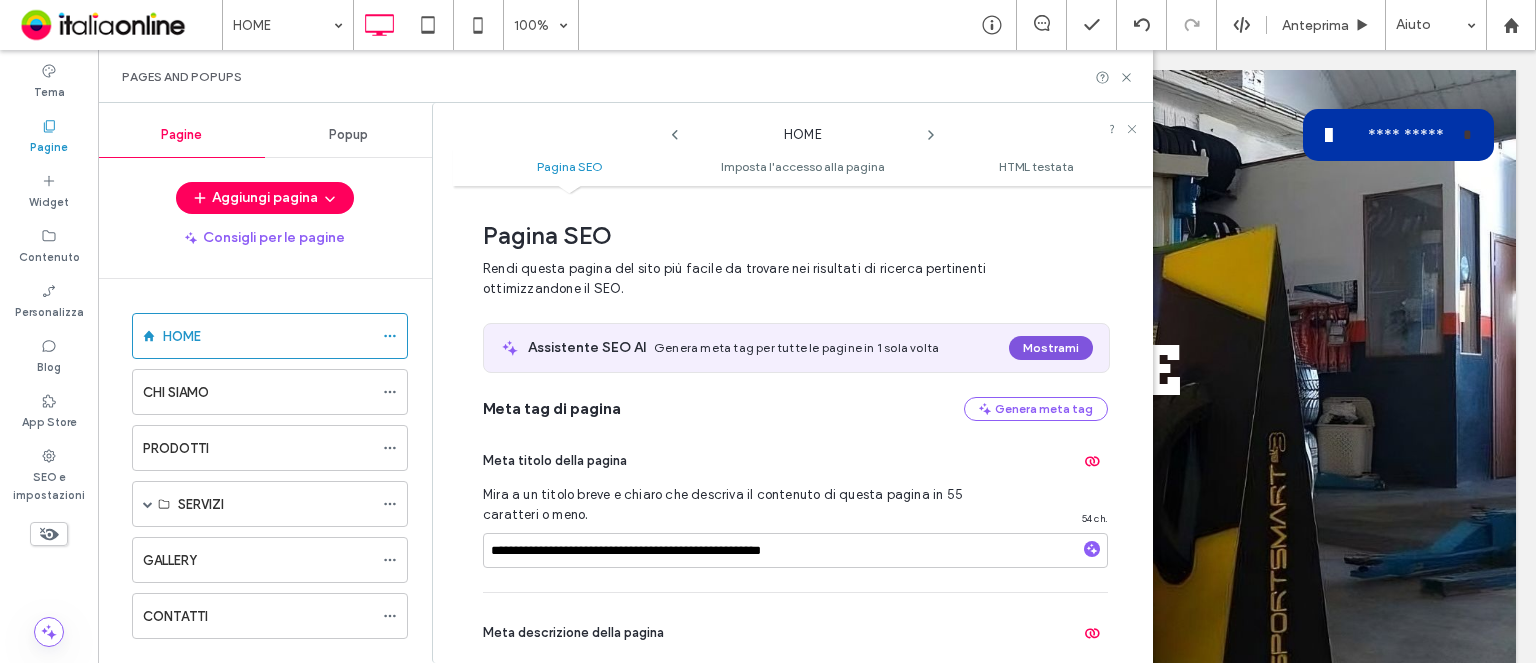 click on "Mostrami" at bounding box center (1051, 348) 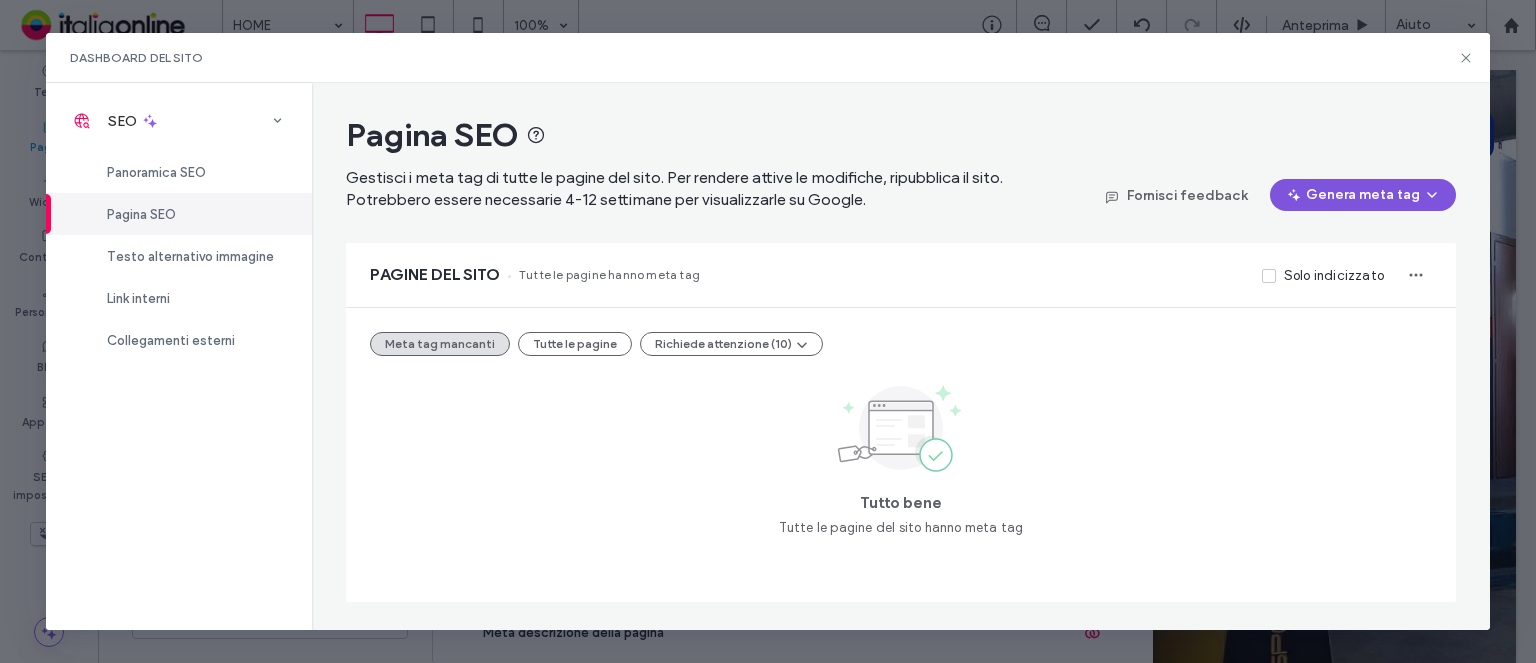 click on "Genera meta tag" at bounding box center [1363, 195] 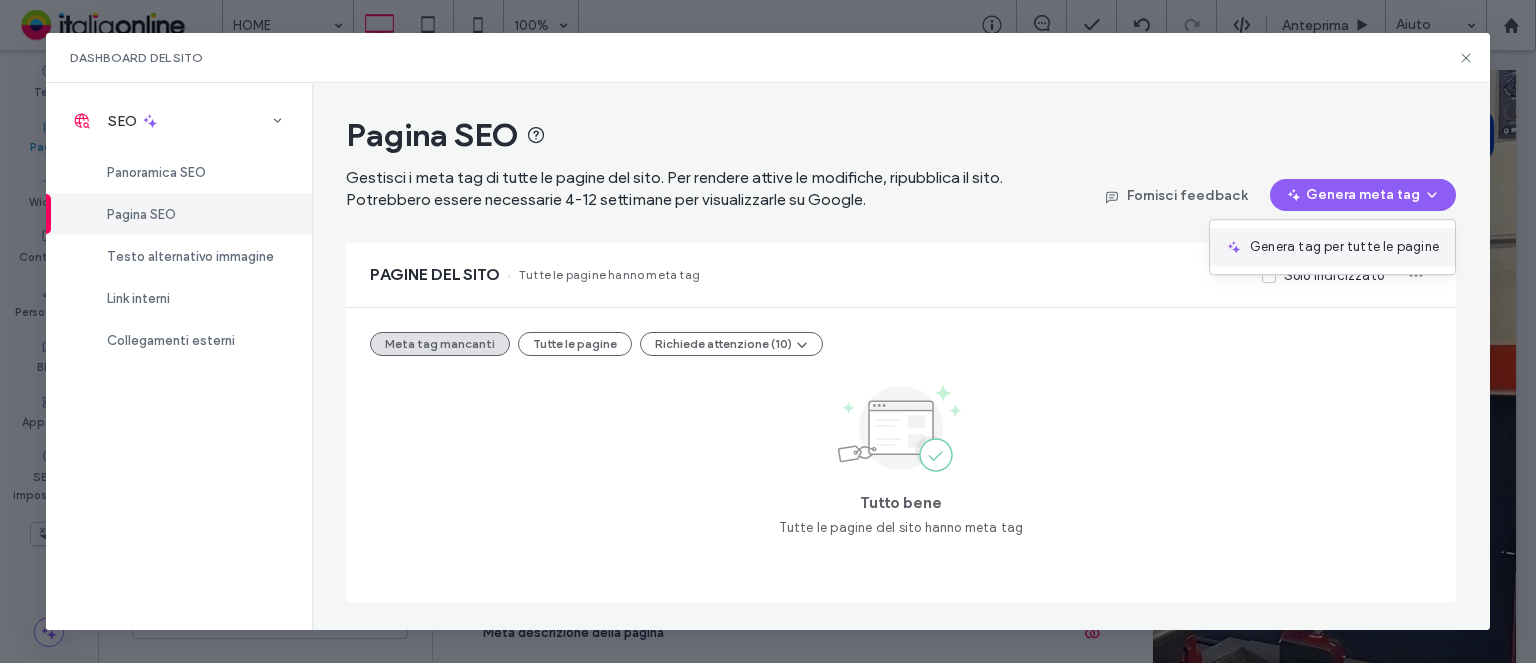click on "Genera tag per tutte le pagine" at bounding box center [1344, 247] 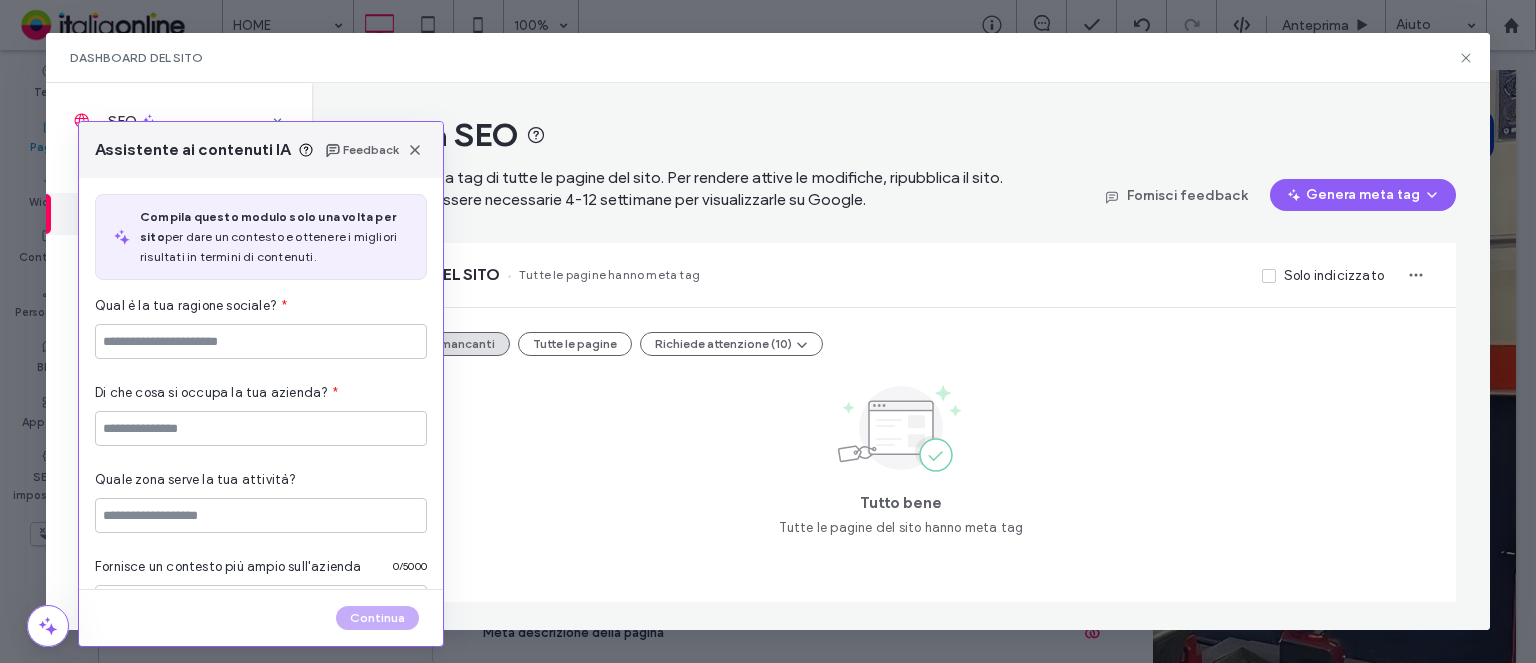 type on "**********" 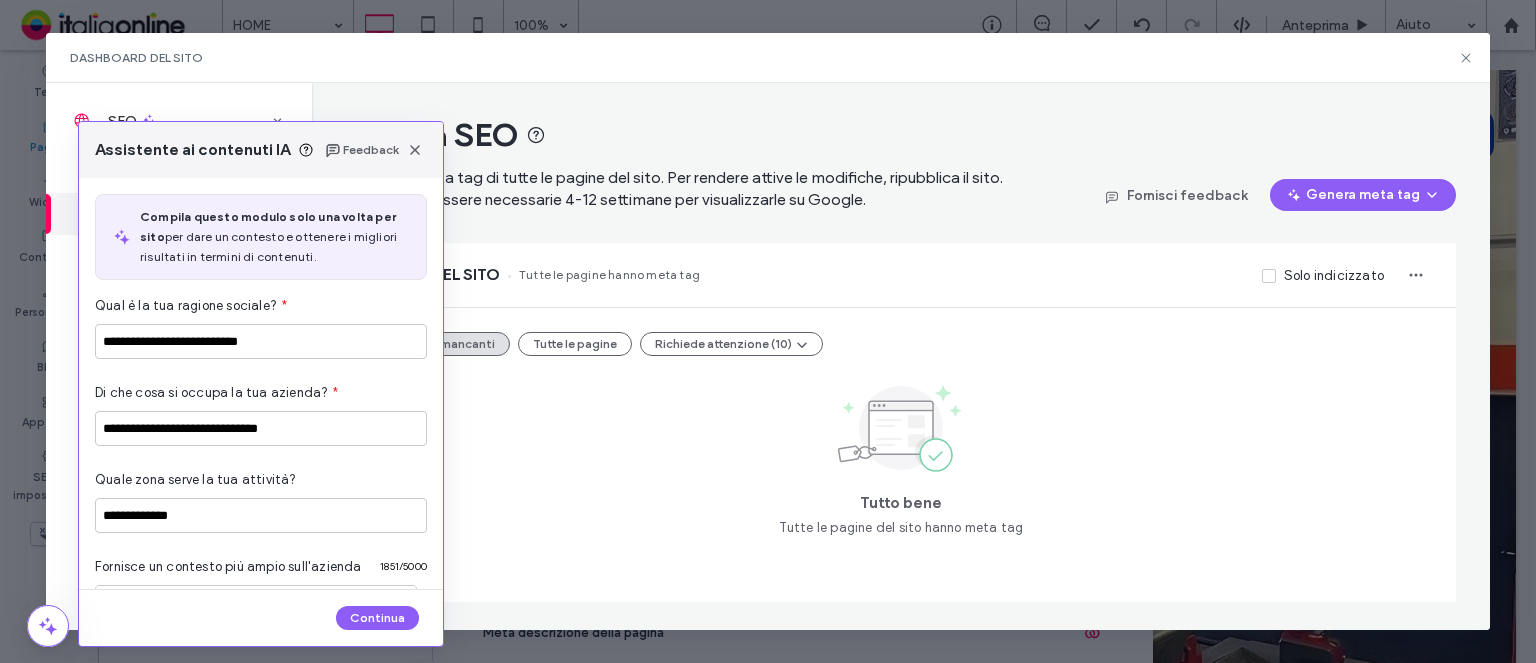 scroll, scrollTop: 244, scrollLeft: 0, axis: vertical 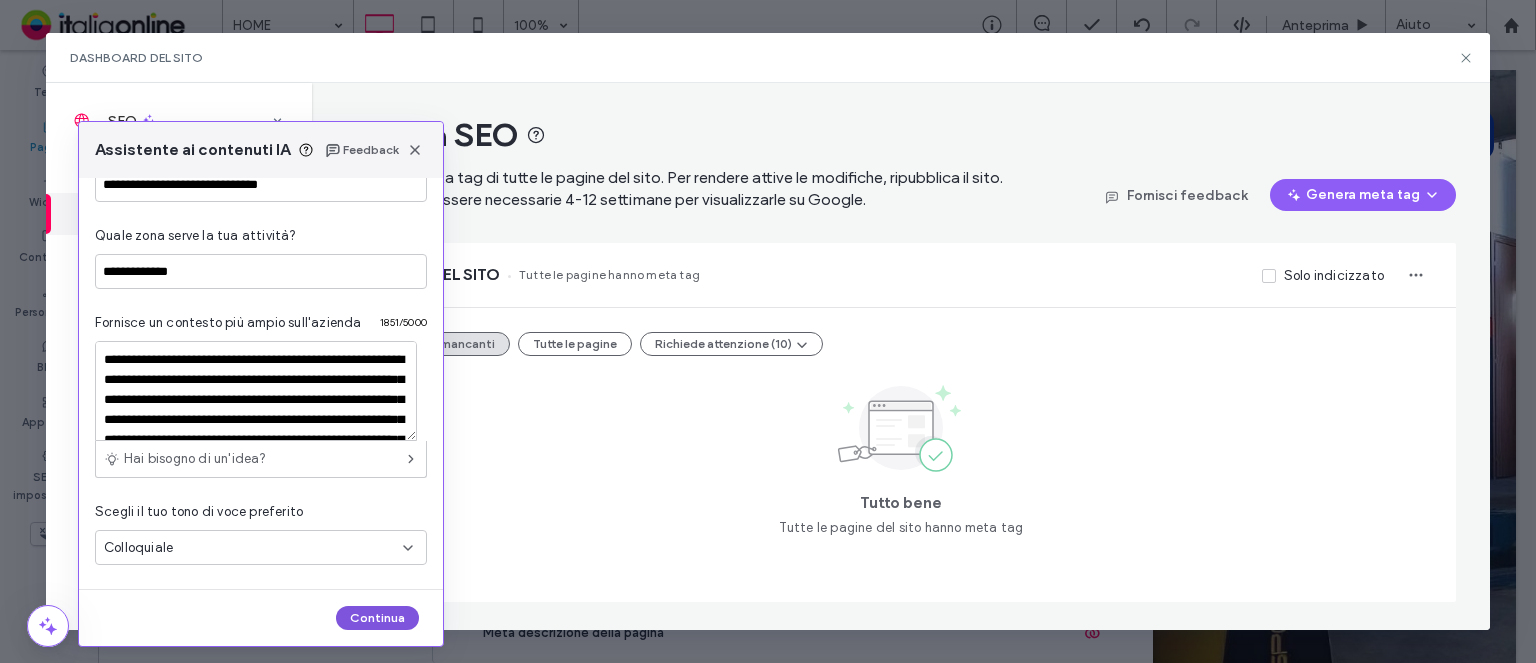 click on "Continua" at bounding box center [377, 618] 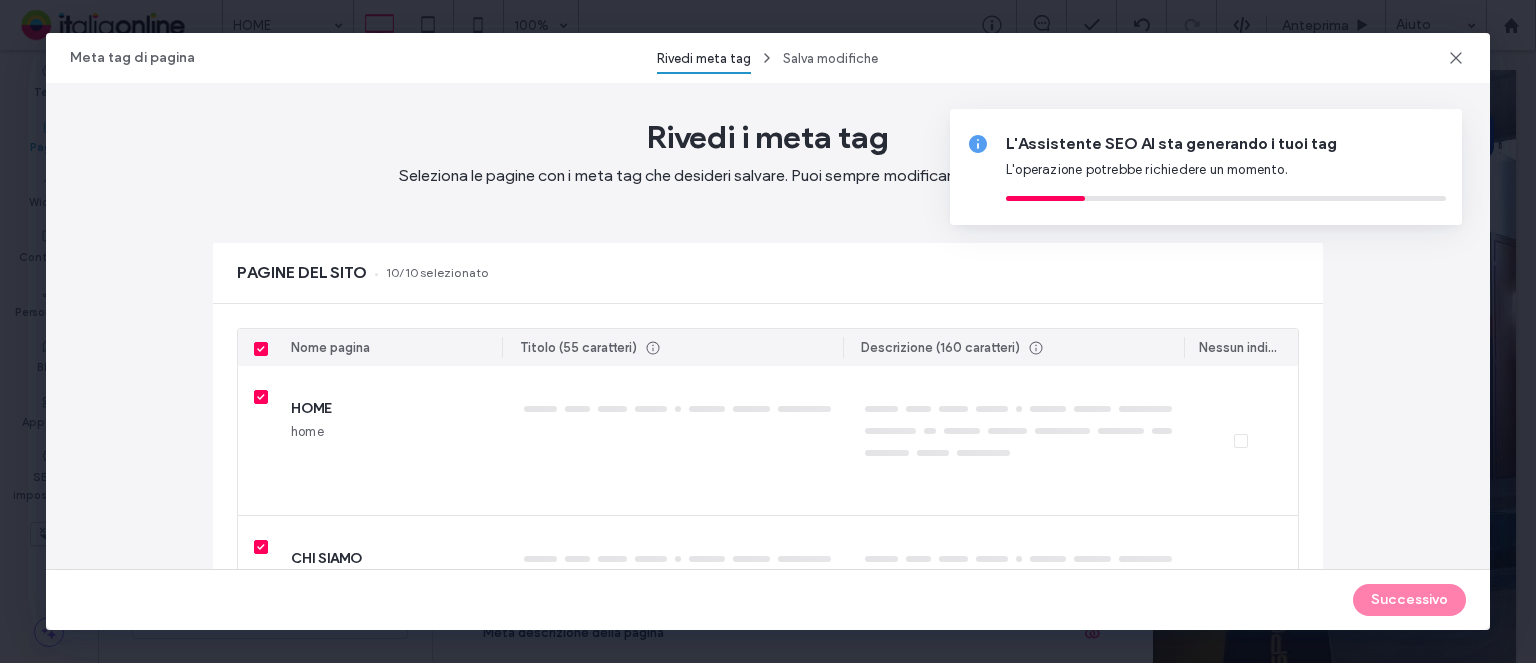 type 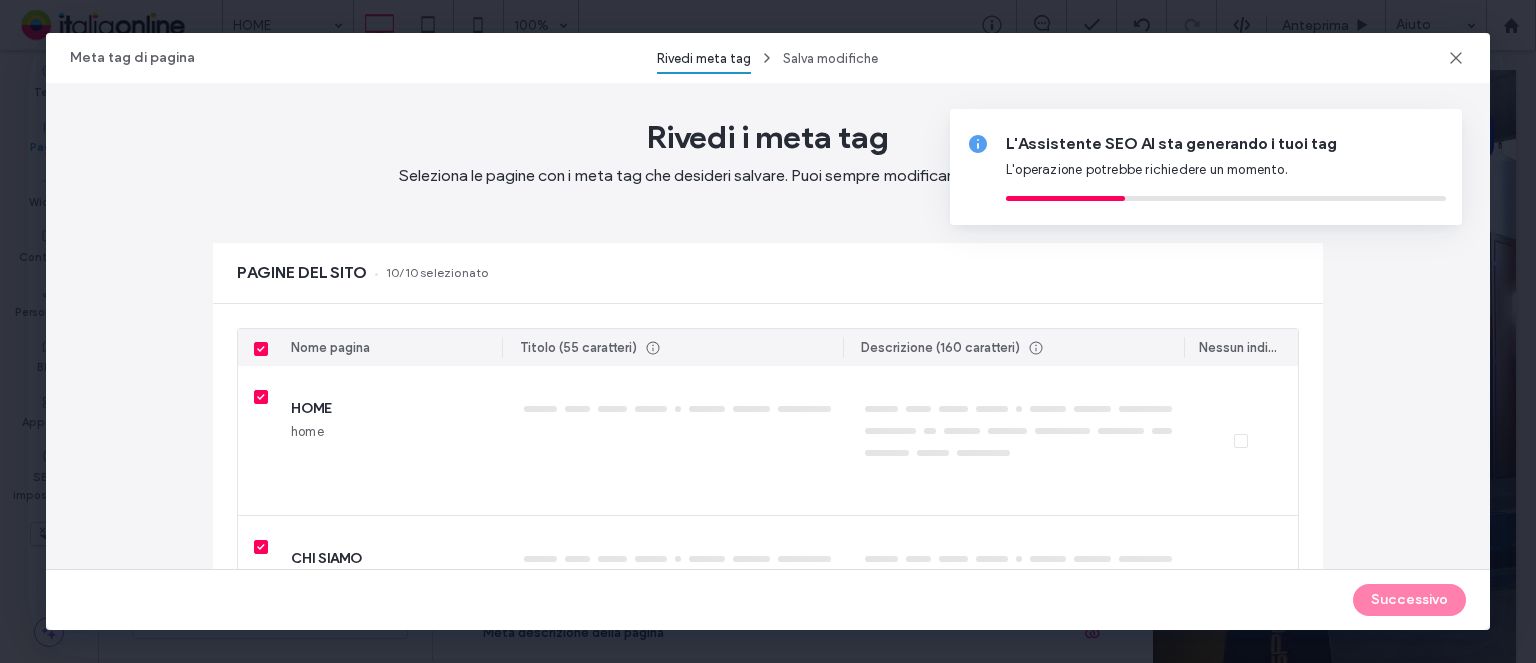 type on "*********" 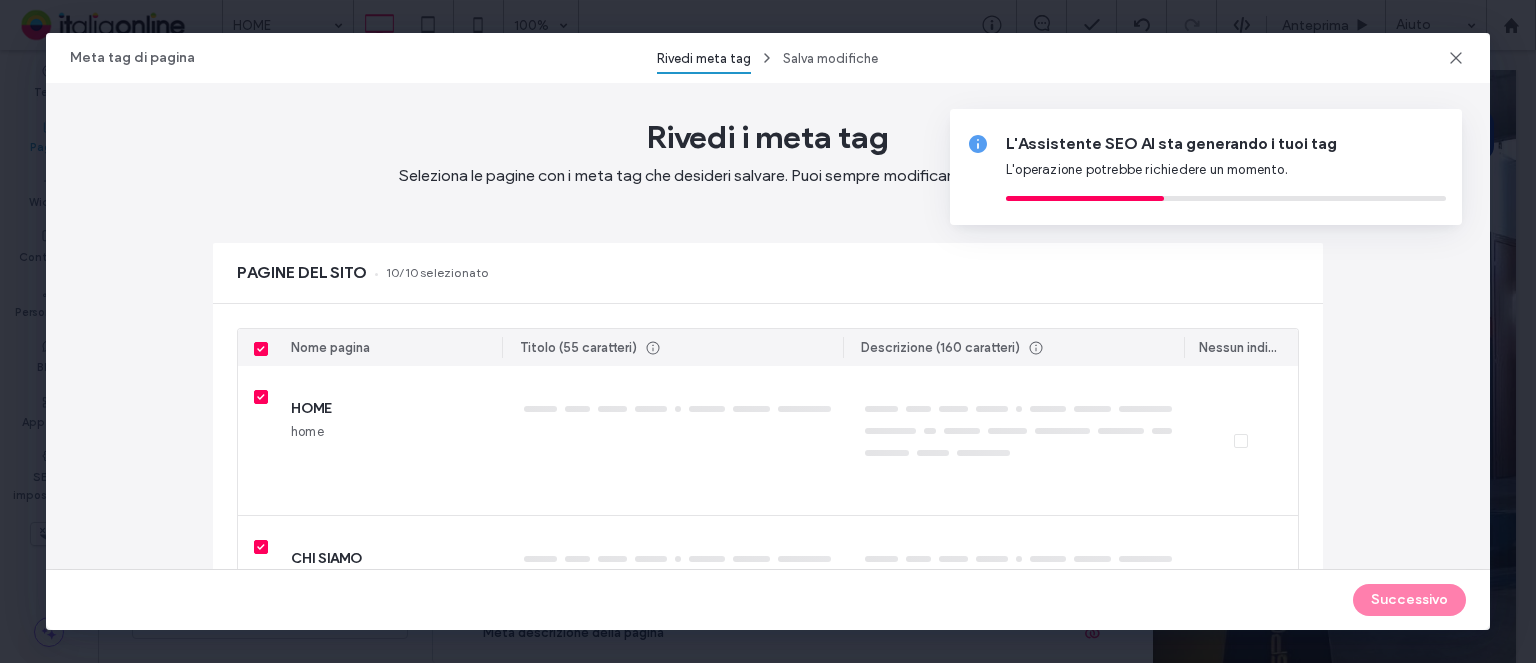 type on "**********" 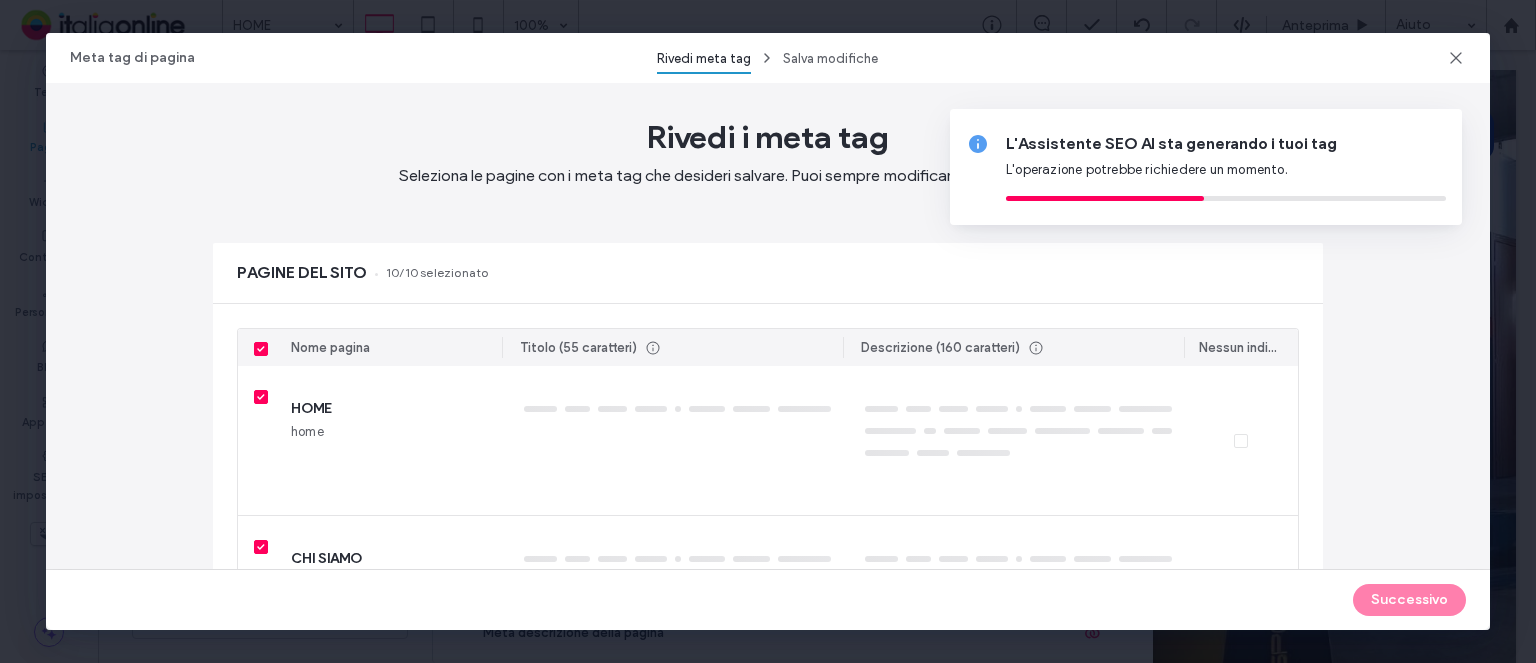 type on "**********" 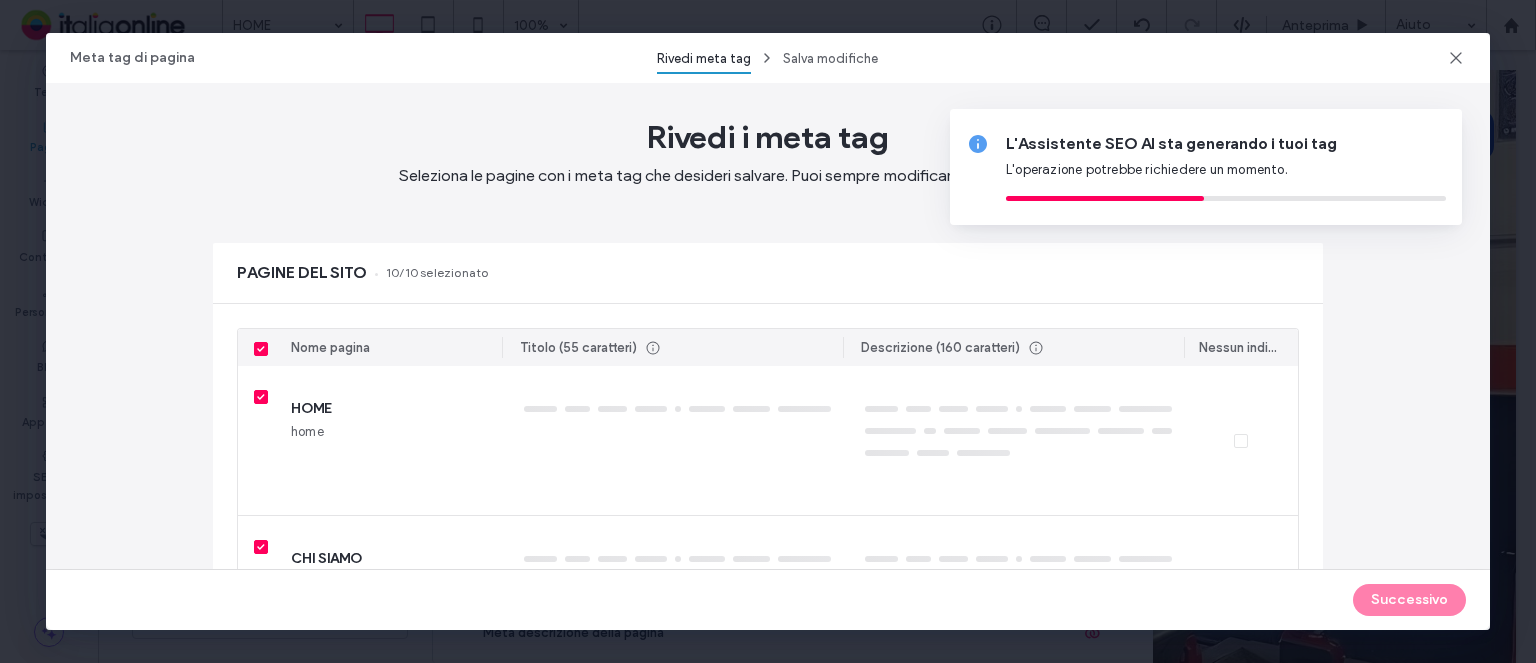 type on "**********" 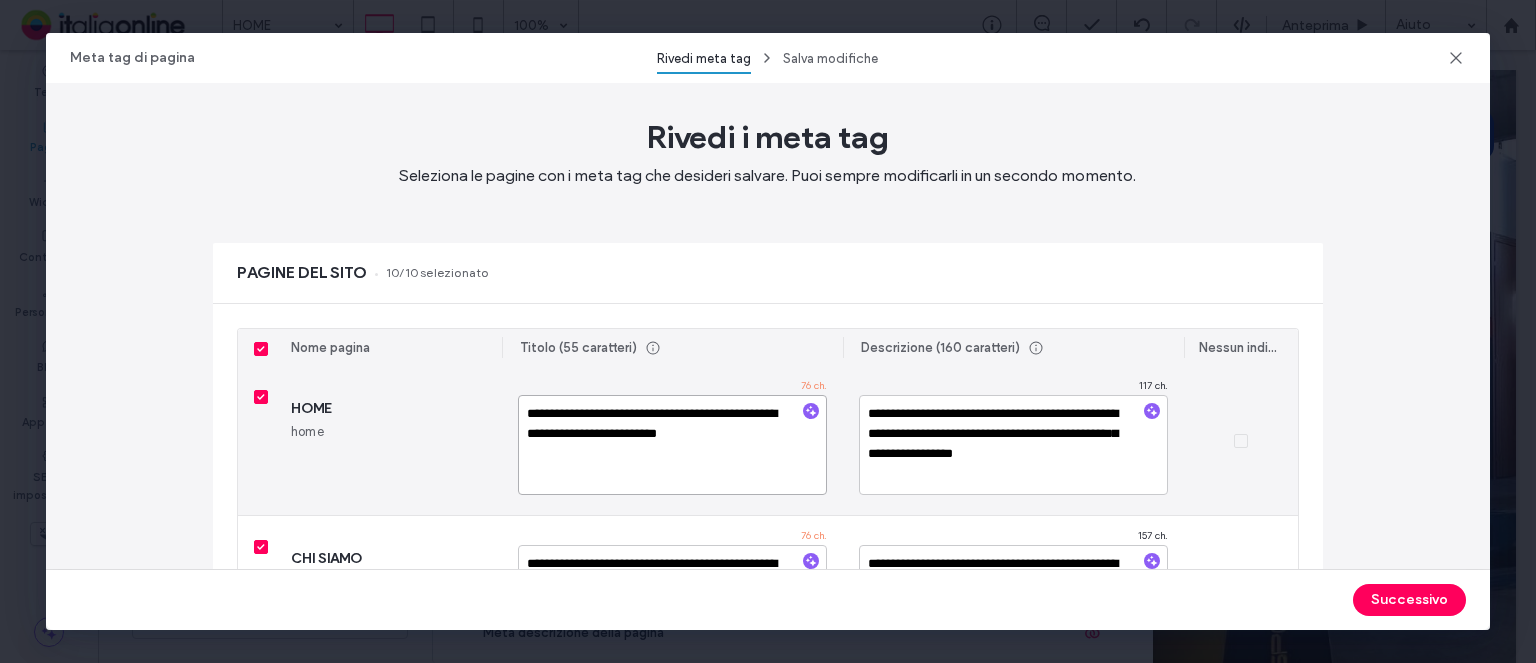 click on "**********" at bounding box center [672, 445] 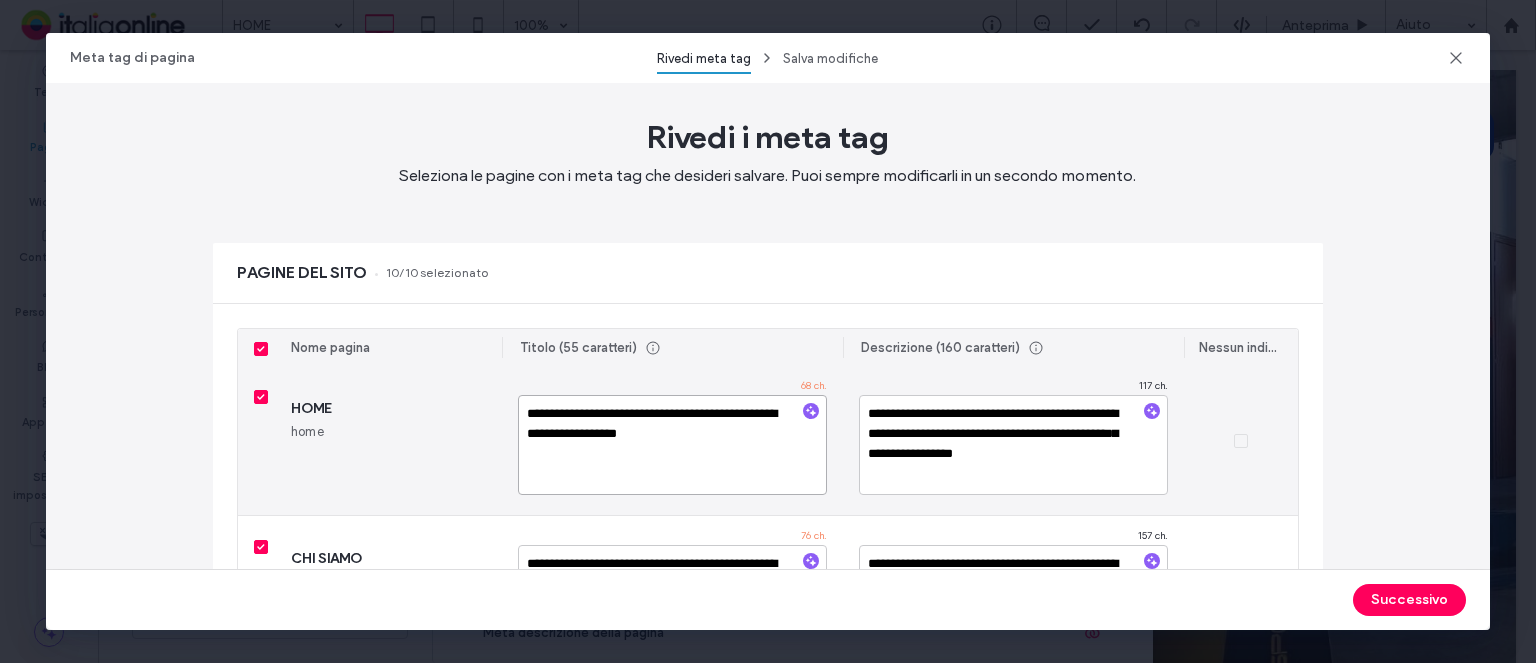 click on "**********" at bounding box center [672, 445] 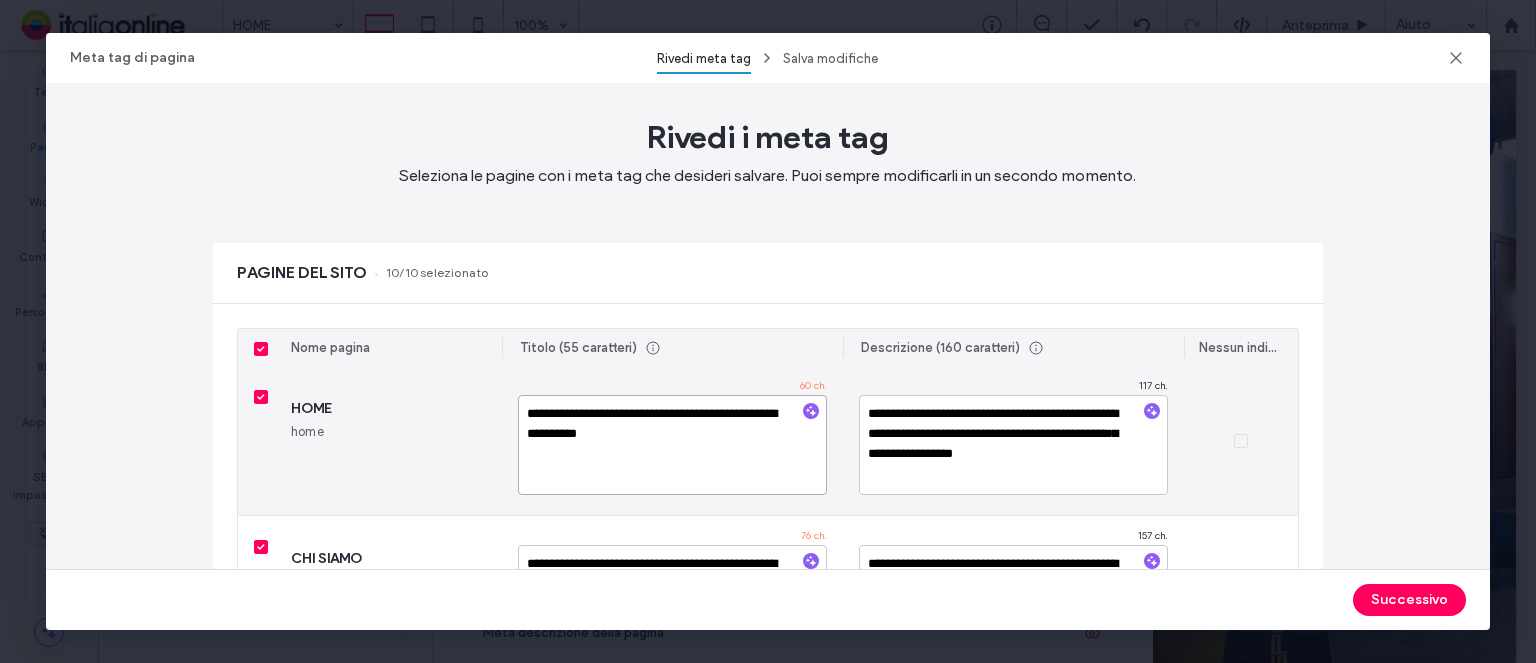click on "**********" at bounding box center (672, 445) 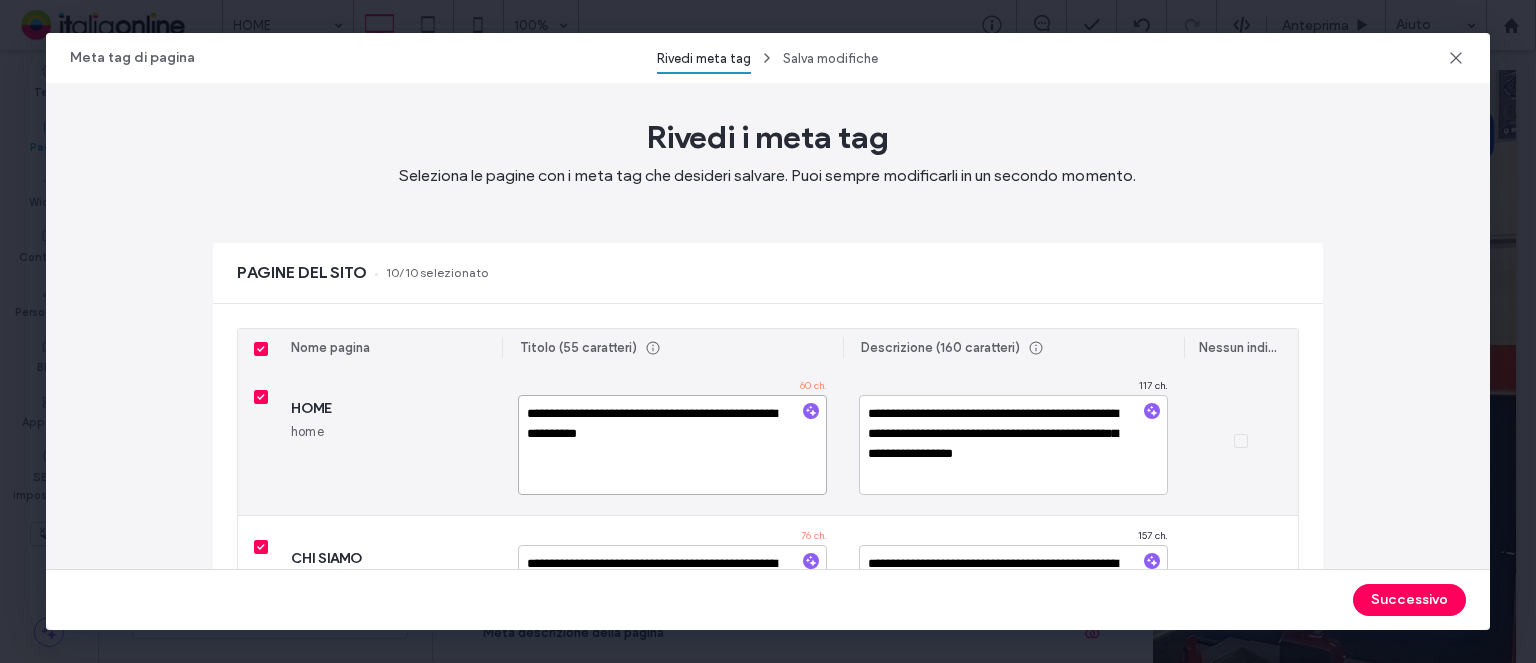 drag, startPoint x: 680, startPoint y: 408, endPoint x: 308, endPoint y: 368, distance: 374.14435 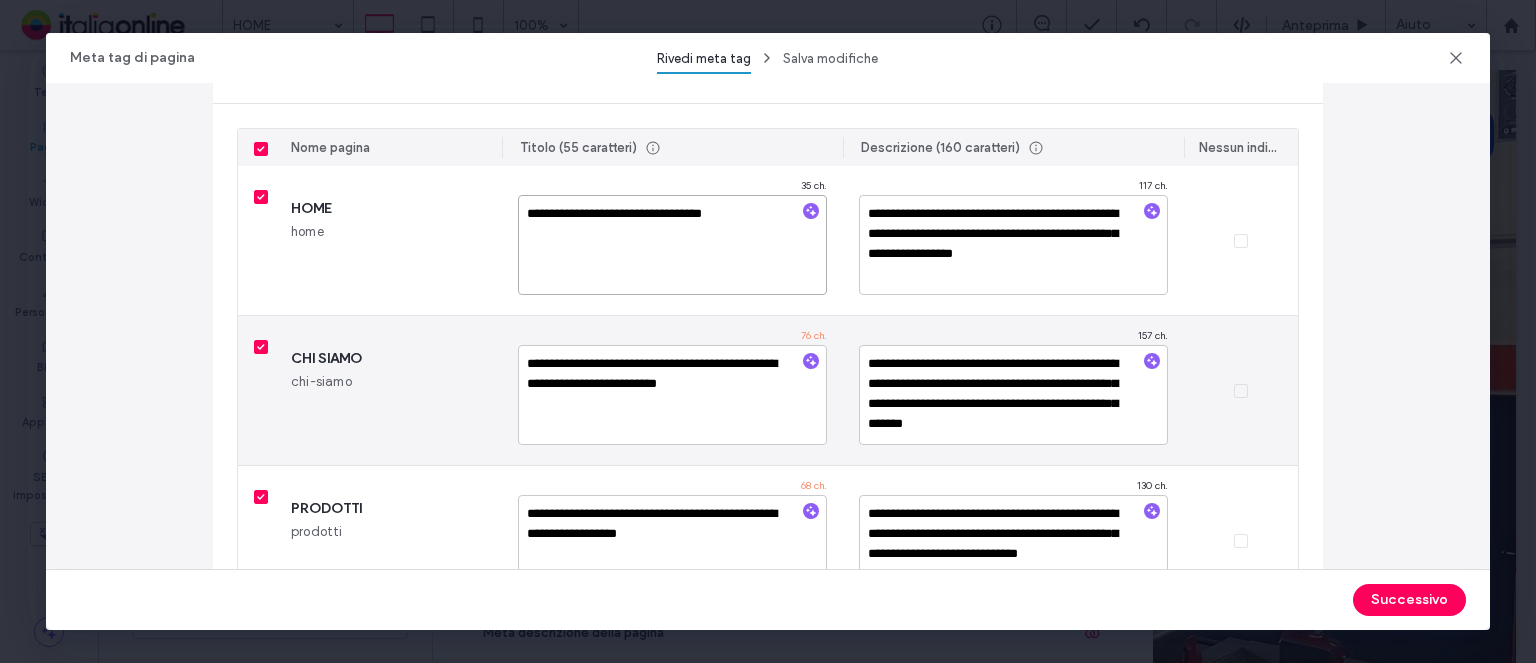 scroll, scrollTop: 0, scrollLeft: 0, axis: both 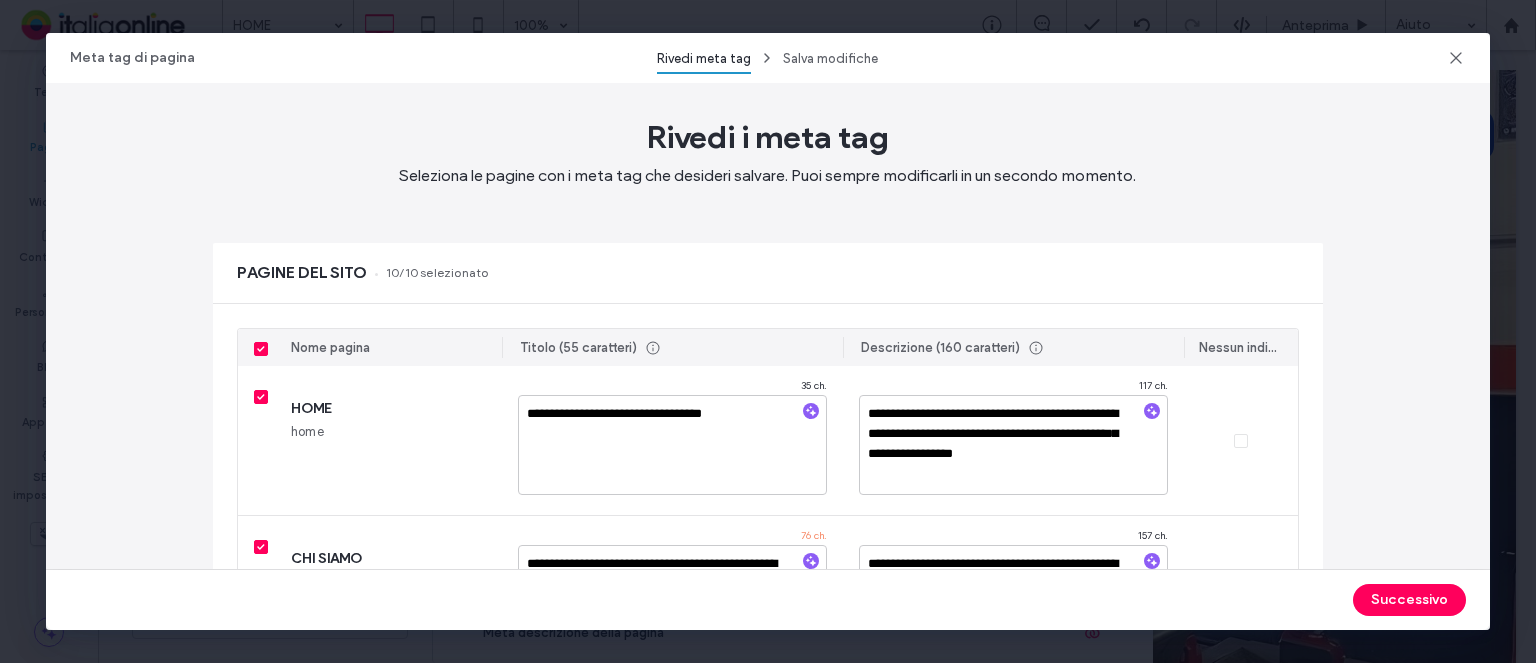 click 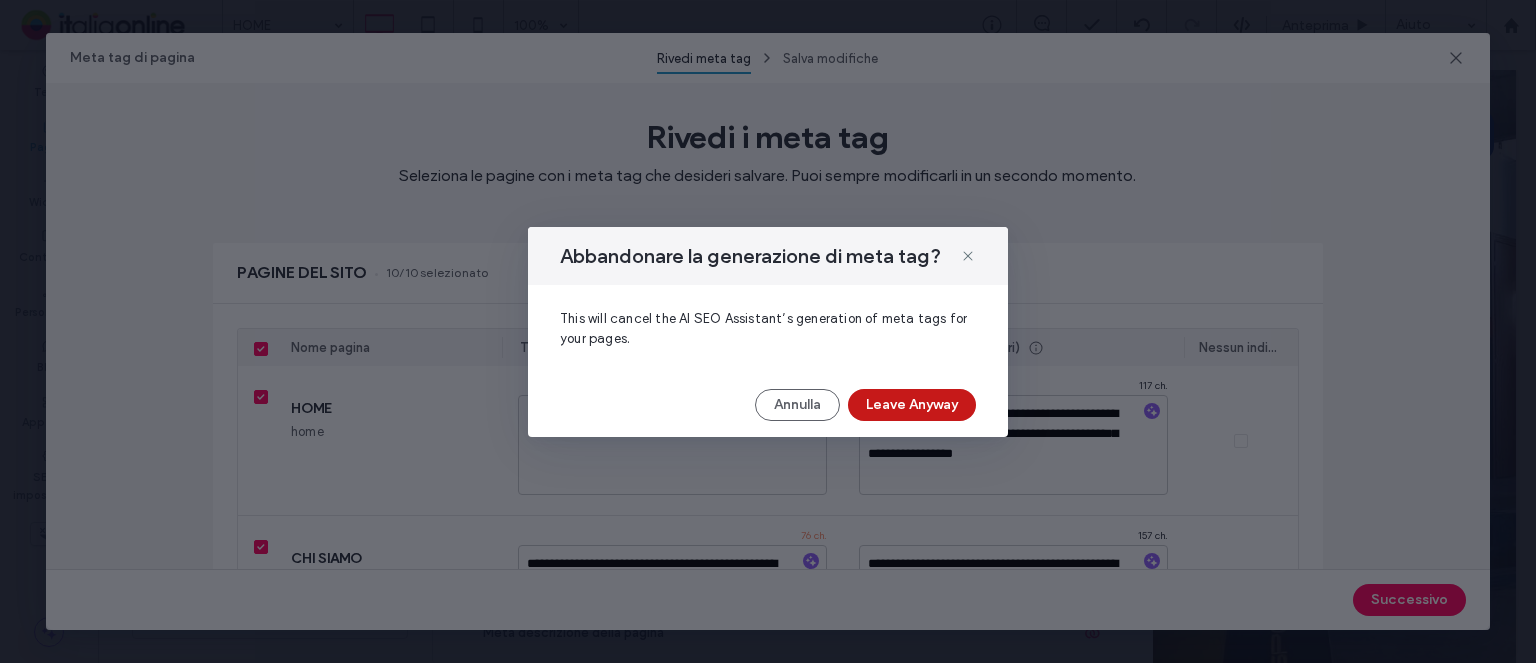click on "Leave Anyway" at bounding box center (912, 405) 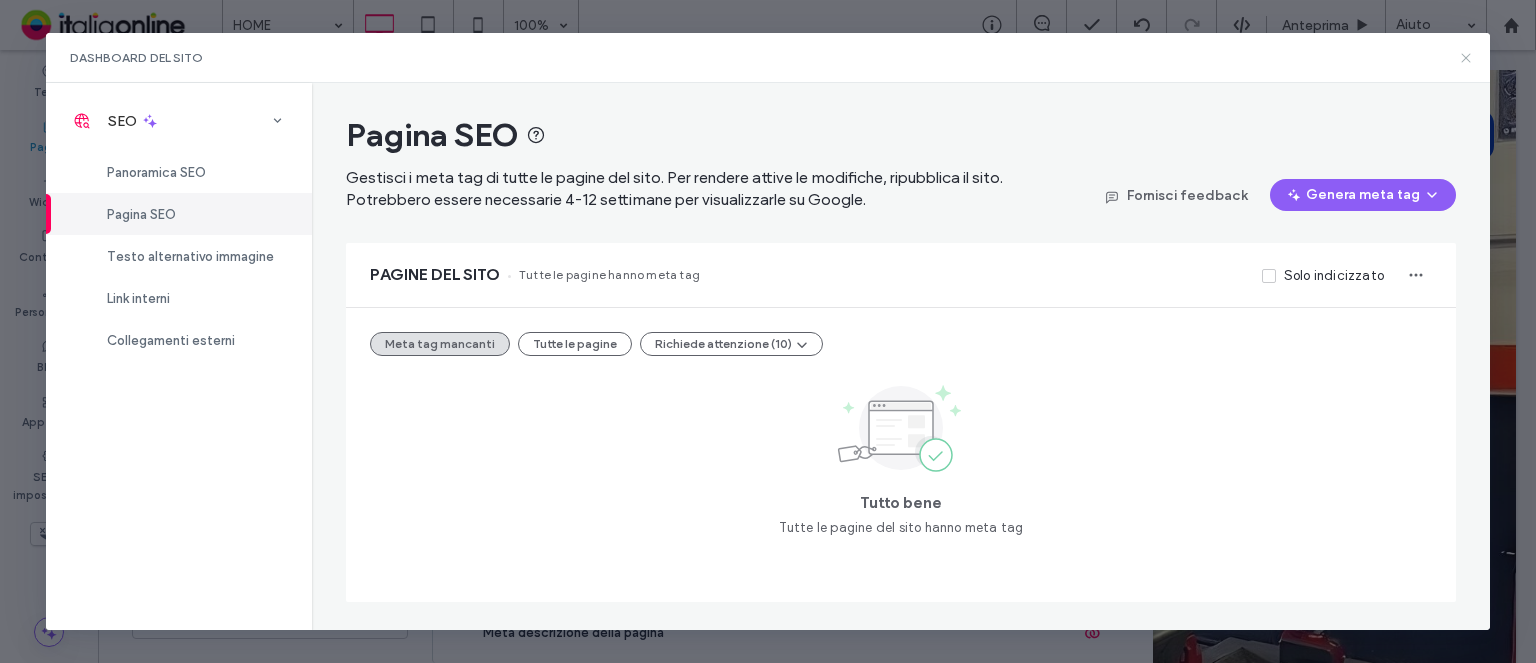 click 